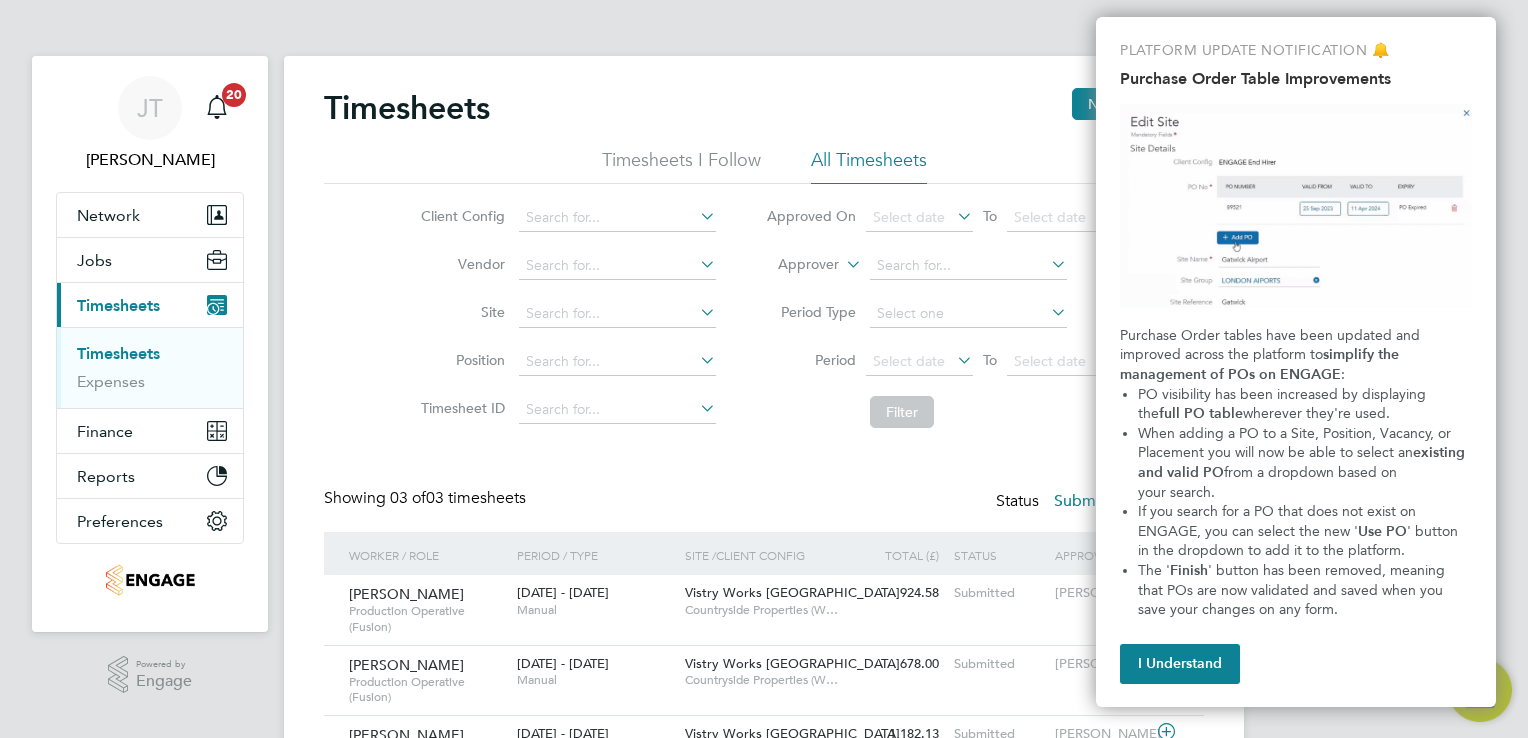 scroll, scrollTop: 0, scrollLeft: 0, axis: both 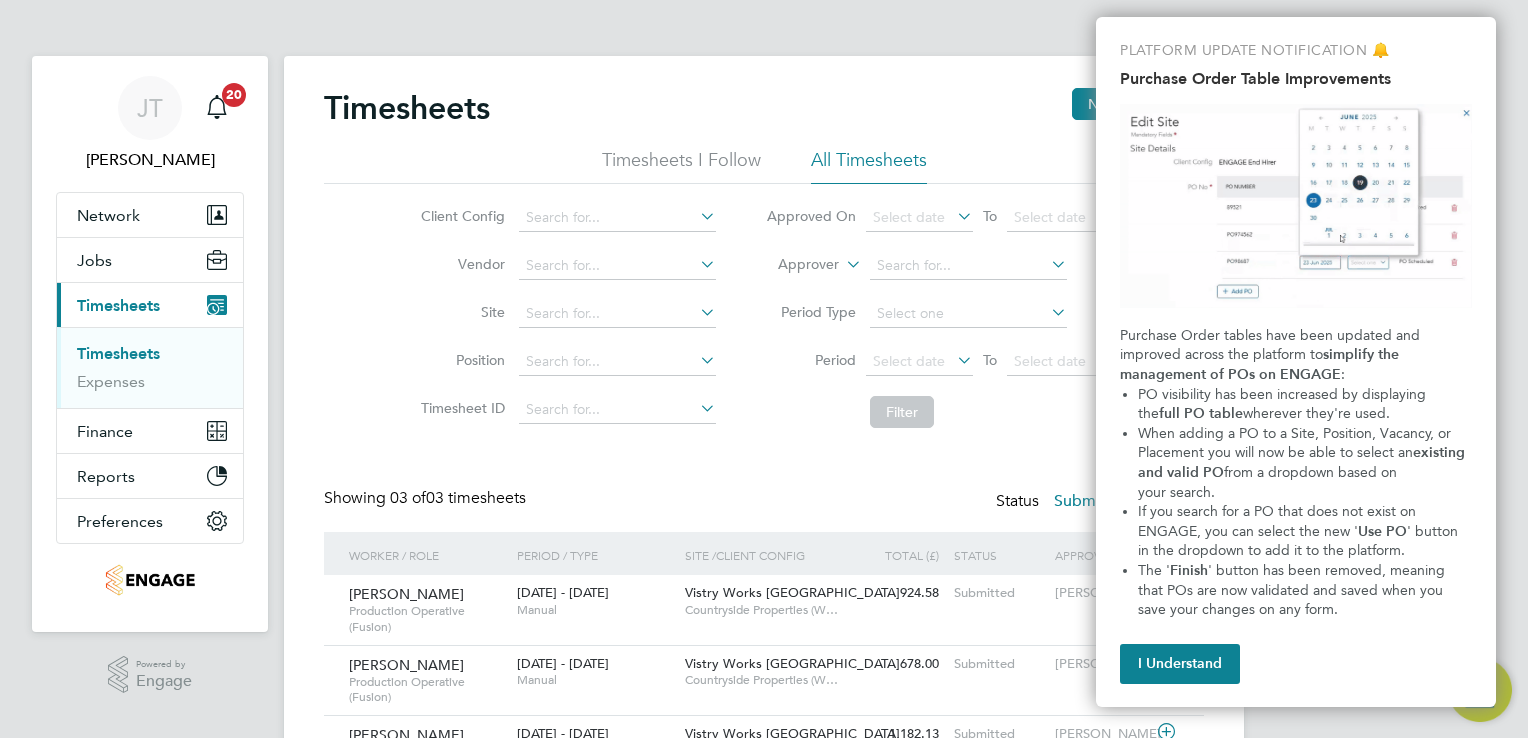 click on "PLATFORM UPDATE NOTIFICATION 🔔 Purchase Order Table Improvements Purchase Order tables have been updated and improved across the platform to  simplify the management of POs on ENGAGE : PO visibility has been increased by displaying the    full PO table  wherever they're used. When adding a PO to a Site, Position, Vacancy, or Placement you will now be able to select an  existing and valid PO  from a dropdown based on             your search. If you search for a PO that does not exist on ENGAGE, you can select the new ' Use PO ' button in the dropdown to add it to the platform. The ' Finish ' button has been removed, meaning that POs are now validated and saved when you save your changes on any form. I Understand" at bounding box center [1296, 362] 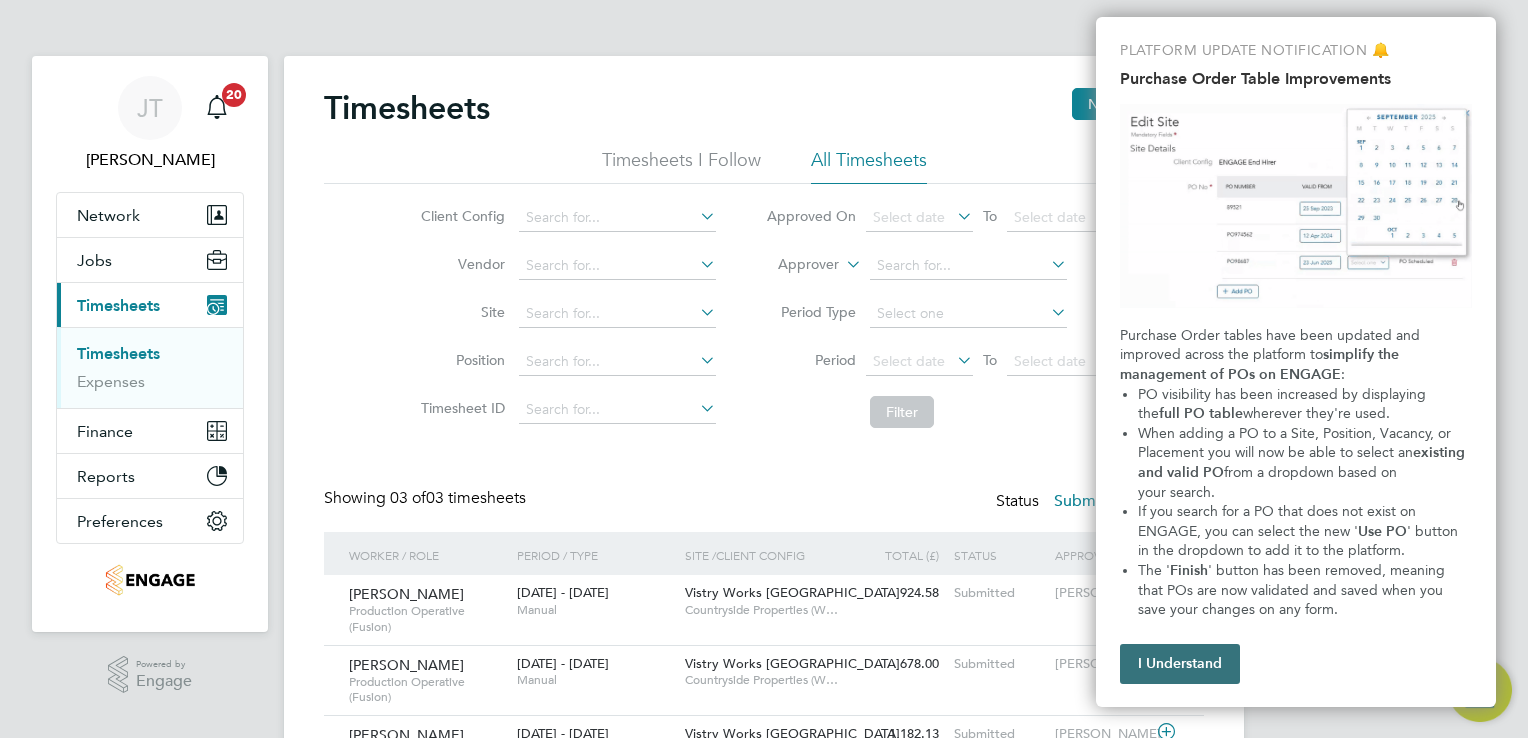 click on "I Understand" at bounding box center [1180, 664] 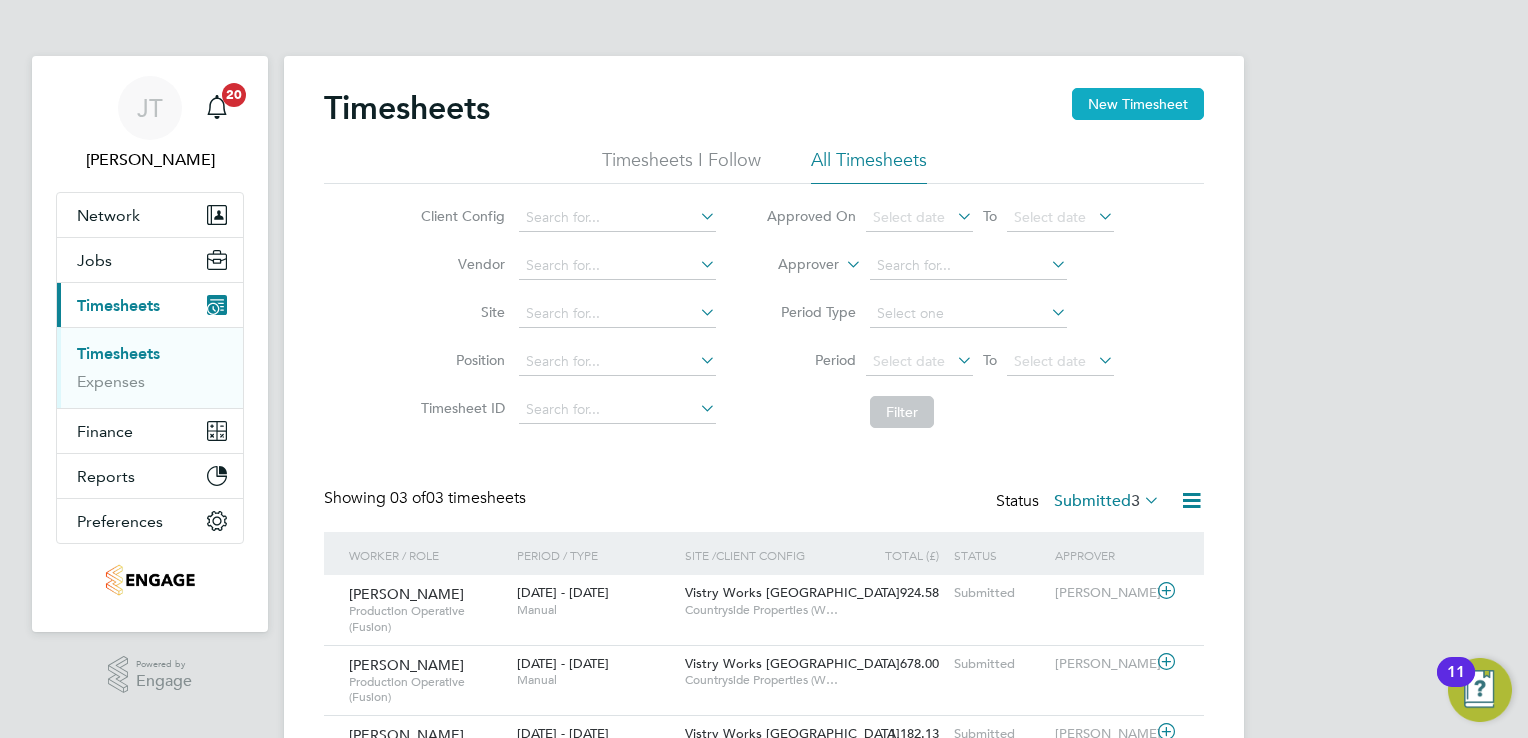 click on "New Timesheet" 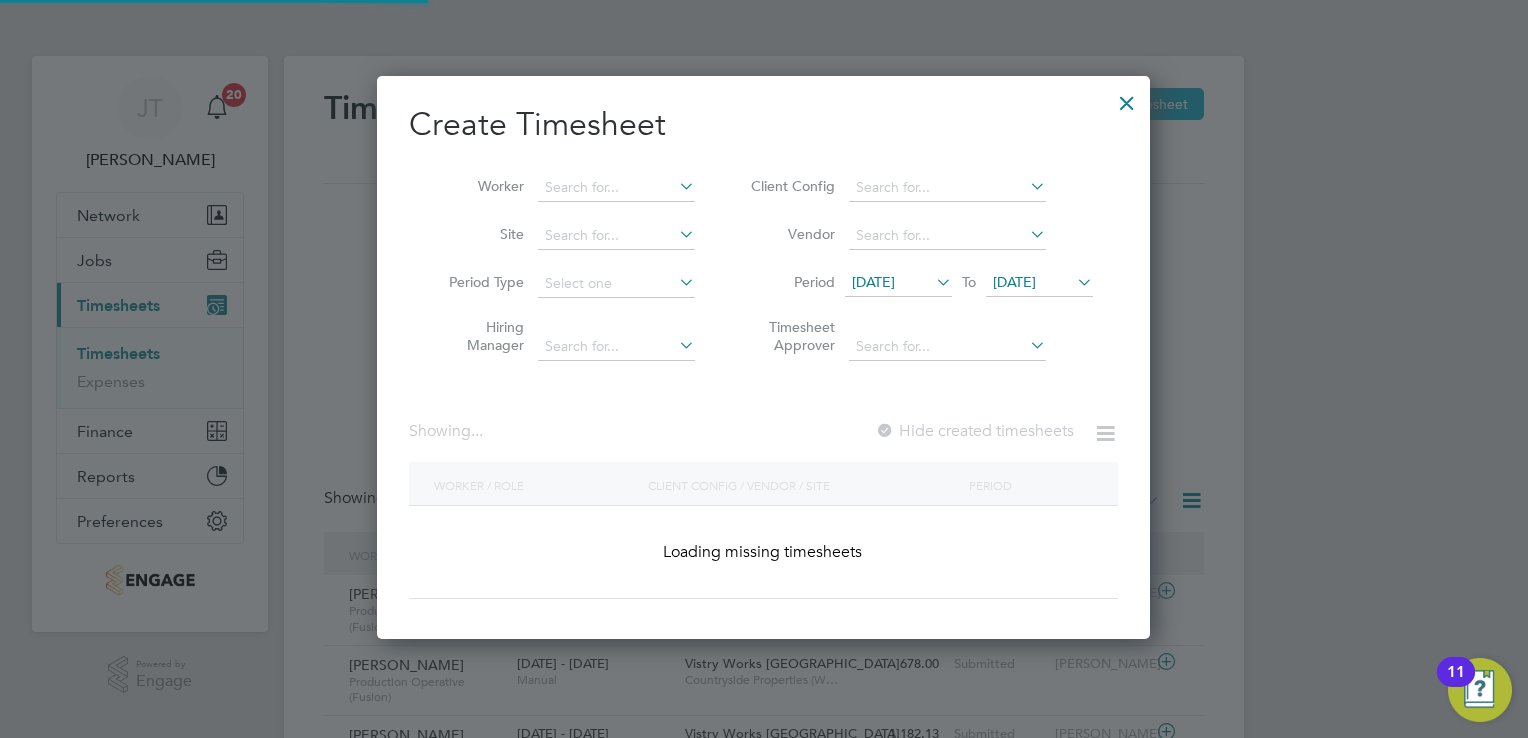scroll, scrollTop: 9, scrollLeft: 10, axis: both 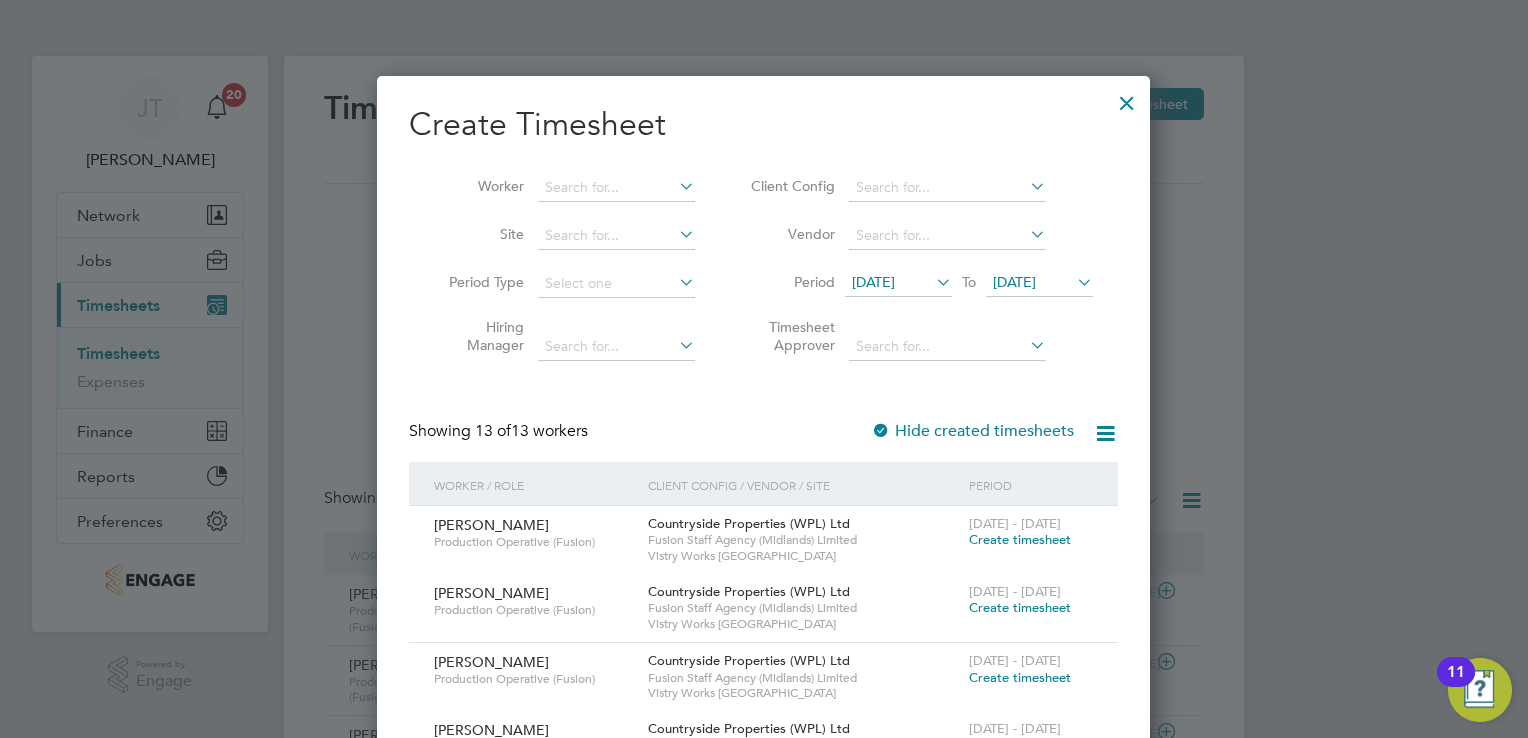 type 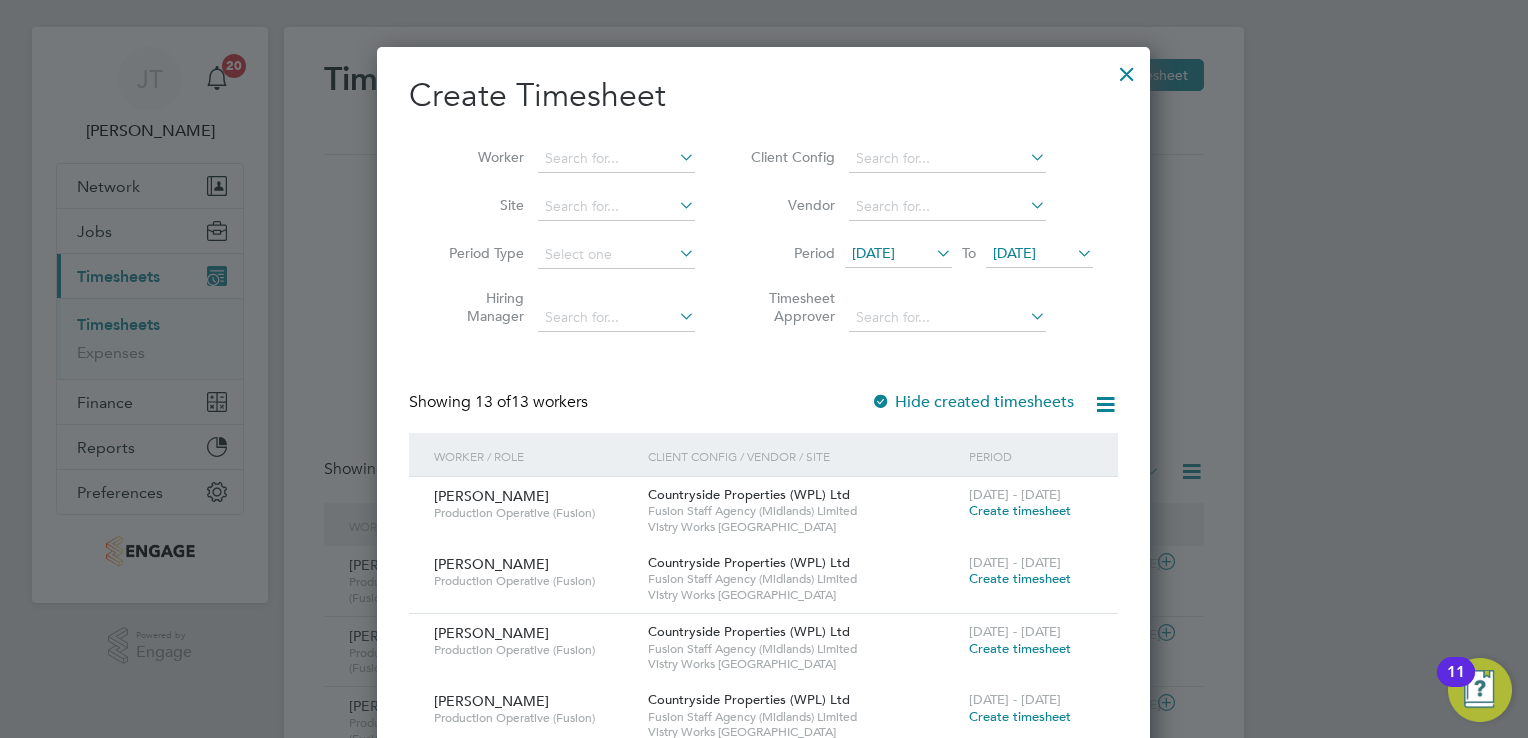 scroll, scrollTop: 27, scrollLeft: 0, axis: vertical 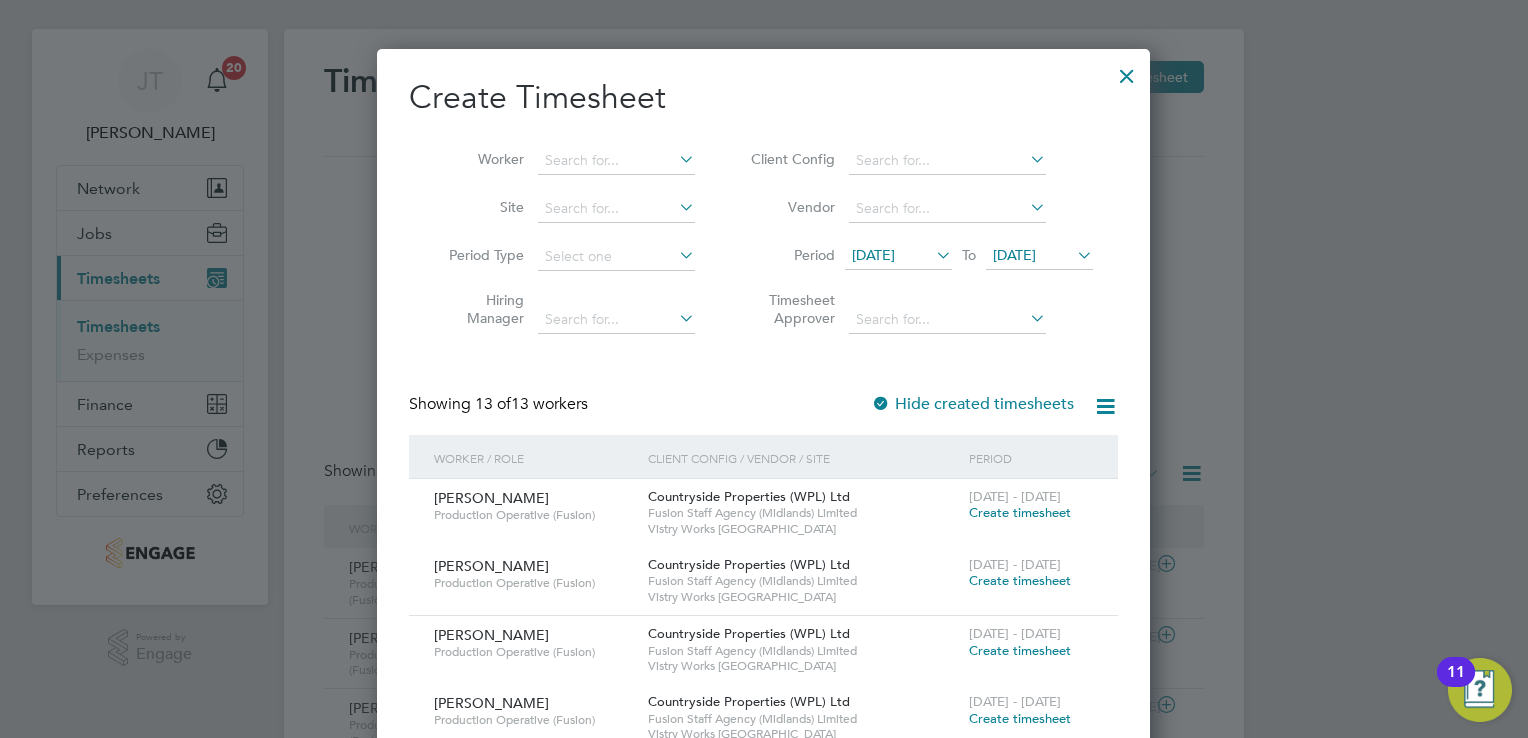 click on "Create timesheet" at bounding box center [1020, 512] 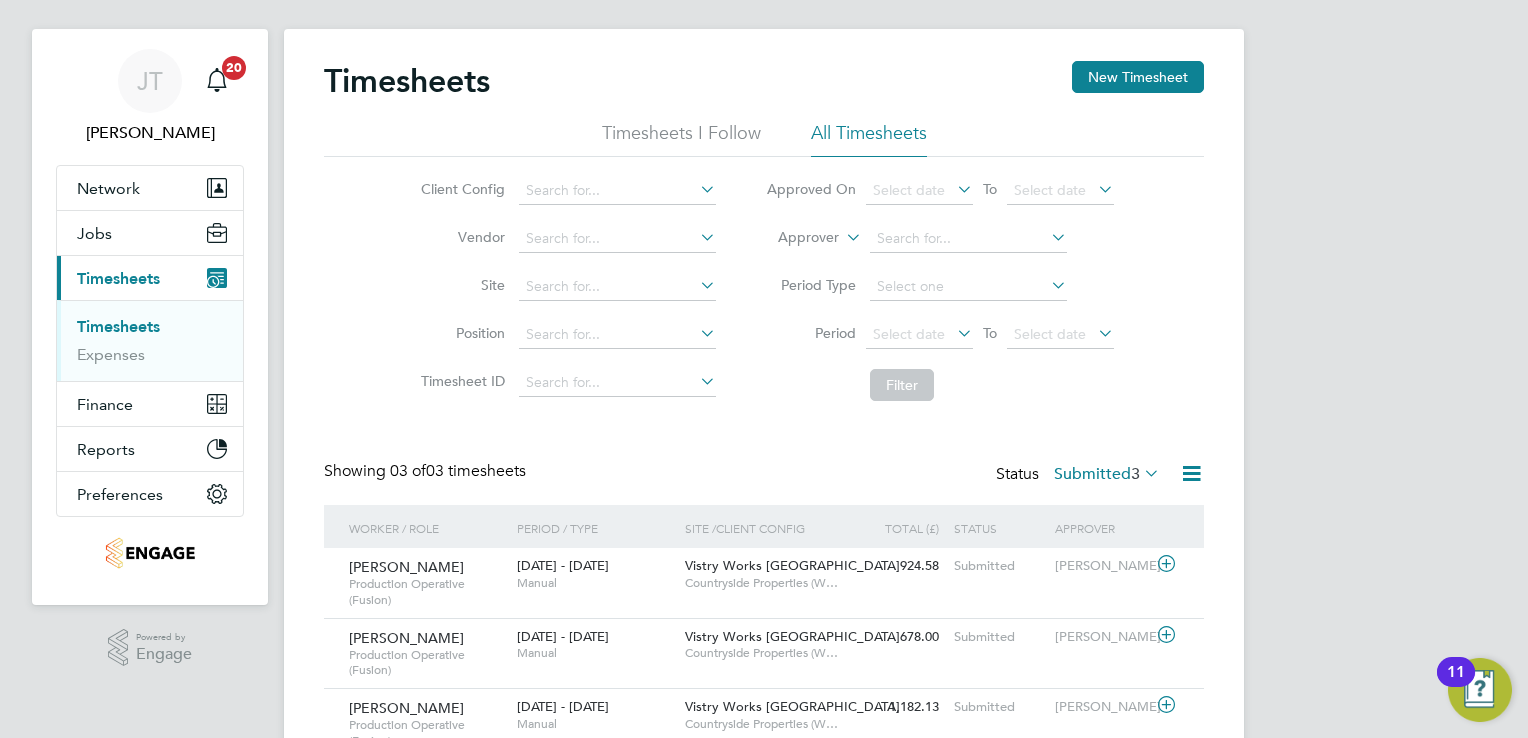 scroll, scrollTop: 22, scrollLeft: 0, axis: vertical 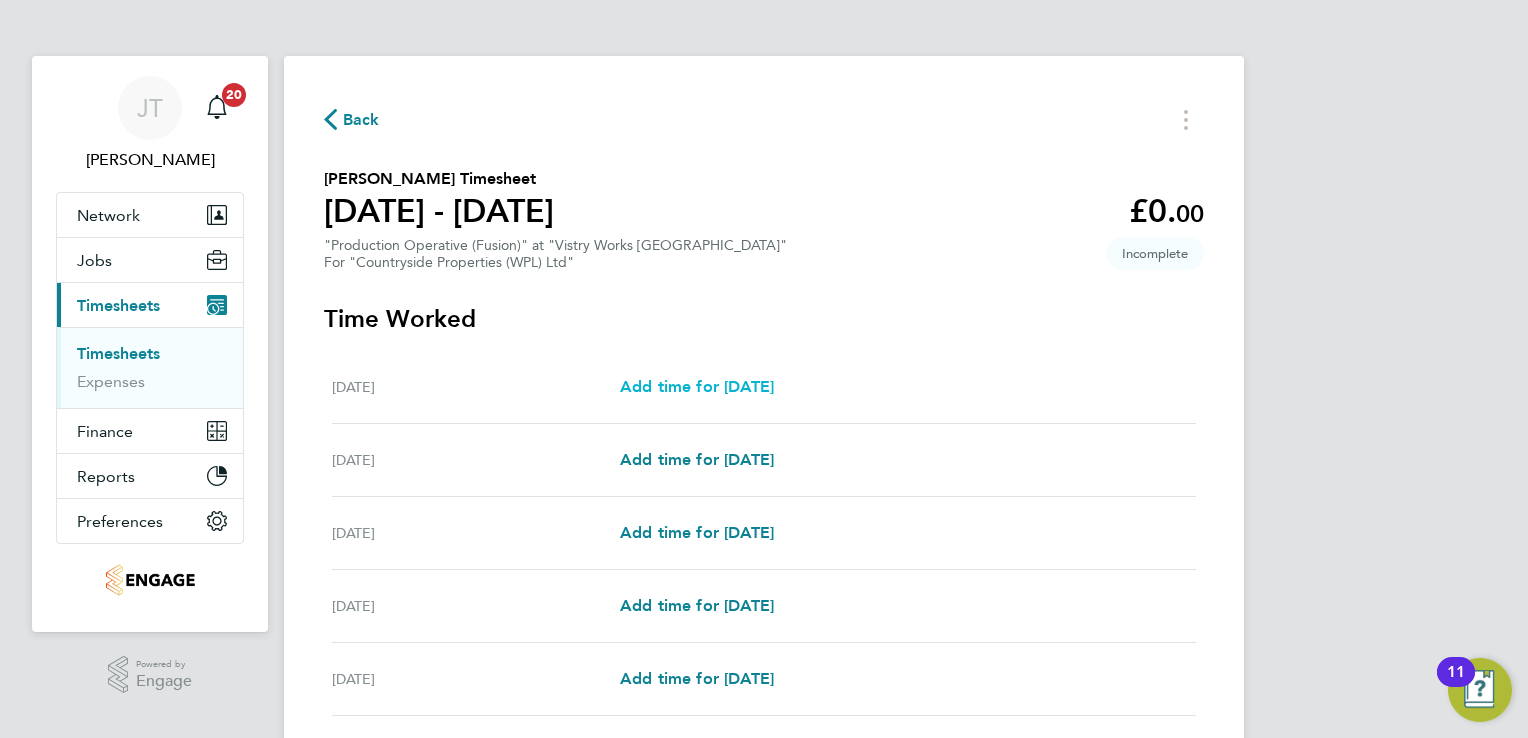 click on "Add time for [DATE]" at bounding box center [697, 386] 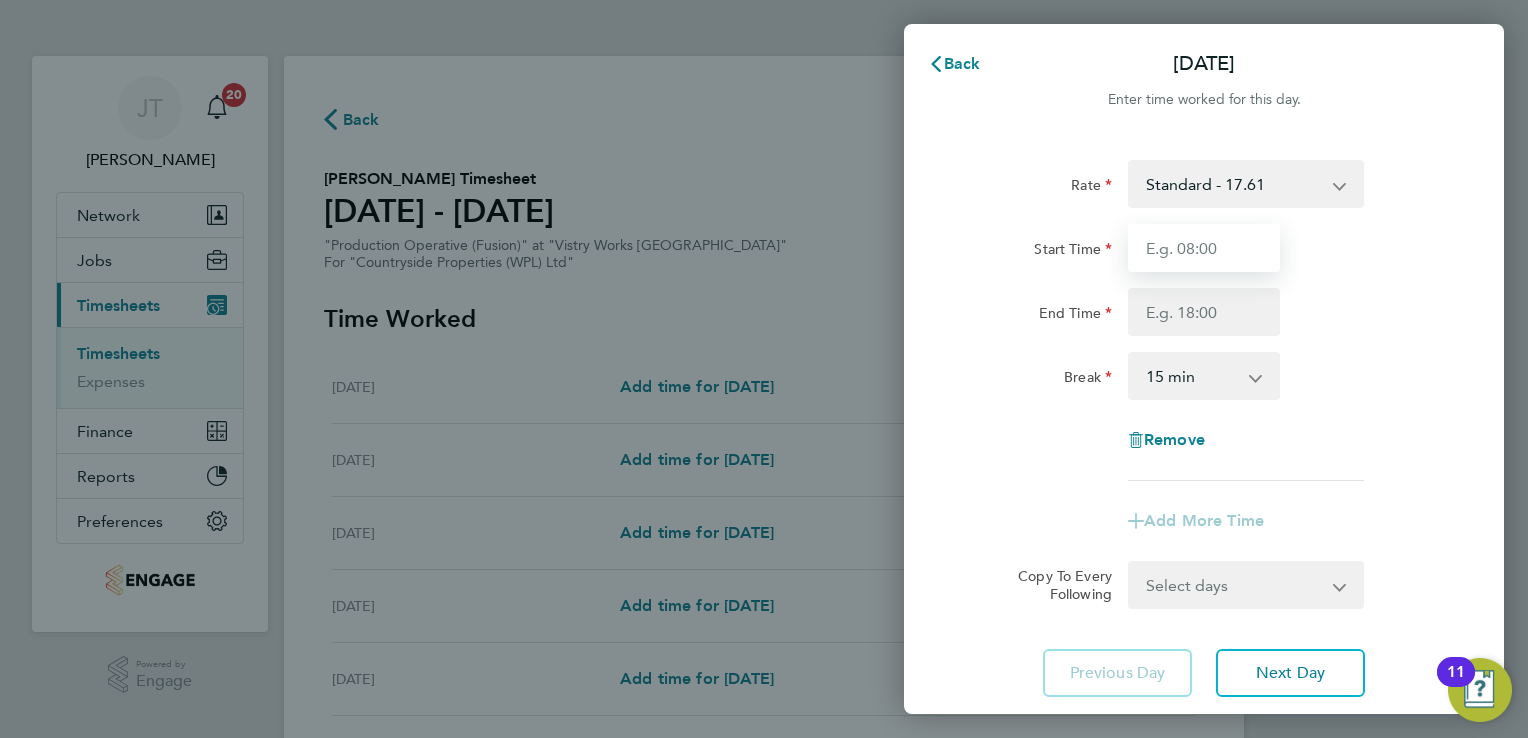 click on "Start Time" at bounding box center [1204, 248] 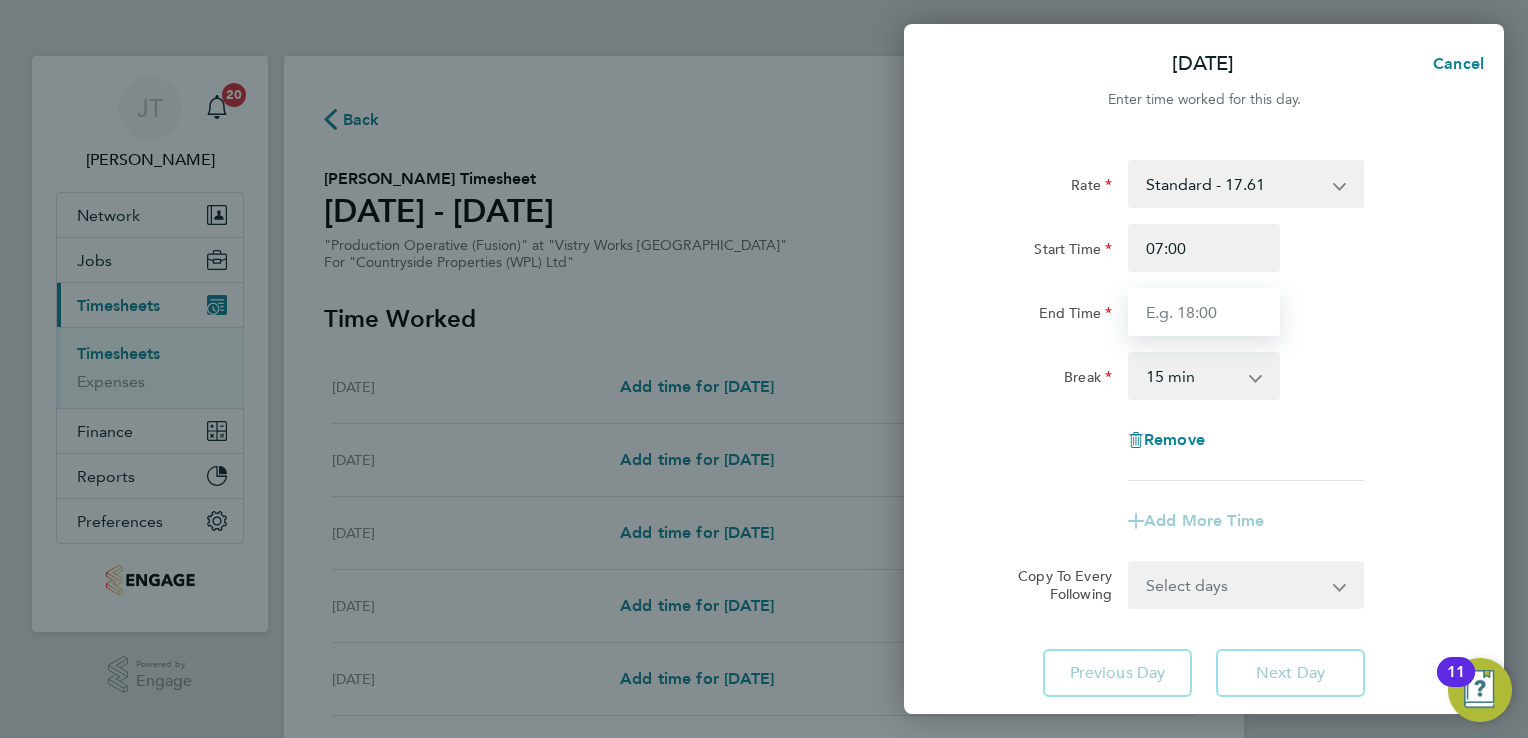click on "End Time" at bounding box center (1204, 312) 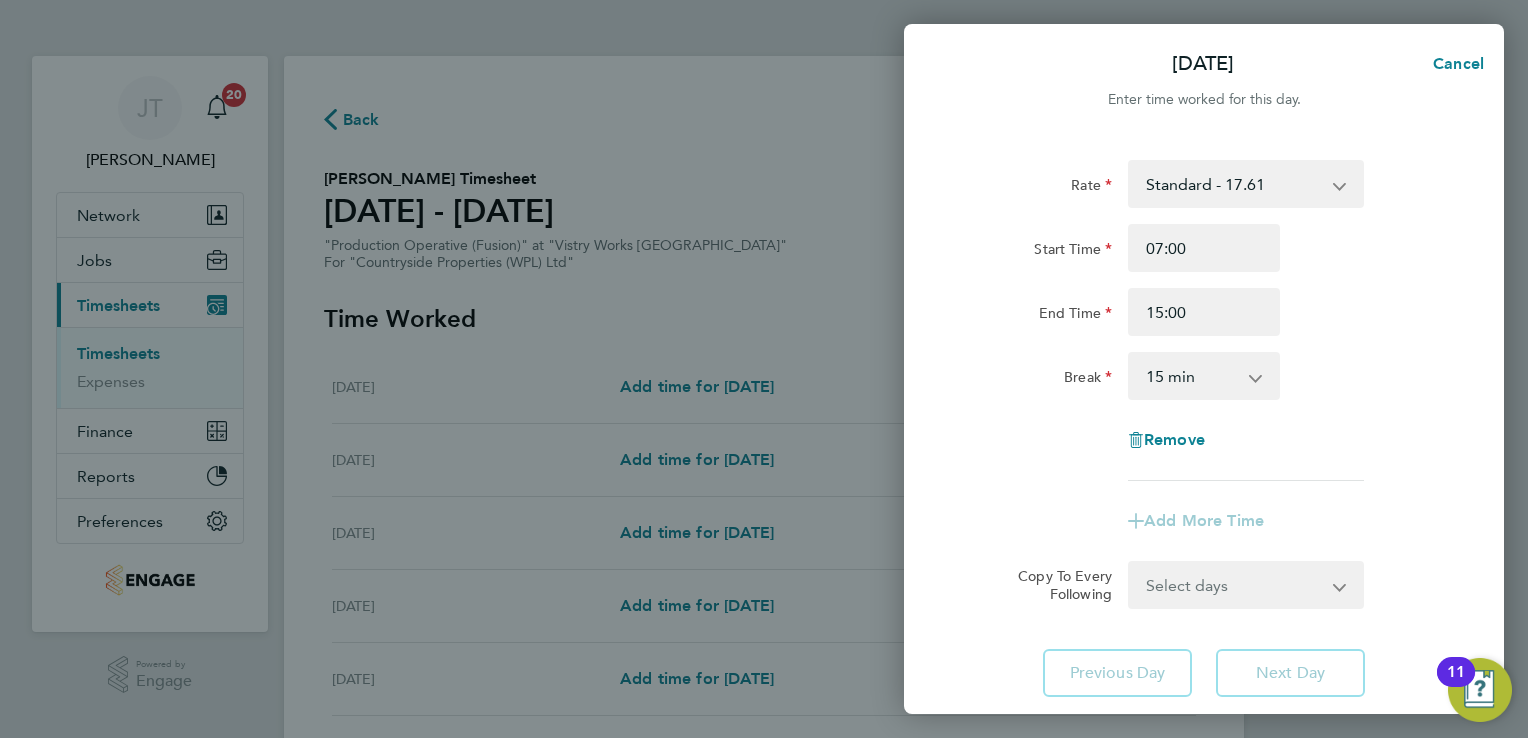 click on "0 min   15 min   30 min   45 min   60 min   75 min   90 min" at bounding box center (1192, 376) 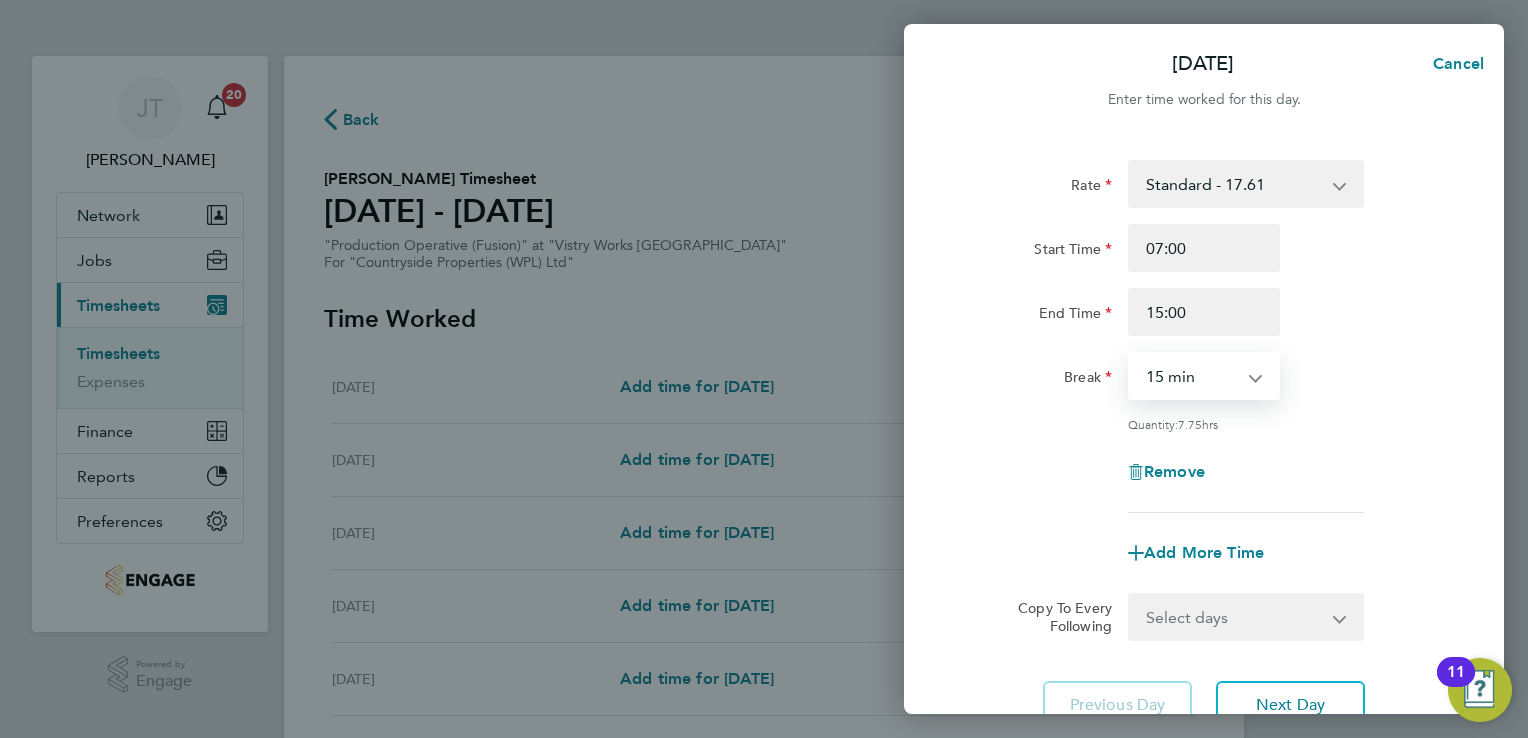 select on "30" 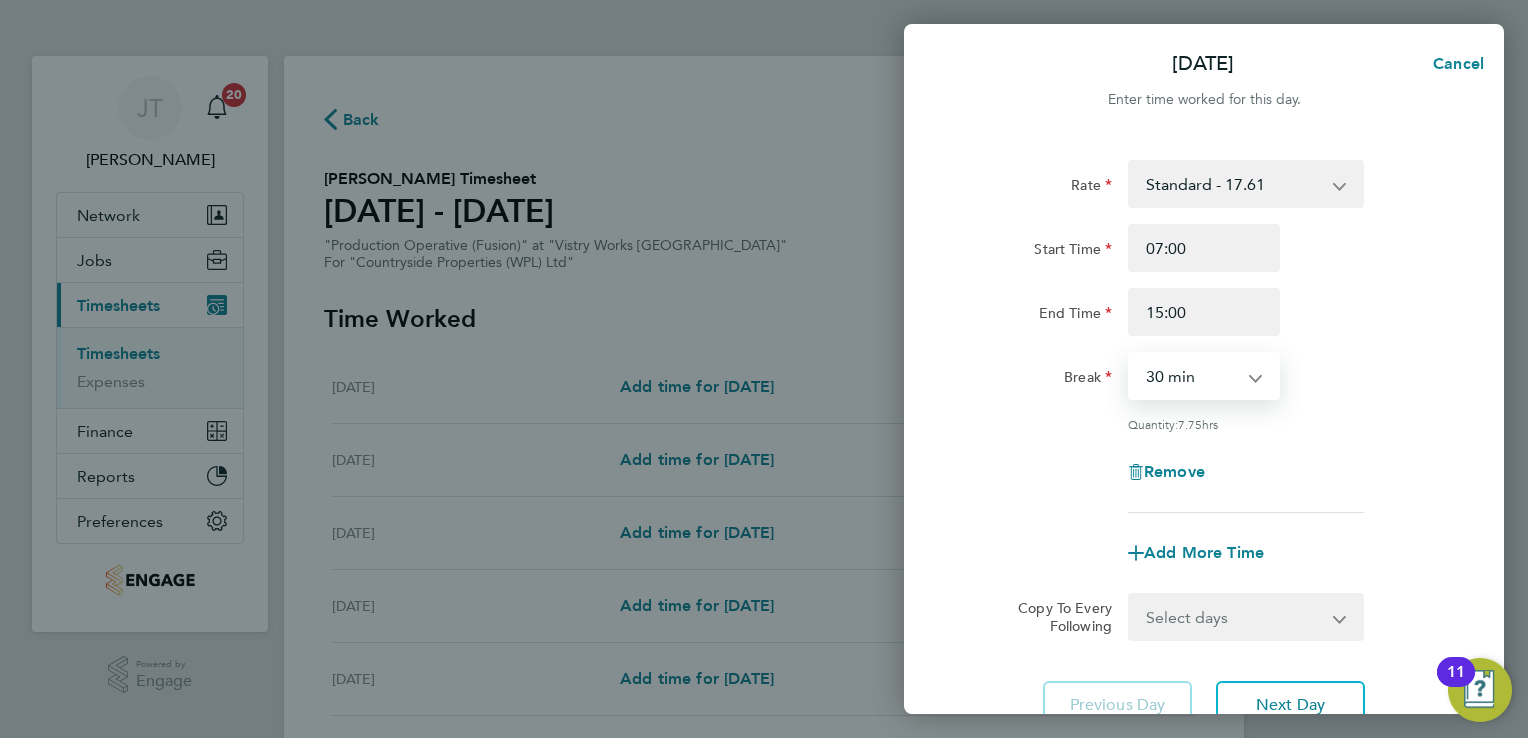 click on "0 min   15 min   30 min   45 min   60 min   75 min   90 min" at bounding box center (1192, 376) 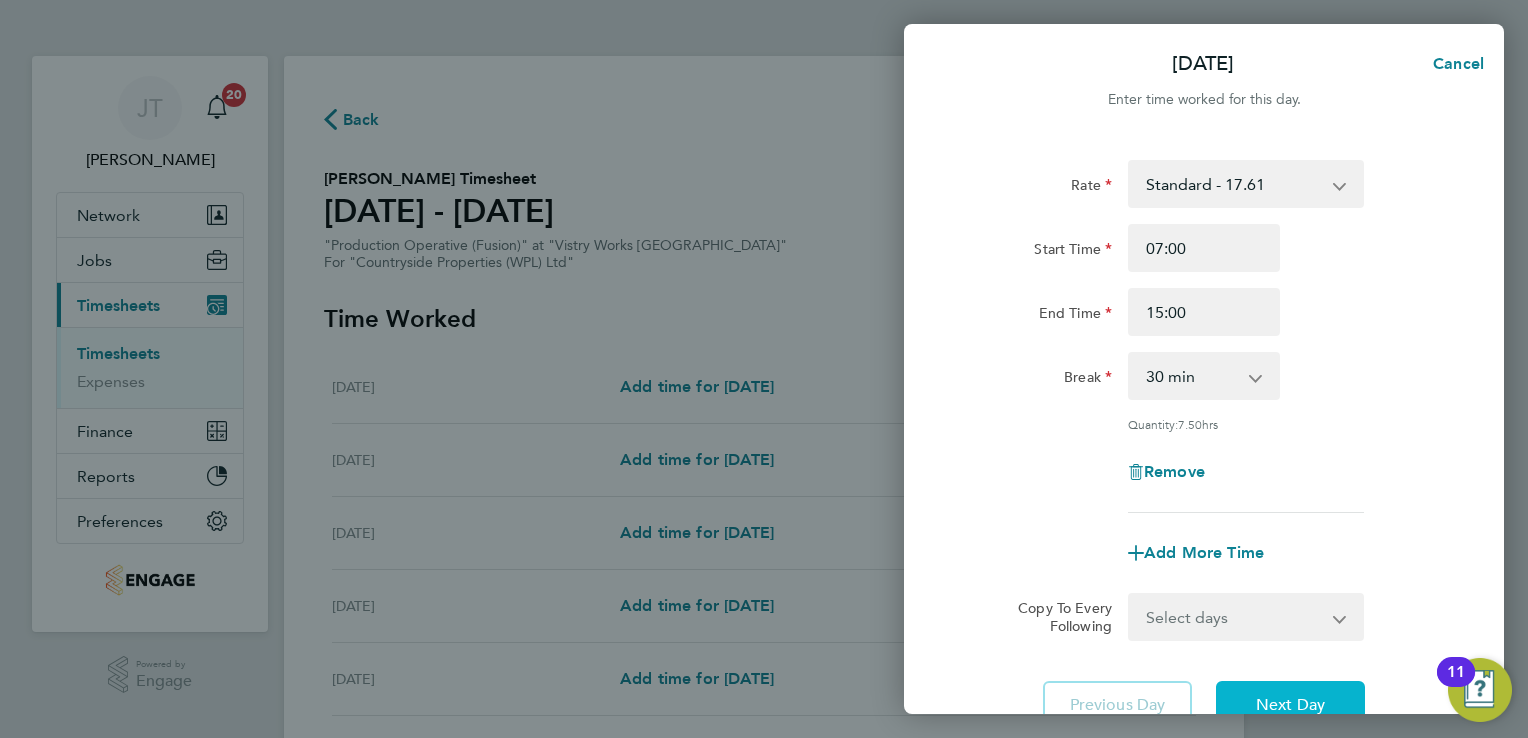 click on "Next Day" 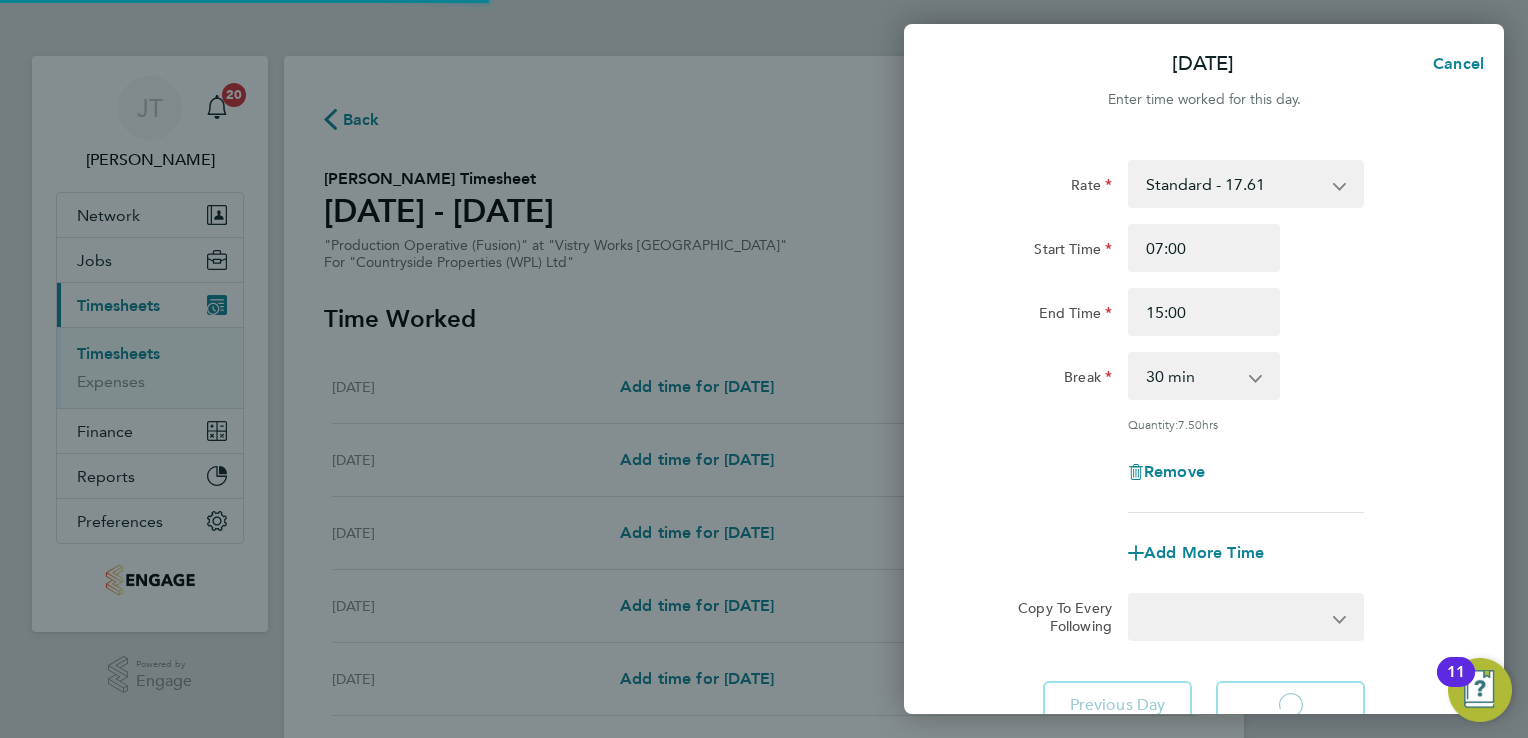 select on "15" 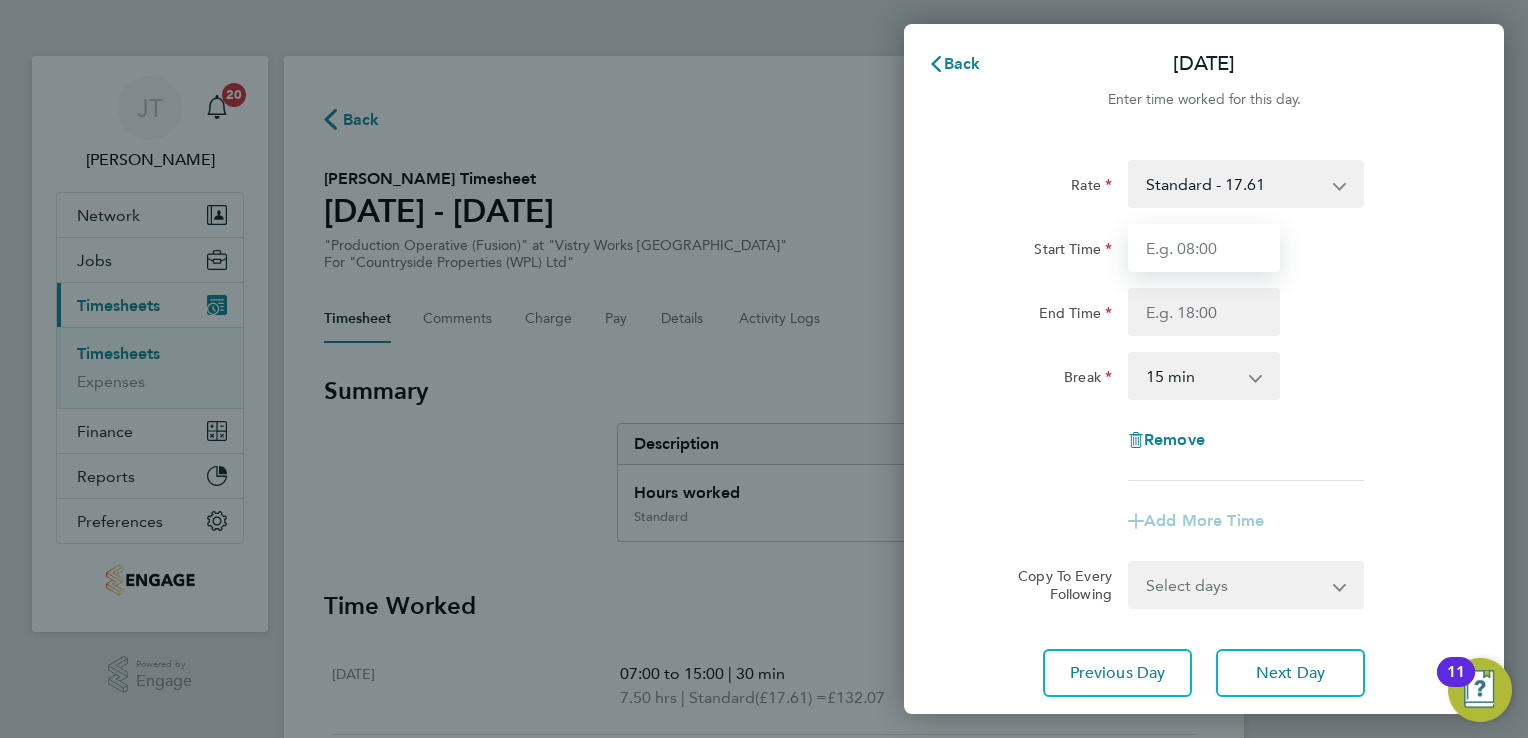 click on "Start Time" at bounding box center [1204, 248] 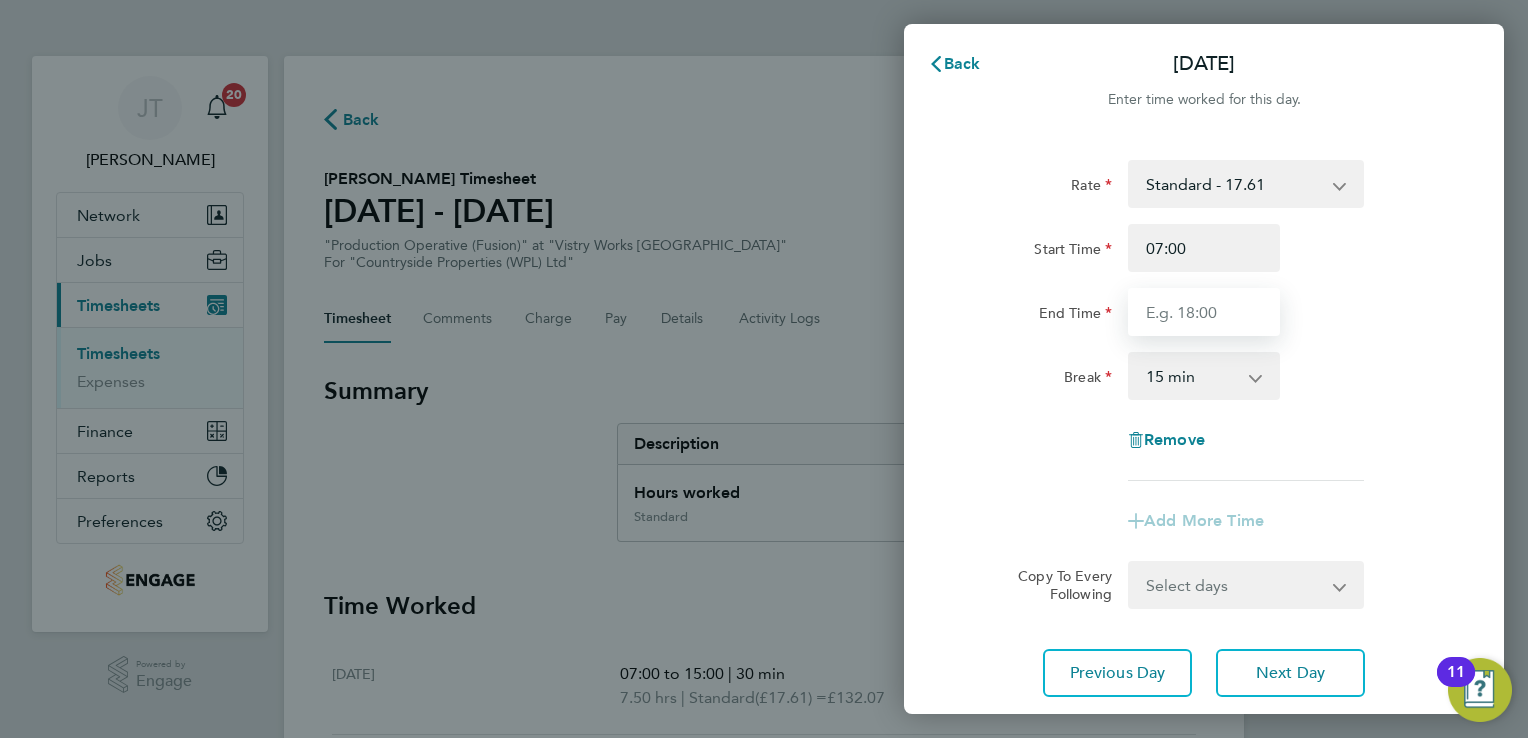 type on "15:00" 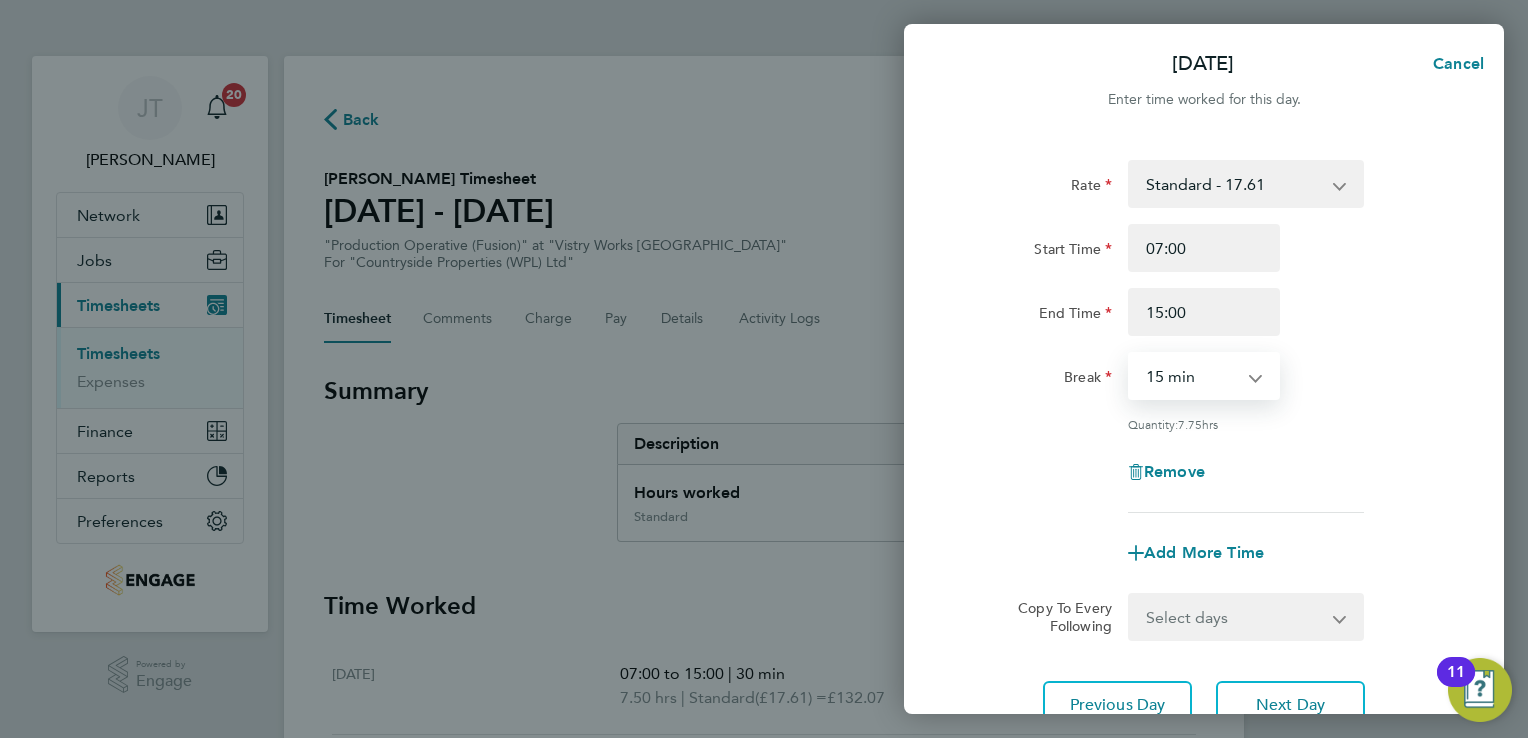 click on "0 min   15 min   30 min   45 min   60 min   75 min   90 min" at bounding box center (1192, 376) 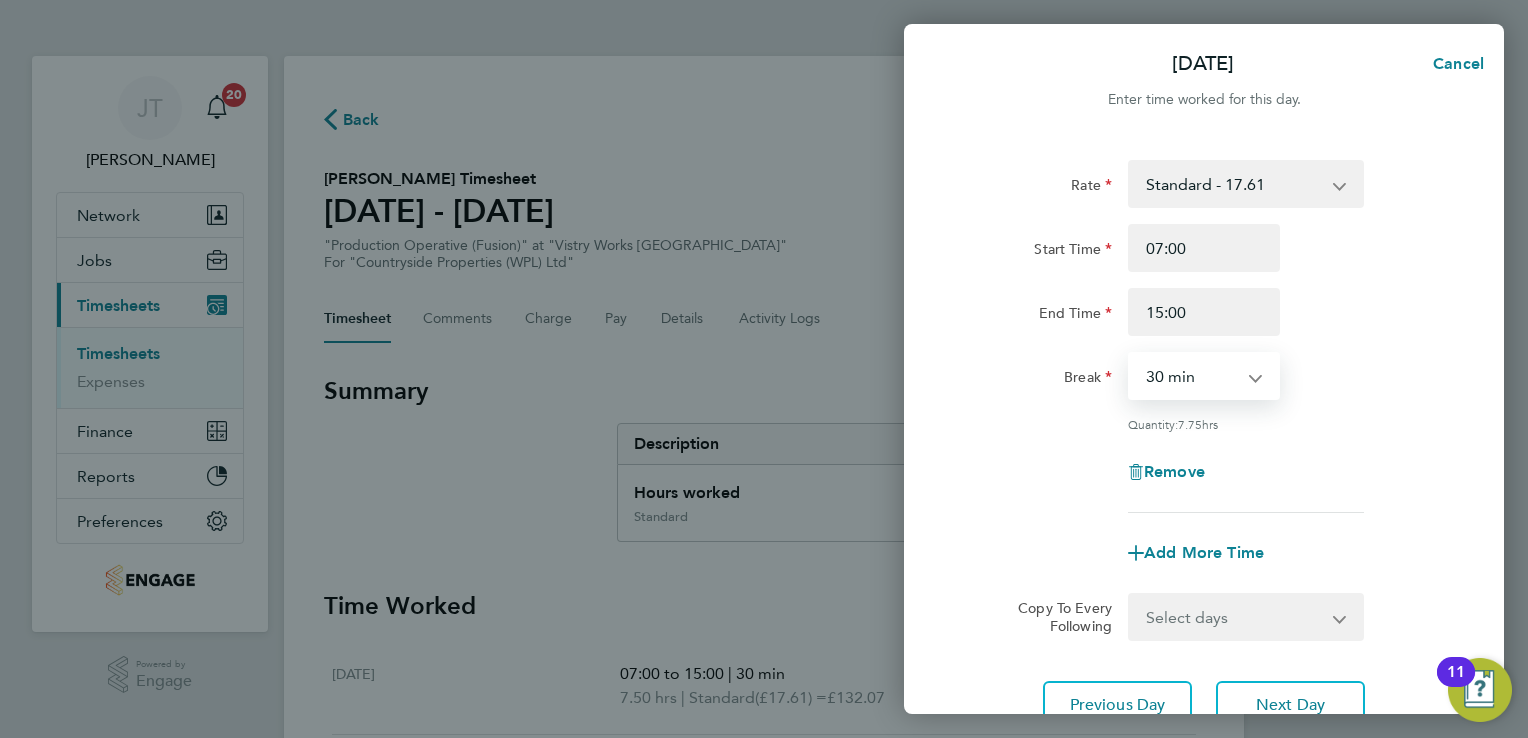 click on "0 min   15 min   30 min   45 min   60 min   75 min   90 min" at bounding box center [1192, 376] 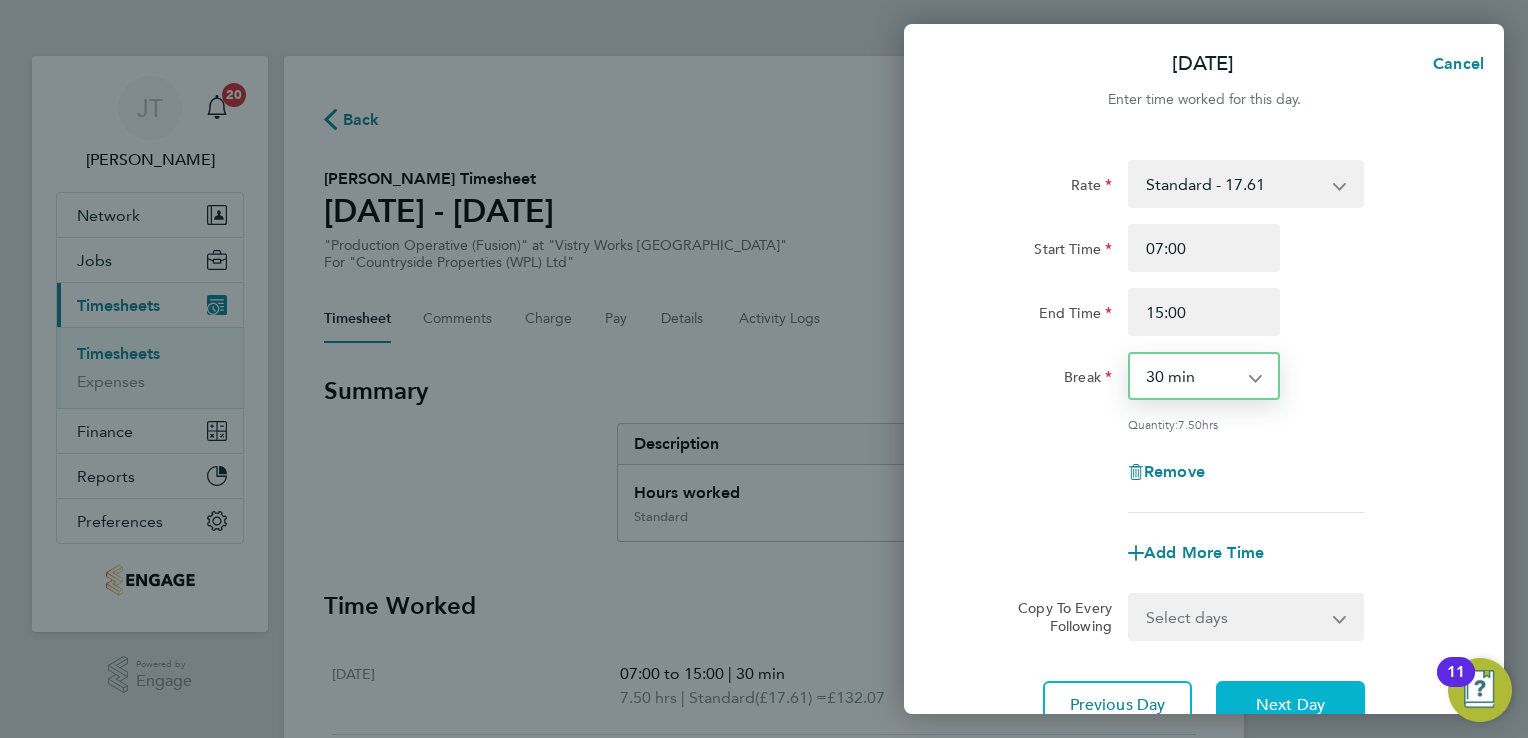 click on "Next Day" 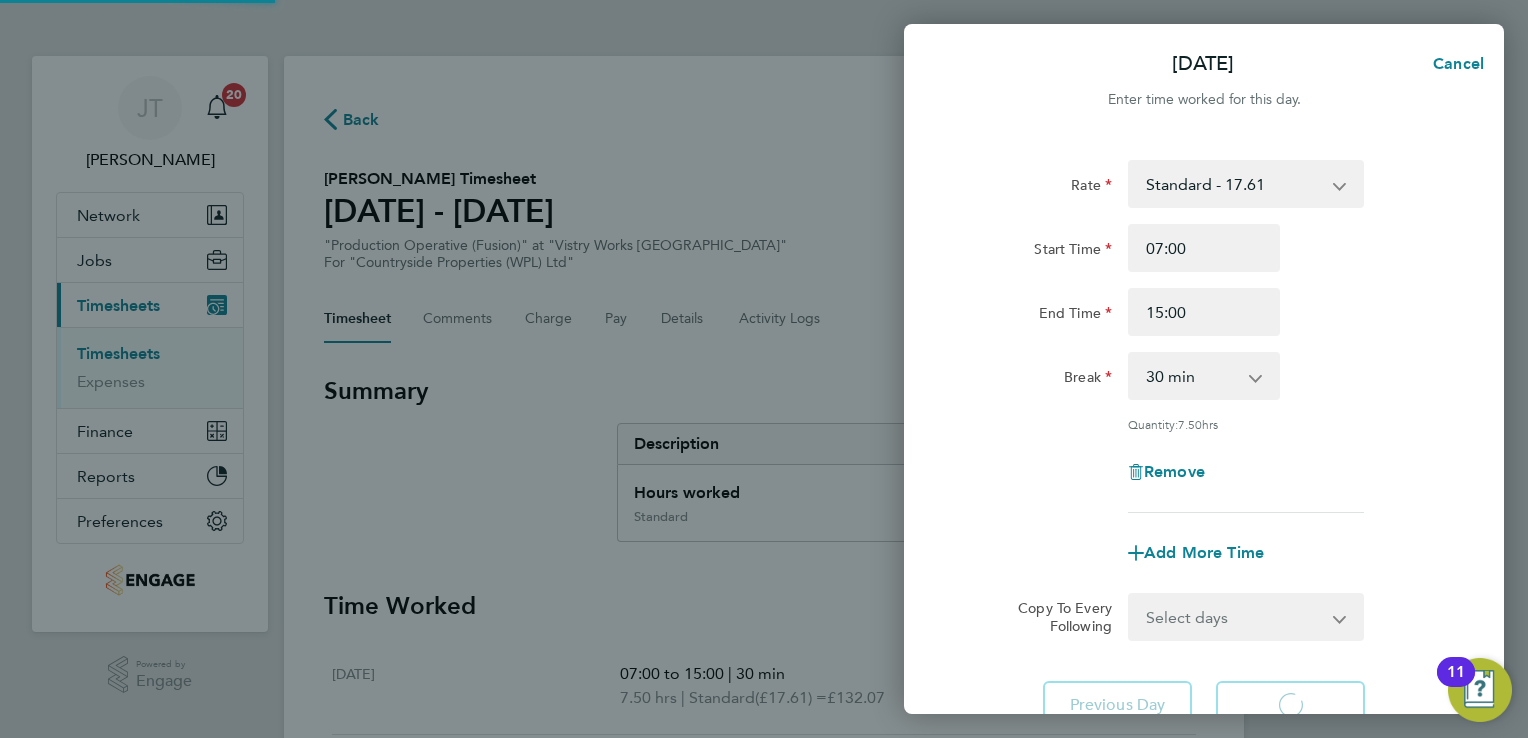 select on "15" 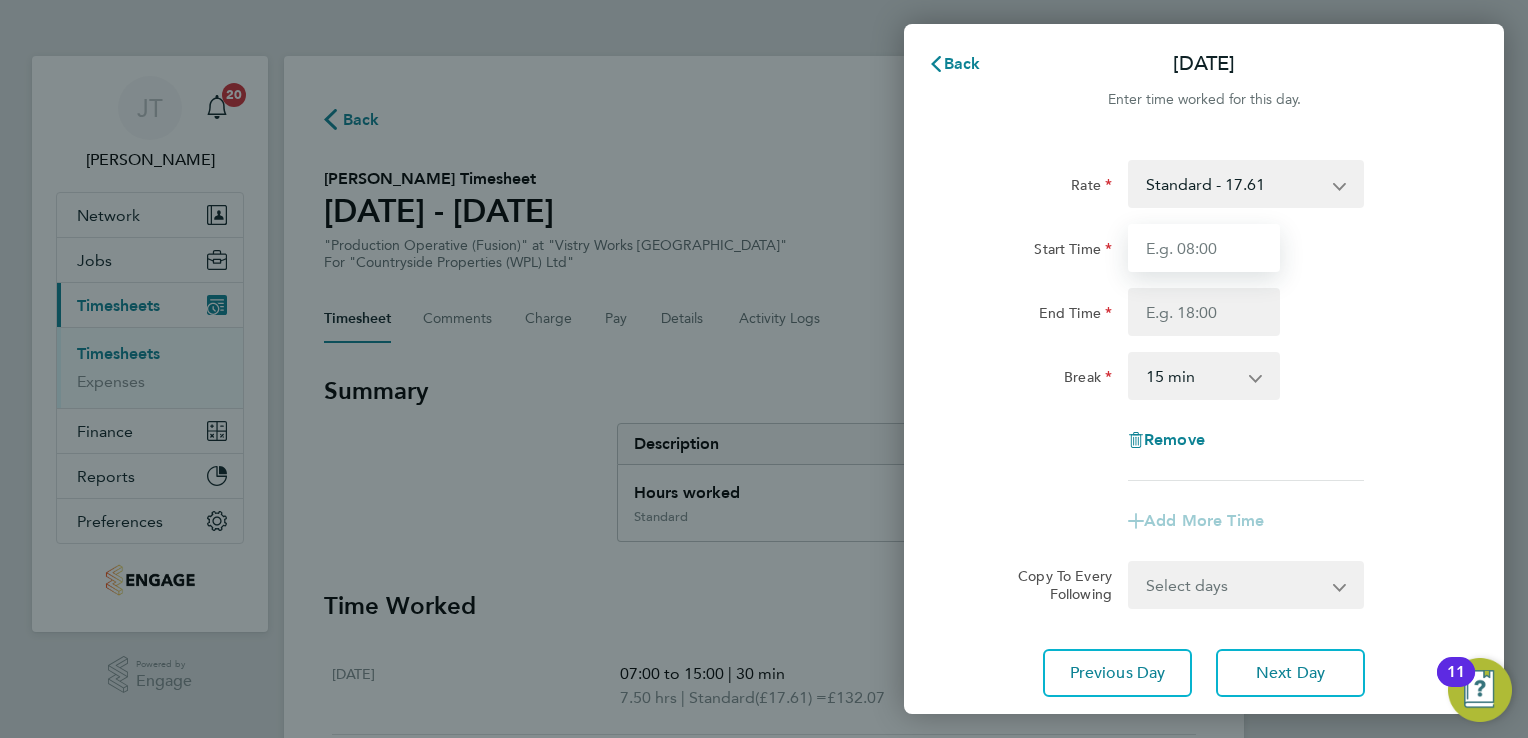 click on "Start Time" at bounding box center (1204, 248) 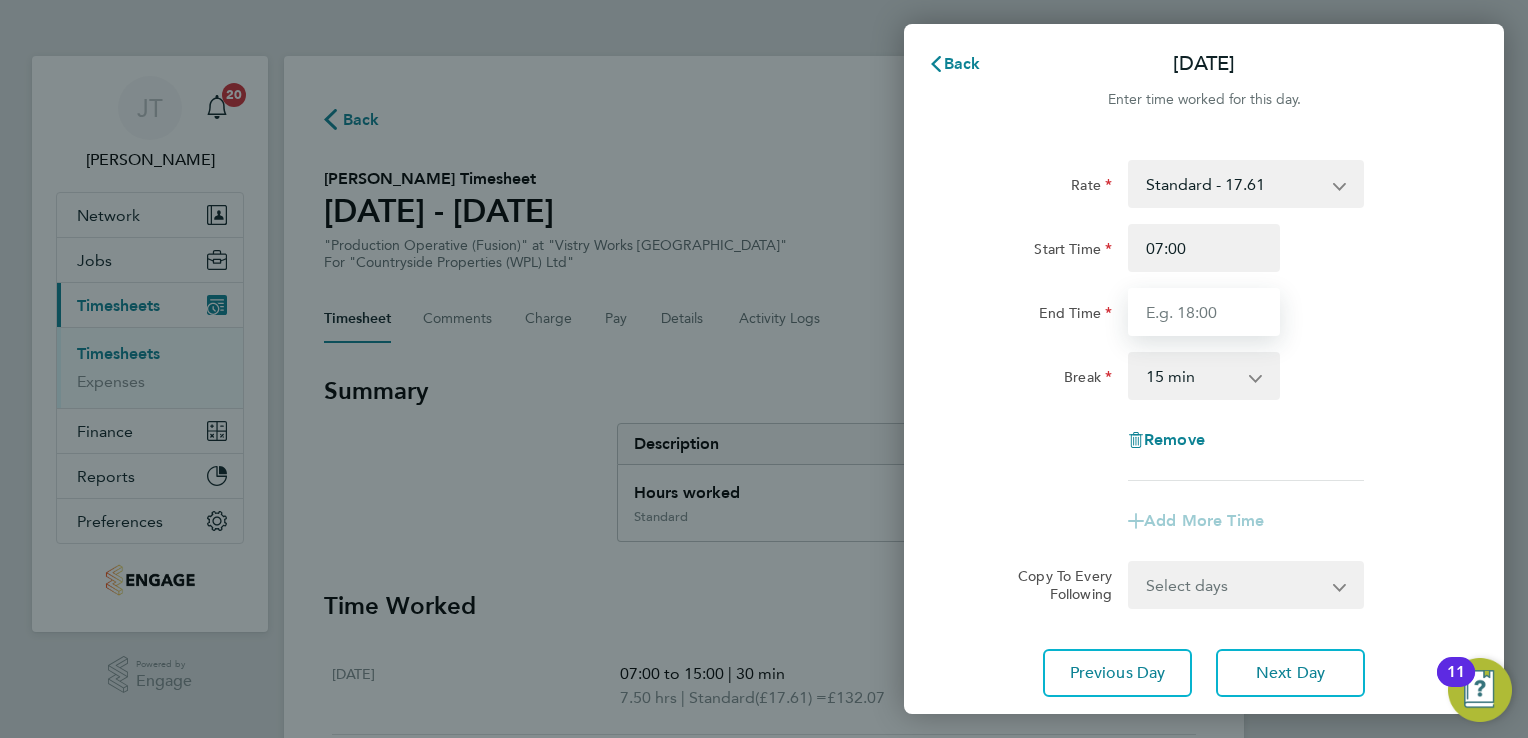 type on "15:00" 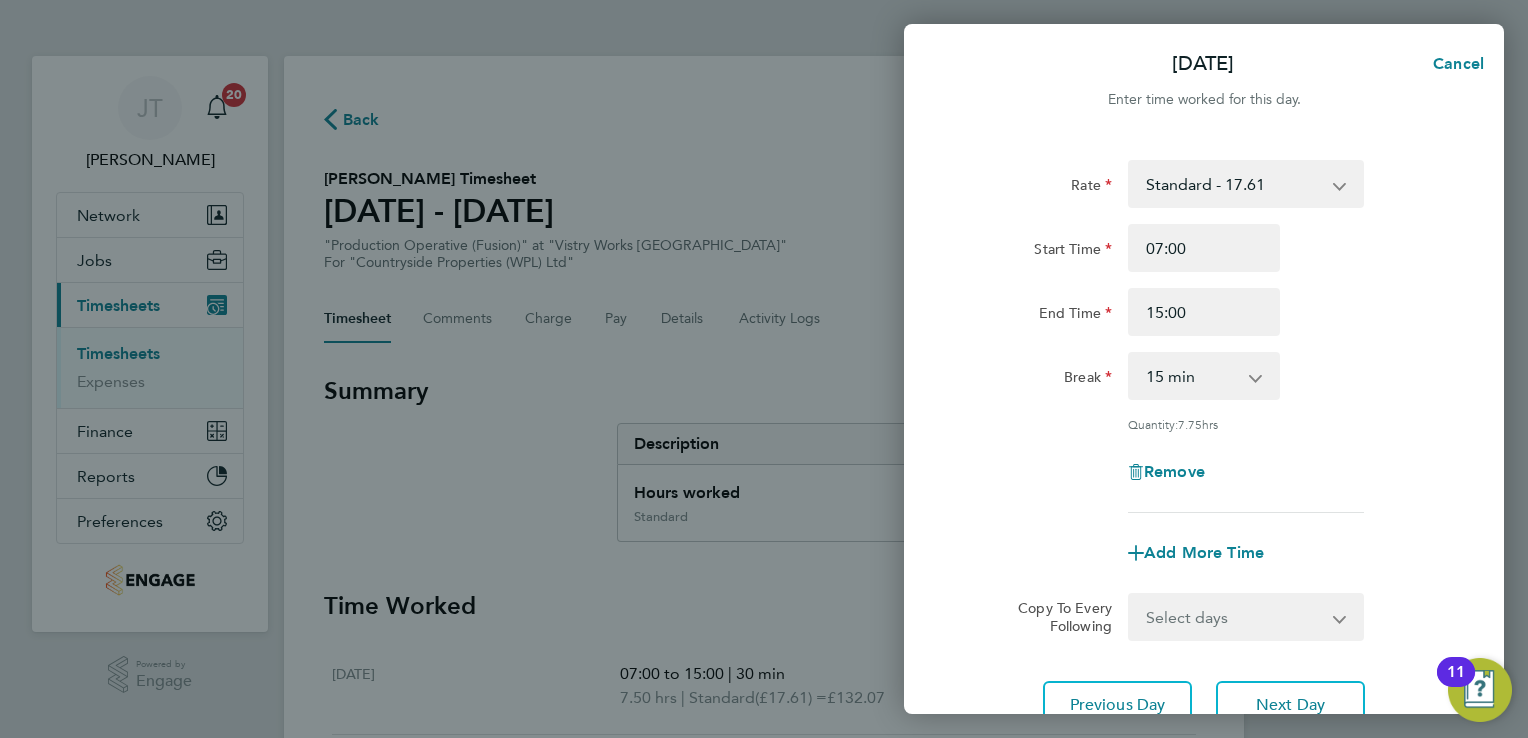 click on "0 min   15 min   30 min   45 min   60 min   75 min   90 min" at bounding box center [1192, 376] 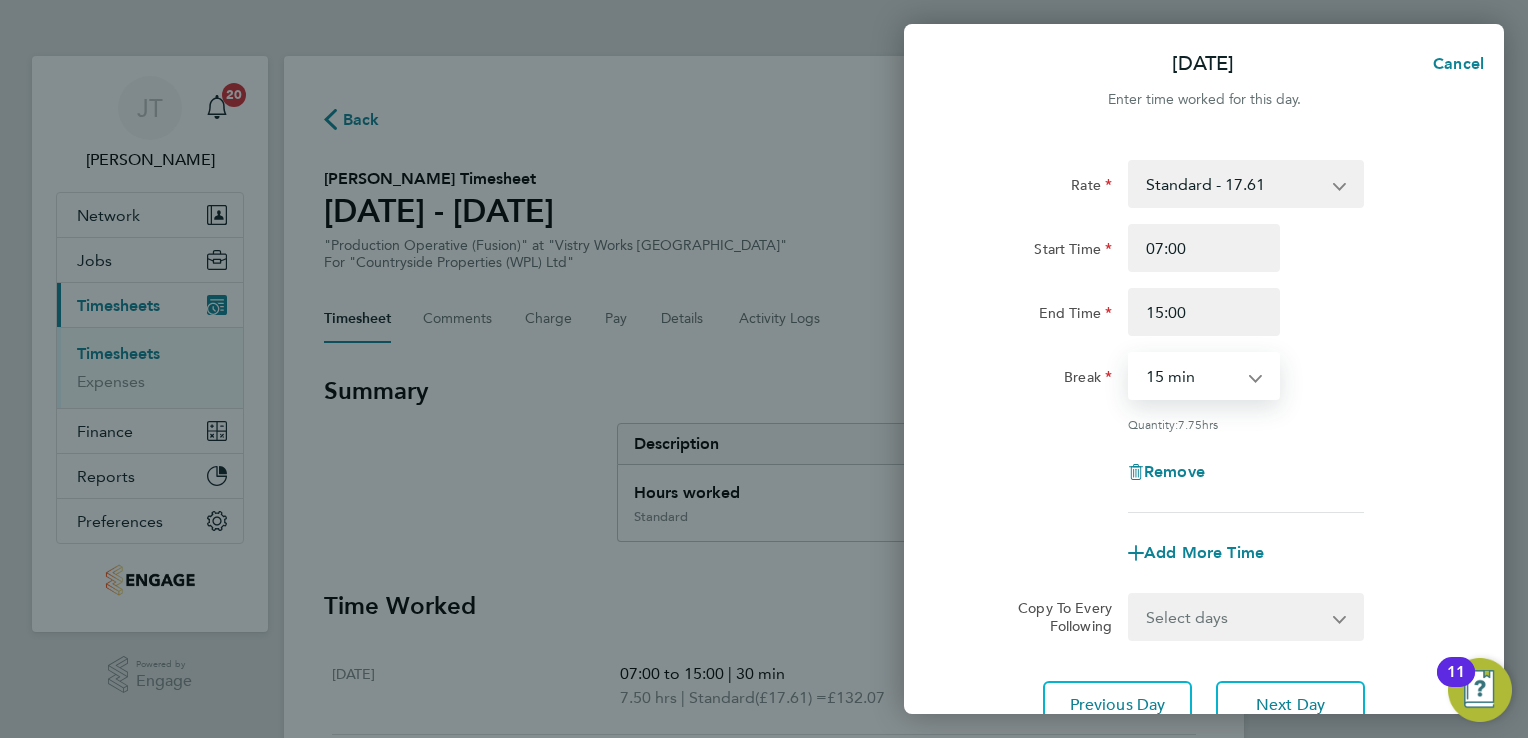 select on "30" 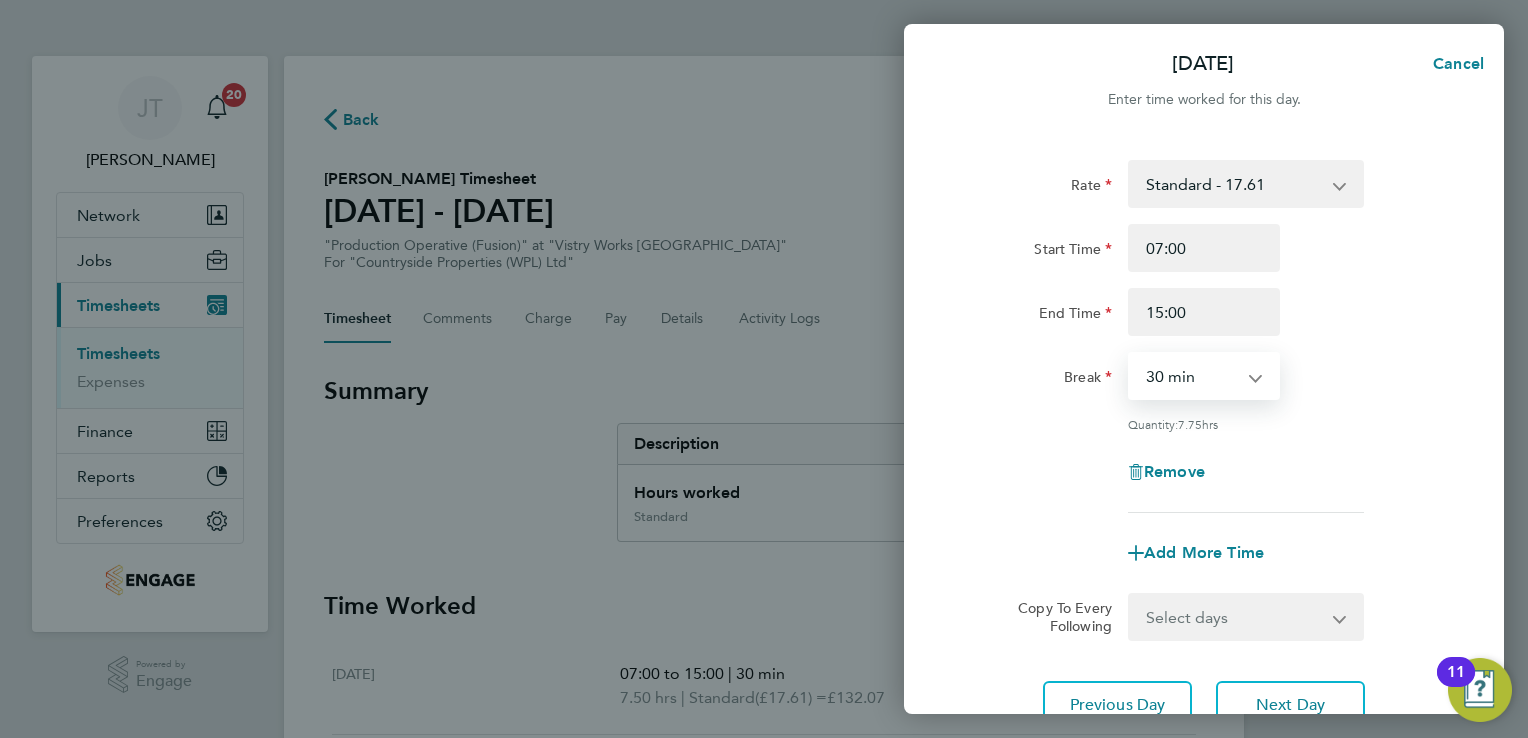 click on "0 min   15 min   30 min   45 min   60 min   75 min   90 min" at bounding box center [1192, 376] 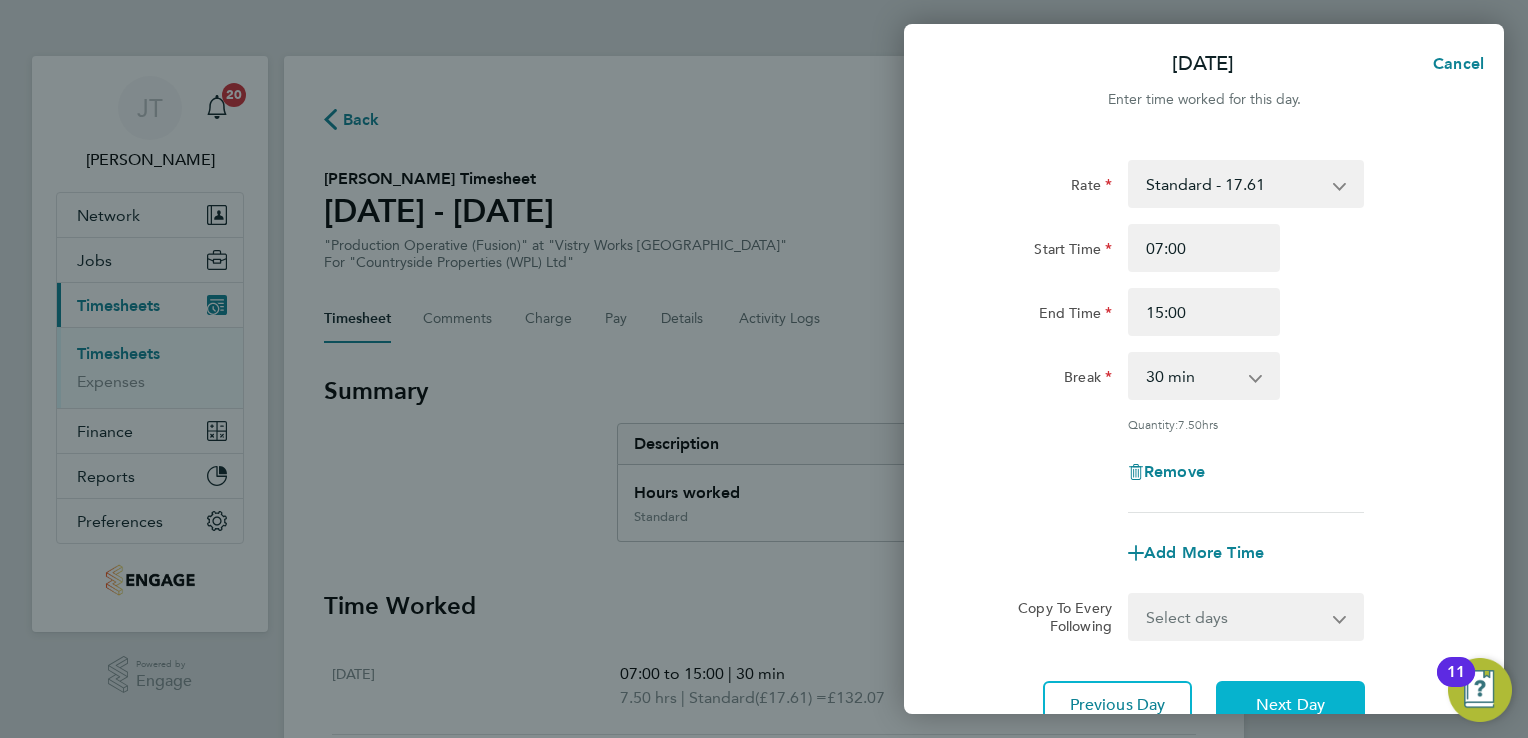 click on "Next Day" 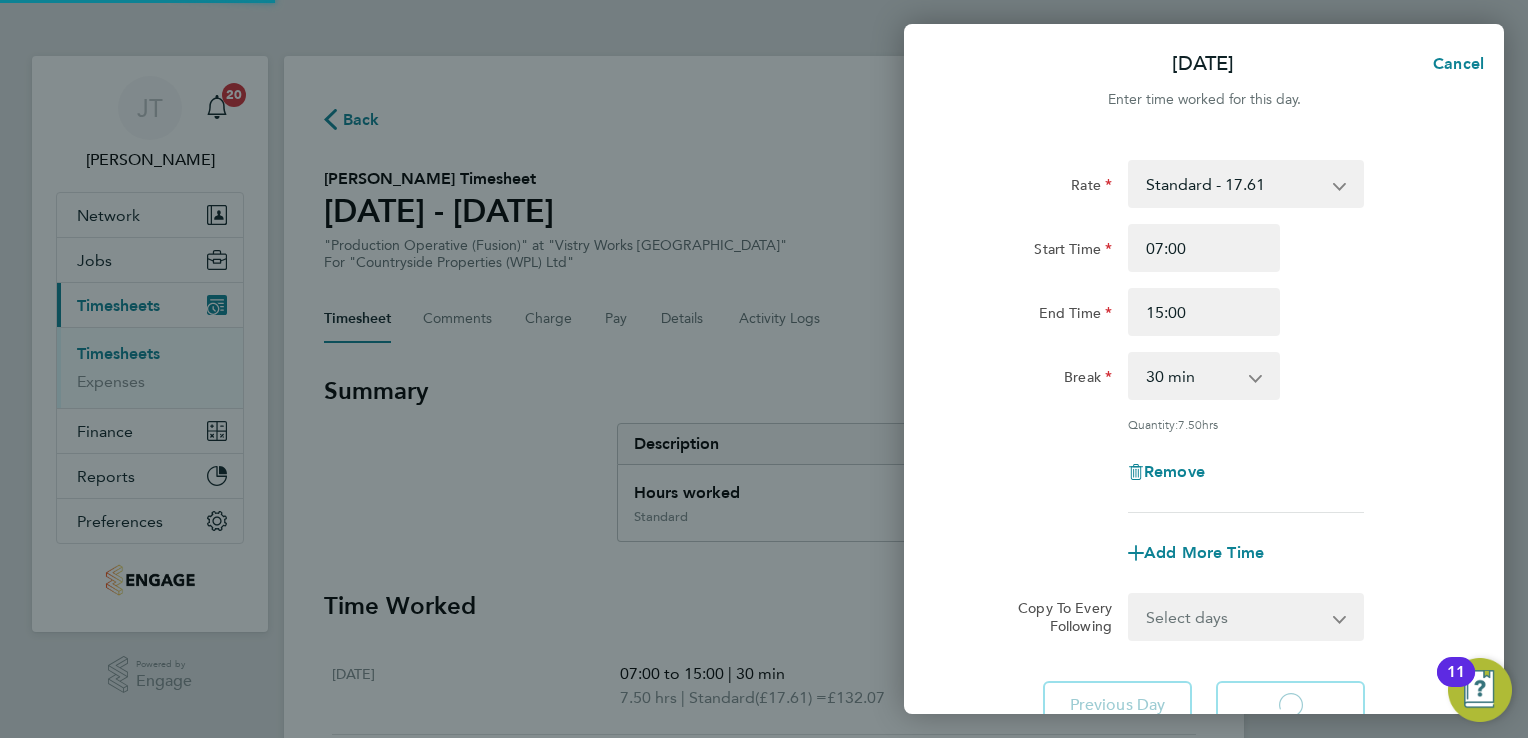 select on "15" 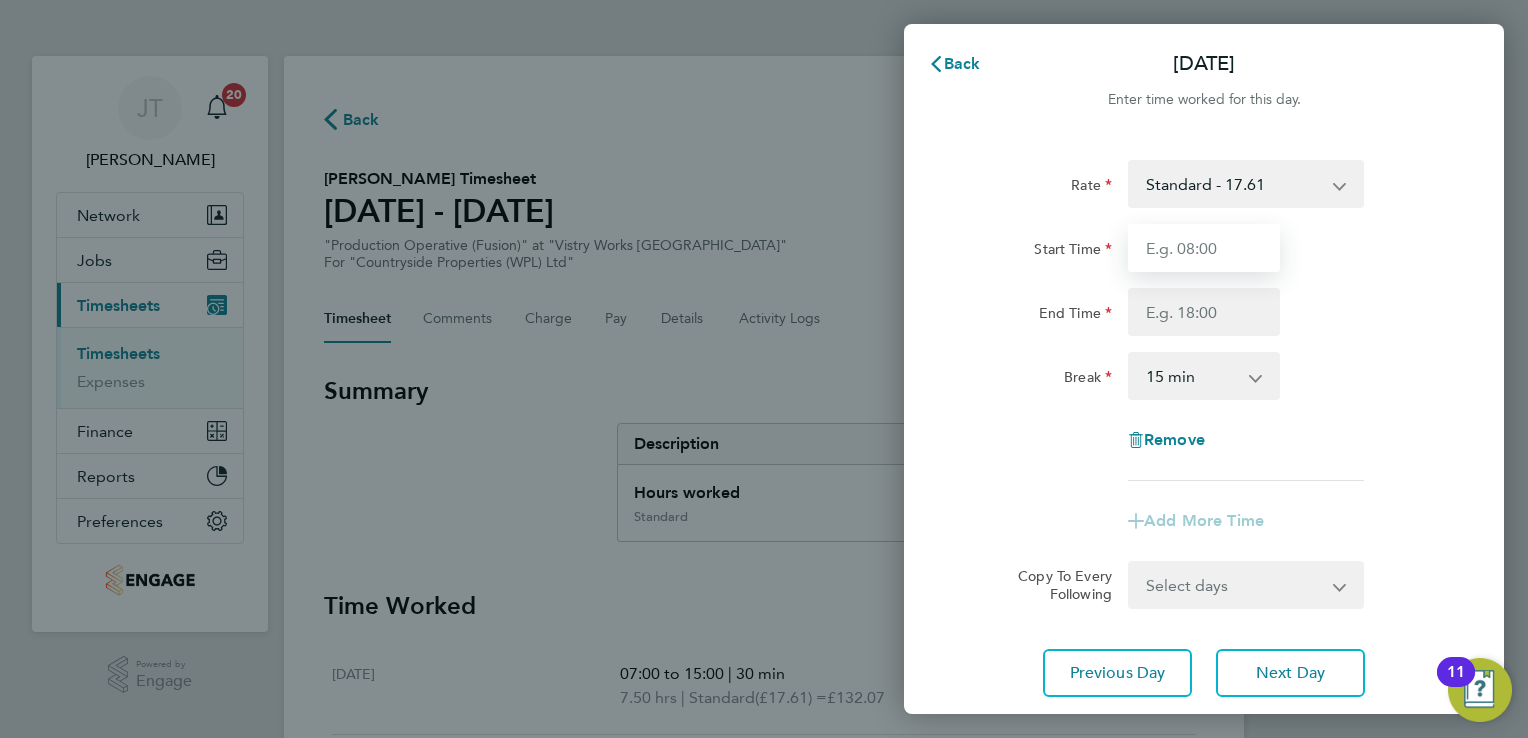 click on "Start Time" at bounding box center [1204, 248] 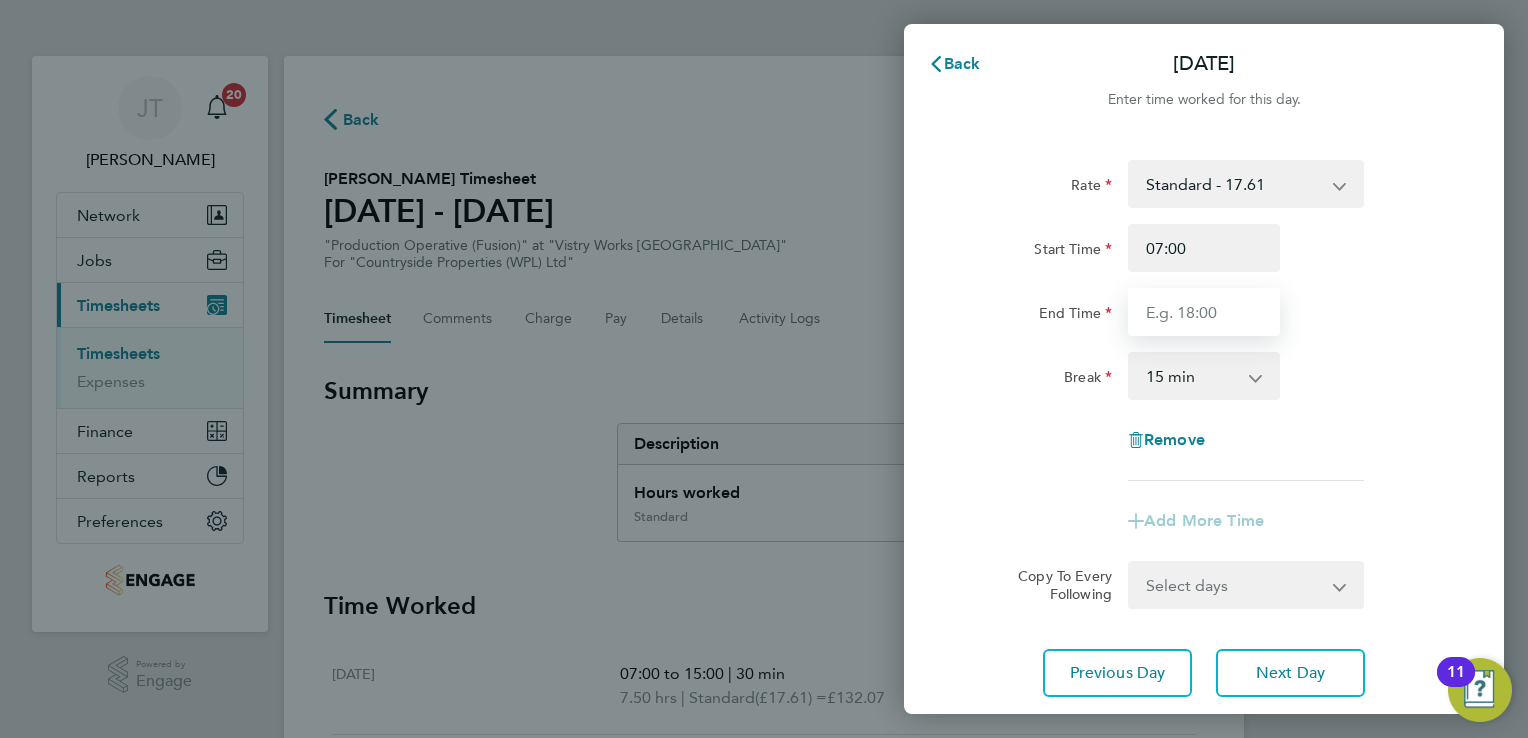 type on "15:00" 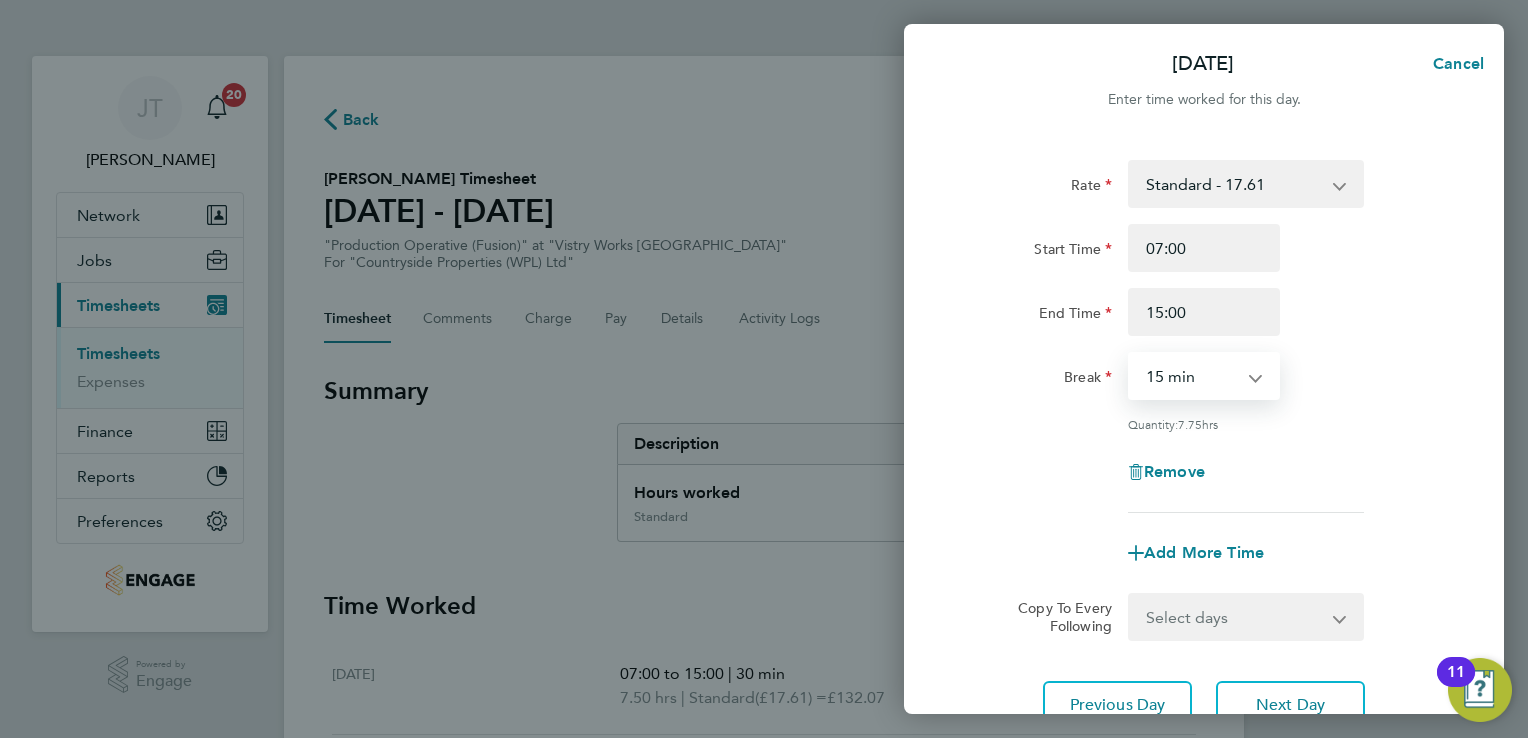 click on "0 min   15 min   30 min   45 min   60 min   75 min   90 min" at bounding box center [1192, 376] 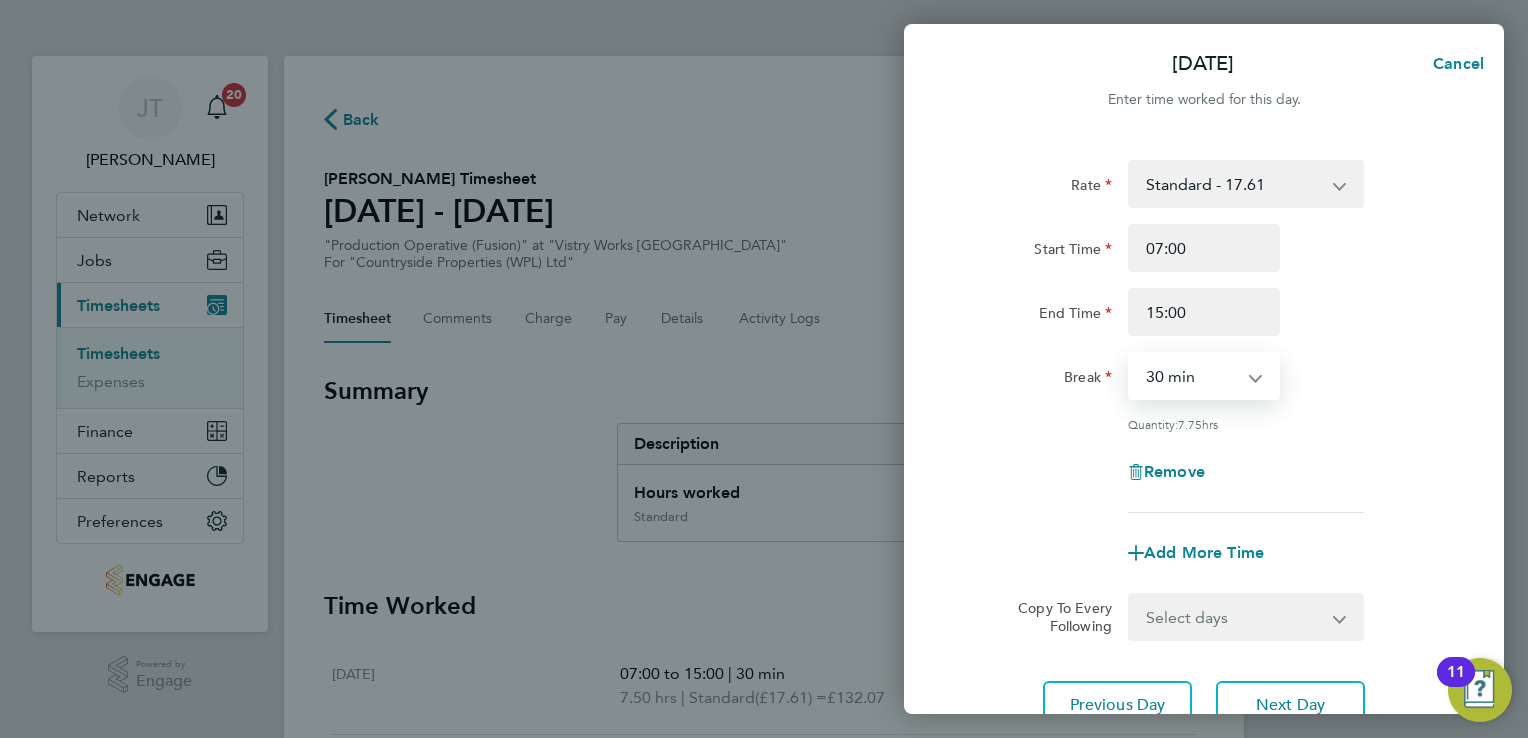click on "0 min   15 min   30 min   45 min   60 min   75 min   90 min" at bounding box center (1192, 376) 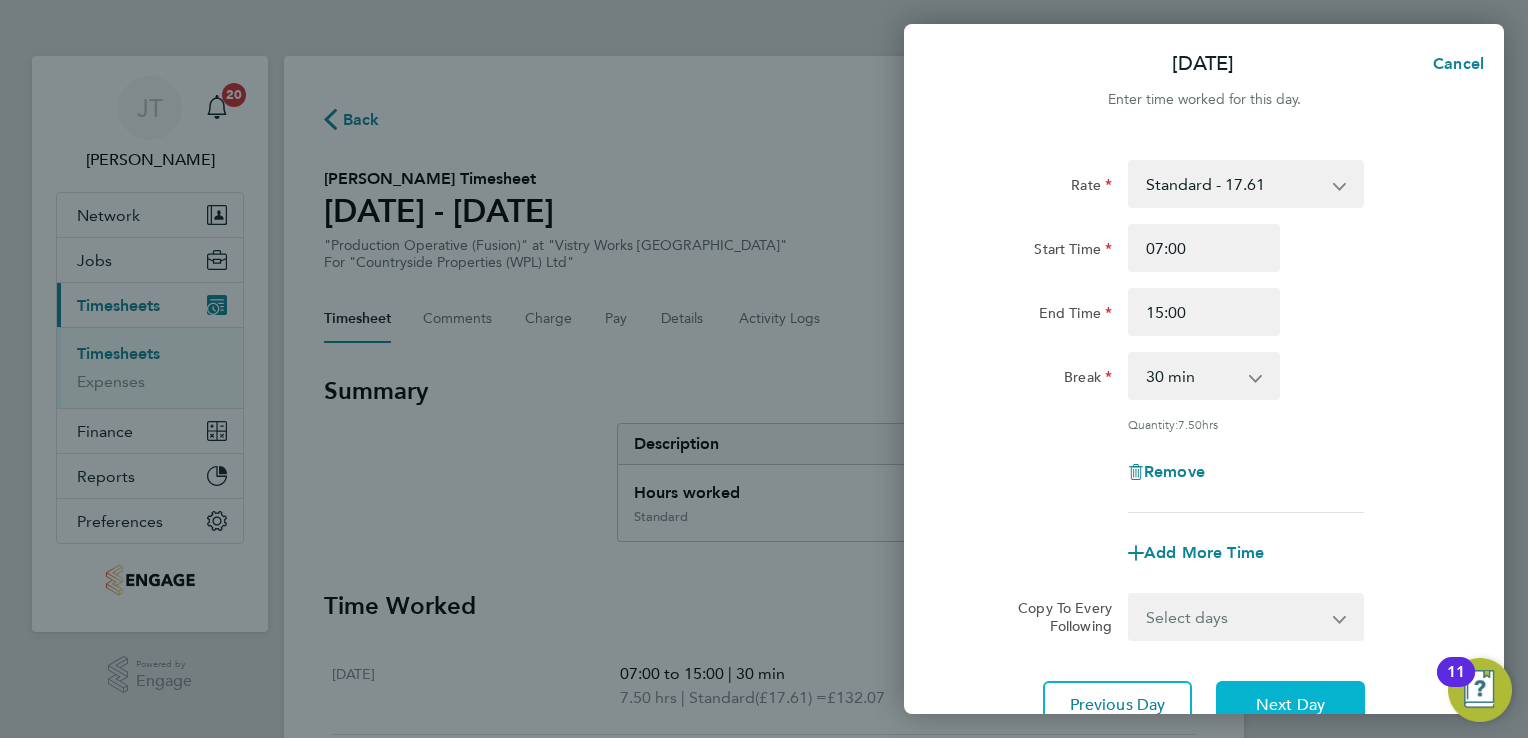 click on "Next Day" 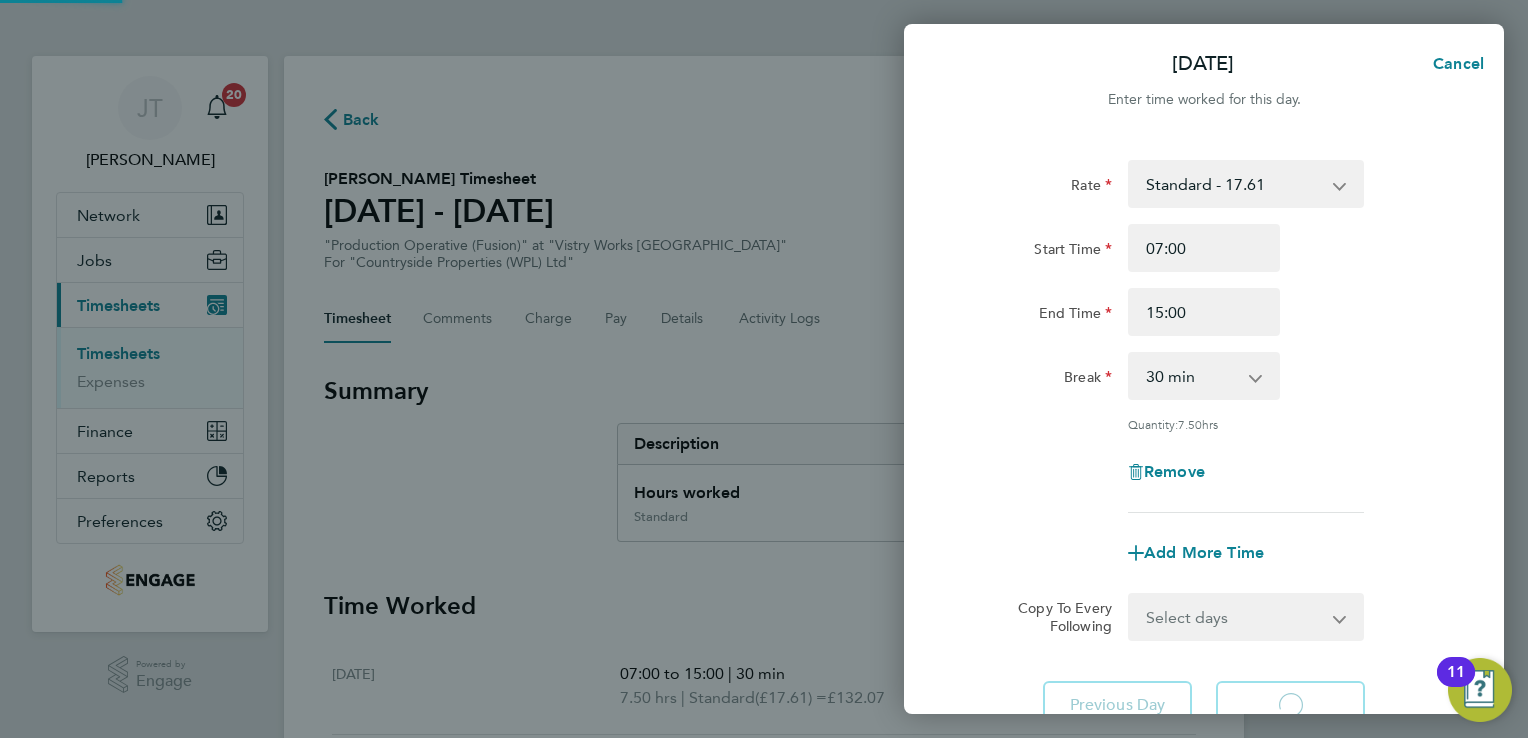 select on "15" 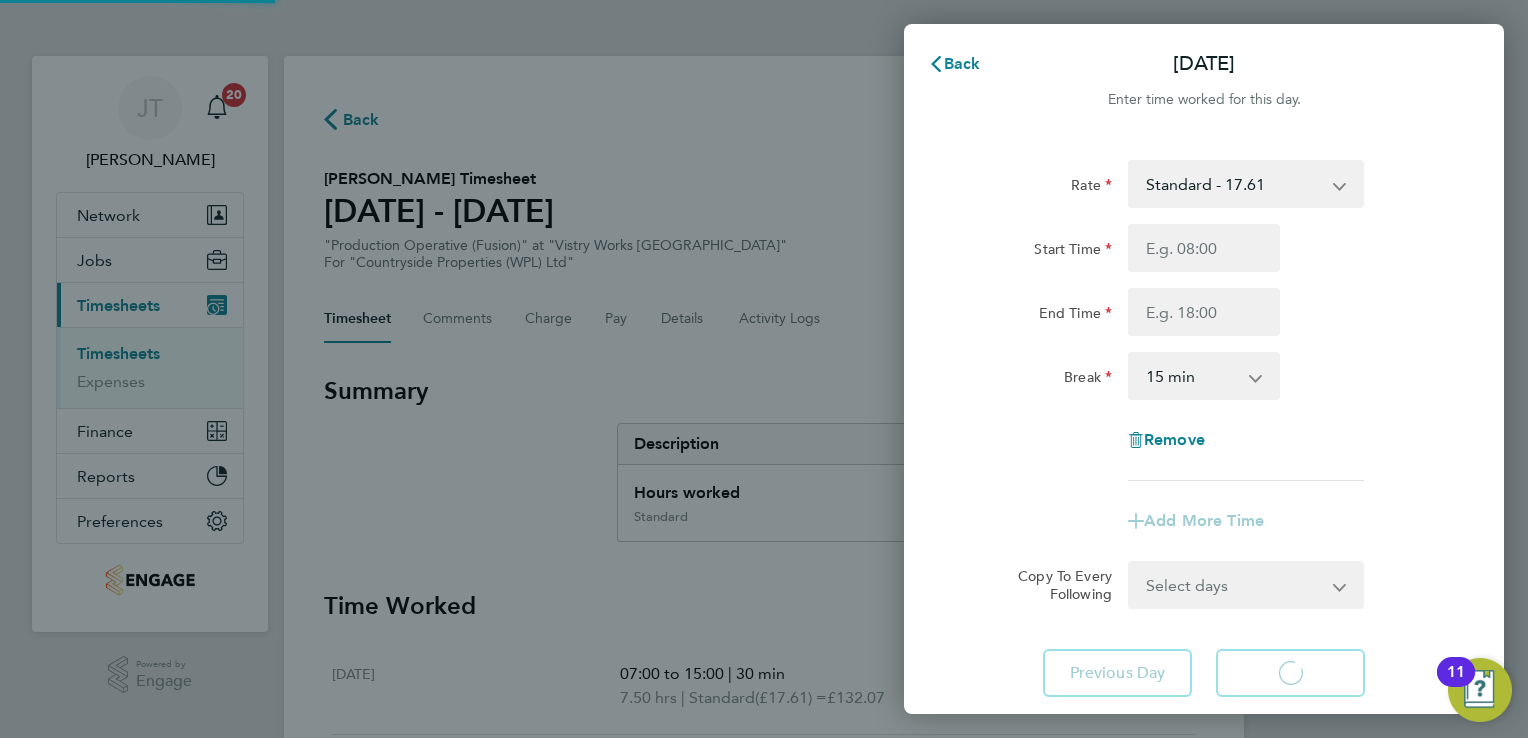 select on "15" 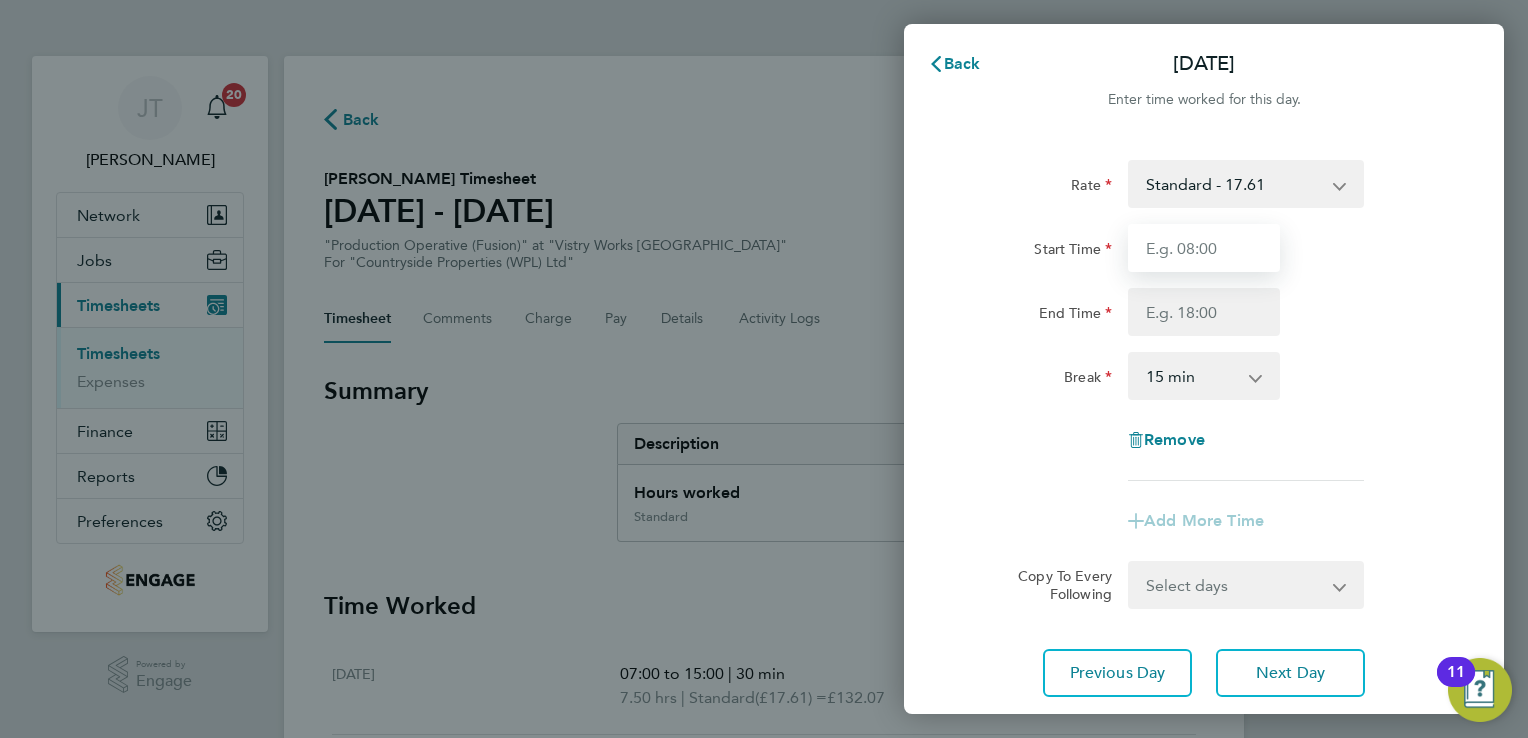click on "Start Time" at bounding box center (1204, 248) 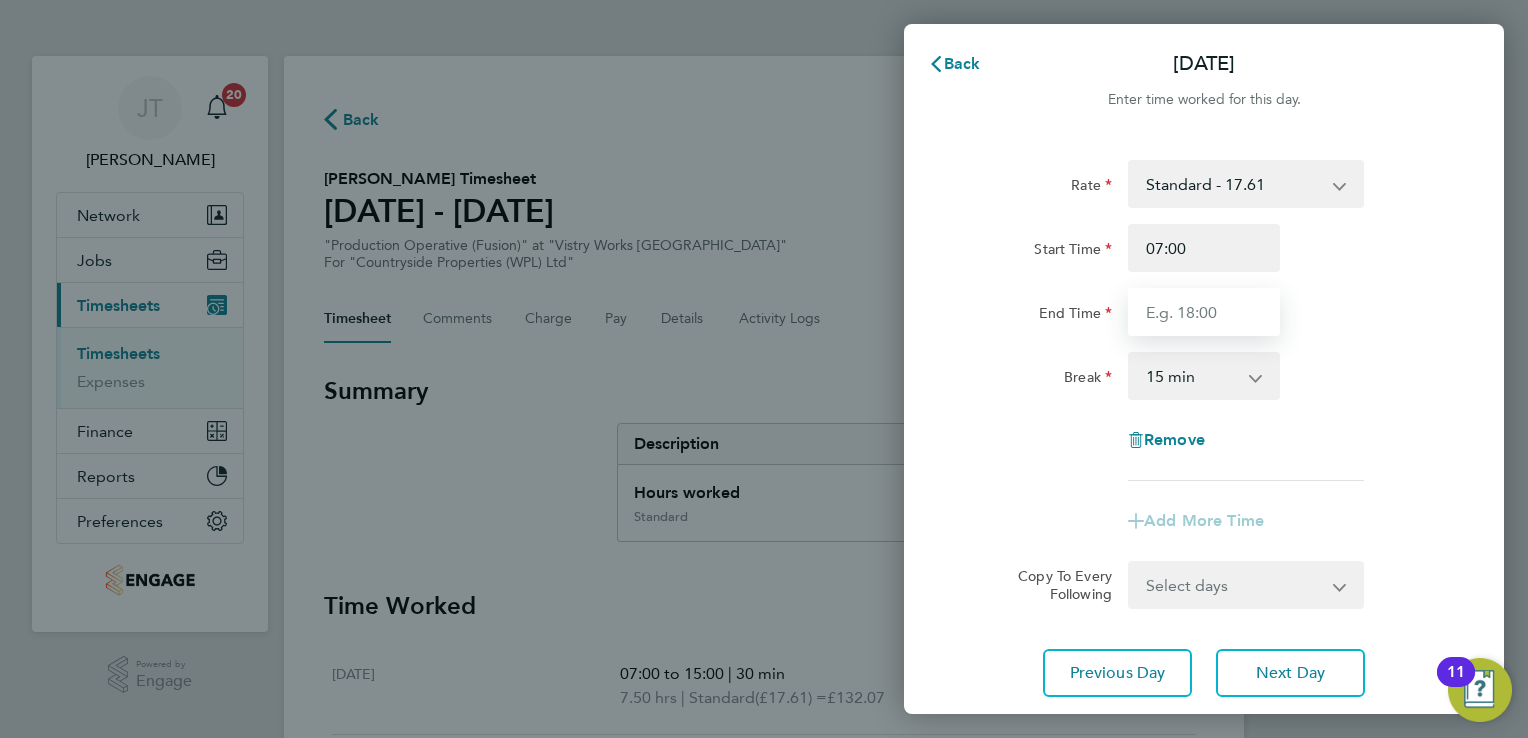 type on "15:00" 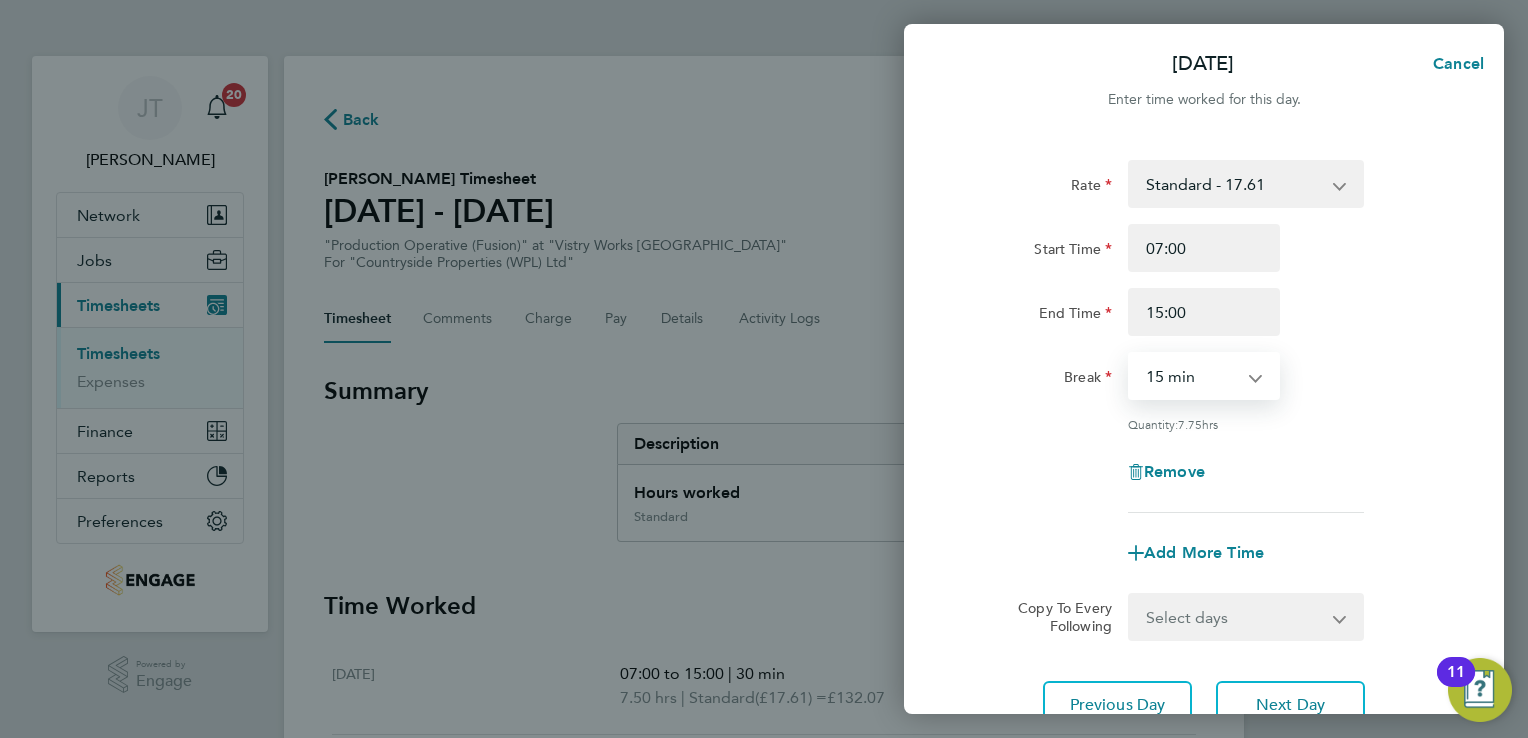 click on "0 min   15 min   30 min   45 min   60 min   75 min   90 min" at bounding box center (1192, 376) 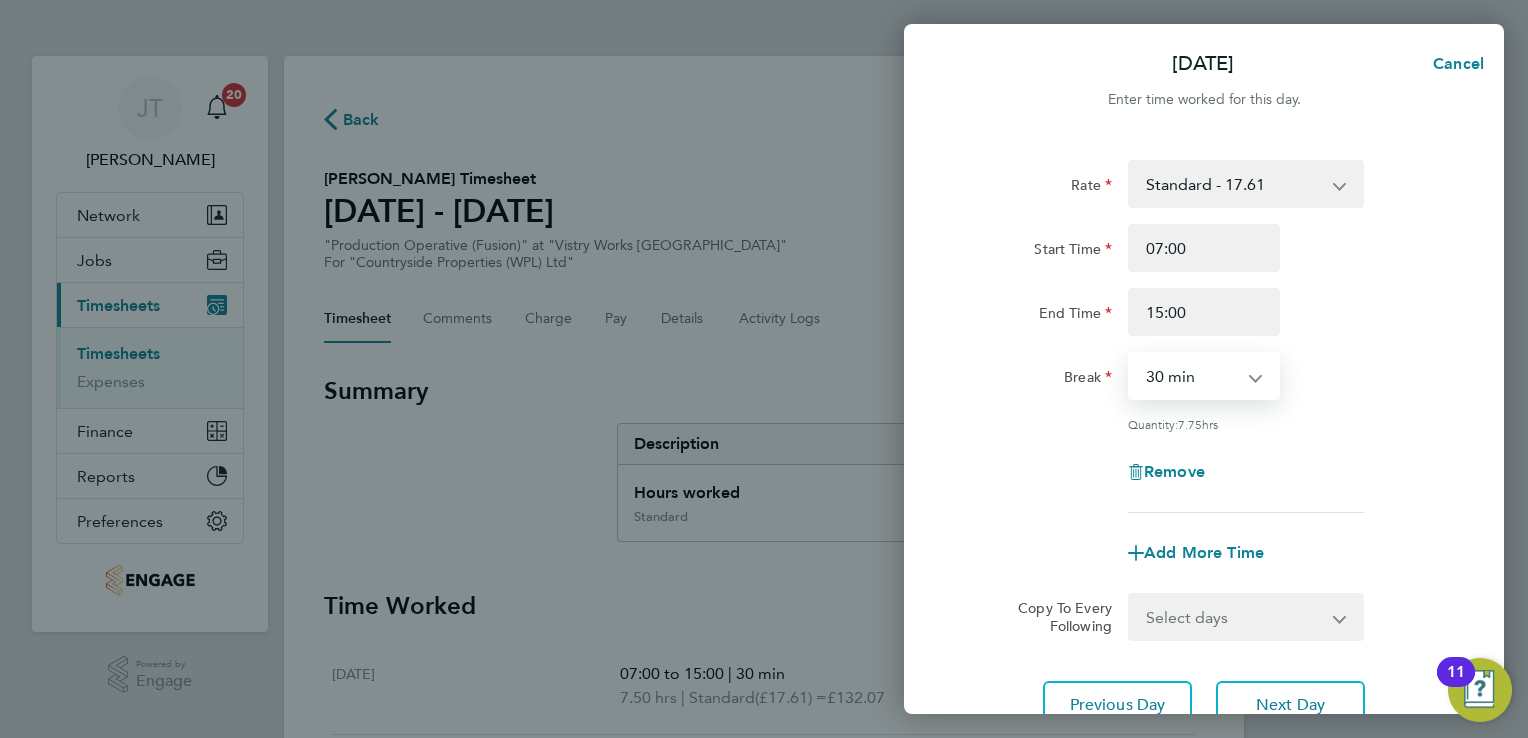 click on "0 min   15 min   30 min   45 min   60 min   75 min   90 min" at bounding box center [1192, 376] 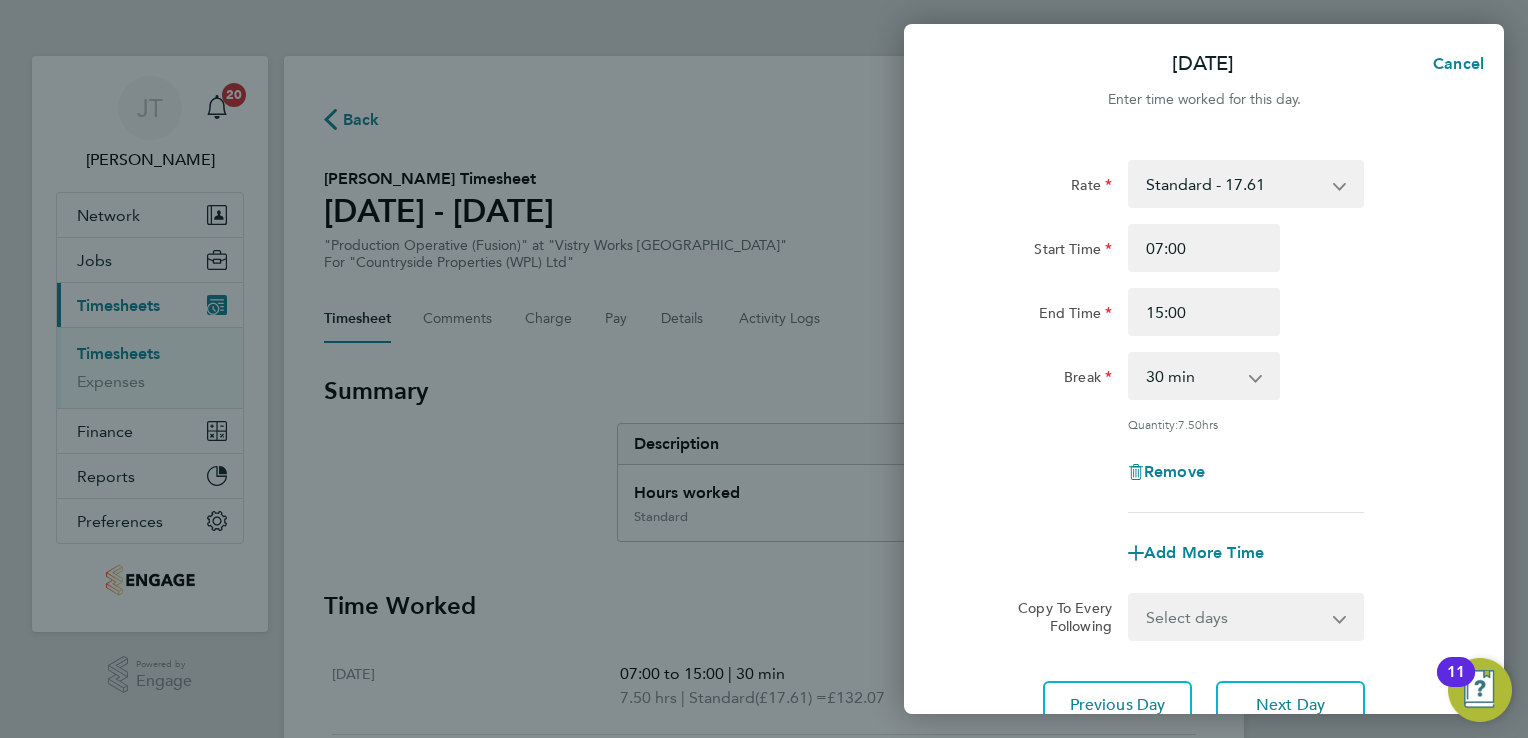 click on "Remove" 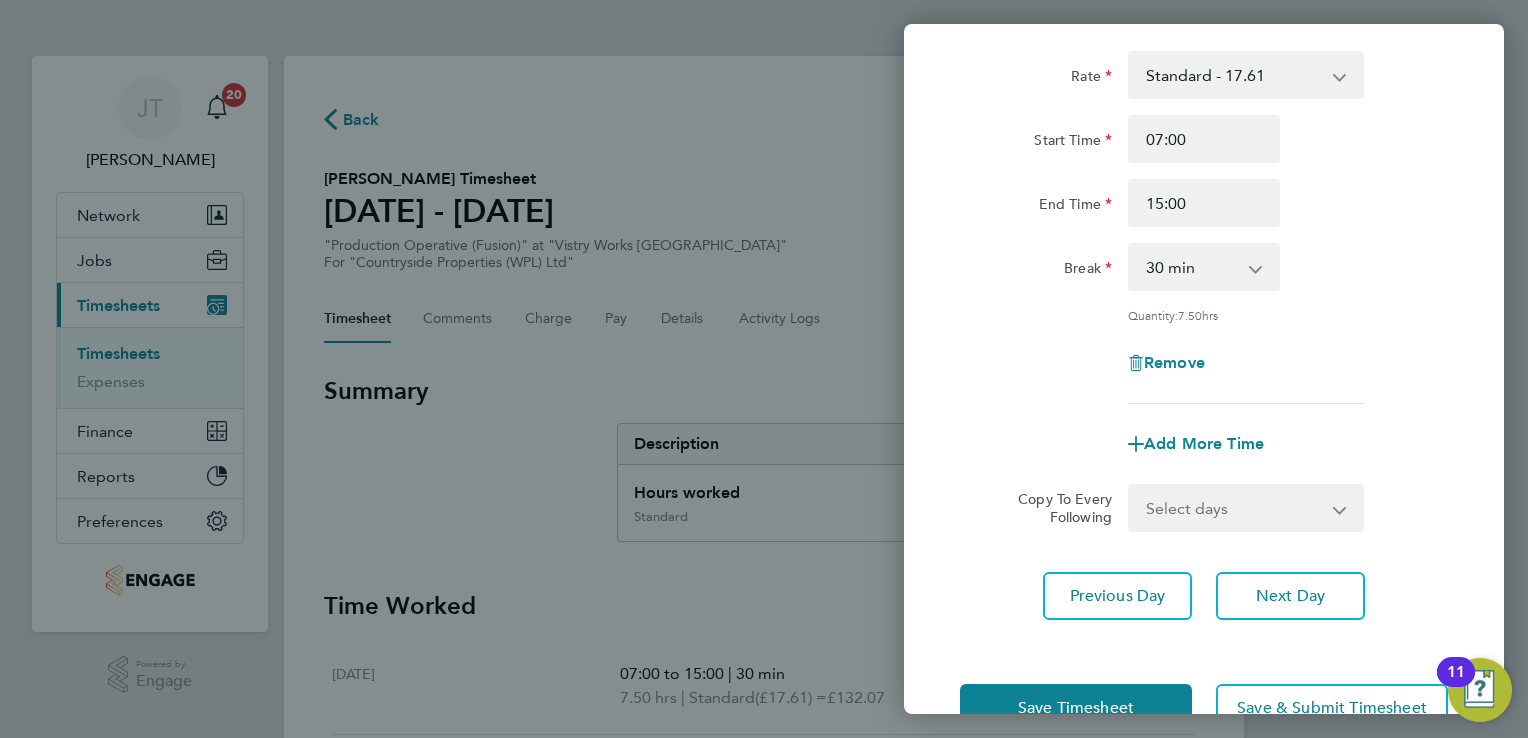 scroll, scrollTop: 164, scrollLeft: 0, axis: vertical 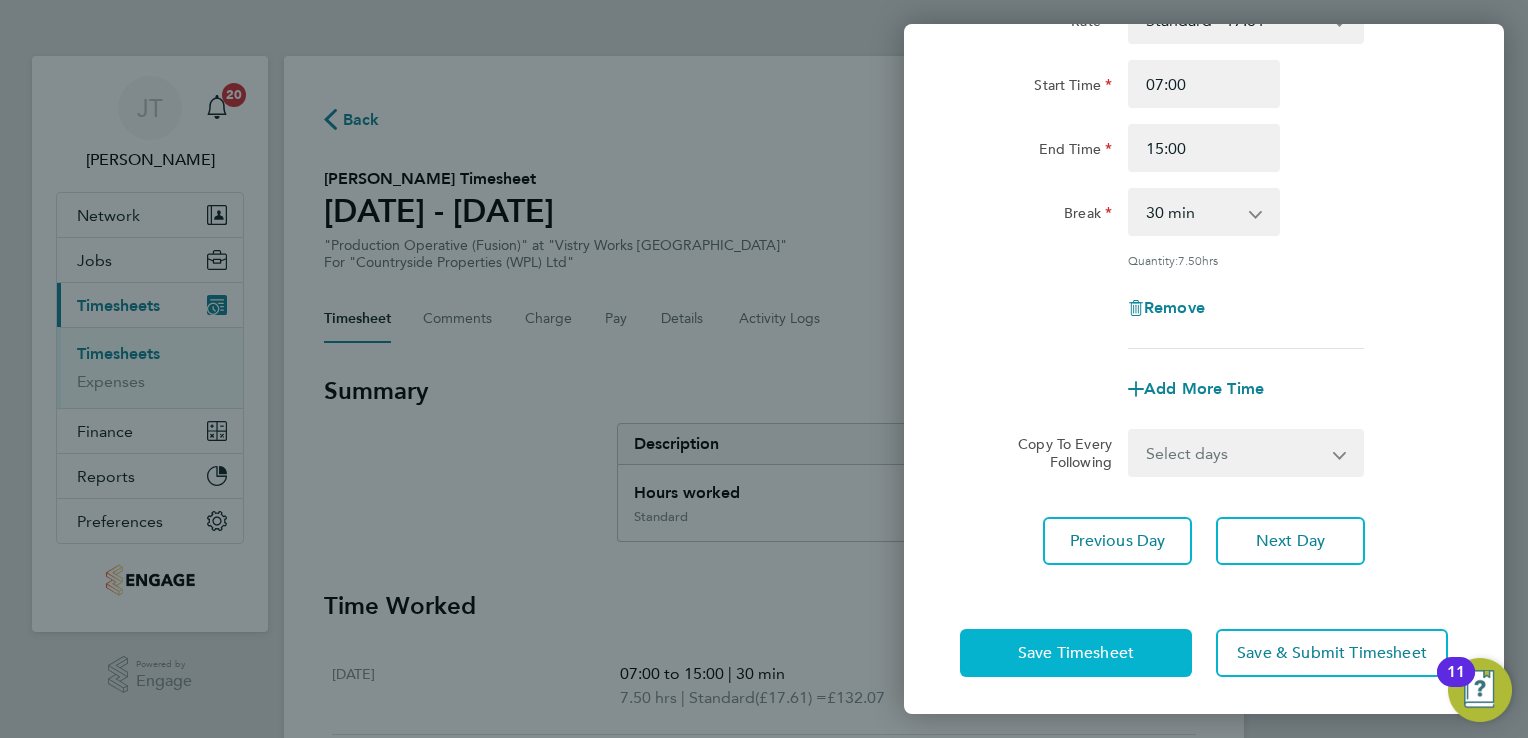 click on "Save Timesheet" 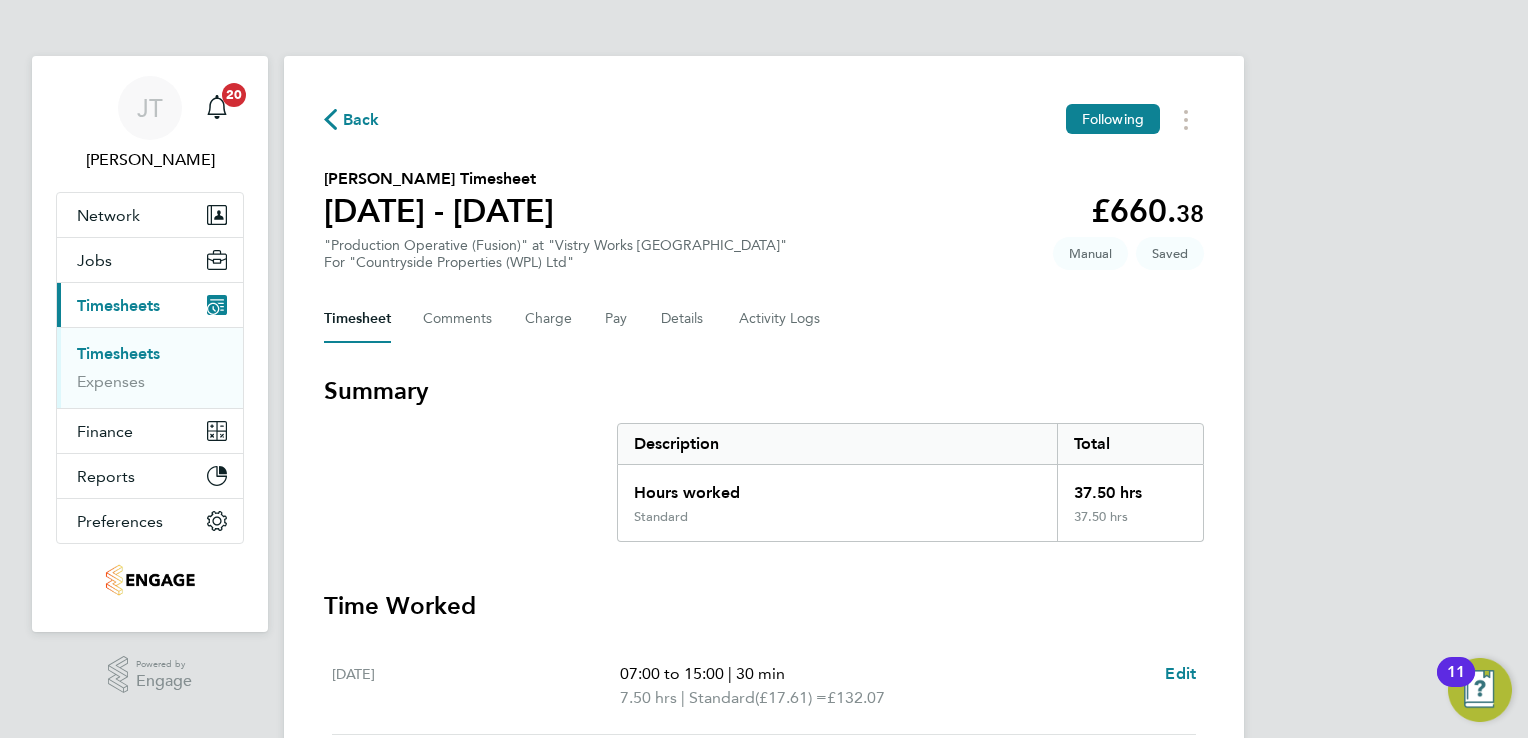 click on "[PERSON_NAME]   [PERSON_NAME]   Notifications
20   Applications:   Network
Team Members   Businesses   Sites   Workers   Contacts   Jobs
Positions   Vacancies   Placements   Current page:   Timesheets
Timesheets   Expenses   Finance
Invoices & Credit Notes   Statements   Payments   Reports
Margin Report   CIS Reports   Report Downloads   Preferences
My Business   Doc. Requirements   Notifications   VMS Configurations   Activity Logs
.st0{fill:#C0C1C2;}
Powered by Engage
Back  Following
[PERSON_NAME] Timesheet   [DATE] - [DATE]   £660. 38  "Production Operative (Fusion)" at "Vistry Works Leicester"  For "Countryside Properties (WPL) Ltd"  Saved   Manual   Timesheet   Comments   Charge   Pay   Details   Activity Logs   Summary" at bounding box center (764, 722) 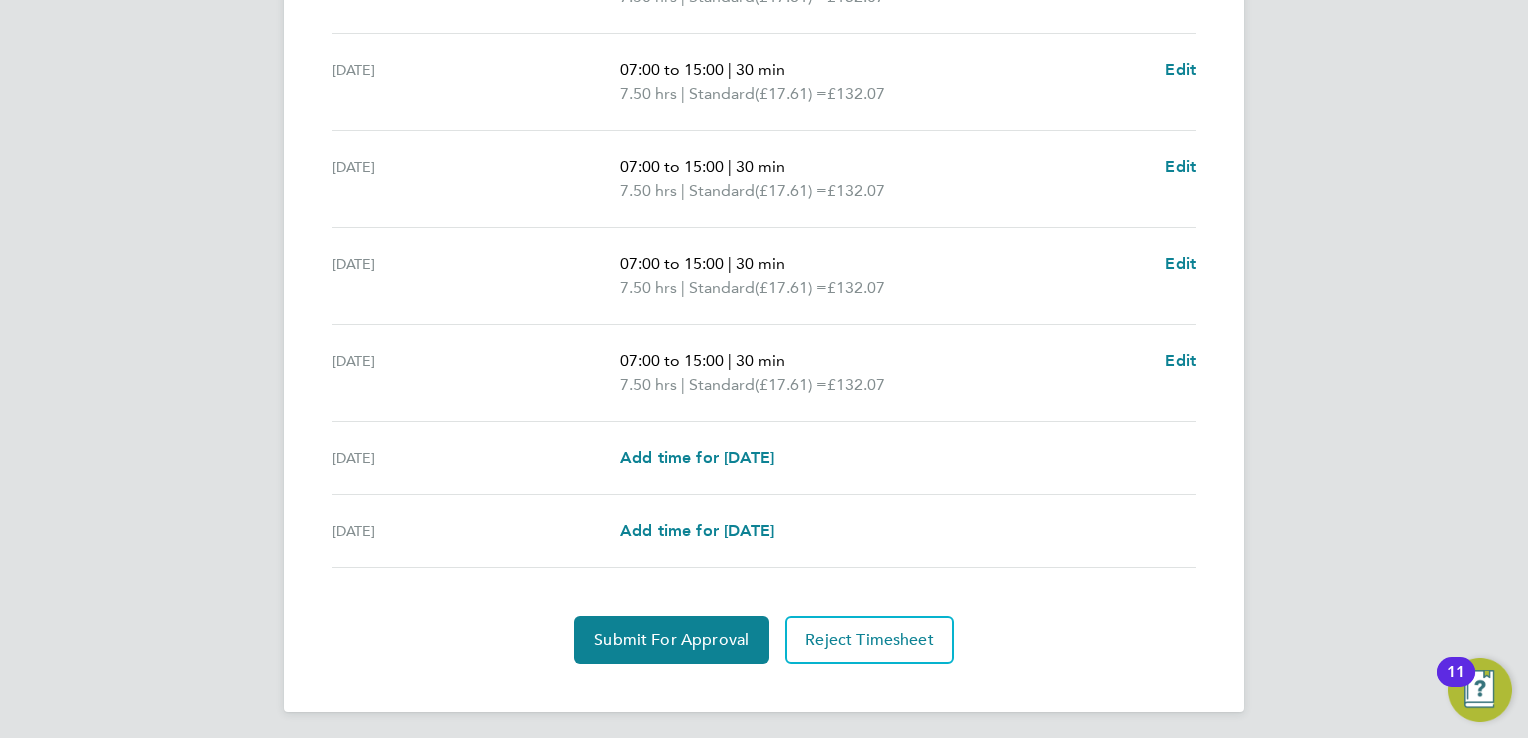 scroll, scrollTop: 704, scrollLeft: 0, axis: vertical 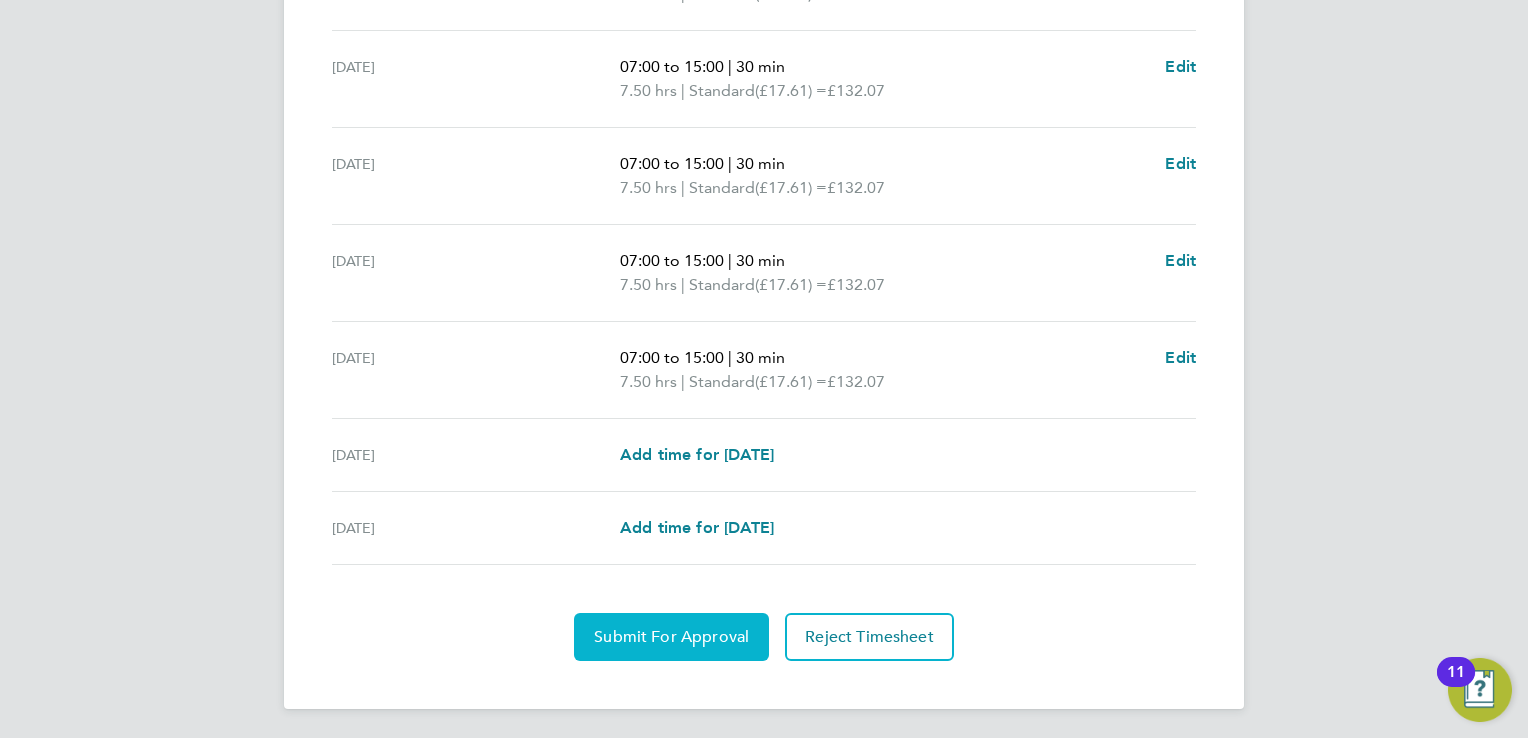 click on "Submit For Approval" 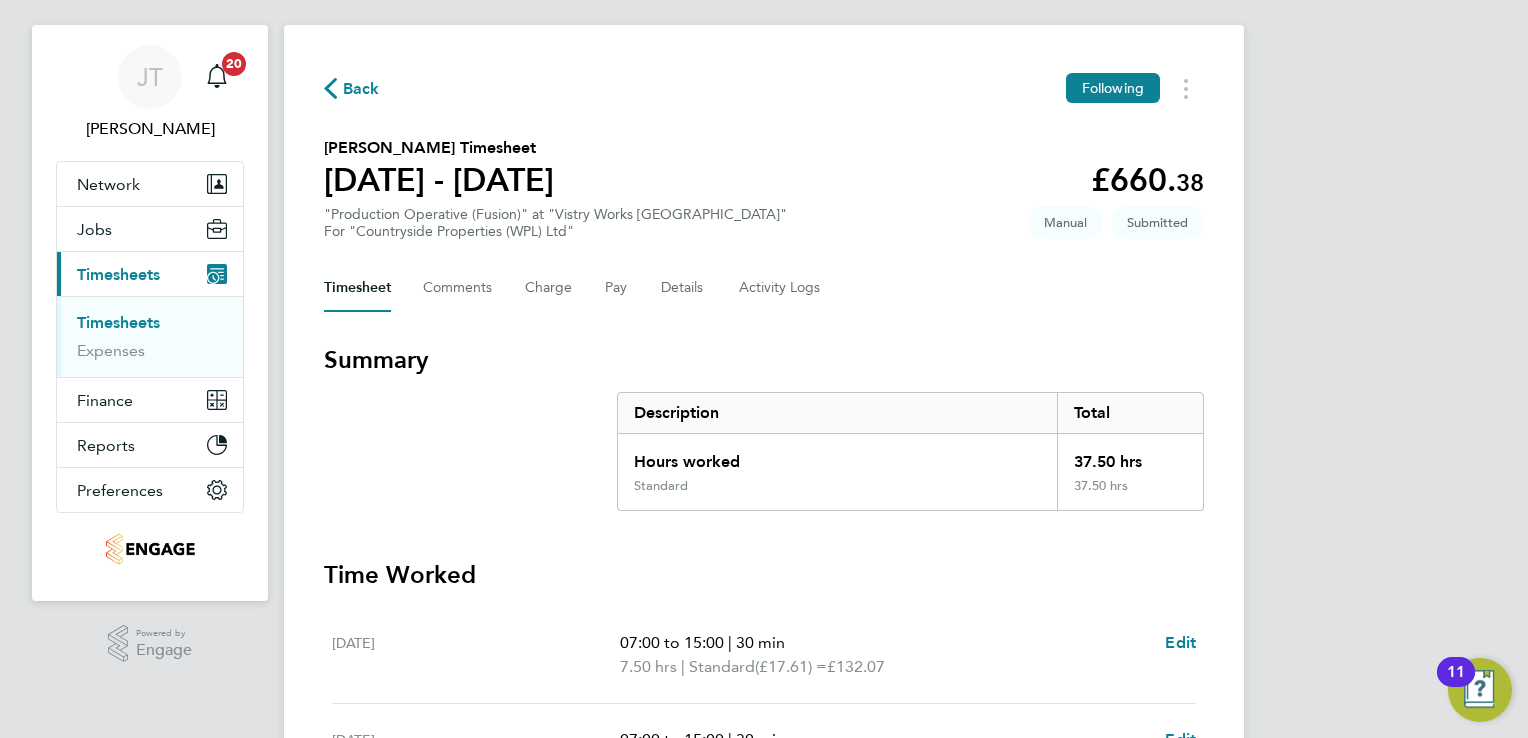 scroll, scrollTop: 0, scrollLeft: 0, axis: both 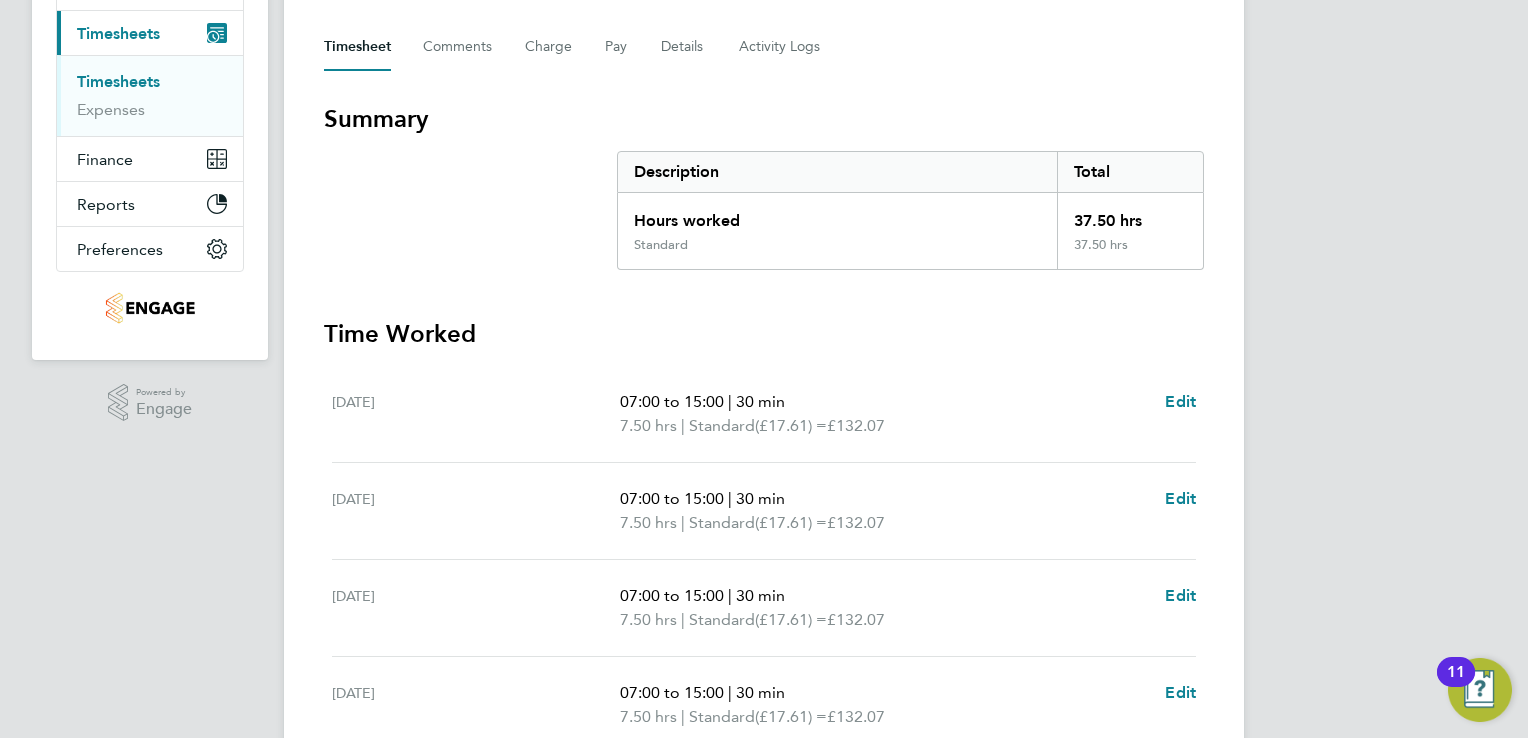 type 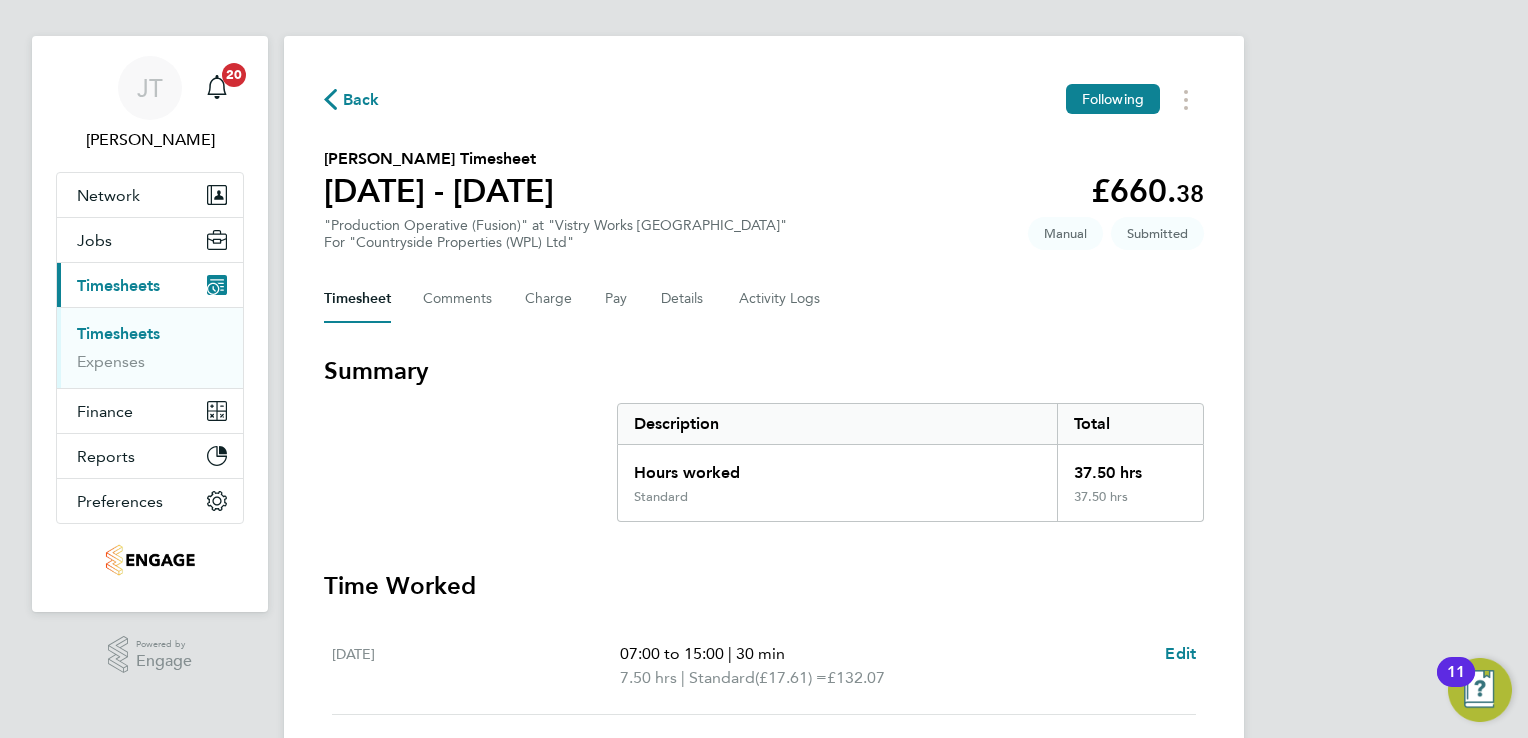 scroll, scrollTop: 0, scrollLeft: 0, axis: both 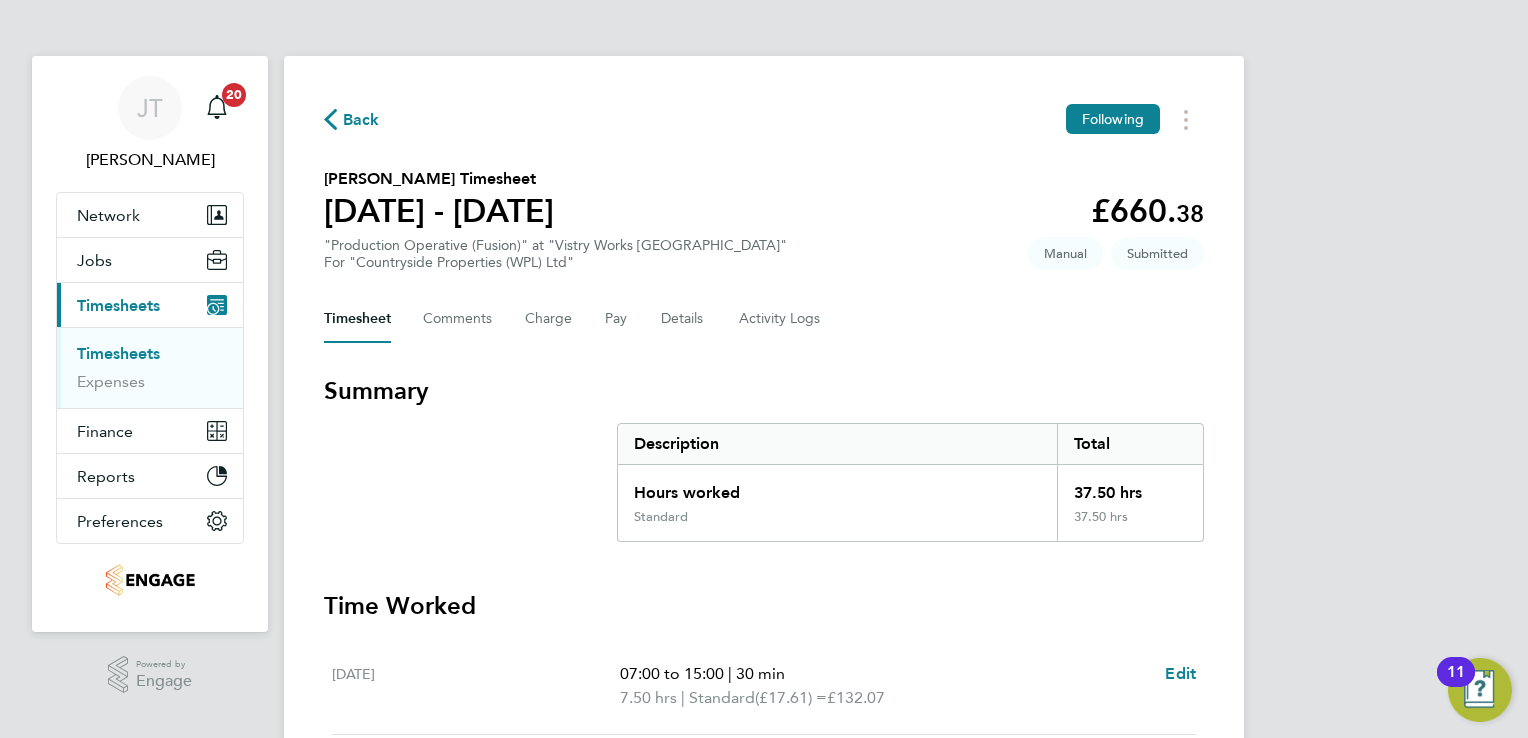 click on "Timesheets" at bounding box center (118, 353) 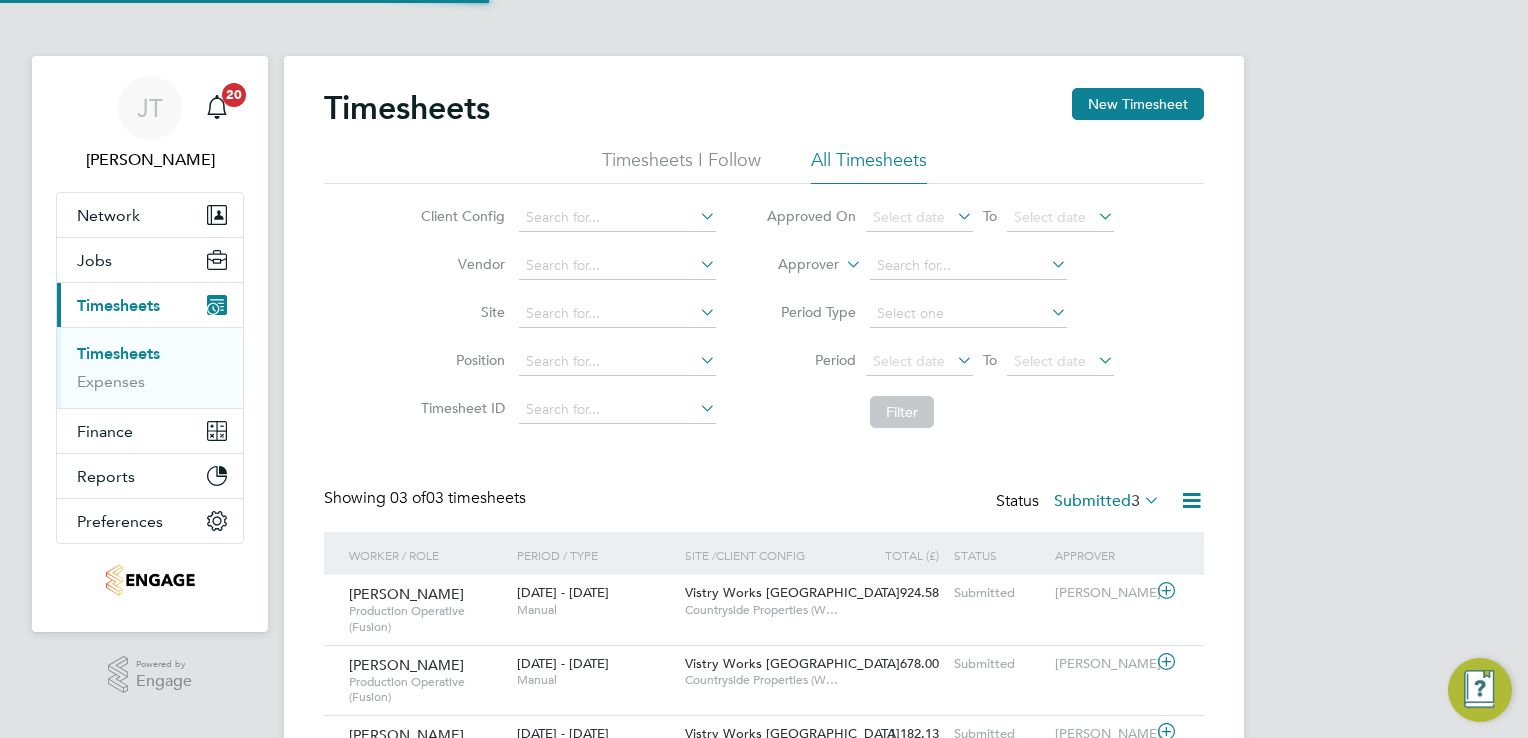 scroll, scrollTop: 9, scrollLeft: 10, axis: both 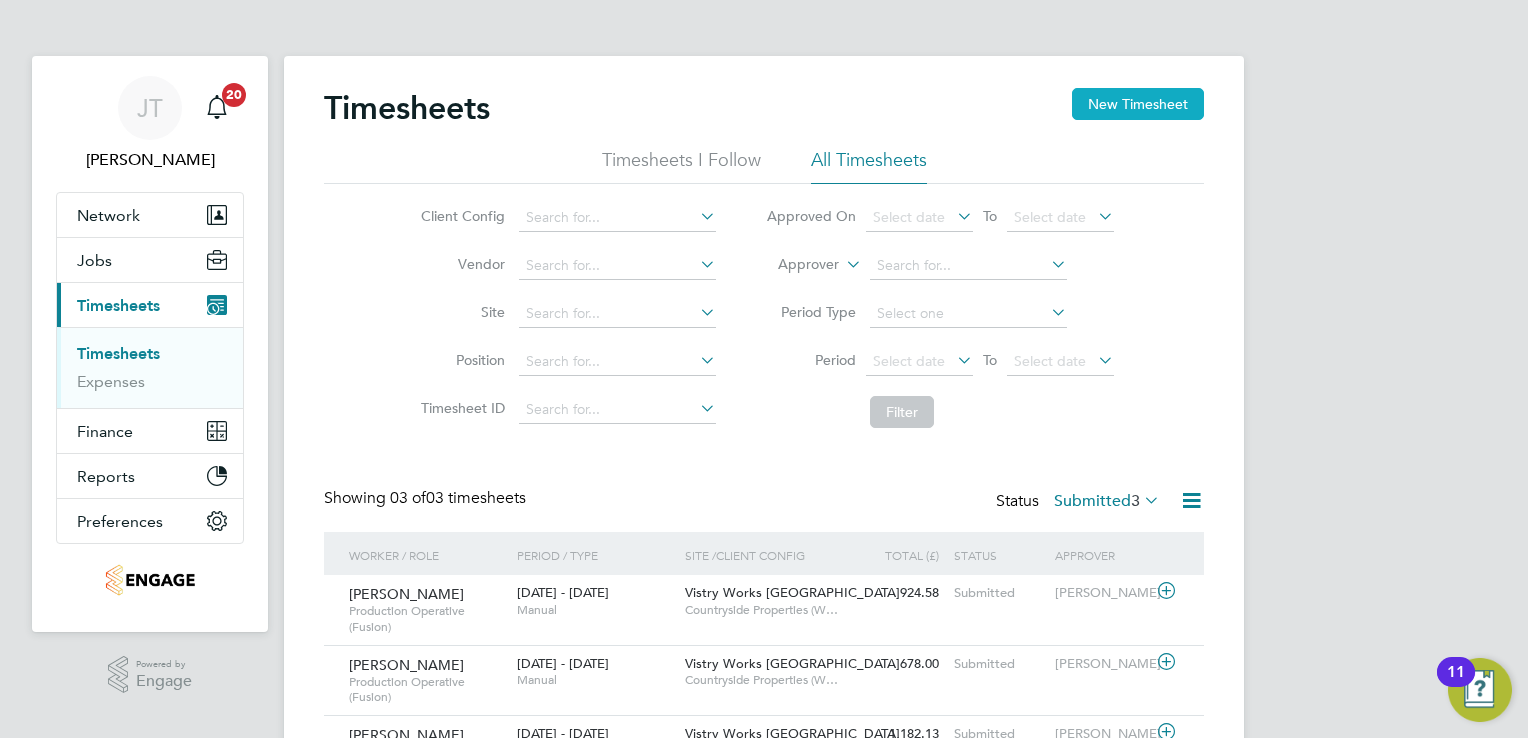 click on "New Timesheet" 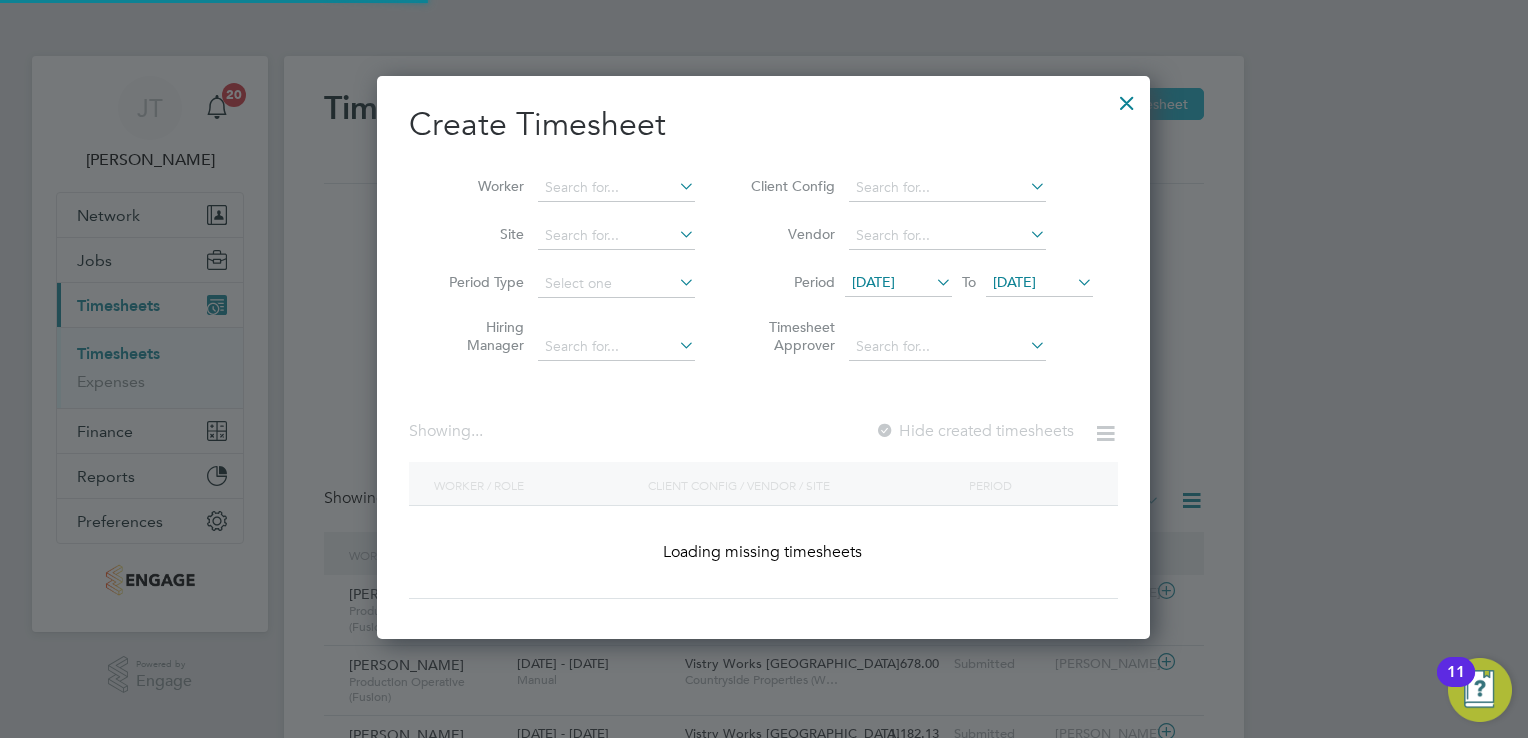 scroll, scrollTop: 9, scrollLeft: 10, axis: both 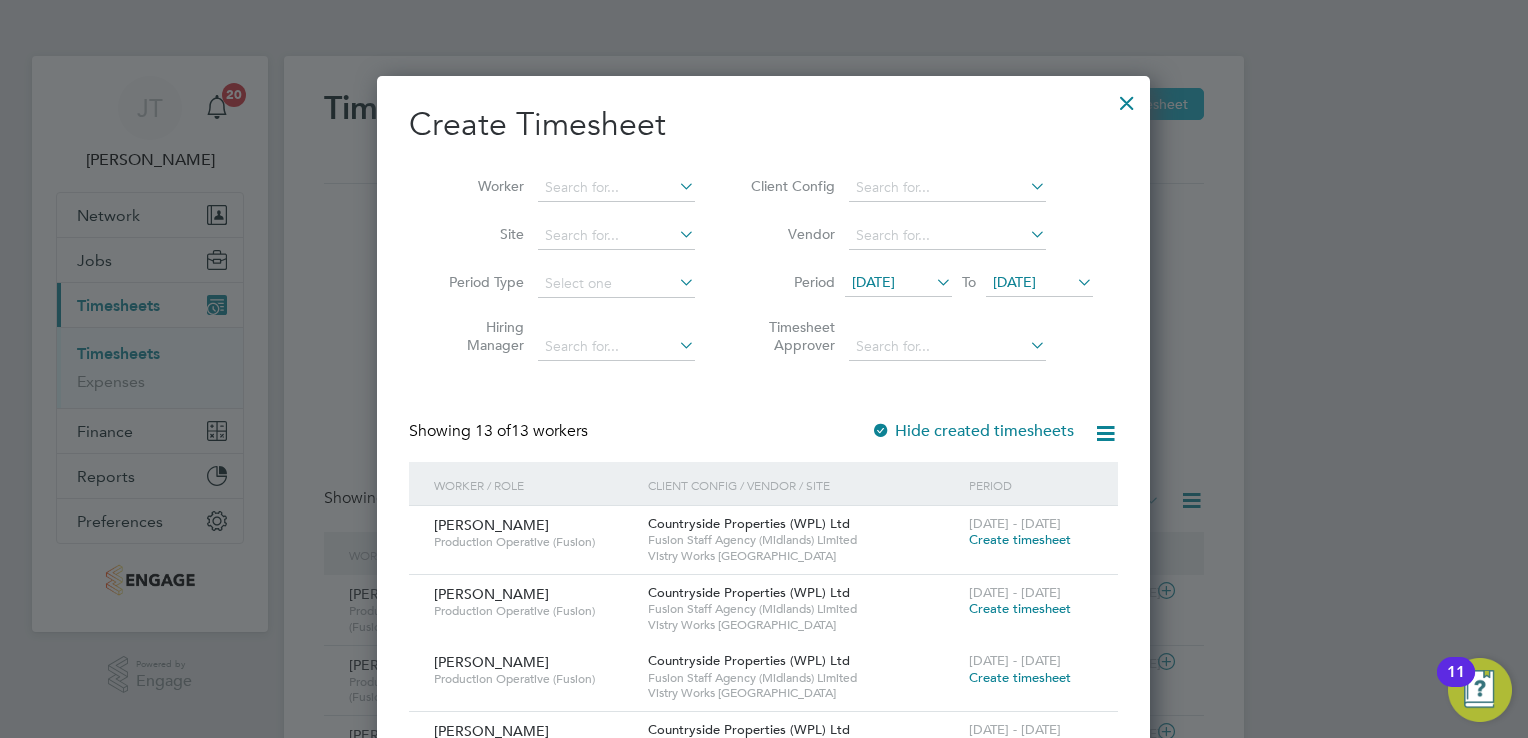 type 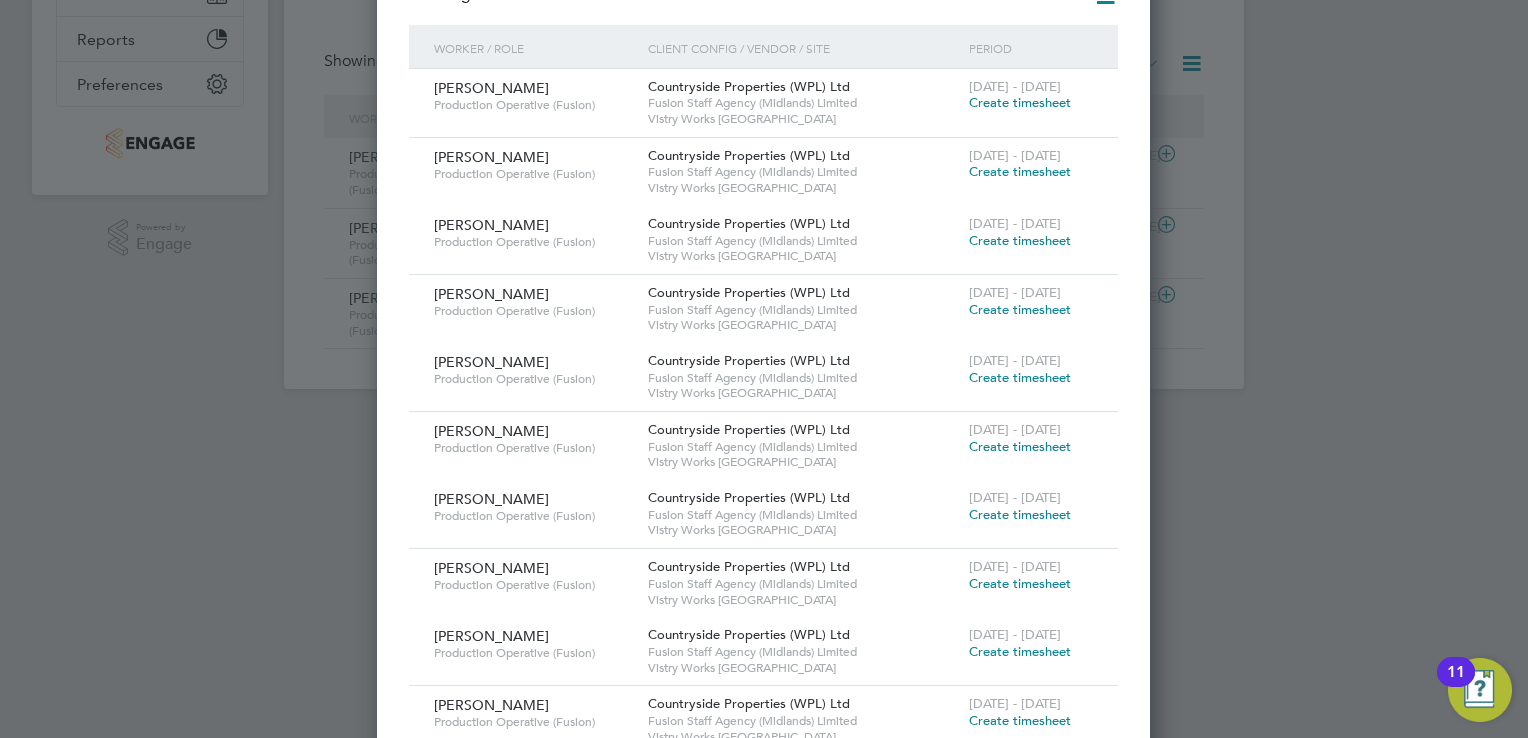 scroll, scrollTop: 440, scrollLeft: 0, axis: vertical 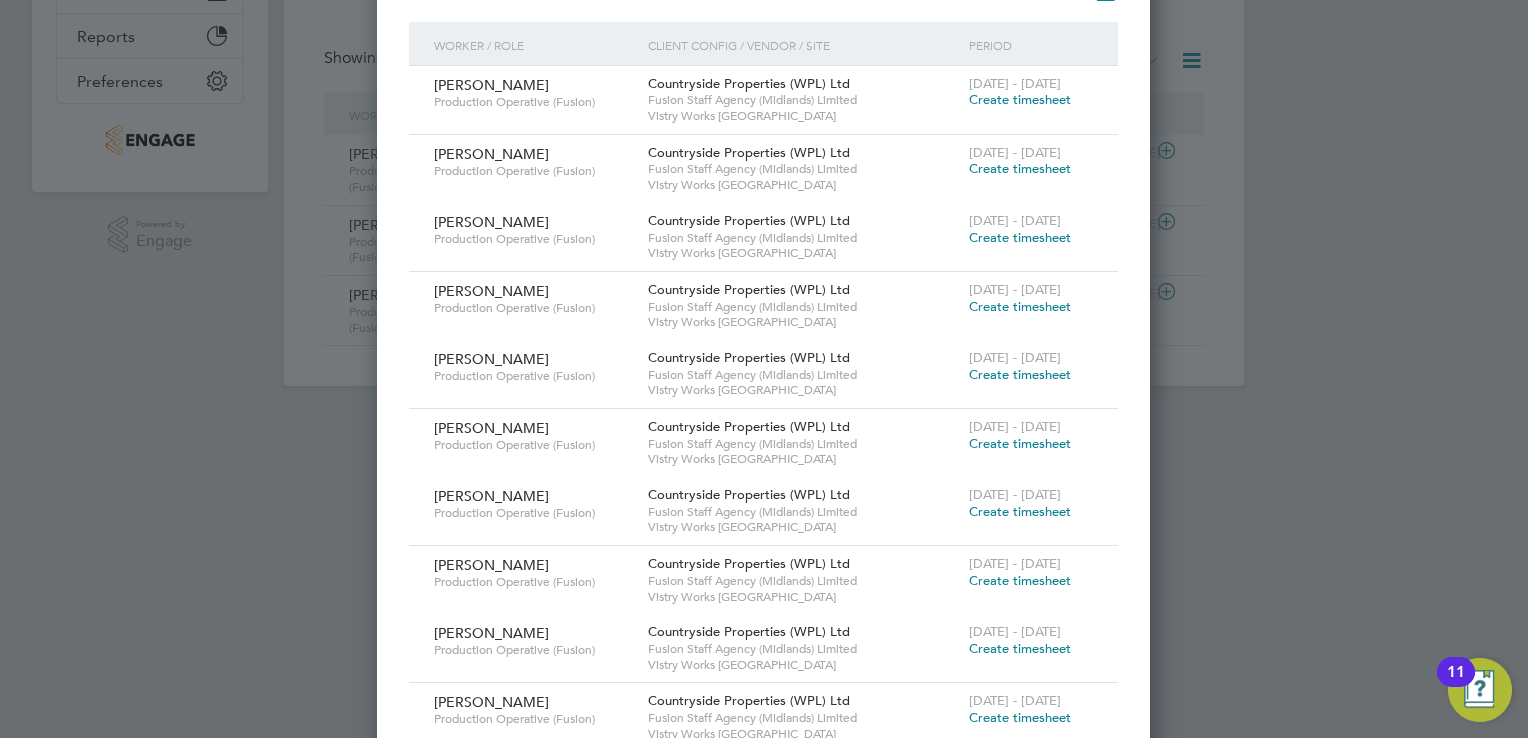 click on "Create timesheet" at bounding box center [1020, 168] 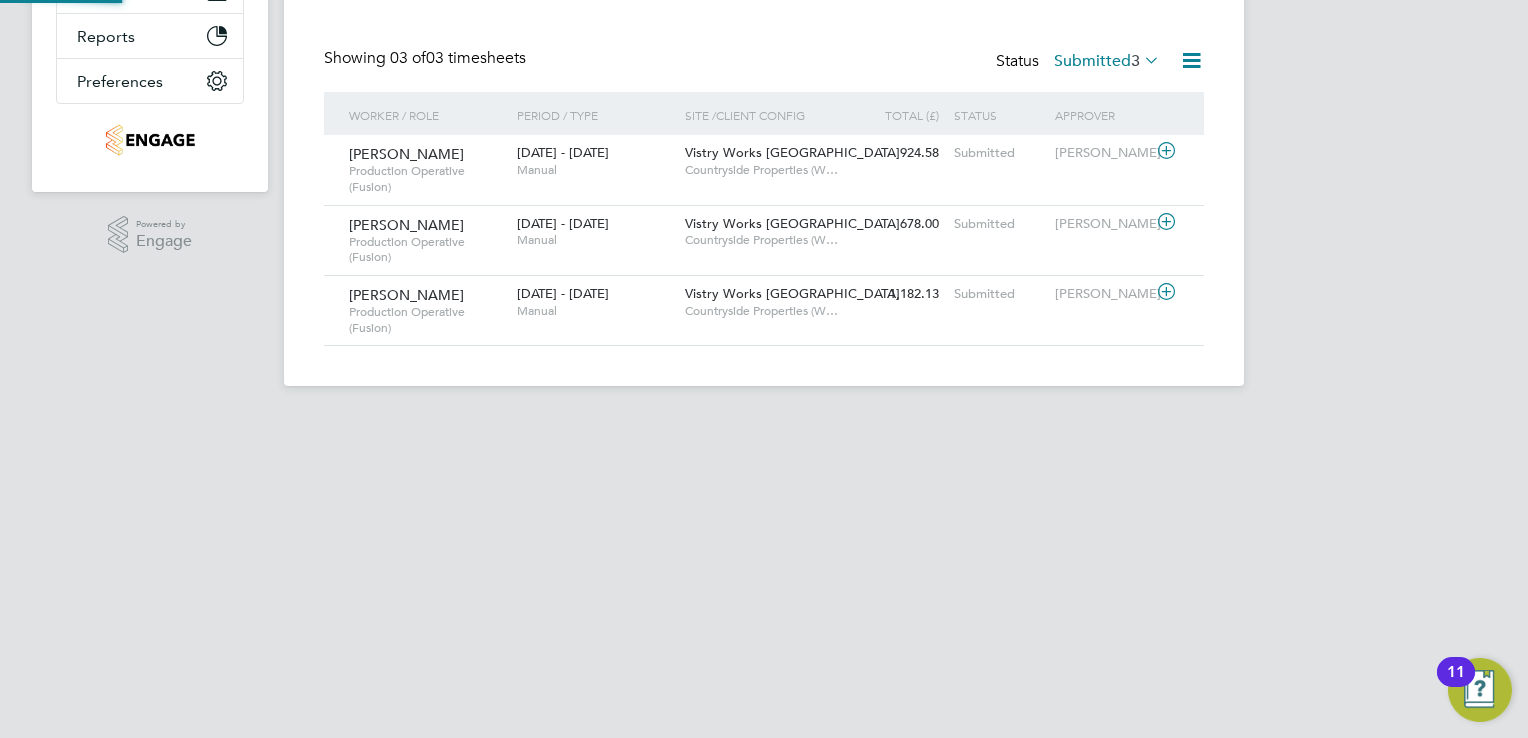 scroll, scrollTop: 184, scrollLeft: 0, axis: vertical 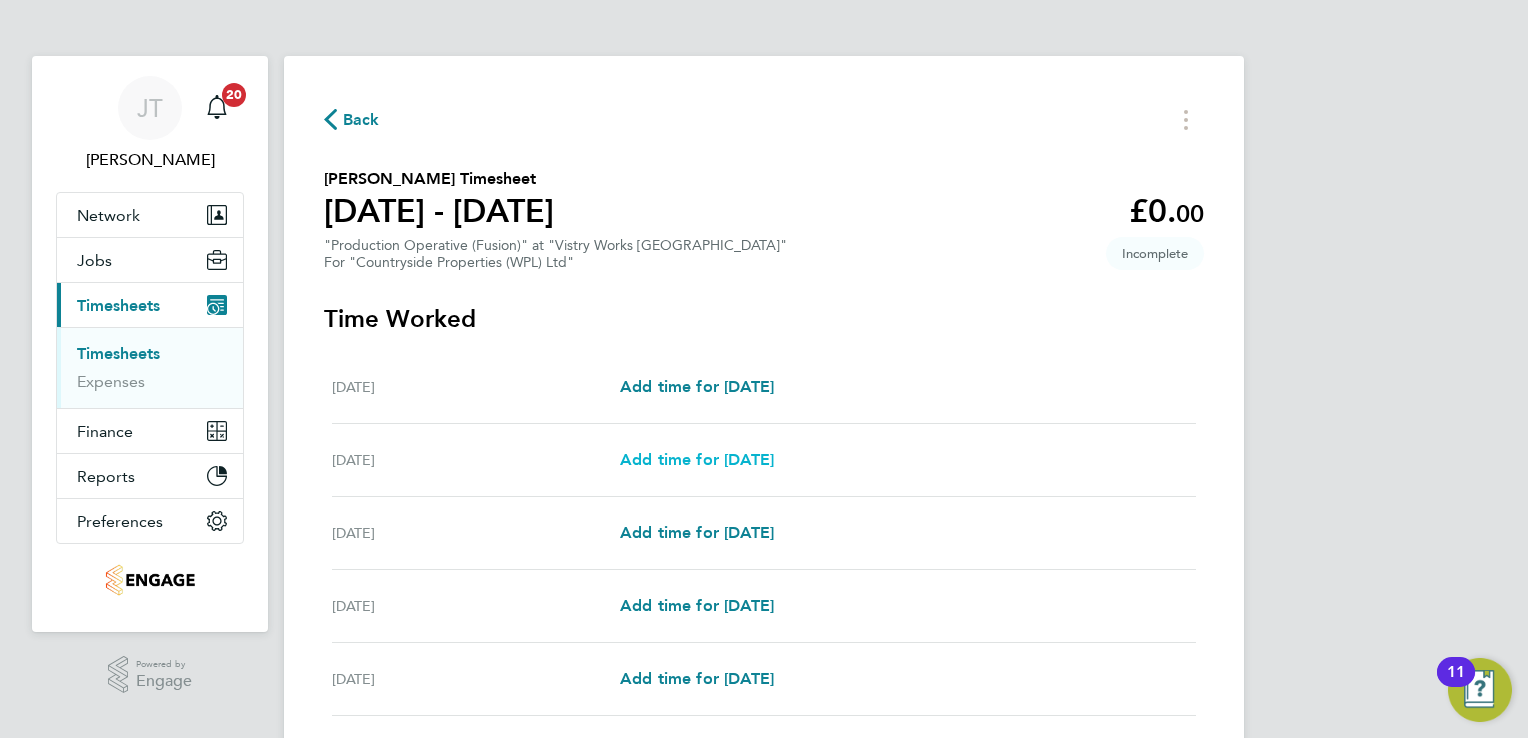 click on "Add time for [DATE]" at bounding box center (697, 459) 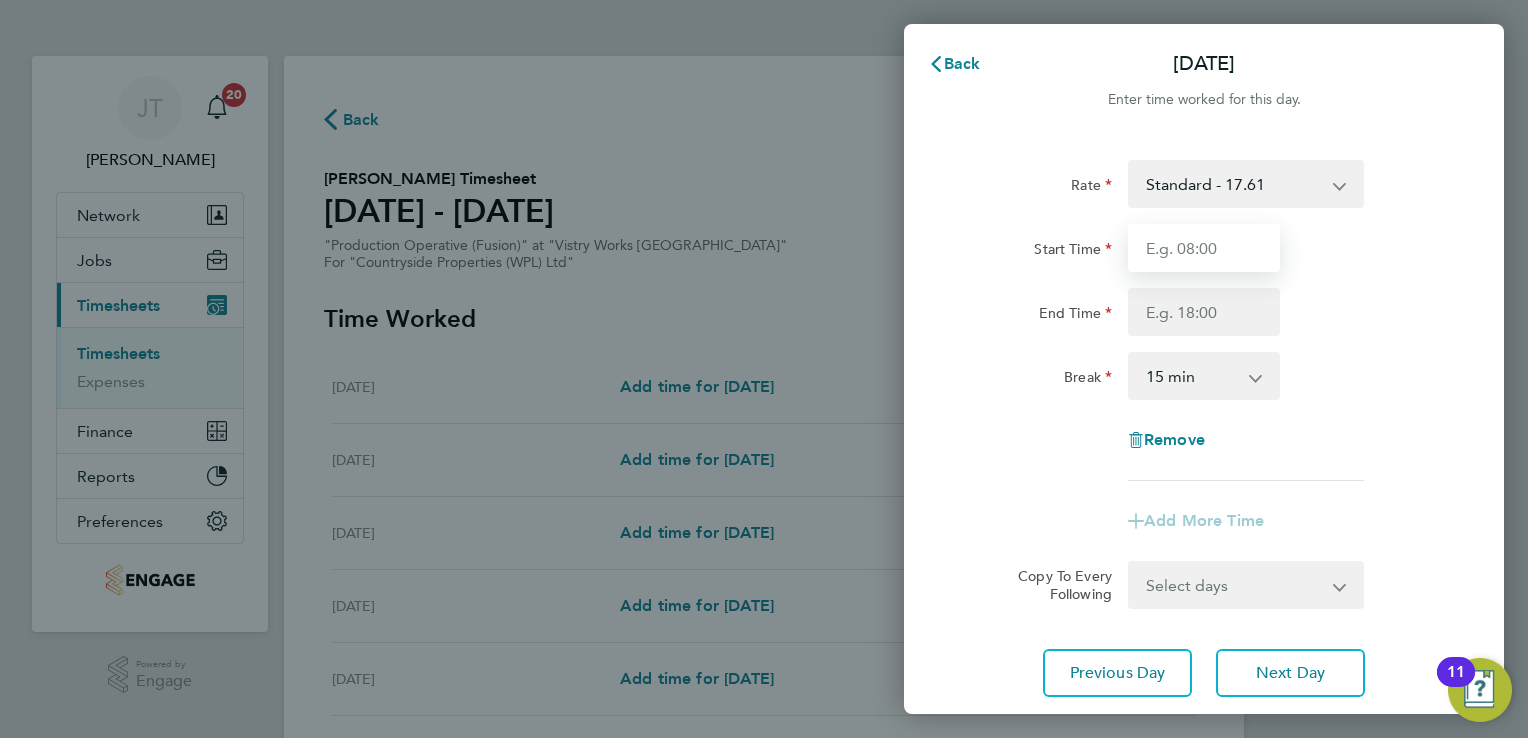 click on "Start Time" at bounding box center (1204, 248) 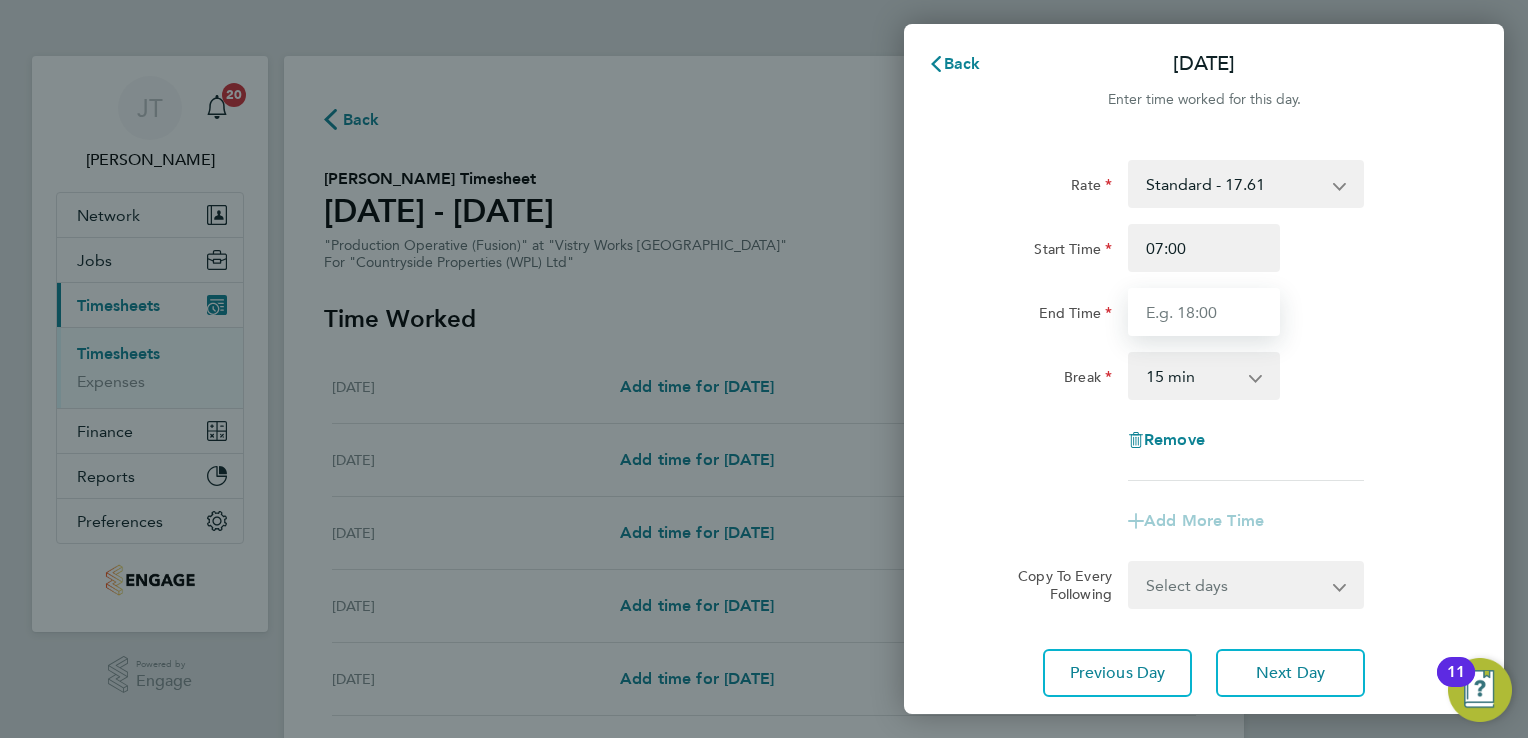 type on "15:00" 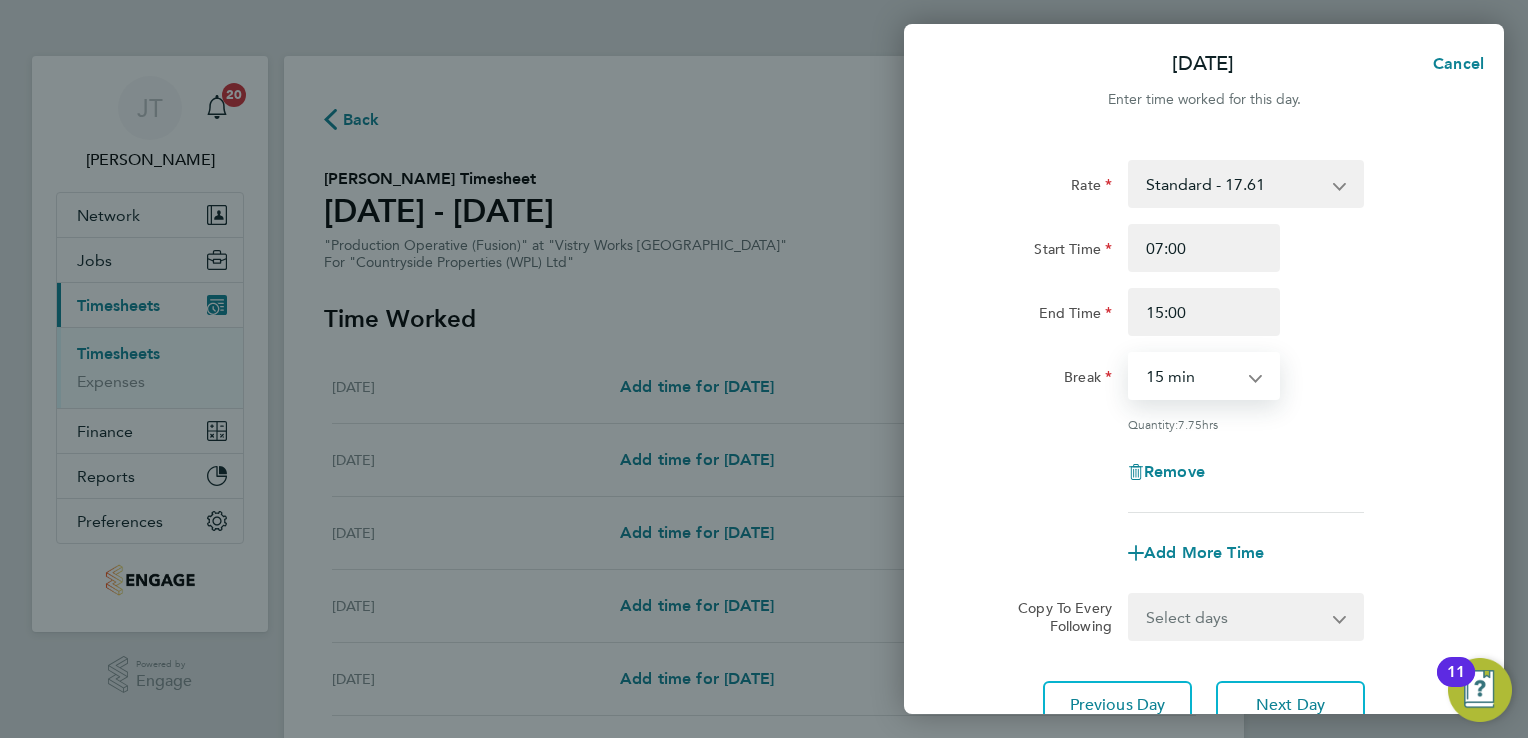 click on "0 min   15 min   30 min   45 min   60 min   75 min   90 min" at bounding box center [1192, 376] 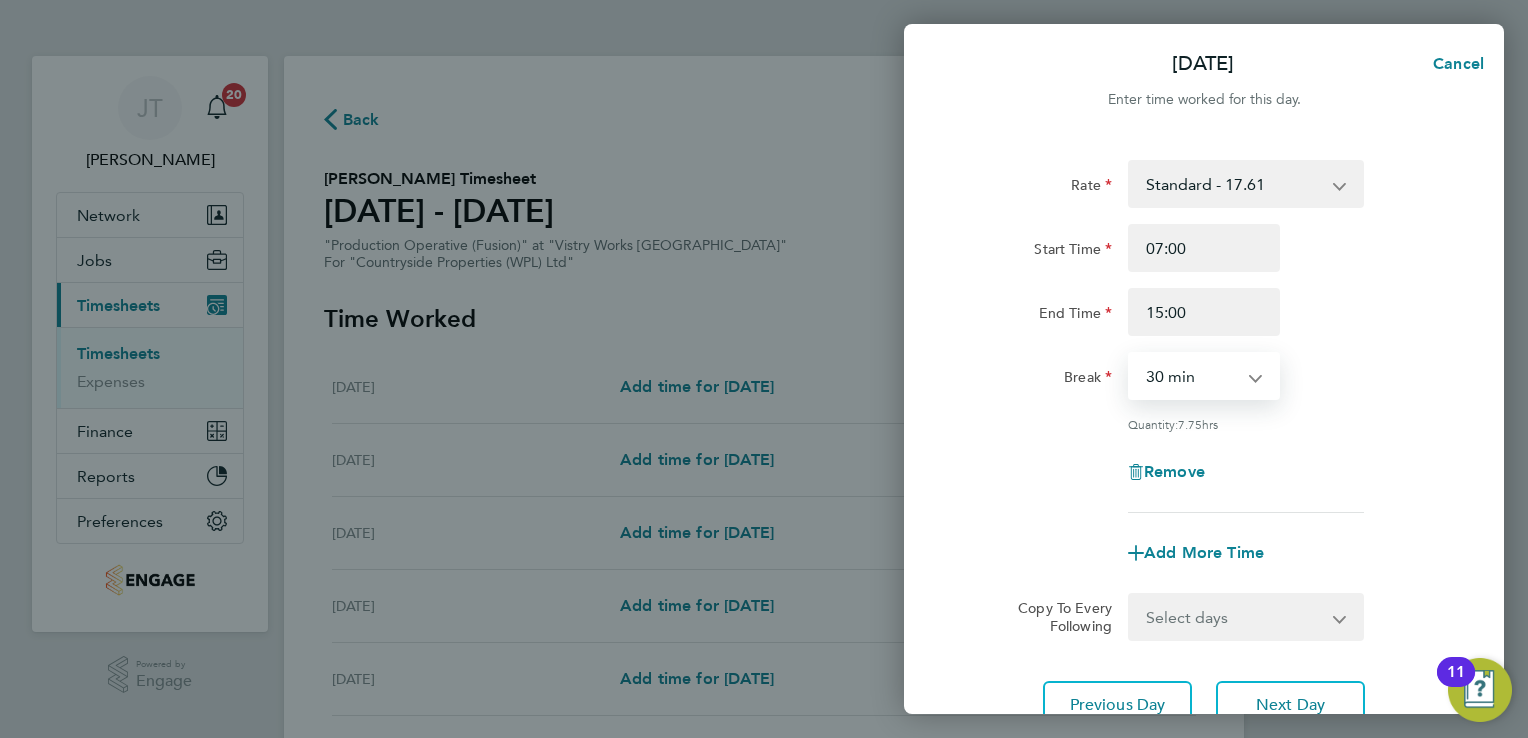 click on "0 min   15 min   30 min   45 min   60 min   75 min   90 min" at bounding box center [1192, 376] 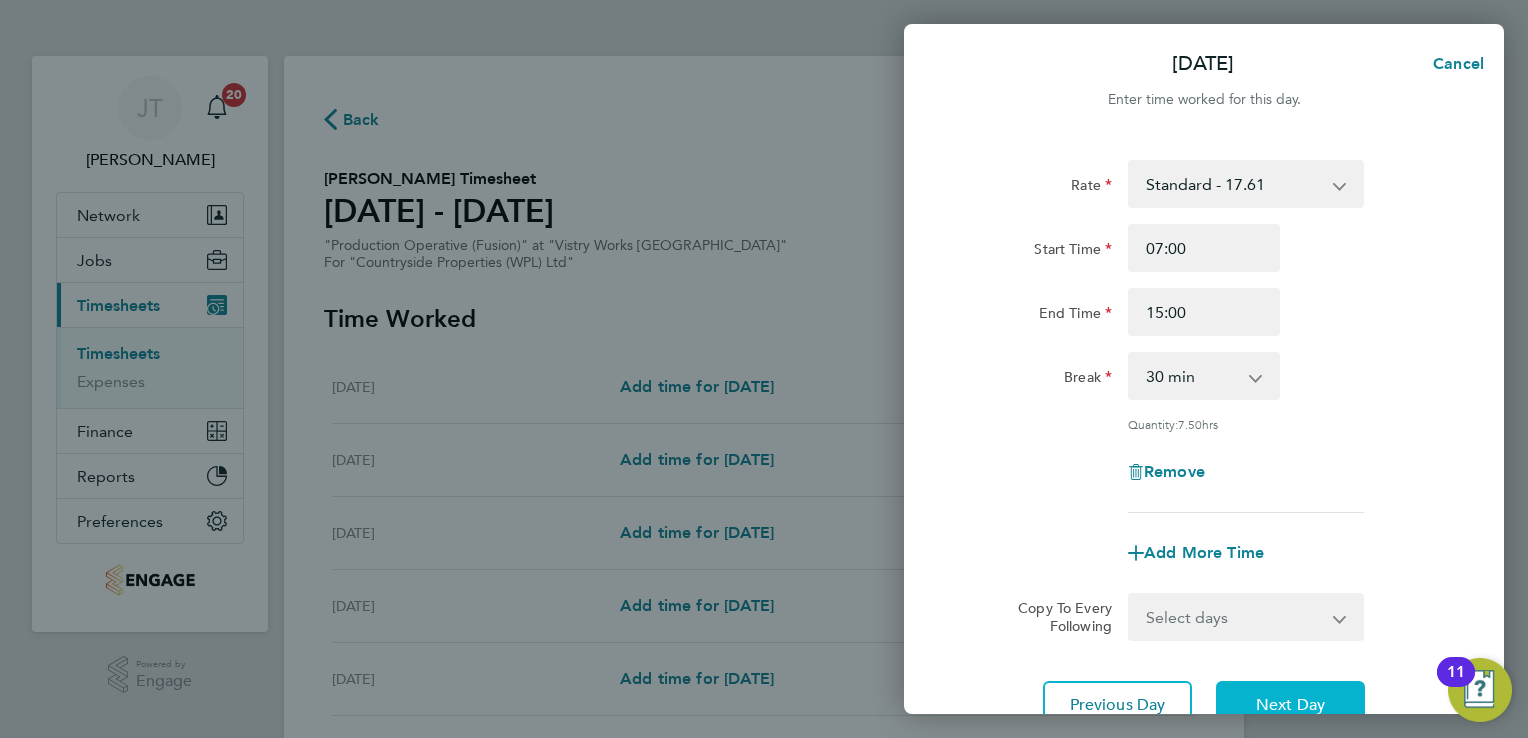 click on "Next Day" 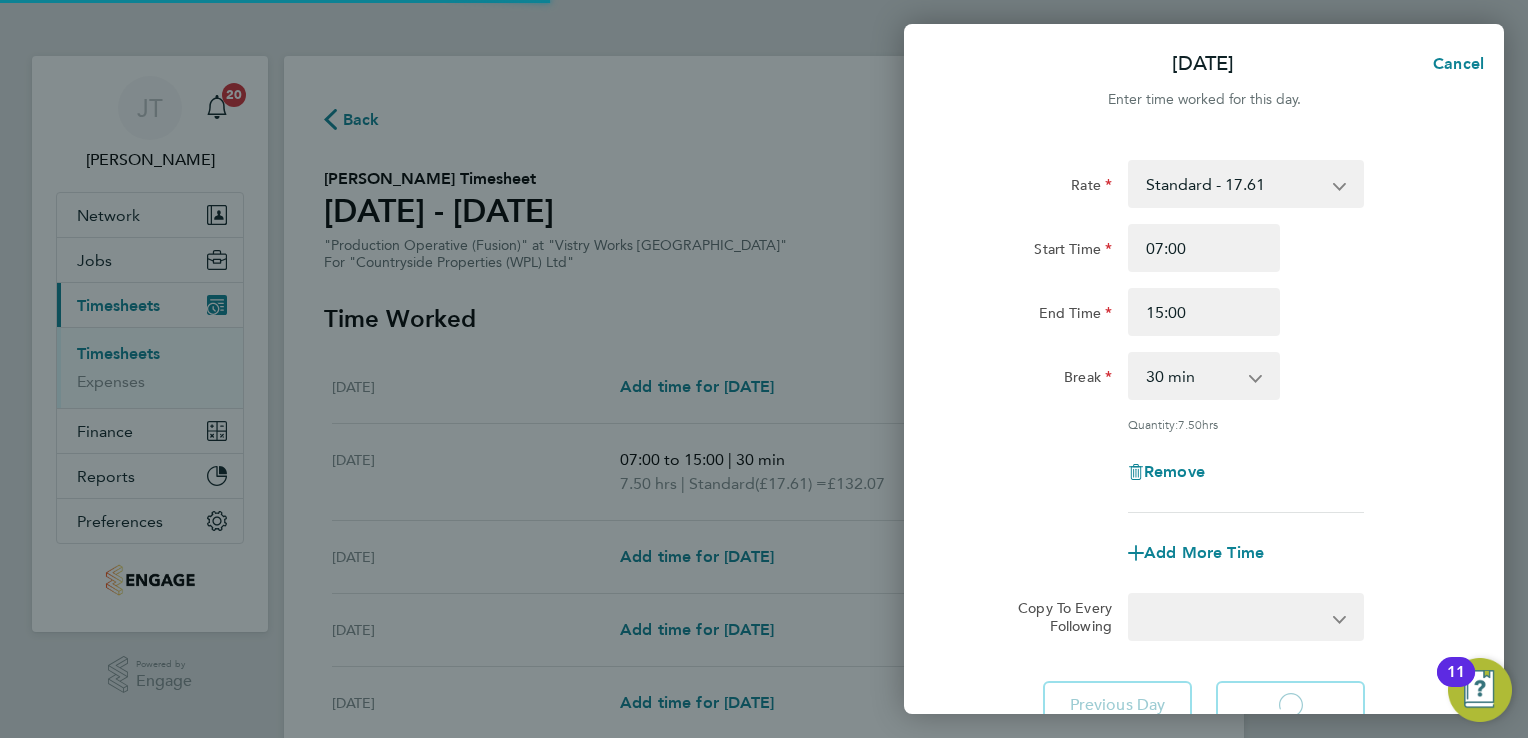 select on "15" 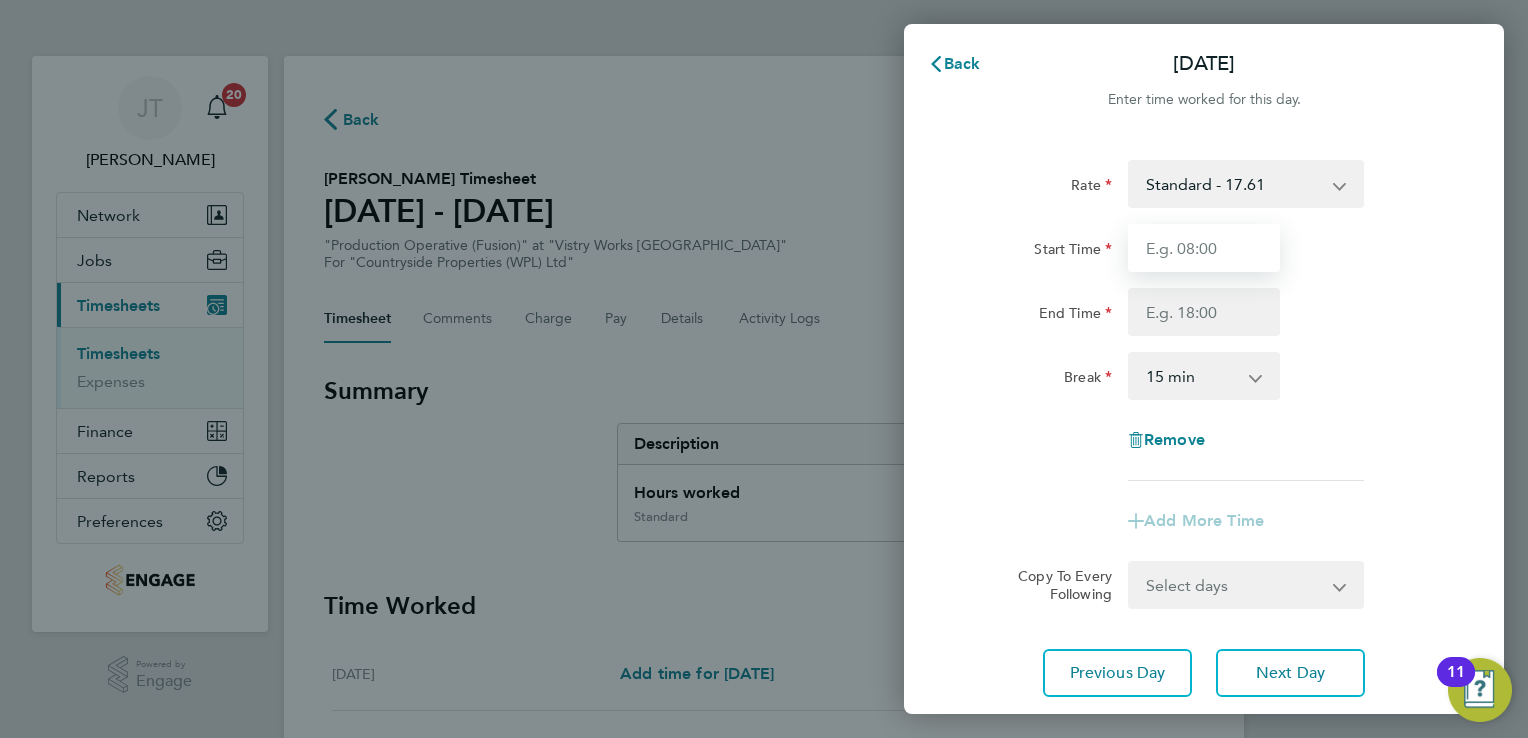 click on "Start Time" at bounding box center [1204, 248] 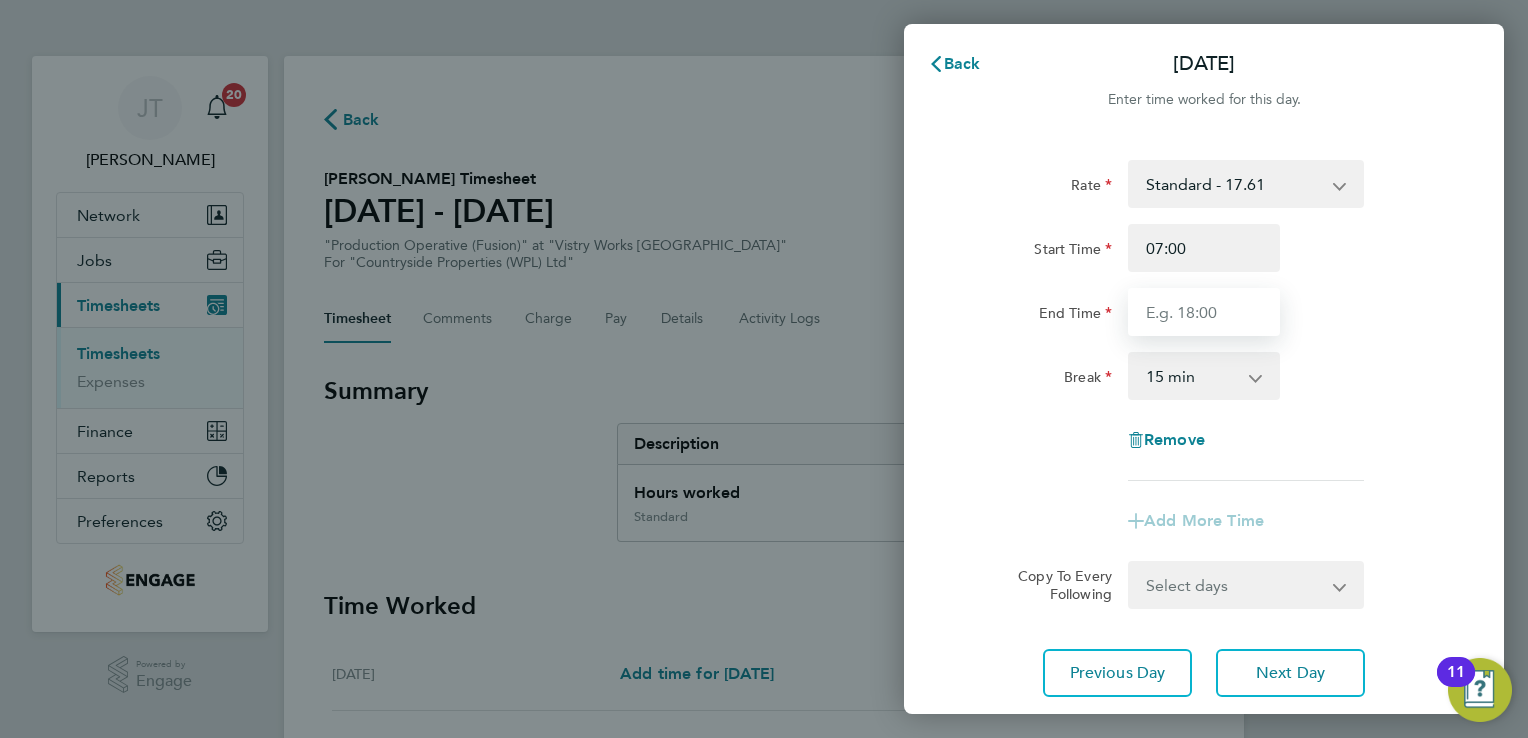 type on "15:00" 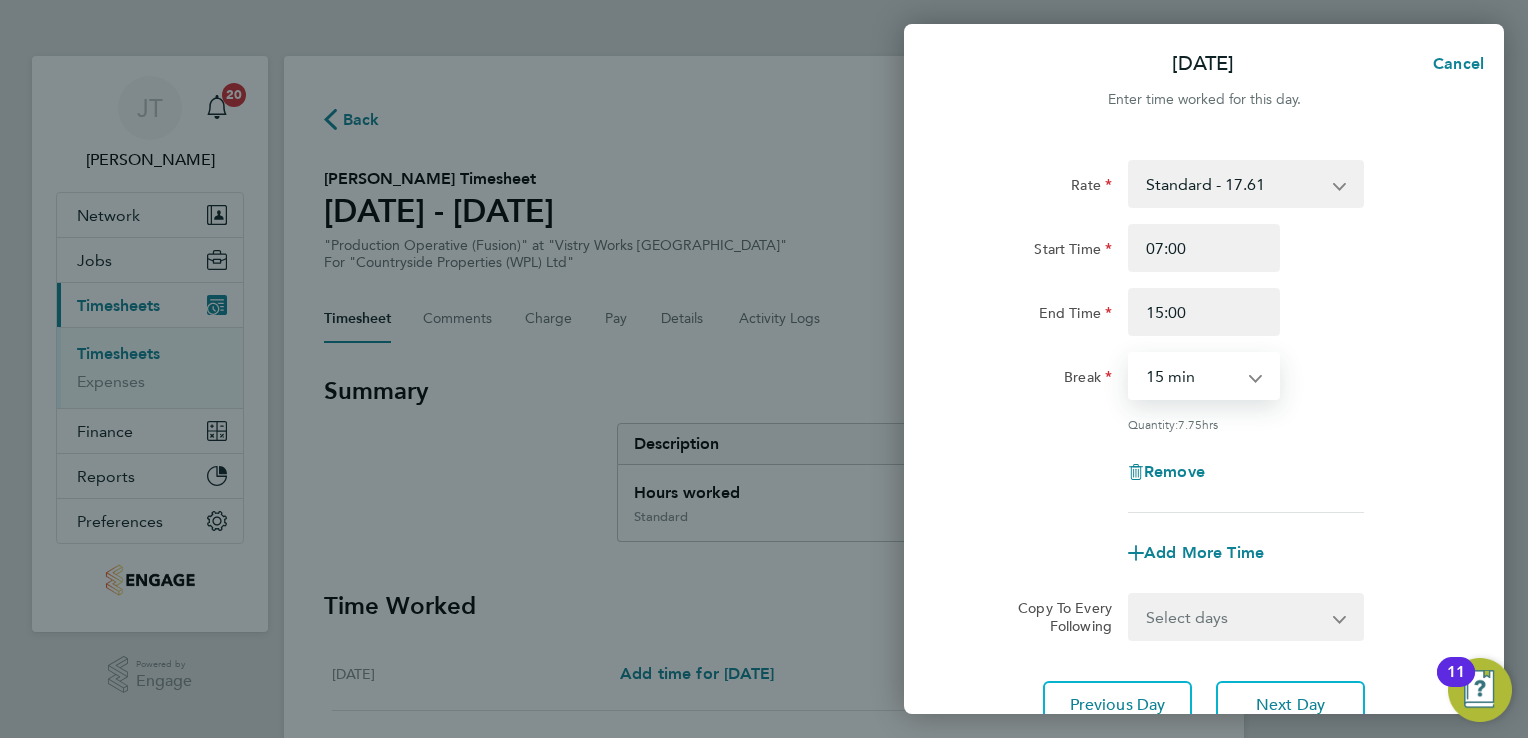 click on "0 min   15 min   30 min   45 min   60 min   75 min   90 min" at bounding box center (1192, 376) 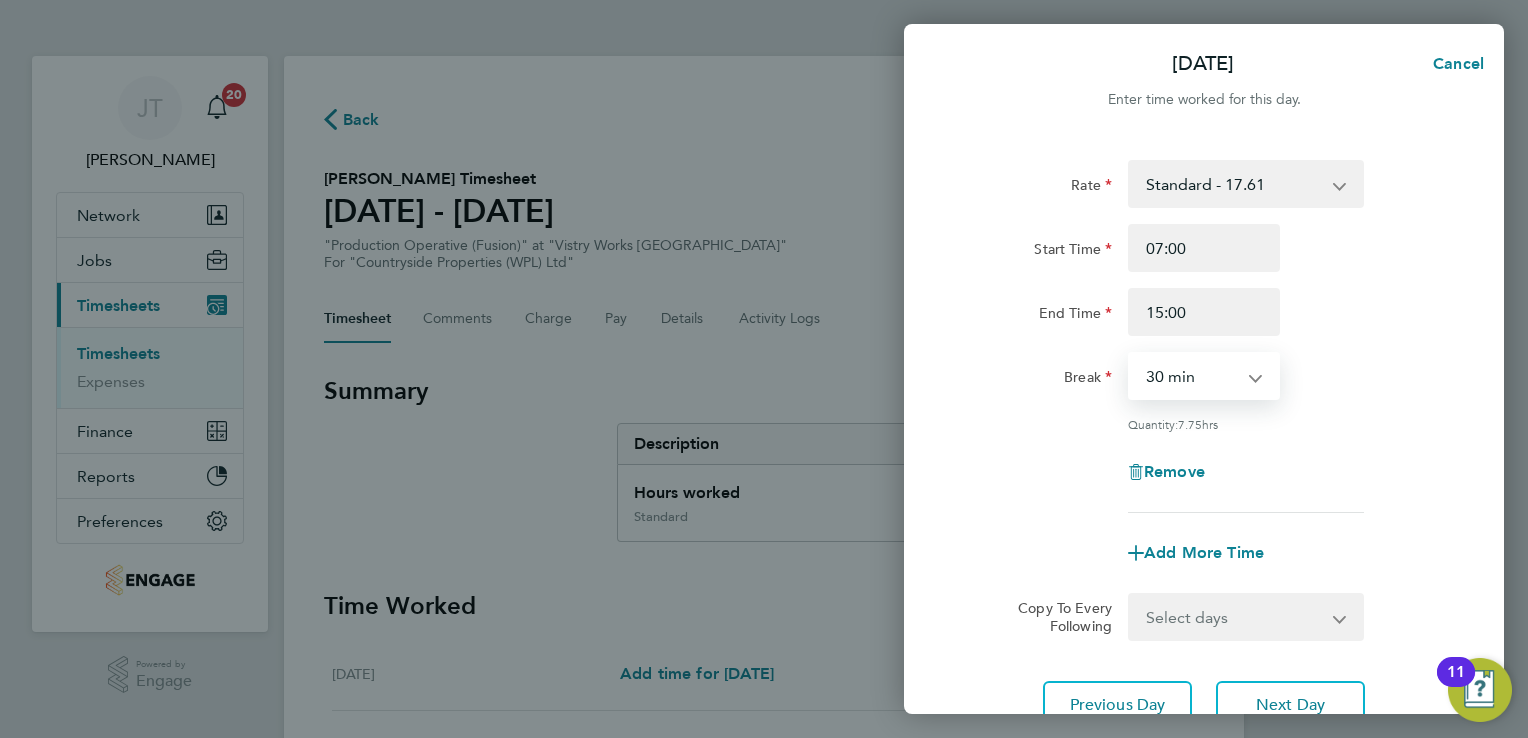 click on "0 min   15 min   30 min   45 min   60 min   75 min   90 min" at bounding box center [1192, 376] 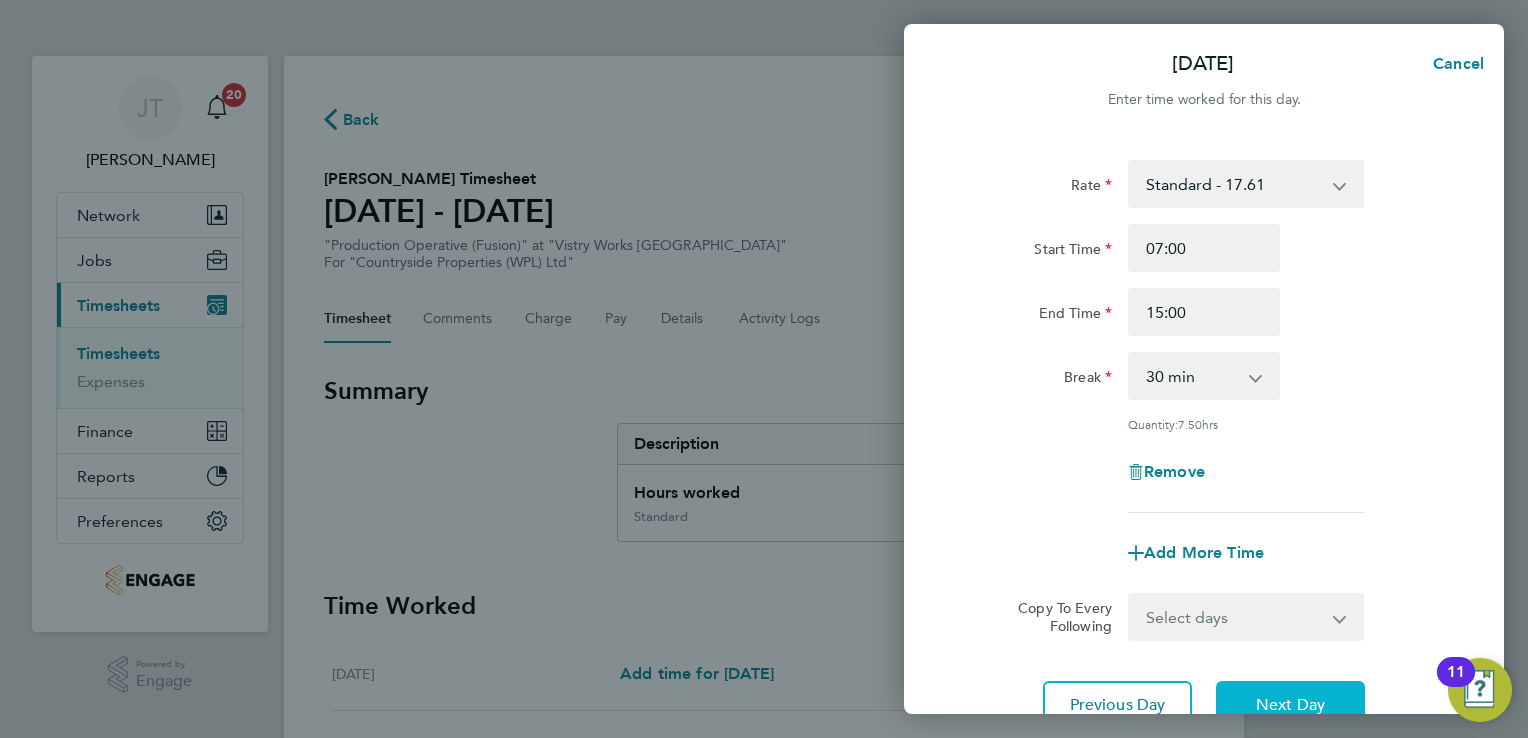 click on "Next Day" 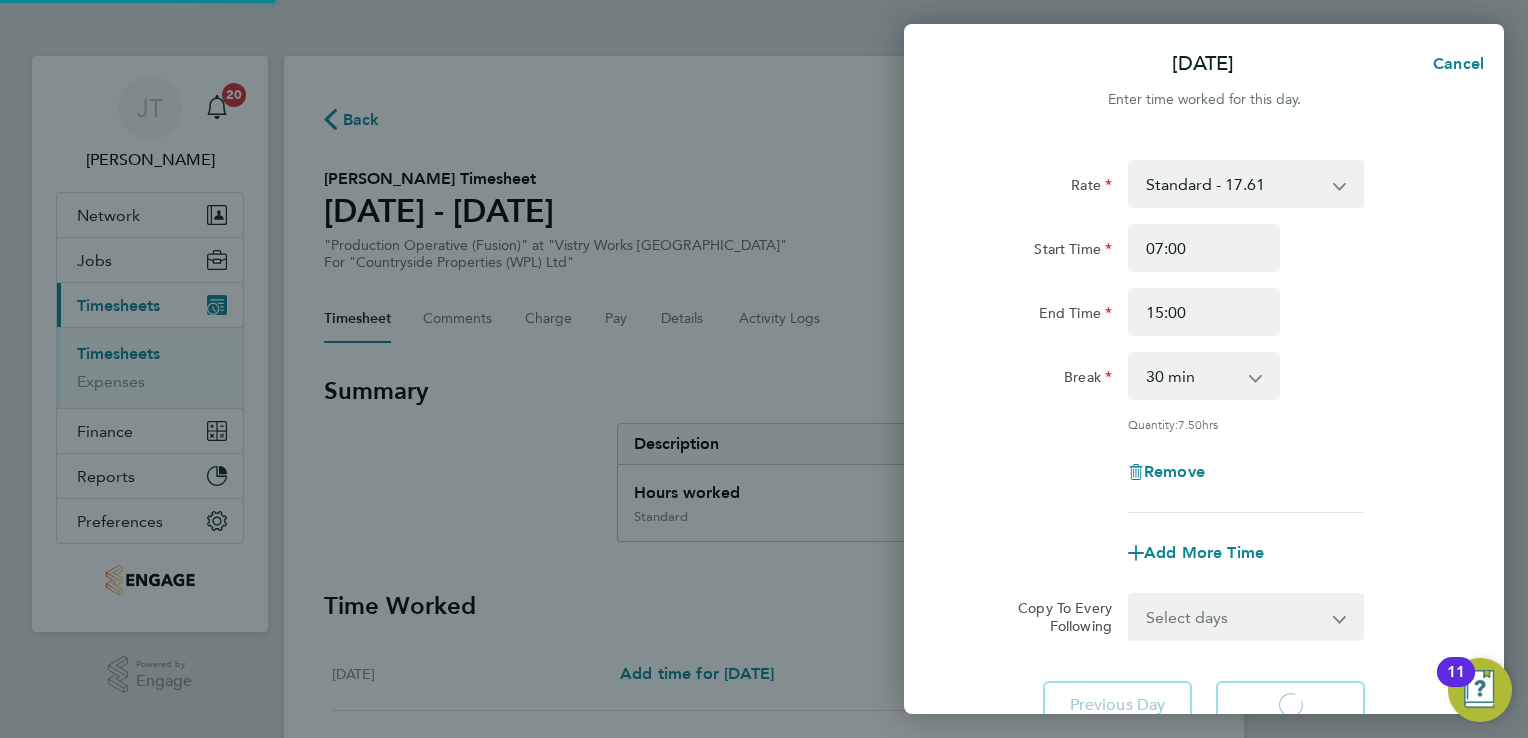 select on "15" 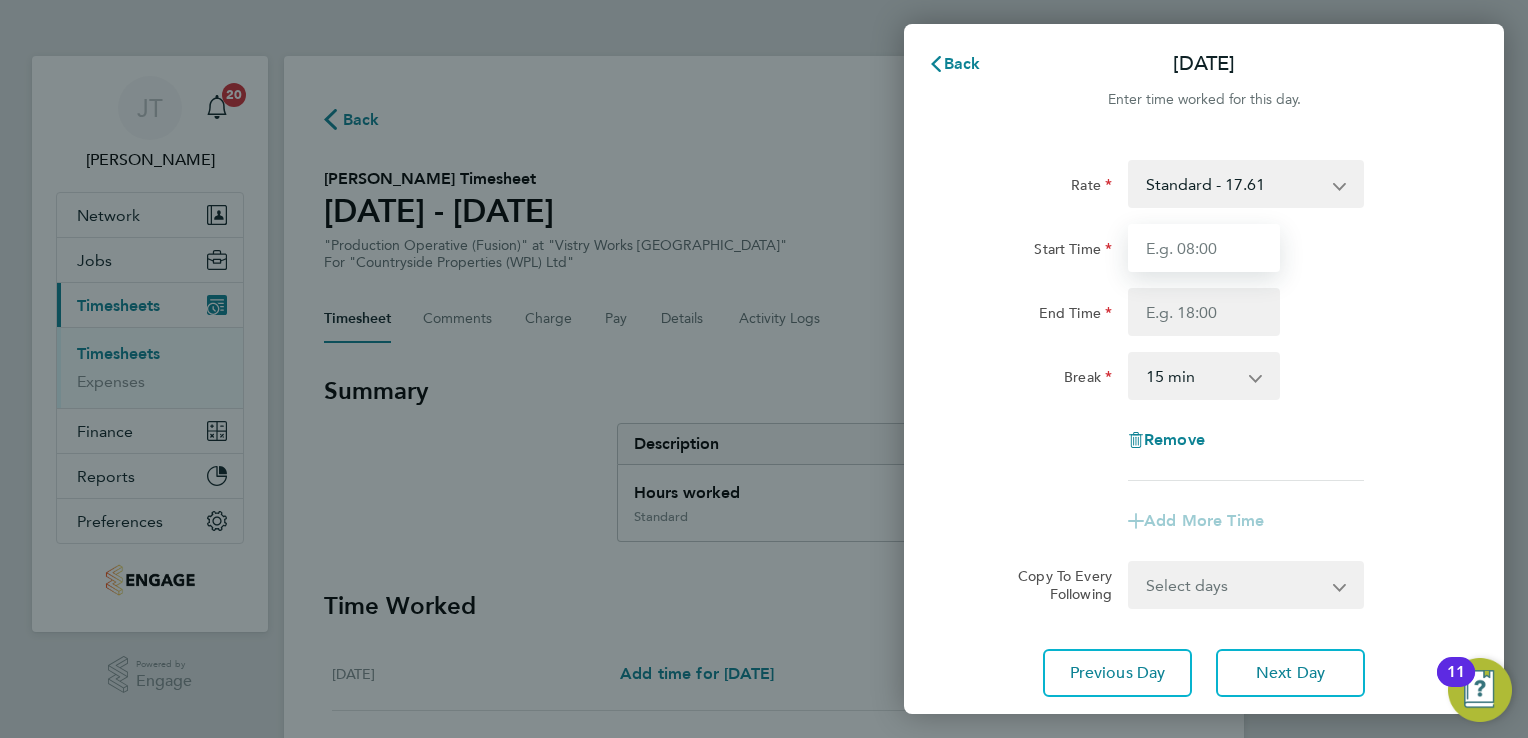 click on "Start Time" at bounding box center [1204, 248] 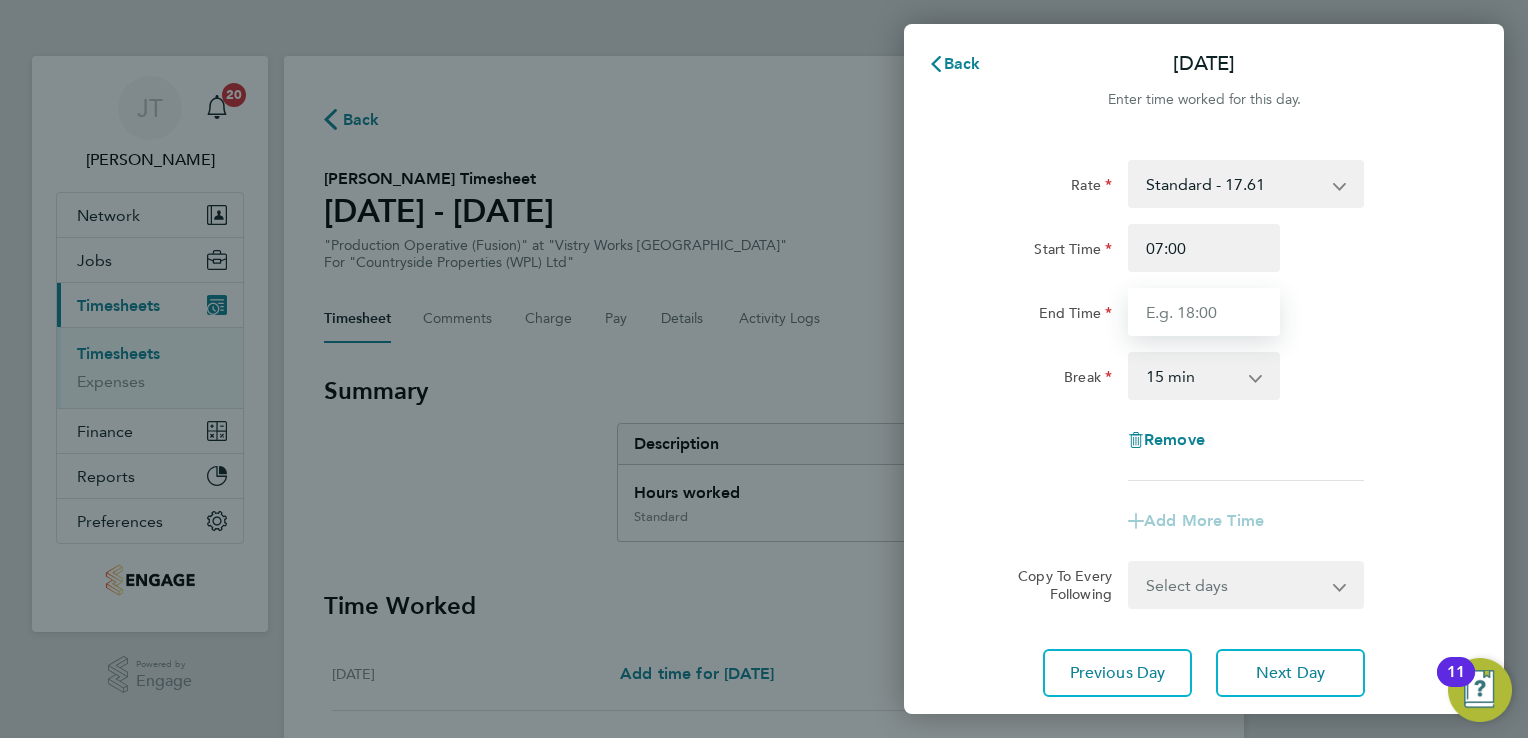 type on "15:00" 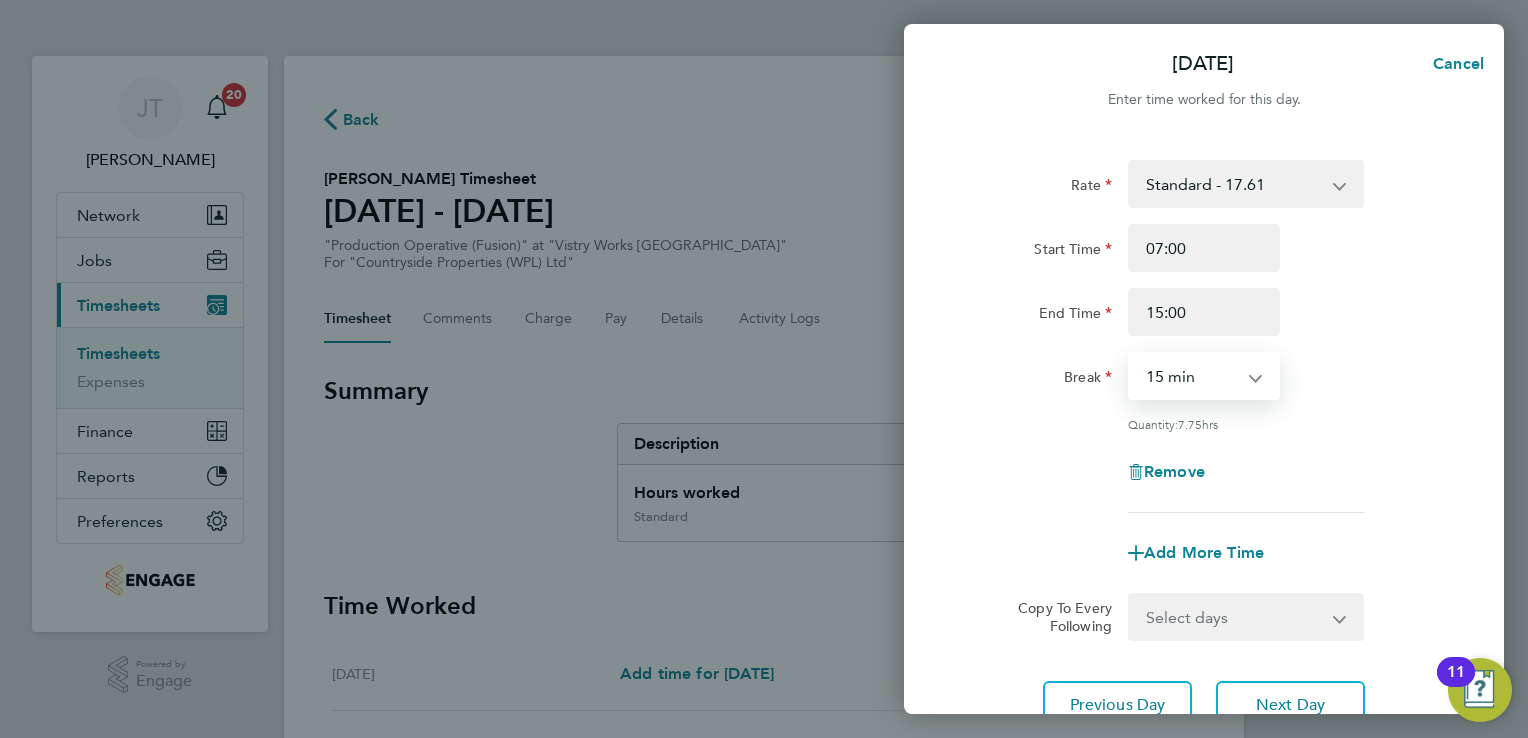 click on "0 min   15 min   30 min   45 min   60 min   75 min   90 min" at bounding box center [1192, 376] 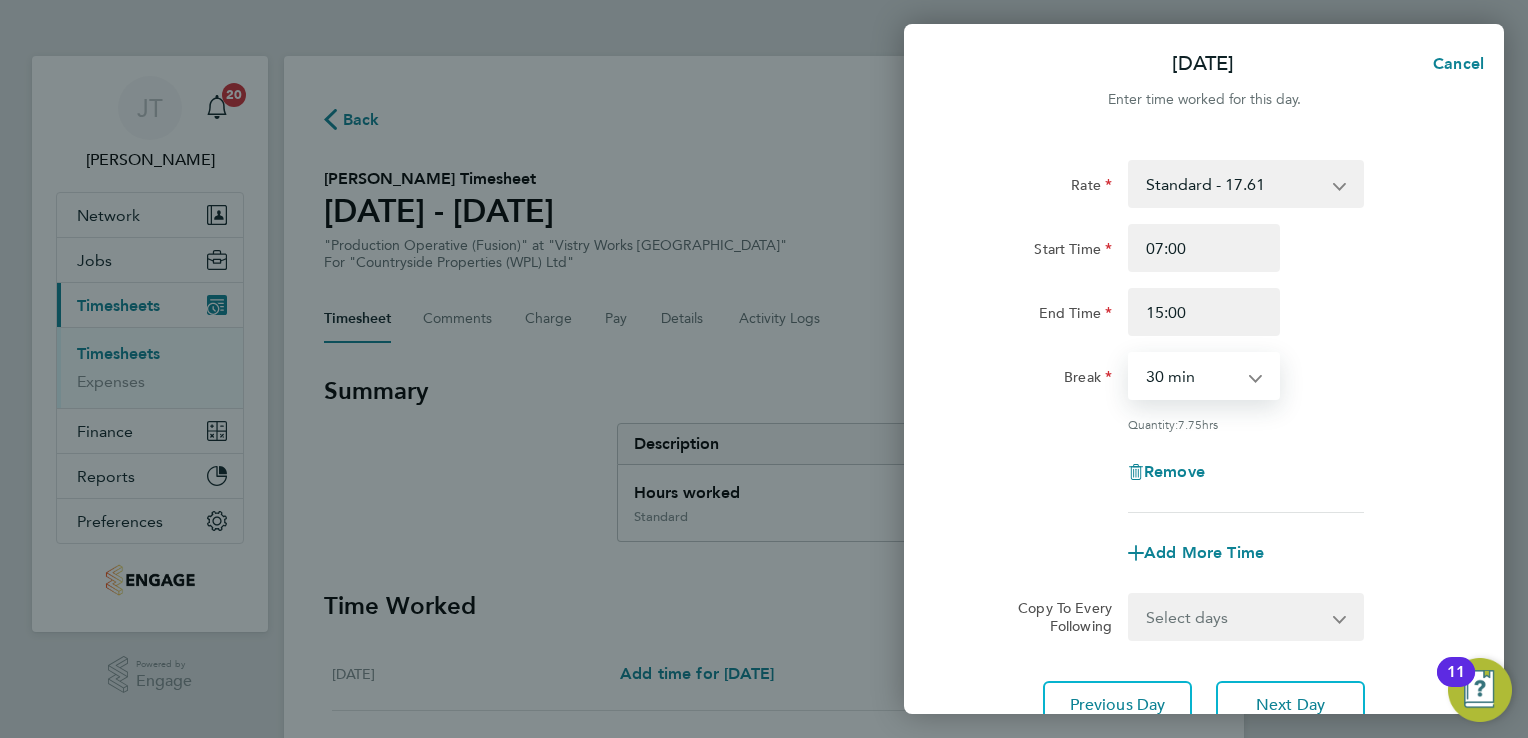 click on "0 min   15 min   30 min   45 min   60 min   75 min   90 min" at bounding box center [1192, 376] 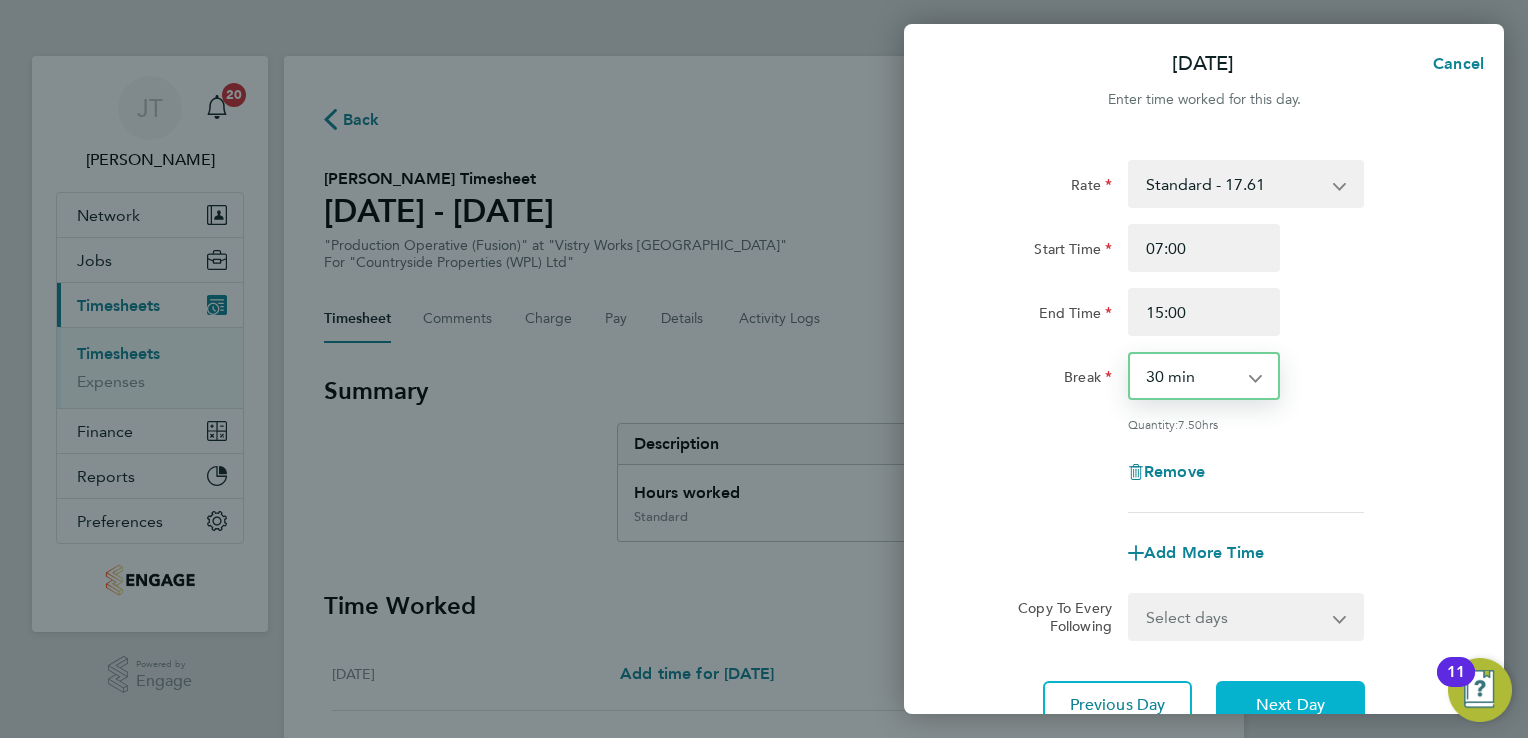 click on "Next Day" 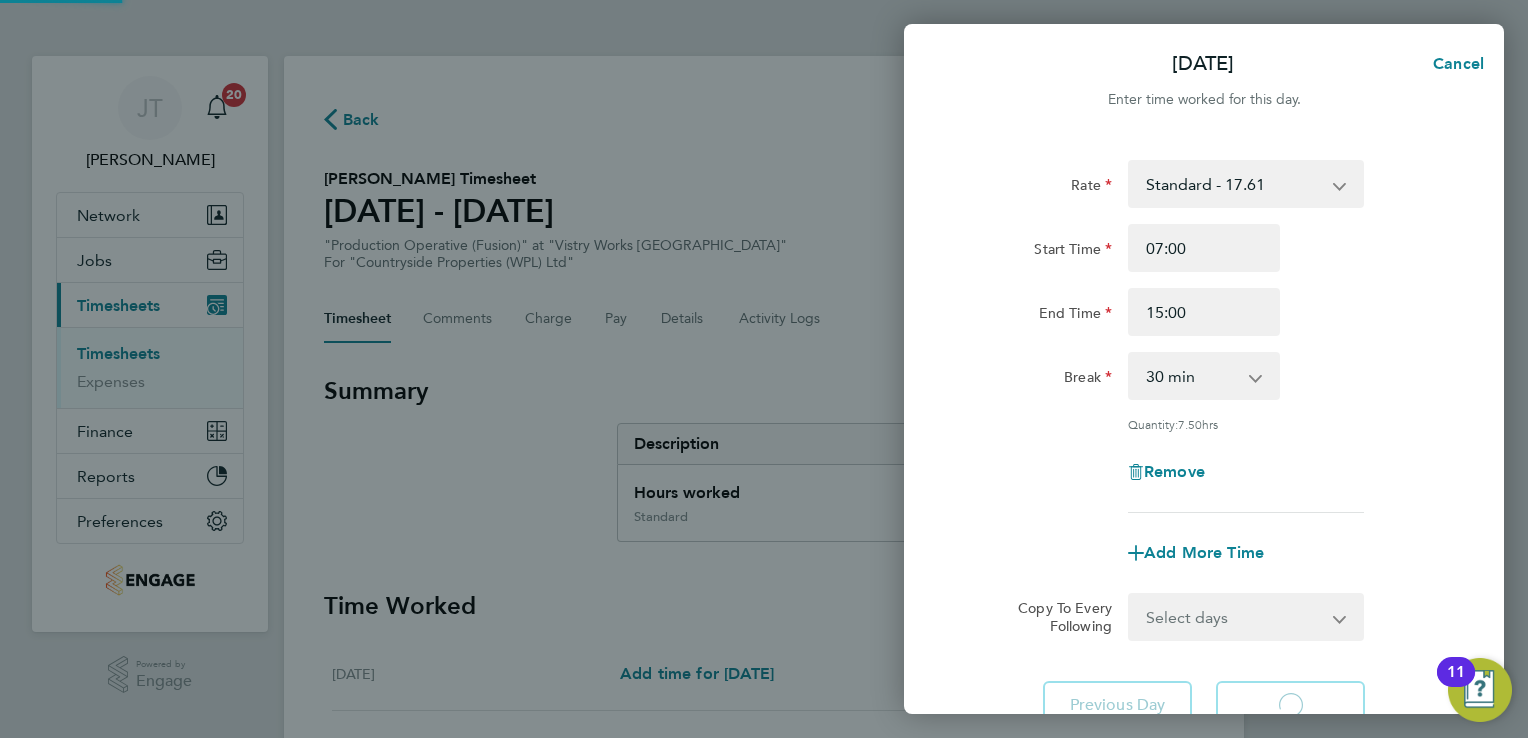 select on "15" 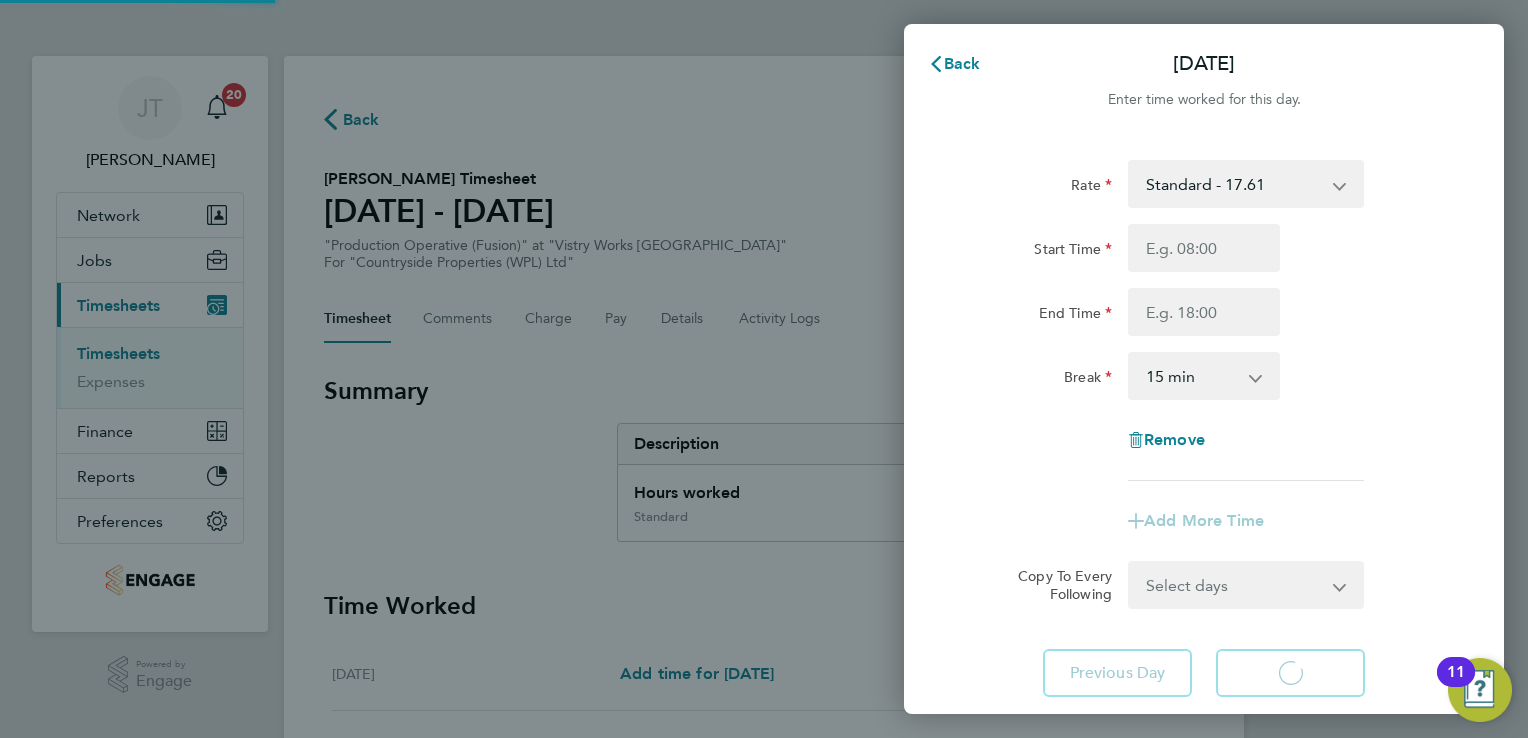 select on "15" 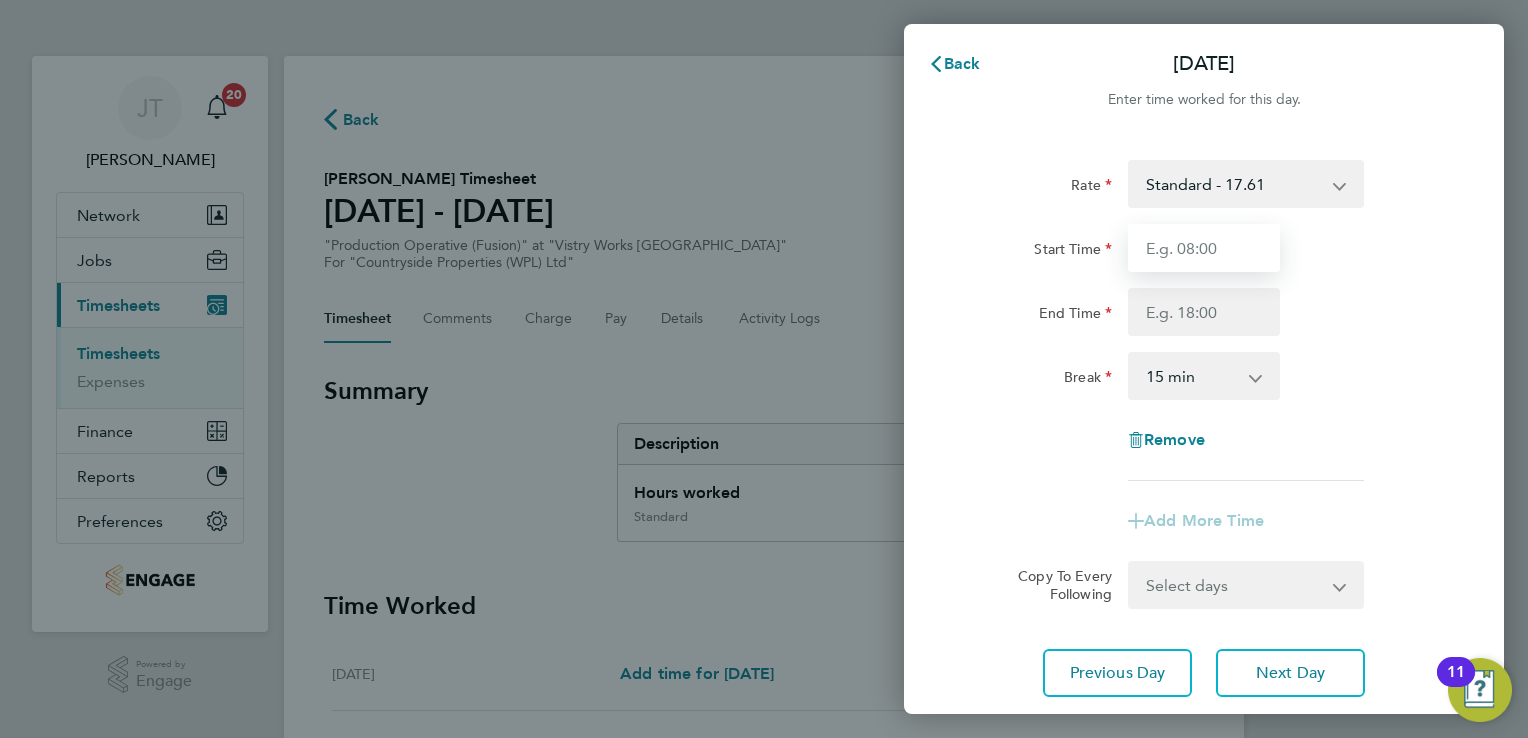 click on "Start Time" at bounding box center [1204, 248] 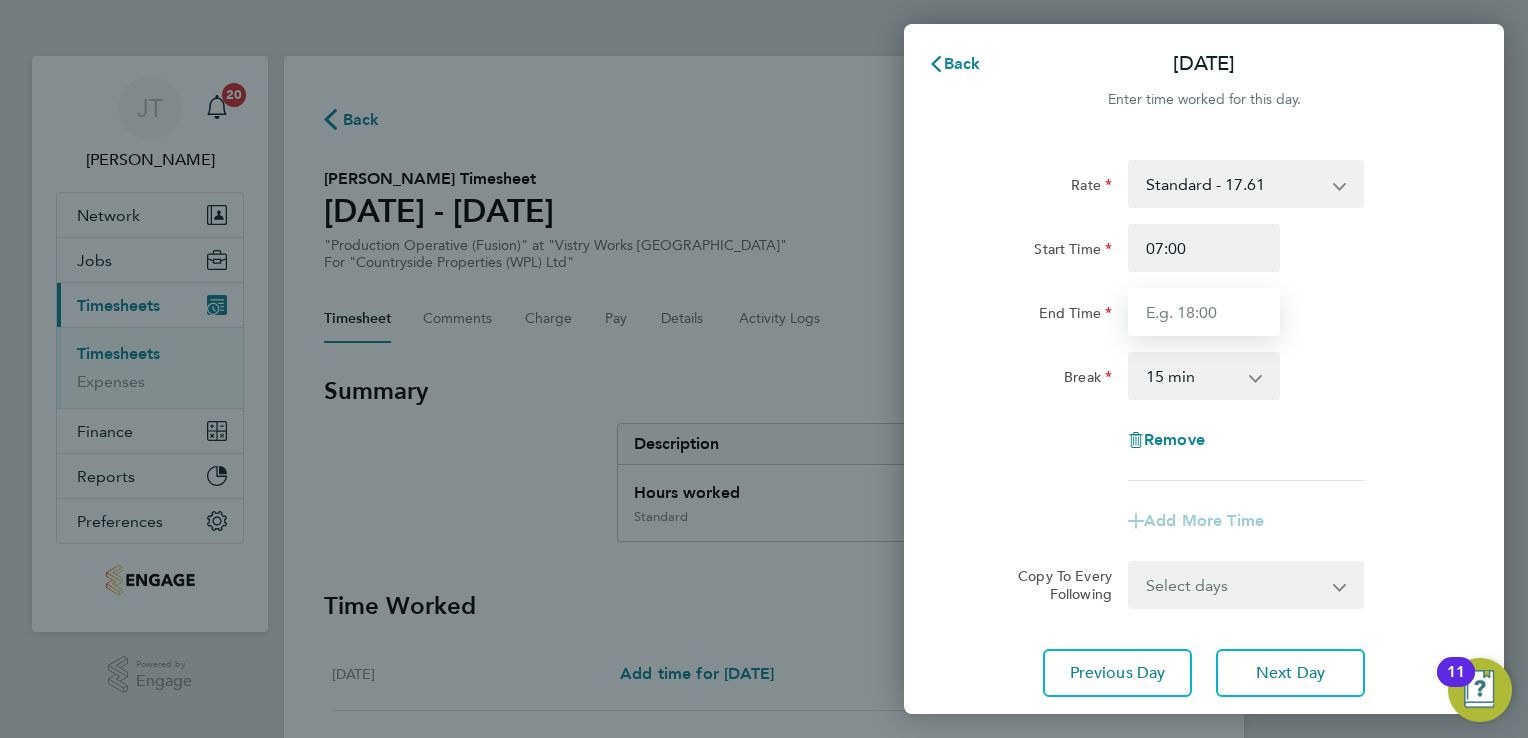 type on "15:00" 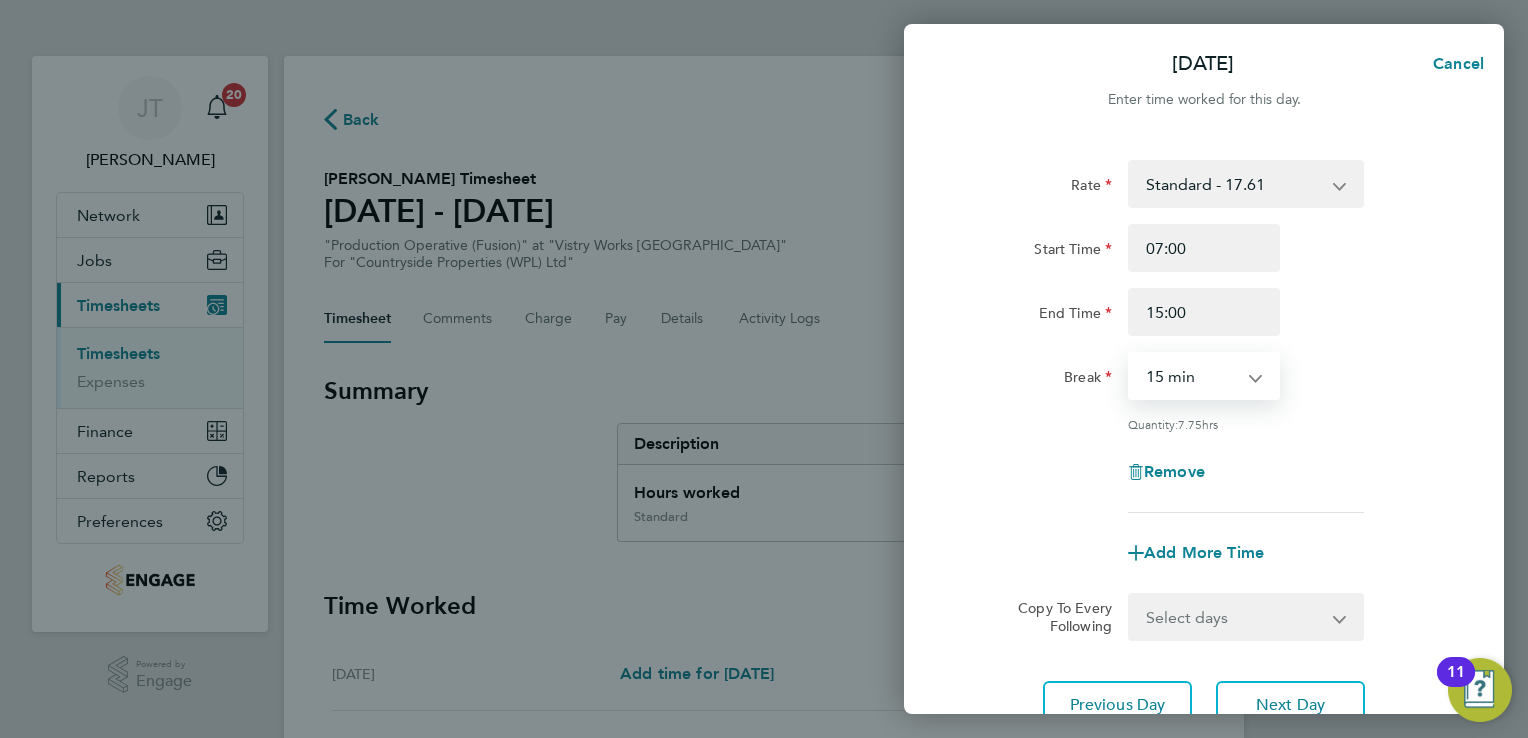click on "0 min   15 min   30 min   45 min   60 min   75 min   90 min" at bounding box center (1192, 376) 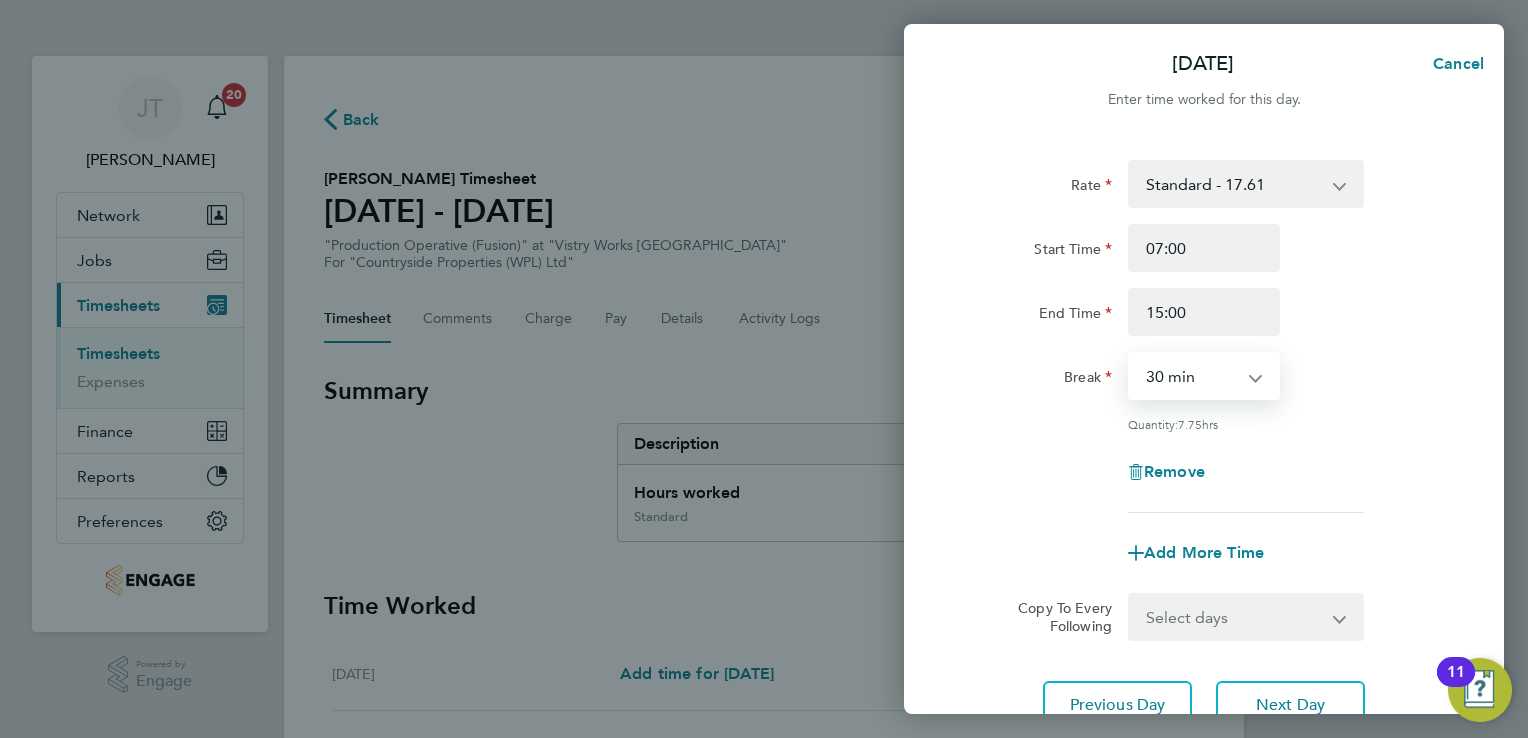 click on "0 min   15 min   30 min   45 min   60 min   75 min   90 min" at bounding box center [1192, 376] 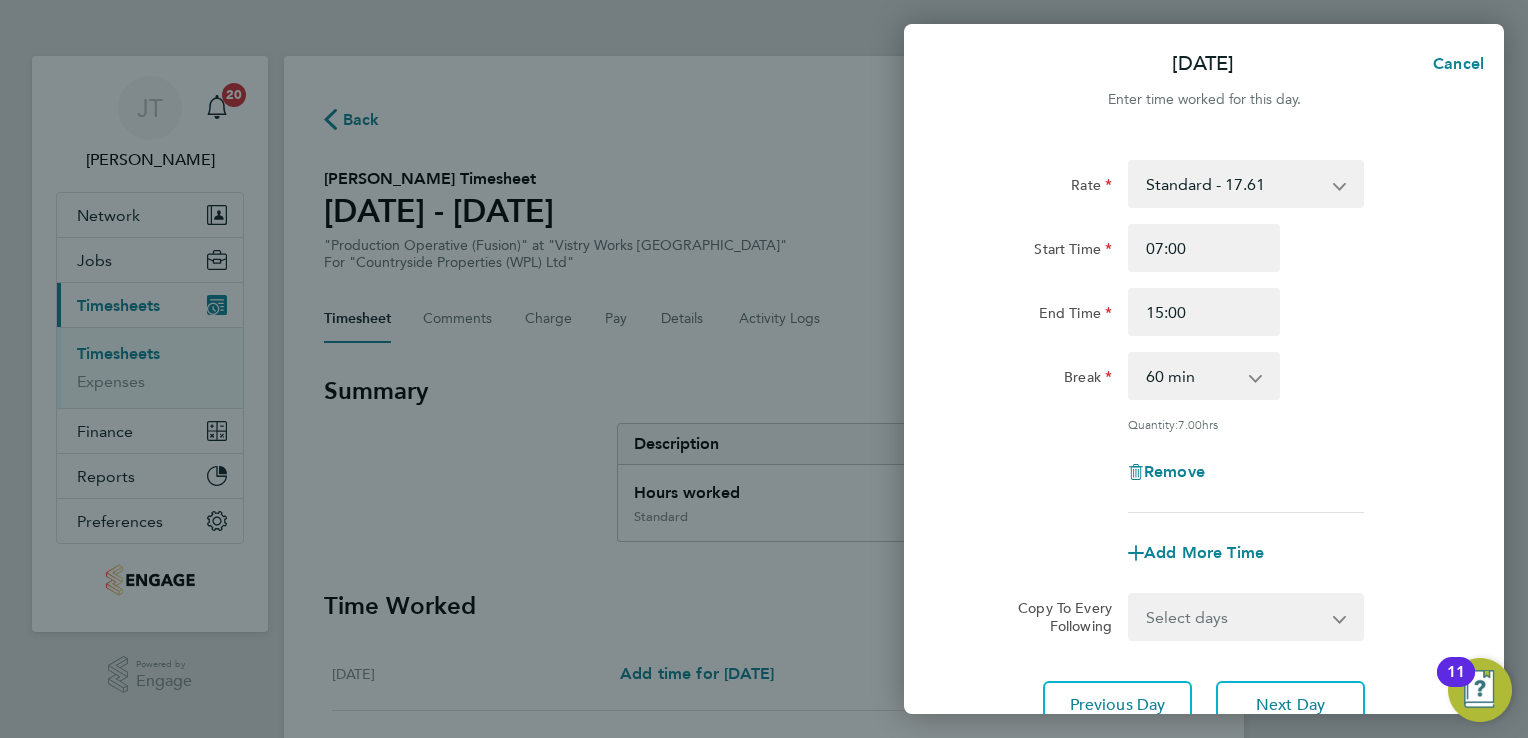 click on "Break  0 min   15 min   30 min   45 min   60 min   75 min   90 min" 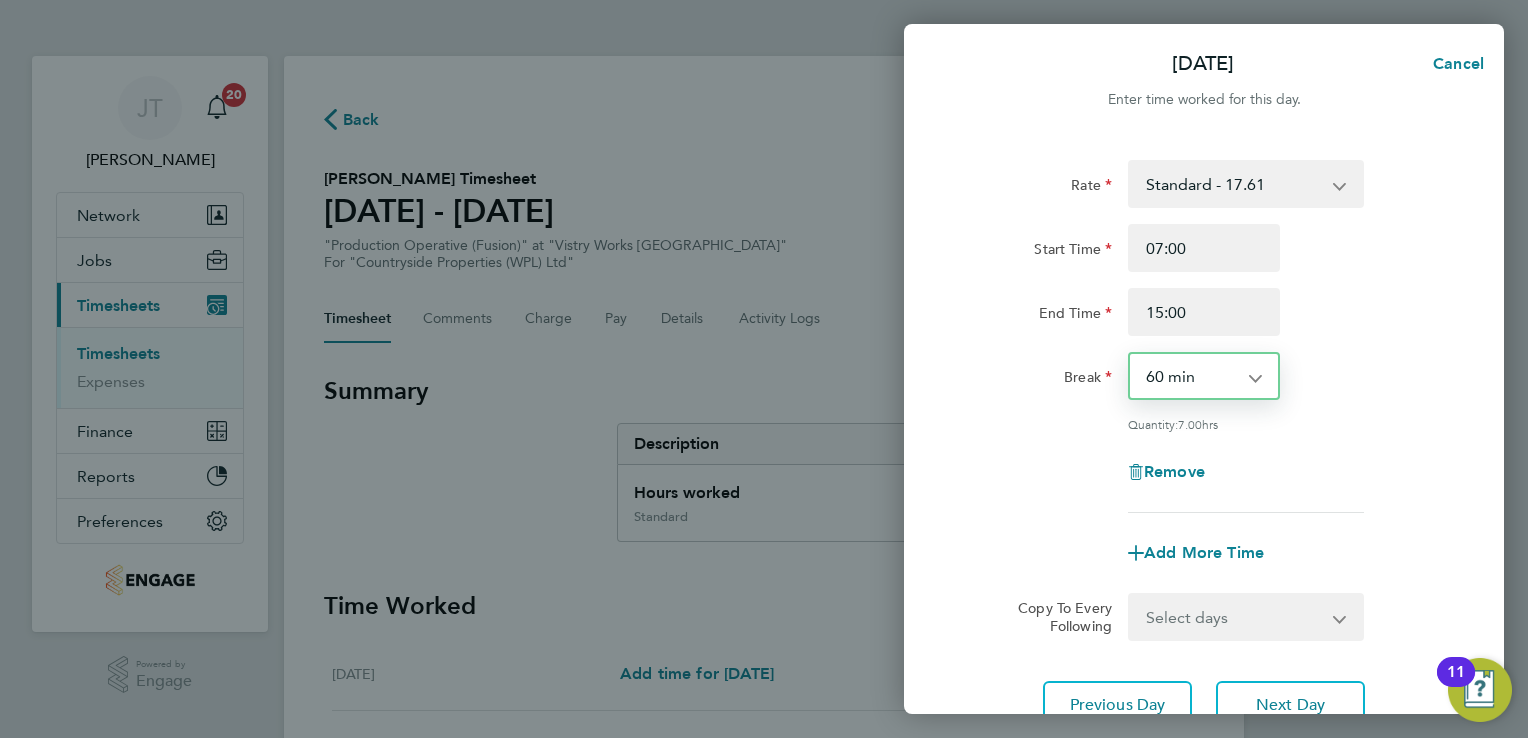click on "0 min   15 min   30 min   45 min   60 min   75 min   90 min" at bounding box center [1192, 376] 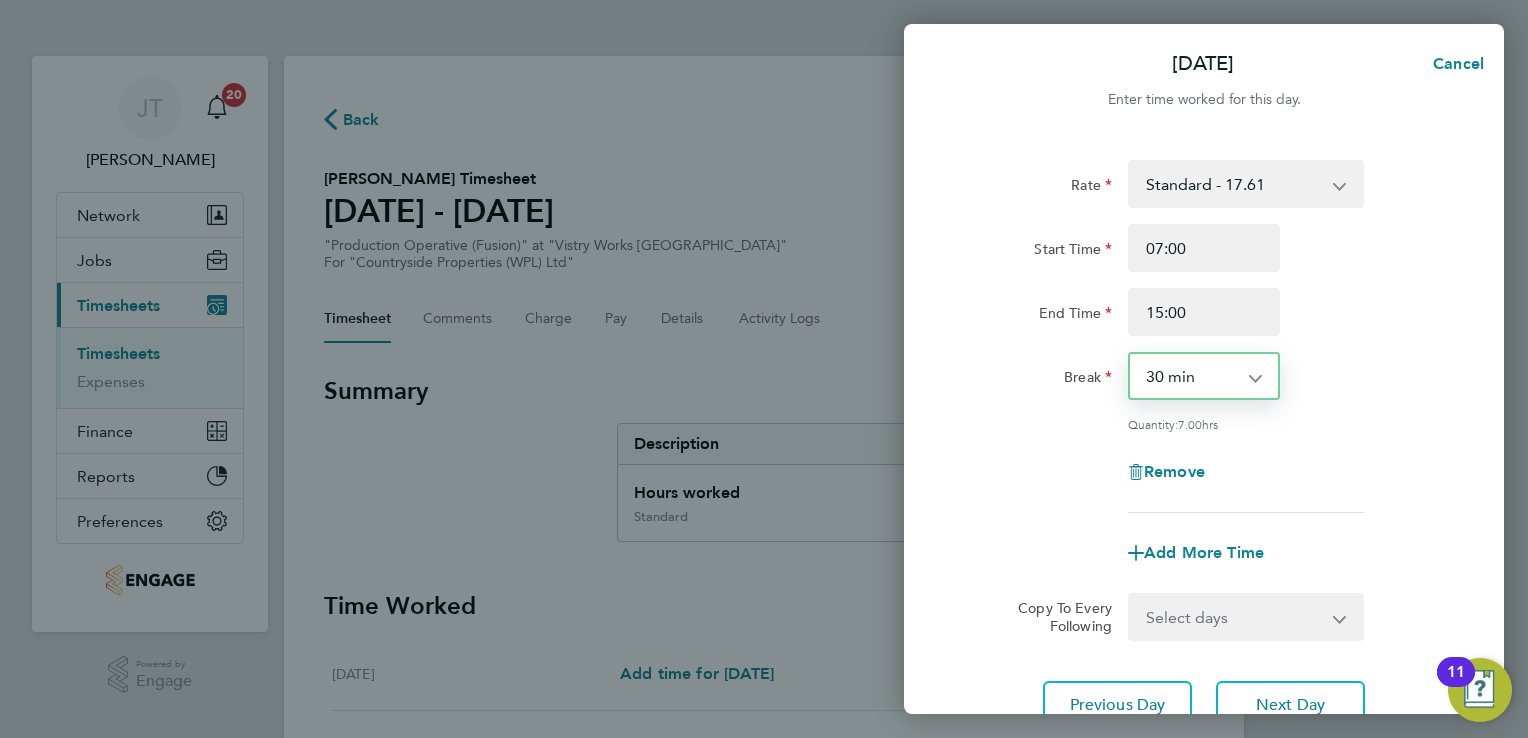 click on "0 min   15 min   30 min   45 min   60 min   75 min   90 min" at bounding box center (1192, 376) 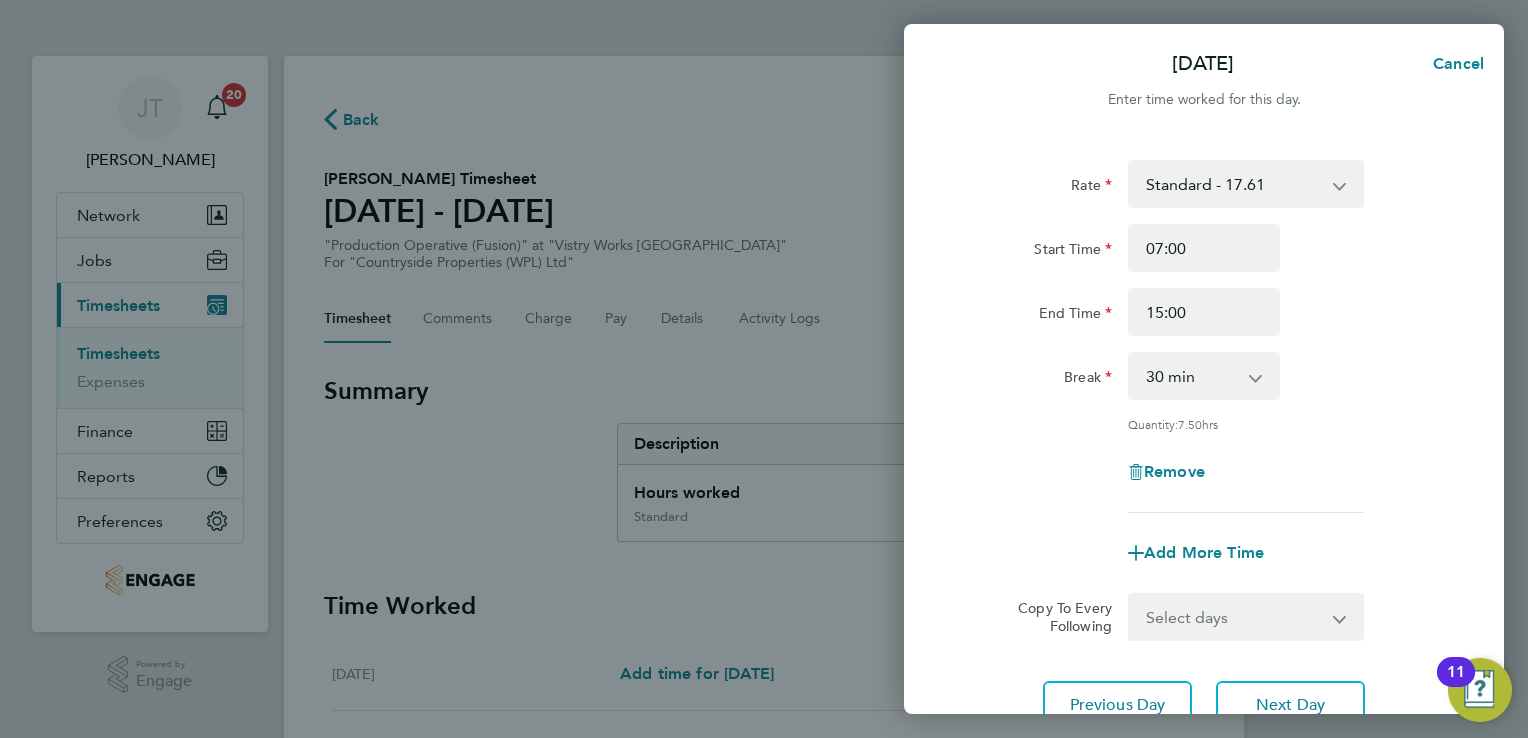 click on "Rate  Standard - 17.61   OT2 - 35.22   OT 1 - 26.42
Start Time 07:00 End Time 15:00 Break  0 min   15 min   30 min   45 min   60 min   75 min   90 min
Quantity:  7.50  hrs
Remove" 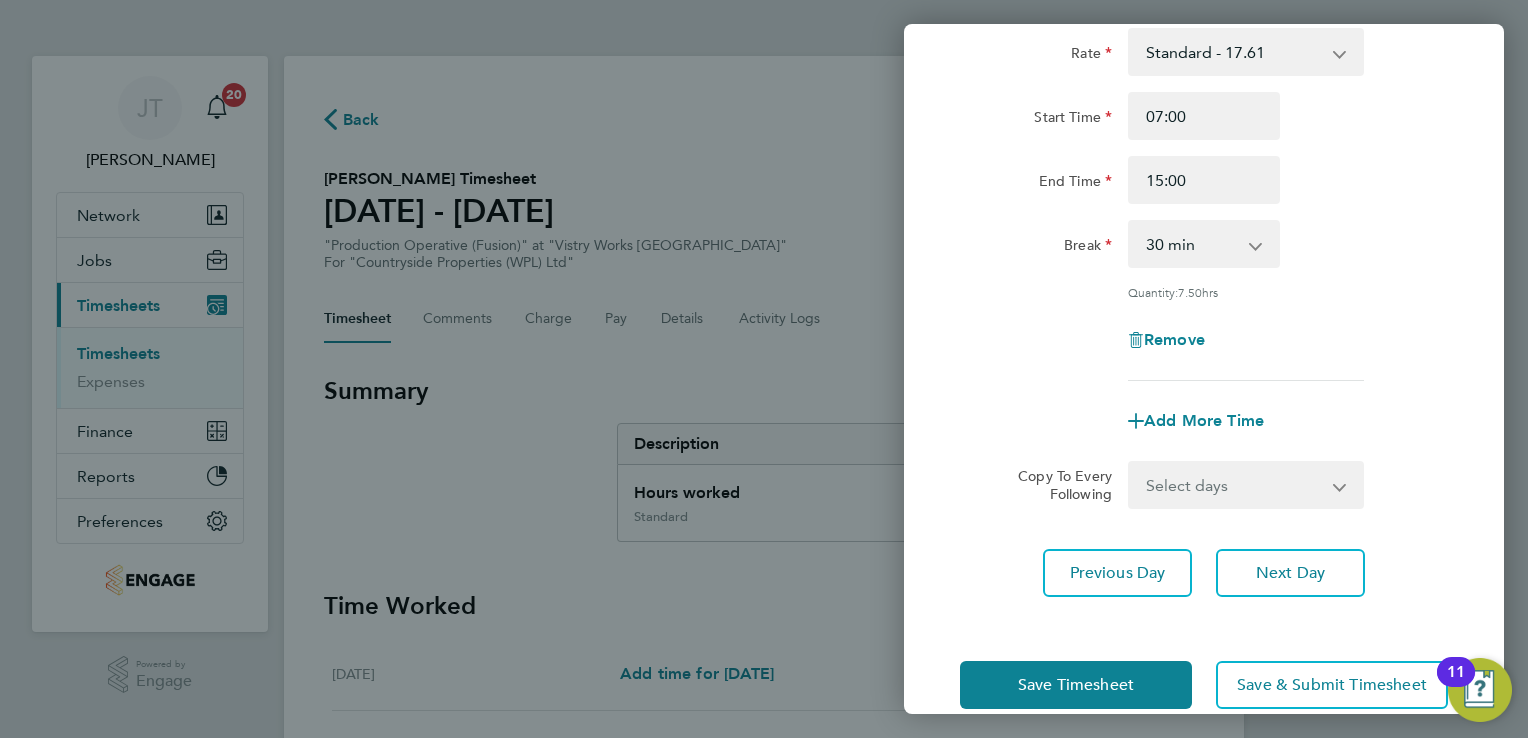 scroll, scrollTop: 164, scrollLeft: 0, axis: vertical 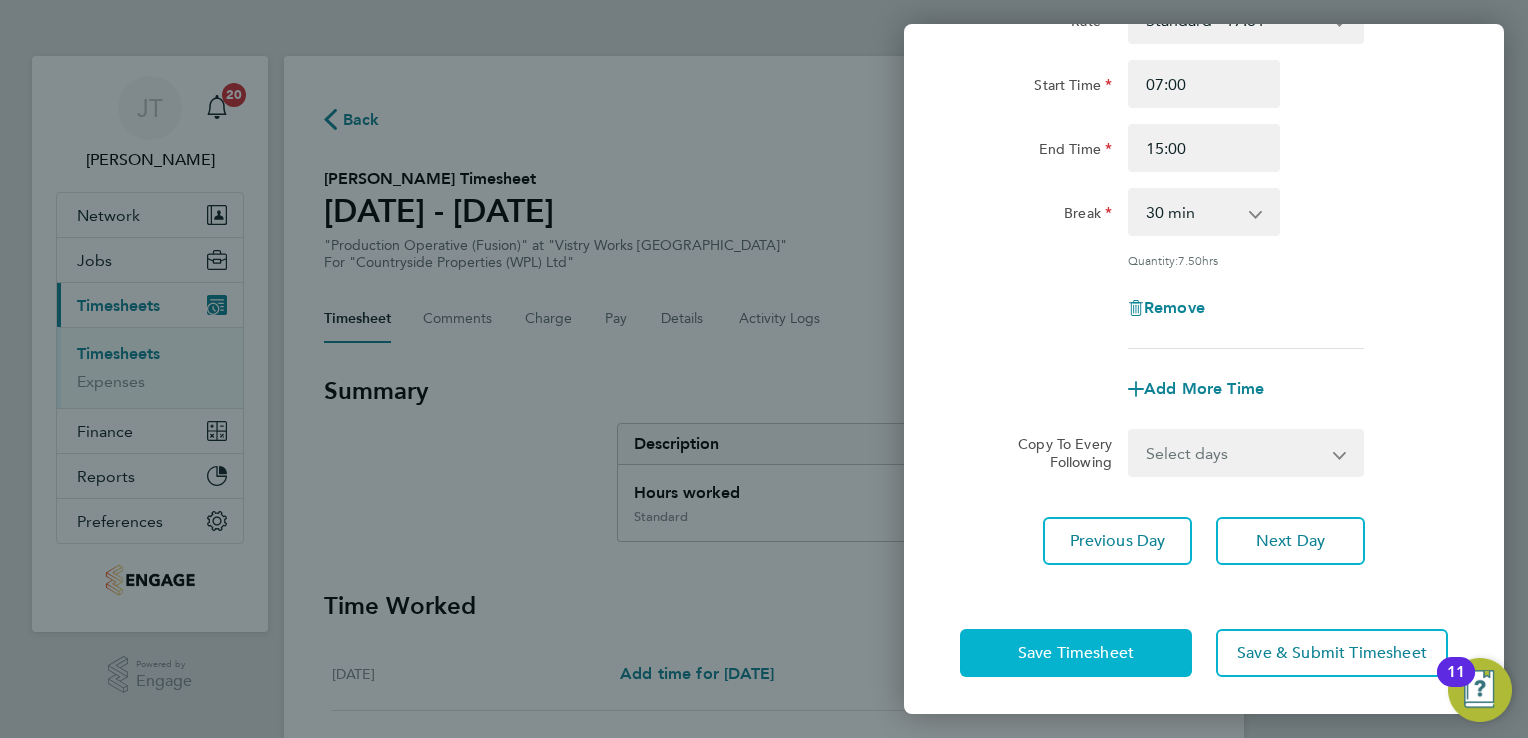 click on "Save Timesheet" 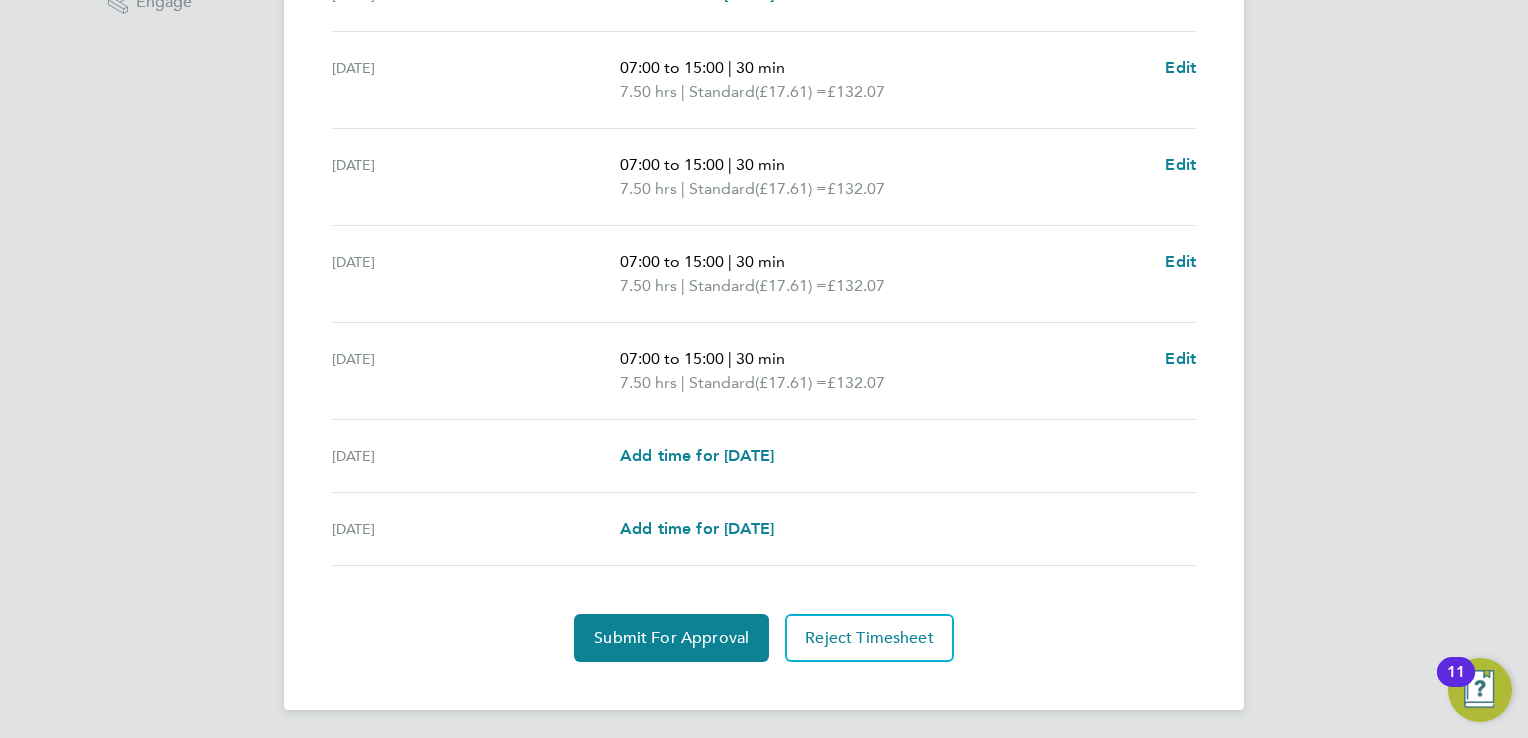 scroll, scrollTop: 680, scrollLeft: 0, axis: vertical 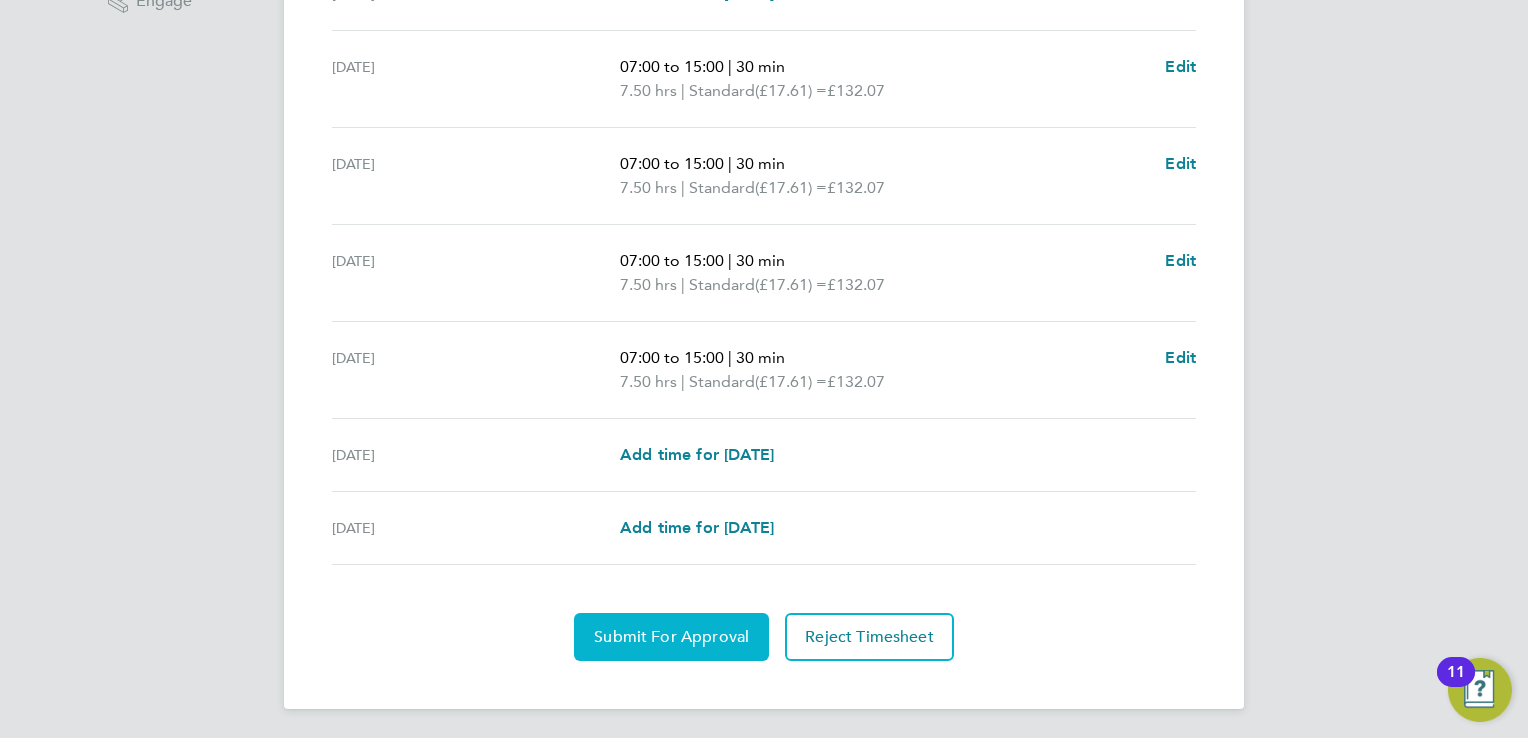 click on "Submit For Approval" 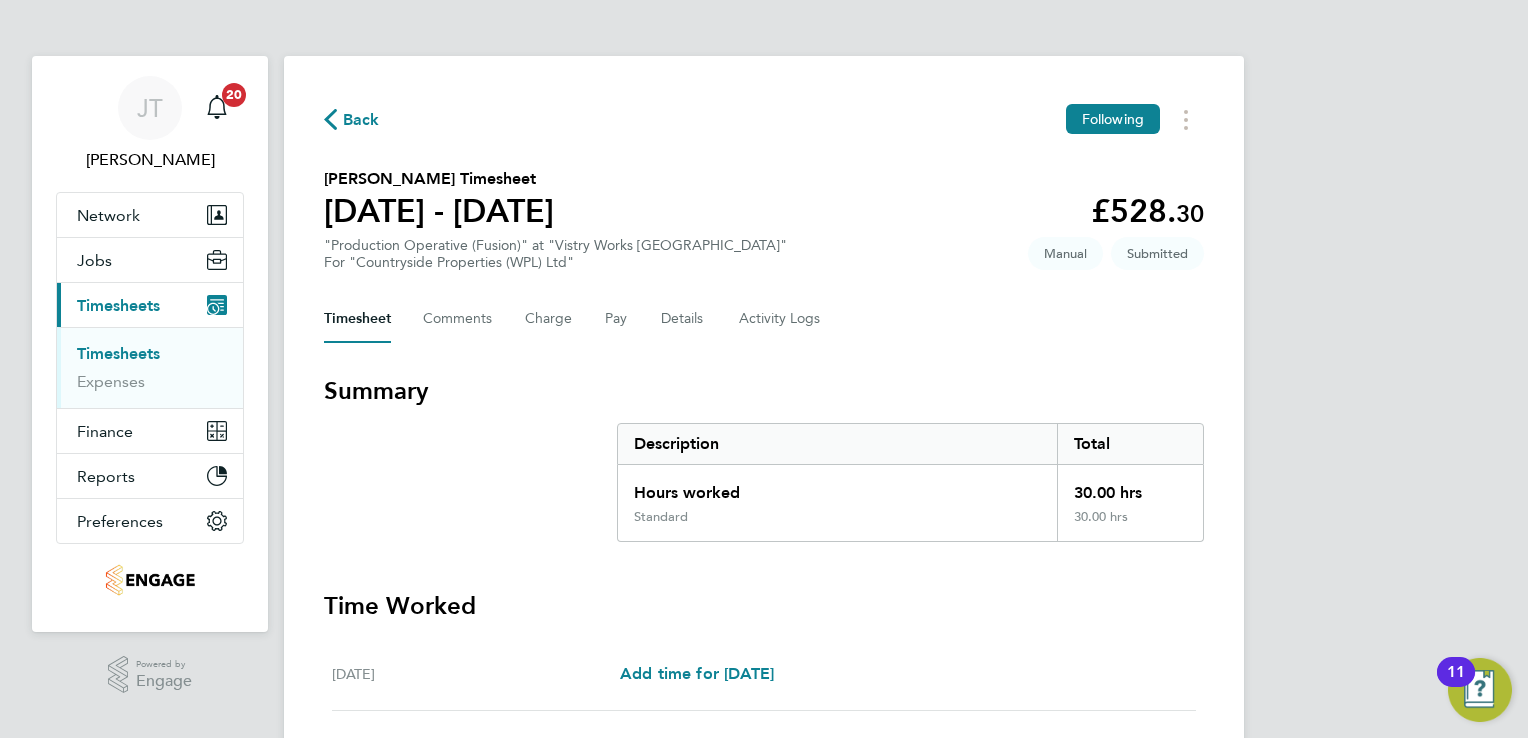 scroll, scrollTop: 0, scrollLeft: 0, axis: both 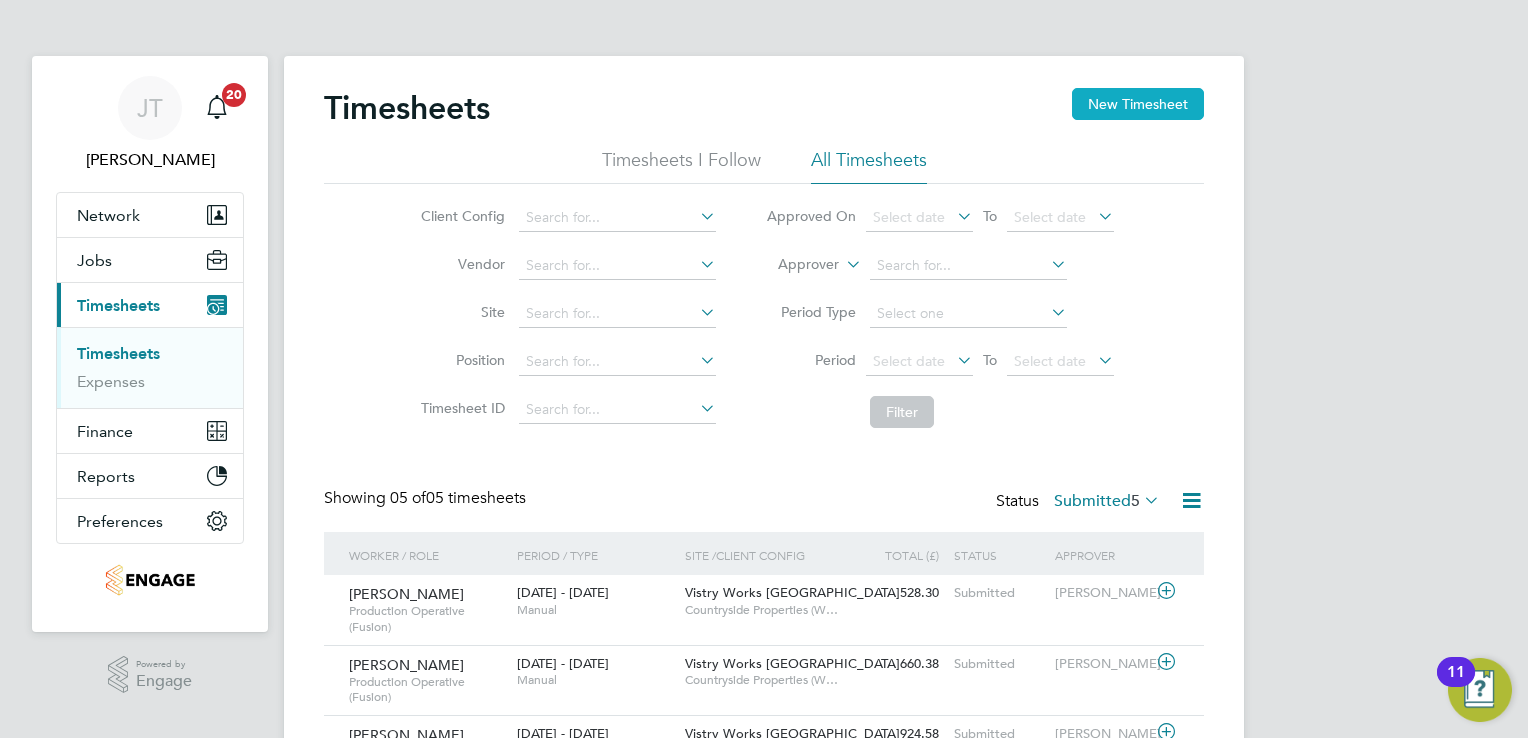 click on "New Timesheet" 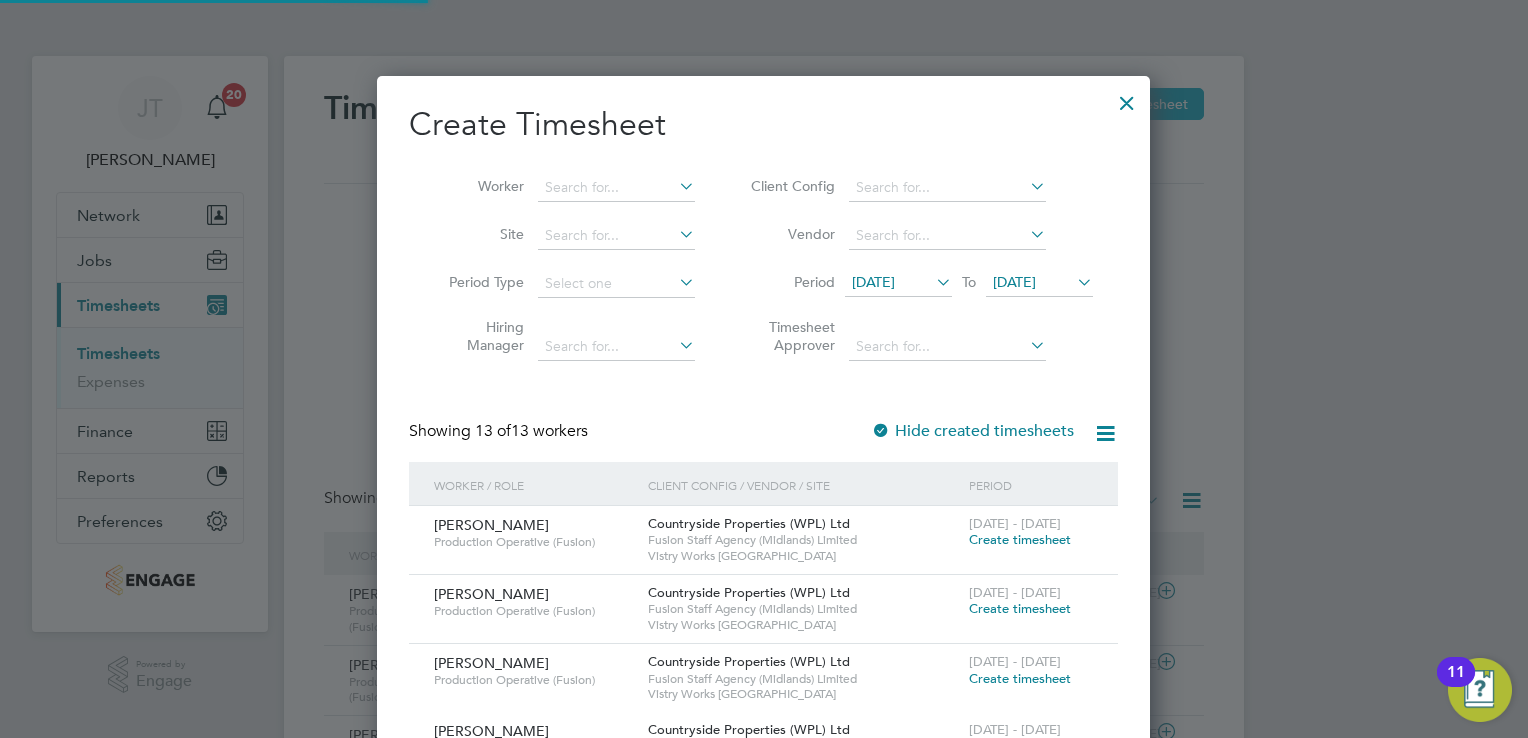 scroll, scrollTop: 10, scrollLeft: 10, axis: both 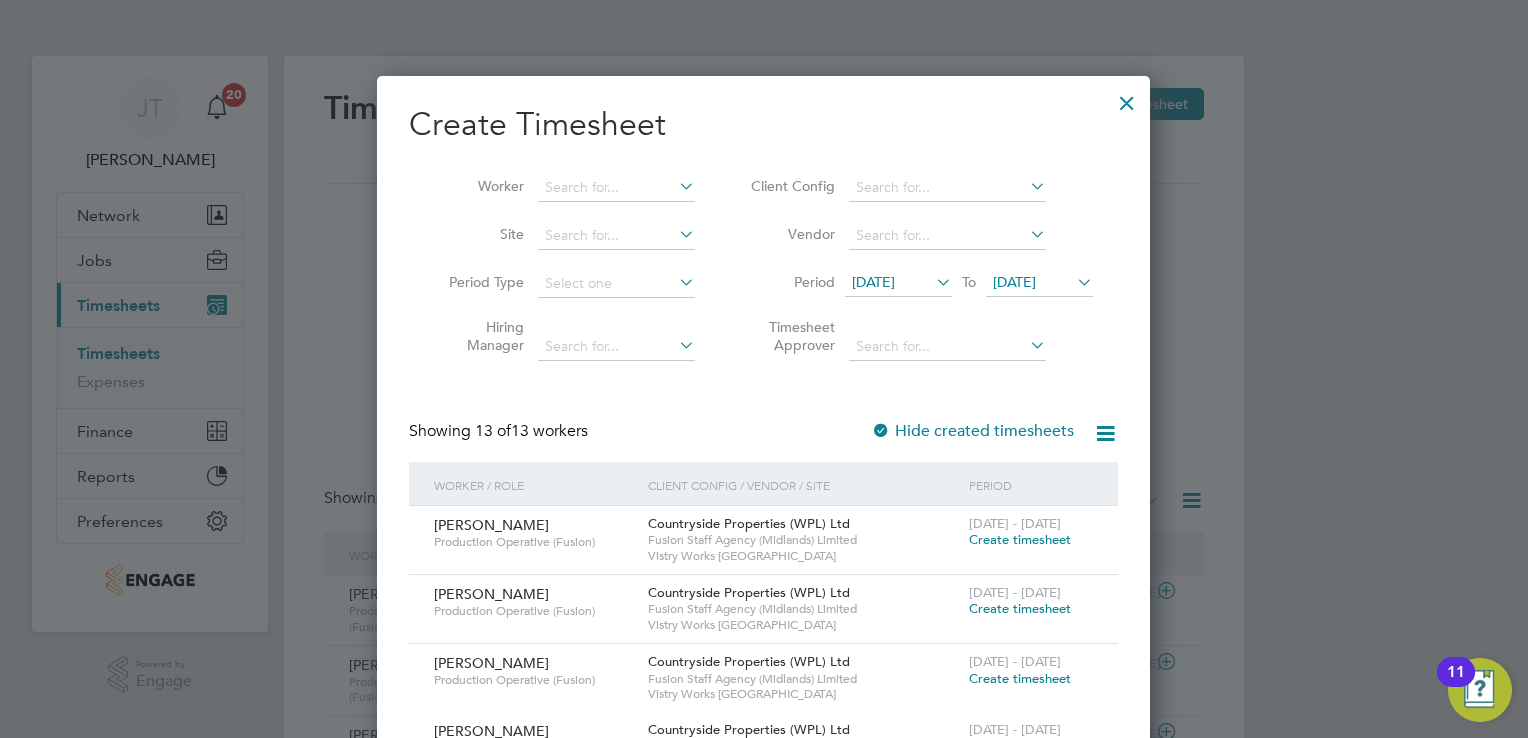 click 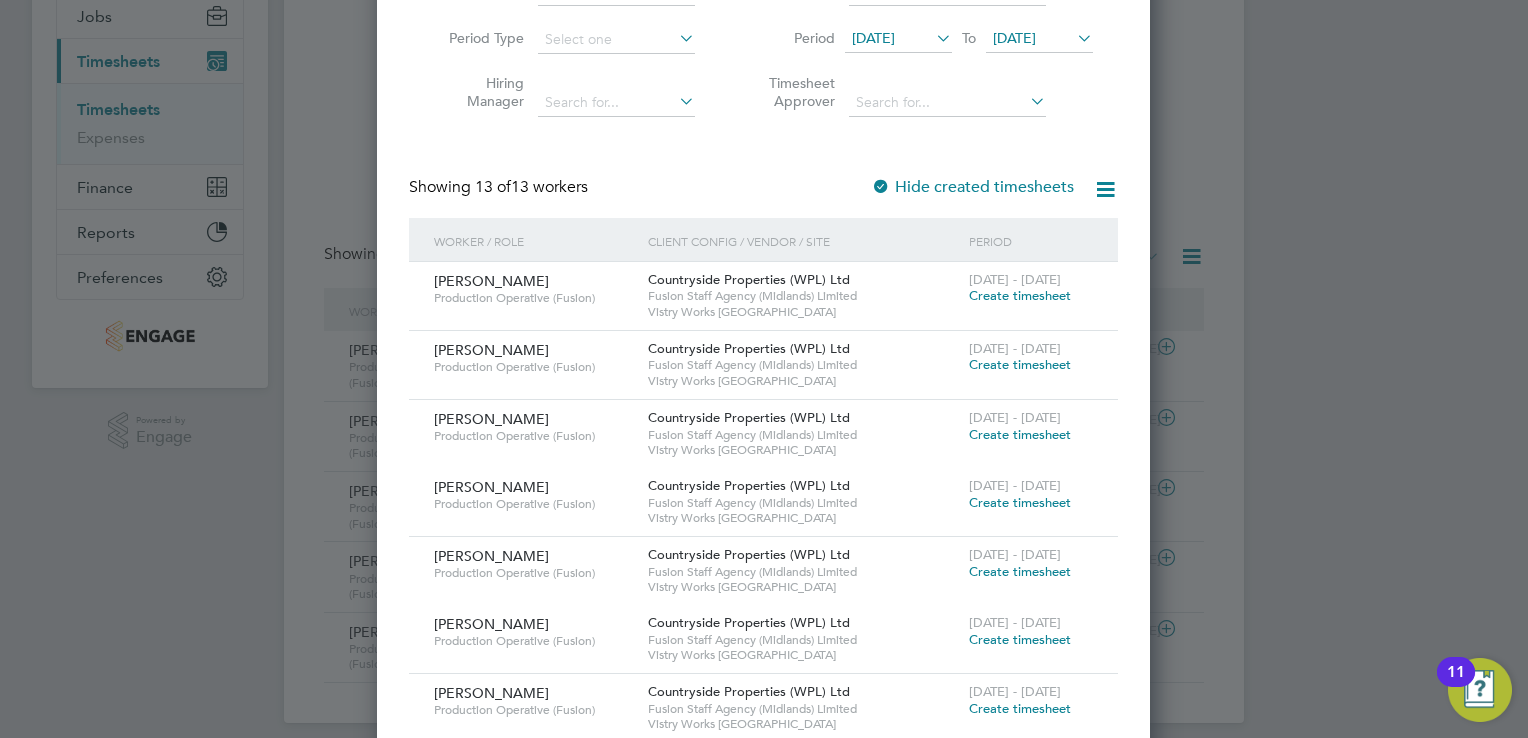 scroll, scrollTop: 400, scrollLeft: 0, axis: vertical 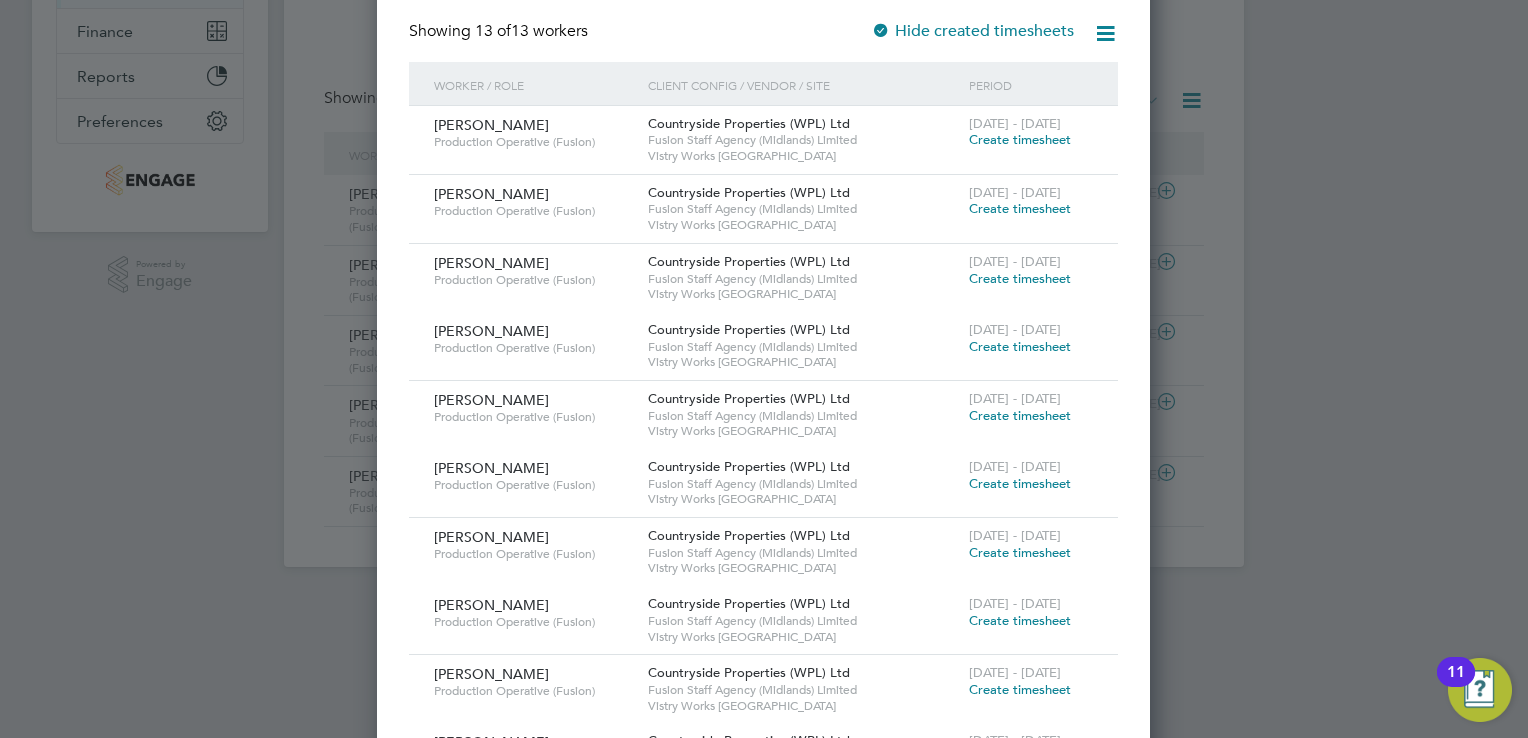 click on "Create timesheet" at bounding box center [1020, 552] 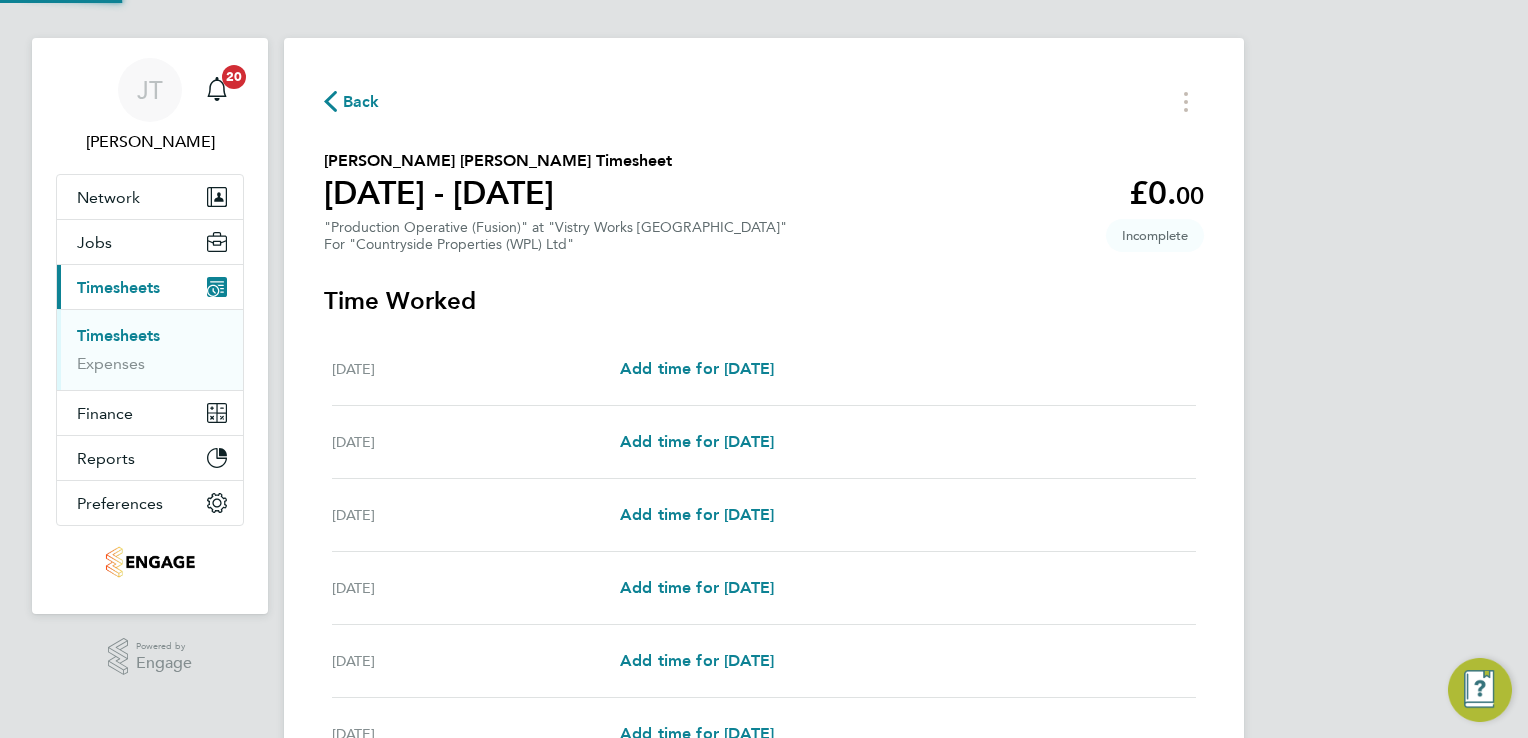 scroll, scrollTop: 0, scrollLeft: 0, axis: both 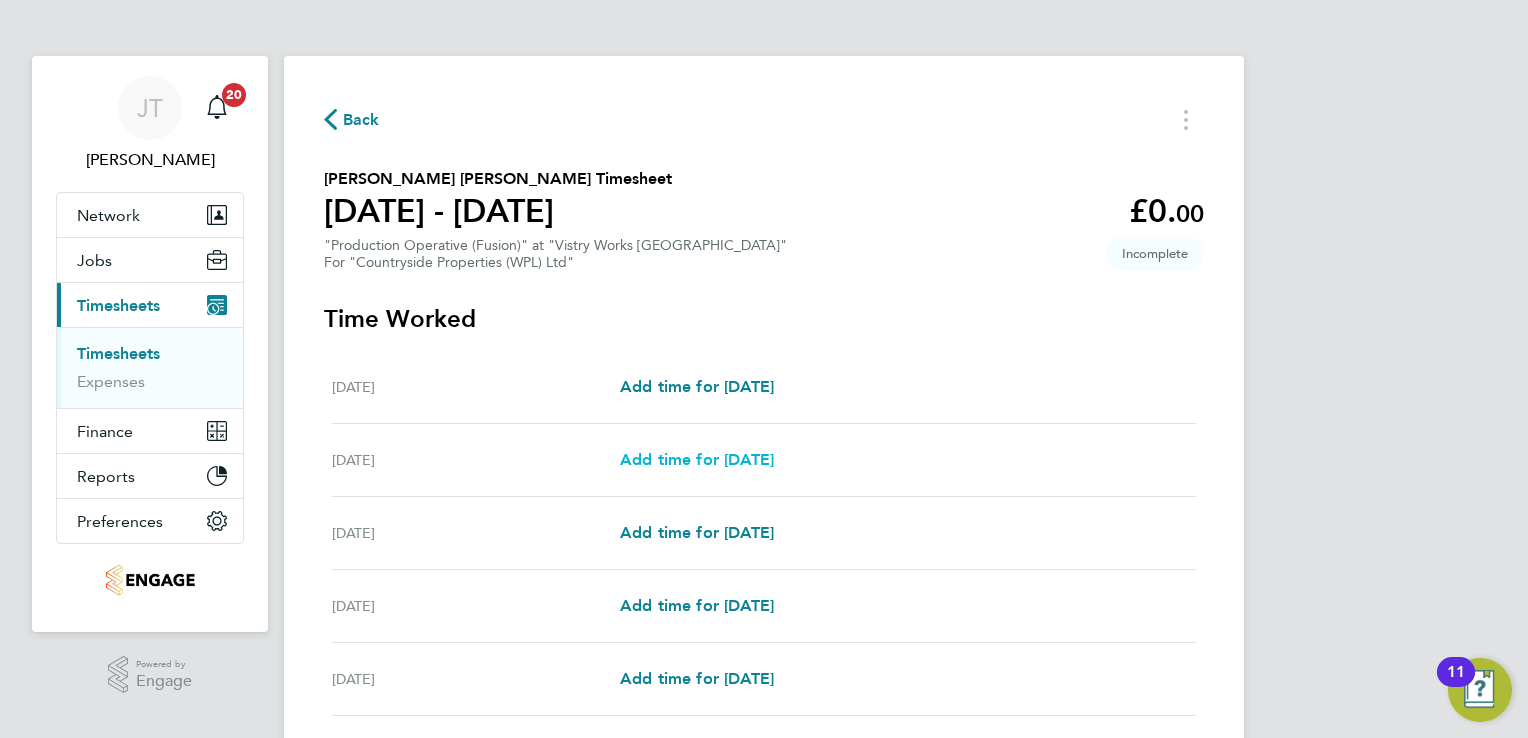 click on "Add time for [DATE]" at bounding box center (697, 459) 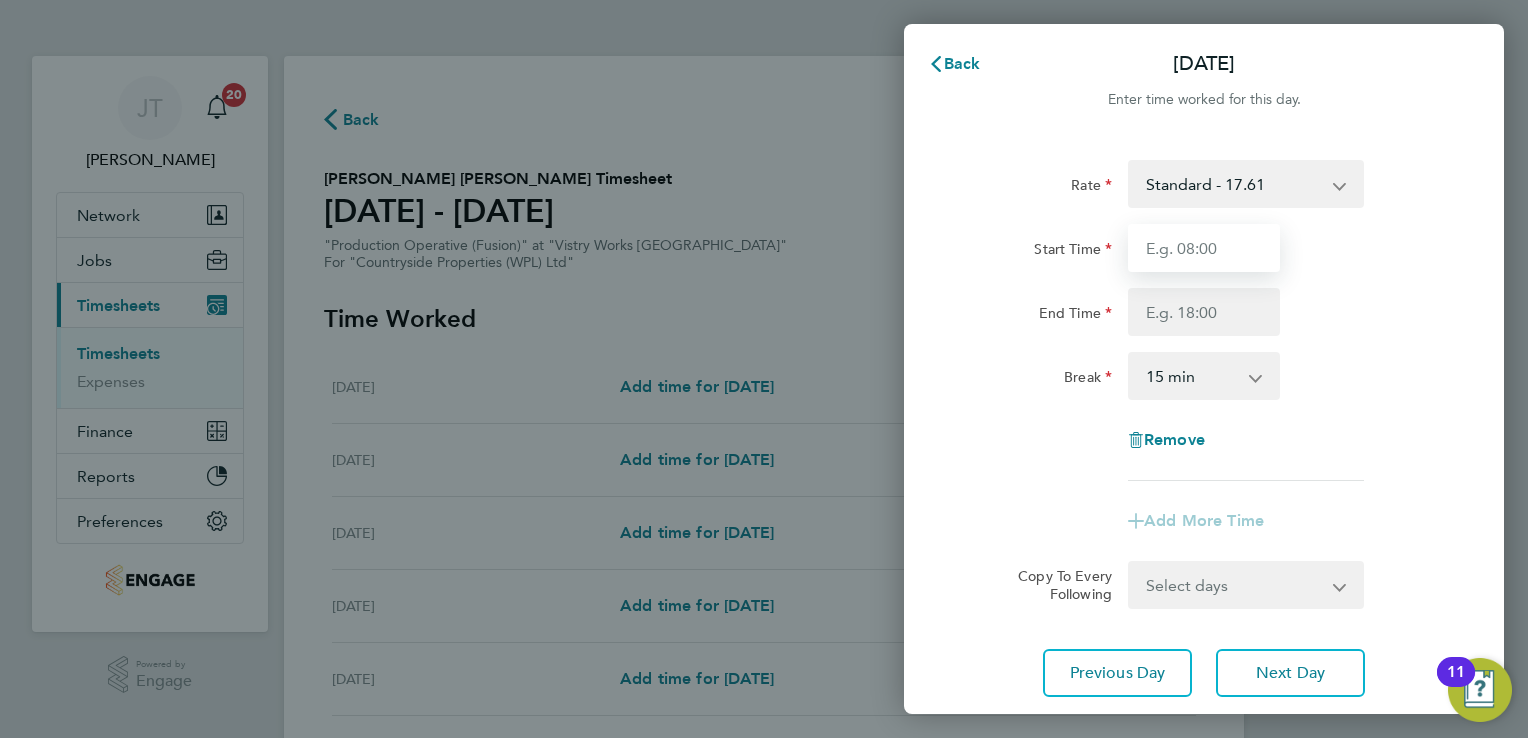 click on "Start Time" at bounding box center [1204, 248] 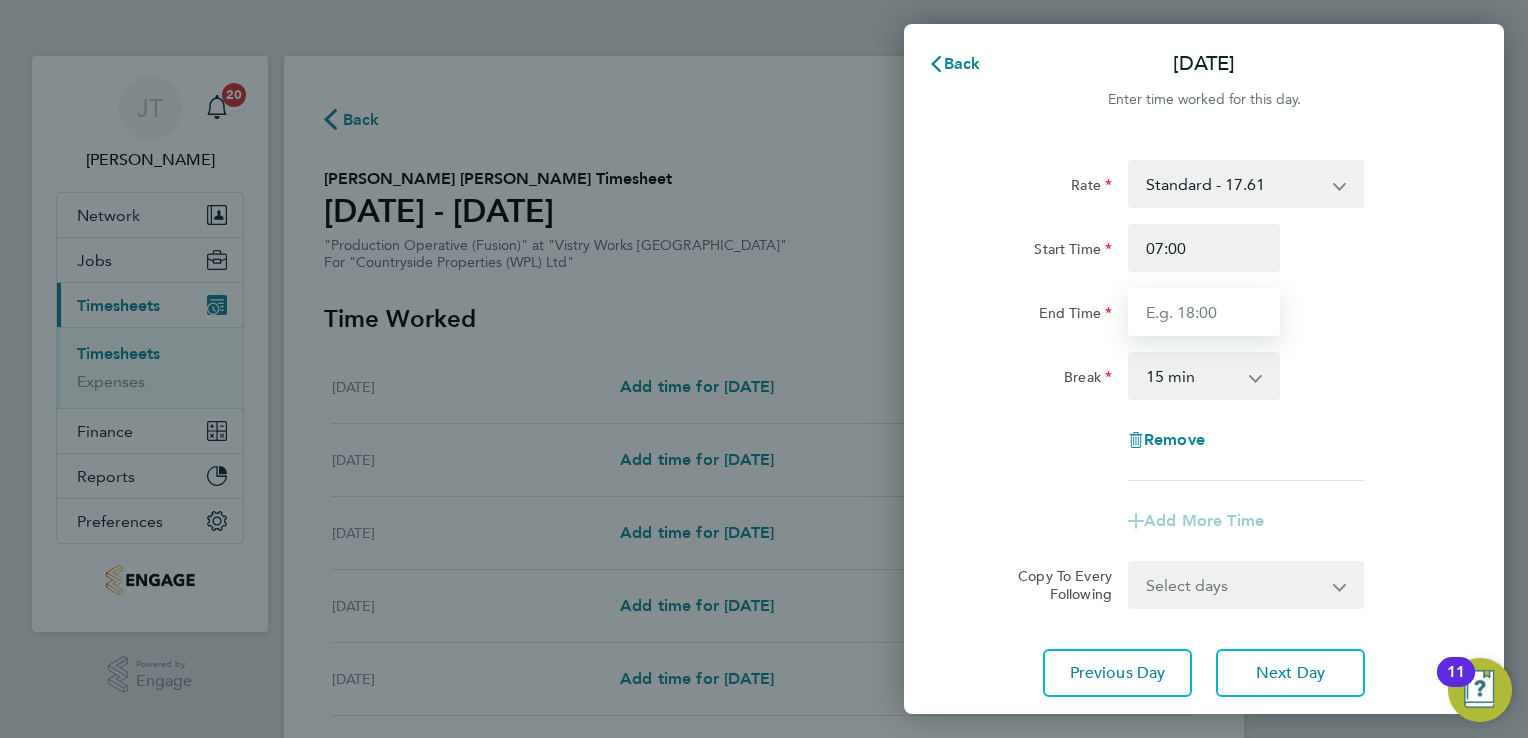 type on "15:00" 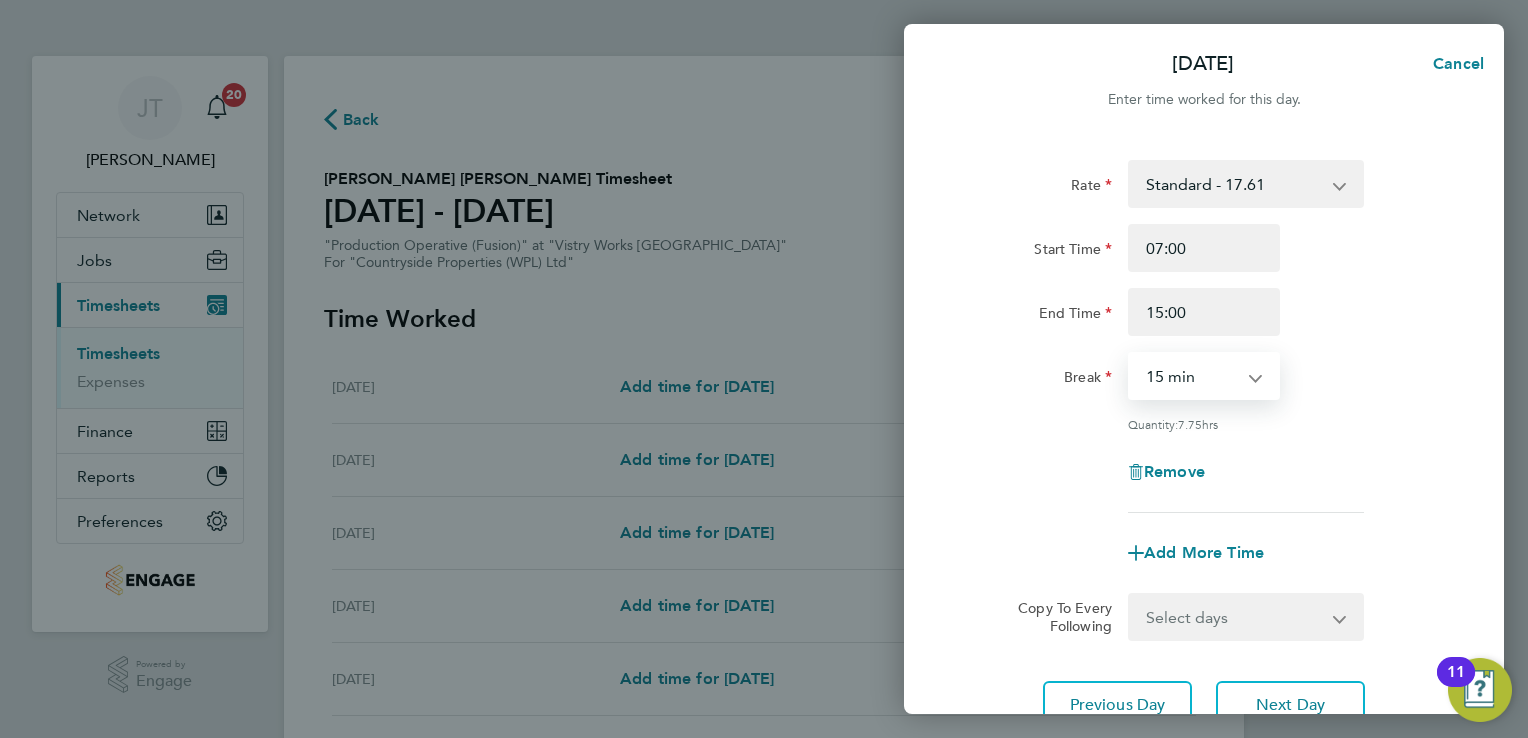 click on "0 min   15 min   30 min   45 min   60 min   75 min   90 min" at bounding box center [1192, 376] 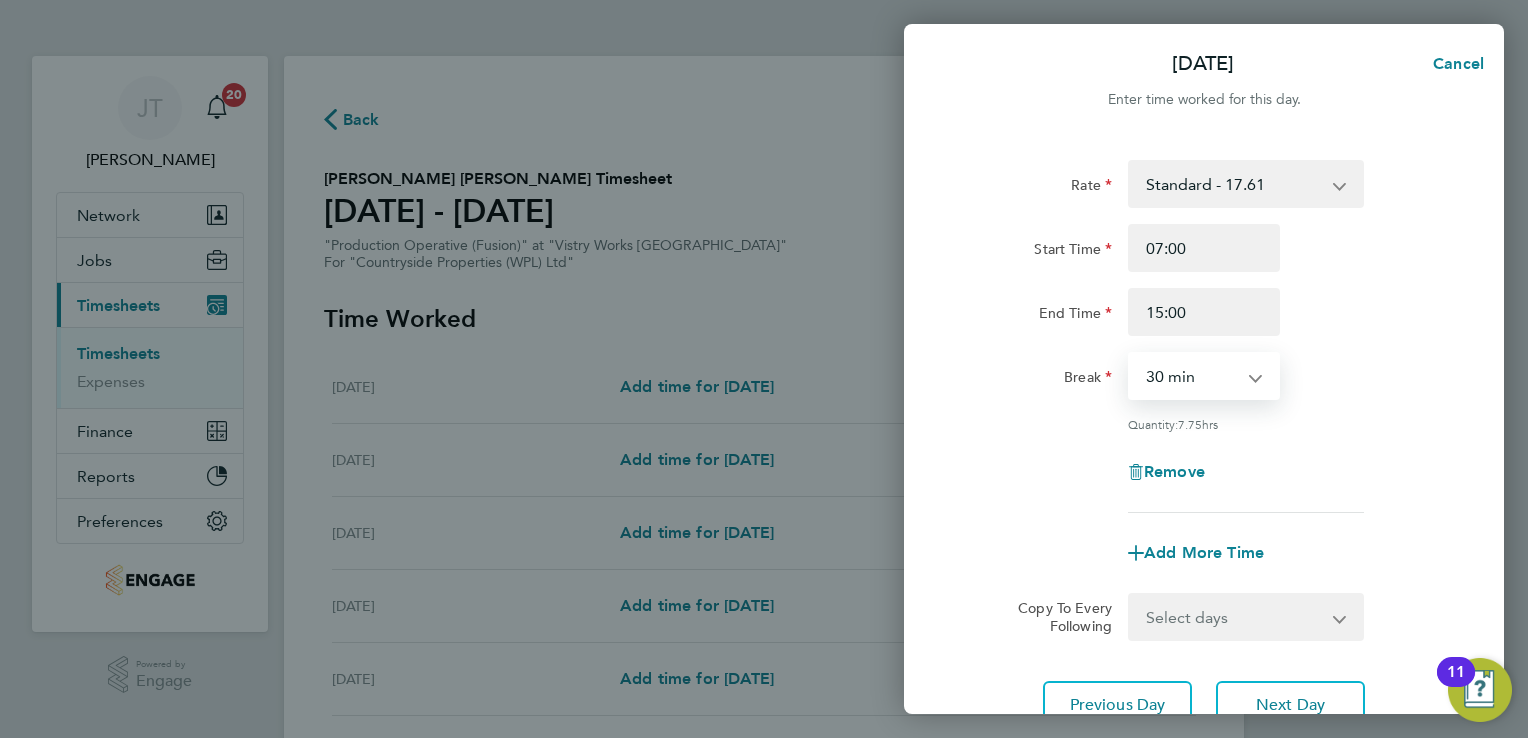 click on "0 min   15 min   30 min   45 min   60 min   75 min   90 min" at bounding box center (1192, 376) 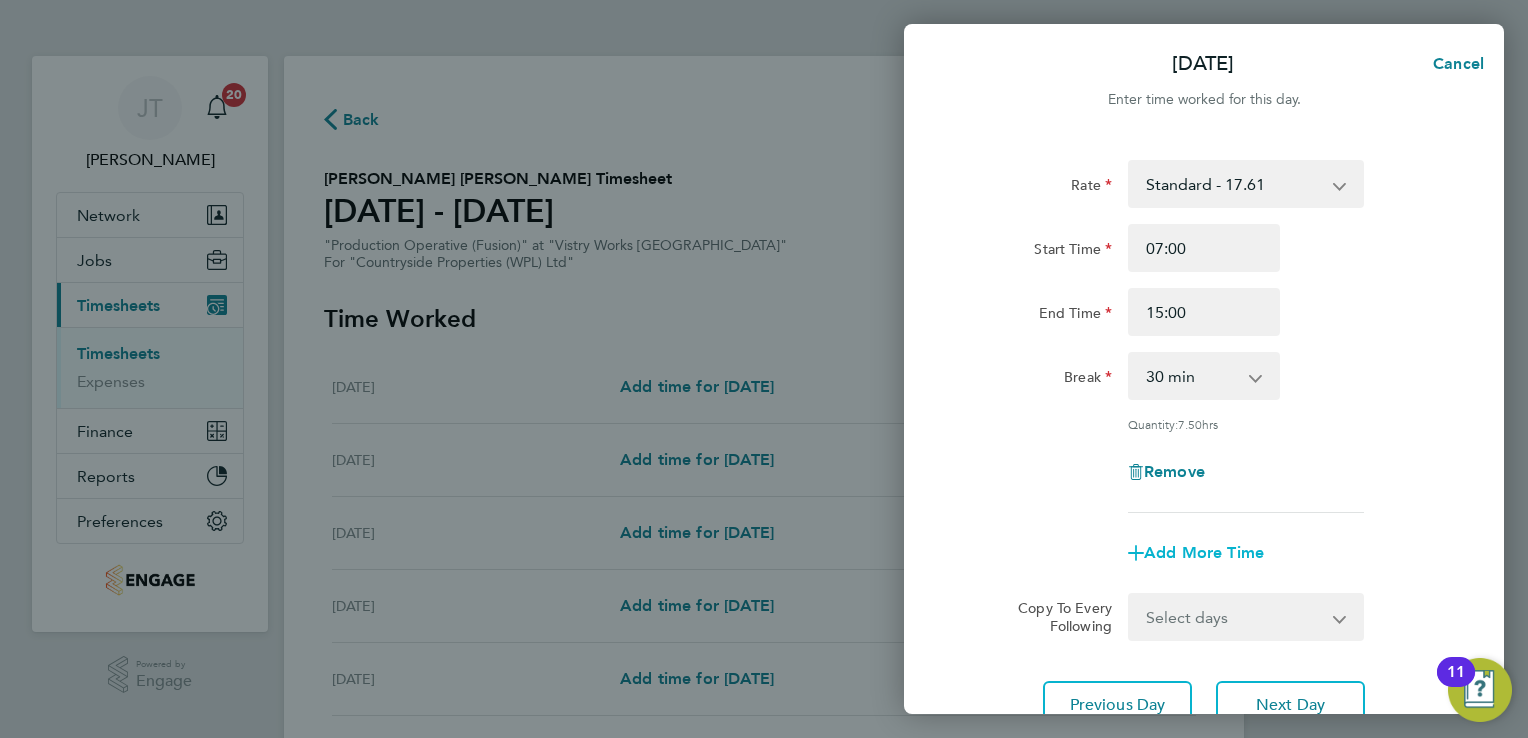 click on "Add More Time" 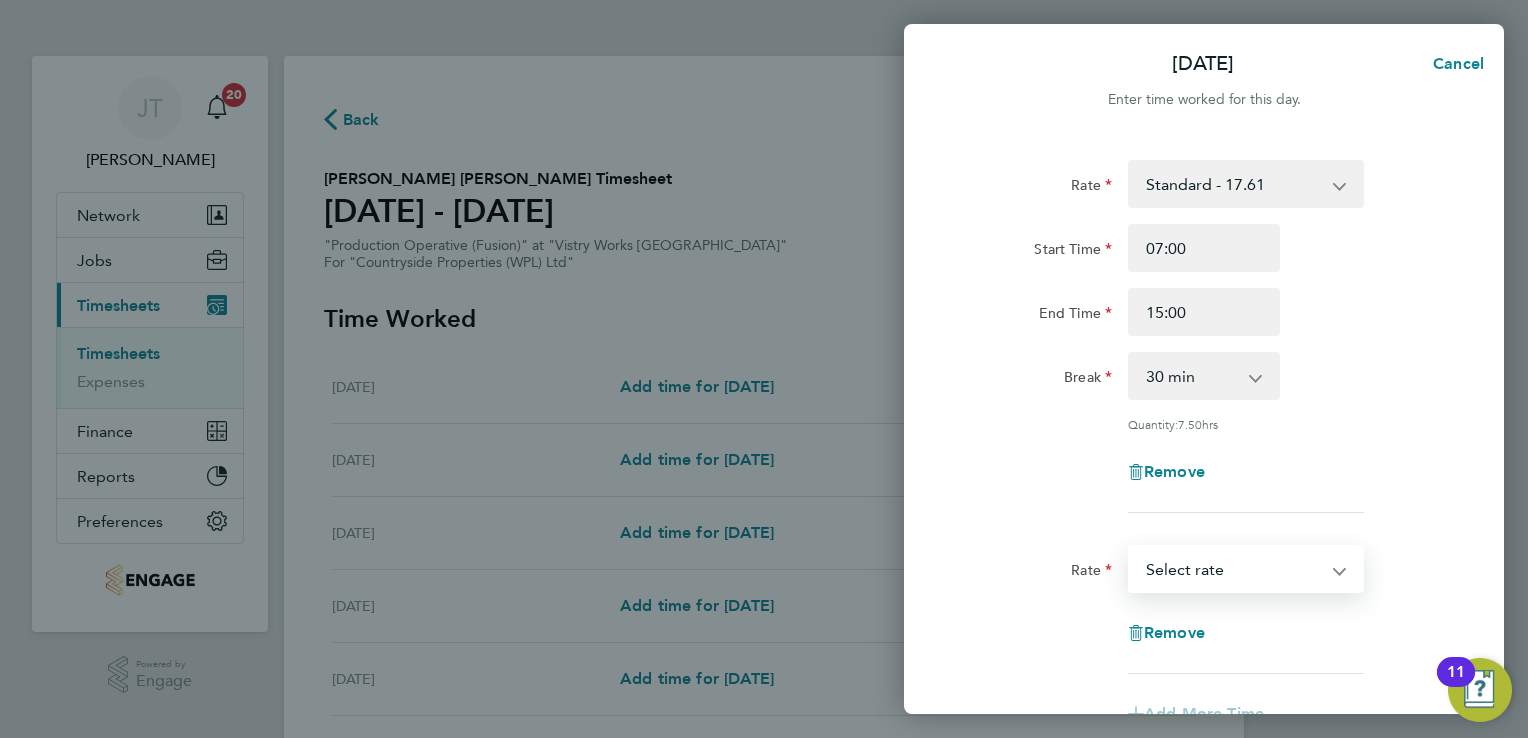 click on "Standard - 17.61   OT 1 - 26.42   OT2 - 35.22   Select rate" at bounding box center [1234, 569] 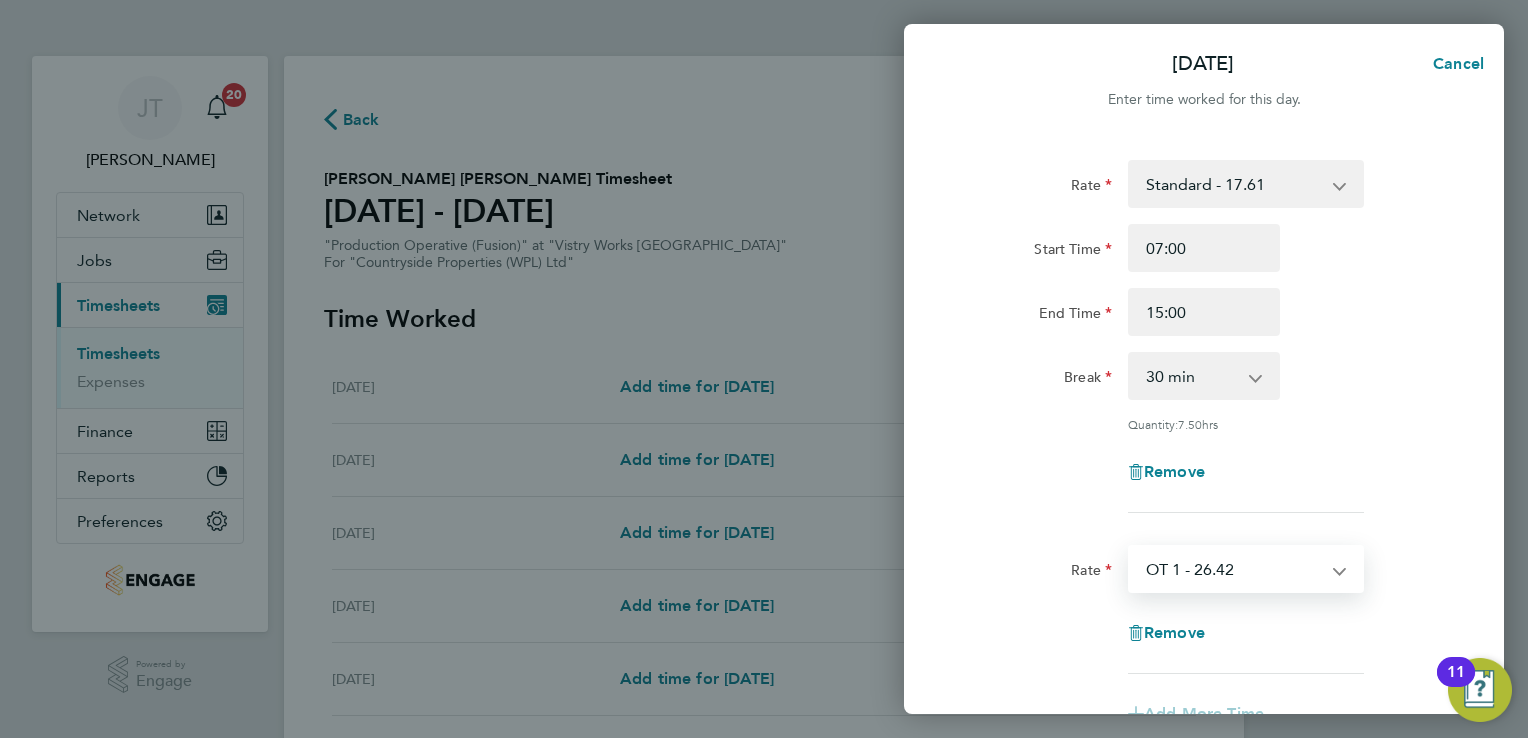 select on "15" 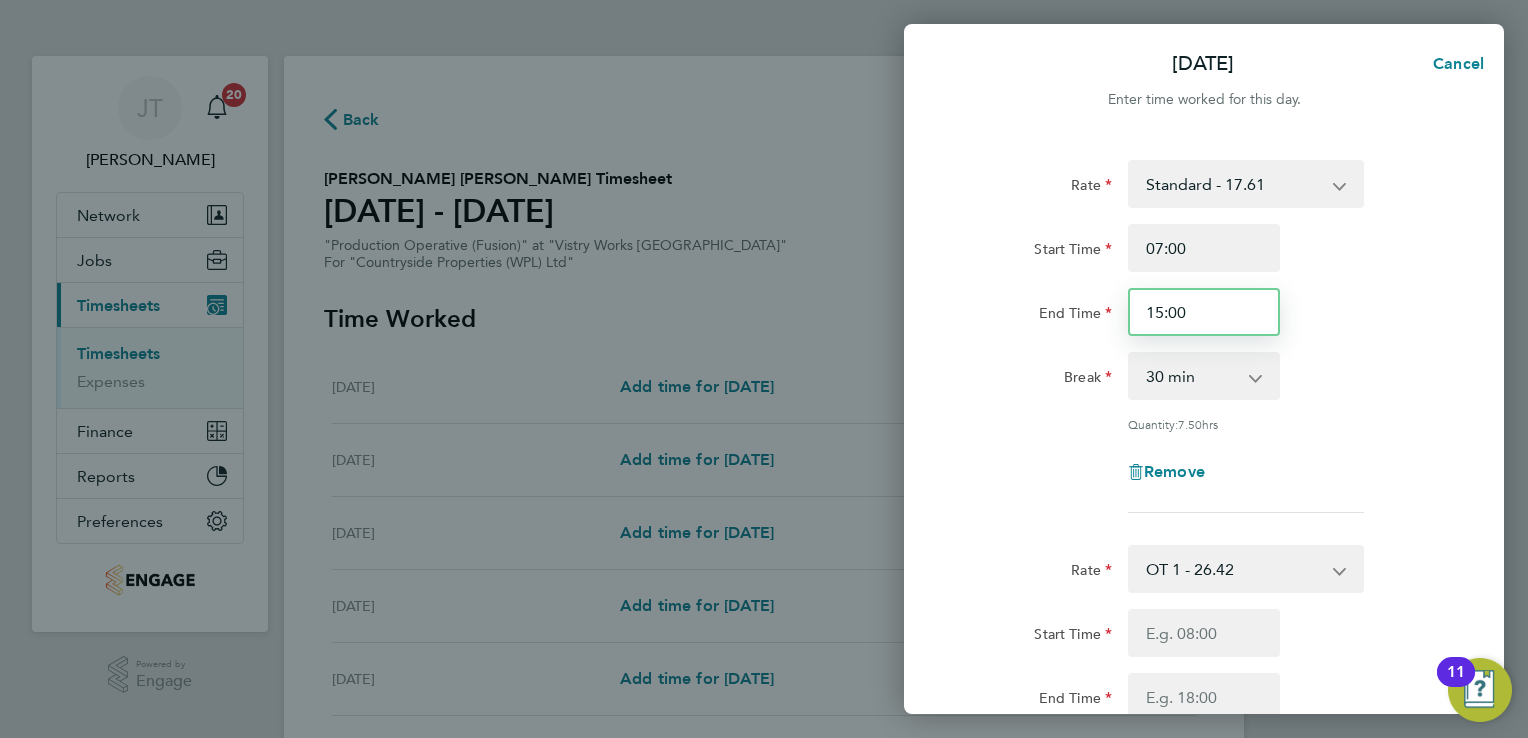 click on "15:00" at bounding box center [1204, 312] 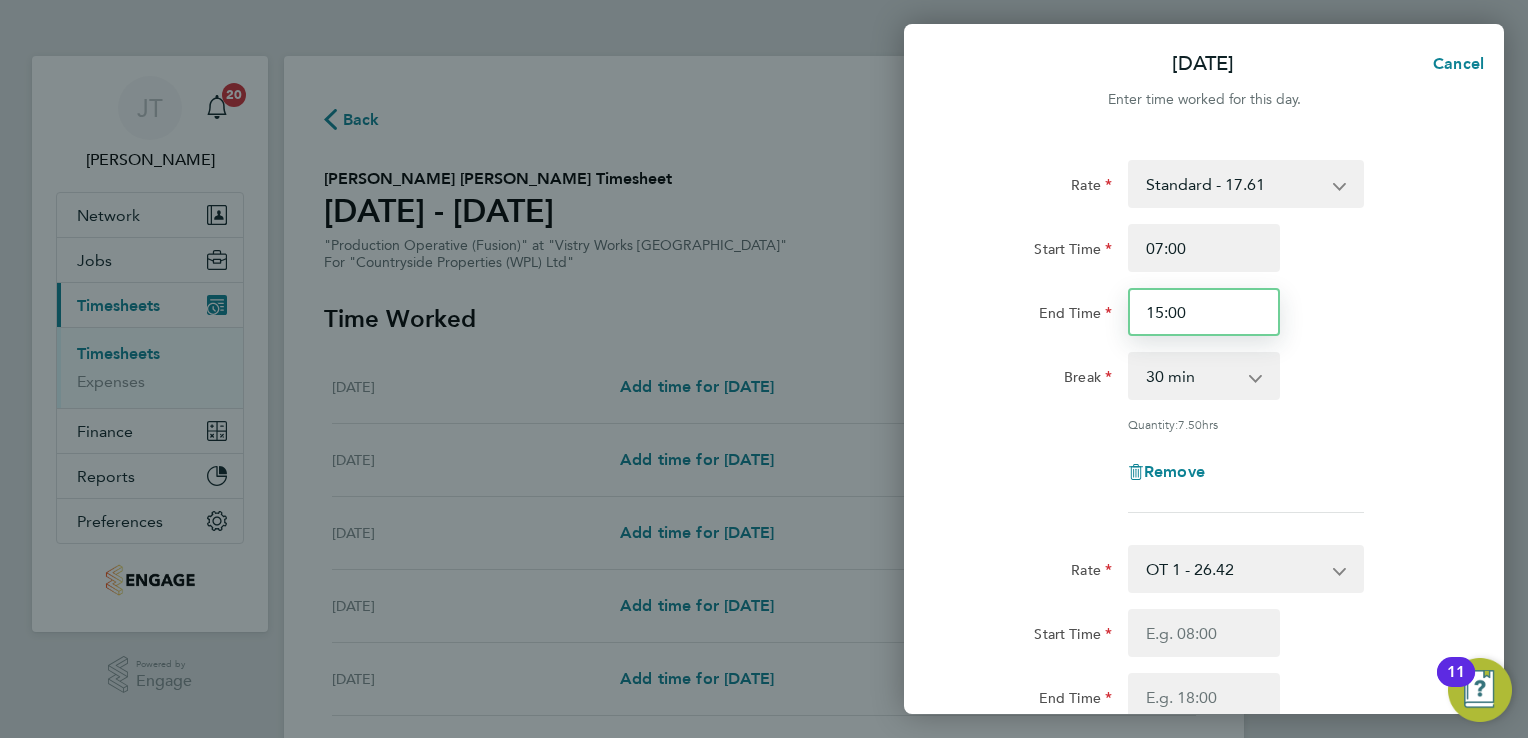click on "15:00" at bounding box center [1204, 312] 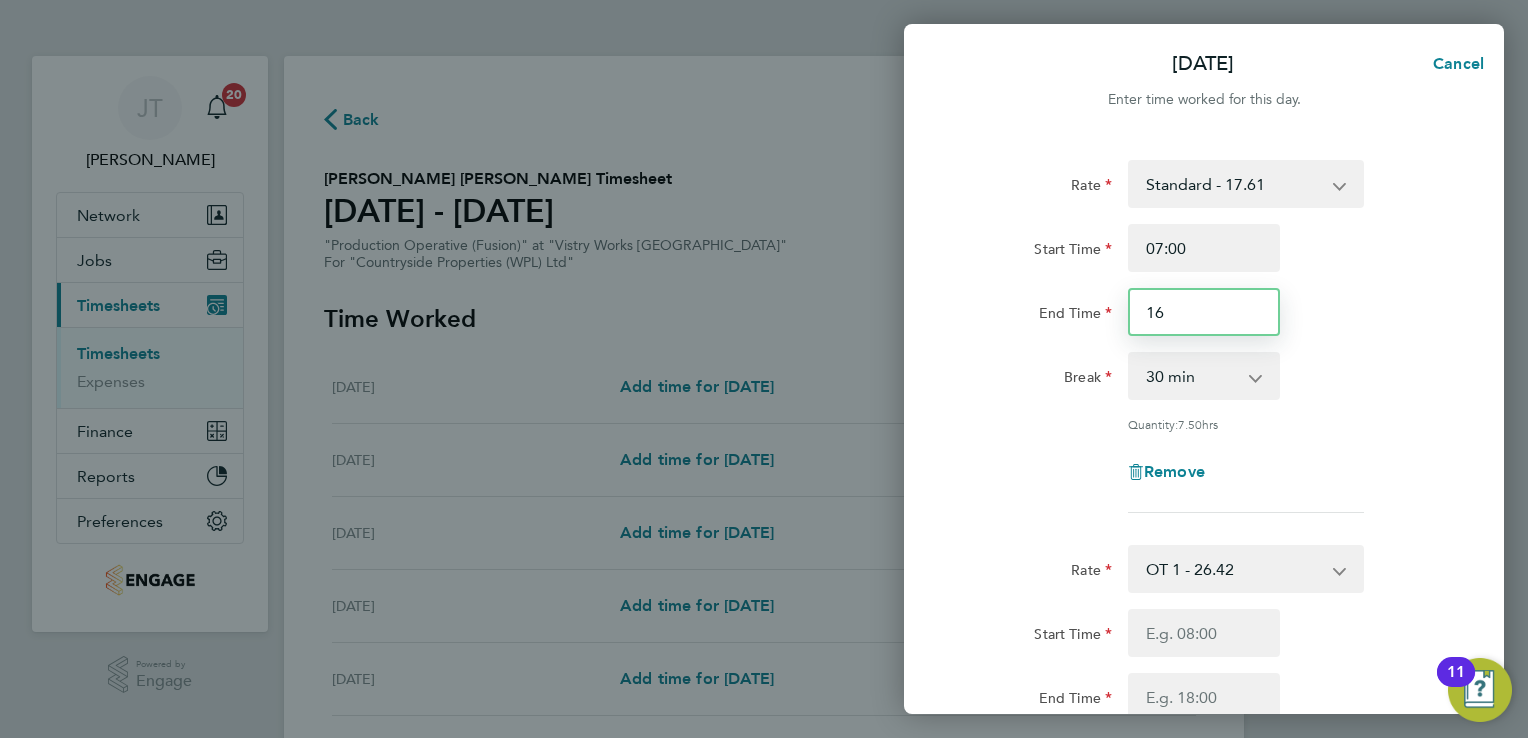 type on "16:00" 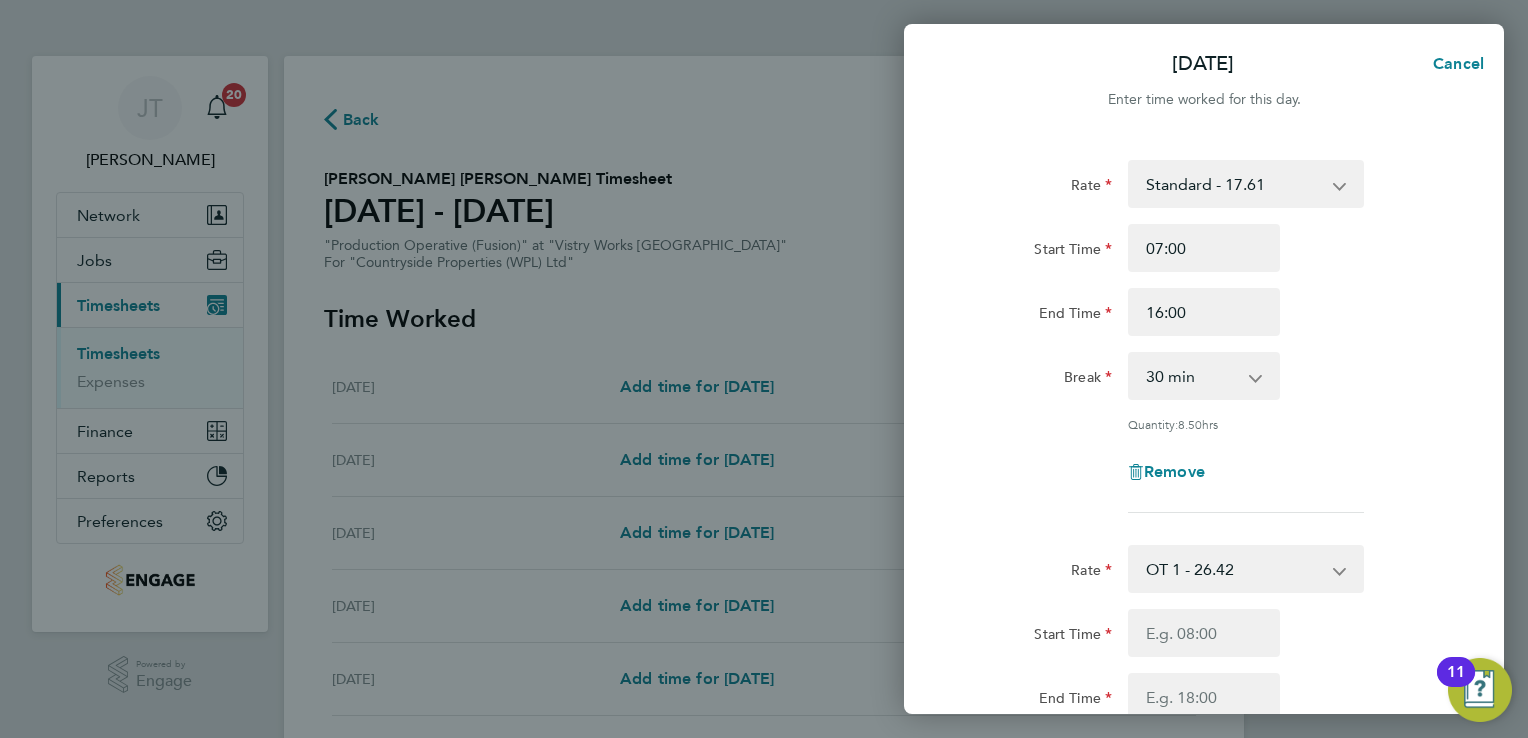 click on "Rate  Standard - 17.61   OT 1 - 26.42   OT2 - 35.22
Start Time 07:00 End Time 16:00 Break  0 min   15 min   30 min   45 min   60 min   75 min   90 min
Quantity:  8.50  hrs
Remove  Rate  OT 1 - 26.42   Standard - 17.61   OT2 - 35.22
Start Time End Time Break  0 min   15 min   30 min   45 min   60 min   75 min   90 min
Remove
Add More Time  Copy To Every Following  Select days   Day   Weekday (Mon-Fri)   Weekend (Sat-Sun)   [DATE]   [DATE]   [DATE]   [DATE]   [DATE]
Previous Day   Next Day" 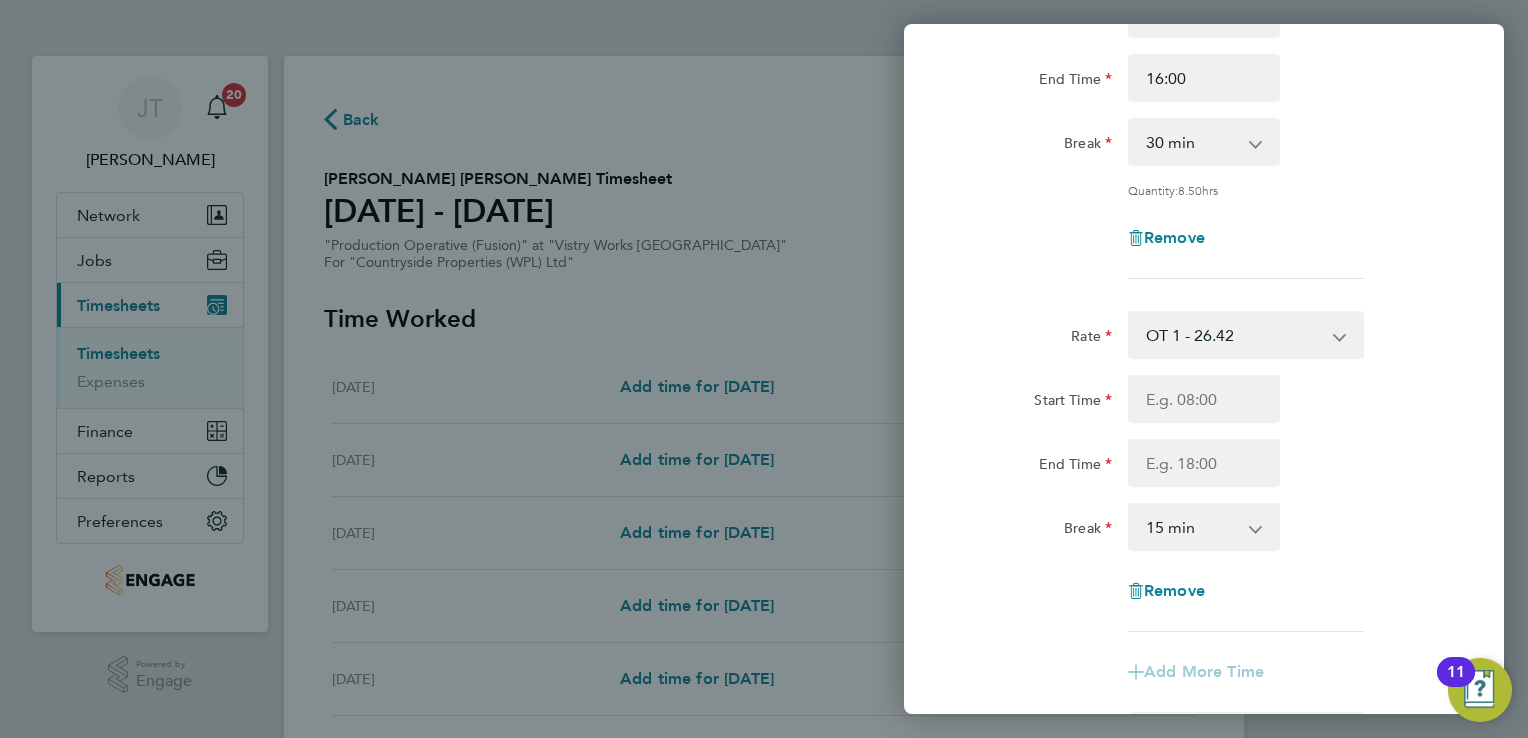 scroll, scrollTop: 440, scrollLeft: 0, axis: vertical 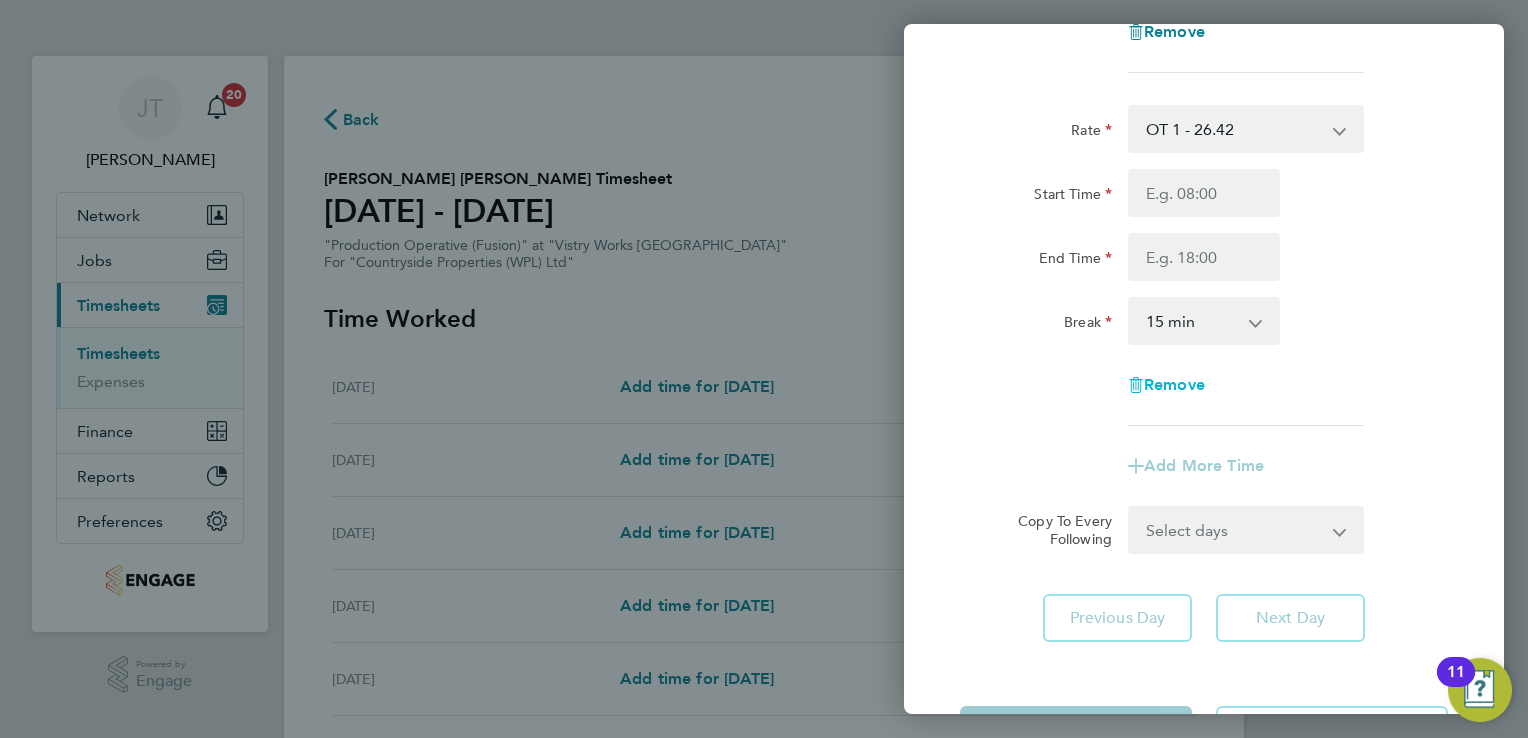 click on "Remove" 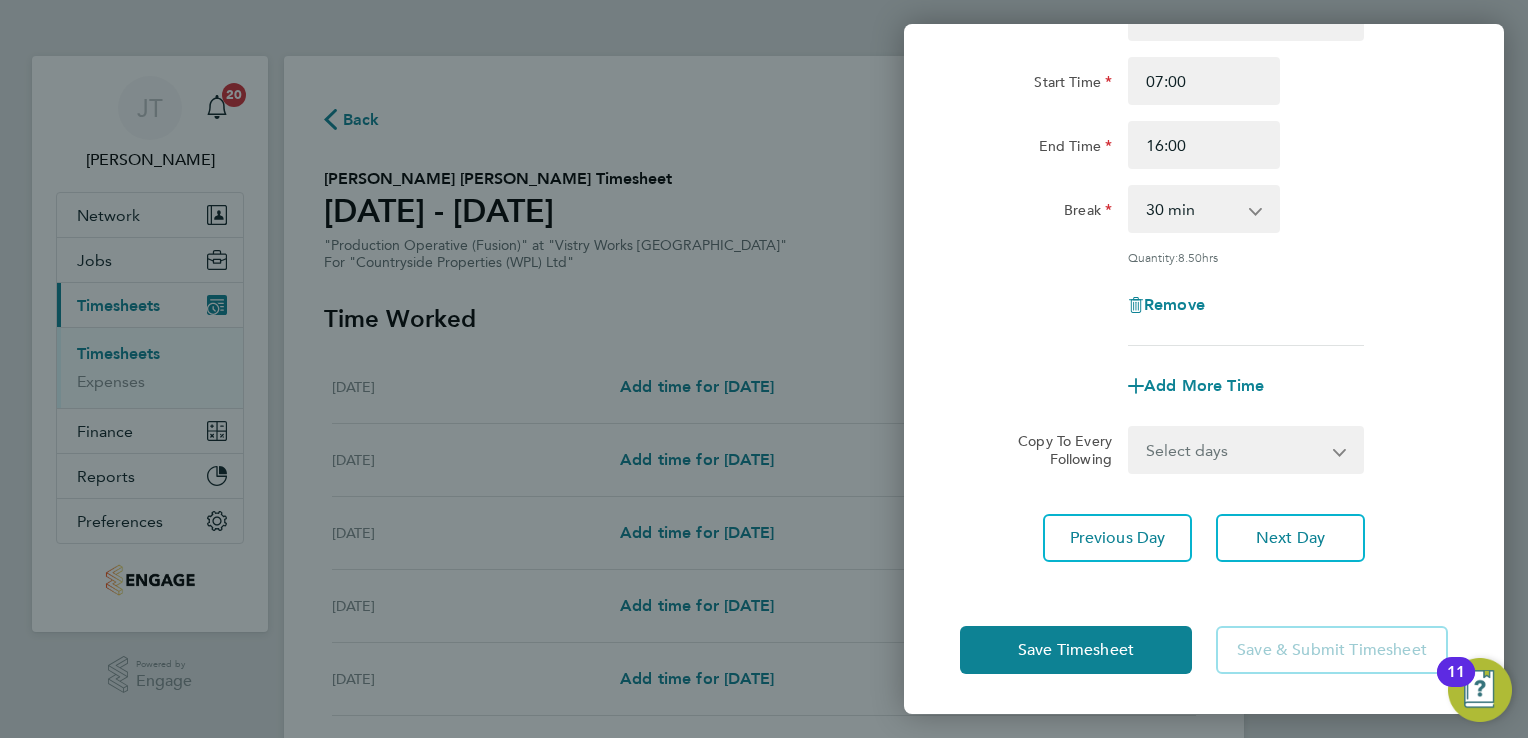 scroll, scrollTop: 164, scrollLeft: 0, axis: vertical 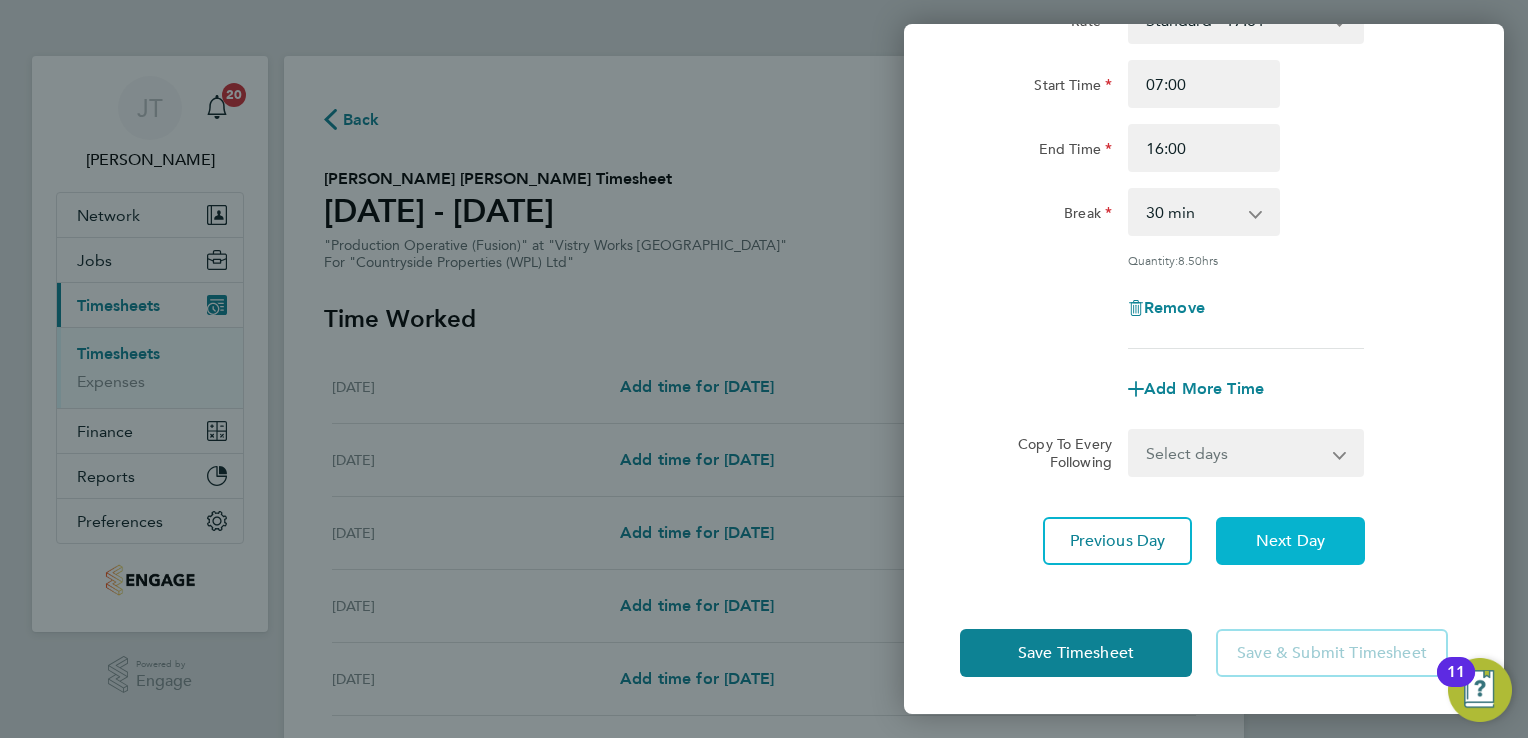 click on "Next Day" 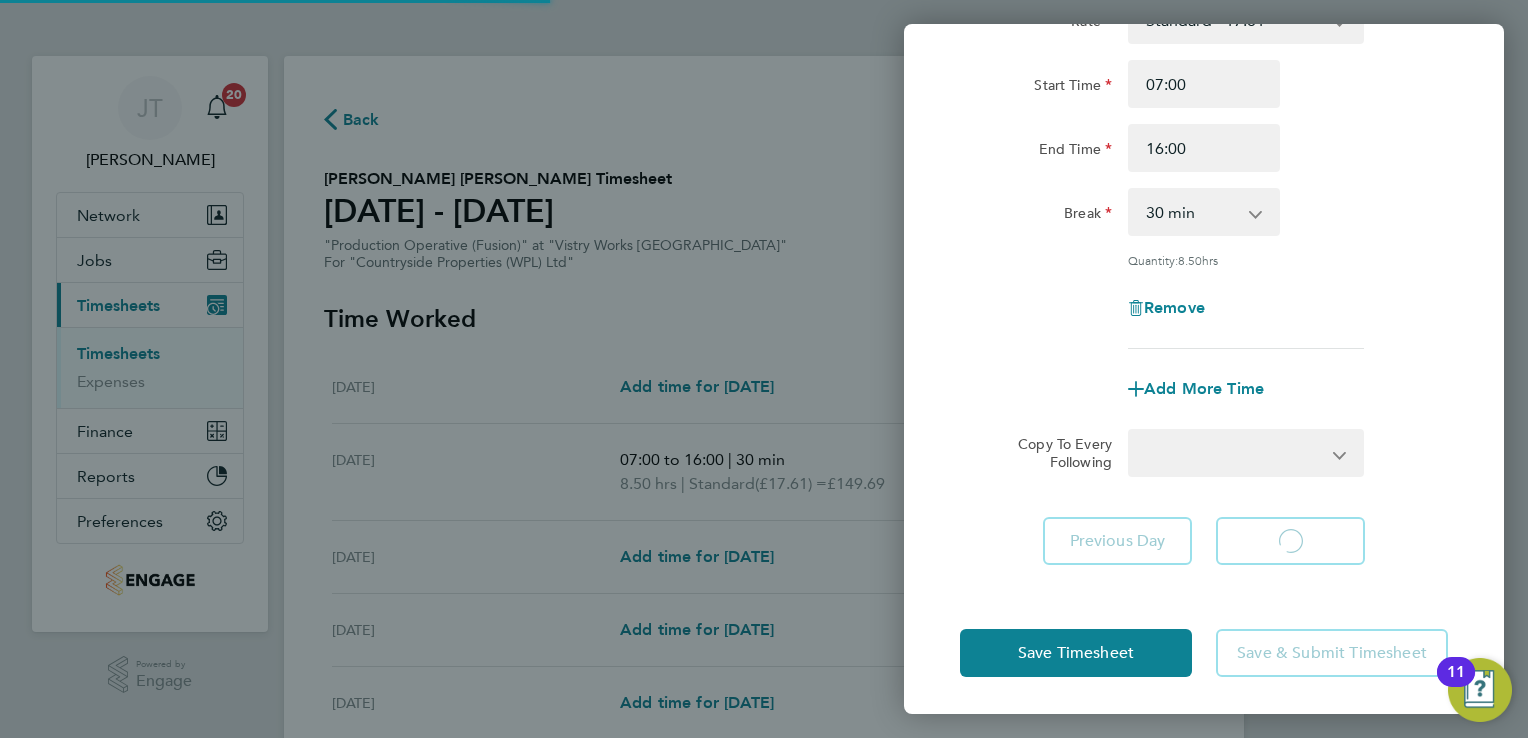 select on "15" 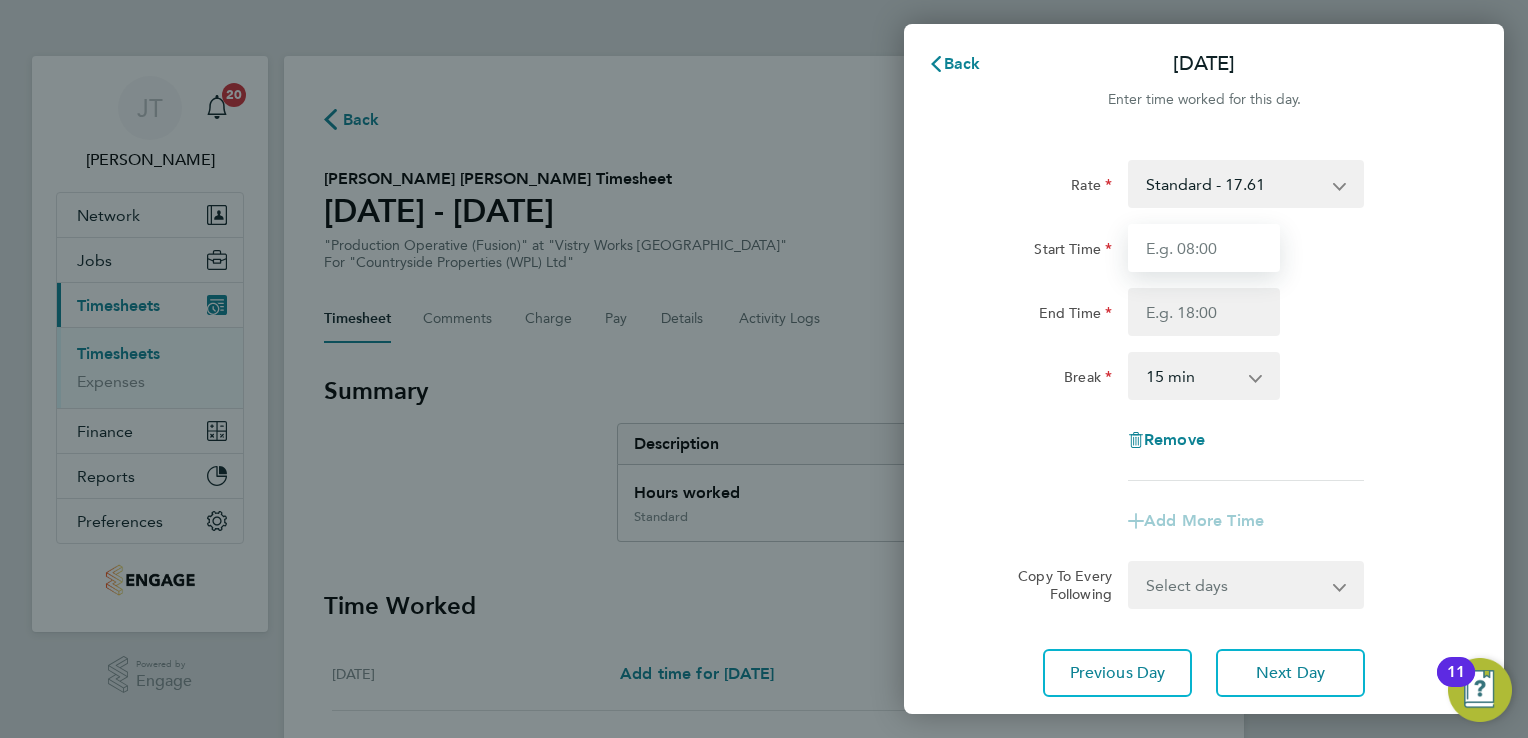 click on "Start Time" at bounding box center [1204, 248] 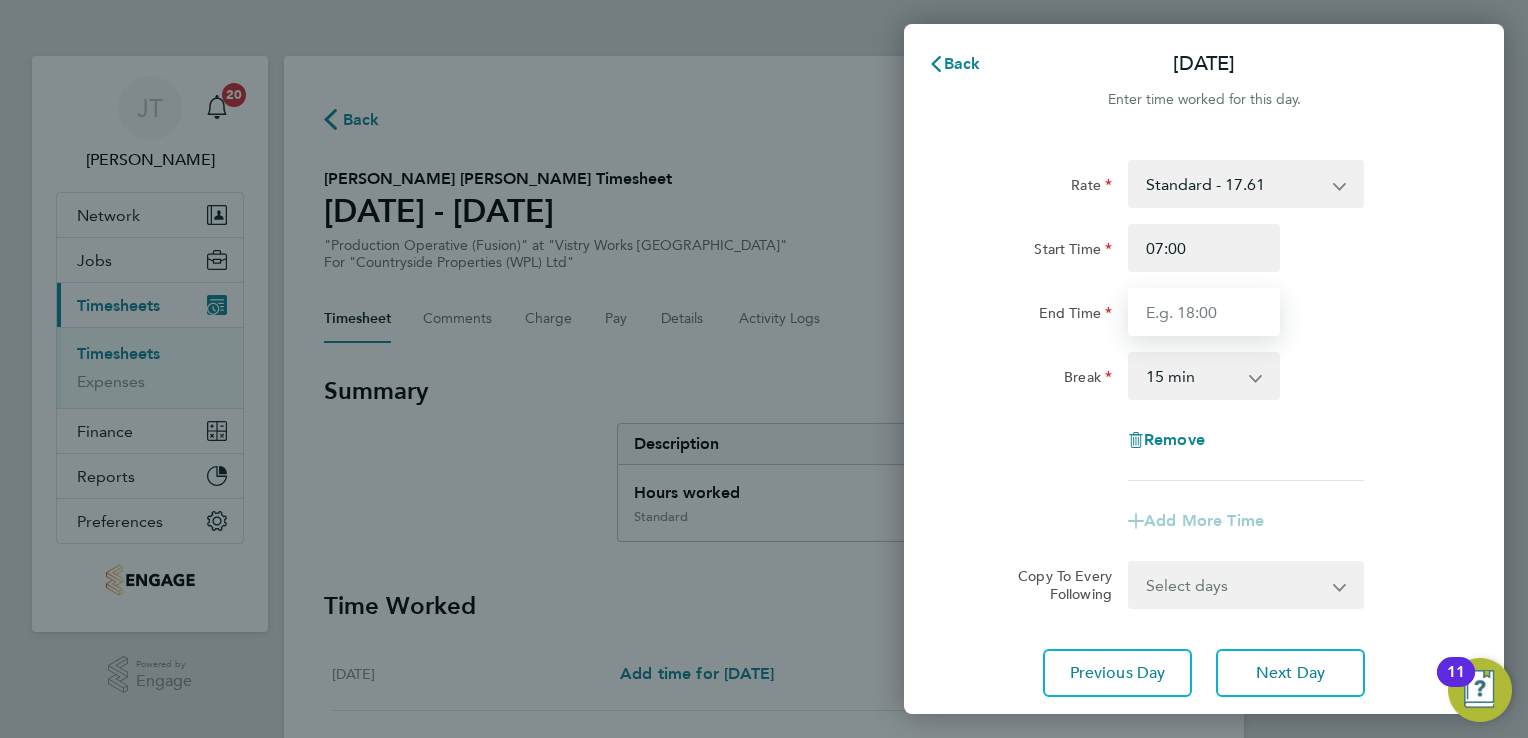 type on "16:00" 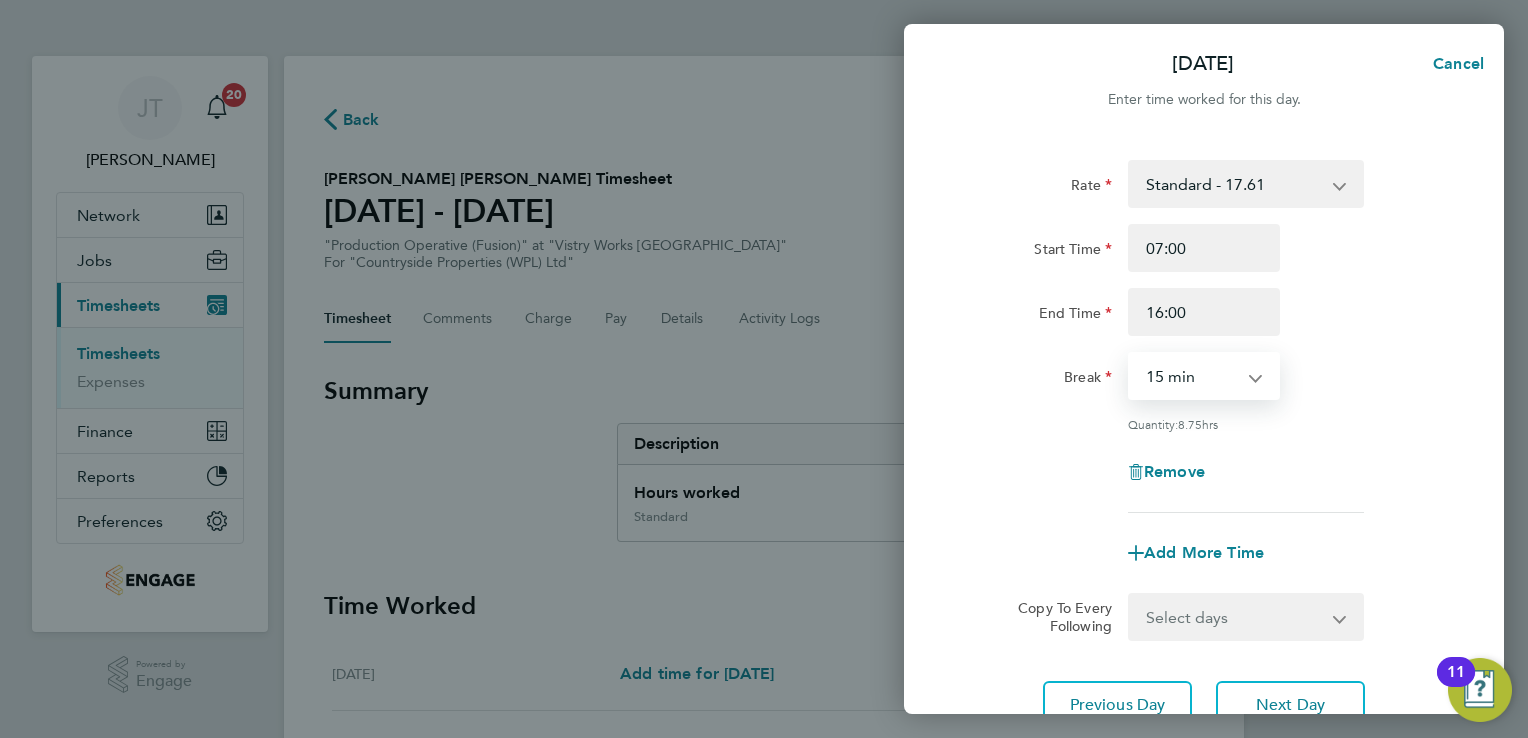 click on "0 min   15 min   30 min   45 min   60 min   75 min   90 min" at bounding box center (1192, 376) 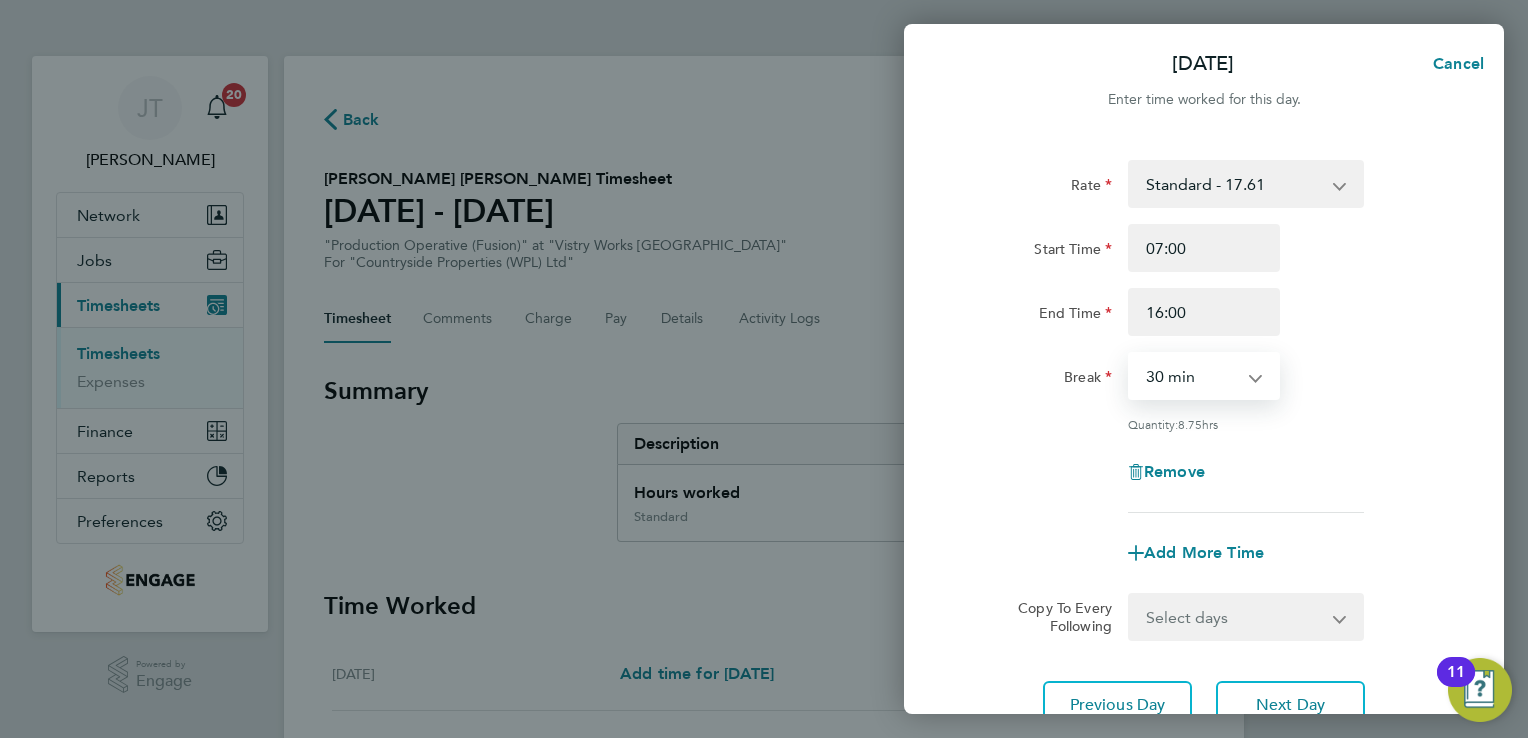 click on "0 min   15 min   30 min   45 min   60 min   75 min   90 min" at bounding box center (1192, 376) 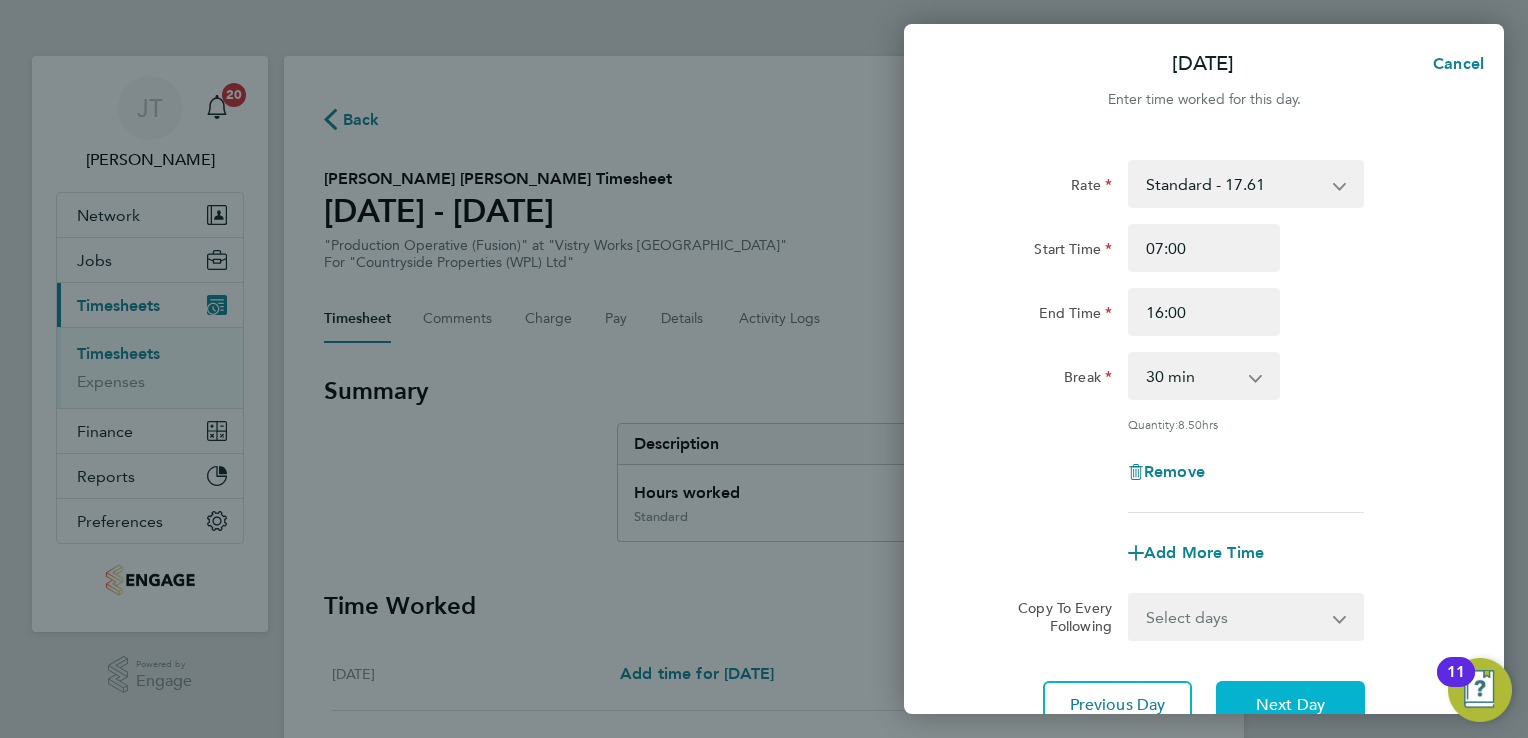 click on "Next Day" 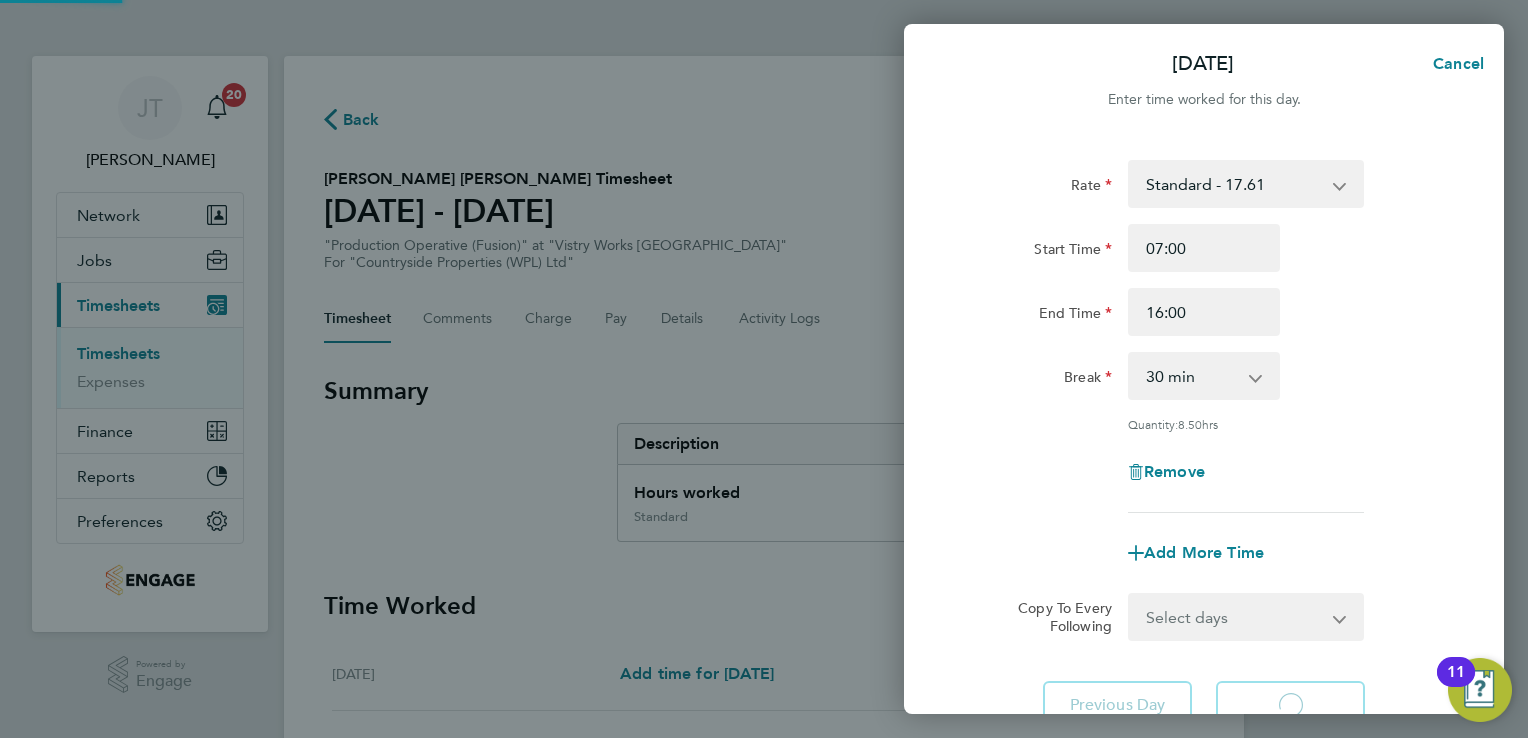select on "15" 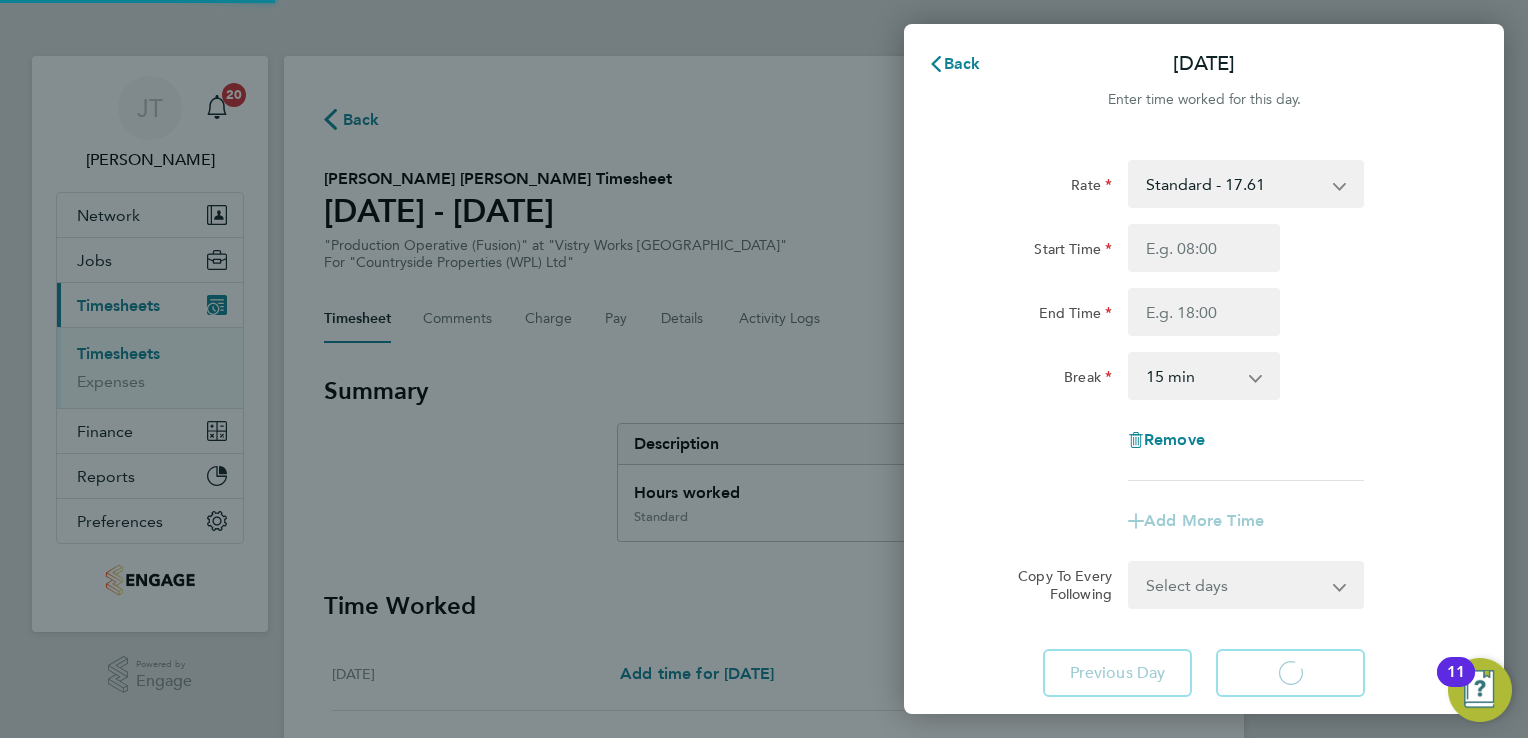 select on "15" 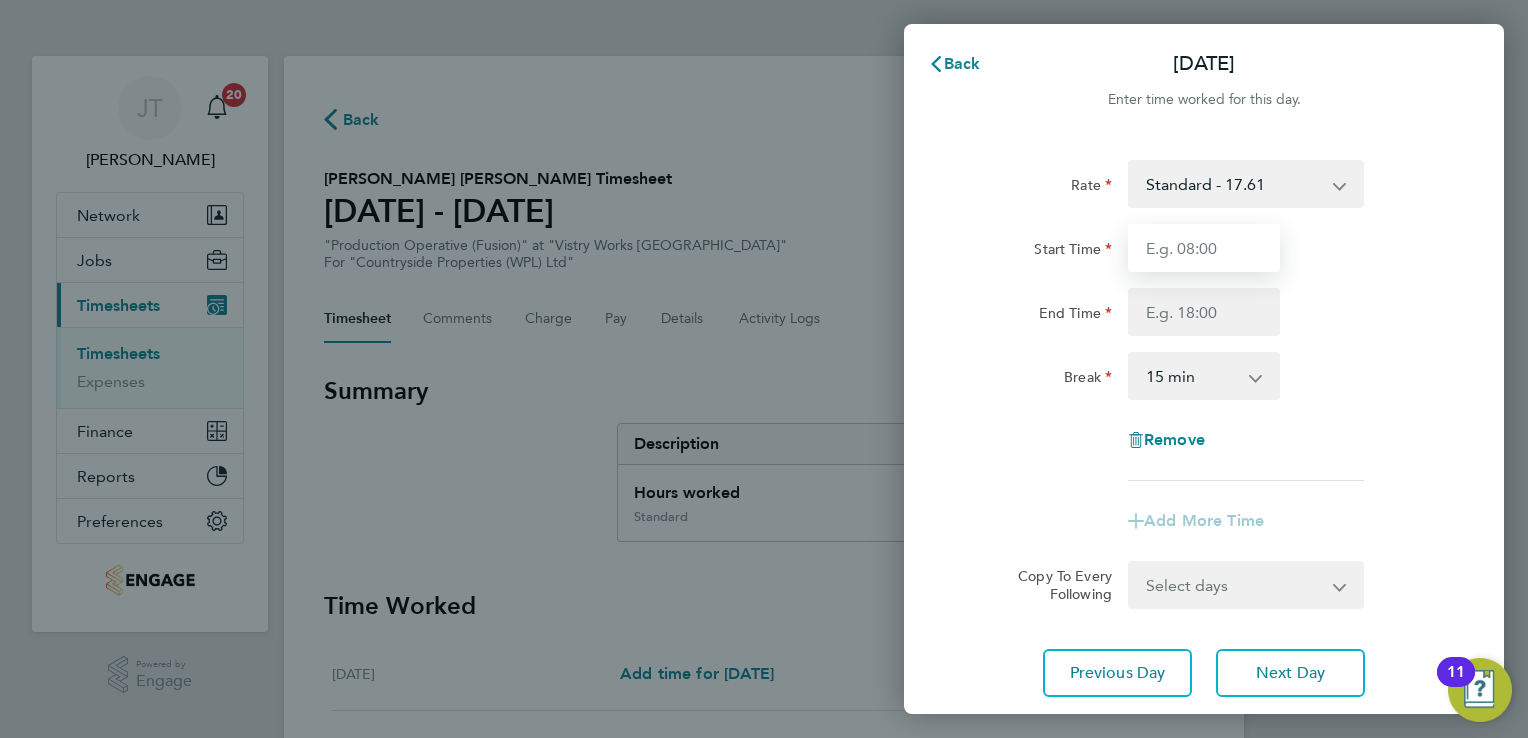 click on "Start Time" at bounding box center (1204, 248) 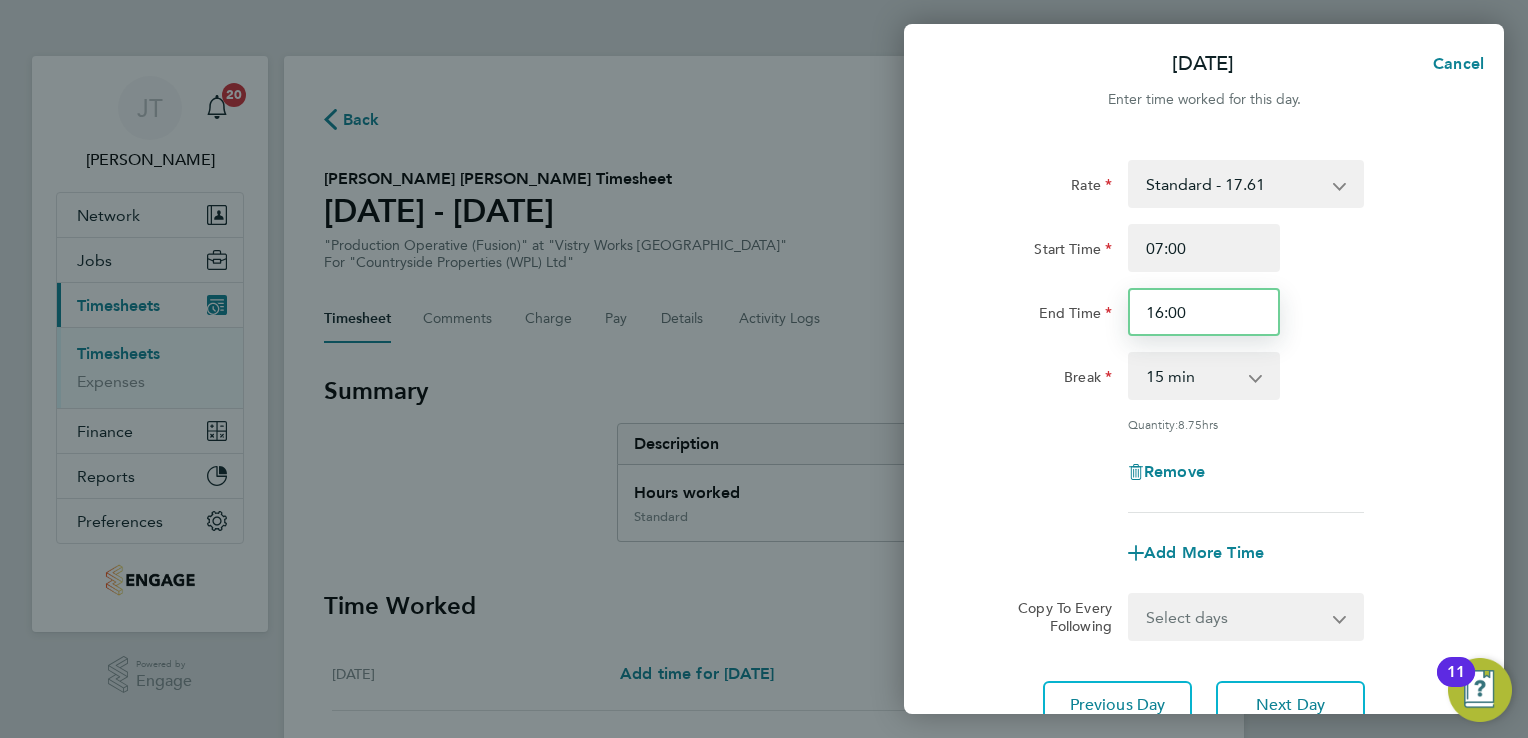 click on "16:00" at bounding box center (1204, 312) 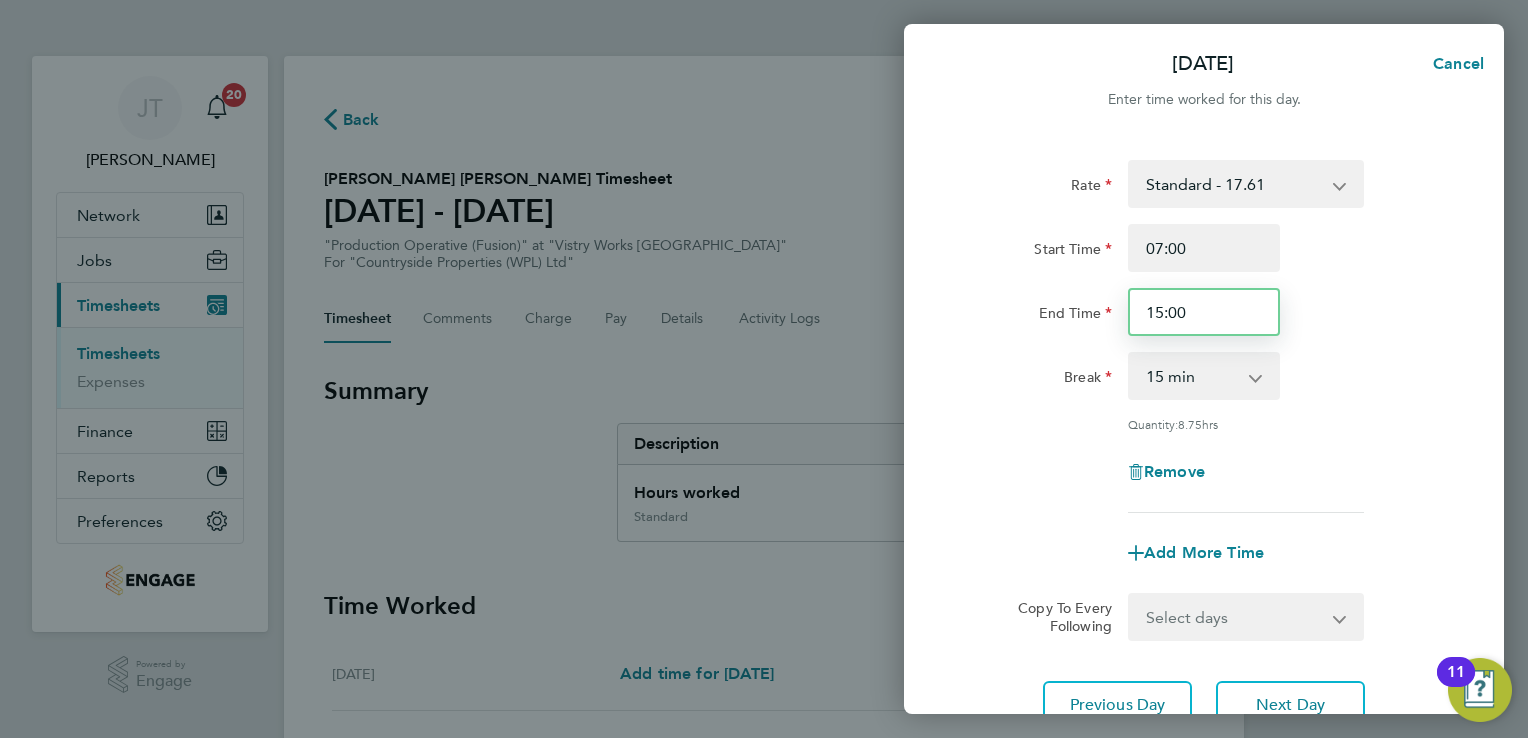 type on "15:00" 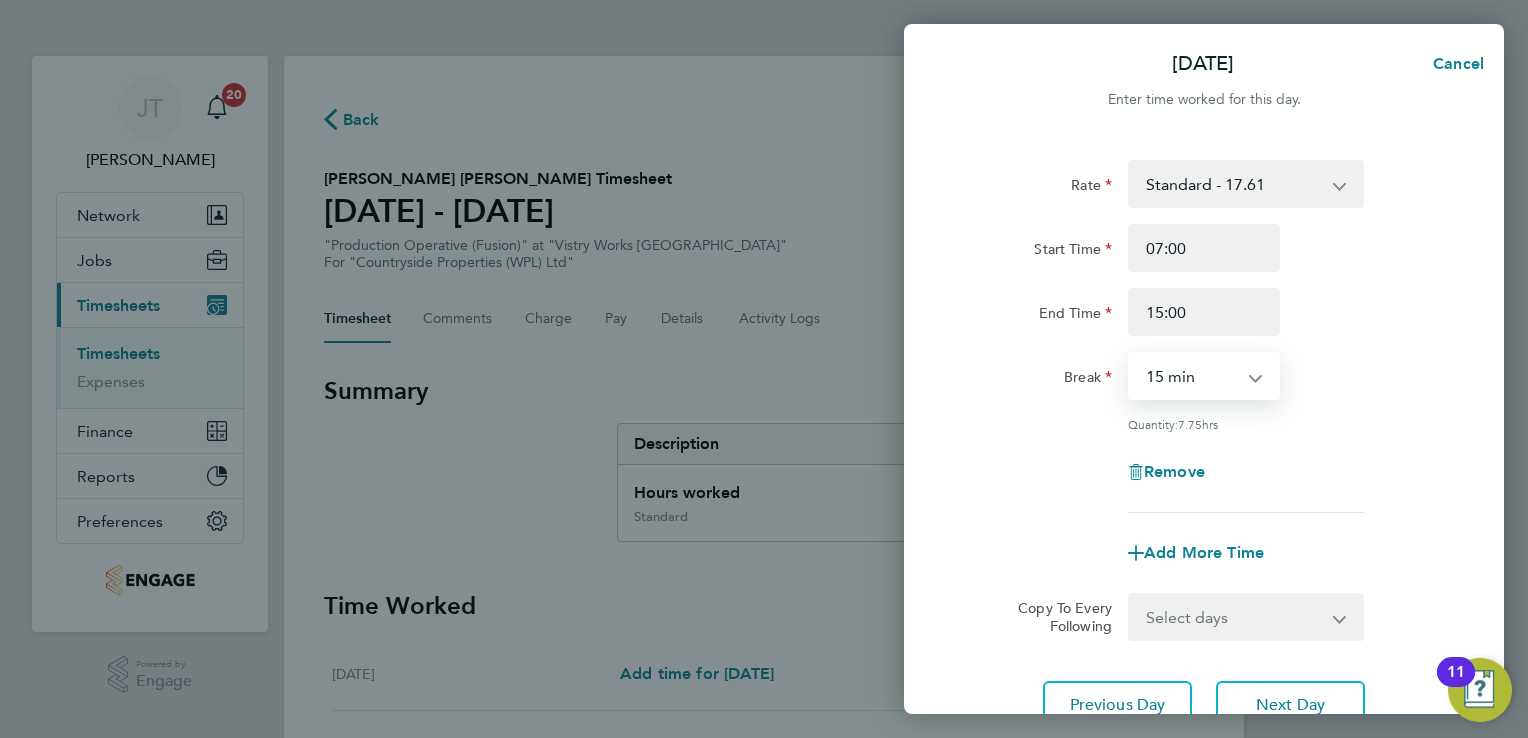 click on "0 min   15 min   30 min   45 min   60 min   75 min   90 min" at bounding box center [1192, 376] 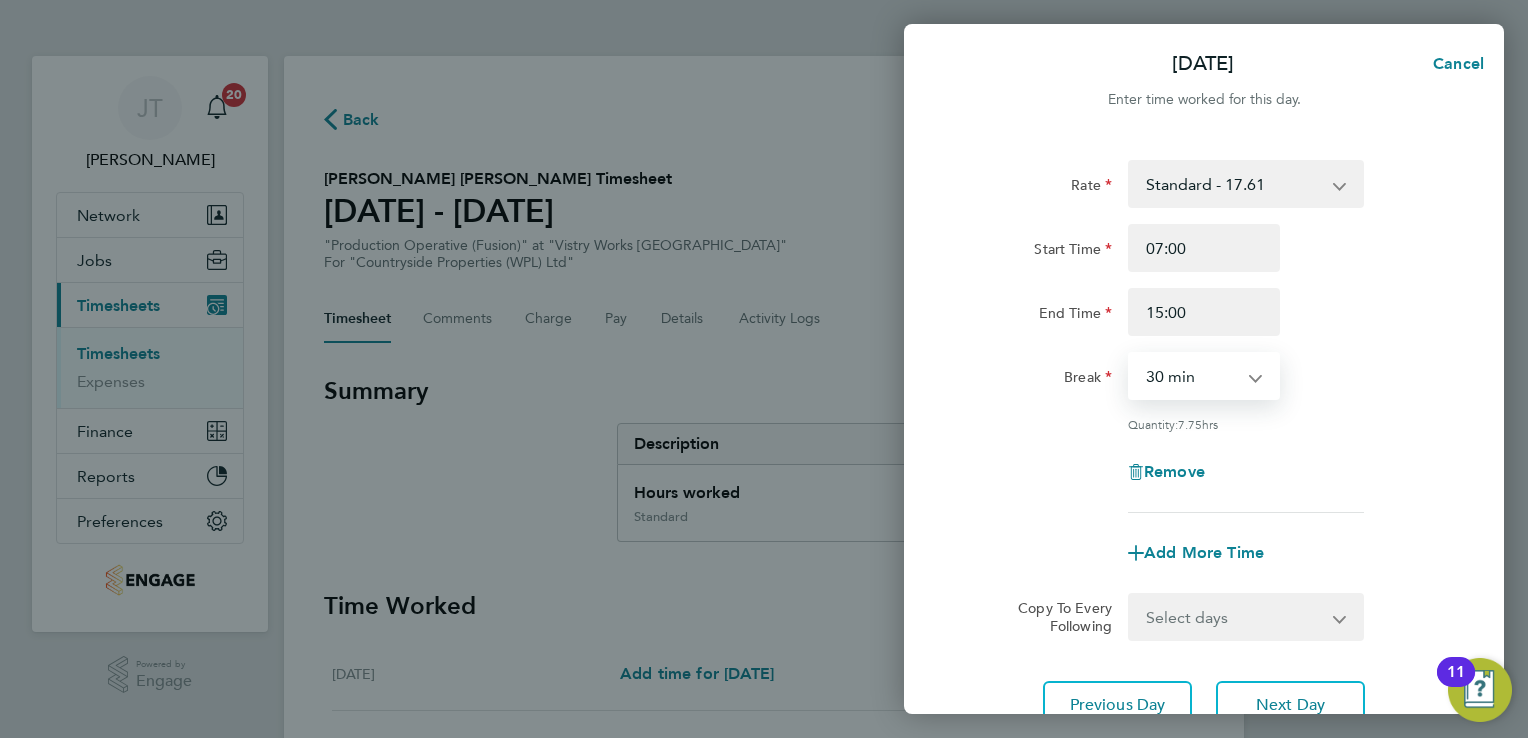 click on "0 min   15 min   30 min   45 min   60 min   75 min   90 min" at bounding box center [1192, 376] 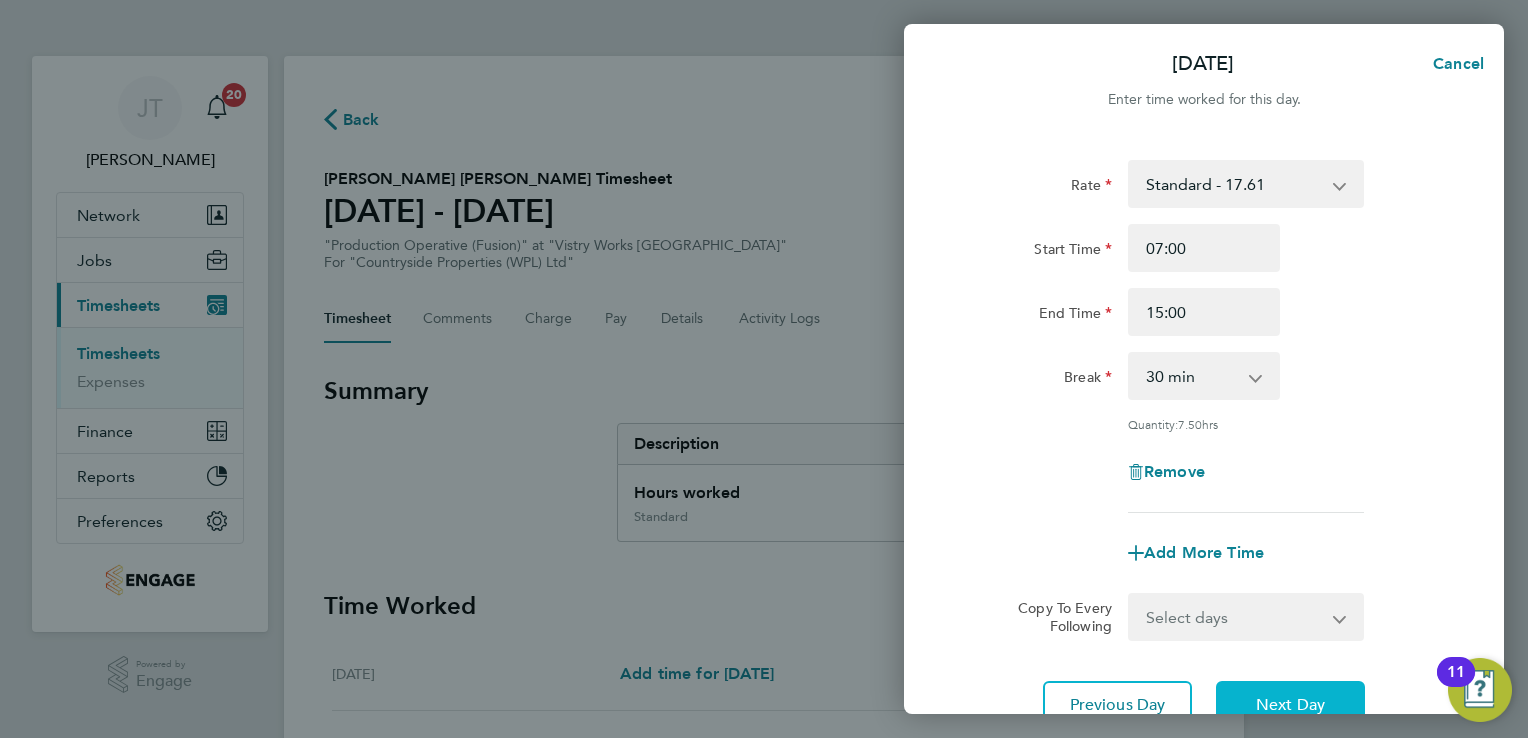 click on "Next Day" 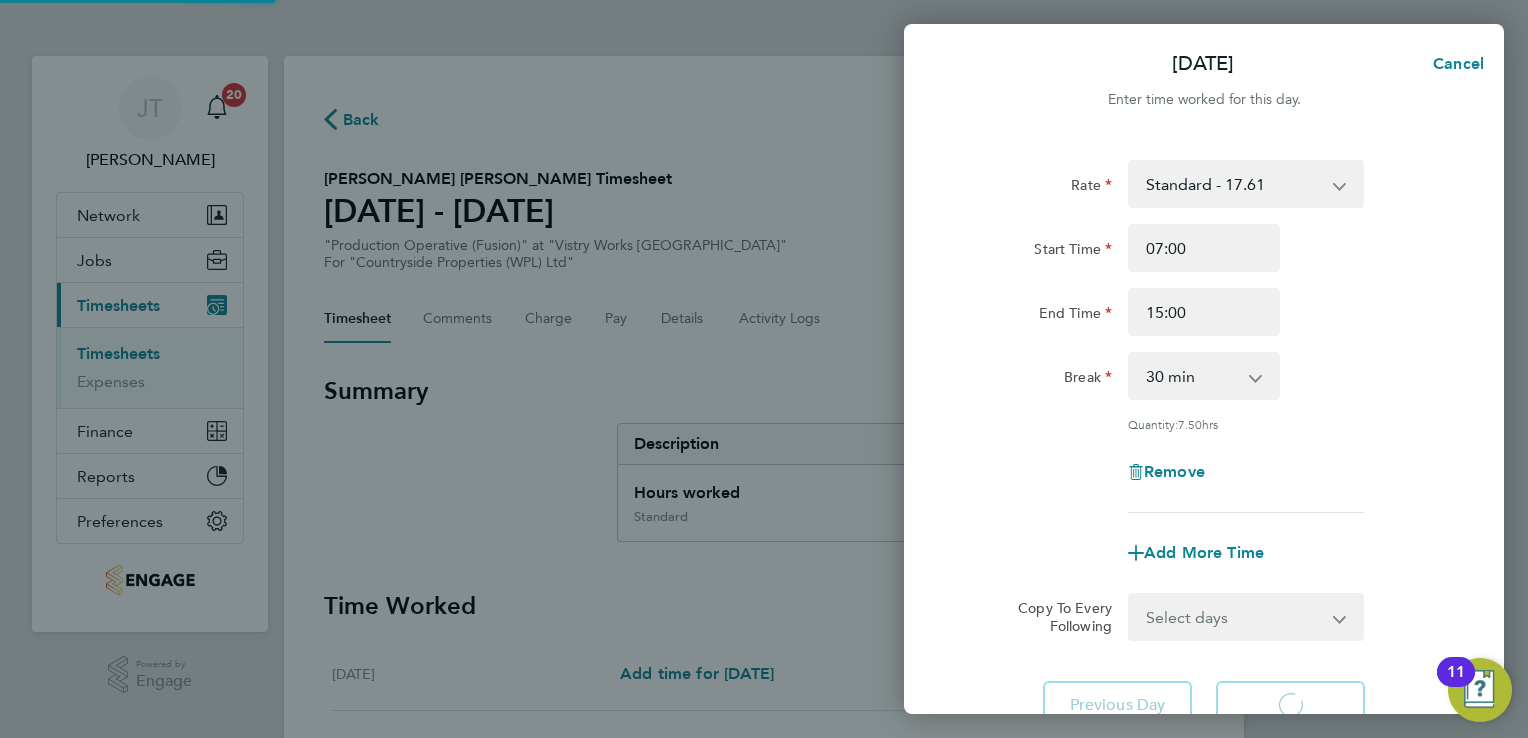 select on "15" 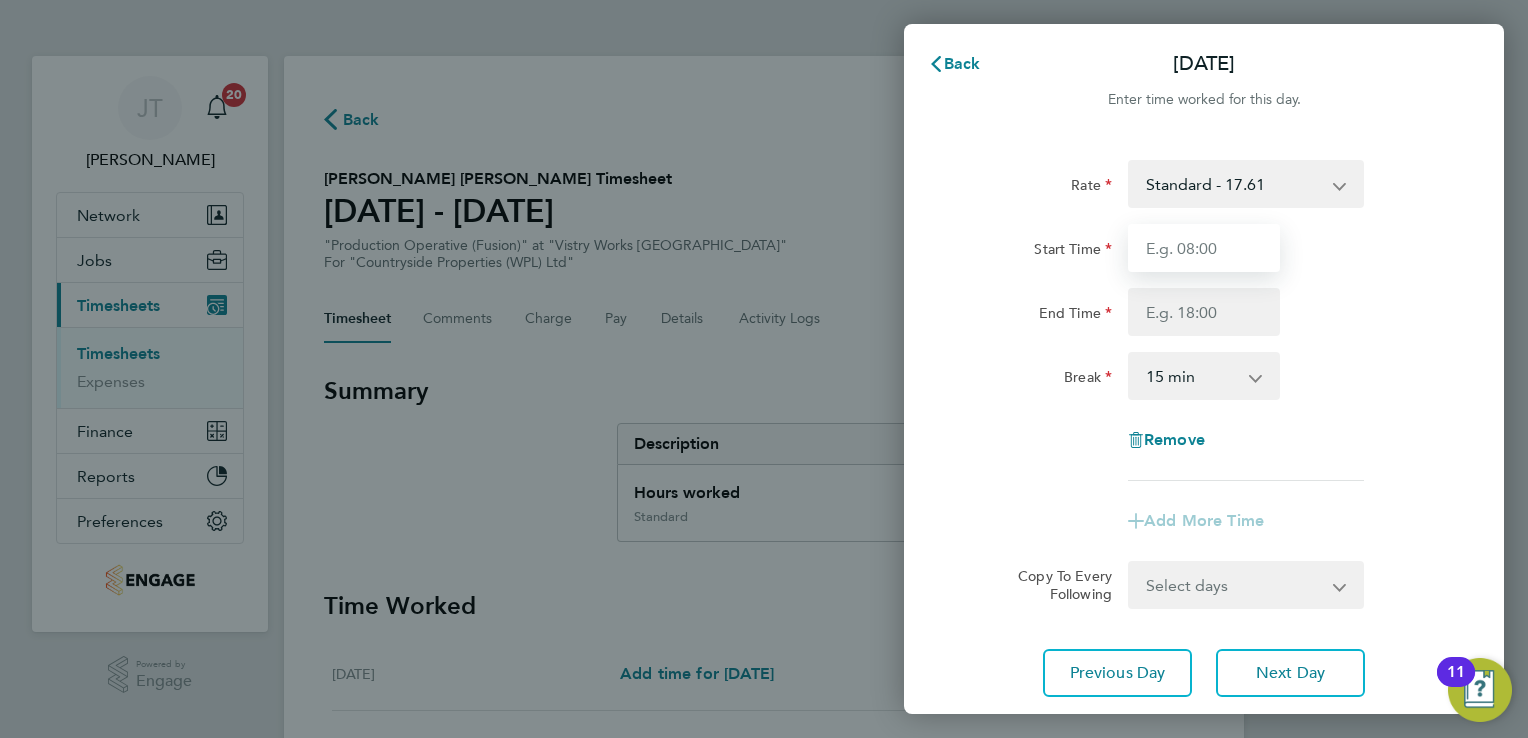 click on "Start Time" at bounding box center [1204, 248] 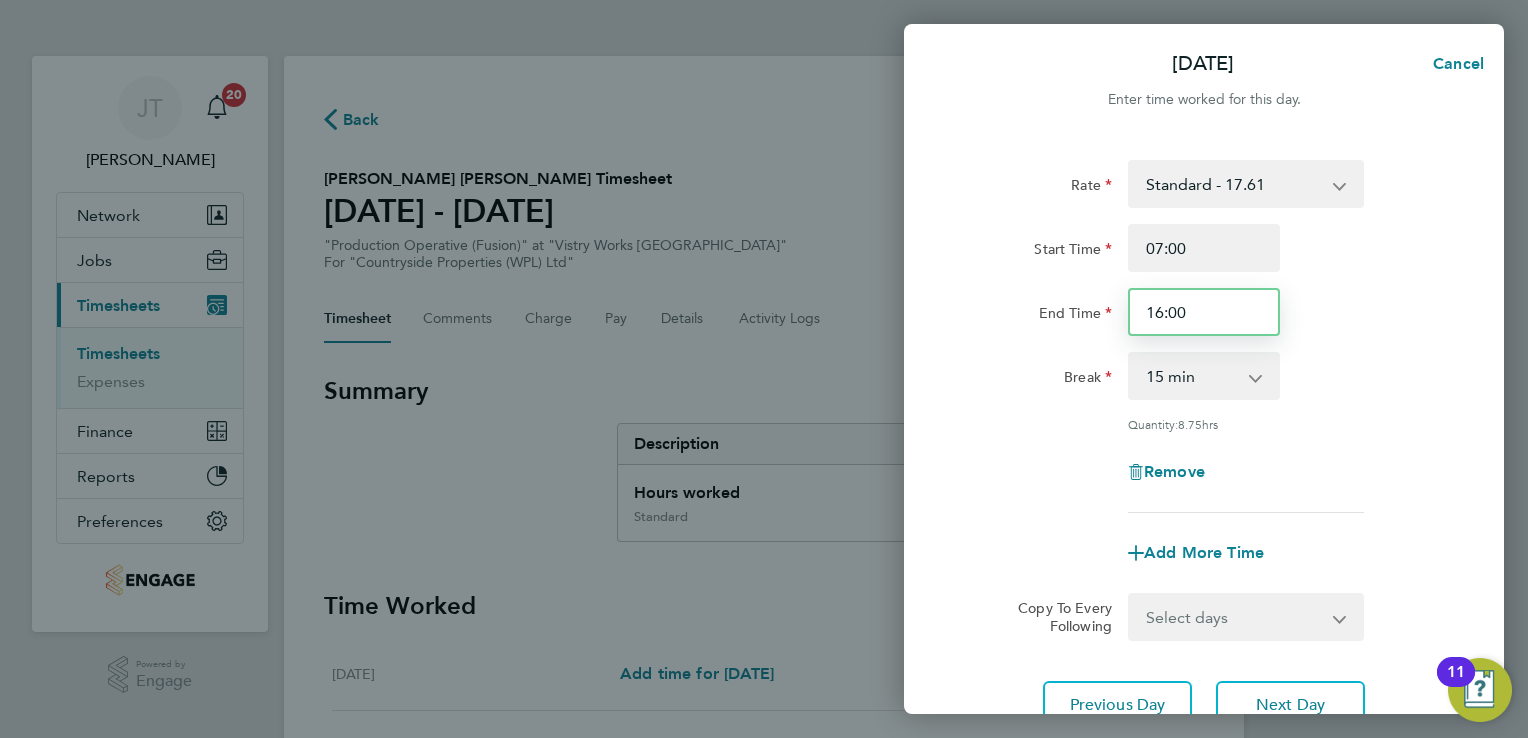 click on "16:00" at bounding box center (1204, 312) 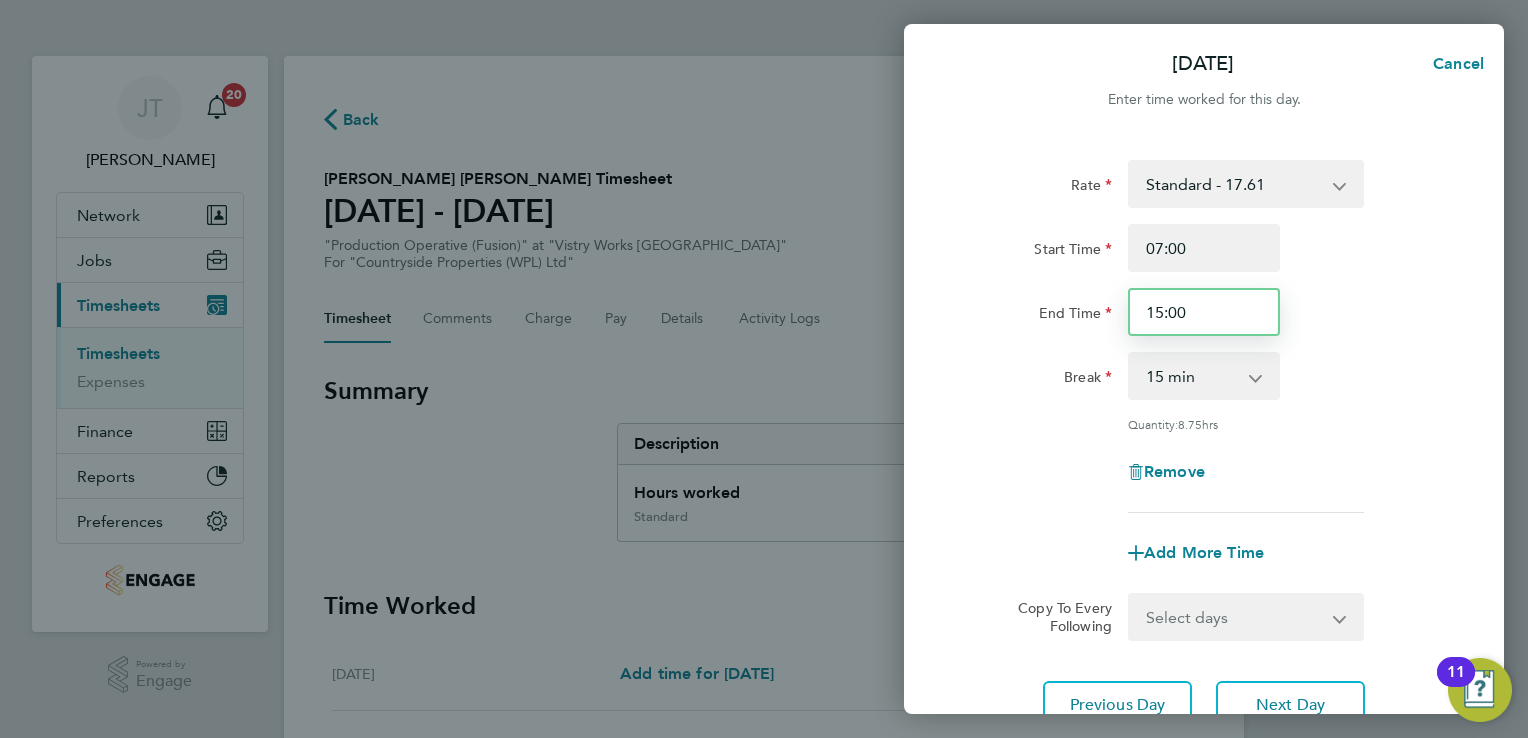 type on "15:00" 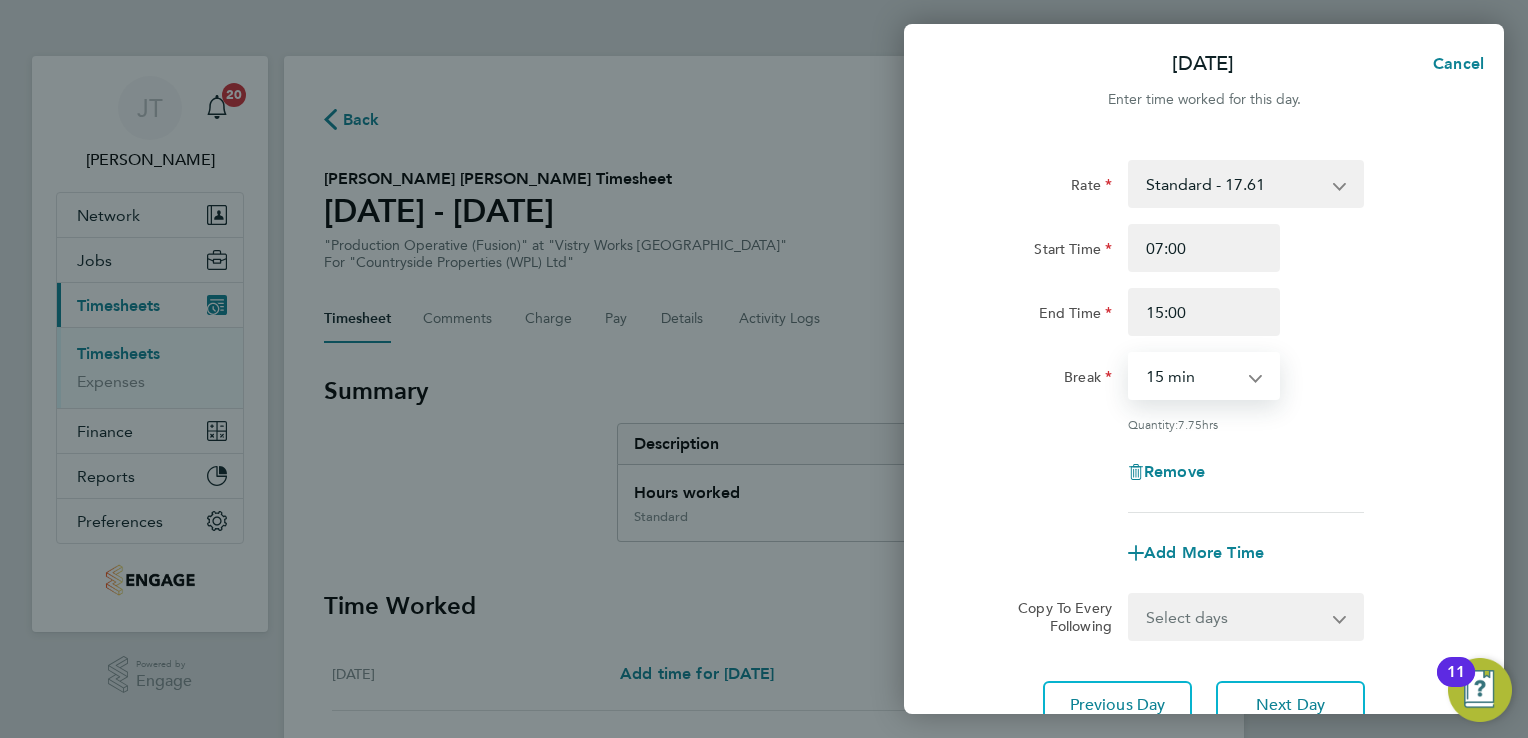 click on "0 min   15 min   30 min   45 min   60 min   75 min   90 min" at bounding box center (1192, 376) 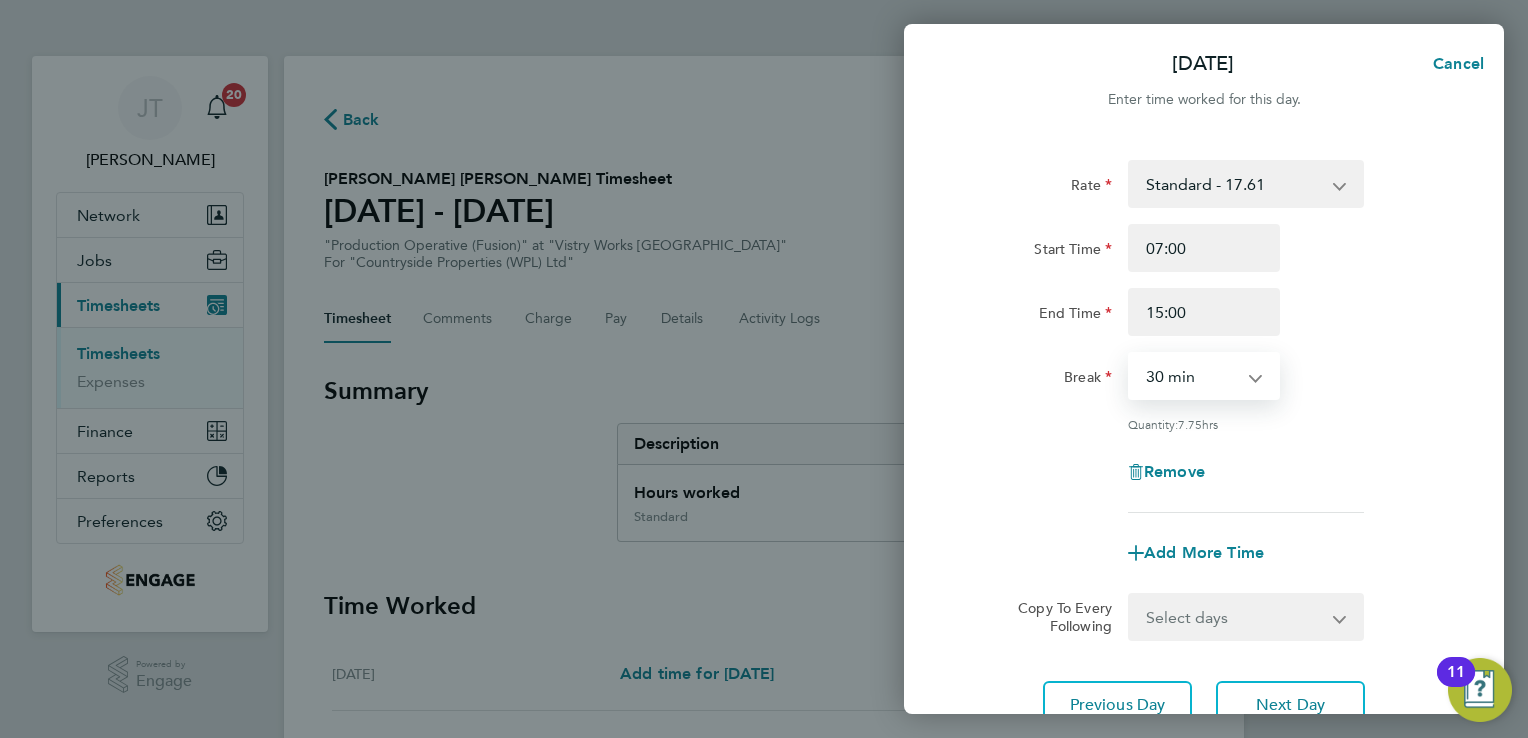 click on "0 min   15 min   30 min   45 min   60 min   75 min   90 min" at bounding box center [1192, 376] 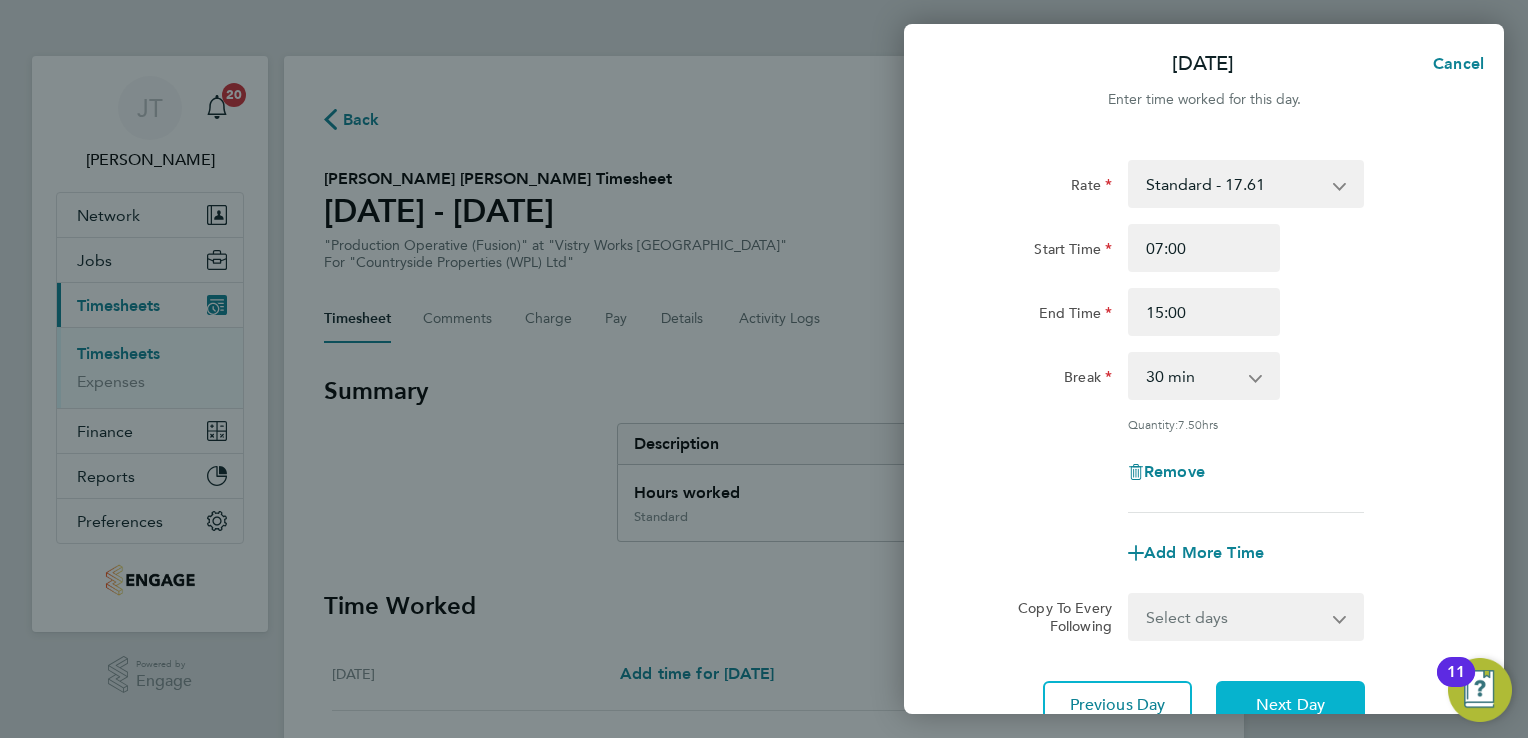 click on "Next Day" 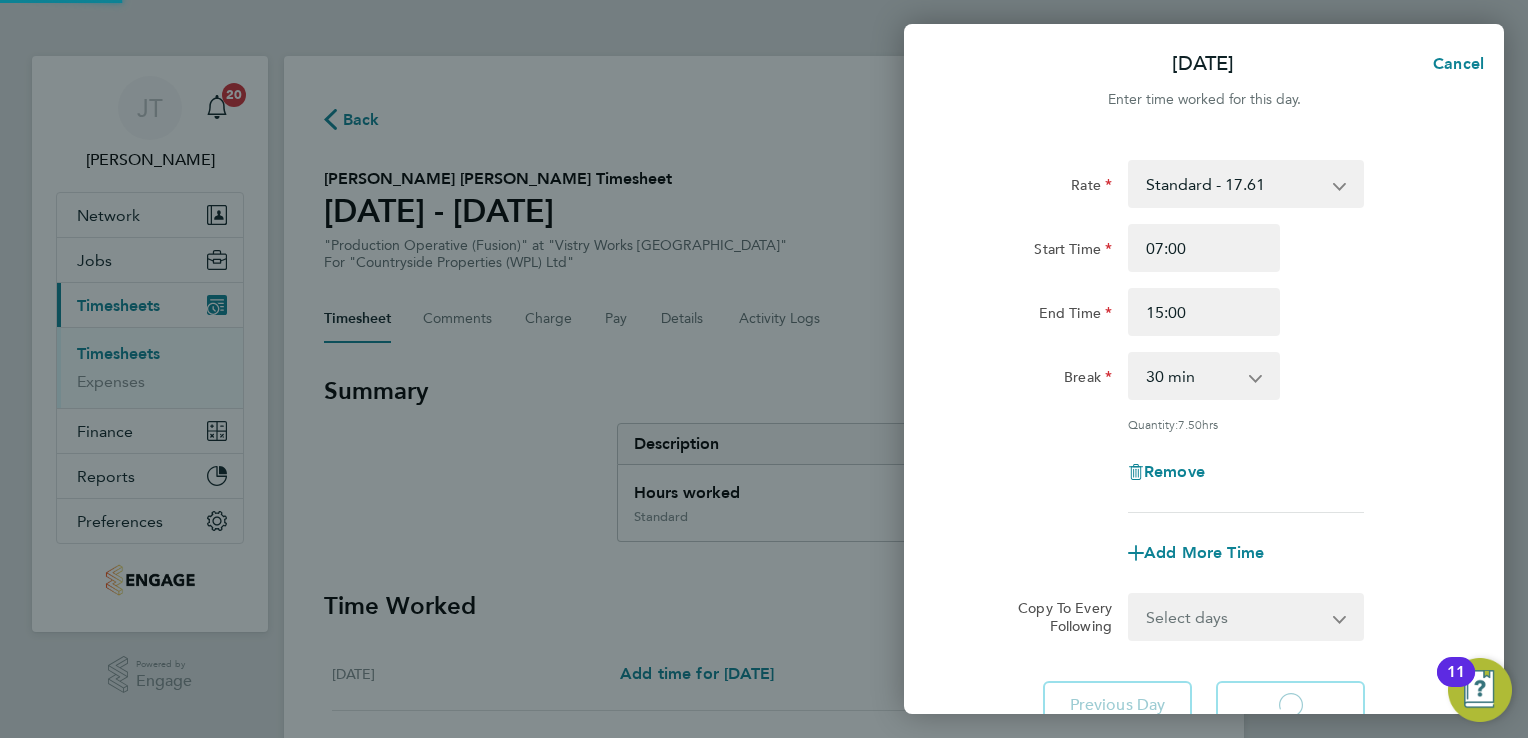 select on "15" 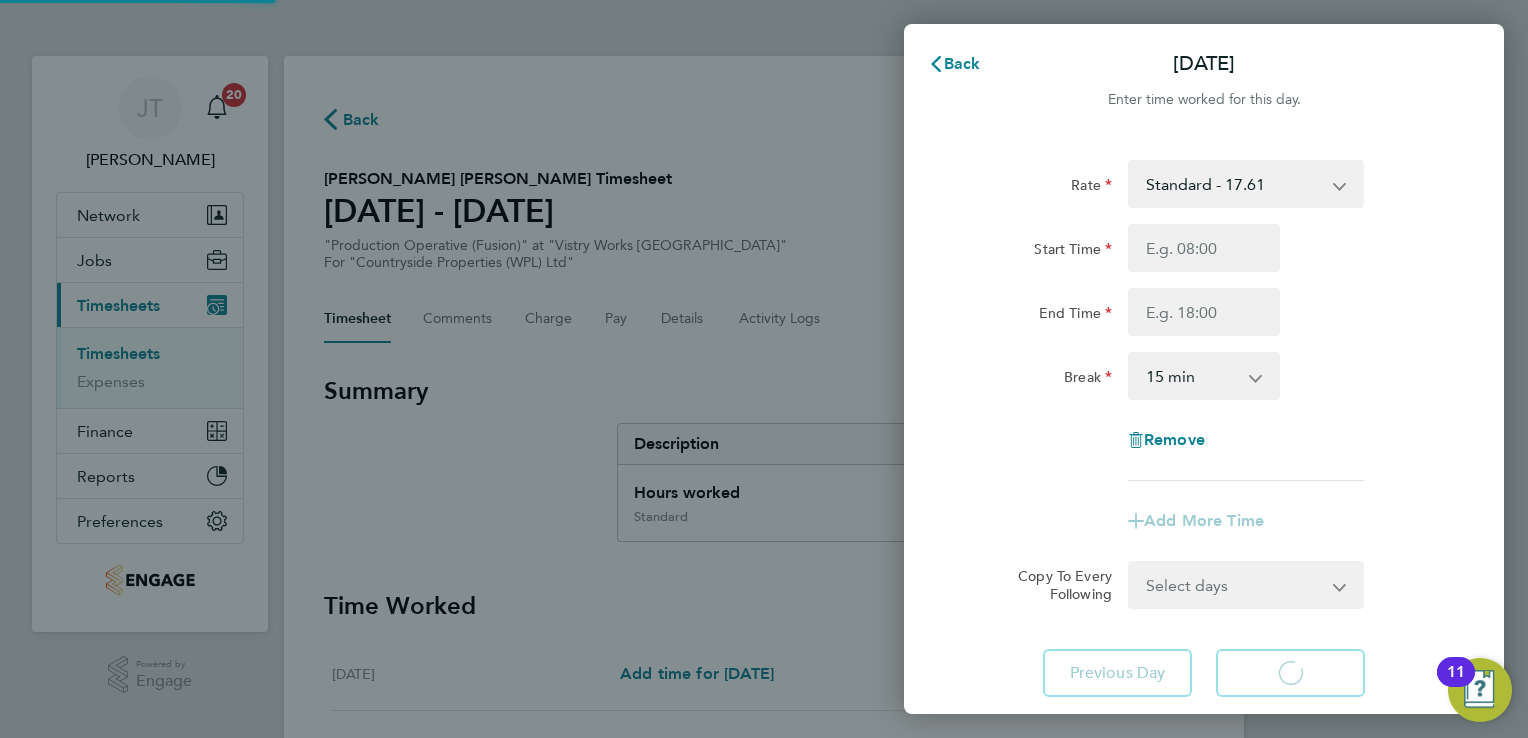 select on "15" 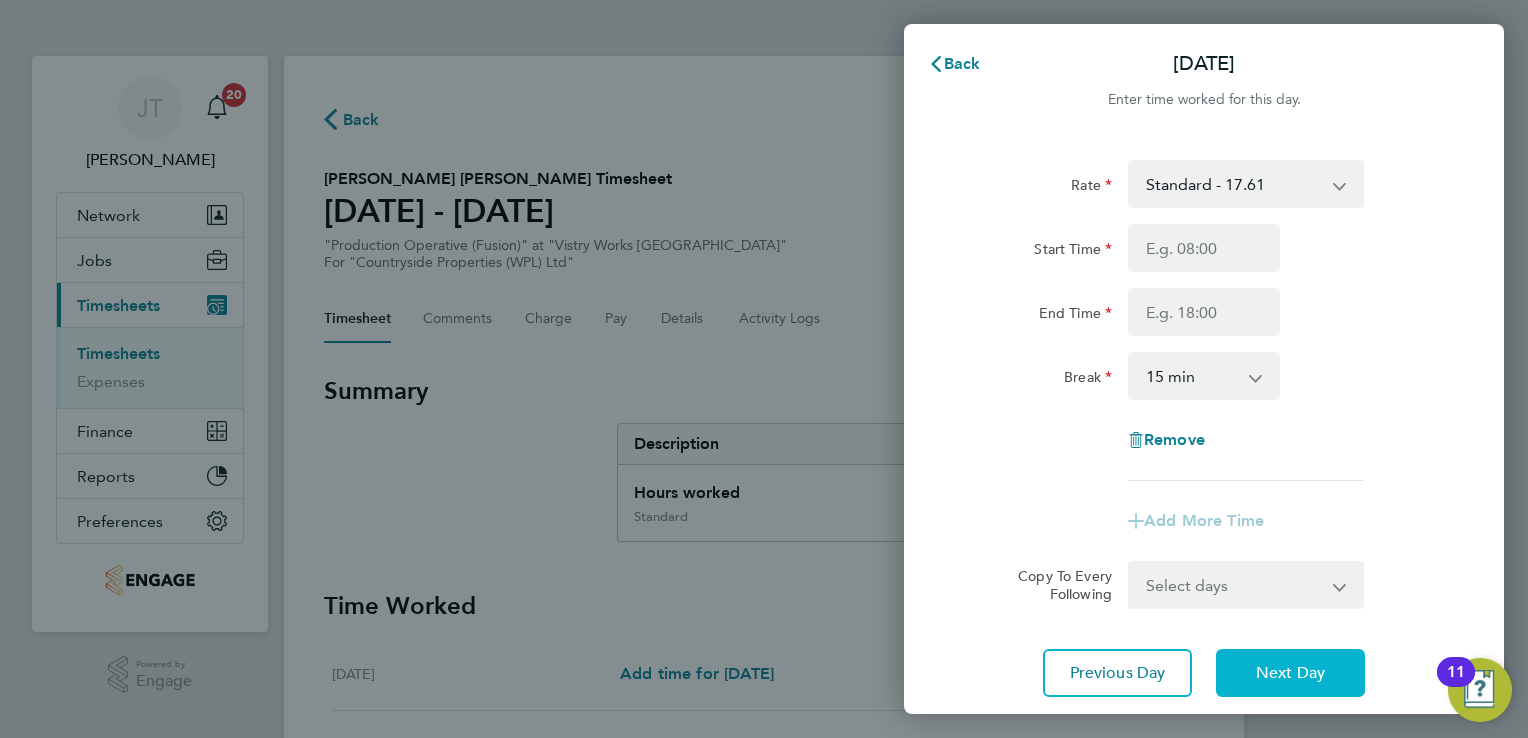 click on "Next Day" 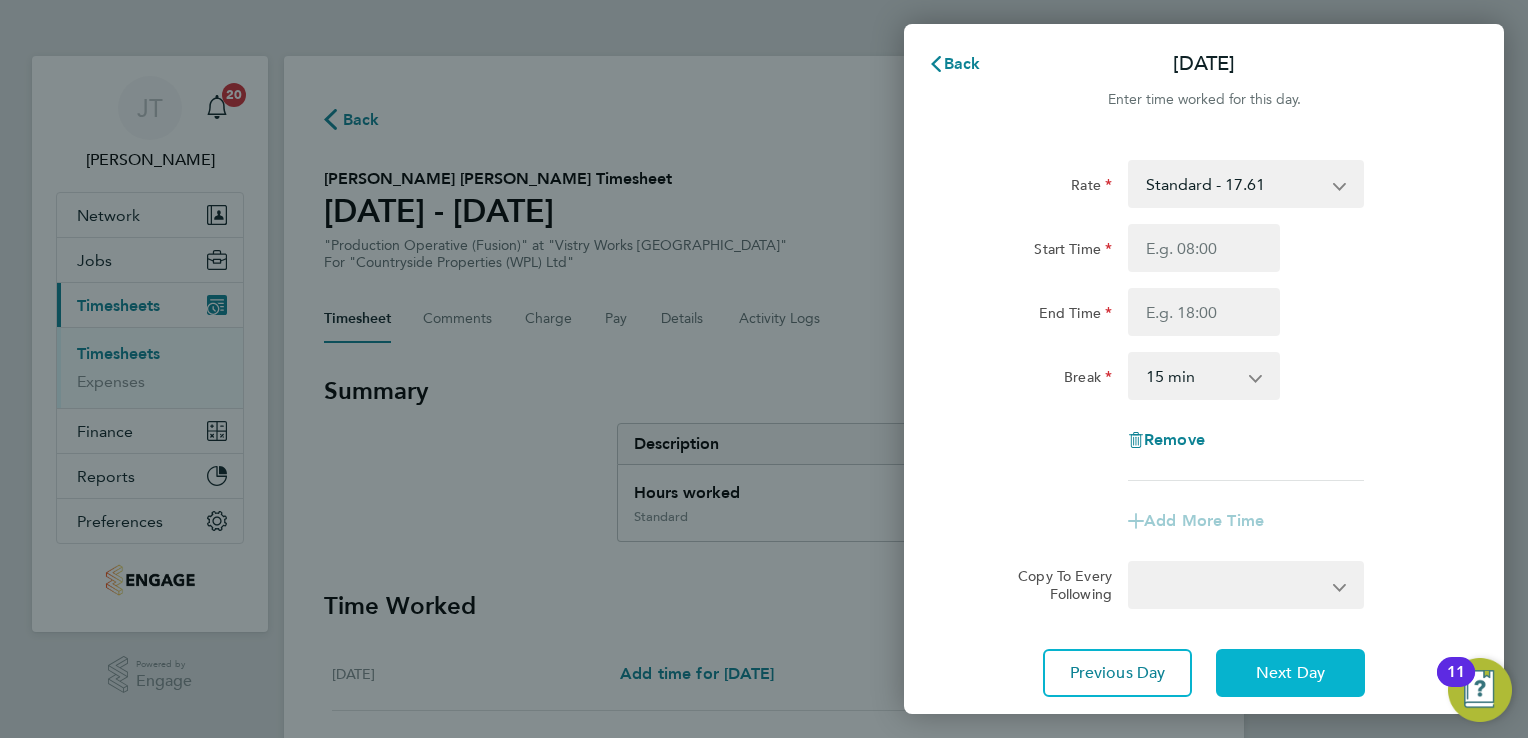 select on "15" 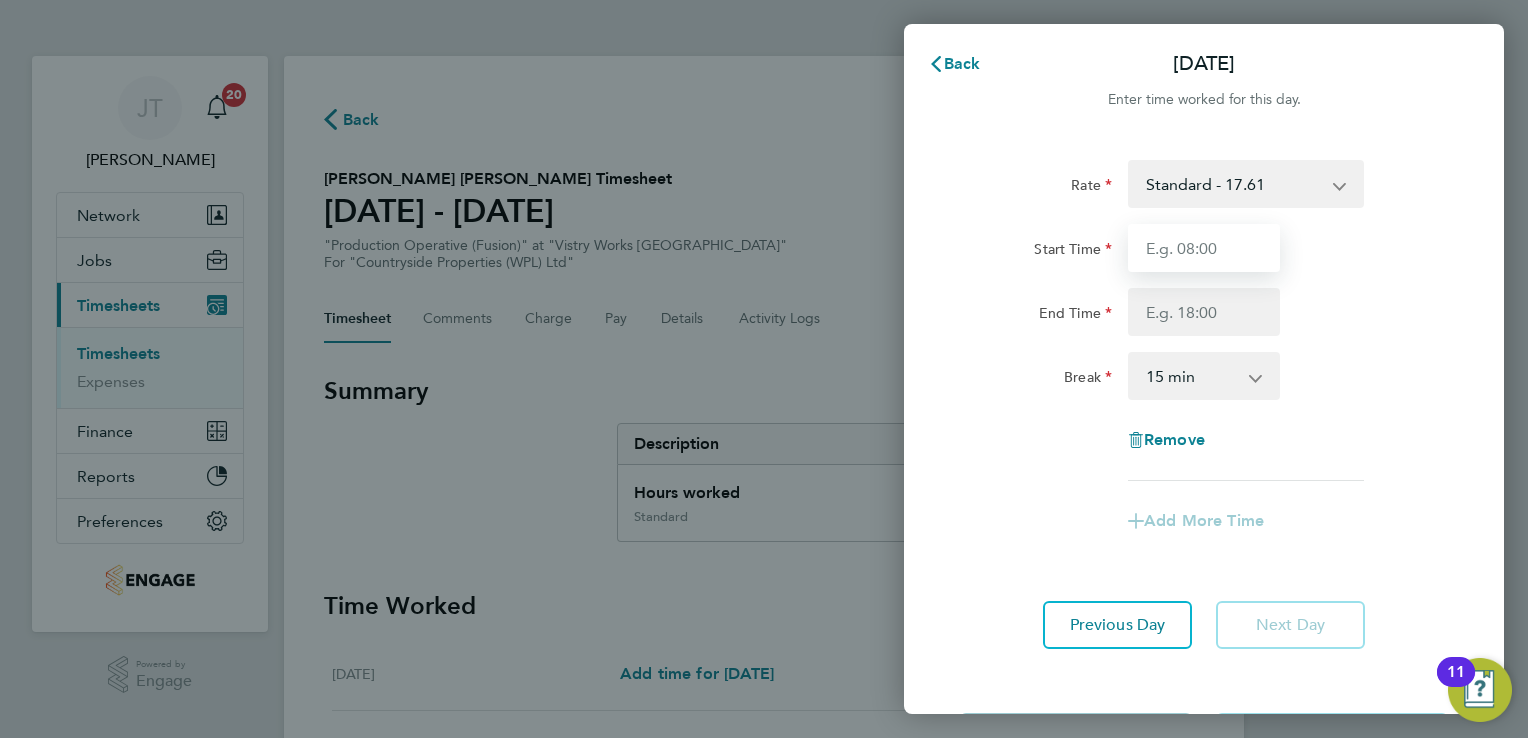 click on "Start Time" at bounding box center (1204, 248) 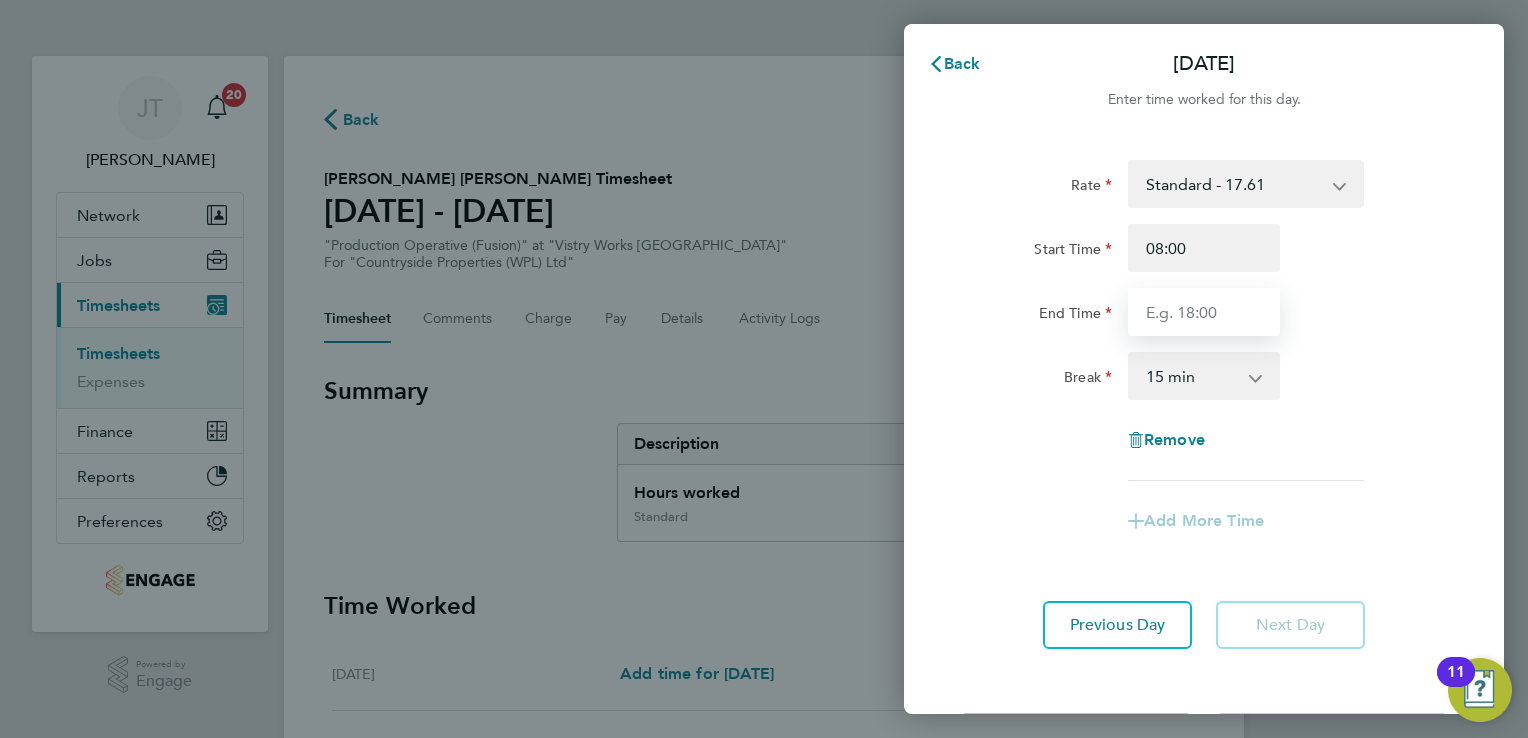 type on "14:30" 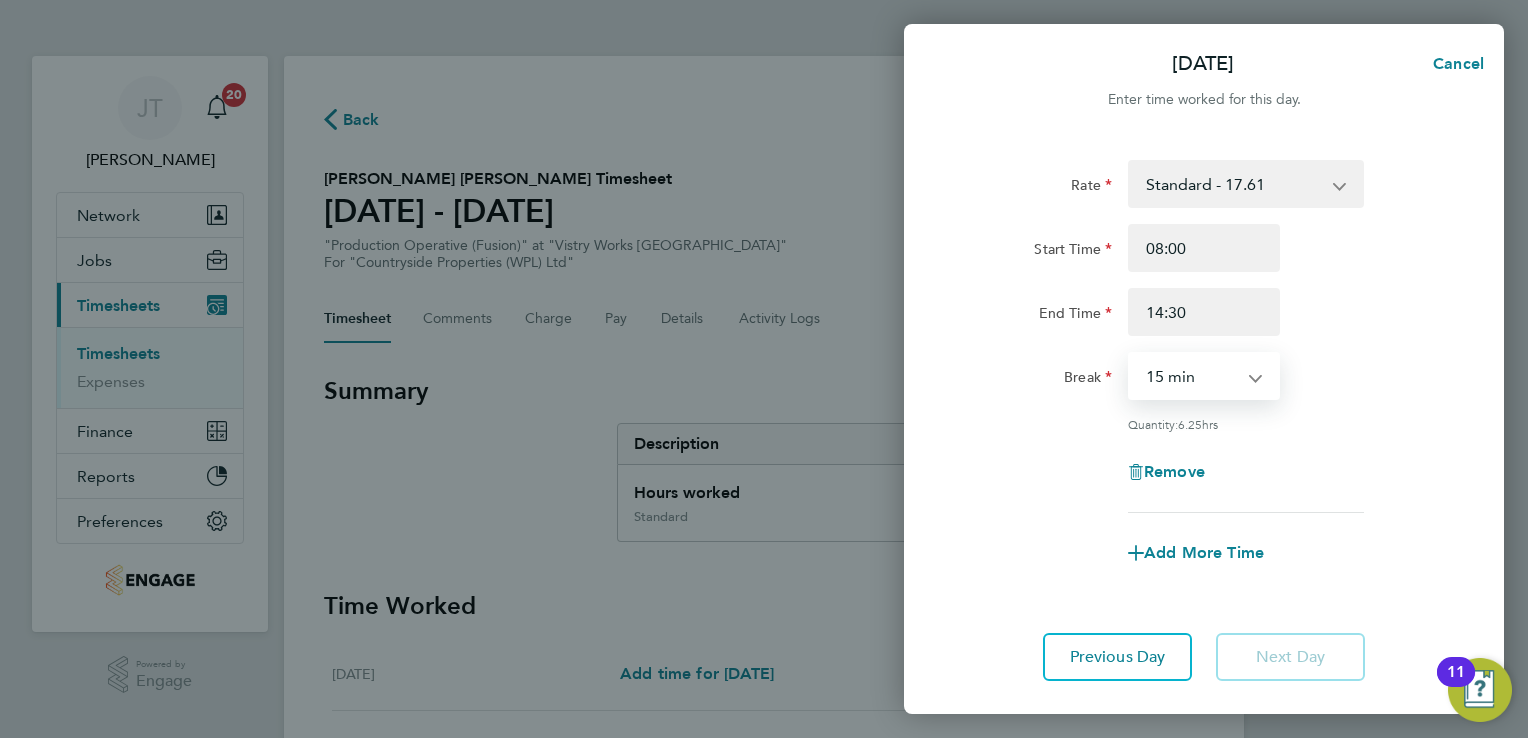 click on "0 min   15 min   30 min   45 min   60 min   75 min   90 min" at bounding box center [1192, 376] 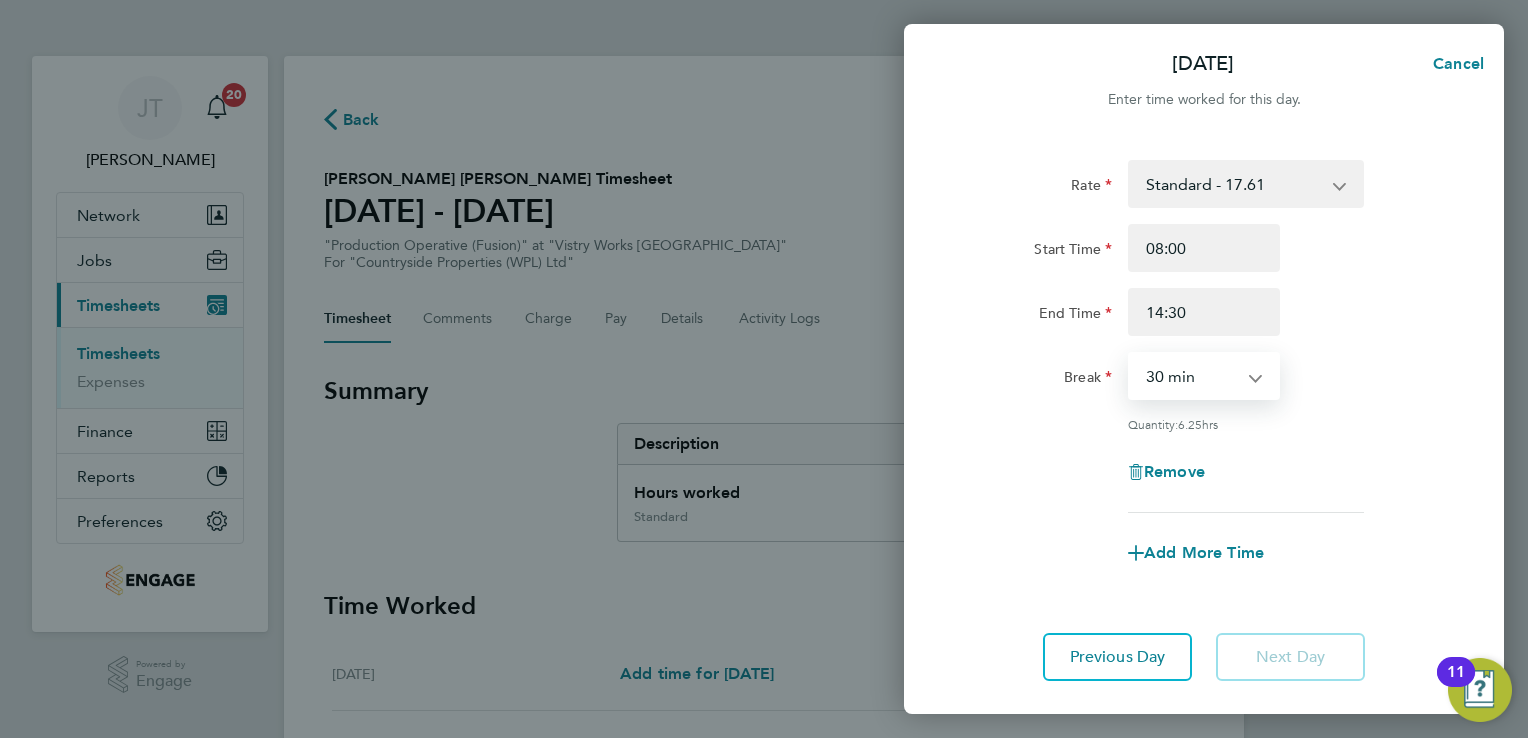 click on "0 min   15 min   30 min   45 min   60 min   75 min   90 min" at bounding box center (1192, 376) 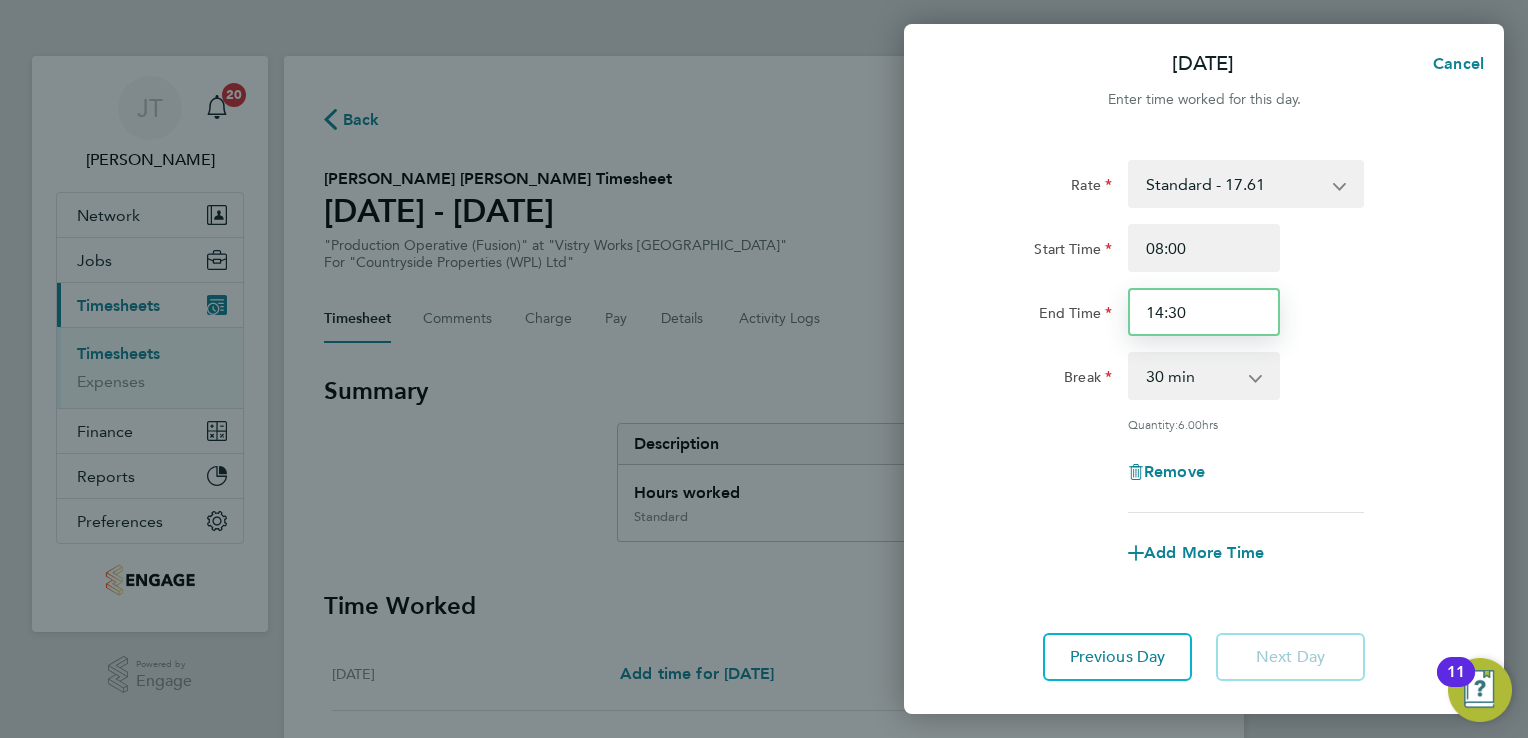 click on "14:30" at bounding box center (1204, 312) 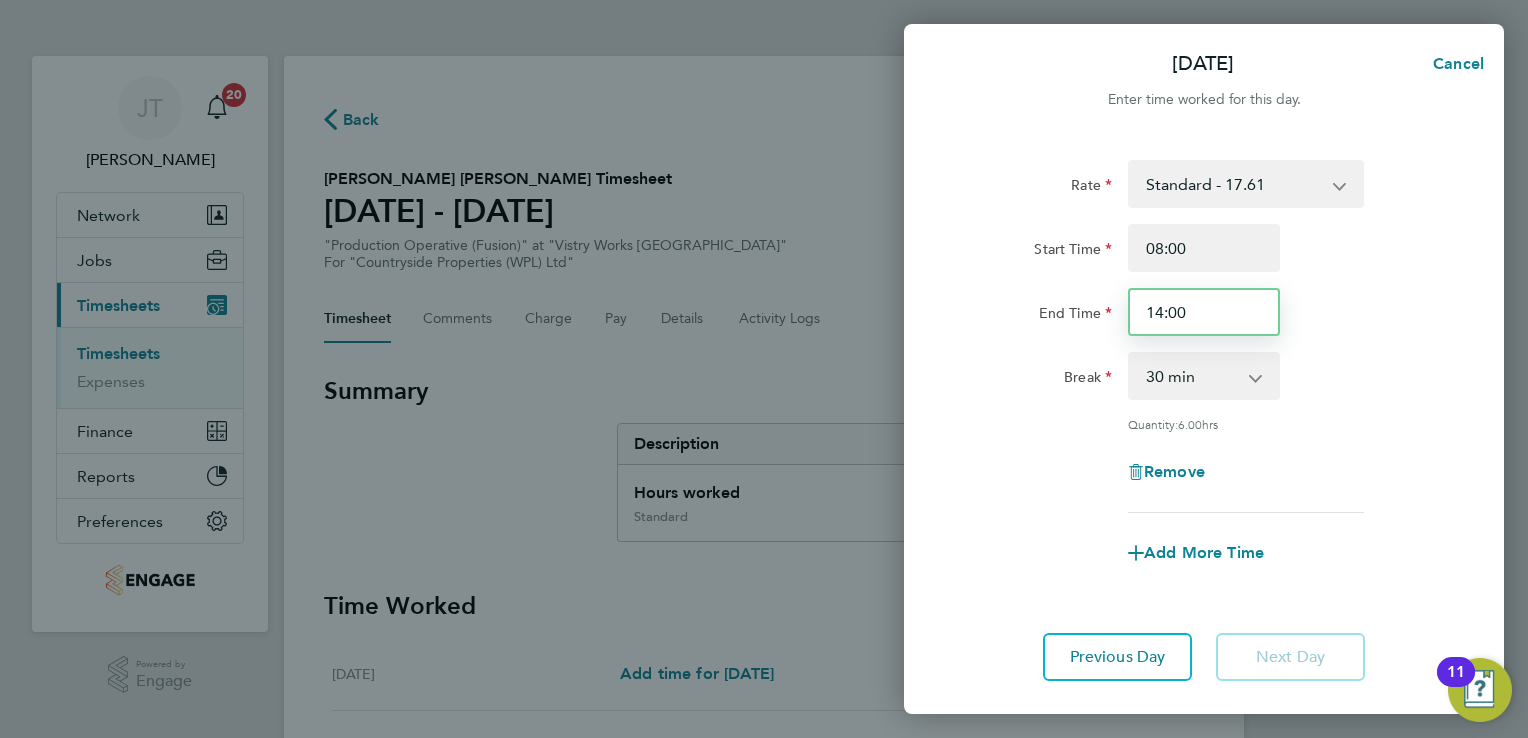 type on "14:00" 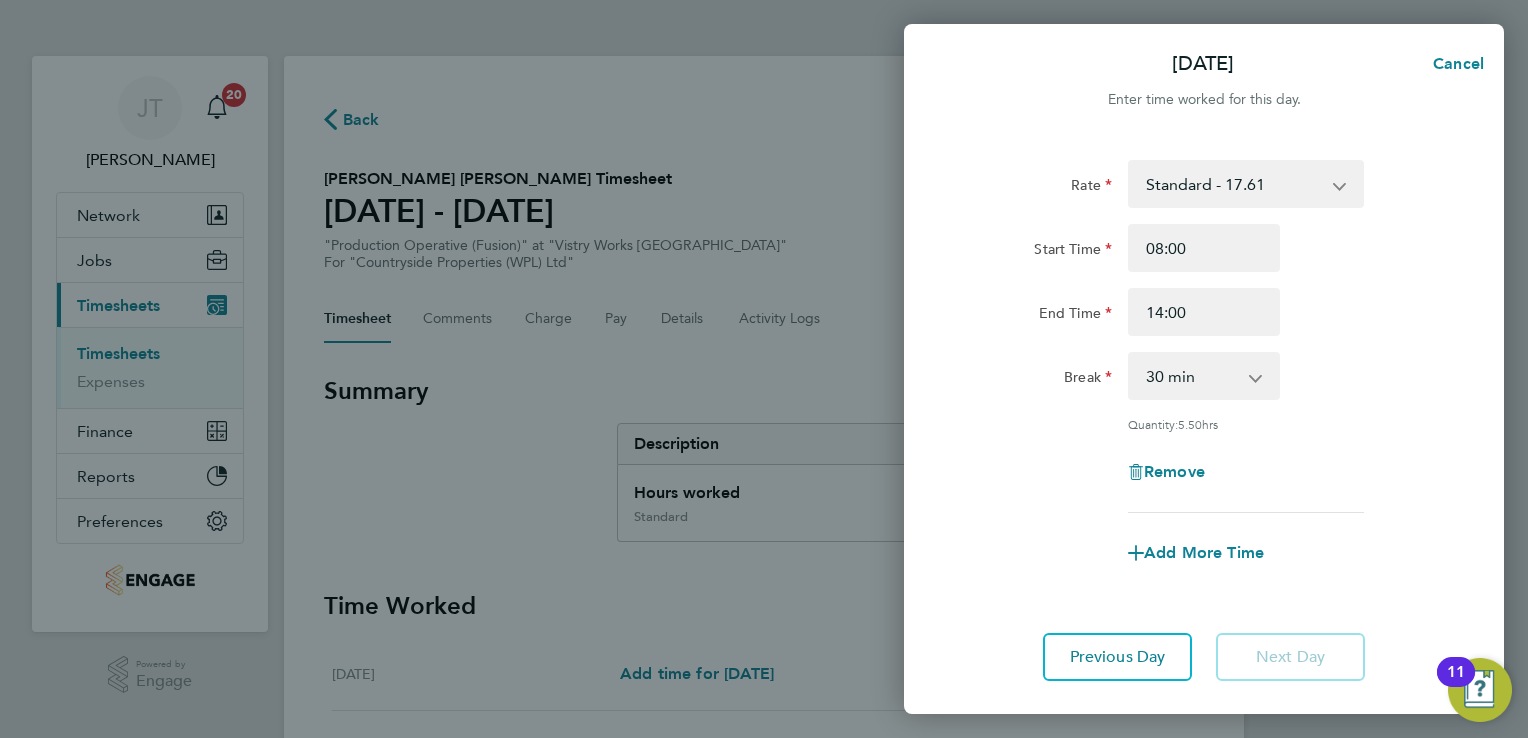 click on "Quantity:  5.50  hrs" 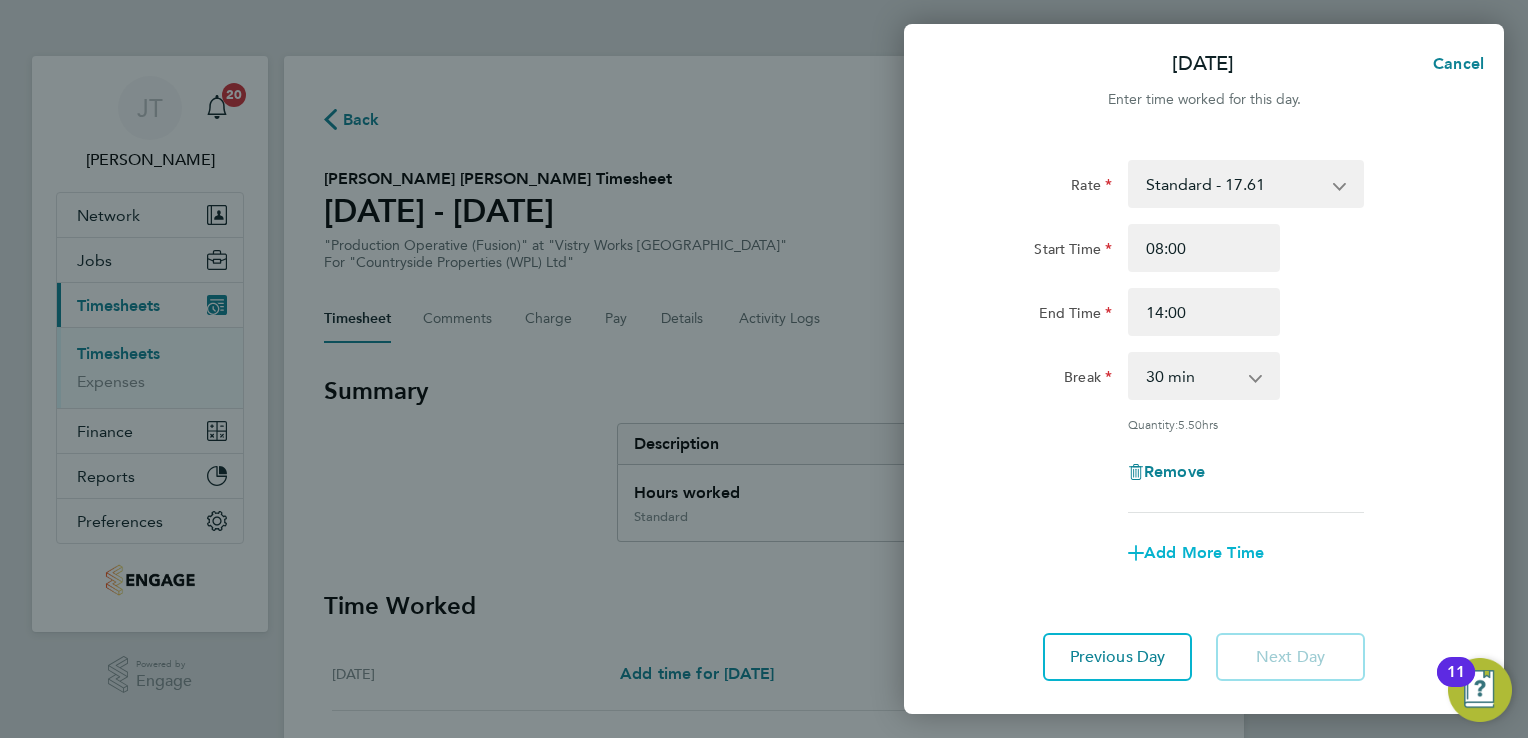 click on "Add More Time" 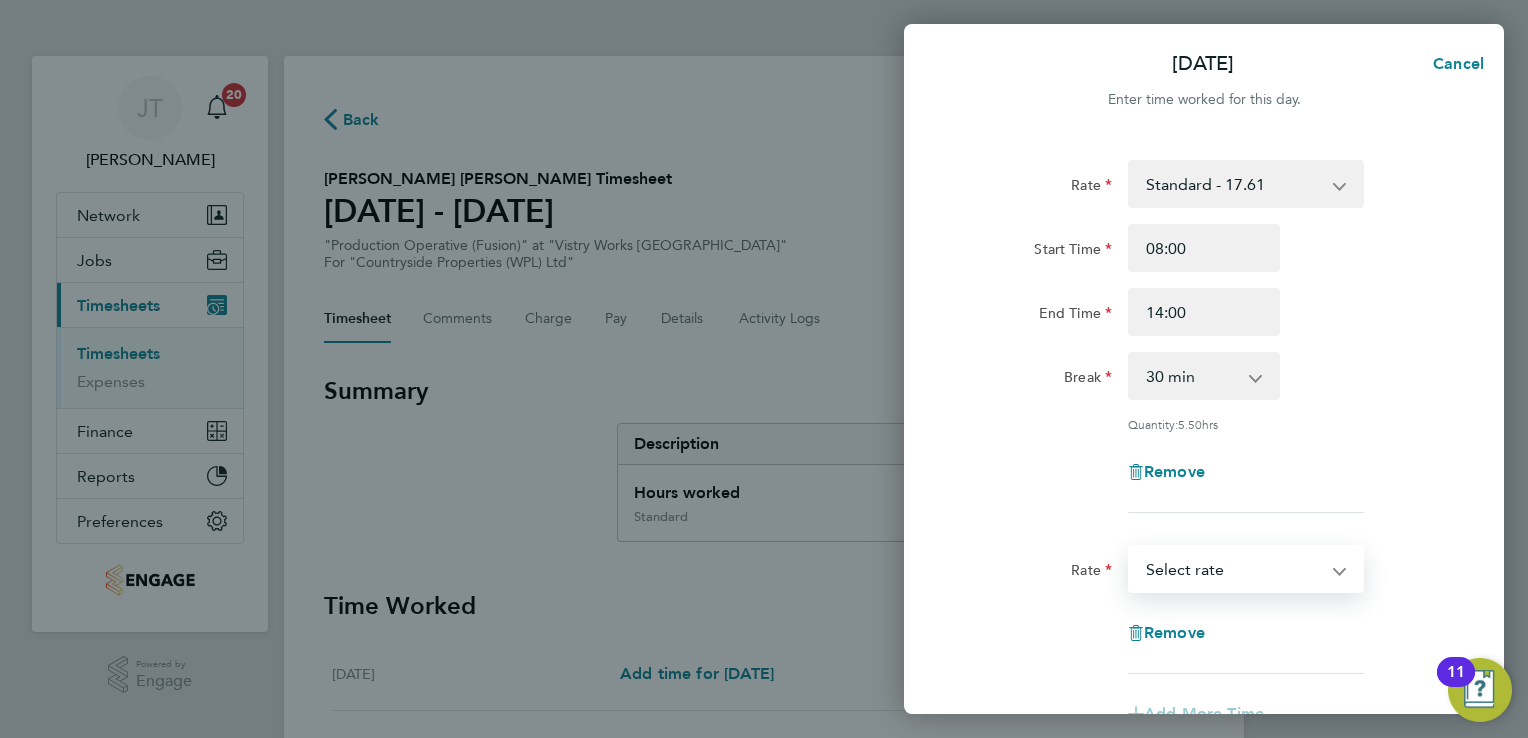 click on "Standard - 17.61   OT 1 - 26.42   OT2 - 35.22   Select rate" at bounding box center [1234, 569] 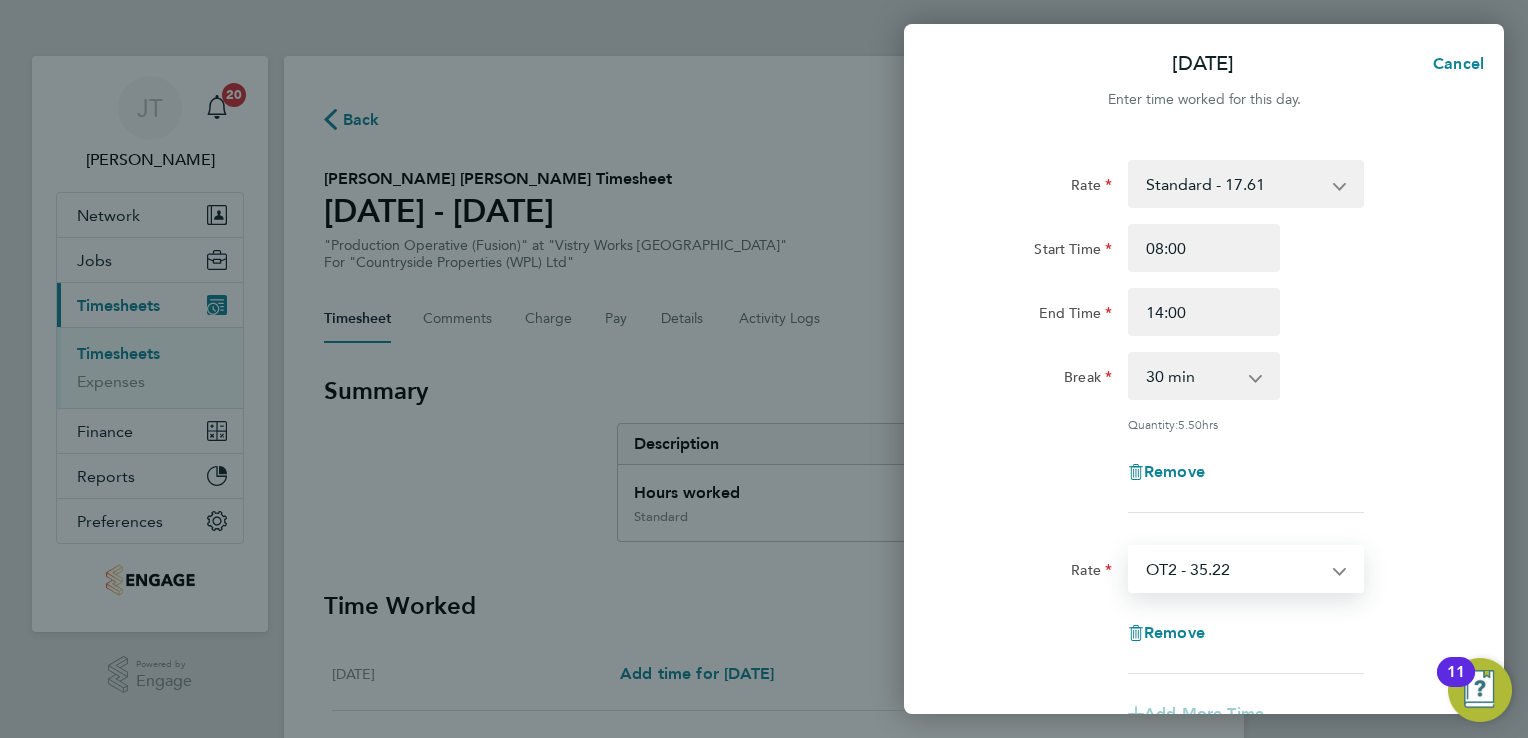 select on "15" 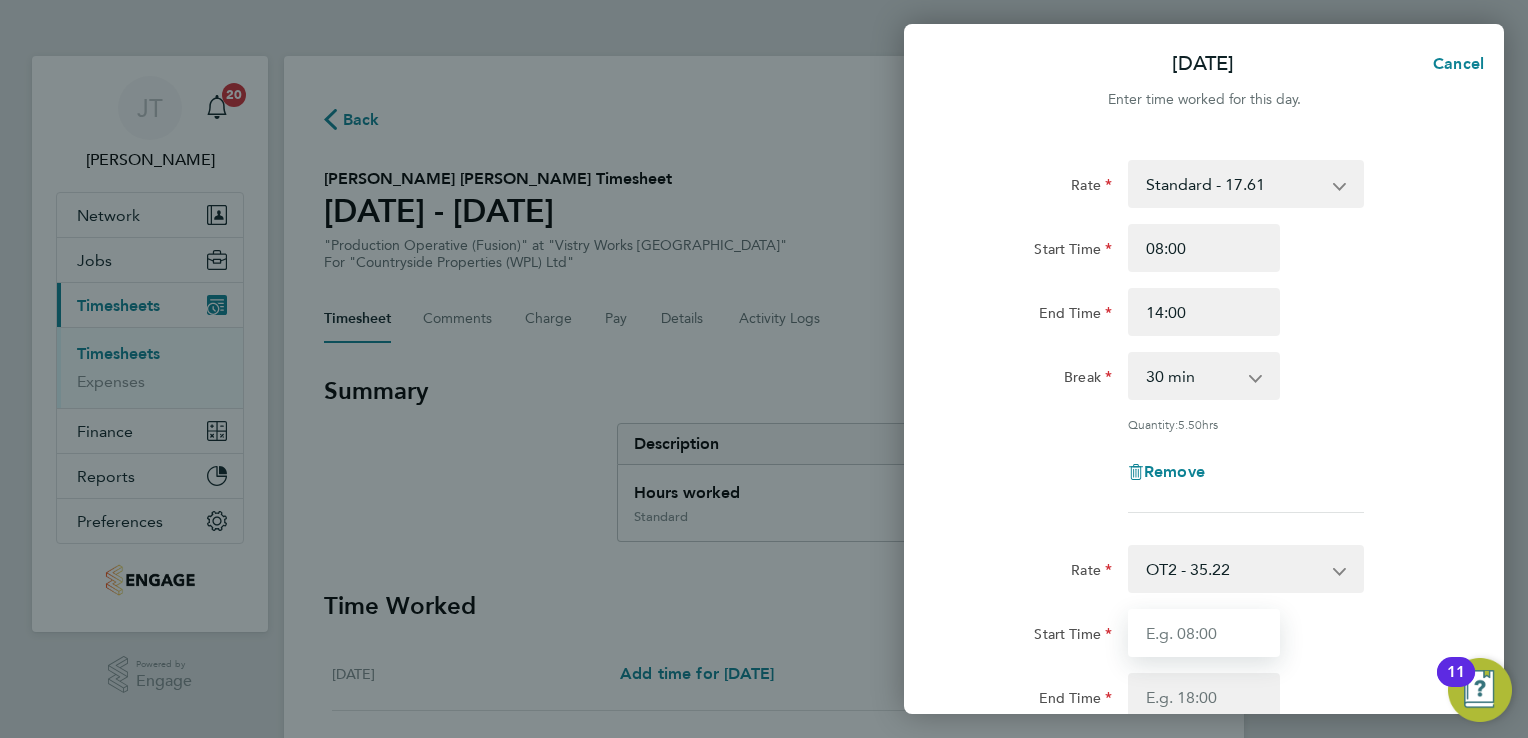 click on "Start Time" at bounding box center (1204, 633) 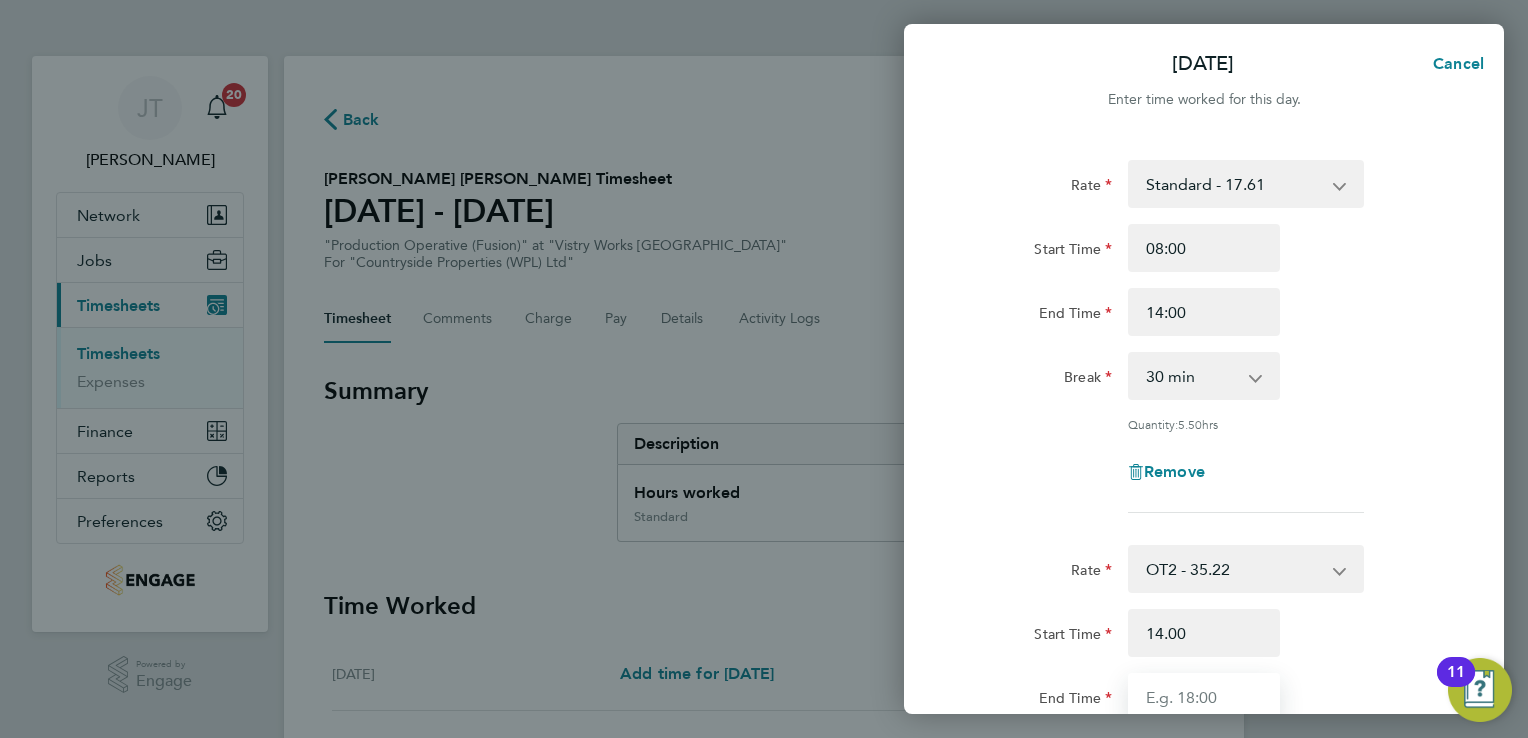 type on "14:00" 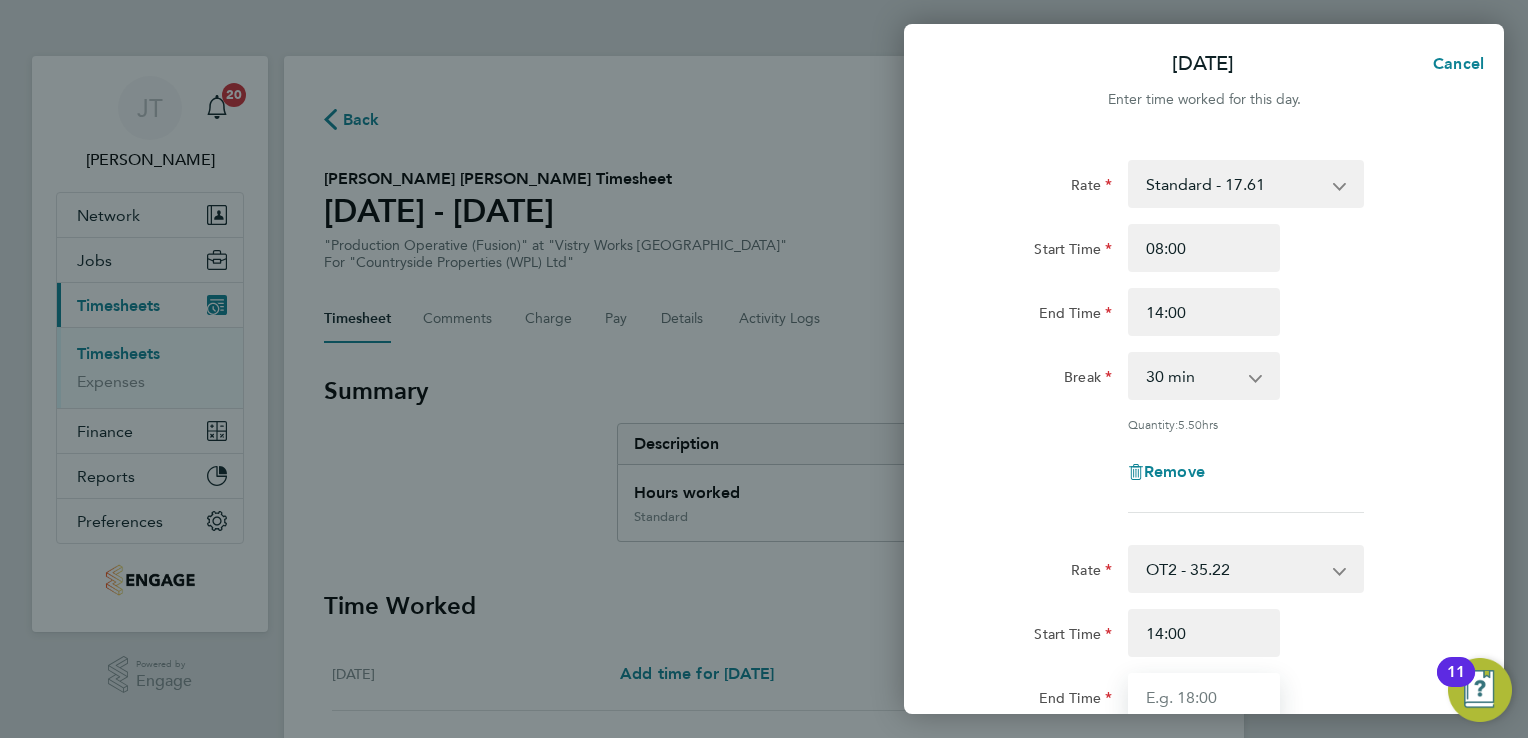 click on "End Time" at bounding box center (1204, 697) 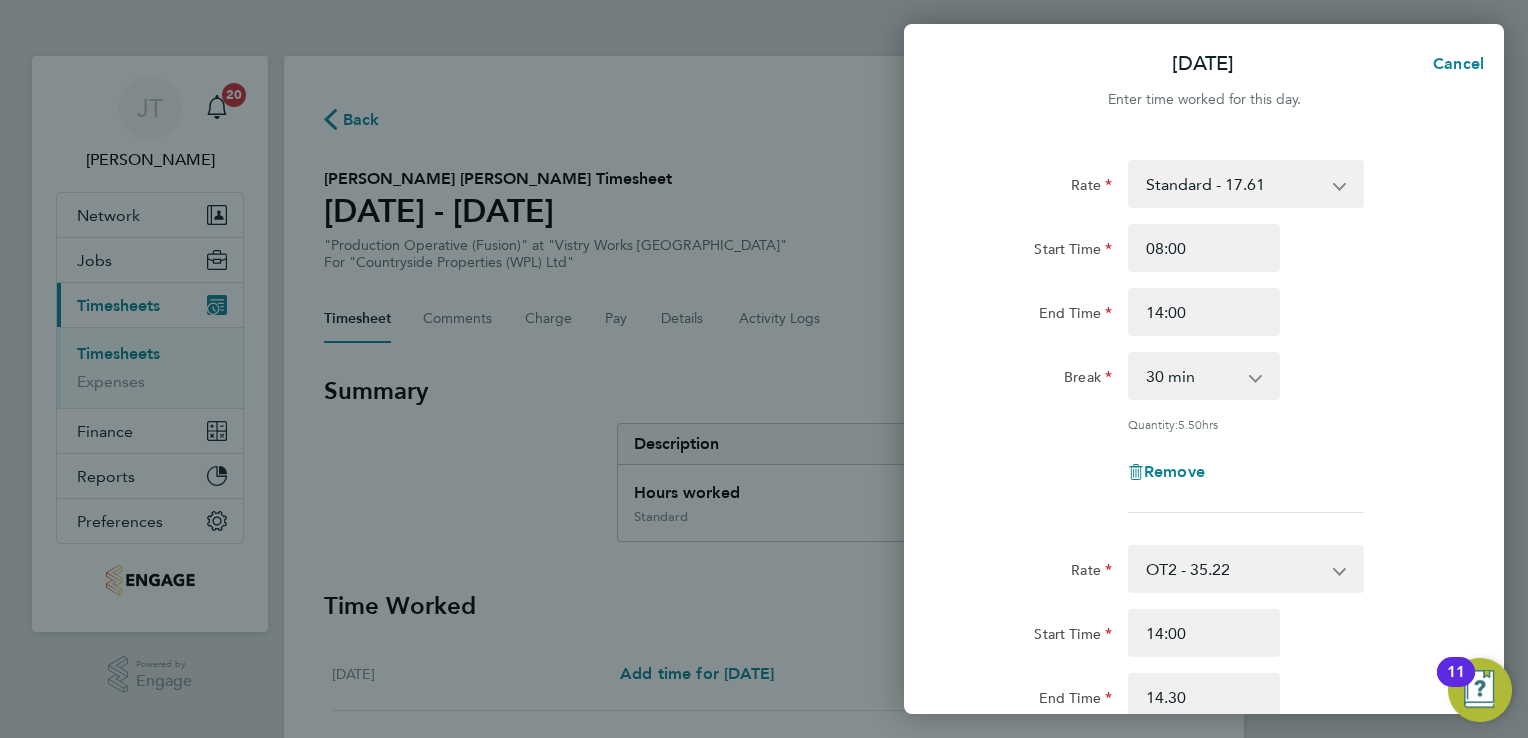 type on "14:30" 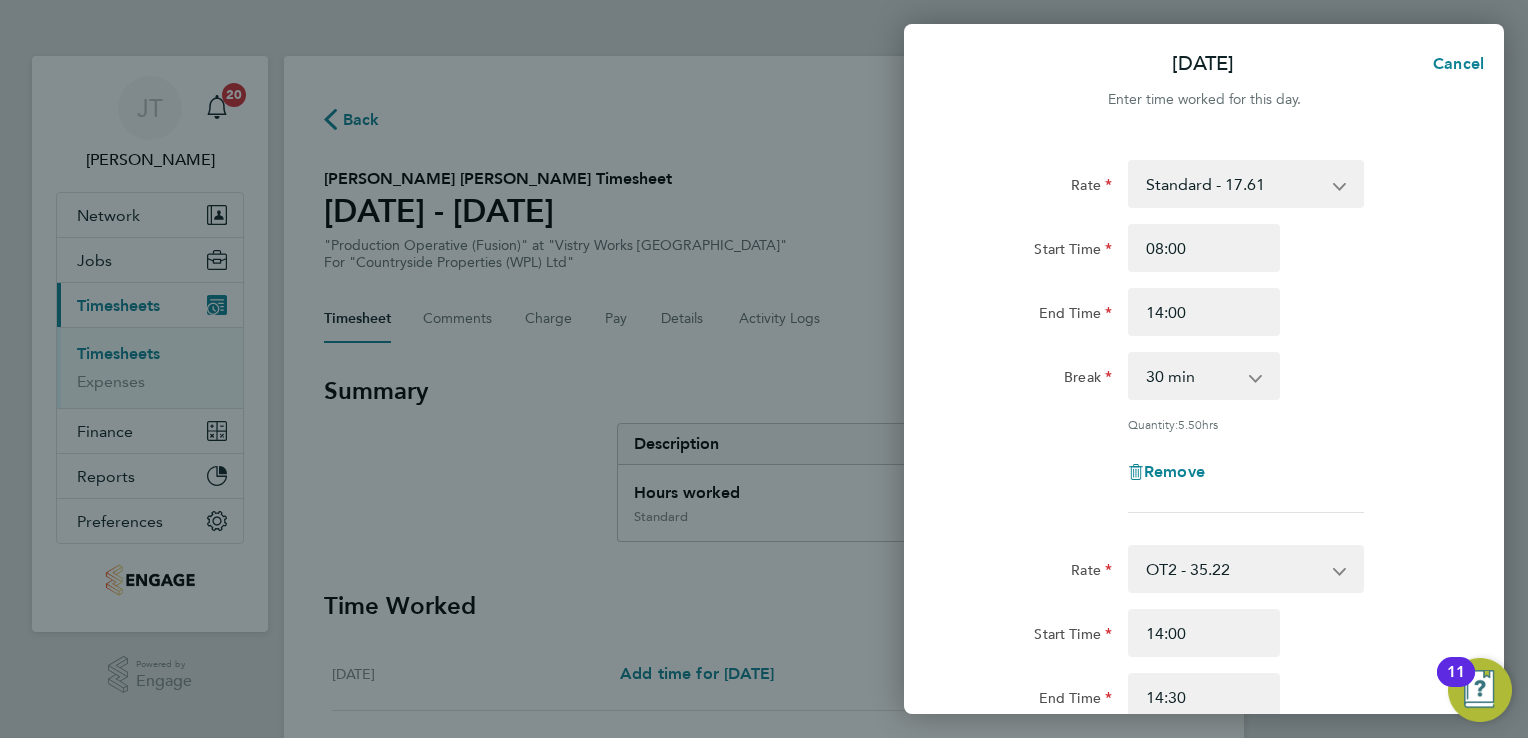 click on "Remove" 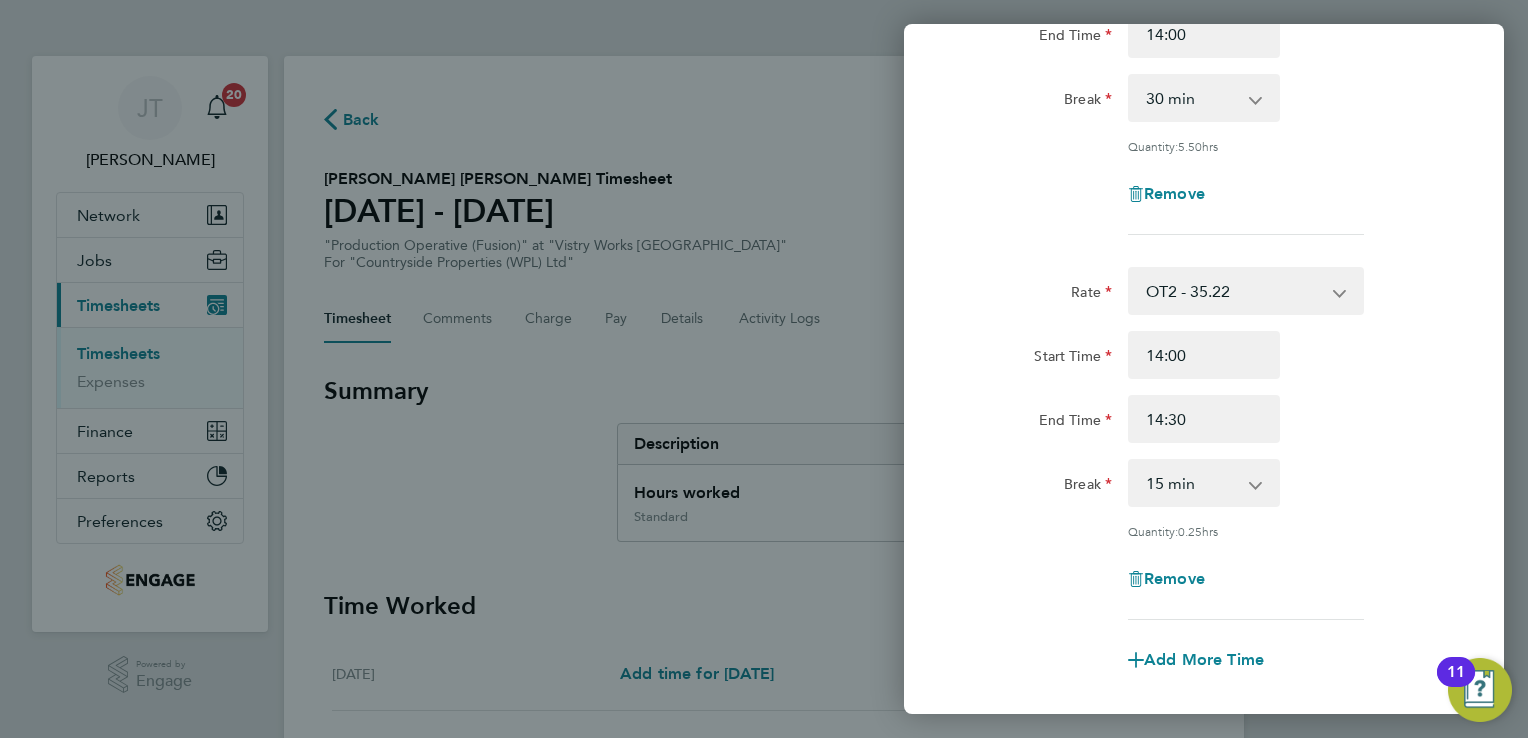 scroll, scrollTop: 280, scrollLeft: 0, axis: vertical 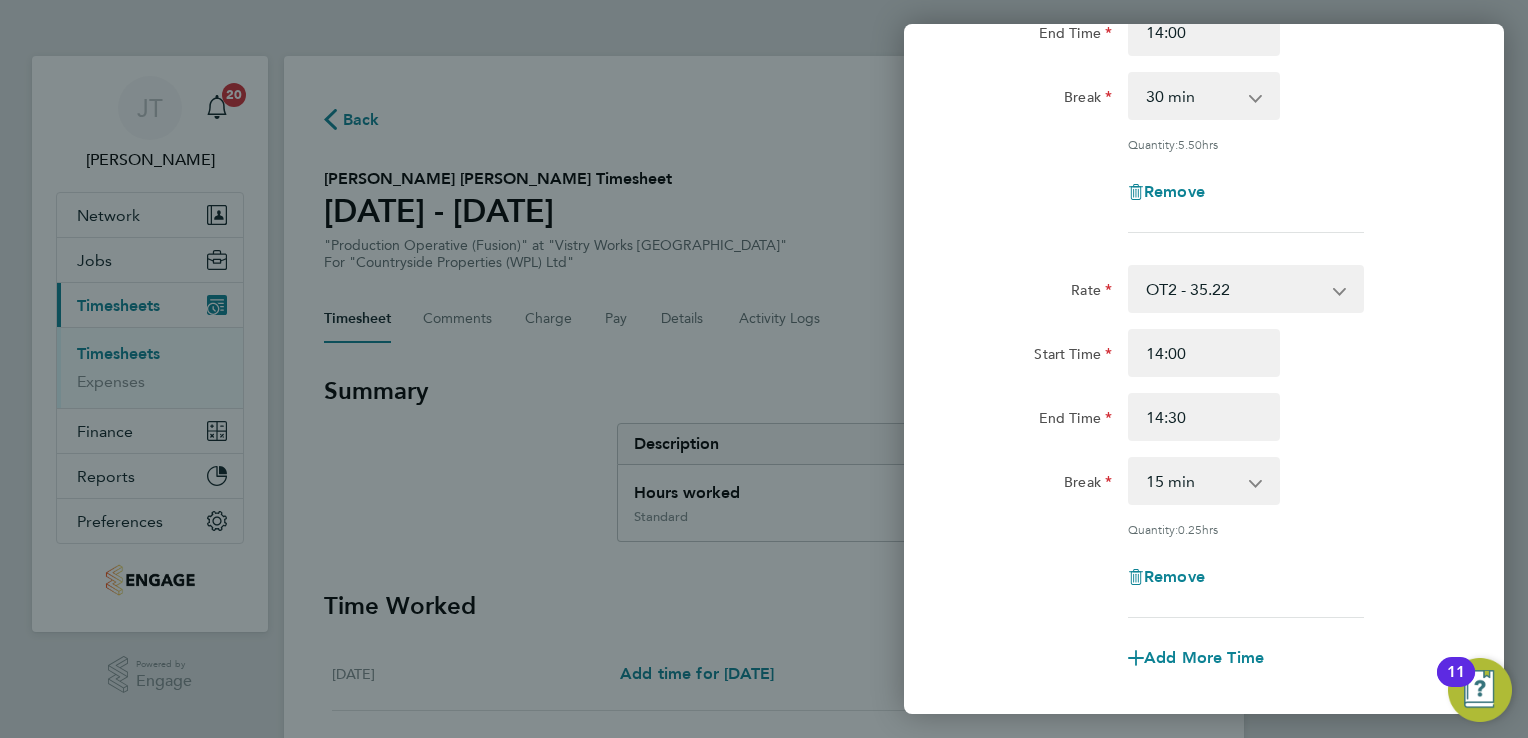 click 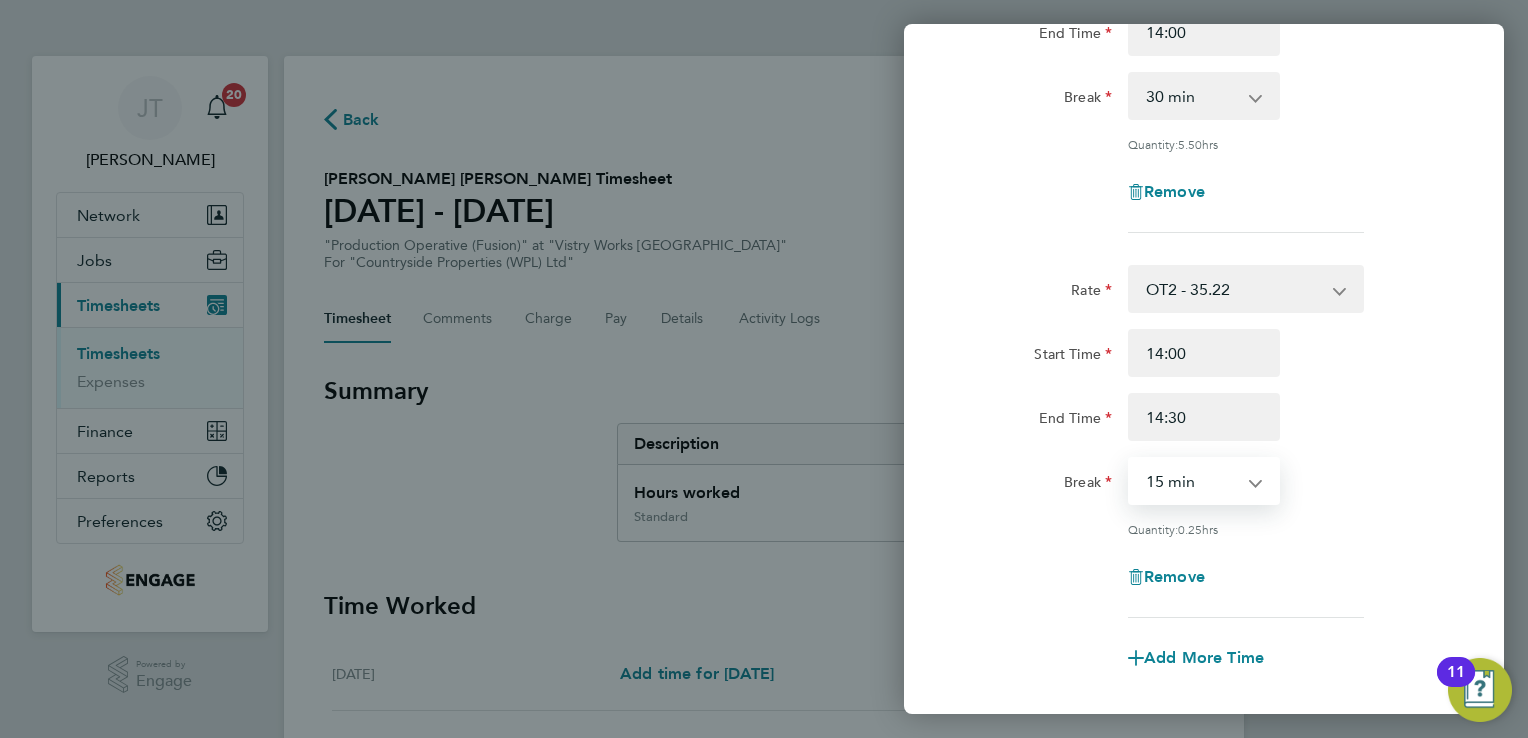 click on "0 min   15 min" at bounding box center [1192, 481] 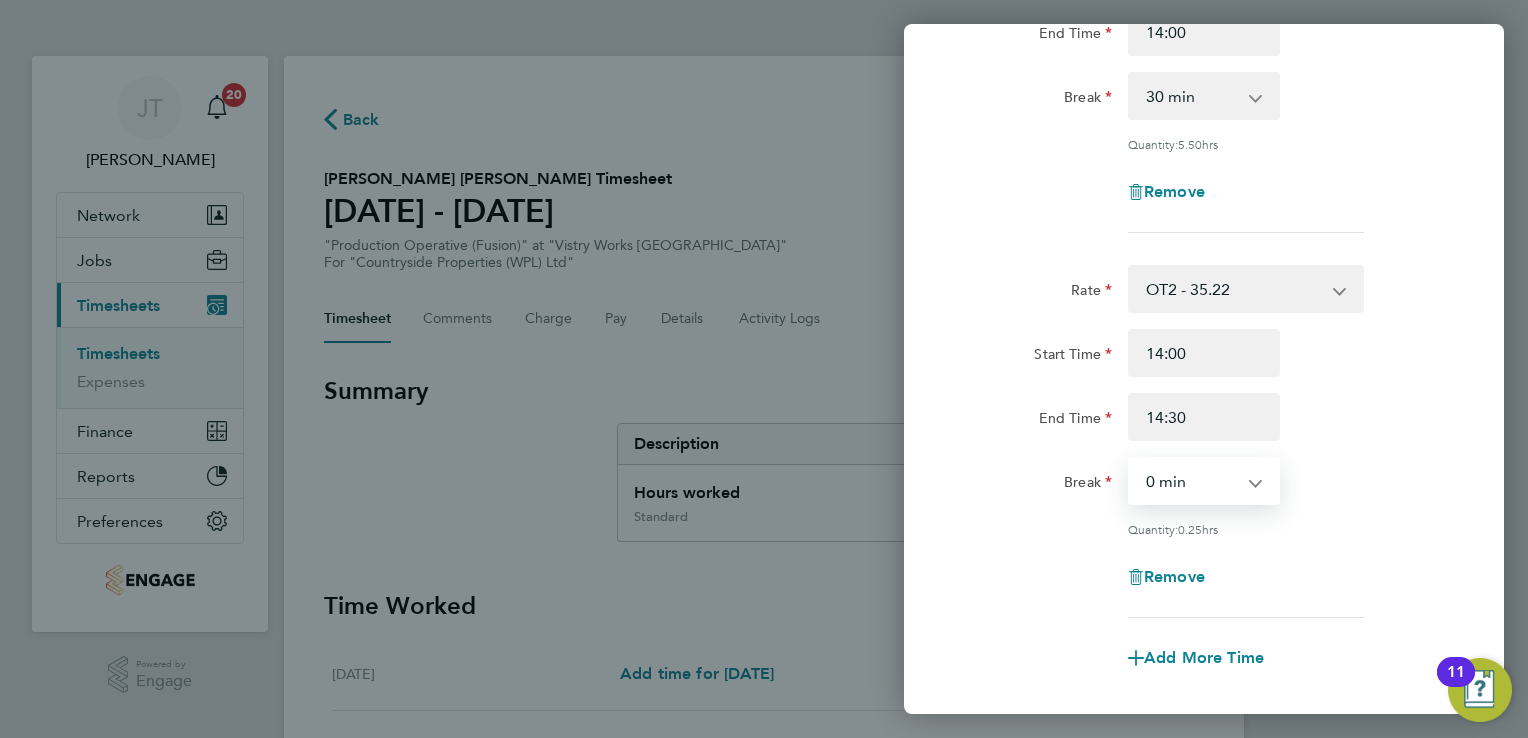 click on "0 min   15 min" at bounding box center [1192, 481] 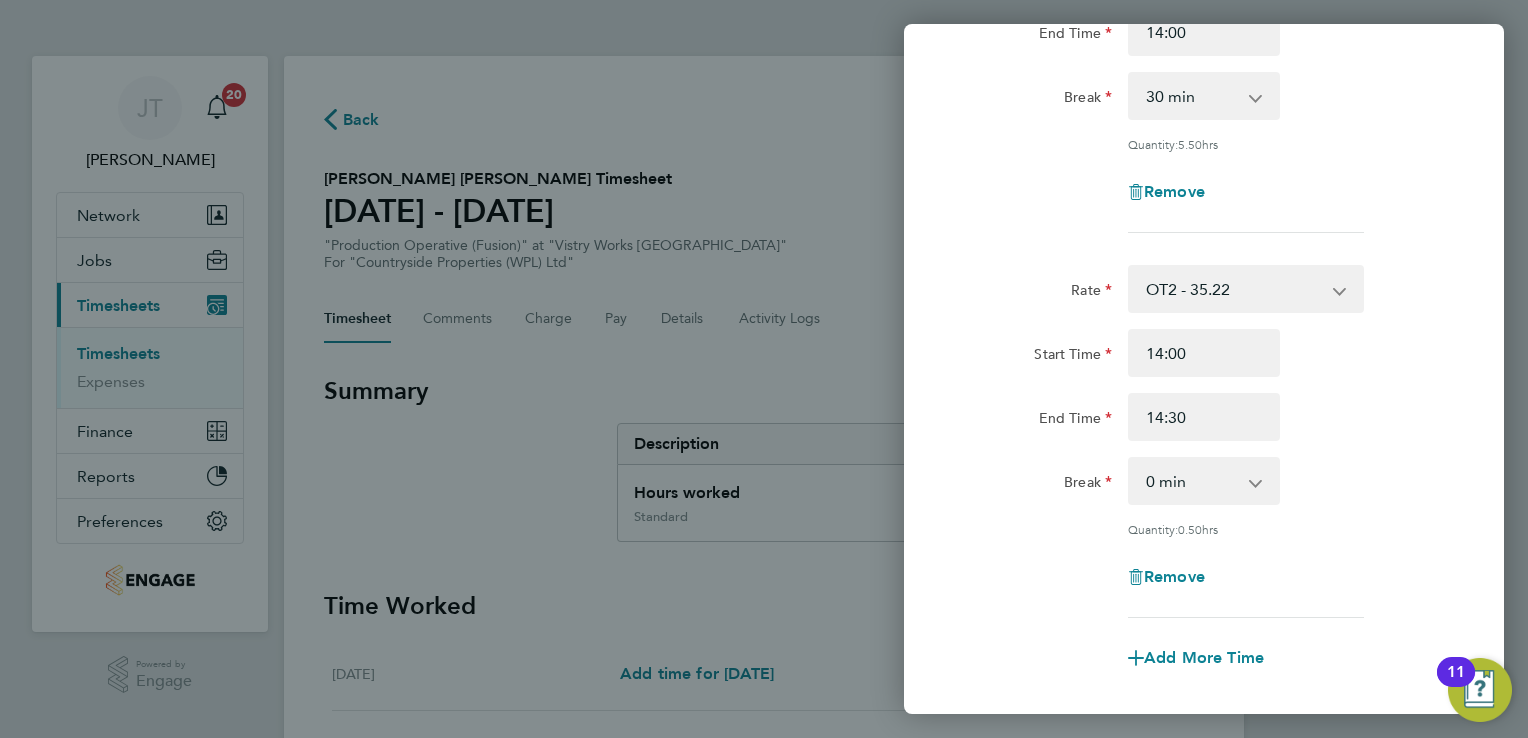 click on "Quantity:  0.50  hrs" 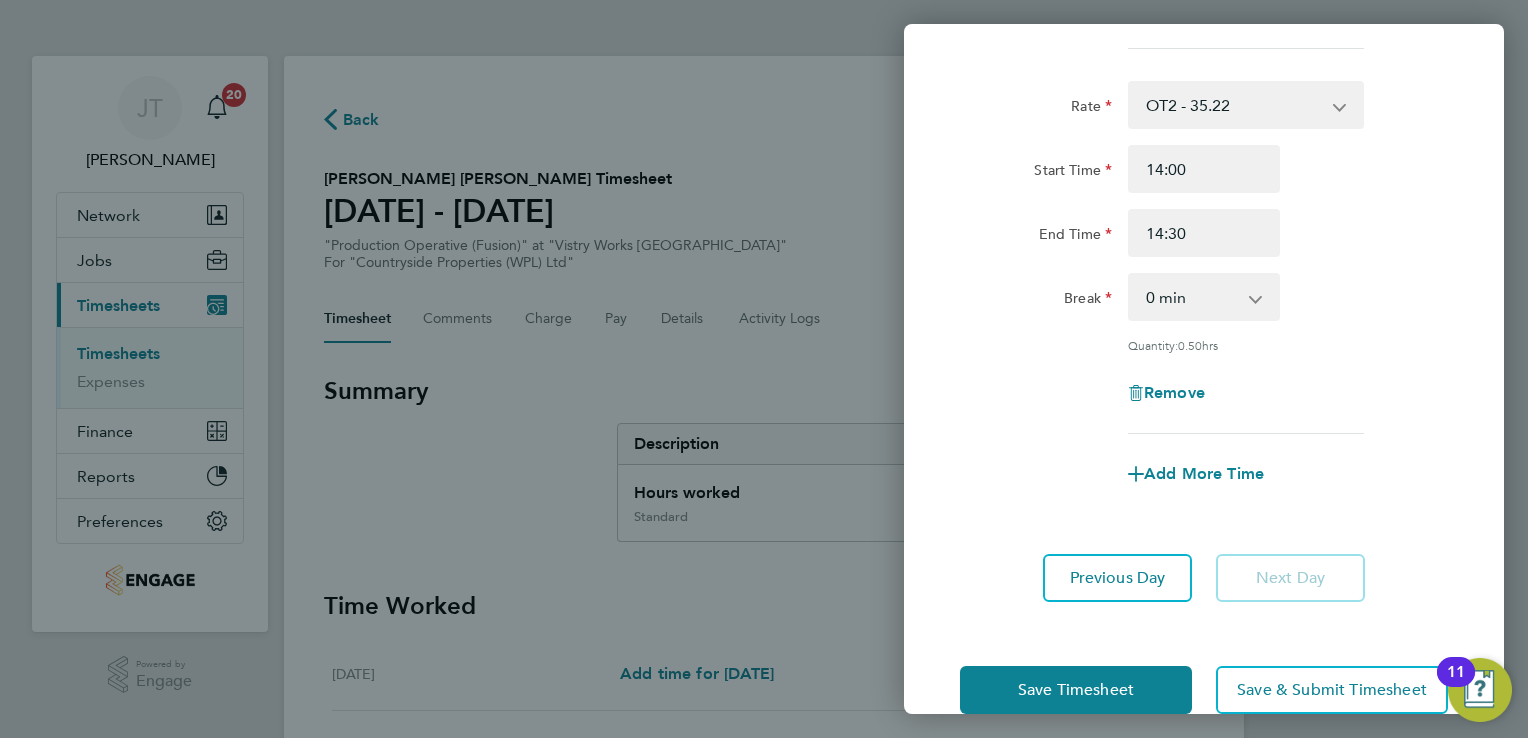 scroll, scrollTop: 499, scrollLeft: 0, axis: vertical 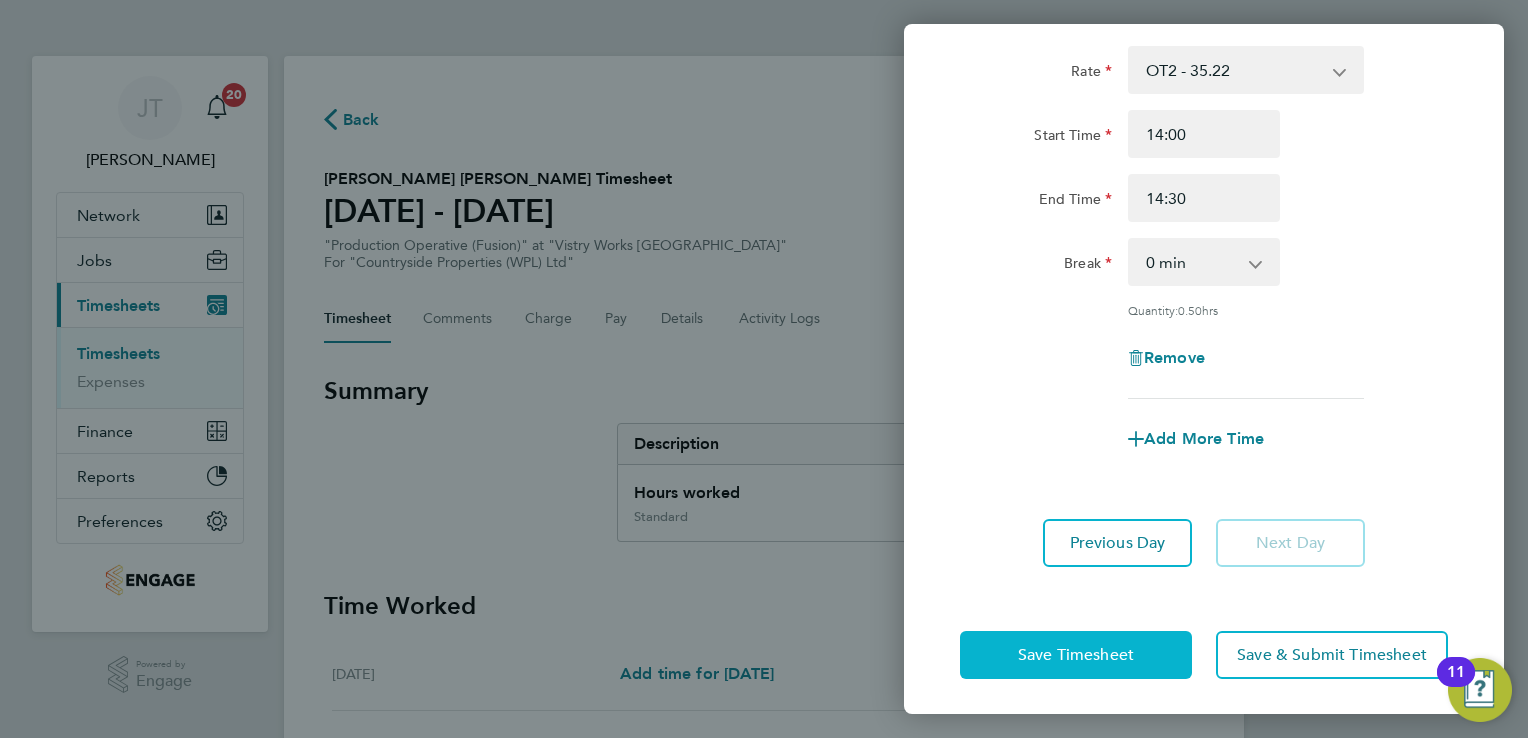 click on "Save Timesheet" 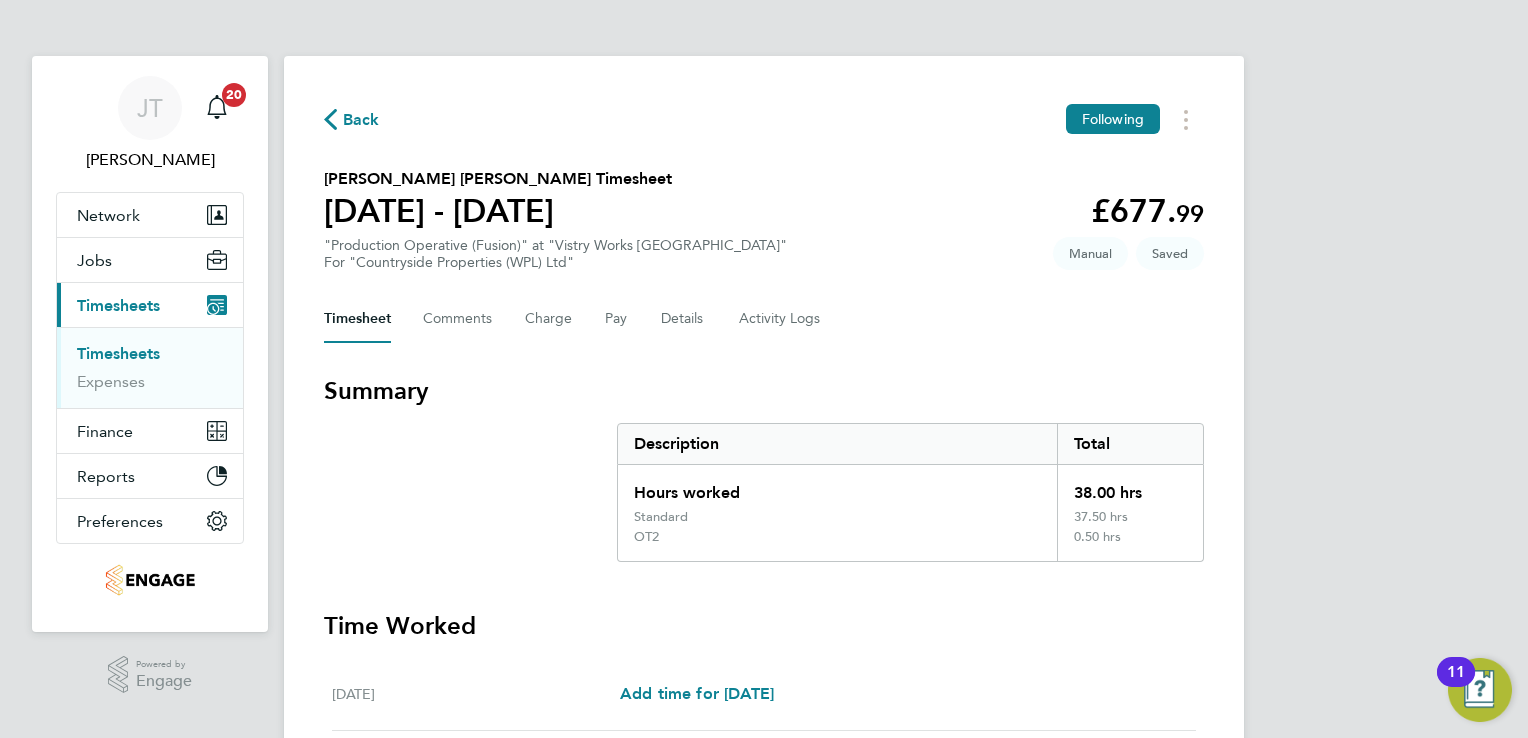click on "[PERSON_NAME]   [PERSON_NAME]   Notifications
20   Applications:   Network
Team Members   Businesses   Sites   Workers   Contacts   Jobs
Positions   Vacancies   Placements   Current page:   Timesheets
Timesheets   Expenses   Finance
Invoices & Credit Notes   Statements   Payments   Reports
Margin Report   CIS Reports   Report Downloads   Preferences
My Business   Doc. Requirements   Notifications   VMS Configurations   Activity Logs
.st0{fill:#C0C1C2;}
Powered by Engage
Back  Following
[PERSON_NAME] [PERSON_NAME] Timesheet   [DATE] - [DATE]   £677. 99  "Production Operative (Fusion)" at "Vistry Works Leicester"  For "Countryside Properties (WPL) Ltd"  Saved   Manual   Timesheet   Comments   Charge   Pay   Details   Activity Logs   Total" at bounding box center [764, 764] 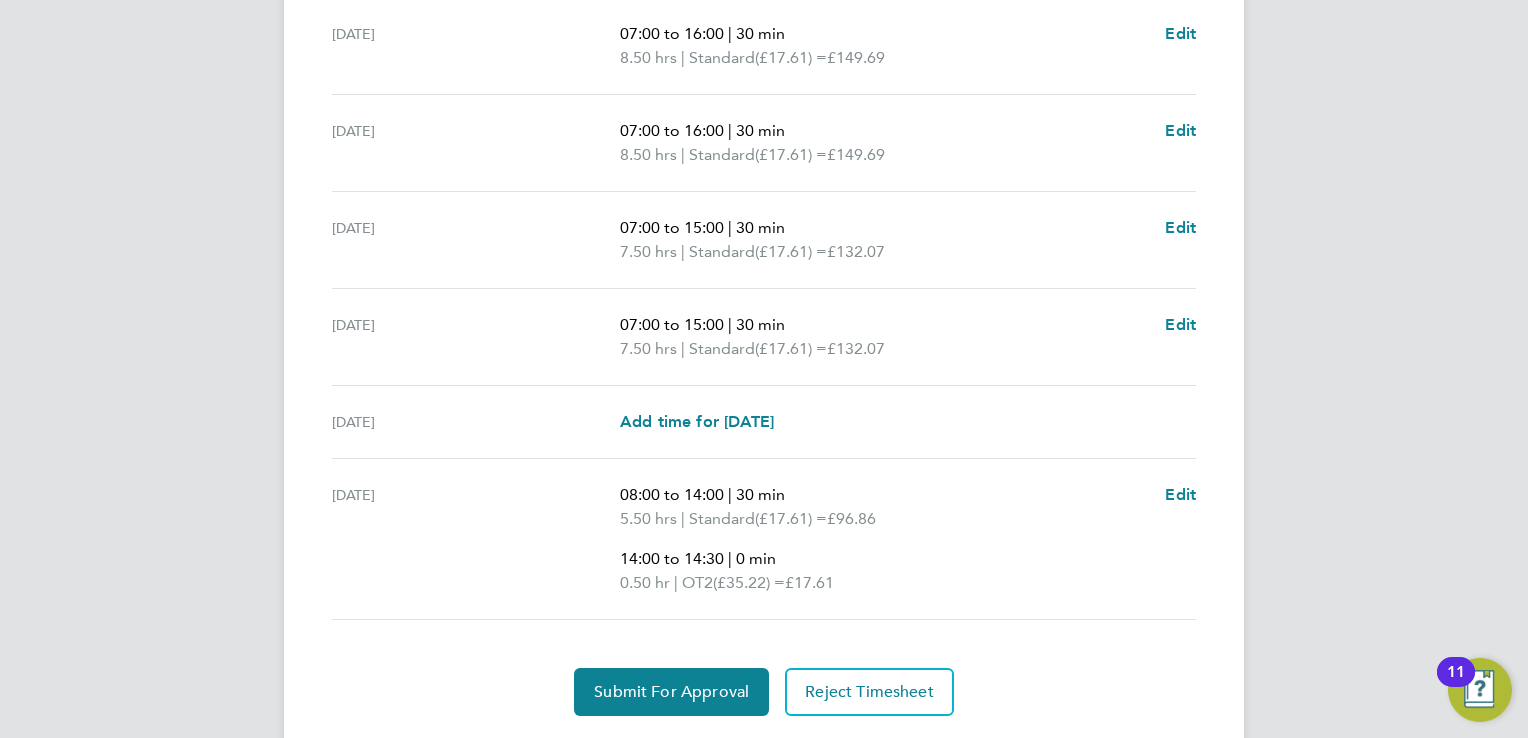 scroll, scrollTop: 788, scrollLeft: 0, axis: vertical 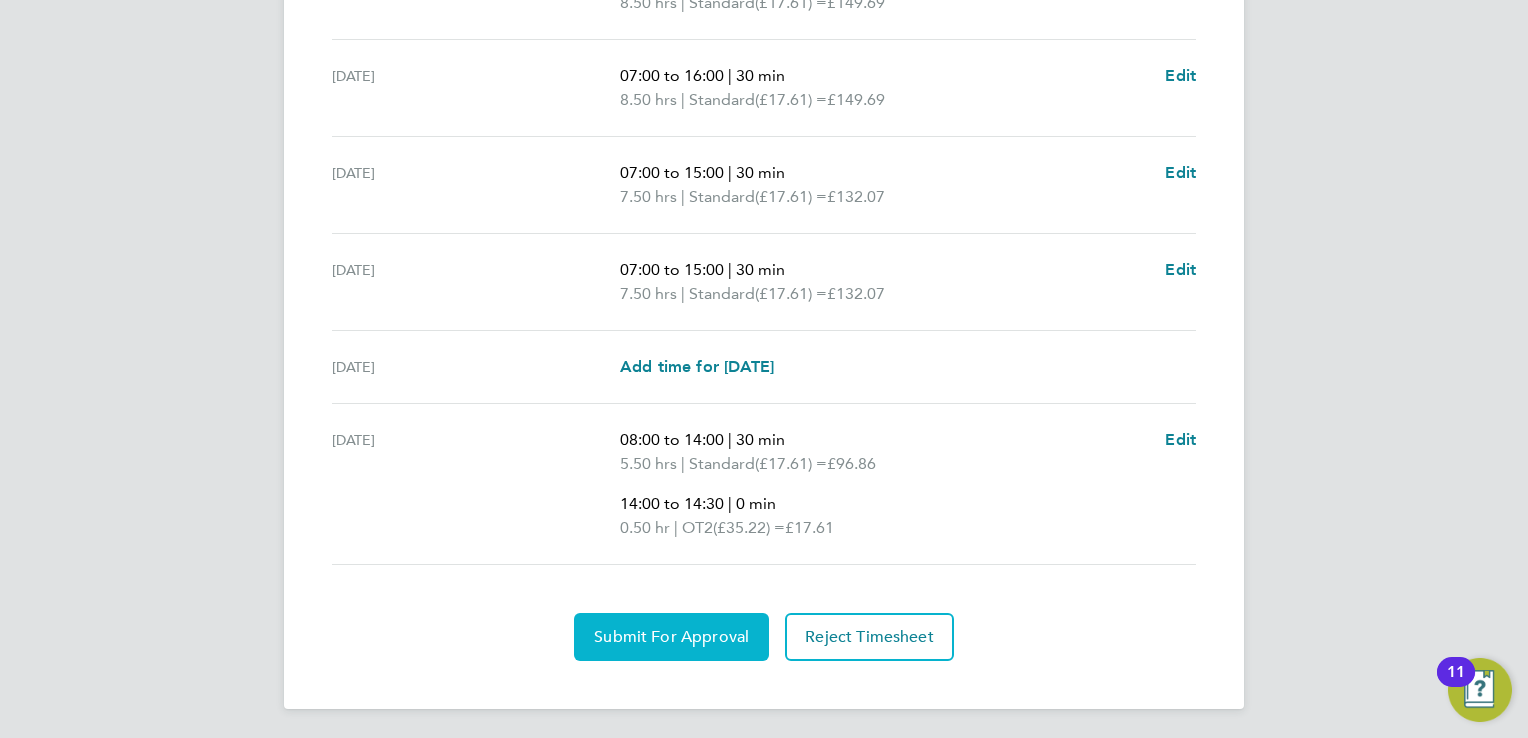 click on "Submit For Approval" 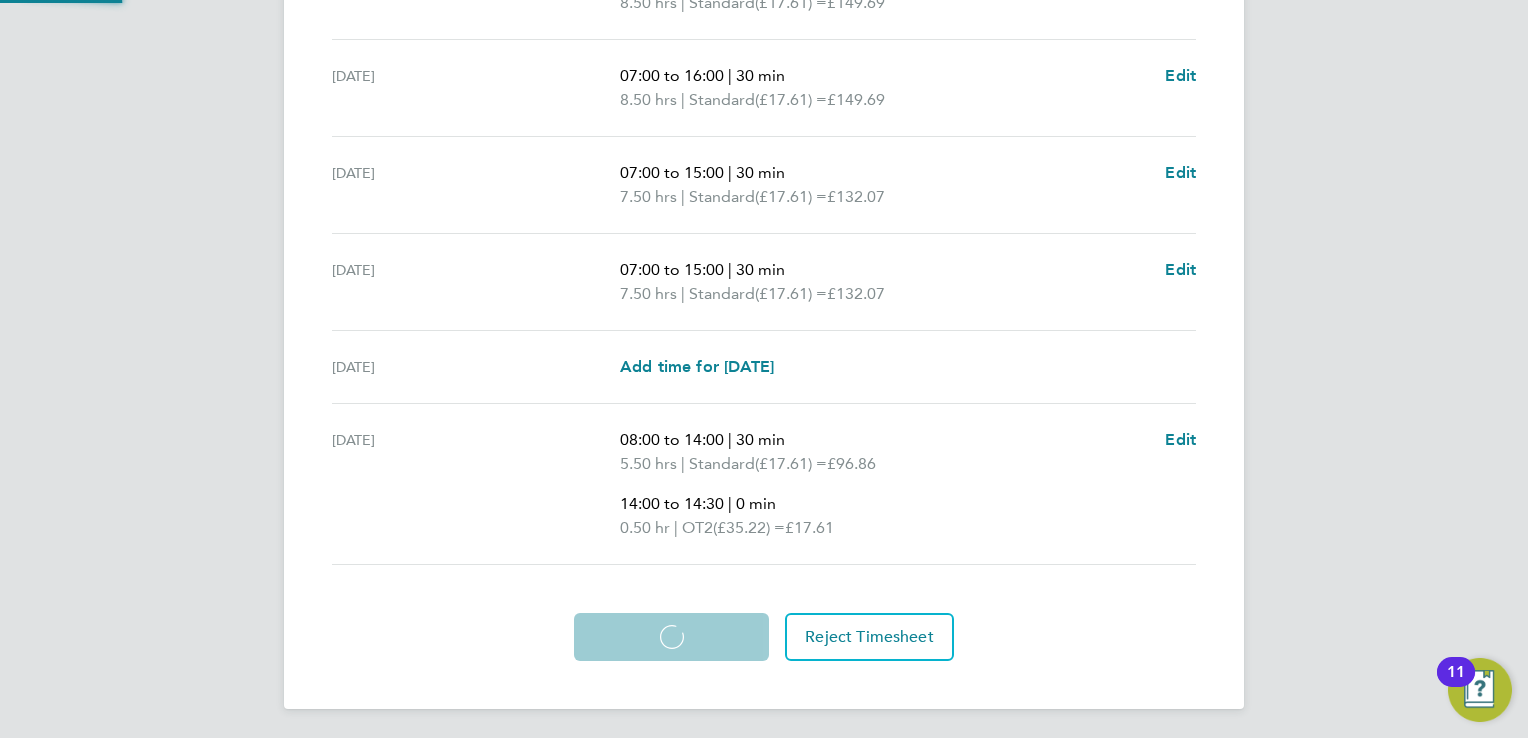 scroll, scrollTop: 787, scrollLeft: 0, axis: vertical 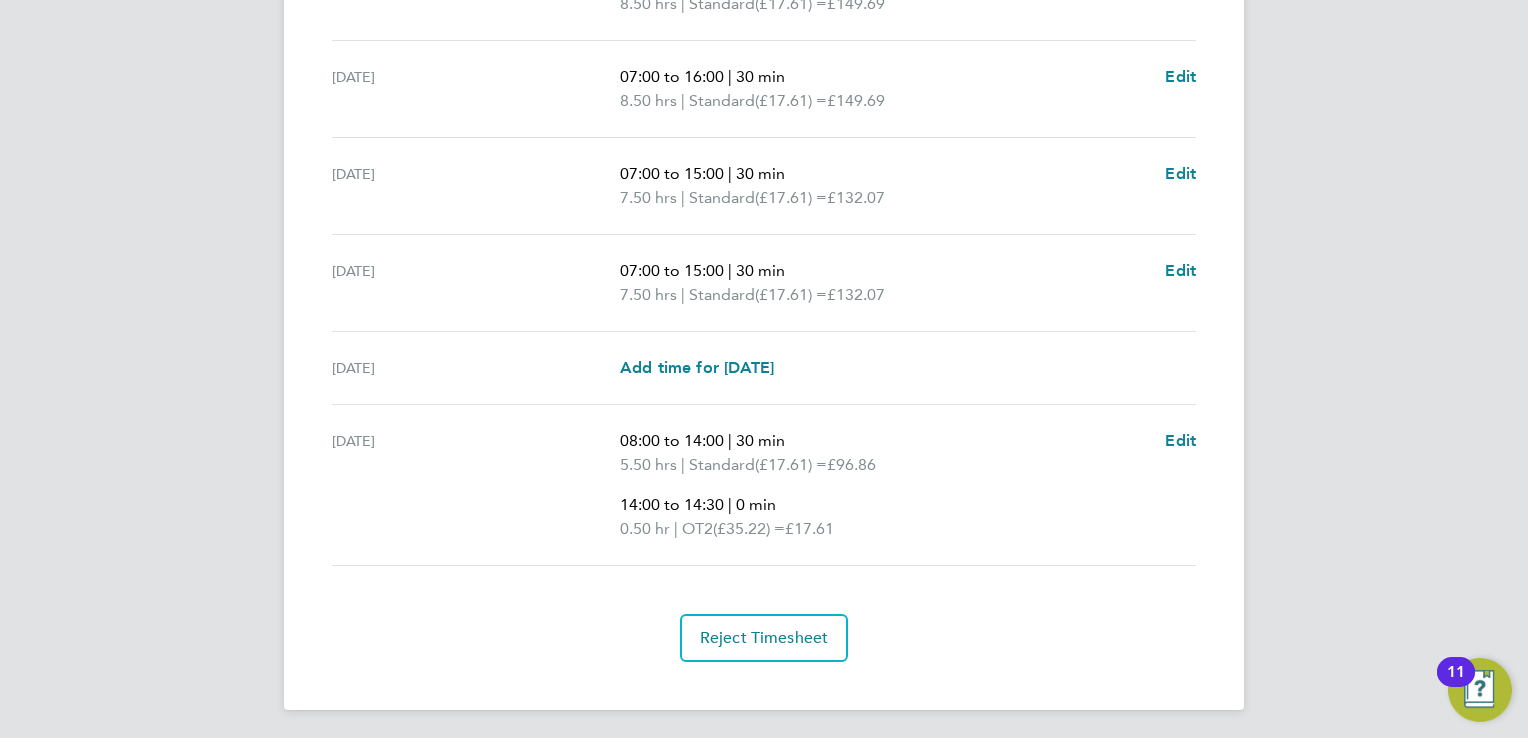 click on "[PERSON_NAME]   [PERSON_NAME]   Notifications
20   Applications:   Network
Team Members   Businesses   Sites   Workers   Contacts   Jobs
Positions   Vacancies   Placements   Current page:   Timesheets
Timesheets   Expenses   Finance
Invoices & Credit Notes   Statements   Payments   Reports
Margin Report   CIS Reports   Report Downloads   Preferences
My Business   Doc. Requirements   Notifications   VMS Configurations   Activity Logs
.st0{fill:#C0C1C2;}
Powered by Engage
Back  Following
[PERSON_NAME] [PERSON_NAME] Timesheet   [DATE] - [DATE]   £677. 99  "Production Operative (Fusion)" at "Vistry Works Leicester"  For "Countryside Properties (WPL) Ltd"  Submitted   Manual   Timesheet   Comments   Charge   Pay   Details   Activity Logs   |" at bounding box center (764, -23) 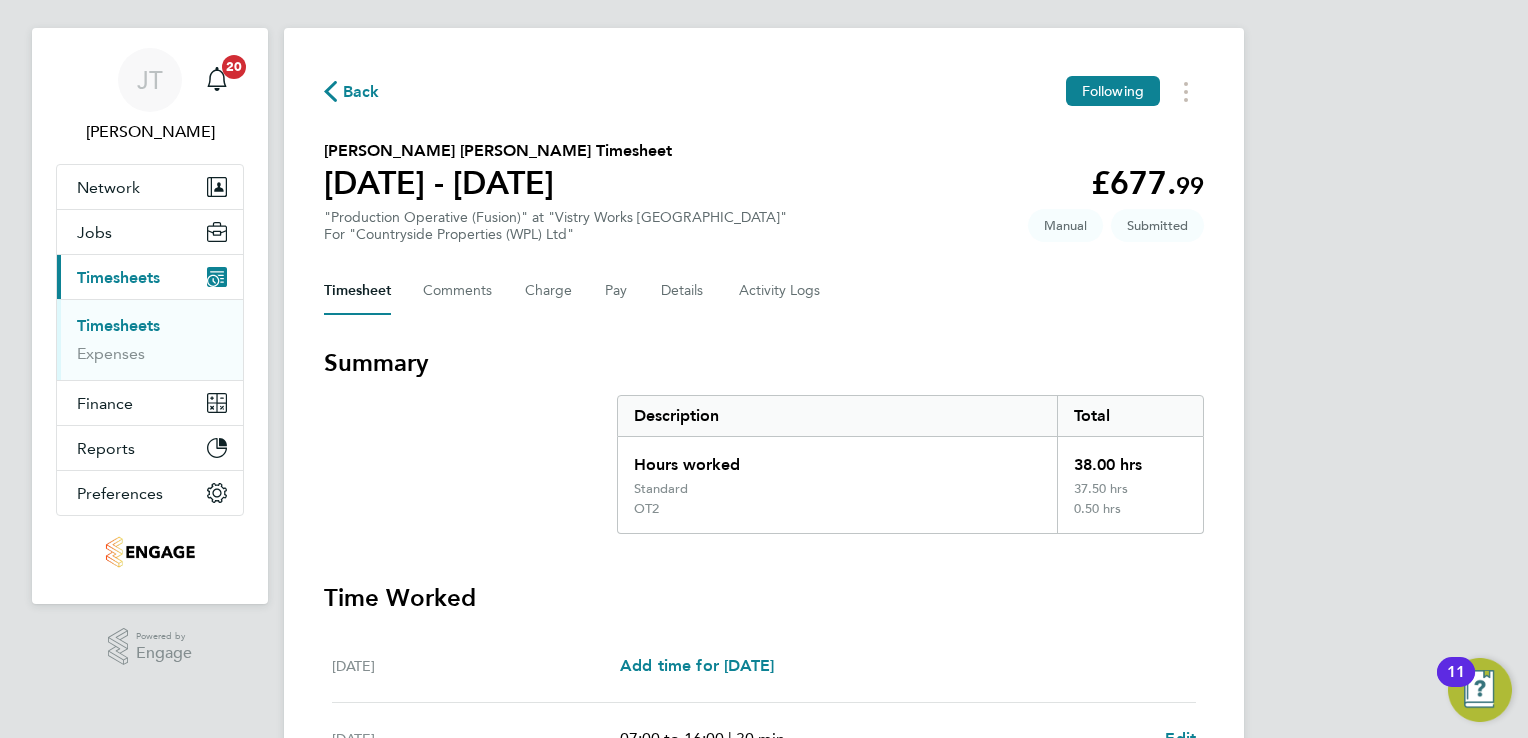 scroll, scrollTop: 0, scrollLeft: 0, axis: both 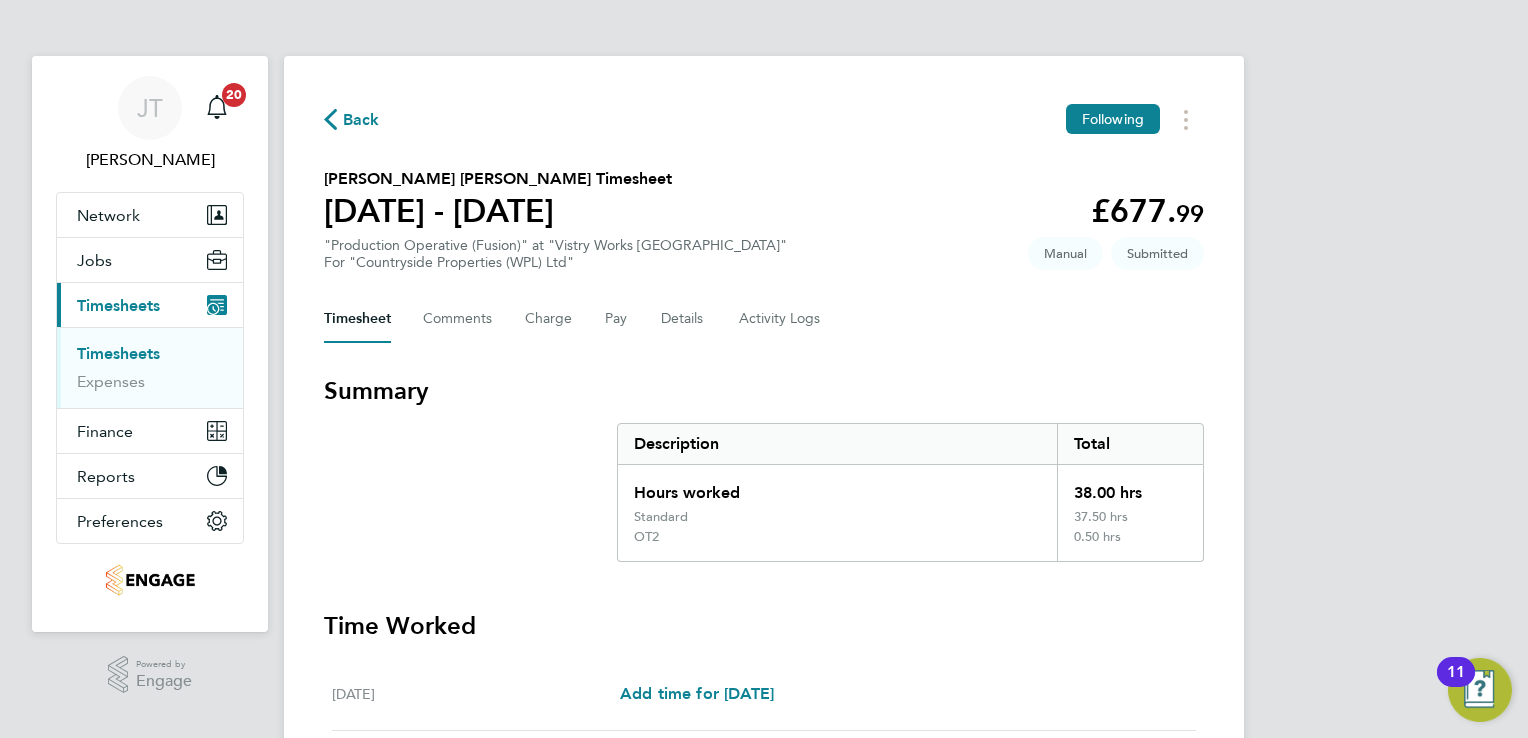 click on "Timesheets" at bounding box center [118, 353] 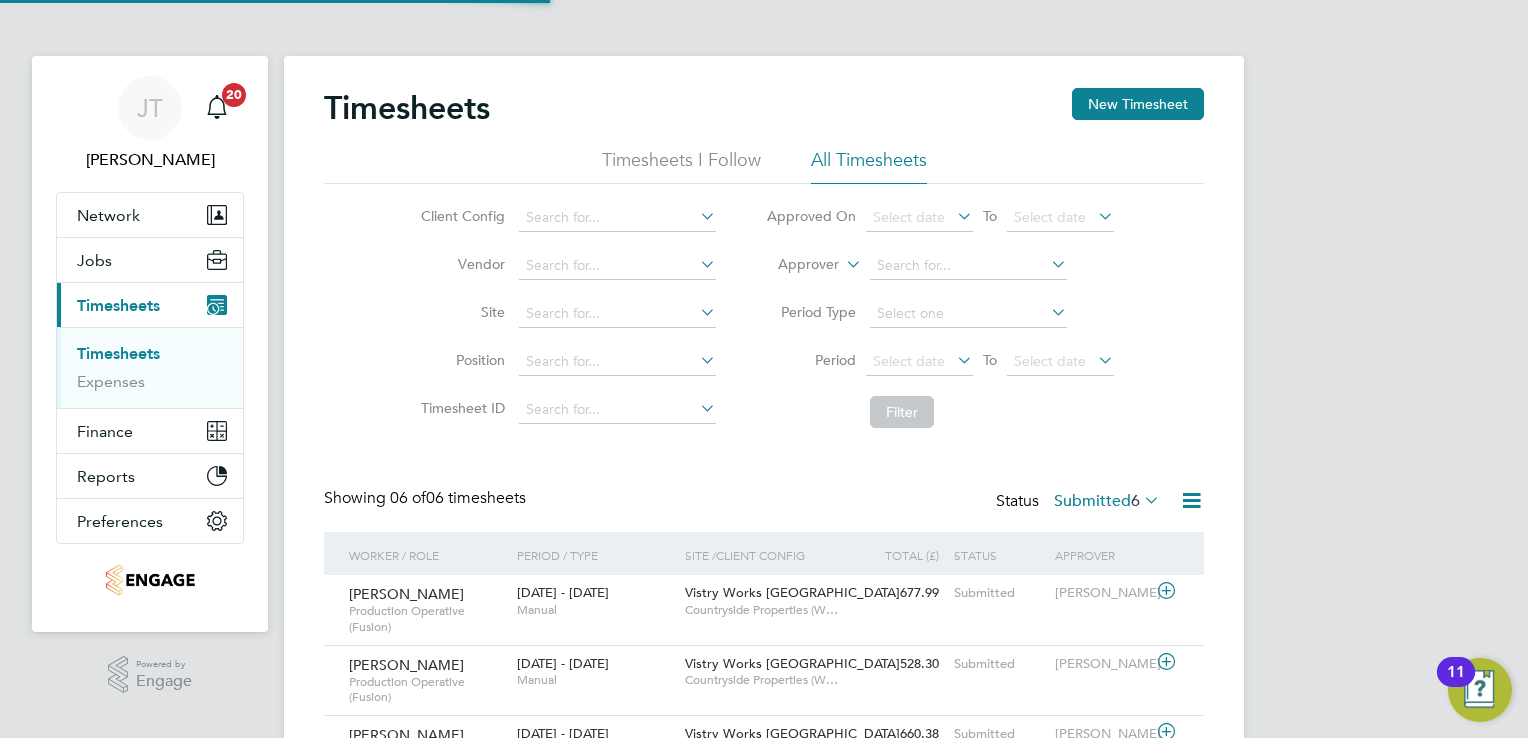 scroll, scrollTop: 9, scrollLeft: 10, axis: both 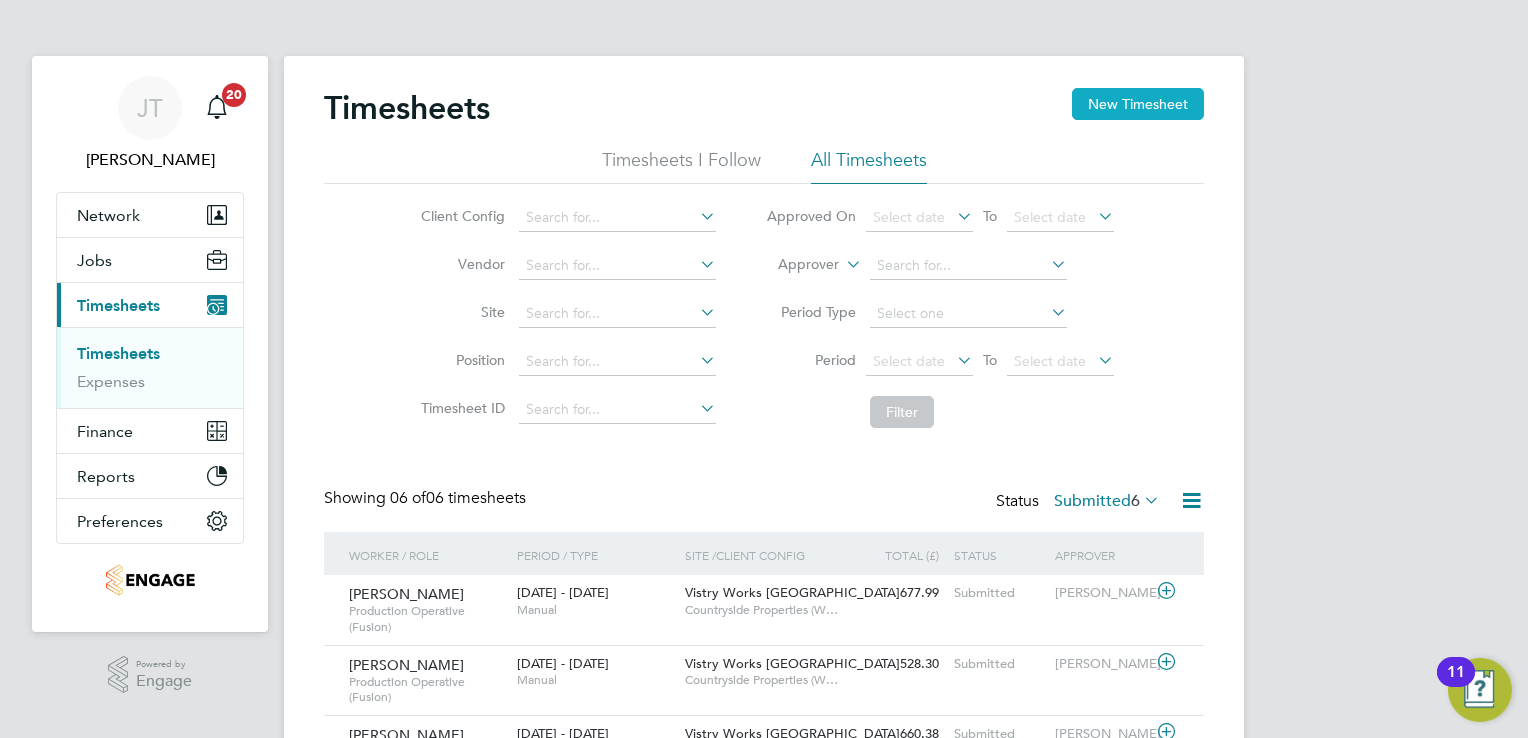 click on "New Timesheet" 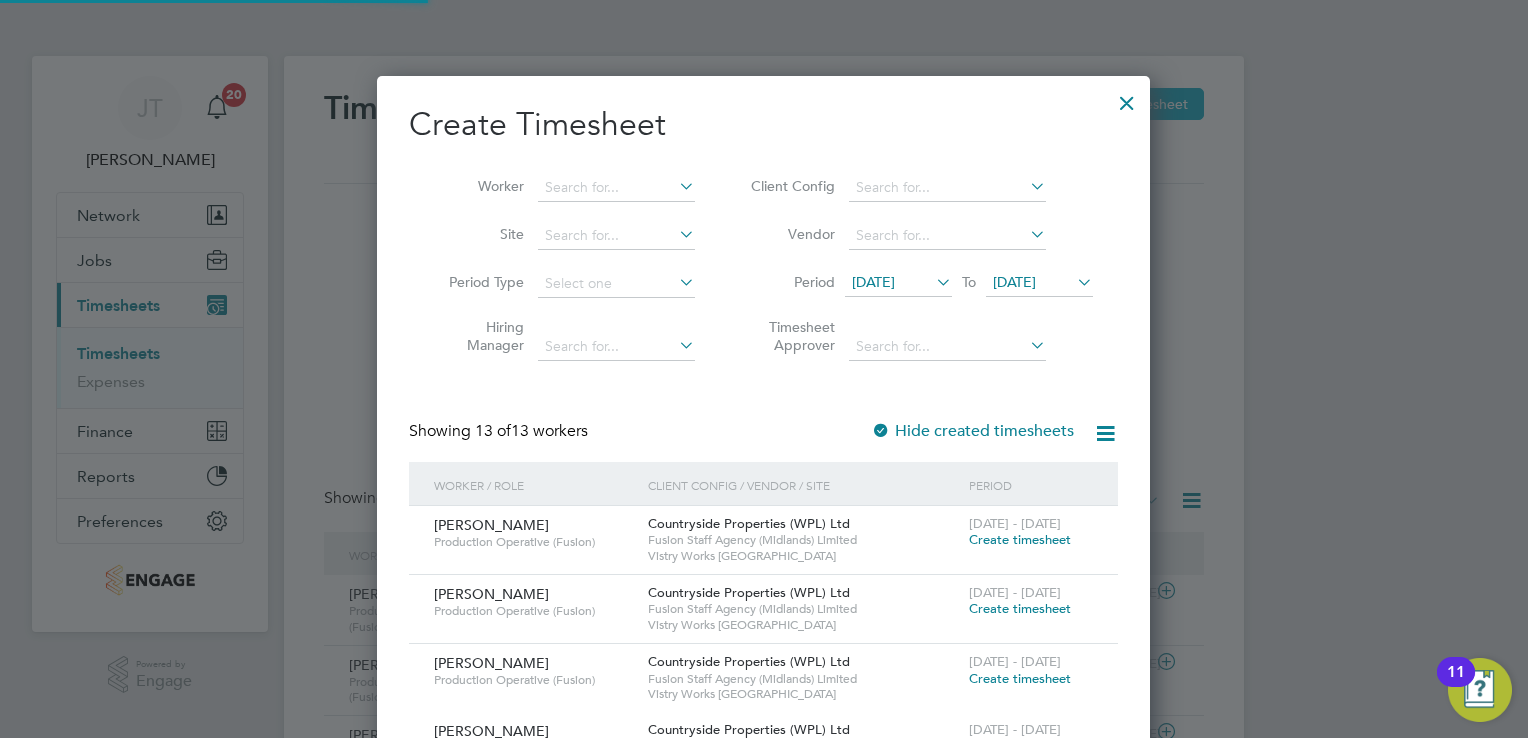 scroll, scrollTop: 10, scrollLeft: 10, axis: both 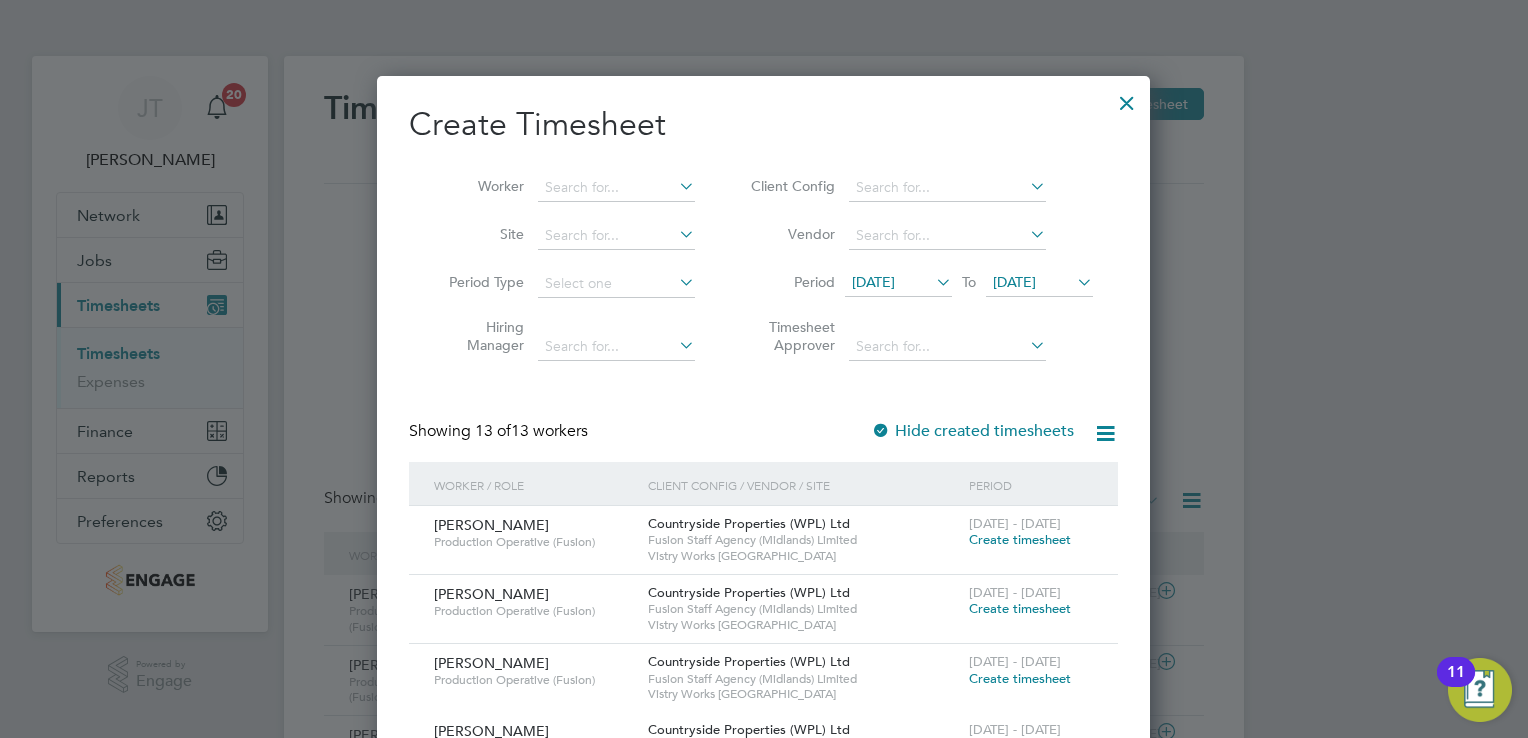 click on "Create timesheet" at bounding box center (1020, 678) 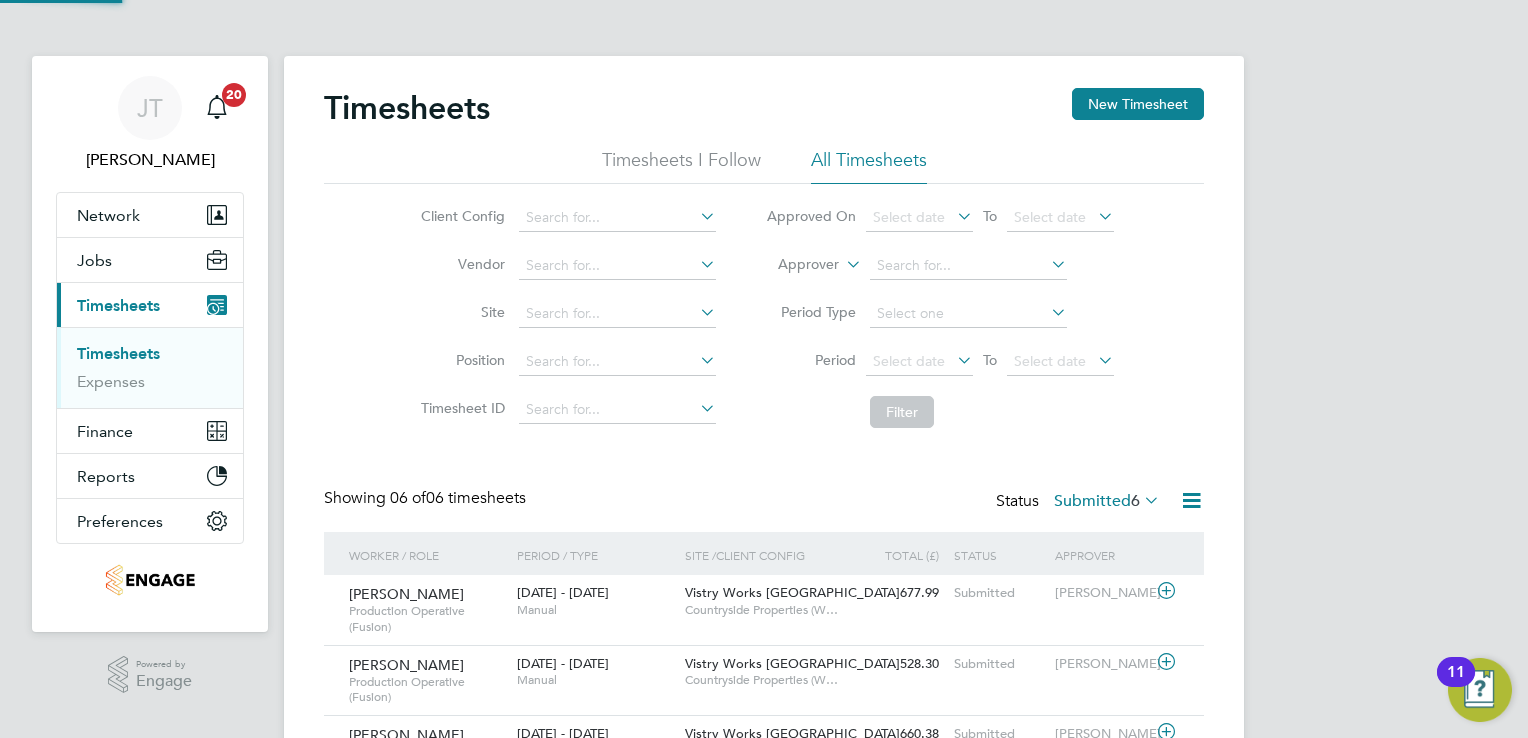 scroll, scrollTop: 0, scrollLeft: 0, axis: both 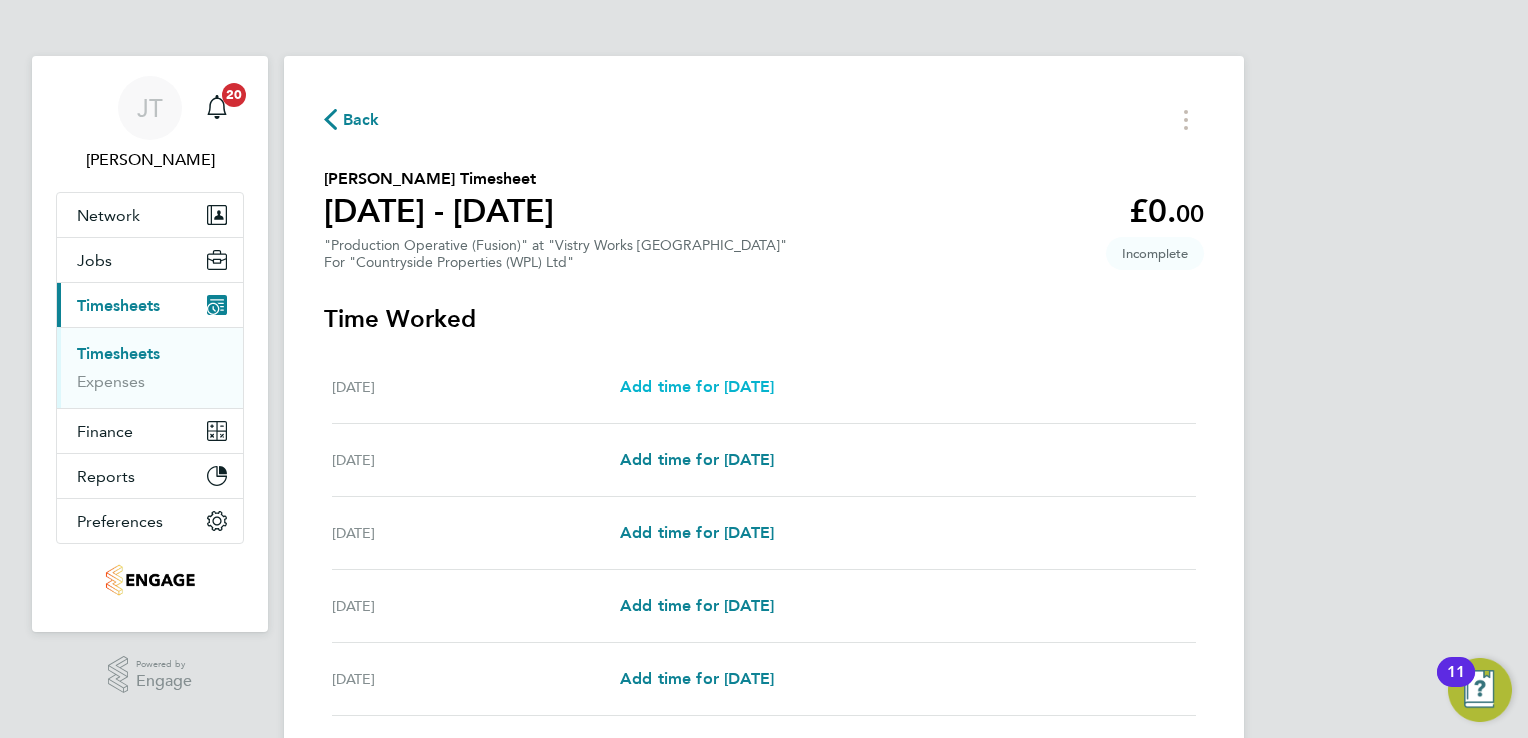 click on "Add time for [DATE]" at bounding box center [697, 386] 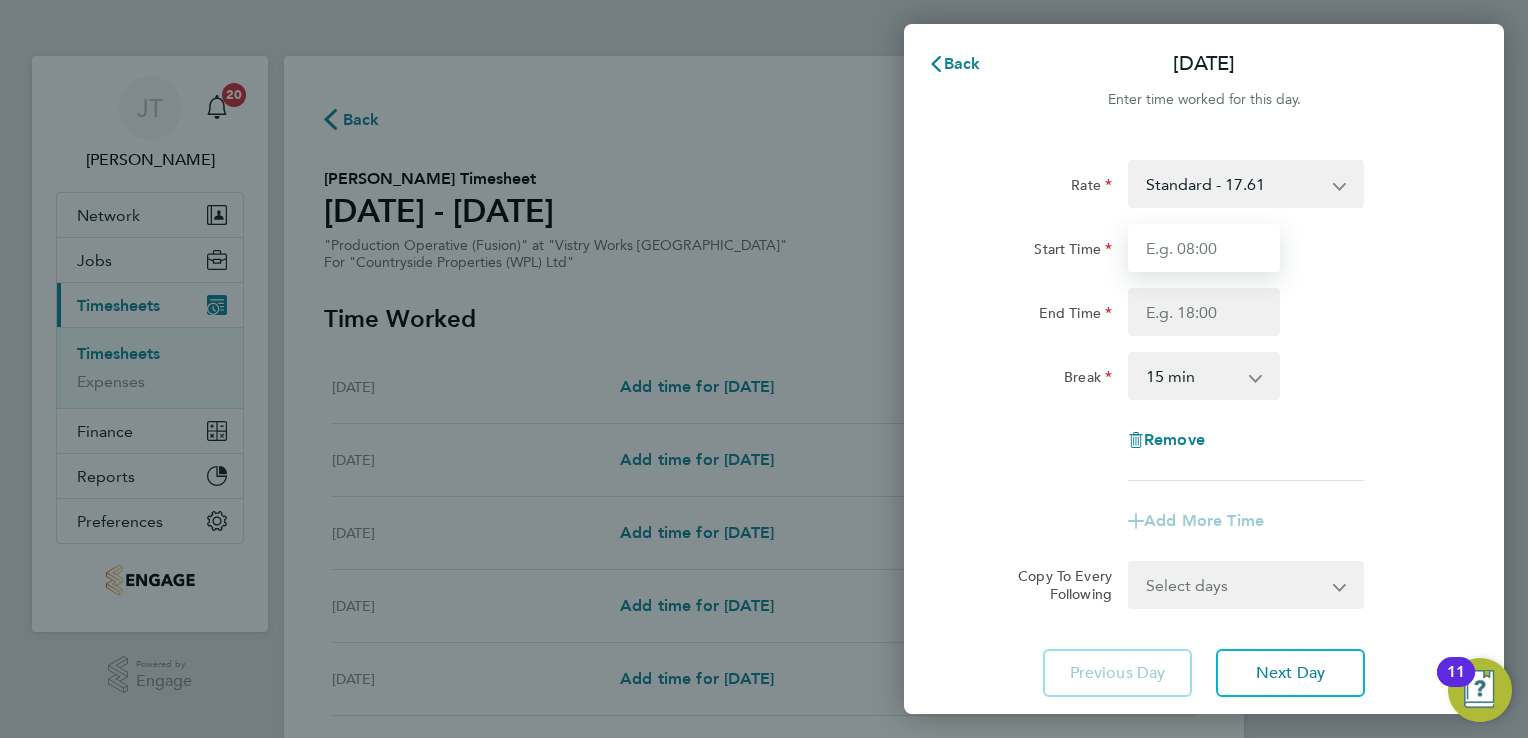click on "Start Time" at bounding box center (1204, 248) 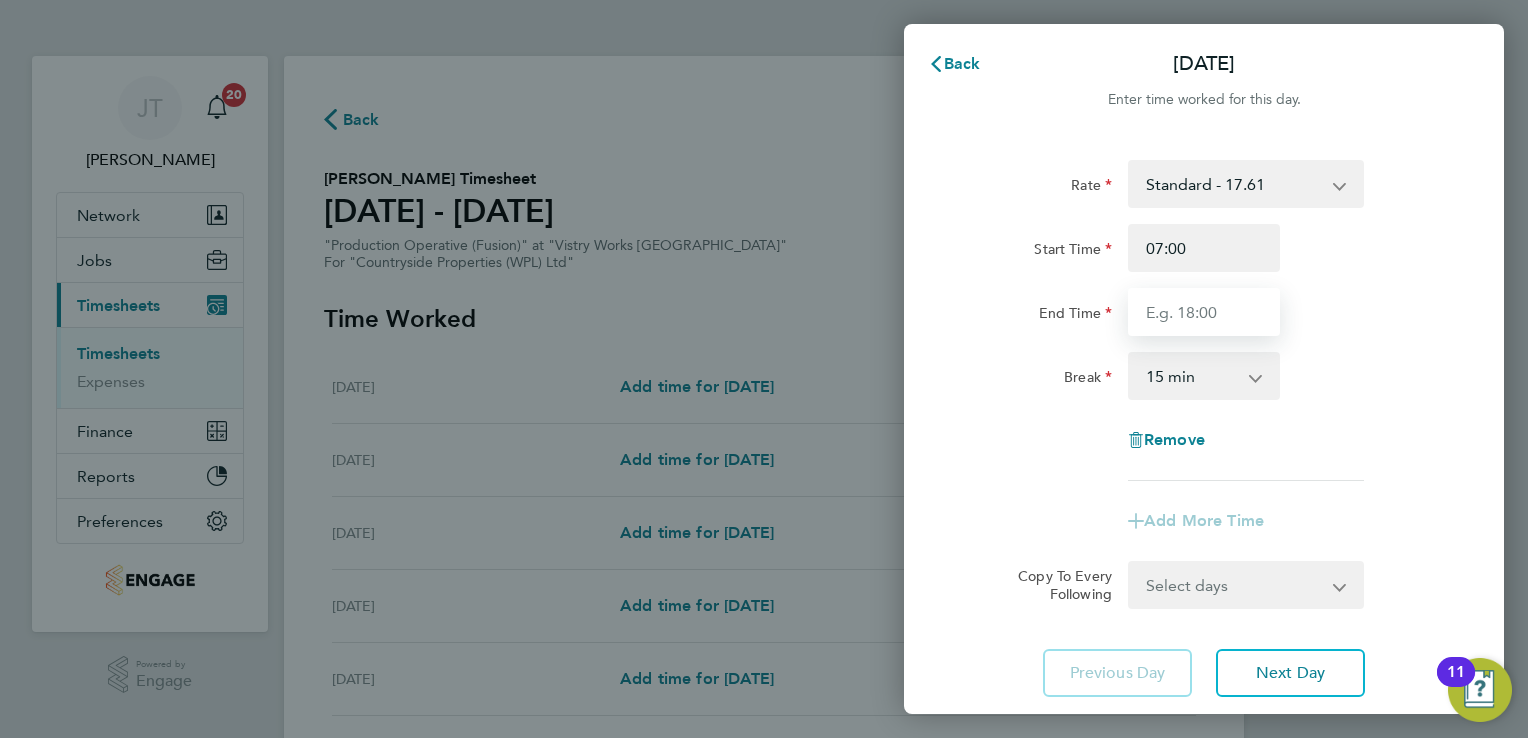 click on "End Time" at bounding box center (1204, 312) 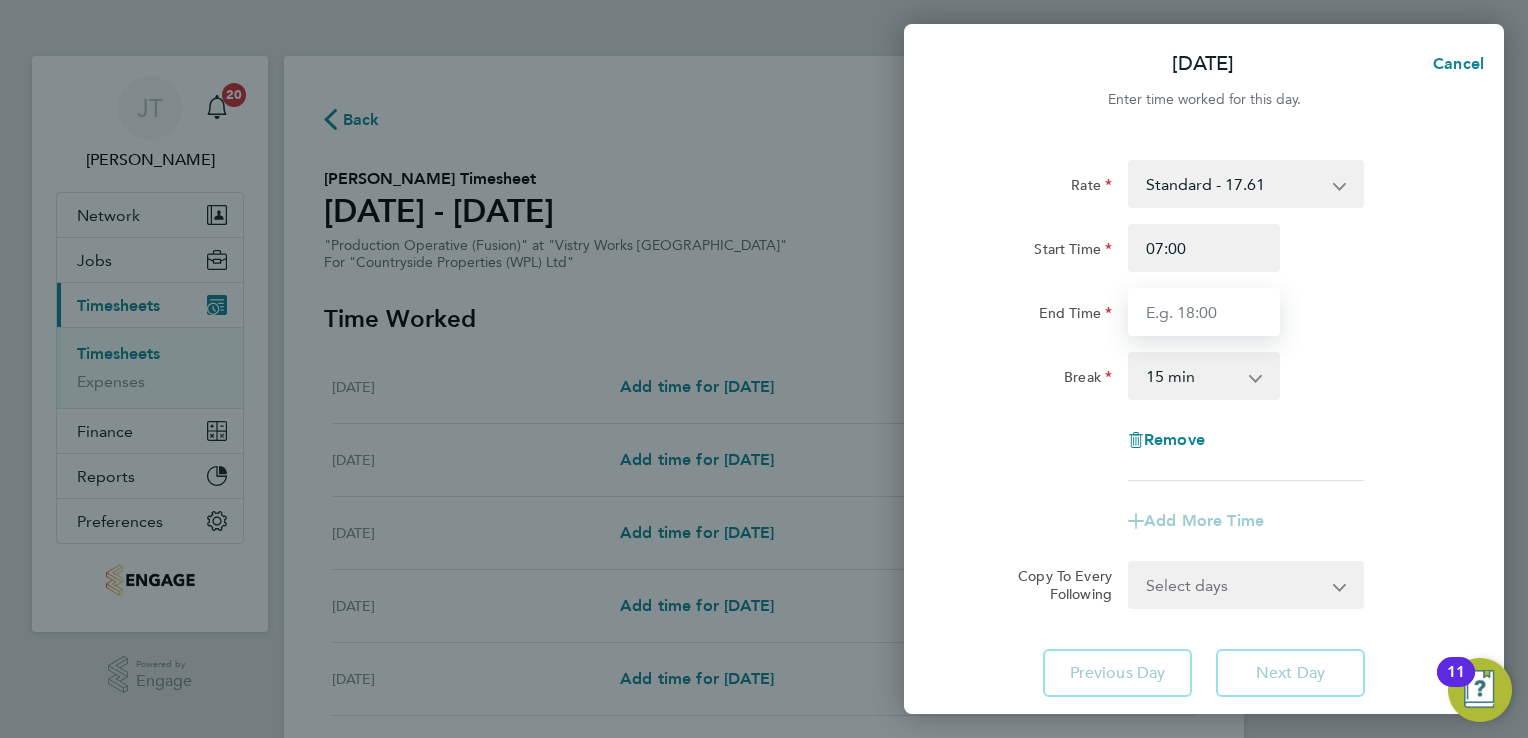 type on "15:00" 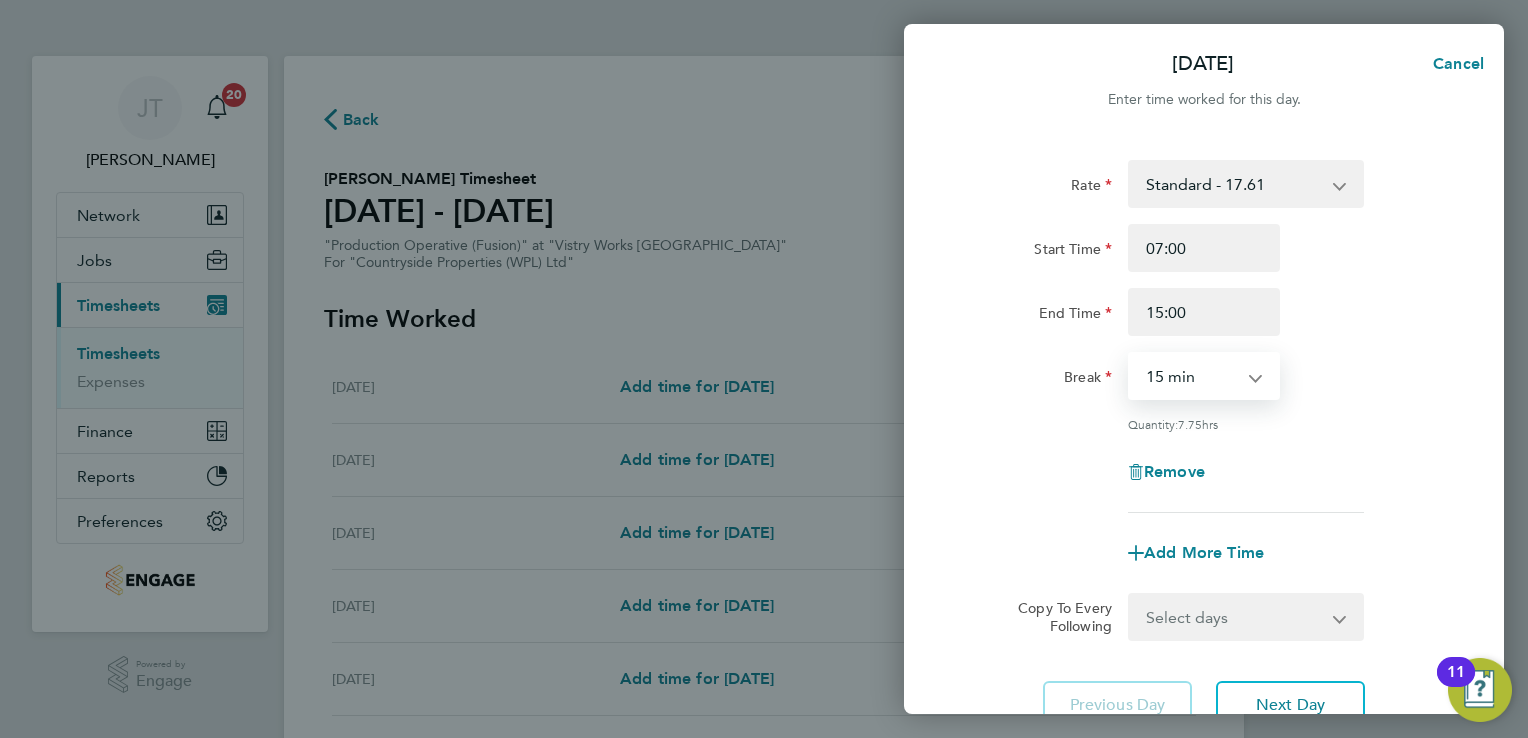 click on "0 min   15 min   30 min   45 min   60 min   75 min   90 min" at bounding box center [1192, 376] 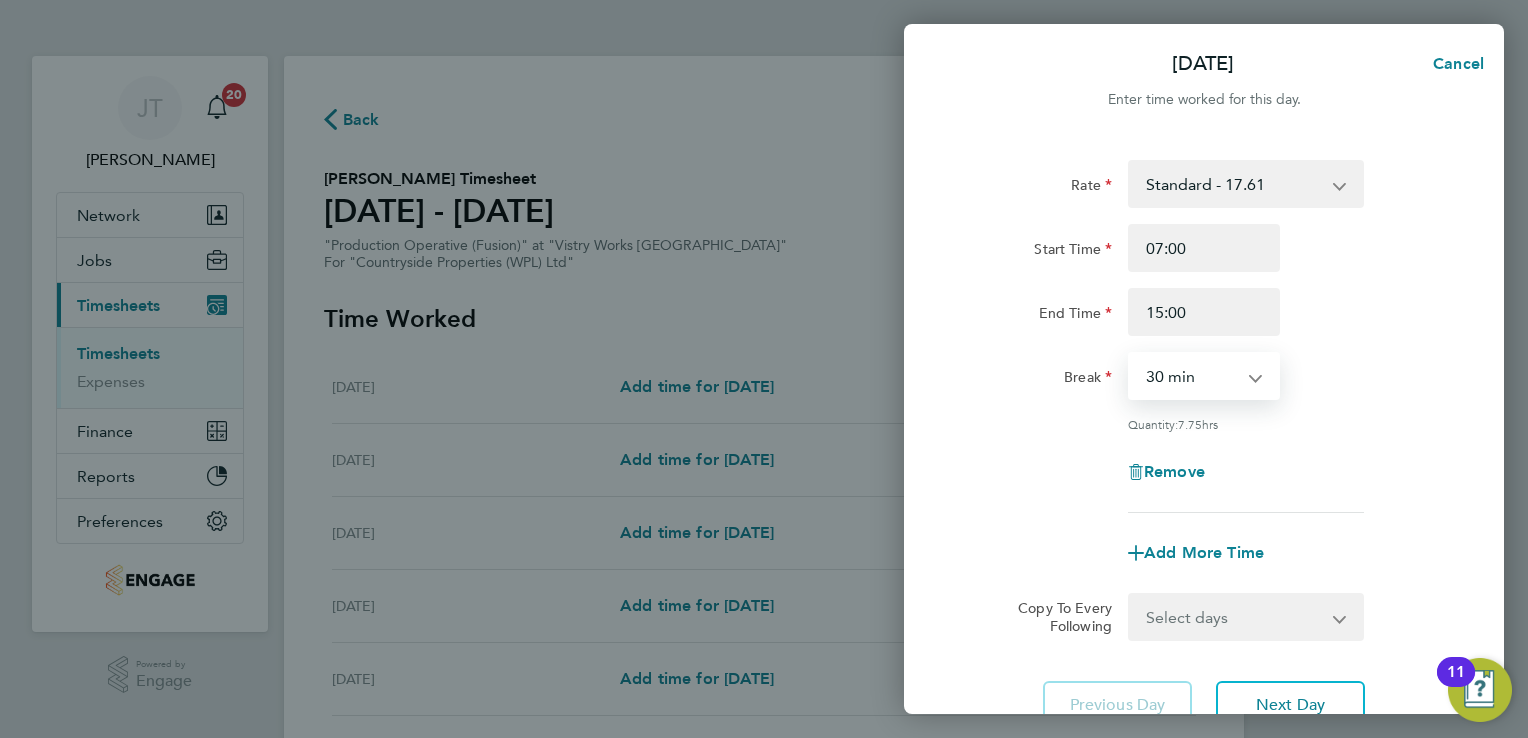 click on "0 min   15 min   30 min   45 min   60 min   75 min   90 min" at bounding box center (1192, 376) 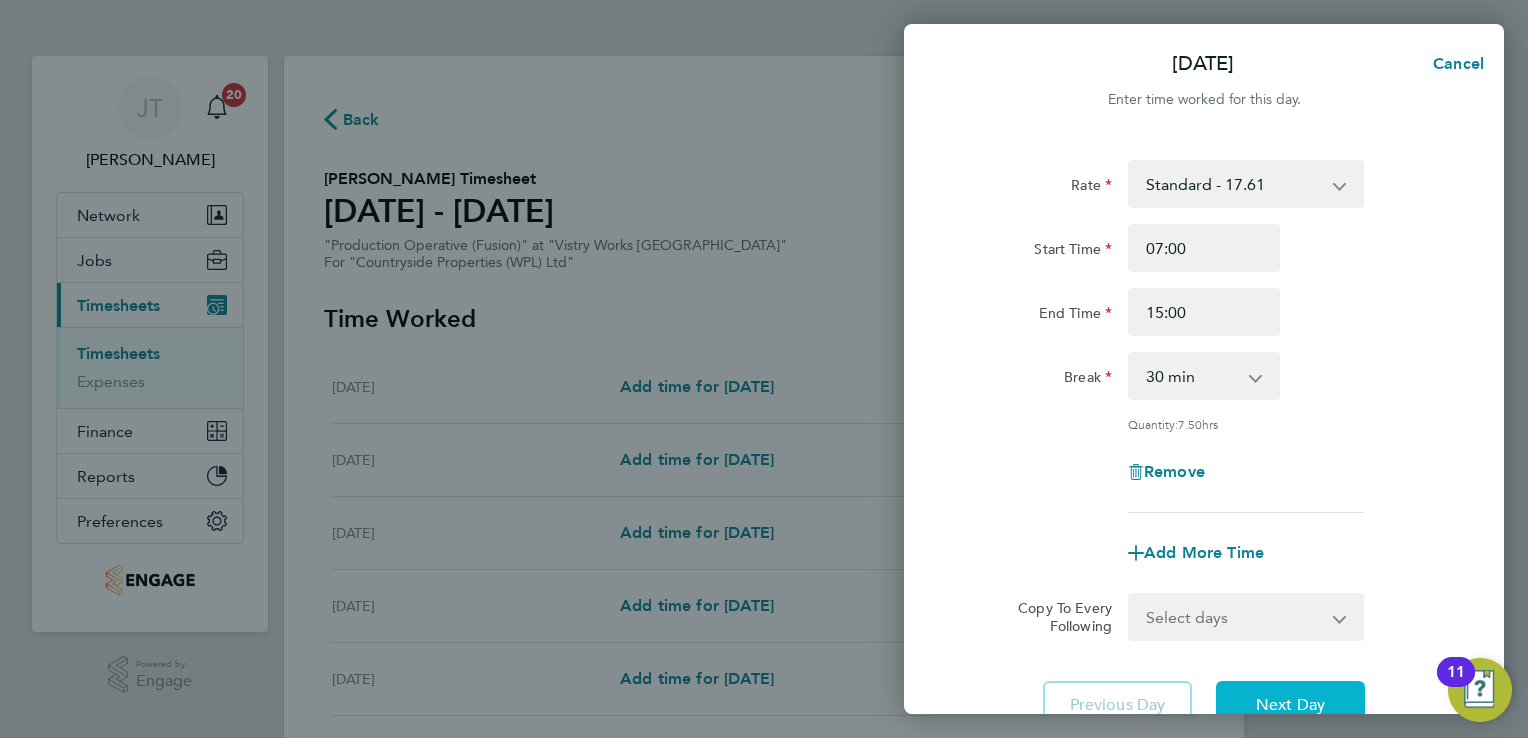 click on "Next Day" 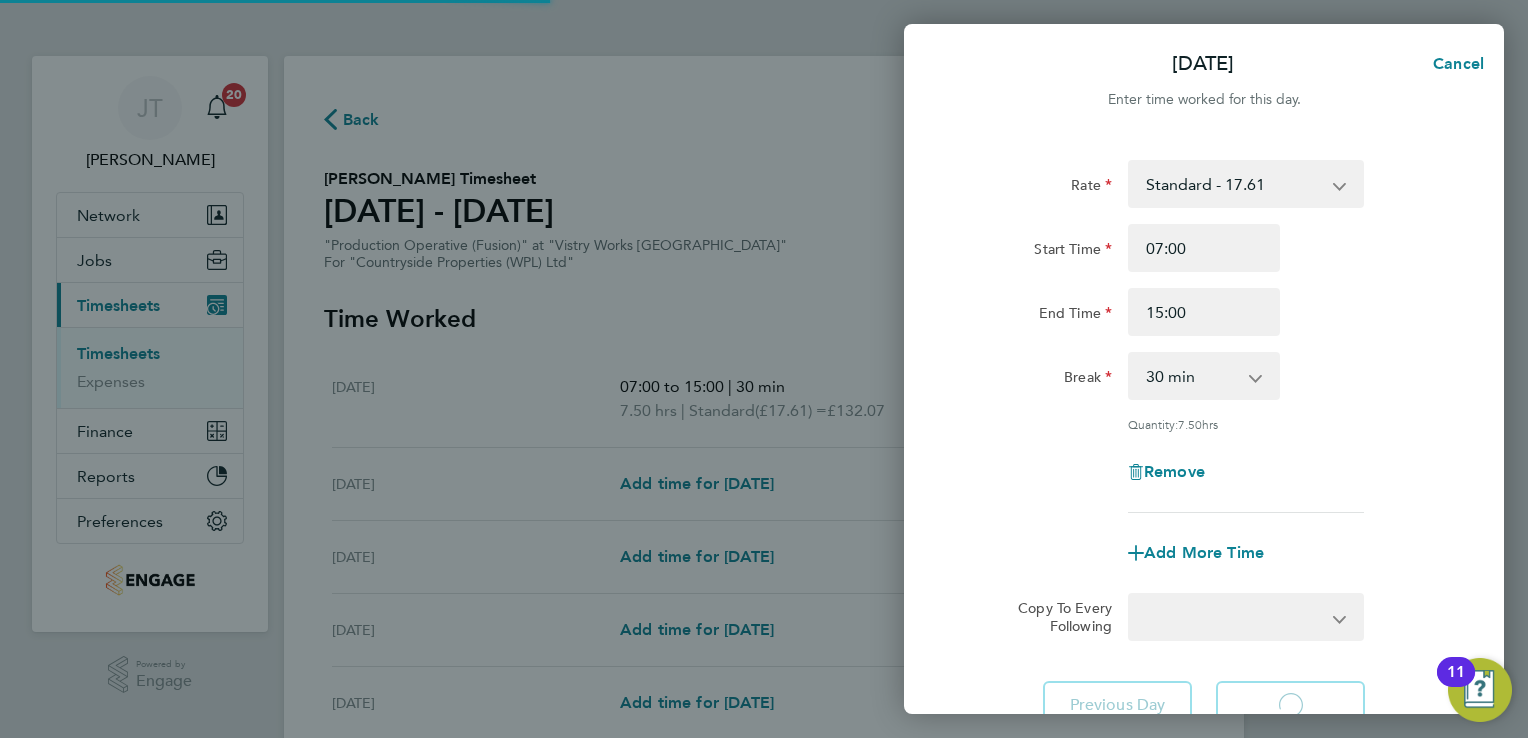 select on "15" 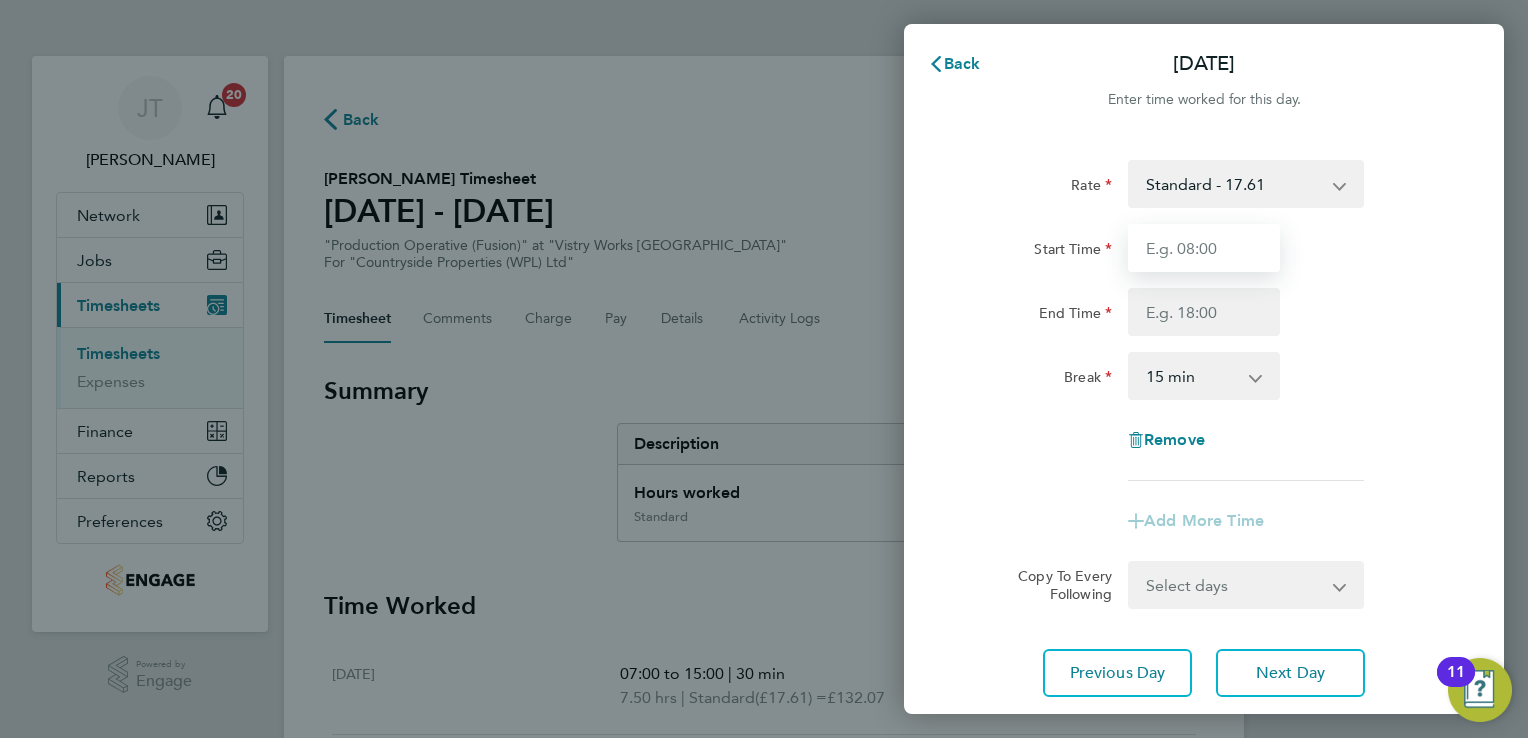 click on "Start Time" at bounding box center [1204, 248] 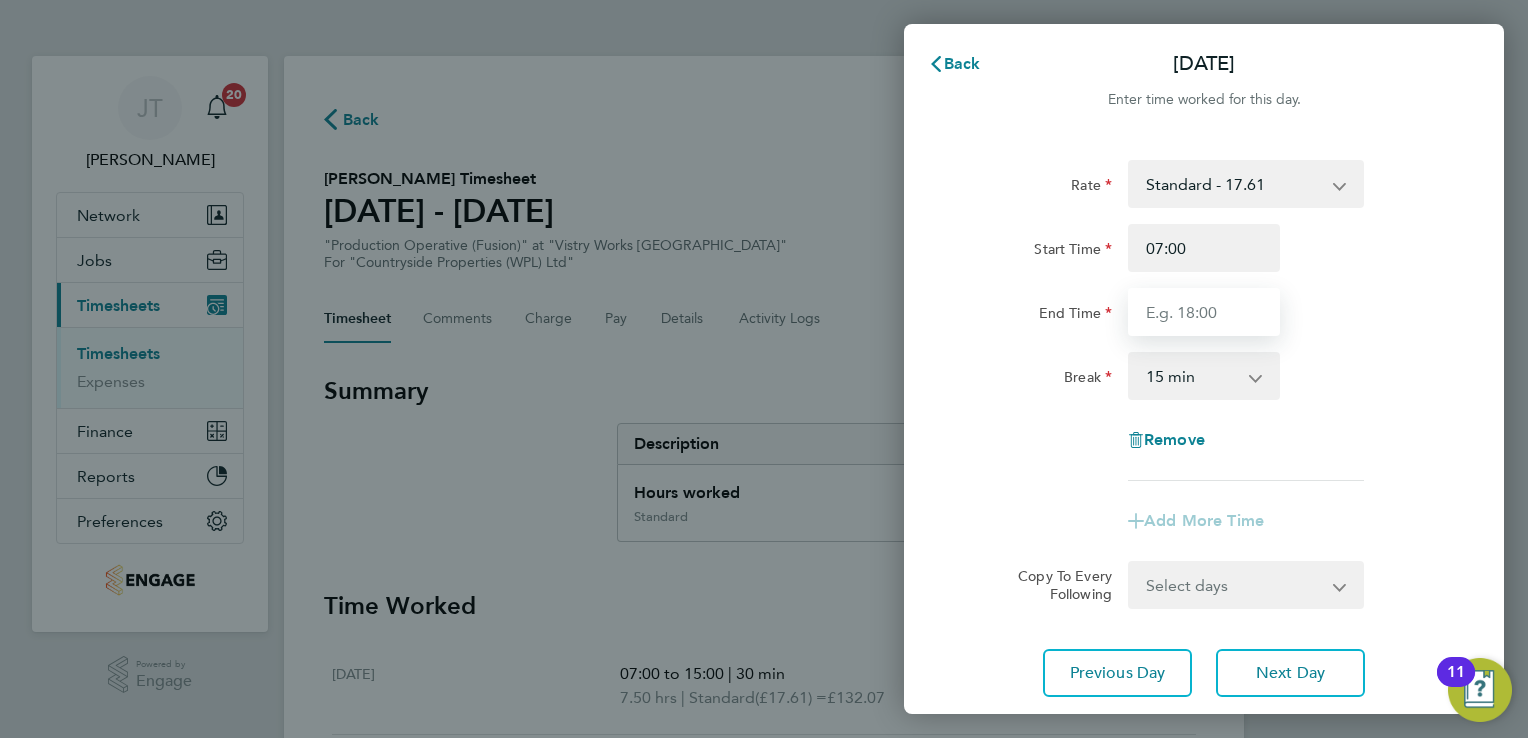 type on "15:00" 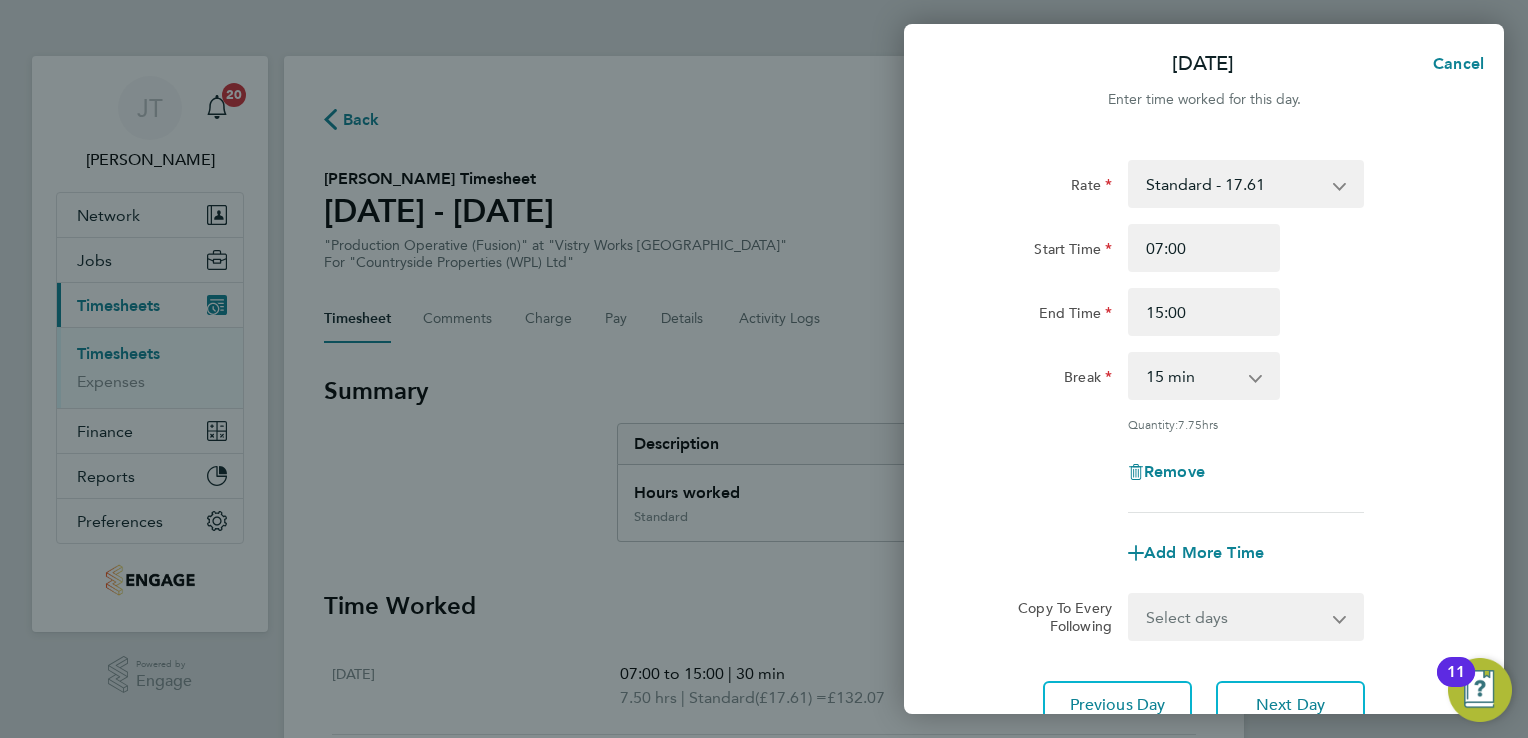 click on "0 min   15 min   30 min   45 min   60 min   75 min   90 min" at bounding box center (1192, 376) 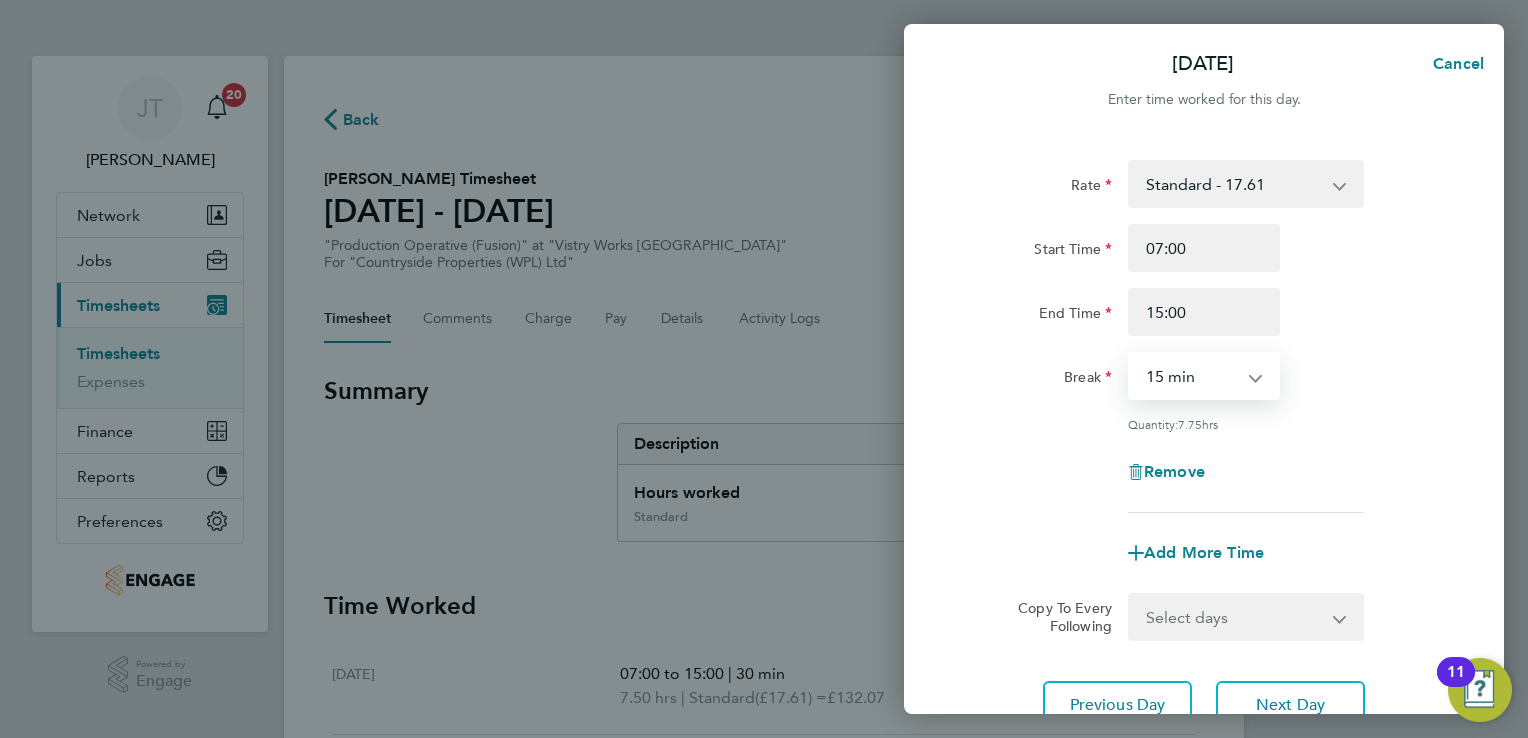 select on "30" 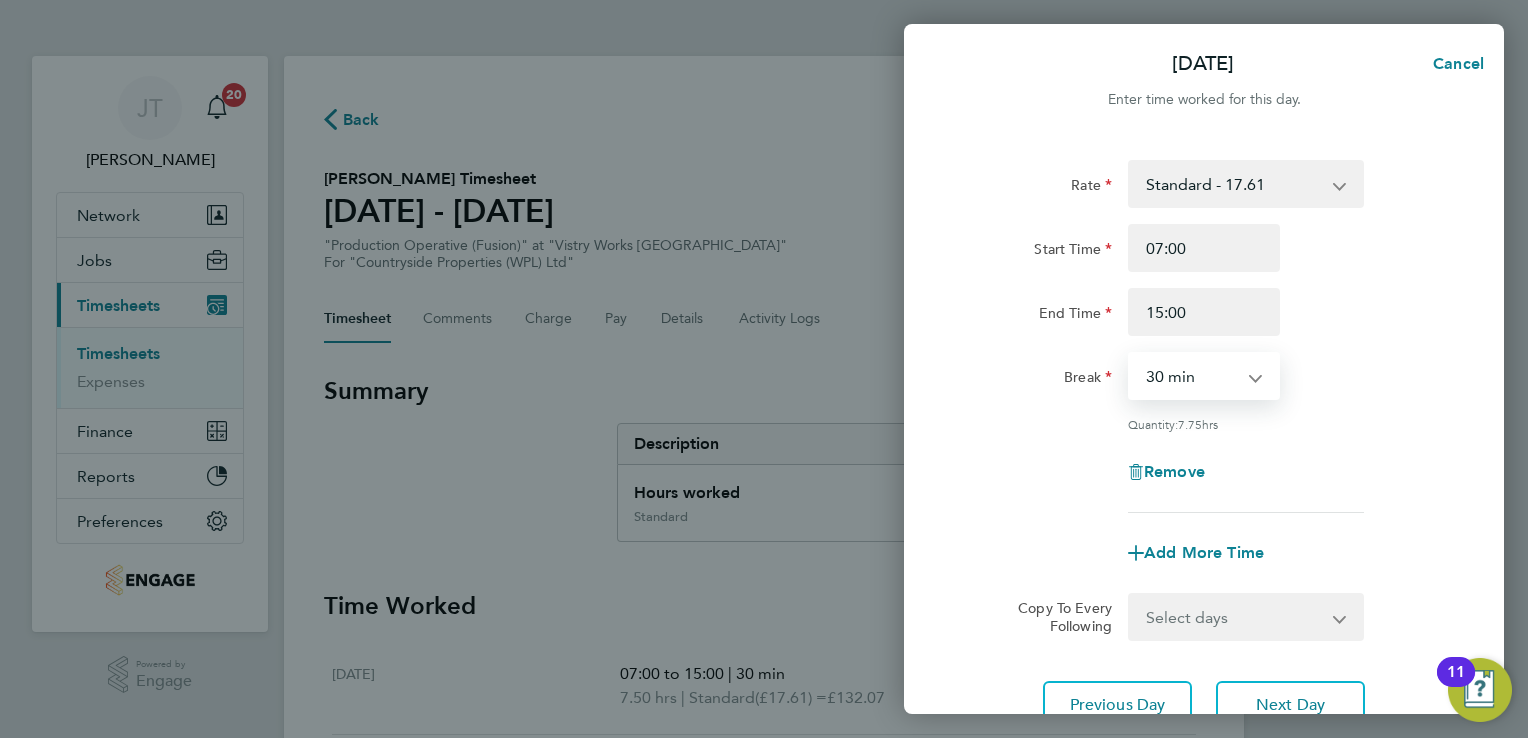 click on "0 min   15 min   30 min   45 min   60 min   75 min   90 min" at bounding box center (1192, 376) 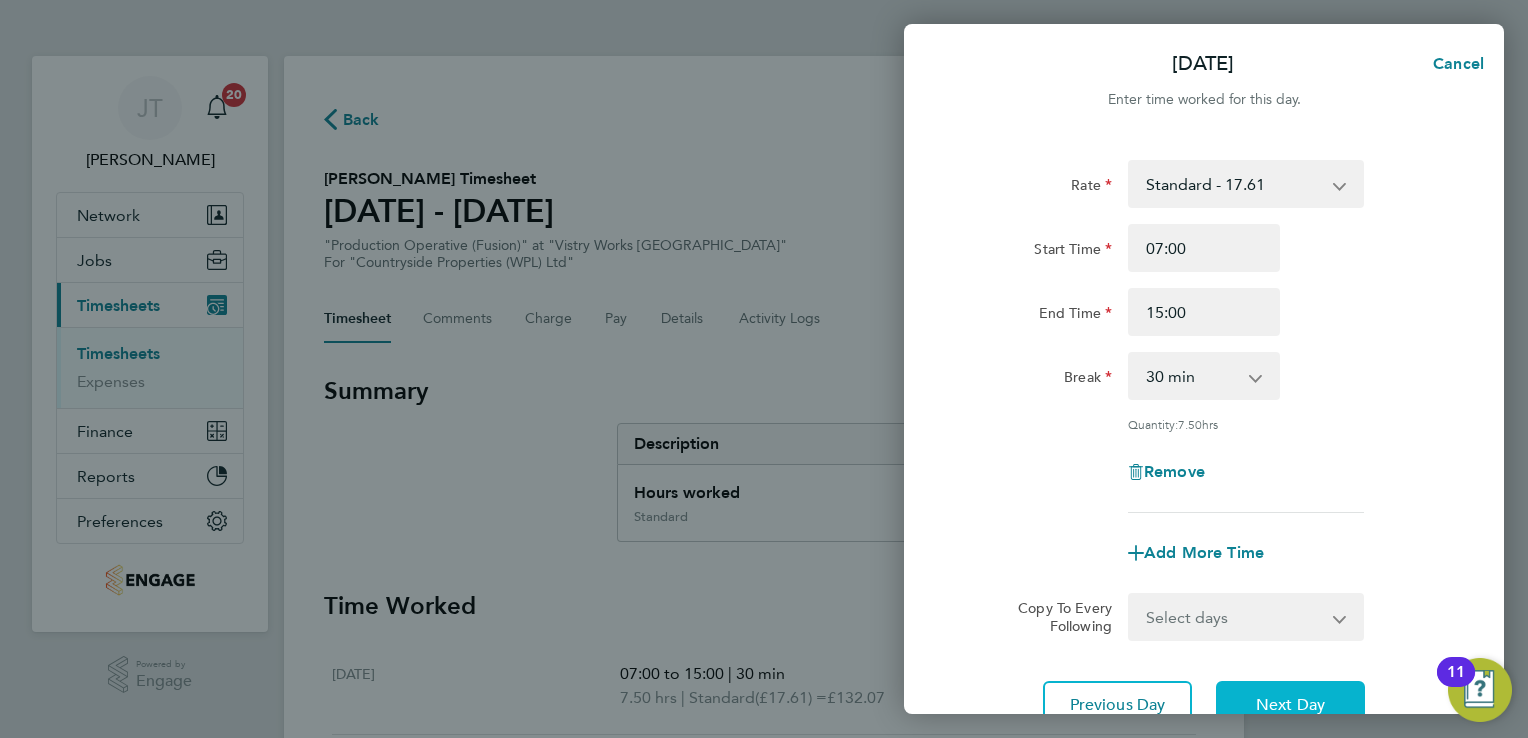 click on "Next Day" 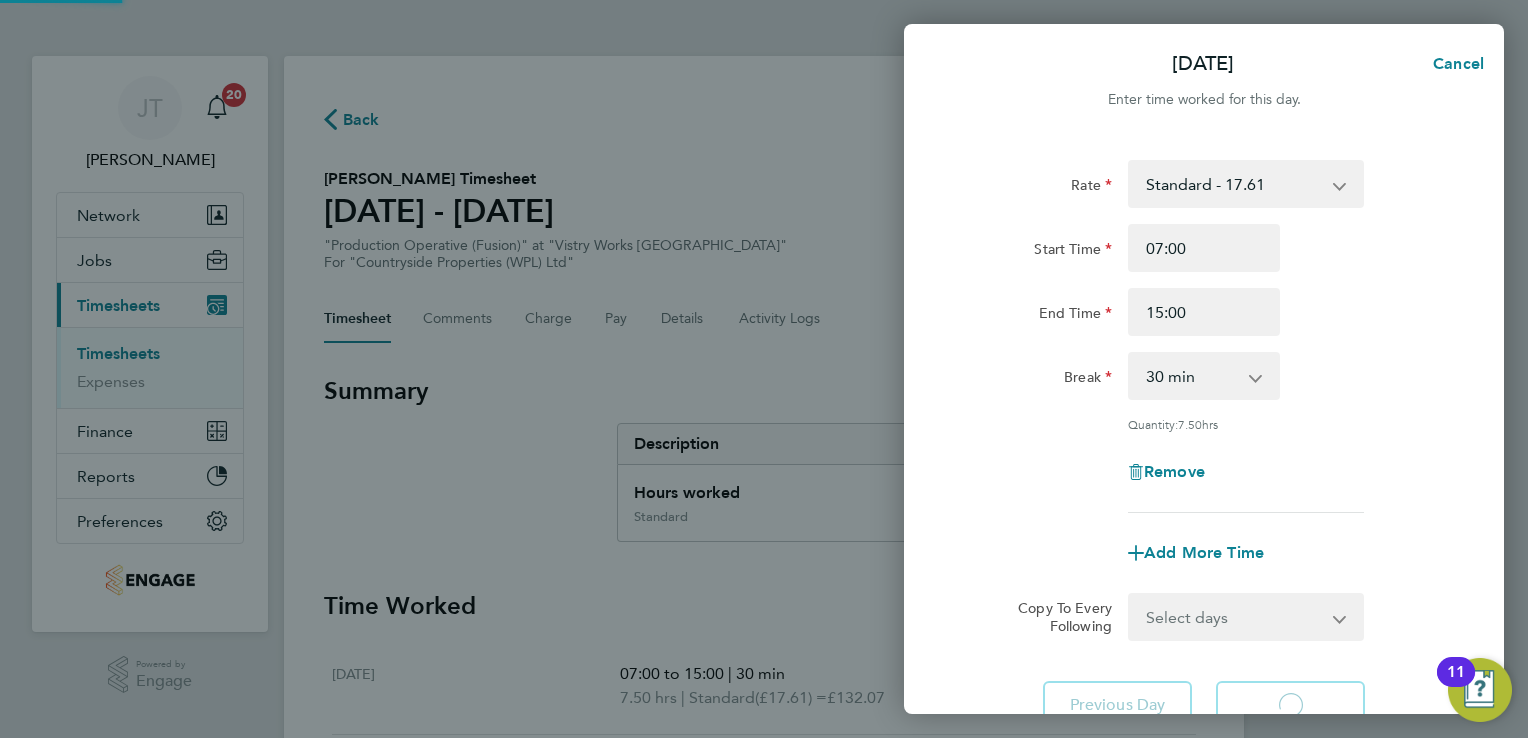 select on "15" 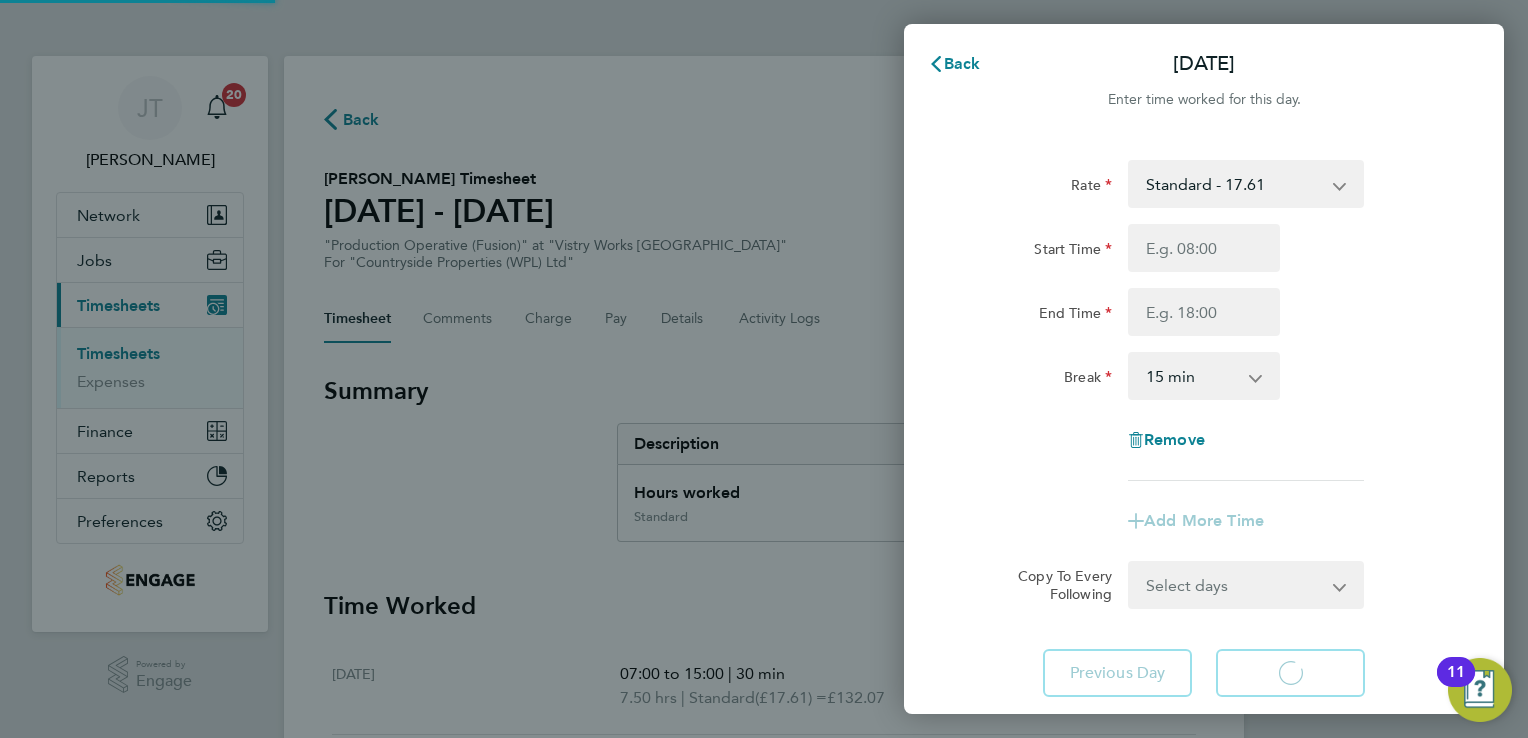 select on "15" 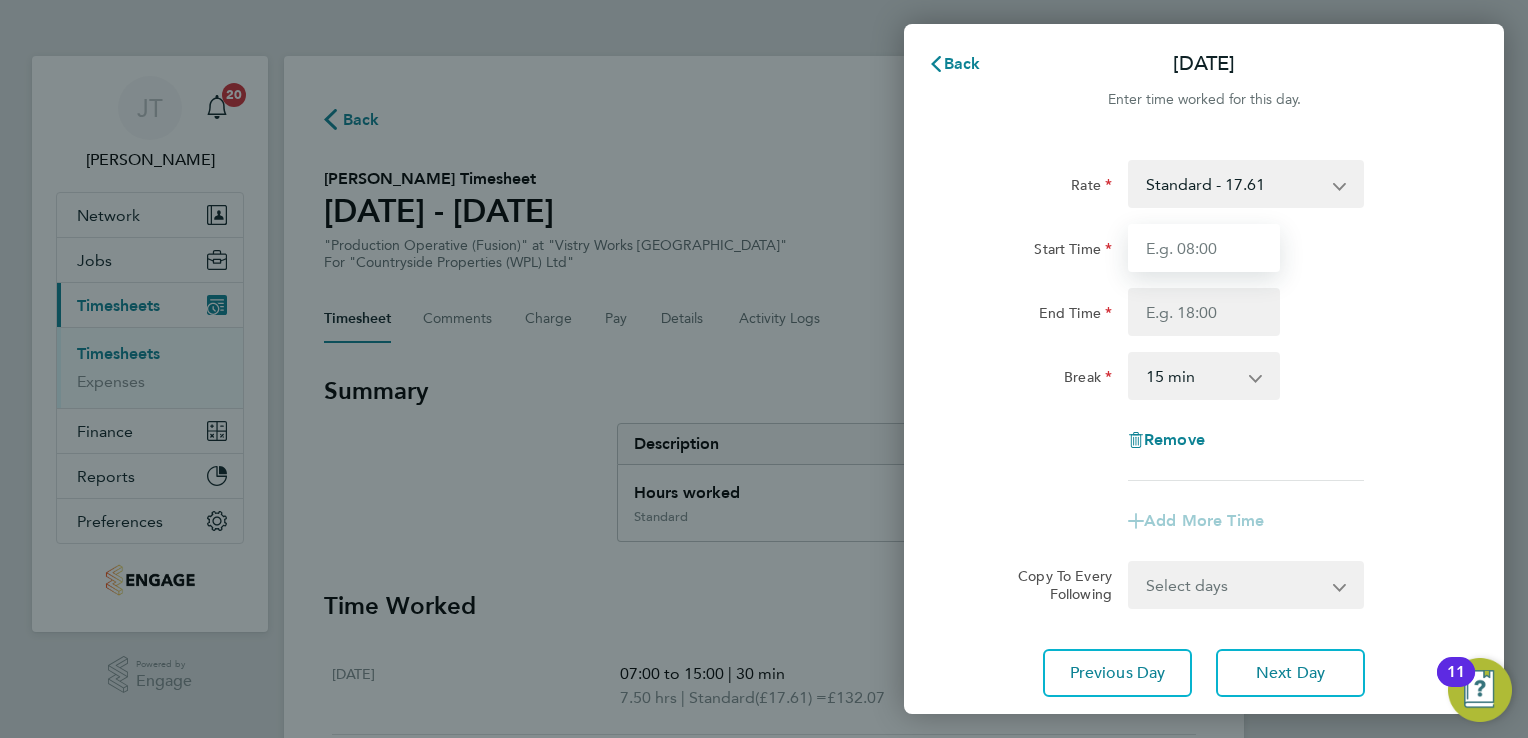 click on "Start Time" at bounding box center (1204, 248) 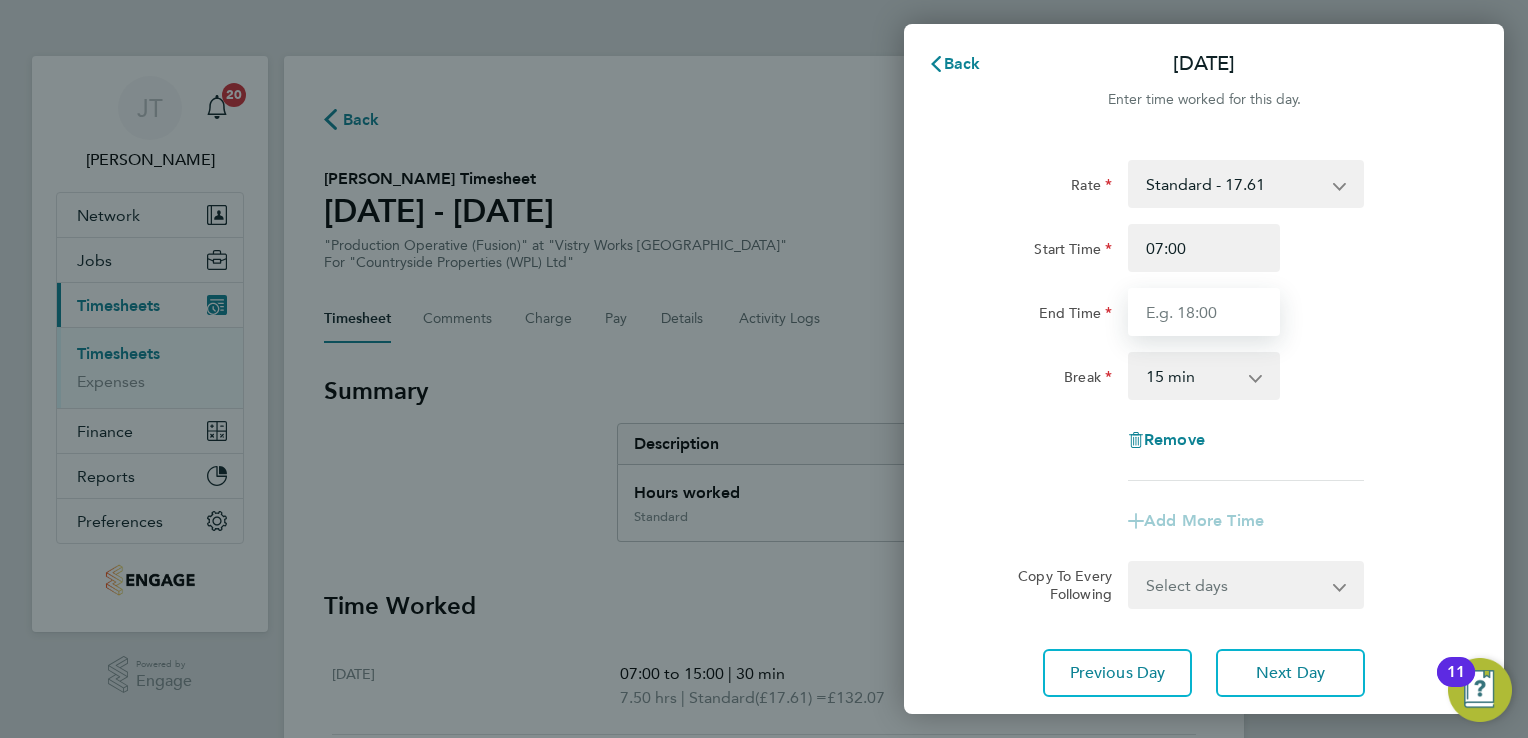 type on "15:00" 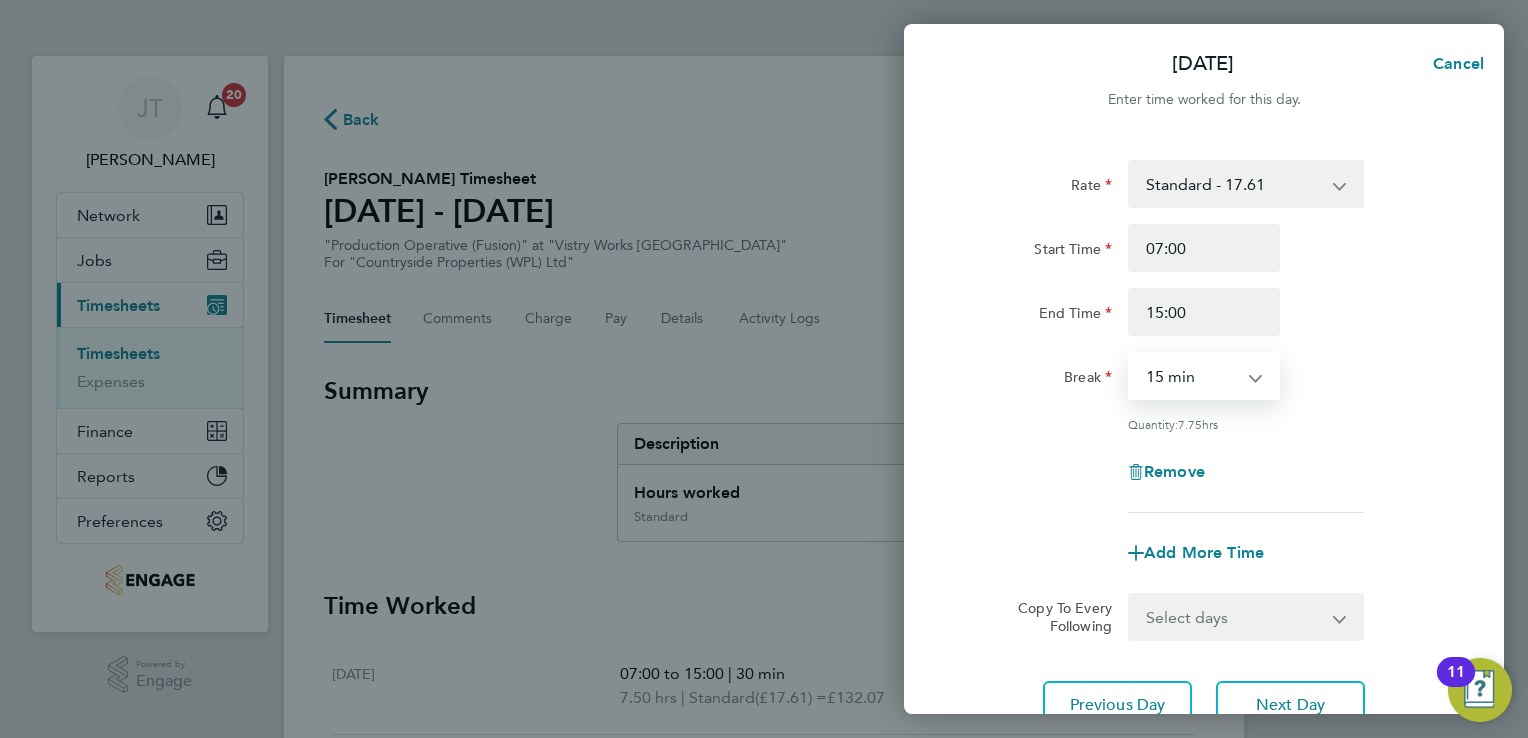 click on "0 min   15 min   30 min   45 min   60 min   75 min   90 min" at bounding box center [1192, 376] 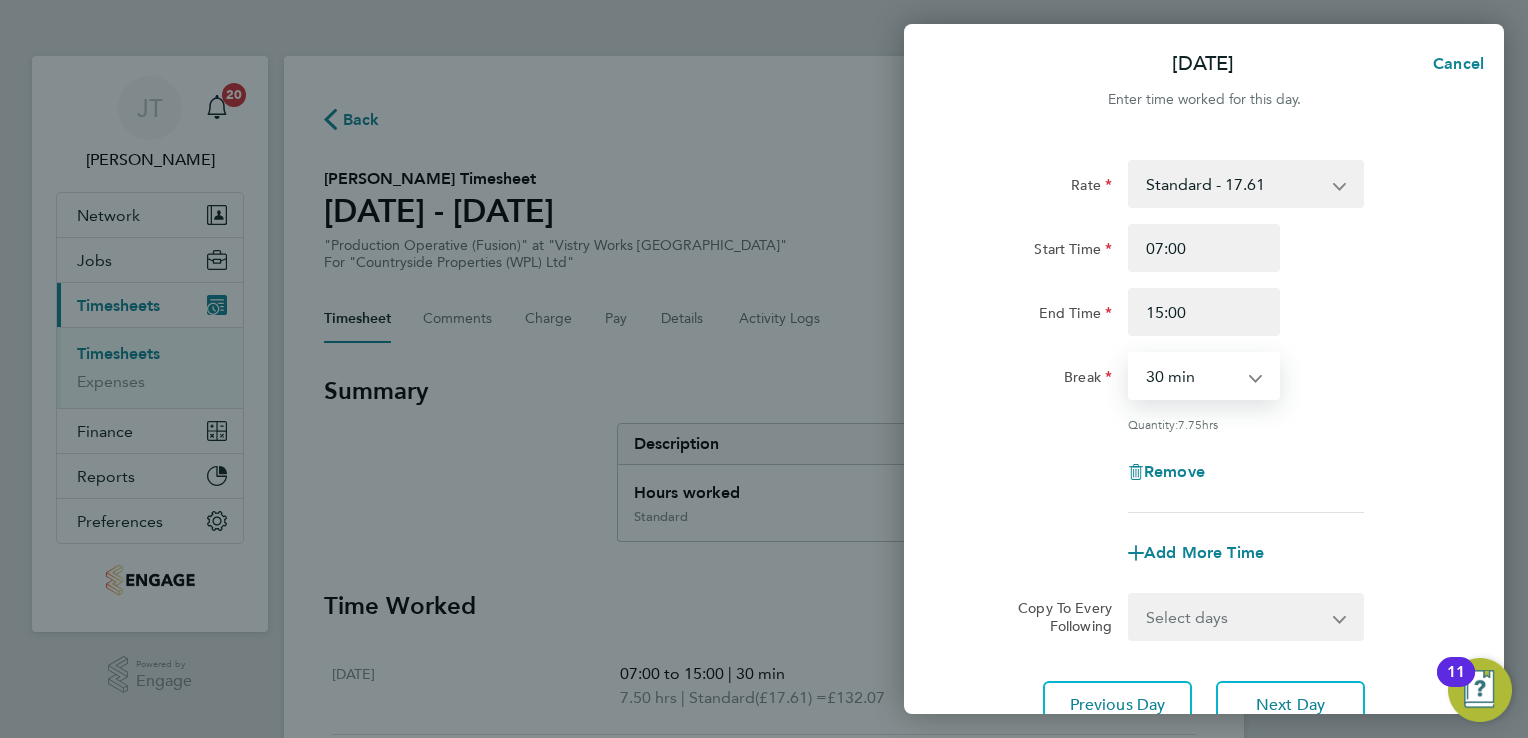 click on "0 min   15 min   30 min   45 min   60 min   75 min   90 min" at bounding box center (1192, 376) 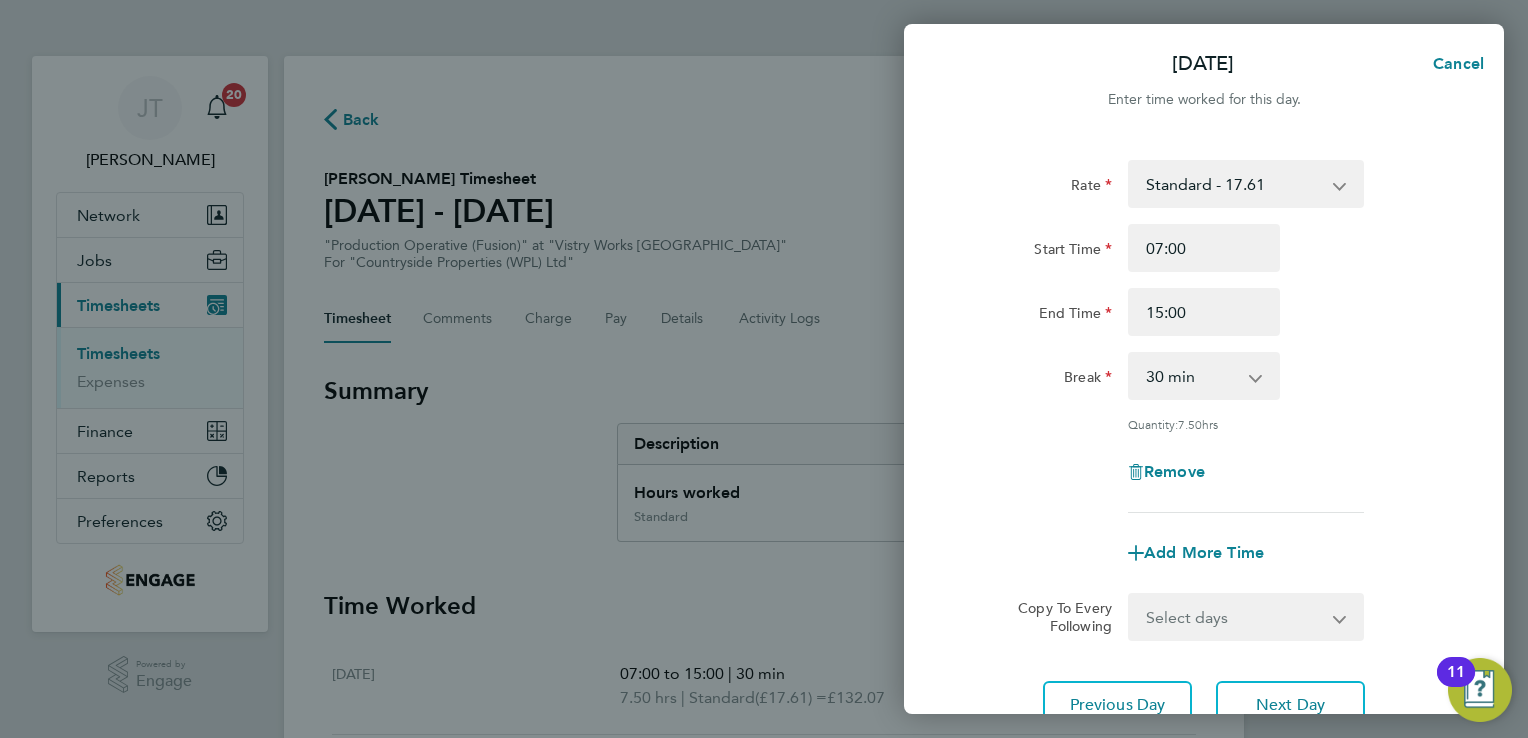 click on "Remove" 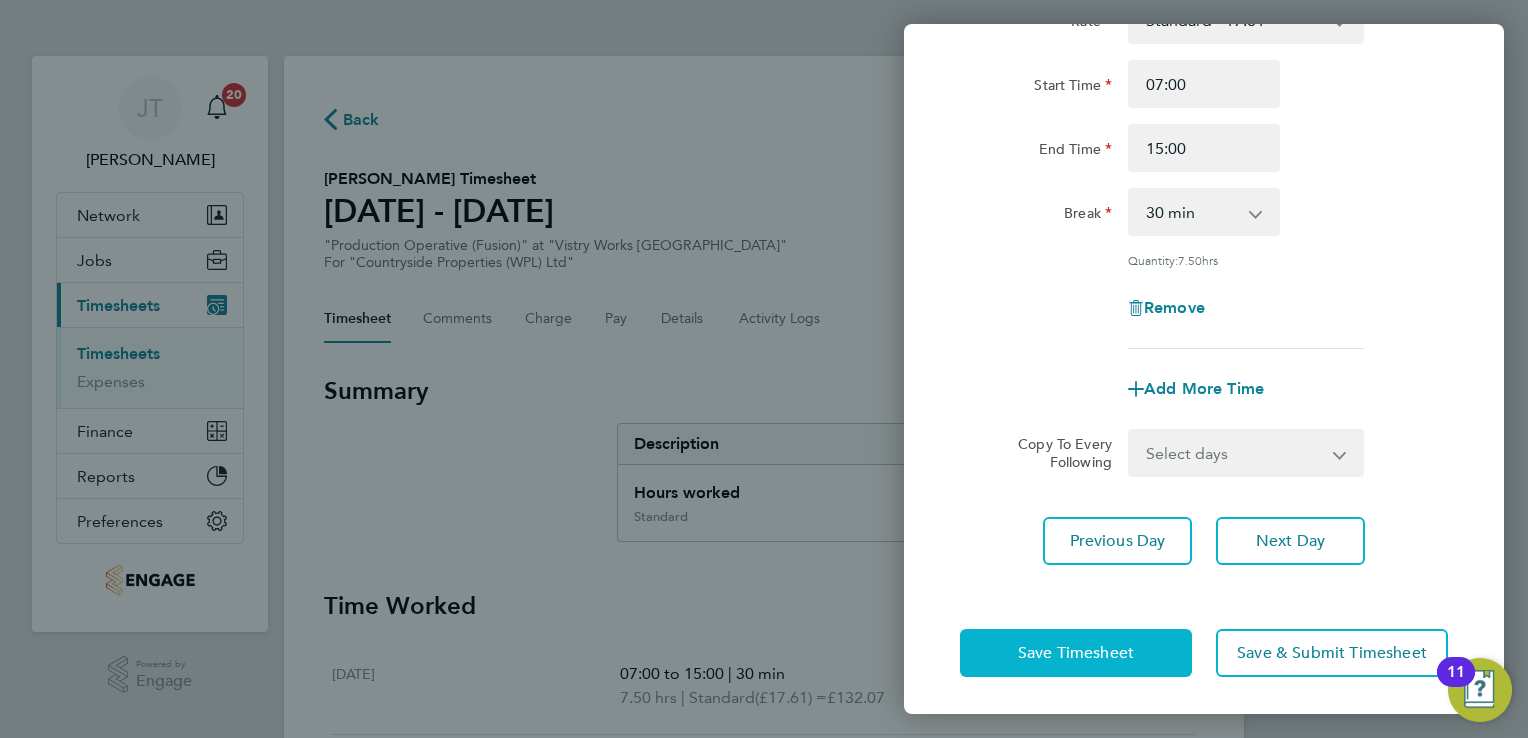 click on "Save Timesheet" 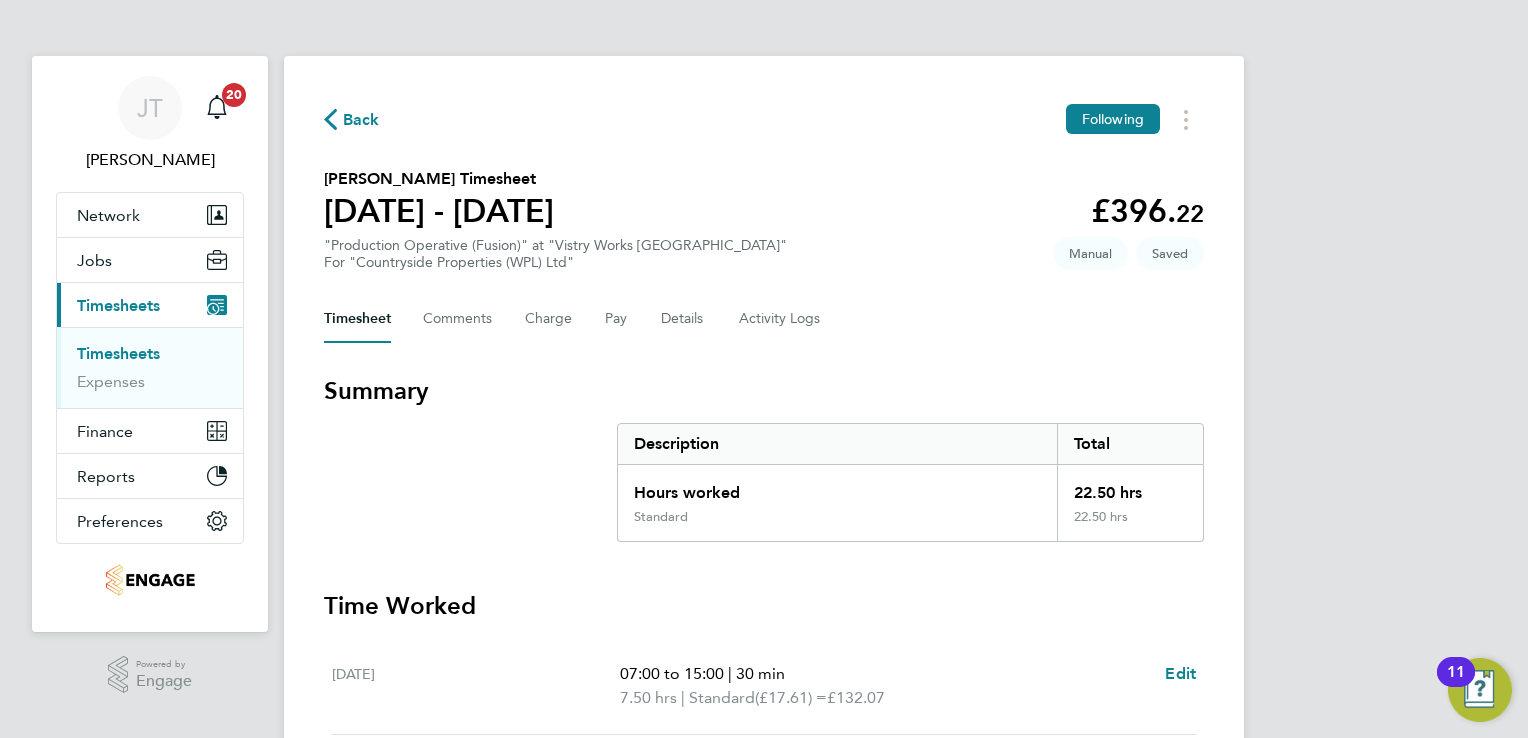 click on "[PERSON_NAME]   [PERSON_NAME]   Notifications
20   Applications:   Network
Team Members   Businesses   Sites   Workers   Contacts   Jobs
Positions   Vacancies   Placements   Current page:   Timesheets
Timesheets   Expenses   Finance
Invoices & Credit Notes   Statements   Payments   Reports
Margin Report   CIS Reports   Report Downloads   Preferences
My Business   Doc. Requirements   Notifications   VMS Configurations   Activity Logs
.st0{fill:#C0C1C2;}
Powered by Engage
Back  Following
[PERSON_NAME] Timesheet   [DATE] - [DATE]   £396. 22  "Production Operative (Fusion)" at "Vistry Works Leicester"  For "Countryside Properties (WPL) Ltd"  Saved   Manual   Timesheet   Comments   Charge   Pay   Details   Activity Logs   Summary   |" at bounding box center [764, 698] 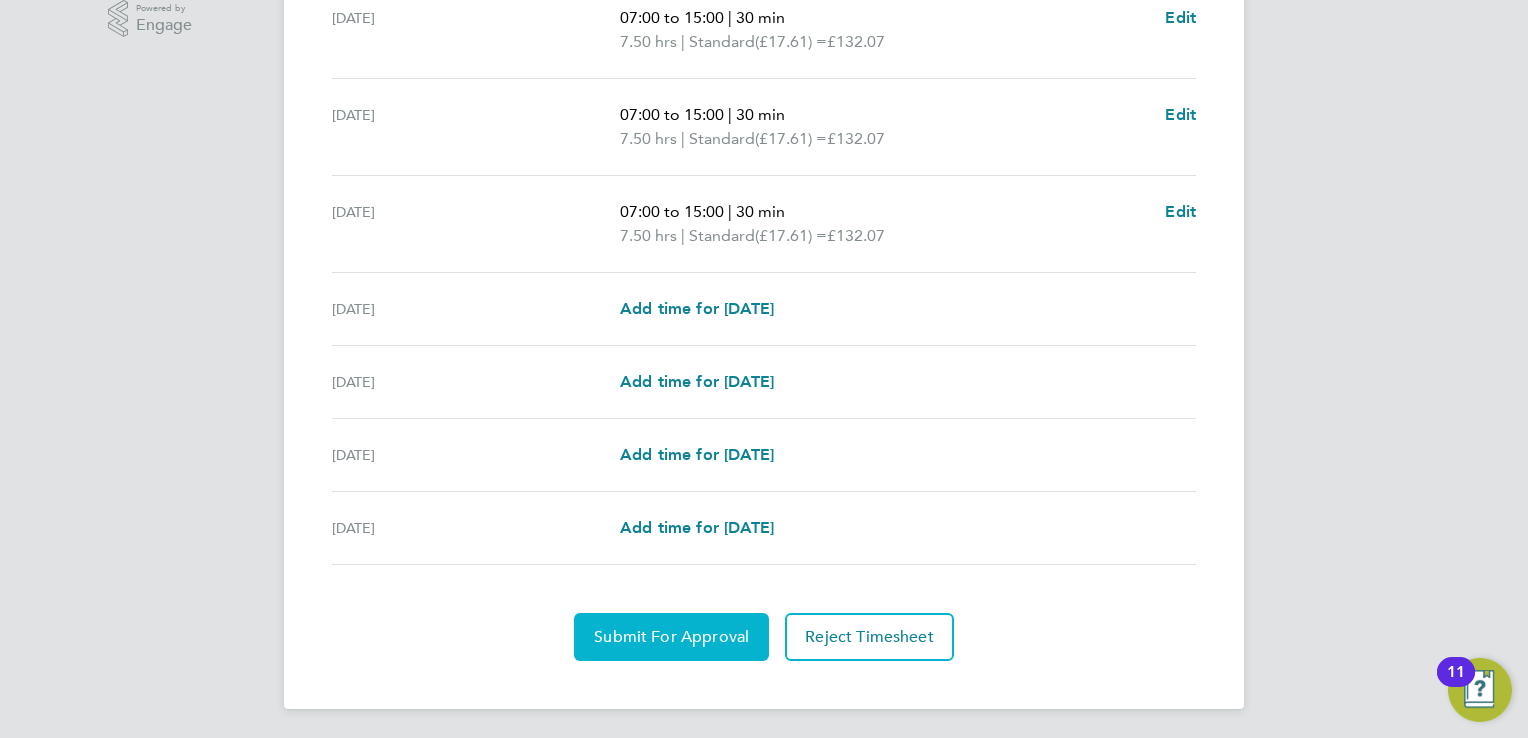 click on "Submit For Approval" 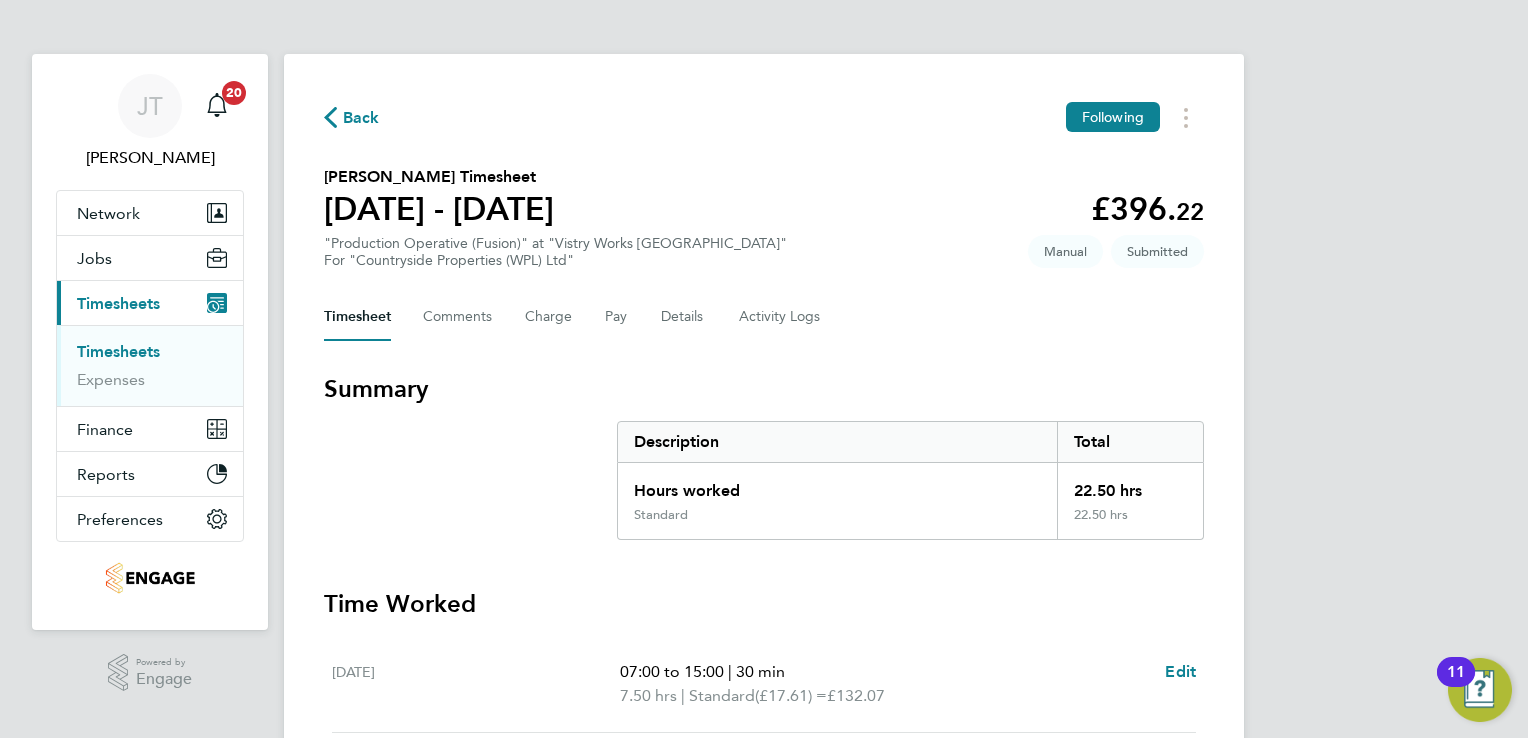 scroll, scrollTop: 0, scrollLeft: 0, axis: both 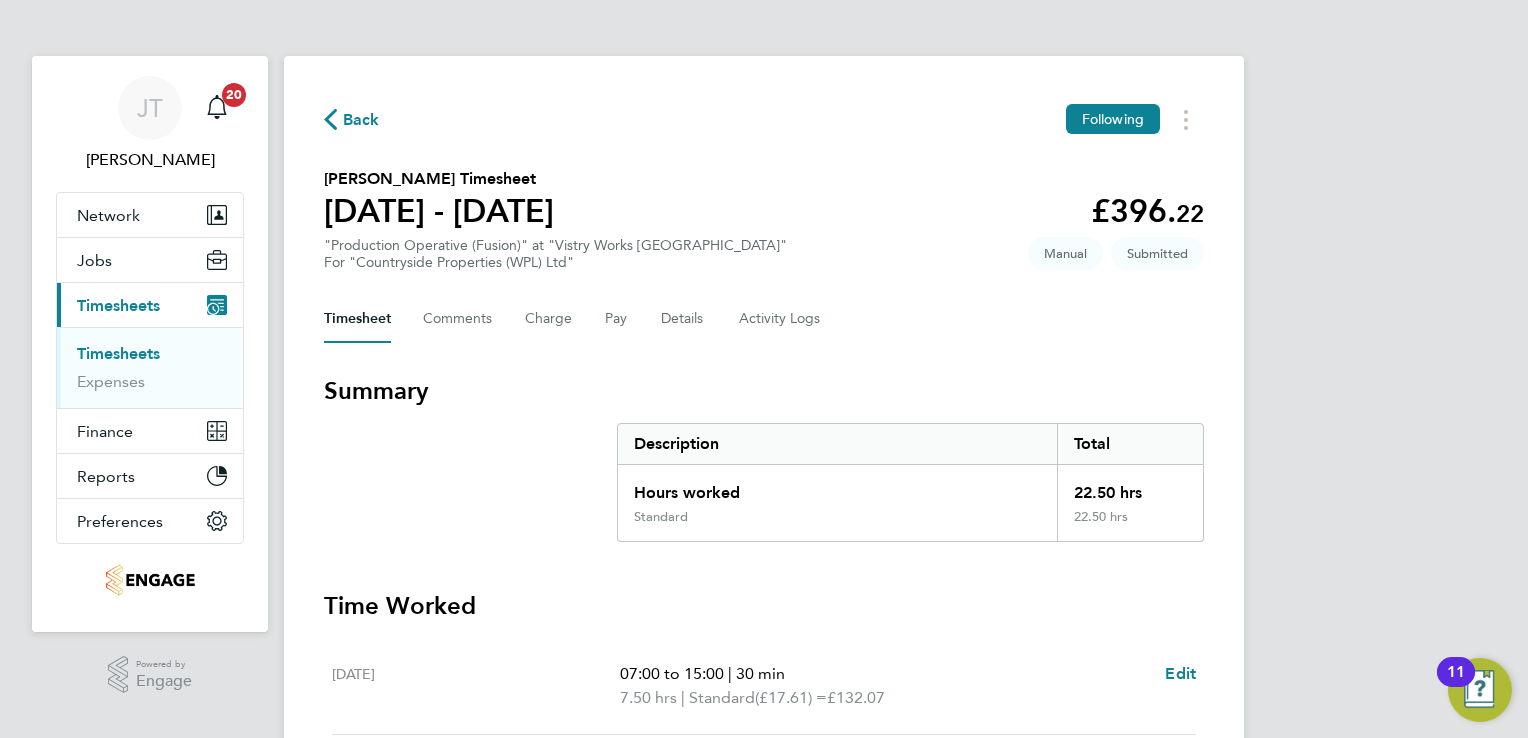 click on "Timesheets" at bounding box center [118, 353] 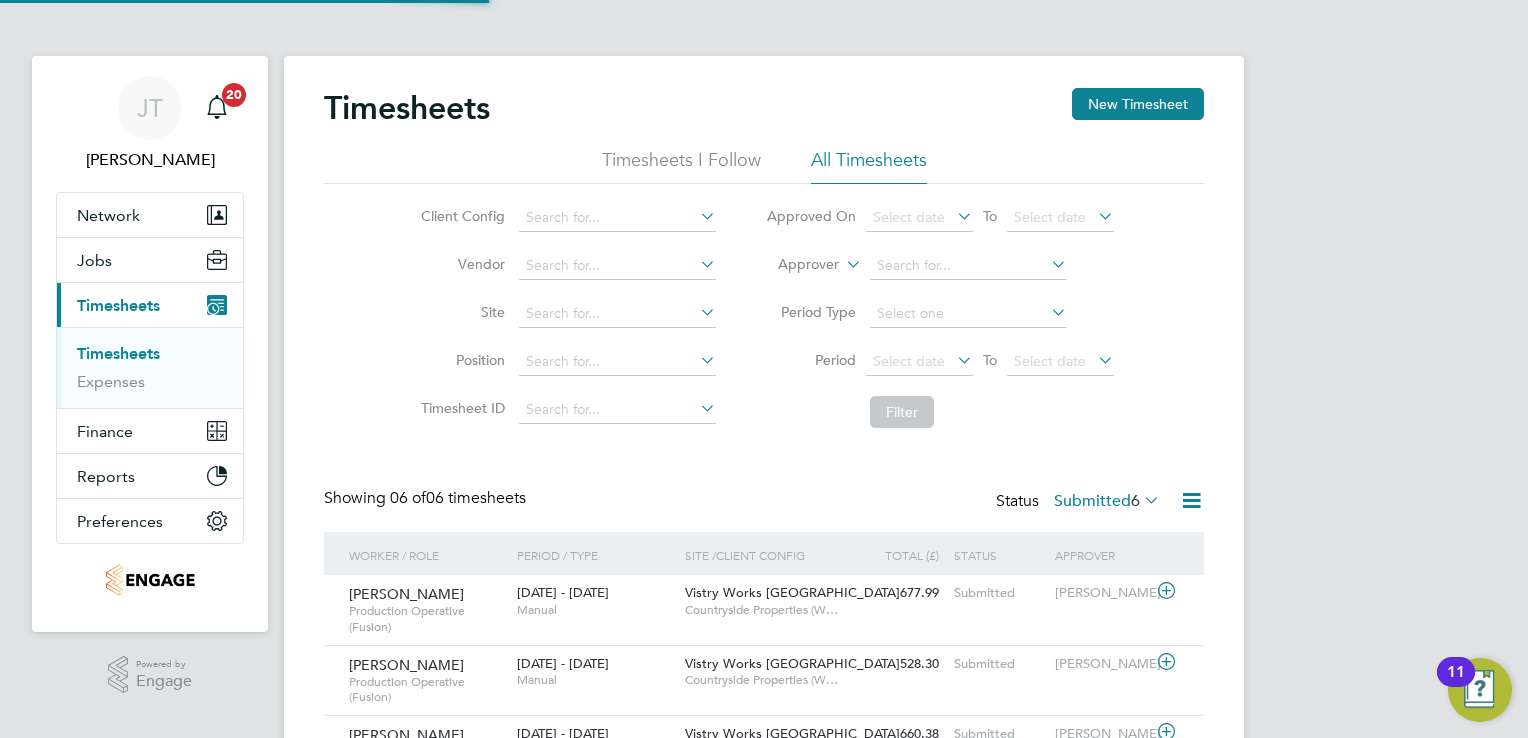 scroll, scrollTop: 9, scrollLeft: 10, axis: both 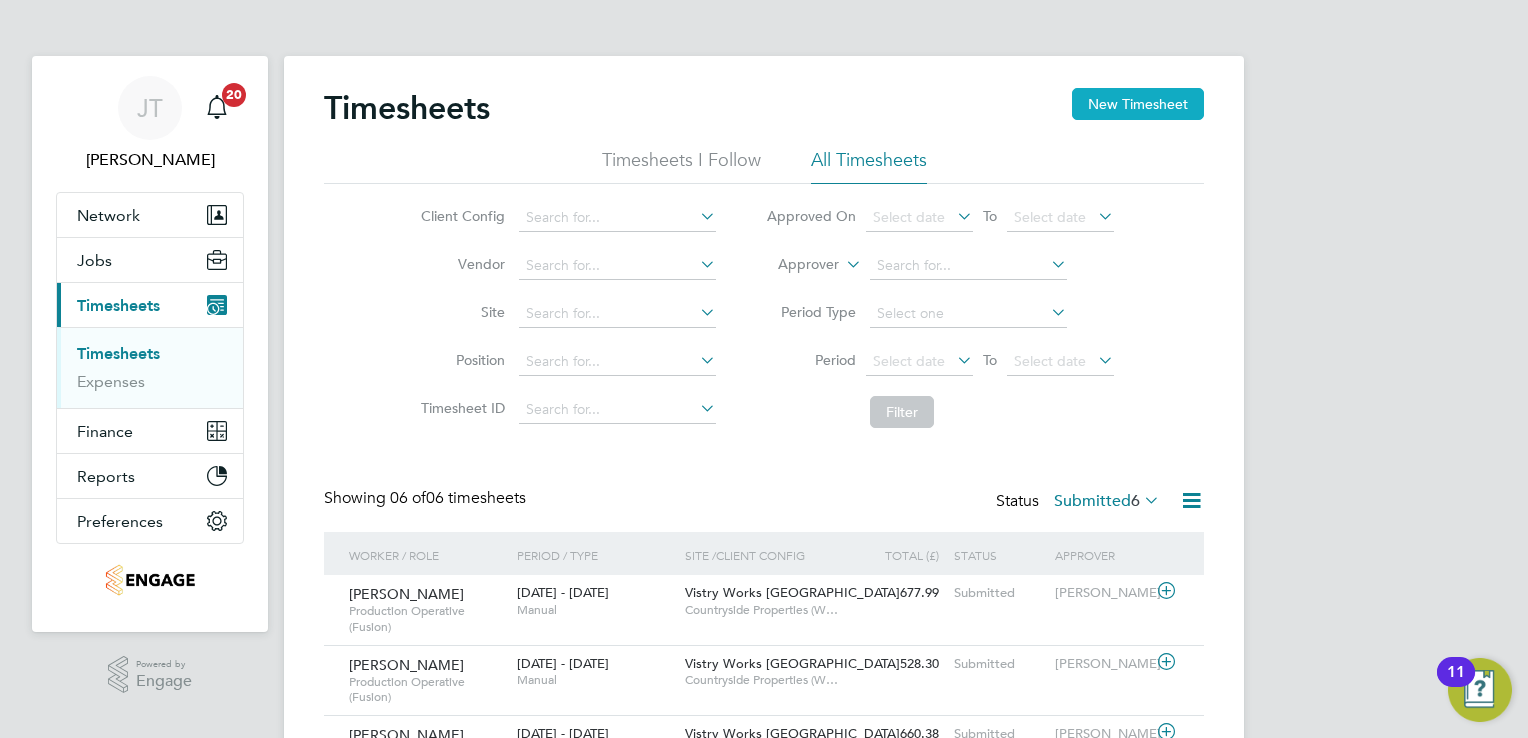 click on "New Timesheet" 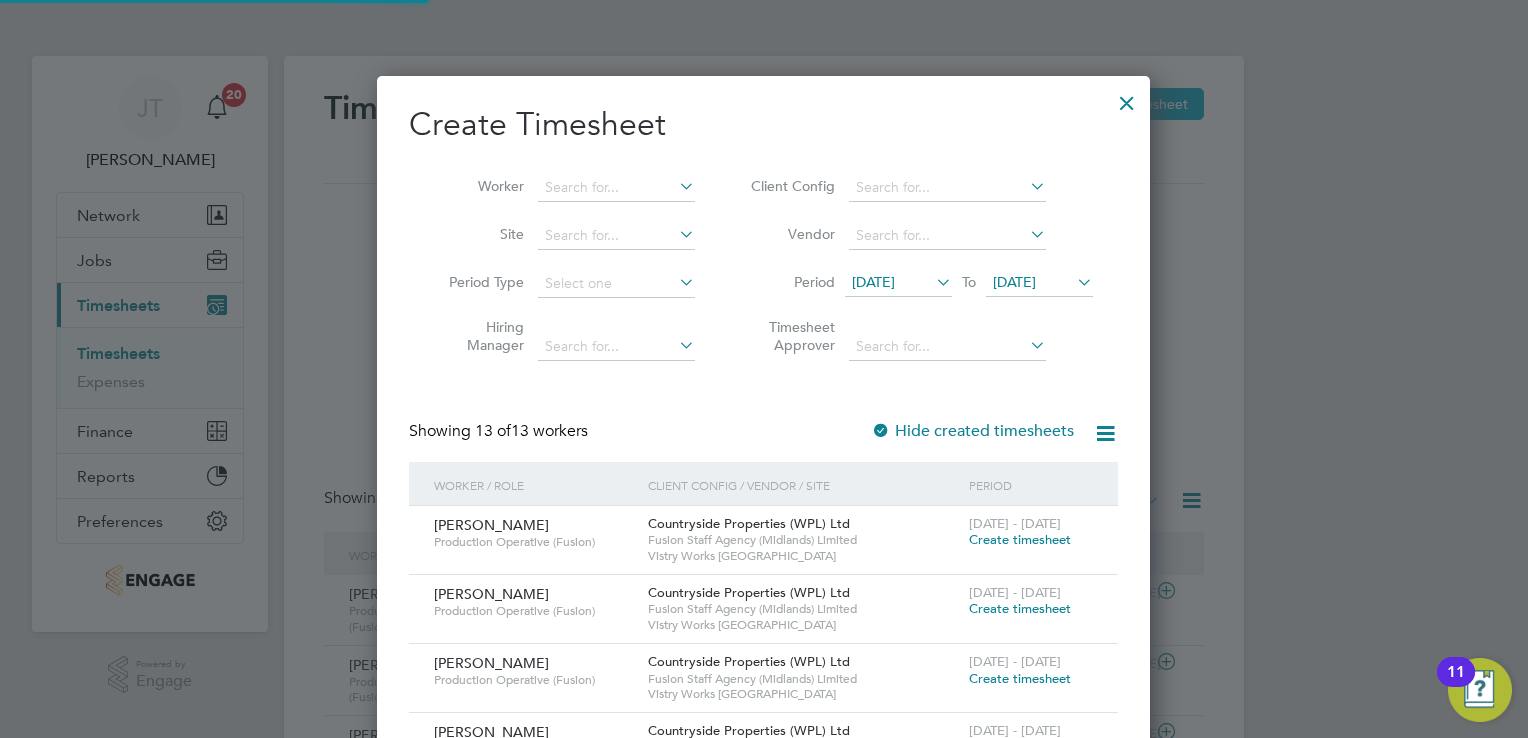 scroll, scrollTop: 10, scrollLeft: 10, axis: both 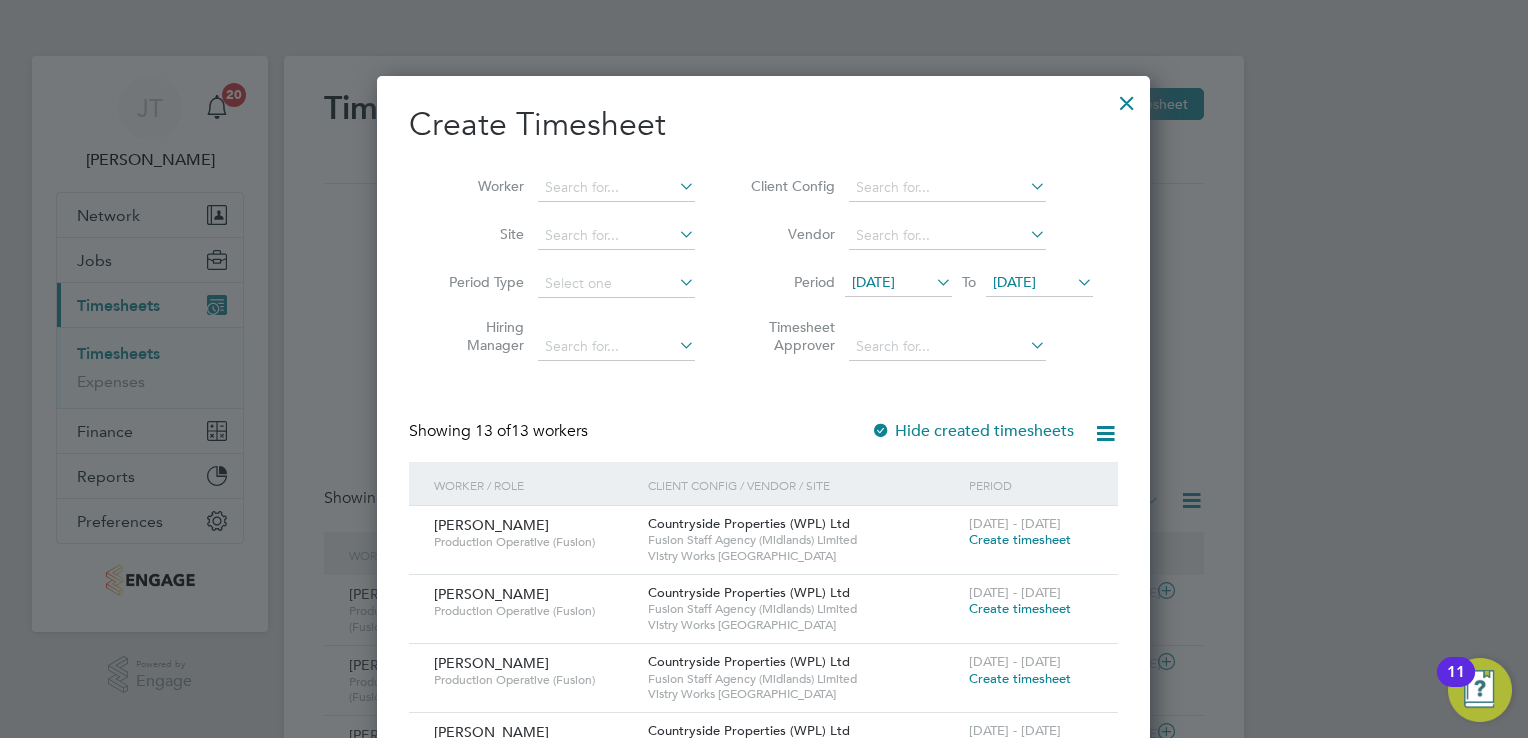 type 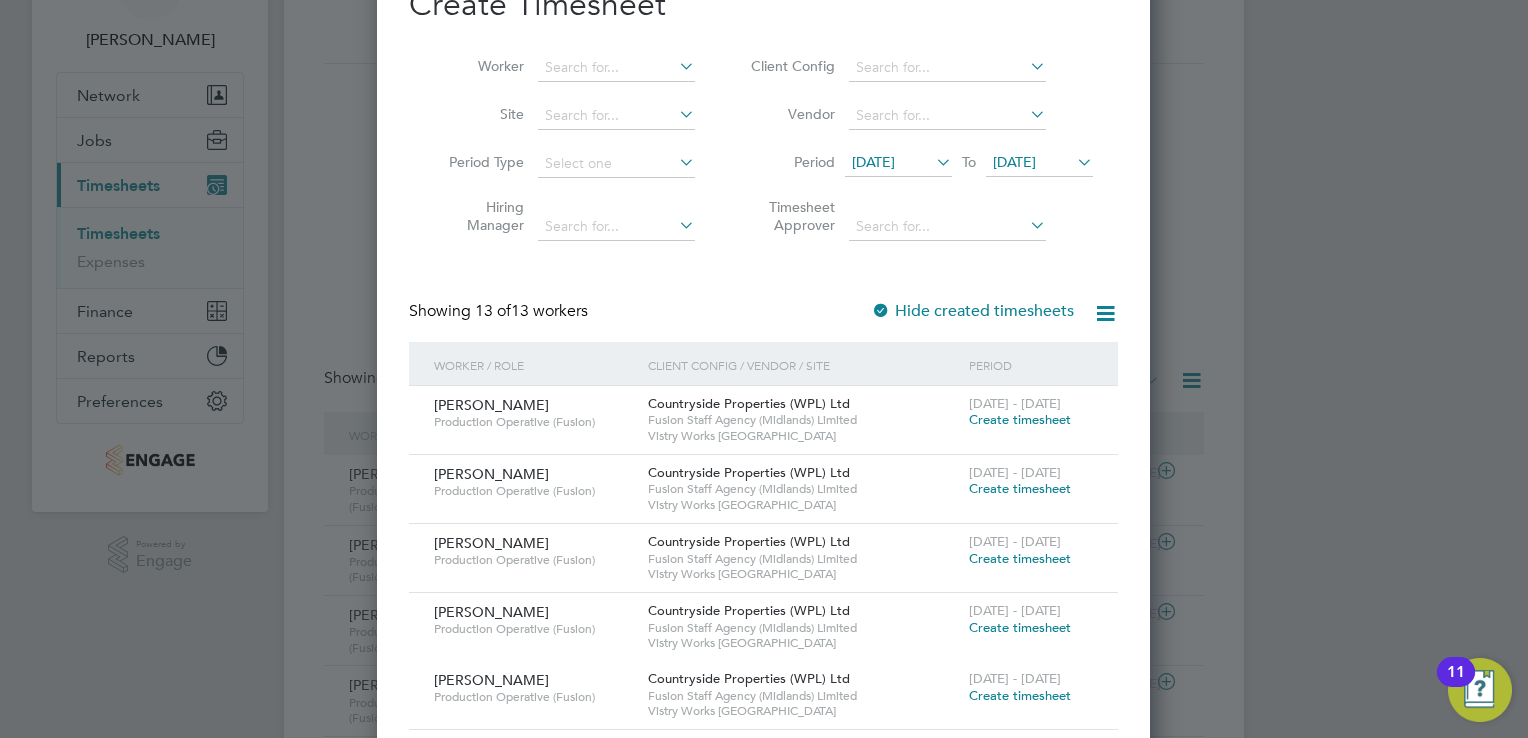 click on "Create timesheet" at bounding box center (1020, 627) 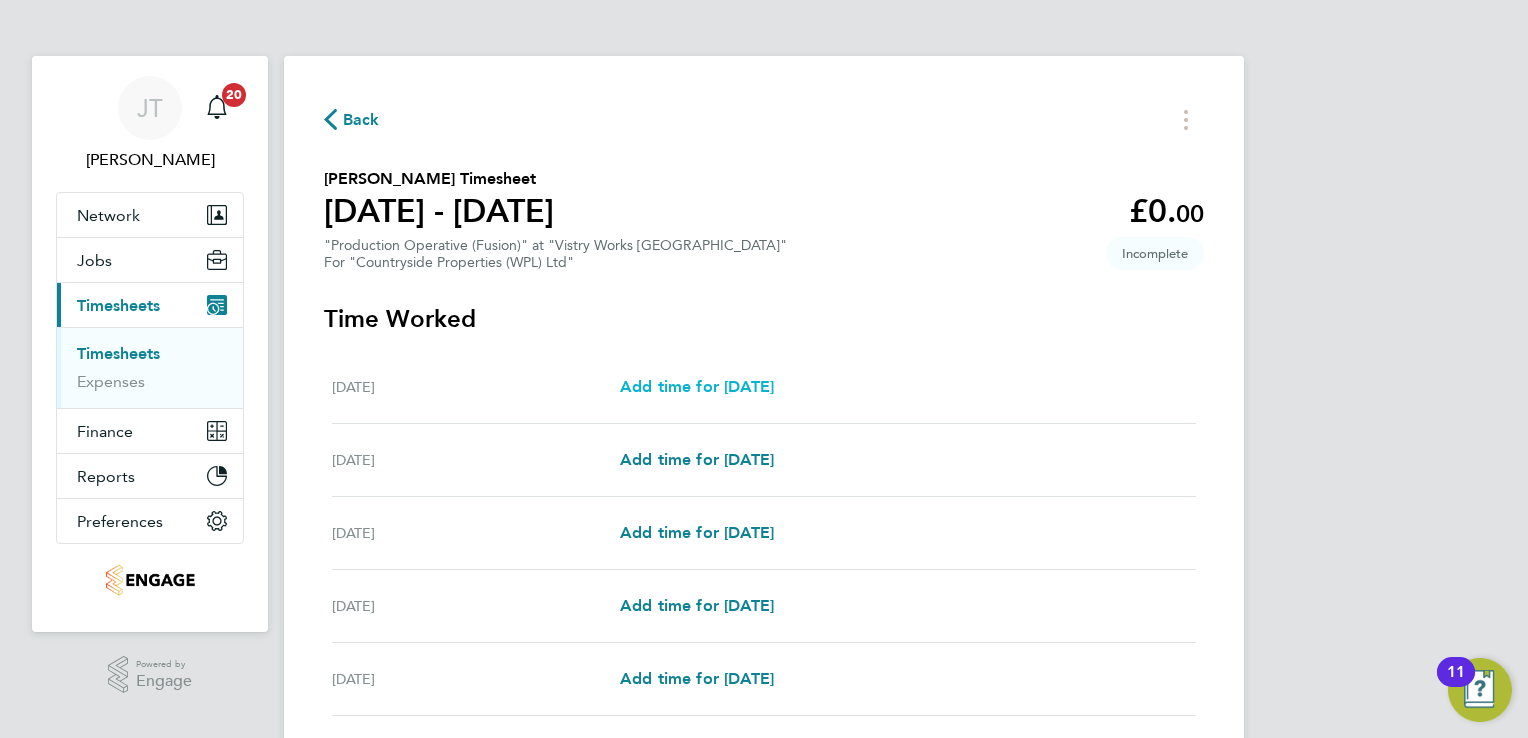 click on "Add time for [DATE]" at bounding box center (697, 386) 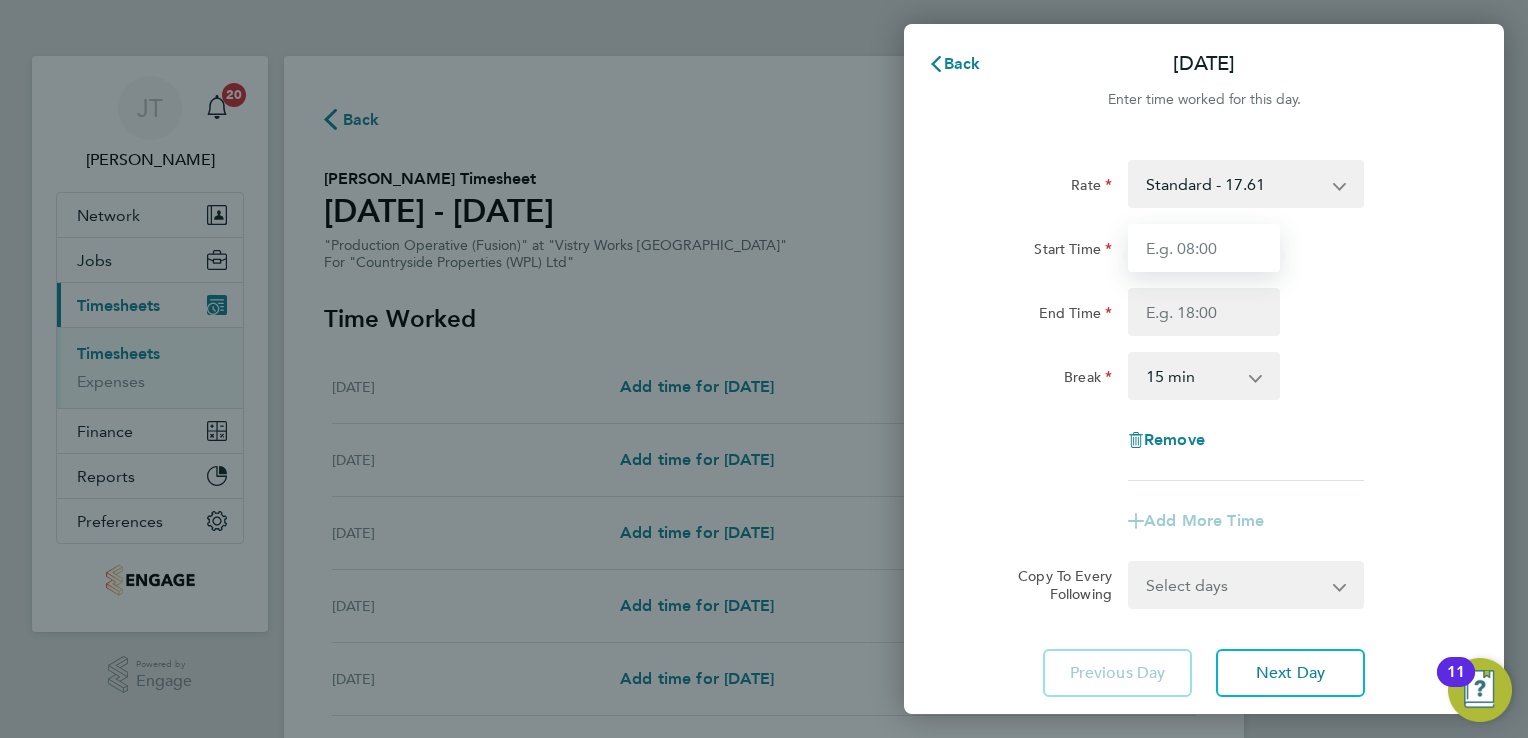 click on "Start Time" at bounding box center (1204, 248) 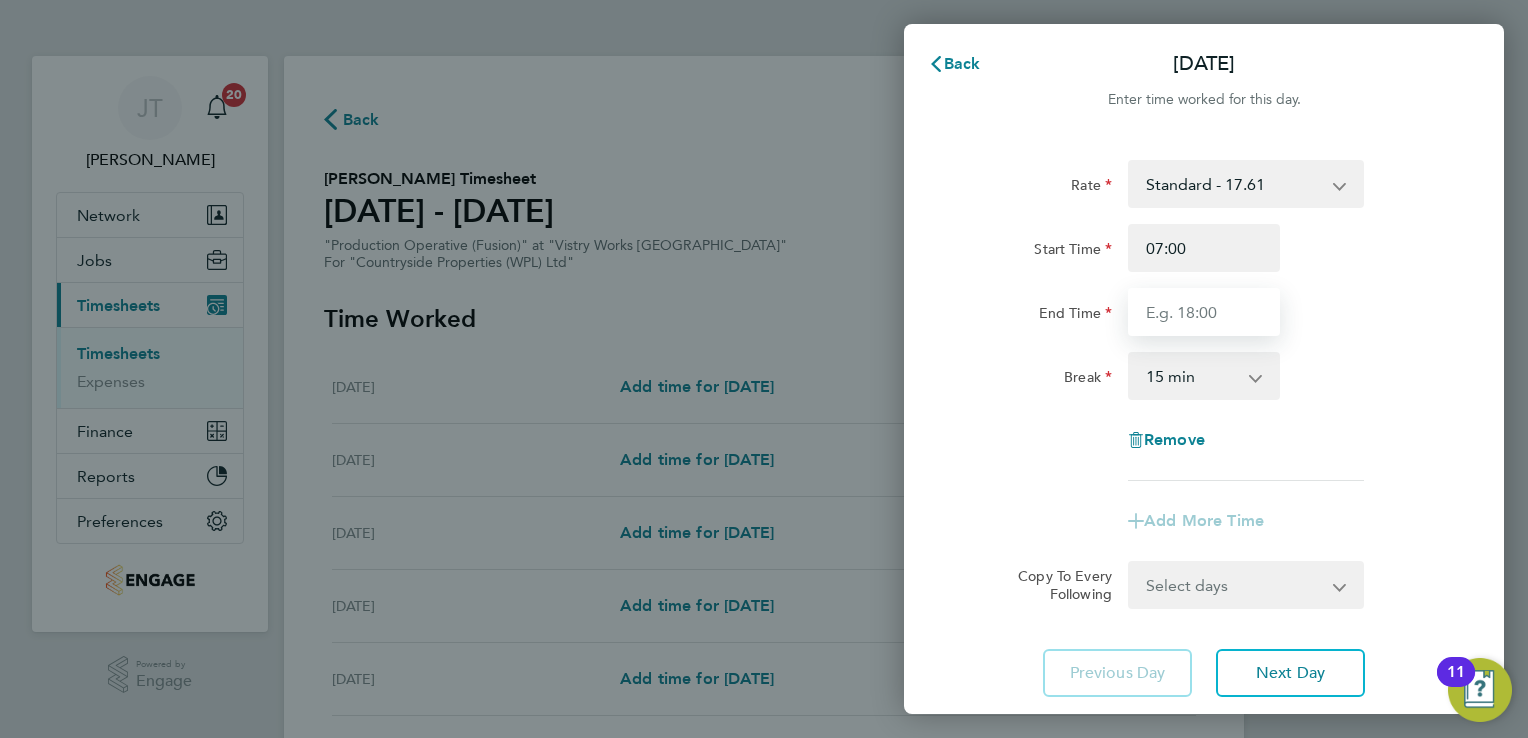 type on "15:00" 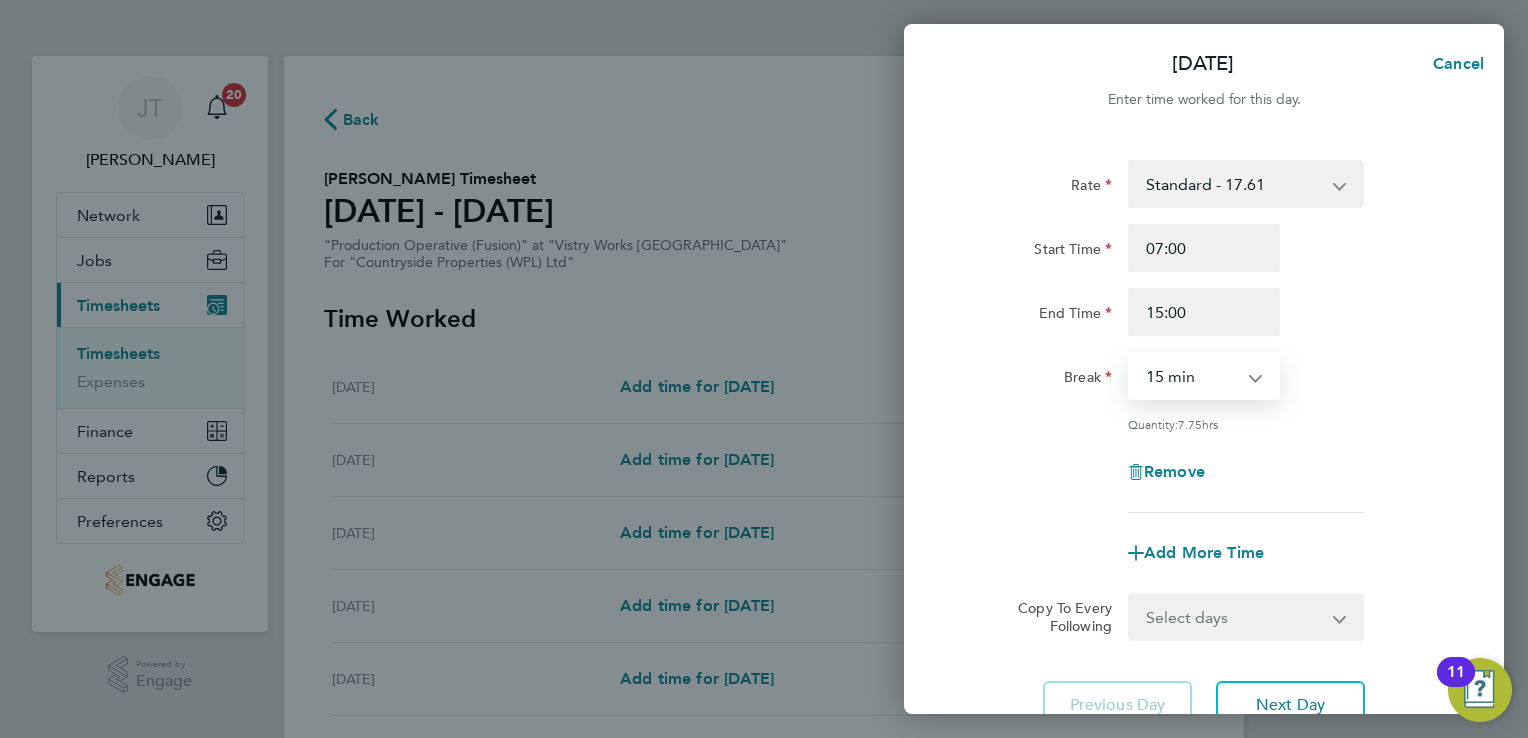 click on "0 min   15 min   30 min   45 min   60 min   75 min   90 min" at bounding box center [1192, 376] 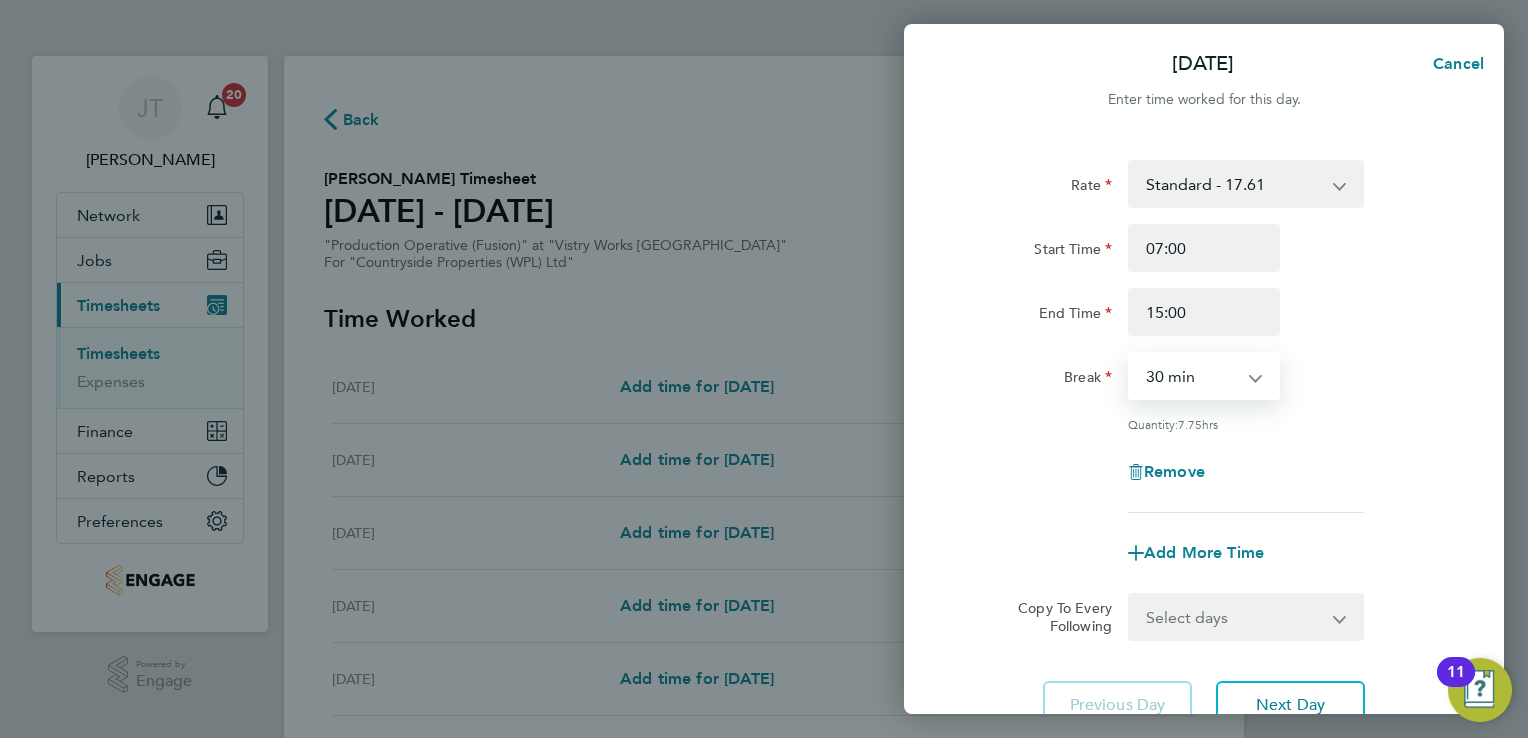 click on "0 min   15 min   30 min   45 min   60 min   75 min   90 min" at bounding box center (1192, 376) 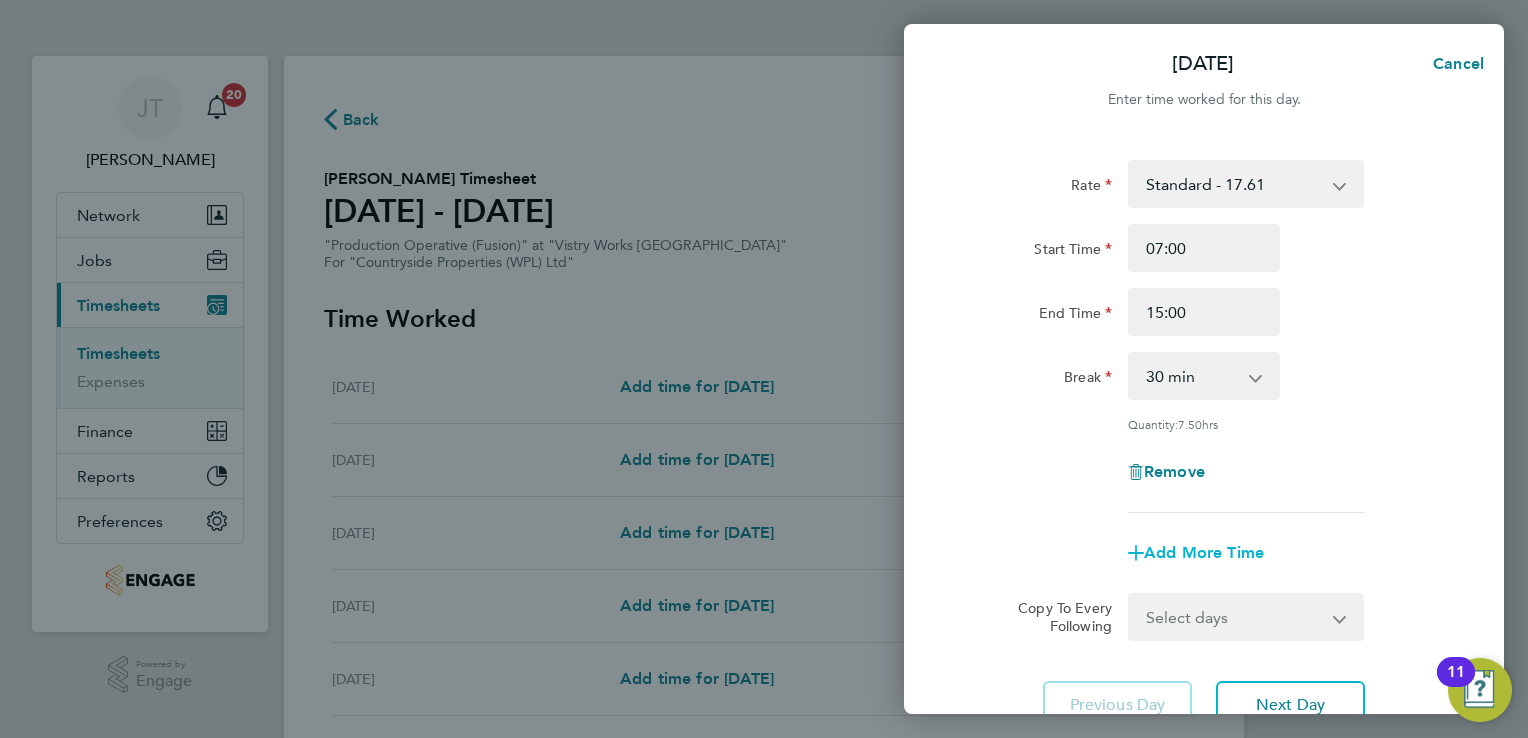 click on "Add More Time" 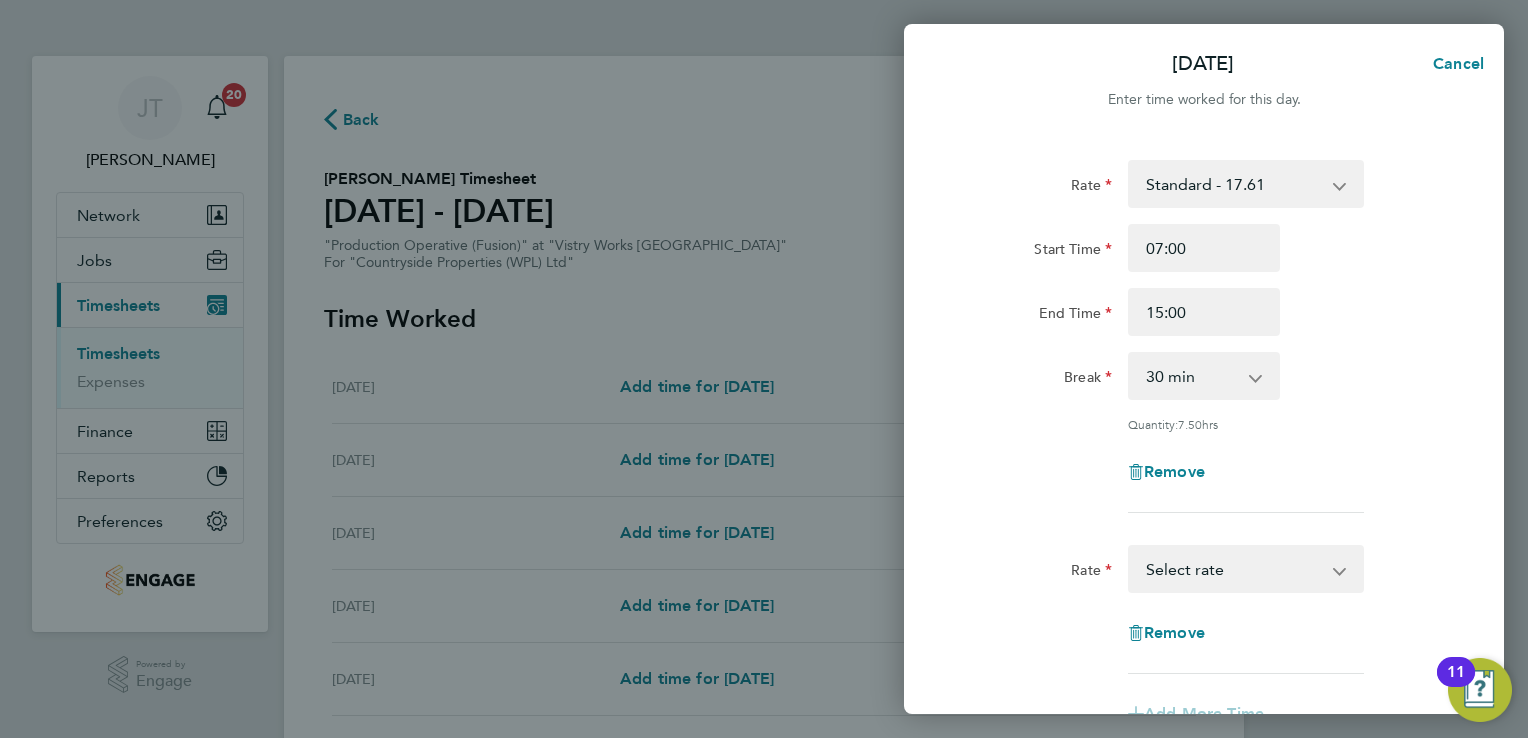 click on "Standard - 17.61   OT 1 - 26.42   OT2 - 35.22   Select rate" at bounding box center [1234, 569] 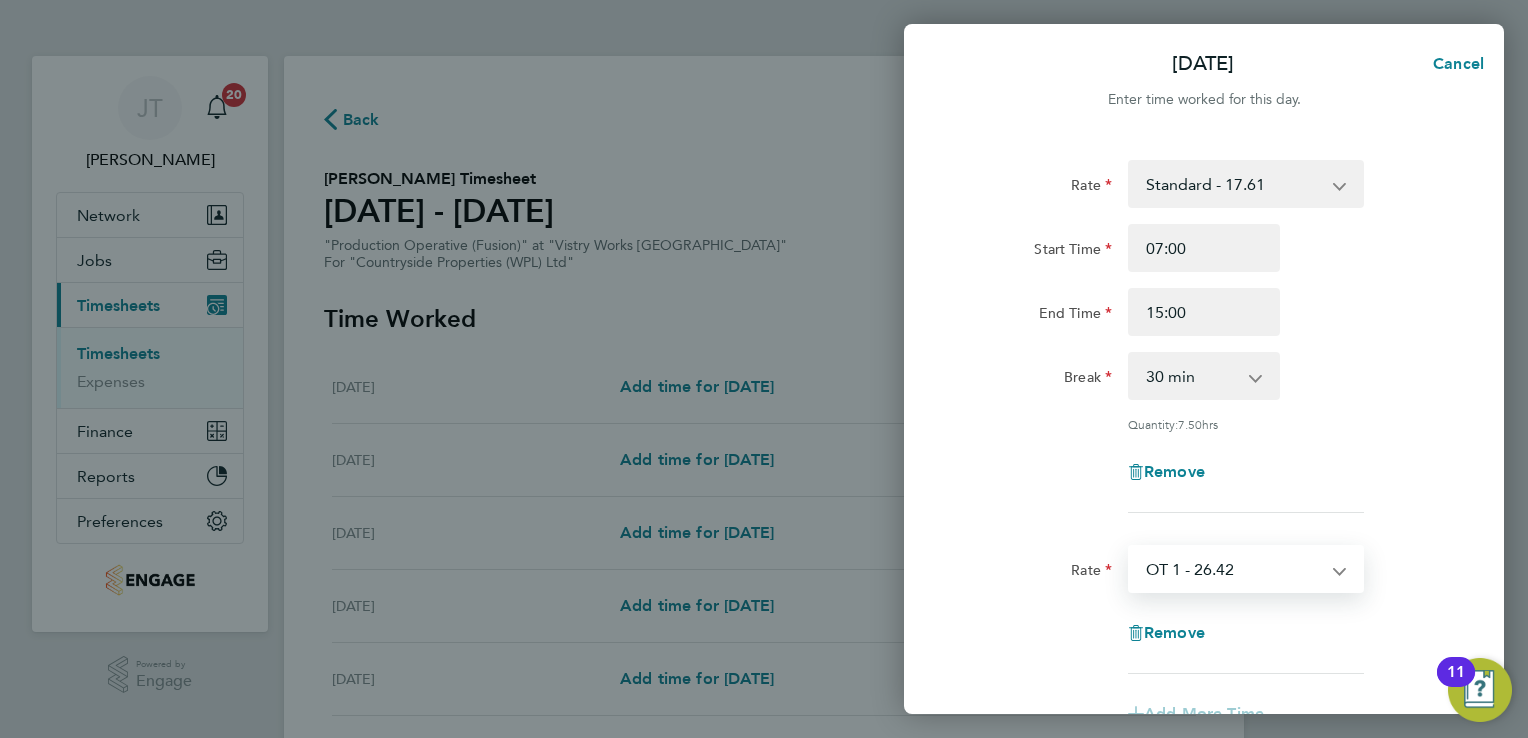 select on "15" 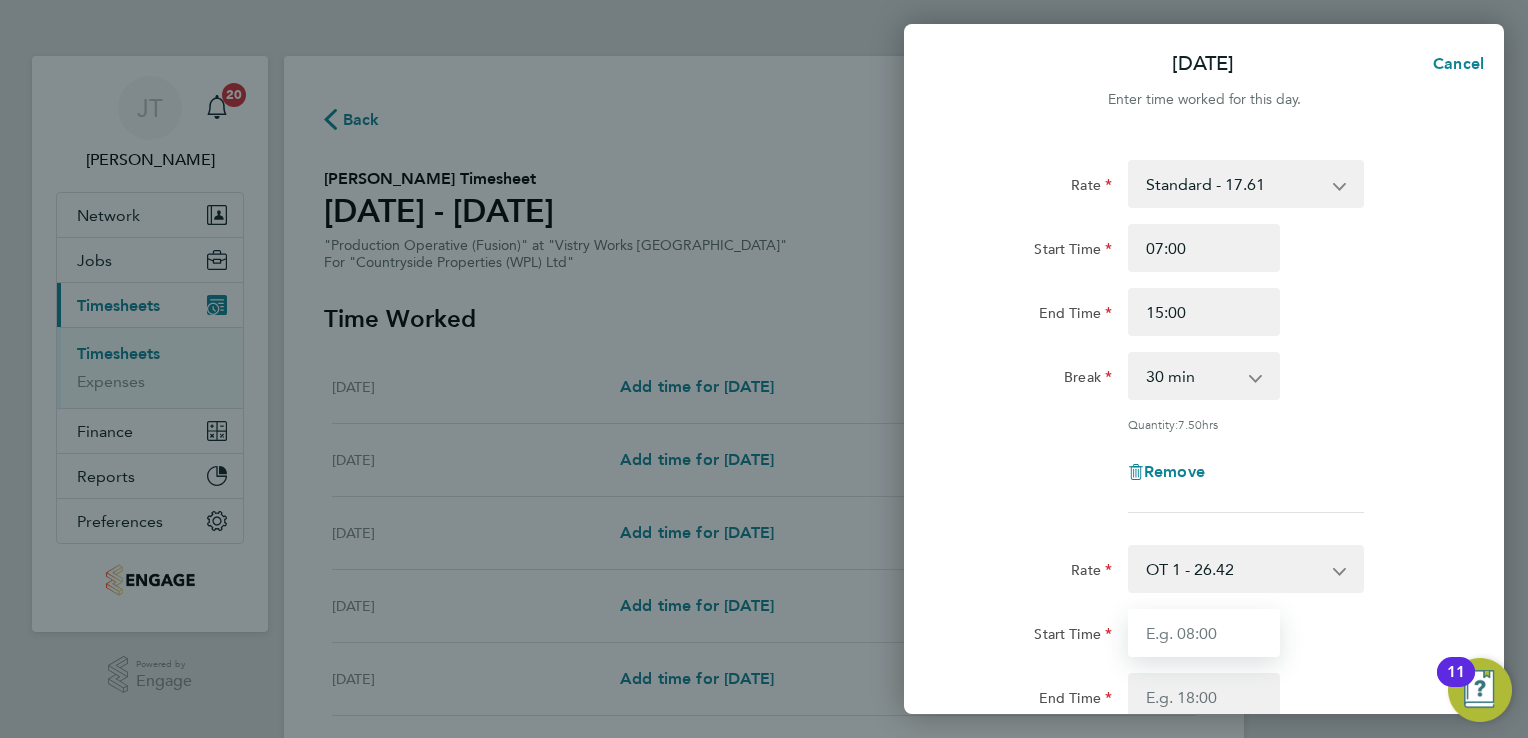 drag, startPoint x: 1203, startPoint y: 591, endPoint x: 1203, endPoint y: 634, distance: 43 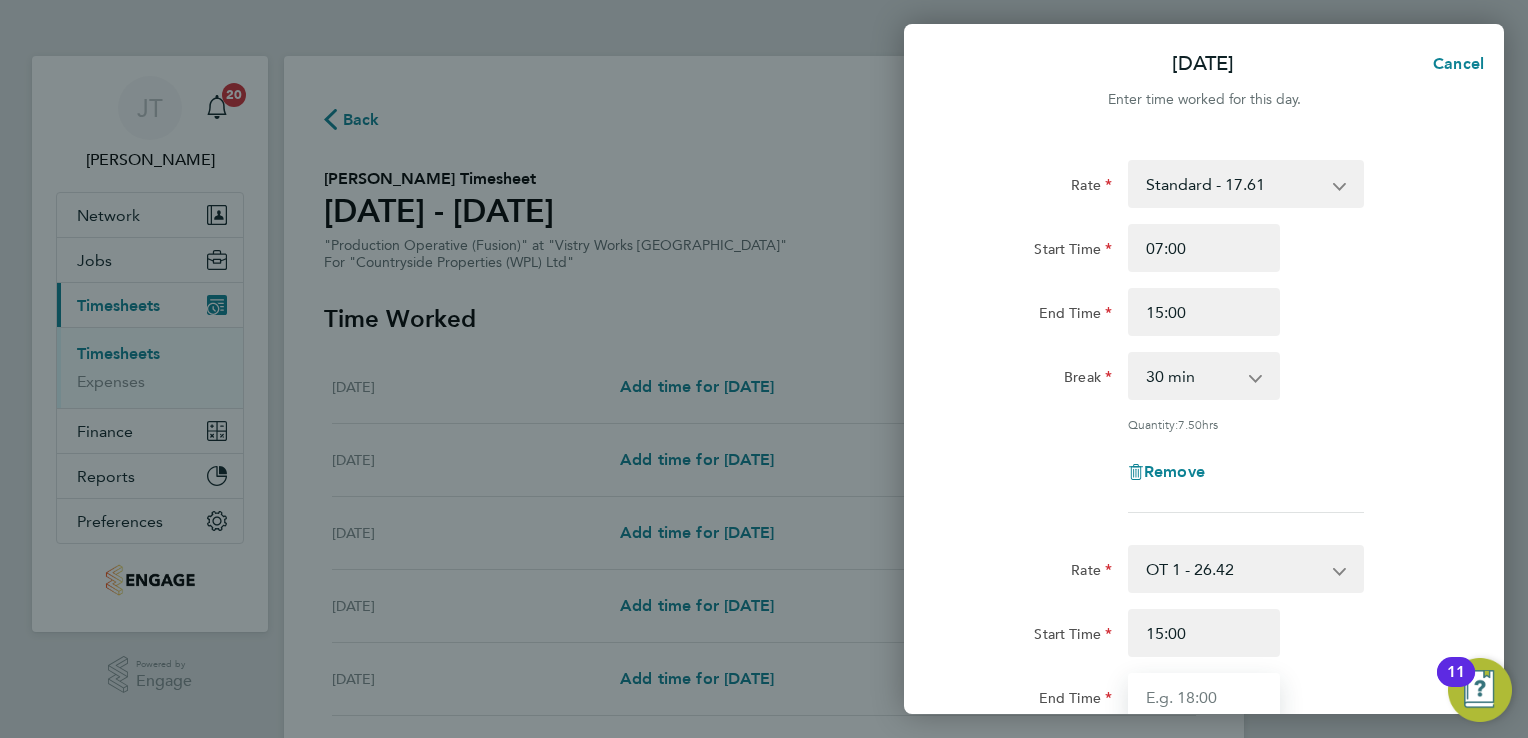 click on "End Time" at bounding box center [1204, 697] 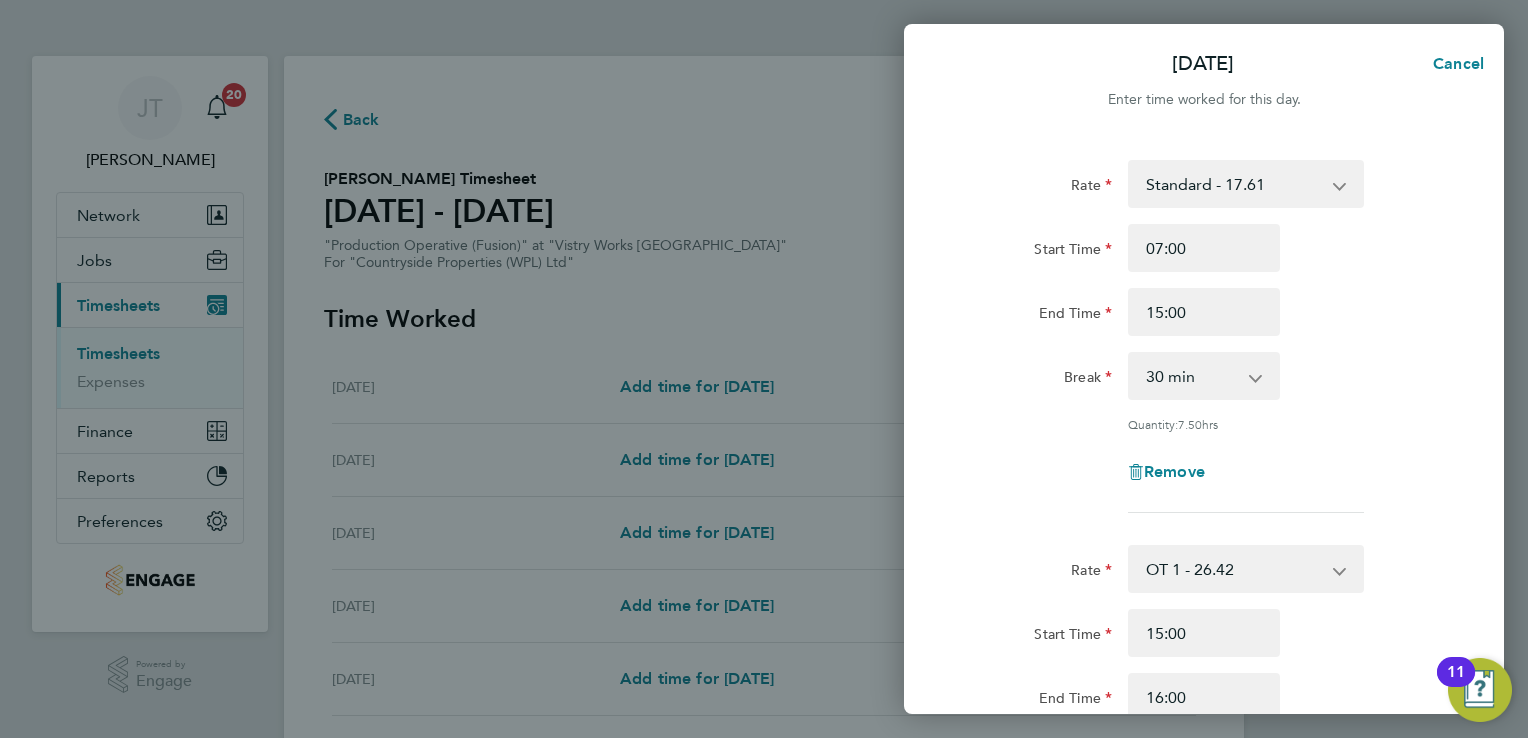 click on "Rate  OT 1 - 26.42   Standard - 17.61   OT2 - 35.22" 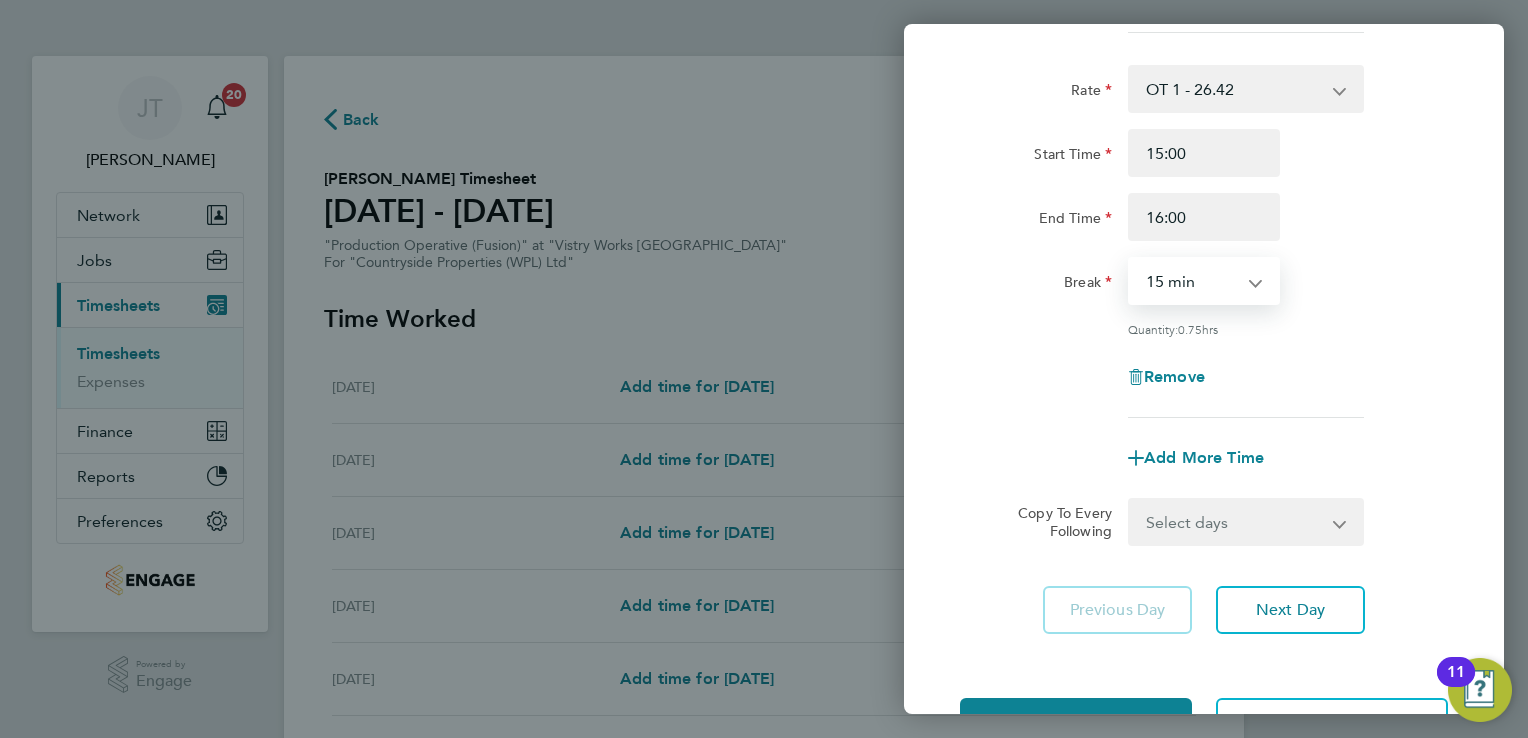 click on "0 min   15 min   30 min   45 min" at bounding box center (1192, 281) 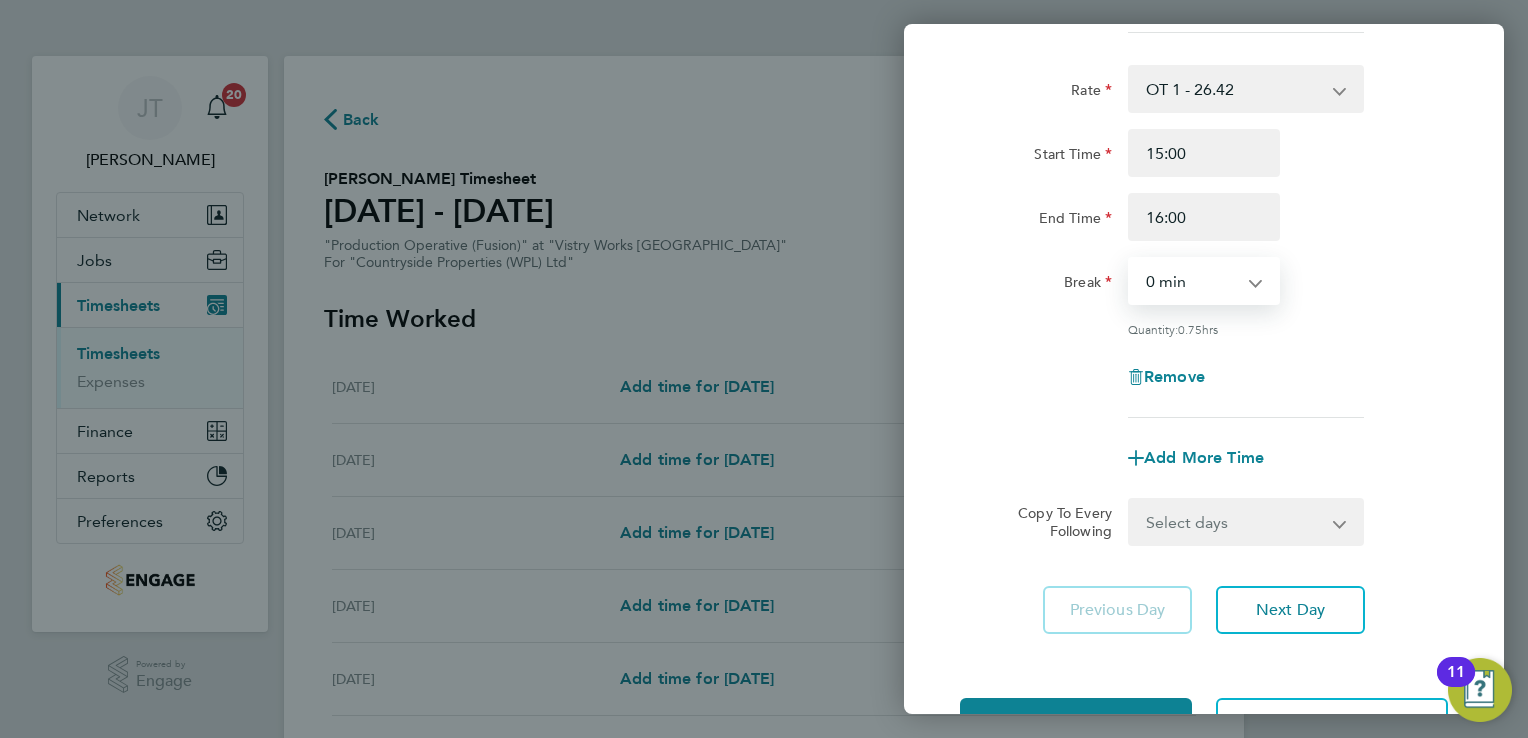 click on "0 min   15 min   30 min   45 min" at bounding box center [1192, 281] 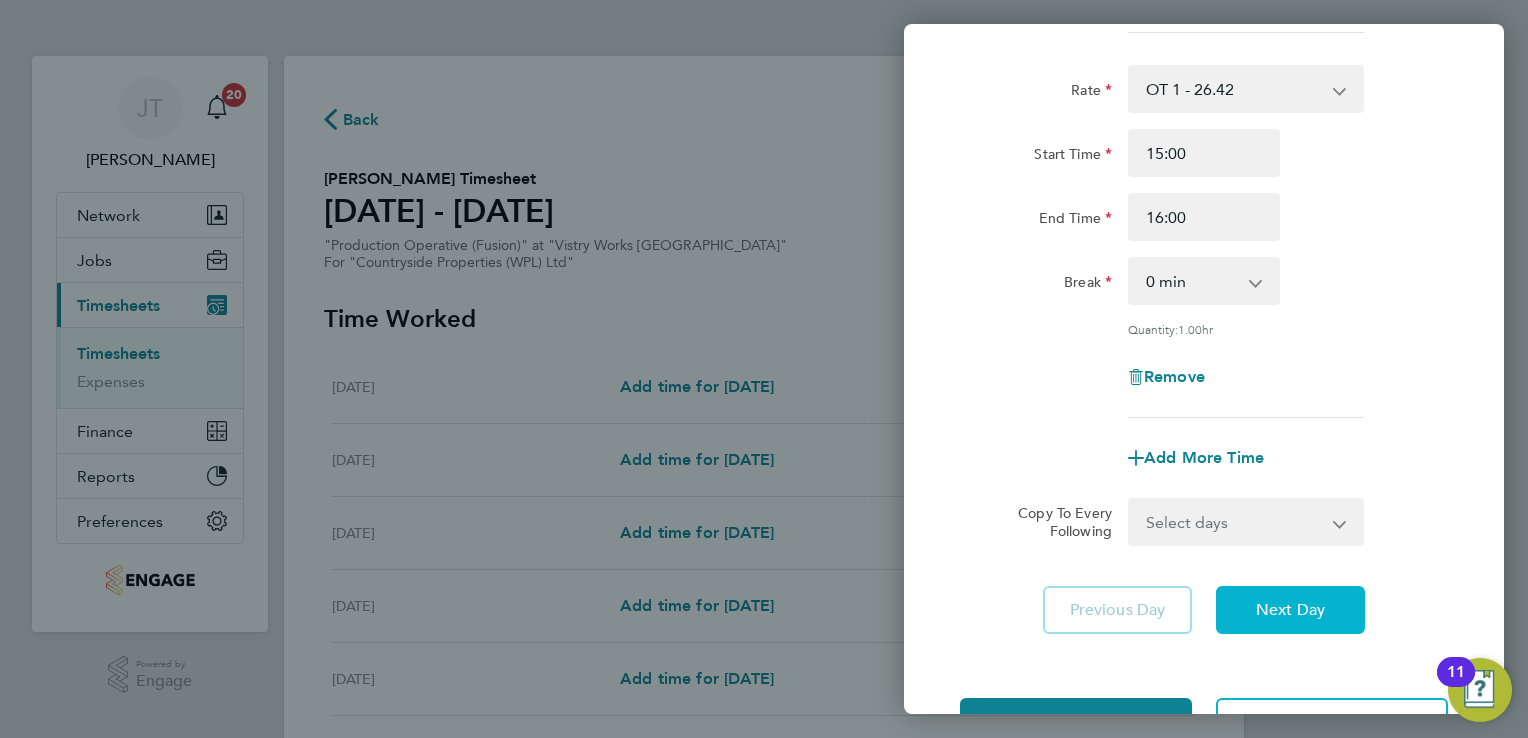 click on "Next Day" 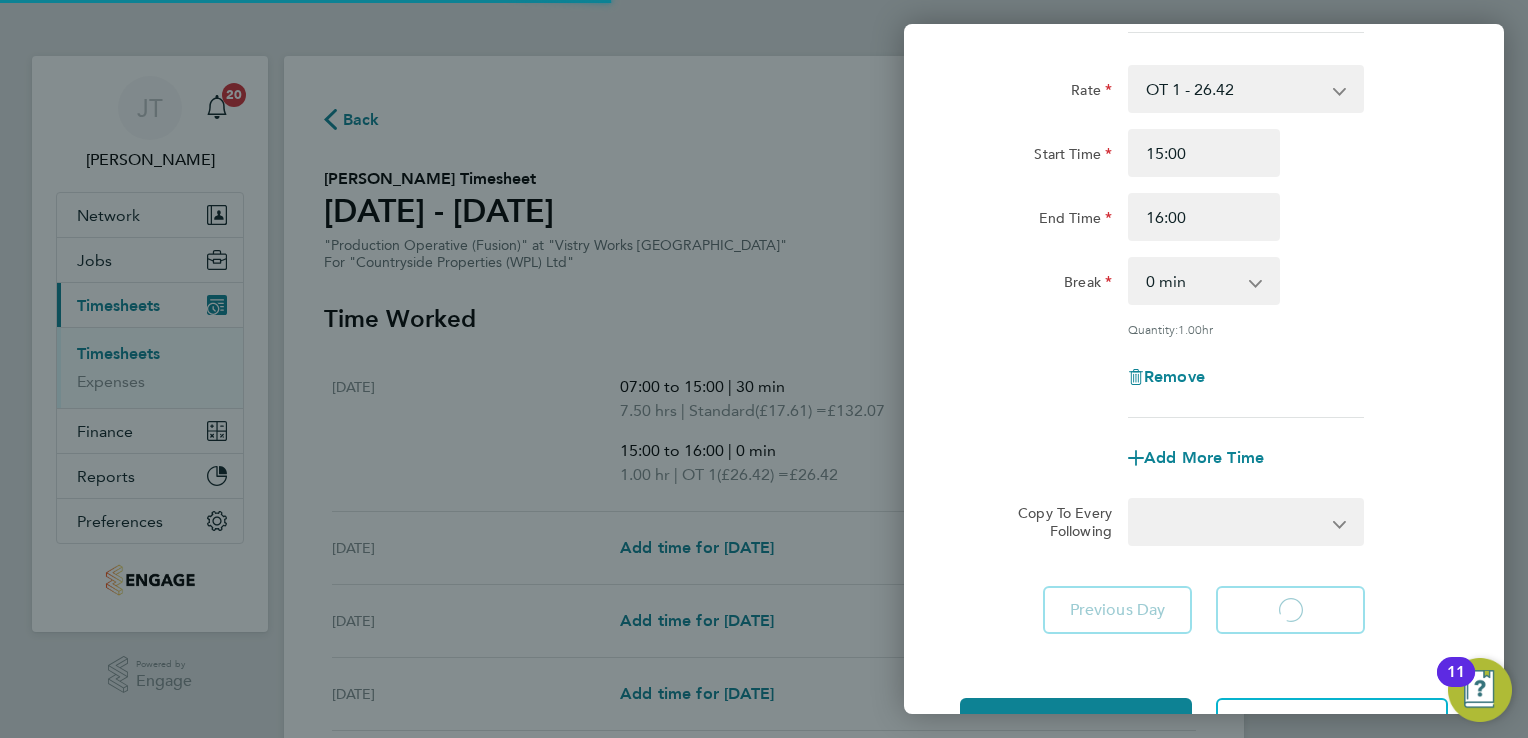 select on "15" 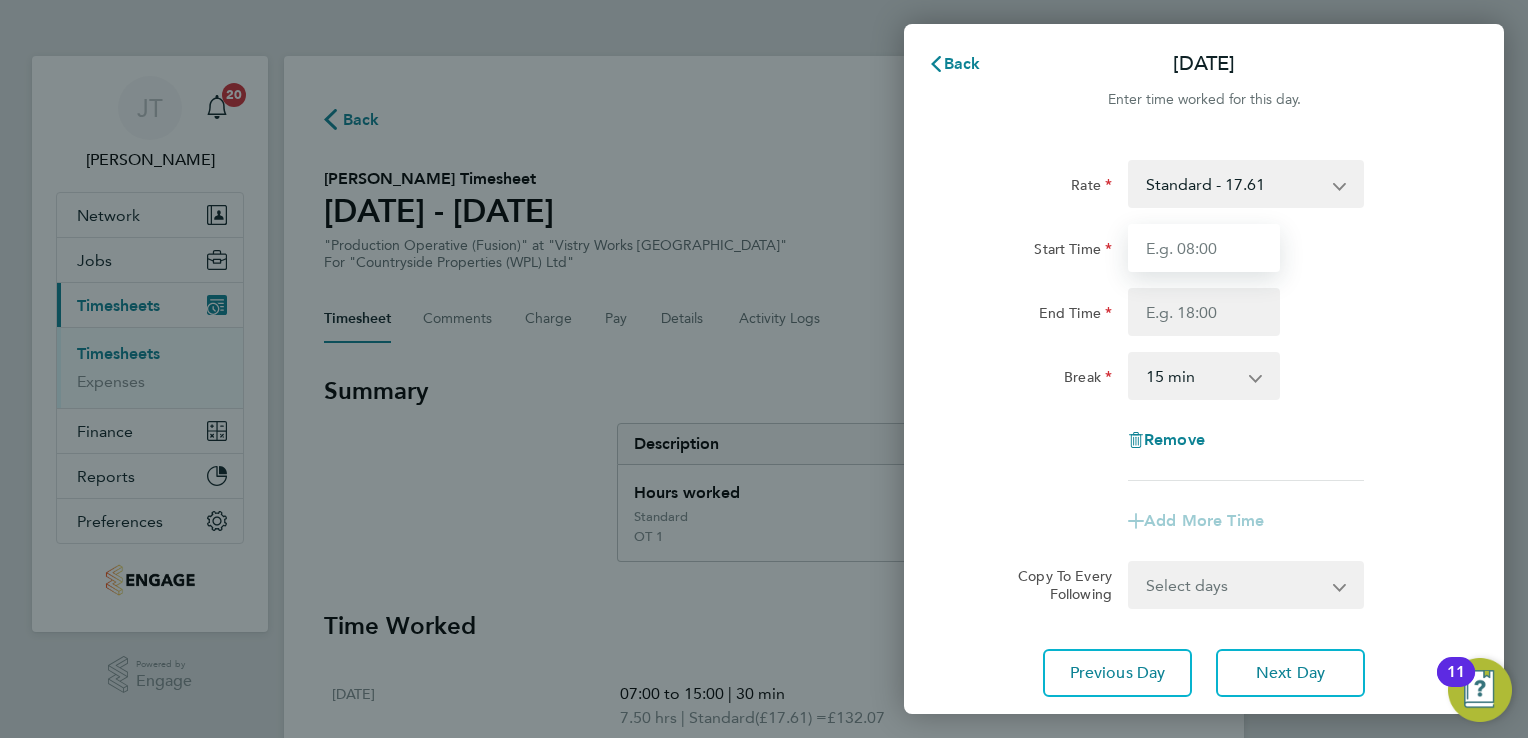 click on "Start Time" at bounding box center [1204, 248] 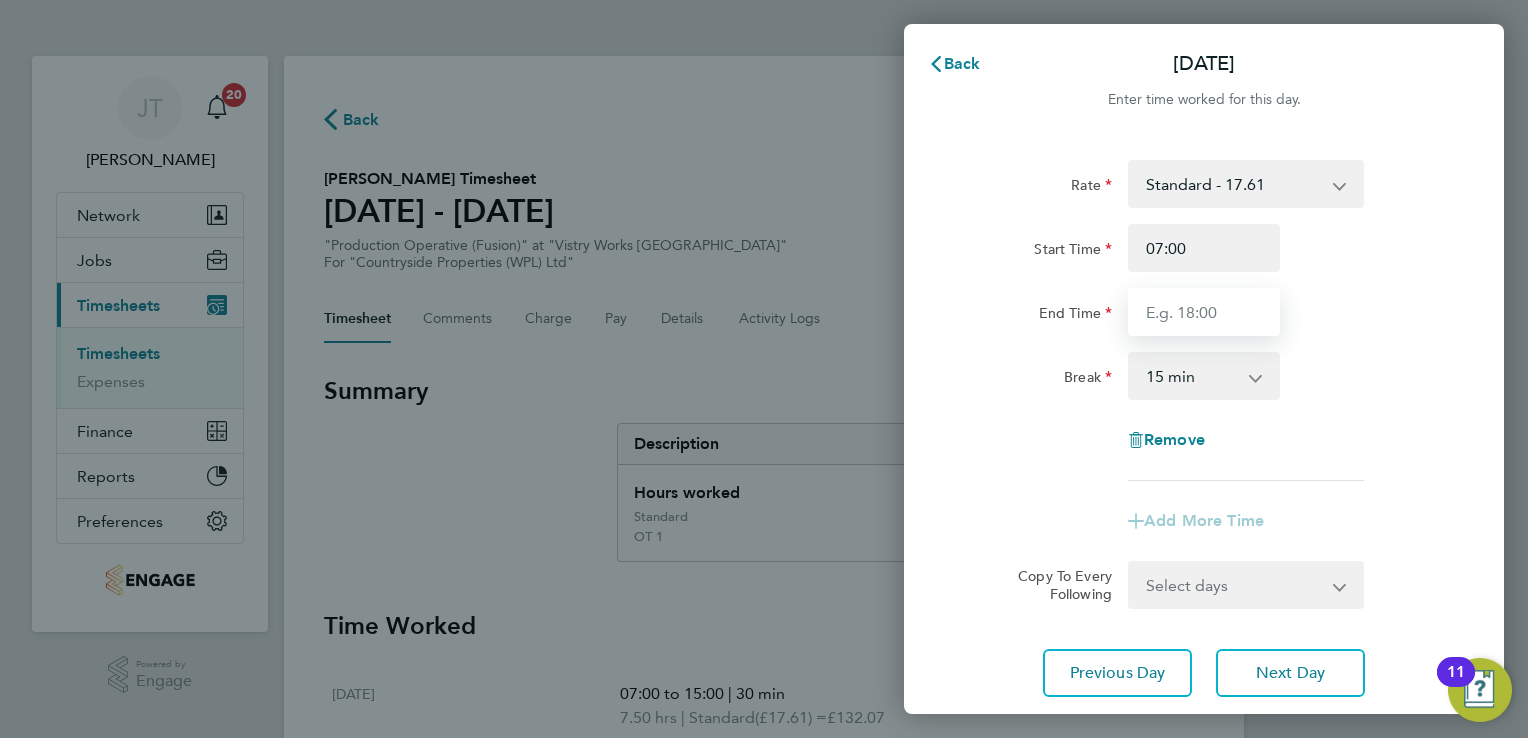 type on "15:00" 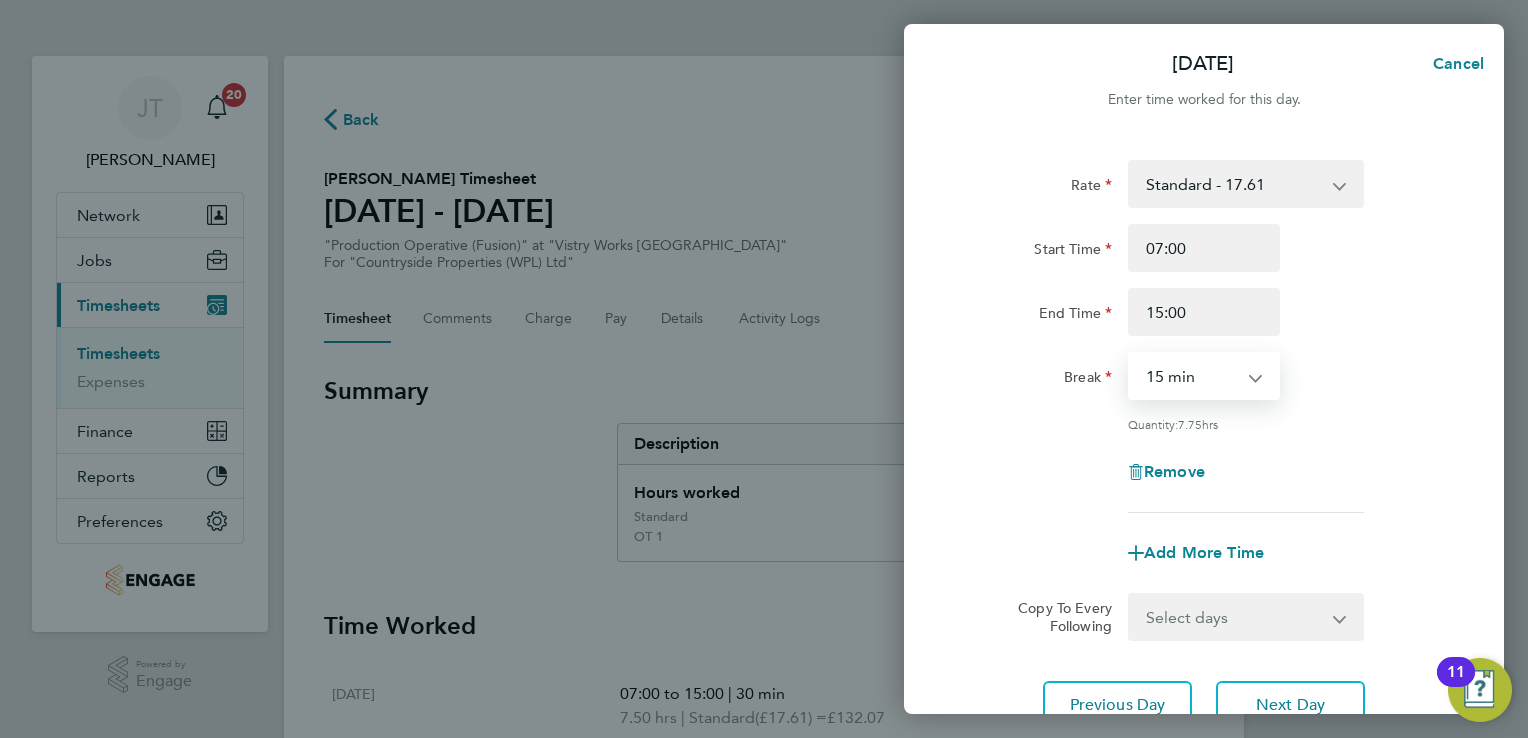 click on "0 min   15 min   30 min   45 min   60 min   75 min   90 min" at bounding box center (1192, 376) 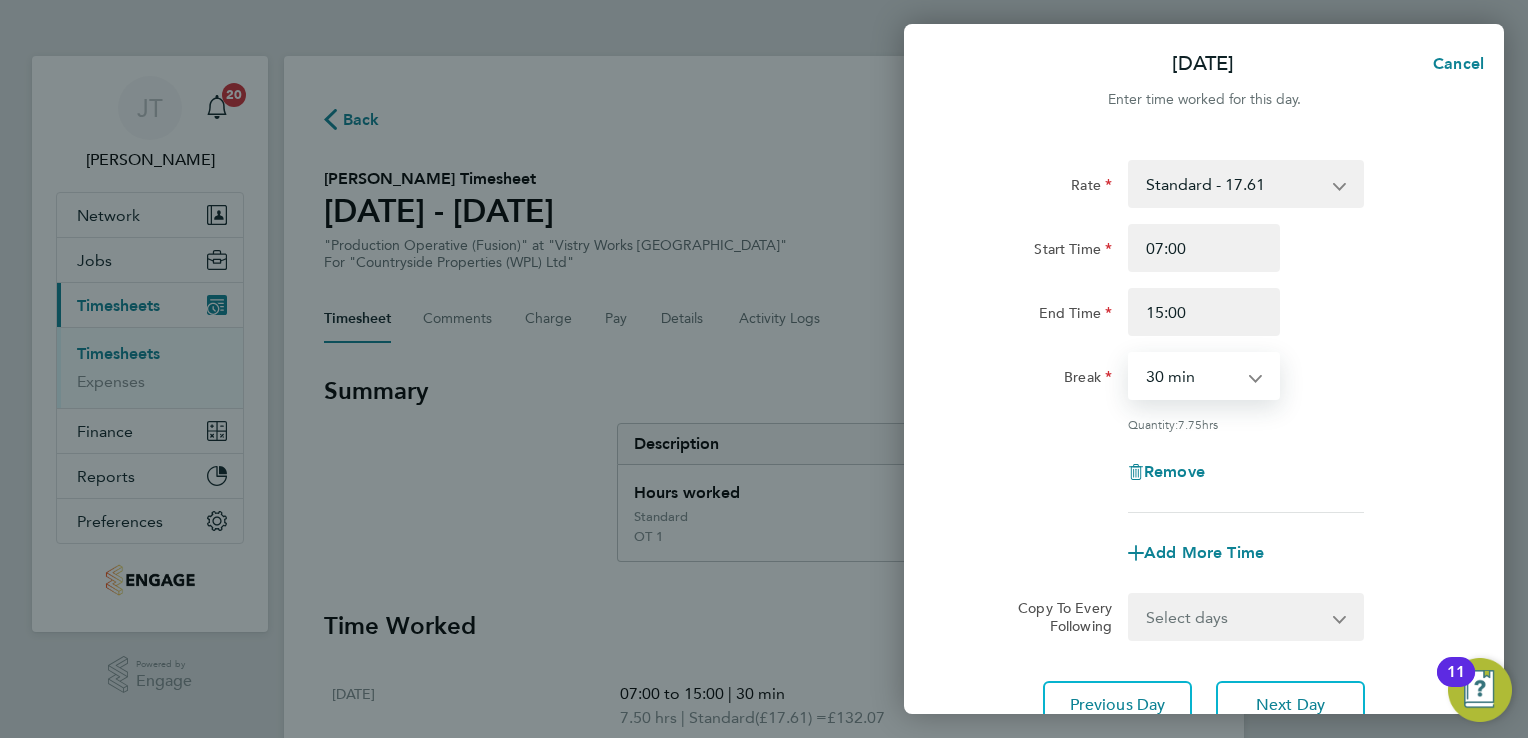 click on "0 min   15 min   30 min   45 min   60 min   75 min   90 min" at bounding box center (1192, 376) 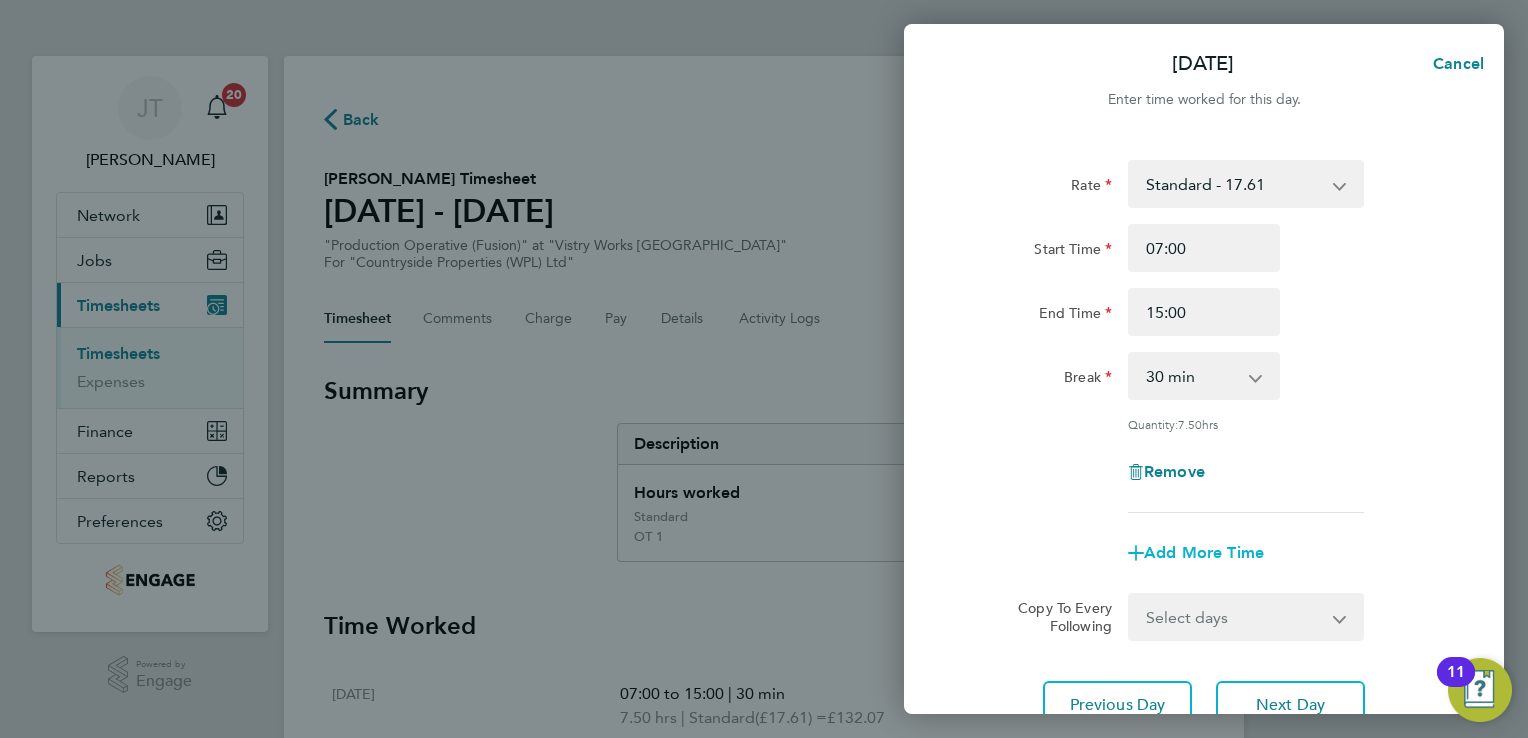 click on "Add More Time" 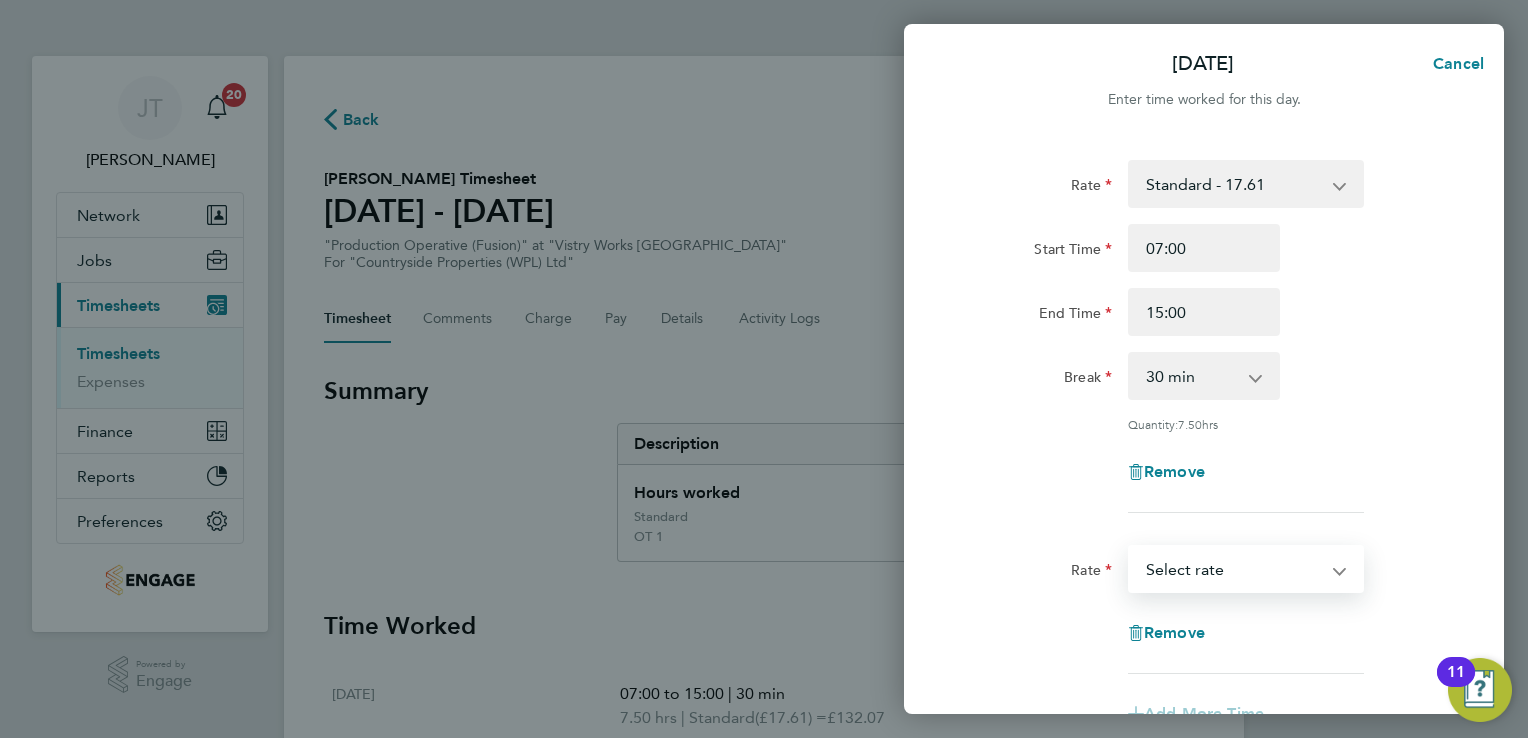click on "Standard - 17.61   OT 1 - 26.42   OT2 - 35.22   Select rate" at bounding box center (1234, 569) 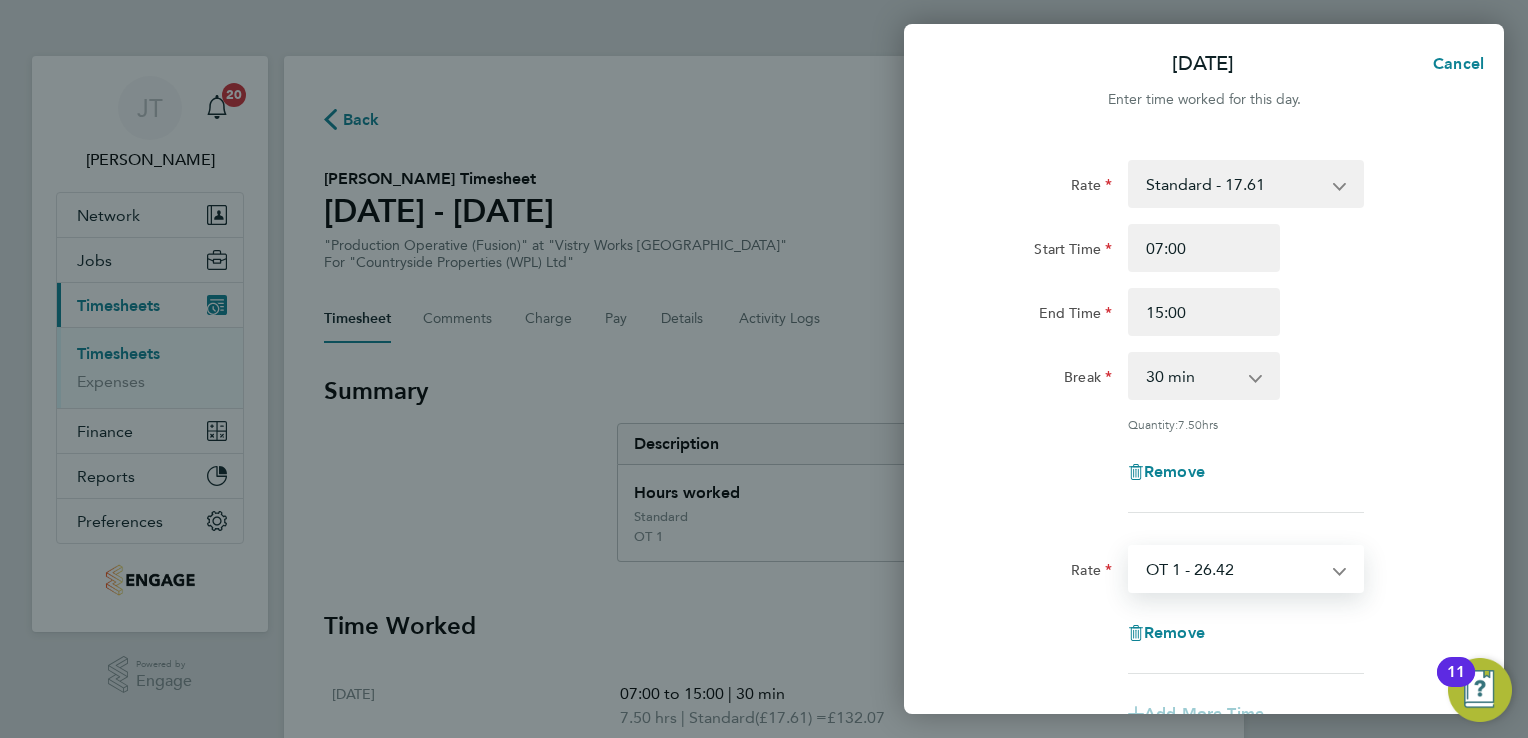 select on "15" 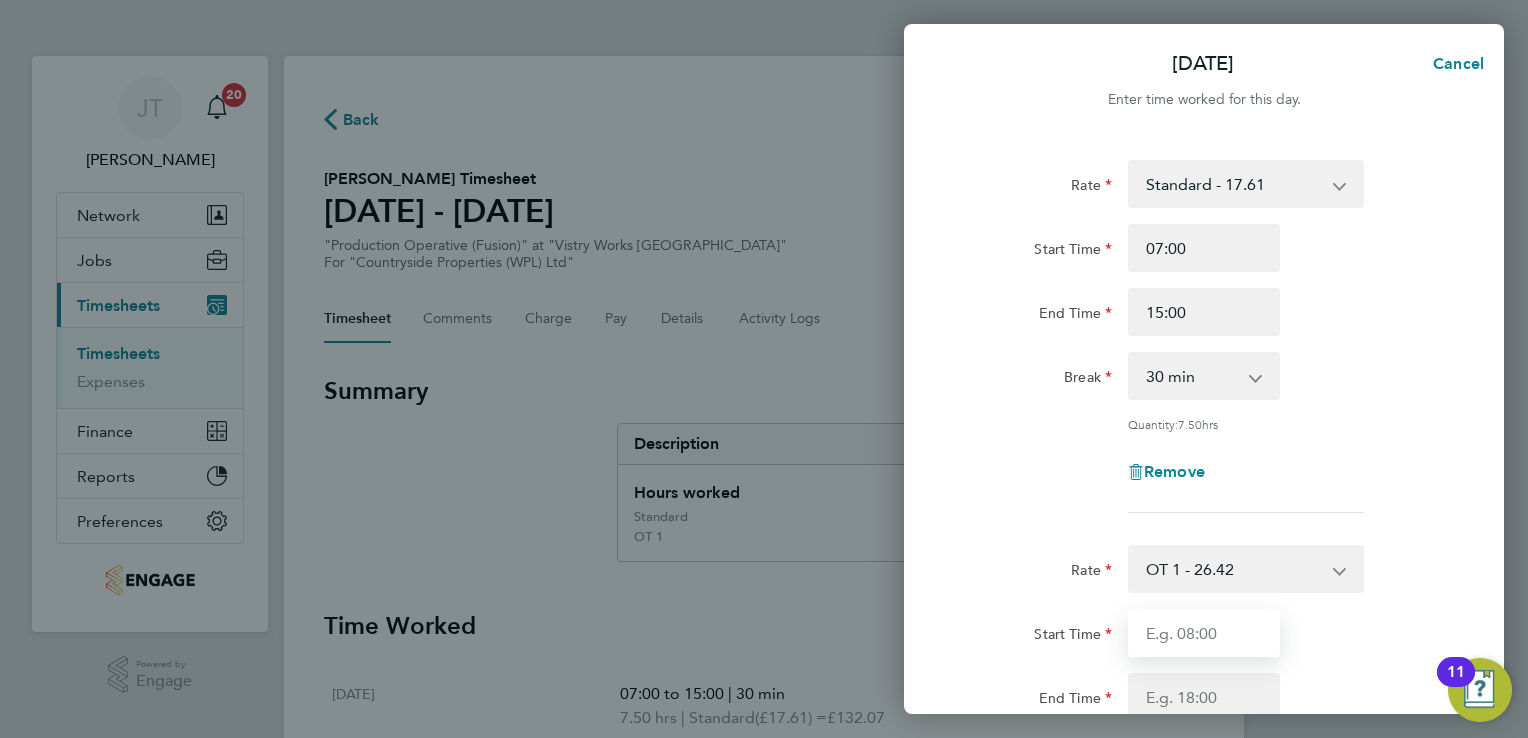 drag, startPoint x: 1188, startPoint y: 589, endPoint x: 1194, endPoint y: 631, distance: 42.426407 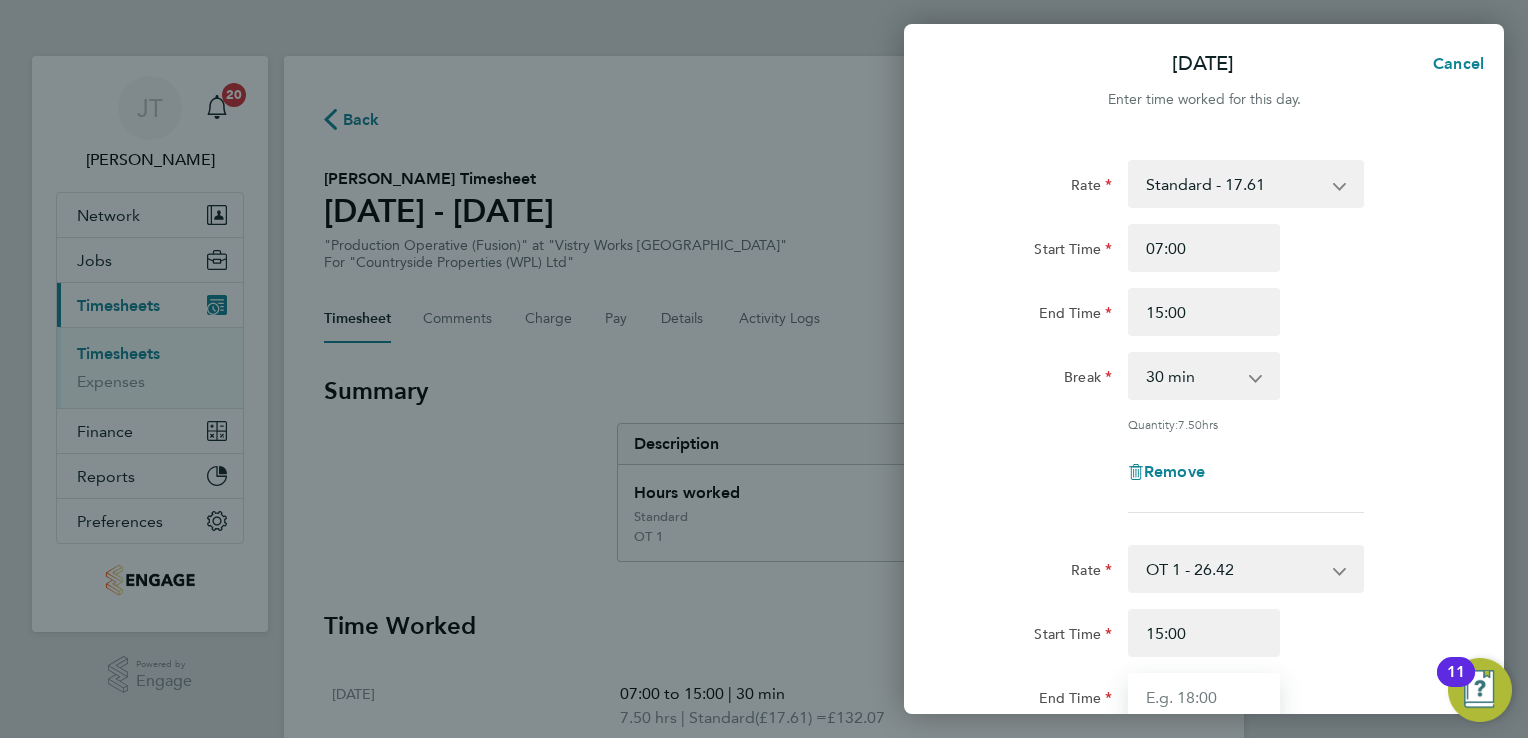 type on "16:00" 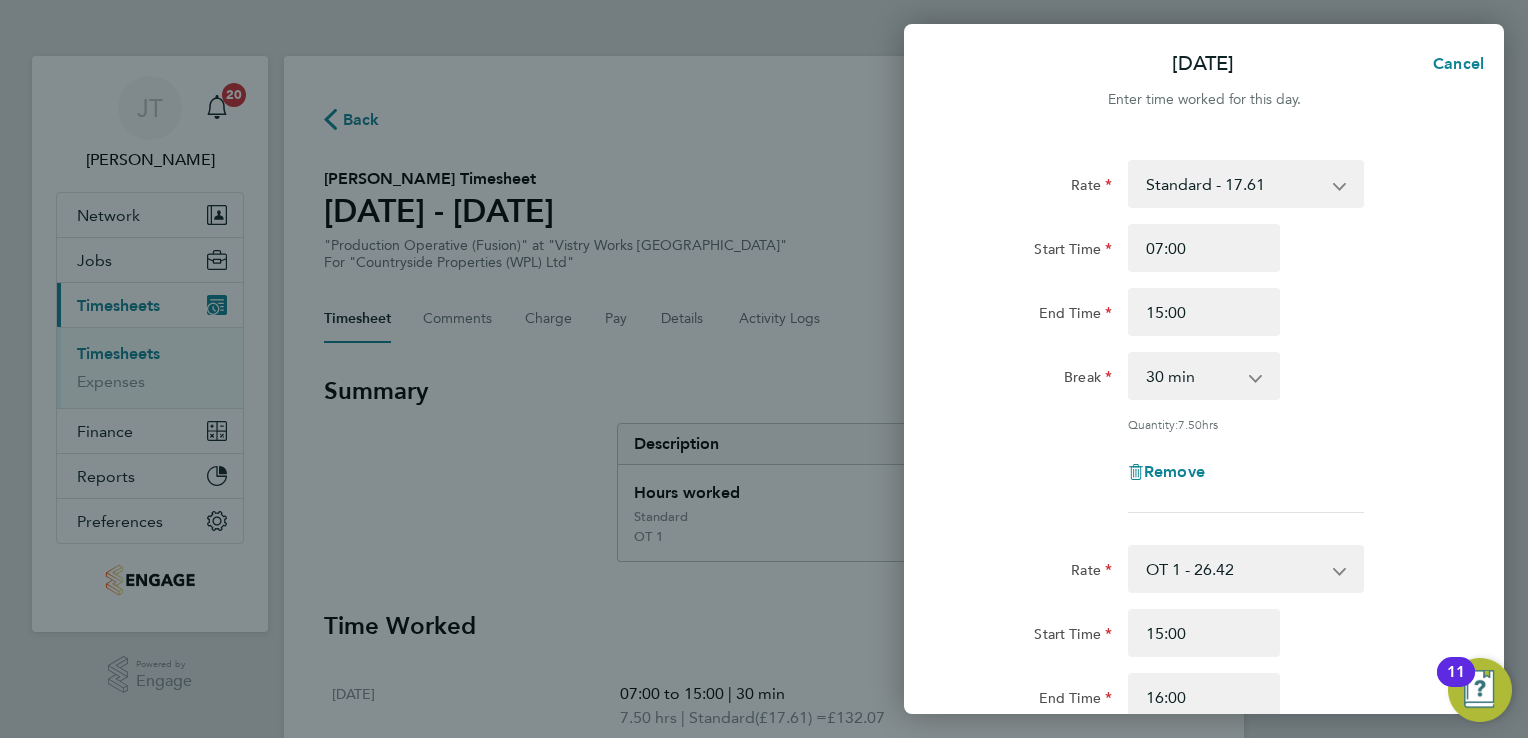 click on "Start Time 15:00" 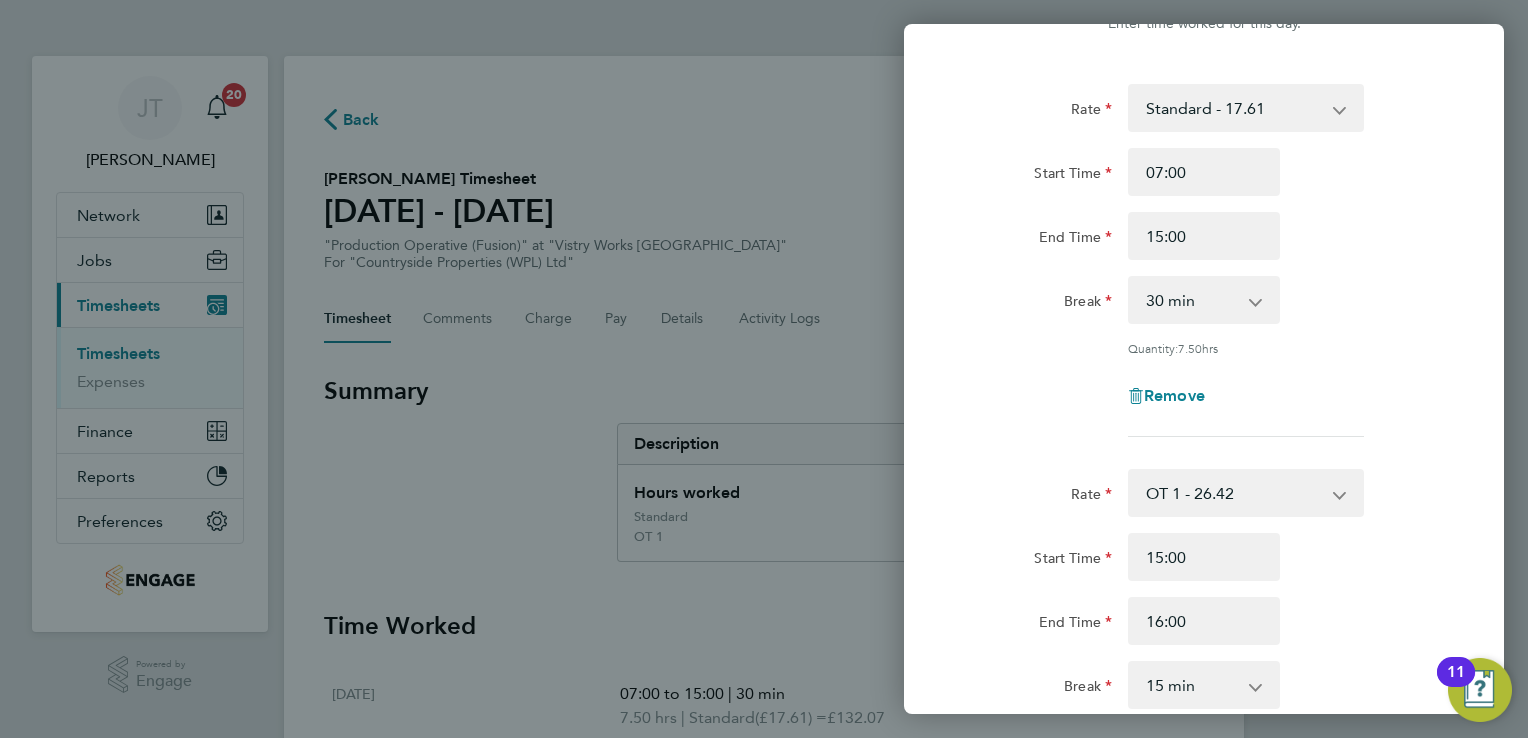 scroll, scrollTop: 80, scrollLeft: 0, axis: vertical 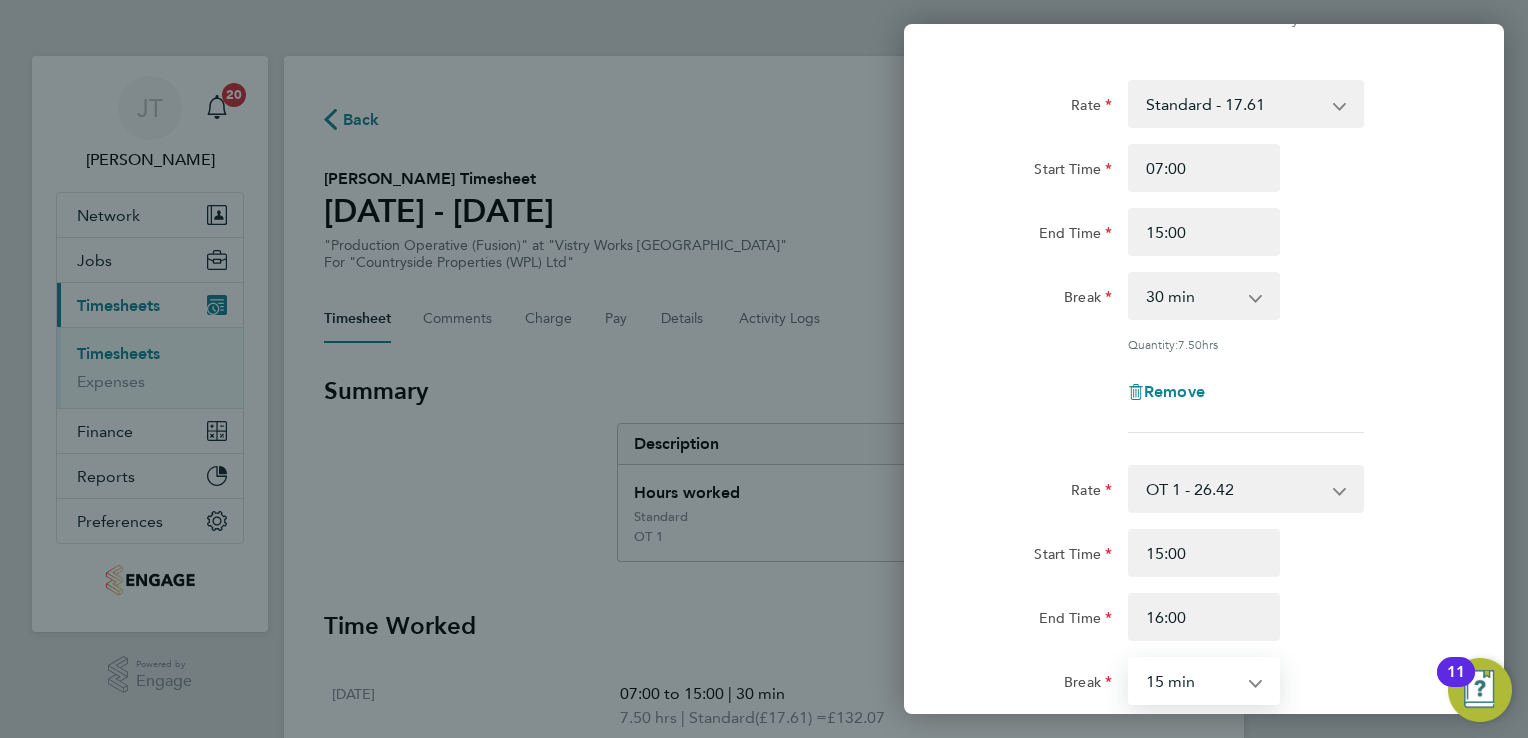 click on "0 min   15 min   30 min   45 min" at bounding box center (1192, 681) 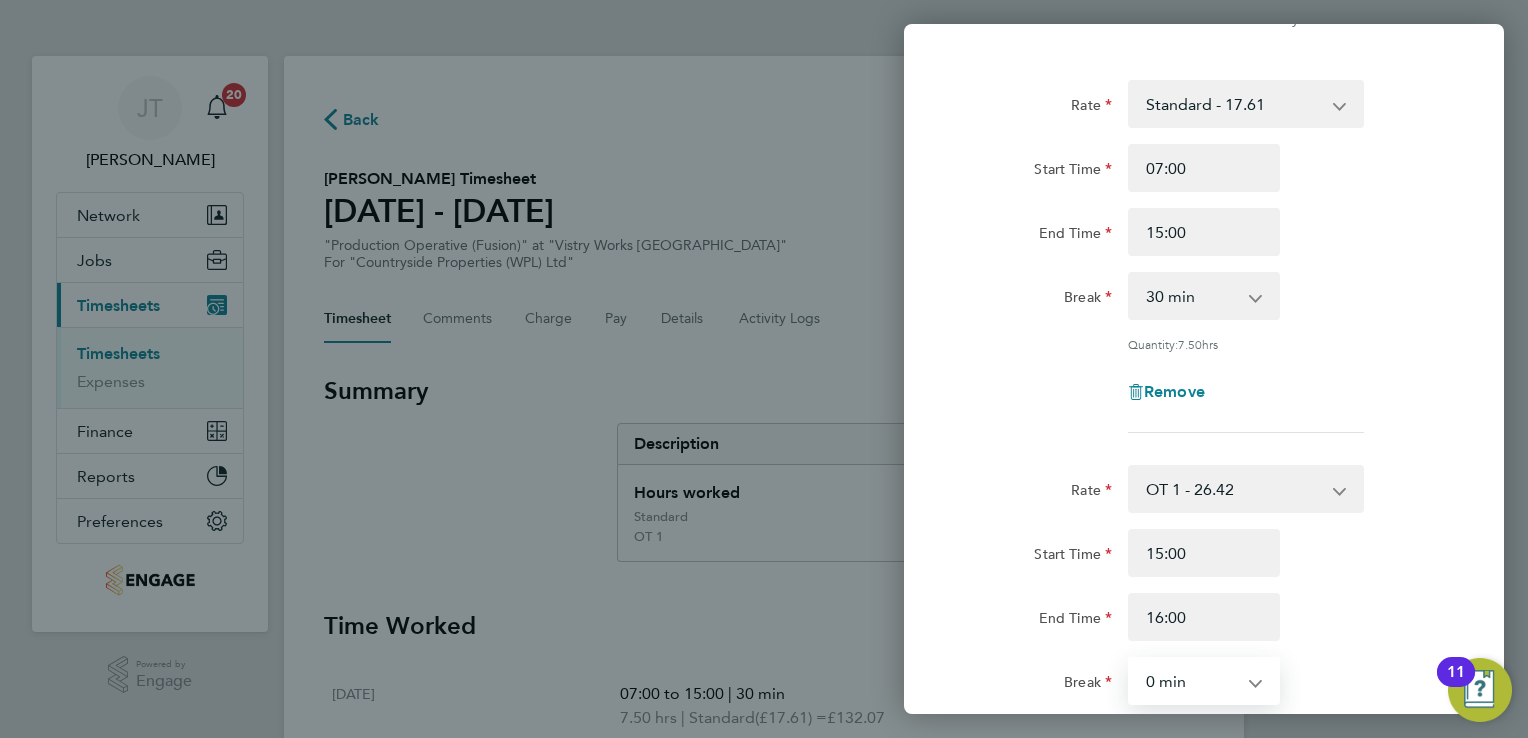 click on "0 min   15 min   30 min   45 min" at bounding box center (1192, 681) 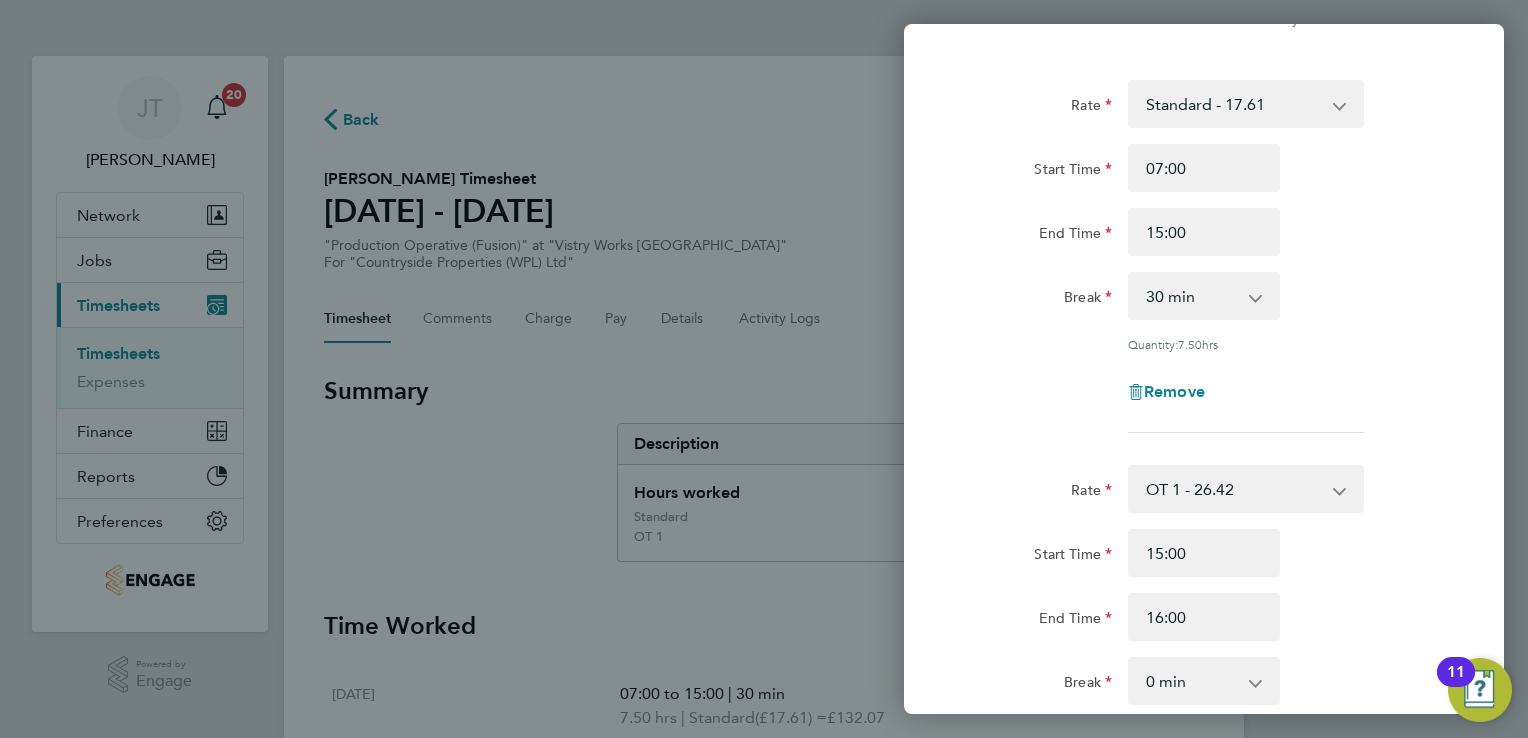 click on "Start Time 15:00 End Time 16:00" 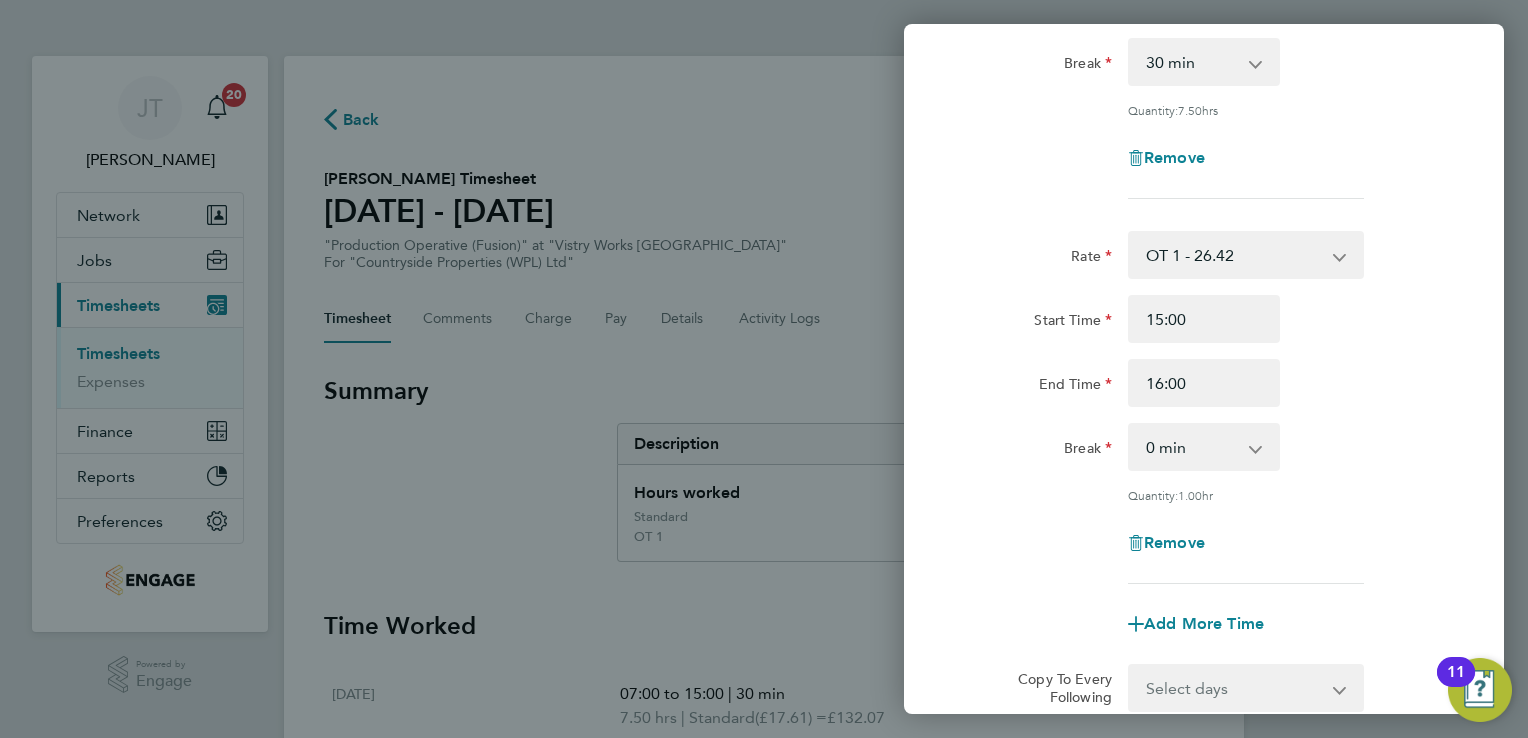 scroll, scrollTop: 360, scrollLeft: 0, axis: vertical 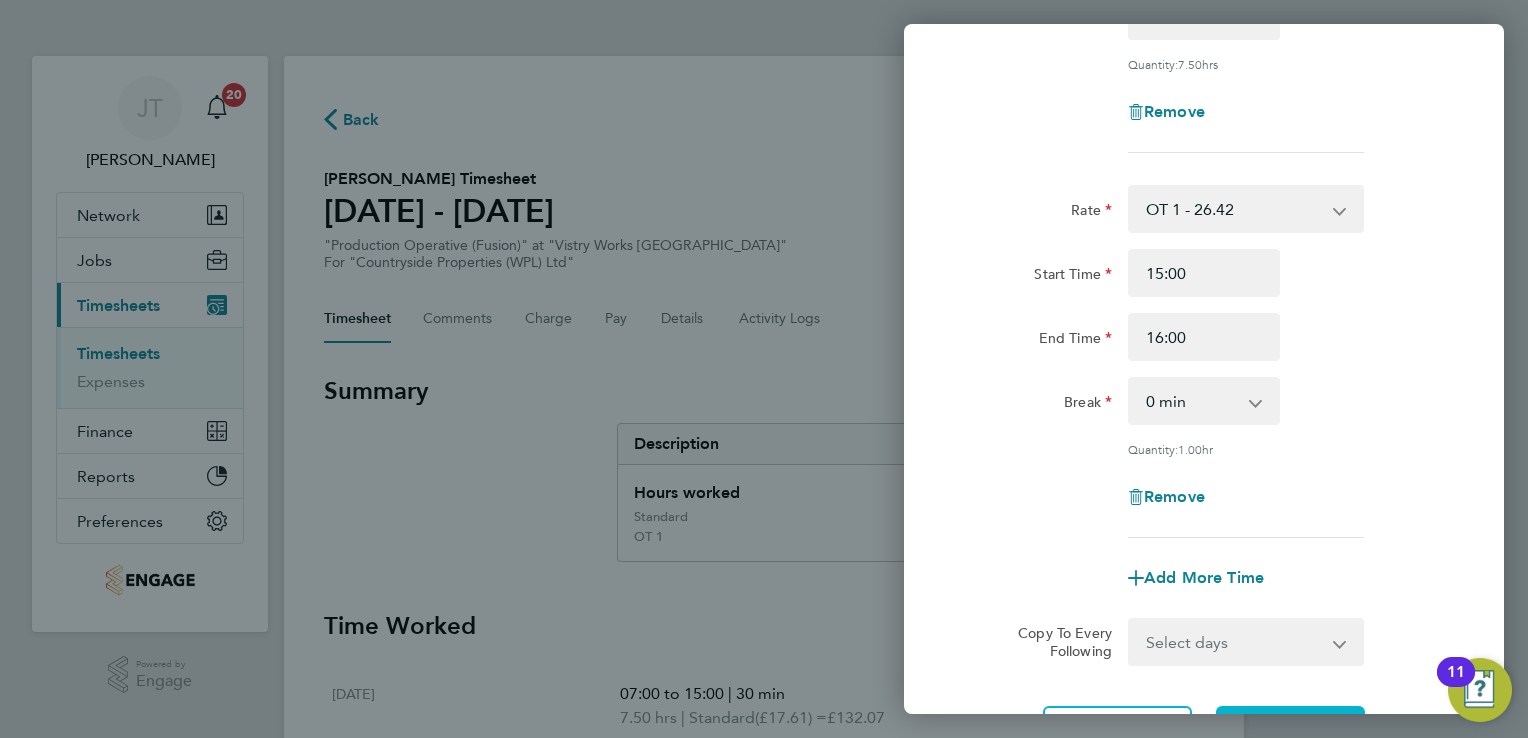 click on "Next Day" 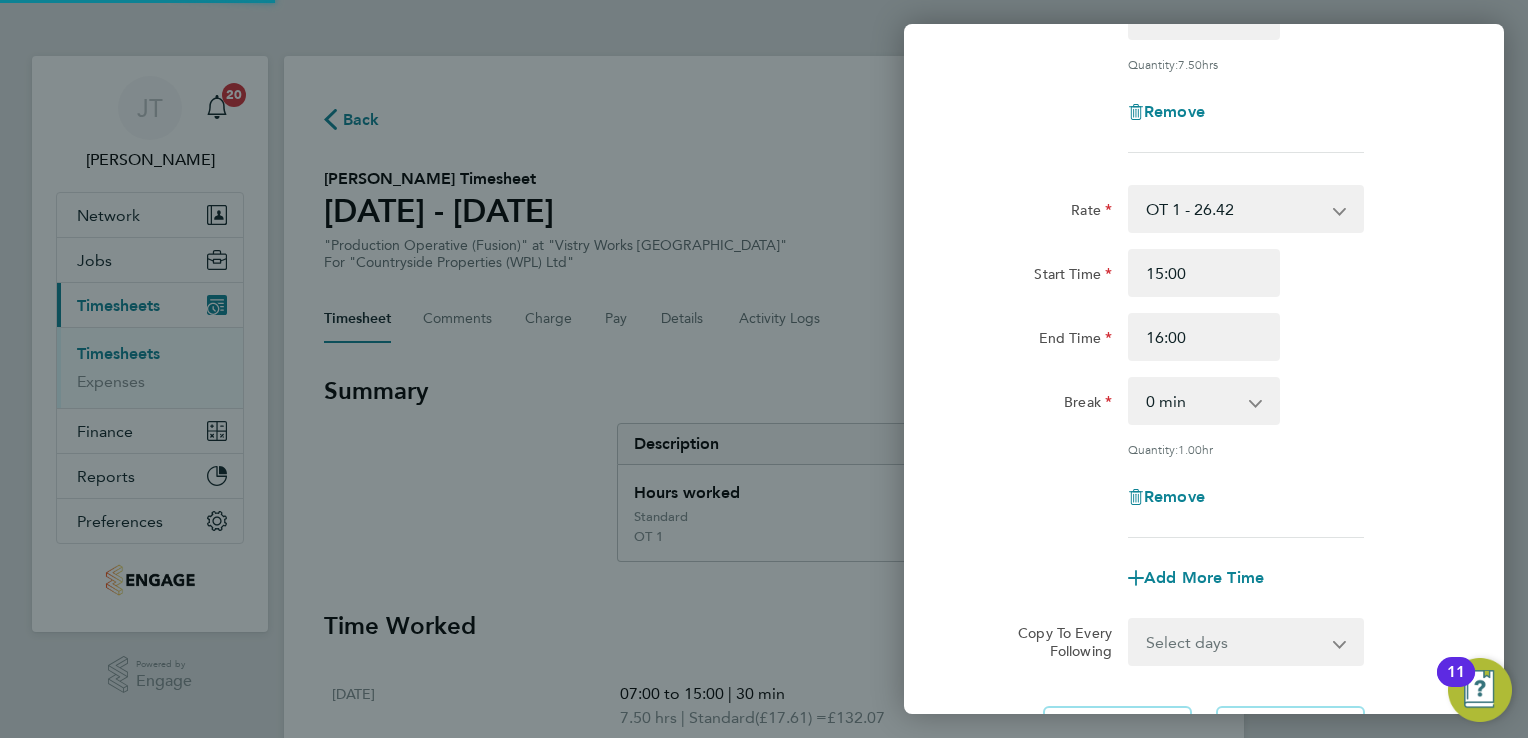 select on "15" 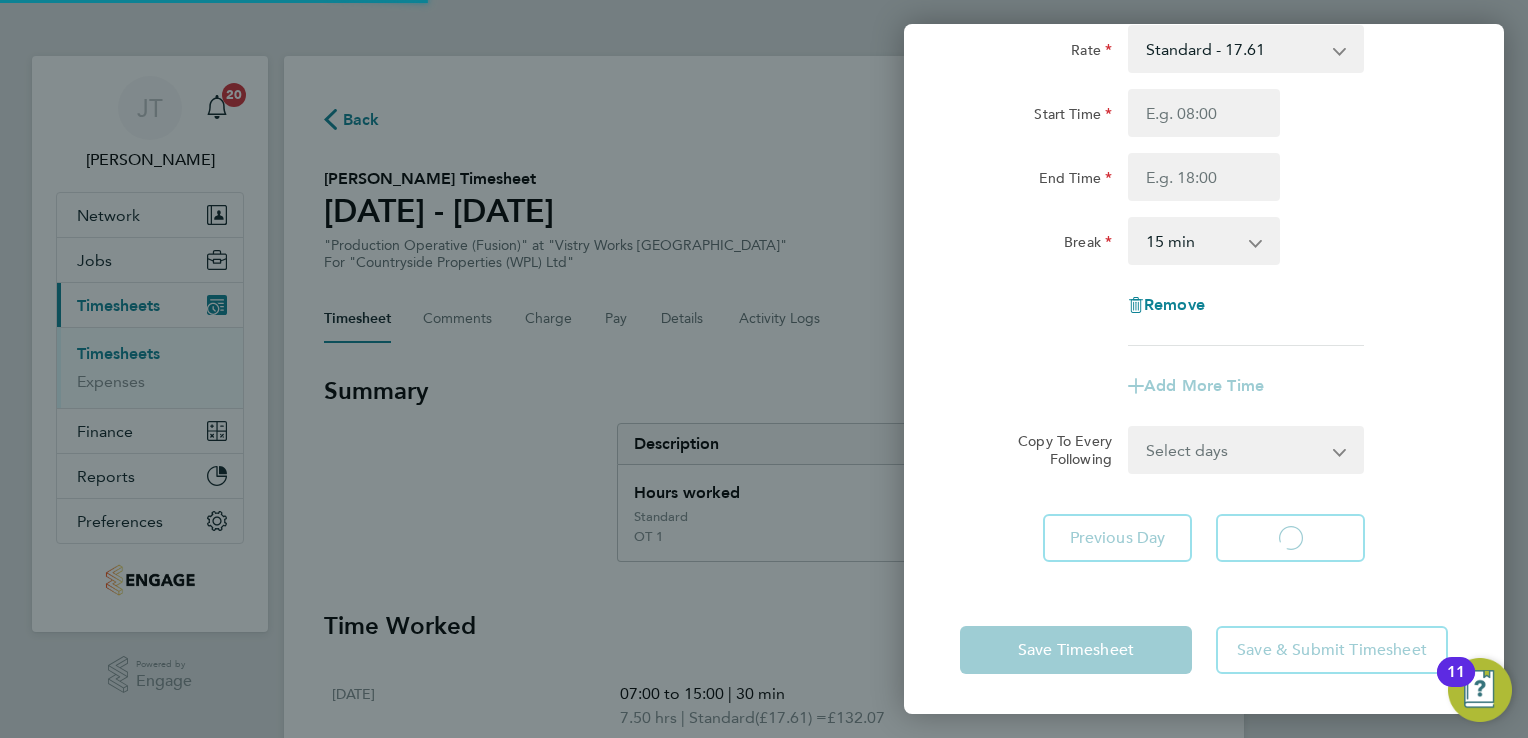 scroll, scrollTop: 133, scrollLeft: 0, axis: vertical 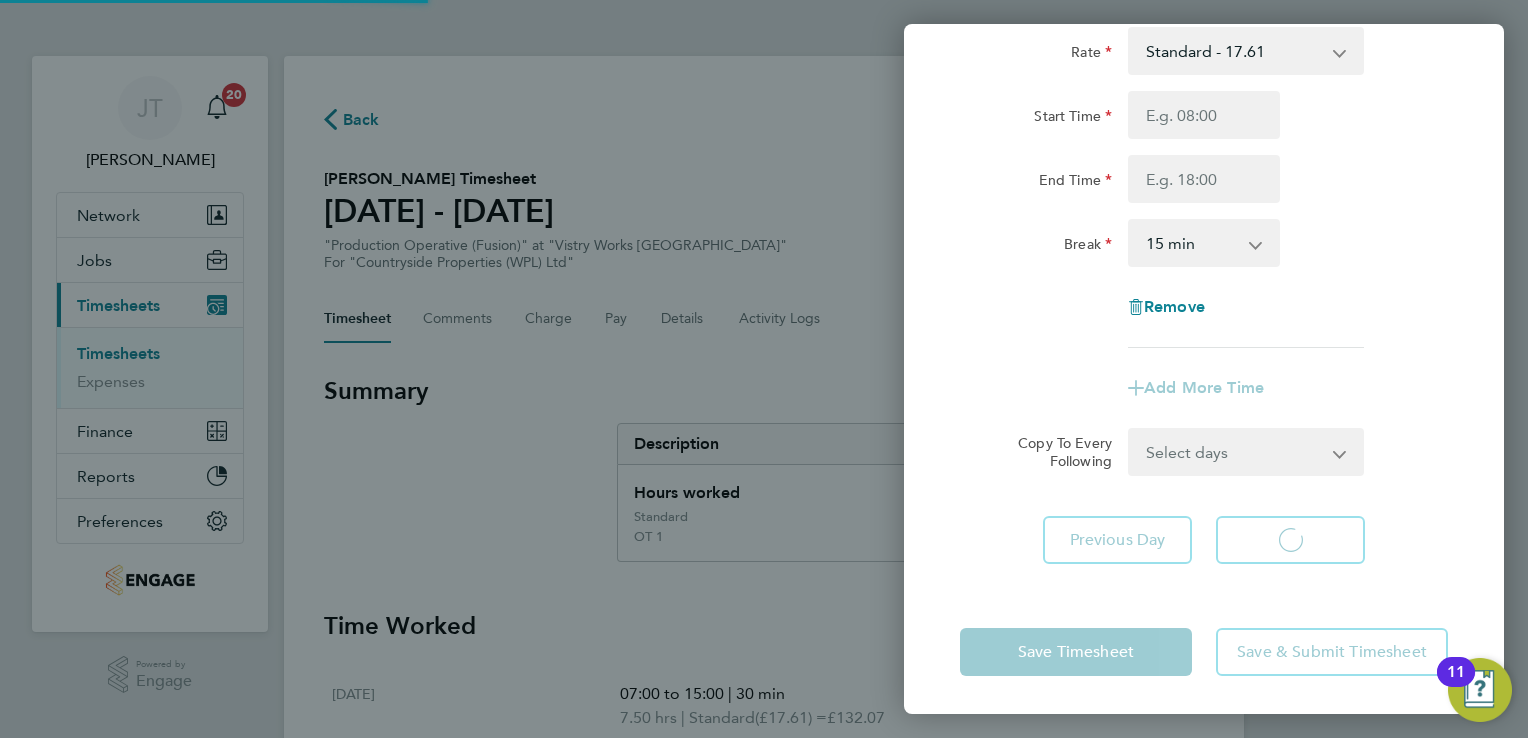select on "15" 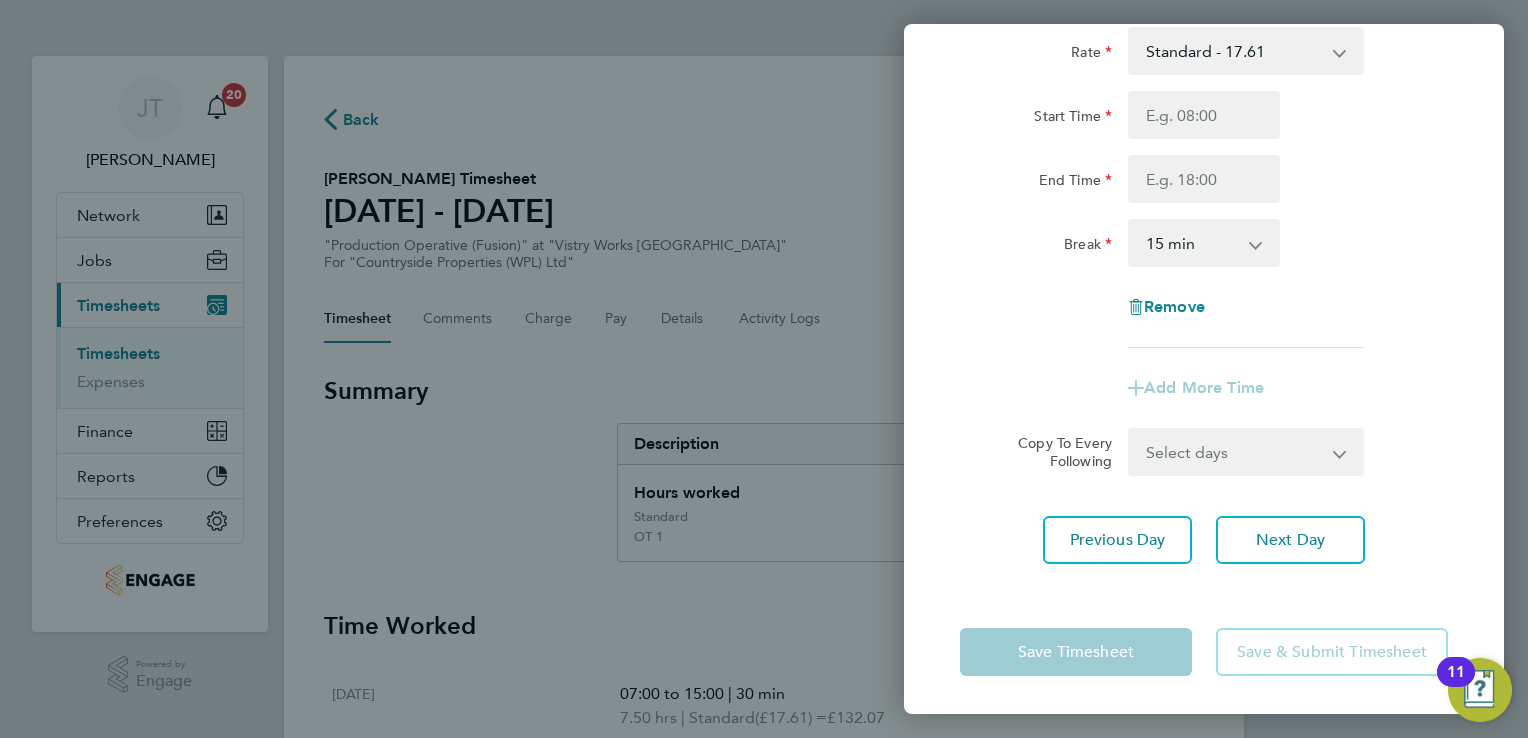 click on "End Time" 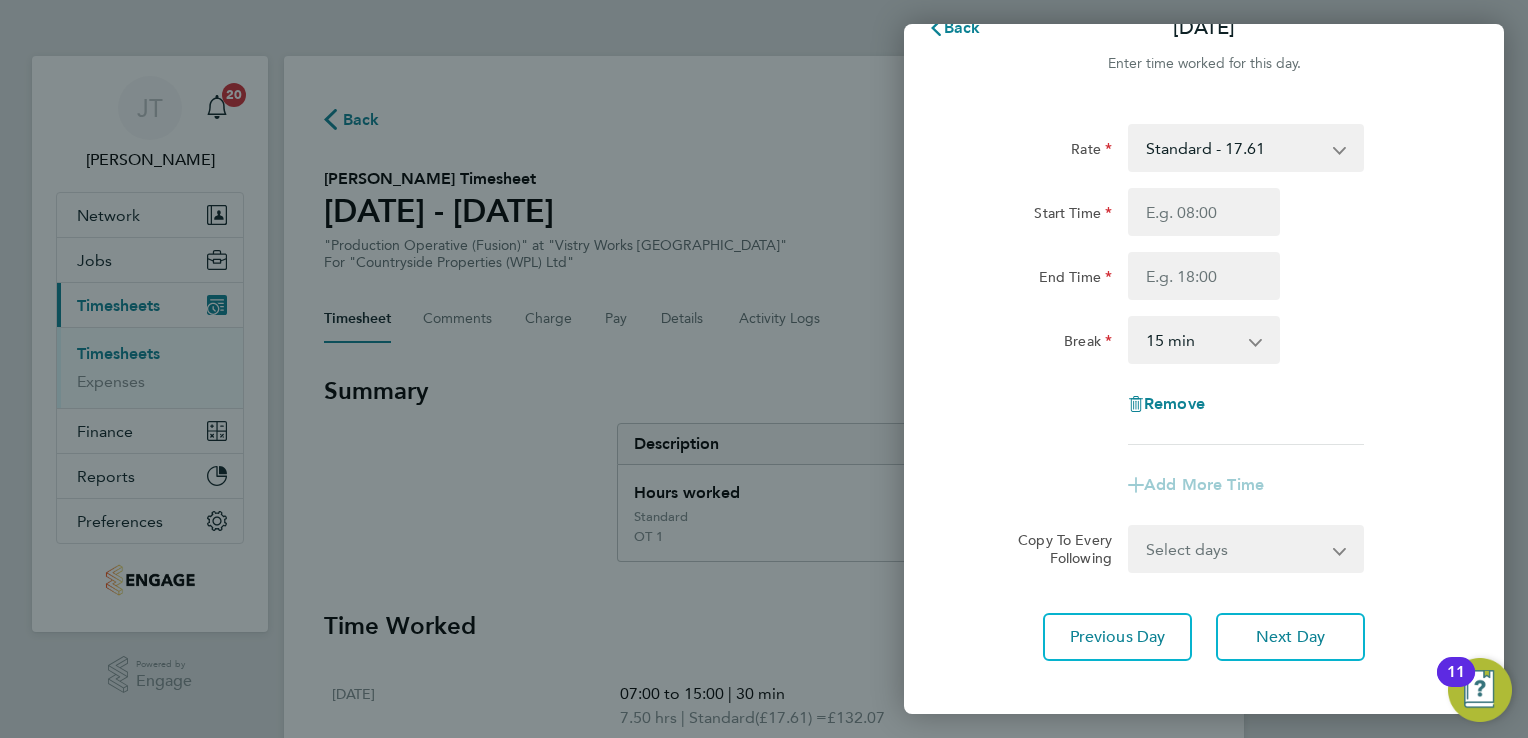 scroll, scrollTop: 0, scrollLeft: 0, axis: both 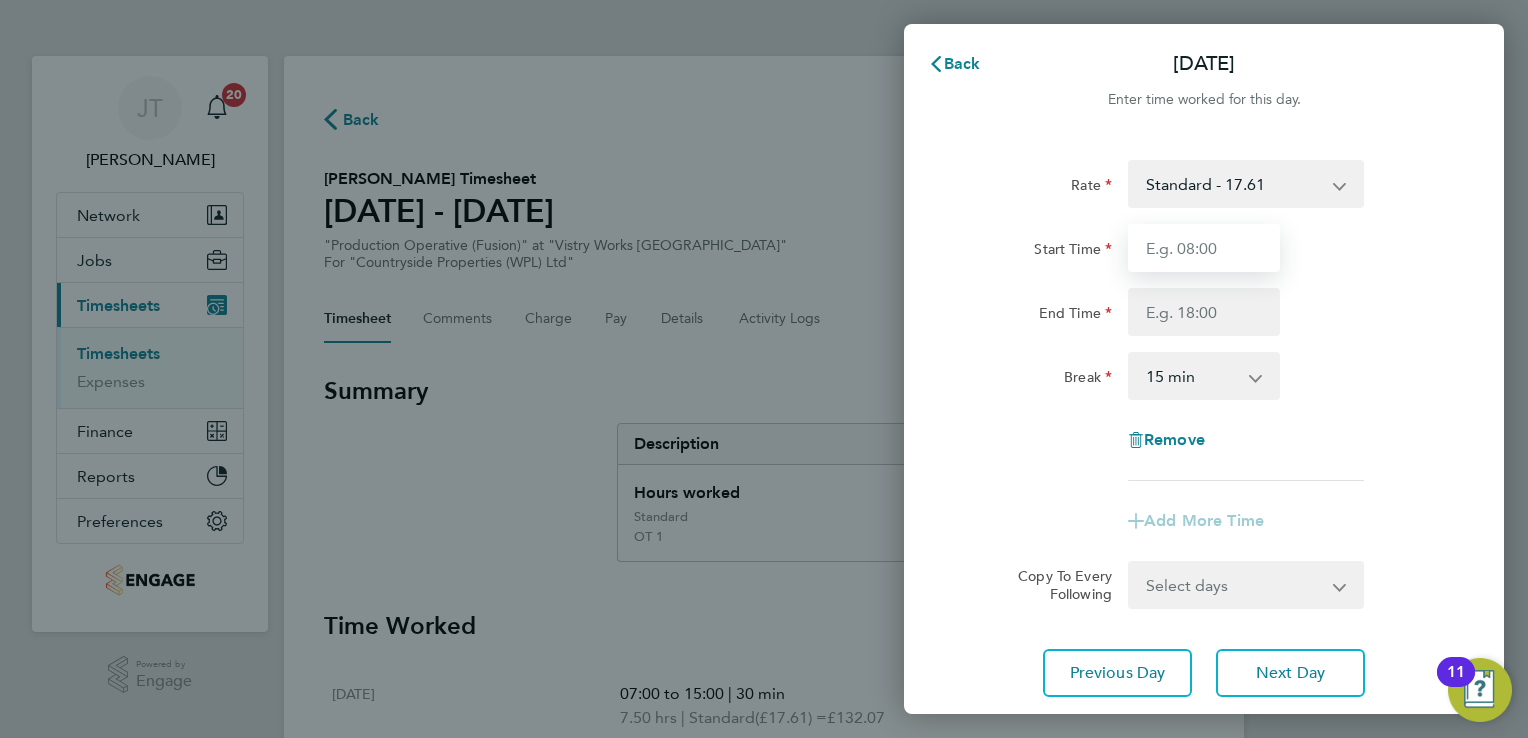 click on "Start Time" at bounding box center (1204, 248) 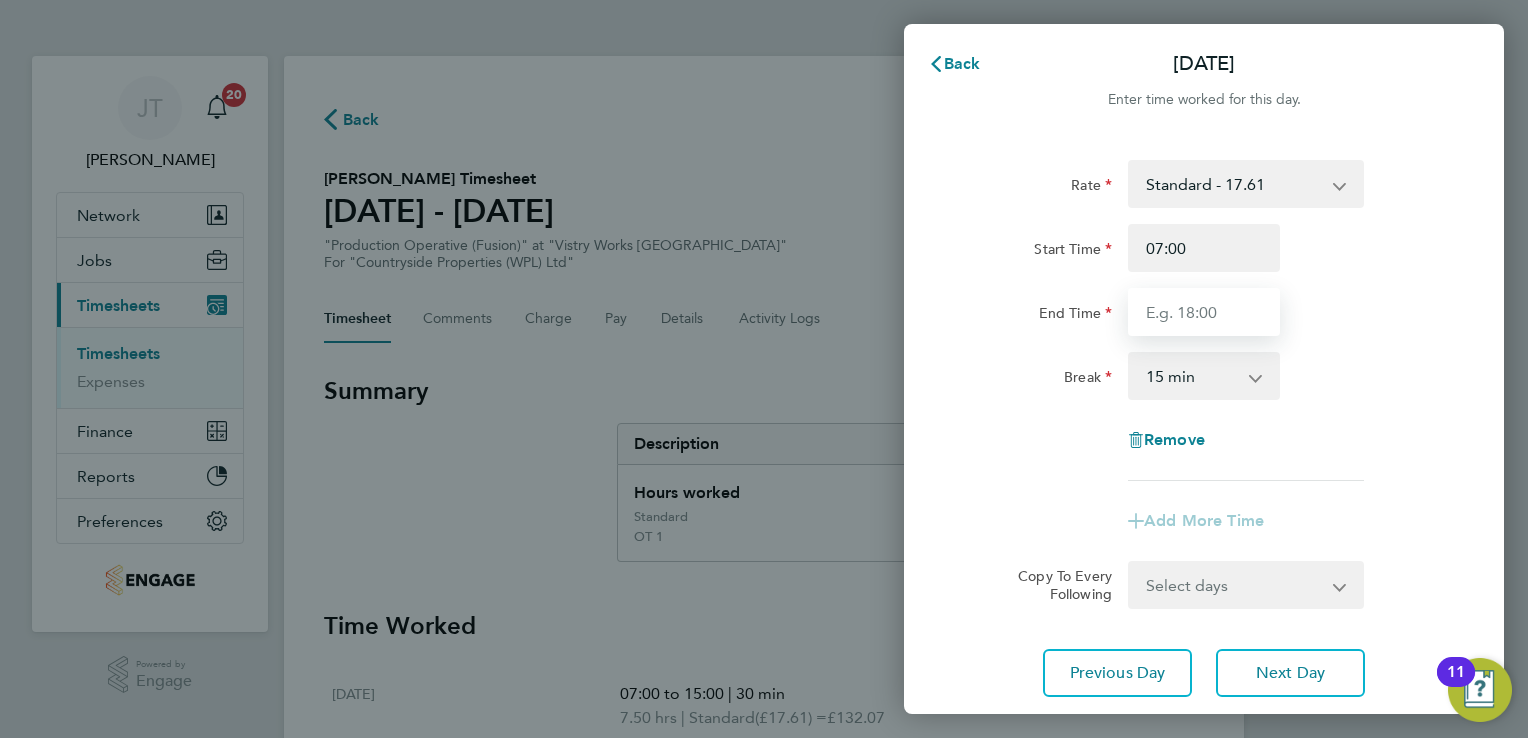 type on "15:00" 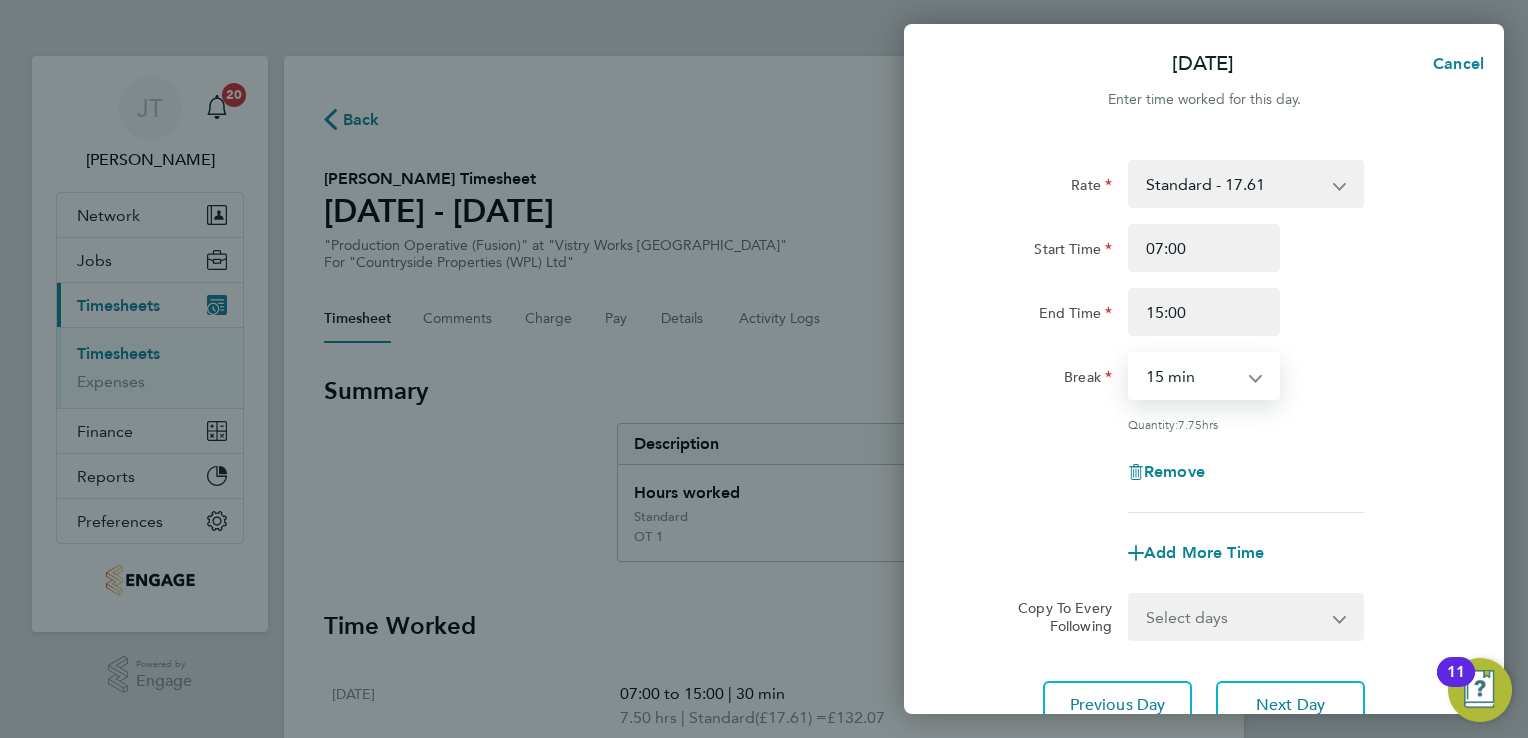 click on "0 min   15 min   30 min   45 min   60 min   75 min   90 min" at bounding box center (1192, 376) 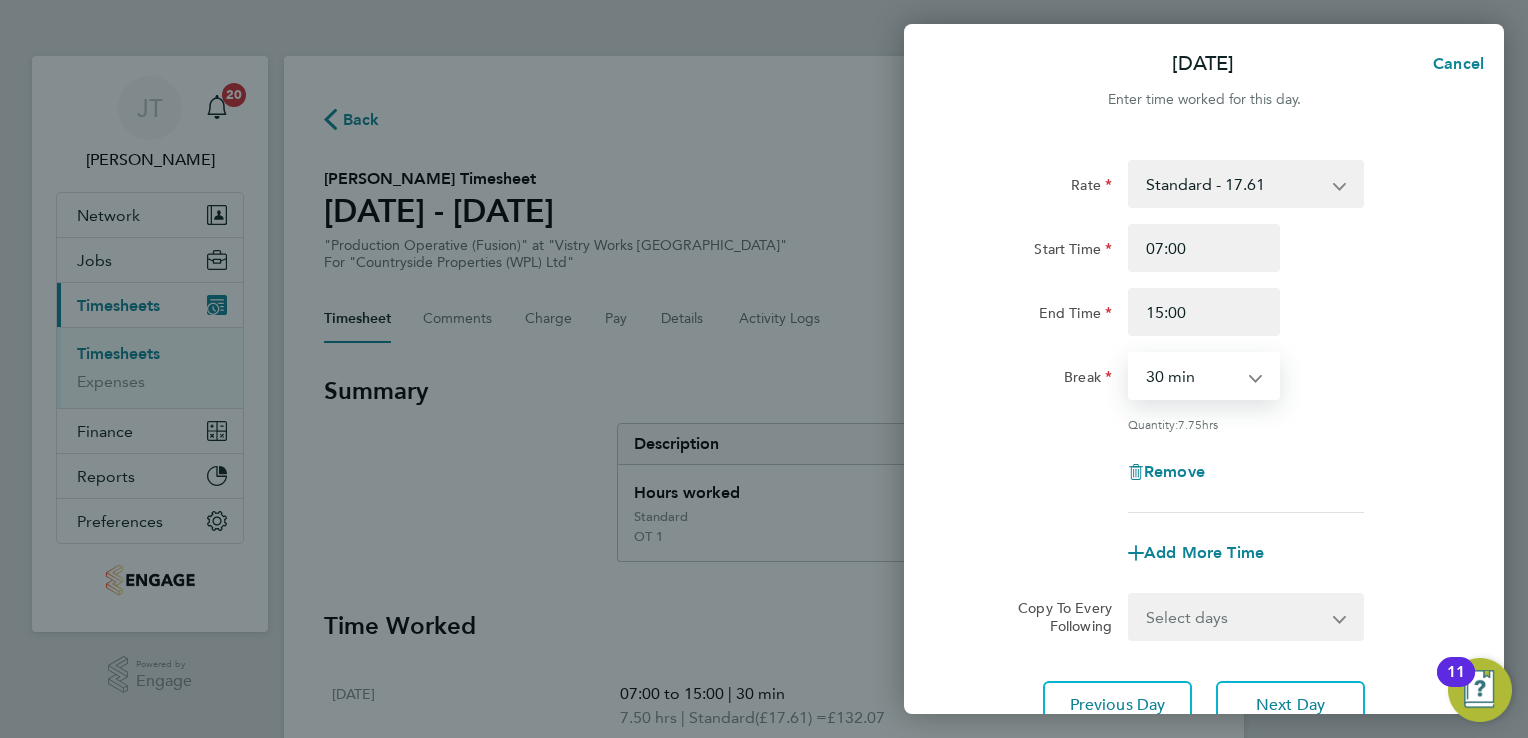 click on "0 min   15 min   30 min   45 min   60 min   75 min   90 min" at bounding box center [1192, 376] 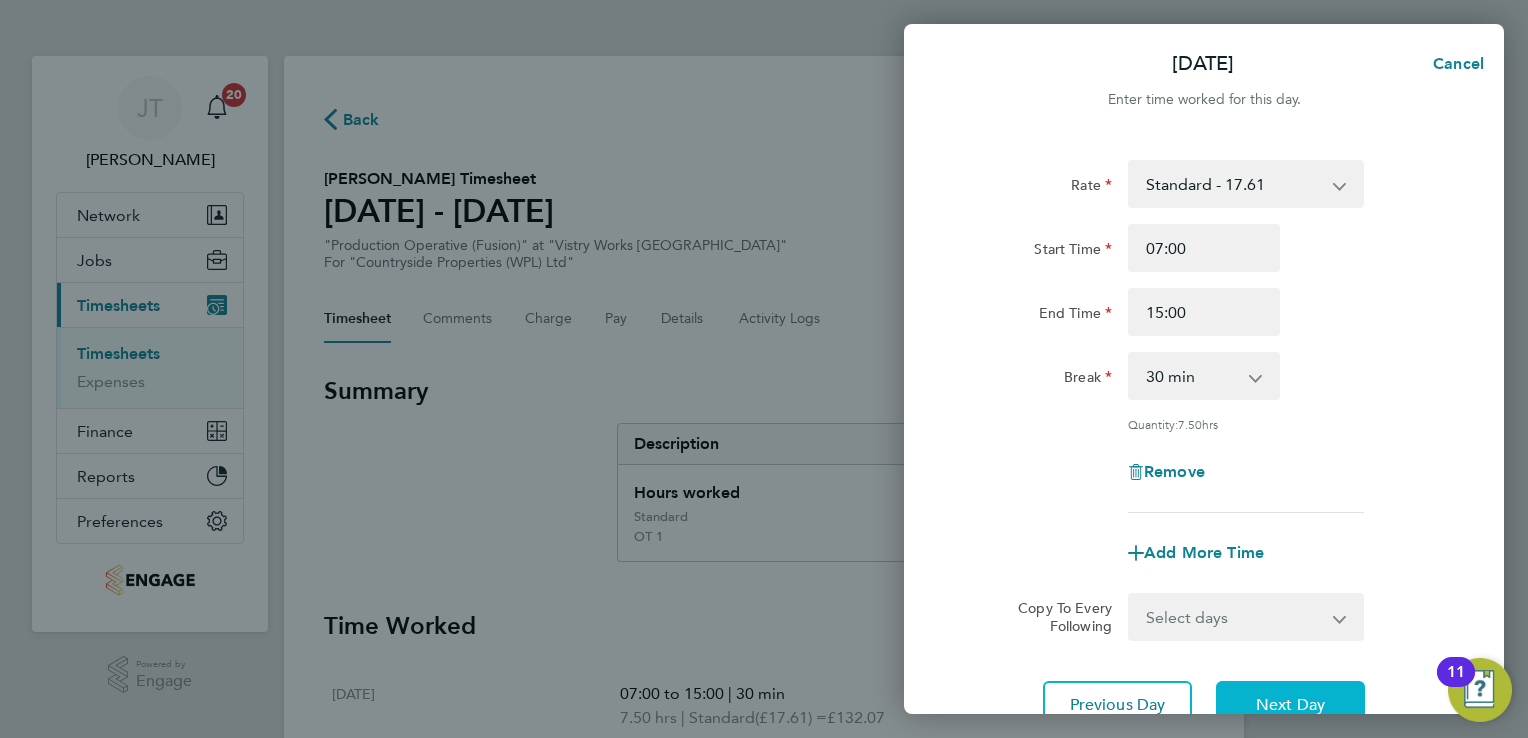 click on "Next Day" 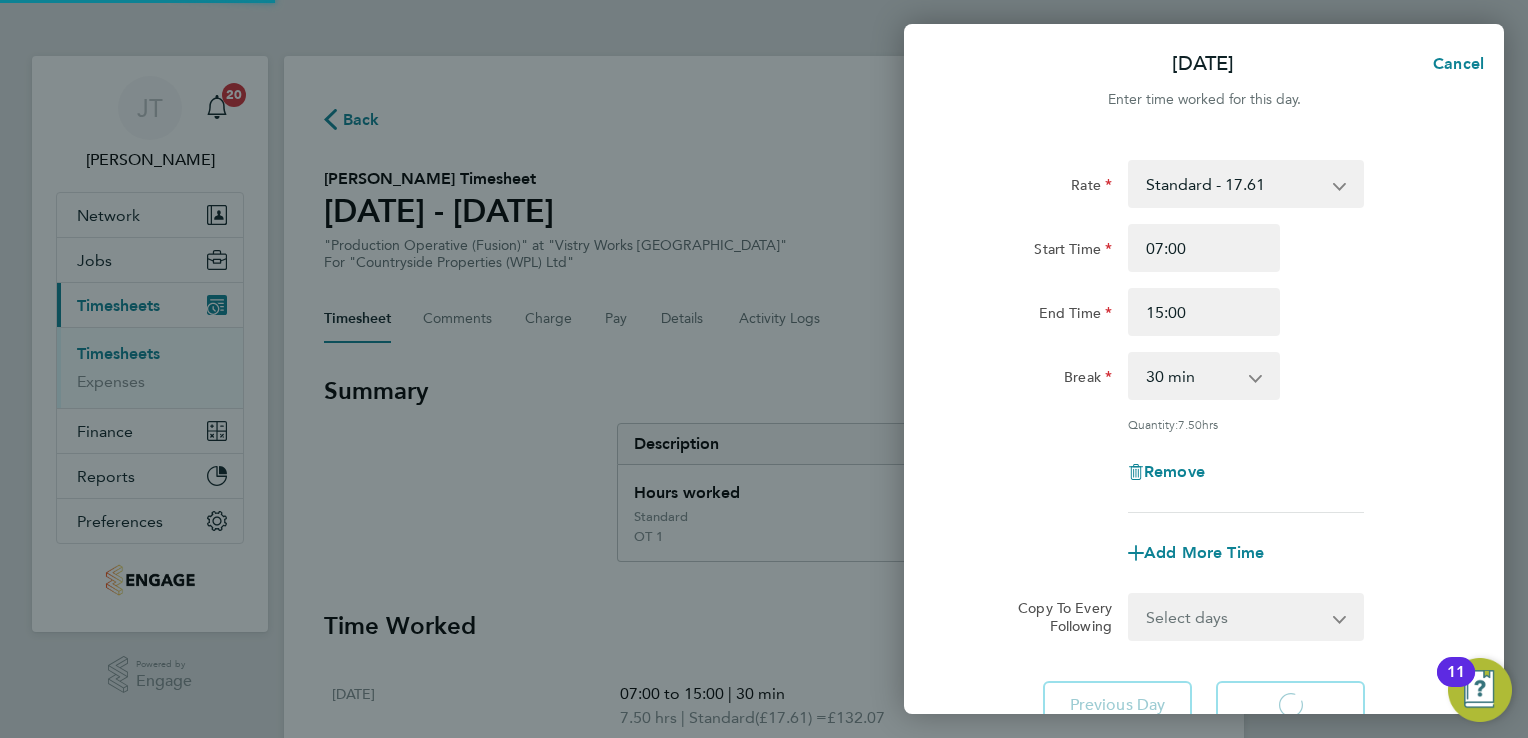 select on "15" 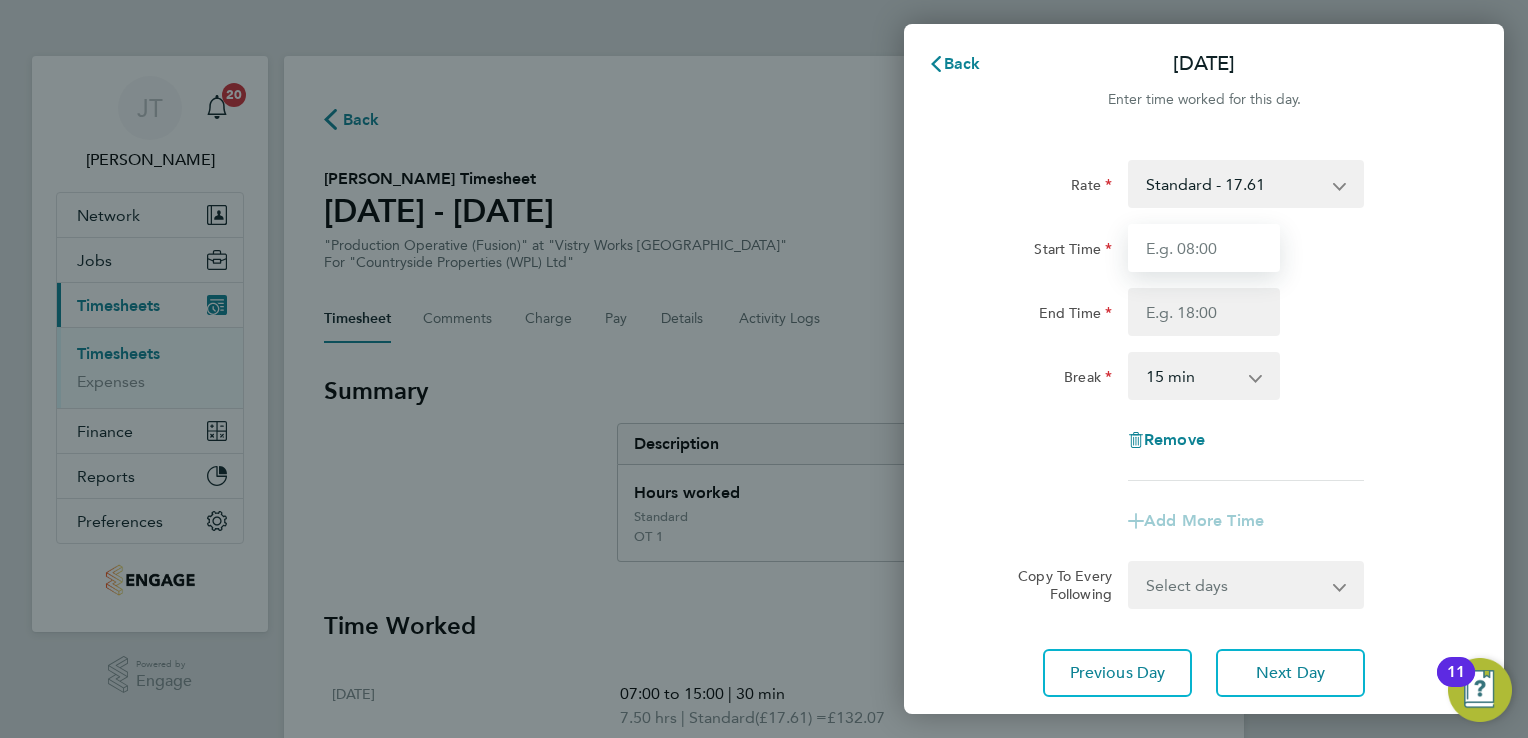 click on "Start Time" at bounding box center [1204, 248] 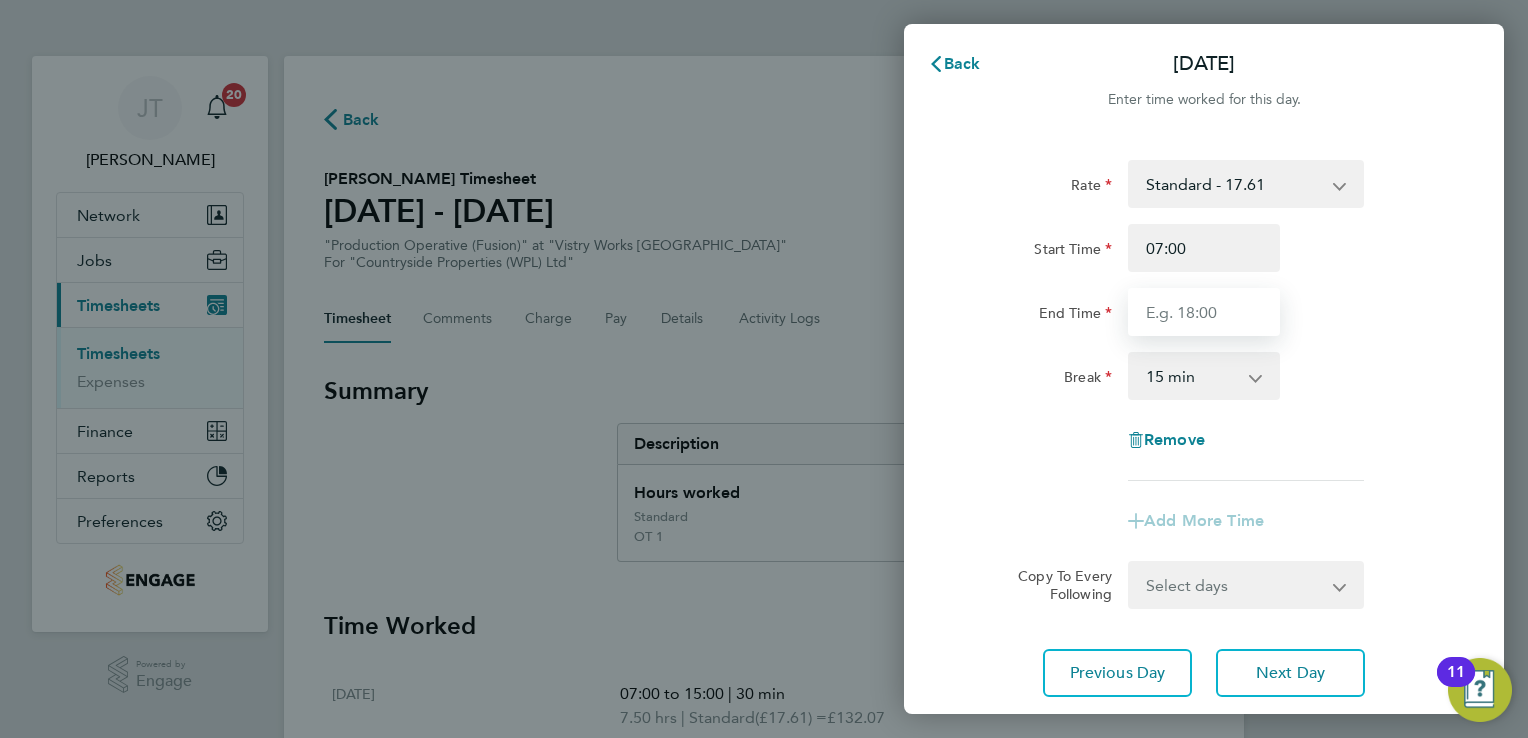 type on "15:00" 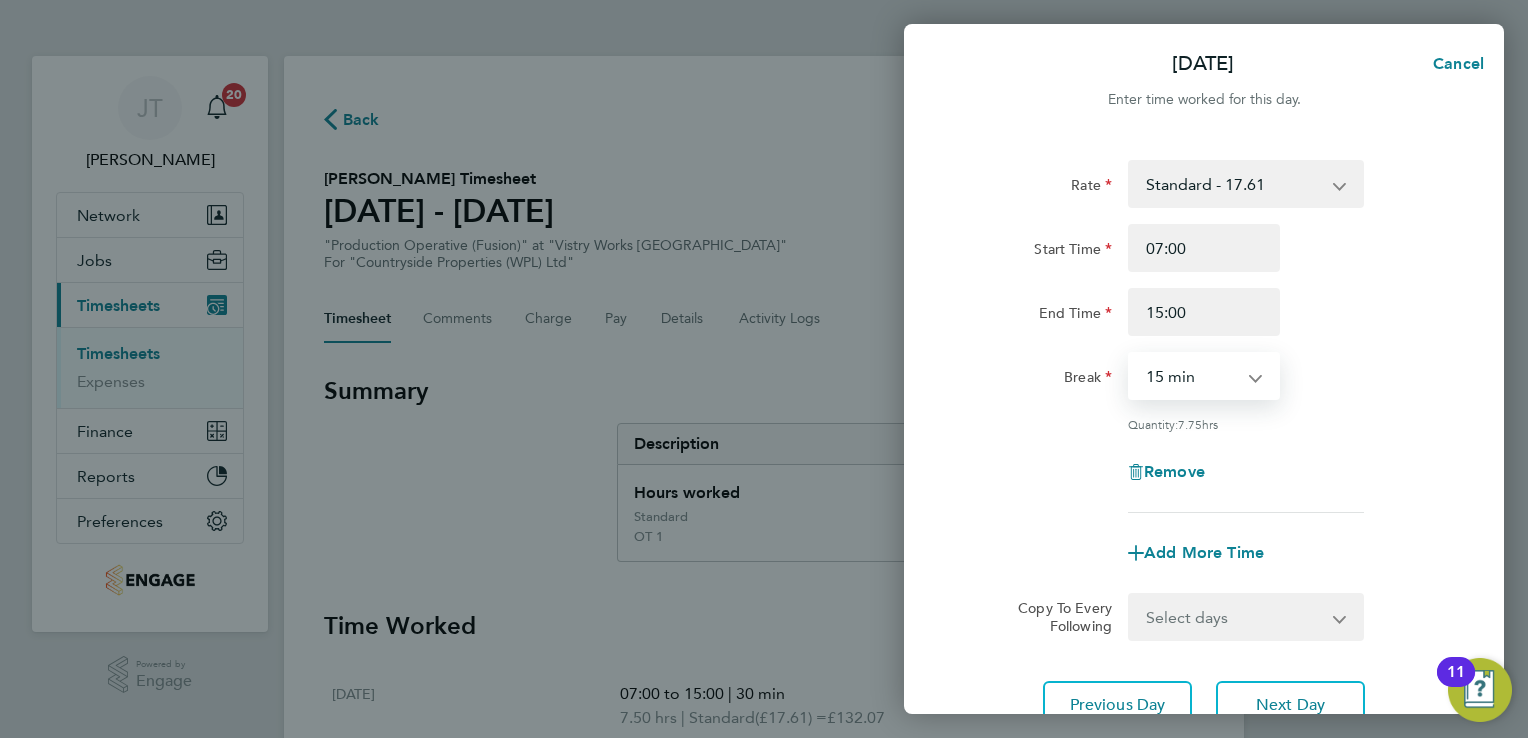click on "0 min   15 min   30 min   45 min   60 min   75 min   90 min" at bounding box center (1192, 376) 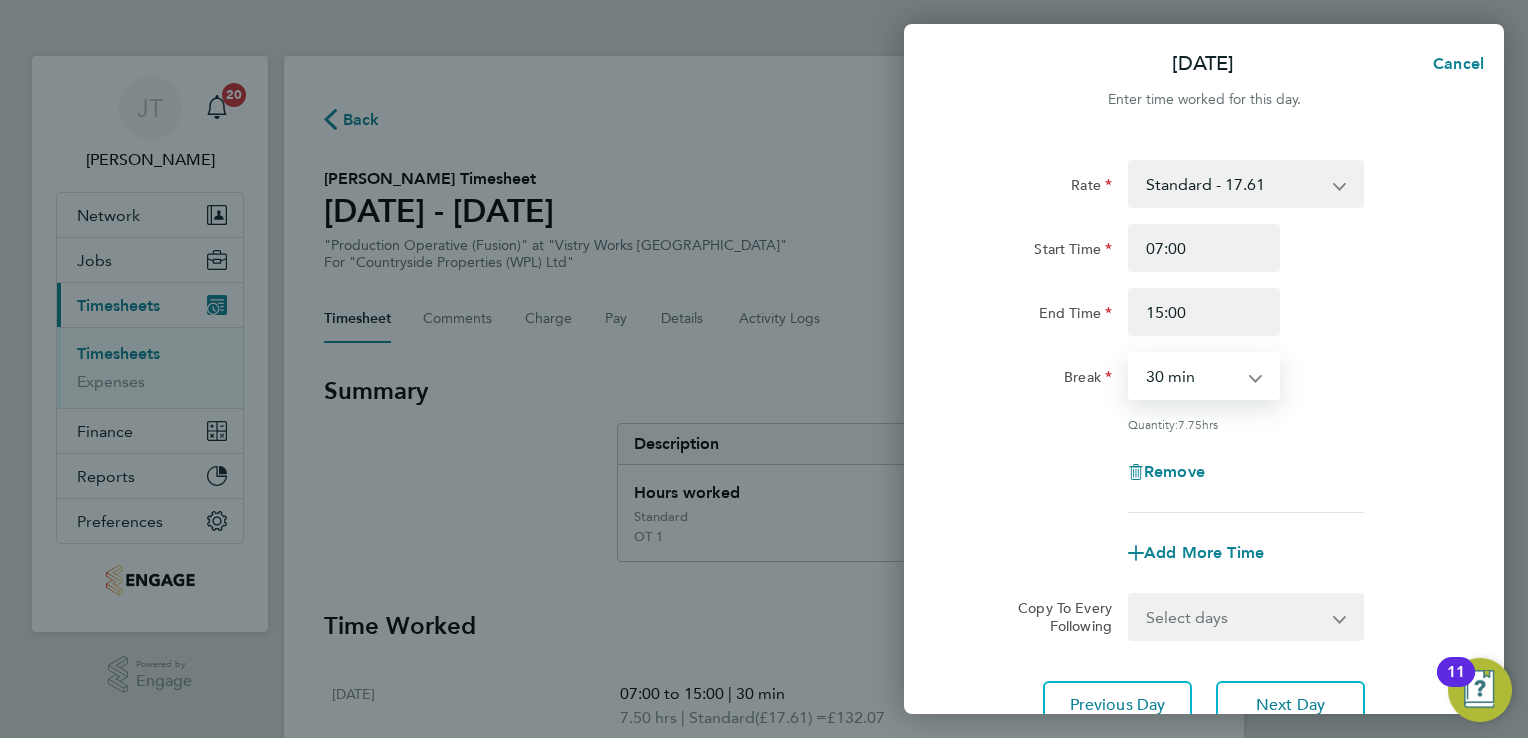 click on "0 min   15 min   30 min   45 min   60 min   75 min   90 min" at bounding box center [1192, 376] 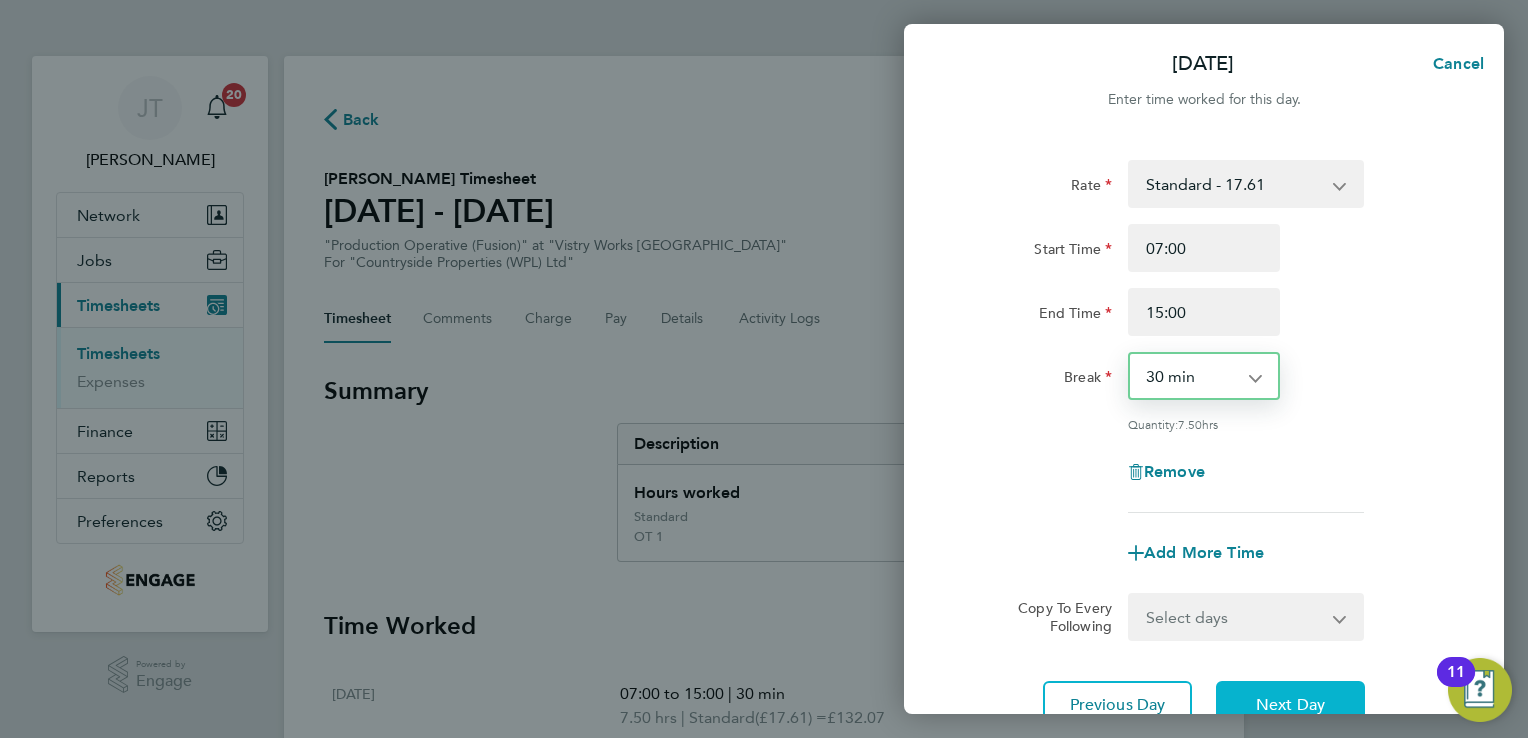 click on "Next Day" 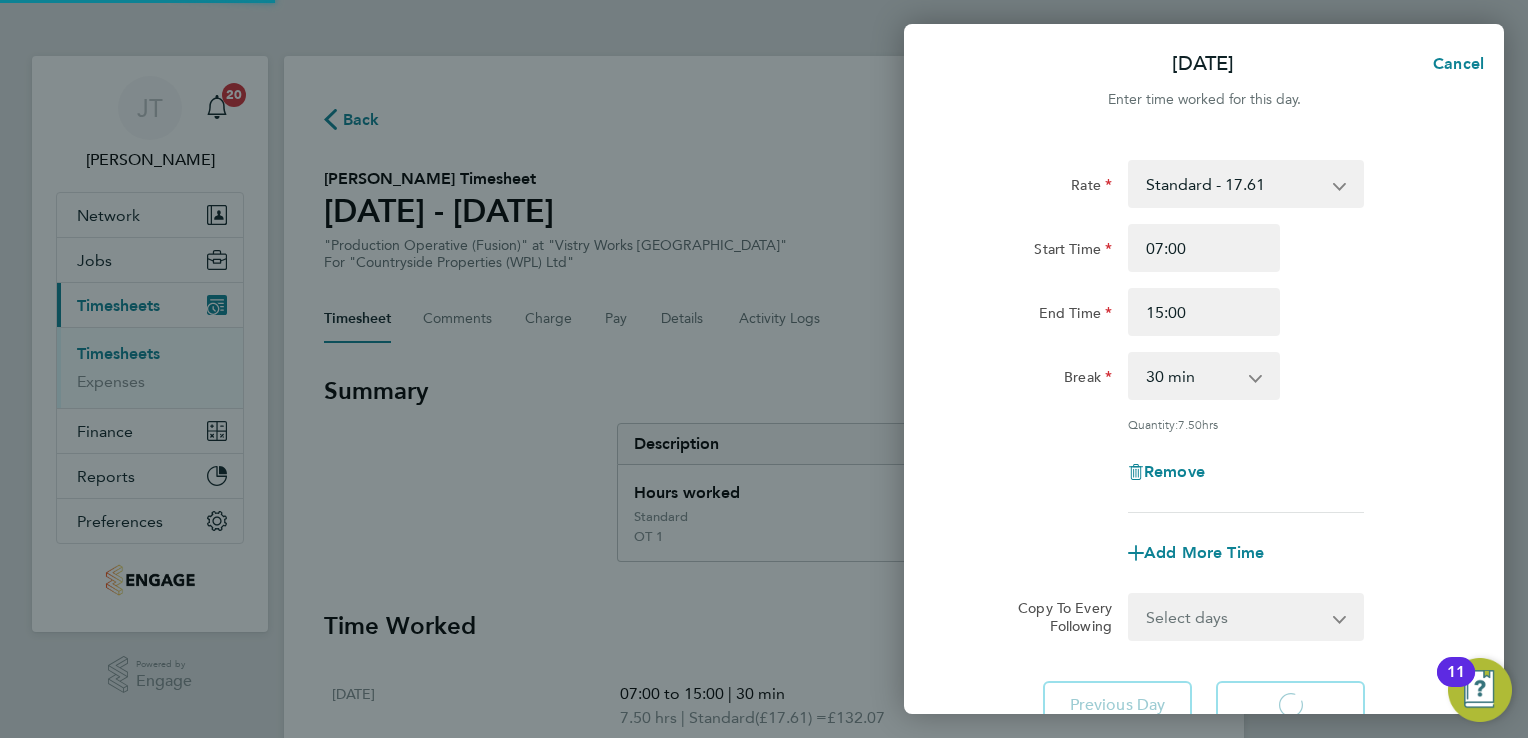 select on "15" 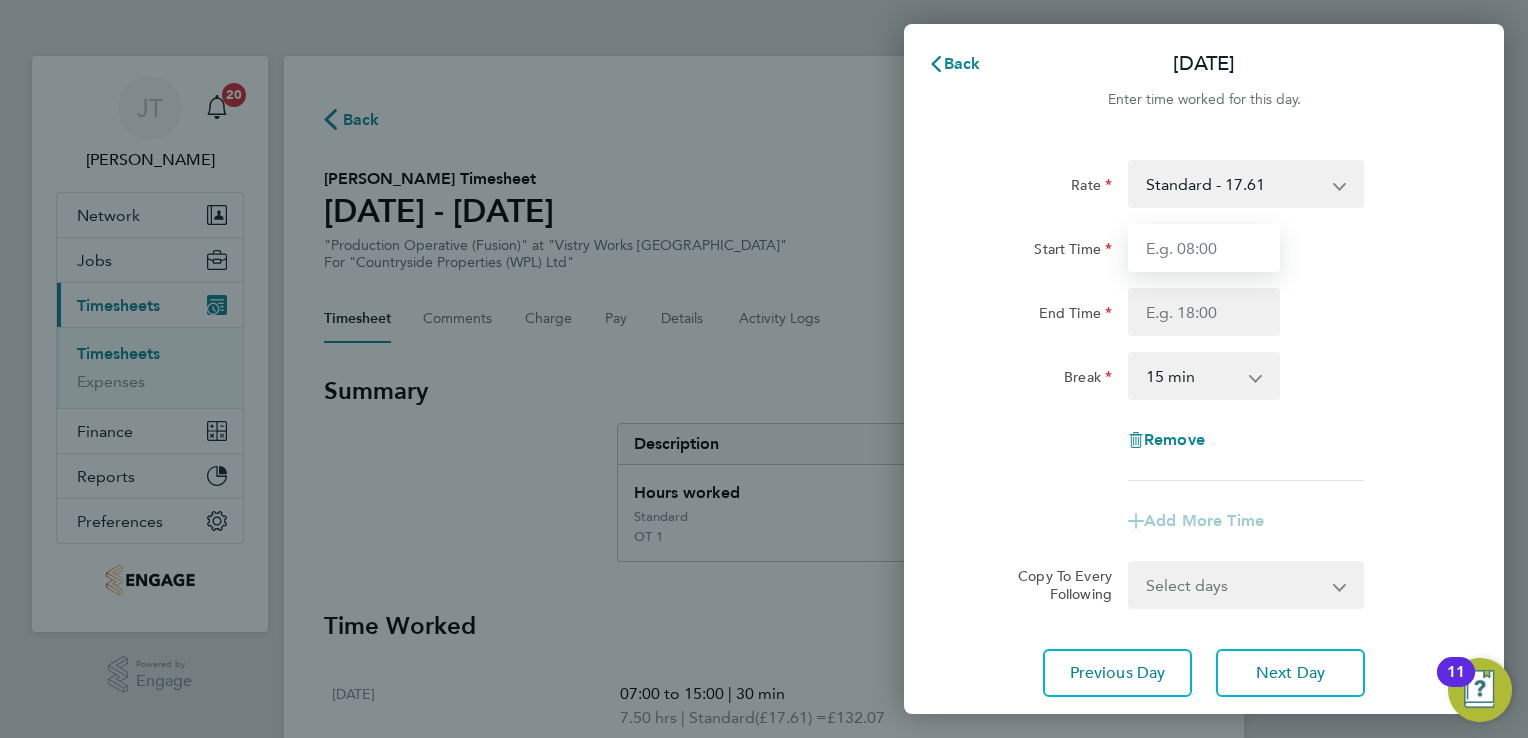 click on "Start Time" at bounding box center (1204, 248) 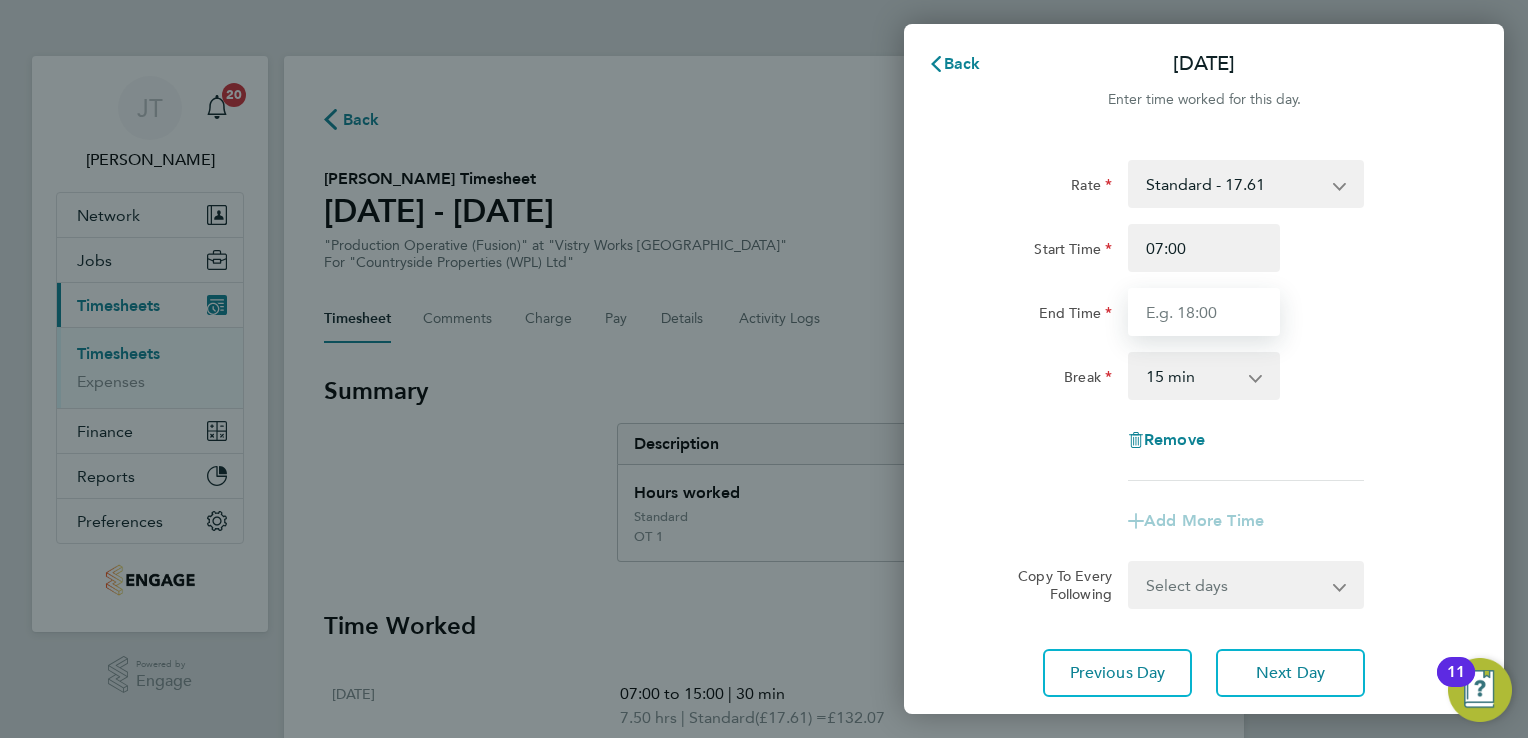 type on "15:00" 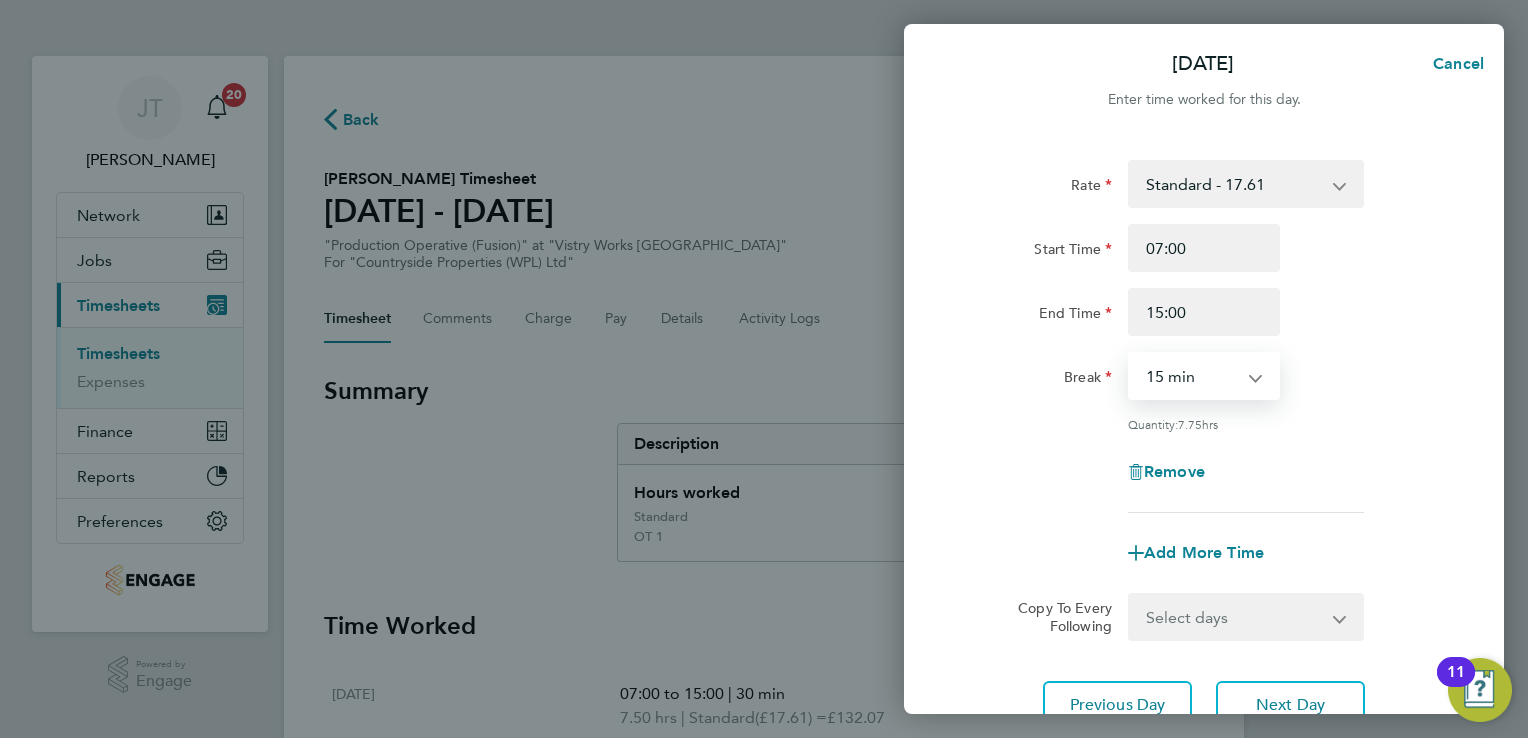click on "0 min   15 min   30 min   45 min   60 min   75 min   90 min" at bounding box center [1192, 376] 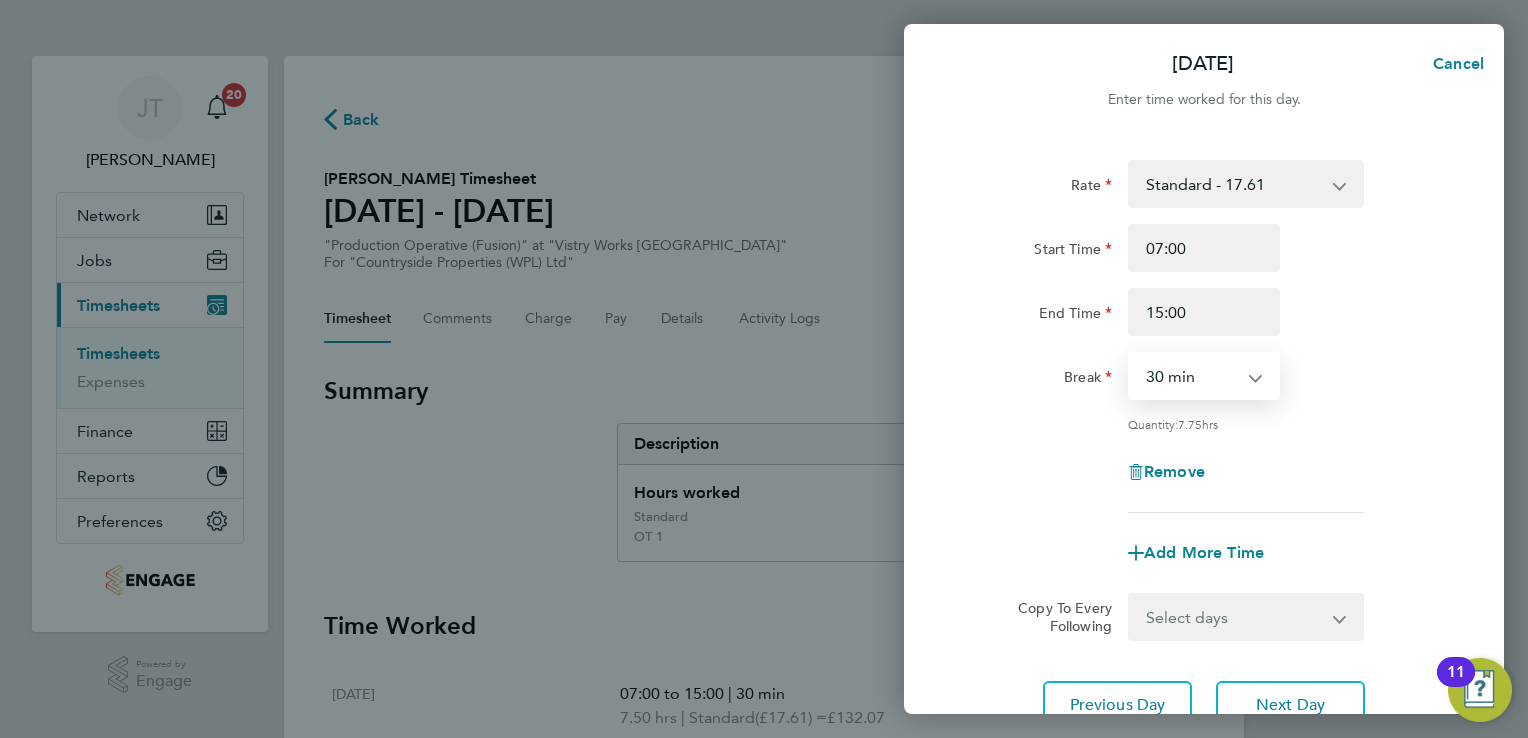 click on "0 min   15 min   30 min   45 min   60 min   75 min   90 min" at bounding box center [1192, 376] 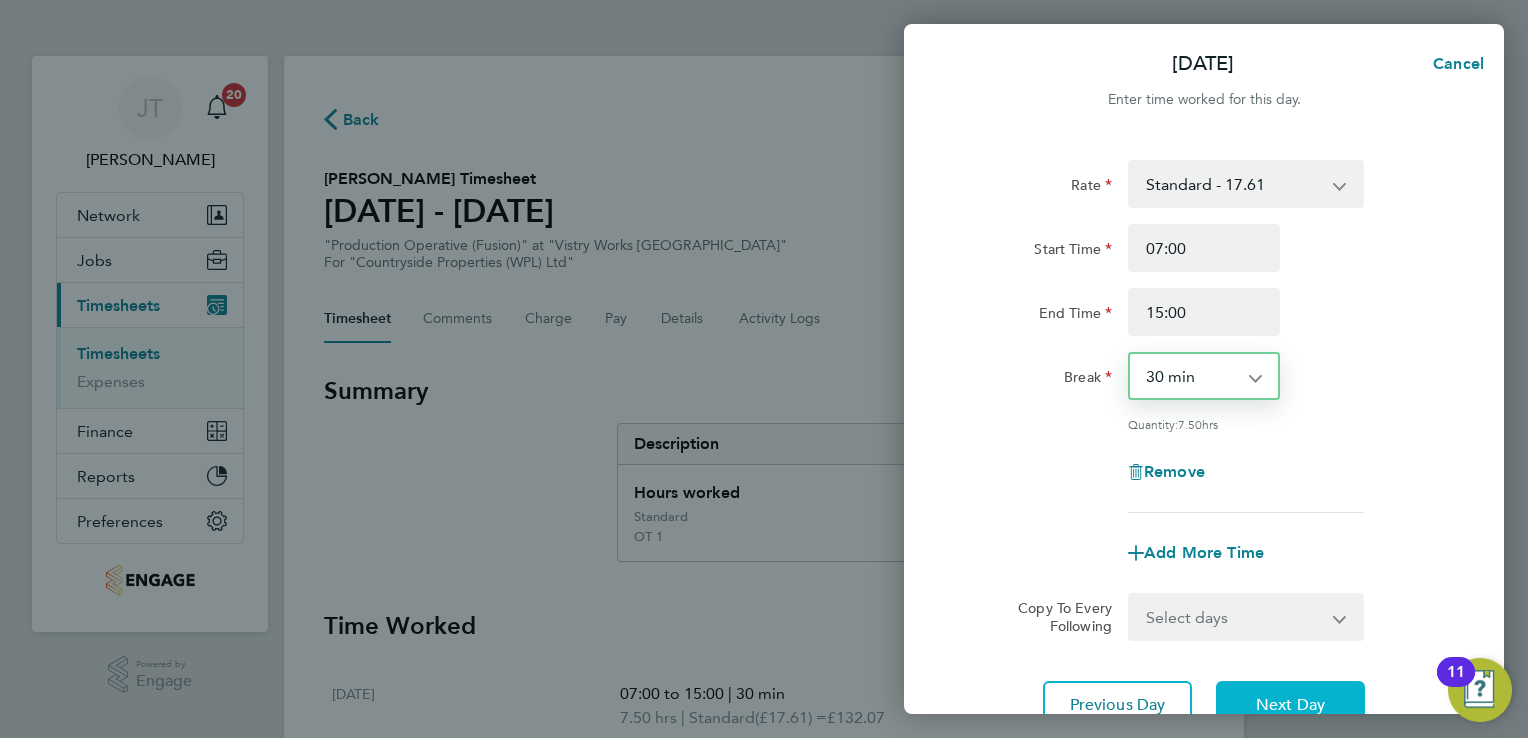 click on "Next Day" 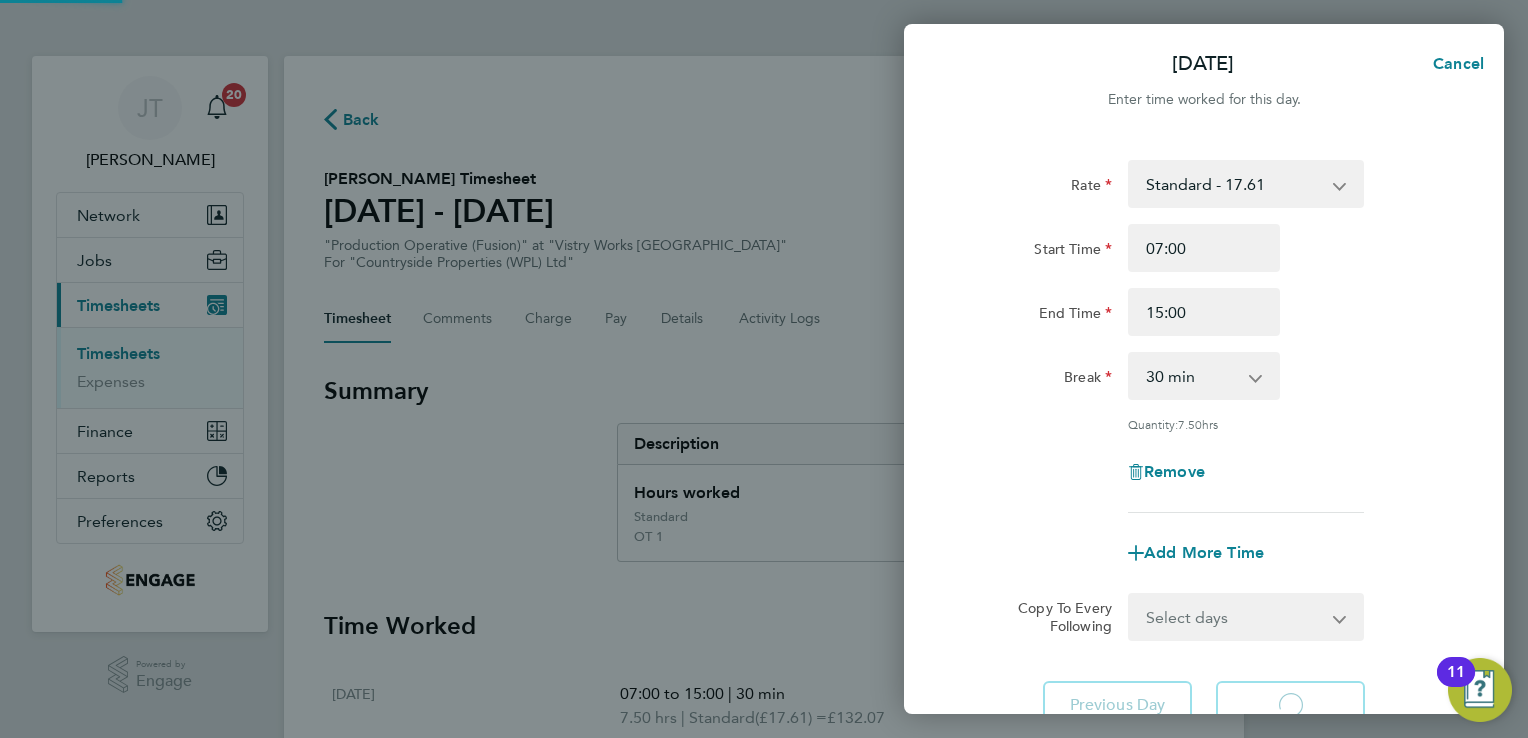 select on "15" 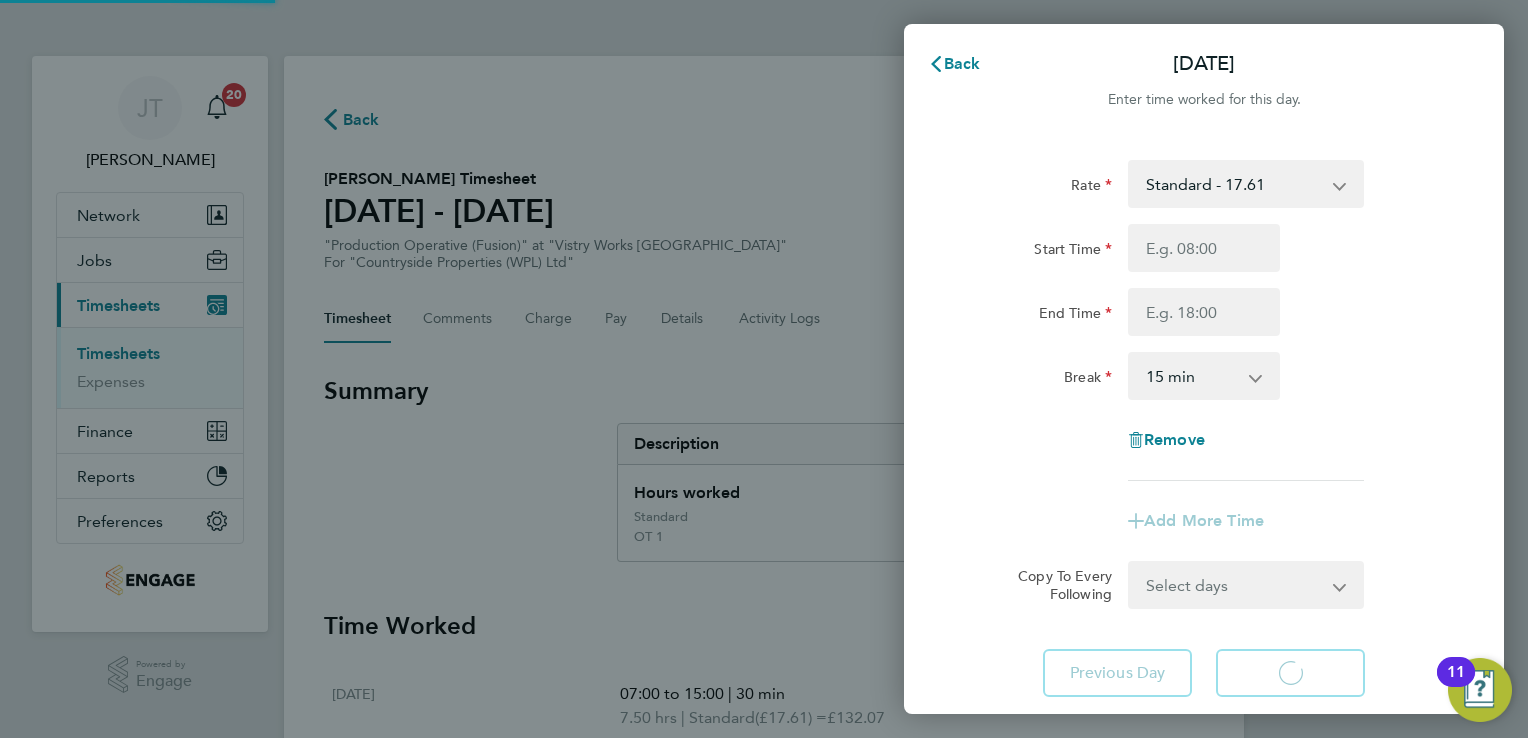 select on "15" 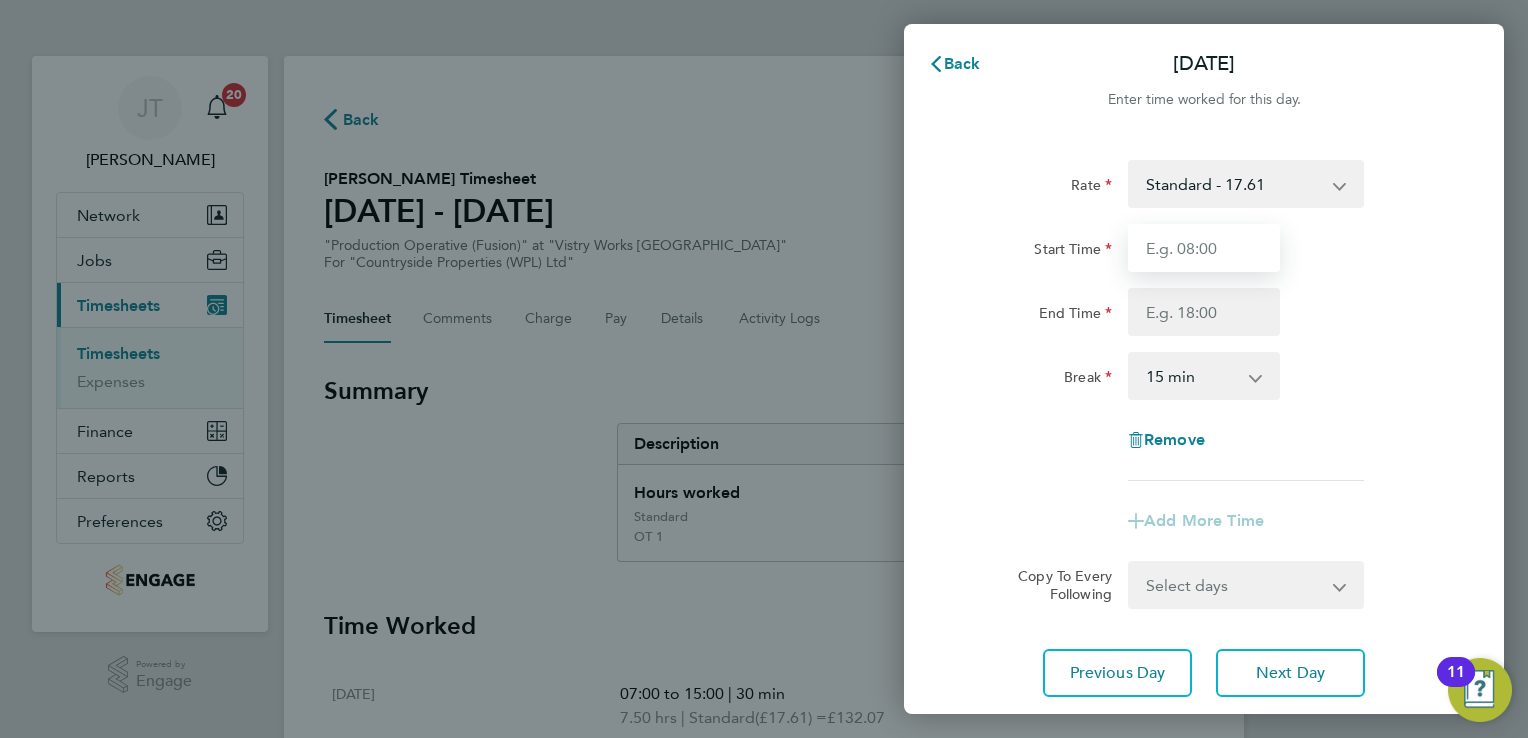click on "Start Time" at bounding box center (1204, 248) 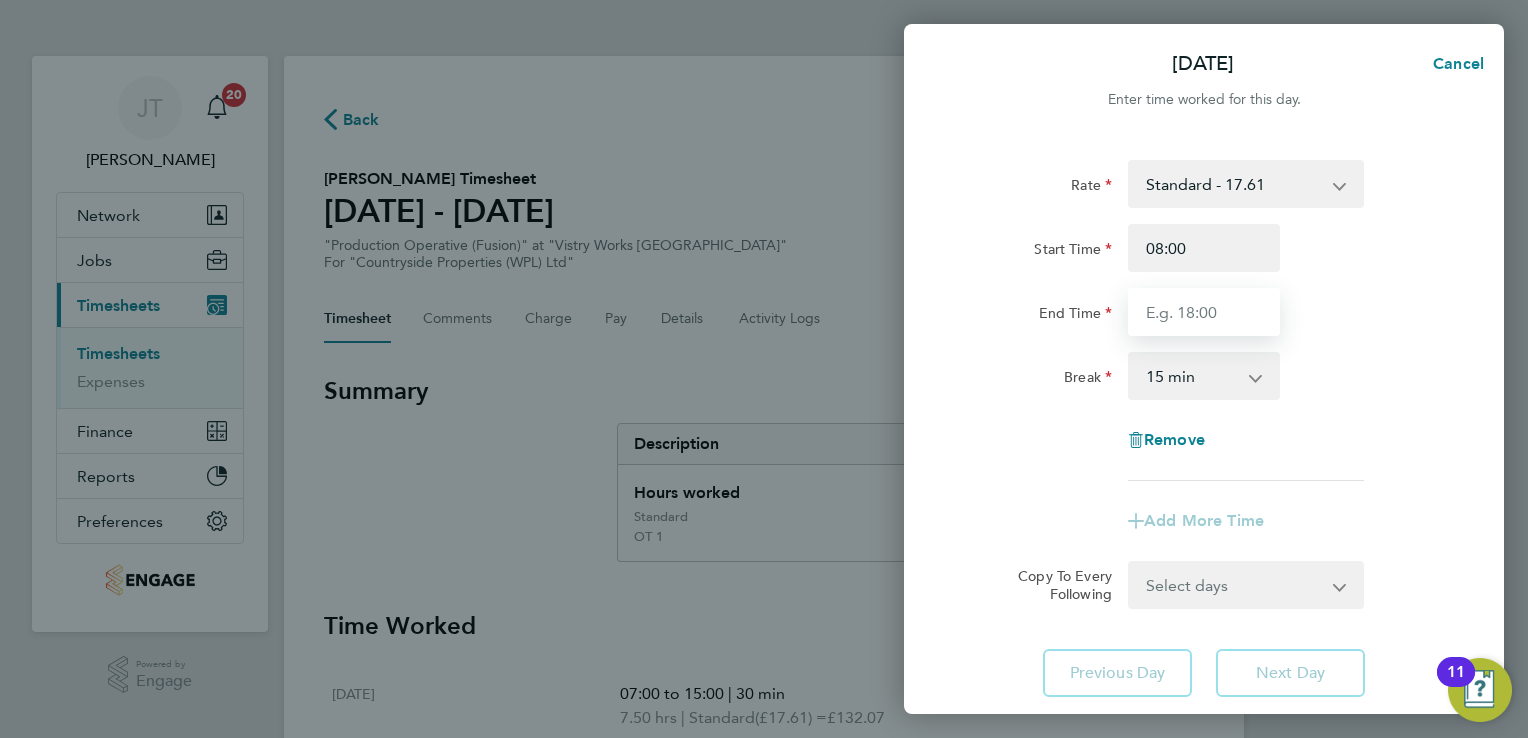 click on "End Time" at bounding box center (1204, 312) 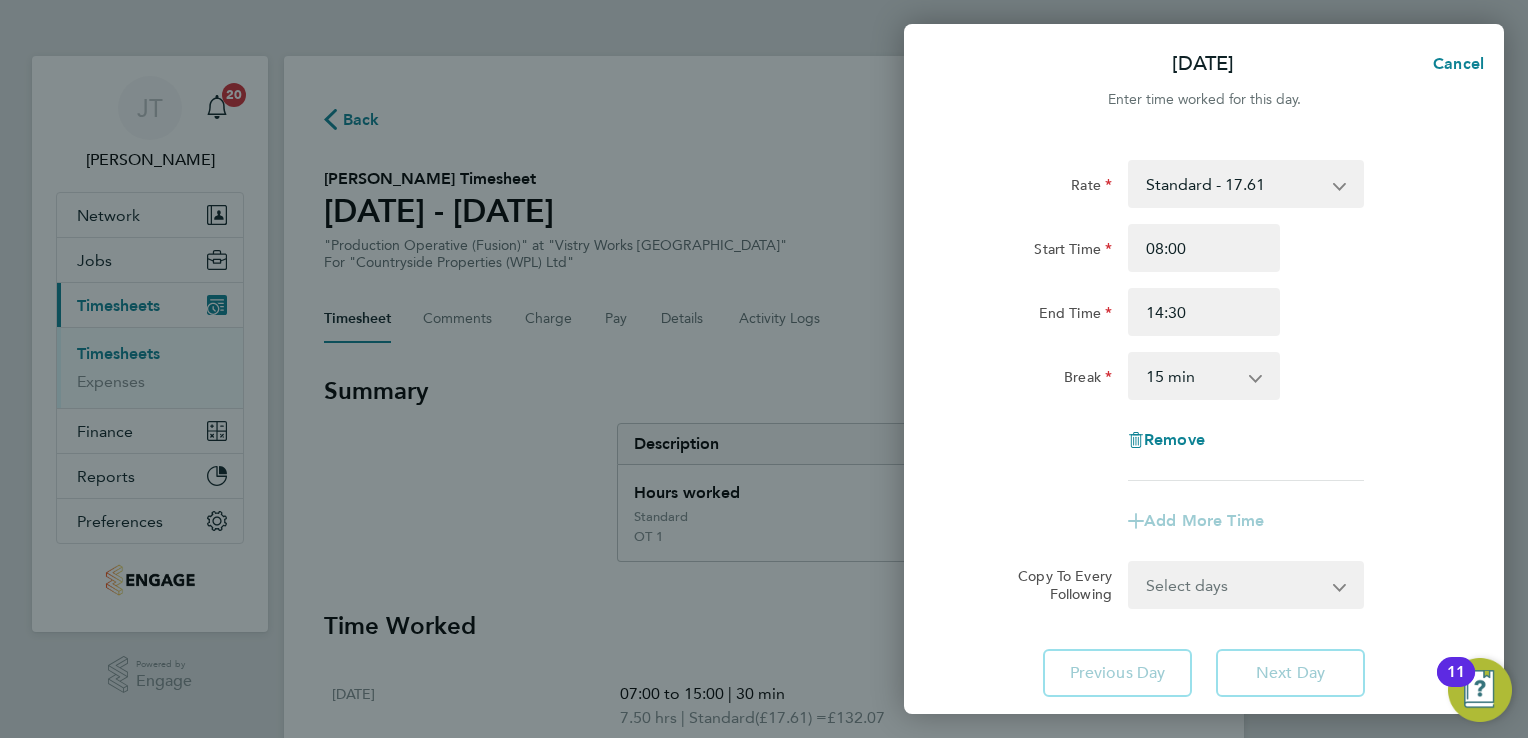 click on "0 min   15 min   30 min   45 min   60 min   75 min   90 min" at bounding box center [1192, 376] 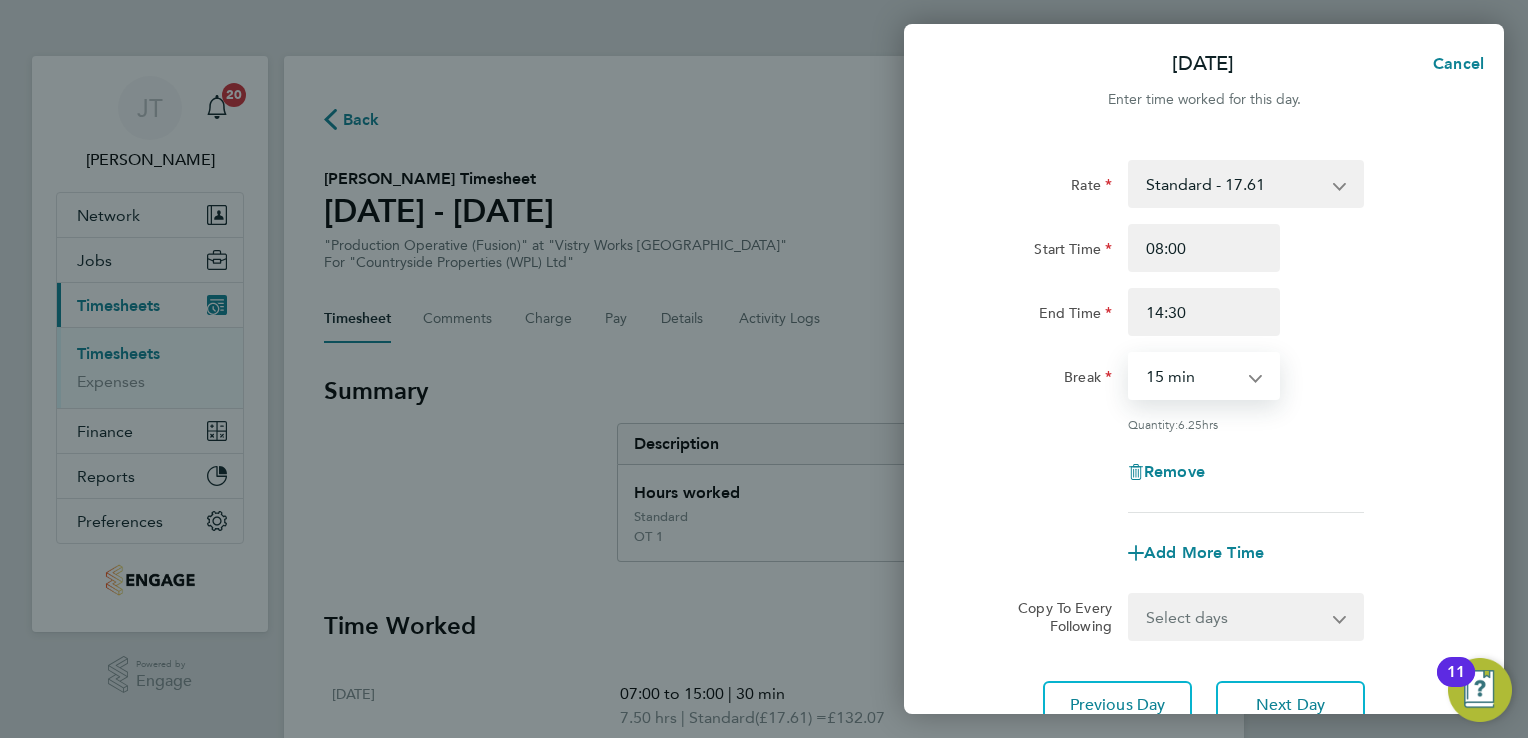 select on "30" 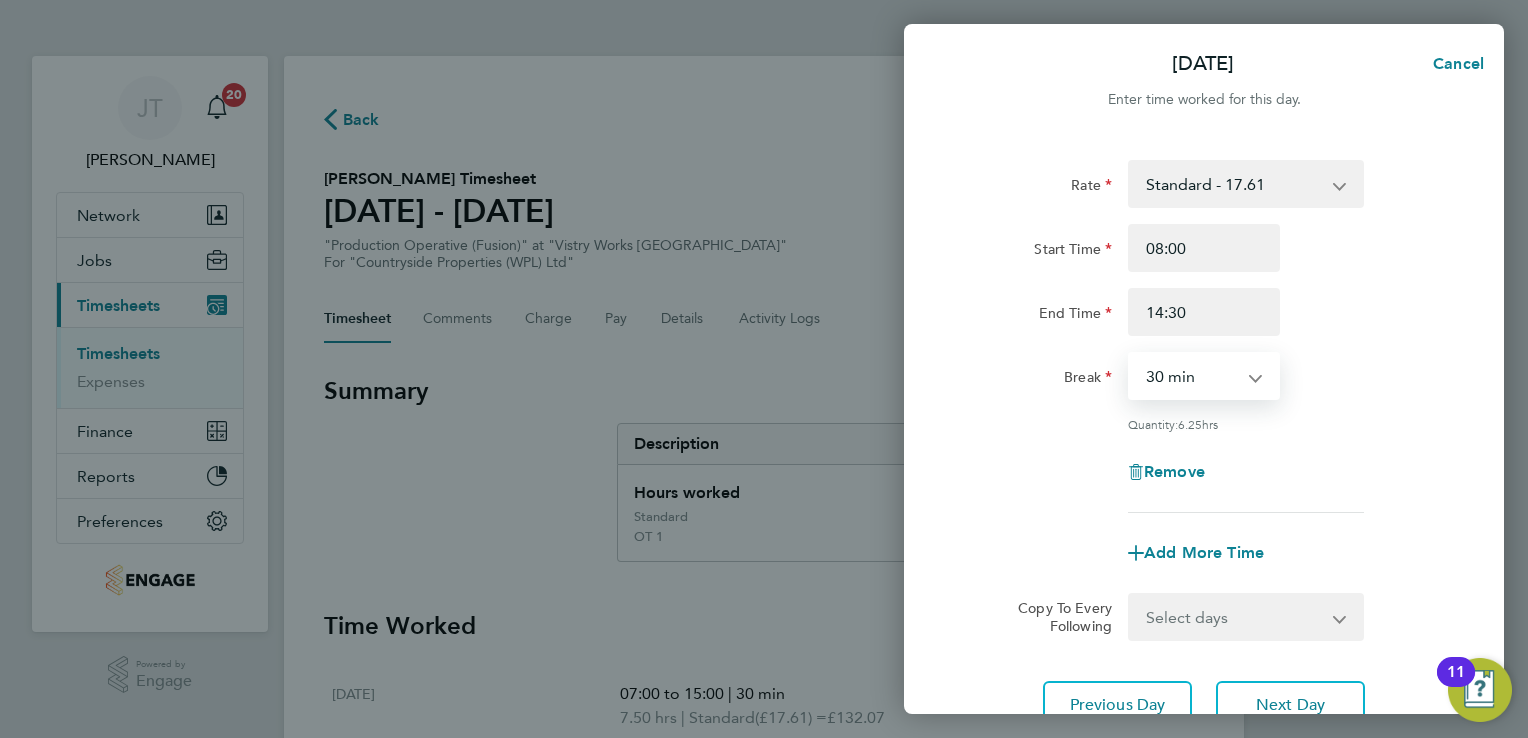 click on "0 min   15 min   30 min   45 min   60 min   75 min   90 min" at bounding box center [1192, 376] 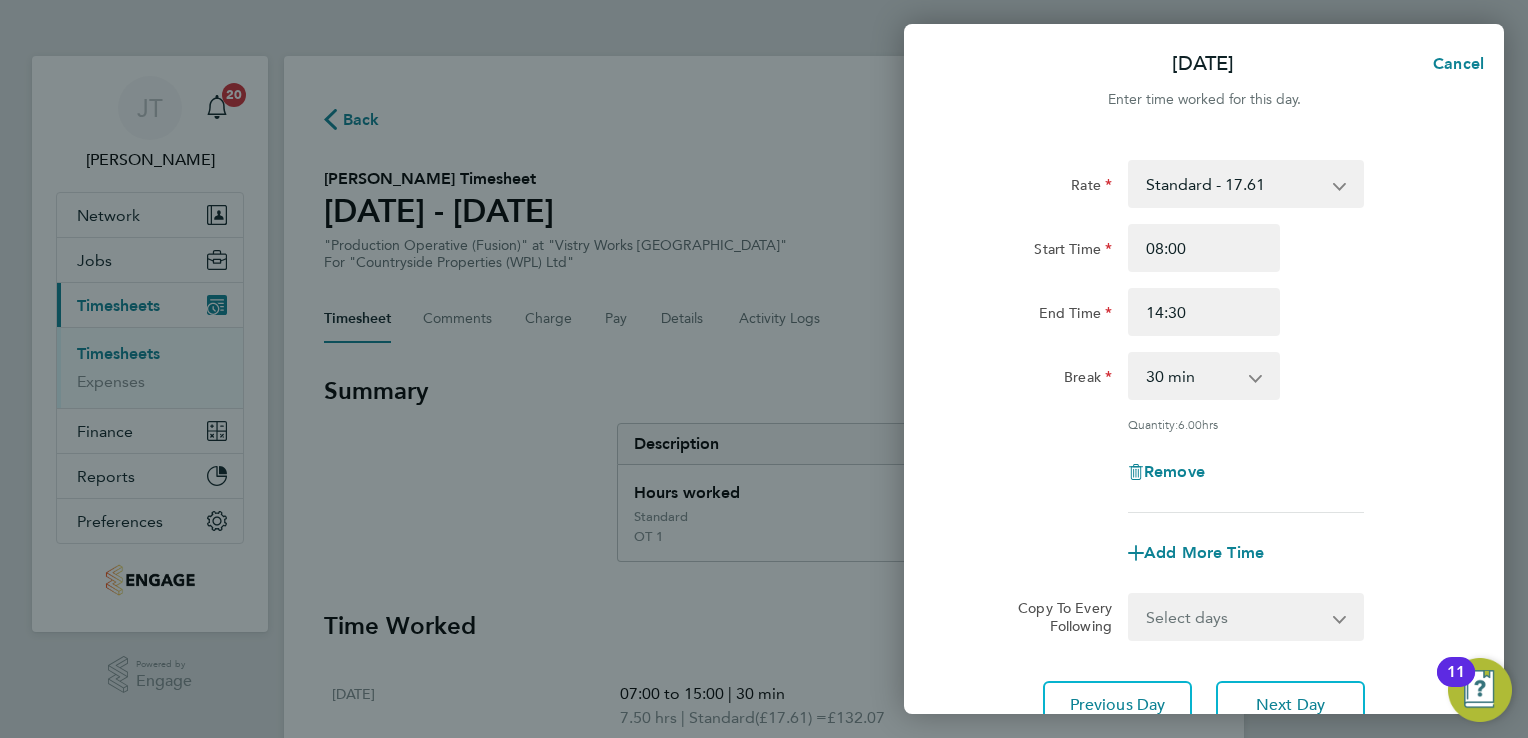 click on "Add More Time" 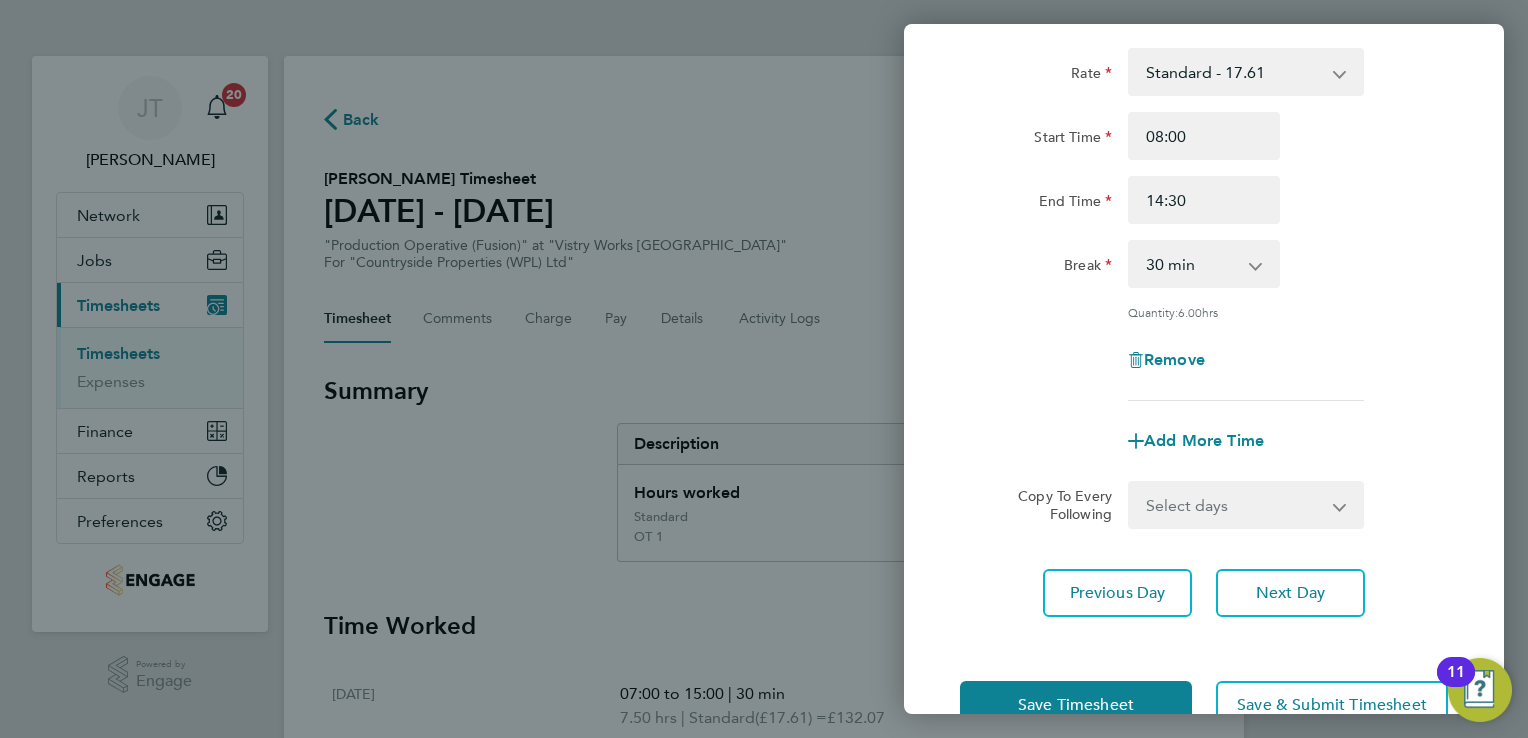 scroll, scrollTop: 164, scrollLeft: 0, axis: vertical 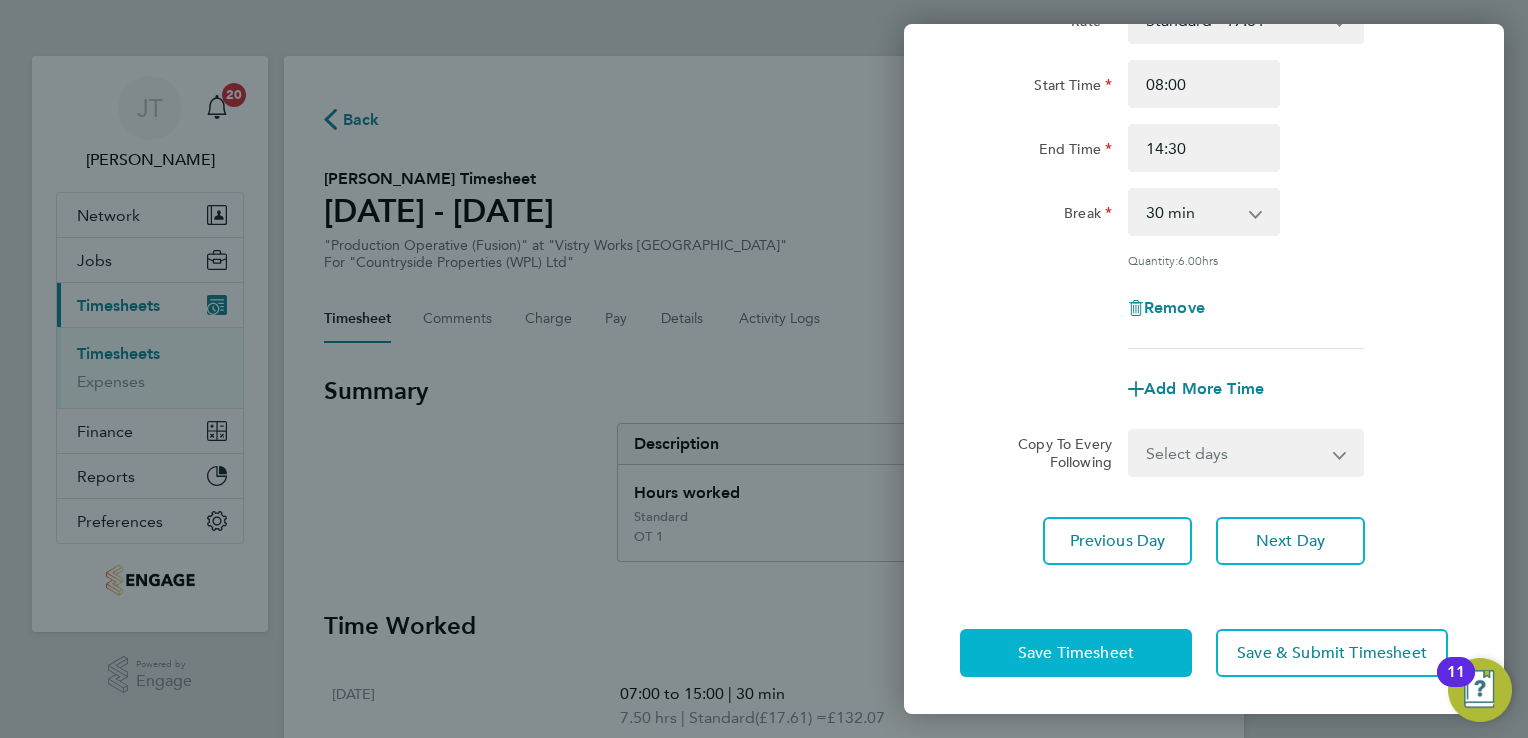 click on "Save Timesheet" 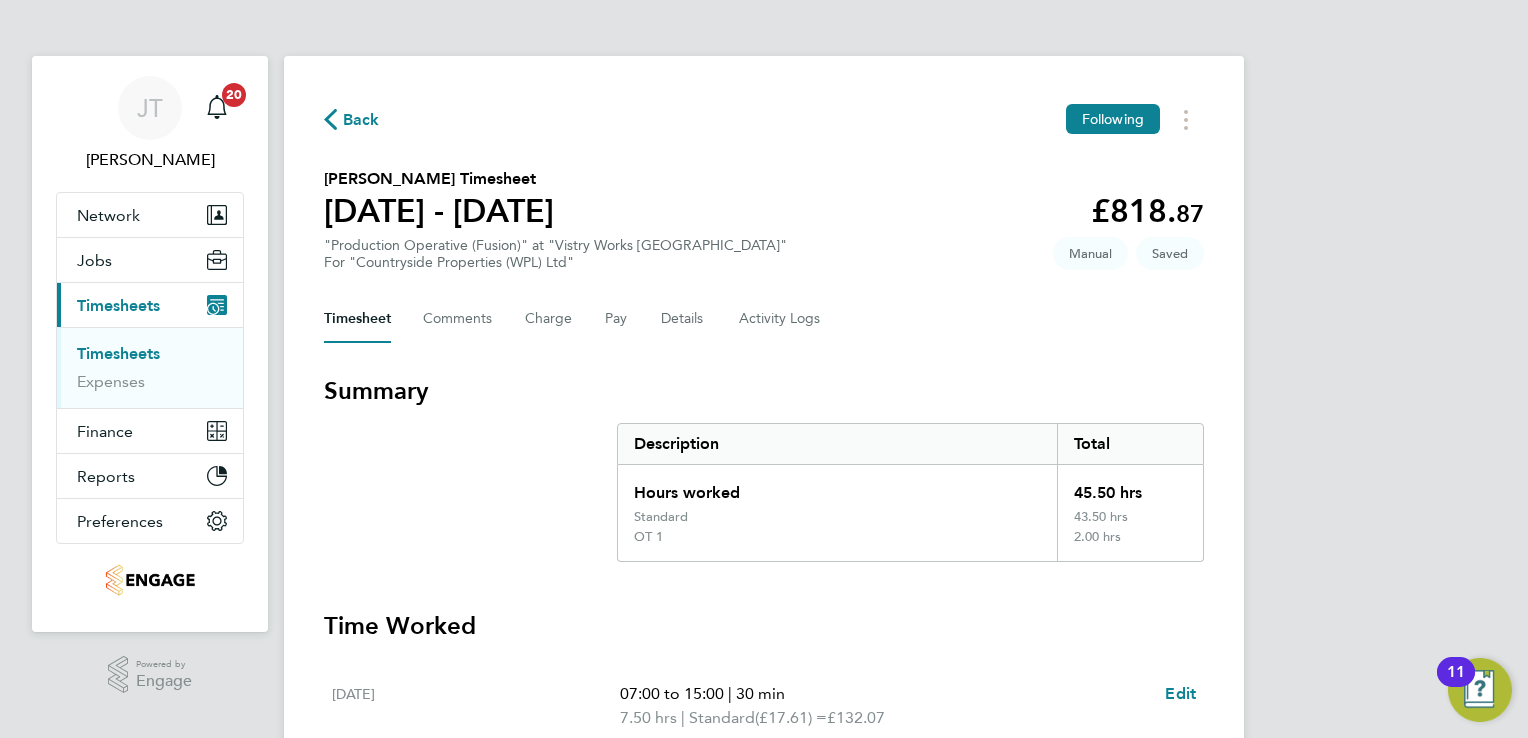 click on "Time Worked   [DATE]   07:00 to 15:00   |   30 min   7.50 hrs   |   Standard   (£17.61) =   £132.07   15:00 to 16:00   |   0 min   1.00 hr   |   OT 1   (£26.42) =   £26.42   Edit   [DATE]   07:00 to 15:00   |   30 min   7.50 hrs   |   Standard   (£17.61) =   £132.07   15:00 to 16:00   |   0 min   1.00 hr   |   OT 1   (£26.42) =   £26.42   Edit   [DATE]   07:00 to 15:00   |   30 min   7.50 hrs   |   Standard   (£17.61) =   £132.07   Edit   [DATE]   07:00 to 15:00   |   30 min   7.50 hrs   |   Standard   (£17.61) =   £132.07   Edit   [DATE]   07:00 to 15:00   |   30 min   7.50 hrs   |   Standard   (£17.61) =   £132.07   Edit   [DATE]   08:00 to 14:30   |   30 min   6.00 hrs   |   Standard   (£17.61) =   £105.66   Edit   [DATE]   Add time for [DATE]   Add time for [DATE]   Submit For Approval   Reject Timesheet" at bounding box center (764, 1073) 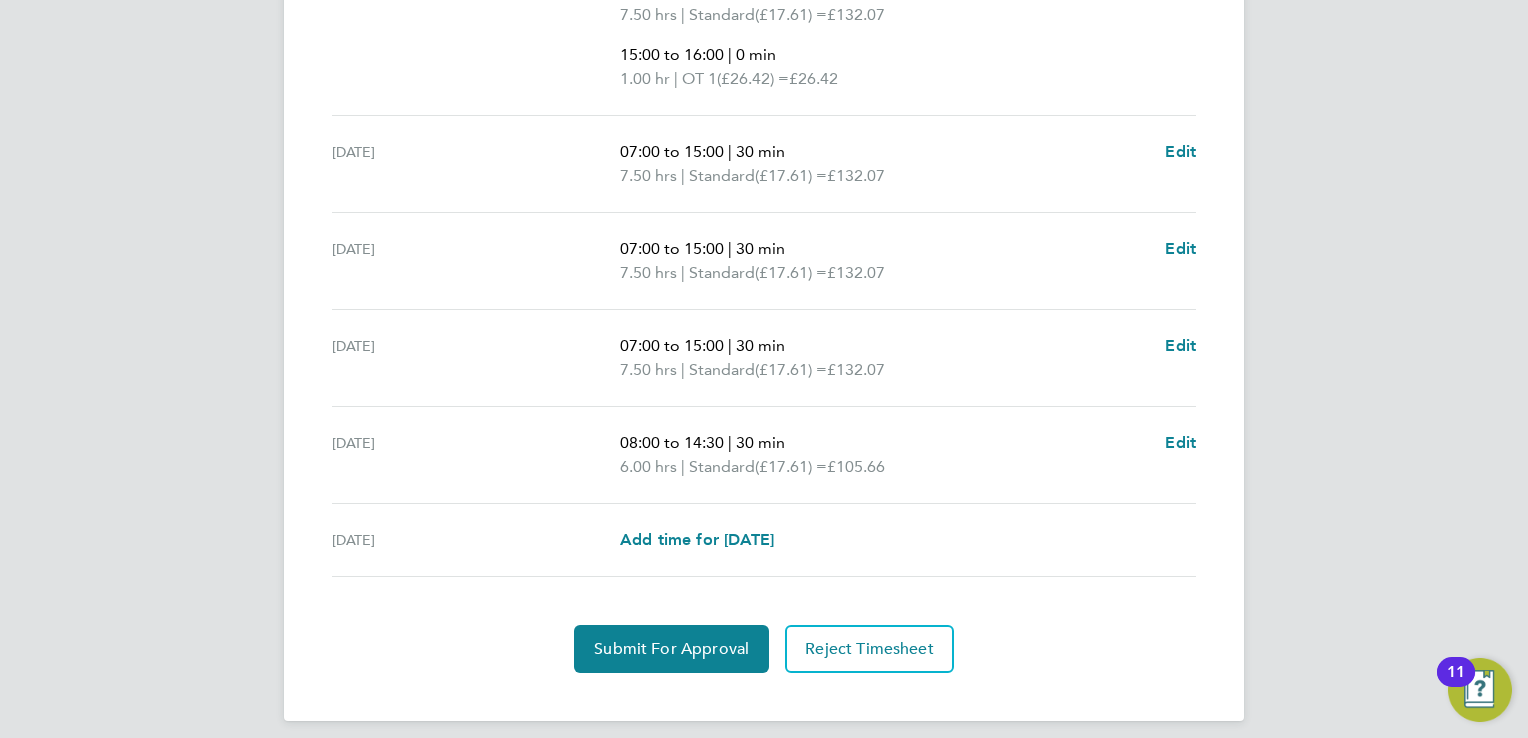scroll, scrollTop: 876, scrollLeft: 0, axis: vertical 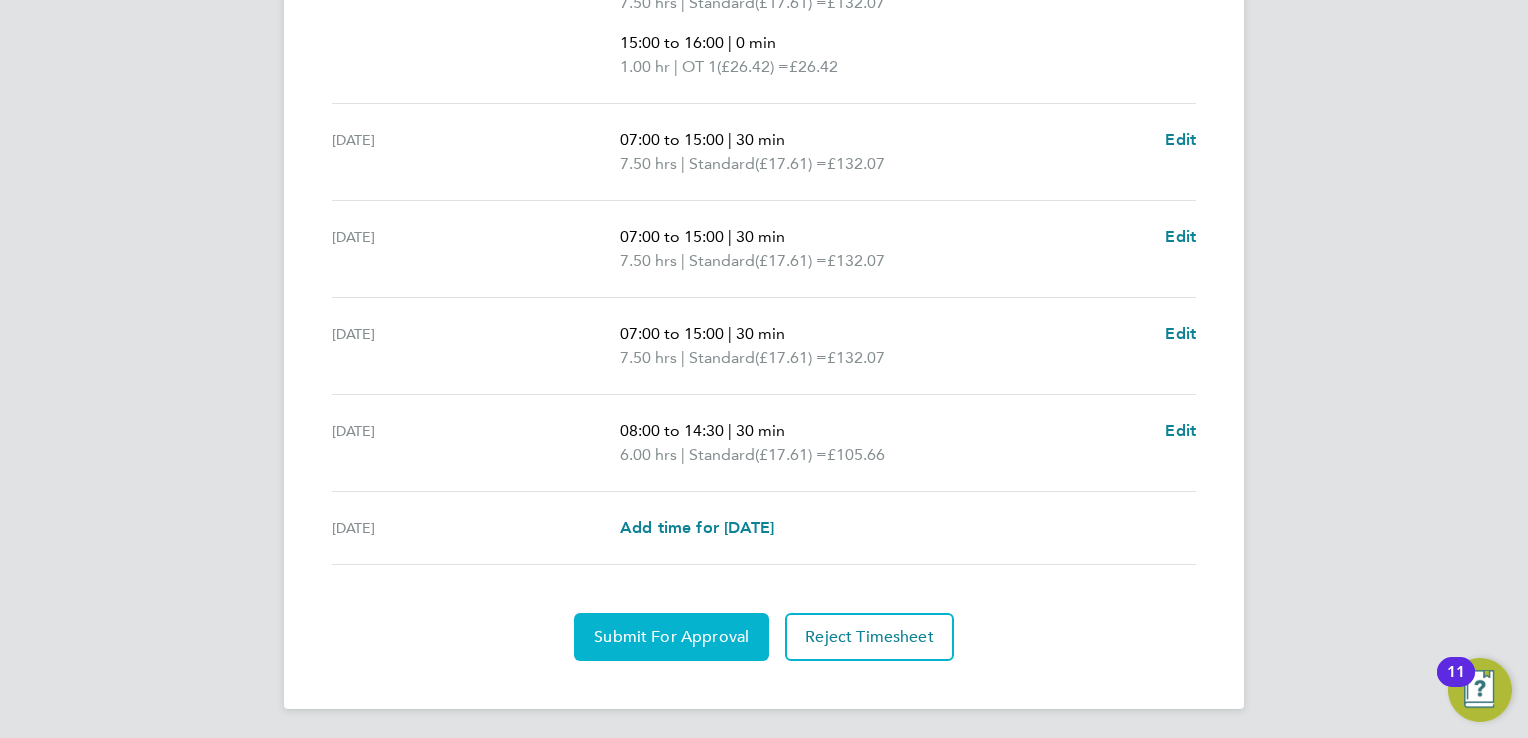 click on "Submit For Approval" 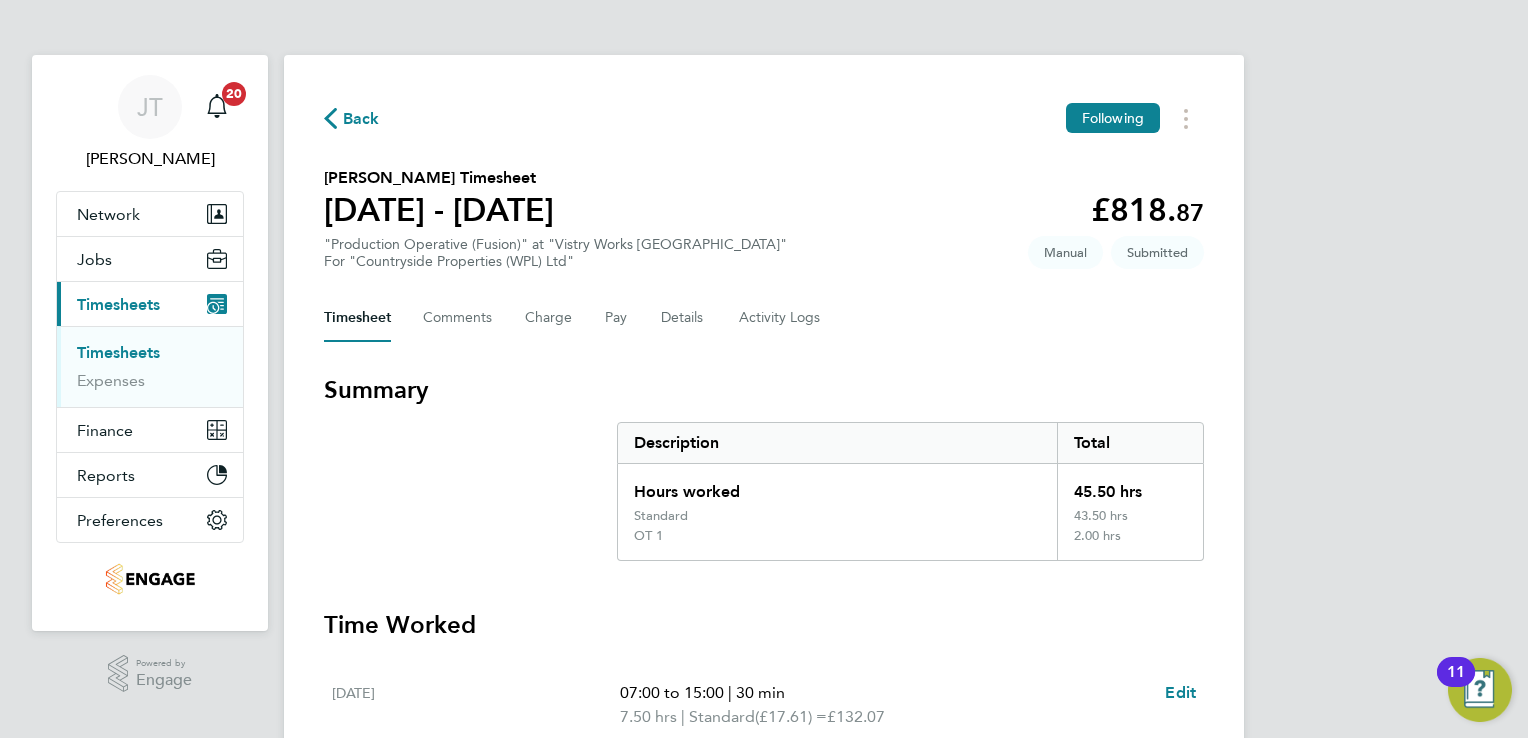 scroll, scrollTop: 0, scrollLeft: 0, axis: both 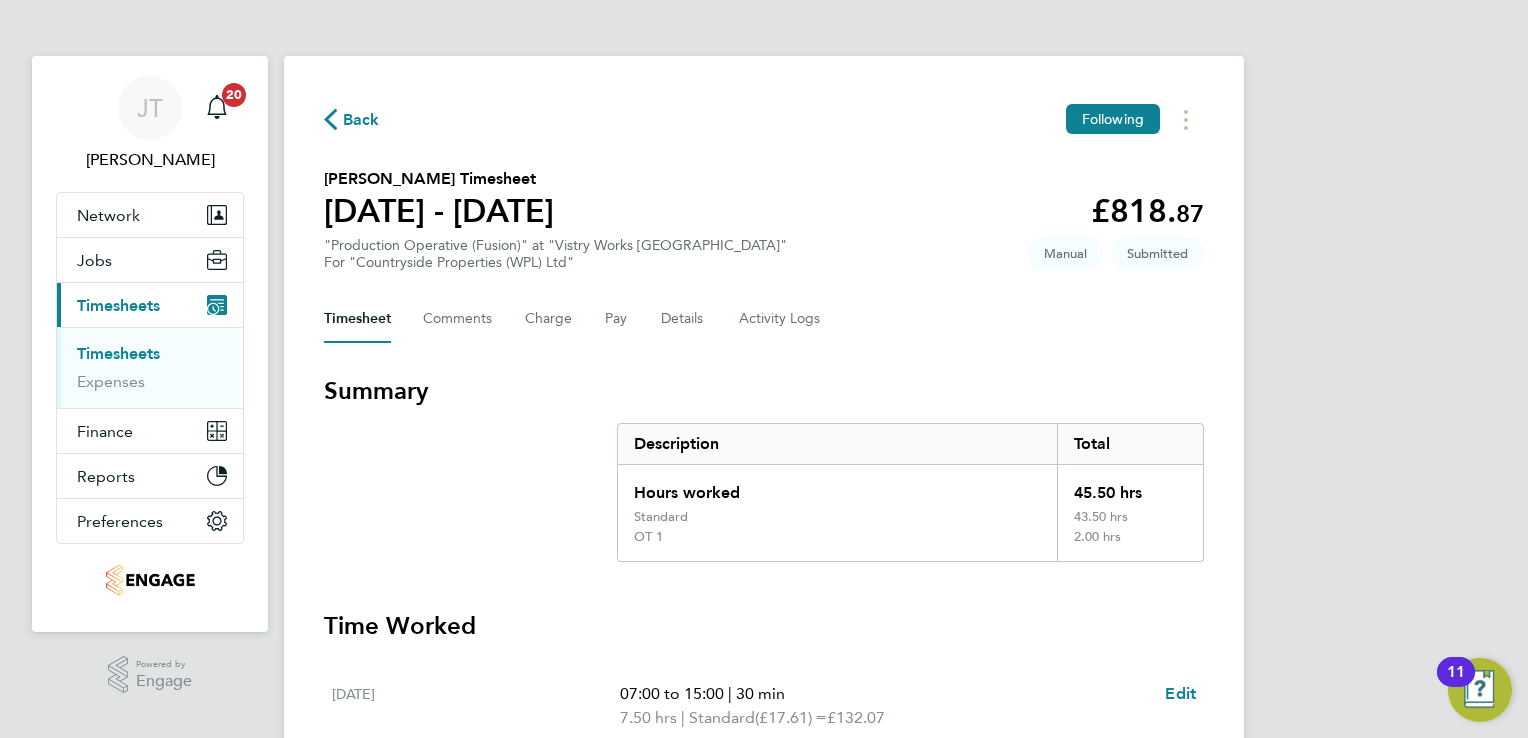 click on "Timesheets" at bounding box center (118, 353) 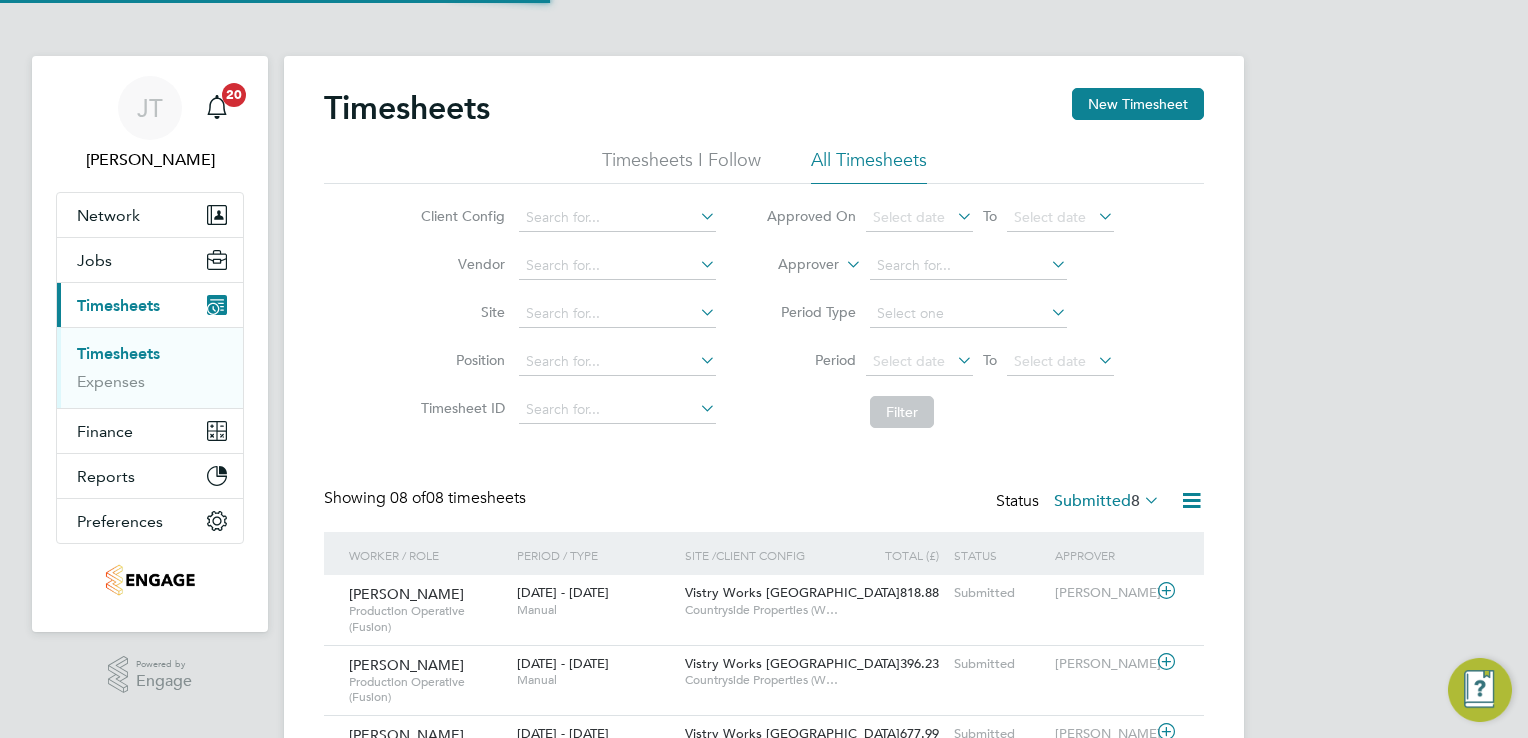 scroll, scrollTop: 9, scrollLeft: 10, axis: both 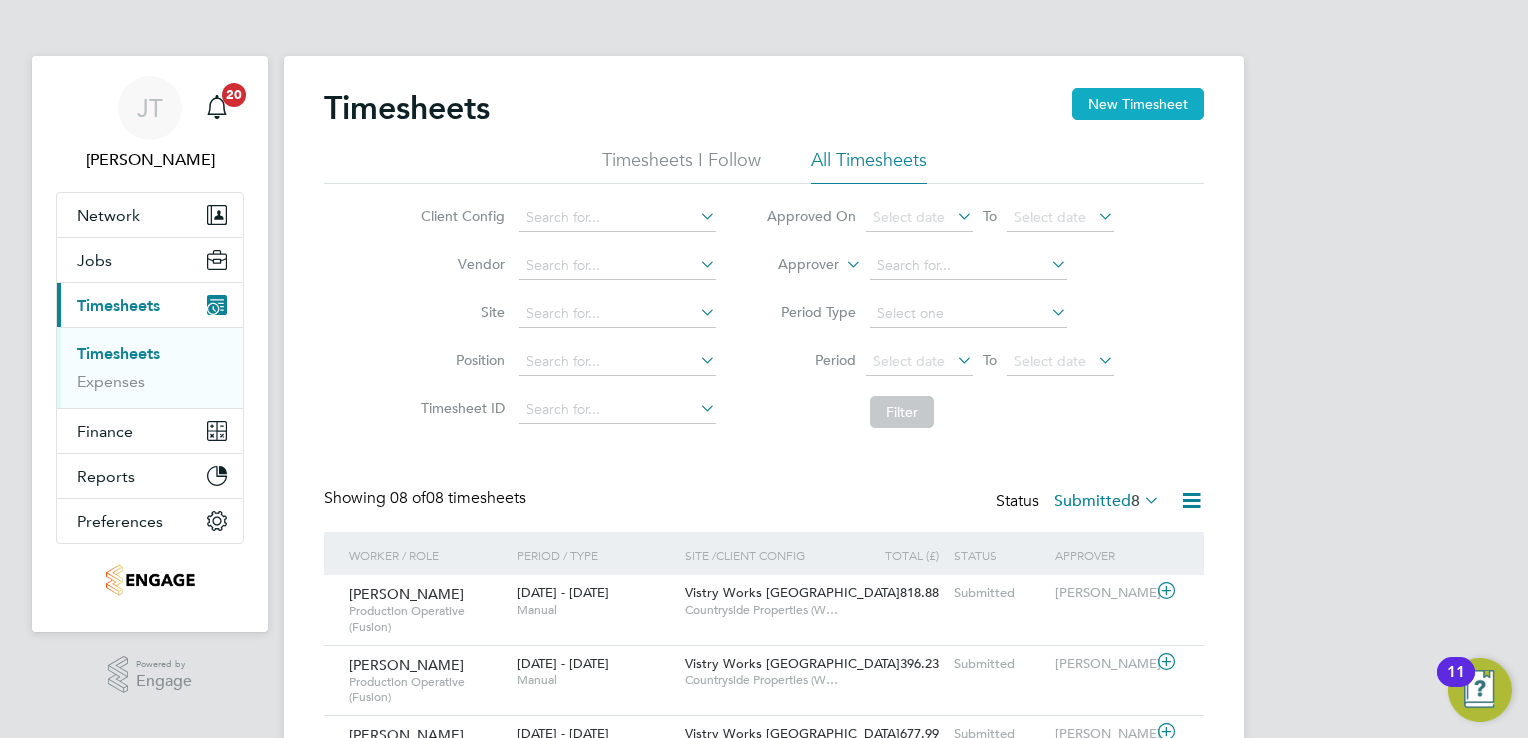 click on "New Timesheet" 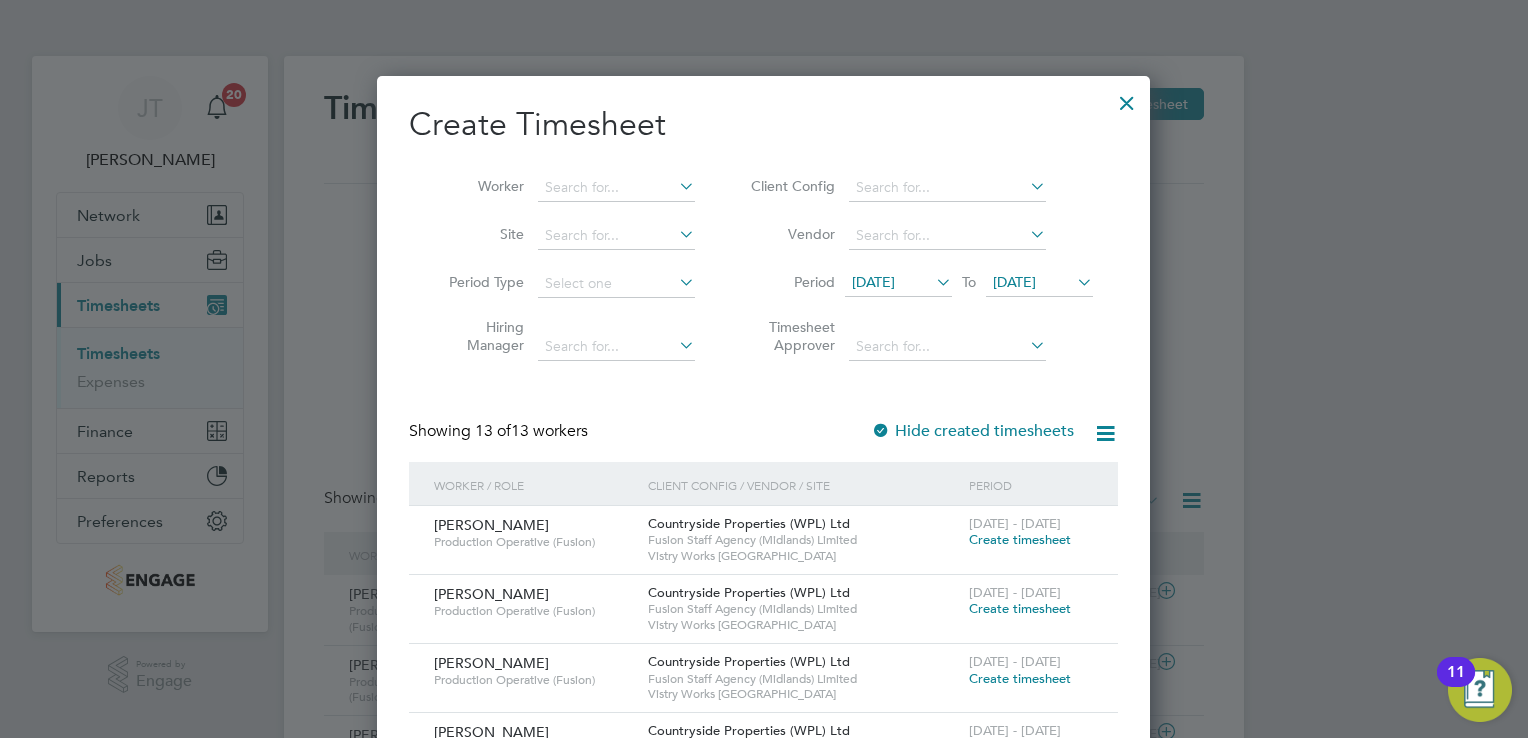 type 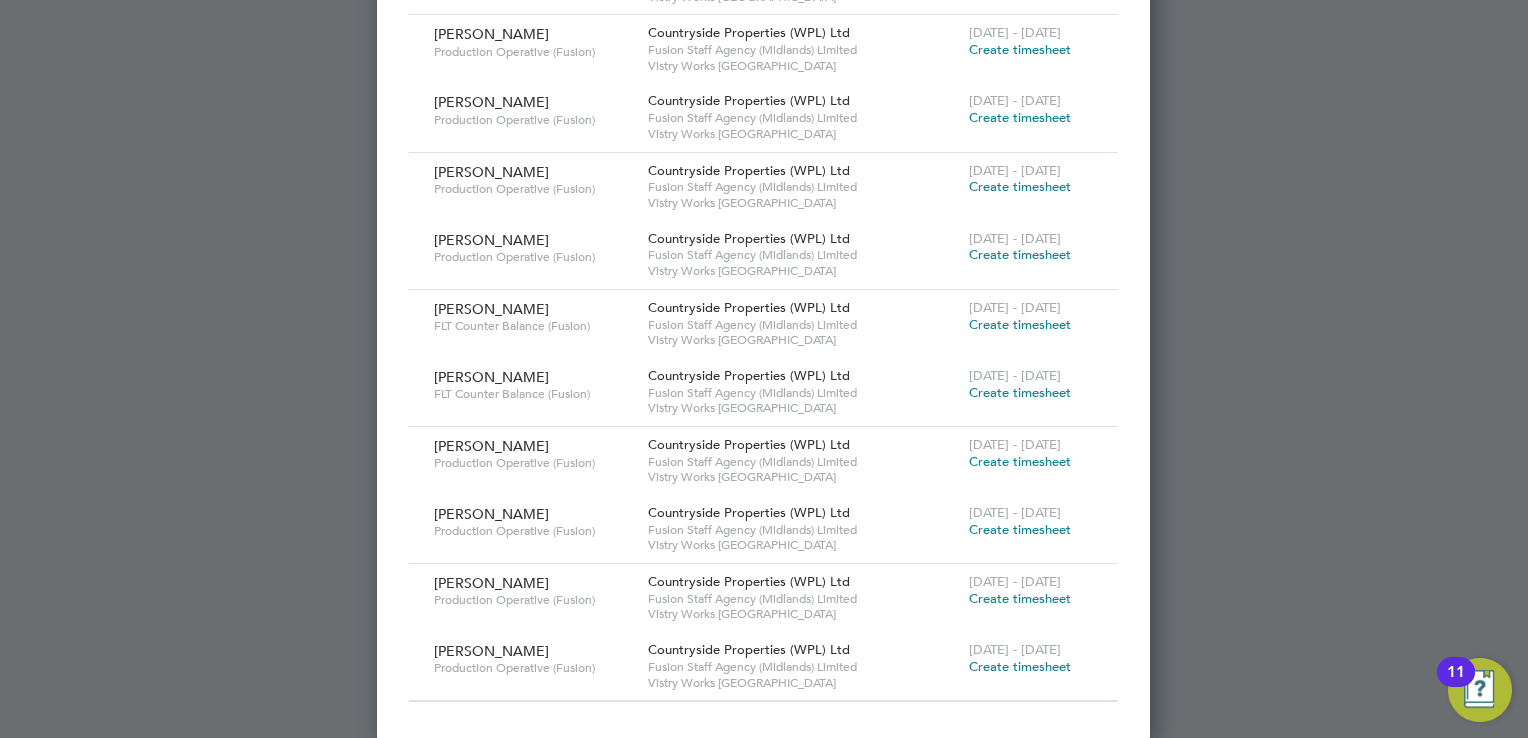 click on "Create timesheet" at bounding box center (1020, 598) 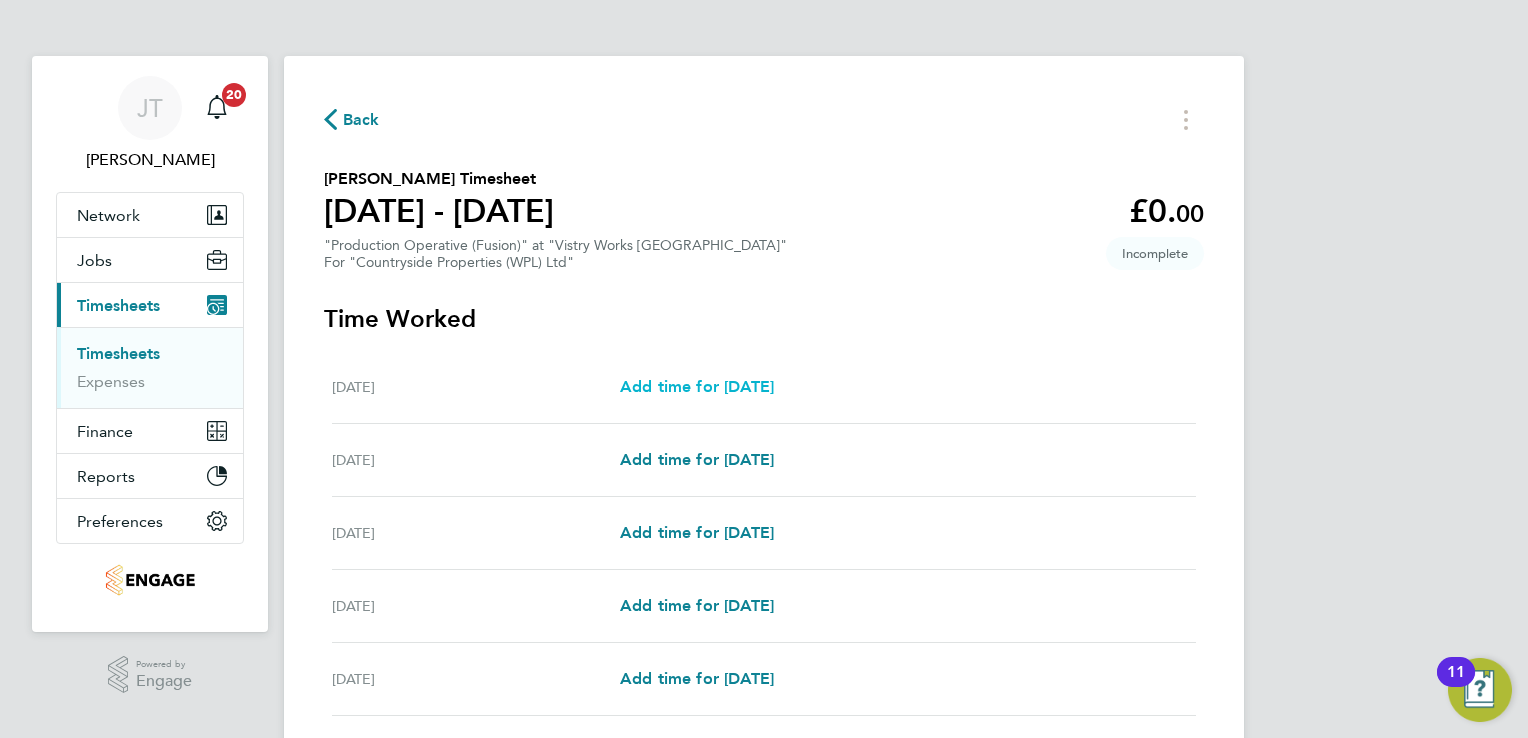 click on "Add time for [DATE]" at bounding box center (697, 386) 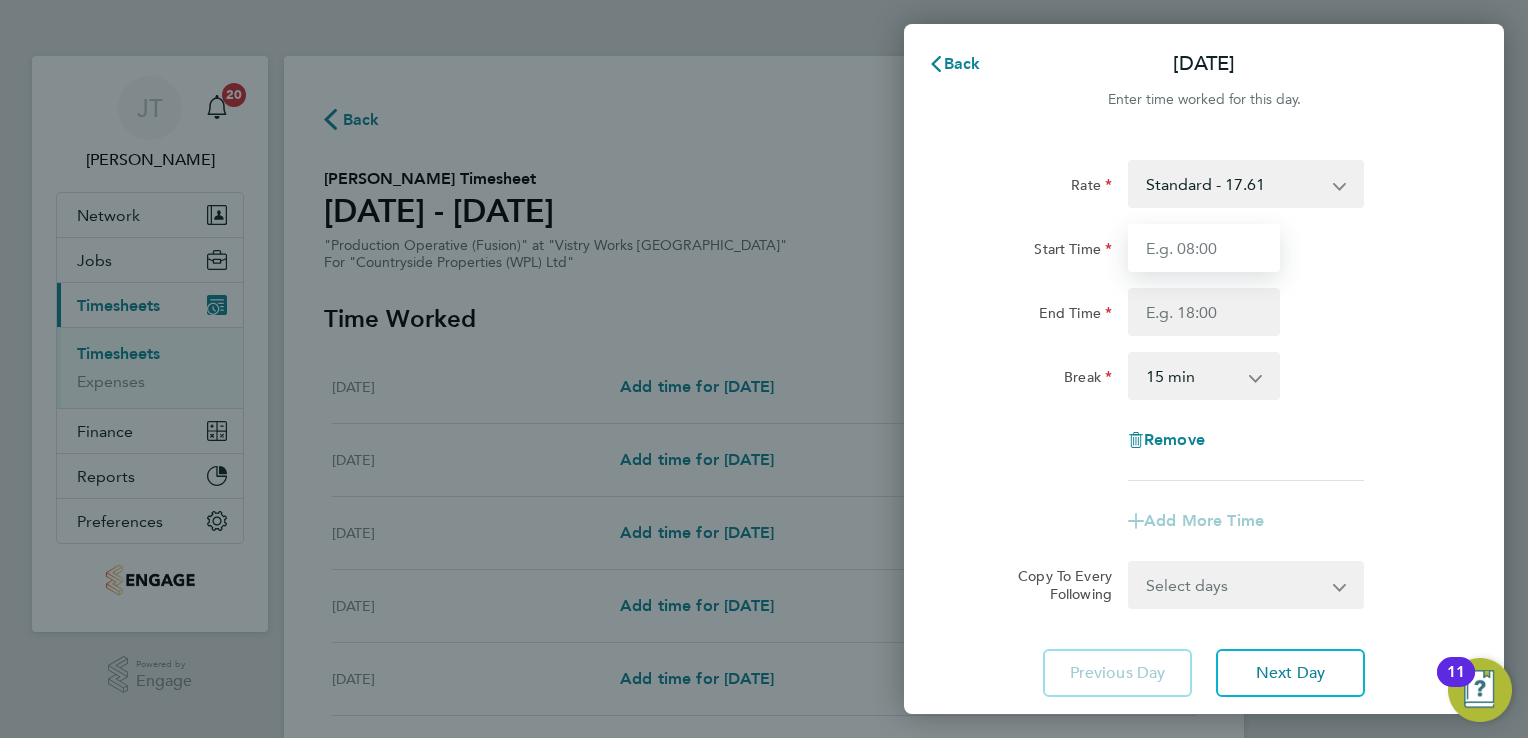 click on "Start Time" at bounding box center (1204, 248) 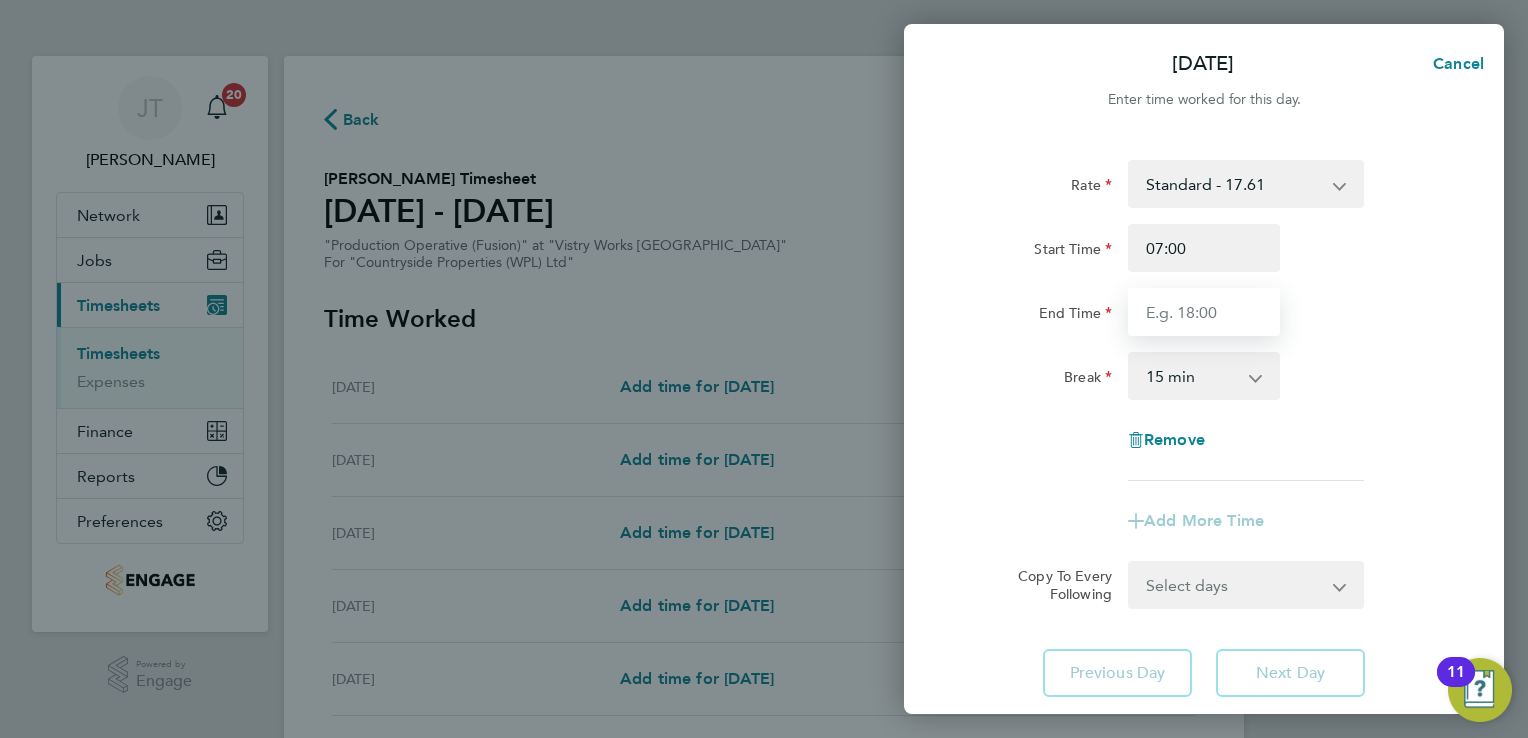 click on "End Time" at bounding box center [1204, 312] 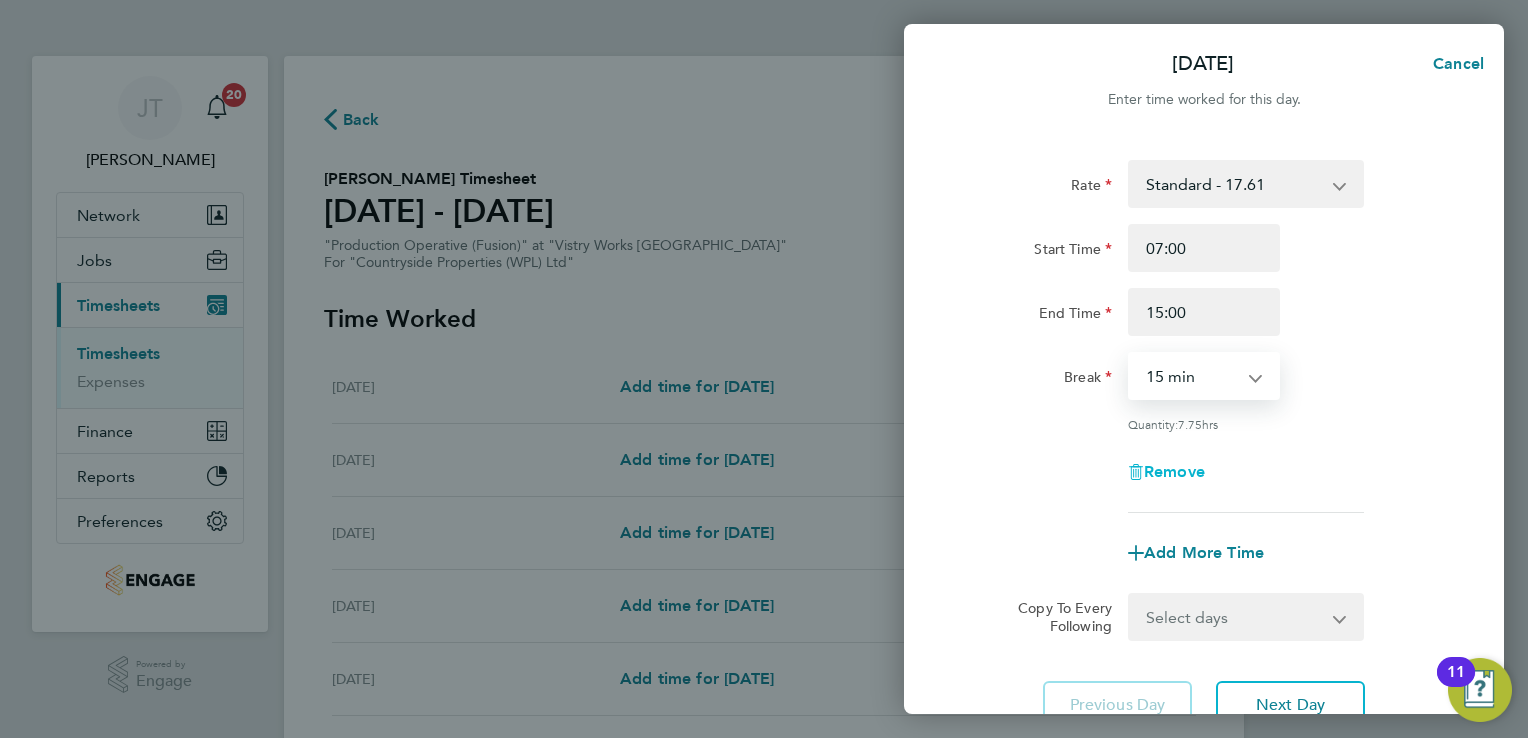 drag, startPoint x: 1203, startPoint y: 376, endPoint x: 1201, endPoint y: 471, distance: 95.02105 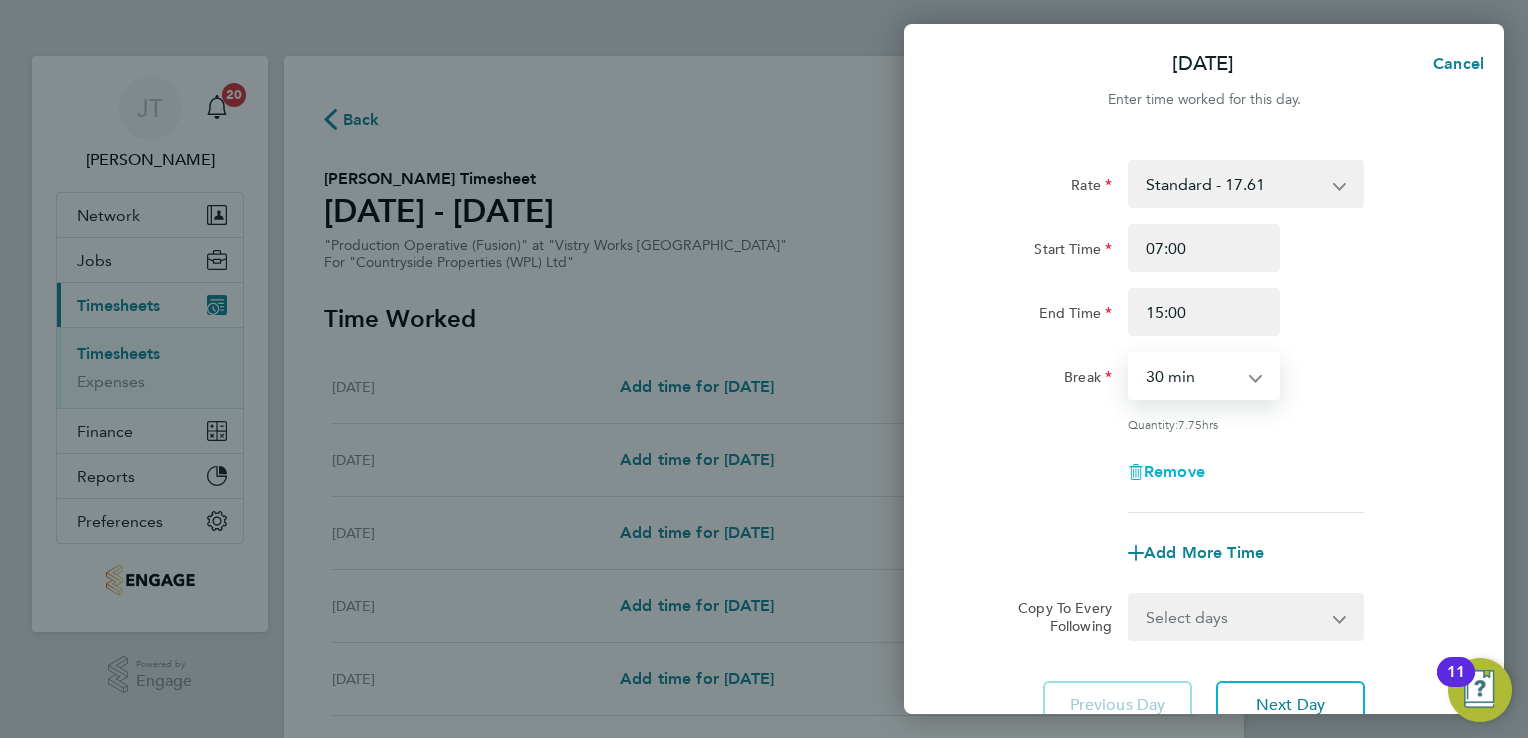 click on "0 min   15 min   30 min   45 min   60 min   75 min   90 min" at bounding box center [1192, 376] 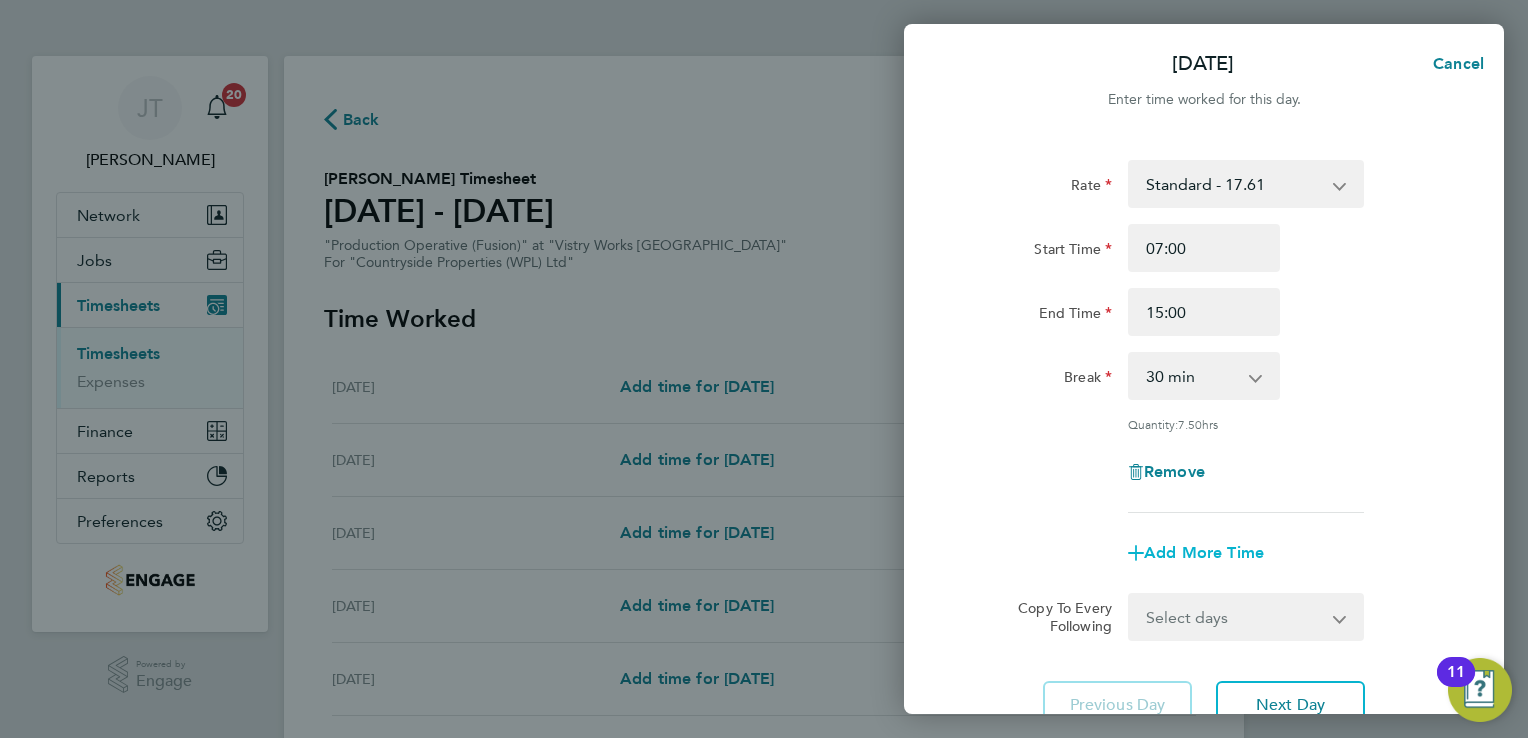 click on "Add More Time" 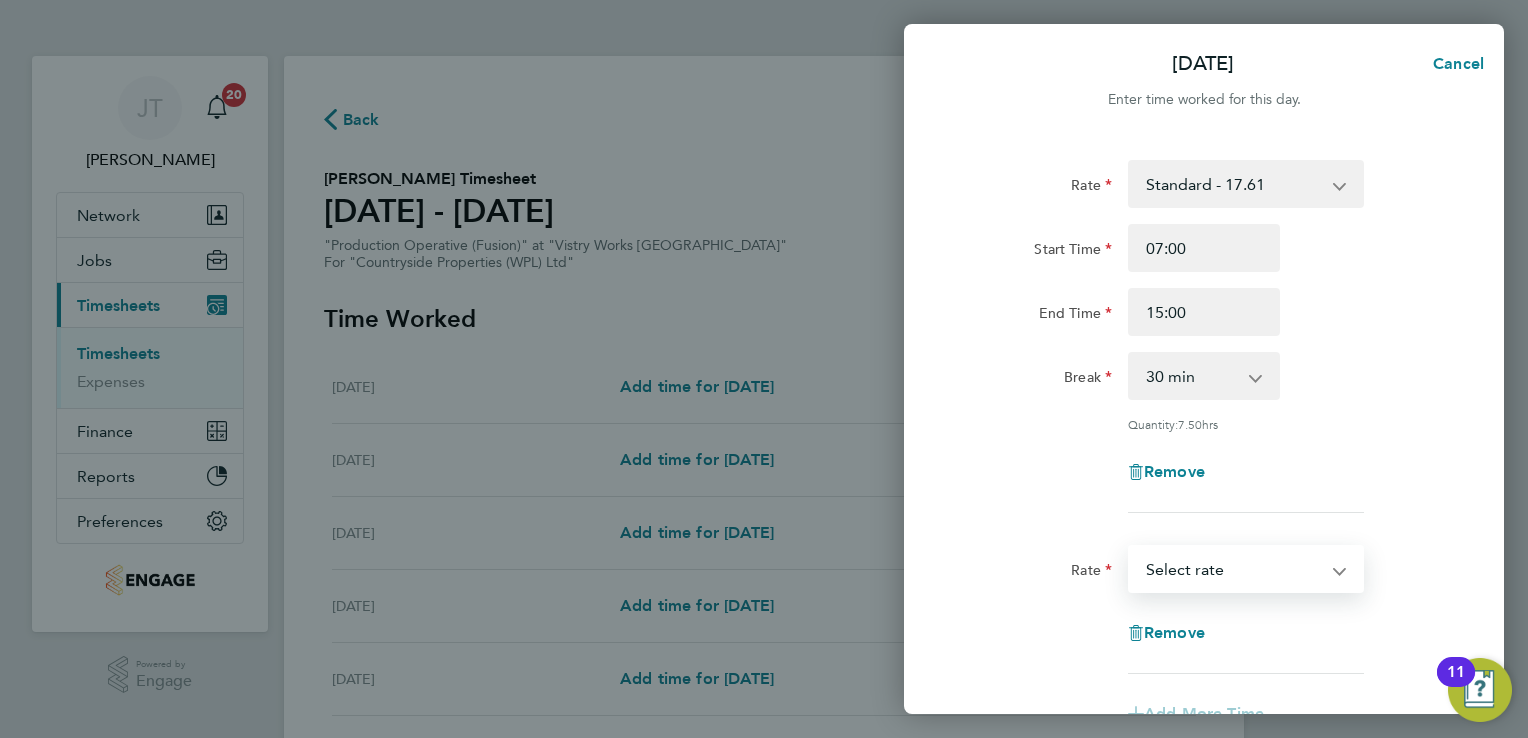 click on "OT 1 - 26.42   Standard - 17.61   OT2 - 35.22   Select rate" at bounding box center [1234, 569] 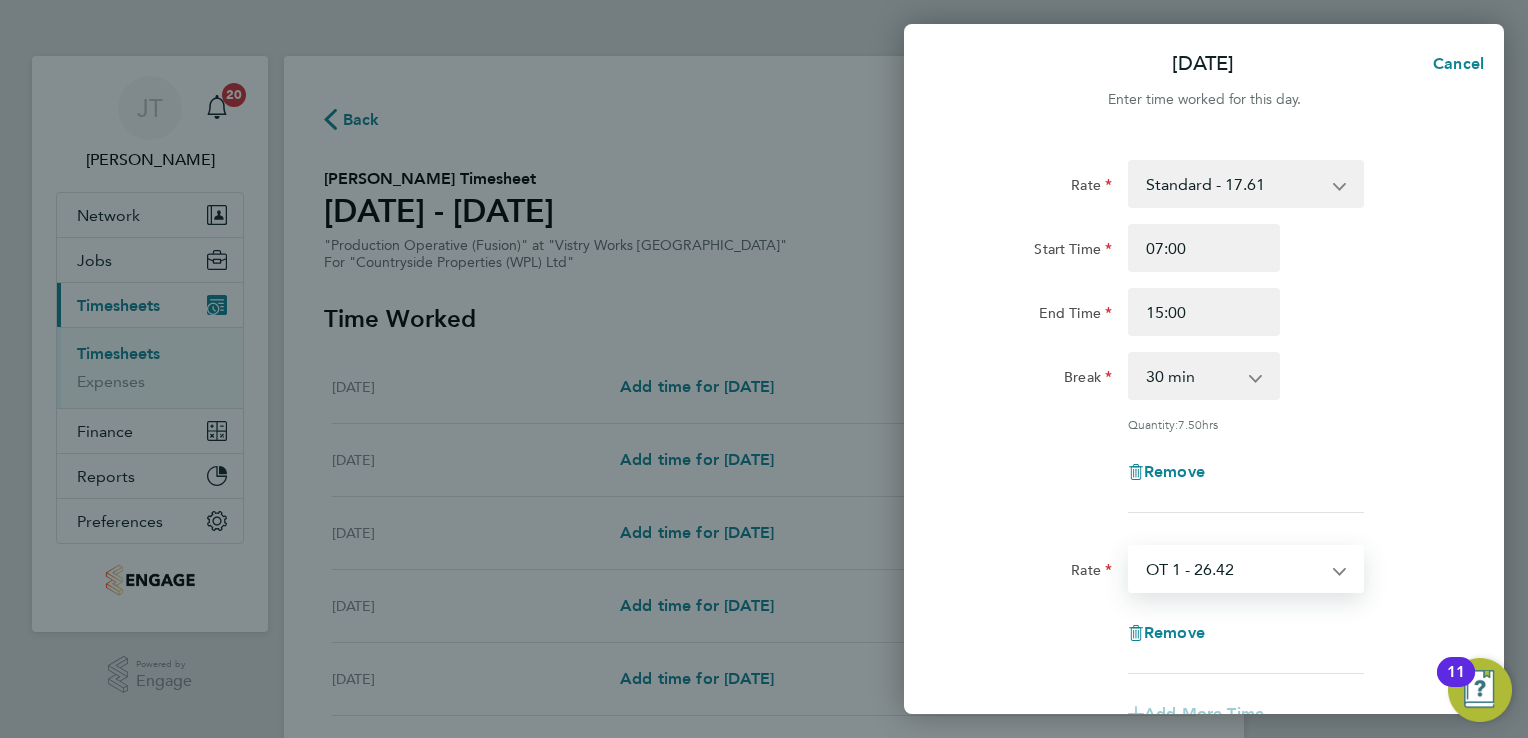 select on "15" 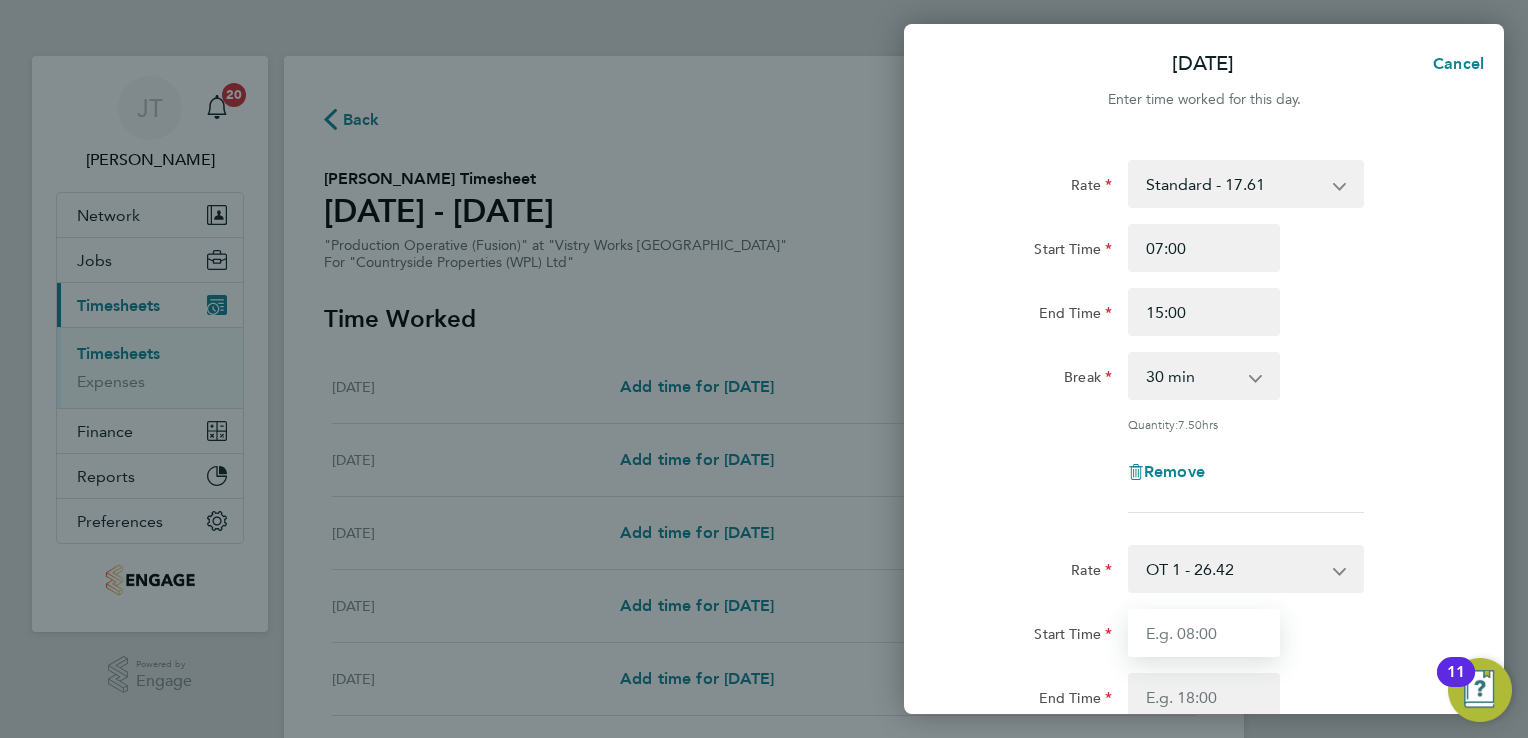 click on "Start Time" at bounding box center (1204, 633) 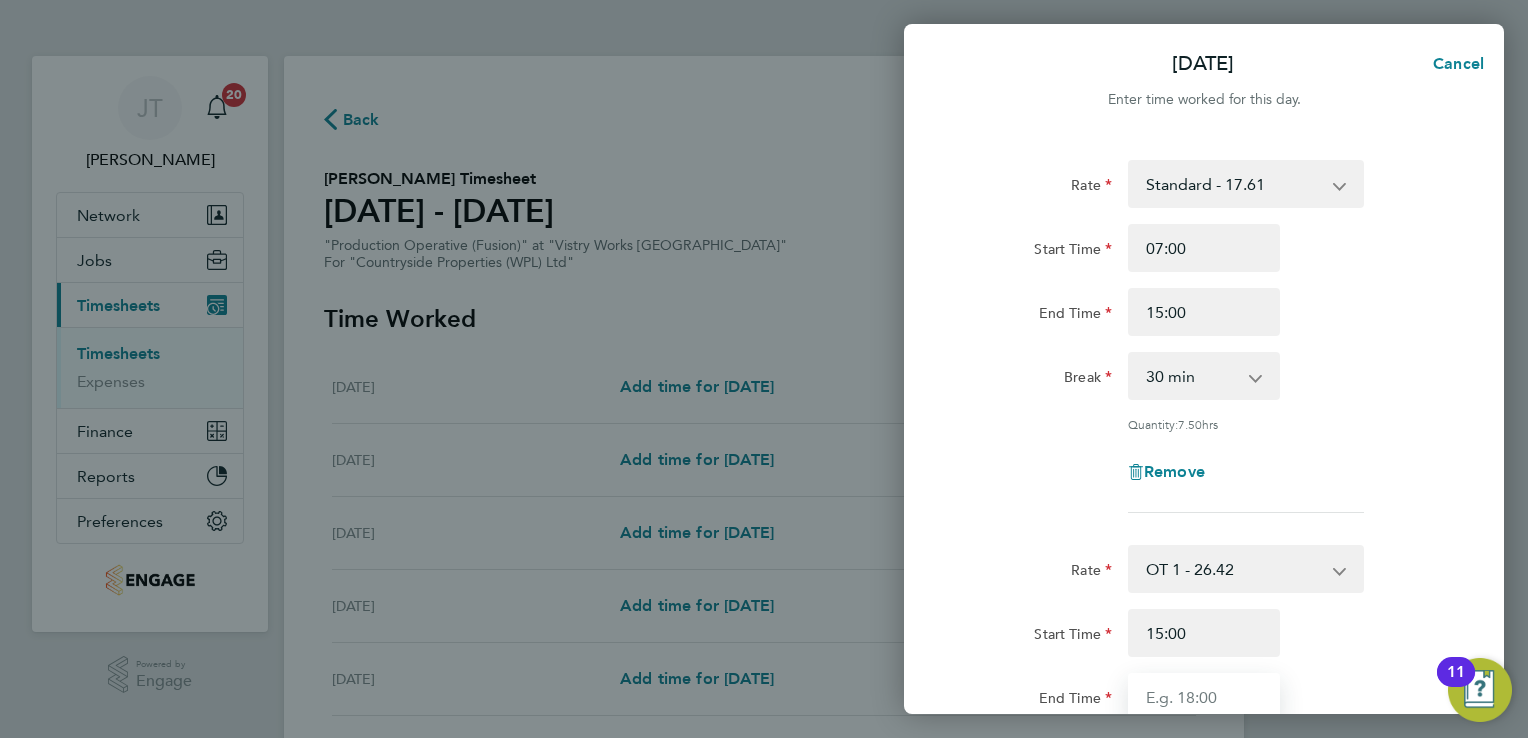 type on "16:00" 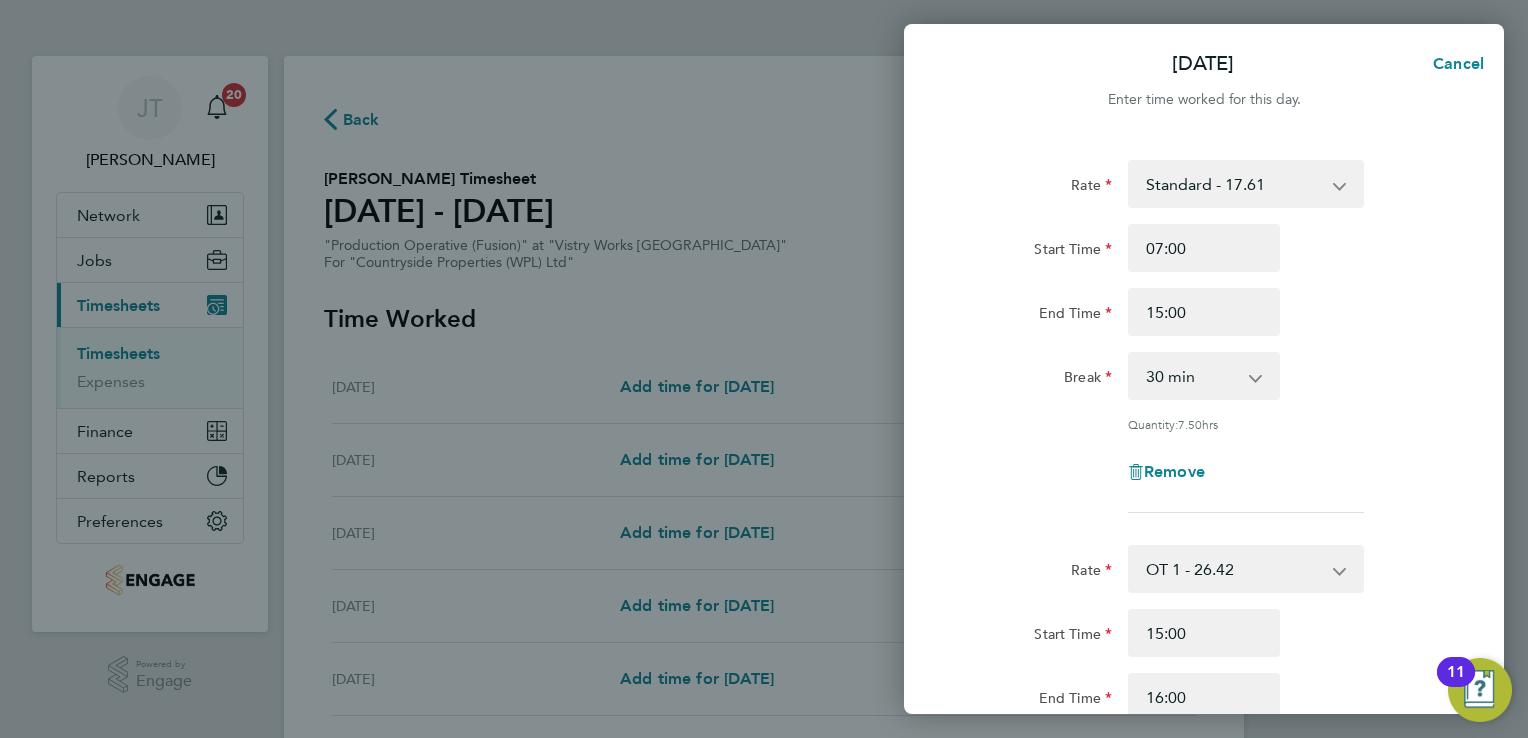 click on "Start Time 15:00 End Time 16:00" 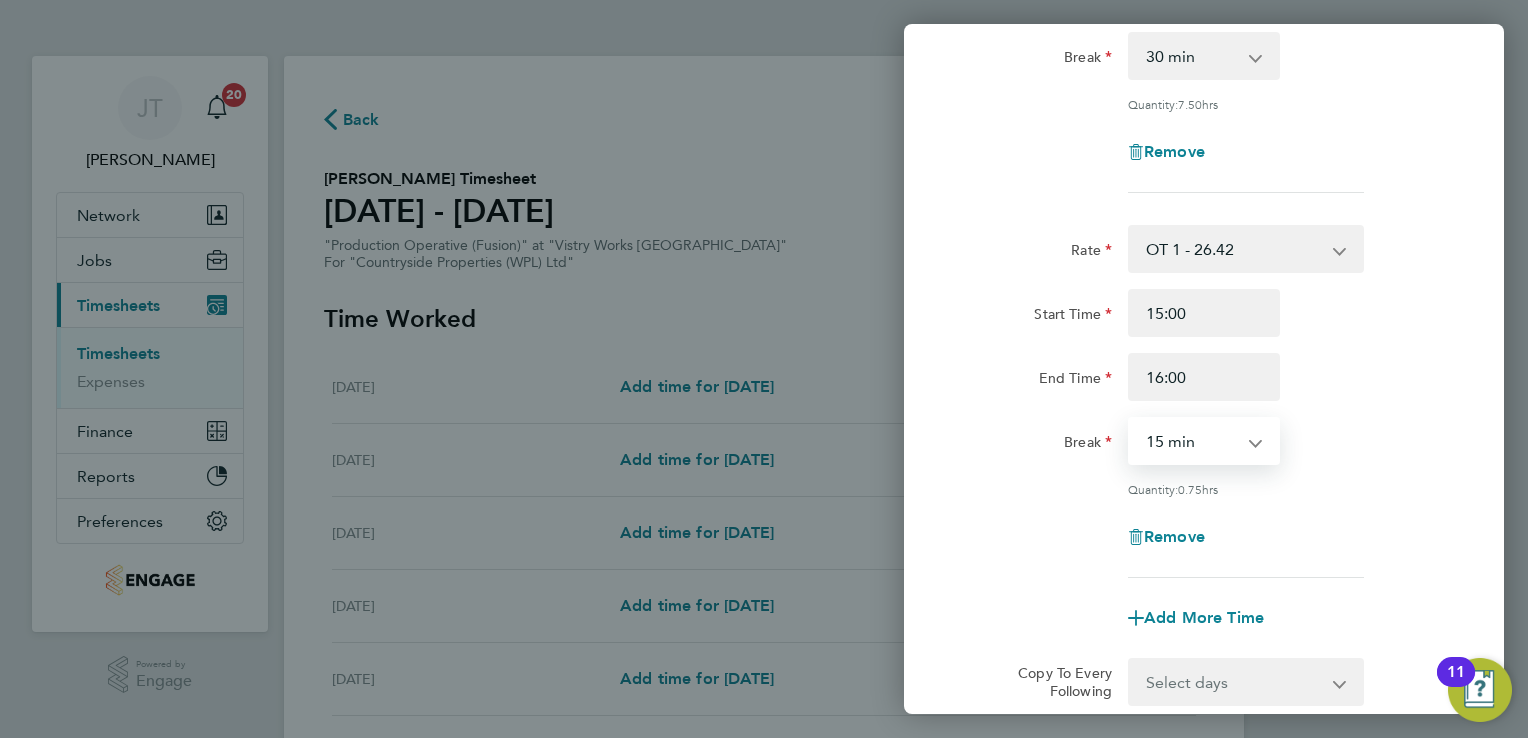 click on "0 min   15 min   30 min   45 min" at bounding box center (1192, 441) 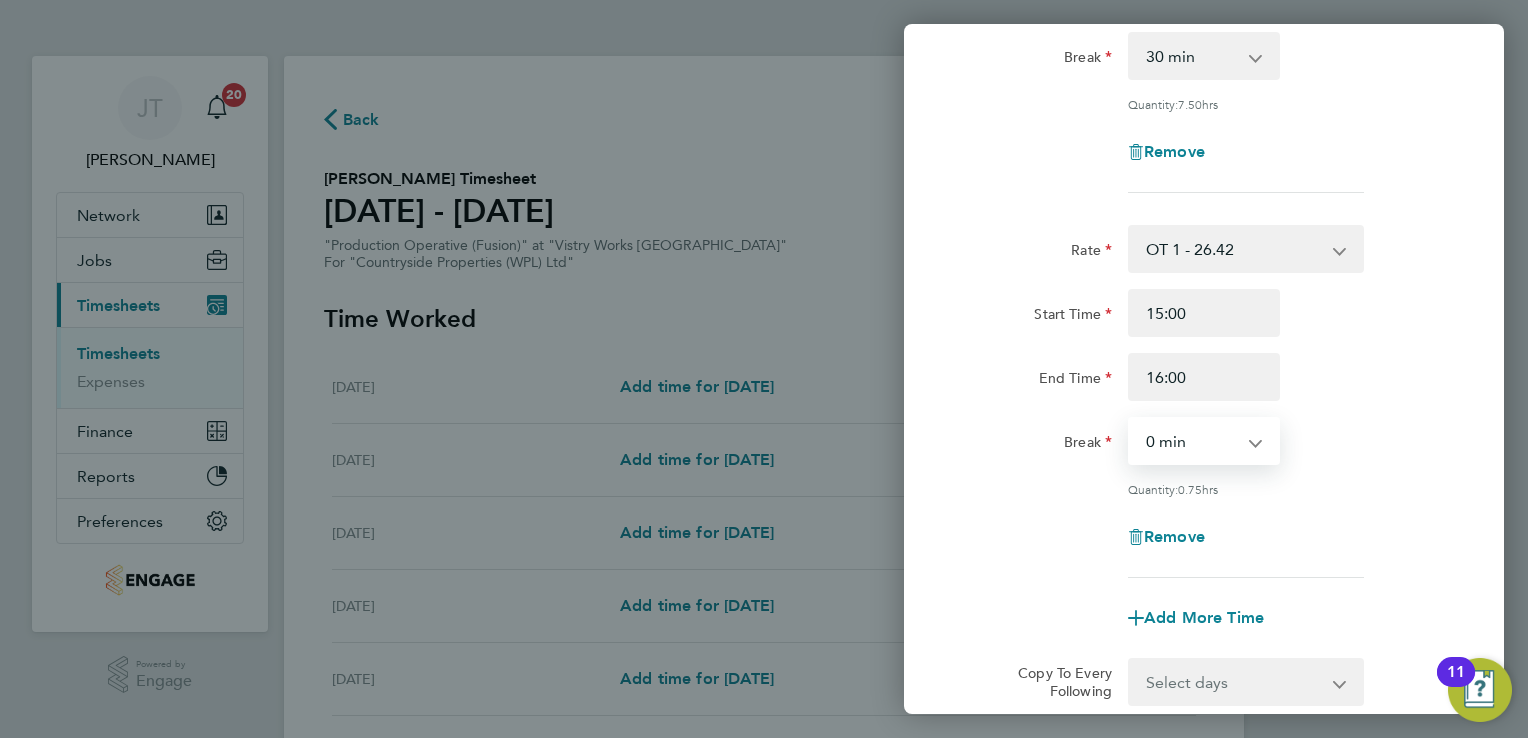 click on "0 min   15 min   30 min   45 min" at bounding box center [1192, 441] 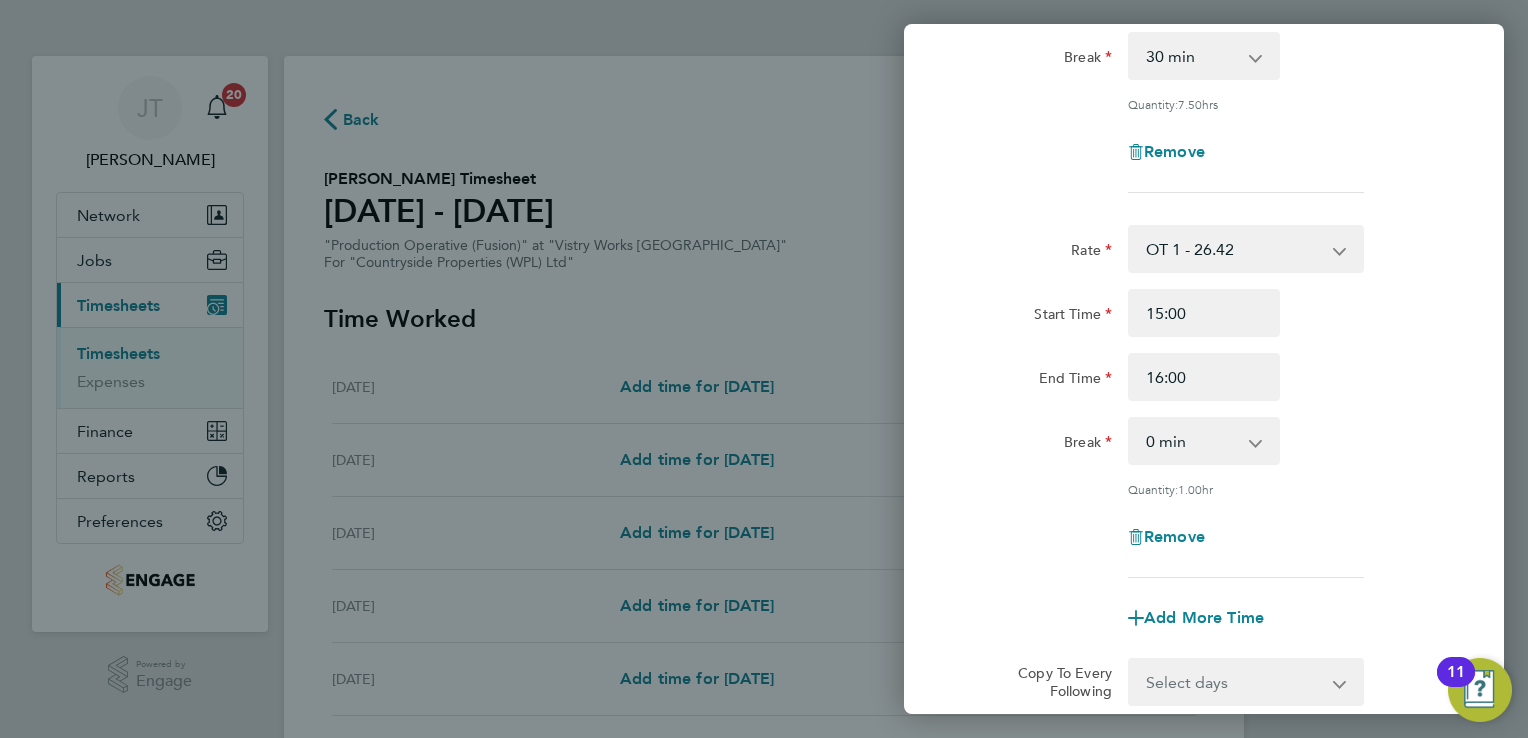 click on "Quantity:  1.00  hr" 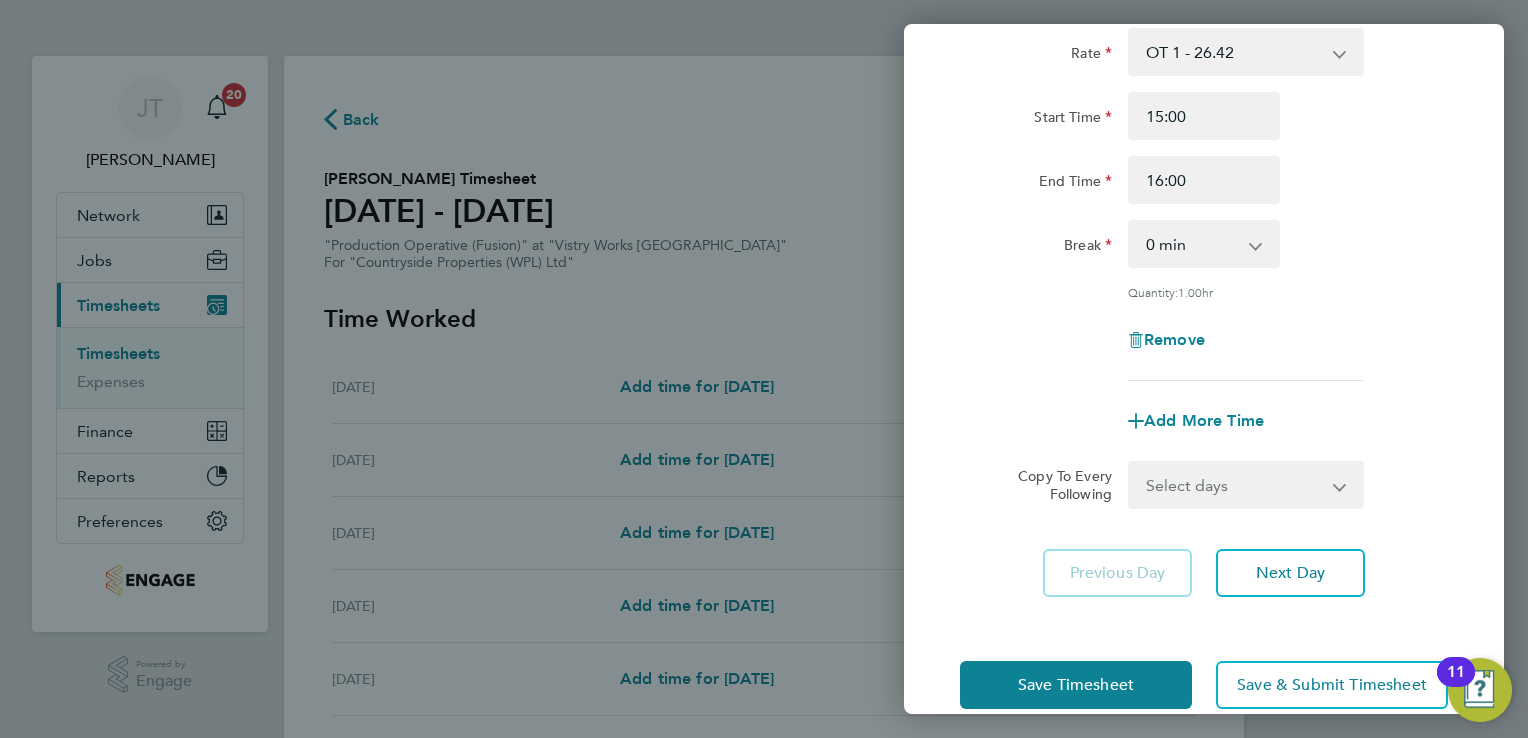 scroll, scrollTop: 520, scrollLeft: 0, axis: vertical 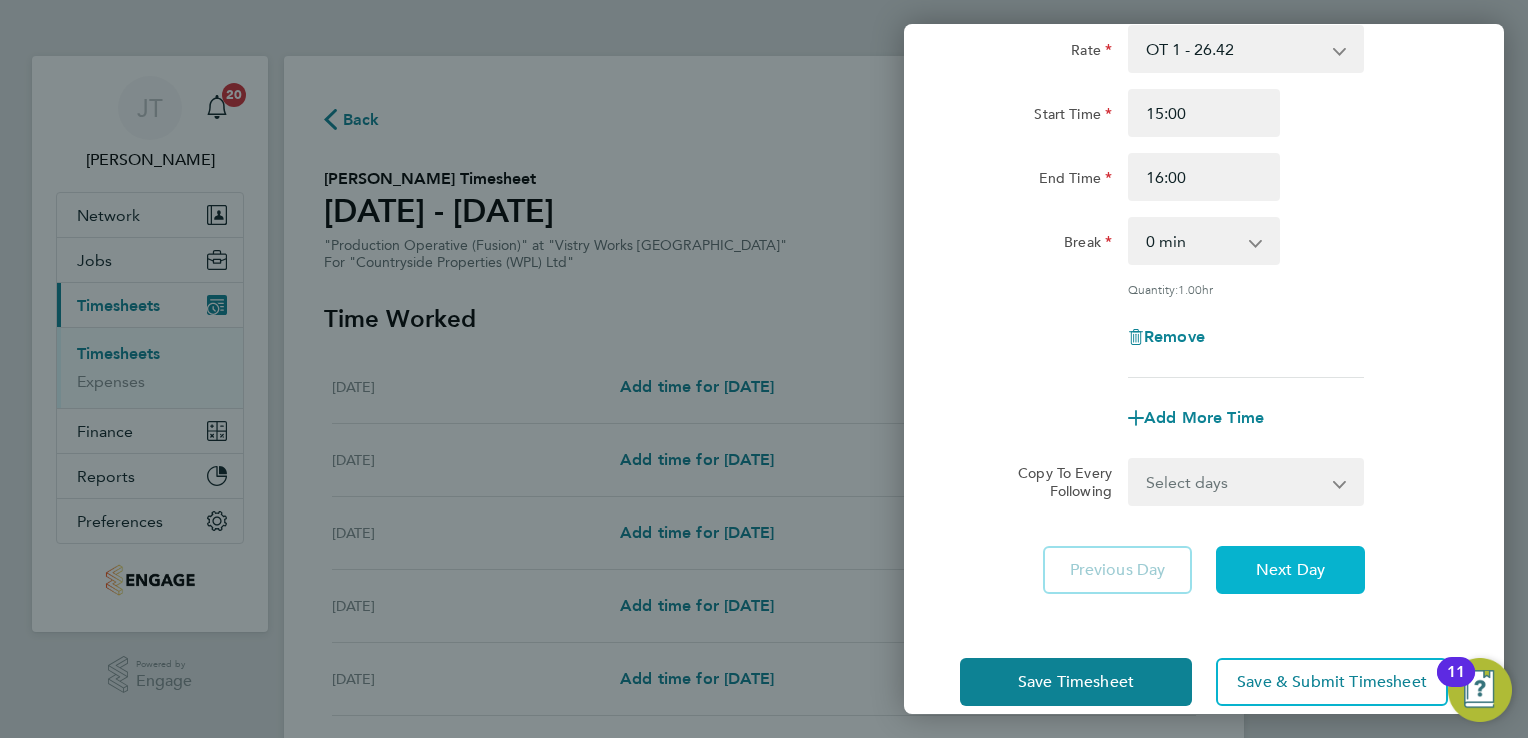 click on "Next Day" 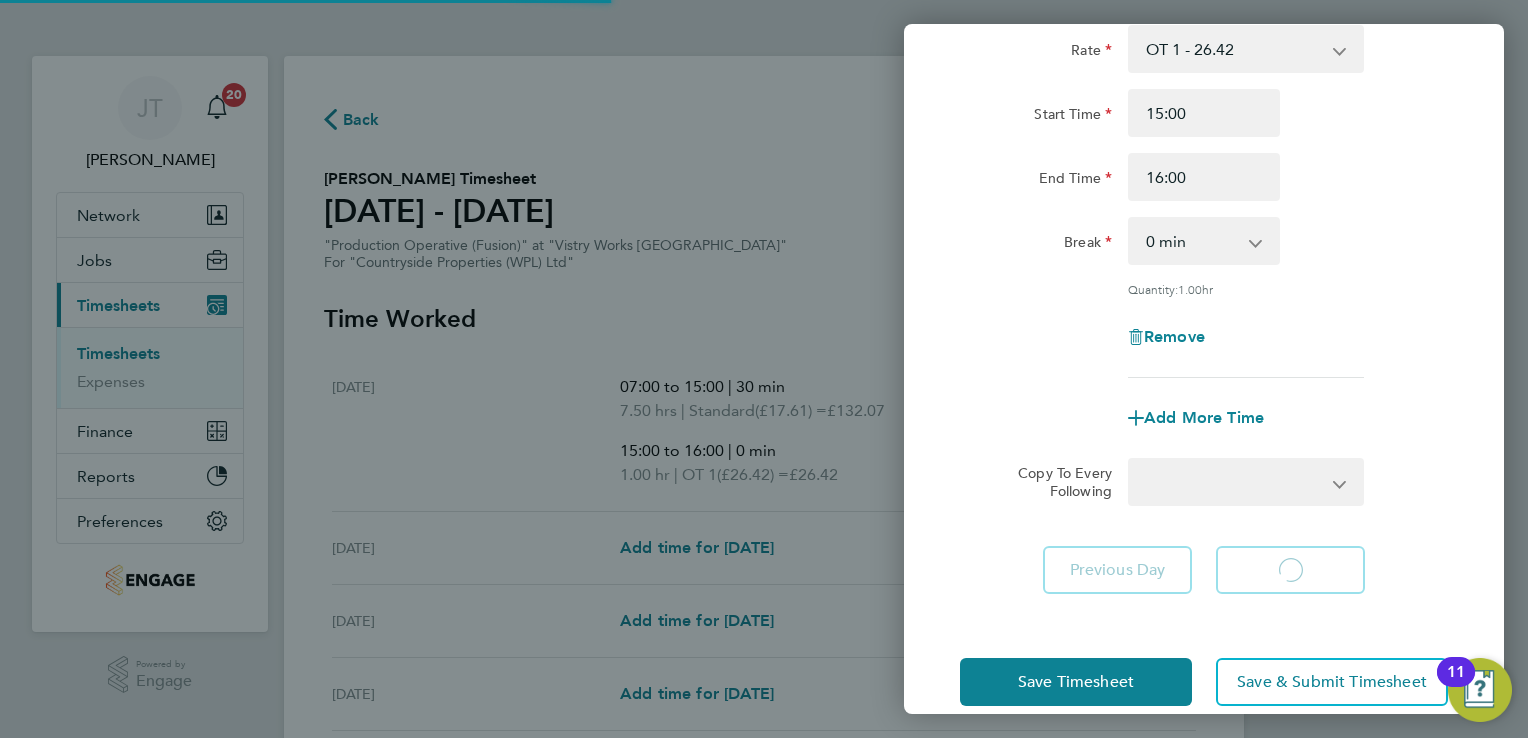 select on "15" 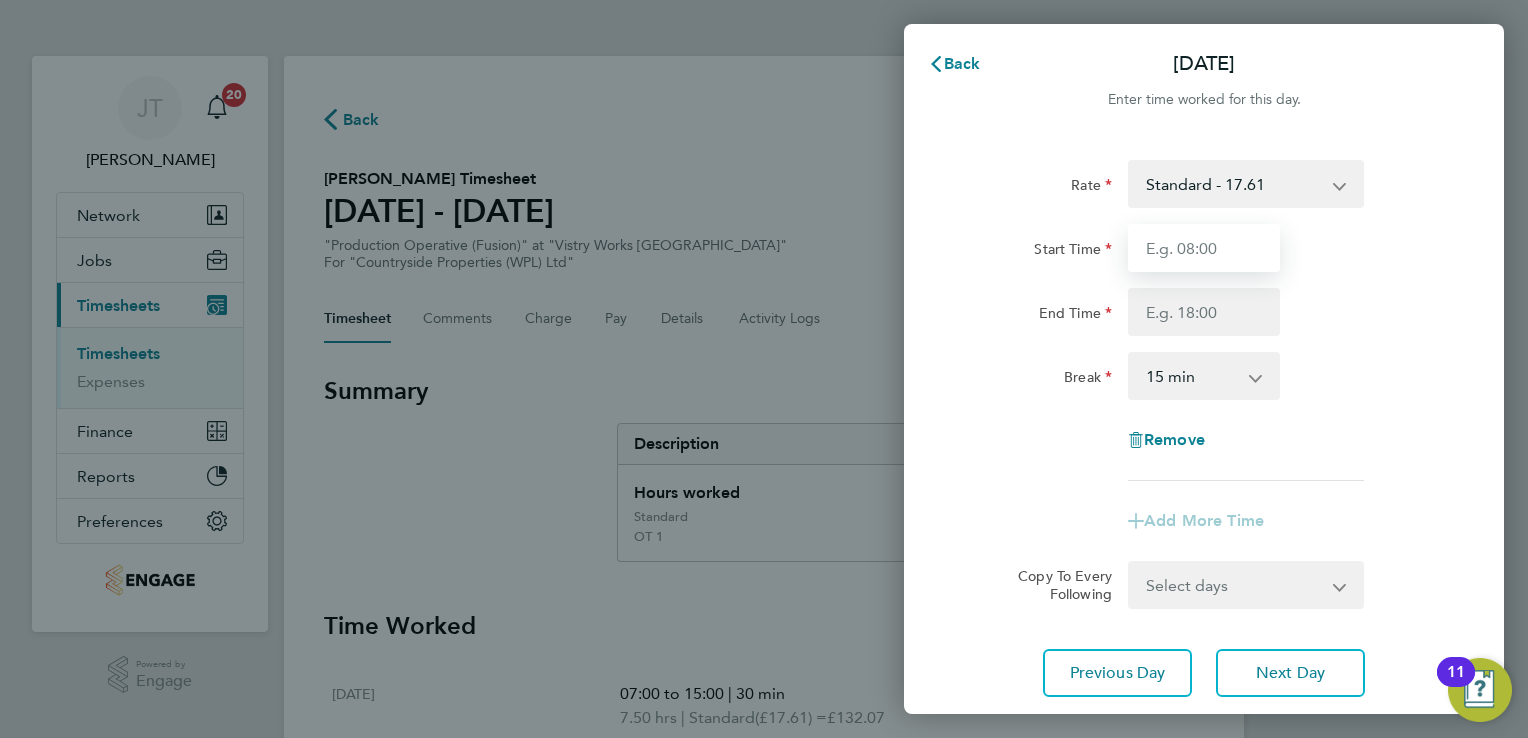 click on "Start Time" at bounding box center [1204, 248] 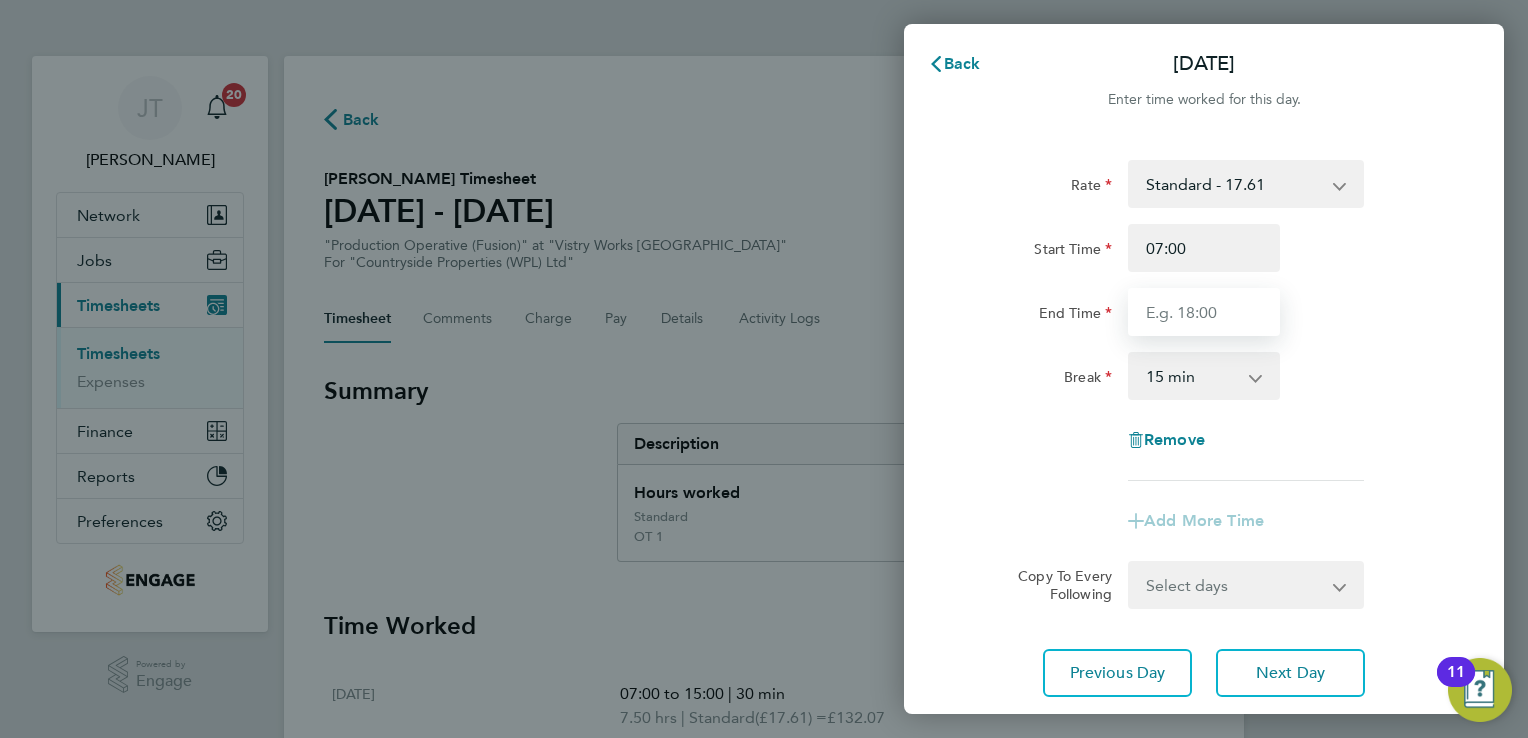 type on "15:00" 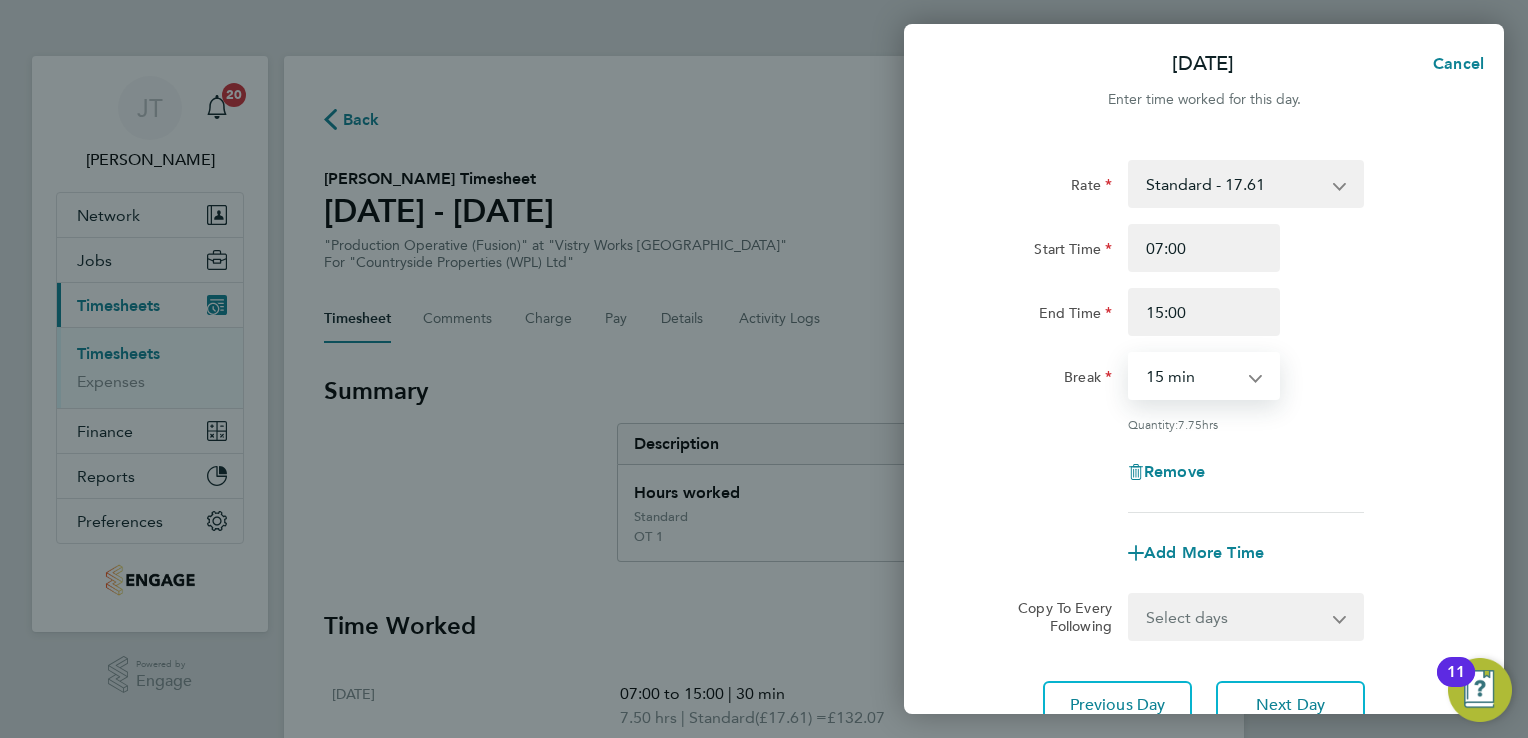click on "0 min   15 min   30 min   45 min   60 min   75 min   90 min" at bounding box center (1192, 376) 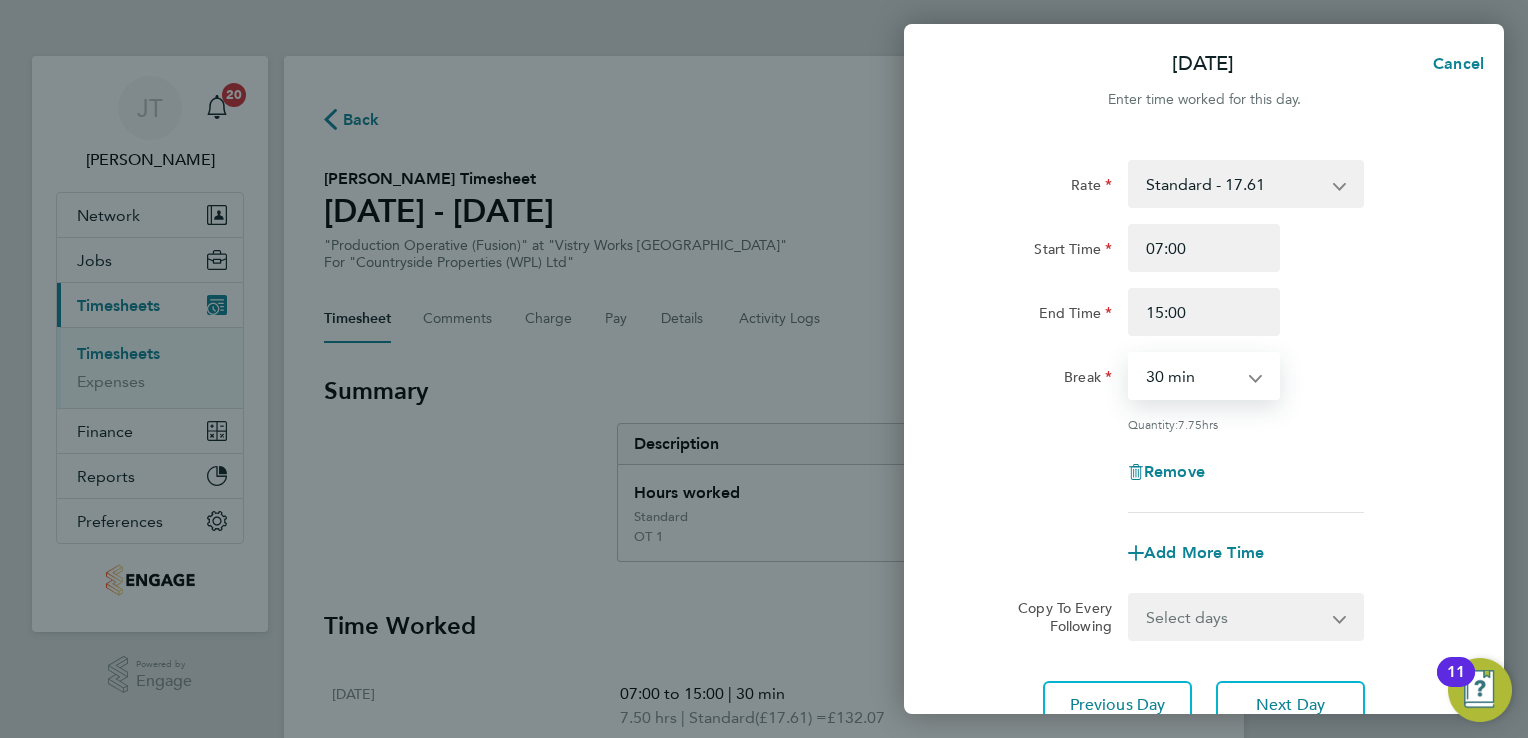 click on "0 min   15 min   30 min   45 min   60 min   75 min   90 min" at bounding box center (1192, 376) 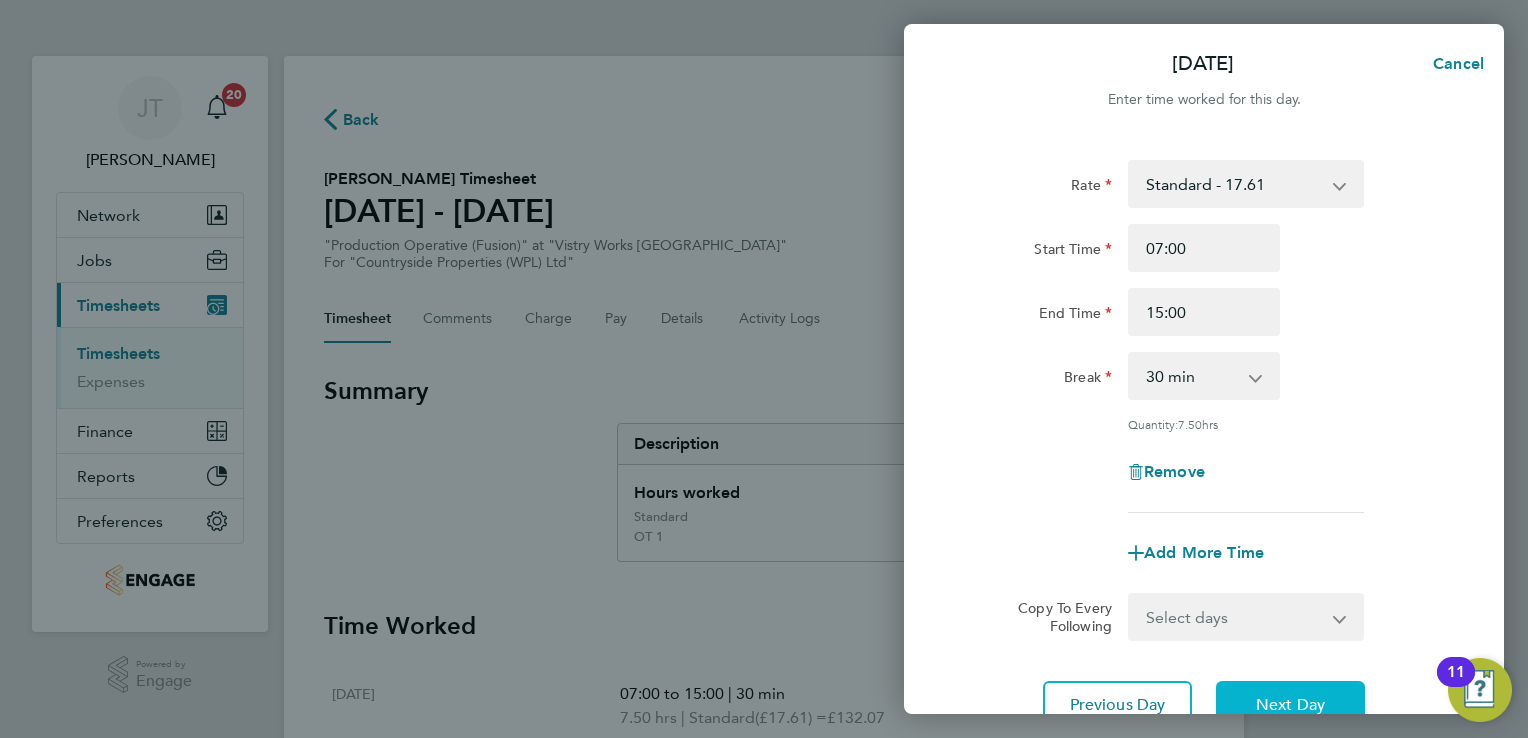 click on "Next Day" 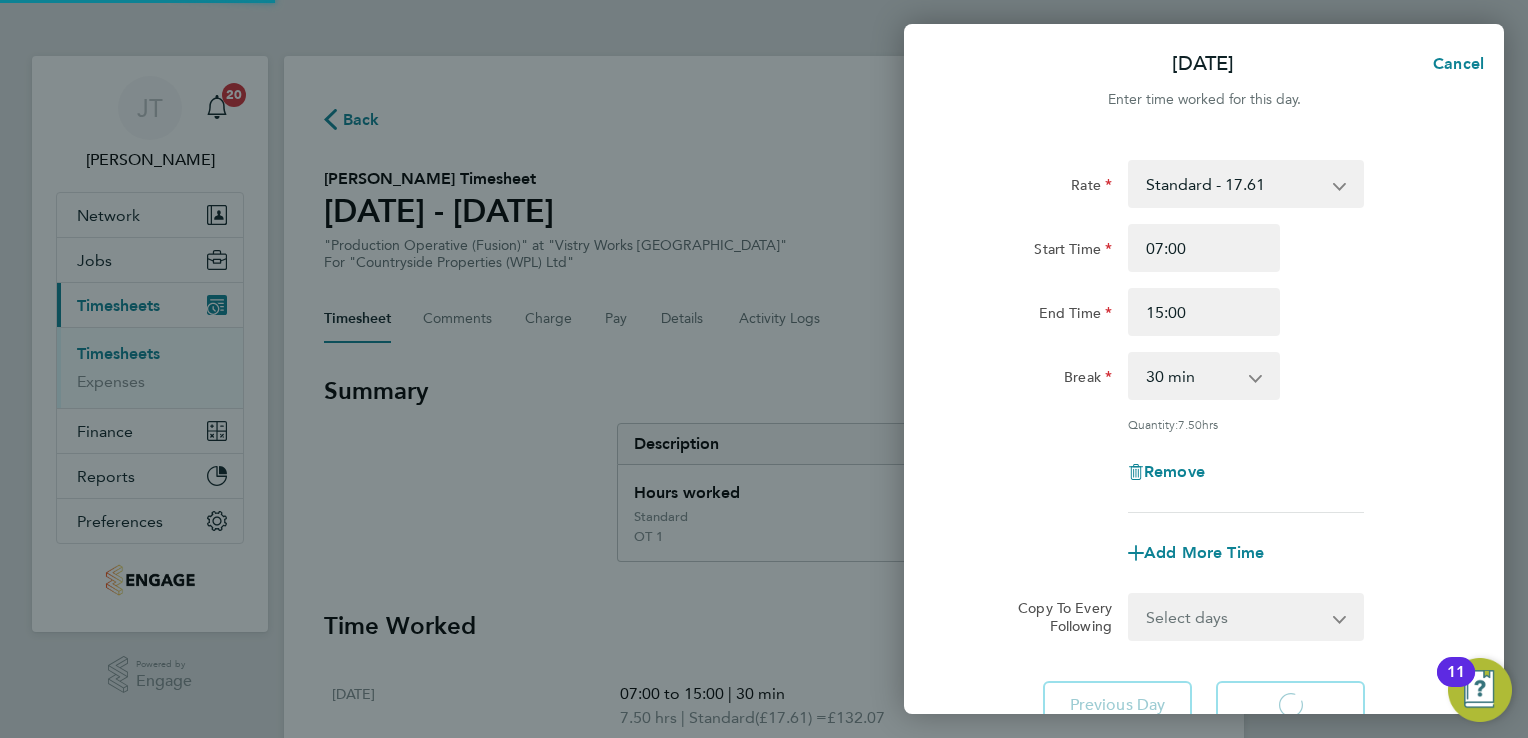 select on "15" 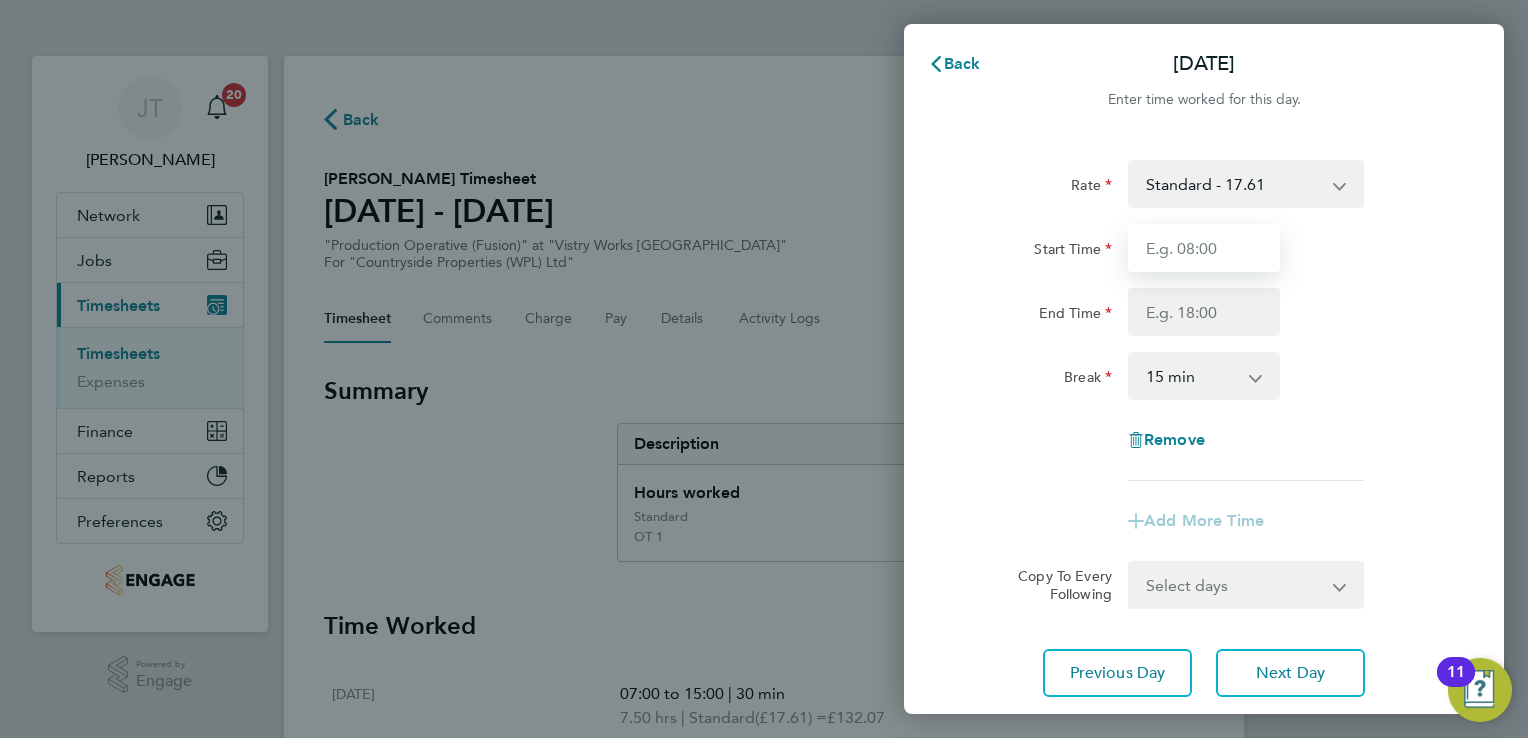 click on "Start Time" at bounding box center (1204, 248) 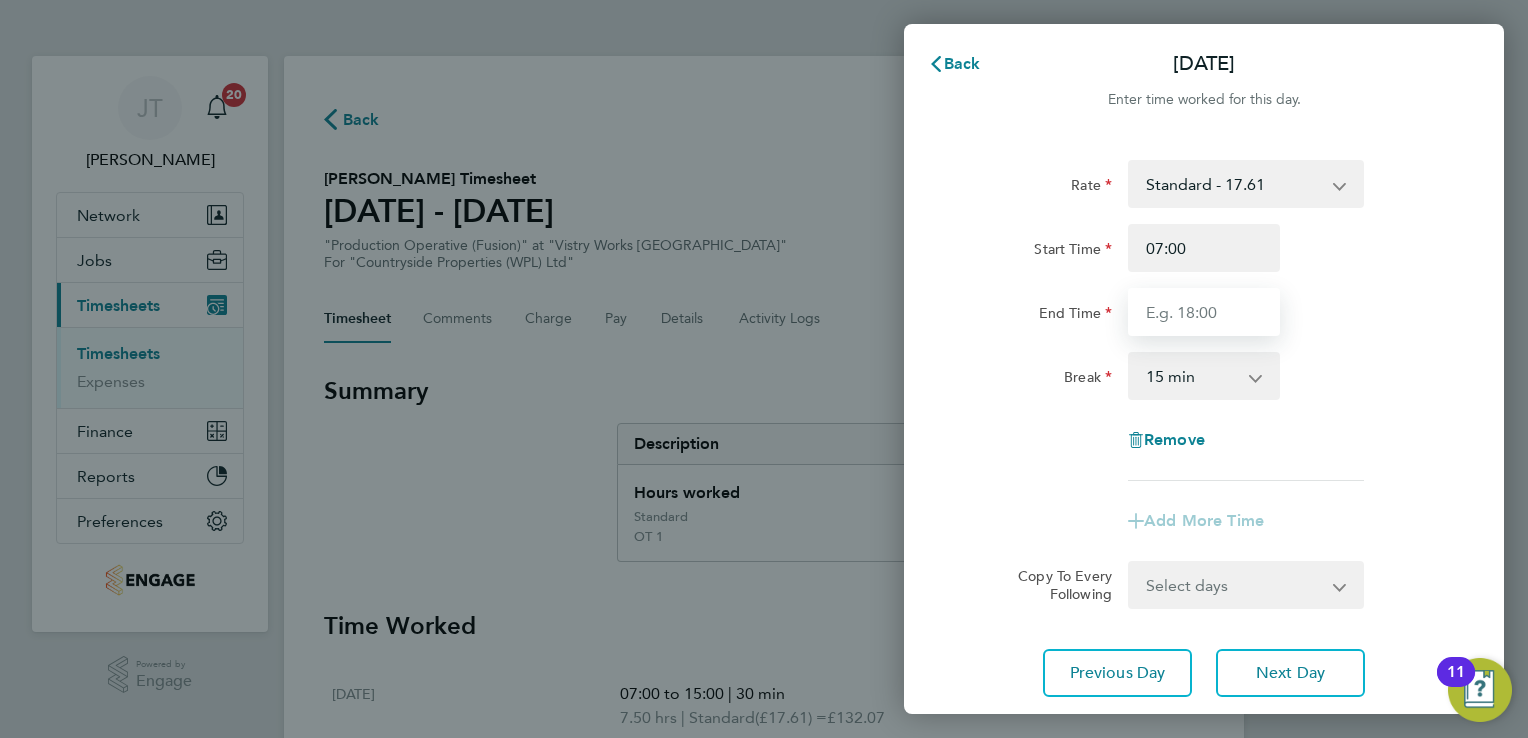 type on "15:00" 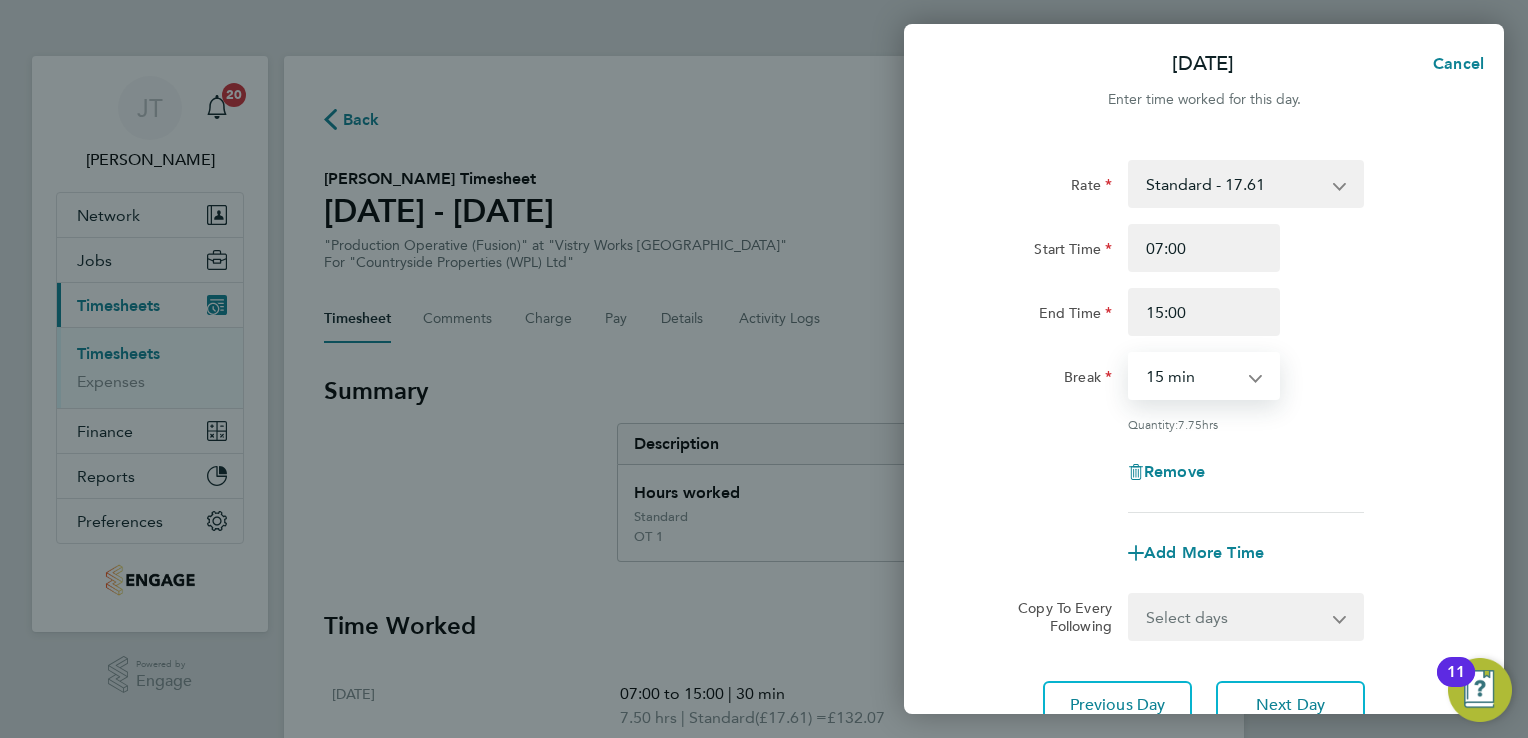 click on "0 min   15 min   30 min   45 min   60 min   75 min   90 min" at bounding box center (1192, 376) 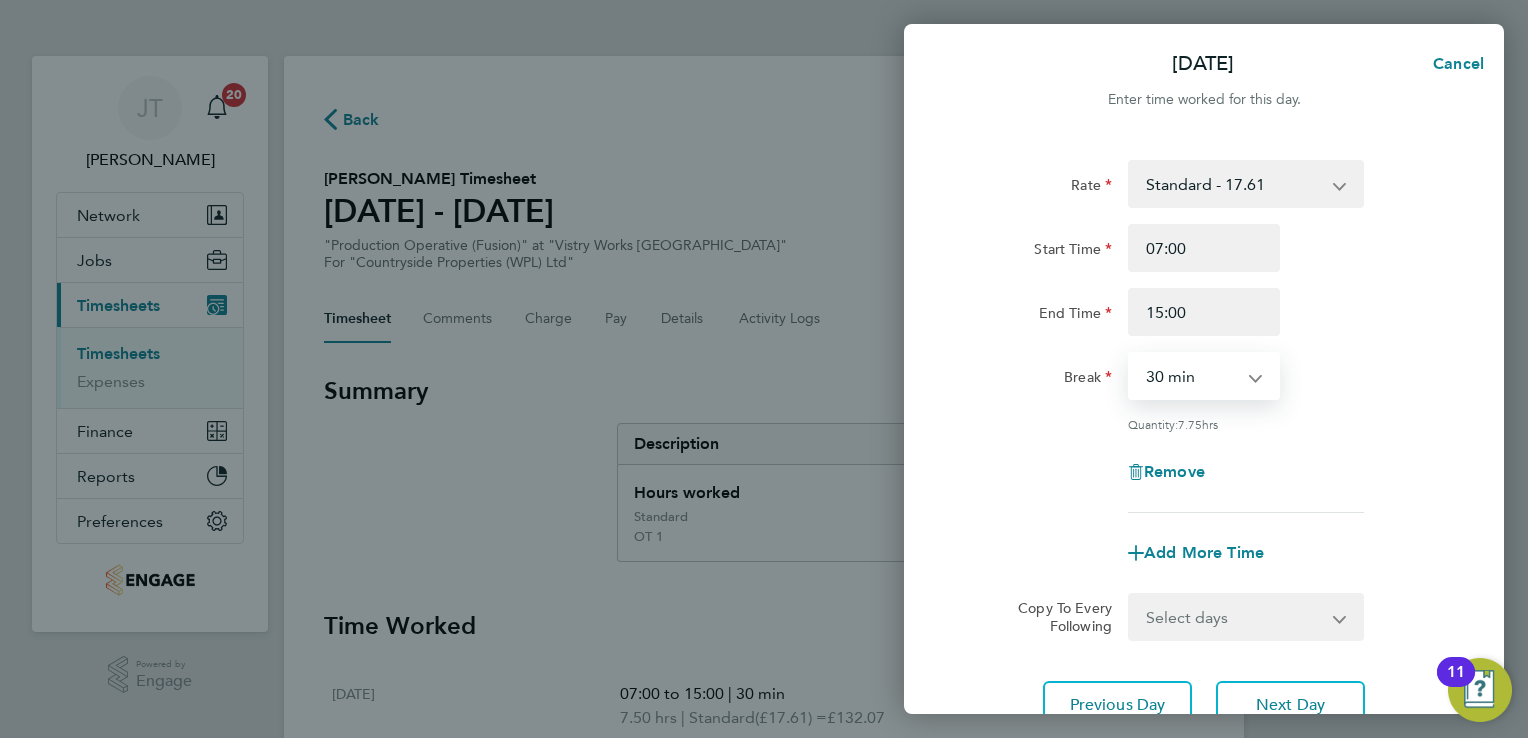 click on "0 min   15 min   30 min   45 min   60 min   75 min   90 min" at bounding box center [1192, 376] 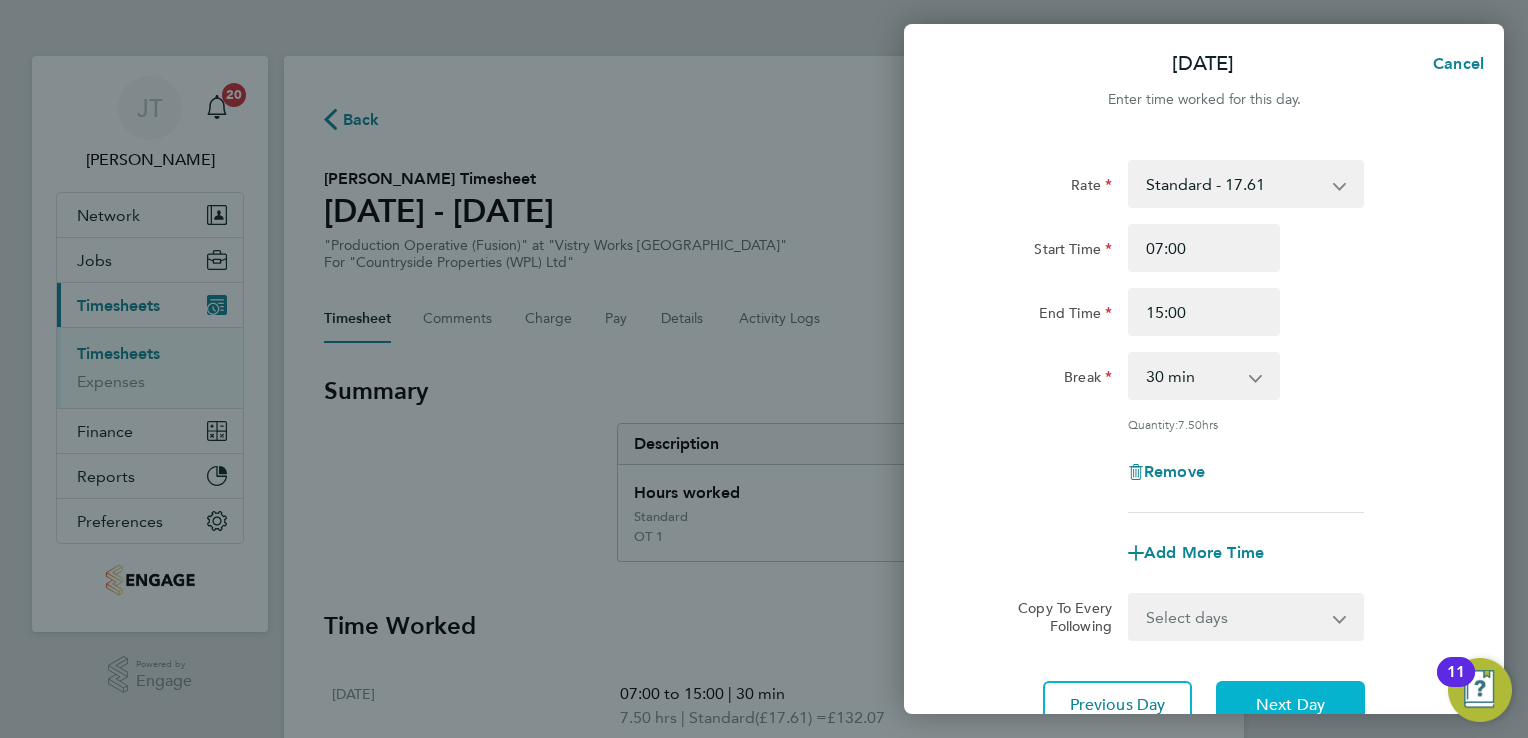 click on "Next Day" 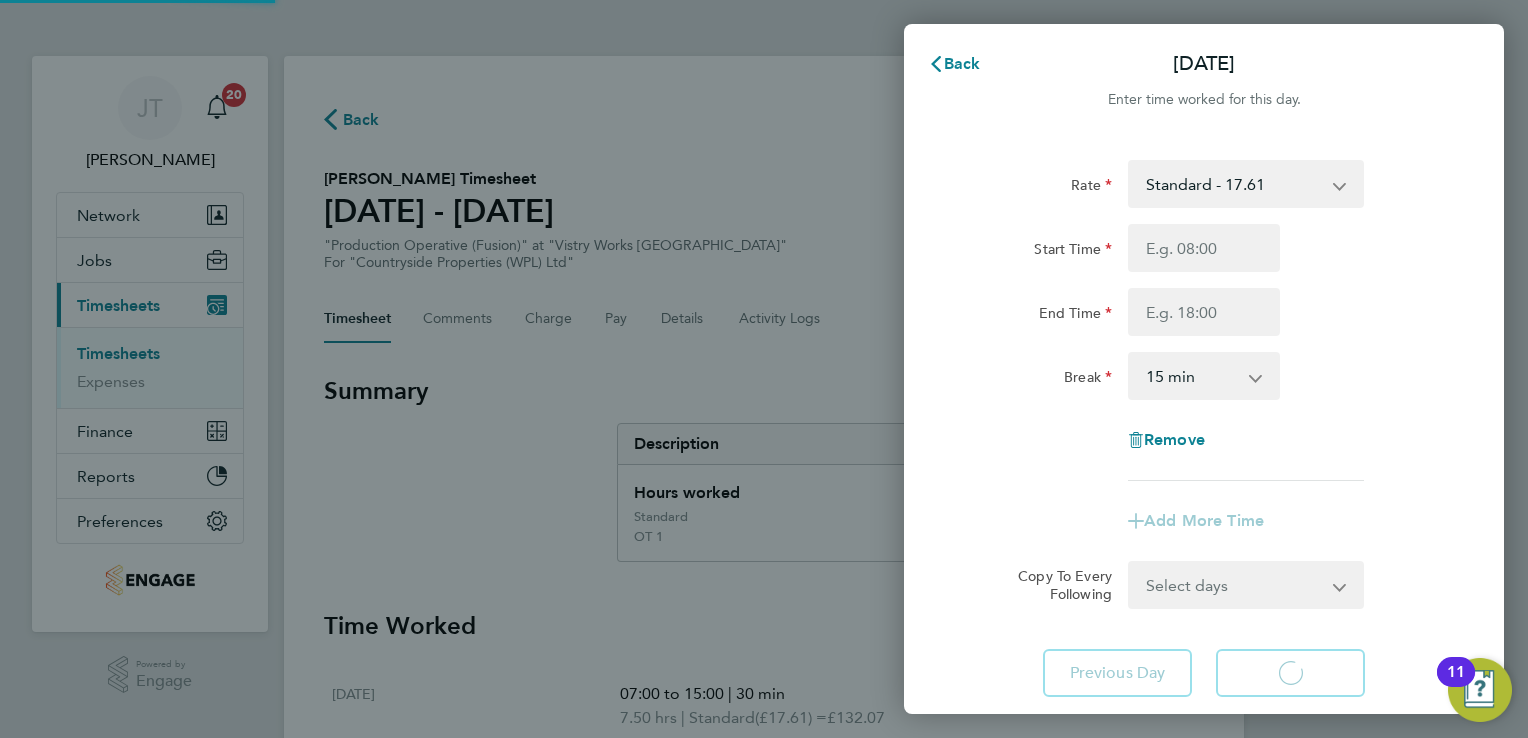 select on "15" 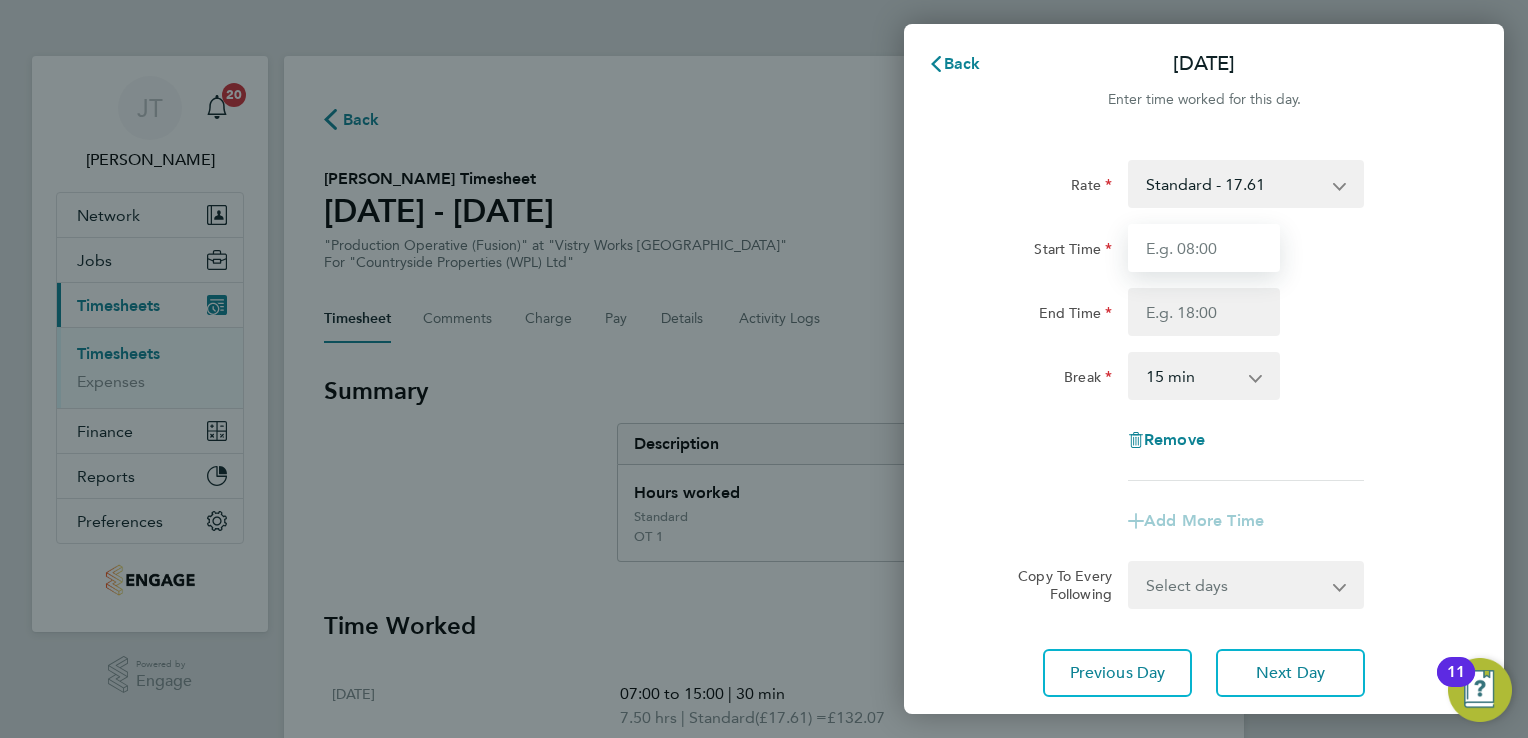click on "Start Time" at bounding box center (1204, 248) 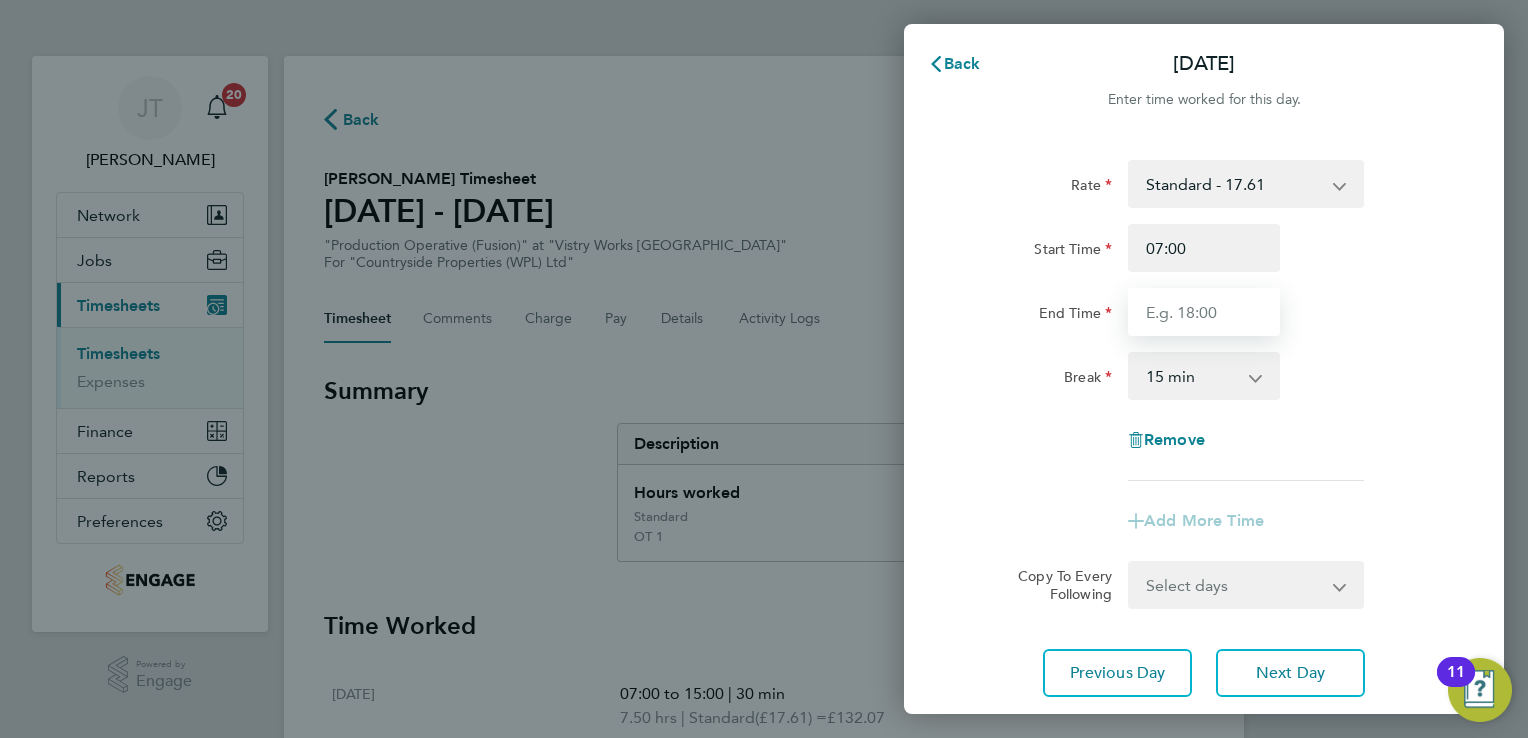type on "15:00" 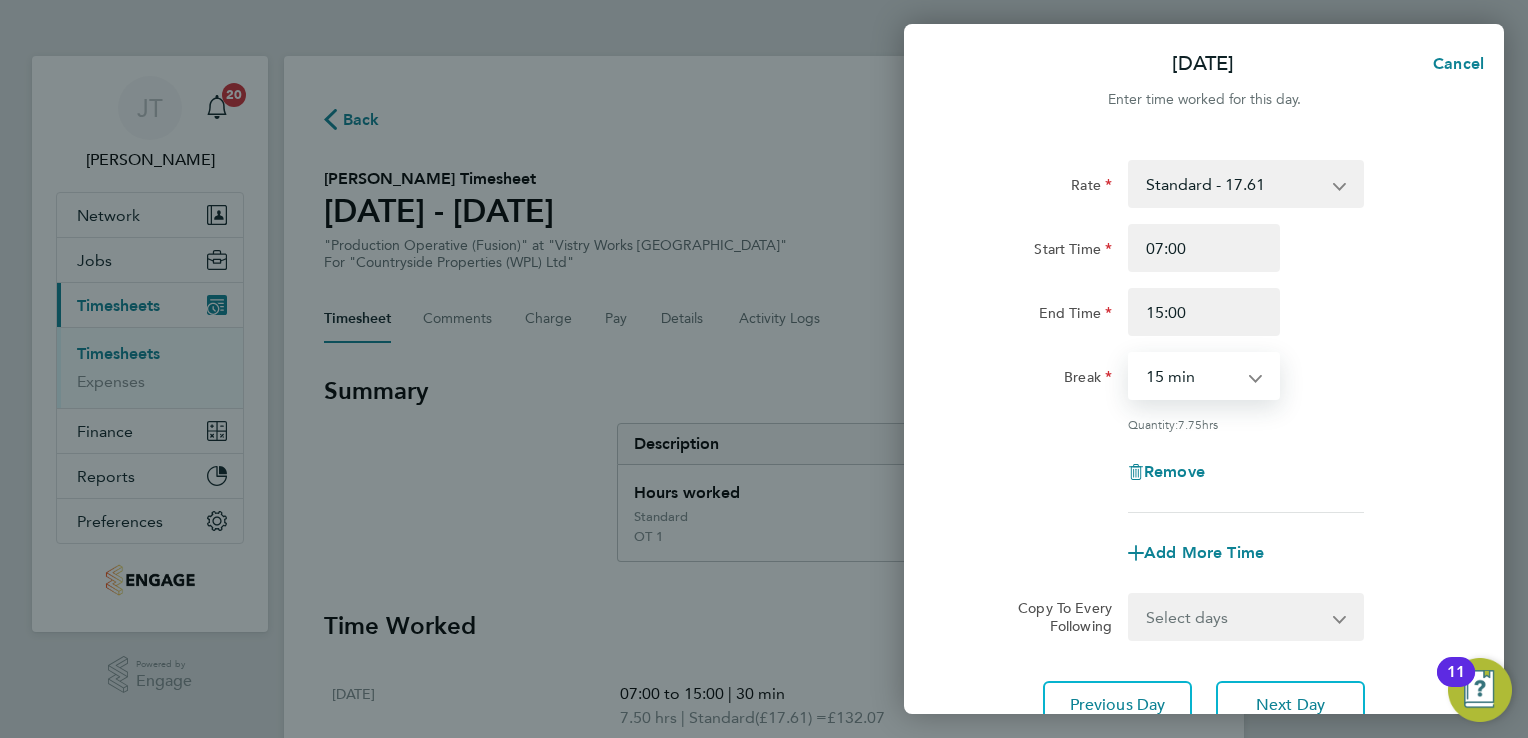 click on "0 min   15 min   30 min   45 min   60 min   75 min   90 min" at bounding box center (1192, 376) 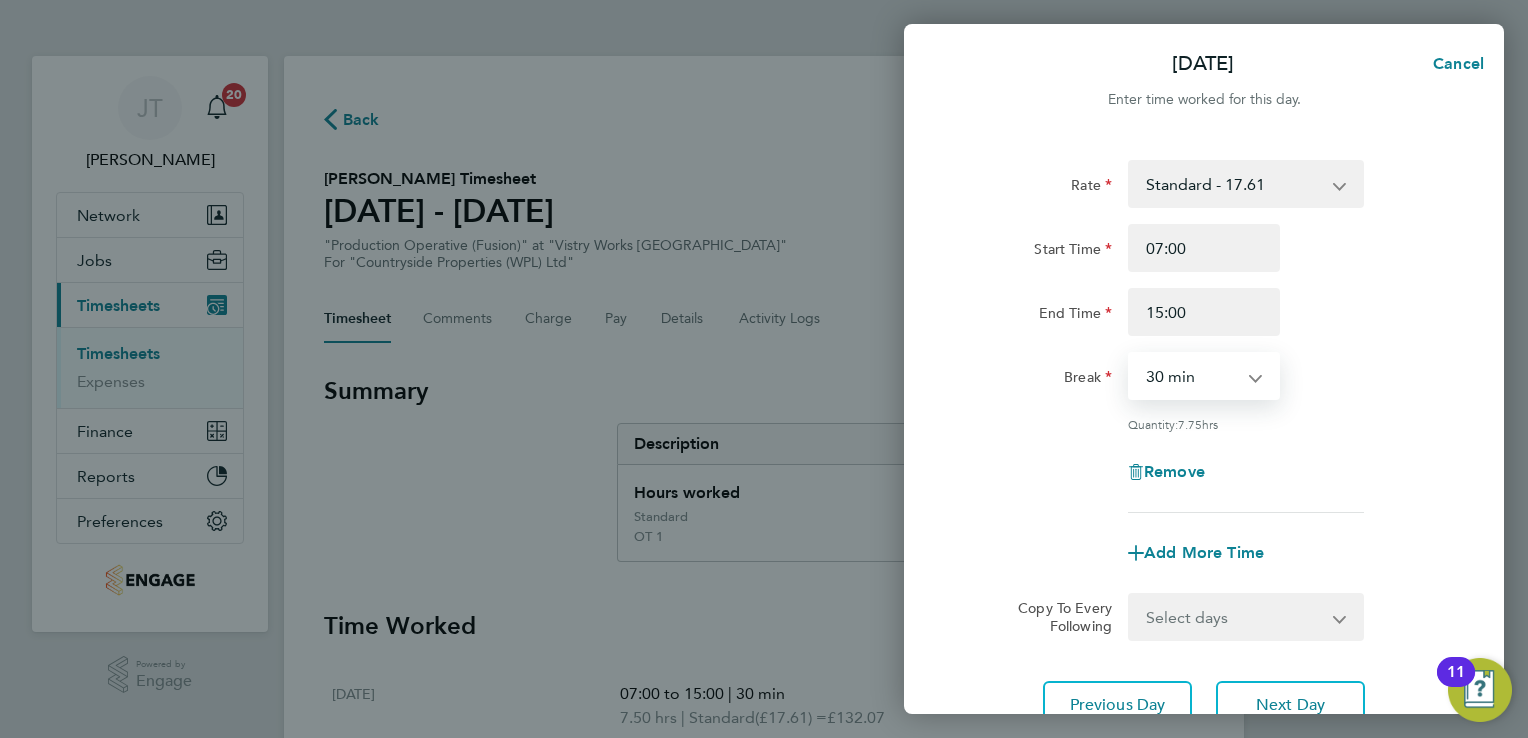 click on "0 min   15 min   30 min   45 min   60 min   75 min   90 min" at bounding box center [1192, 376] 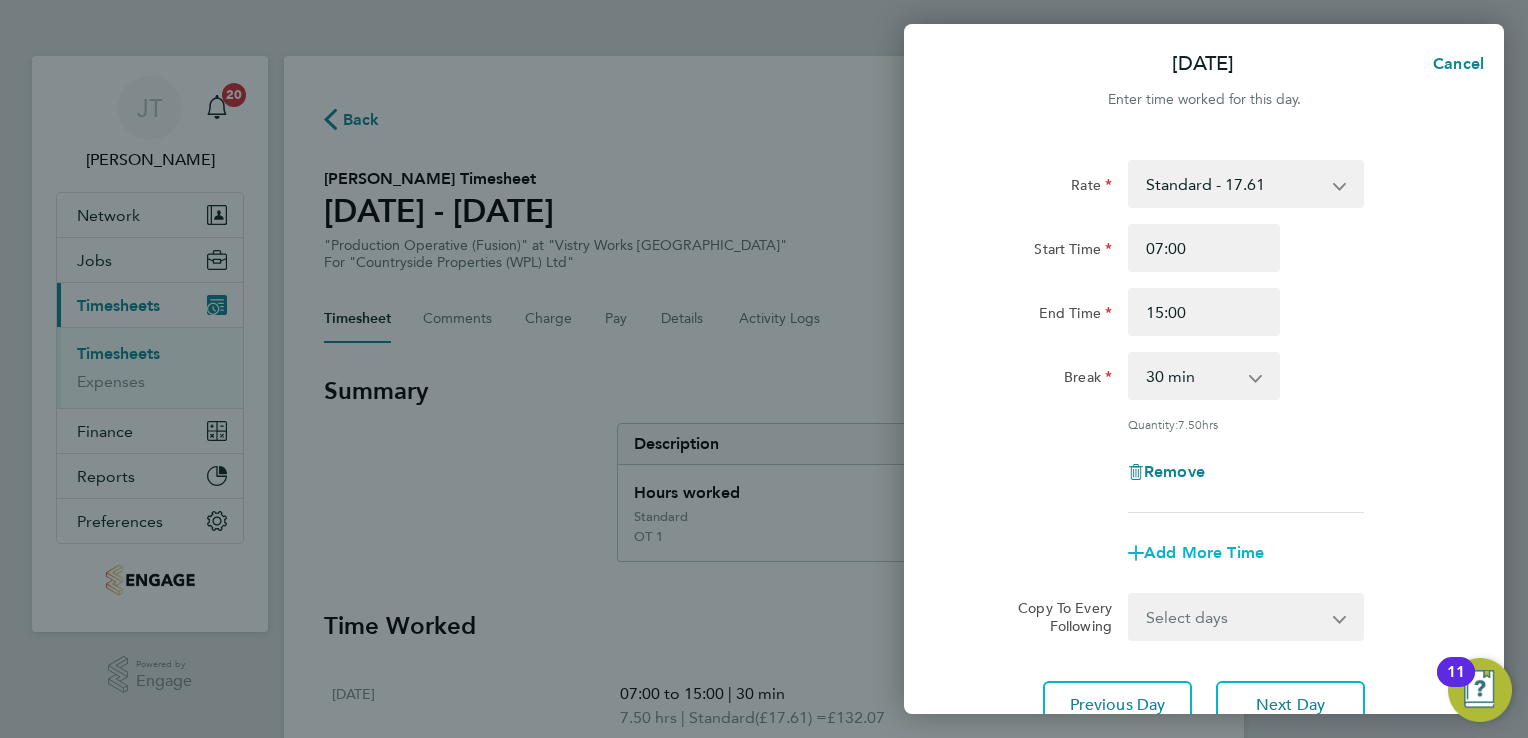 click on "Add More Time" 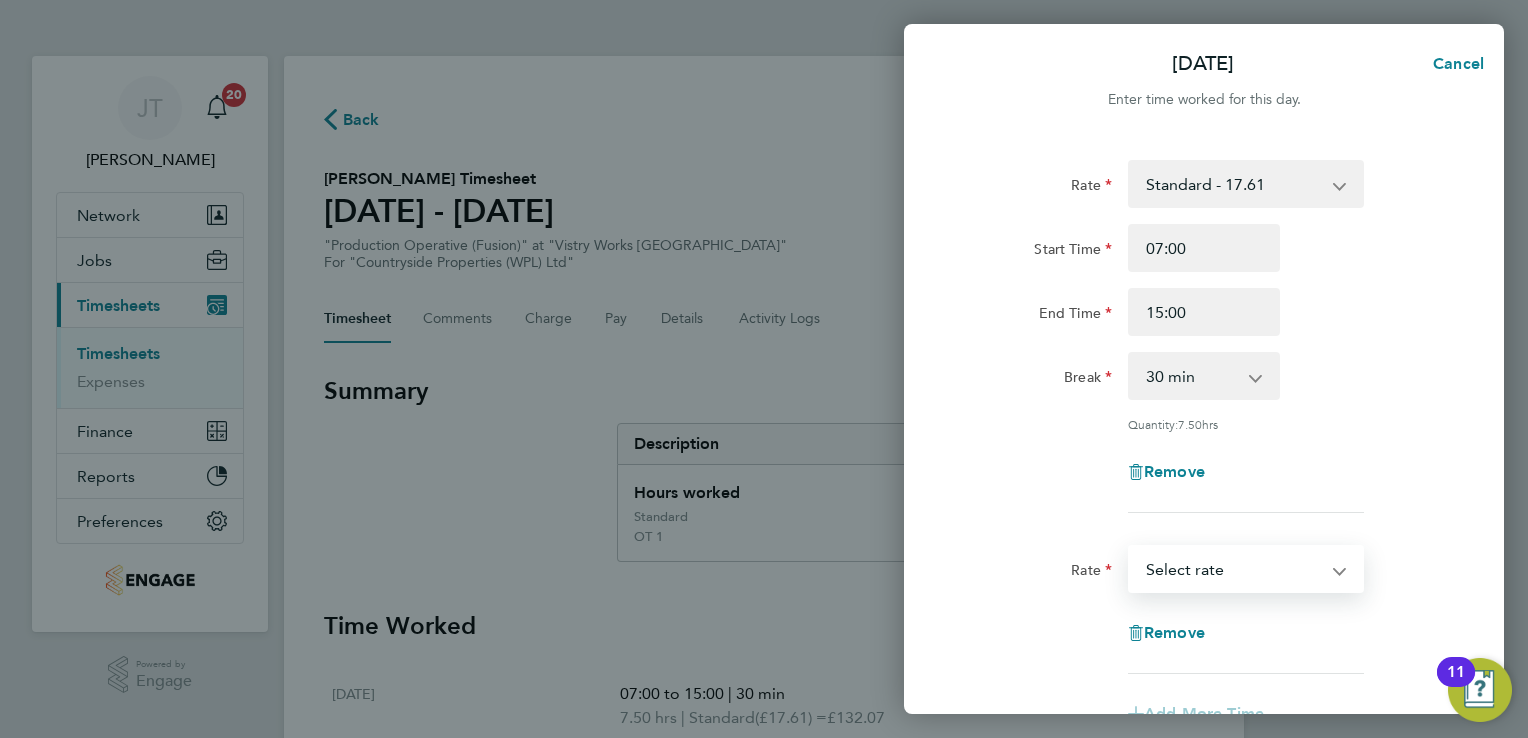 click on "OT 1 - 26.42   Standard - 17.61   OT2 - 35.22   Select rate" at bounding box center [1234, 569] 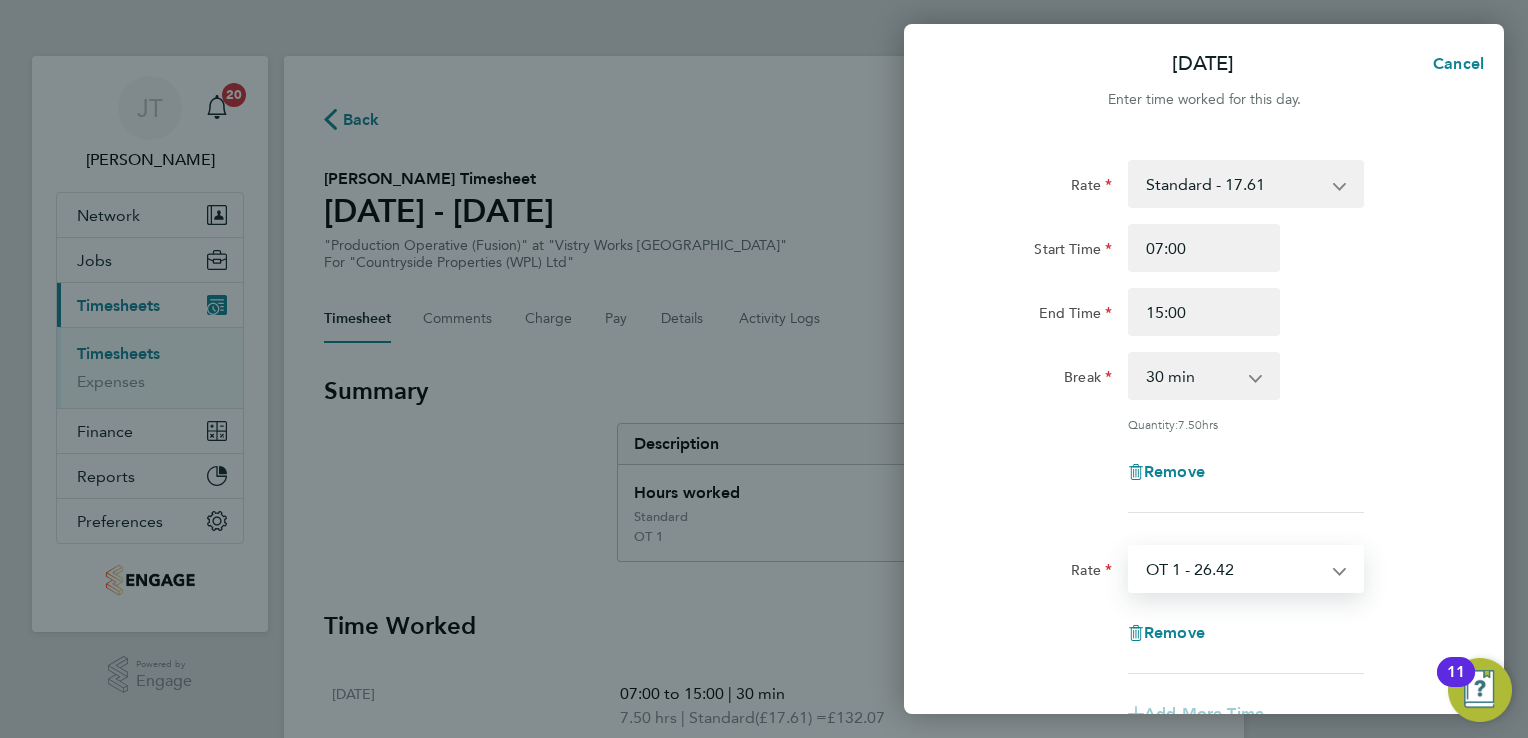 select on "15" 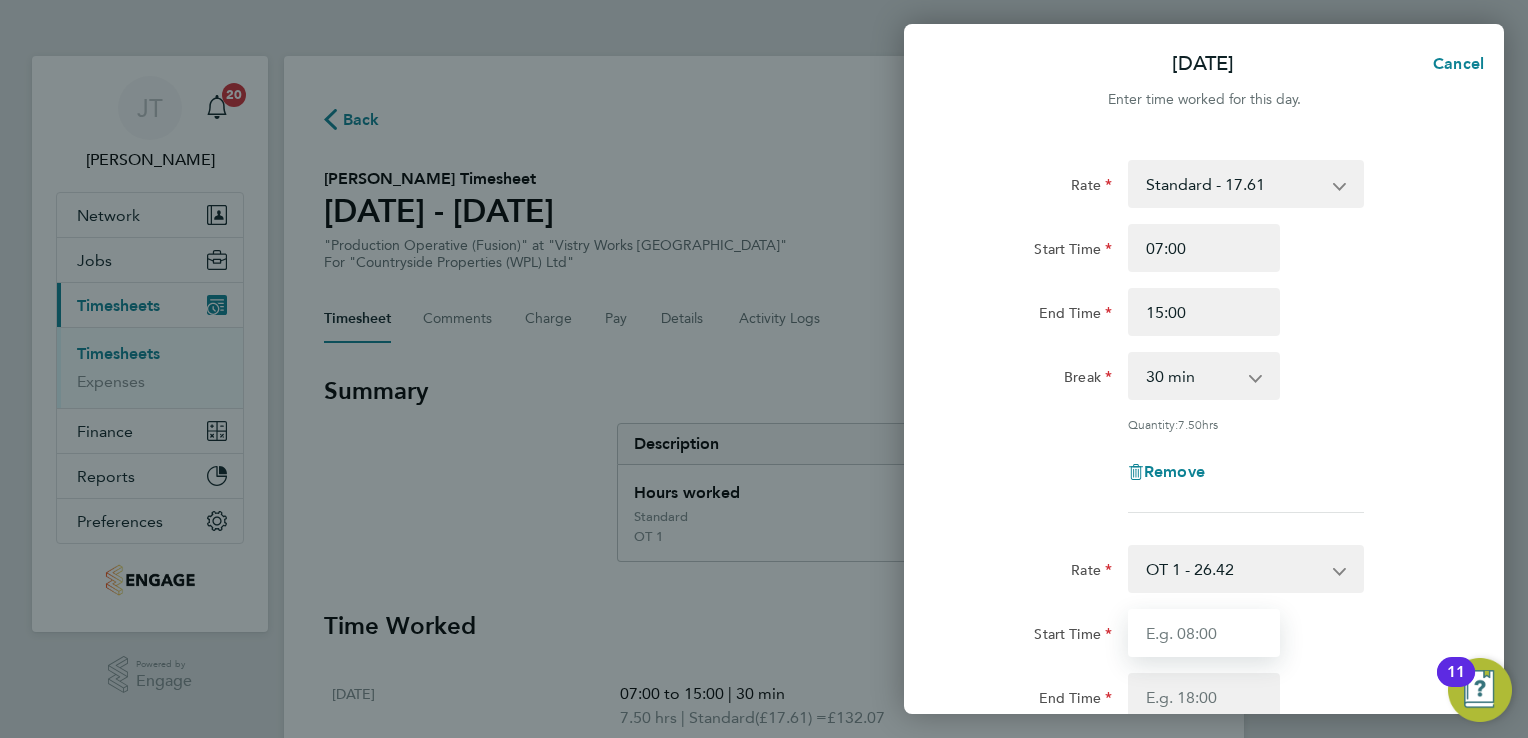 click on "Start Time" at bounding box center (1204, 633) 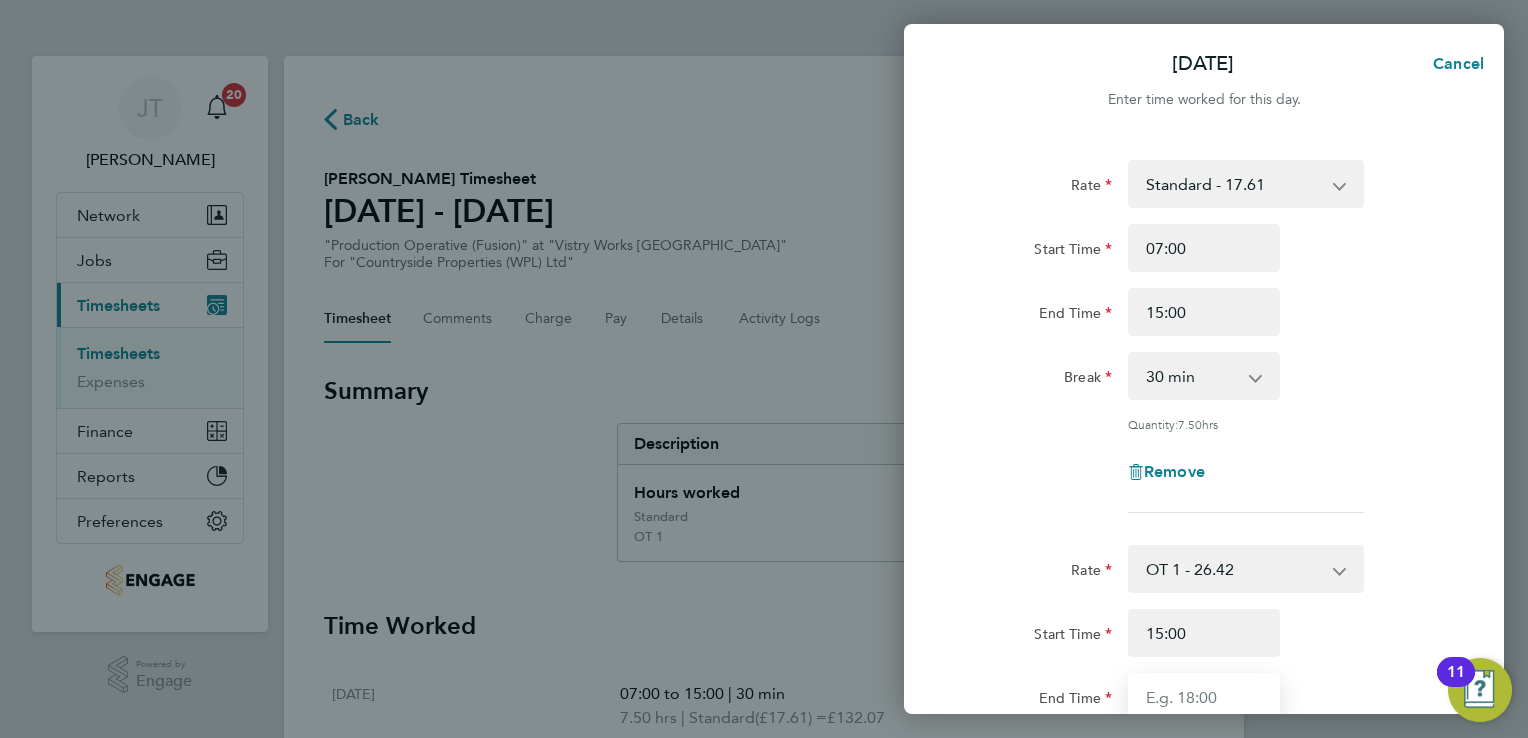 type on "16:00" 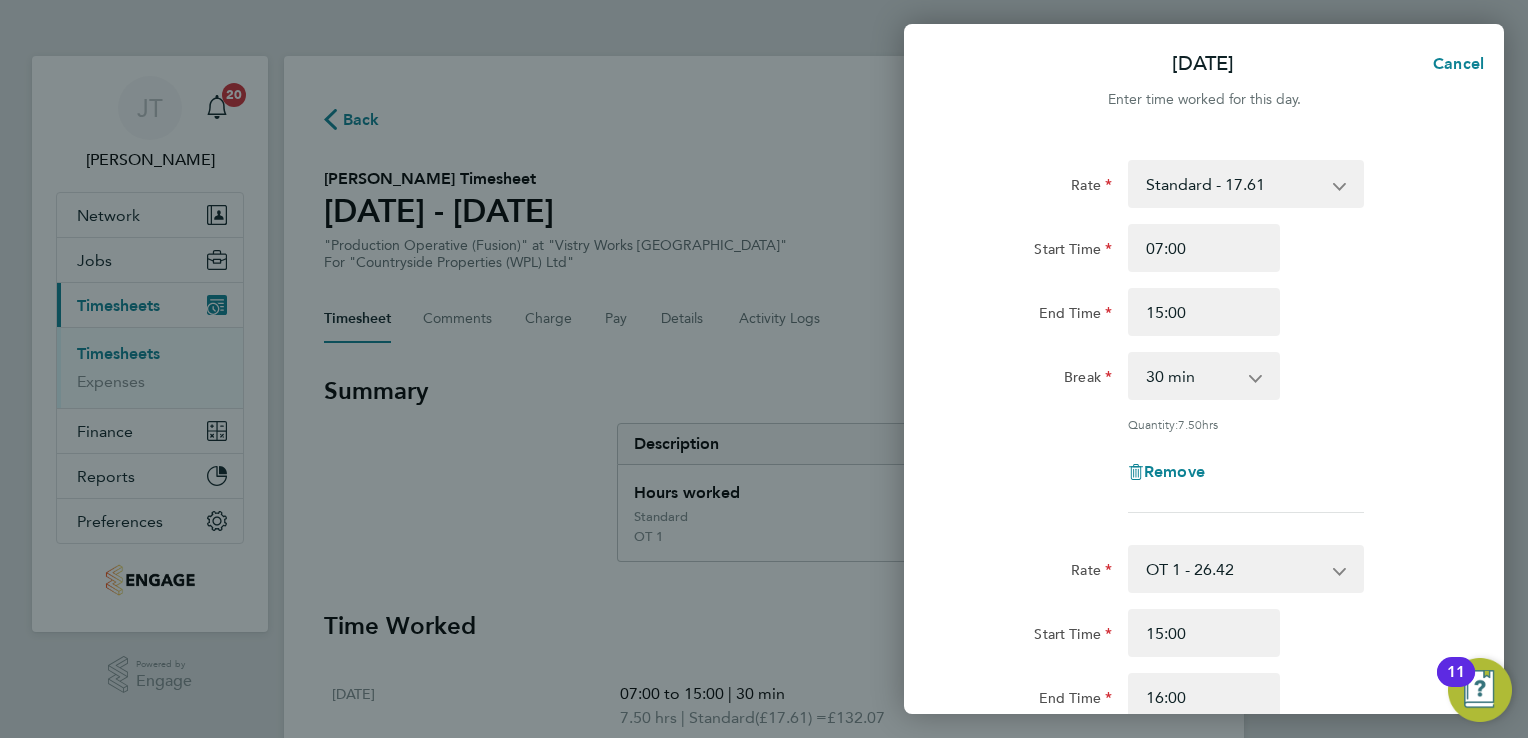 click on "Start Time 15:00" 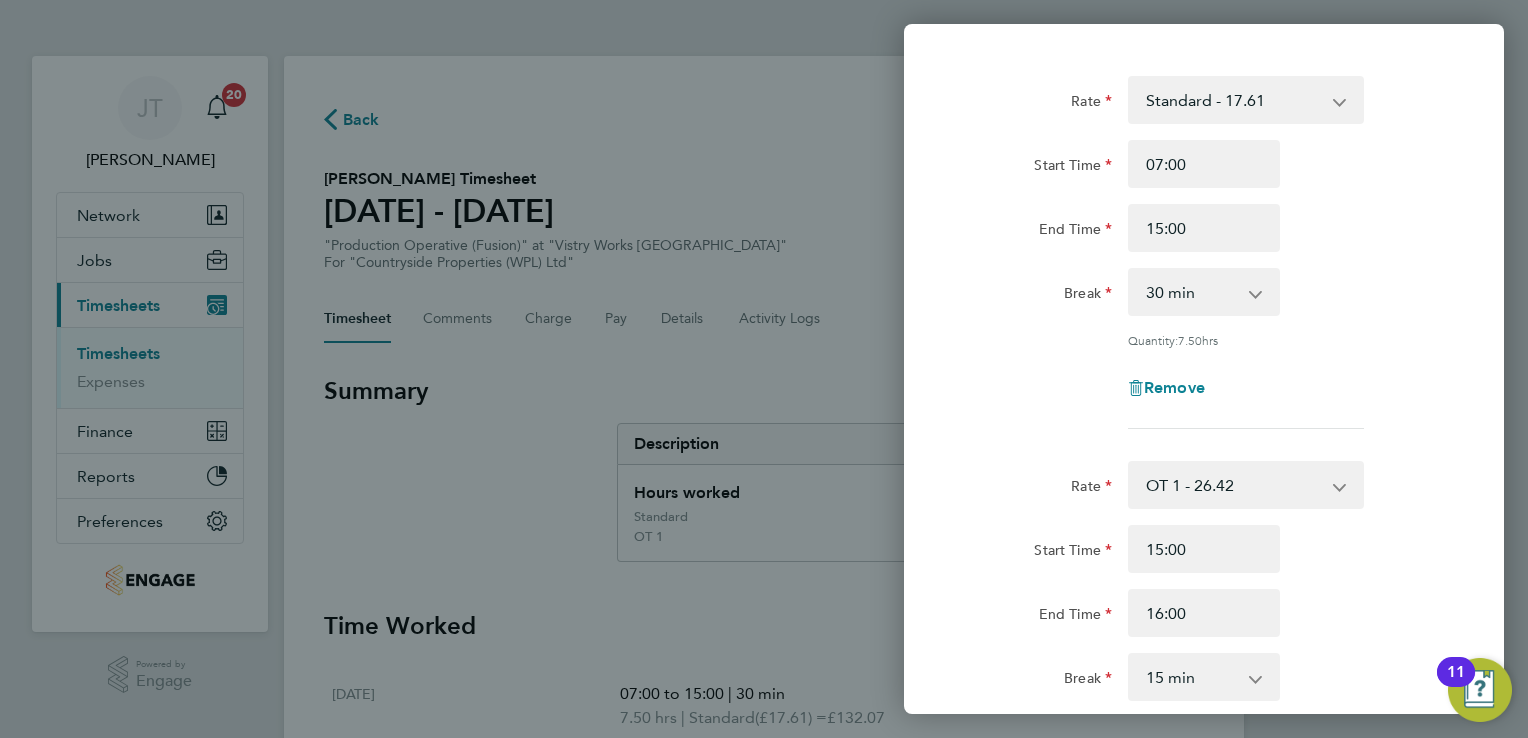scroll, scrollTop: 120, scrollLeft: 0, axis: vertical 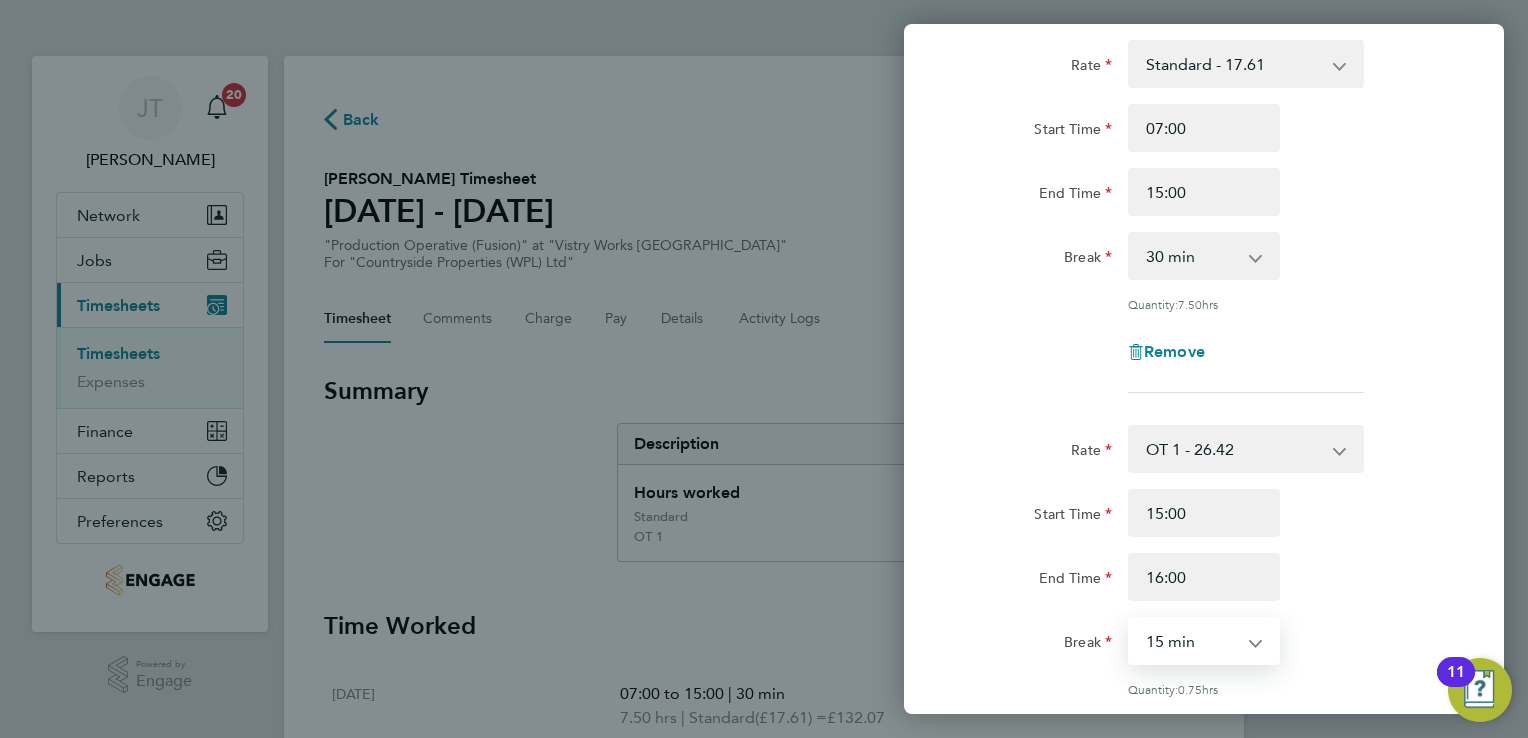 click on "0 min   15 min   30 min   45 min" at bounding box center [1192, 641] 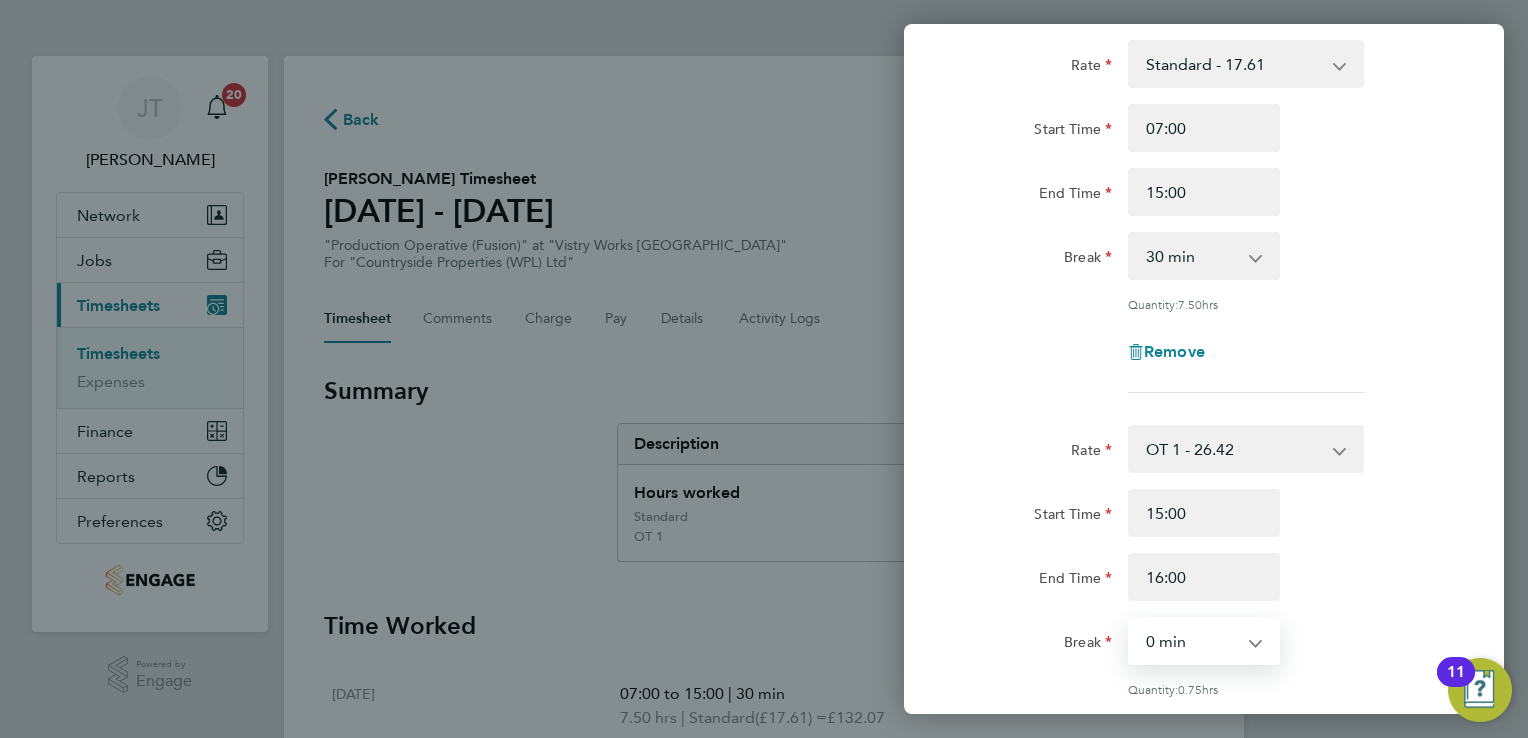 click on "0 min   15 min   30 min   45 min" at bounding box center (1192, 641) 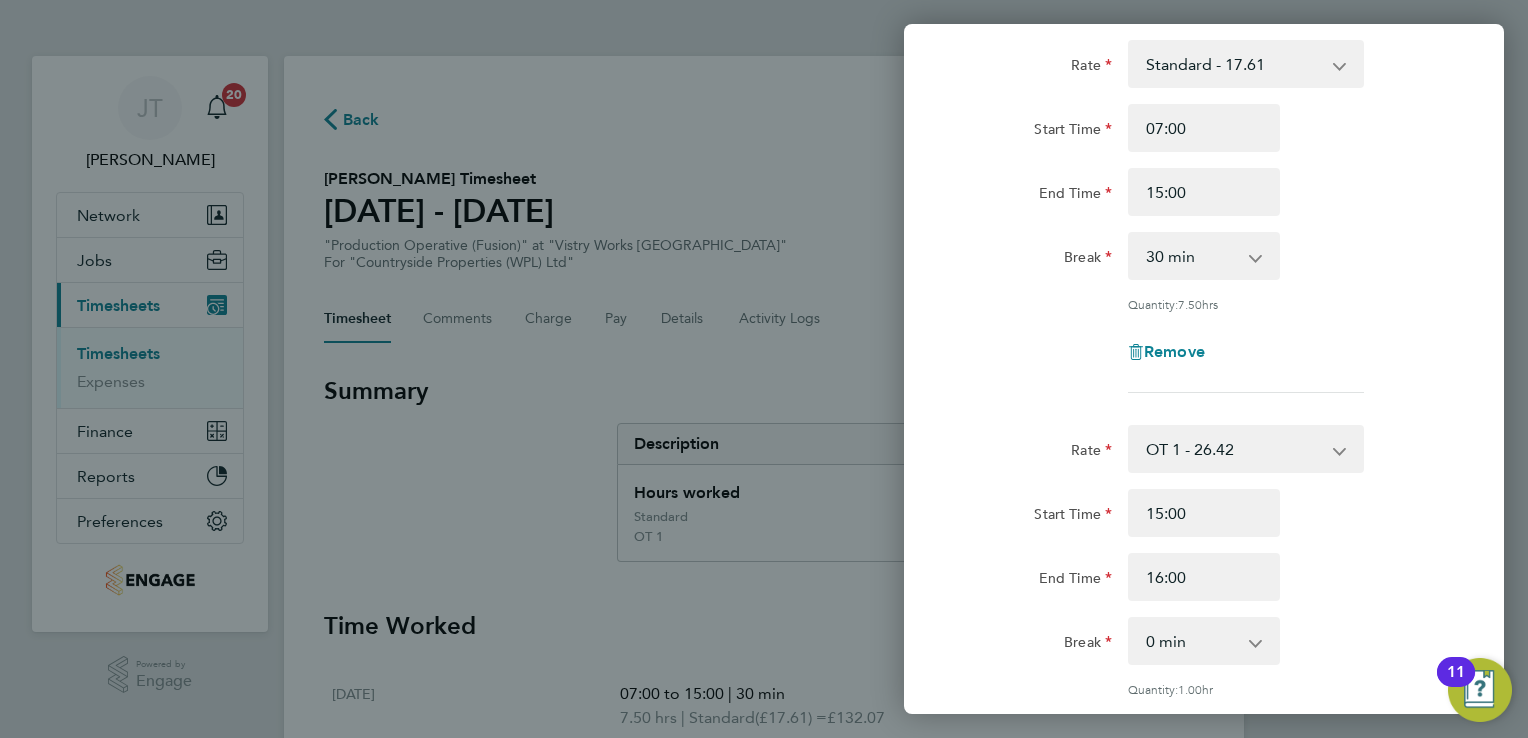 click on "Start Time 15:00 End Time 16:00" 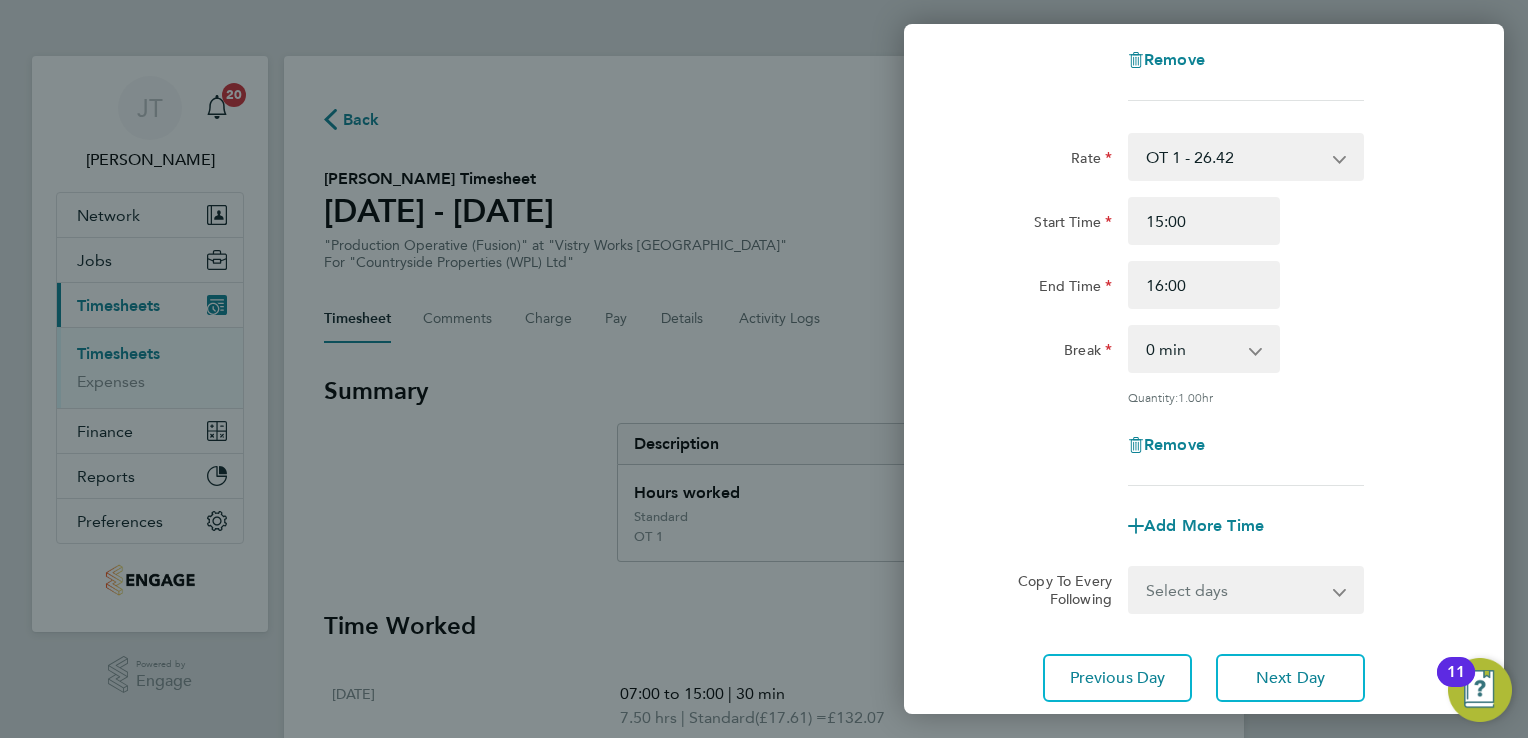 scroll, scrollTop: 440, scrollLeft: 0, axis: vertical 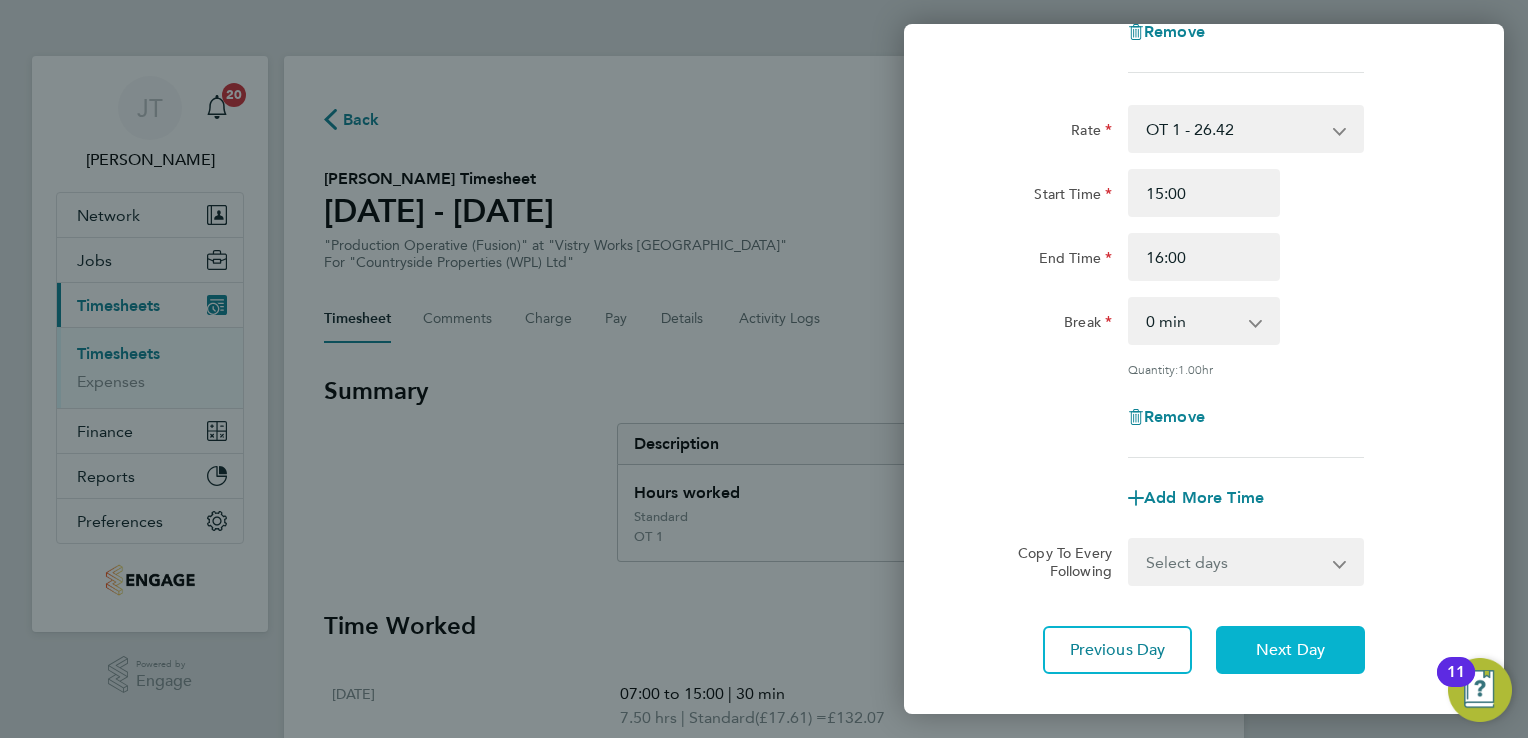 click on "Next Day" 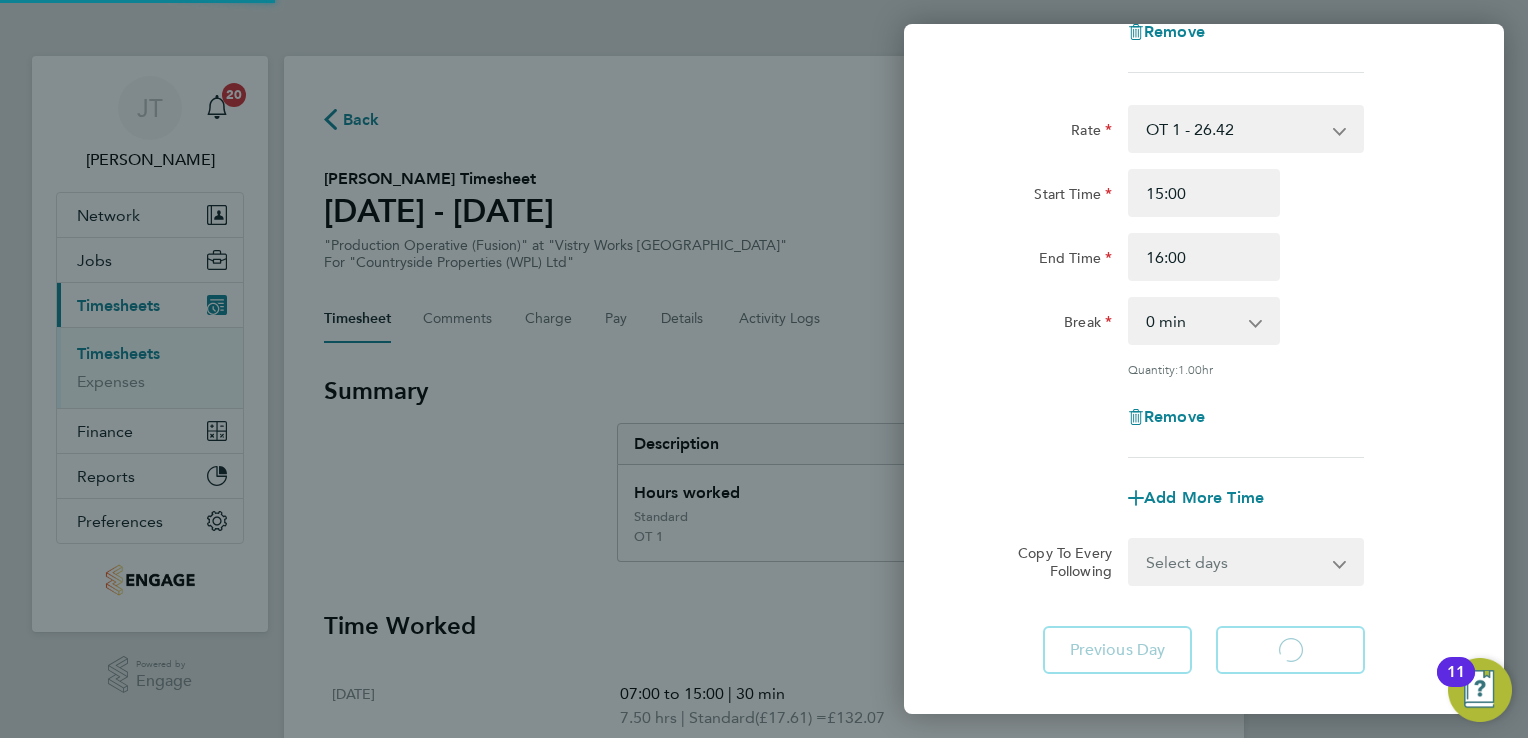 select on "15" 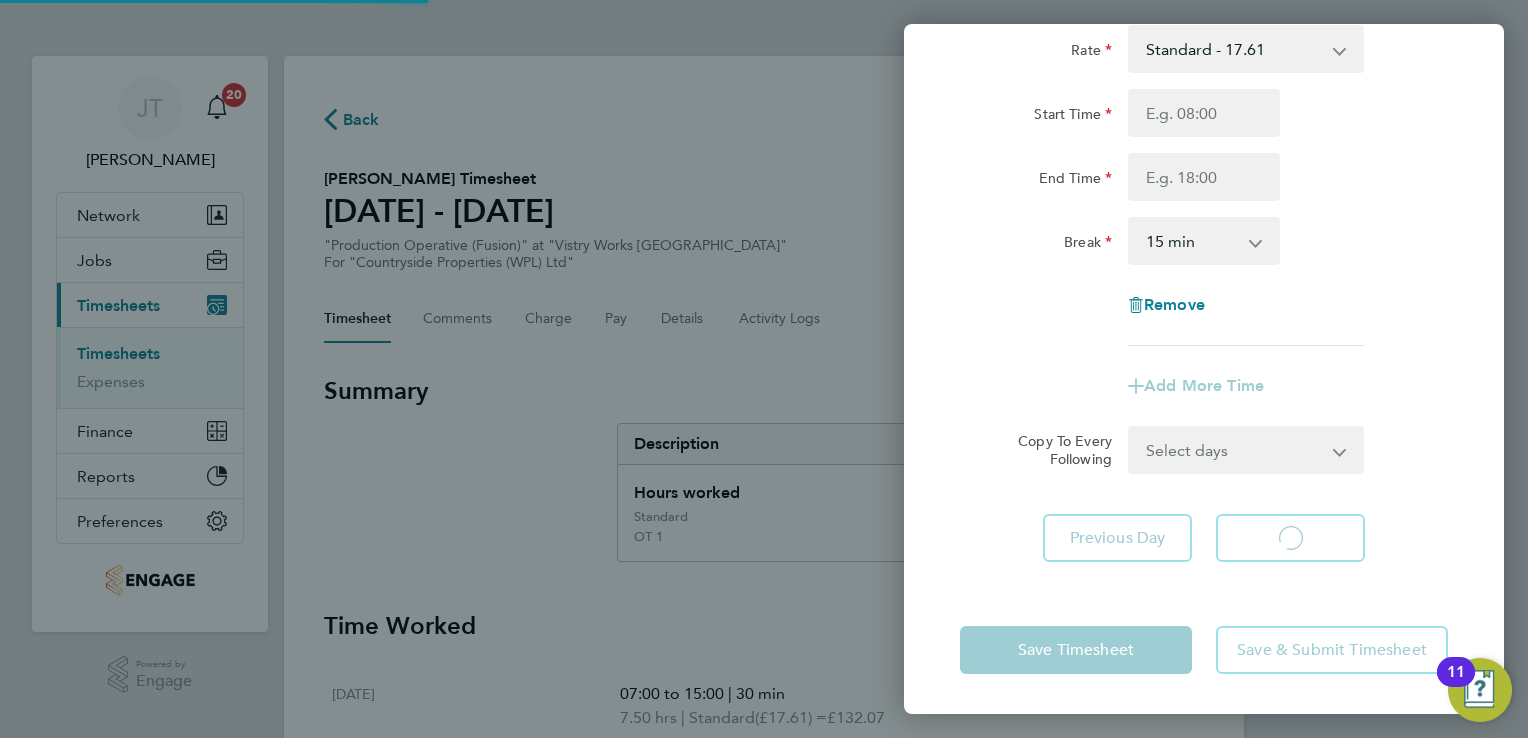 scroll, scrollTop: 133, scrollLeft: 0, axis: vertical 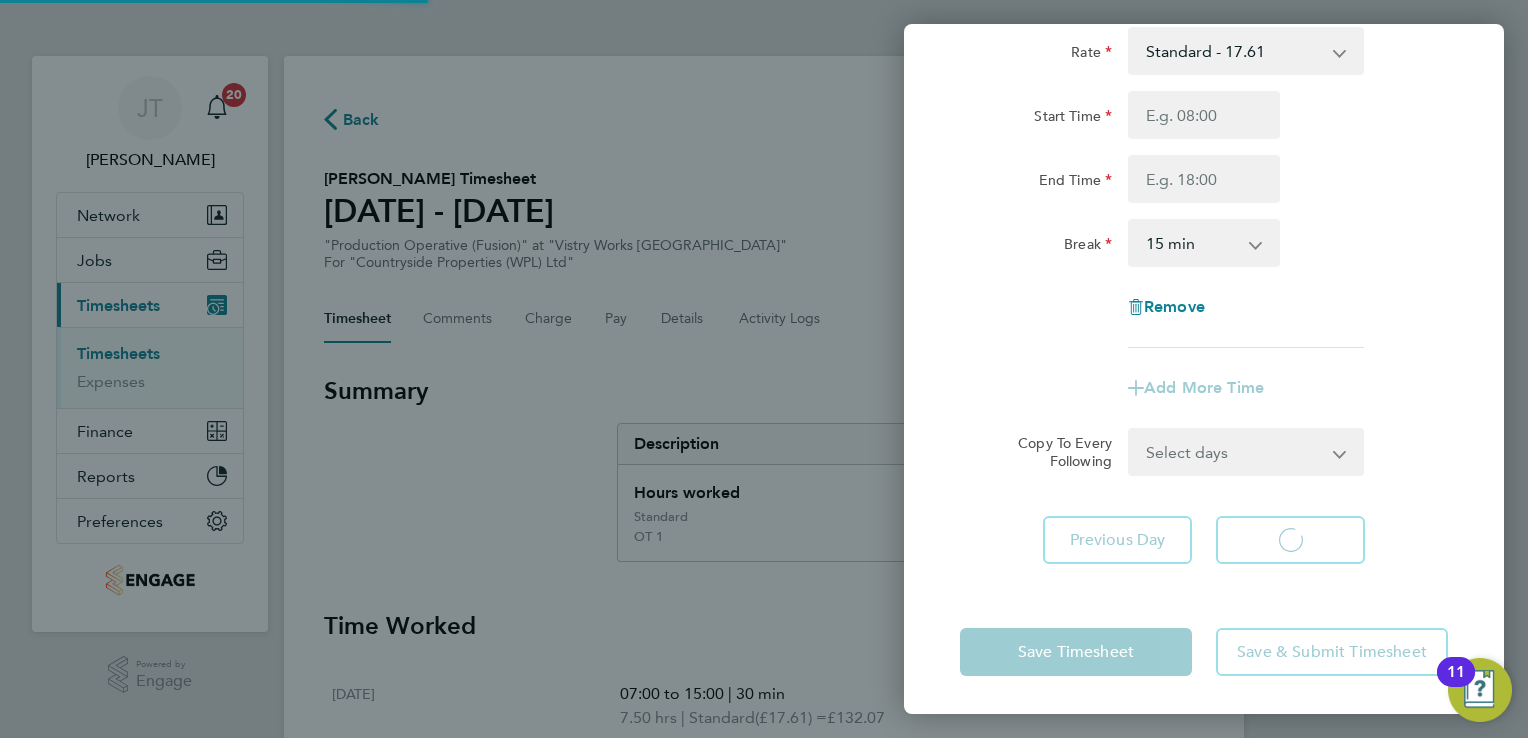select on "15" 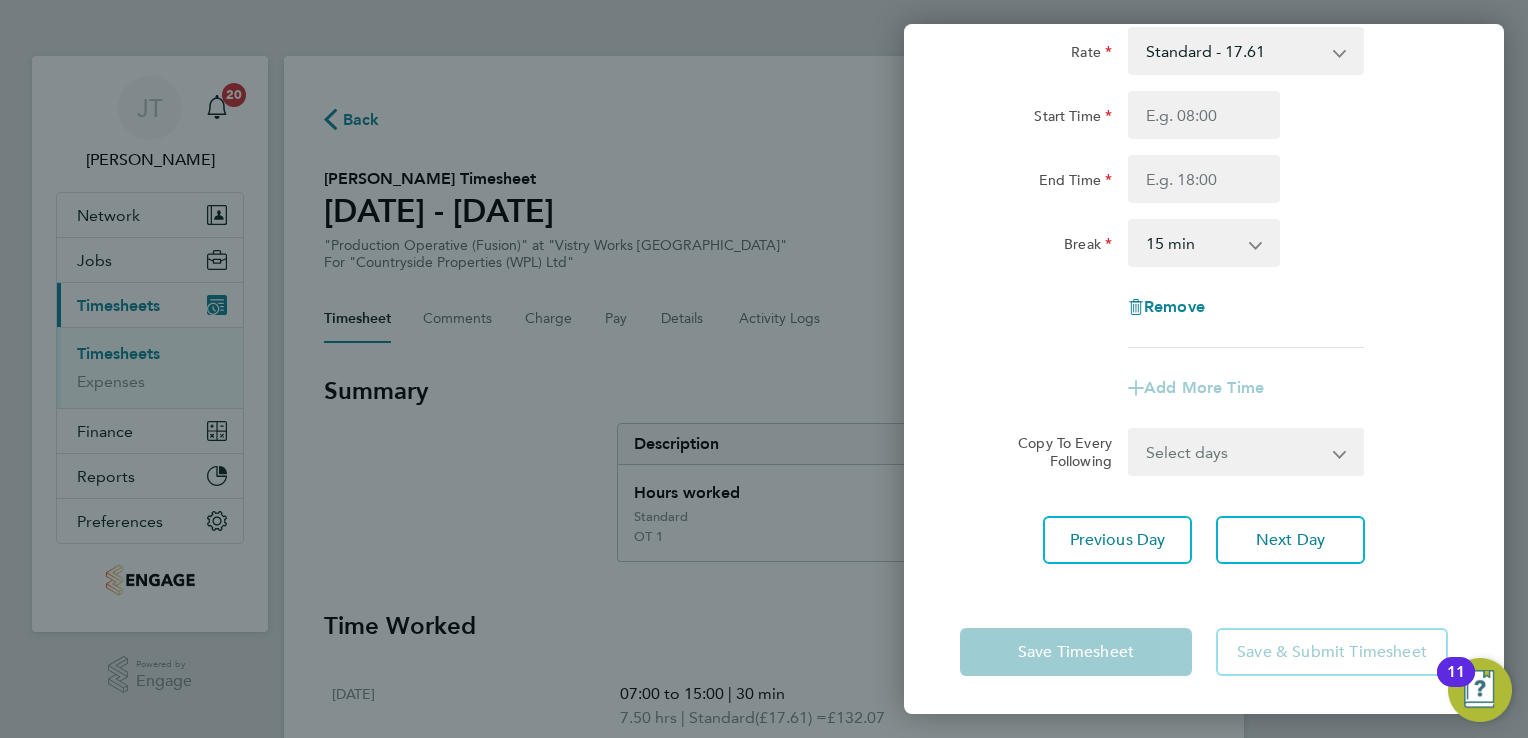 click on "End Time" 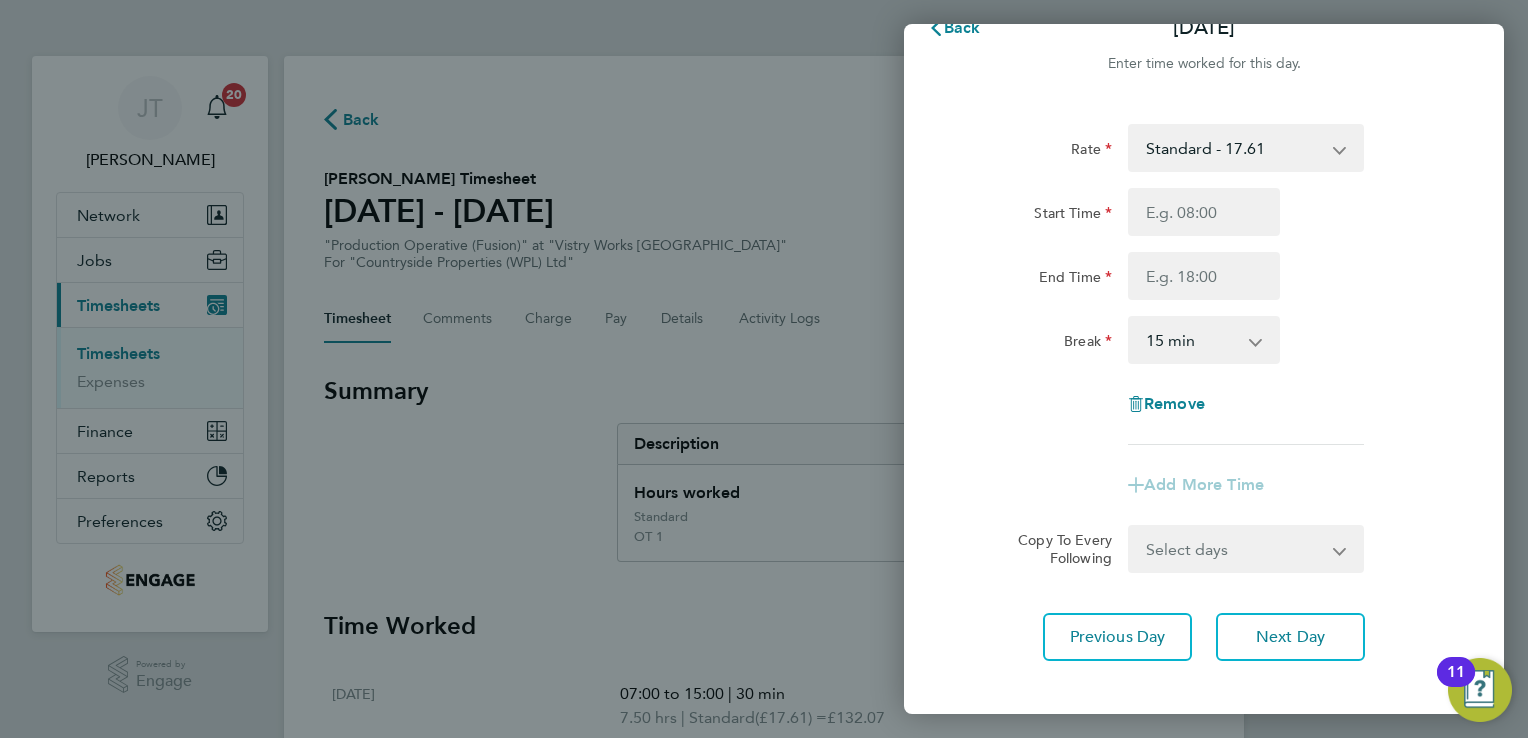 scroll, scrollTop: 0, scrollLeft: 0, axis: both 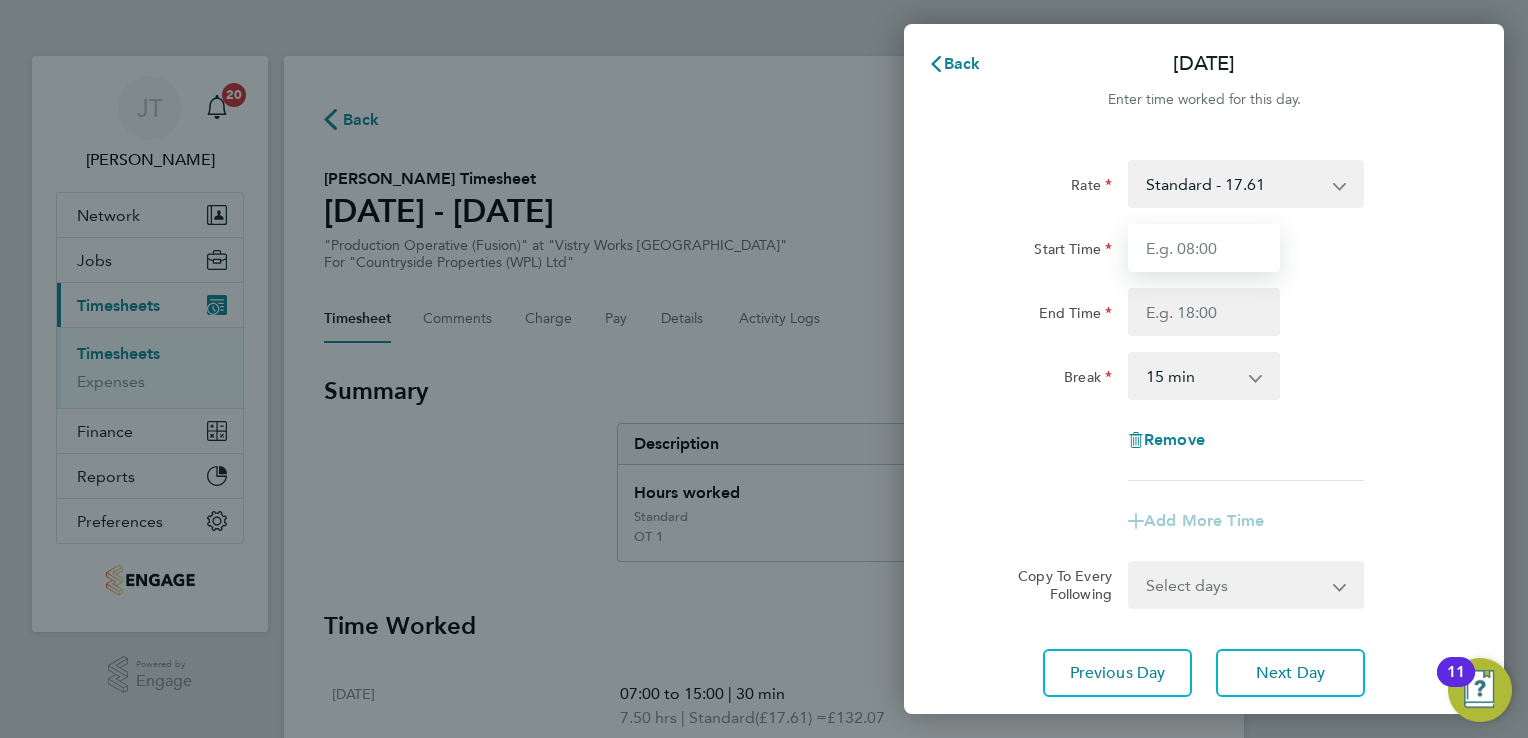 click on "Start Time" at bounding box center (1204, 248) 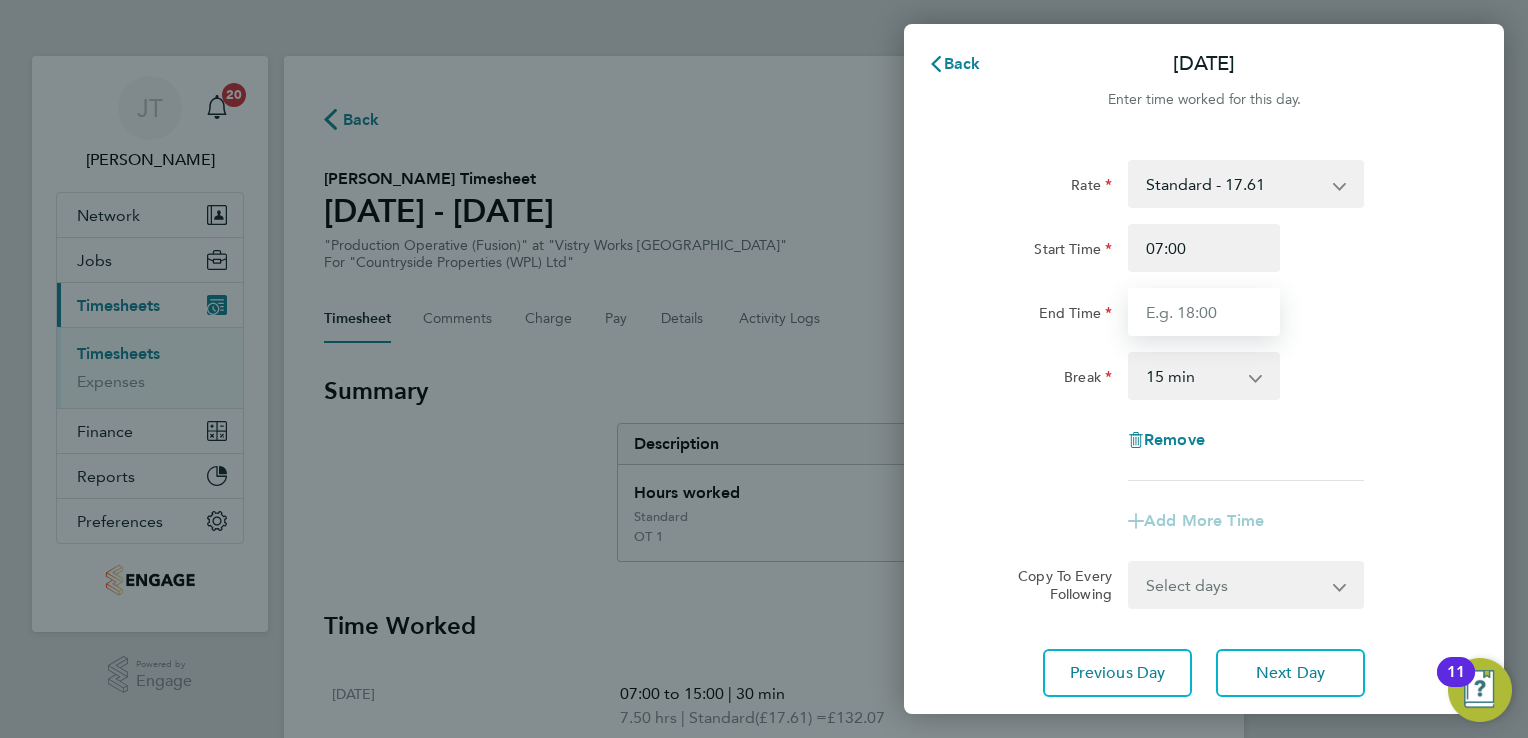 type on "15:00" 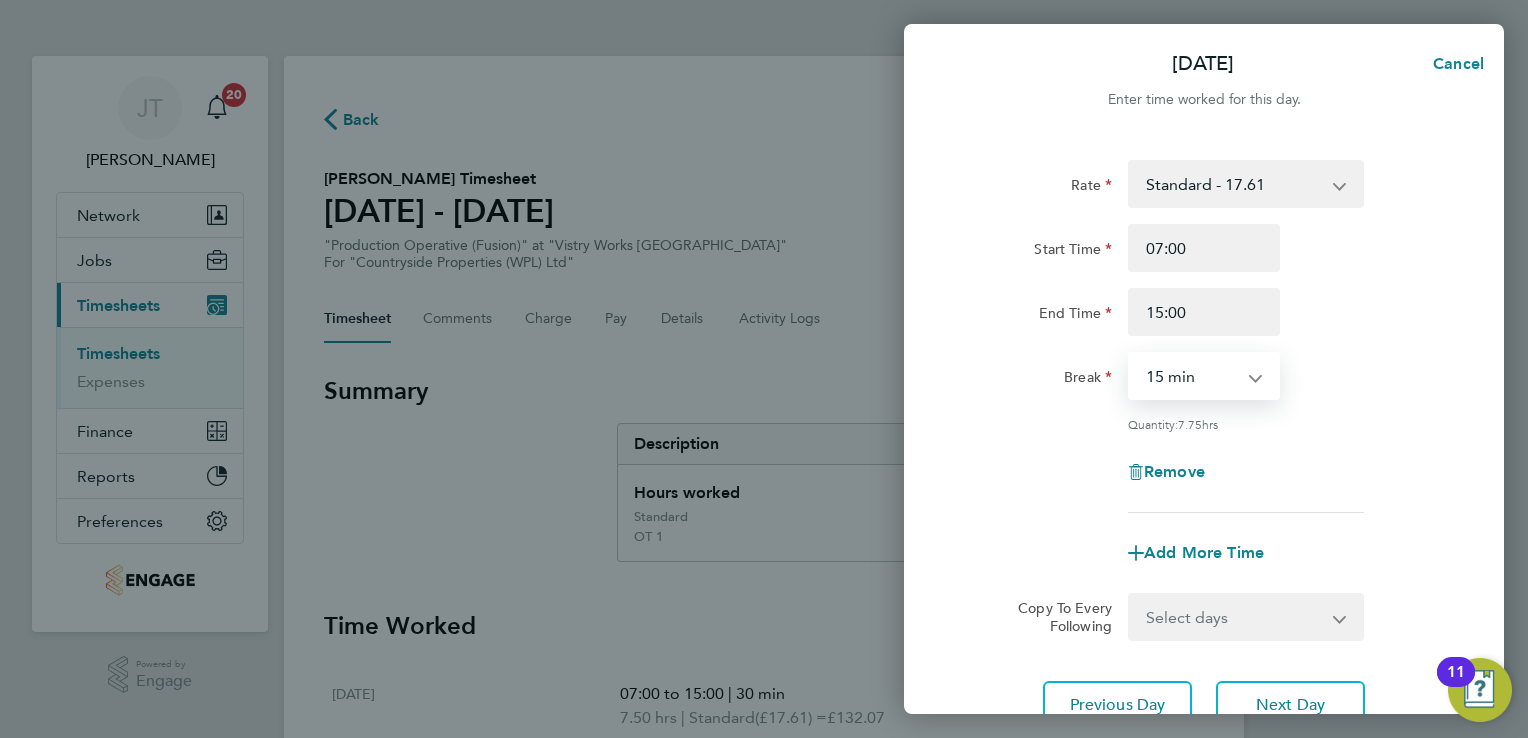 click on "0 min   15 min   30 min   45 min   60 min   75 min   90 min" at bounding box center (1192, 376) 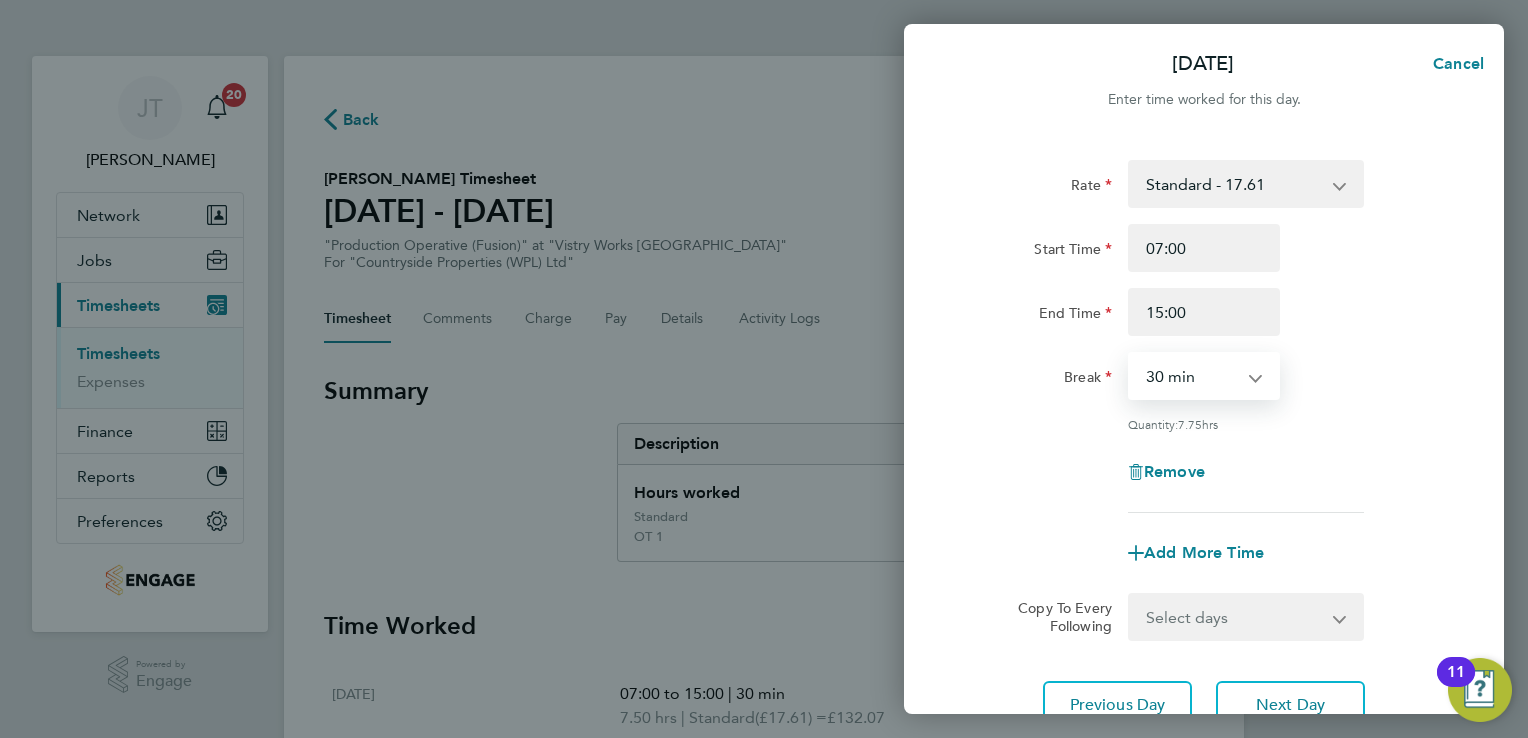 click on "0 min   15 min   30 min   45 min   60 min   75 min   90 min" at bounding box center [1192, 376] 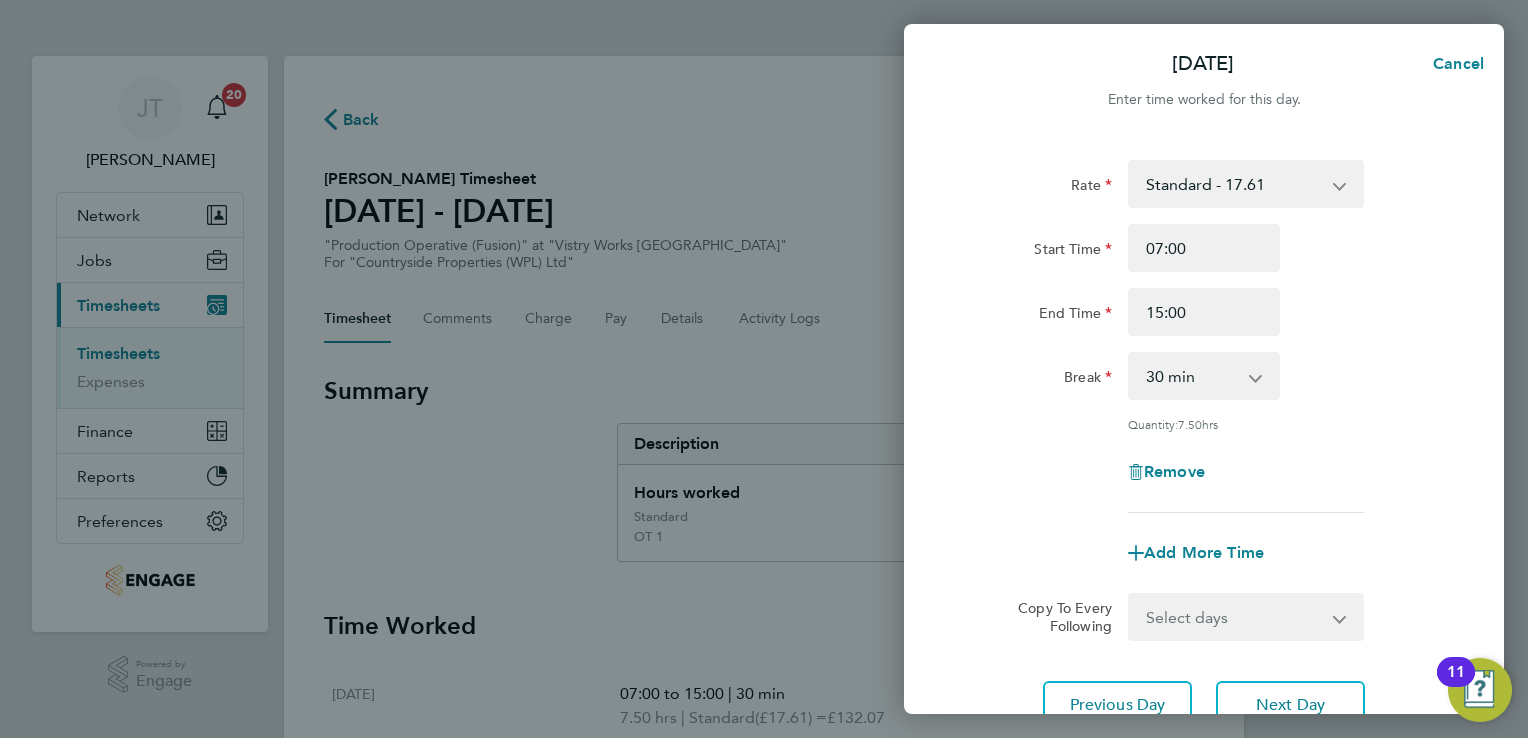 click on "Break  0 min   15 min   30 min   45 min   60 min   75 min   90 min" 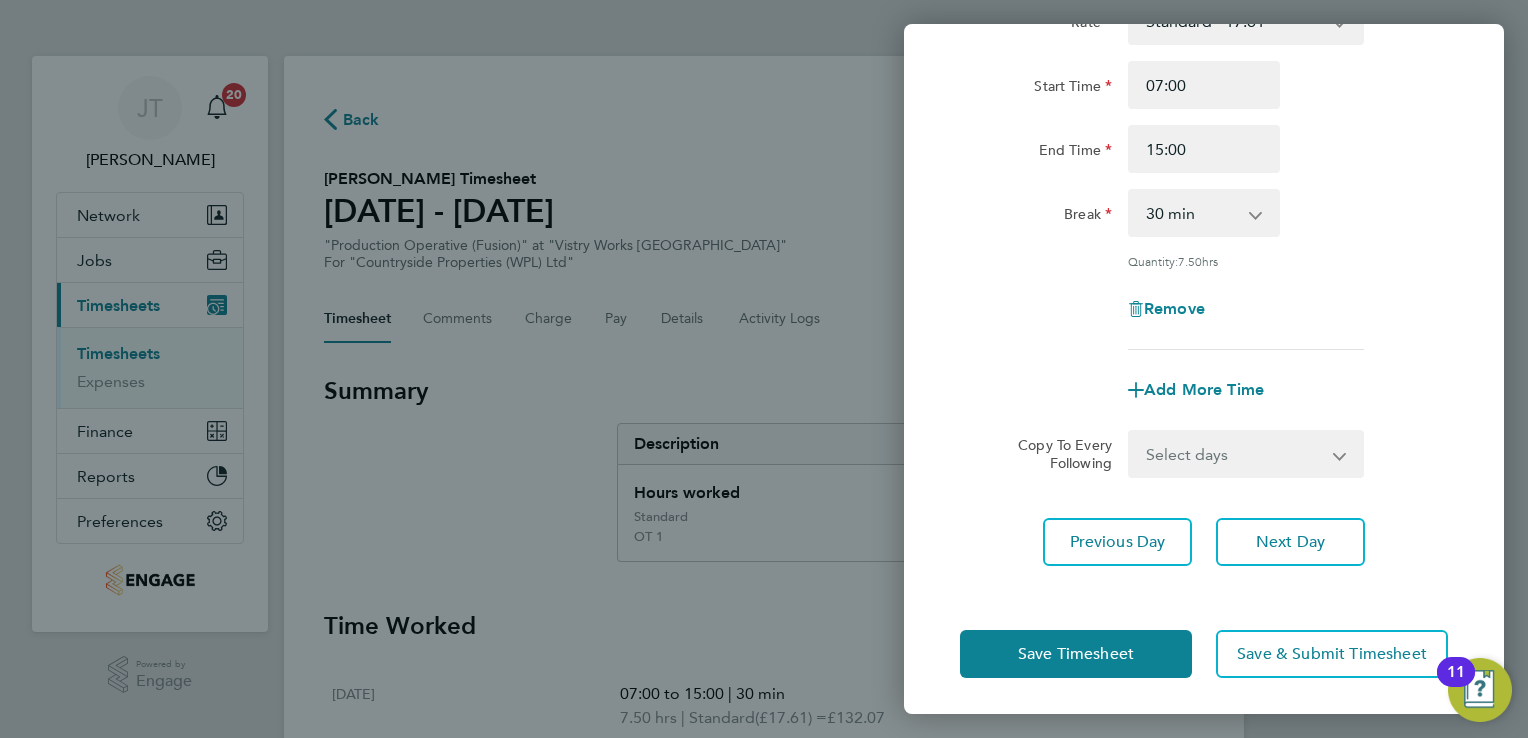 scroll, scrollTop: 164, scrollLeft: 0, axis: vertical 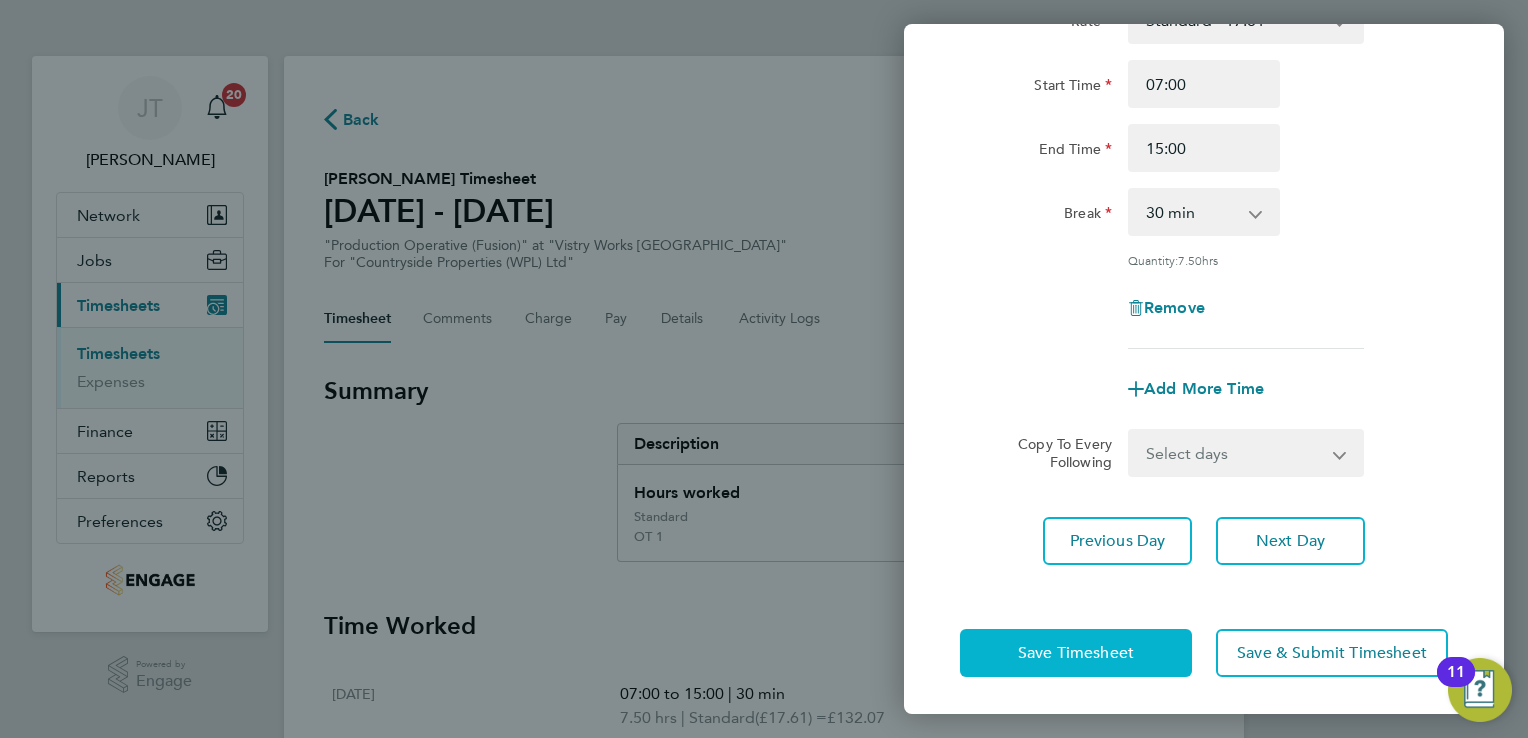 click on "Save Timesheet" 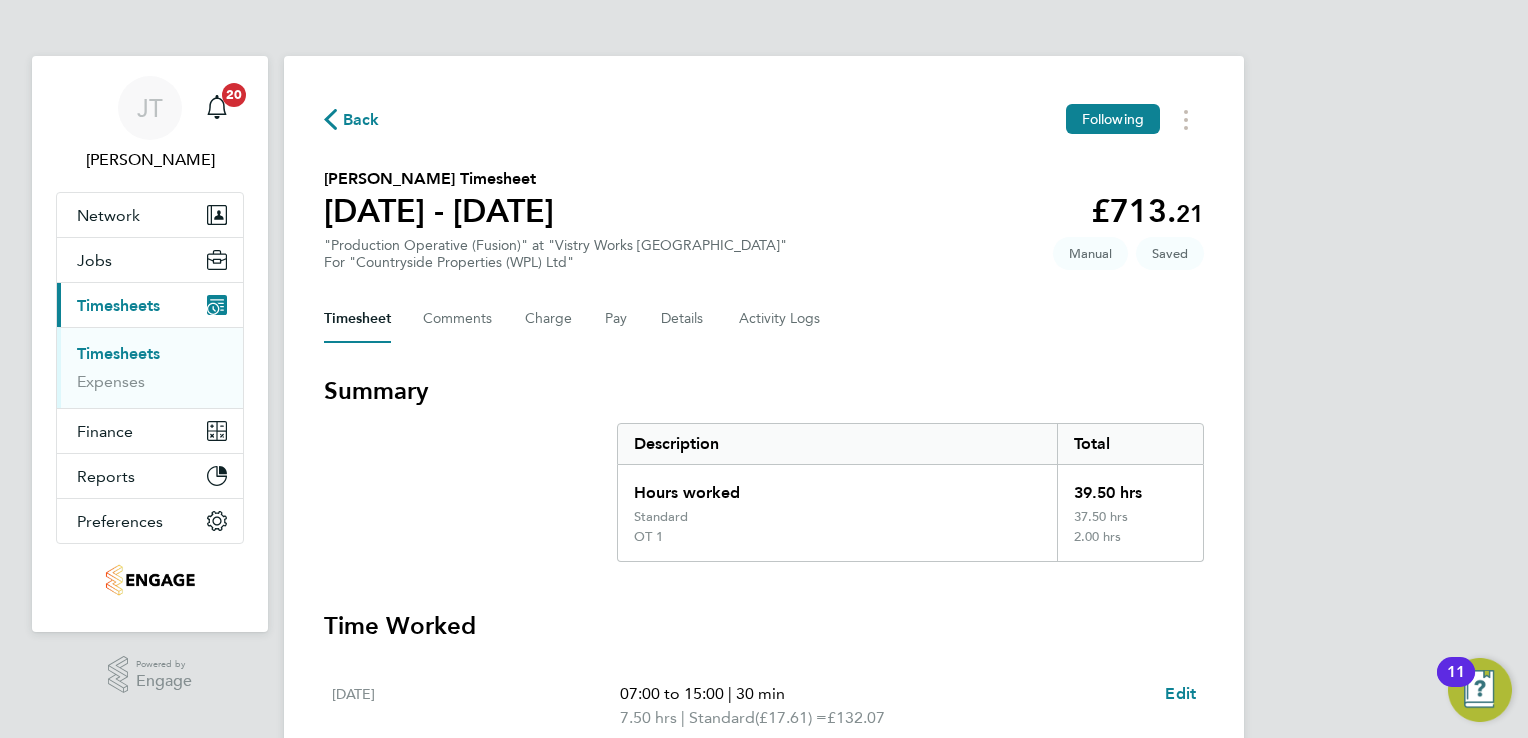 click on "[PERSON_NAME]   [PERSON_NAME]   Notifications
20   Applications:   Network
Team Members   Businesses   Sites   Workers   Contacts   Jobs
Positions   Vacancies   Placements   Current page:   Timesheets
Timesheets   Expenses   Finance
Invoices & Credit Notes   Statements   Payments   Reports
Margin Report   CIS Reports   Report Downloads   Preferences
My Business   Doc. Requirements   Notifications   VMS Configurations   Activity Logs
.st0{fill:#C0C1C2;}
Powered by Engage
Back  Following
[PERSON_NAME] Timesheet   [DATE] - [DATE]   £713. 21  "Production Operative (Fusion)" at "Vistry Works Leicester"  For "Countryside Properties (WPL) Ltd"  Saved   Manual   Timesheet   Comments   Charge   Pay   Details   Activity Logs   OT 1" at bounding box center [764, 796] 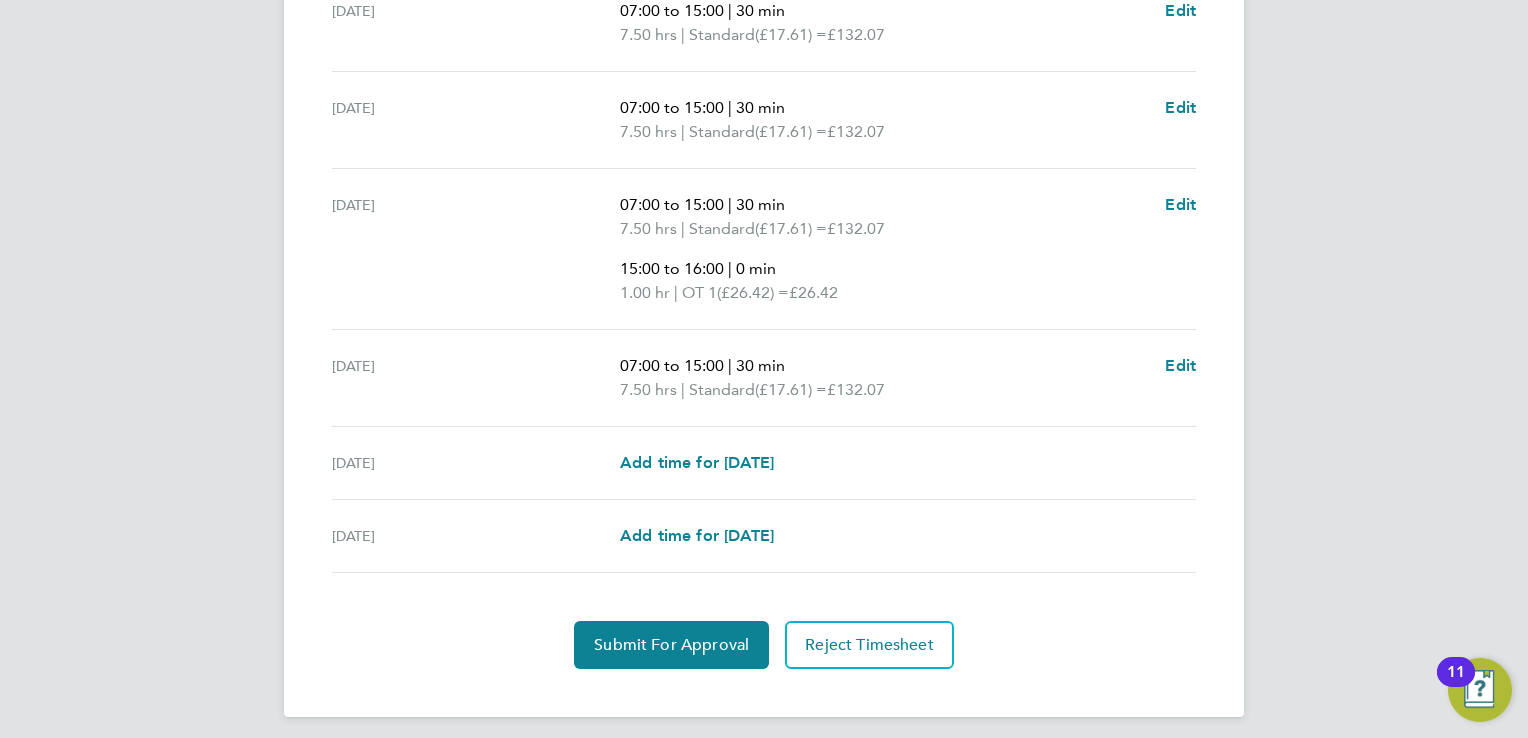scroll, scrollTop: 852, scrollLeft: 0, axis: vertical 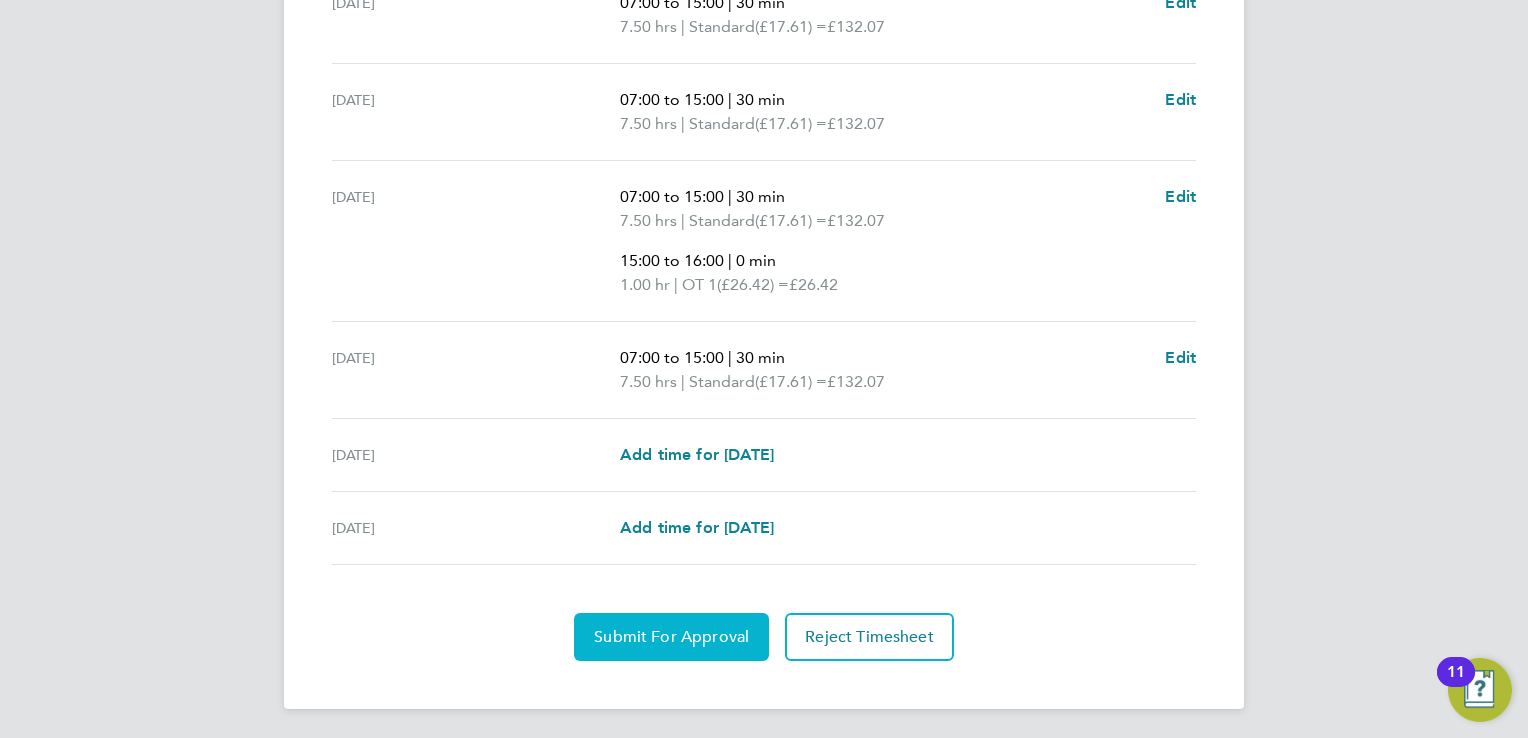 click on "Submit For Approval" 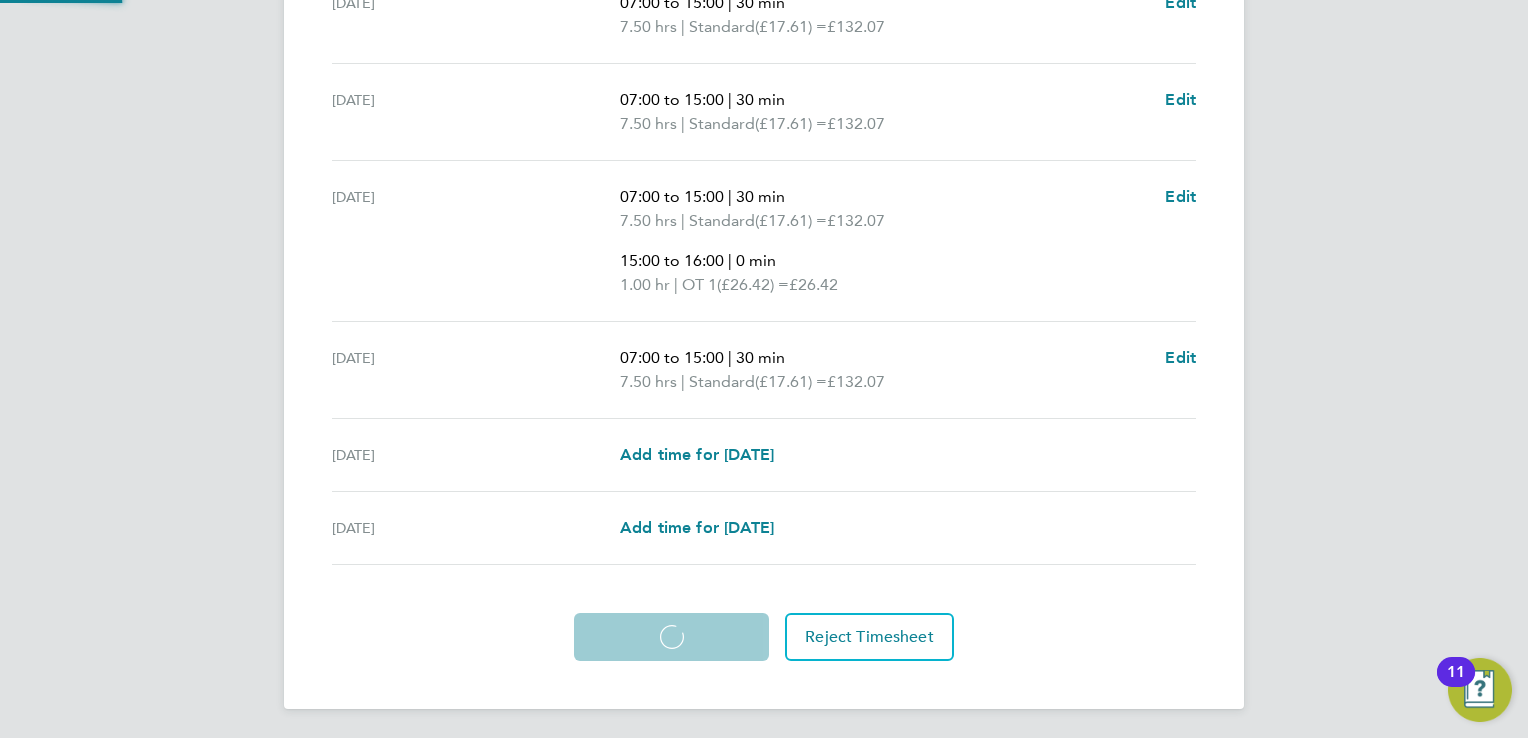 scroll, scrollTop: 851, scrollLeft: 0, axis: vertical 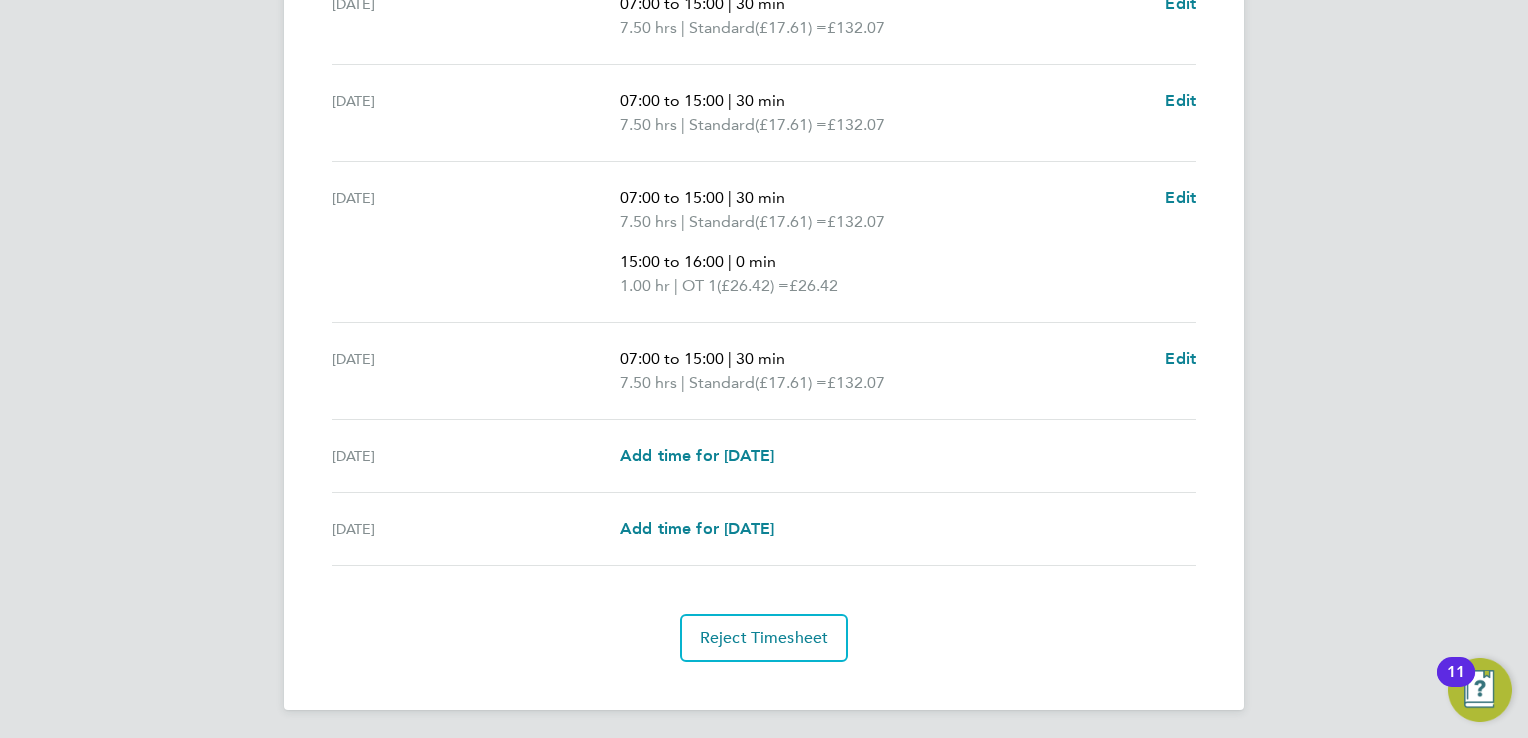 click on "[PERSON_NAME]   [PERSON_NAME]   Notifications
20   Applications:   Network
Team Members   Businesses   Sites   Workers   Contacts   Jobs
Positions   Vacancies   Placements   Current page:   Timesheets
Timesheets   Expenses   Finance
Invoices & Credit Notes   Statements   Payments   Reports
Margin Report   CIS Reports   Report Downloads   Preferences
My Business   Doc. Requirements   Notifications   VMS Configurations   Activity Logs
.st0{fill:#C0C1C2;}
Powered by Engage
Back  Following
[PERSON_NAME] Timesheet   [DATE] - [DATE]   £713. 21  "Production Operative (Fusion)" at "Vistry Works Leicester"  For "Countryside Properties (WPL) Ltd"  Submitted   Manual   Timesheet   Comments   Charge   Pay   Details   Activity Logs" at bounding box center [764, -55] 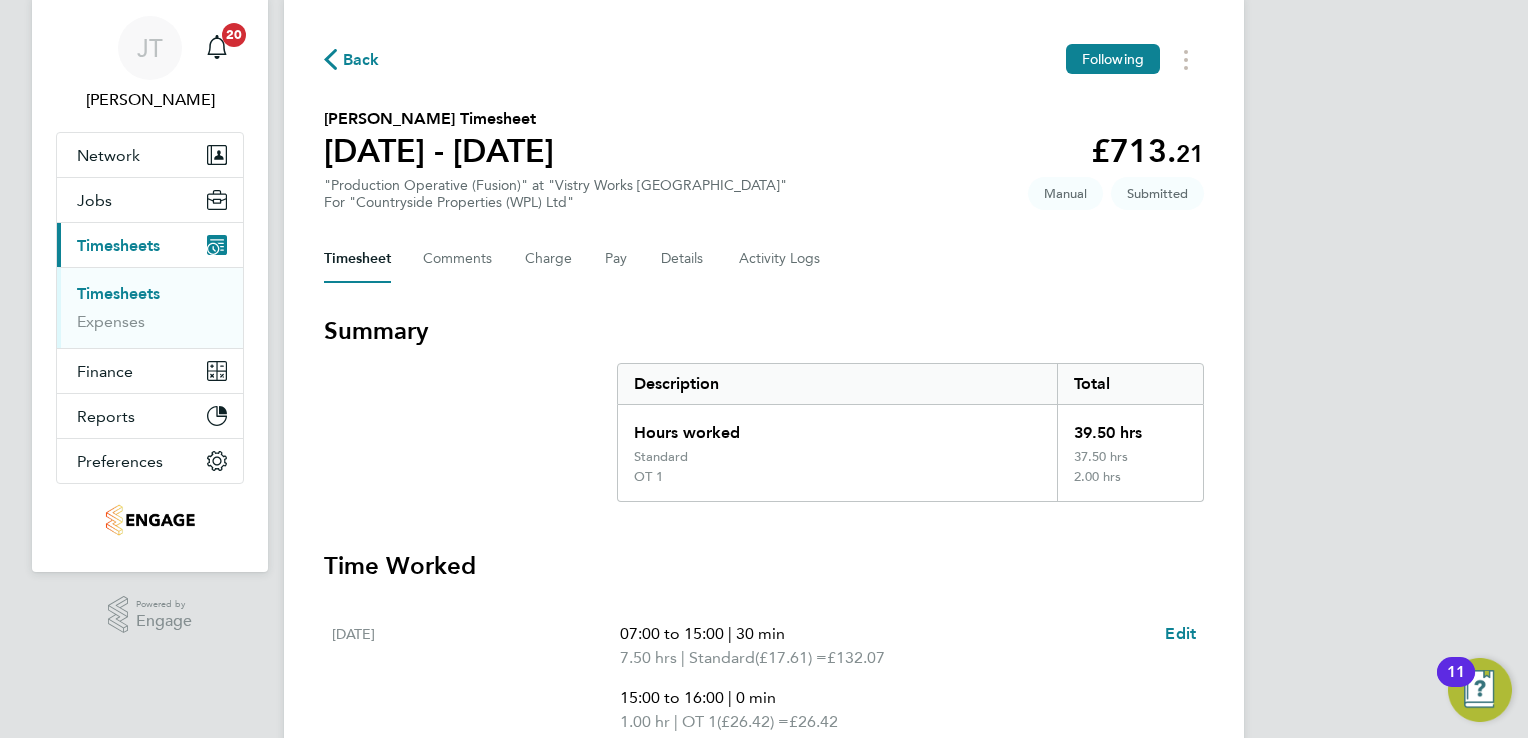 scroll, scrollTop: 11, scrollLeft: 0, axis: vertical 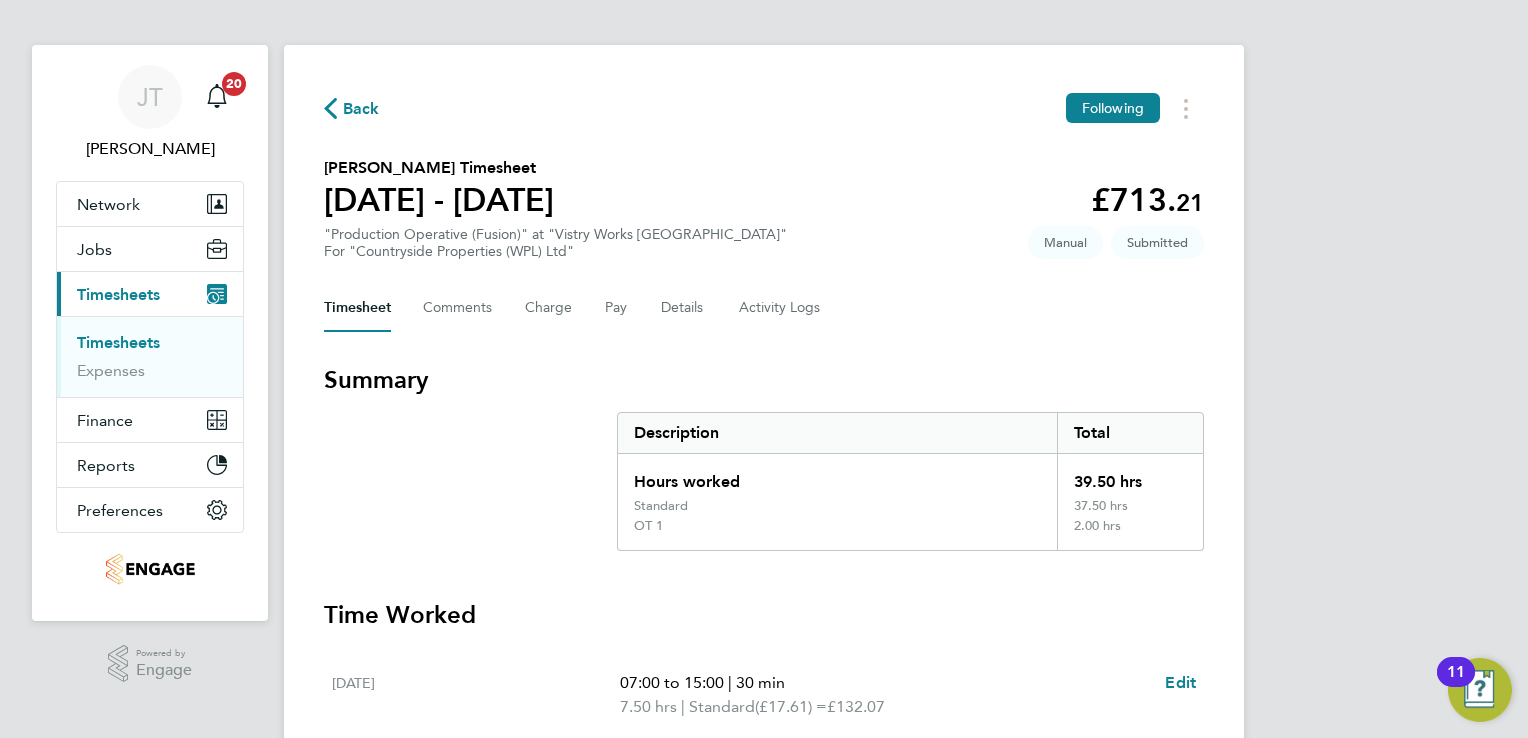 click on "Timesheets" at bounding box center (118, 294) 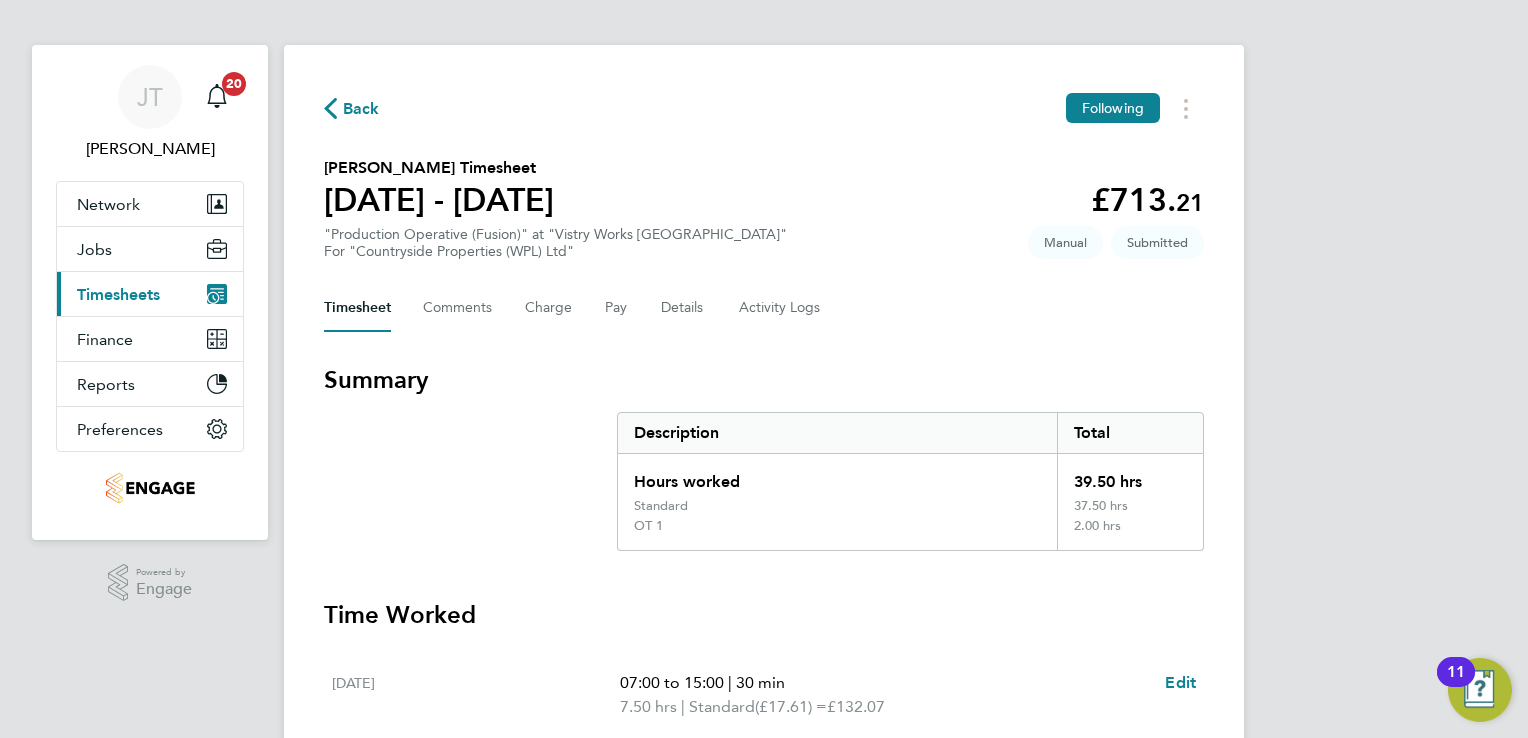 click on "Timesheets" at bounding box center [118, 294] 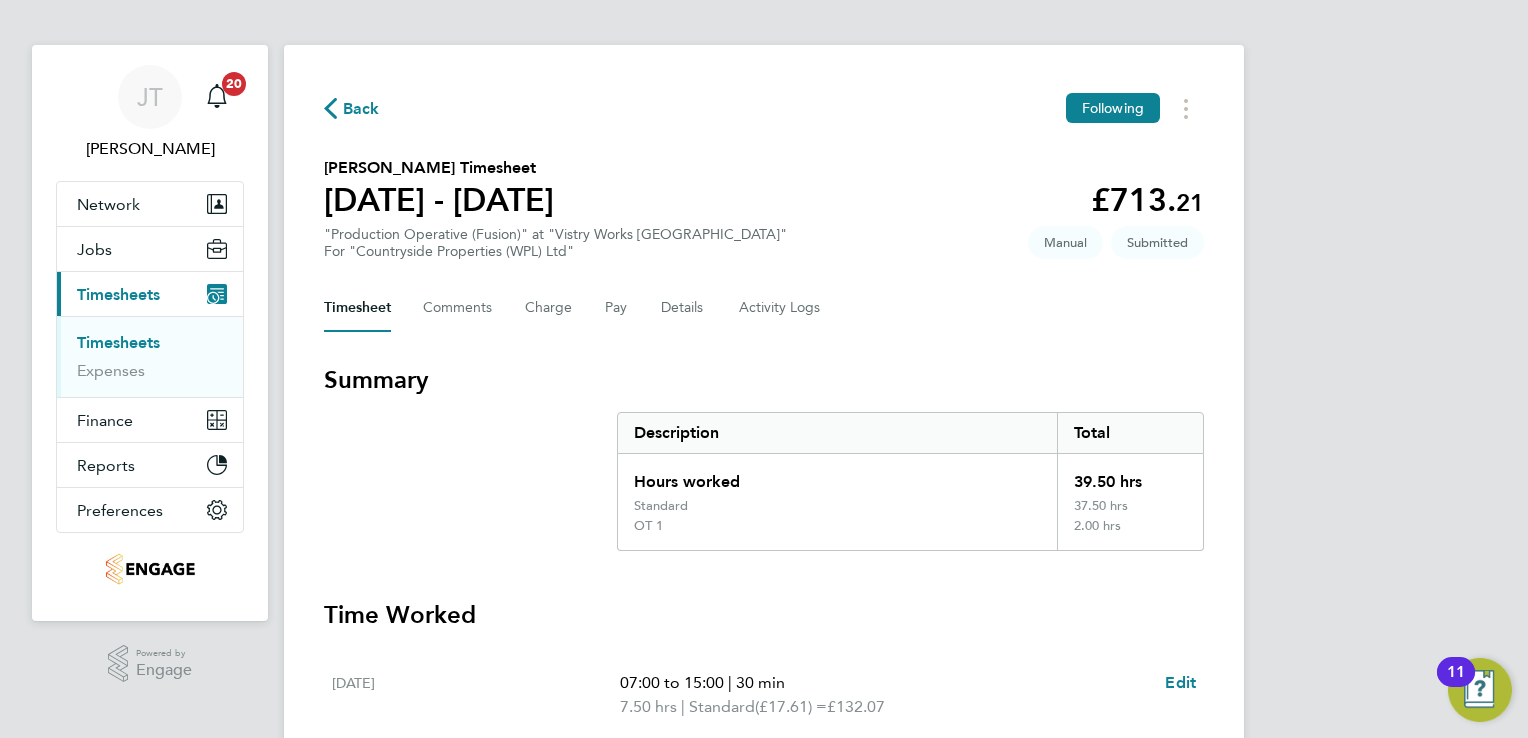 click on "Timesheets" at bounding box center (118, 342) 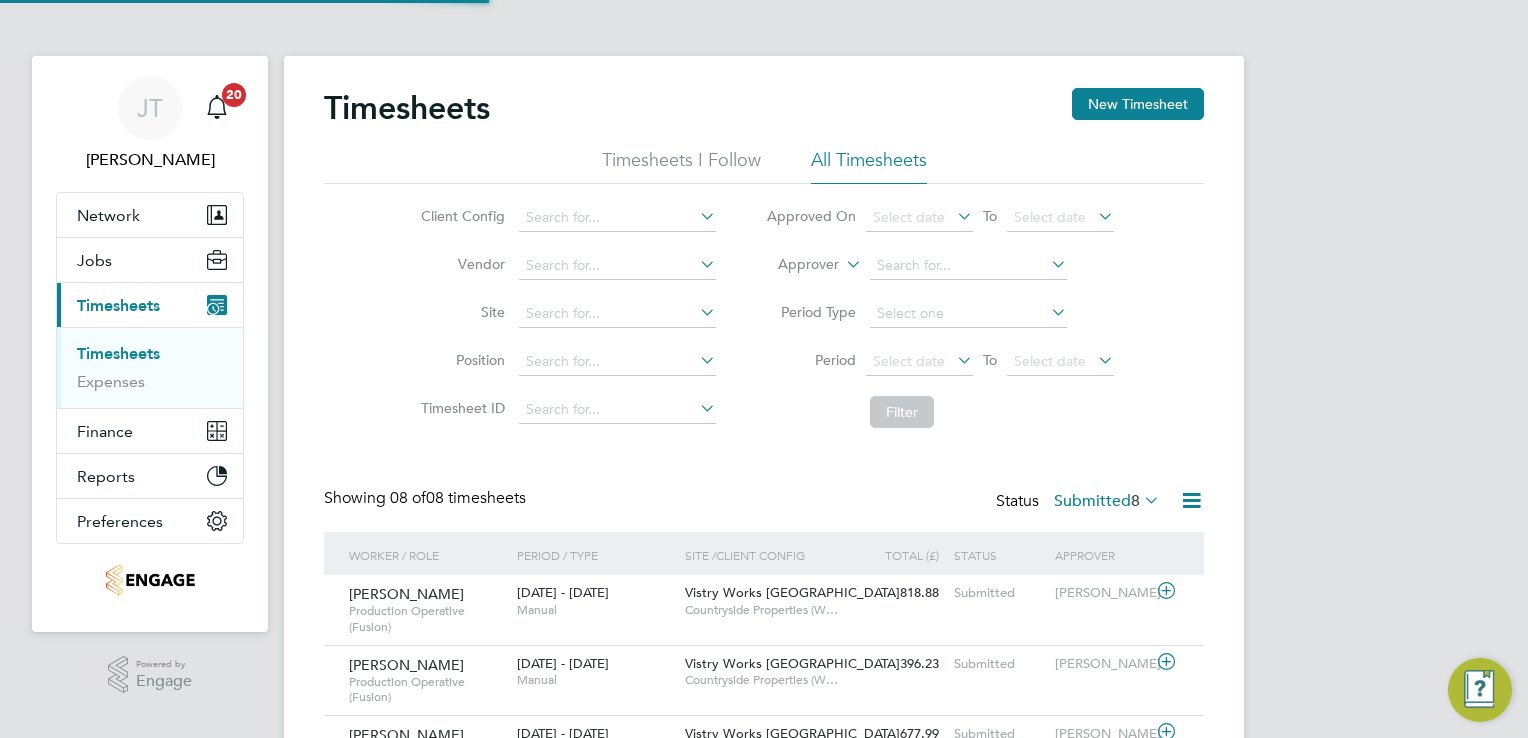 scroll, scrollTop: 9, scrollLeft: 10, axis: both 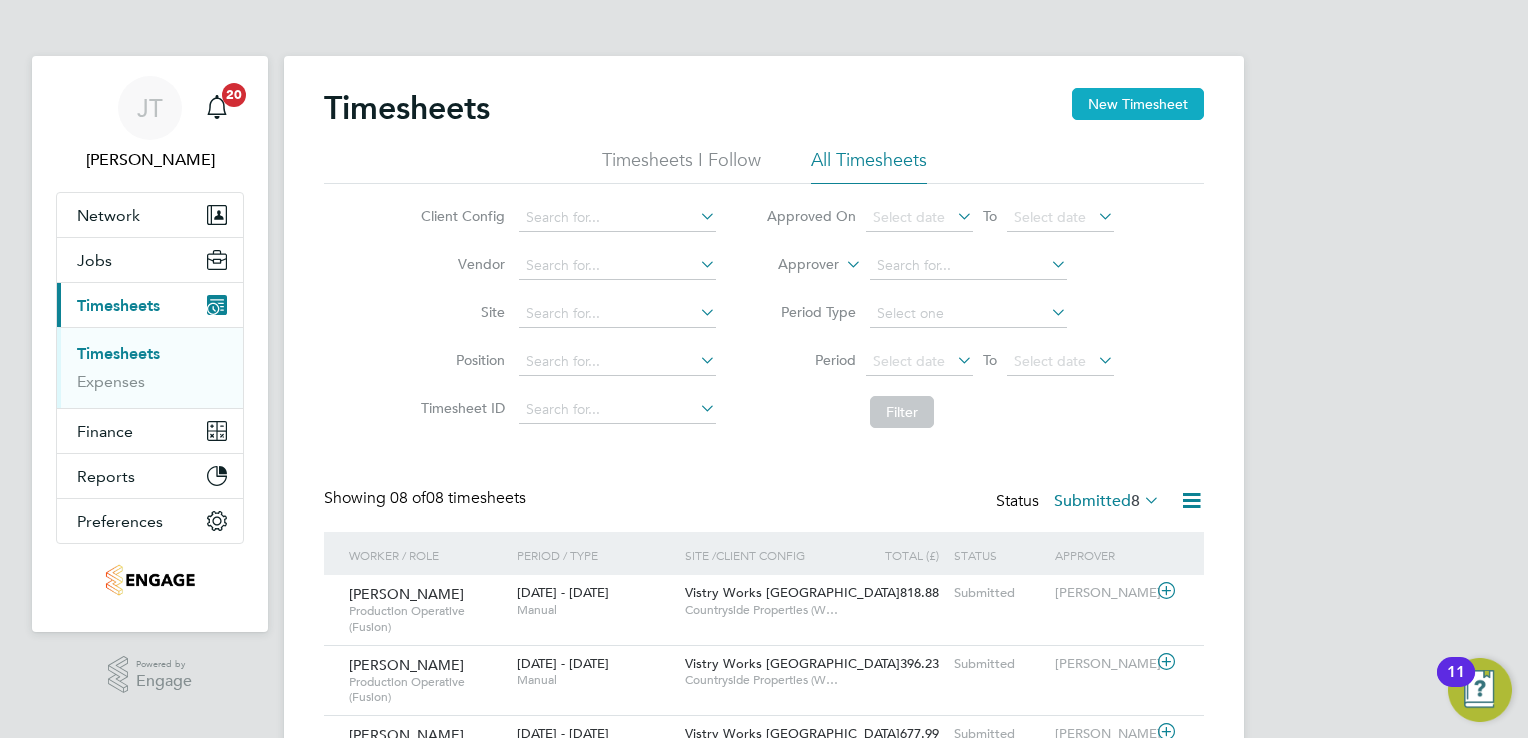 click on "New Timesheet" 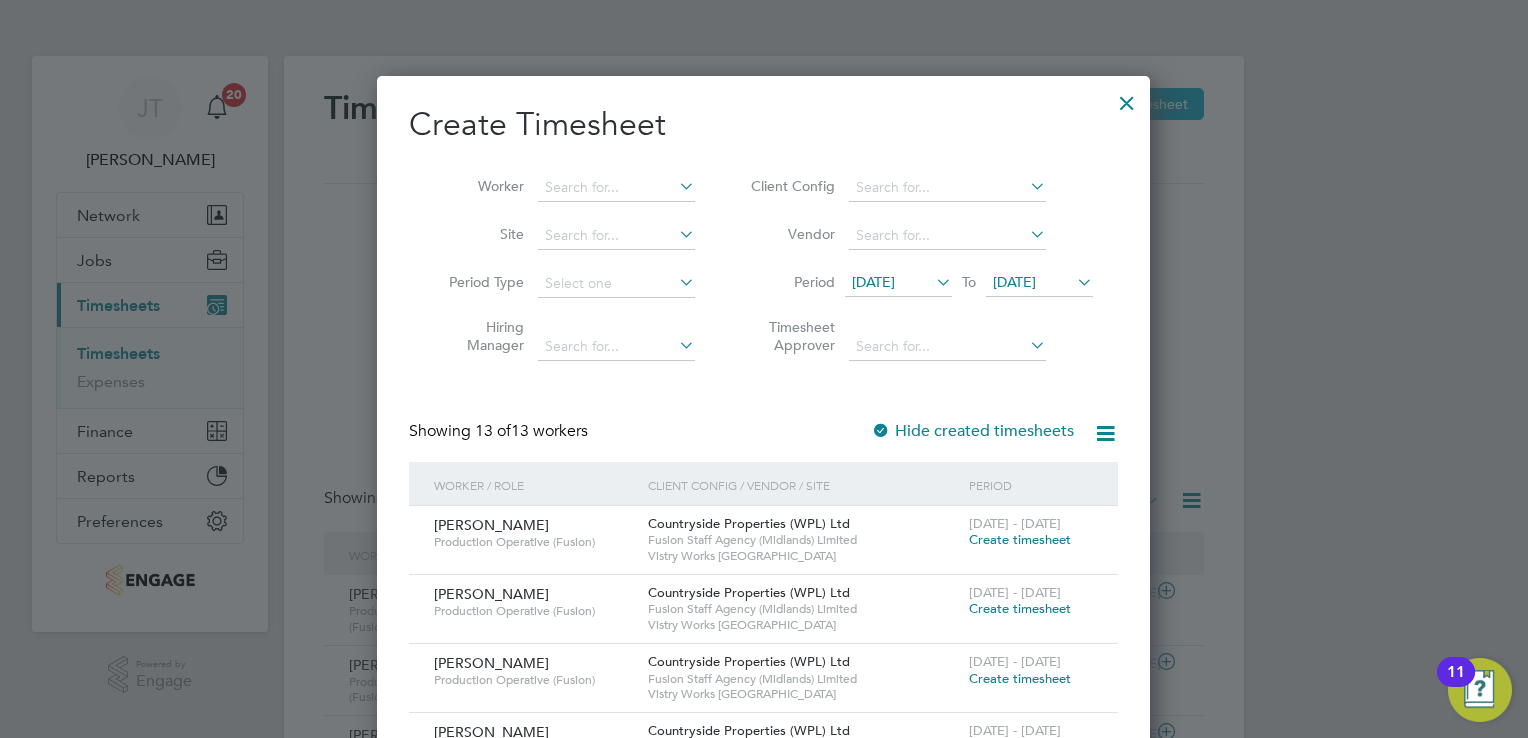 type 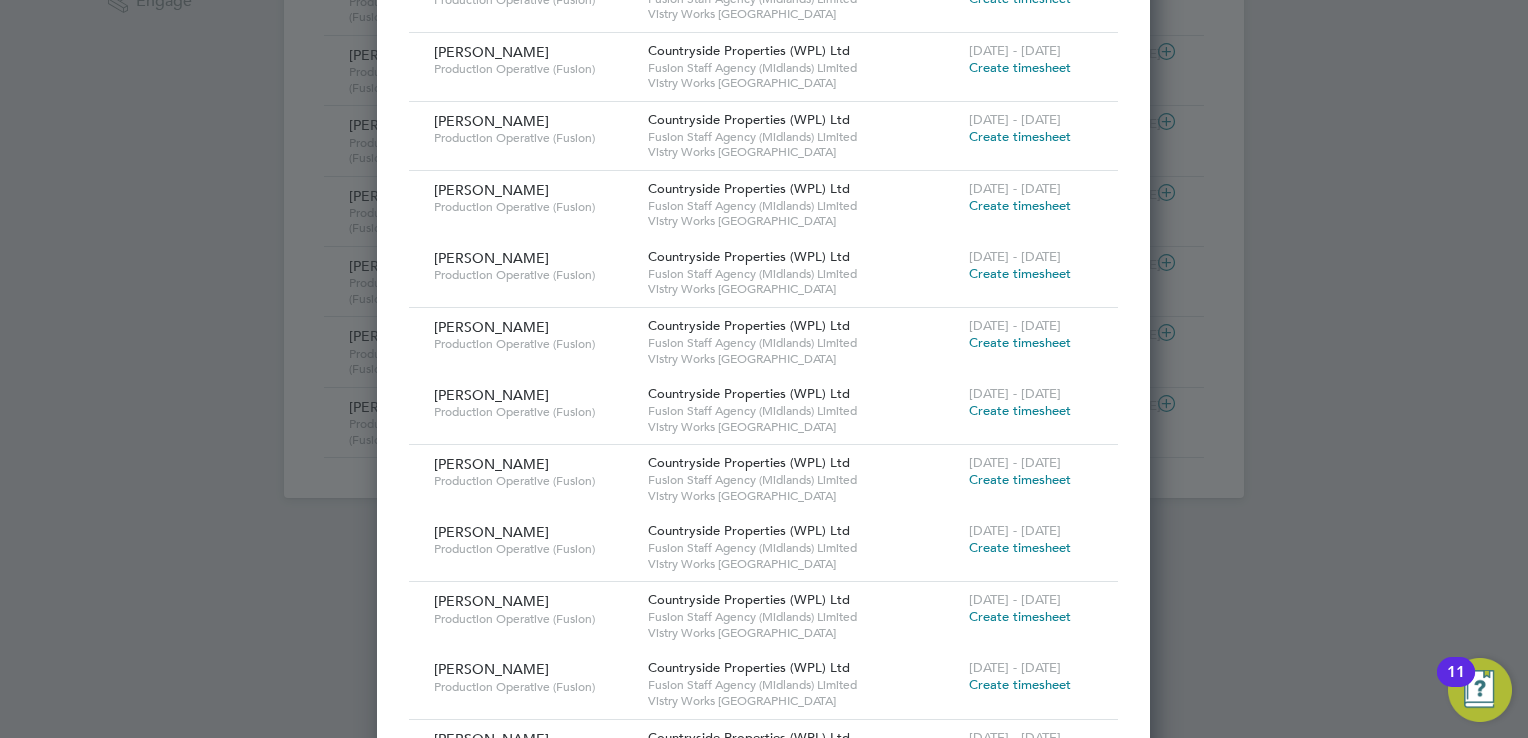 click on "Create timesheet" at bounding box center (1020, 205) 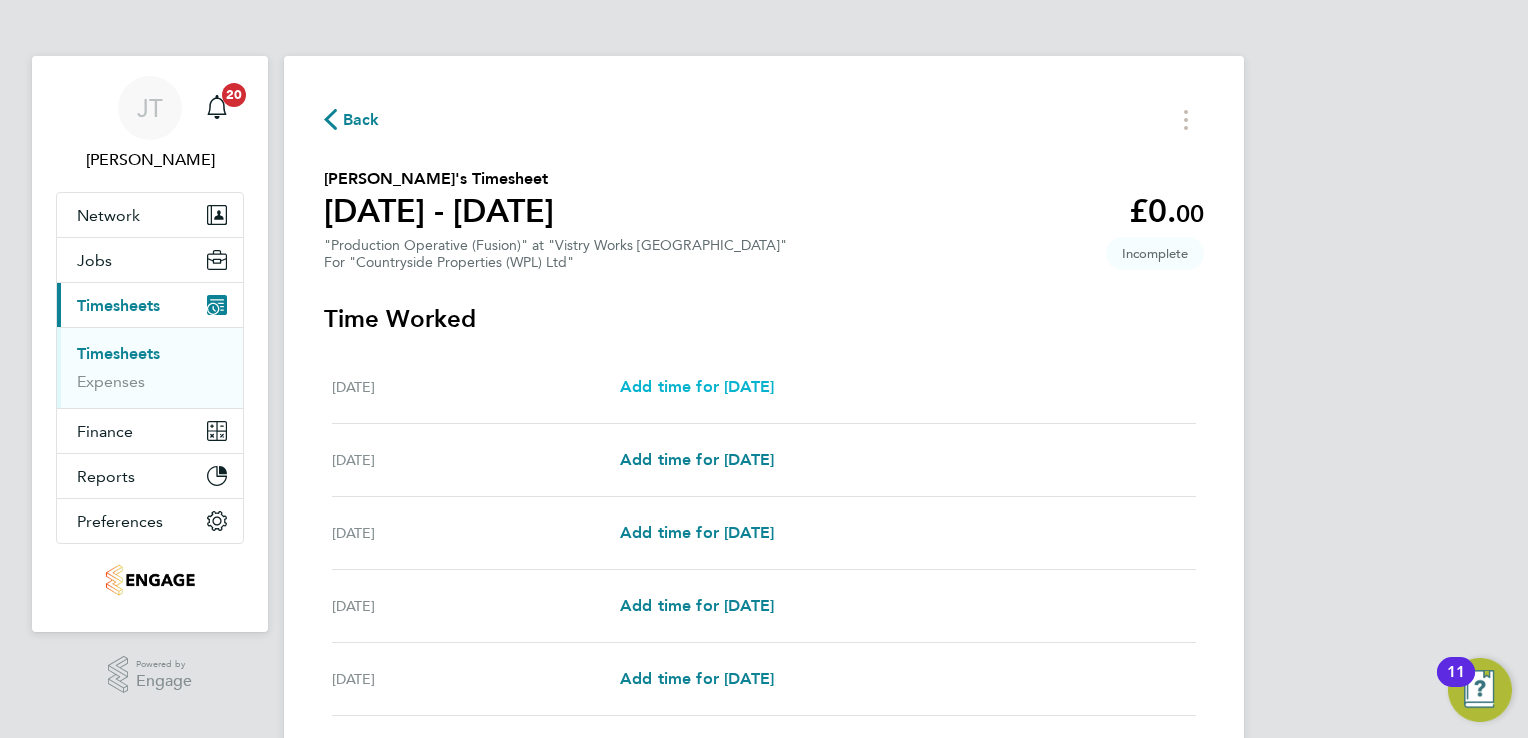 click on "Add time for [DATE]" at bounding box center [697, 386] 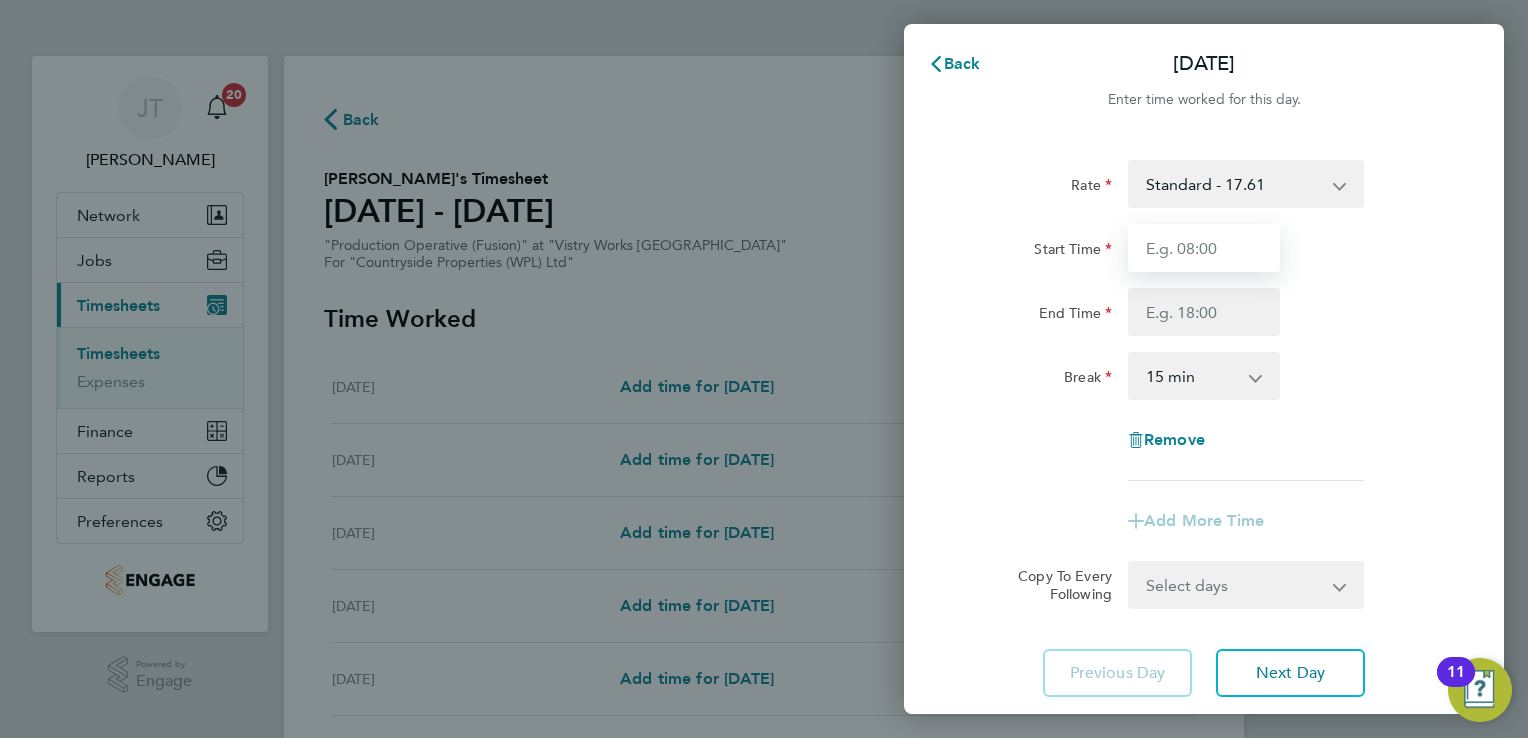 click on "Start Time" at bounding box center [1204, 248] 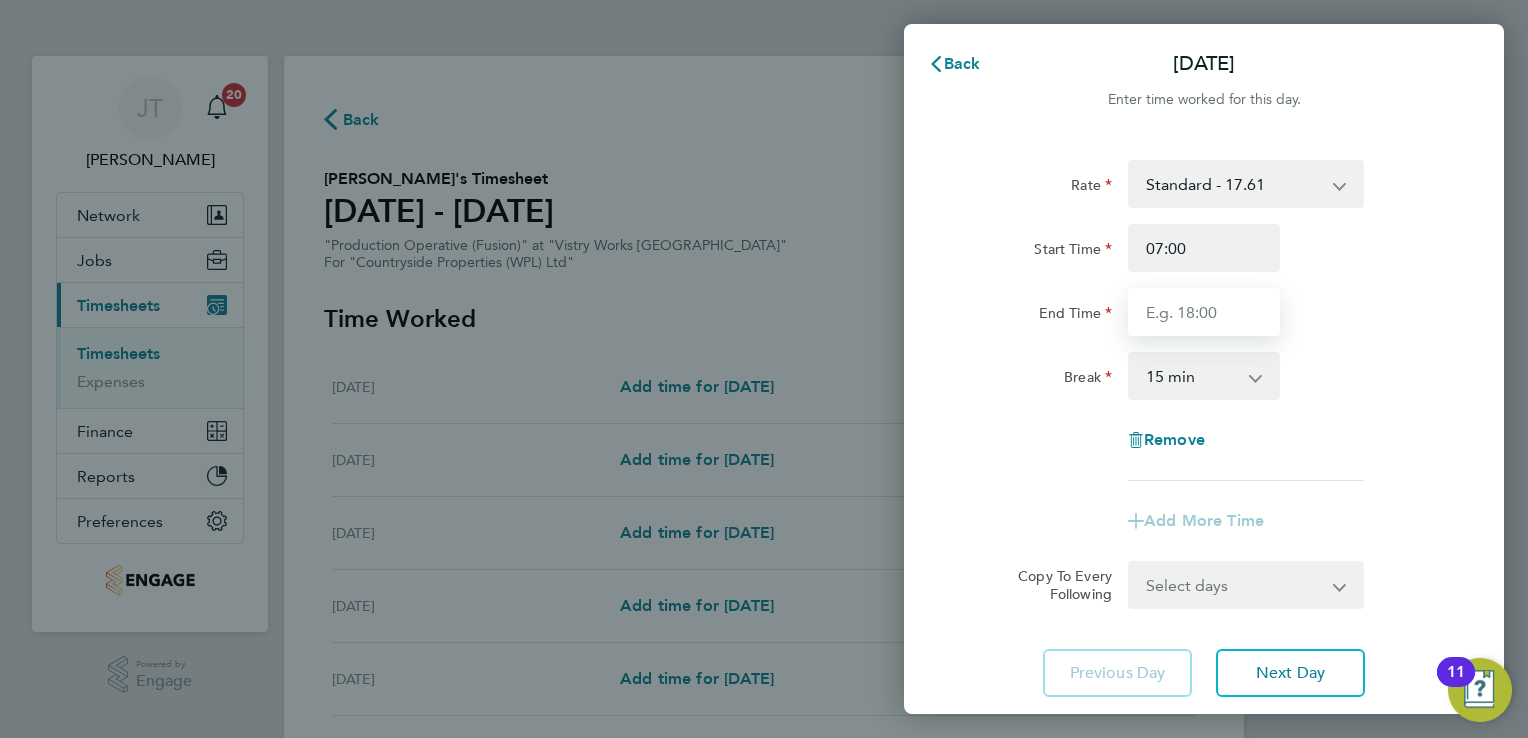 type on "15:00" 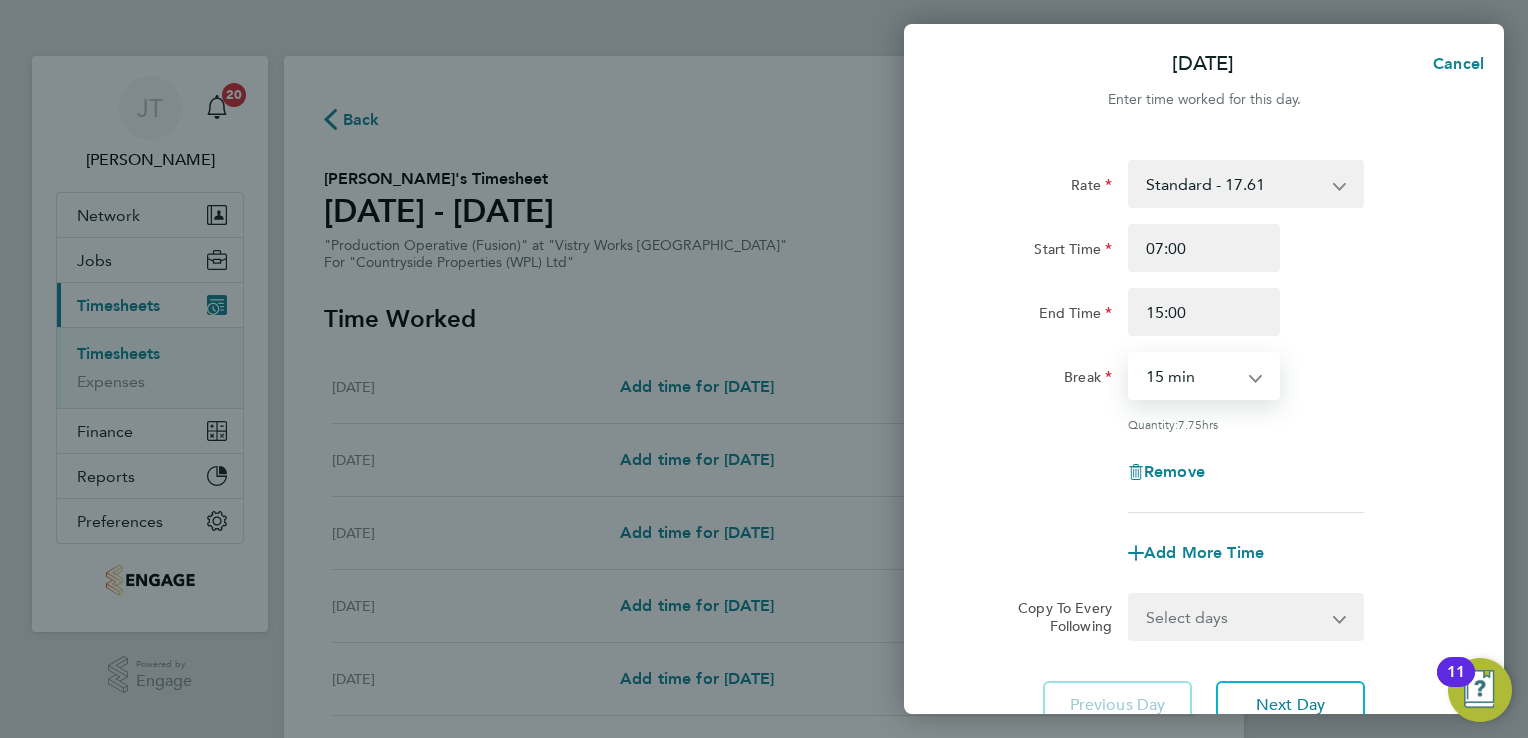 click on "0 min   15 min   30 min   45 min   60 min   75 min   90 min" at bounding box center [1192, 376] 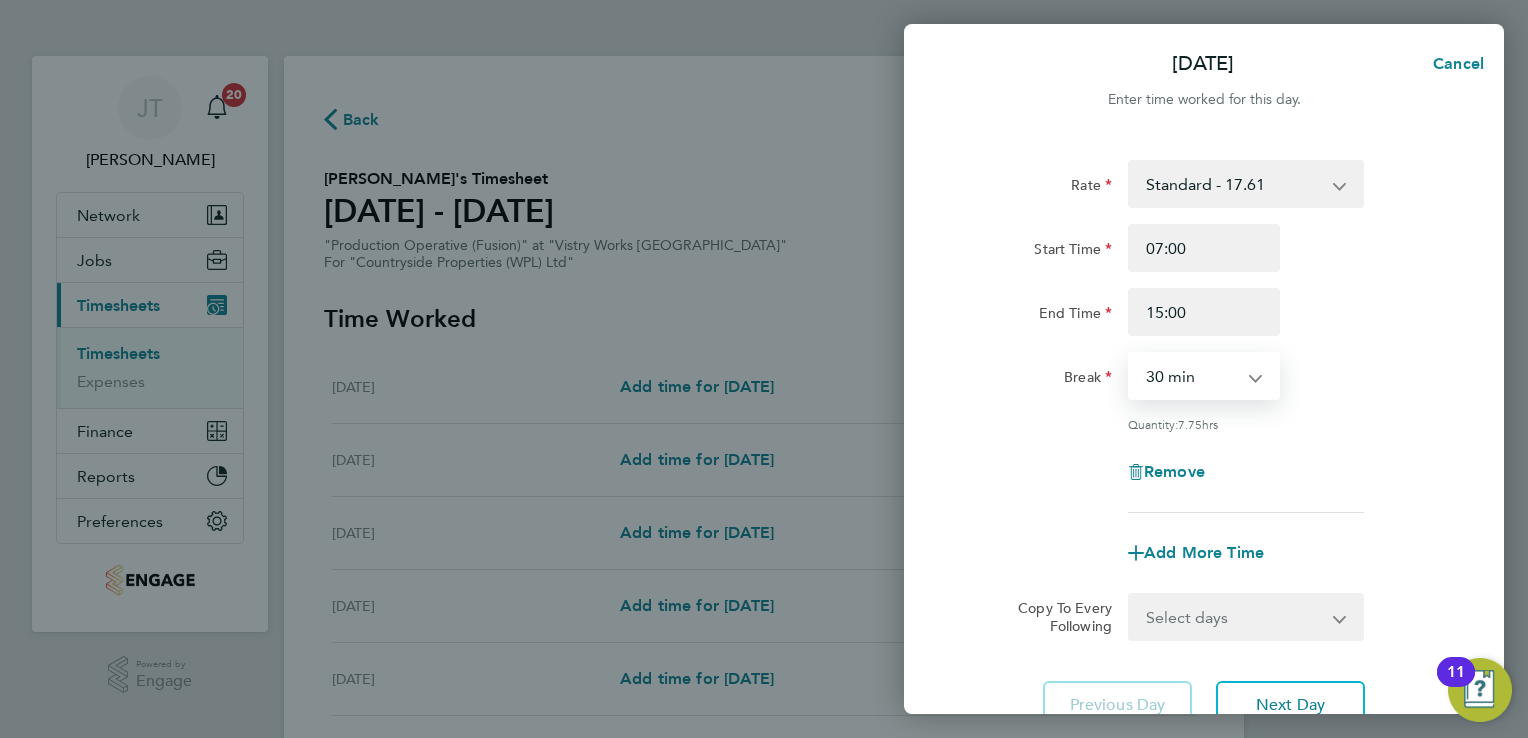 click on "0 min   15 min   30 min   45 min   60 min   75 min   90 min" at bounding box center [1192, 376] 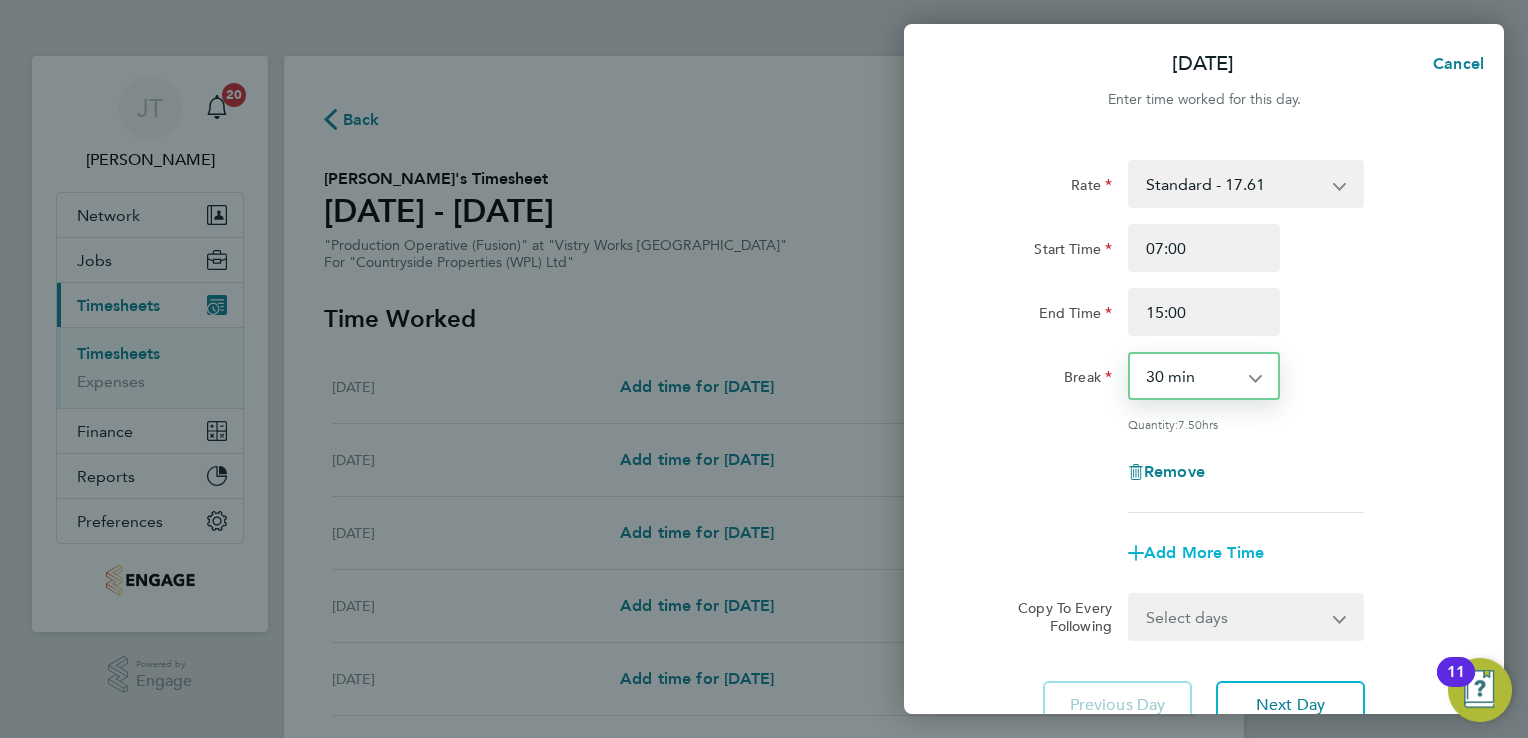 click on "Add More Time" 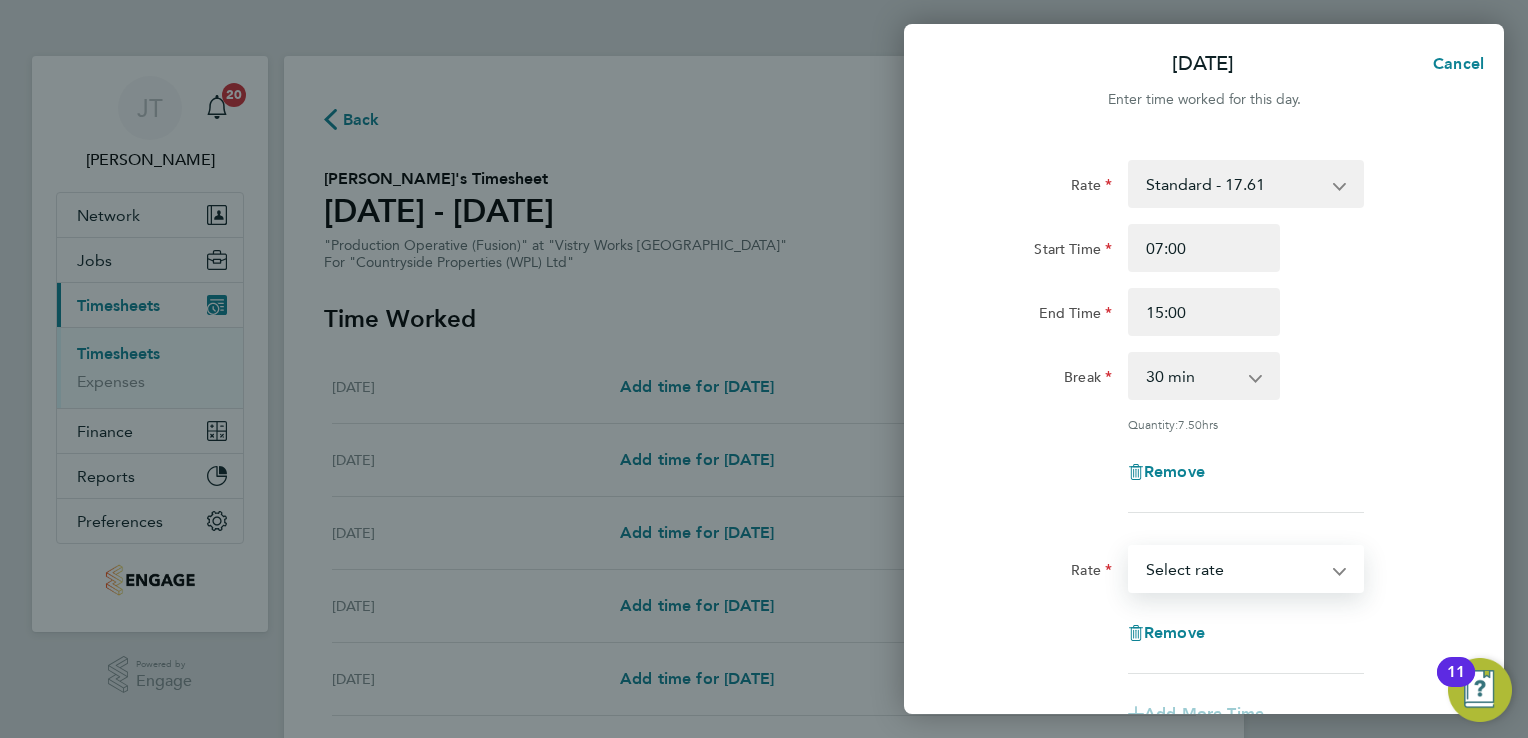 click on "OT 1 - 26.42   OT2 - 35.22   Standard - 17.61   Select rate" at bounding box center [1234, 569] 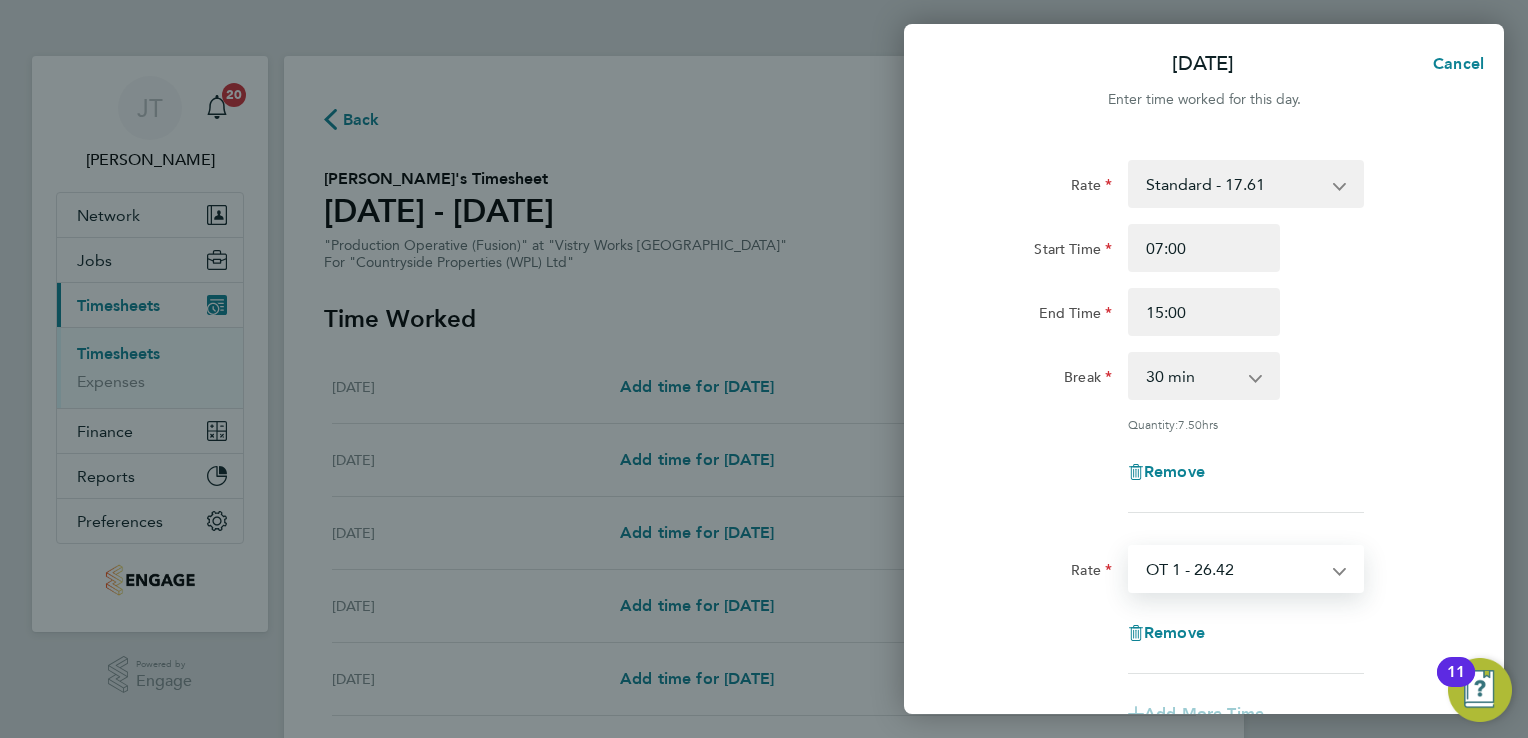 select on "15" 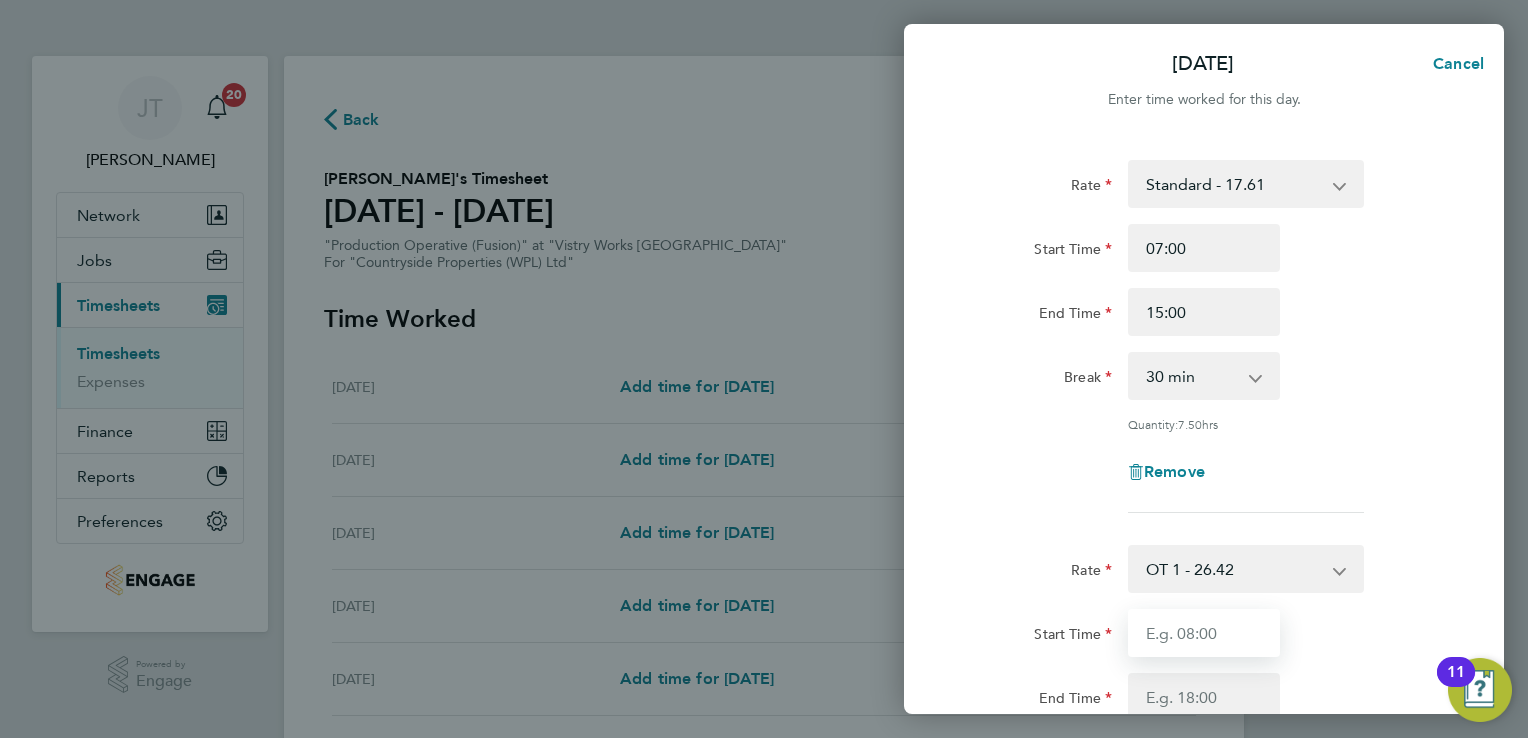 click on "Start Time" at bounding box center (1204, 633) 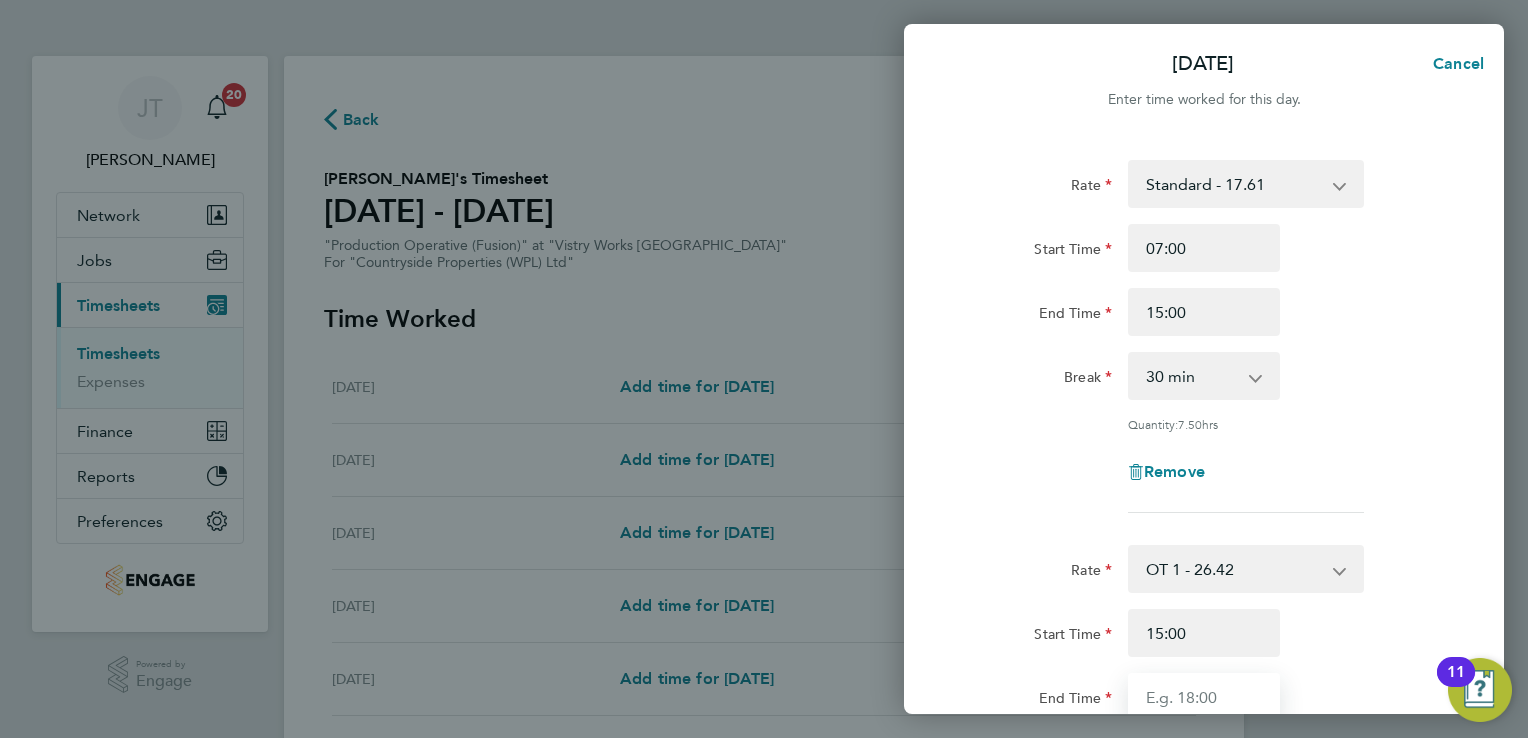 type on "16:00" 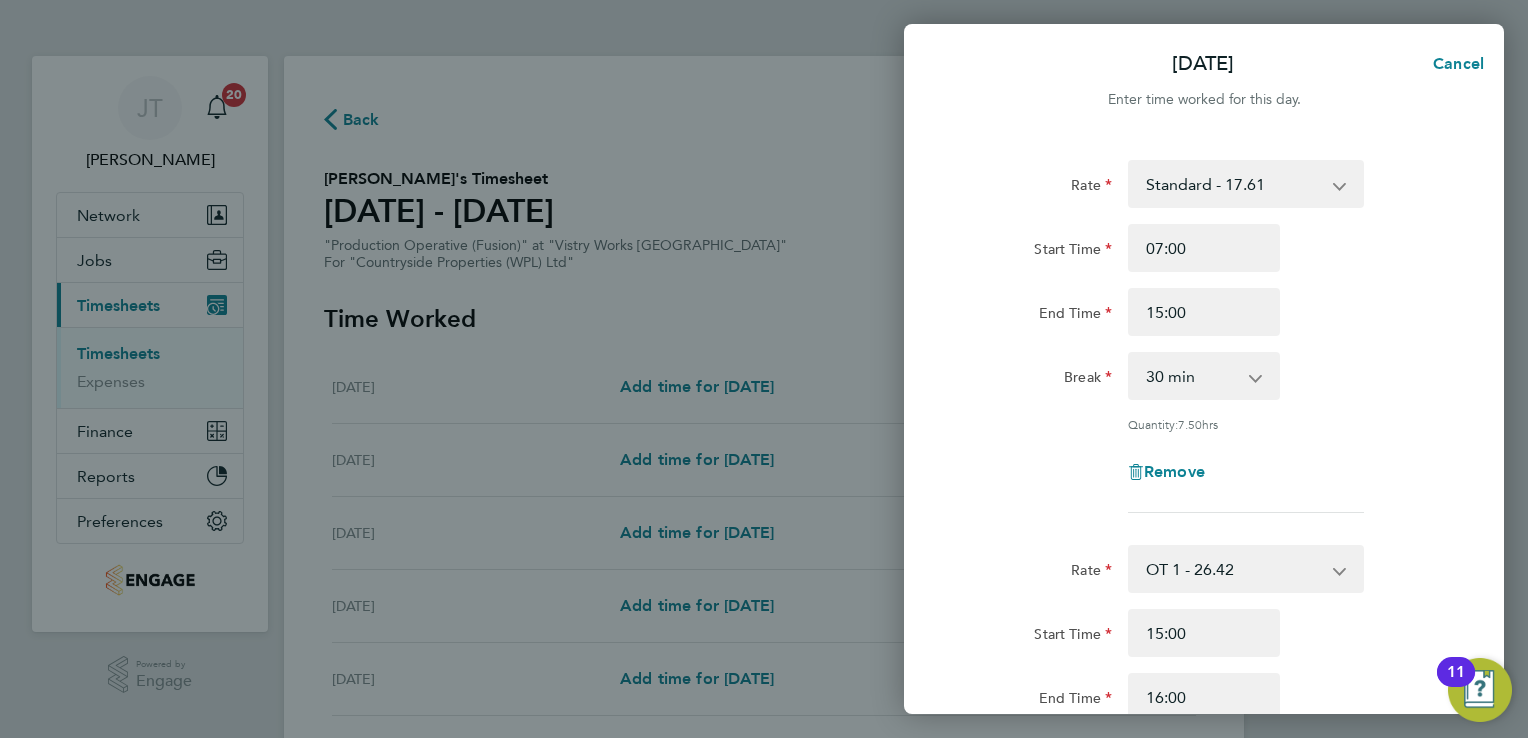 click on "Rate  Standard - 17.61   OT 1 - 26.42   OT2 - 35.22
Start Time 07:00 End Time 15:00 Break  0 min   15 min   30 min   45 min   60 min   75 min   90 min
Quantity:  7.50  hrs
Remove  Rate  OT 1 - 26.42   OT2 - 35.22   Standard - 17.61
Start Time 15:00 End Time 16:00 Break  0 min   15 min   30 min   45 min
Quantity:  0.75  hrs
Remove
Add More Time  Copy To Every Following  Select days   Day   Weekday (Mon-Fri)   Weekend (Sat-Sun)   [DATE]   [DATE]   [DATE]   [DATE]   [DATE]   [DATE]" 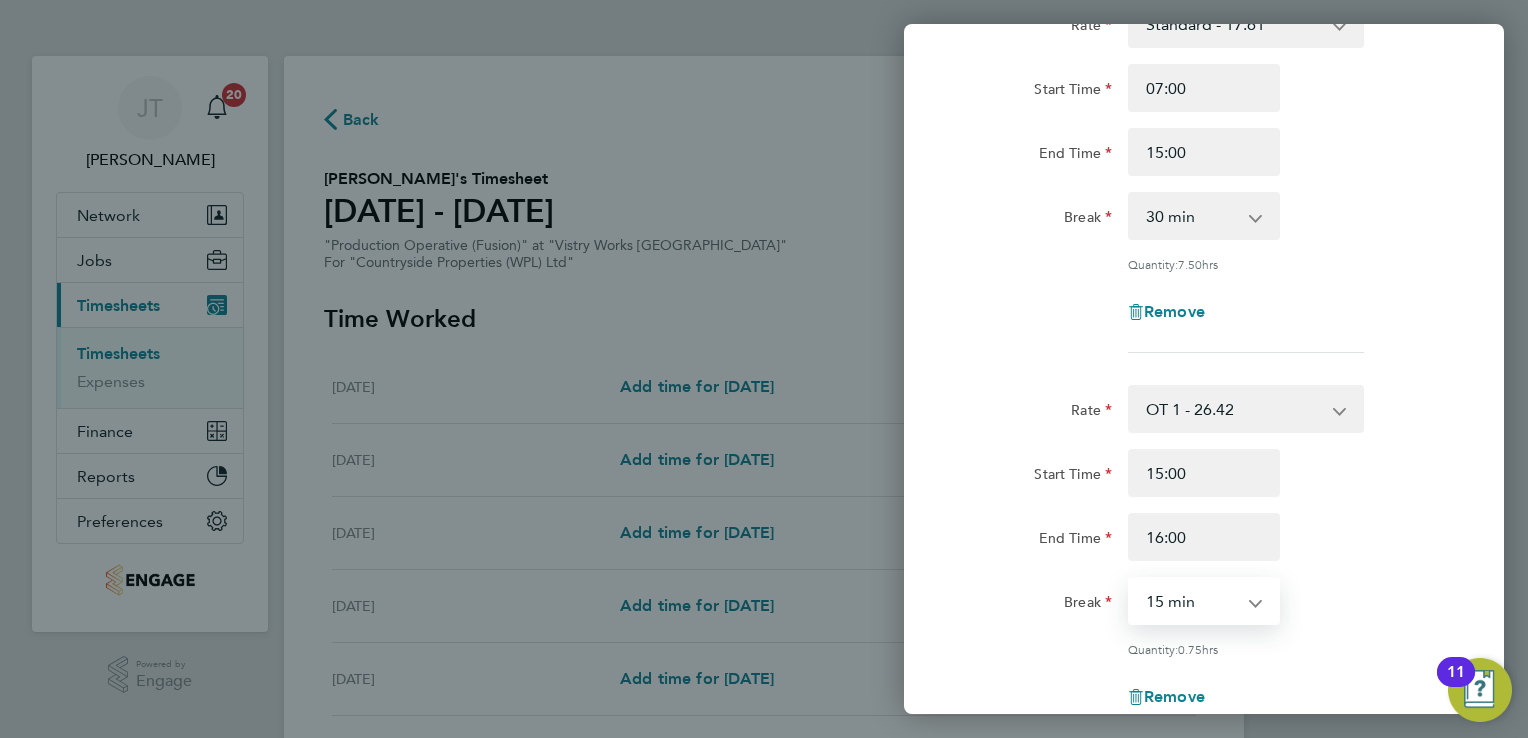 click on "0 min   15 min   30 min   45 min" at bounding box center (1192, 601) 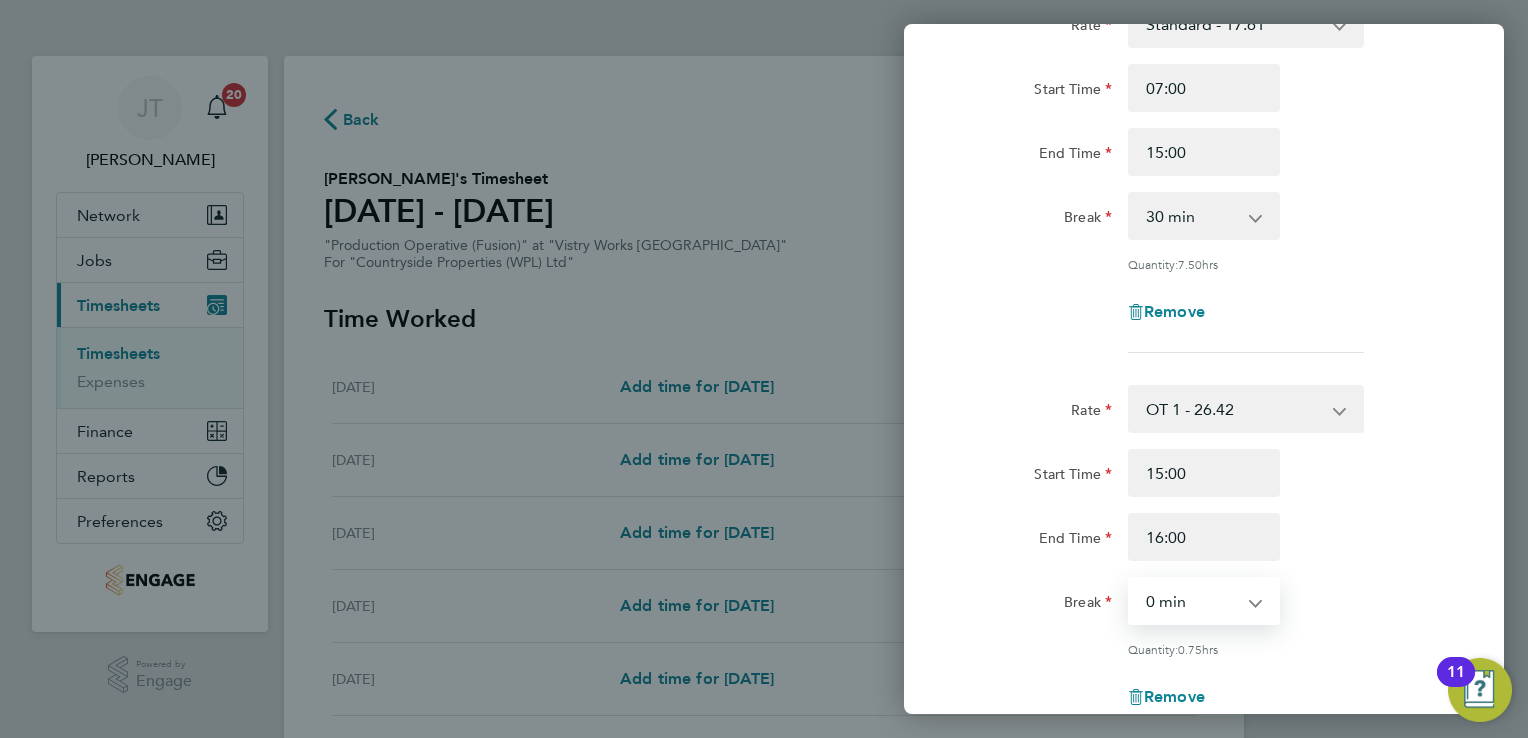 click on "0 min   15 min   30 min   45 min" at bounding box center (1192, 601) 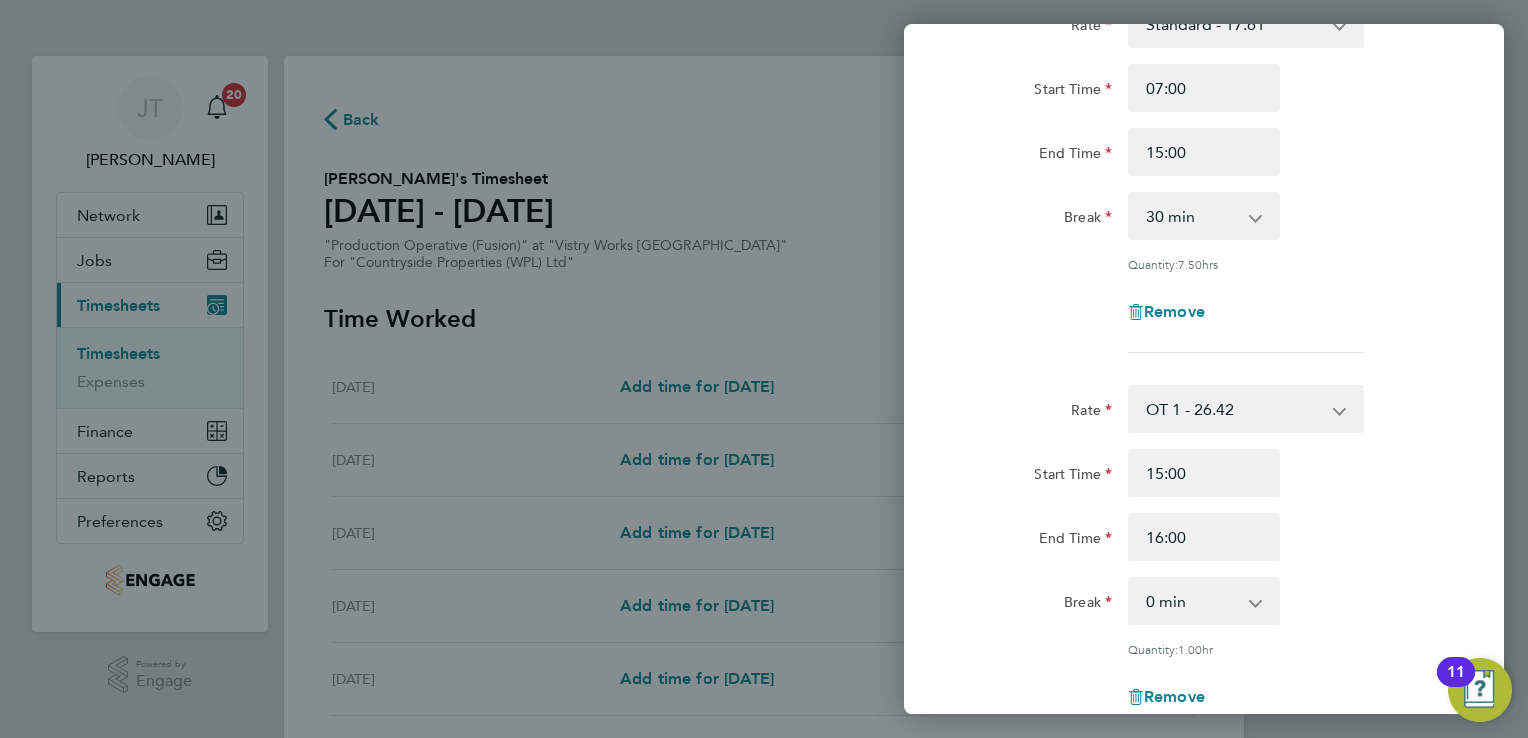 click on "Break  0 min   15 min   30 min   45 min" 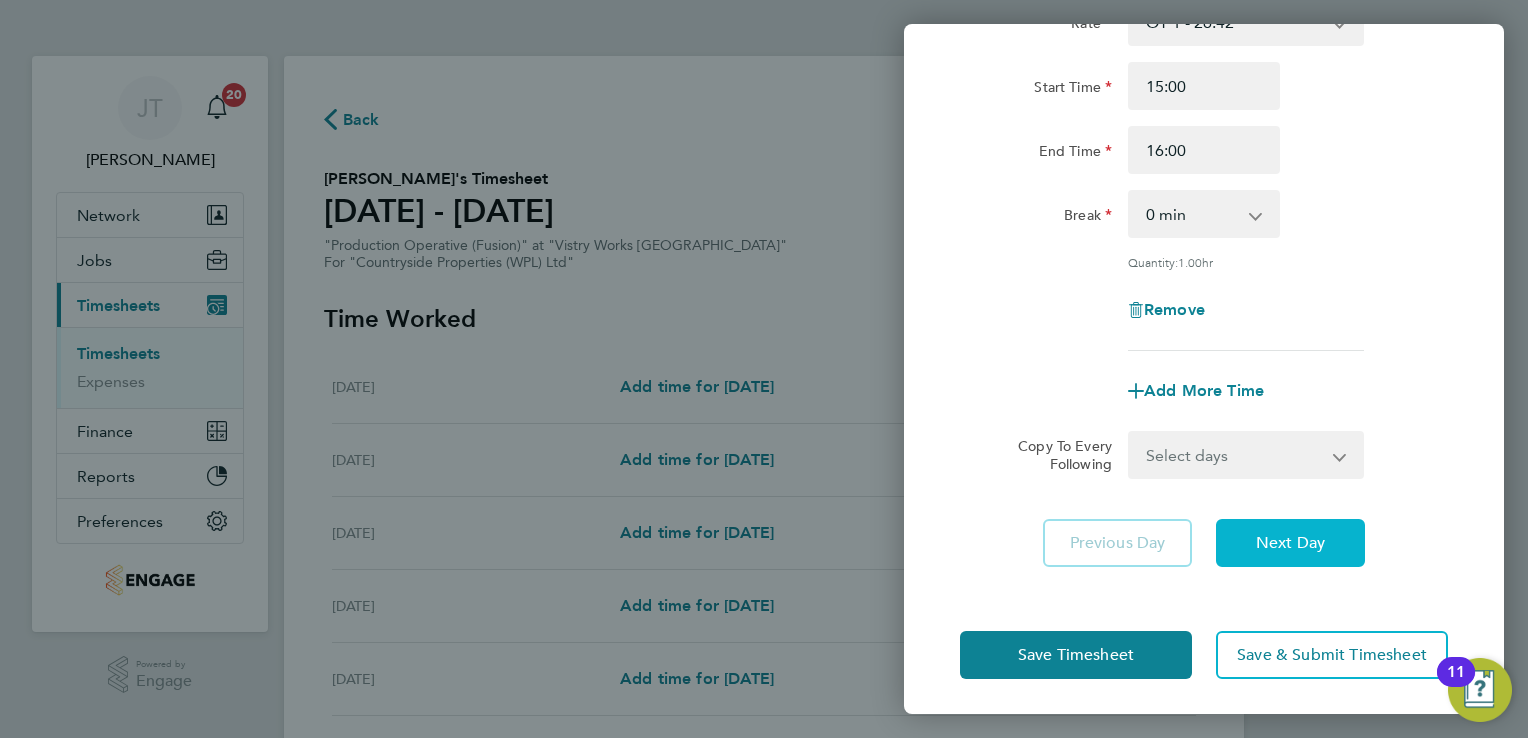click on "Next Day" 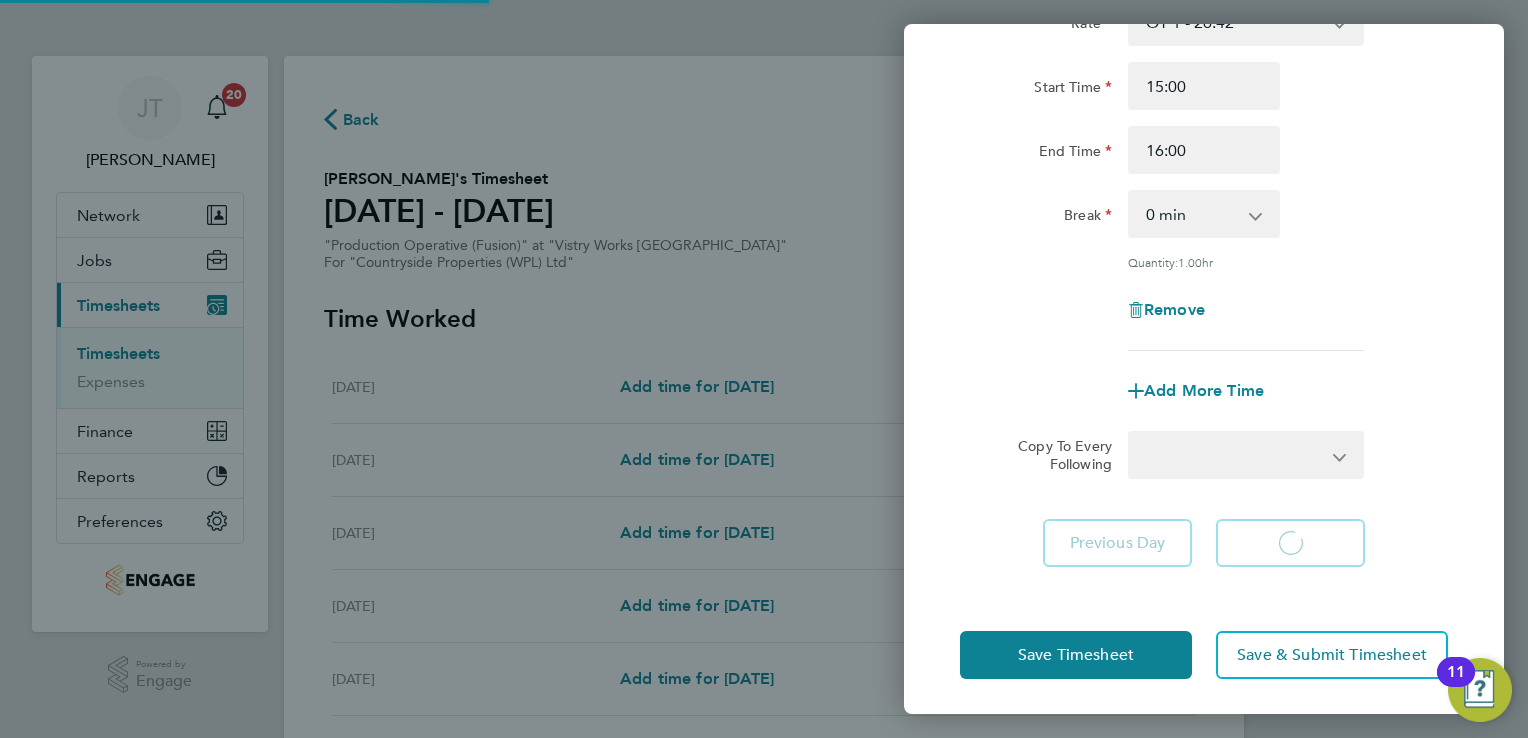 select on "15" 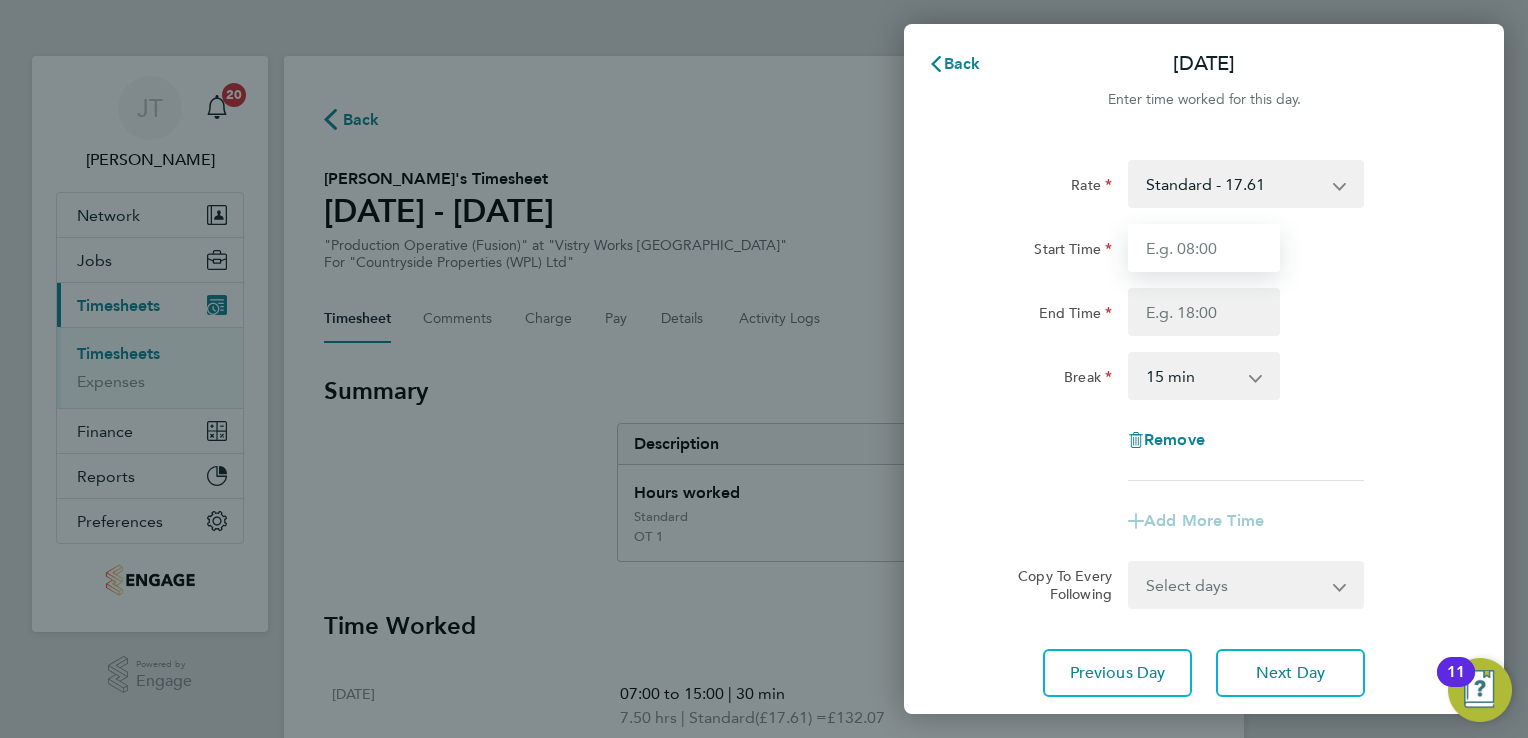 click on "Start Time" at bounding box center (1204, 248) 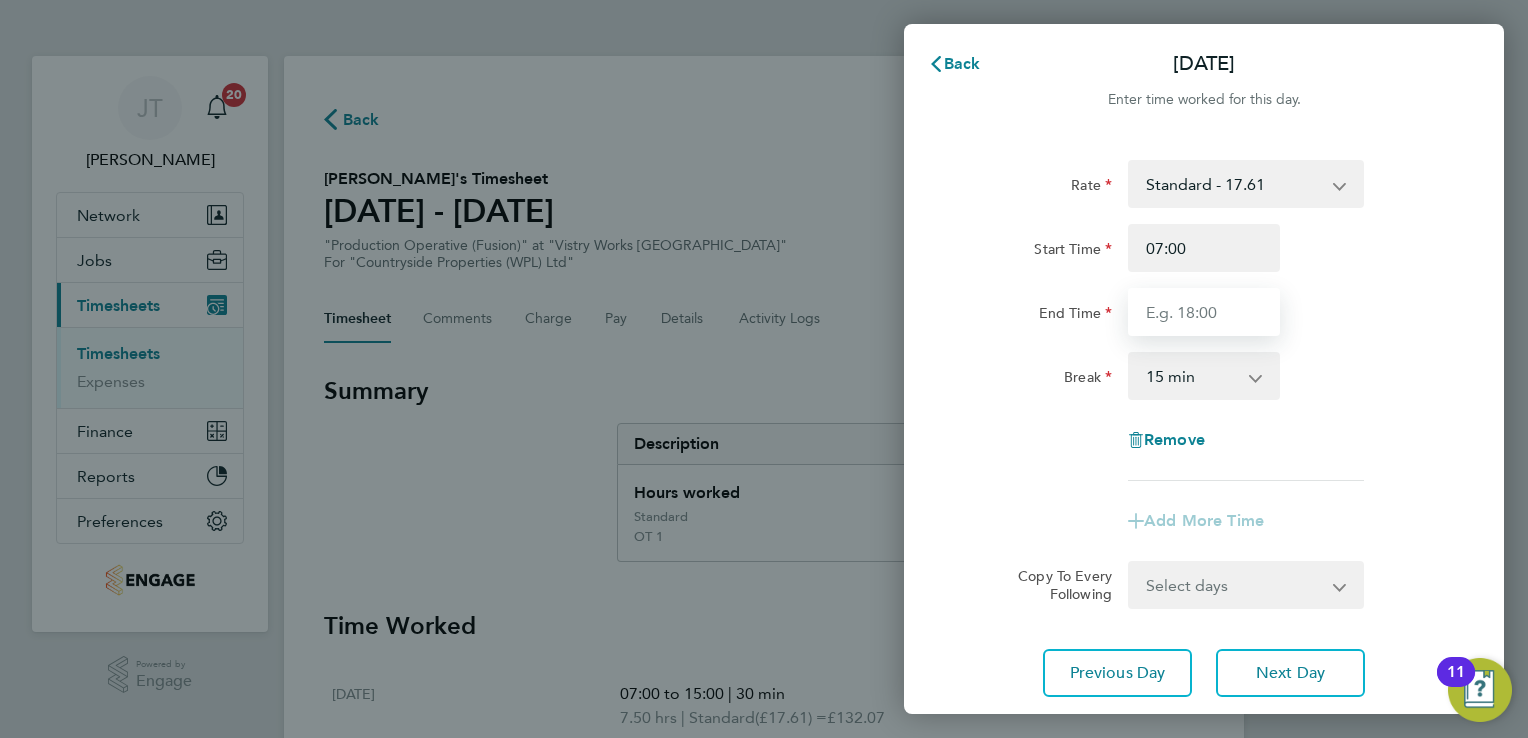 type on "15:00" 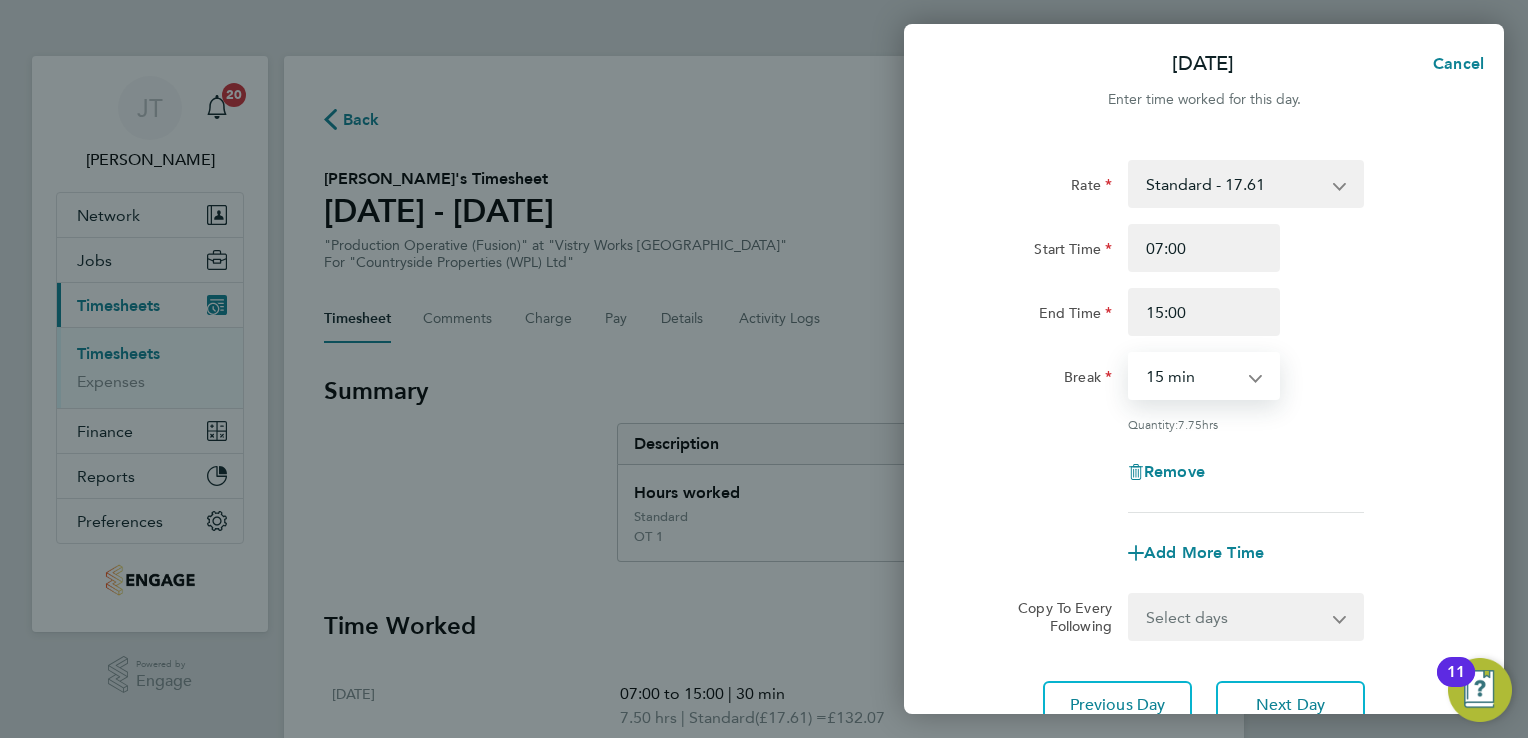 click on "0 min   15 min   30 min   45 min   60 min   75 min   90 min" at bounding box center [1192, 376] 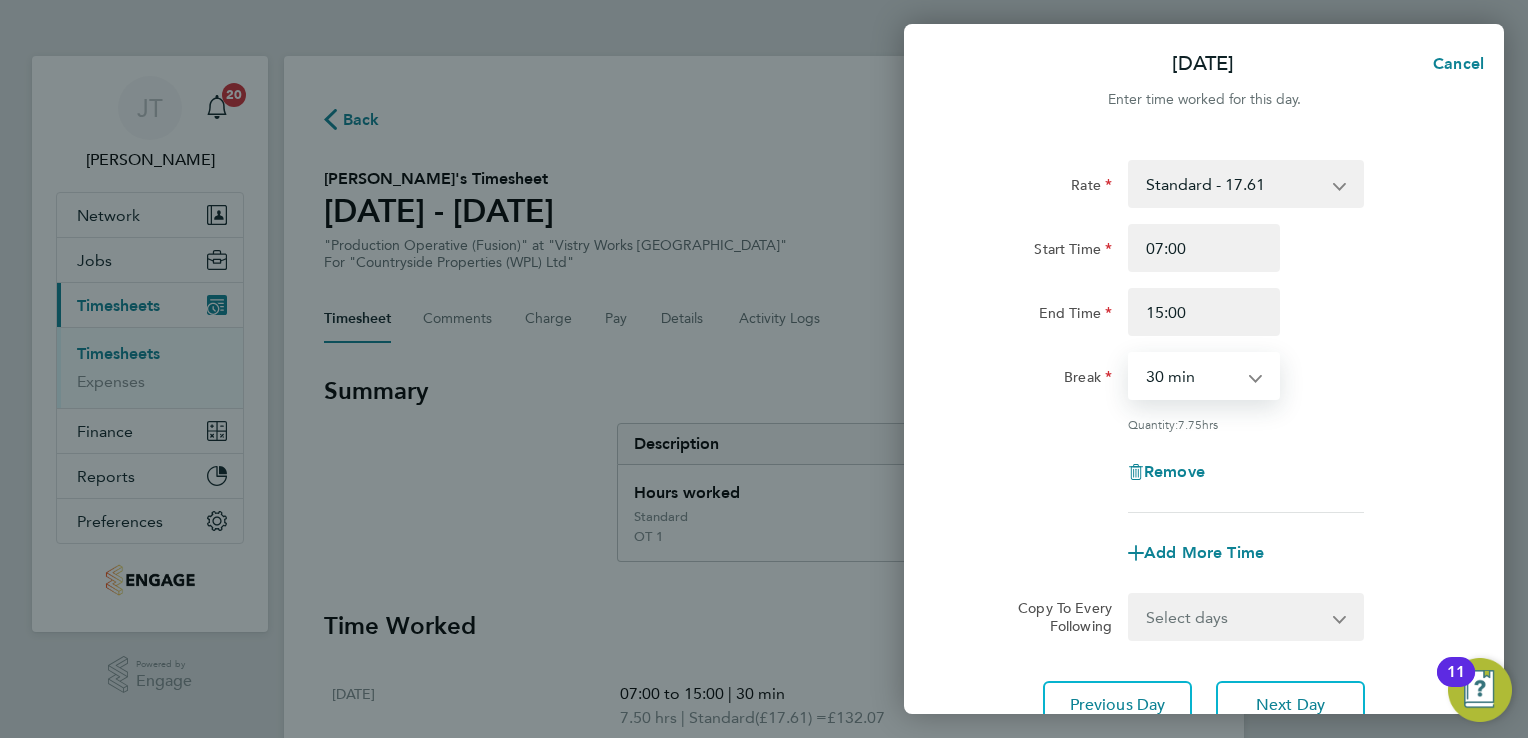 click on "0 min   15 min   30 min   45 min   60 min   75 min   90 min" at bounding box center (1192, 376) 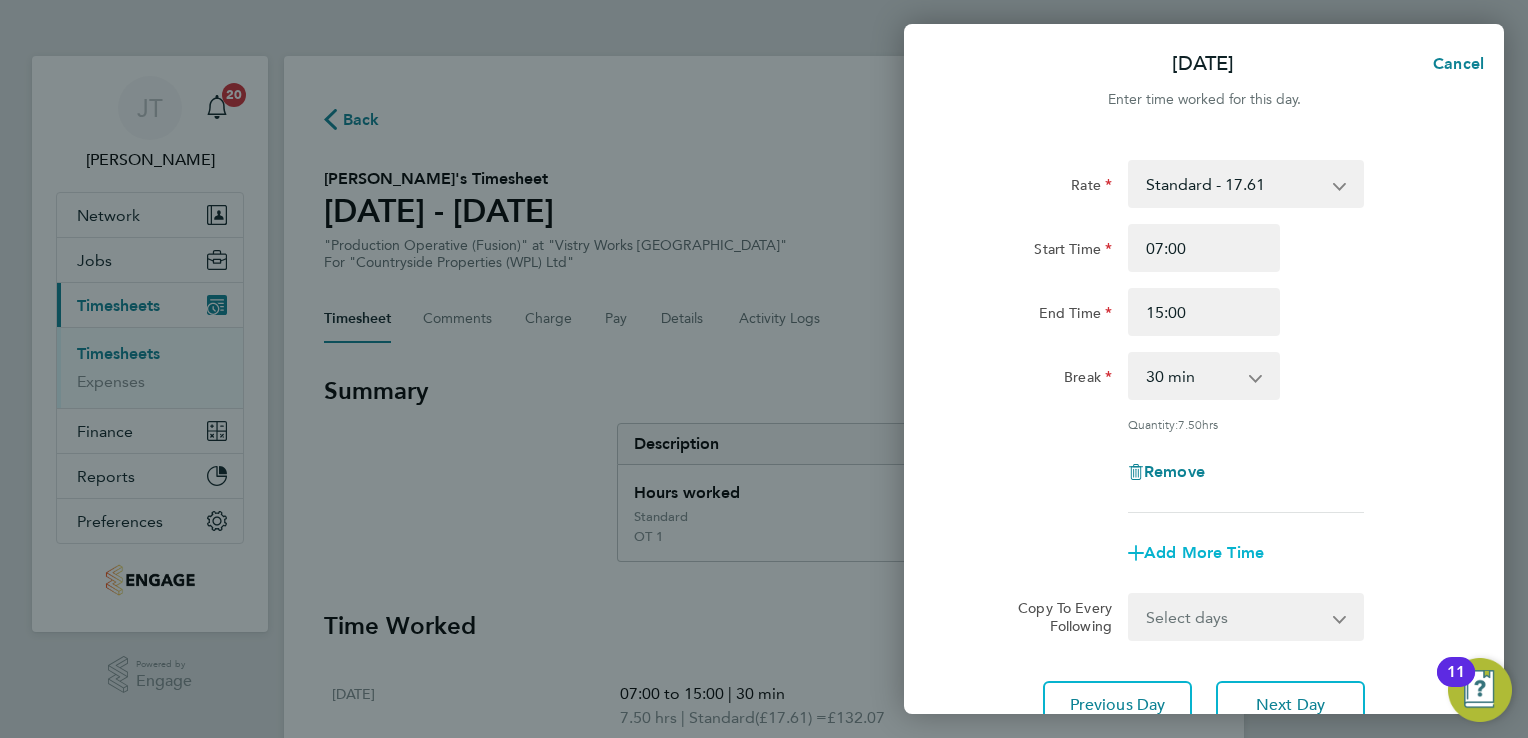 click on "Add More Time" 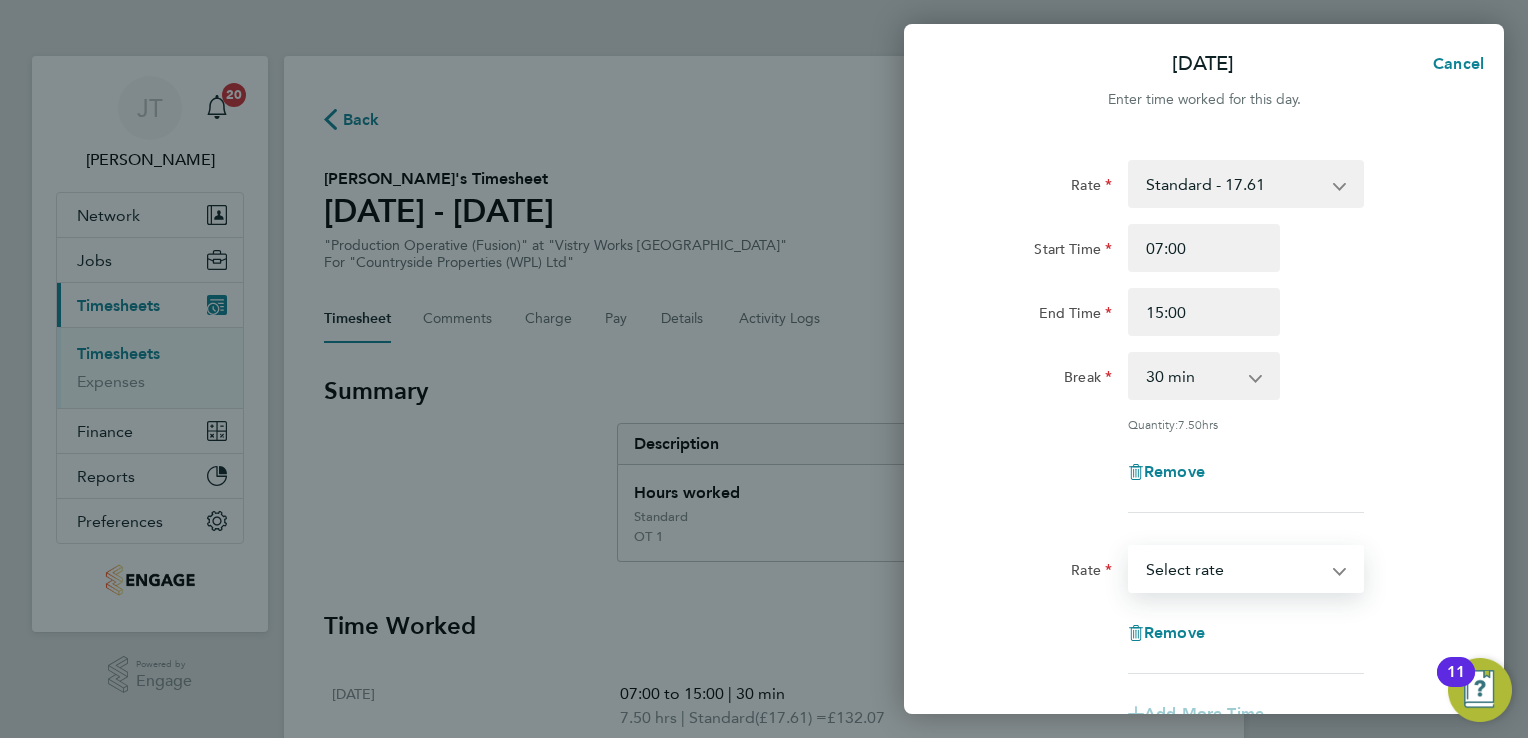 click on "OT 1 - 26.42   OT2 - 35.22   Standard - 17.61   Select rate" at bounding box center [1234, 569] 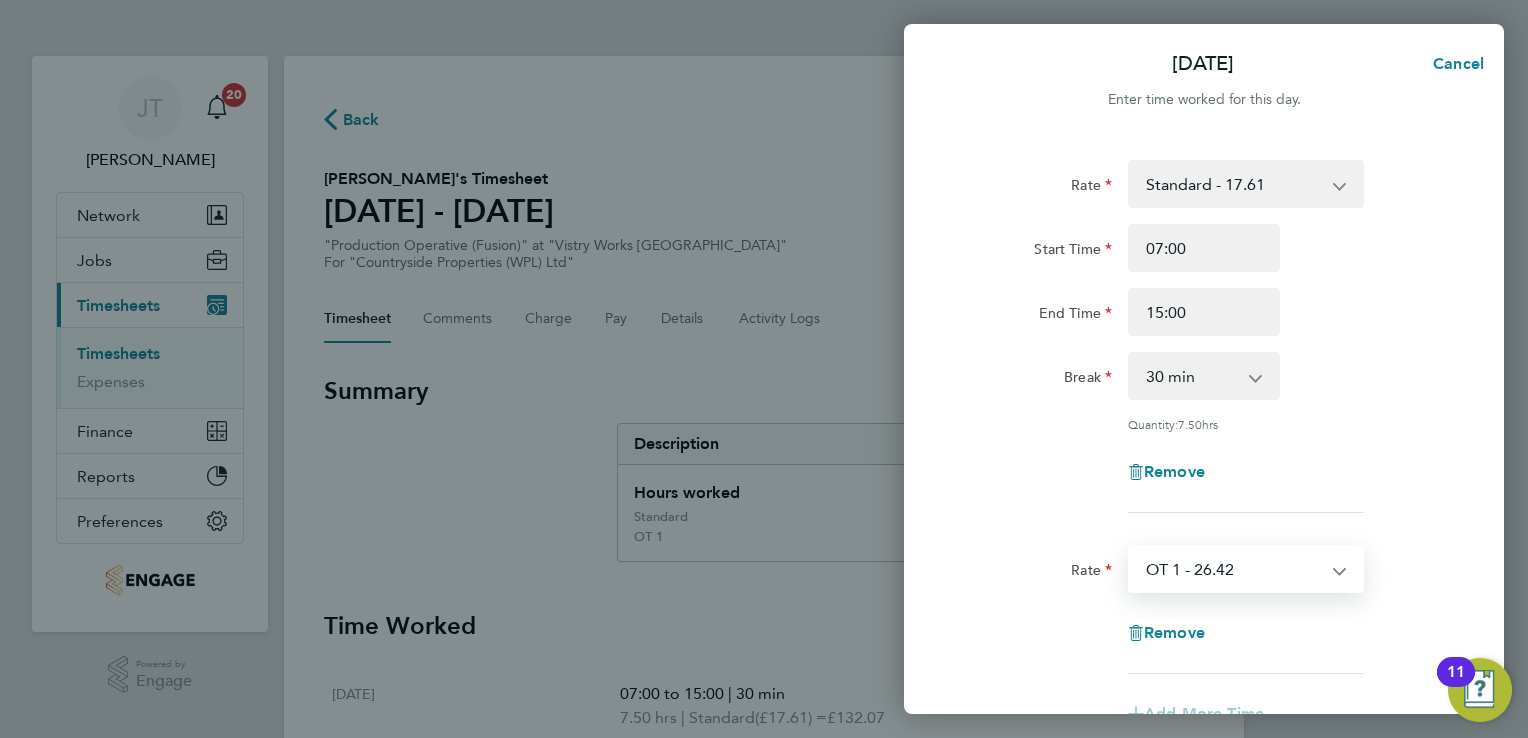 select on "15" 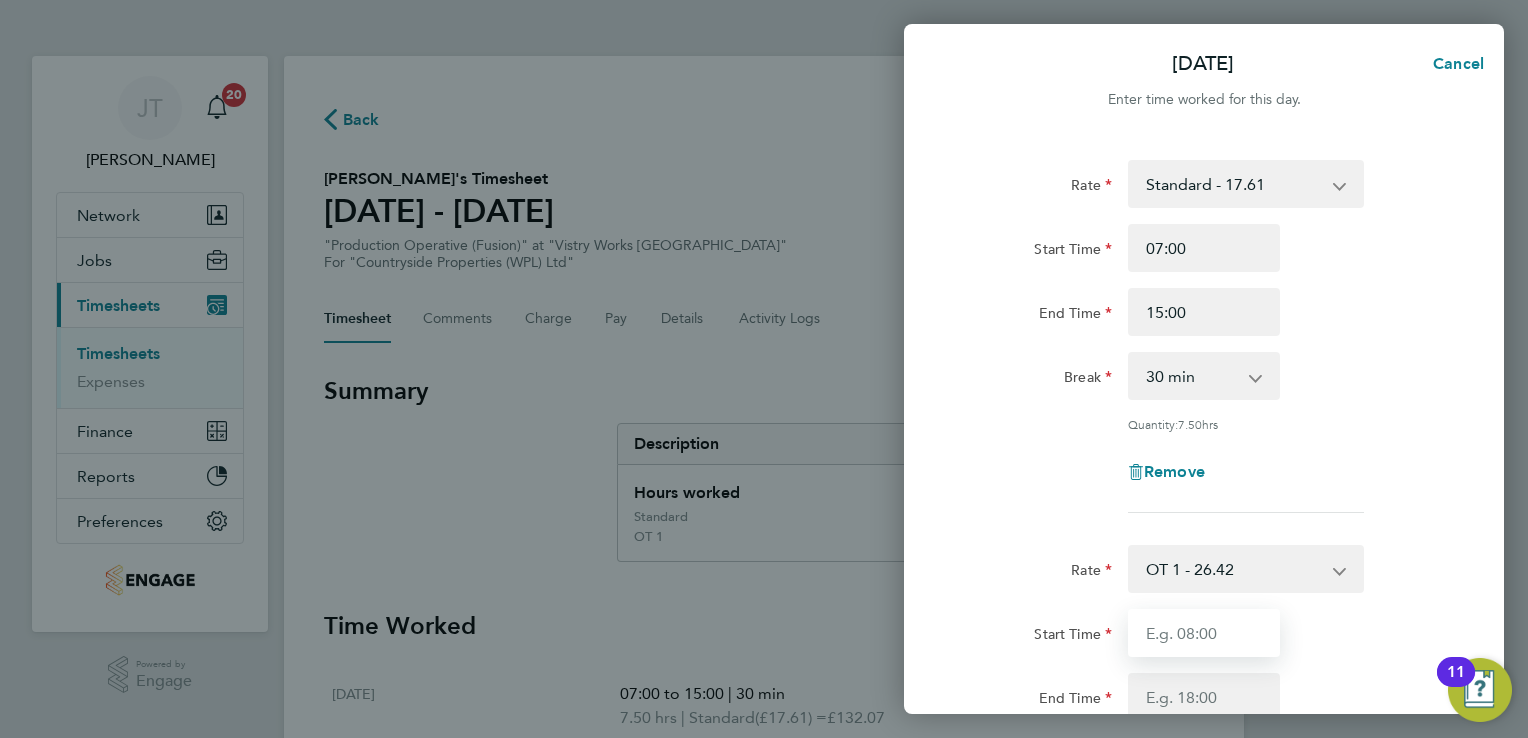 click on "Start Time" at bounding box center (1204, 633) 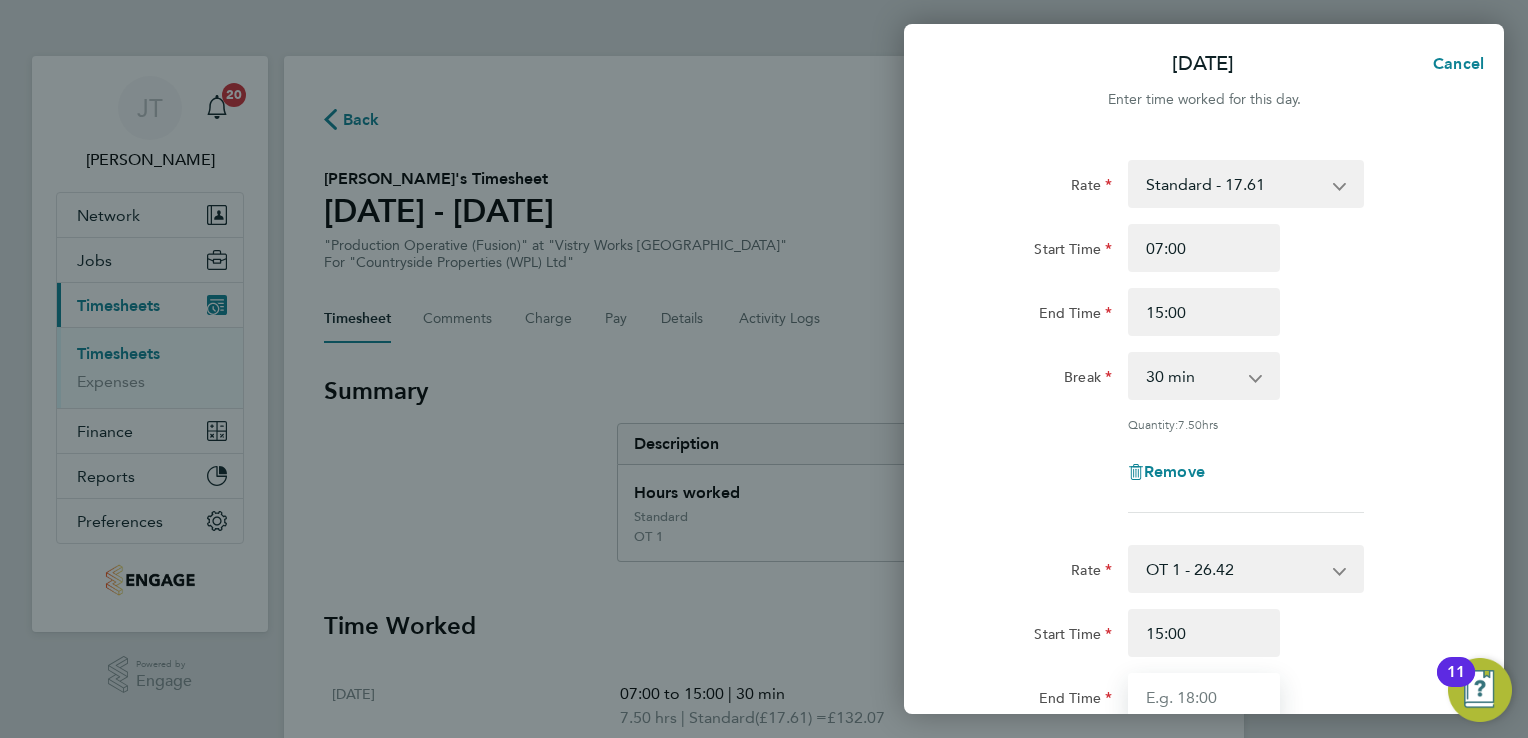 click on "End Time" at bounding box center (1204, 697) 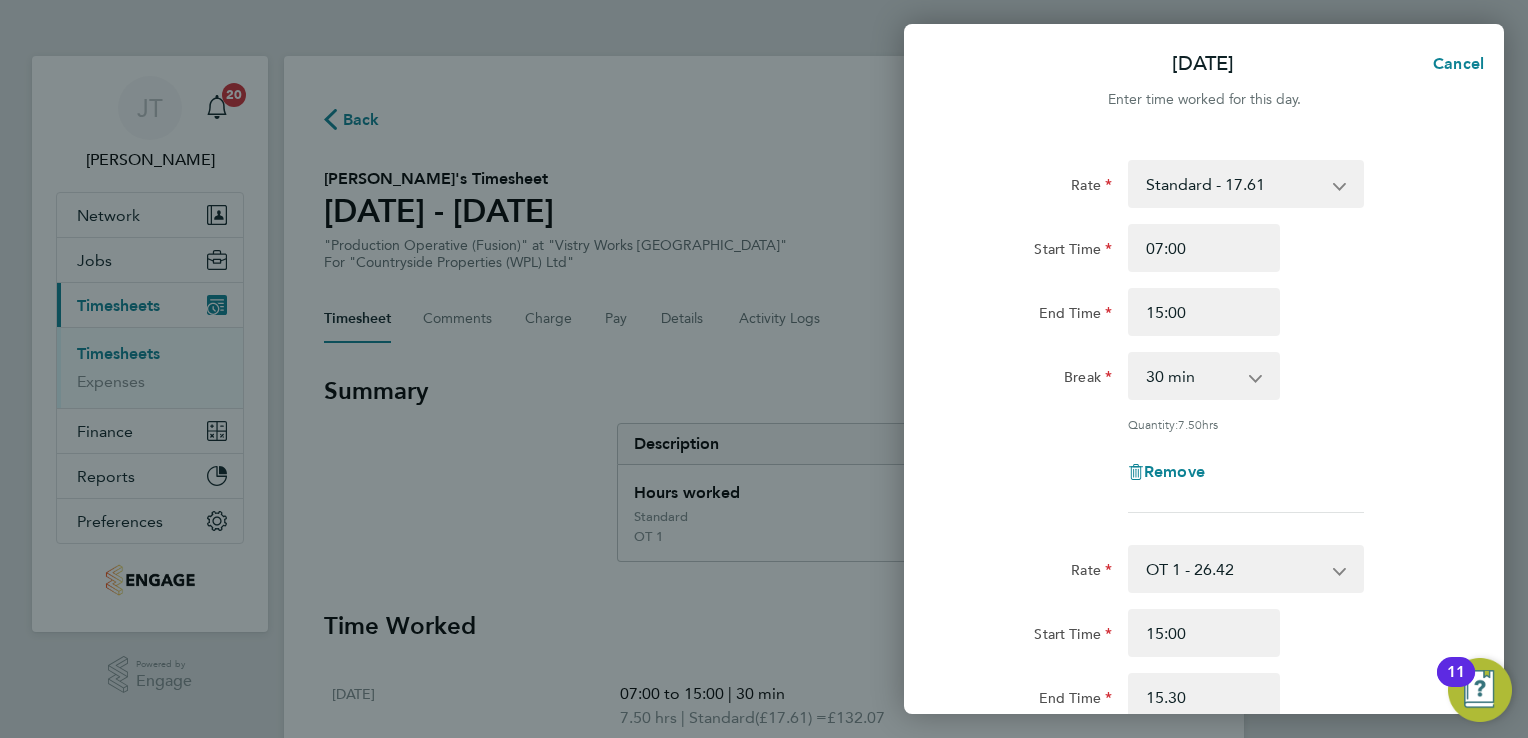 type on "15:30" 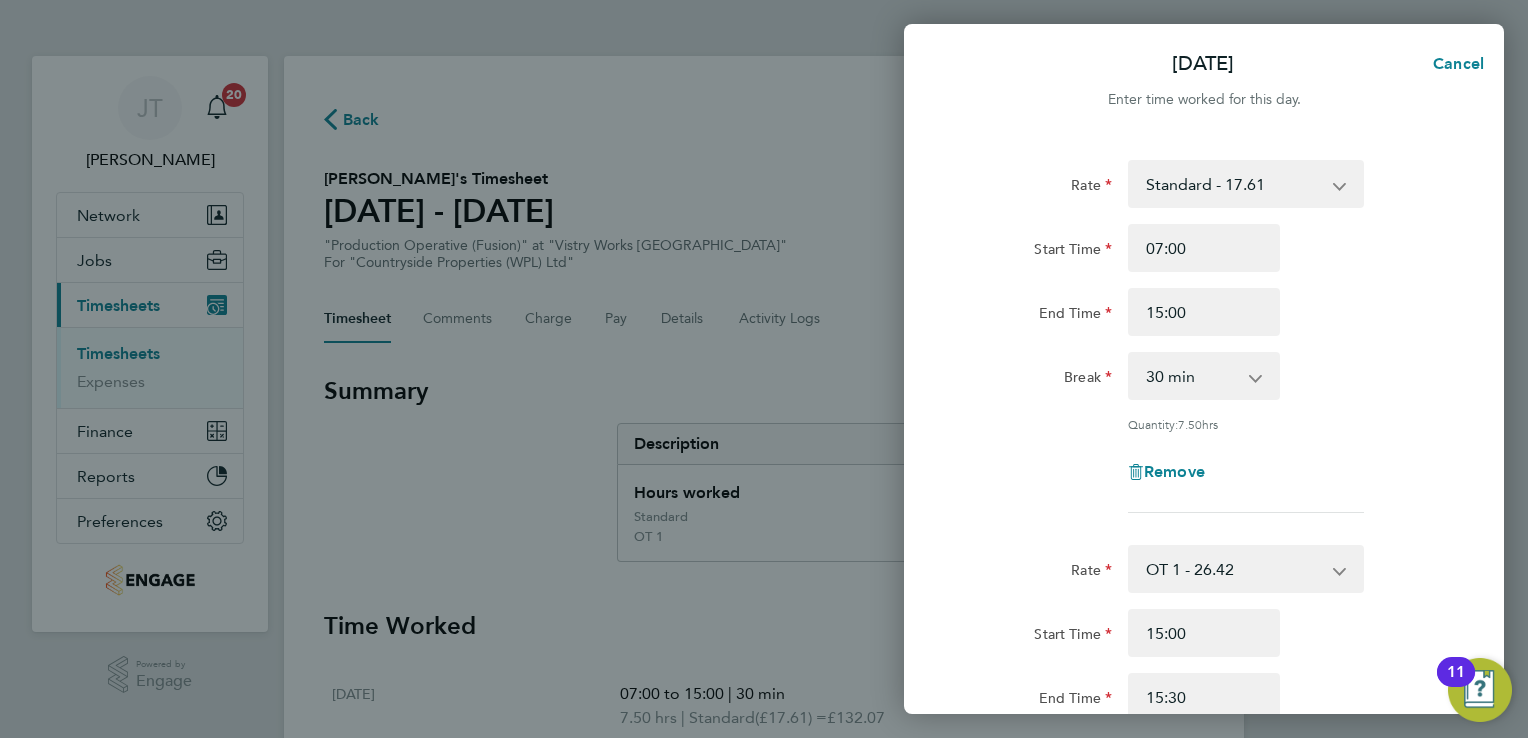 click on "Rate  Standard - 17.61   OT 1 - 26.42   OT2 - 35.22
Start Time 07:00 End Time 15:00 Break  0 min   15 min   30 min   45 min   60 min   75 min   90 min
Quantity:  7.50  hrs
Remove  Rate  OT 1 - 26.42   OT2 - 35.22   Standard - 17.61
Start Time 15:00 End Time 15:30 Break  0 min   15 min
Quantity:  0.25  hrs
Remove
Add More Time  Copy To Every Following  Select days   Day   Weekday (Mon-Fri)   Weekend (Sat-Sun)   [DATE]   [DATE]   [DATE]   [DATE]   [DATE]
Previous Day   Next Day" 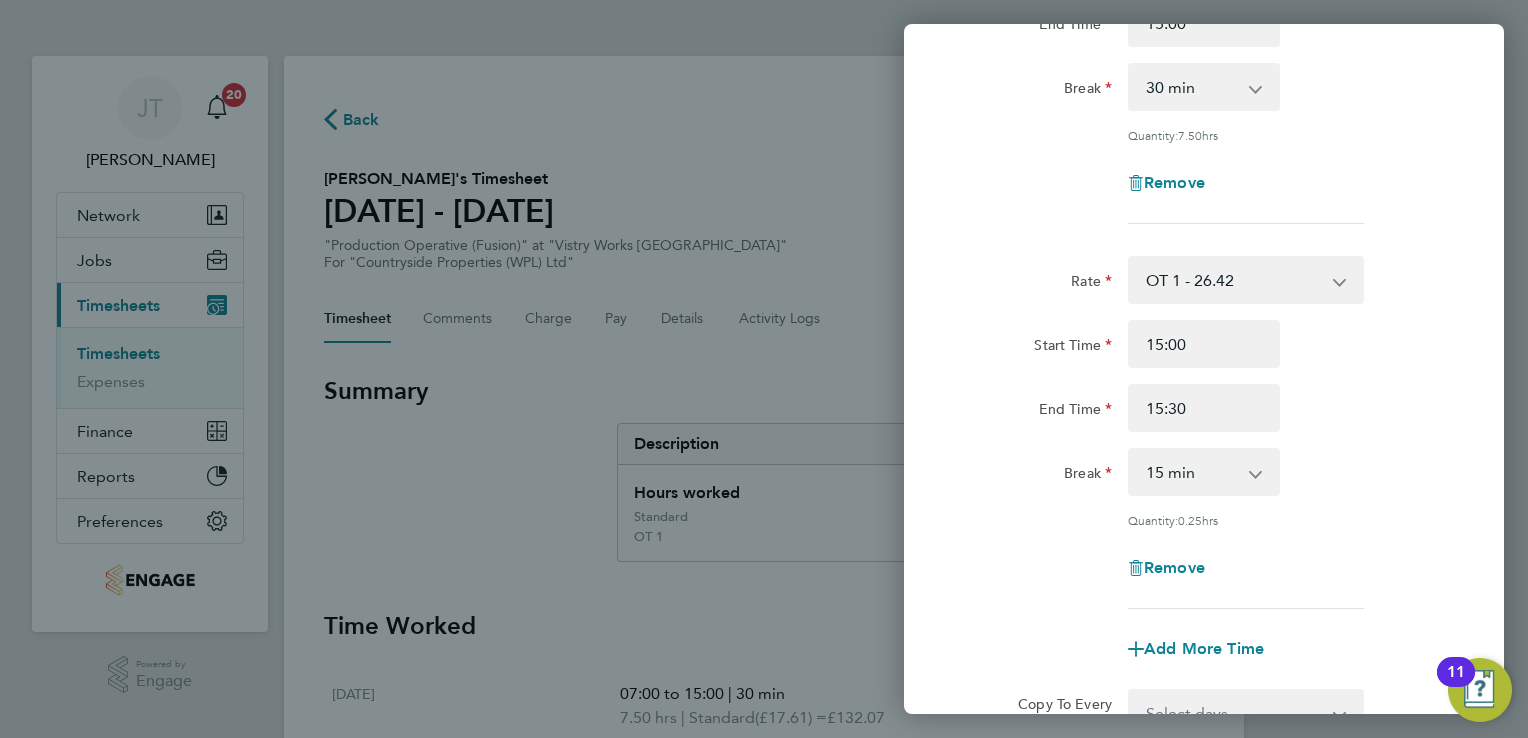 scroll, scrollTop: 400, scrollLeft: 0, axis: vertical 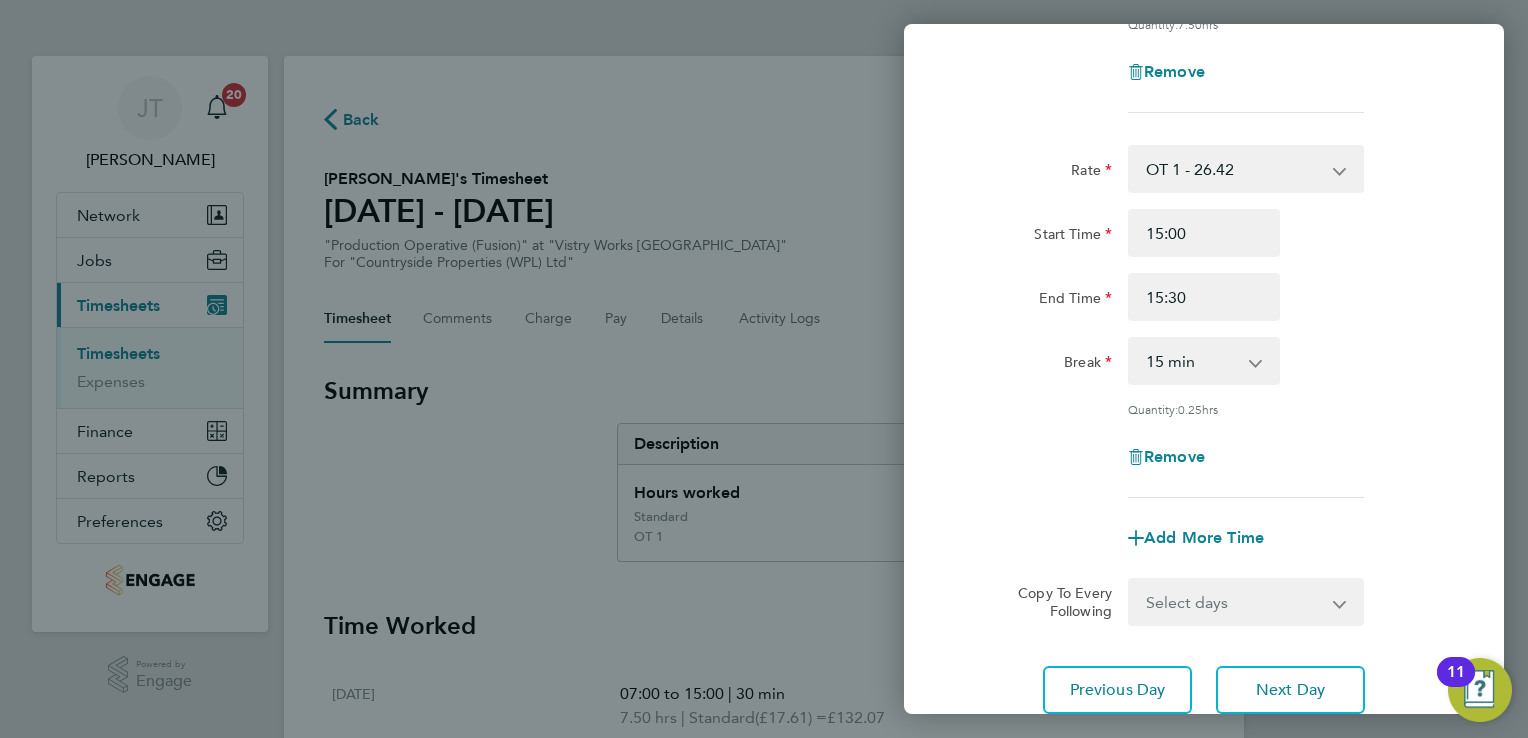 click on "0 min   15 min" at bounding box center (1192, 361) 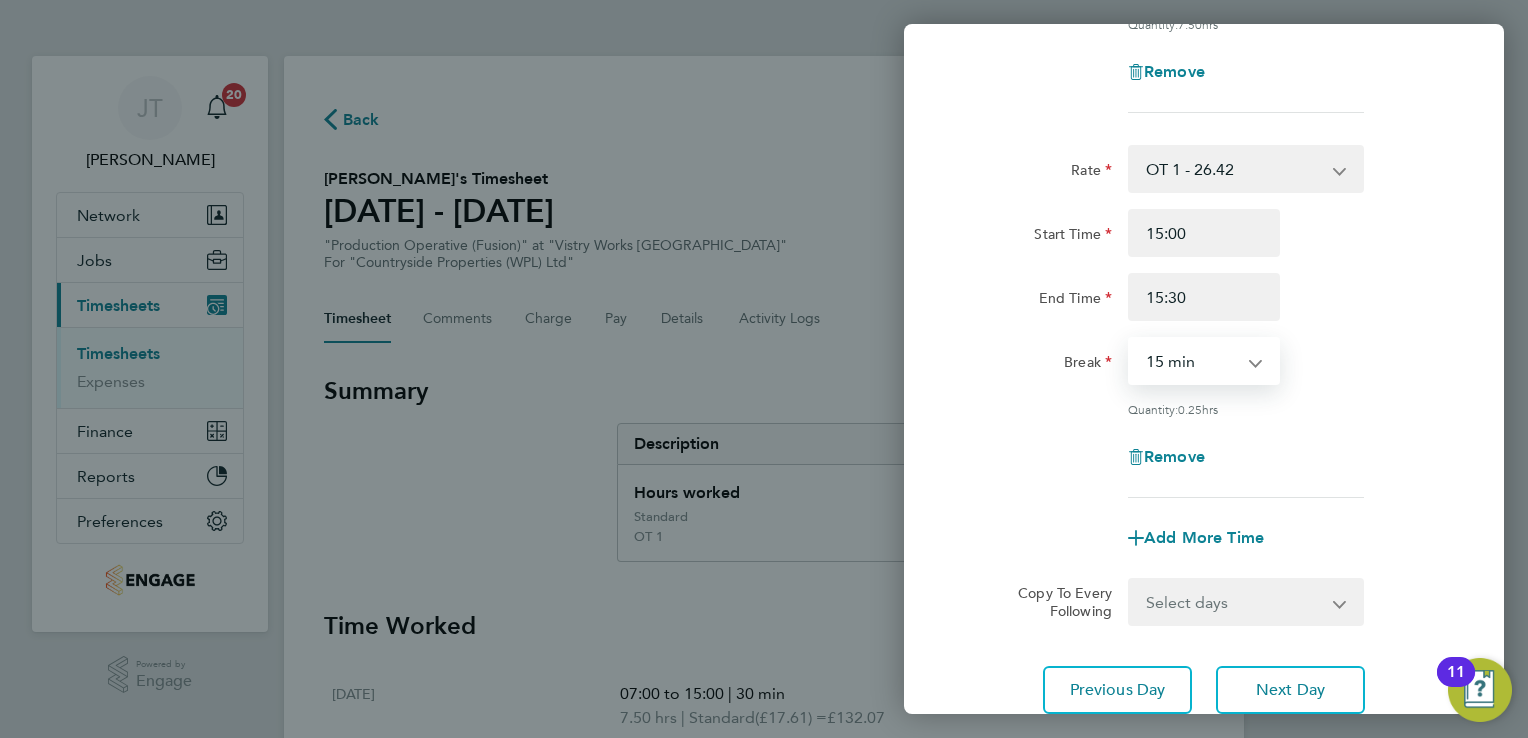 select on "0" 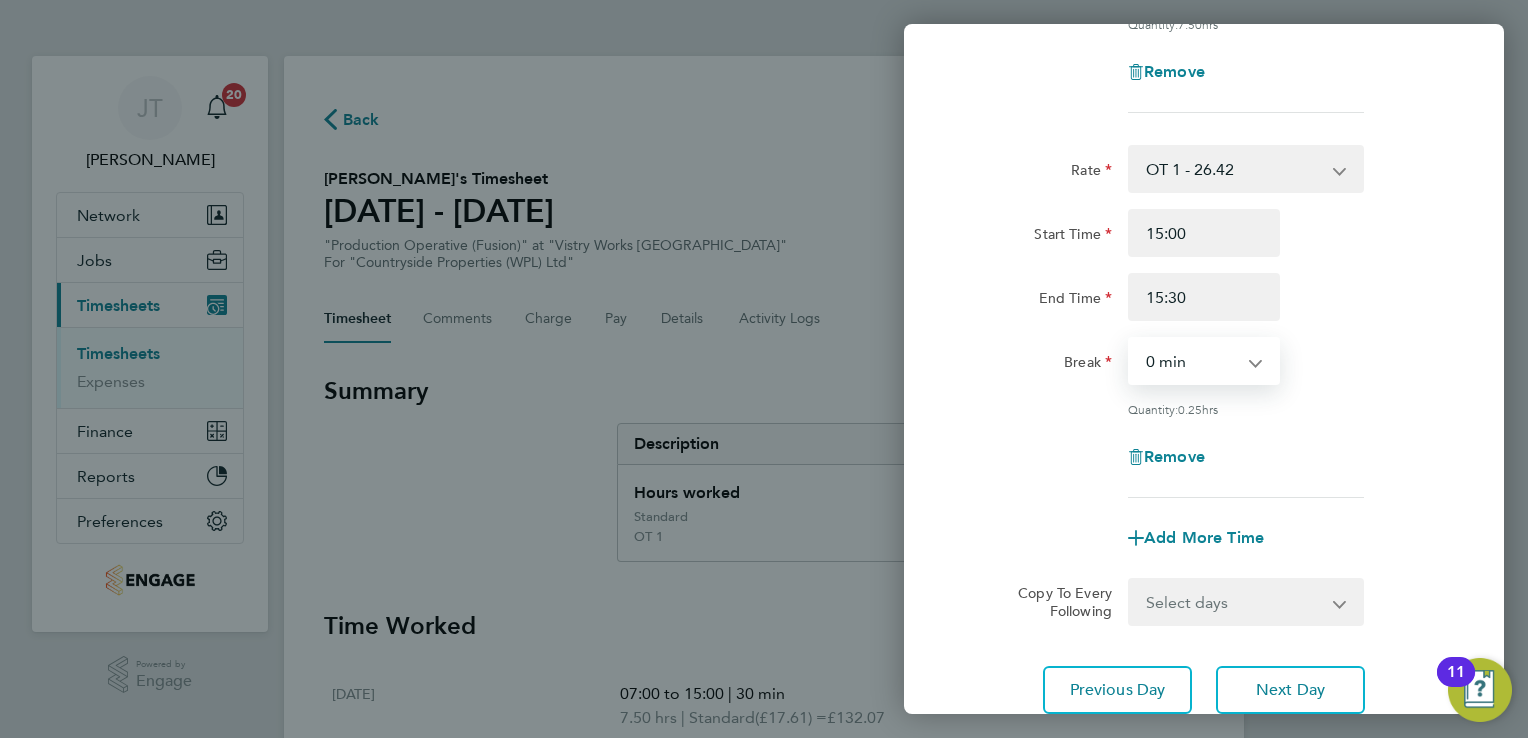 click on "0 min   15 min" at bounding box center (1192, 361) 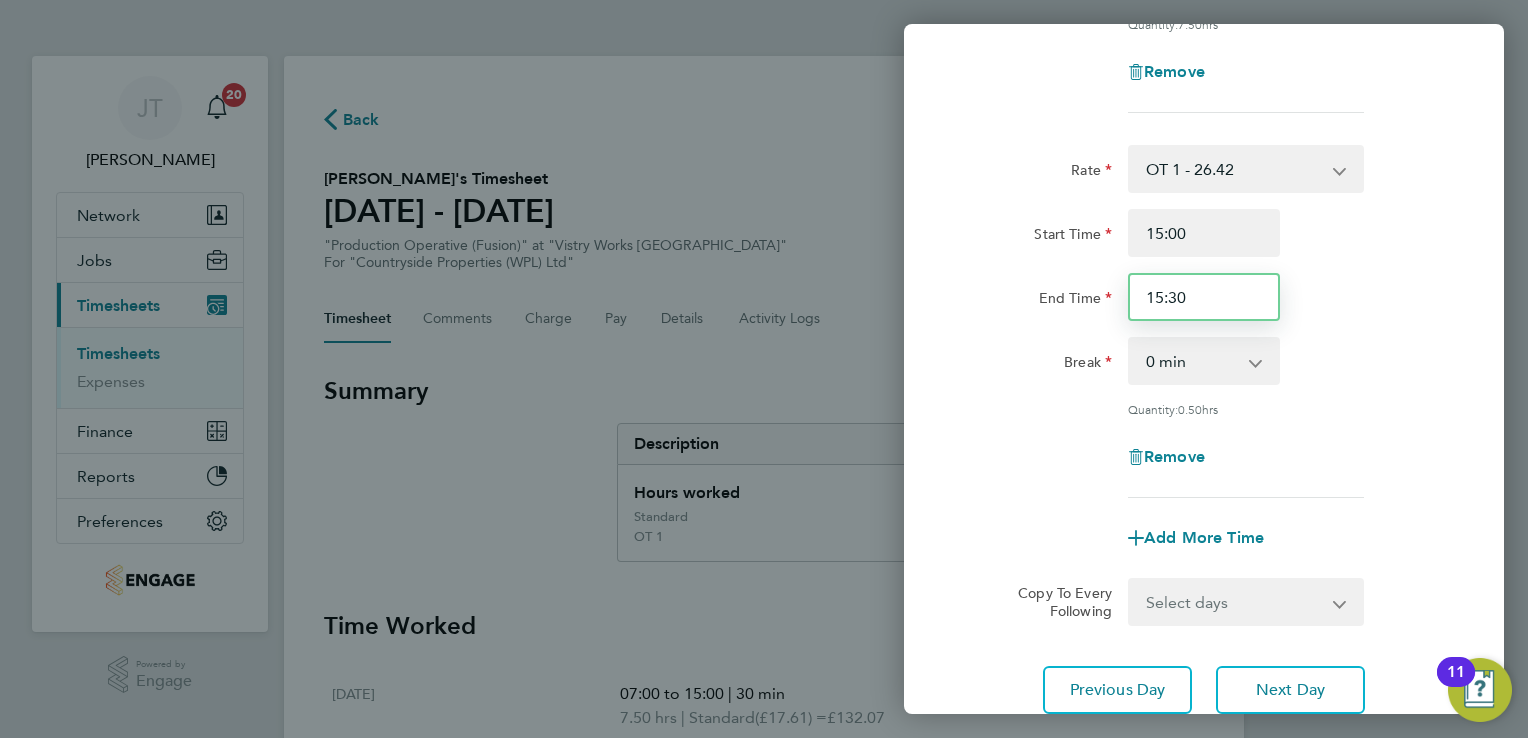 click on "15:30" at bounding box center [1204, 297] 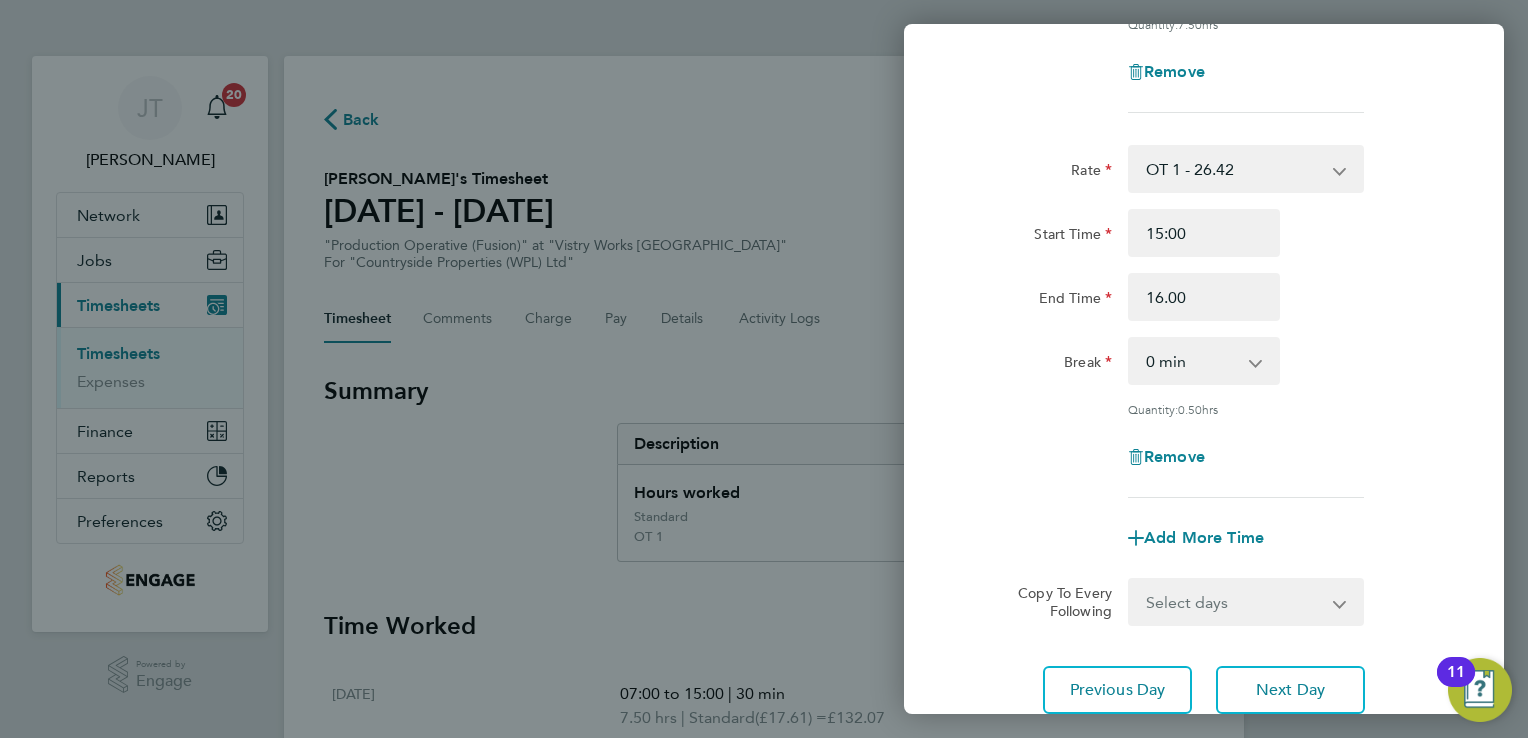 type on "16:00" 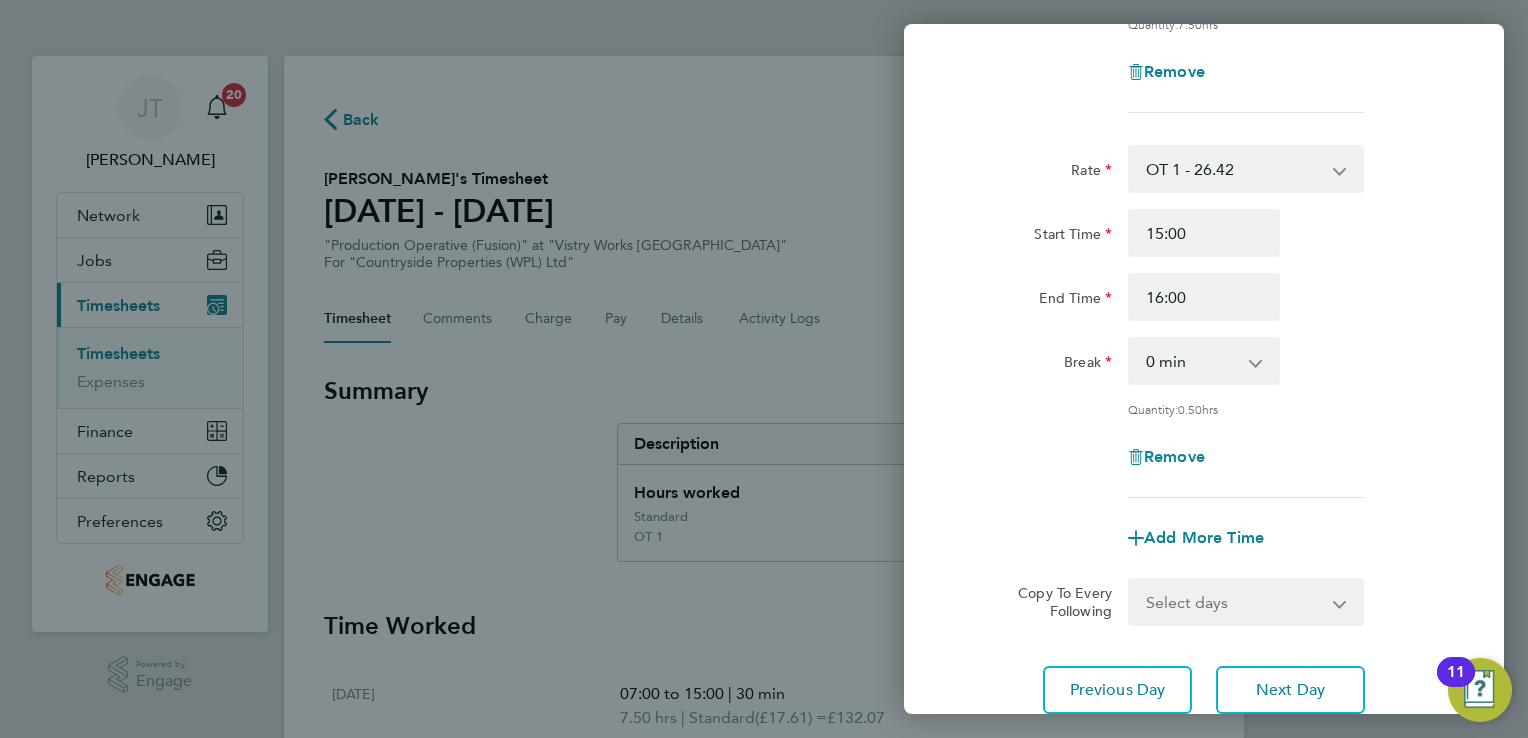click on "Rate  OT 1 - 26.42   OT2 - 35.22   Standard - 17.61
Start Time 15:00 End Time 16:00 Break  0 min   15 min
Quantity:  0.50  hrs
Remove" 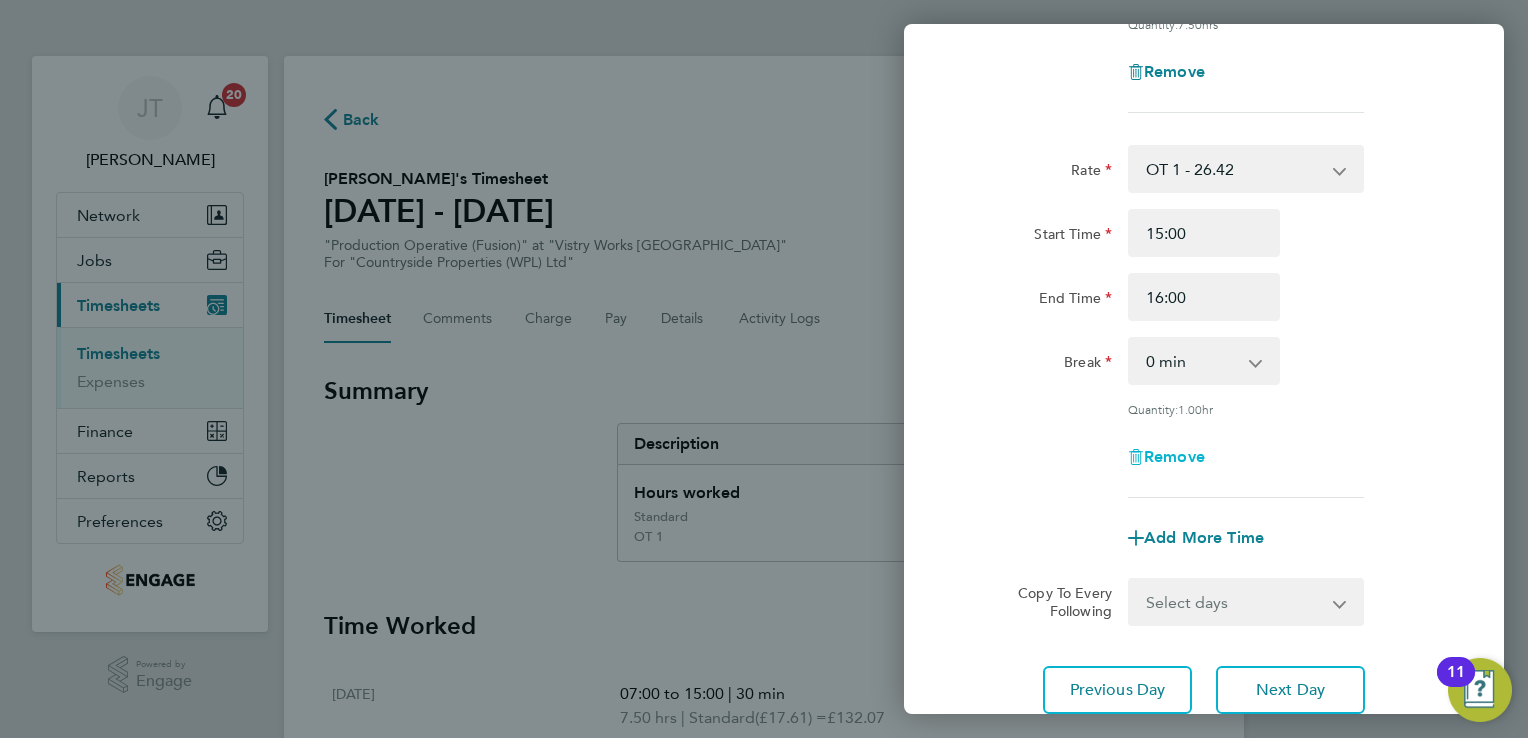 click on "Remove" 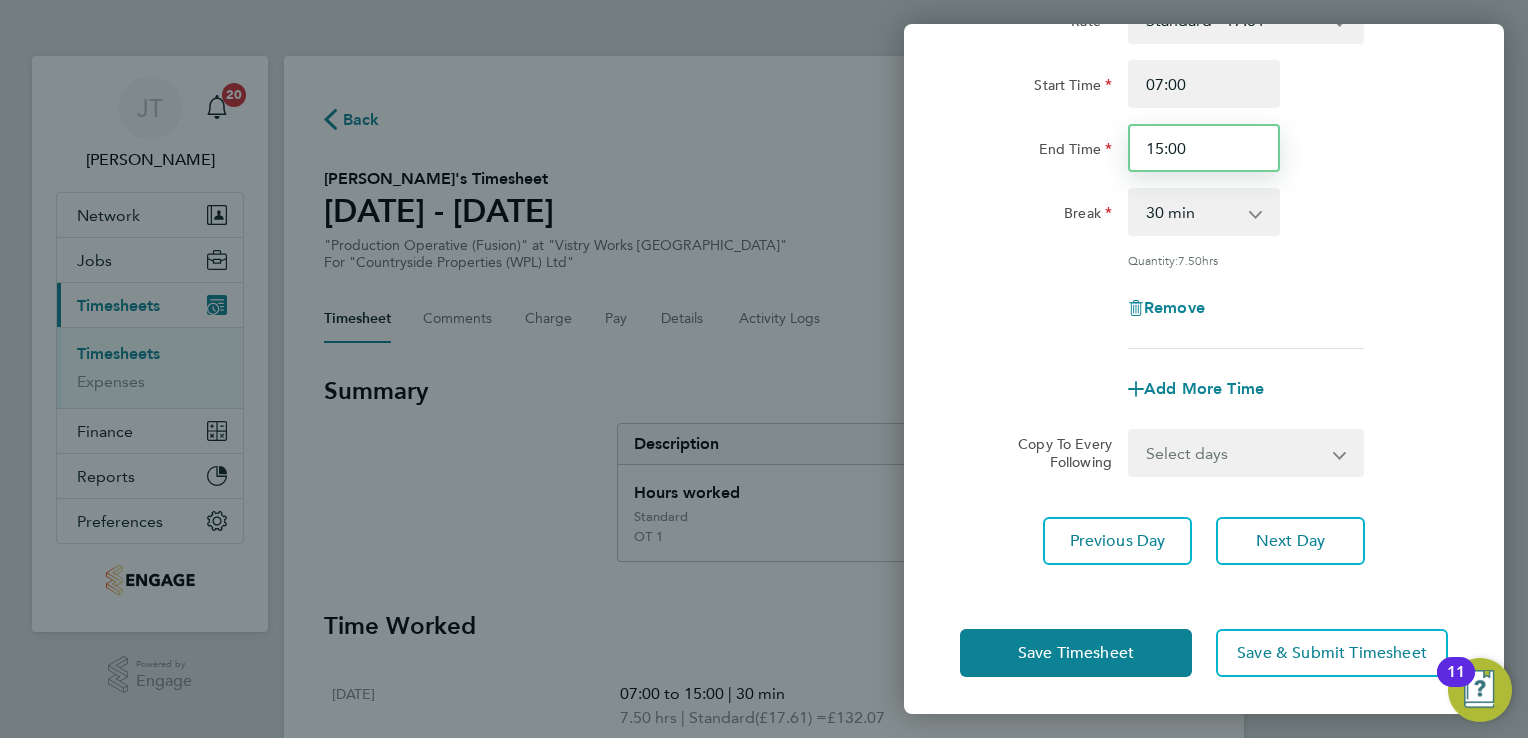 click on "15:00" at bounding box center (1204, 148) 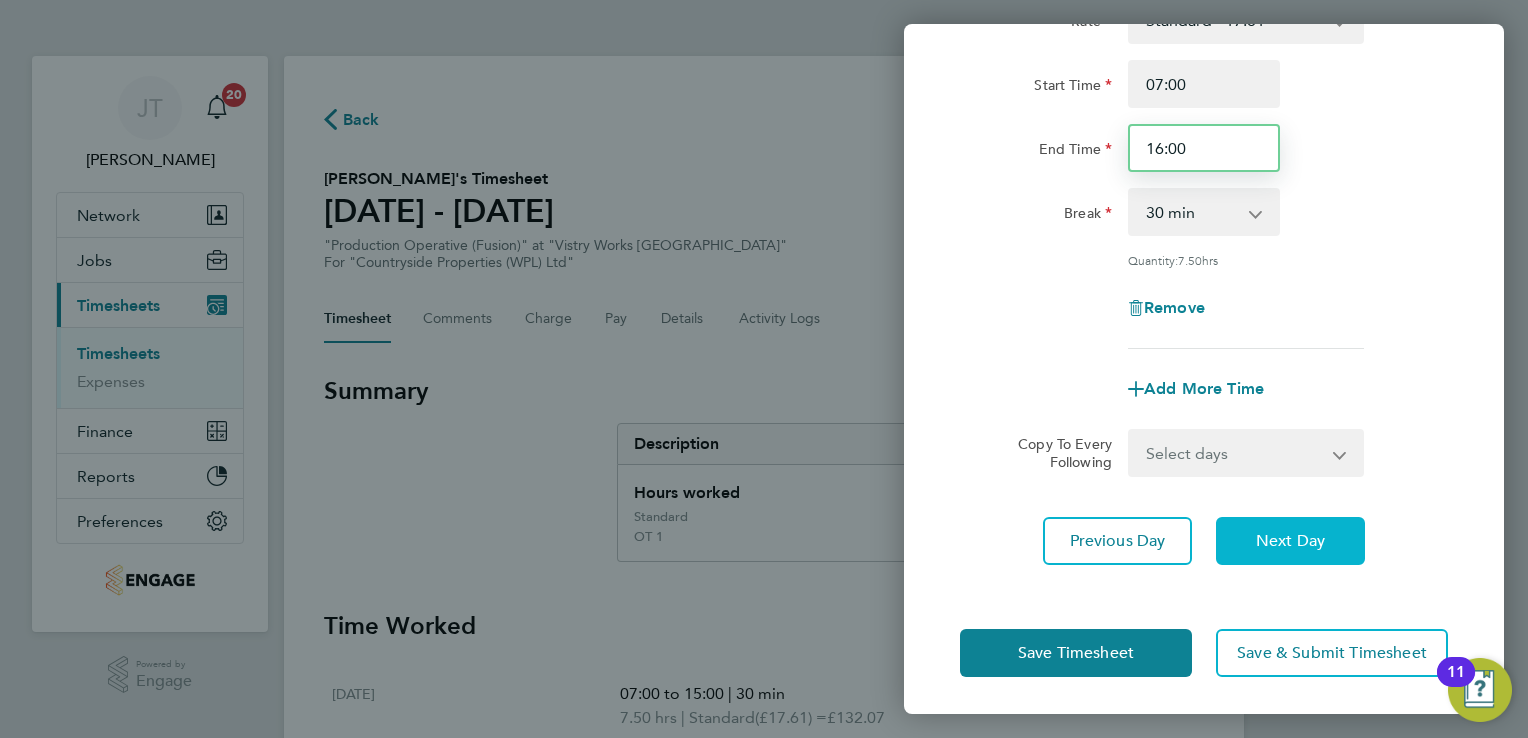 type on "16:00" 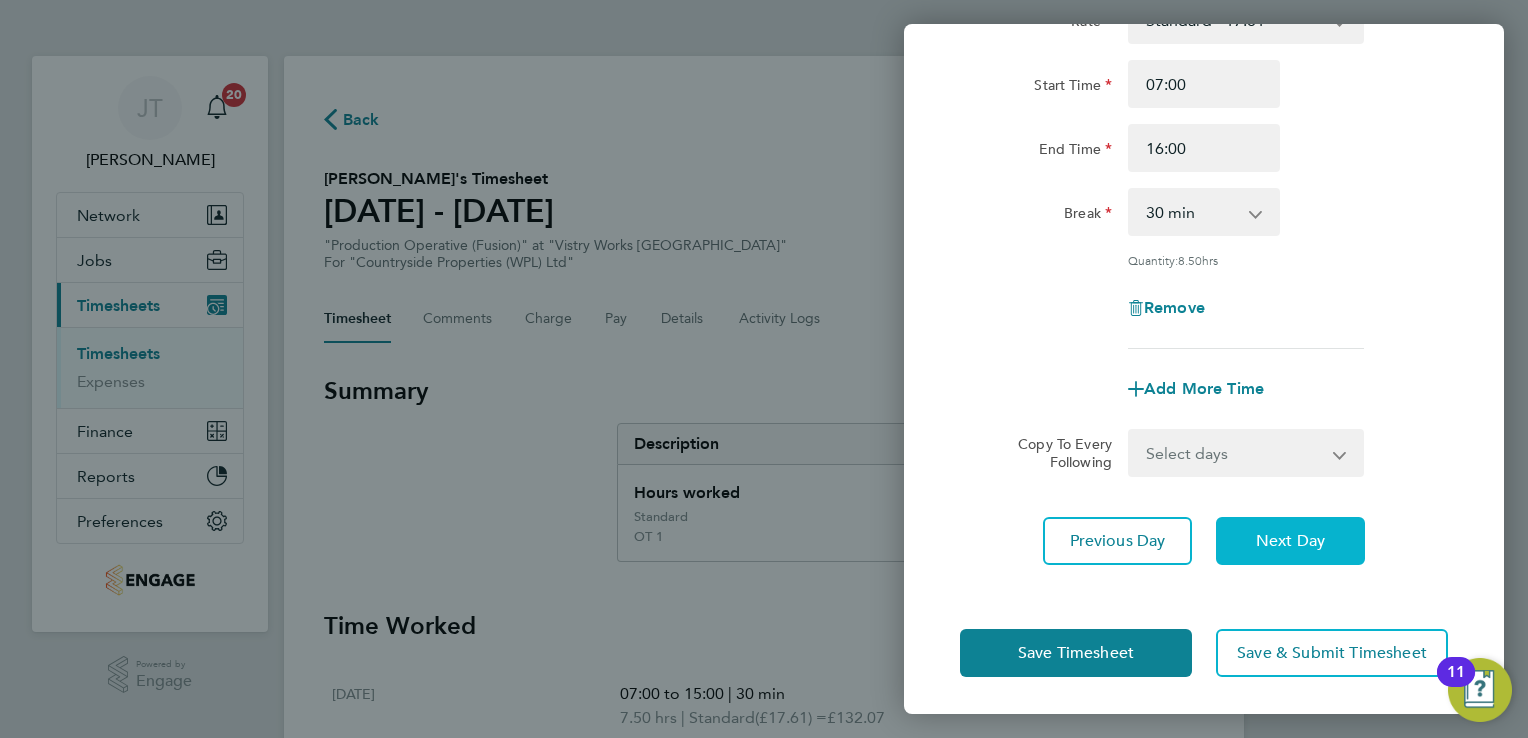 click on "Next Day" 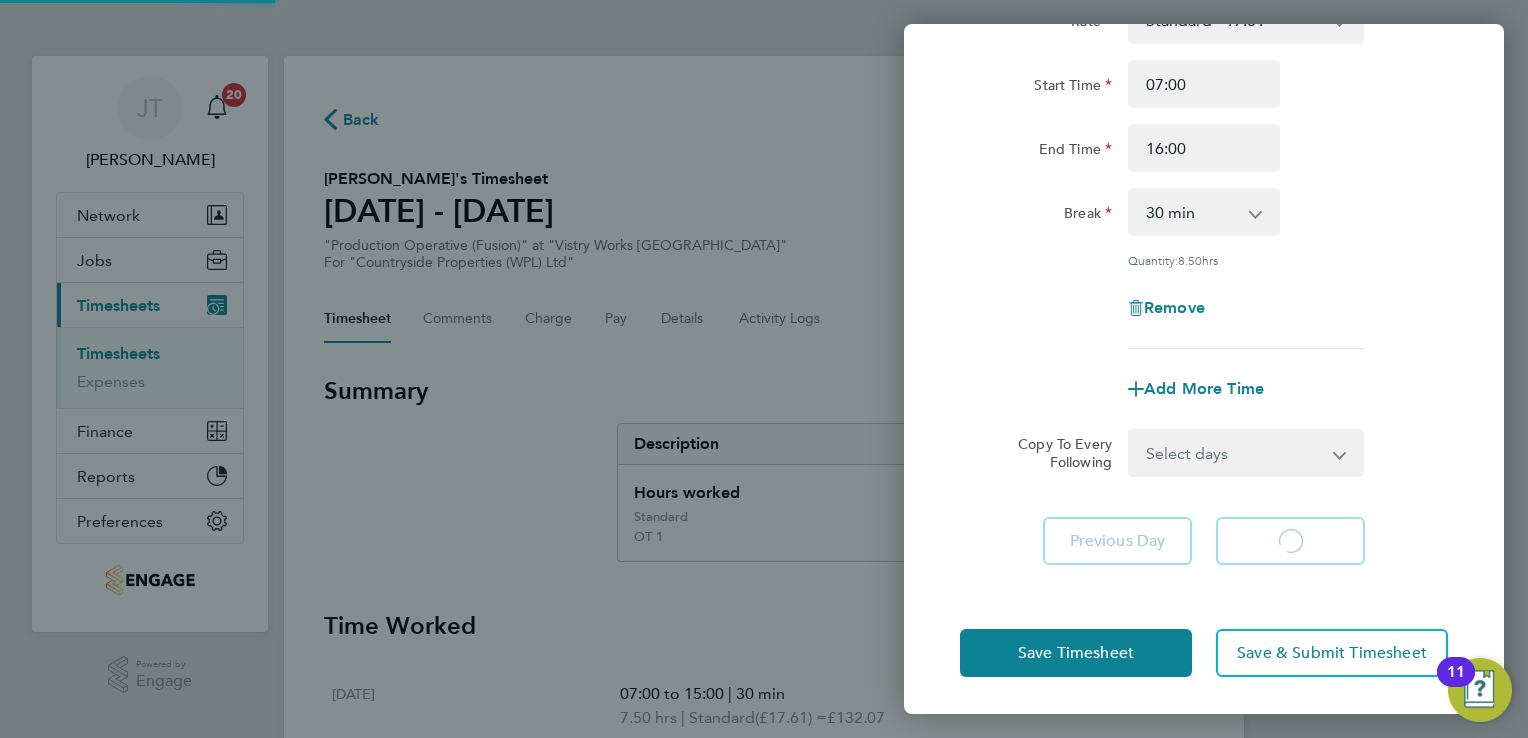 scroll, scrollTop: 133, scrollLeft: 0, axis: vertical 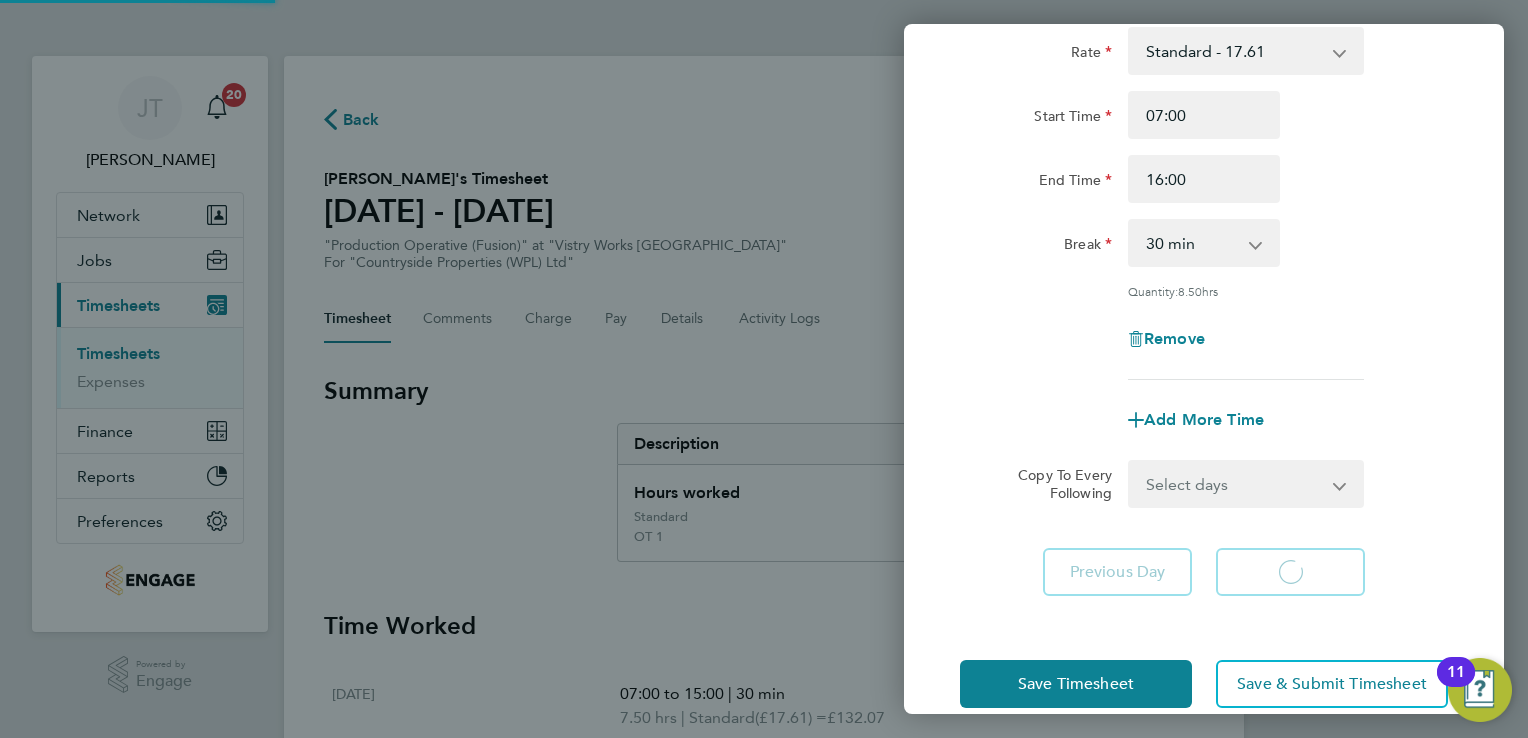 select on "15" 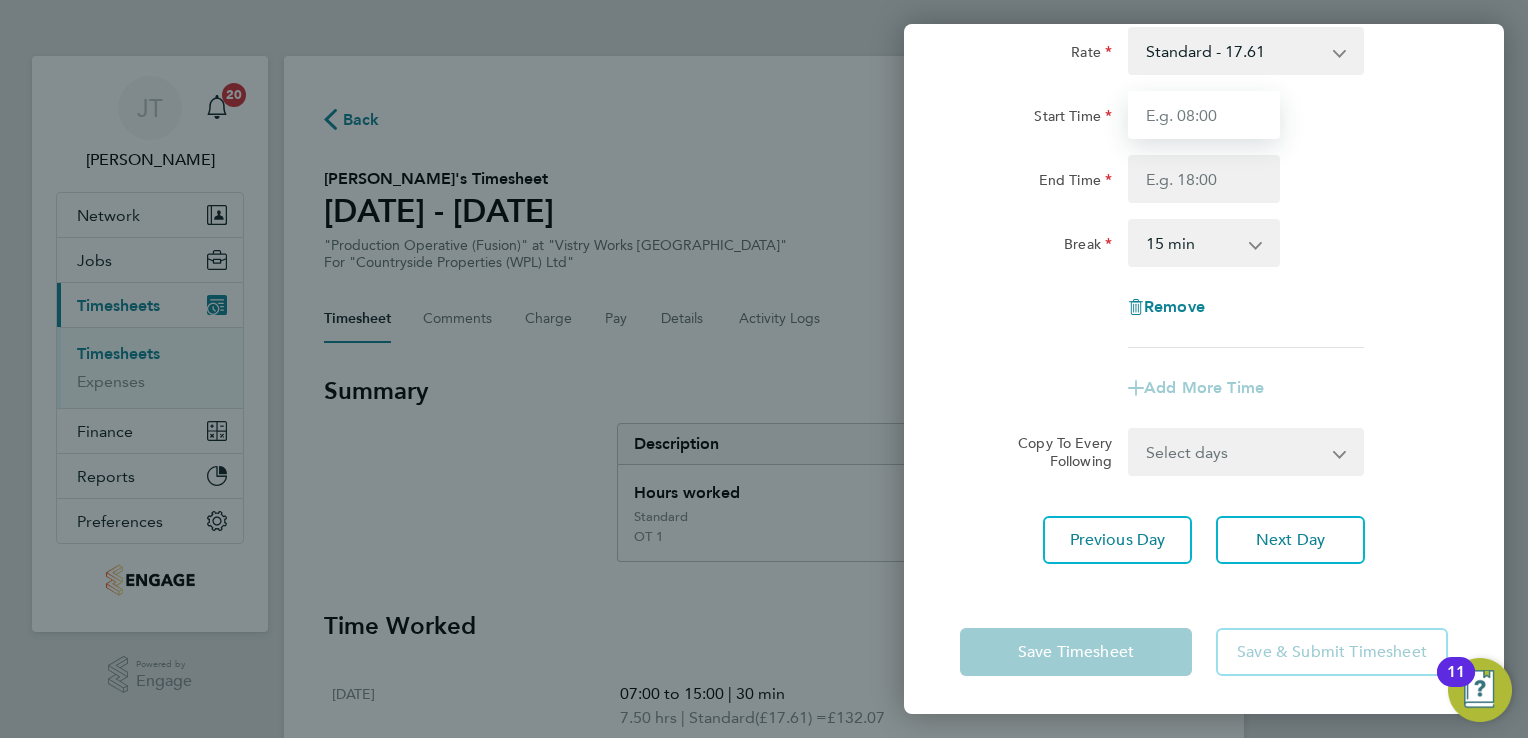 click on "Start Time" at bounding box center [1204, 115] 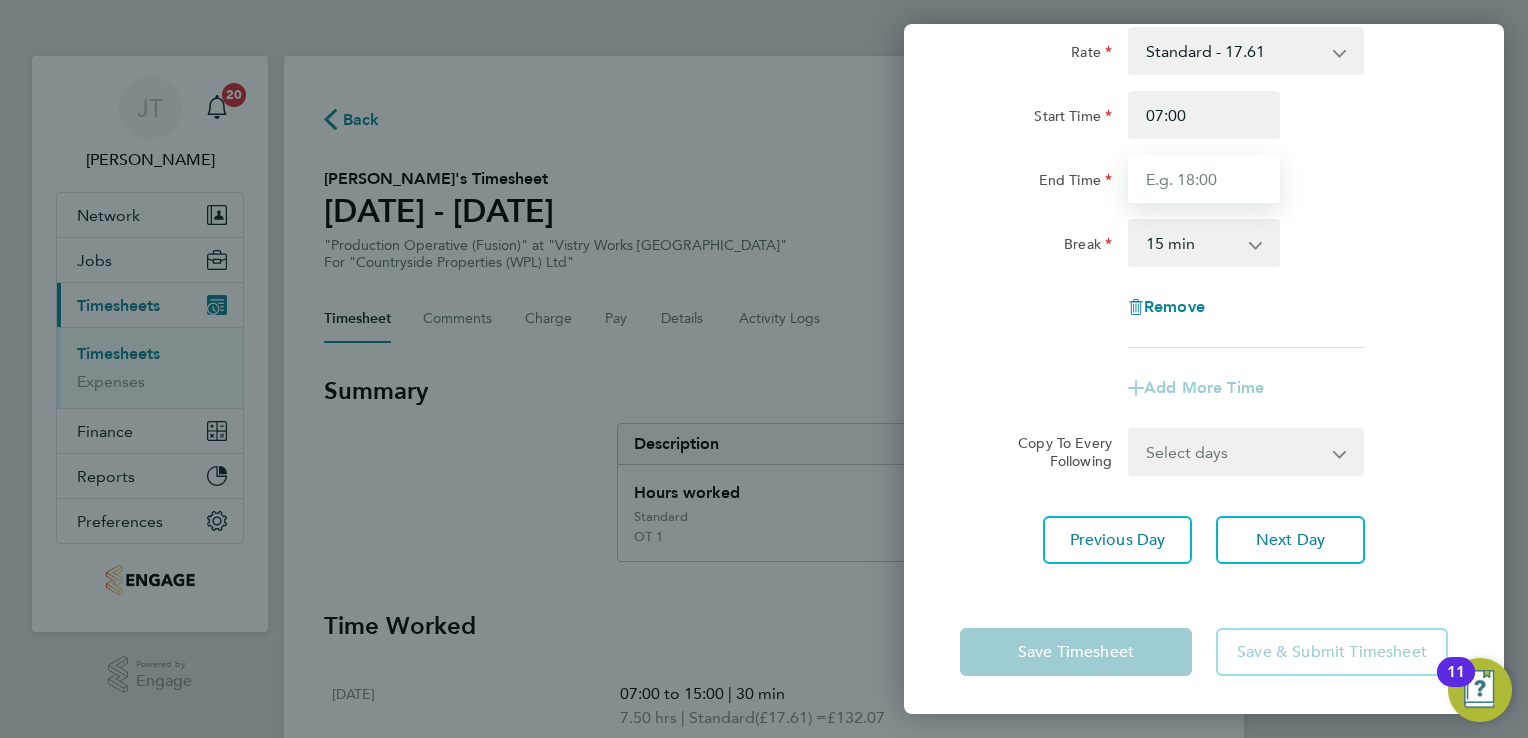 type on "15:00" 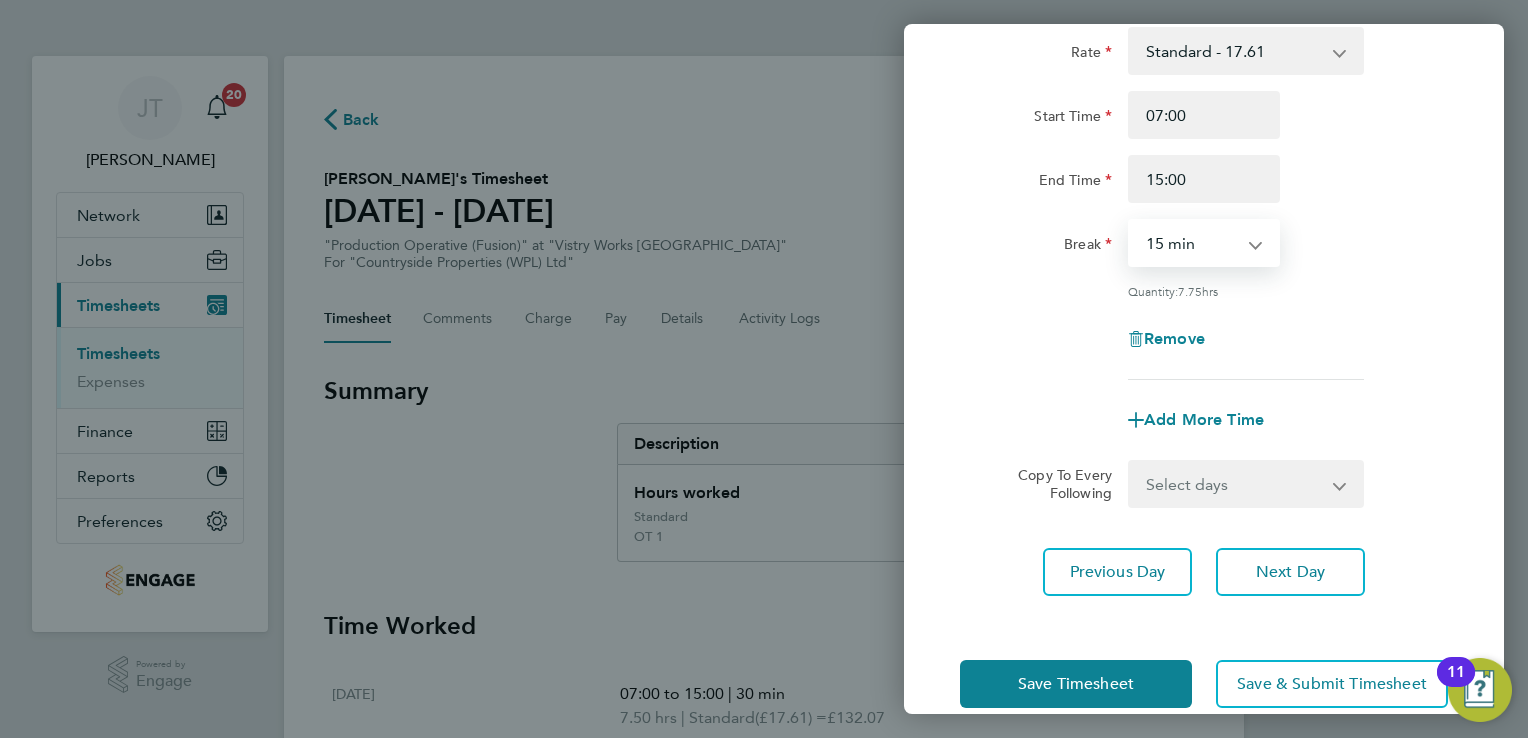 click on "0 min   15 min   30 min   45 min   60 min   75 min   90 min" at bounding box center (1192, 243) 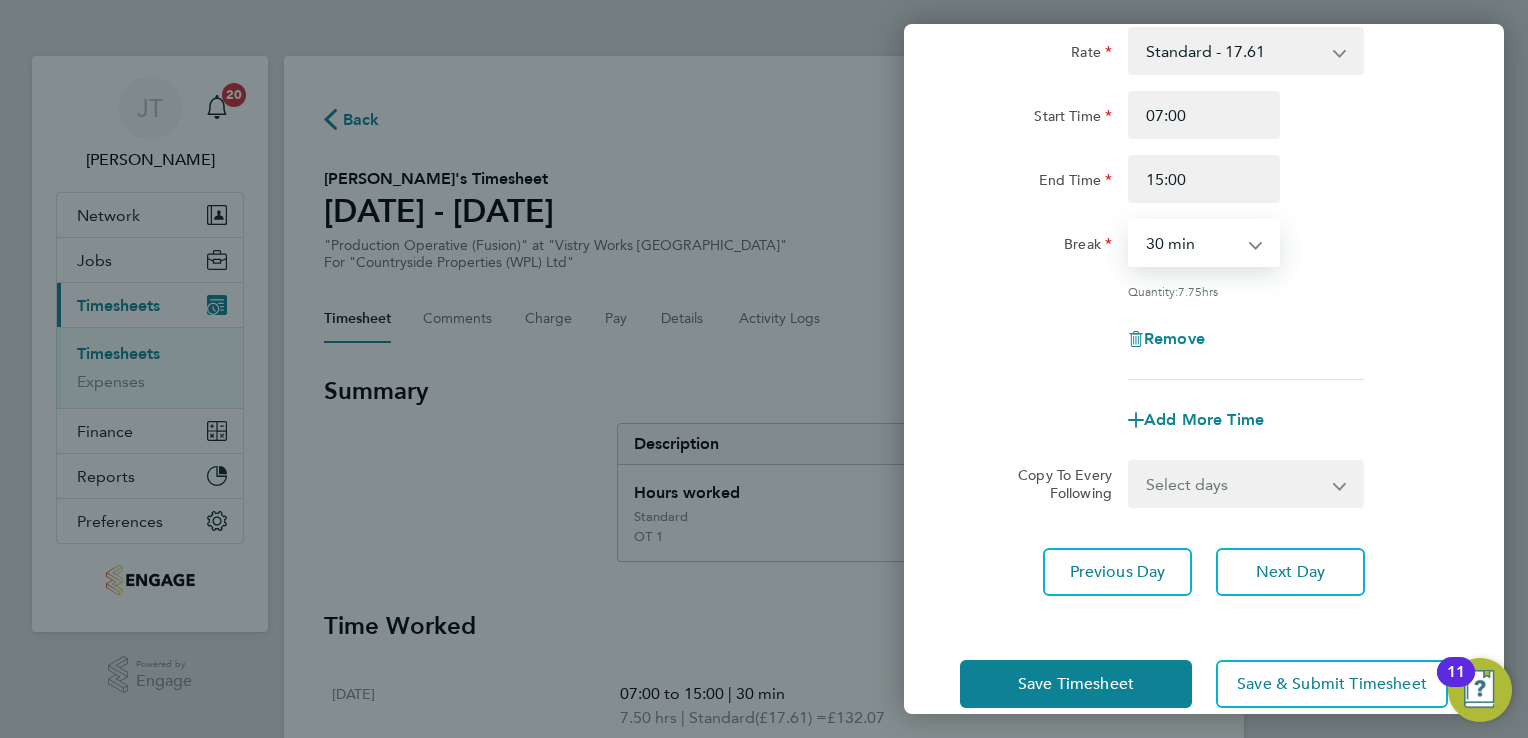 click on "0 min   15 min   30 min   45 min   60 min   75 min   90 min" at bounding box center [1192, 243] 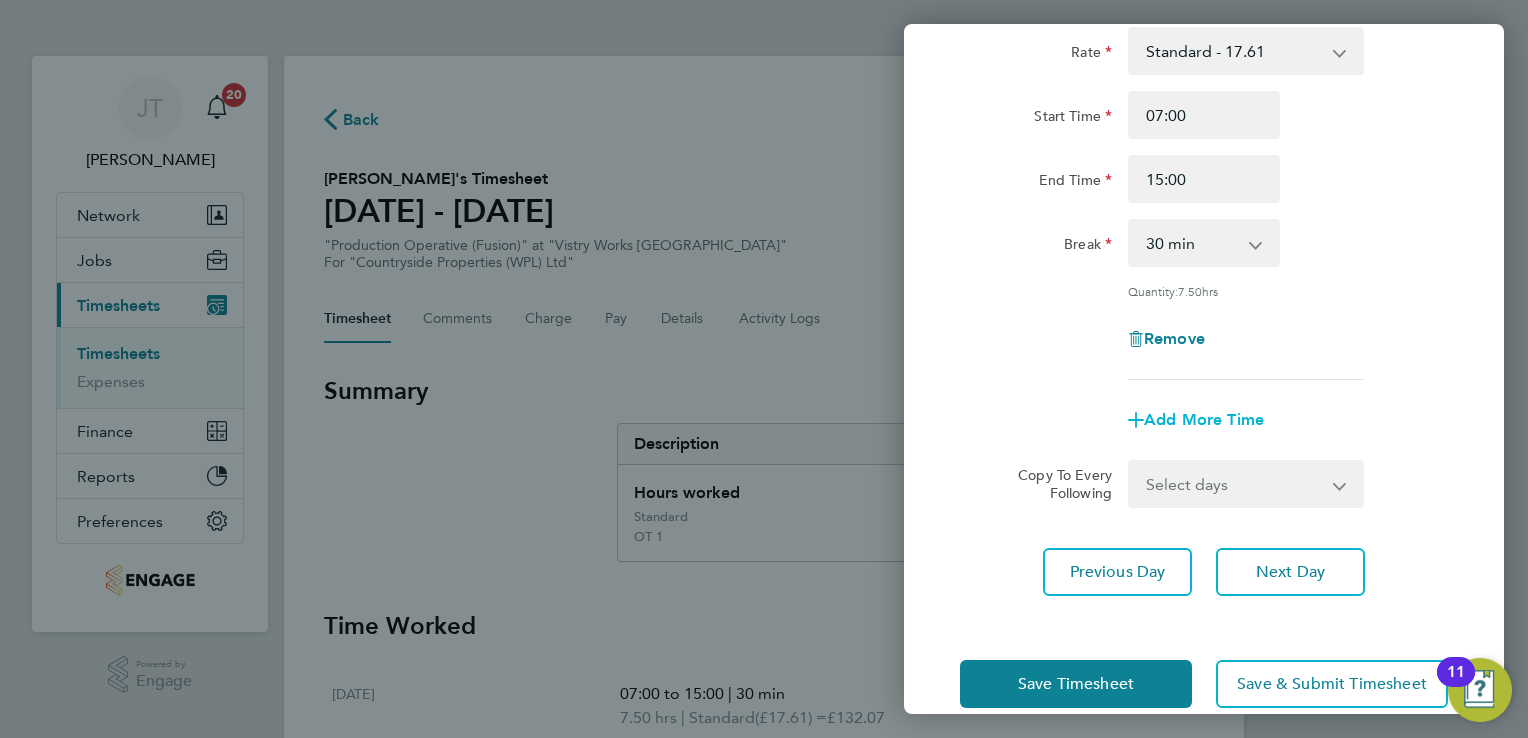 click on "Add More Time" 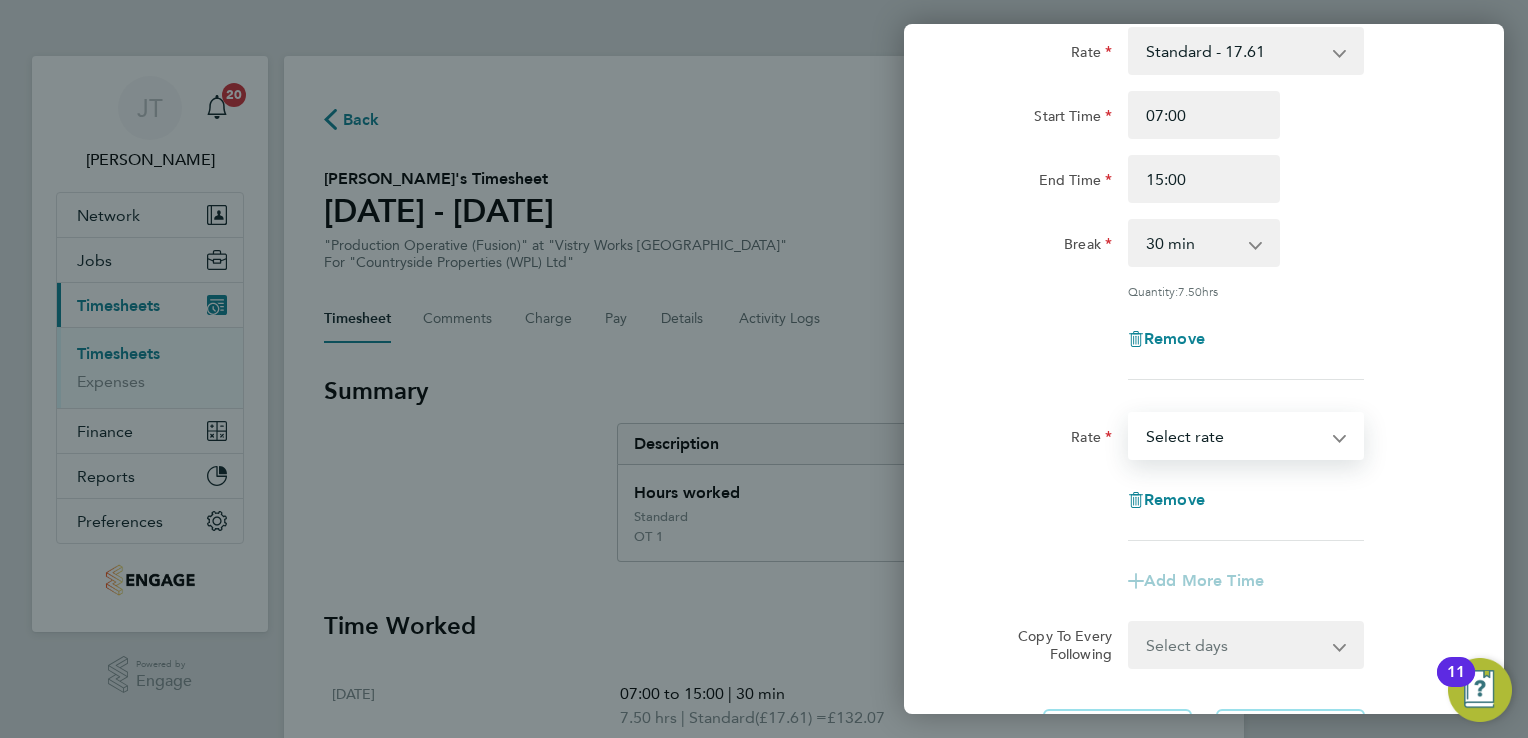 click on "OT 1 - 26.42   OT2 - 35.22   Standard - 17.61   Select rate" at bounding box center (1234, 436) 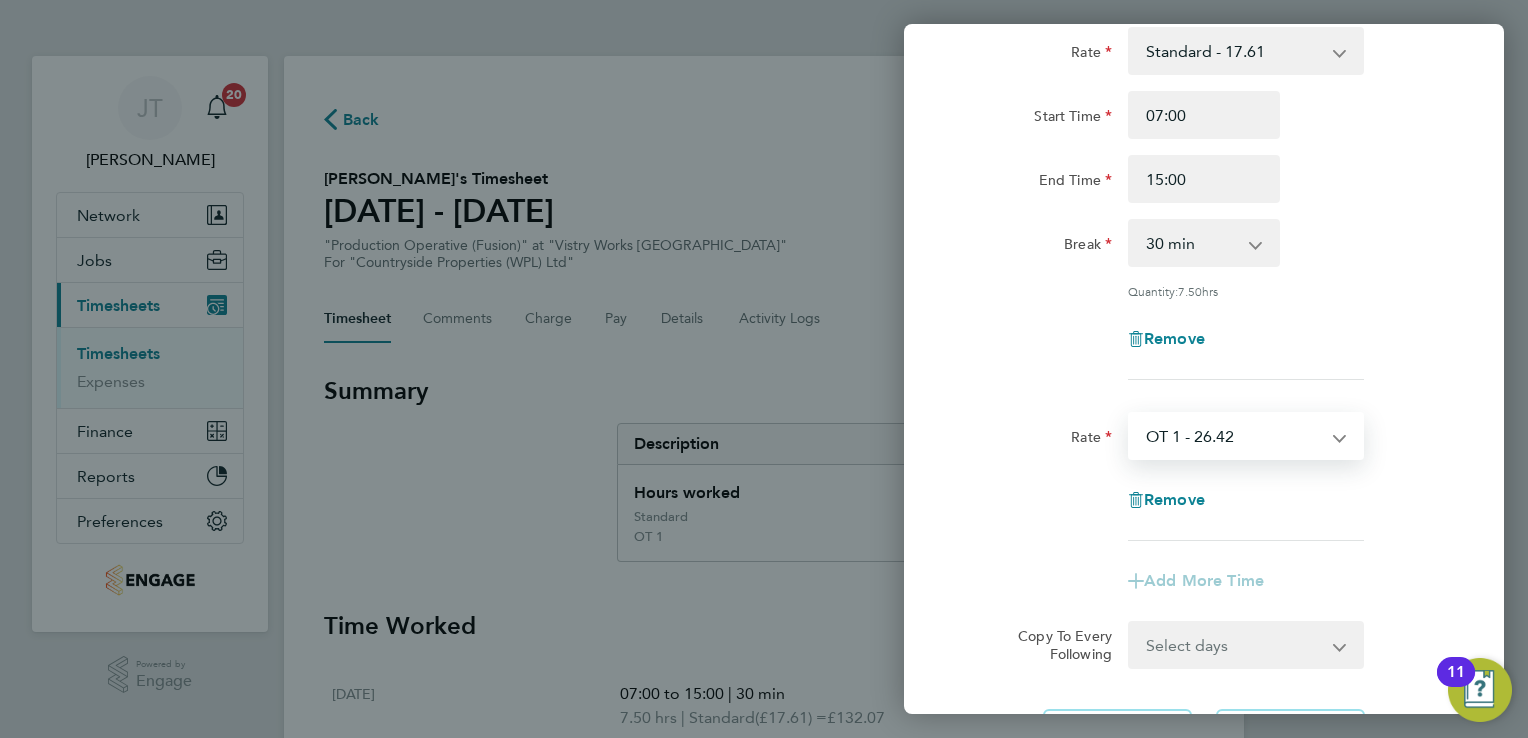 select on "15" 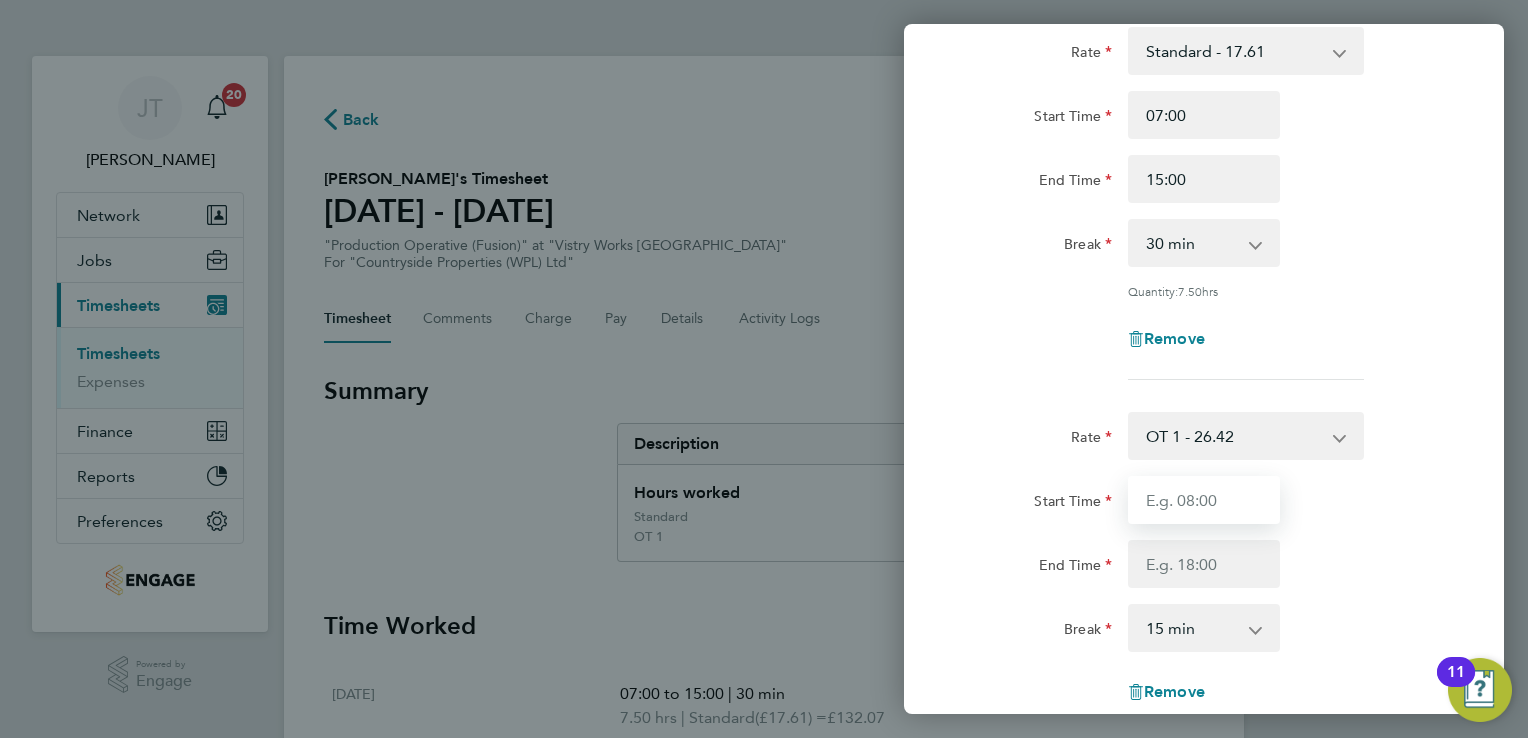 click on "Start Time" at bounding box center (1204, 500) 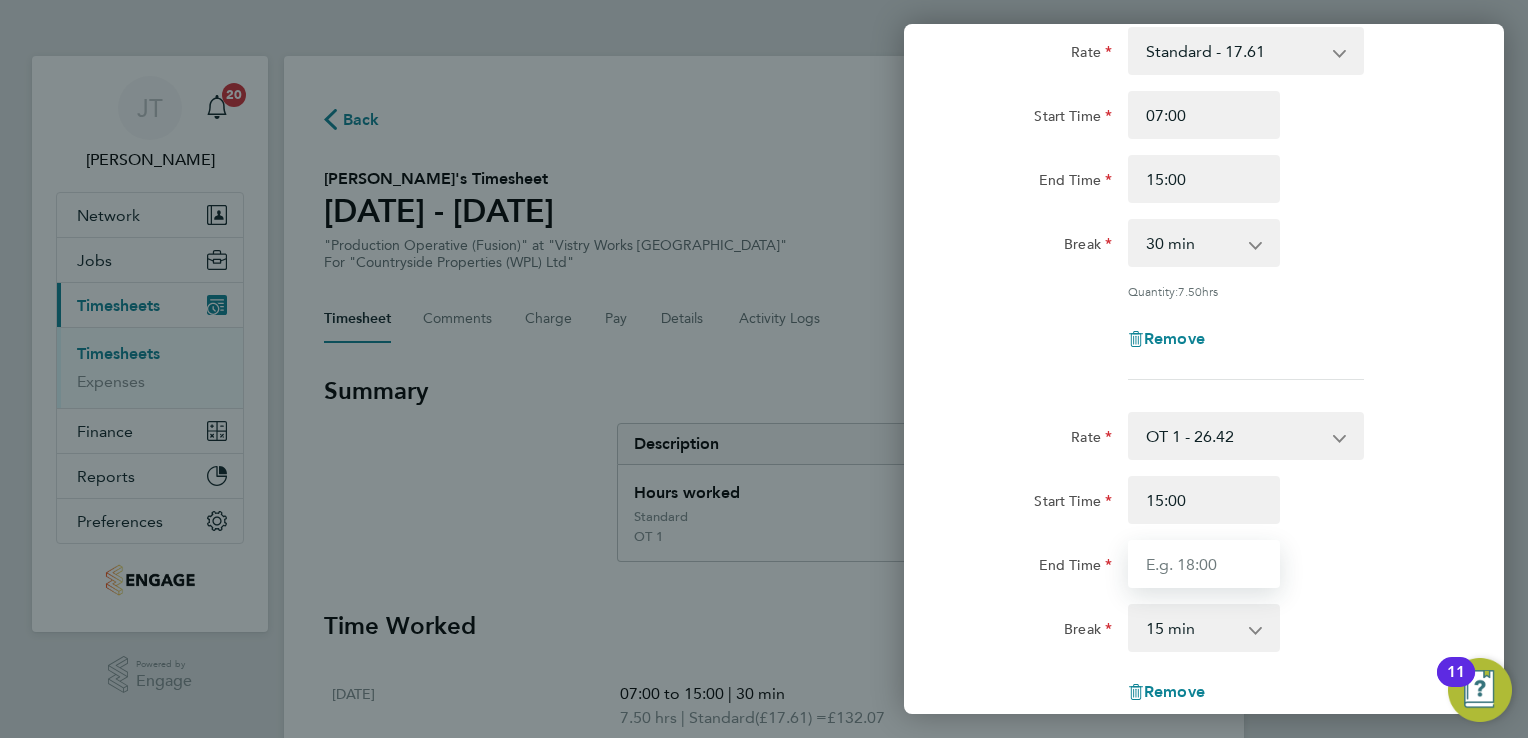 type on "16:00" 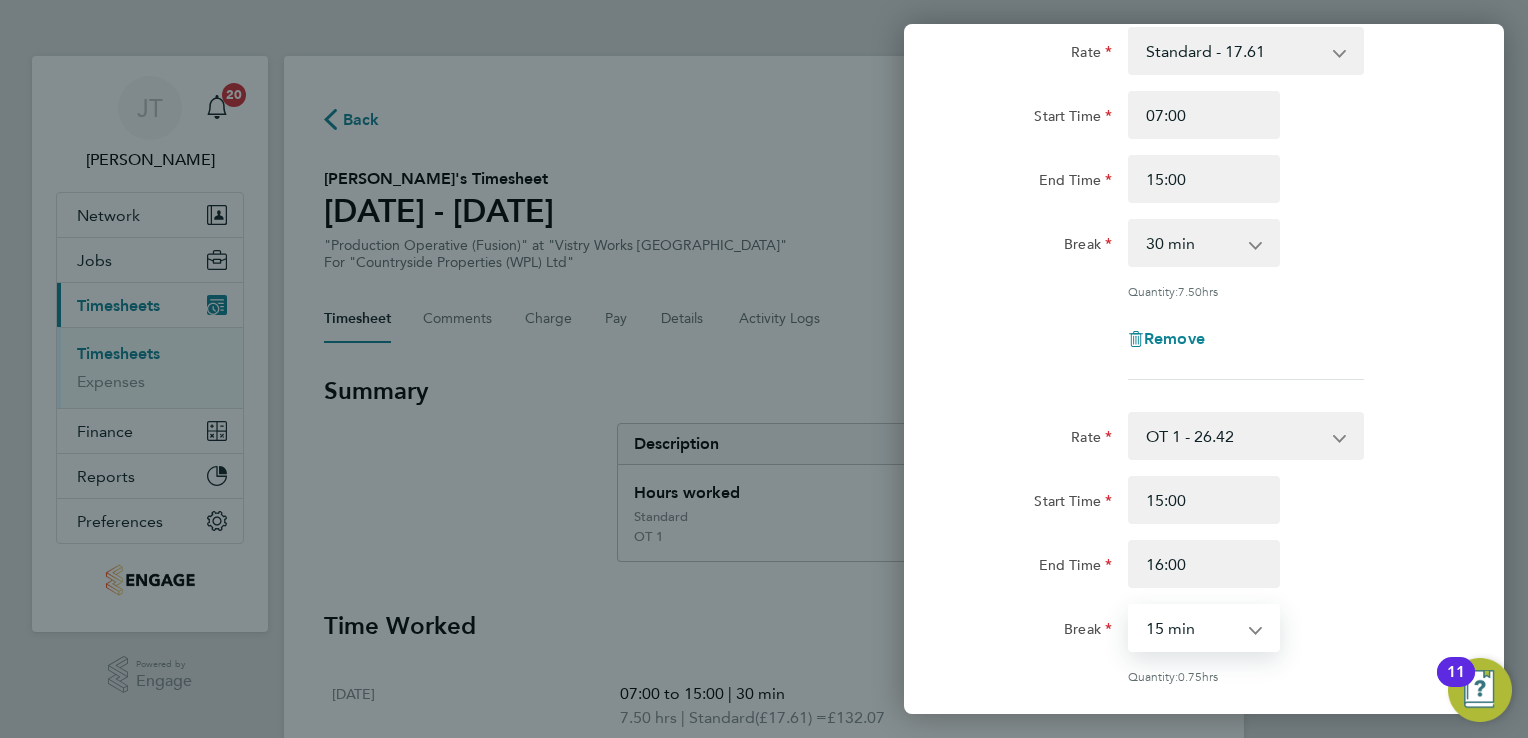 click on "0 min   15 min   30 min   45 min" at bounding box center (1192, 628) 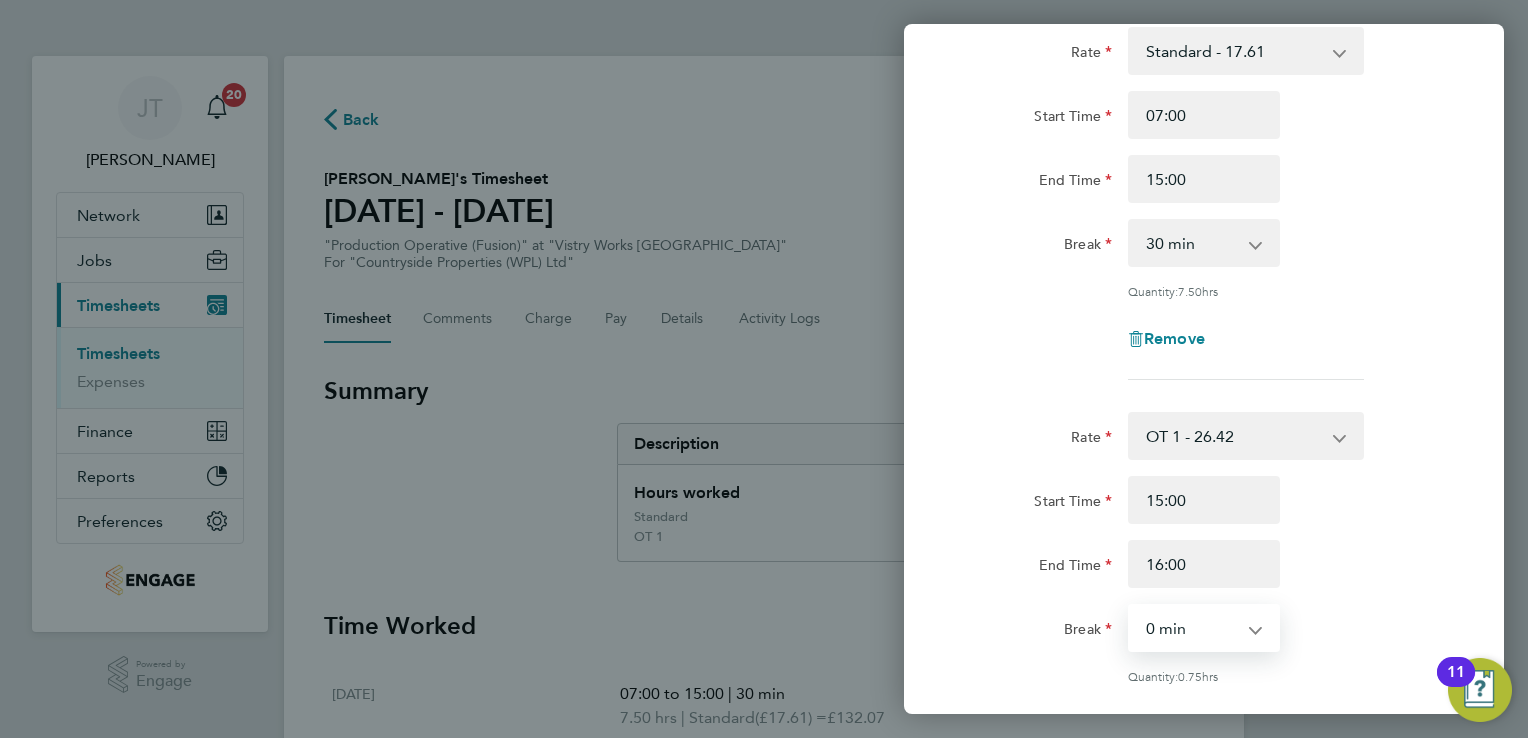 click on "0 min   15 min   30 min   45 min" at bounding box center (1192, 628) 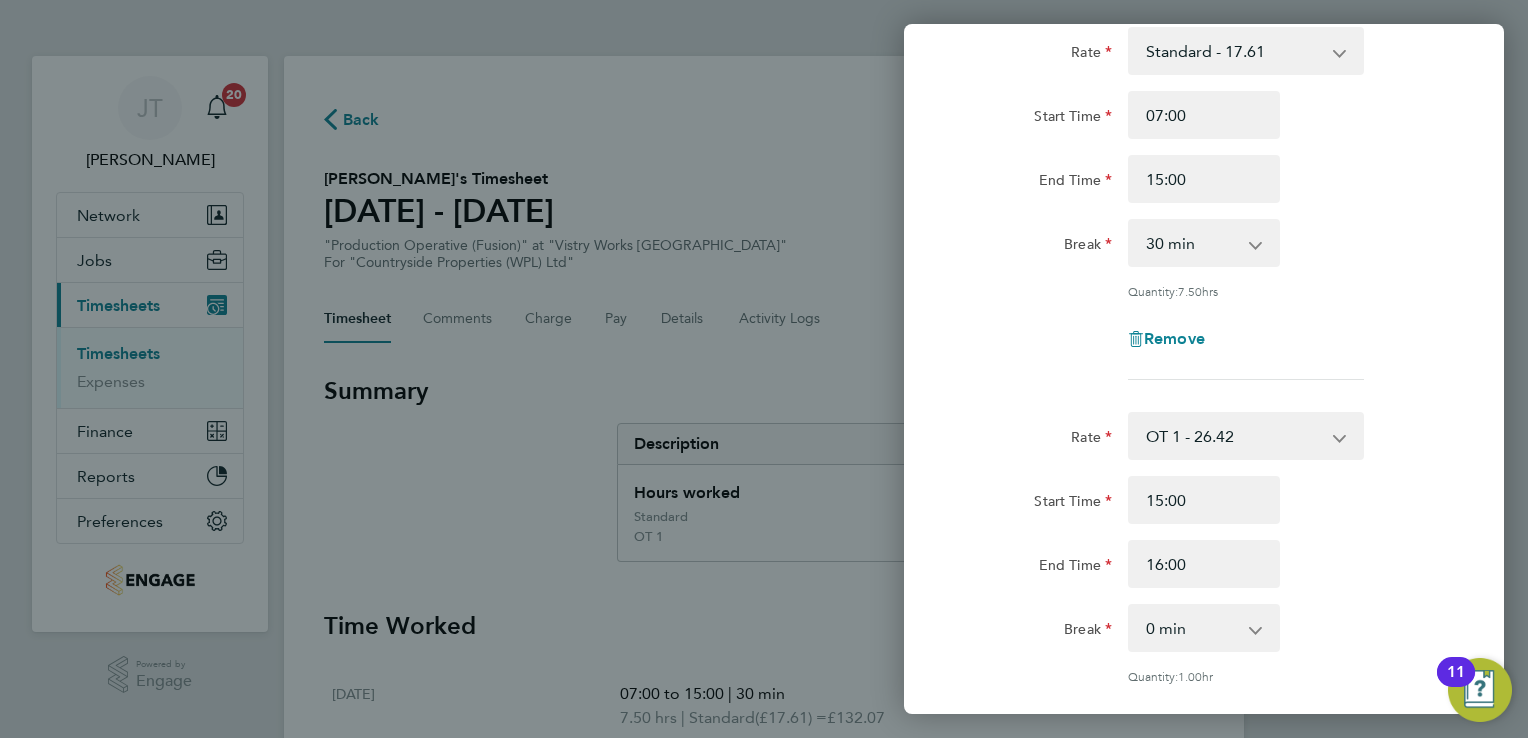 click on "End Time 16:00" 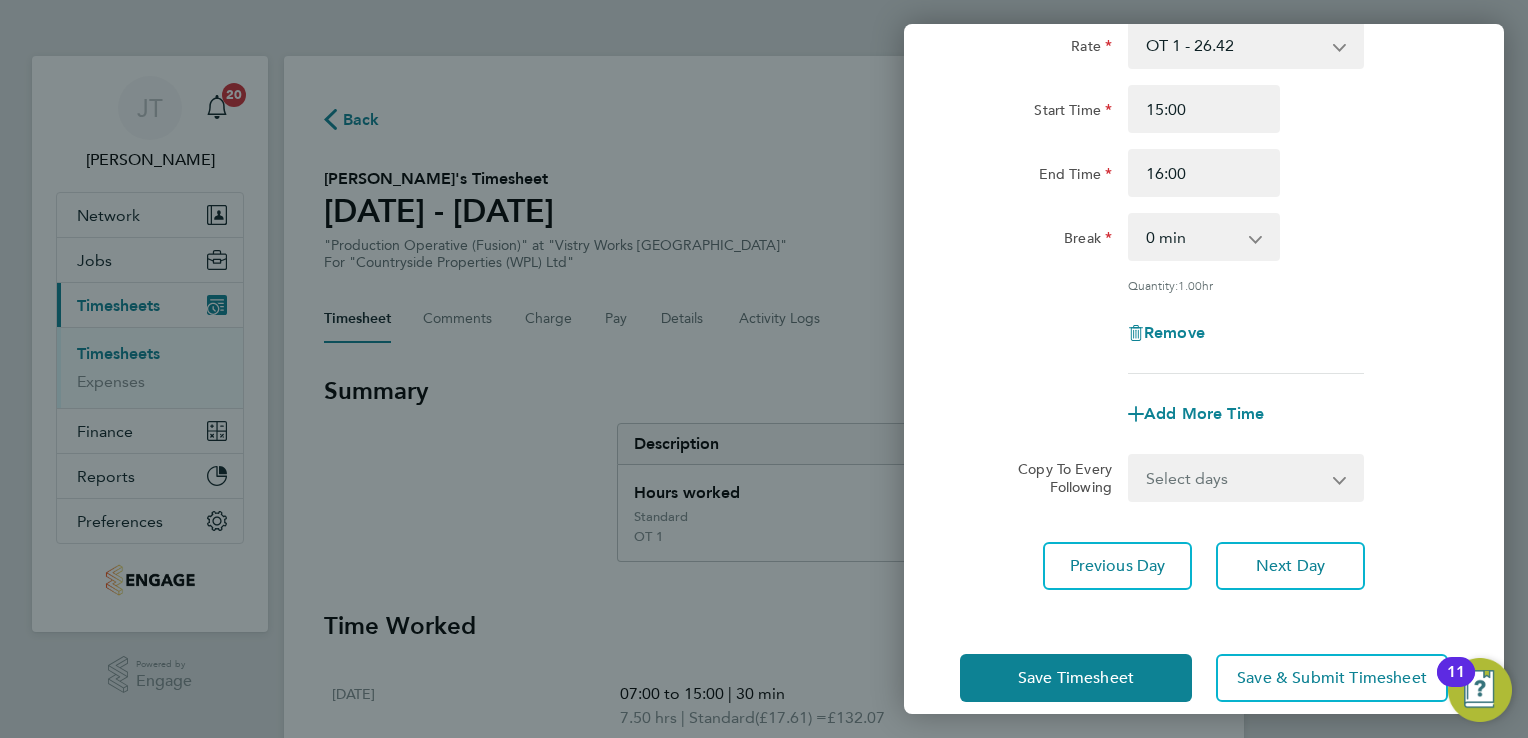 scroll, scrollTop: 547, scrollLeft: 0, axis: vertical 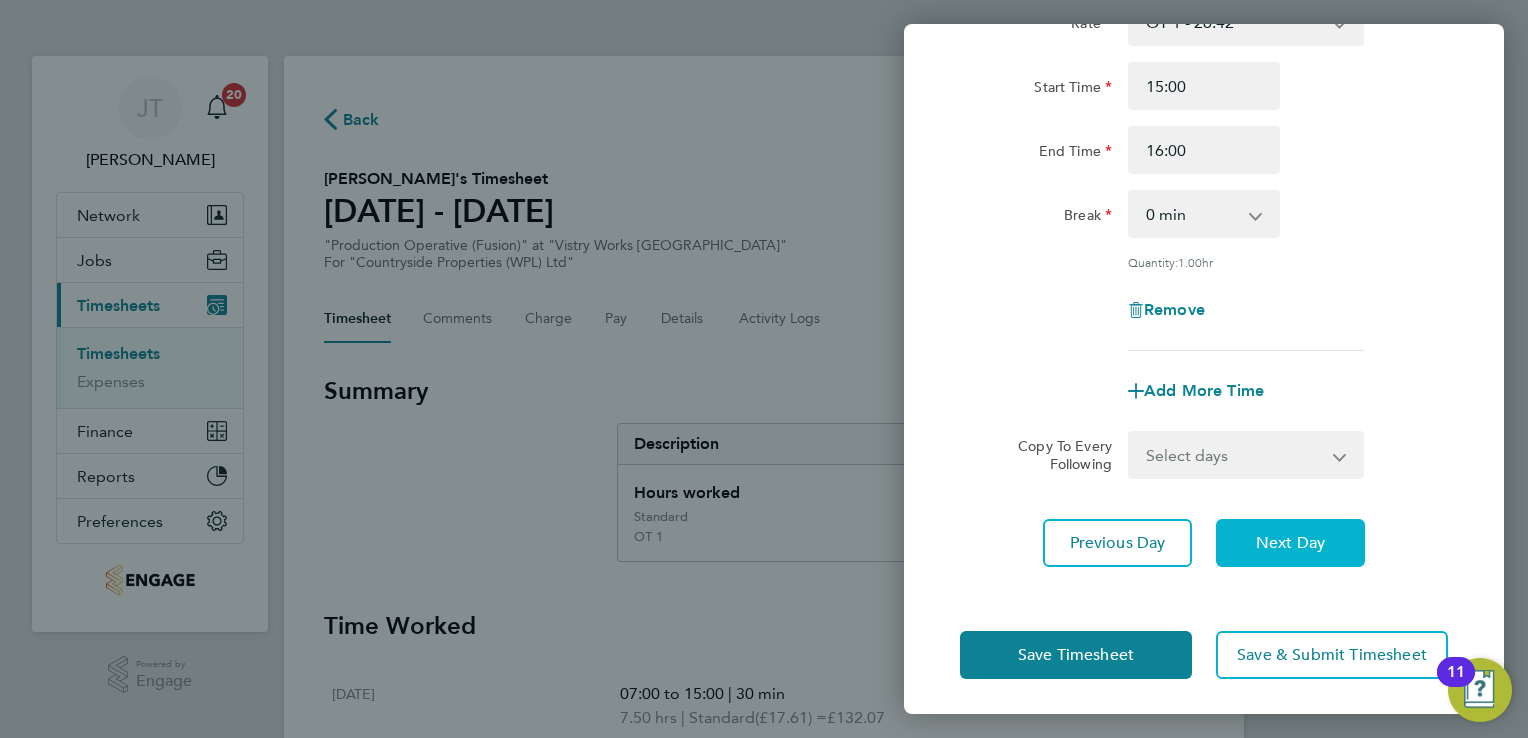 click on "Next Day" 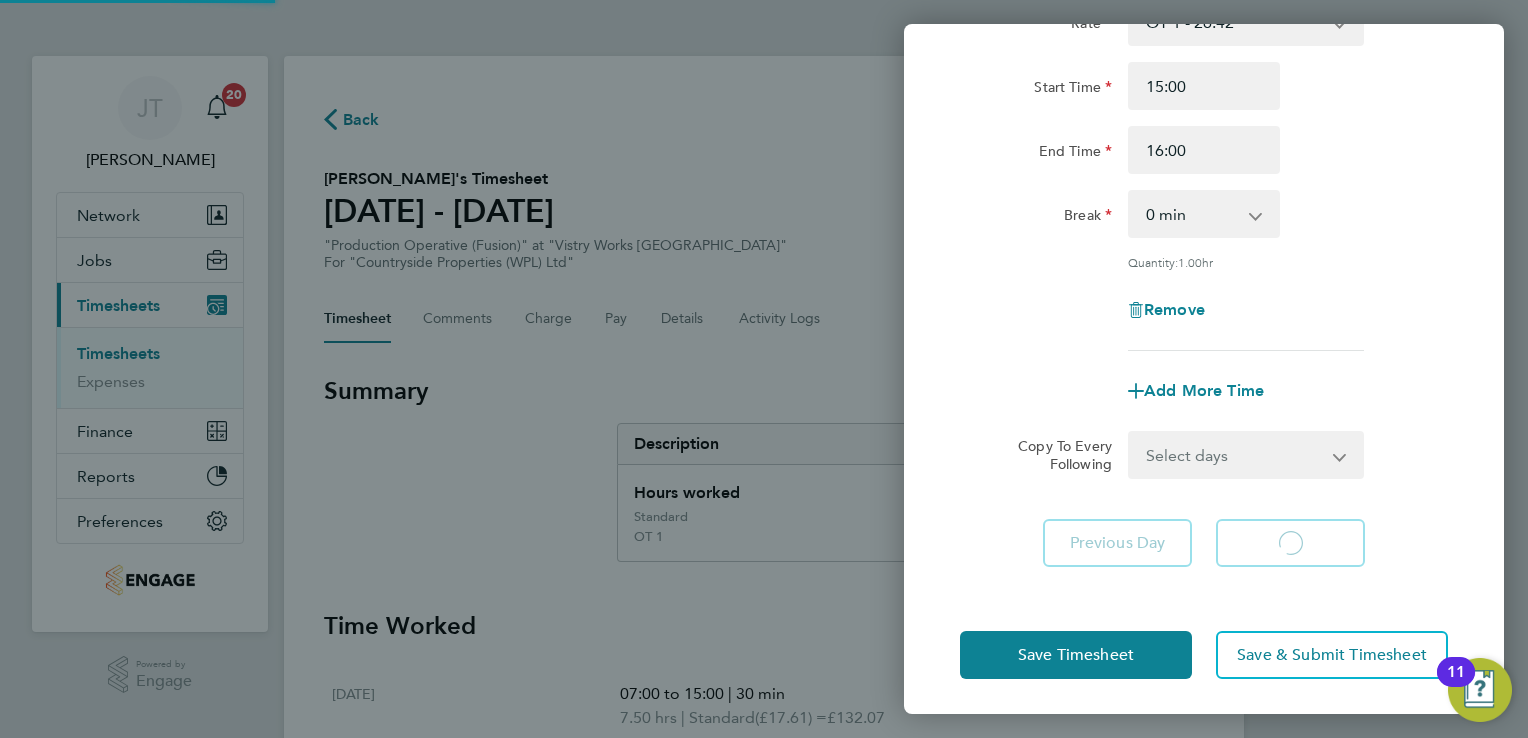 select on "15" 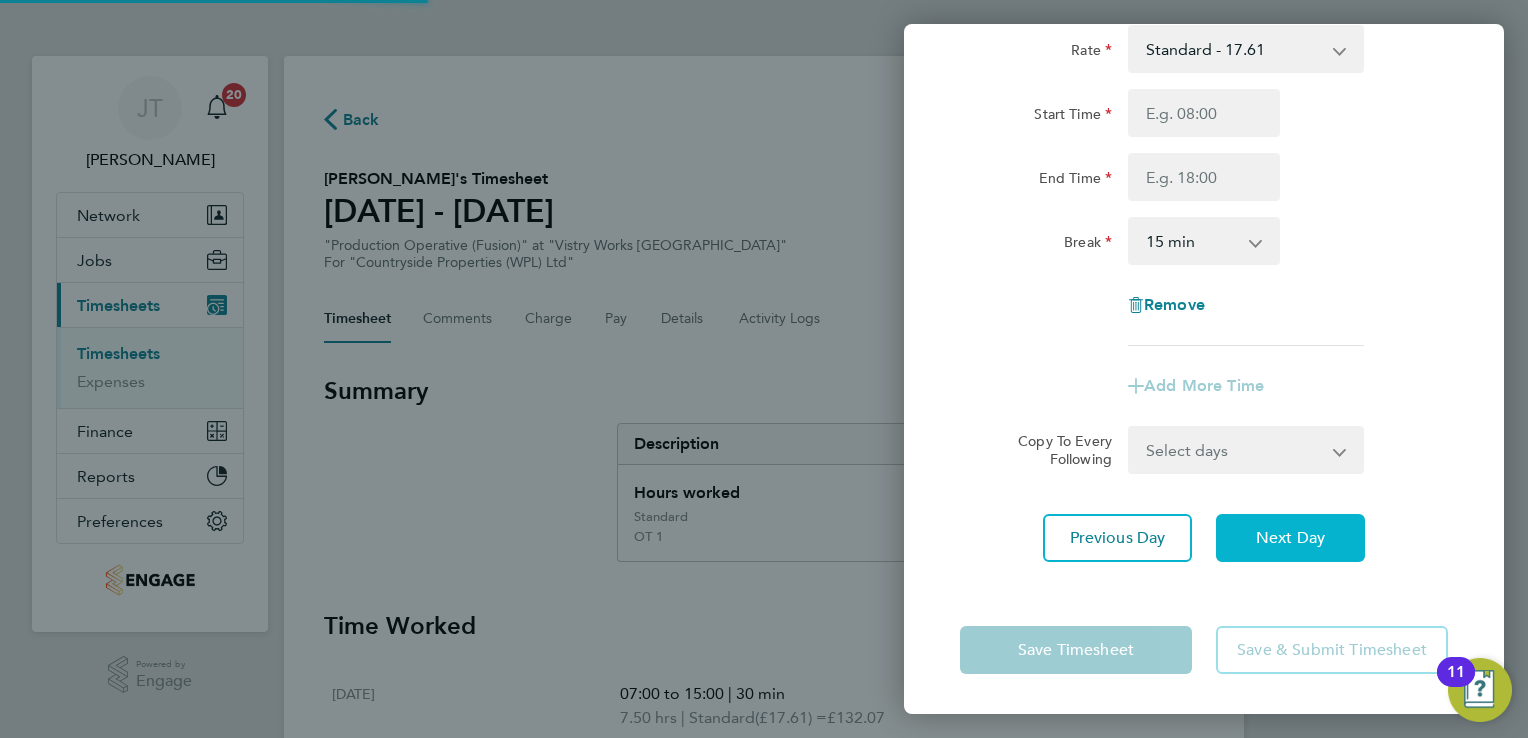 scroll, scrollTop: 133, scrollLeft: 0, axis: vertical 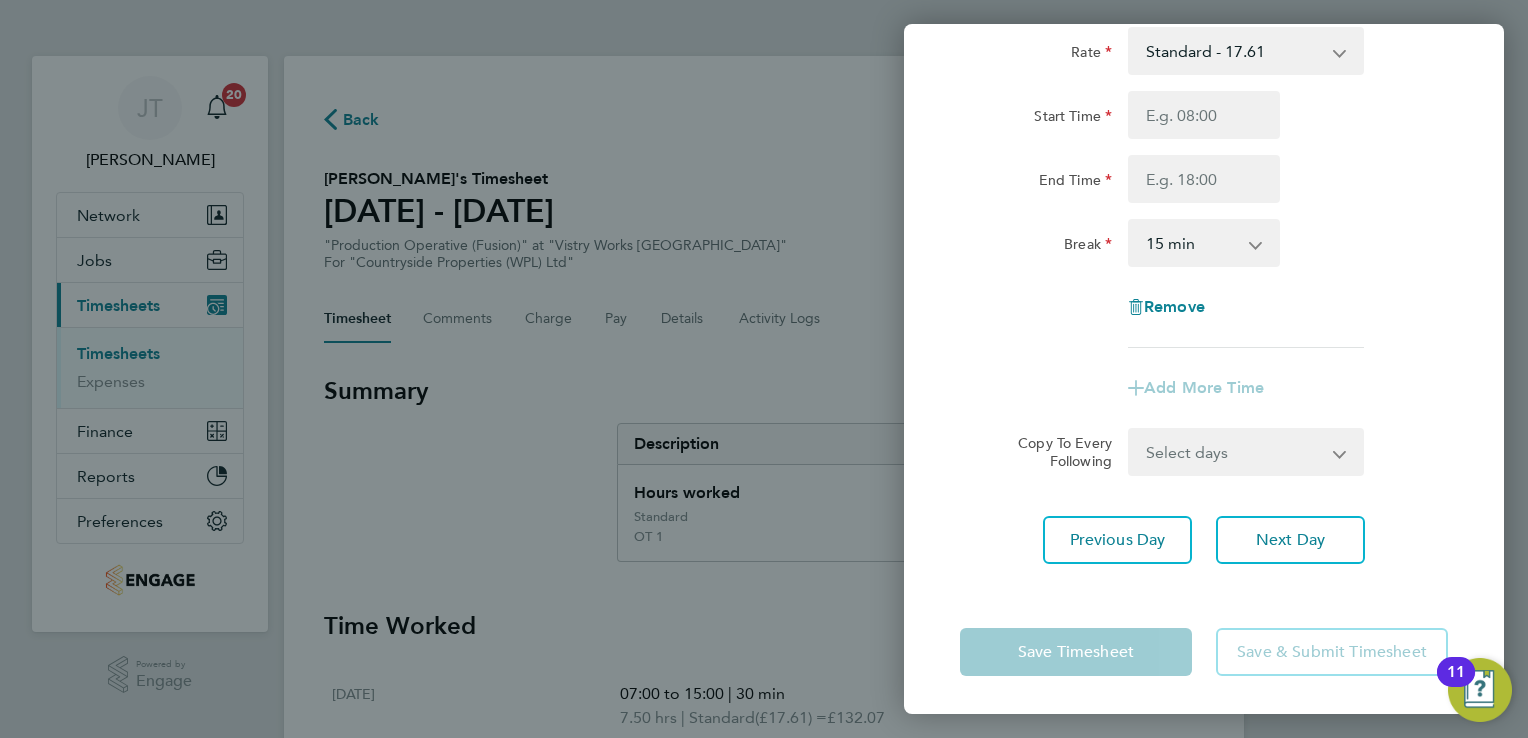 click on "End Time" 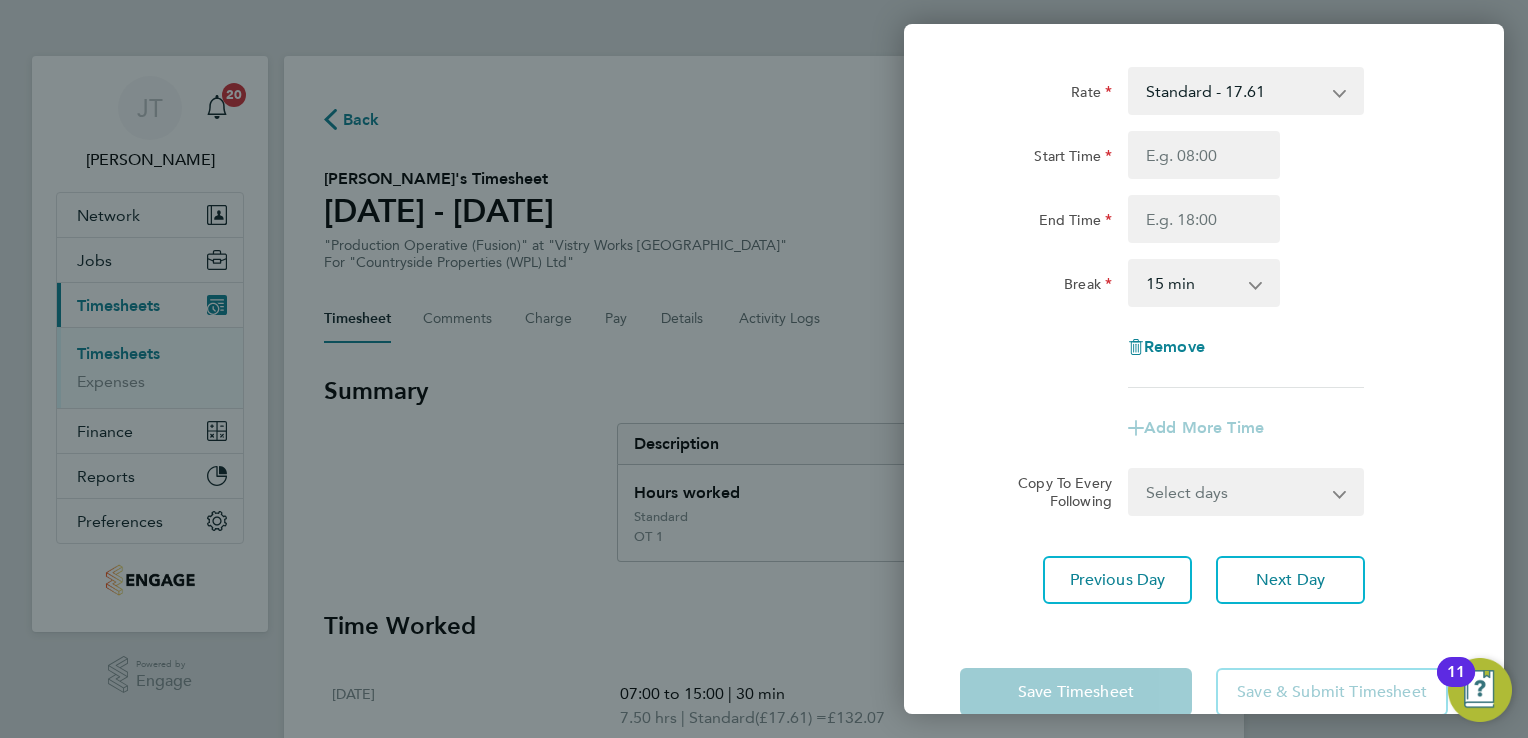 scroll, scrollTop: 0, scrollLeft: 0, axis: both 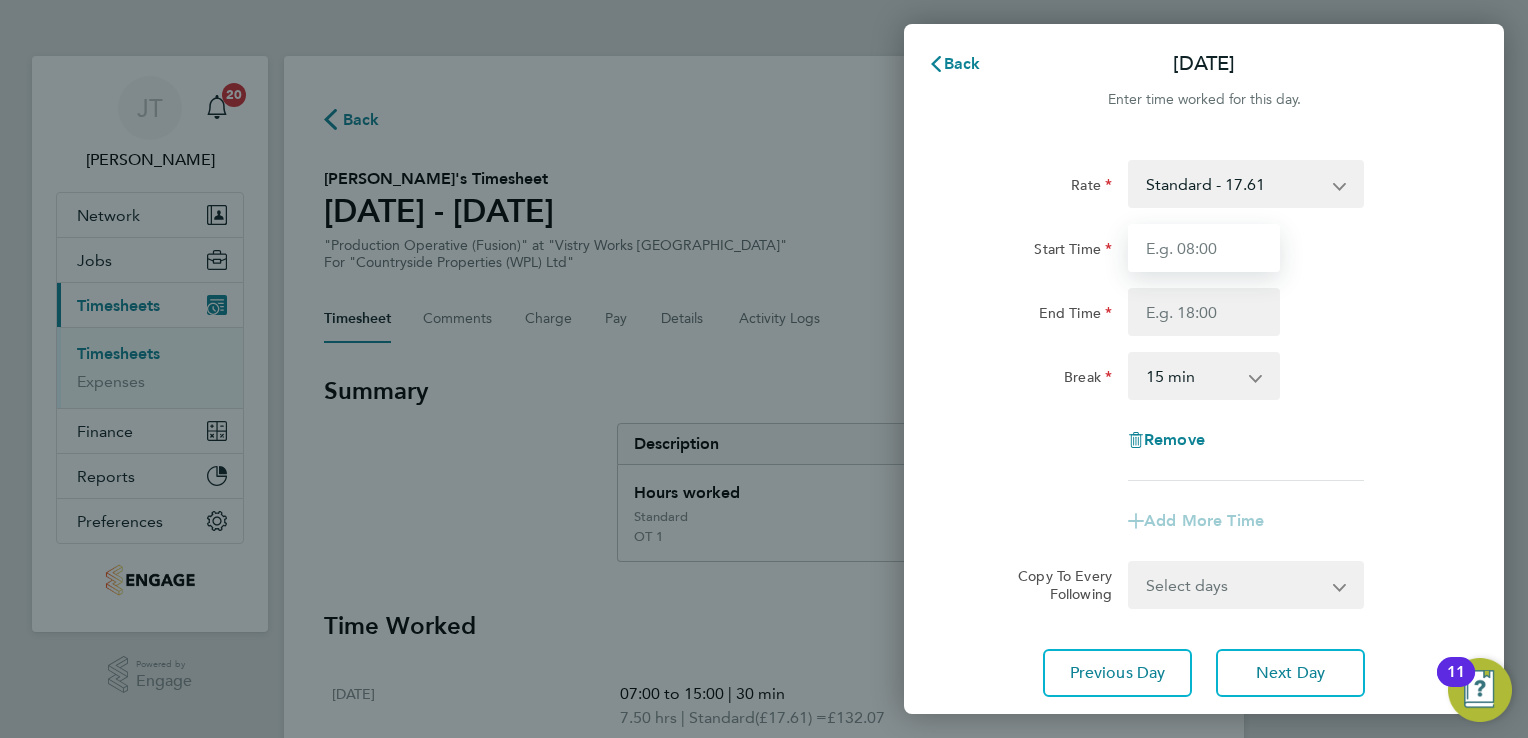 click on "Start Time" at bounding box center [1204, 248] 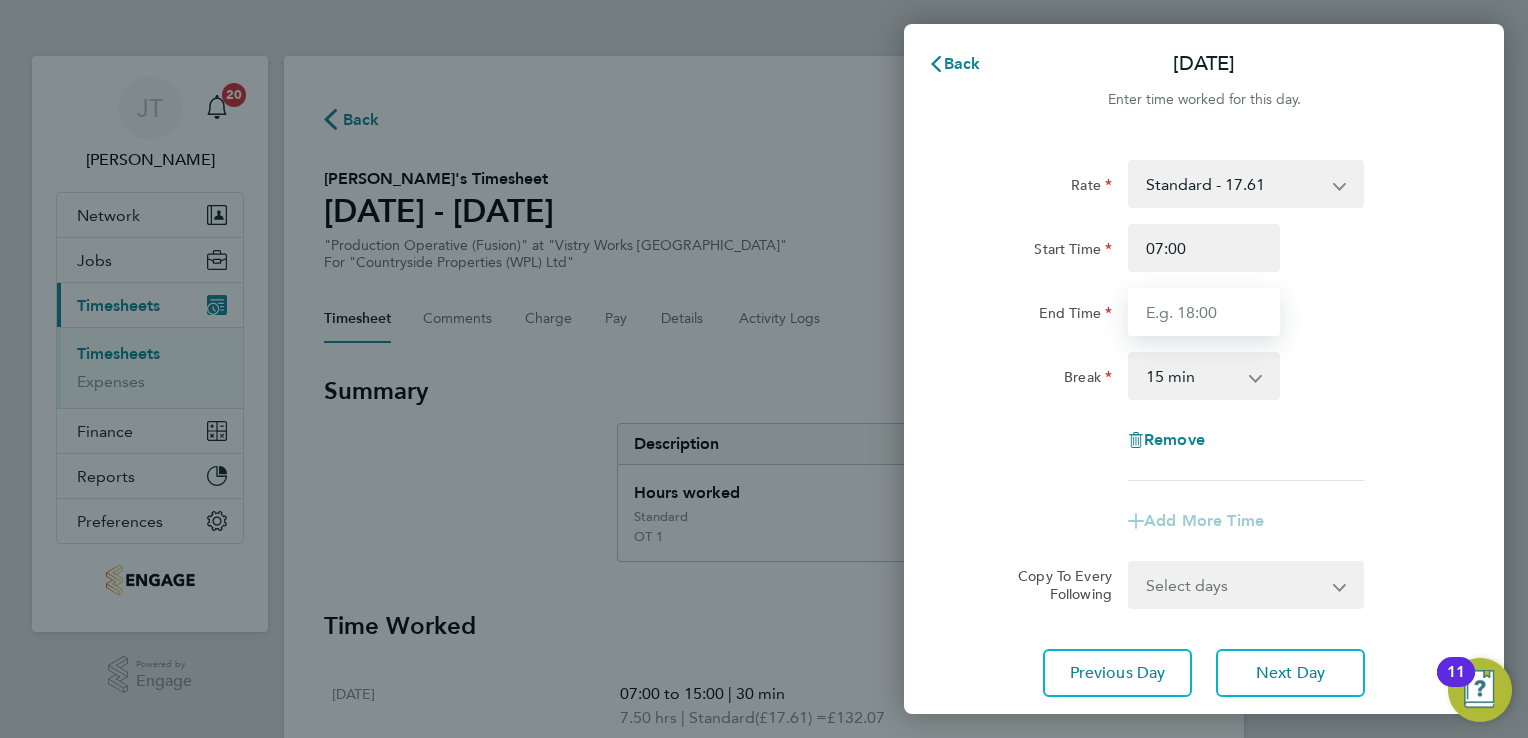 type on "15:00" 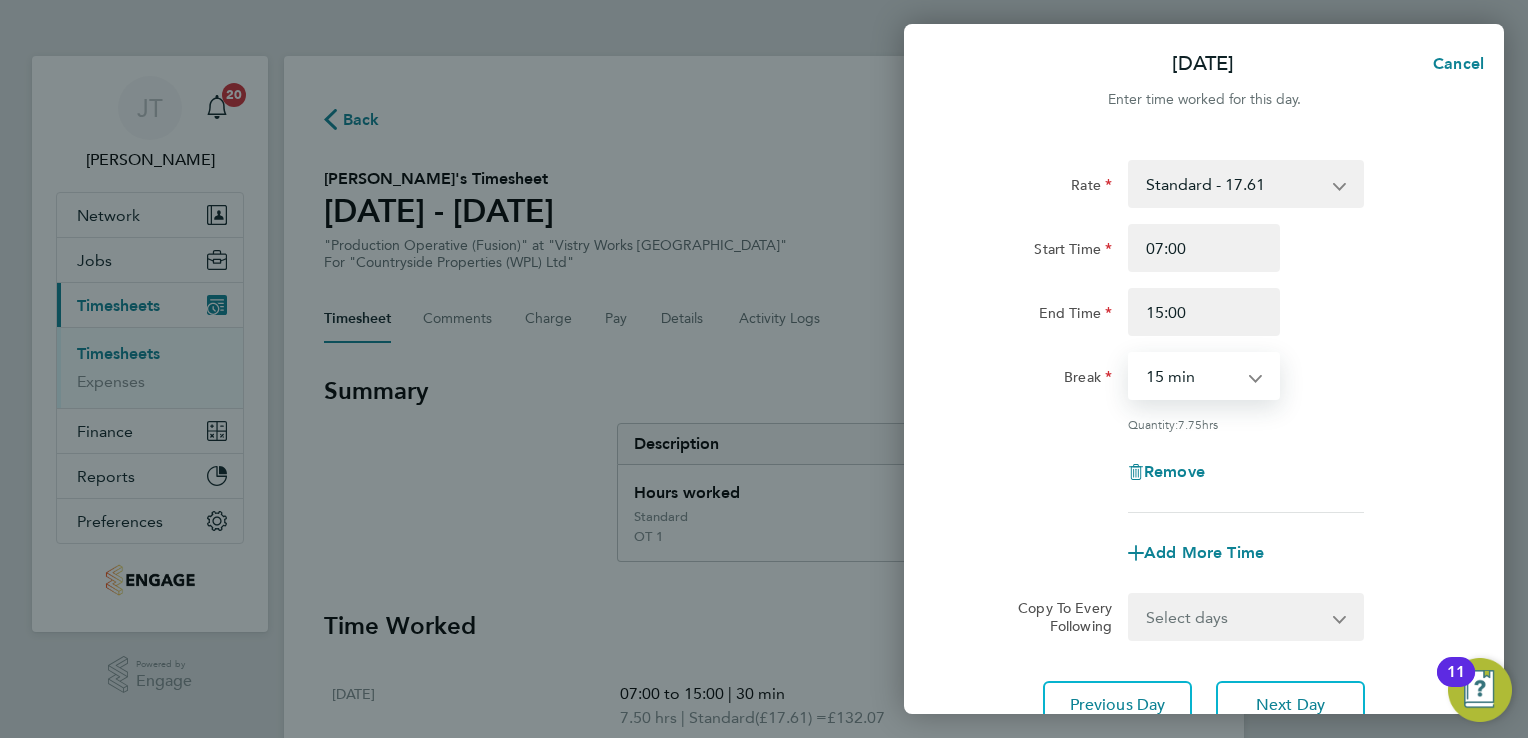 click on "0 min   15 min   30 min   45 min   60 min   75 min   90 min" at bounding box center [1192, 376] 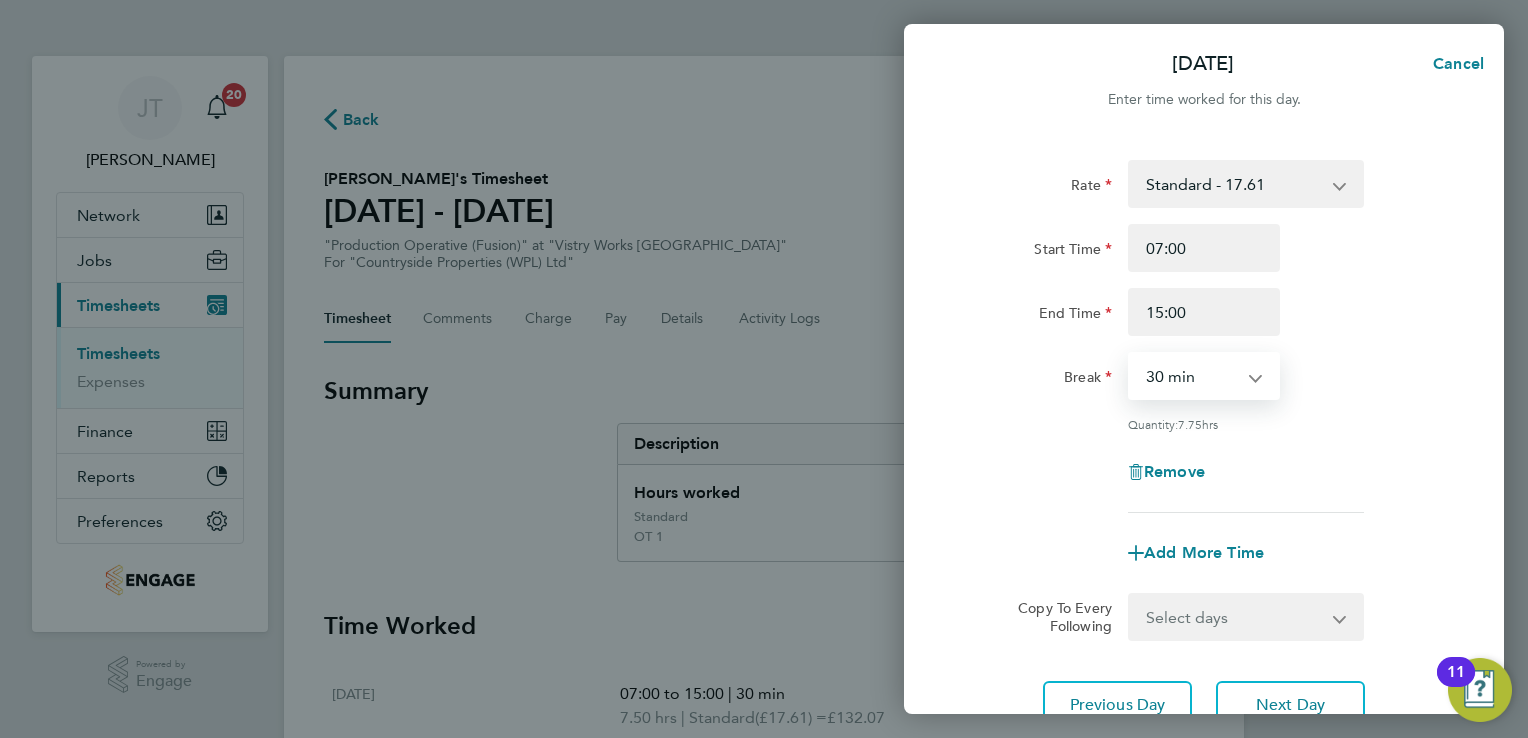 click on "0 min   15 min   30 min   45 min   60 min   75 min   90 min" at bounding box center [1192, 376] 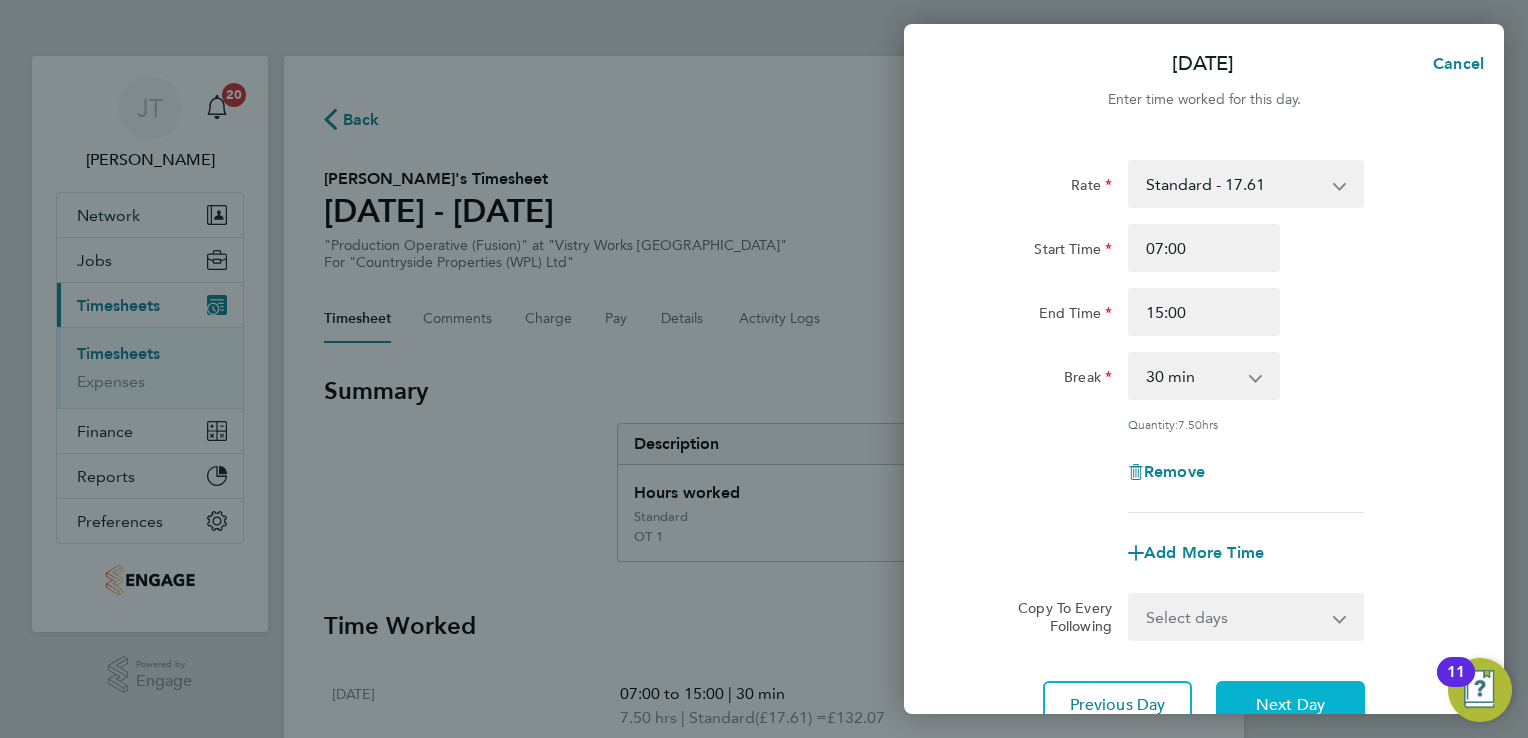 click on "Next Day" 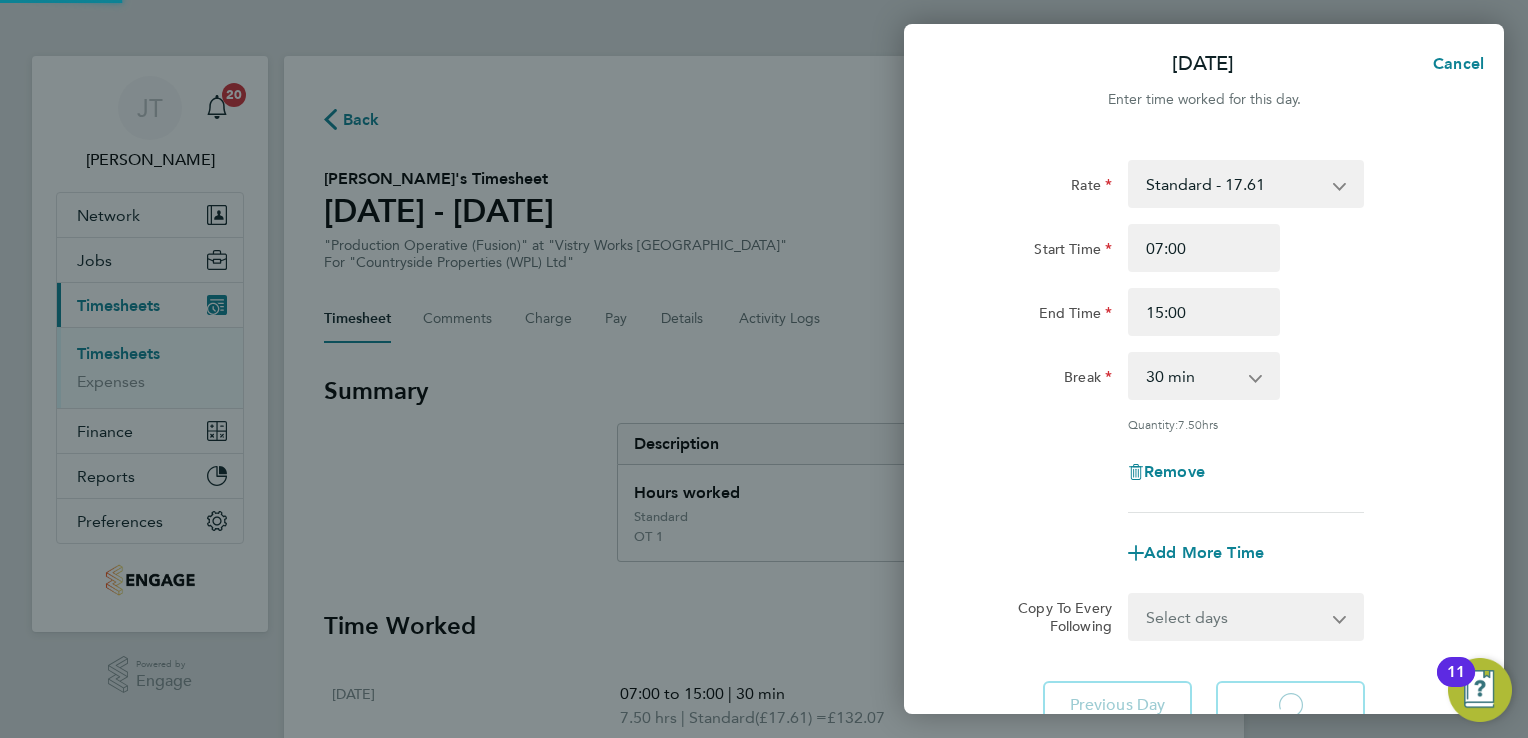 select on "15" 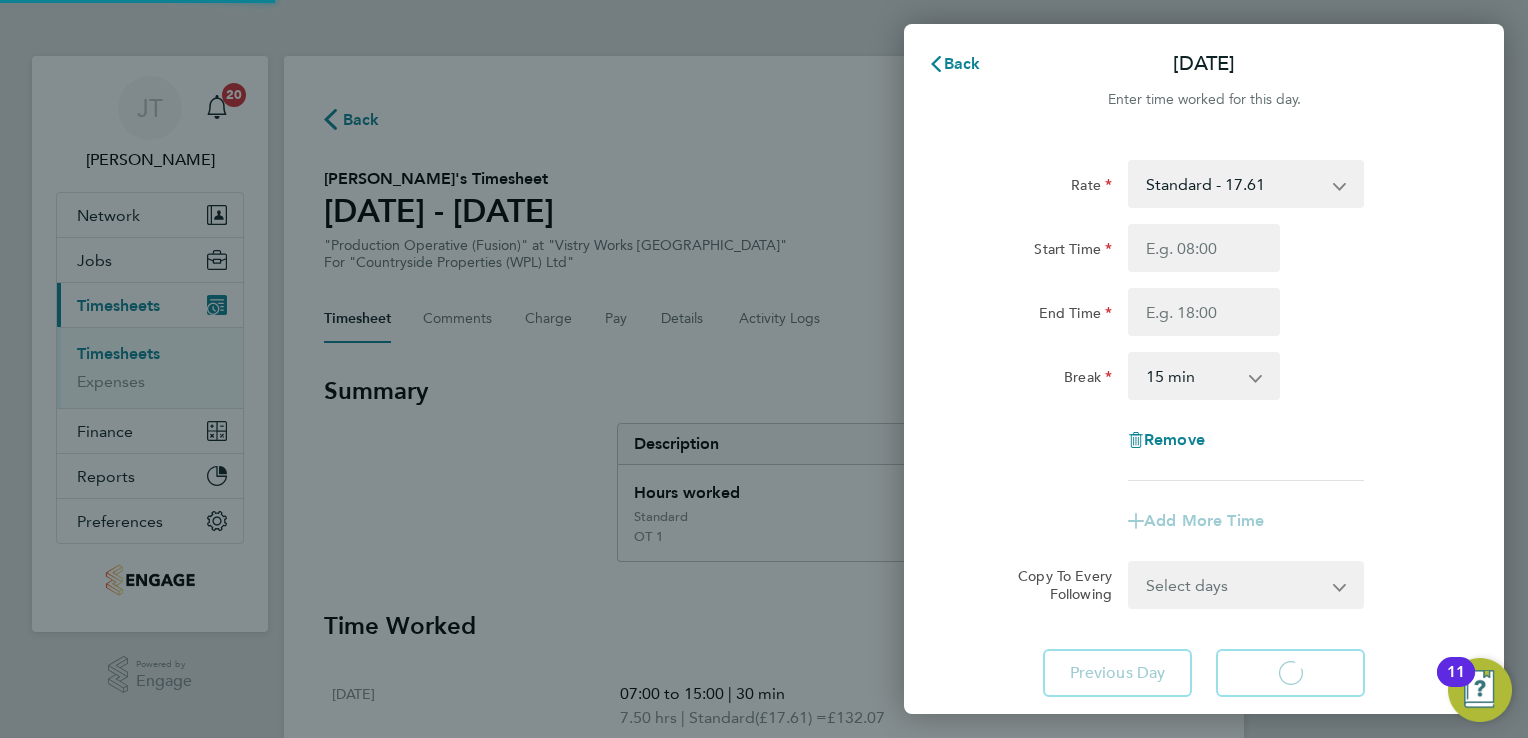 select on "15" 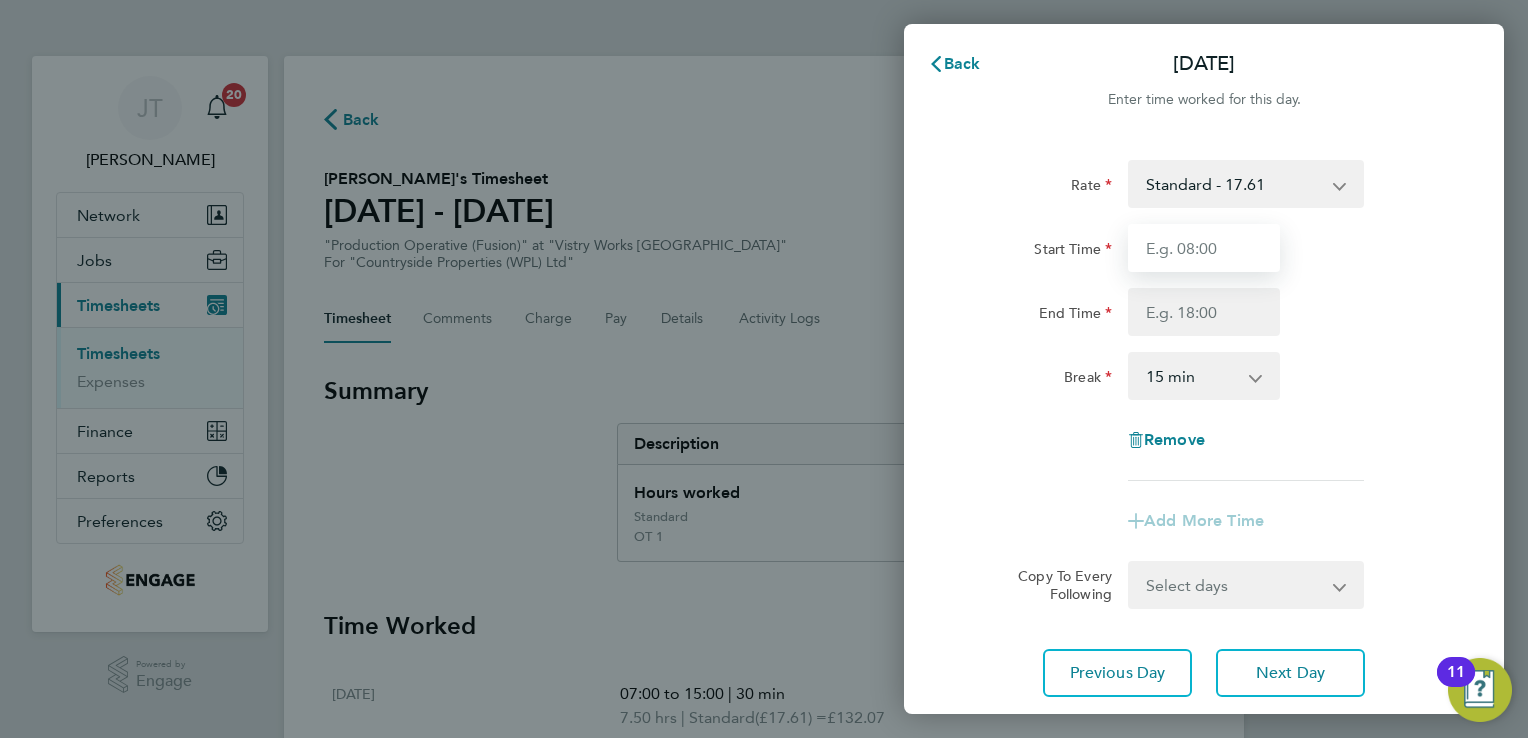 click on "Start Time" at bounding box center (1204, 248) 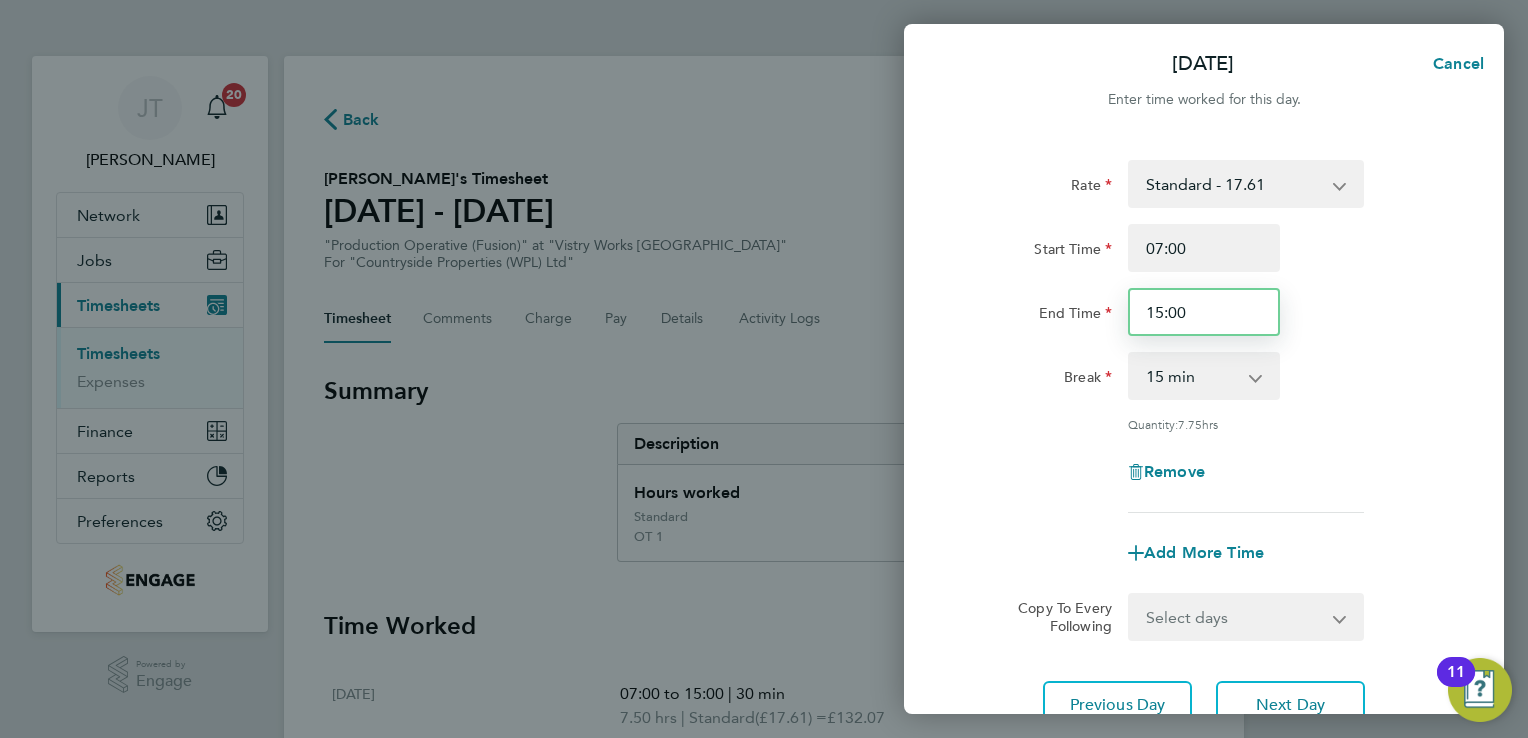 click on "15:00" at bounding box center [1204, 312] 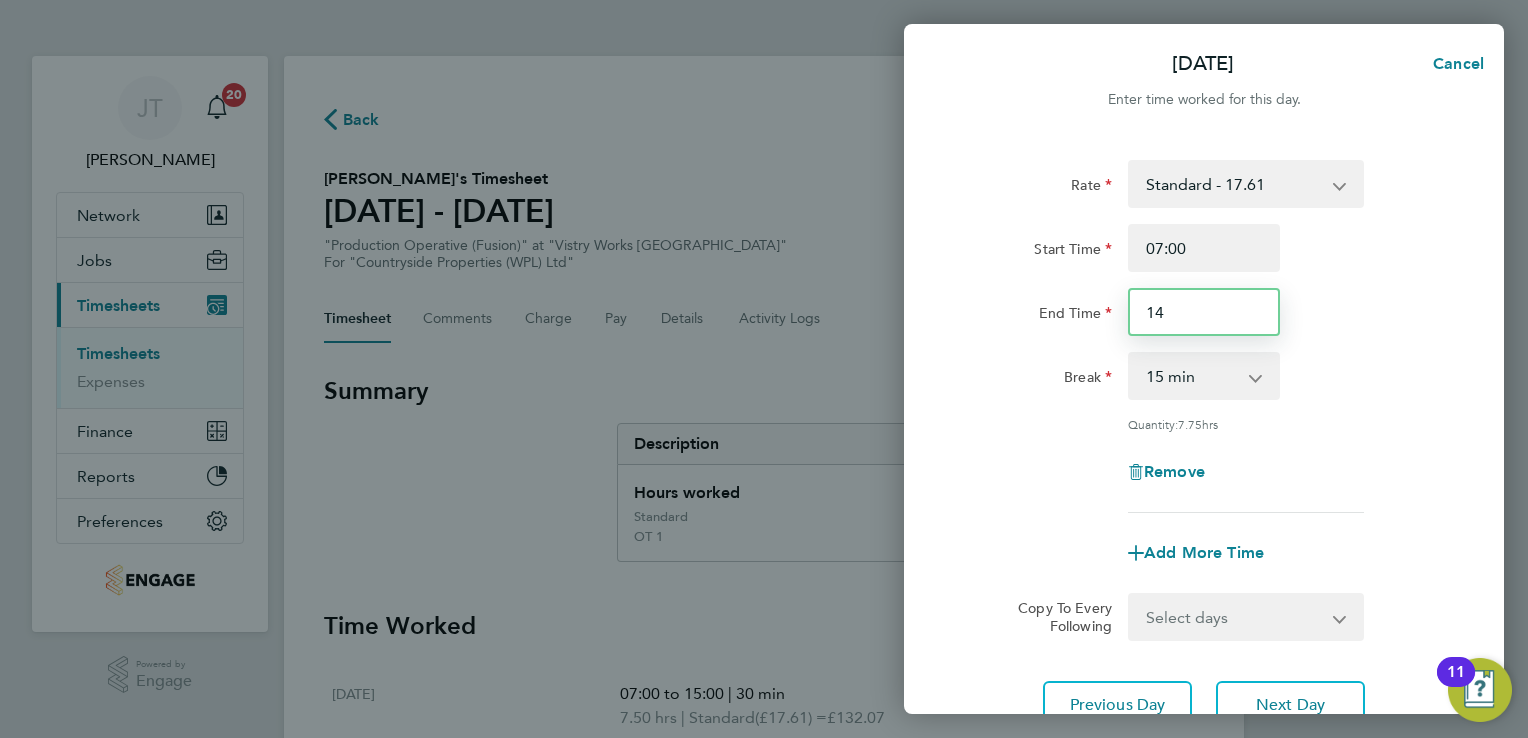 type on "14:30" 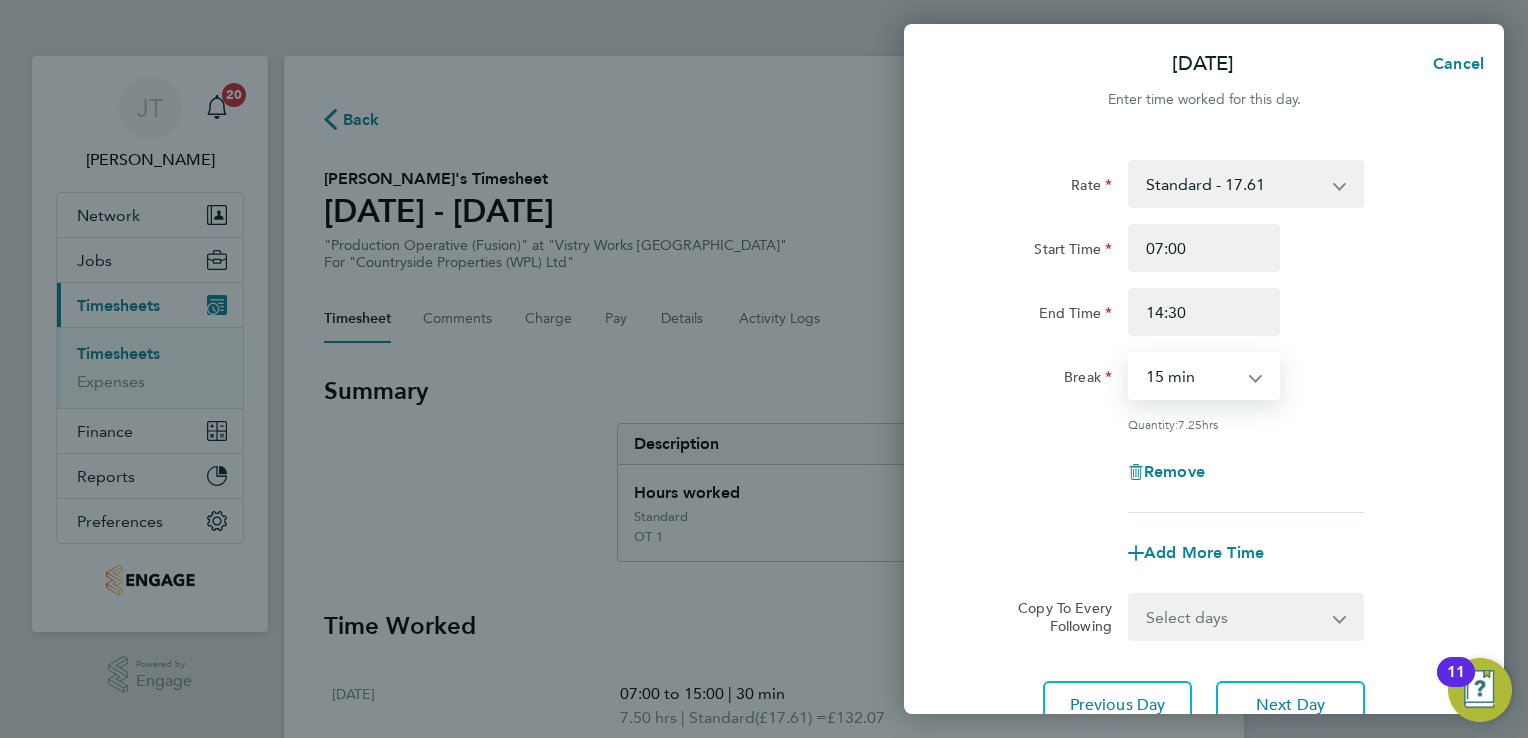 click on "0 min   15 min   30 min   45 min   60 min   75 min   90 min" at bounding box center (1192, 376) 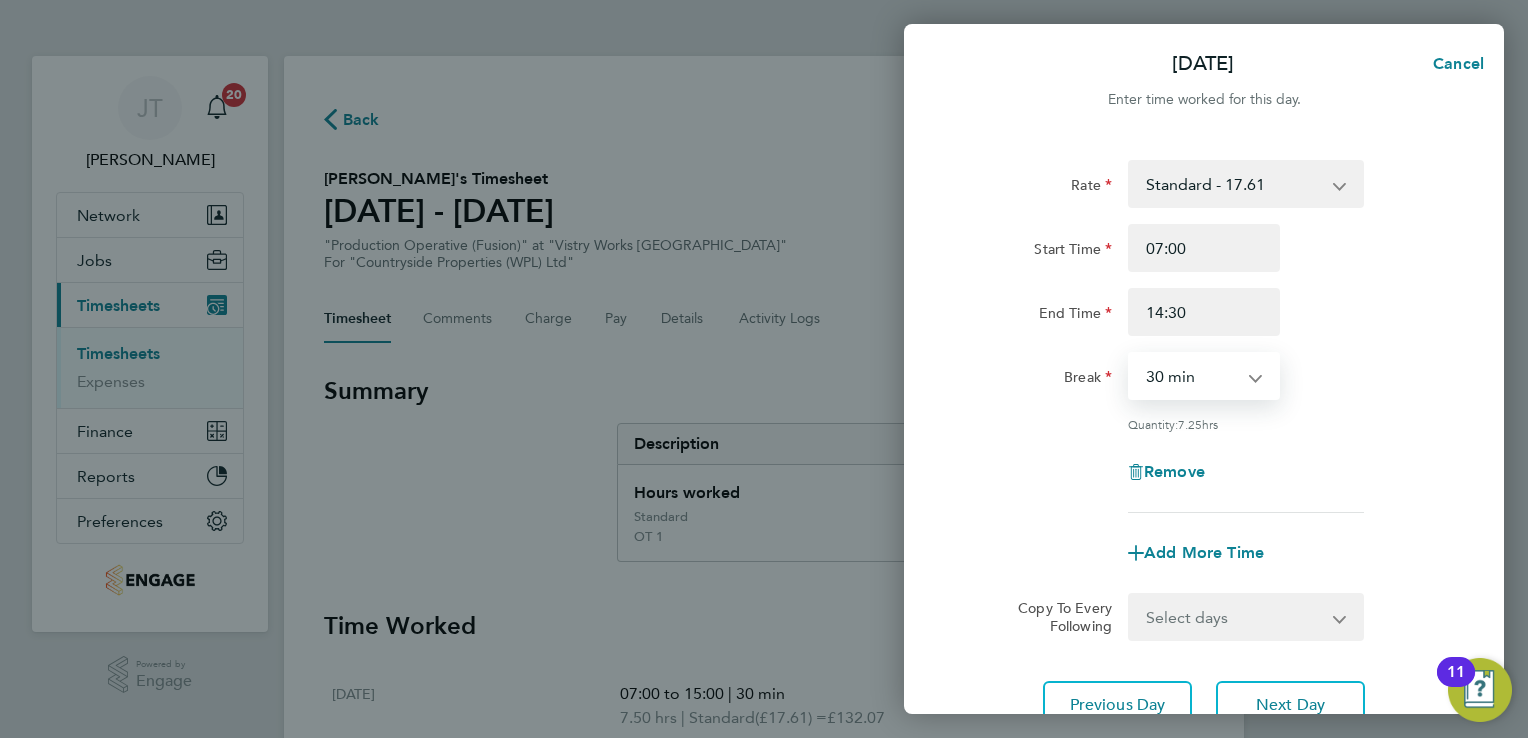 click on "0 min   15 min   30 min   45 min   60 min   75 min   90 min" at bounding box center (1192, 376) 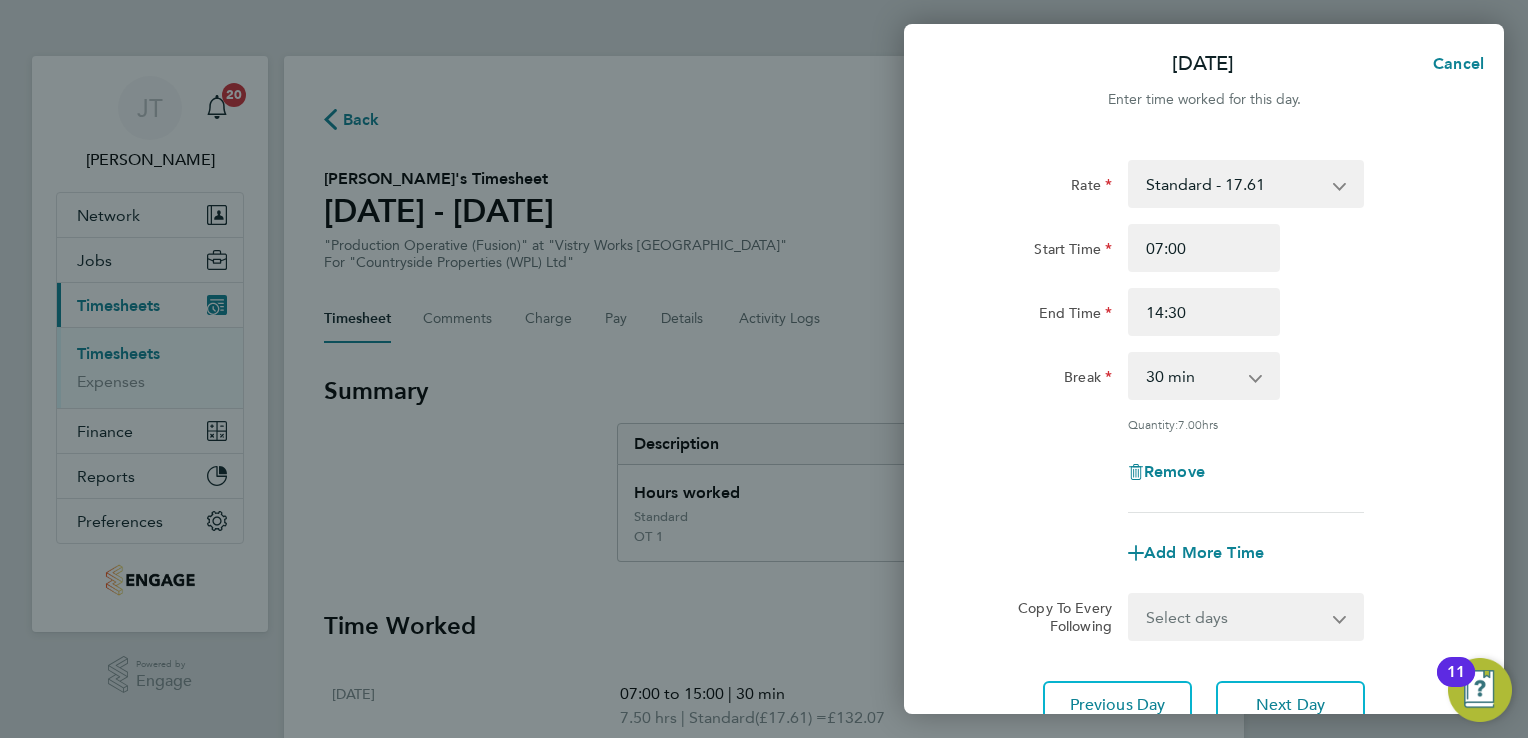 click on "Add More Time" 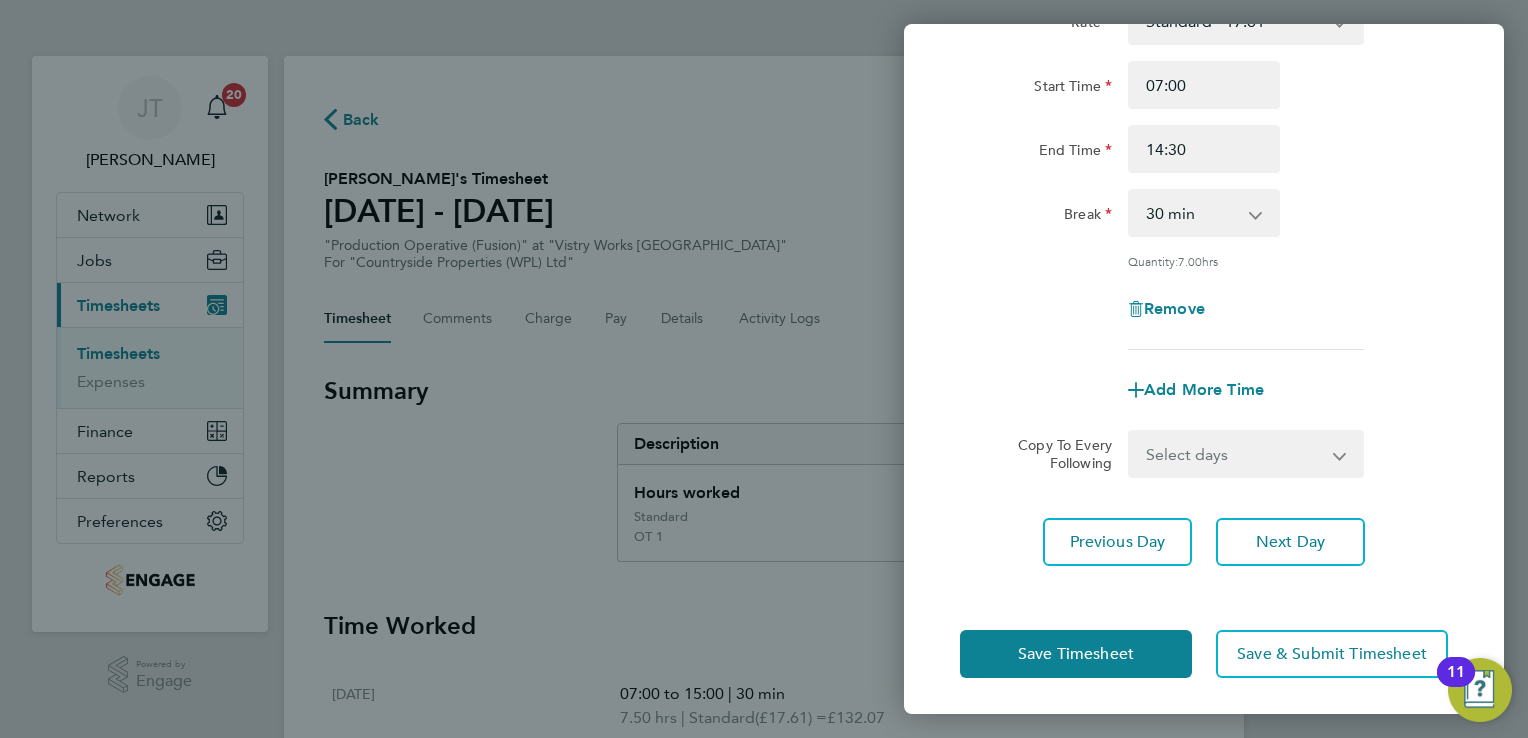 scroll, scrollTop: 164, scrollLeft: 0, axis: vertical 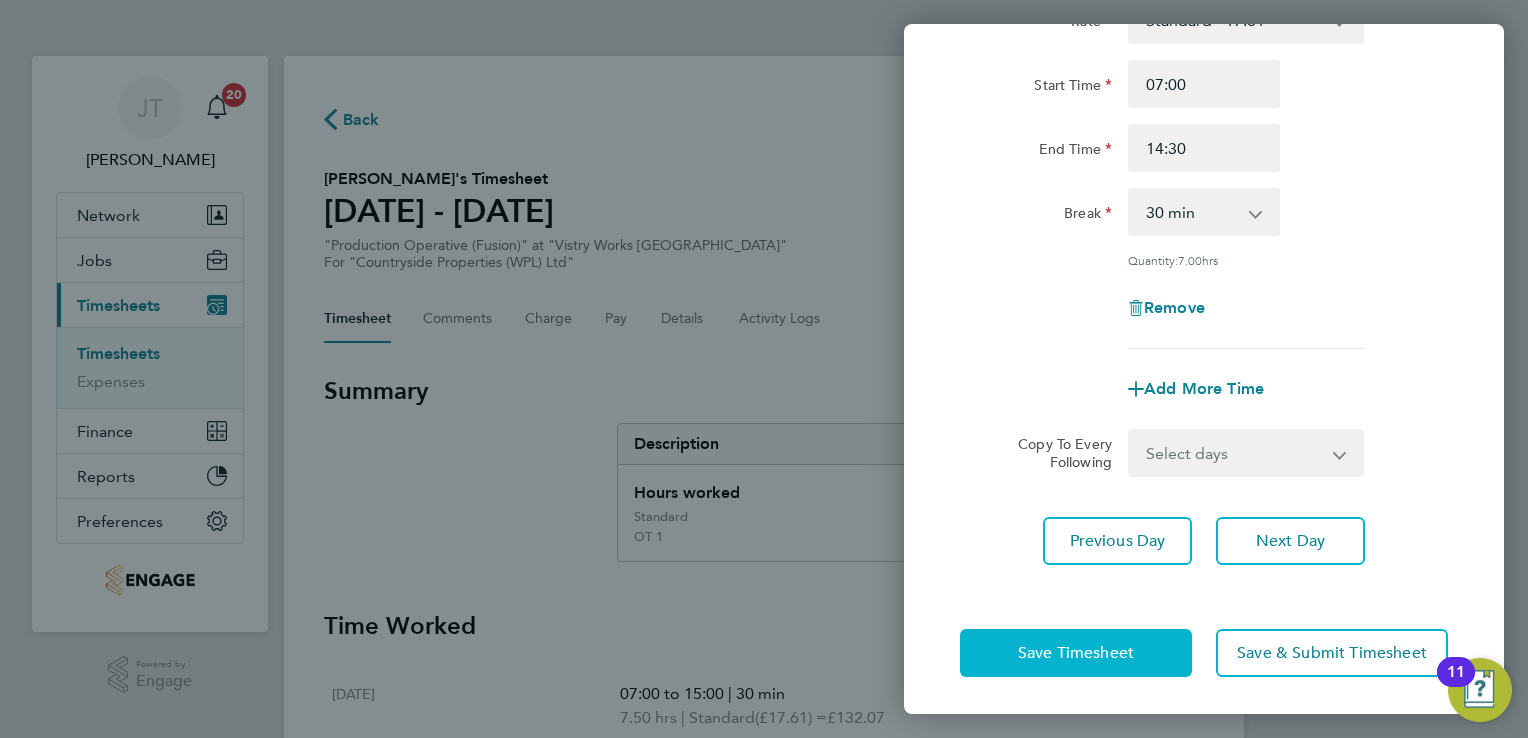 click on "Save Timesheet" 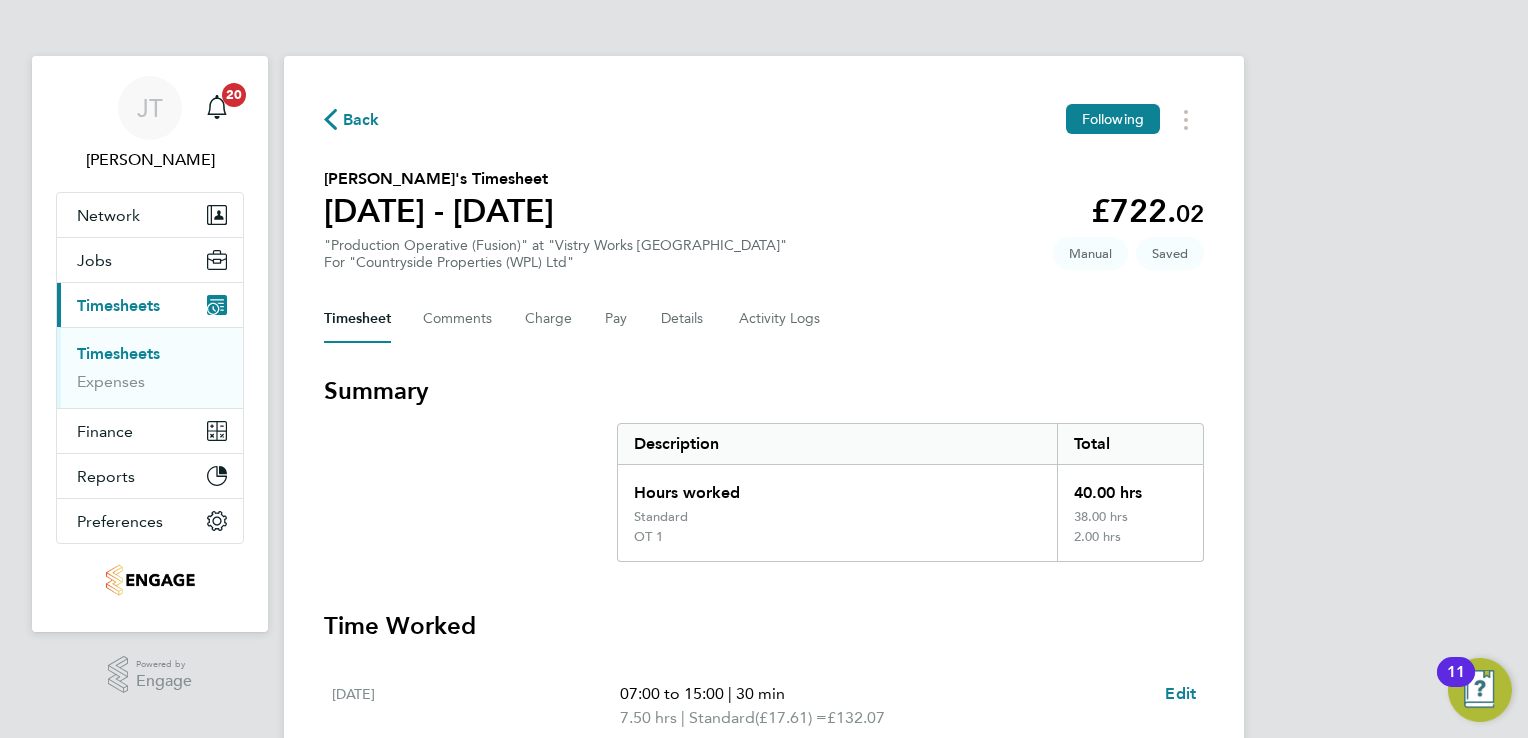 click on "[PERSON_NAME]   [PERSON_NAME]   Notifications
20   Applications:   Network
Team Members   Businesses   Sites   Workers   Contacts   Jobs
Positions   Vacancies   Placements   Current page:   Timesheets
Timesheets   Expenses   Finance
Invoices & Credit Notes   Statements   Payments   Reports
Margin Report   CIS Reports   Report Downloads   Preferences
My Business   Doc. Requirements   Notifications   VMS Configurations   Activity Logs
.st0{fill:#C0C1C2;}
Powered by Engage
Back  Following
[PERSON_NAME]'s Timesheet   [DATE] - [DATE]   £722. 02  "Production Operative (Fusion)" at "Vistry Works Leicester"  For "Countryside Properties (WPL) Ltd"  Saved   Manual   Timesheet   Comments   Charge   Pay   Details   Activity Logs" at bounding box center [764, 796] 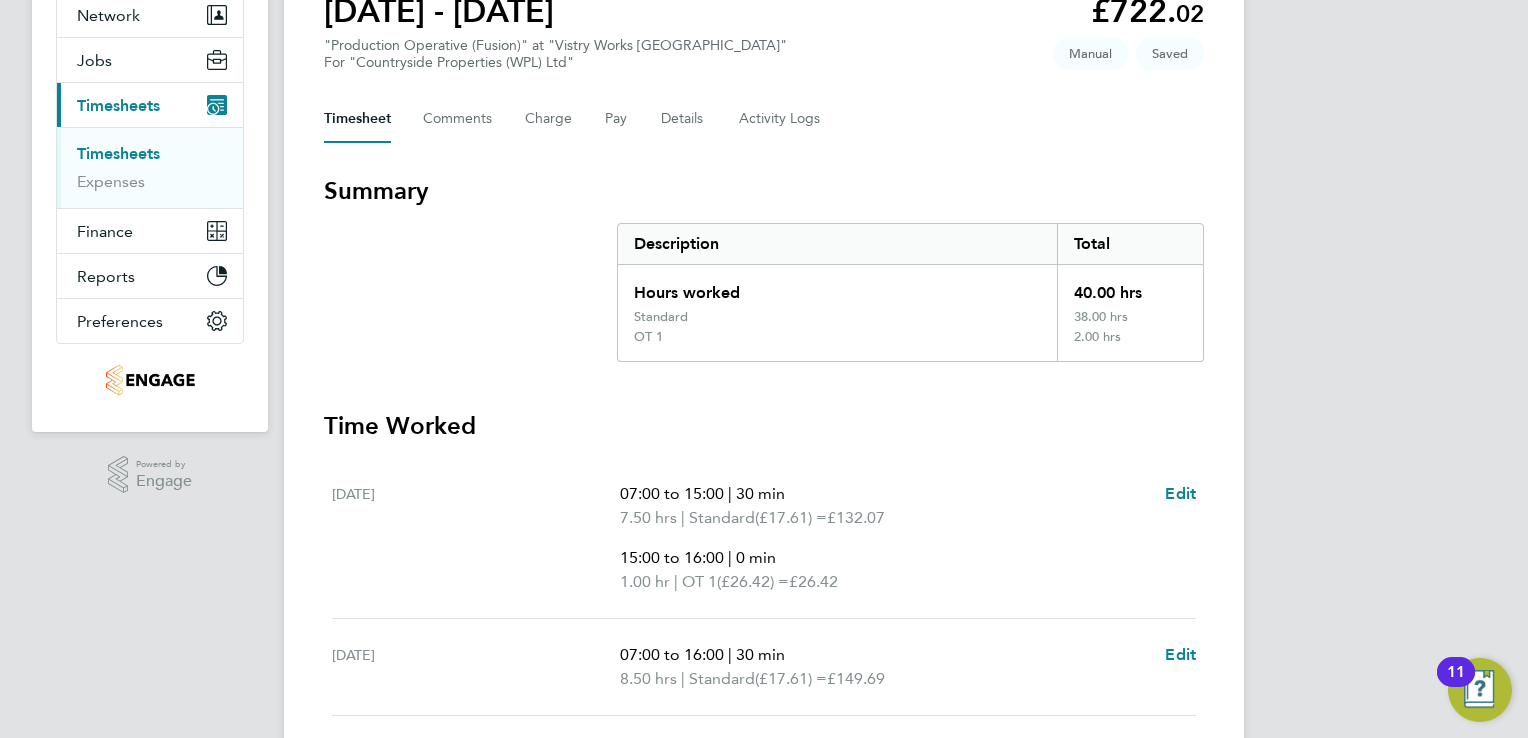 scroll, scrollTop: 240, scrollLeft: 0, axis: vertical 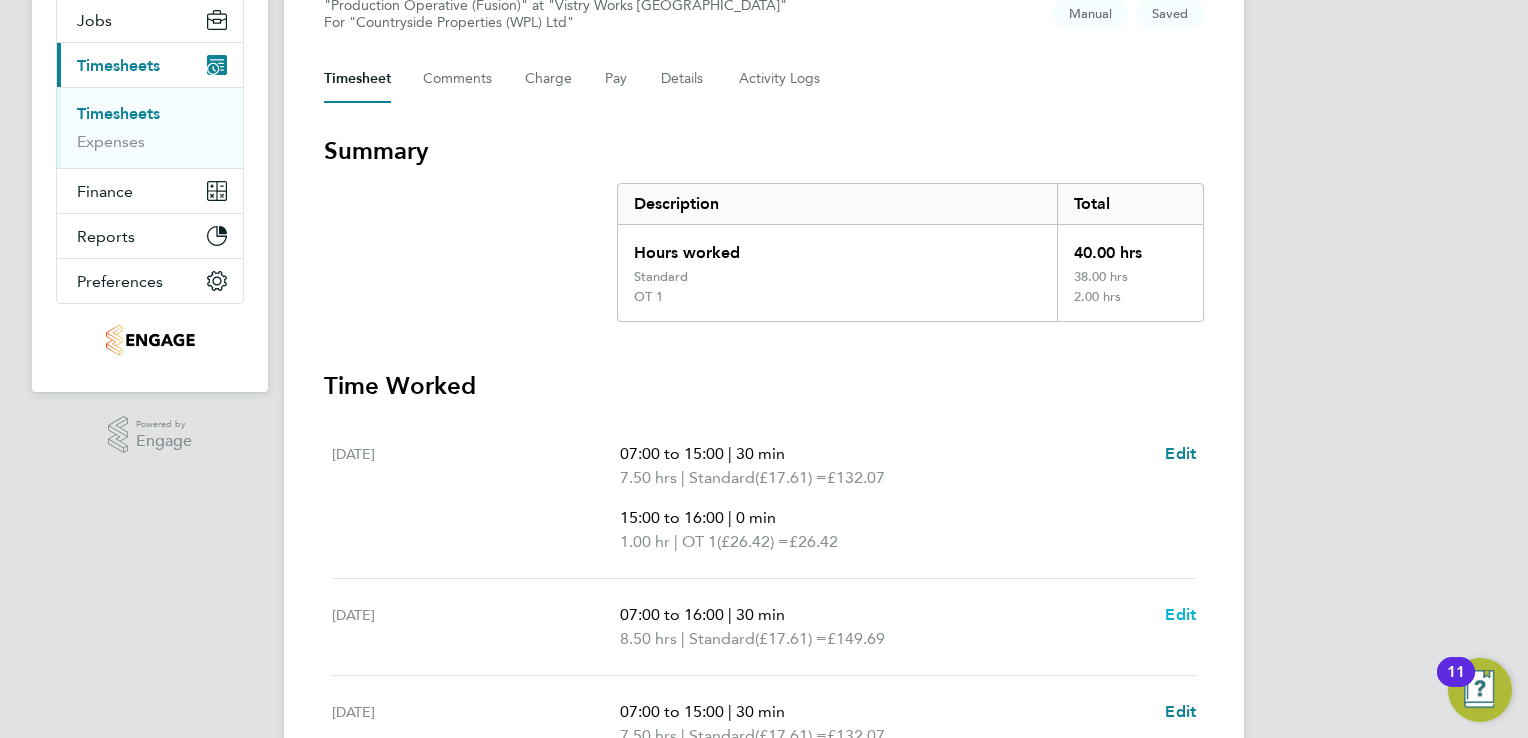click on "Edit" at bounding box center (1180, 614) 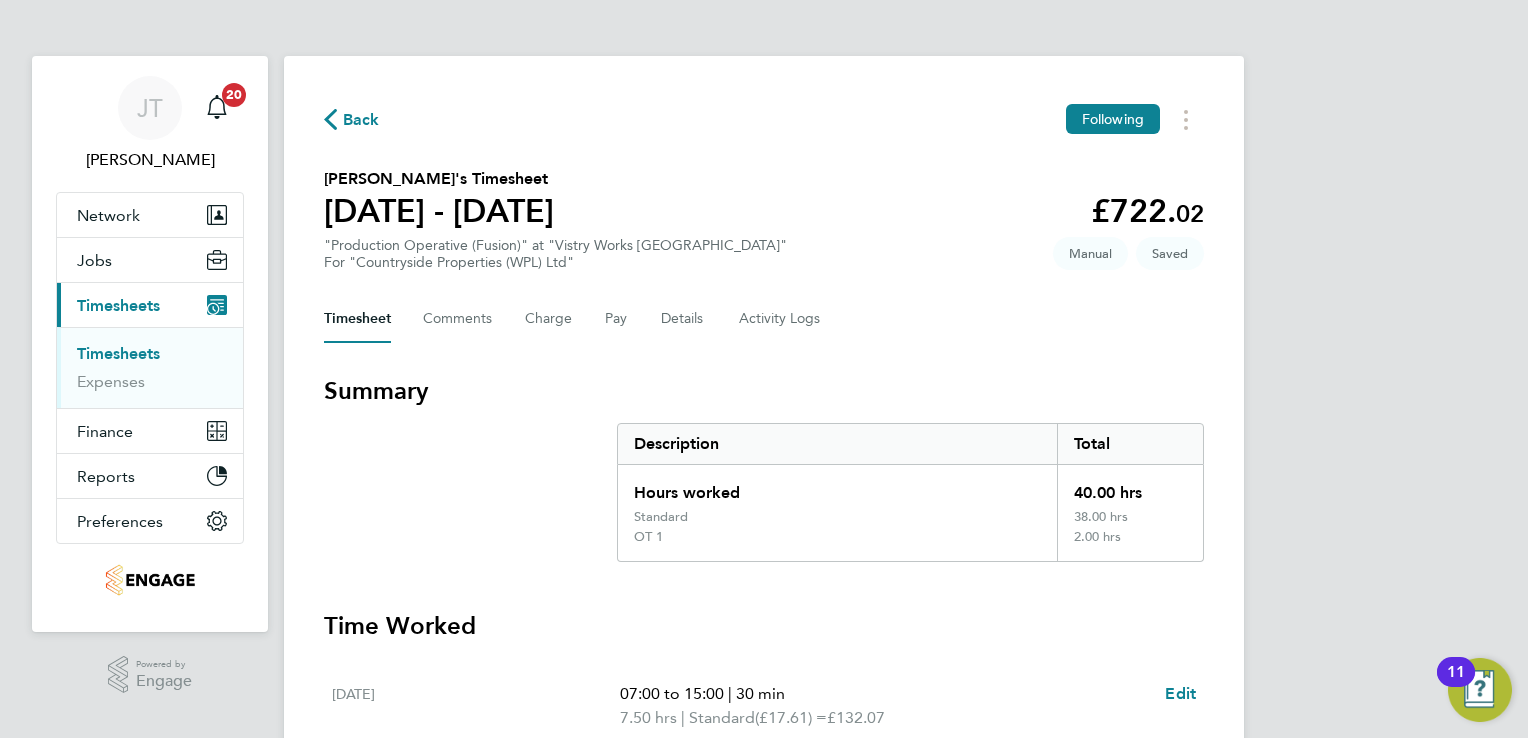 select on "30" 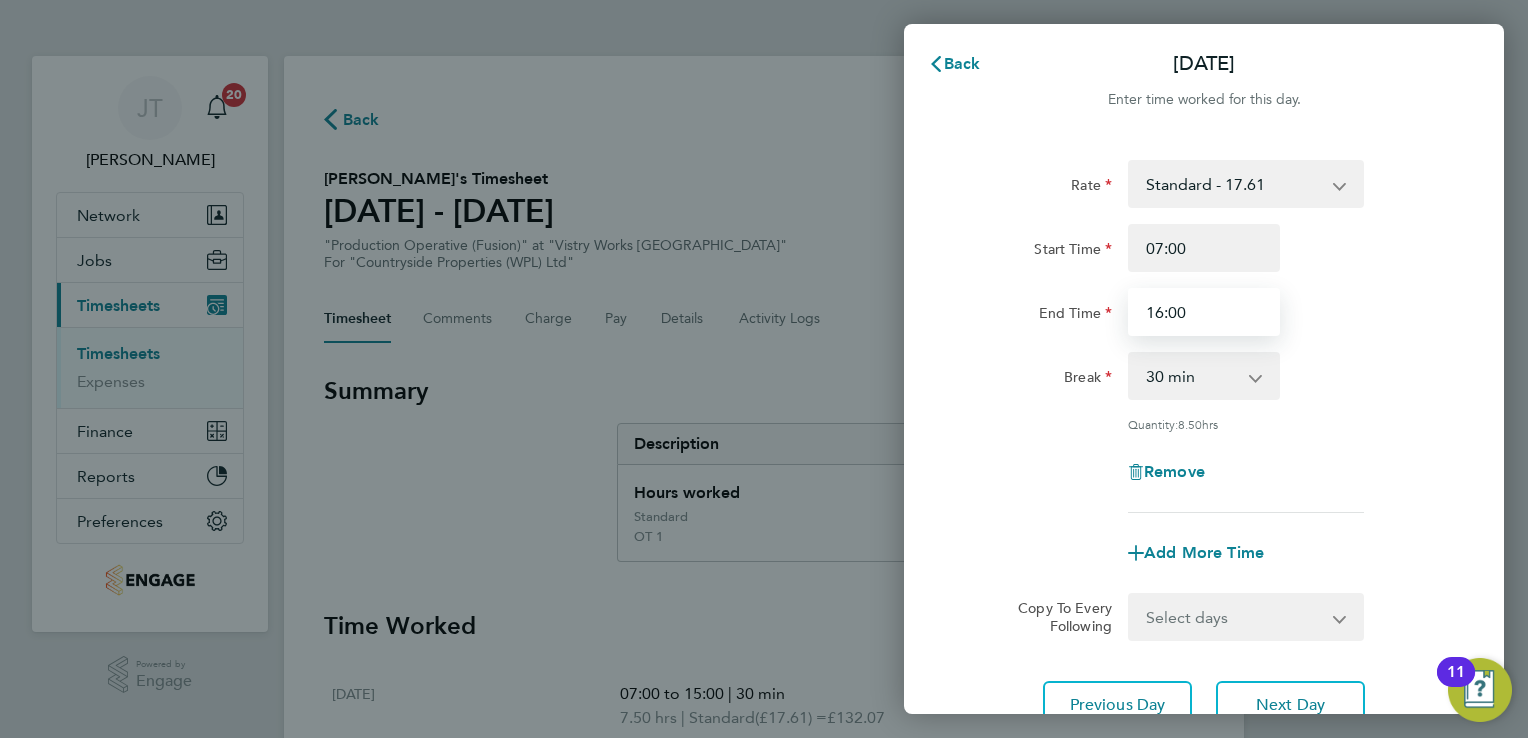click on "16:00" at bounding box center [1204, 312] 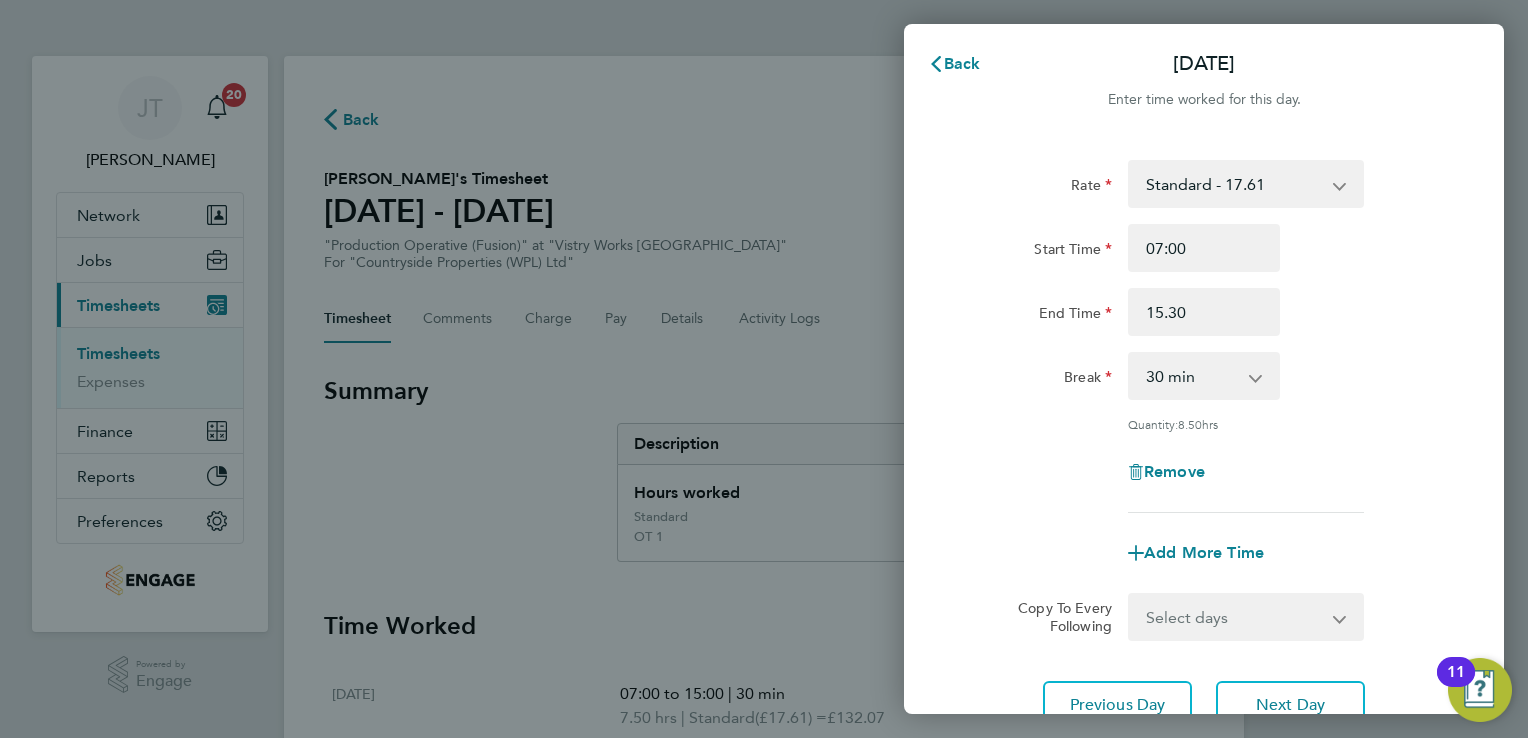 type on "15:30" 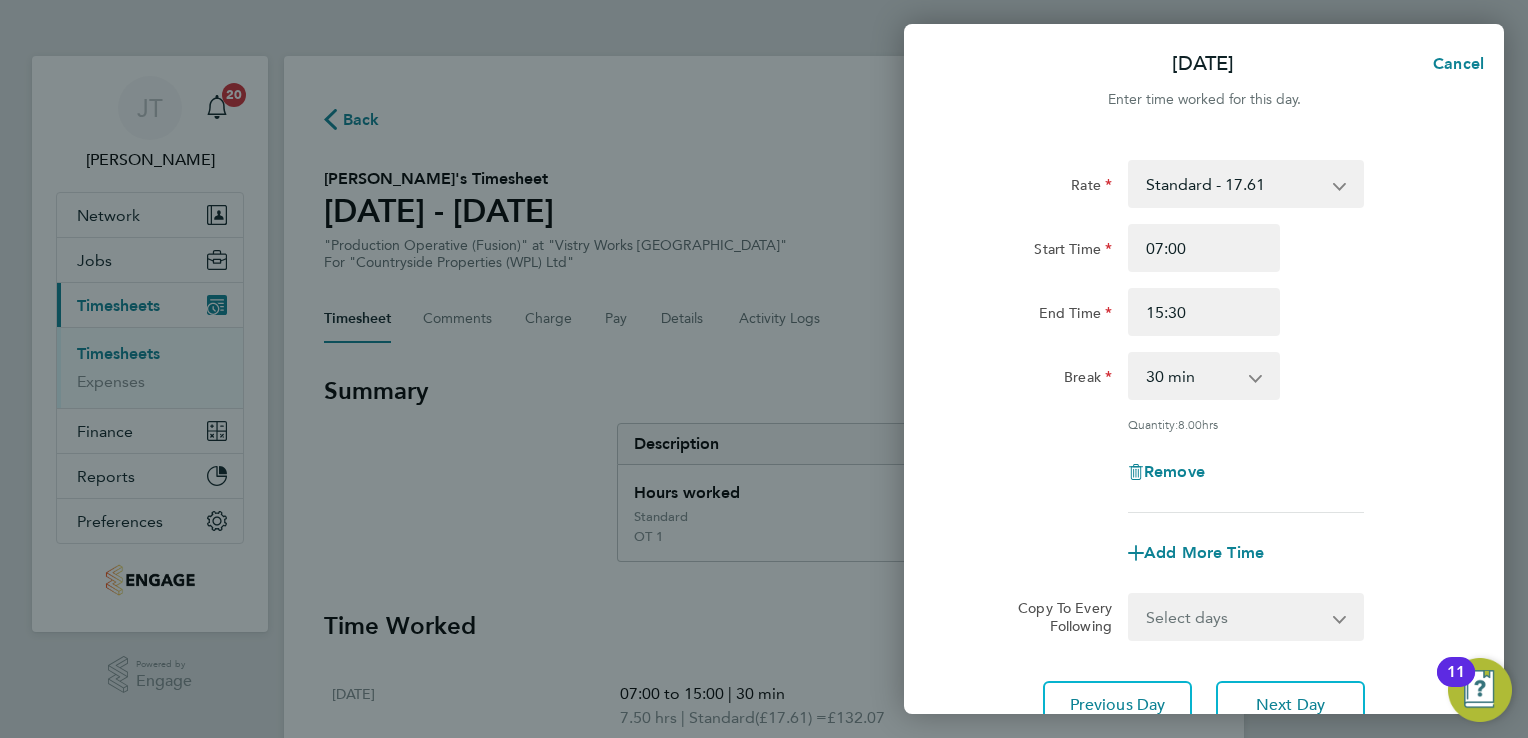 click on "Remove" 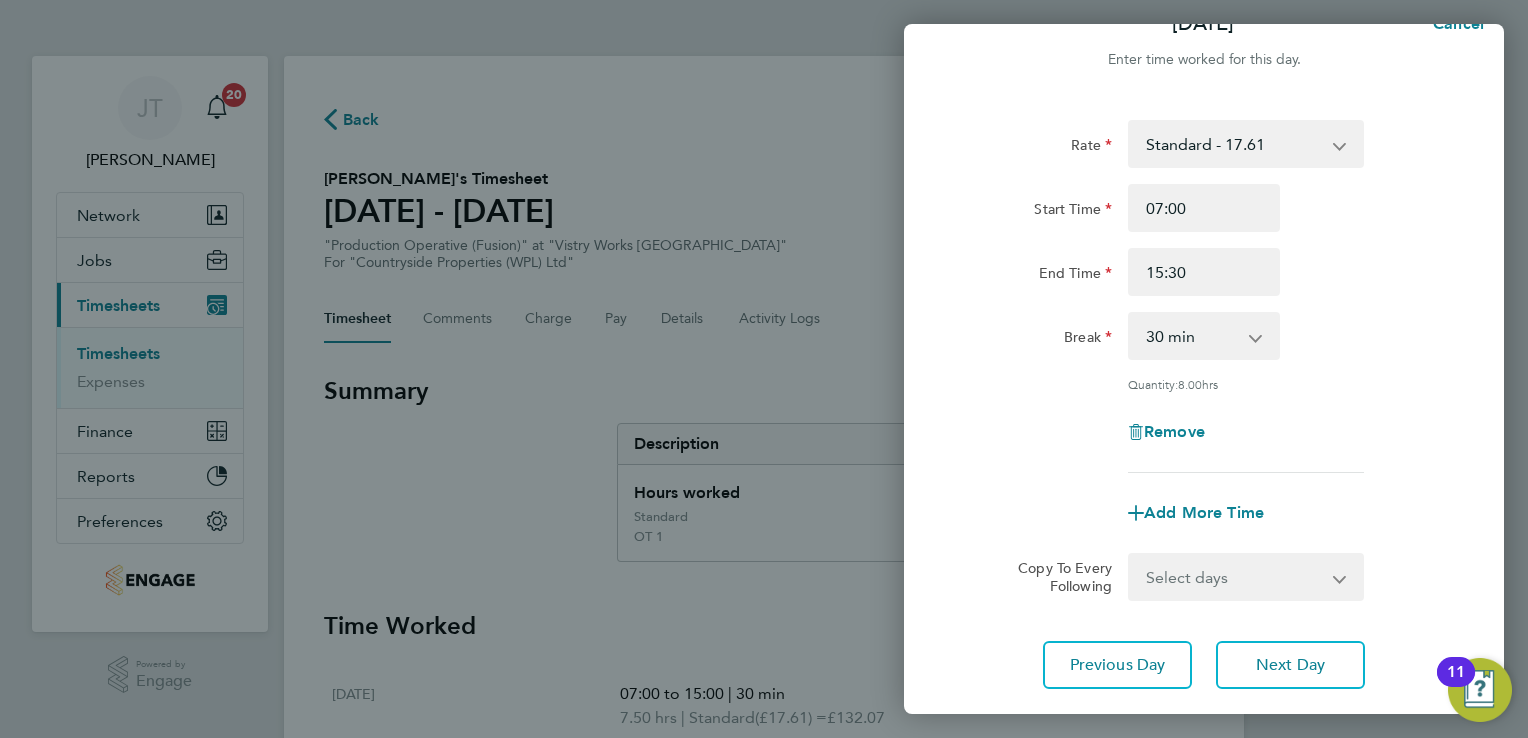 scroll, scrollTop: 164, scrollLeft: 0, axis: vertical 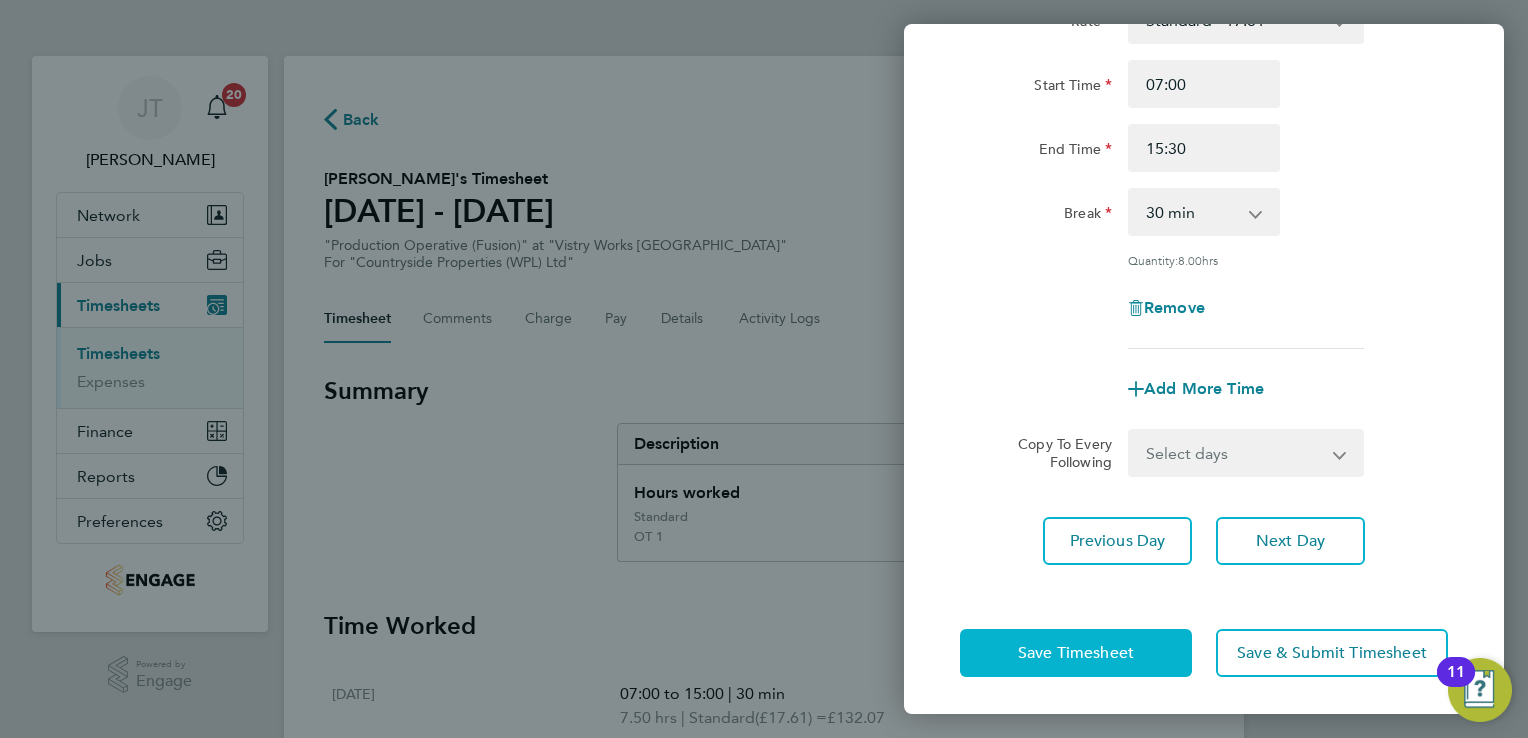 click on "Save Timesheet" 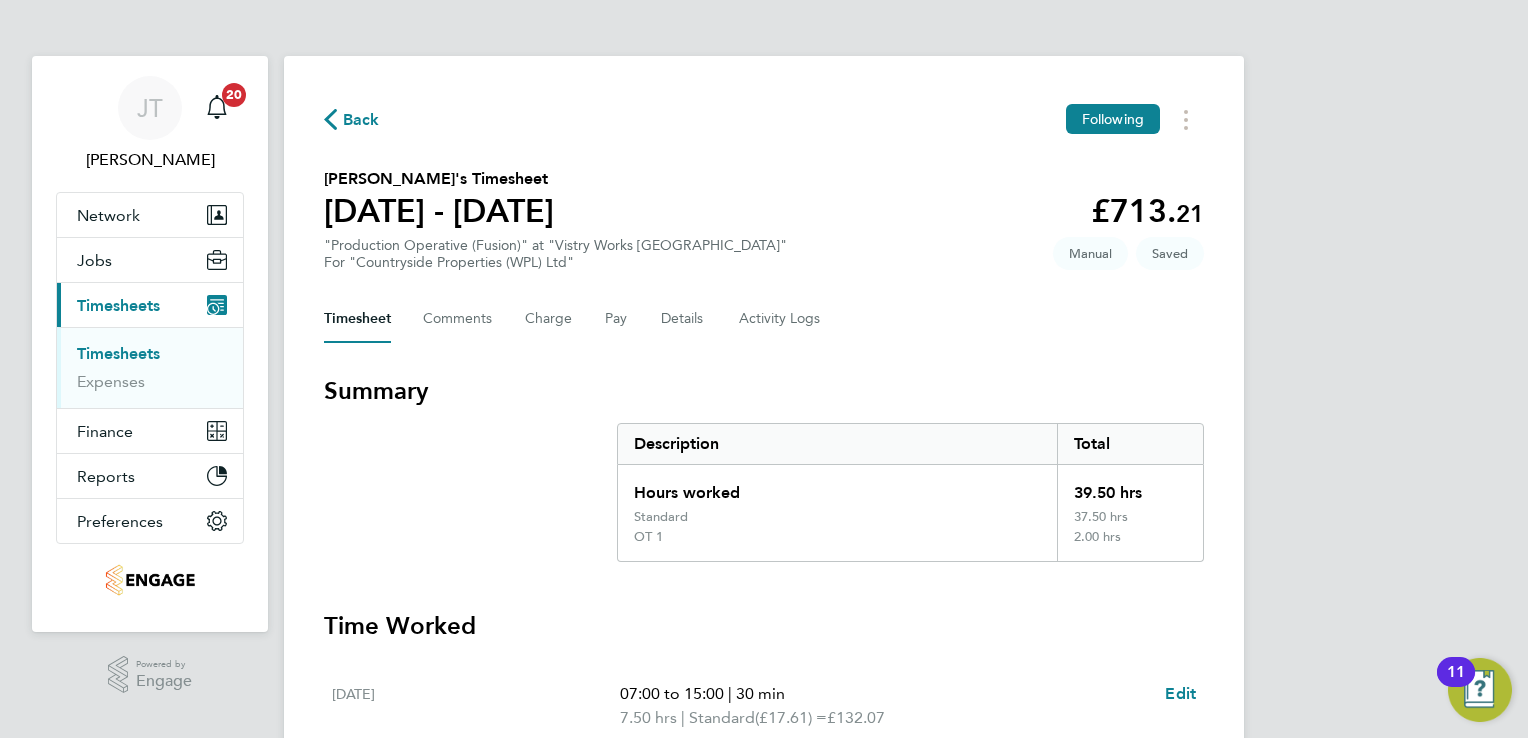 click on "Back  Following
[PERSON_NAME]'s Timesheet   [DATE] - [DATE]   £713. 21  "Production Operative (Fusion)" at "Vistry Works [GEOGRAPHIC_DATA]"  For "Countryside Properties (WPL) Ltd"  Saved   Manual   Timesheet   Comments   Charge   Pay   Details   Activity Logs   Summary   Description   Total   Hours worked   39.50 hrs   Standard   37.50 hrs   OT 1   2.00 hrs   Time Worked   [DATE]   07:00 to 15:00   |   30 min   7.50 hrs   |   Standard   (£17.61) =   £132.07   15:00 to 16:00   |   0 min   1.00 hr   |   OT 1   (£26.42) =   £26.42   Edit   [DATE]   07:00 to 15:30   |   30 min   8.00 hrs   |   Standard   (£17.61) =   £140.88   Edit   [DATE]   07:00 to 15:00   |   30 min   7.50 hrs   |   Standard   (£17.61) =   £132.07   15:00 to 16:00   |   0 min   1.00 hr   |   OT 1   (£26.42) =   £26.42   Edit   [DATE]   07:00 to 15:00   |   30 min   7.50 hrs   |   Standard   (£17.61) =   £132.07   Edit   [DATE]   07:00 to 14:30   |   30 min   7.00 hrs   |   Standard   Edit" 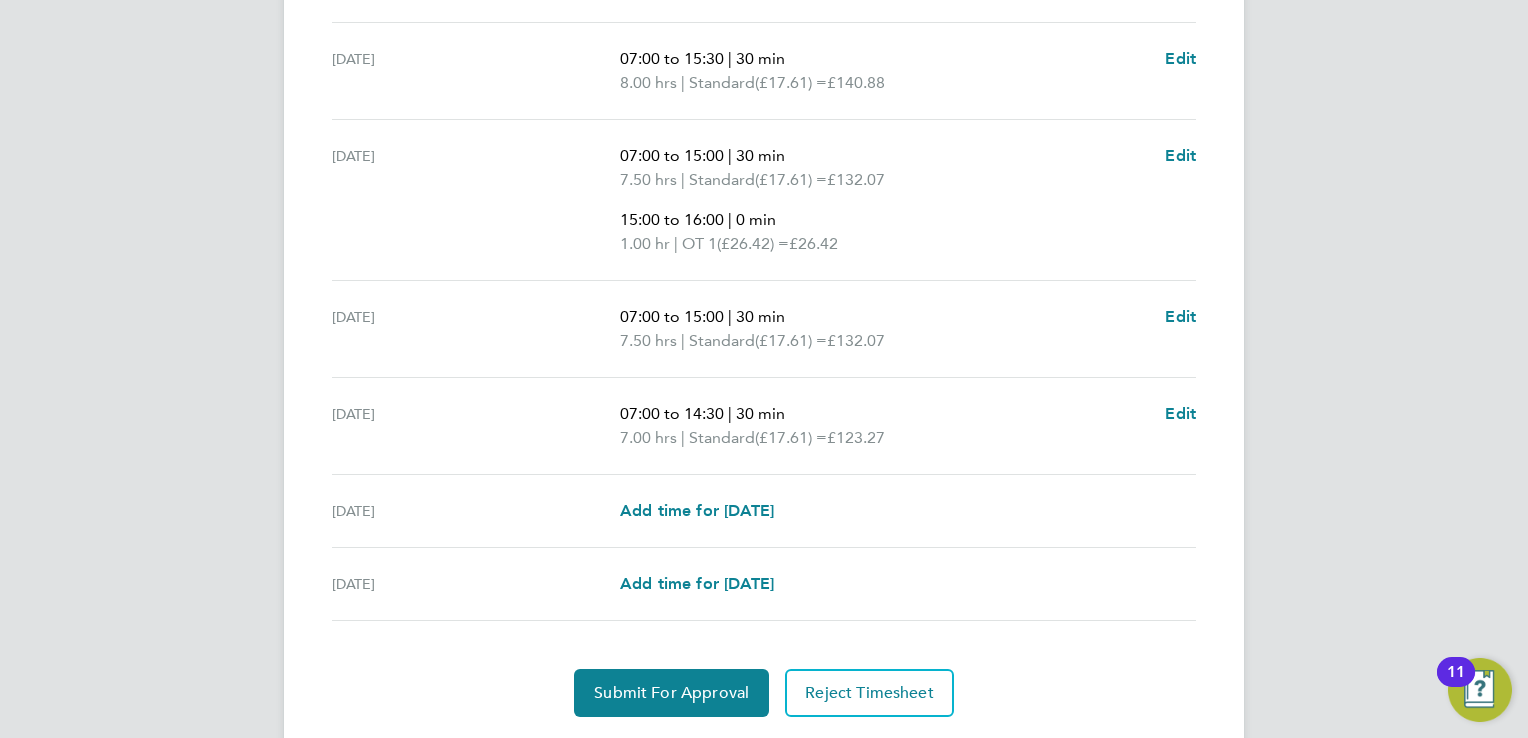 scroll, scrollTop: 852, scrollLeft: 0, axis: vertical 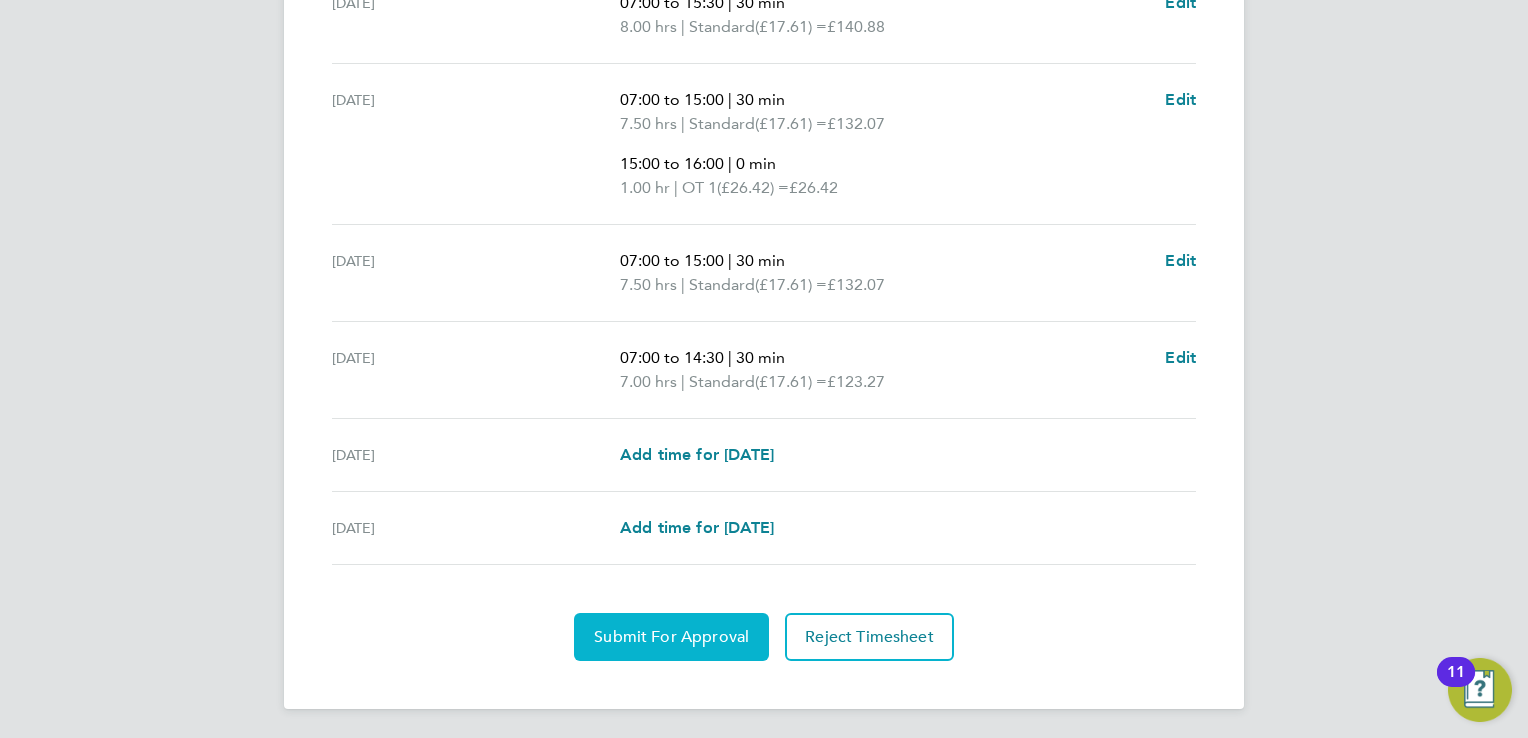 click on "Submit For Approval" 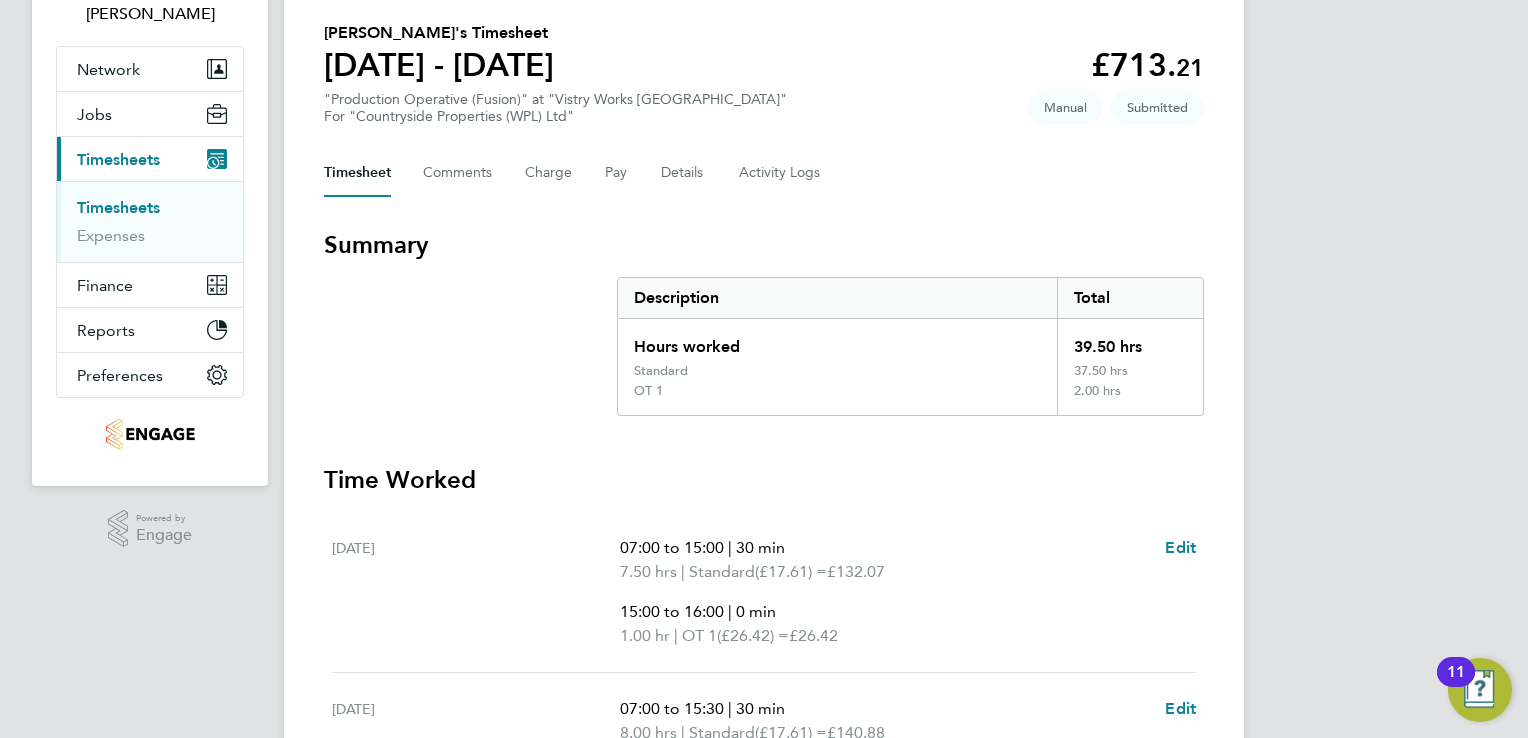 scroll, scrollTop: 91, scrollLeft: 0, axis: vertical 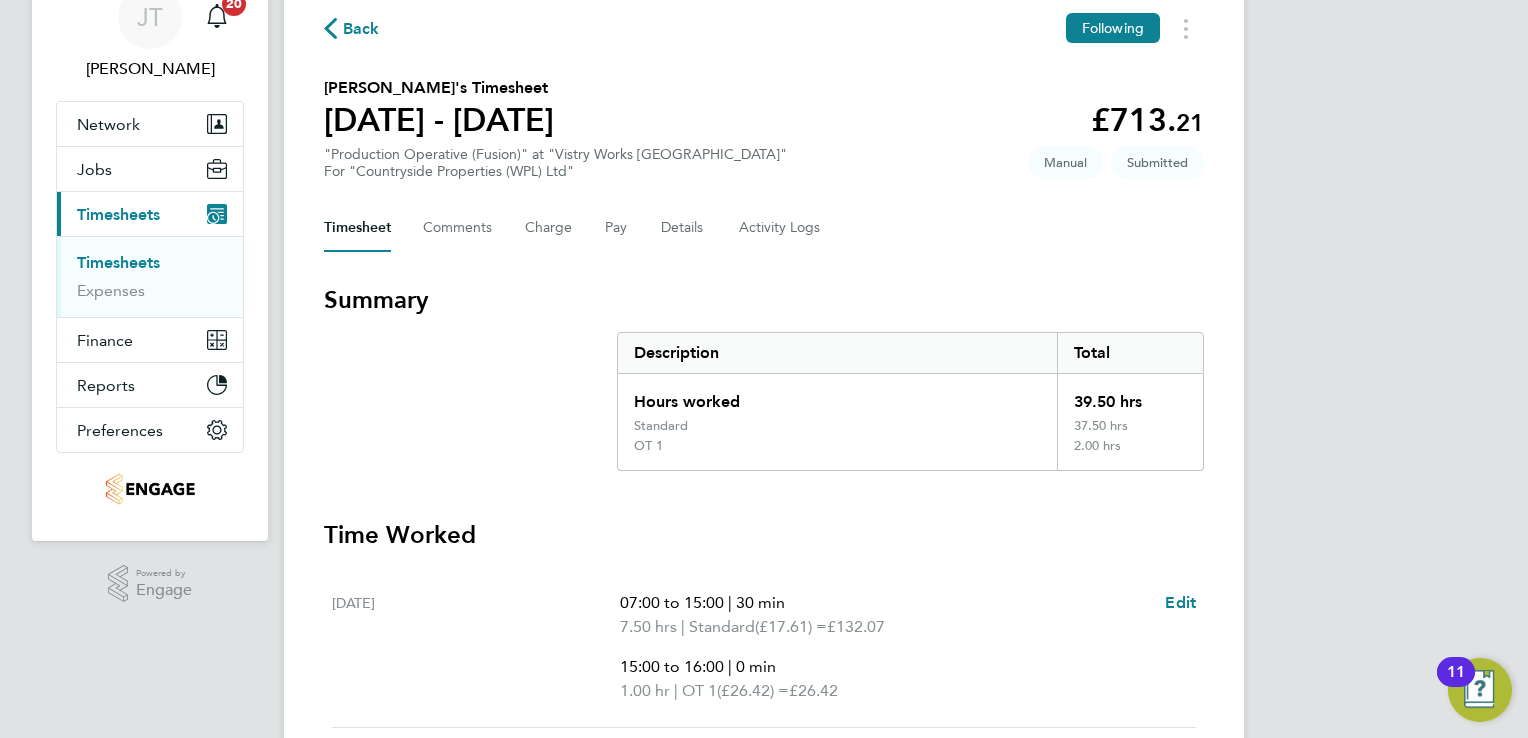 click on "Timesheets" at bounding box center (118, 262) 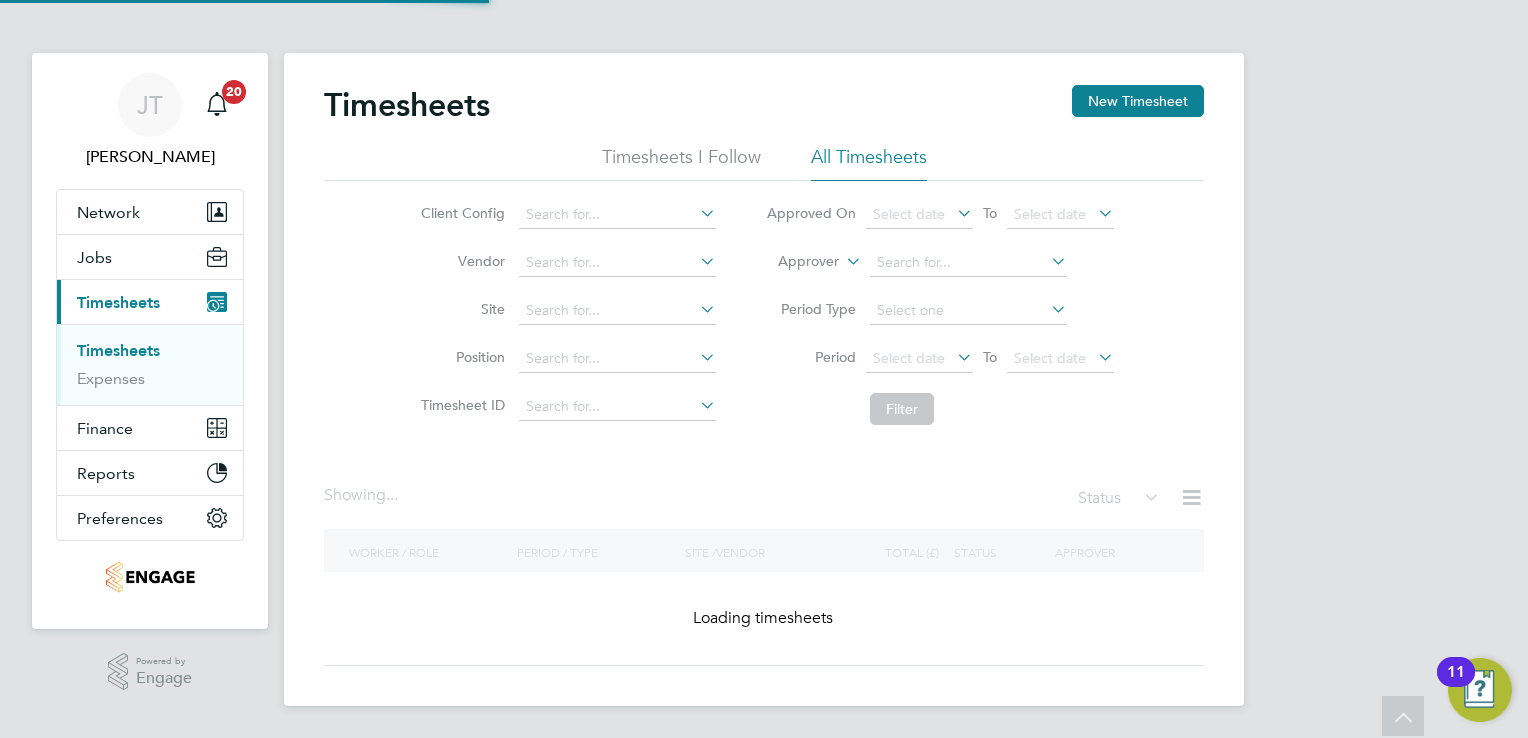 scroll, scrollTop: 0, scrollLeft: 0, axis: both 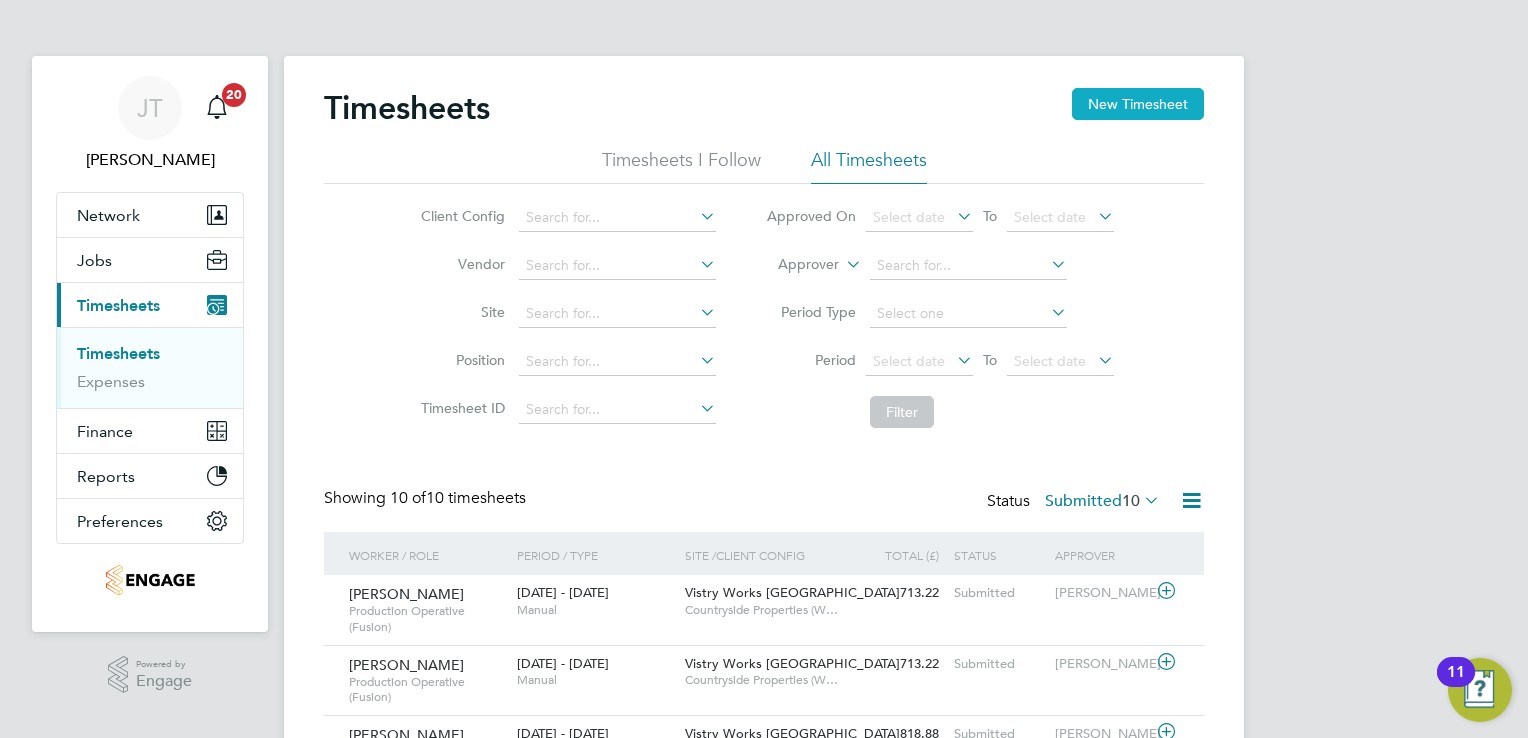 click on "New Timesheet" 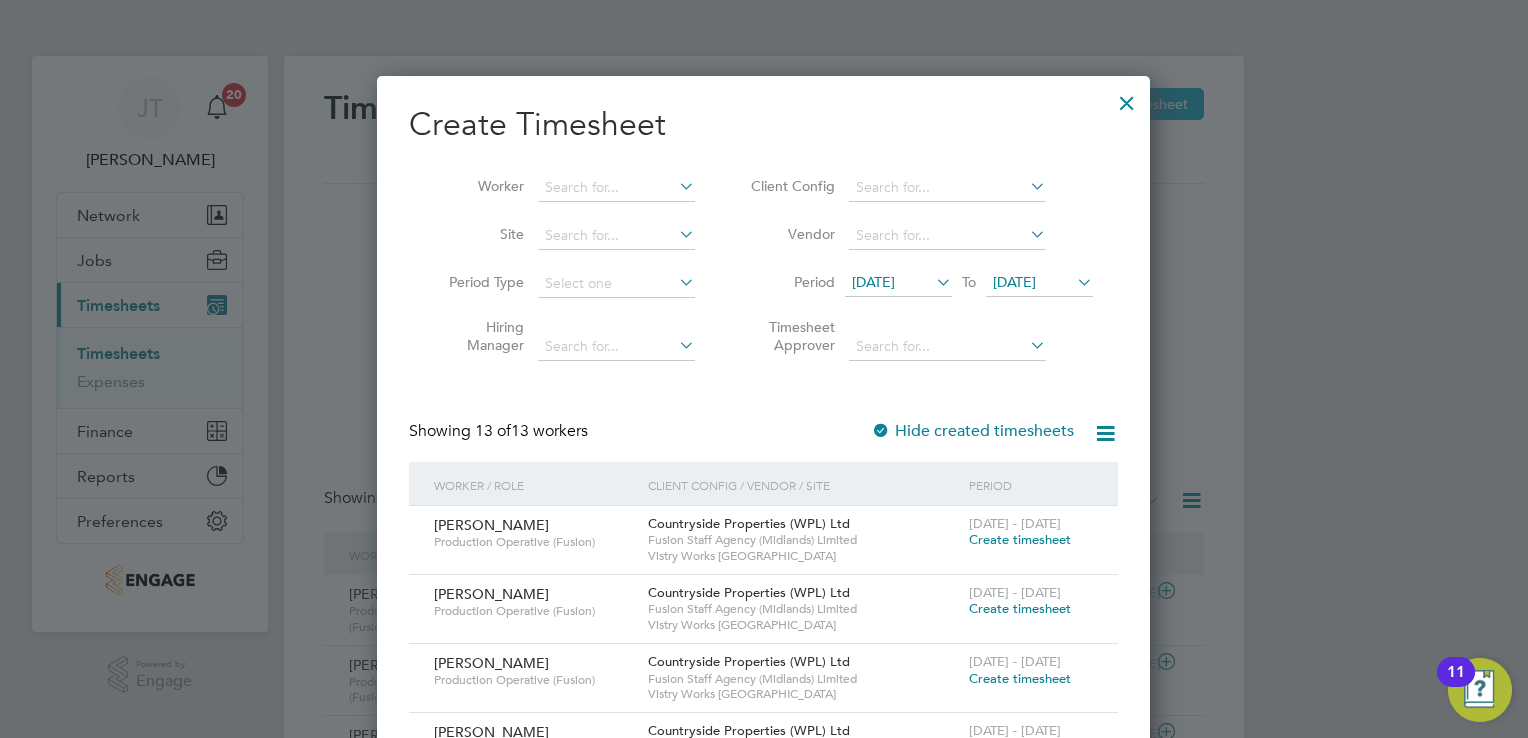 type 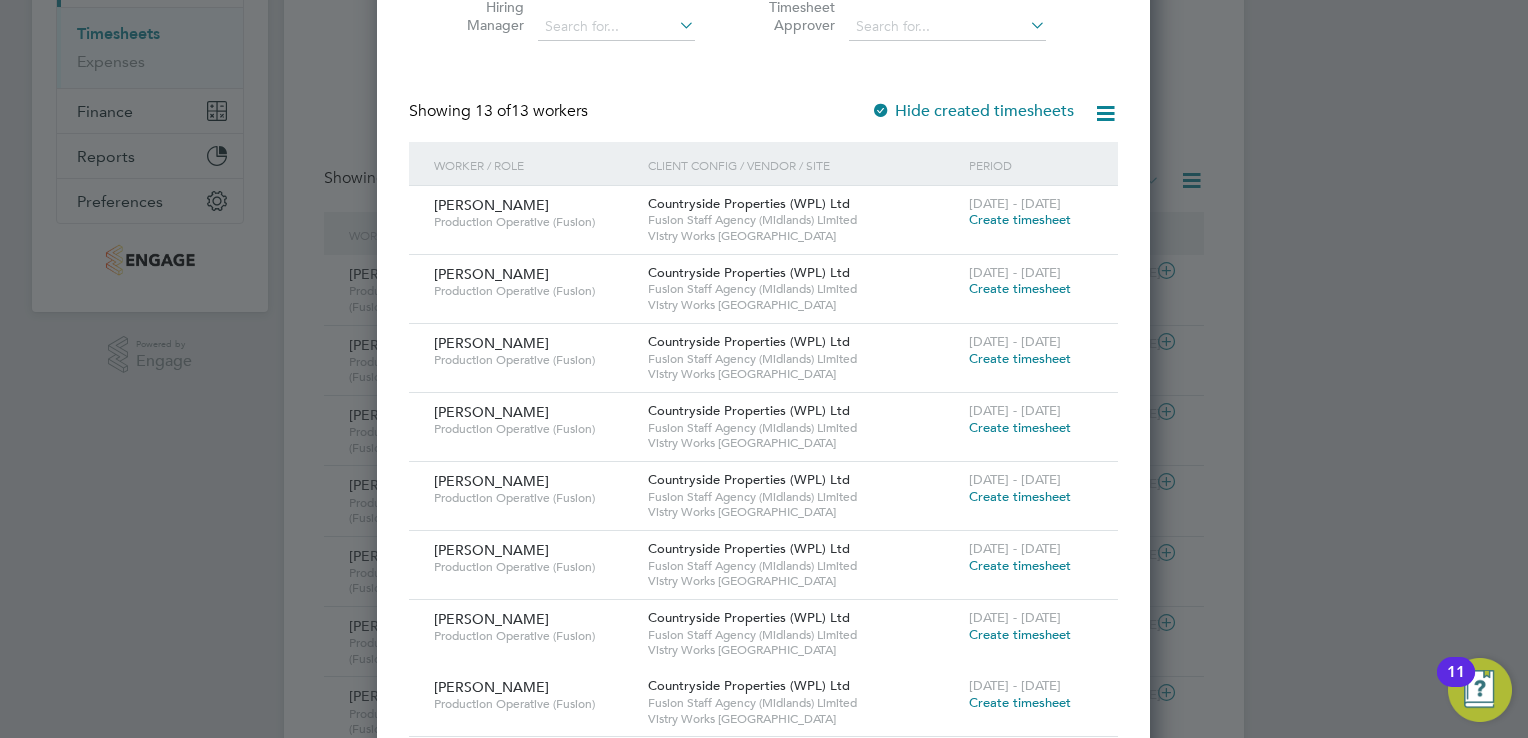 click on "Create timesheet" at bounding box center (1020, 634) 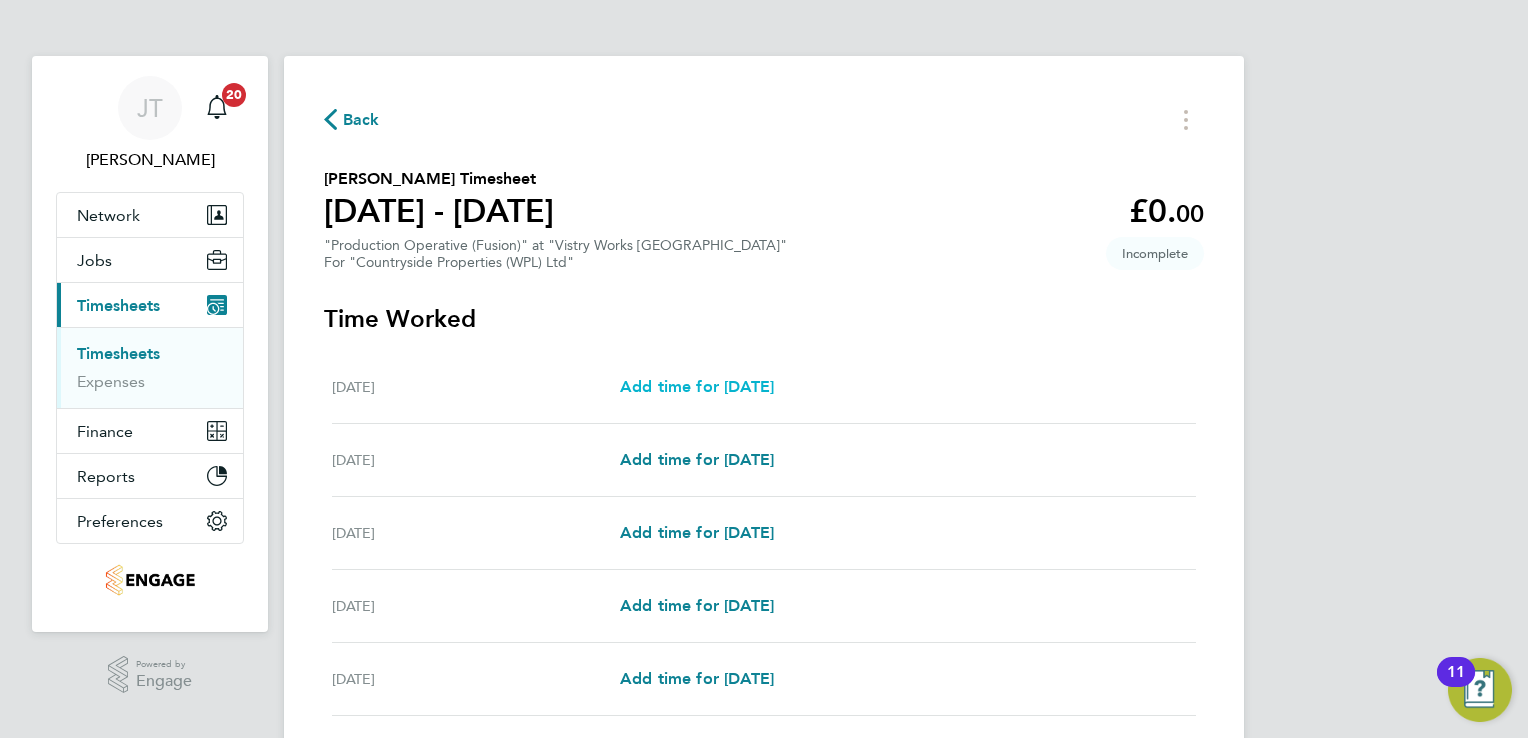 click on "Add time for [DATE]" at bounding box center (697, 386) 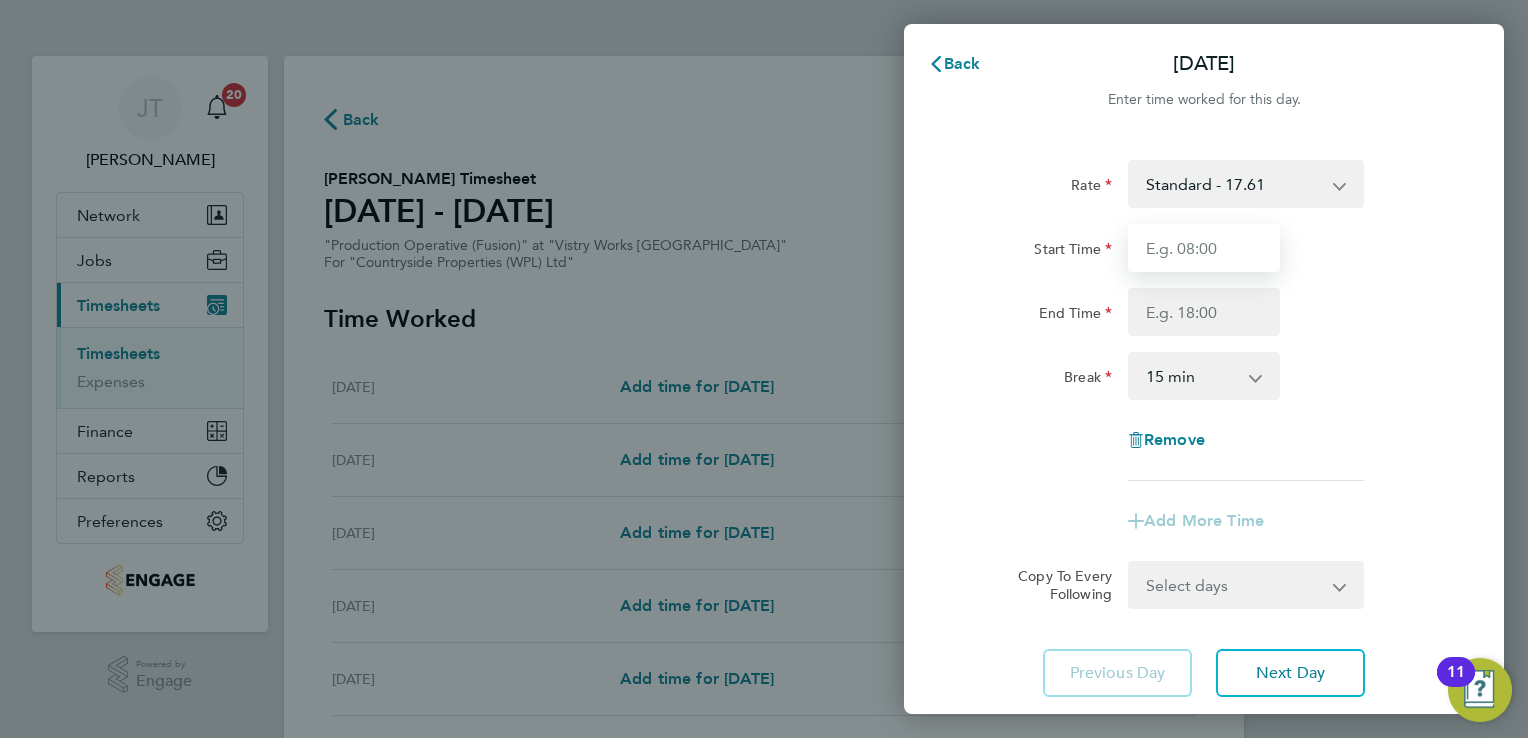 click on "Start Time" at bounding box center [1204, 248] 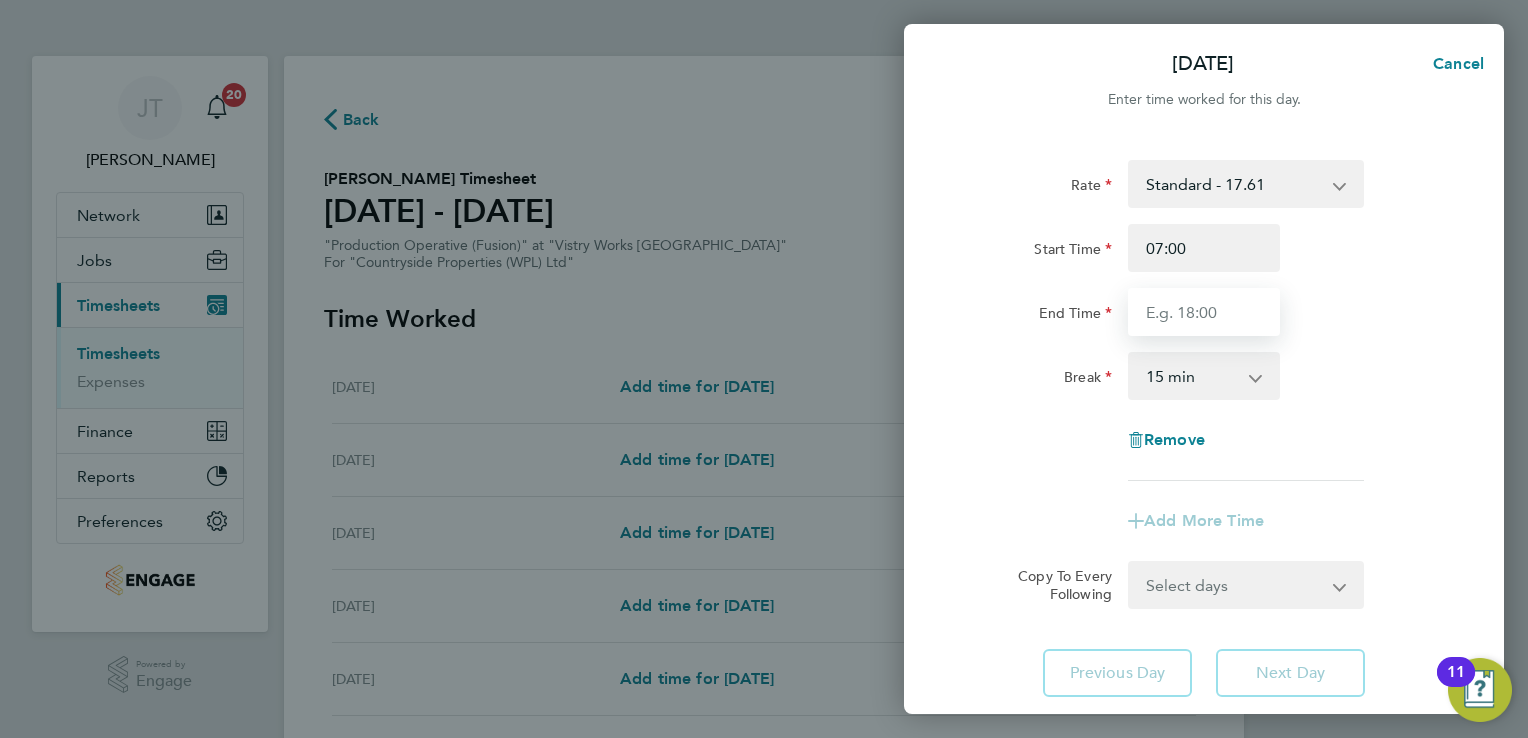 click on "End Time" at bounding box center [1204, 312] 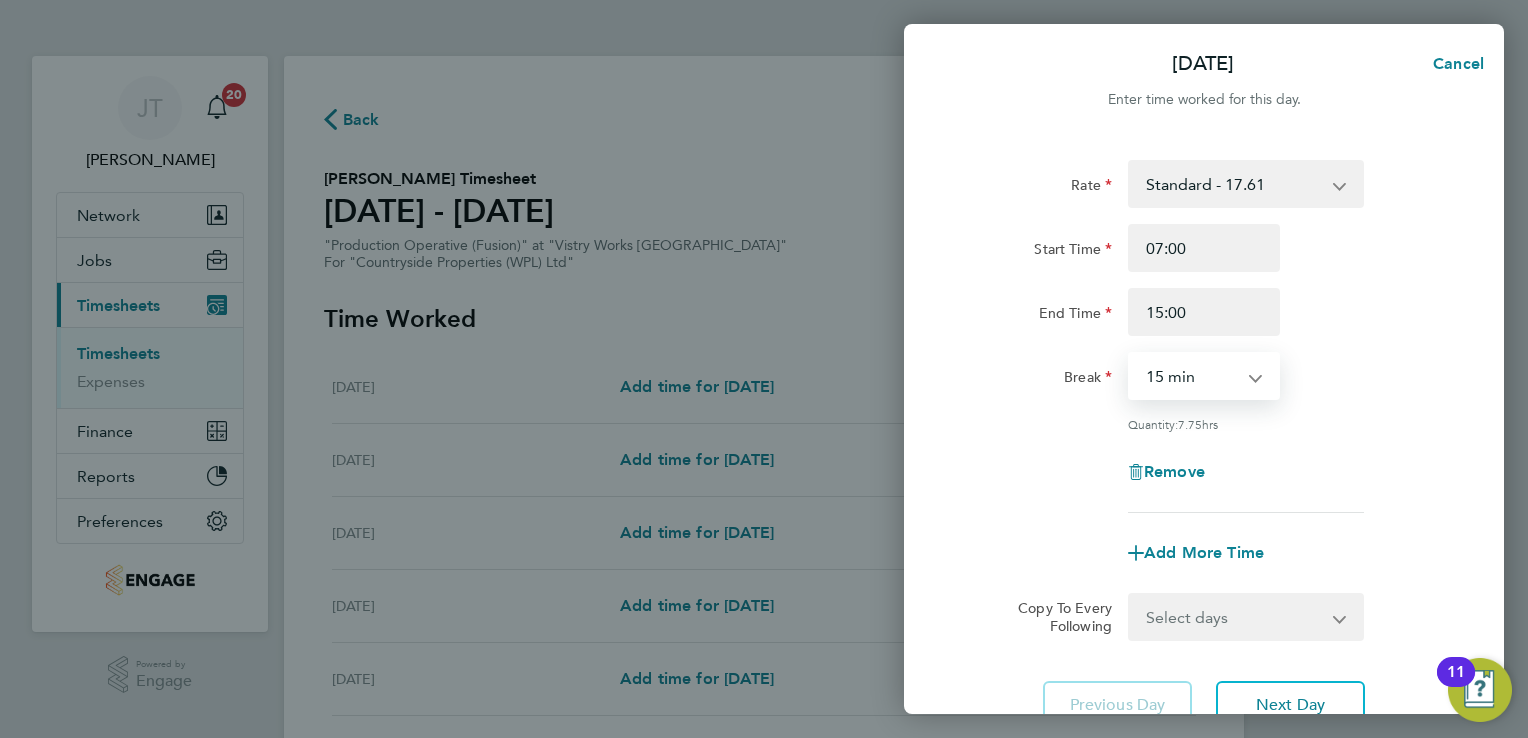 click on "0 min   15 min   30 min   45 min   60 min   75 min   90 min" at bounding box center [1192, 376] 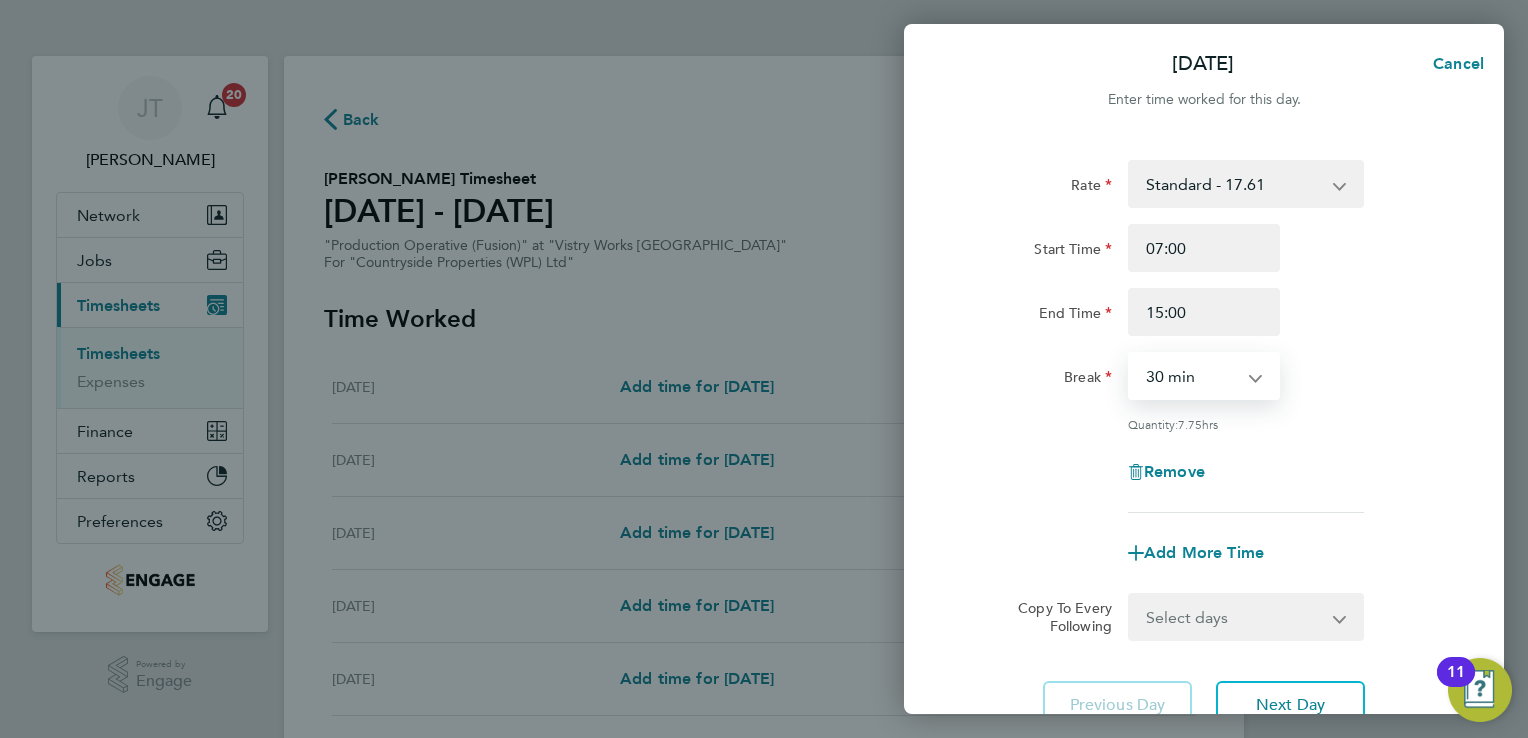click on "0 min   15 min   30 min   45 min   60 min   75 min   90 min" at bounding box center [1192, 376] 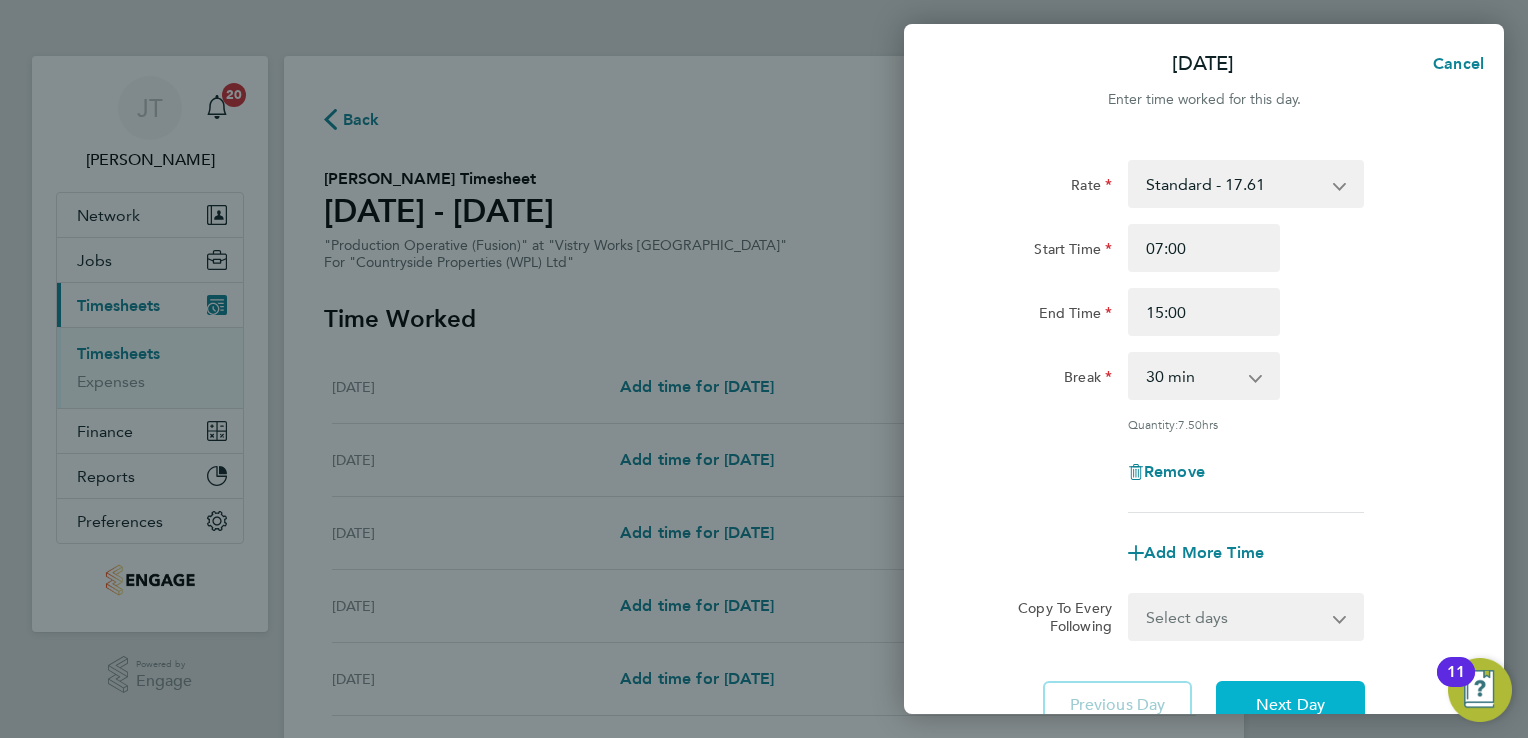 click on "Next Day" 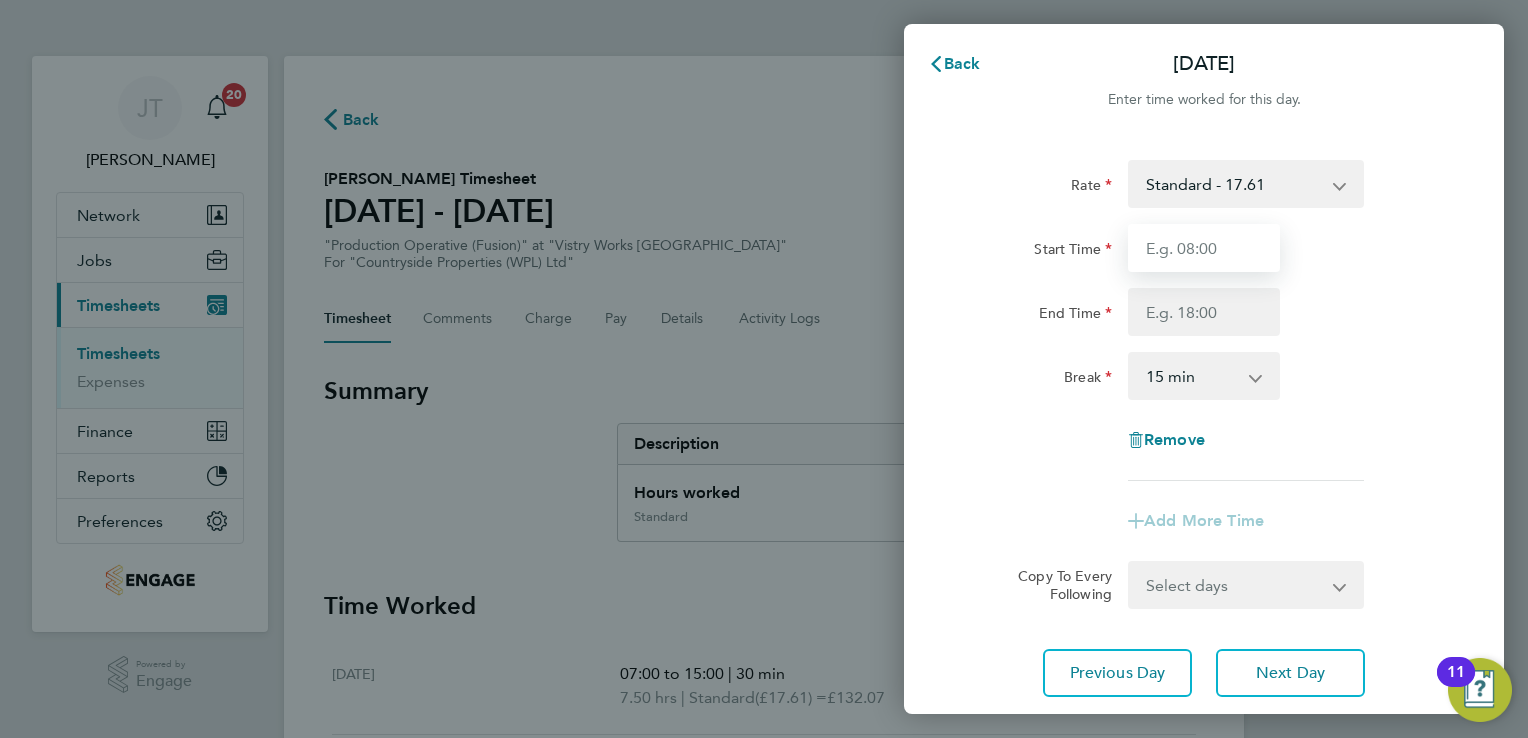 click on "Start Time" at bounding box center (1204, 248) 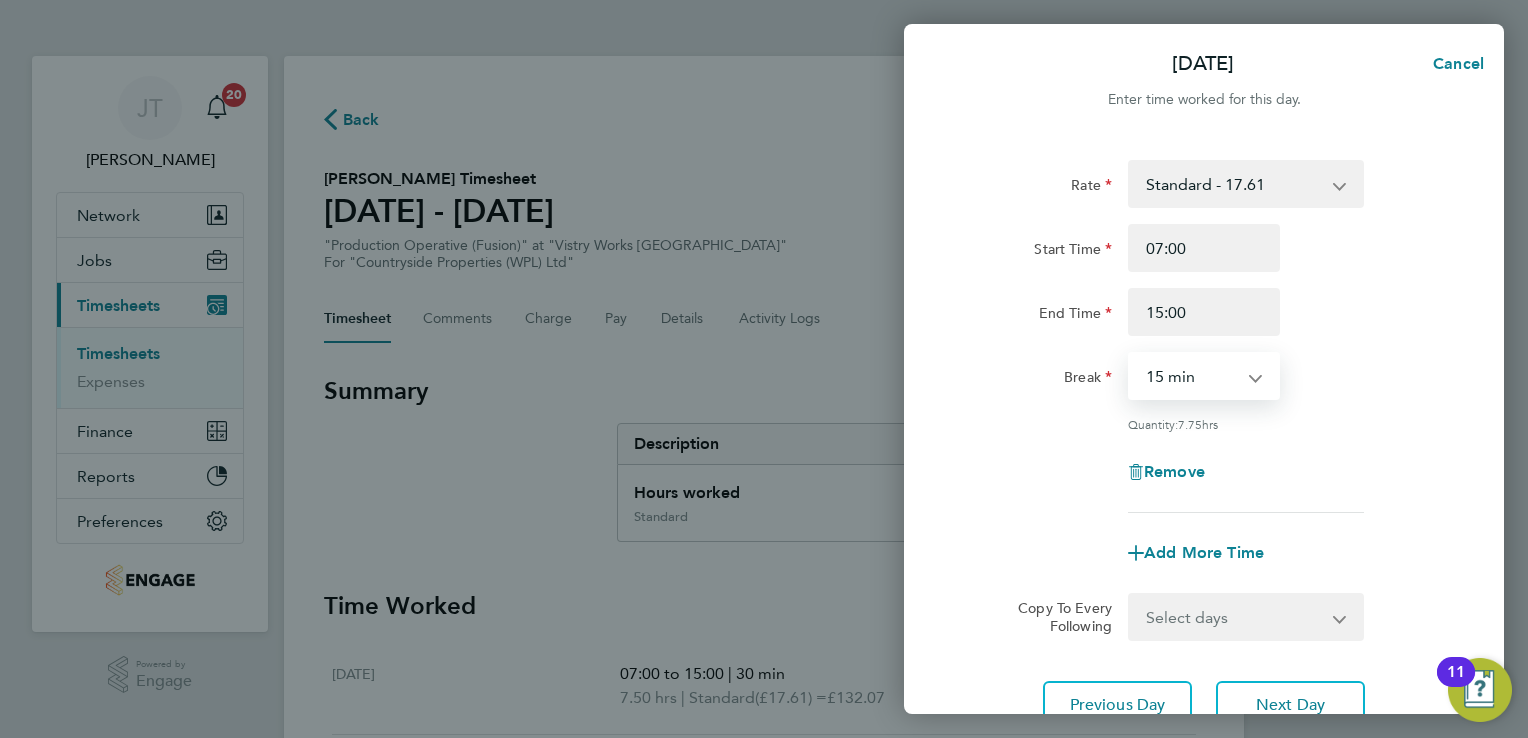 drag, startPoint x: 1203, startPoint y: 373, endPoint x: 1211, endPoint y: 470, distance: 97.32934 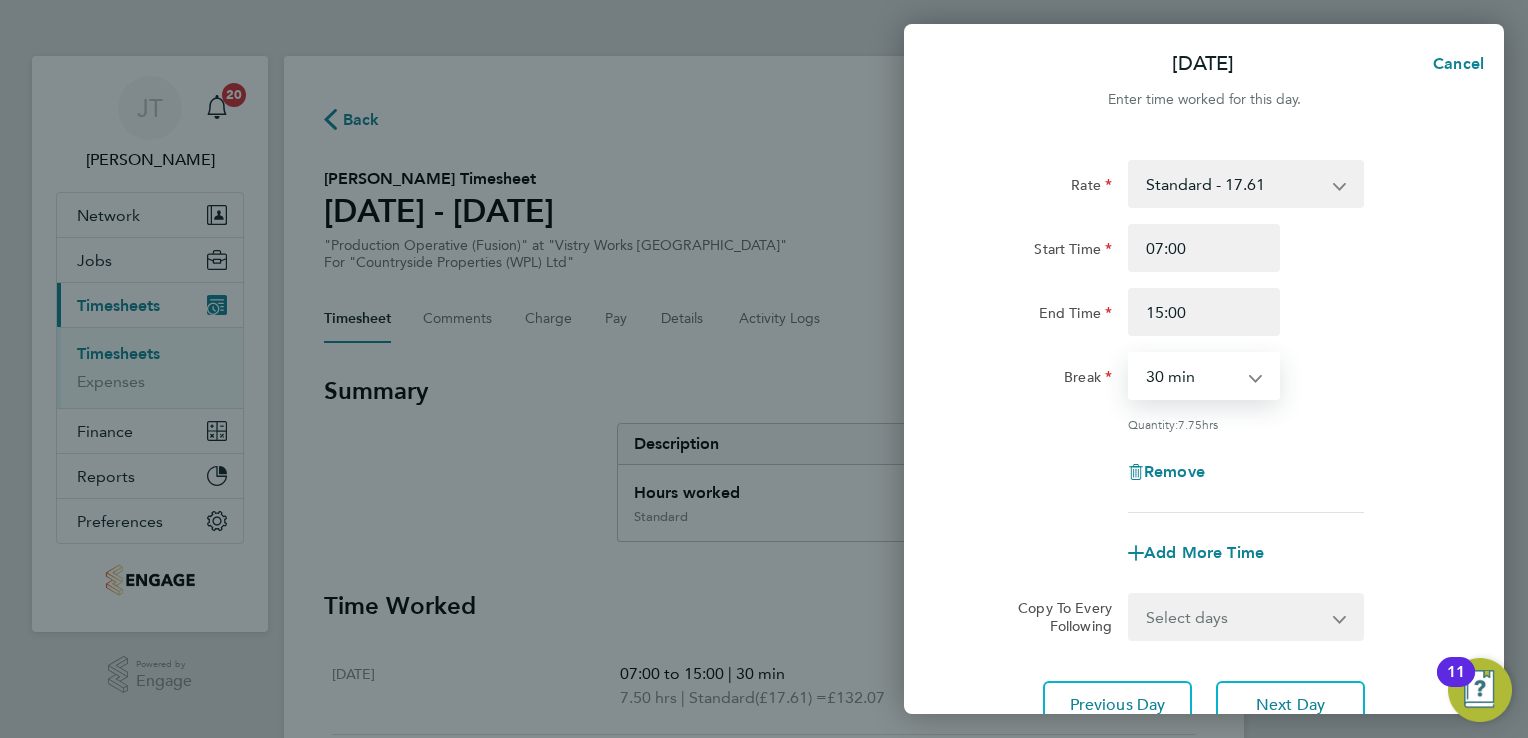 click on "0 min   15 min   30 min   45 min   60 min   75 min   90 min" at bounding box center [1192, 376] 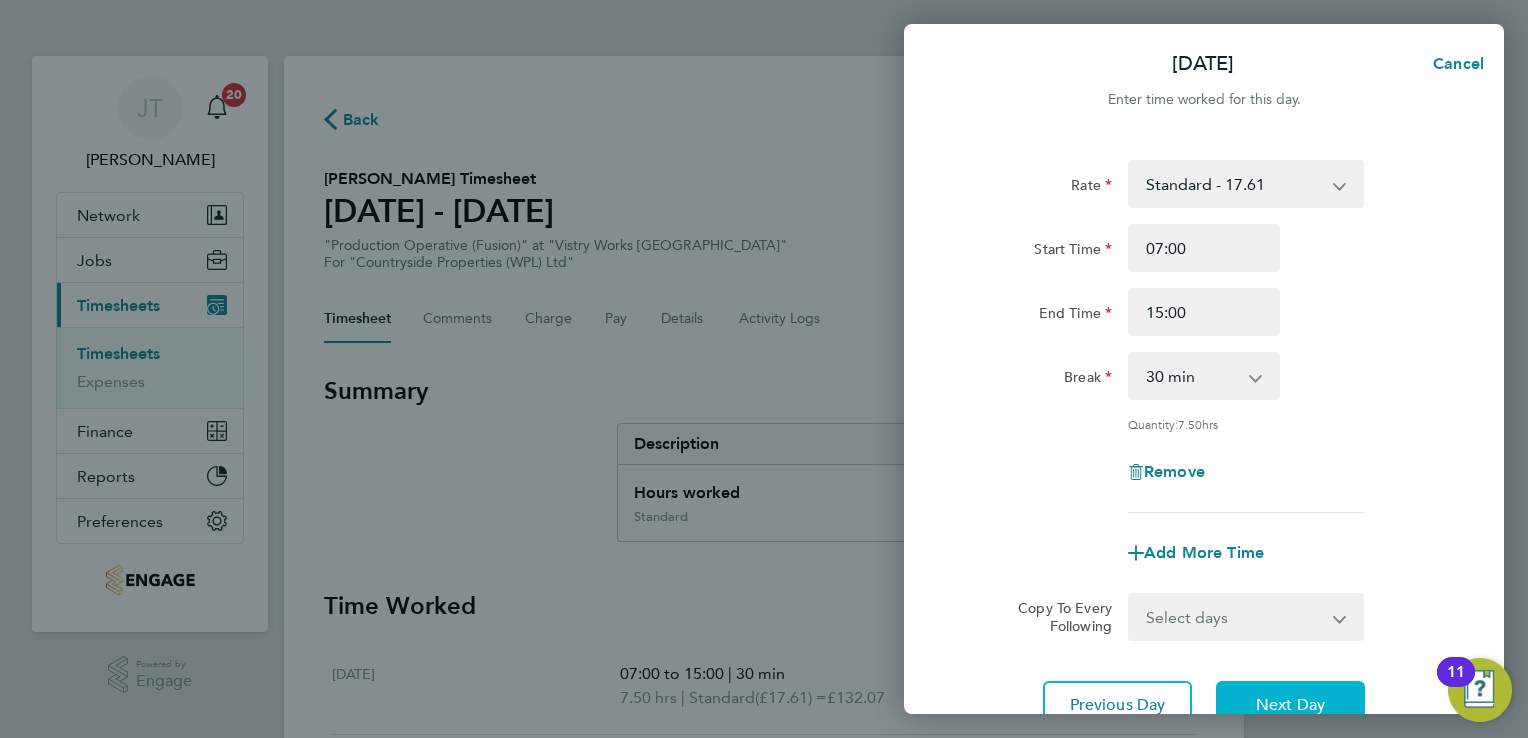 click on "Next Day" 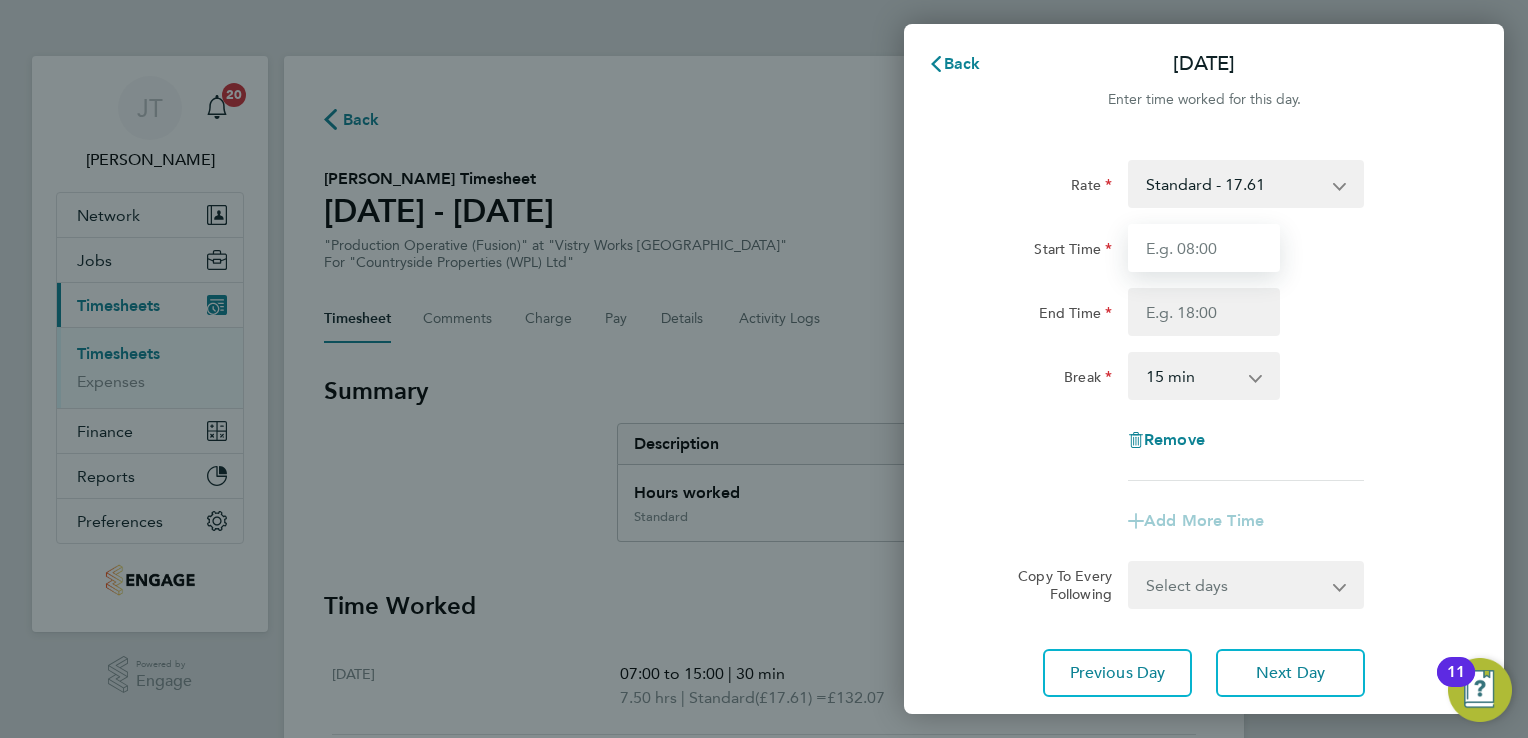 click on "Start Time" at bounding box center [1204, 248] 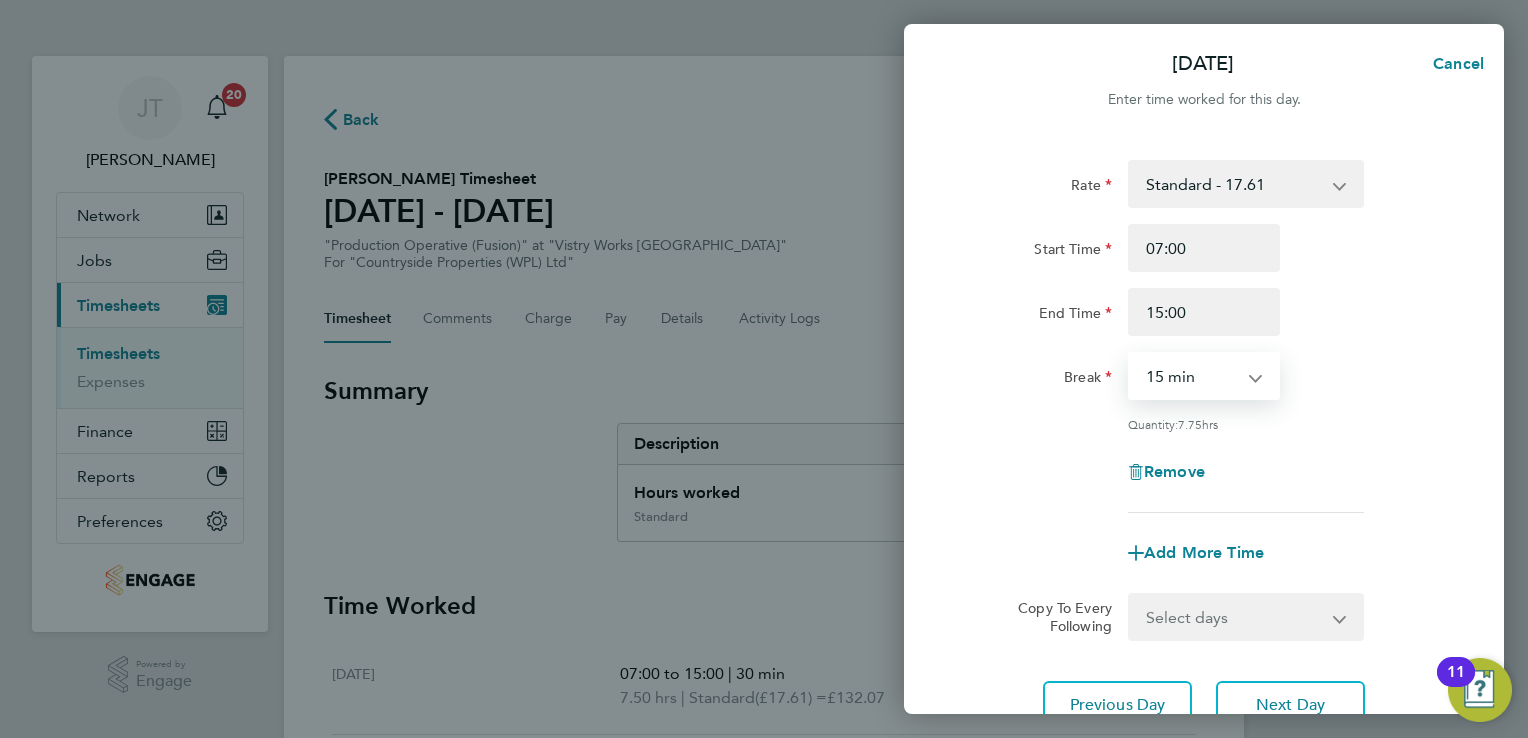 click on "0 min   15 min   30 min   45 min   60 min   75 min   90 min" at bounding box center [1192, 376] 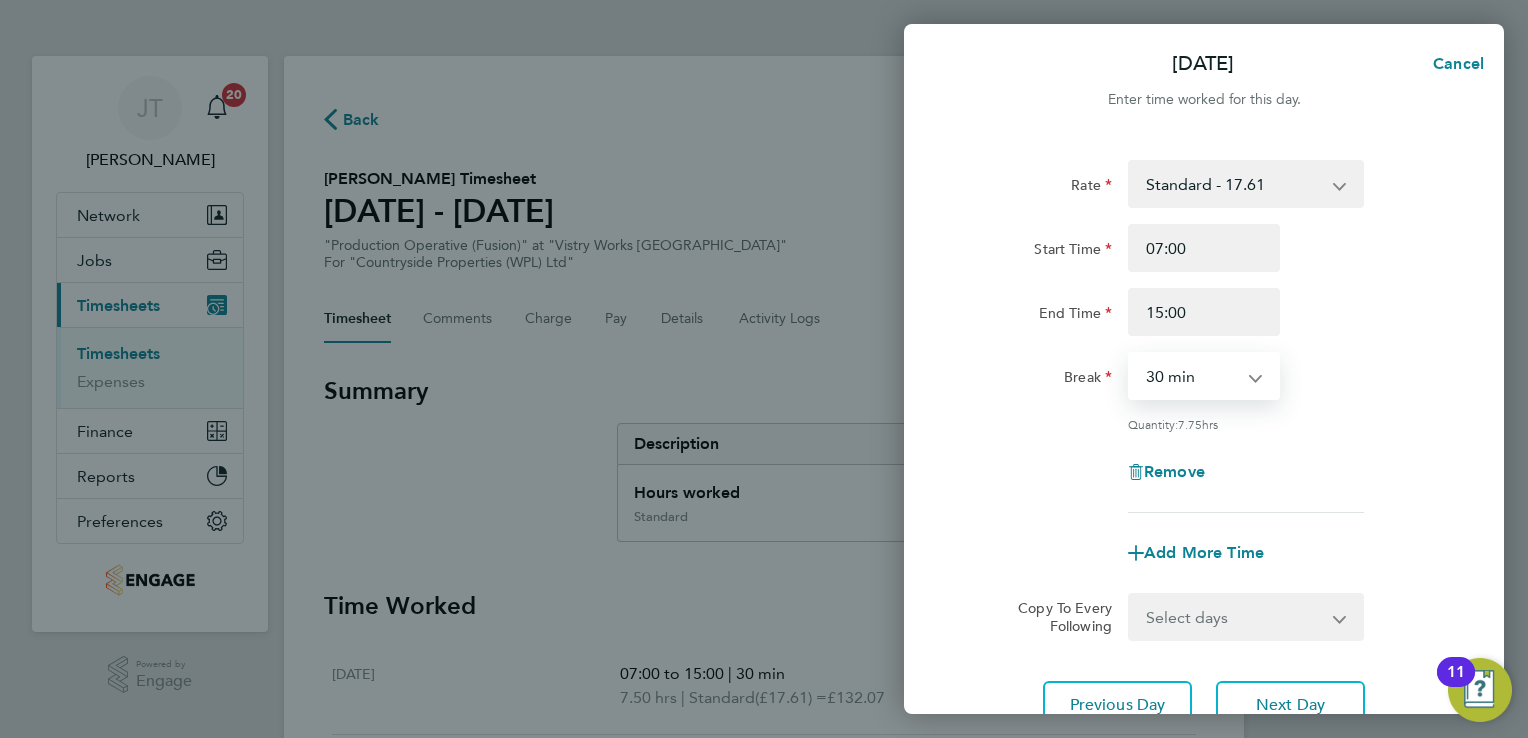 click on "0 min   15 min   30 min   45 min   60 min   75 min   90 min" at bounding box center [1192, 376] 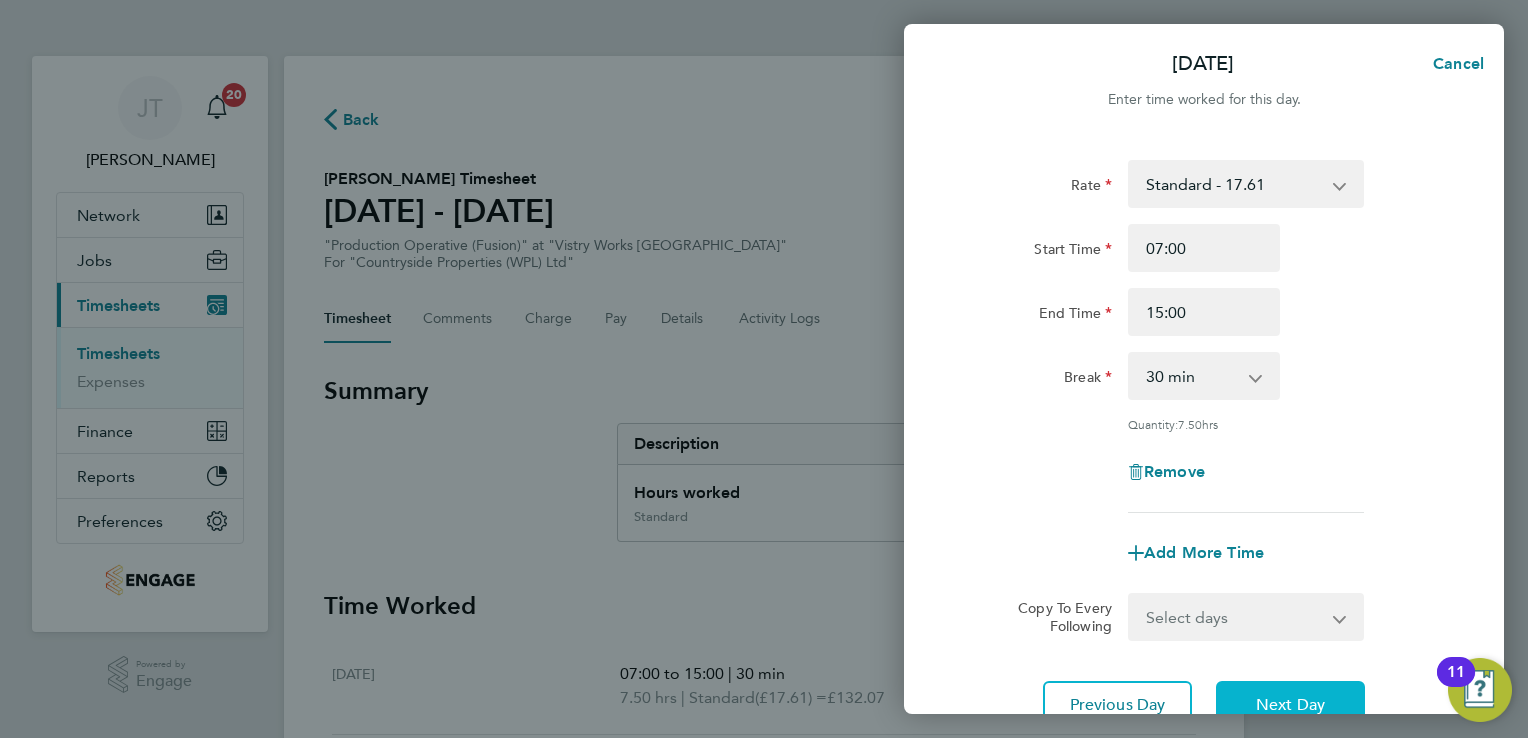 click on "Next Day" 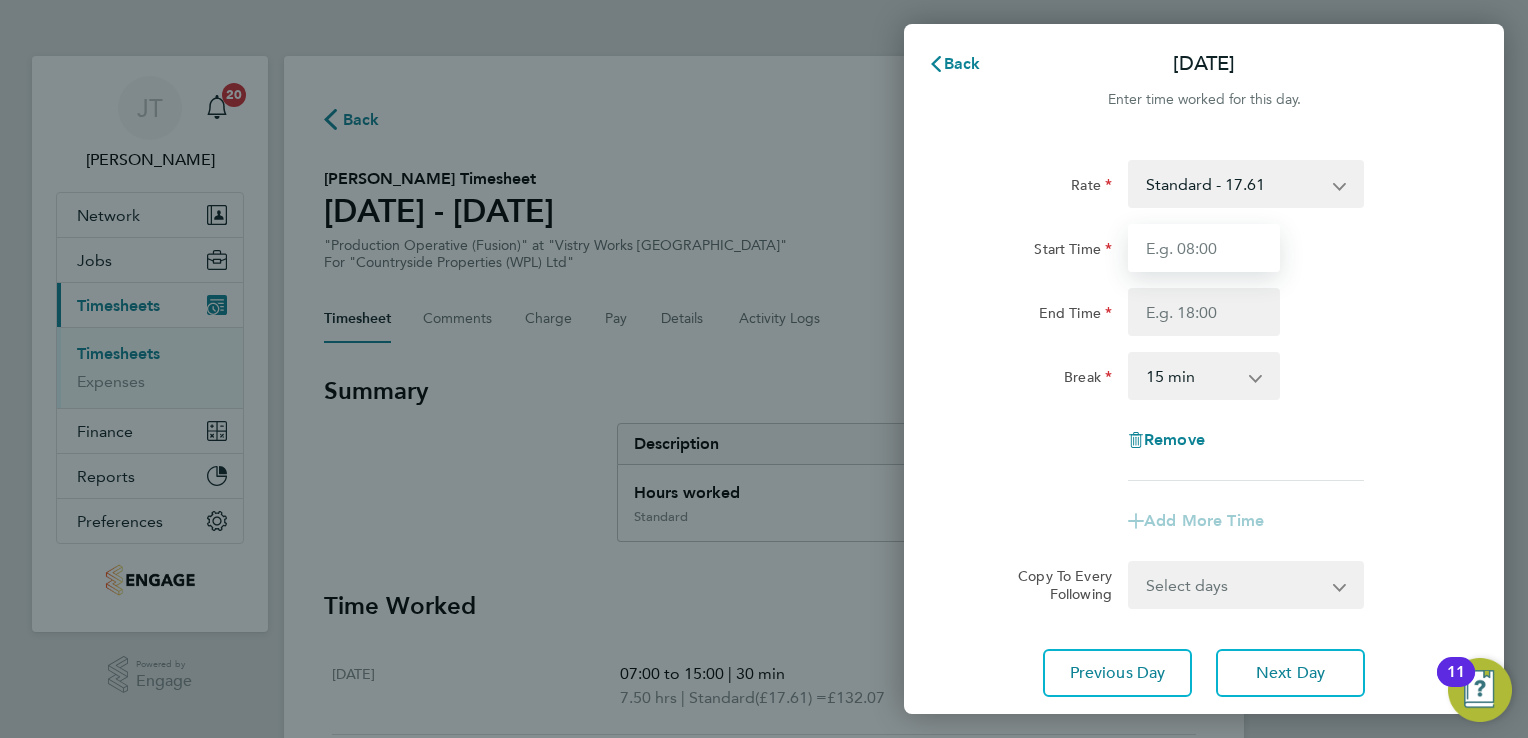 click on "Start Time" at bounding box center (1204, 248) 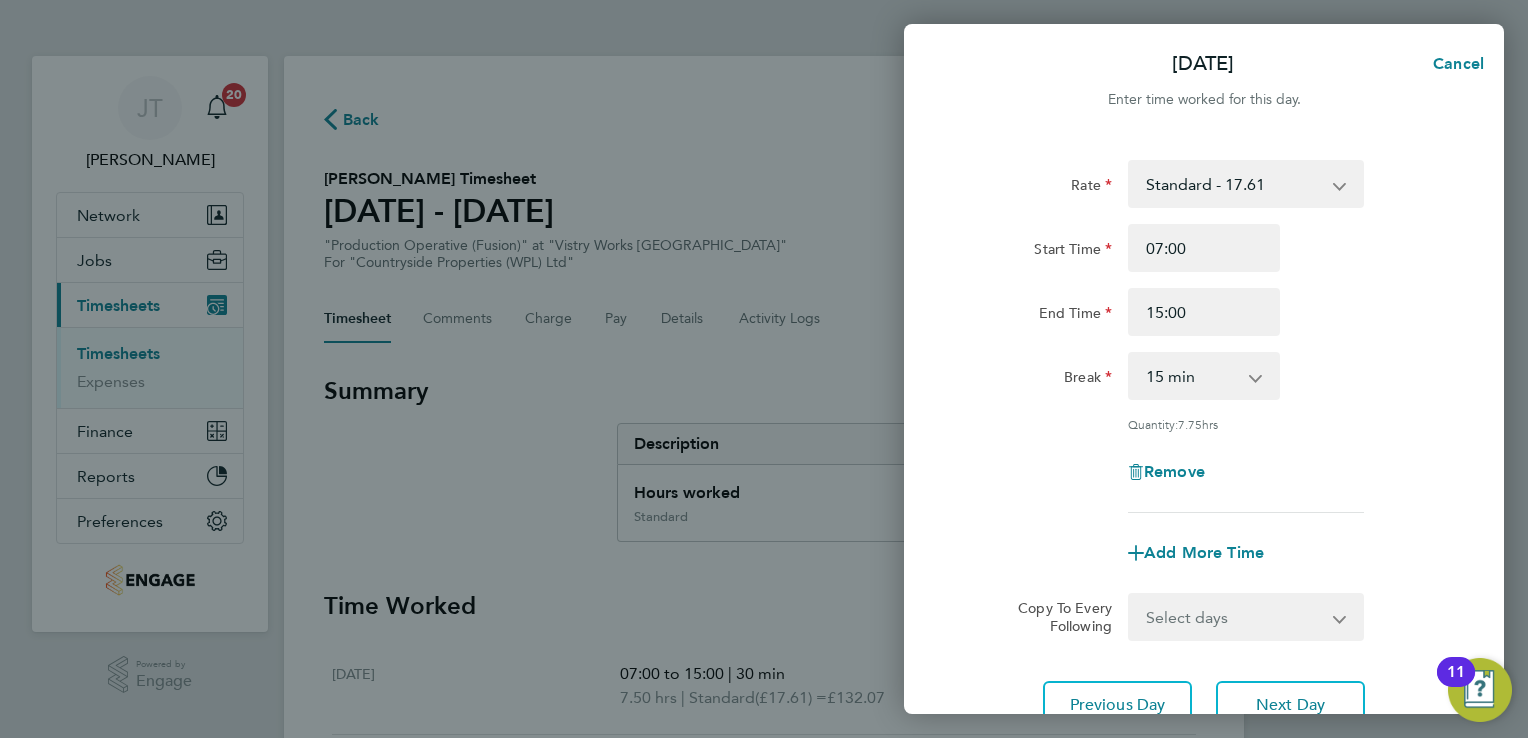 click on "0 min   15 min   30 min   45 min   60 min   75 min   90 min" at bounding box center [1192, 376] 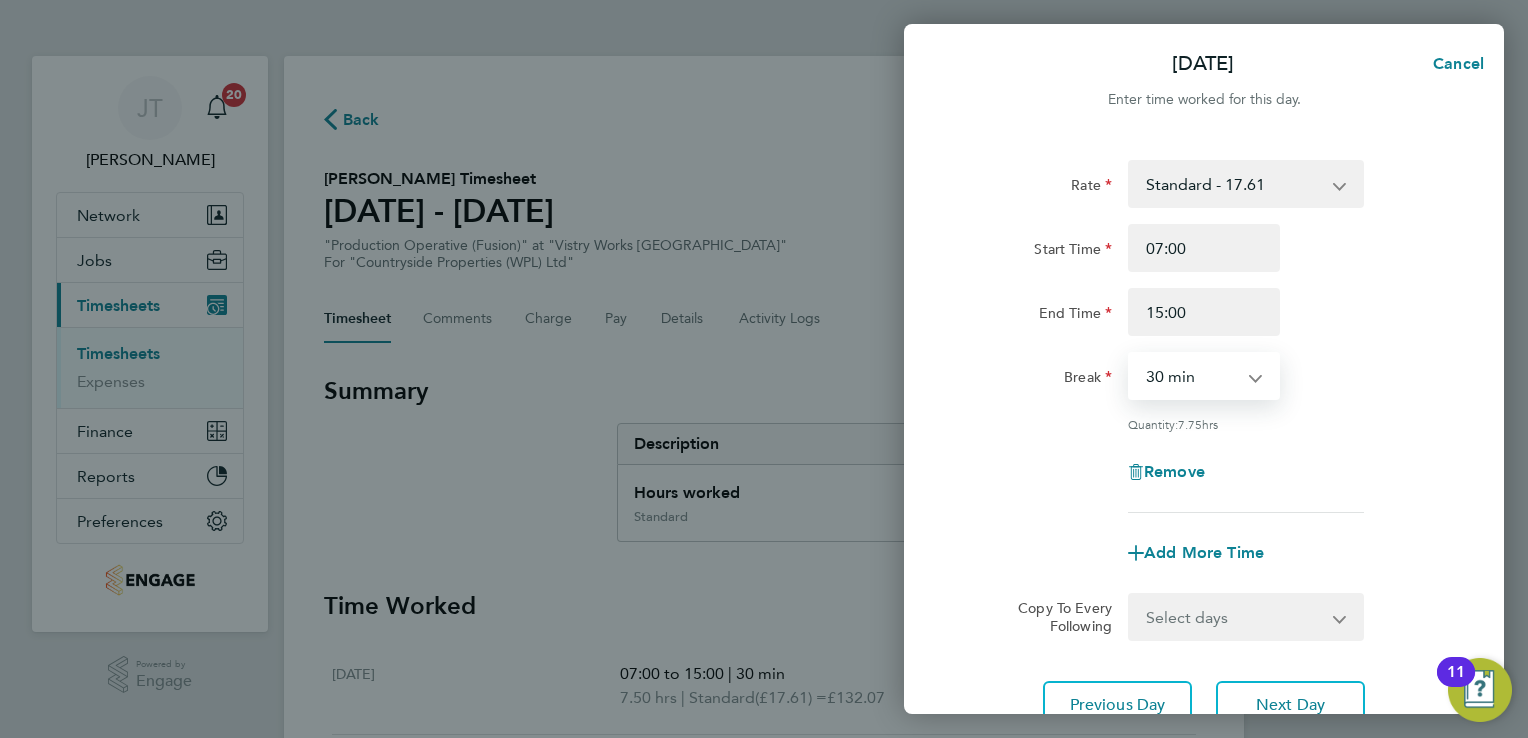click on "0 min   15 min   30 min   45 min   60 min   75 min   90 min" at bounding box center [1192, 376] 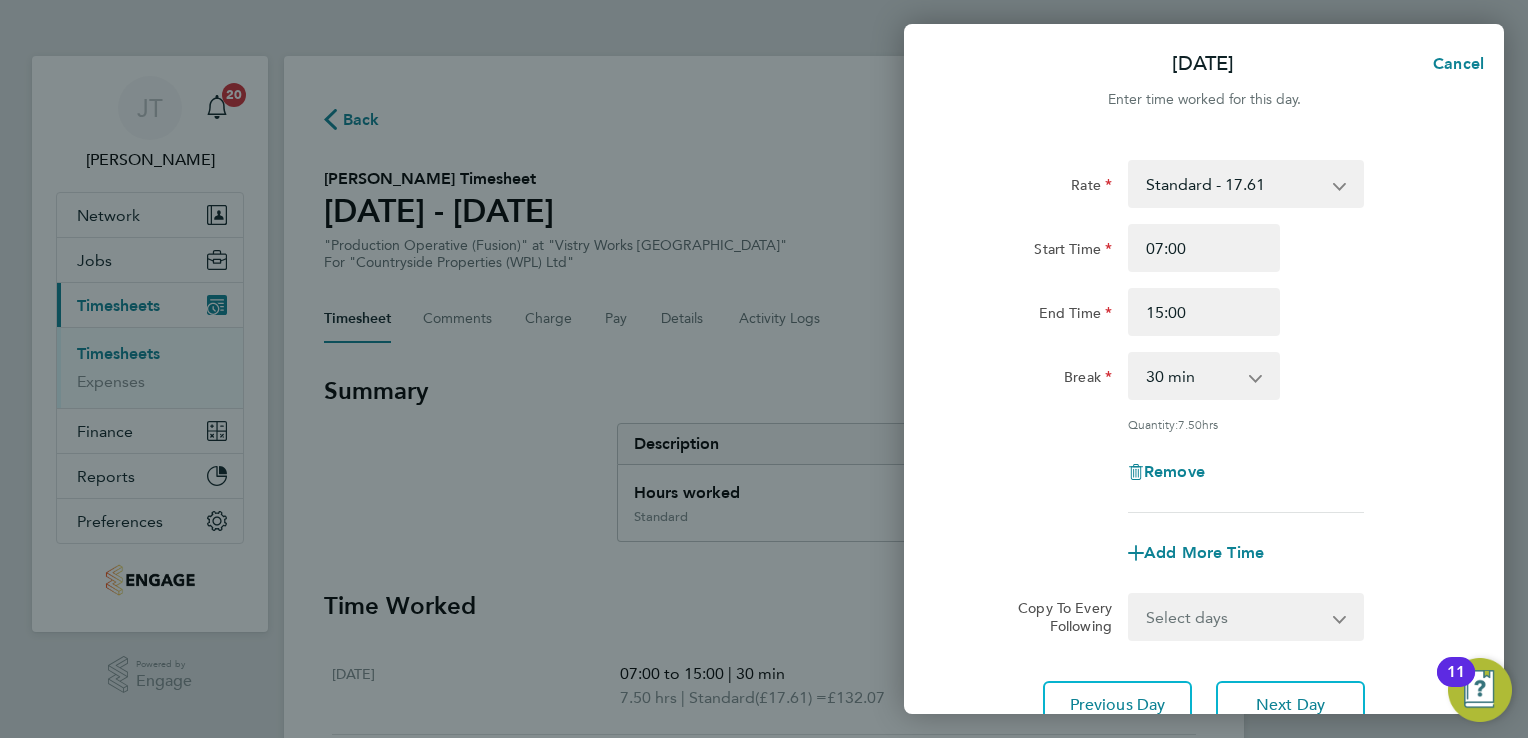 click on "Add More Time" 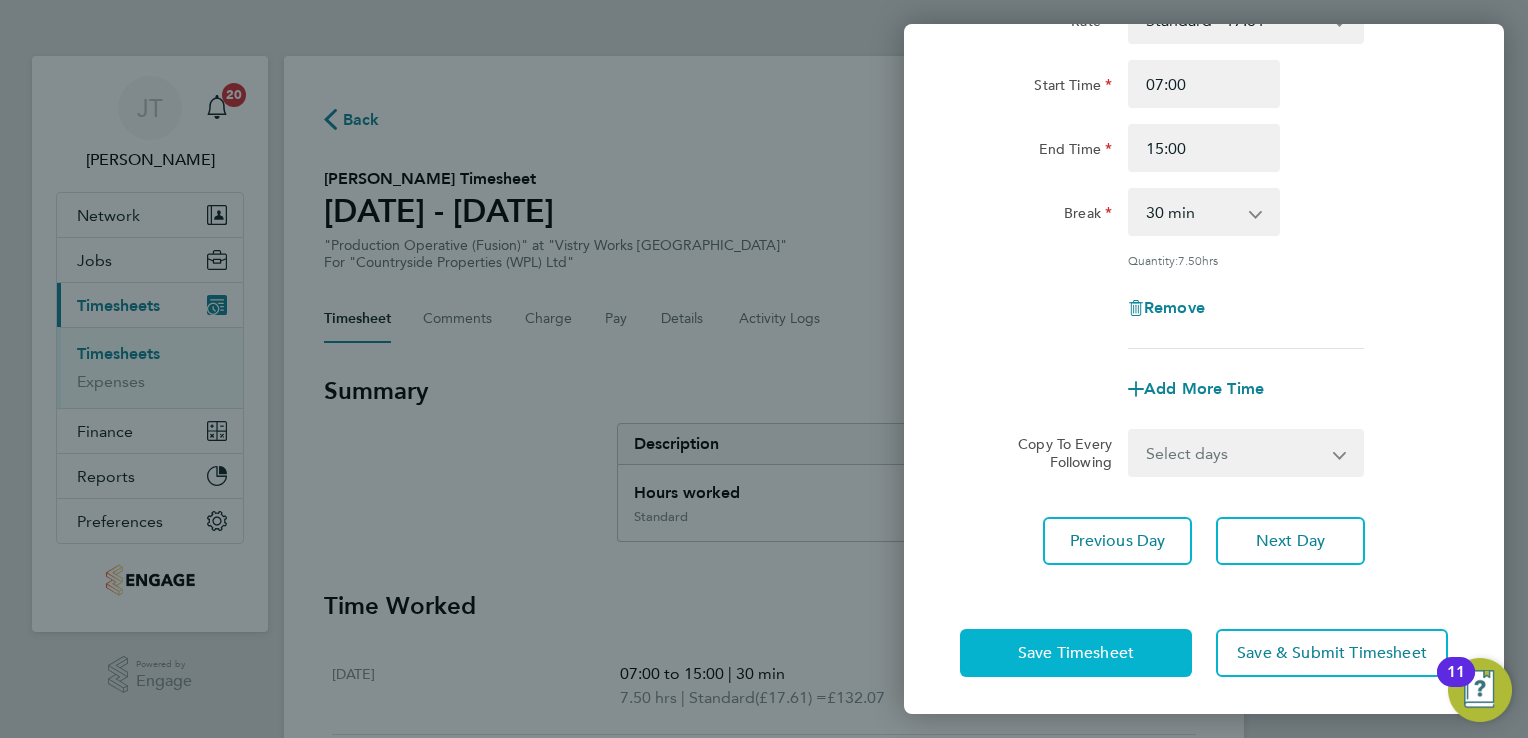 click on "Save Timesheet" 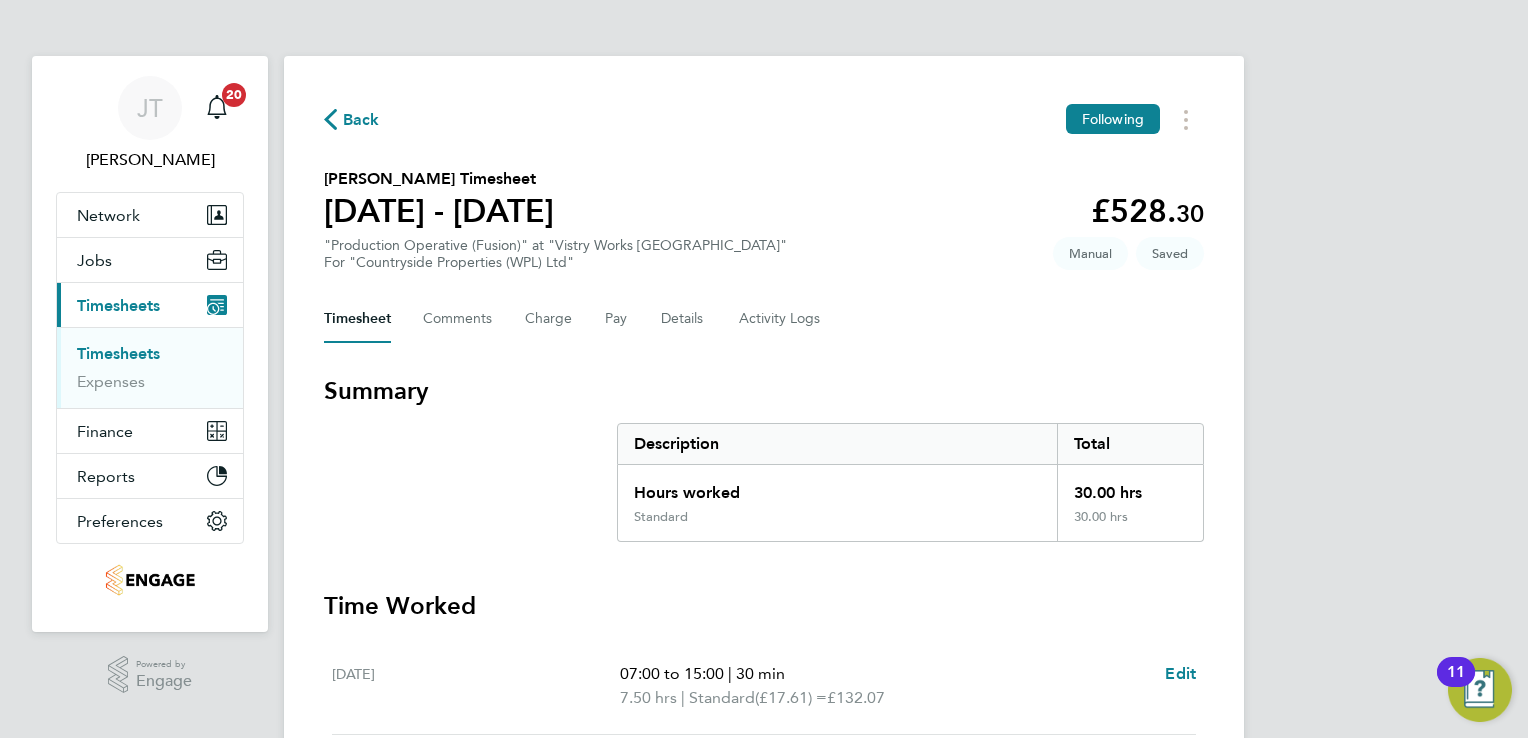 click on "[PERSON_NAME]   [PERSON_NAME]   Notifications
20   Applications:   Network
Team Members   Businesses   Sites   Workers   Contacts   Jobs
Positions   Vacancies   Placements   Current page:   Timesheets
Timesheets   Expenses   Finance
Invoices & Credit Notes   Statements   Payments   Reports
Margin Report   CIS Reports   Report Downloads   Preferences
My Business   Doc. Requirements   Notifications   VMS Configurations   Activity Logs
.st0{fill:#C0C1C2;}
Powered by Engage
Back  Following
[PERSON_NAME] Timesheet   [DATE] - [DATE]   £528. 30  "Production Operative (Fusion)" at "Vistry Works Leicester"  For "Countryside Properties (WPL) Ltd"  Saved   Manual   Timesheet   Comments   Charge   Pay   Details   Activity Logs   Total" at bounding box center (764, 710) 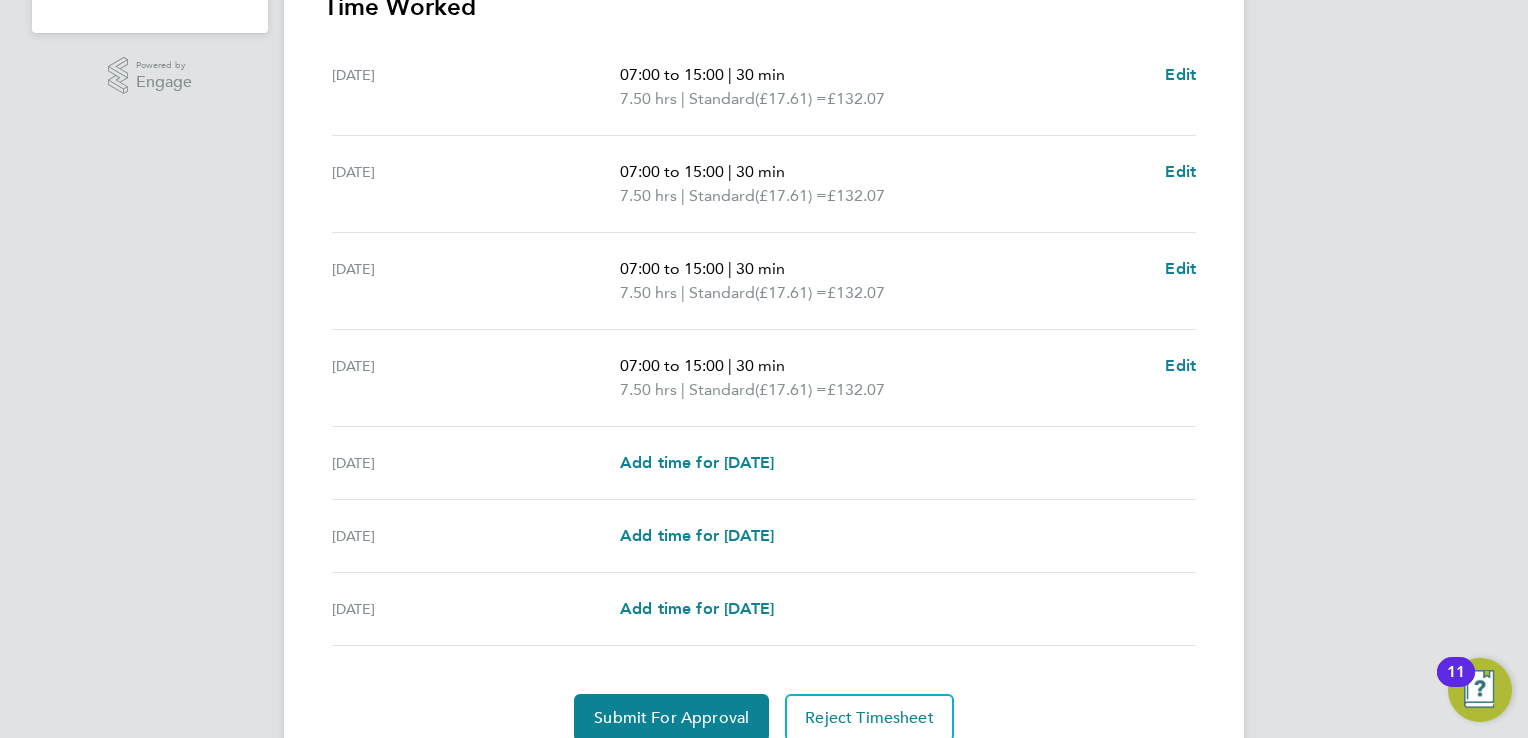 scroll, scrollTop: 680, scrollLeft: 0, axis: vertical 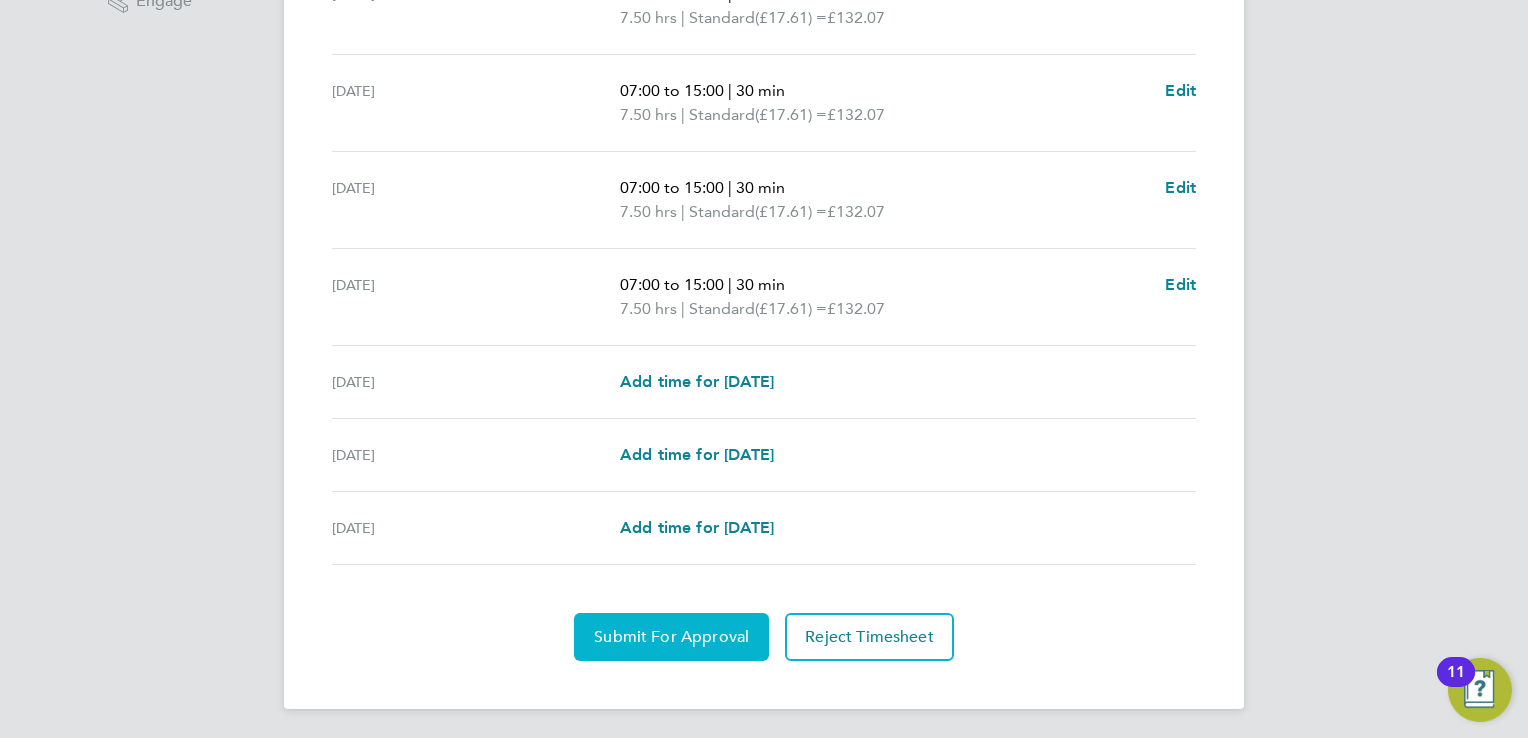 click on "Submit For Approval" 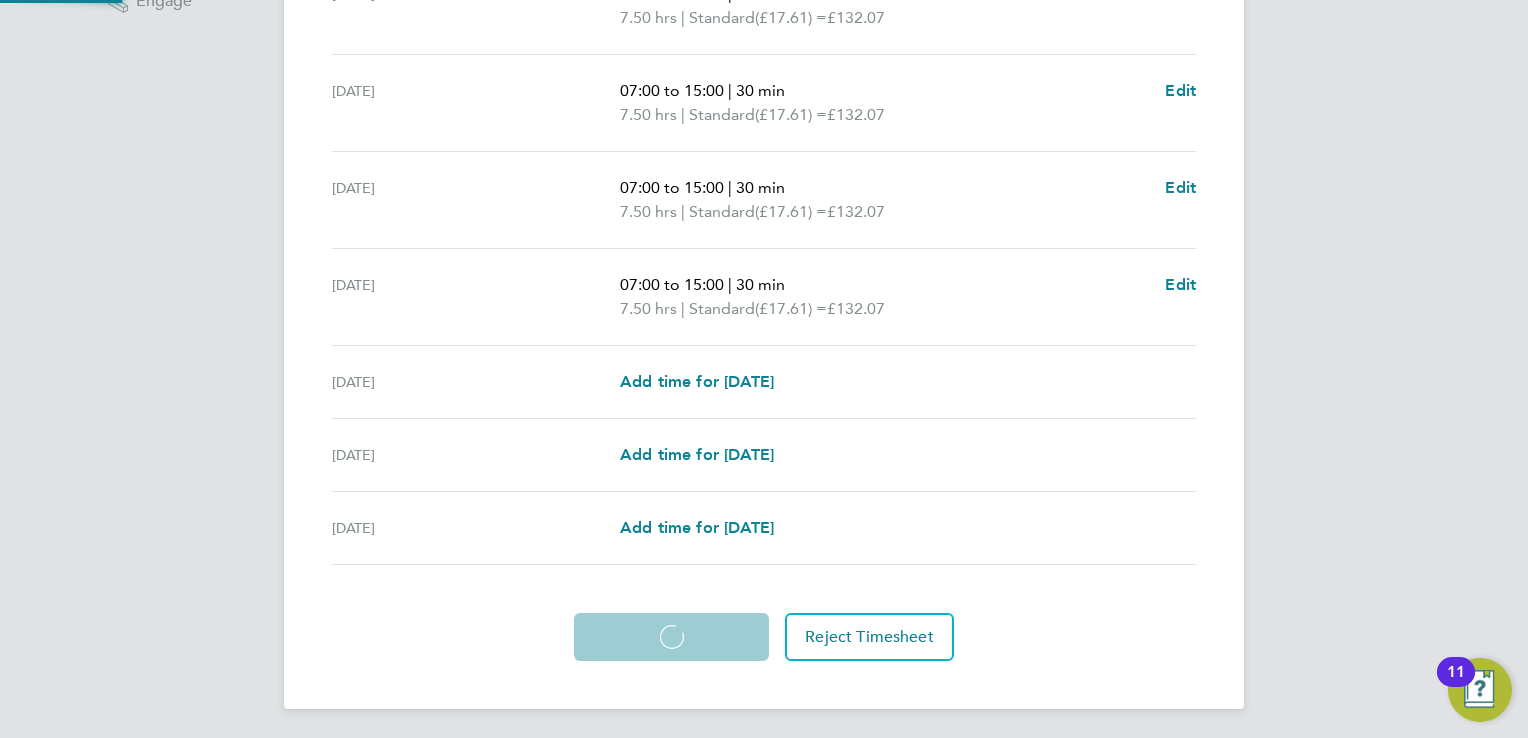 scroll, scrollTop: 679, scrollLeft: 0, axis: vertical 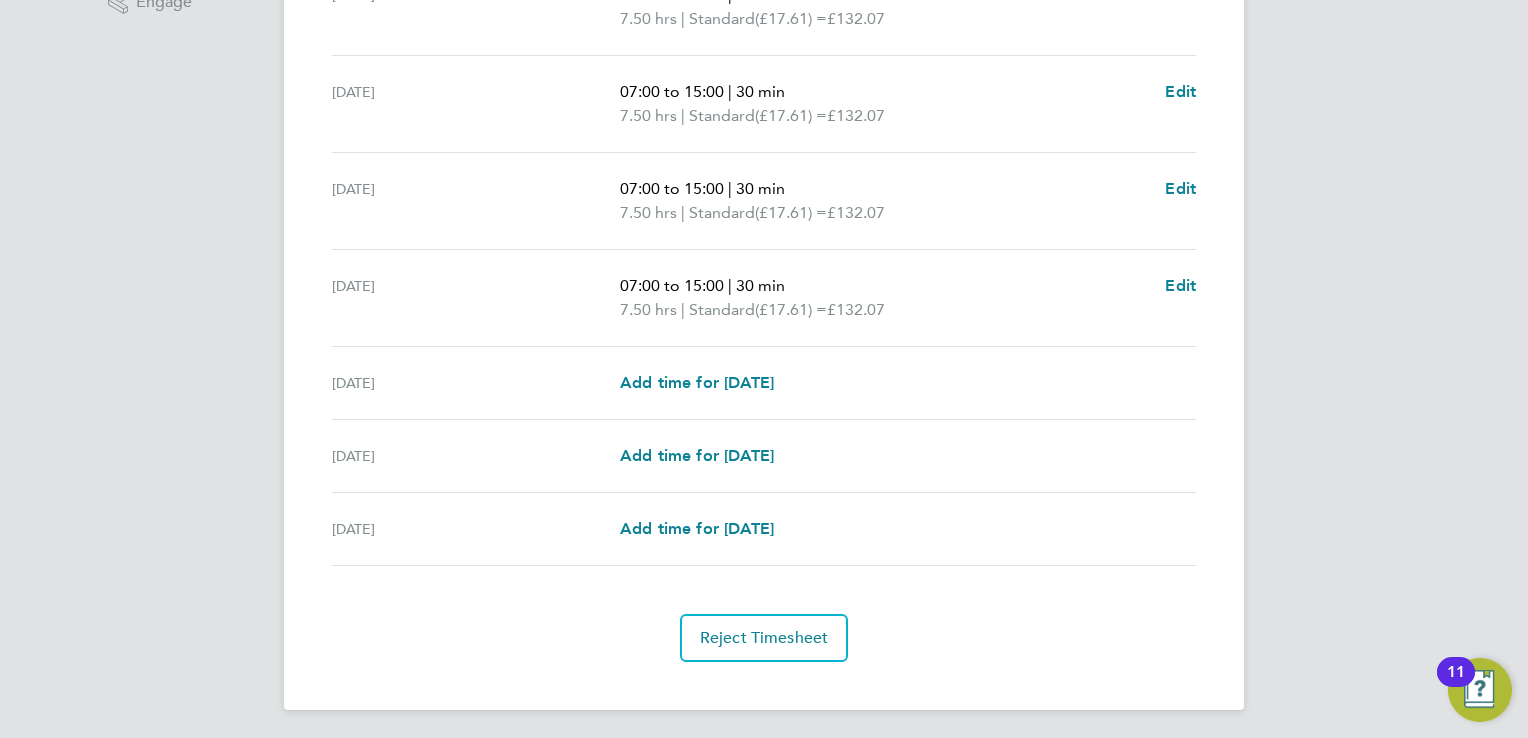 click on "[PERSON_NAME]   [PERSON_NAME]   Notifications
20   Applications:   Network
Team Members   Businesses   Sites   Workers   Contacts   Jobs
Positions   Vacancies   Placements   Current page:   Timesheets
Timesheets   Expenses   Finance
Invoices & Credit Notes   Statements   Payments   Reports
Margin Report   CIS Reports   Report Downloads   Preferences
My Business   Doc. Requirements   Notifications   VMS Configurations   Activity Logs
.st0{fill:#C0C1C2;}
Powered by Engage
Back  Following
[PERSON_NAME] Timesheet   [DATE] - [DATE]   £528. 30  "Production Operative (Fusion)" at "Vistry Works Leicester"  For "Countryside Properties (WPL) Ltd"  Submitted   Manual   Timesheet   Comments   Charge   Pay   Details   Activity Logs   |" at bounding box center [764, 31] 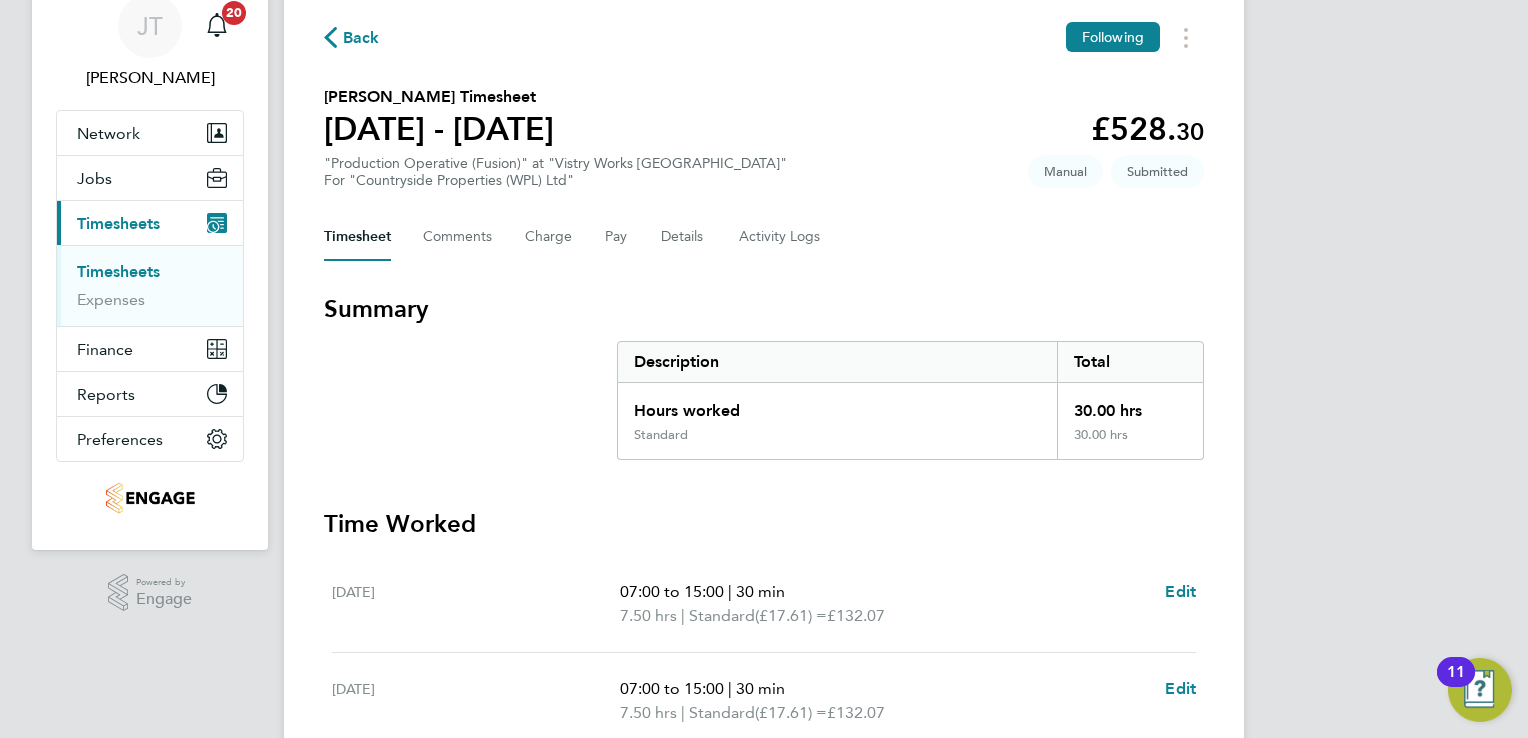 scroll, scrollTop: 0, scrollLeft: 0, axis: both 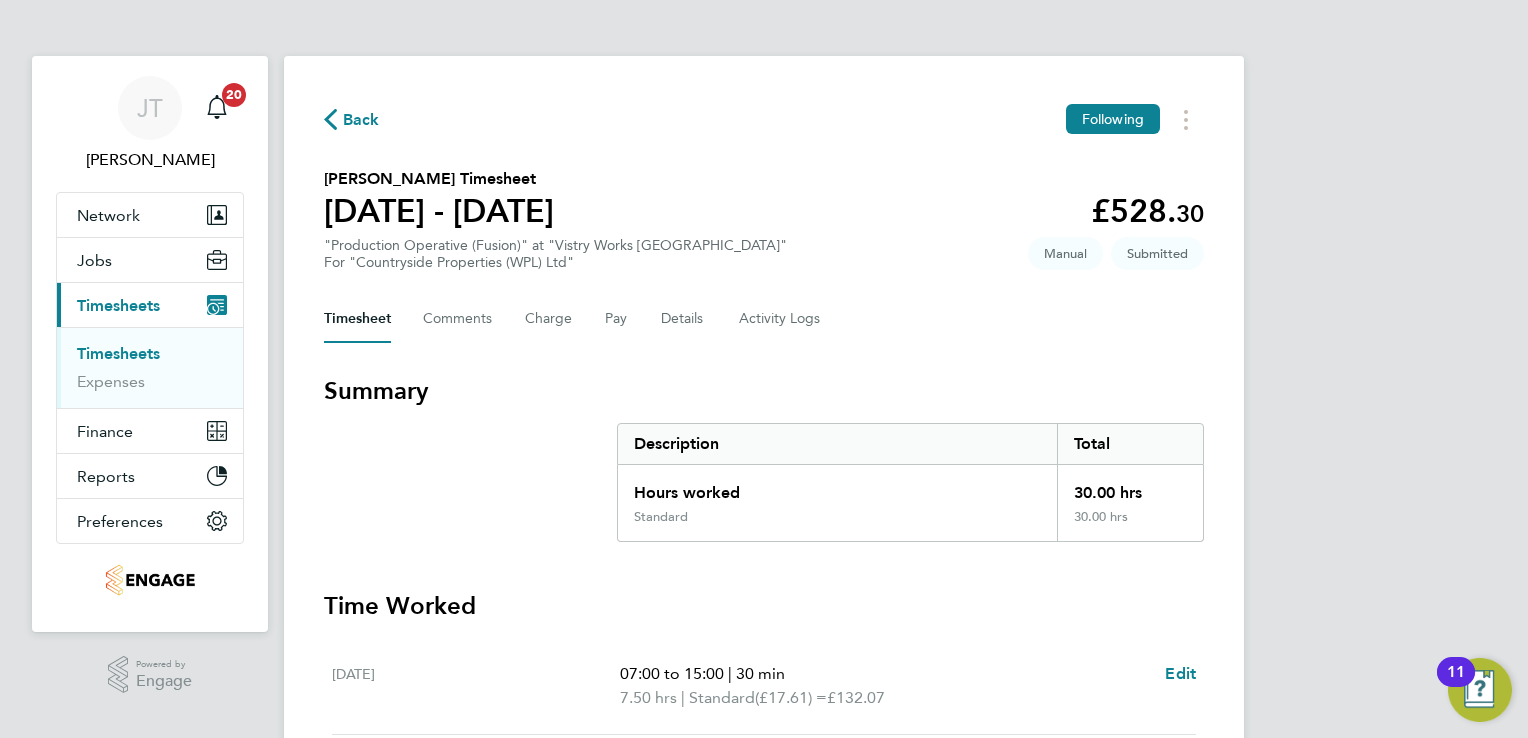 click on "Timesheets" at bounding box center [118, 353] 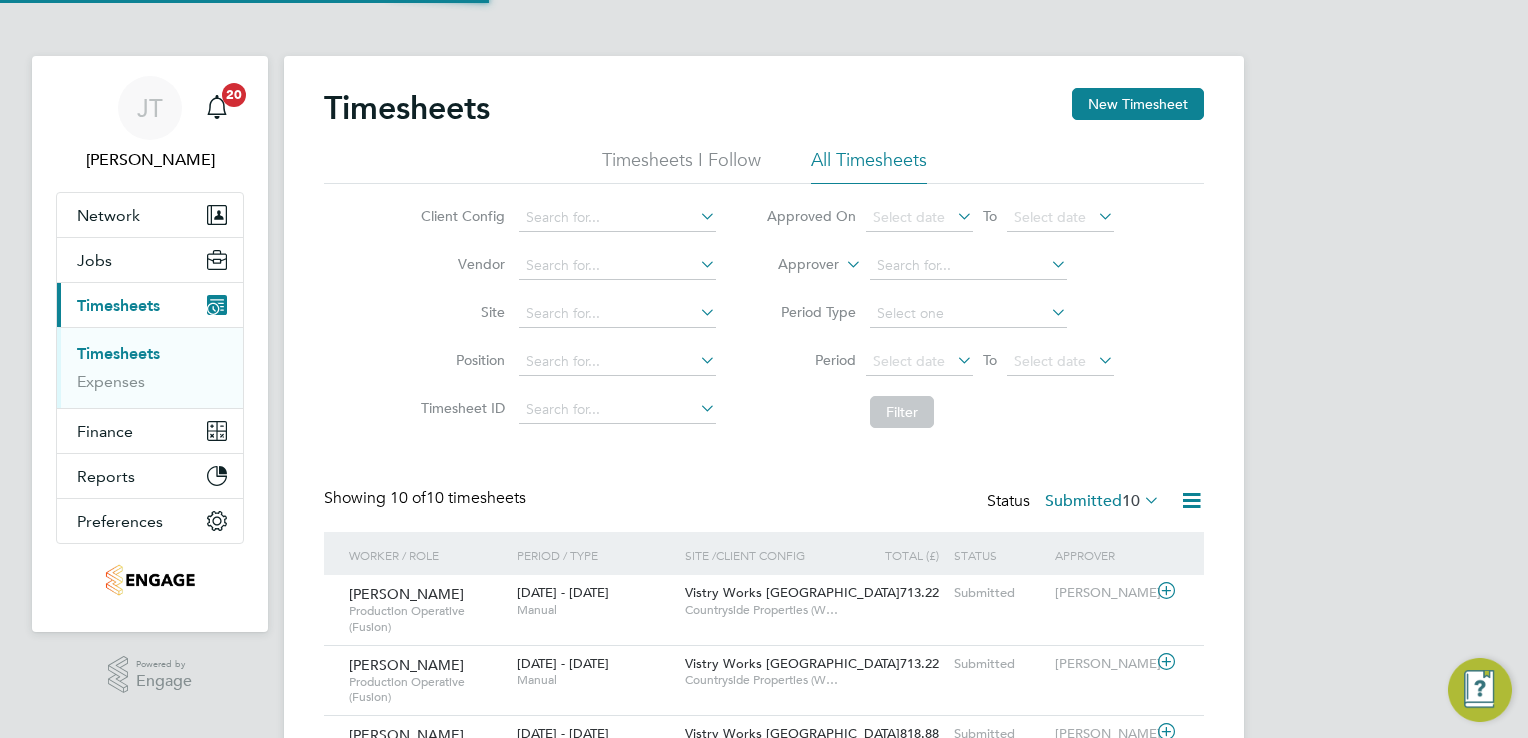 scroll, scrollTop: 9, scrollLeft: 10, axis: both 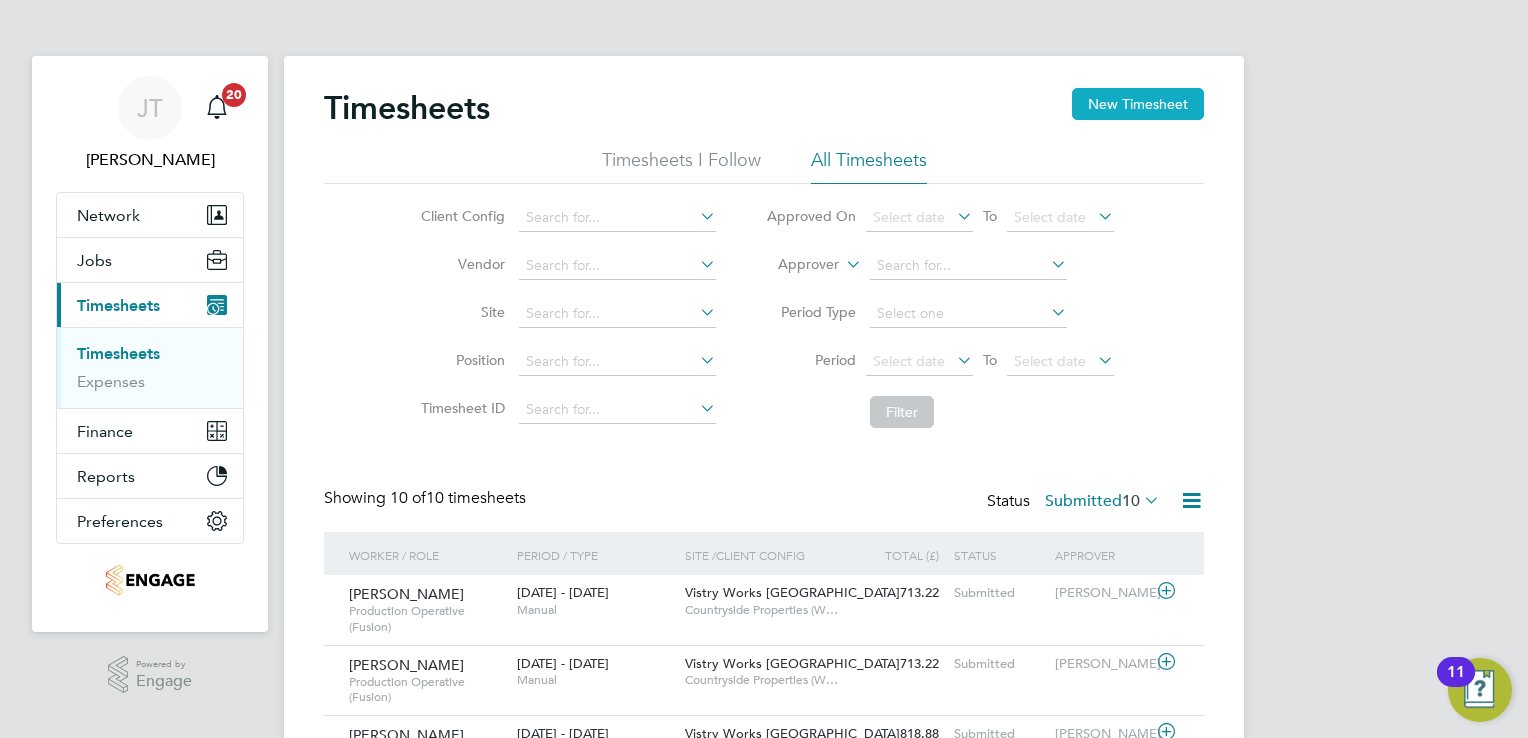 click on "New Timesheet" 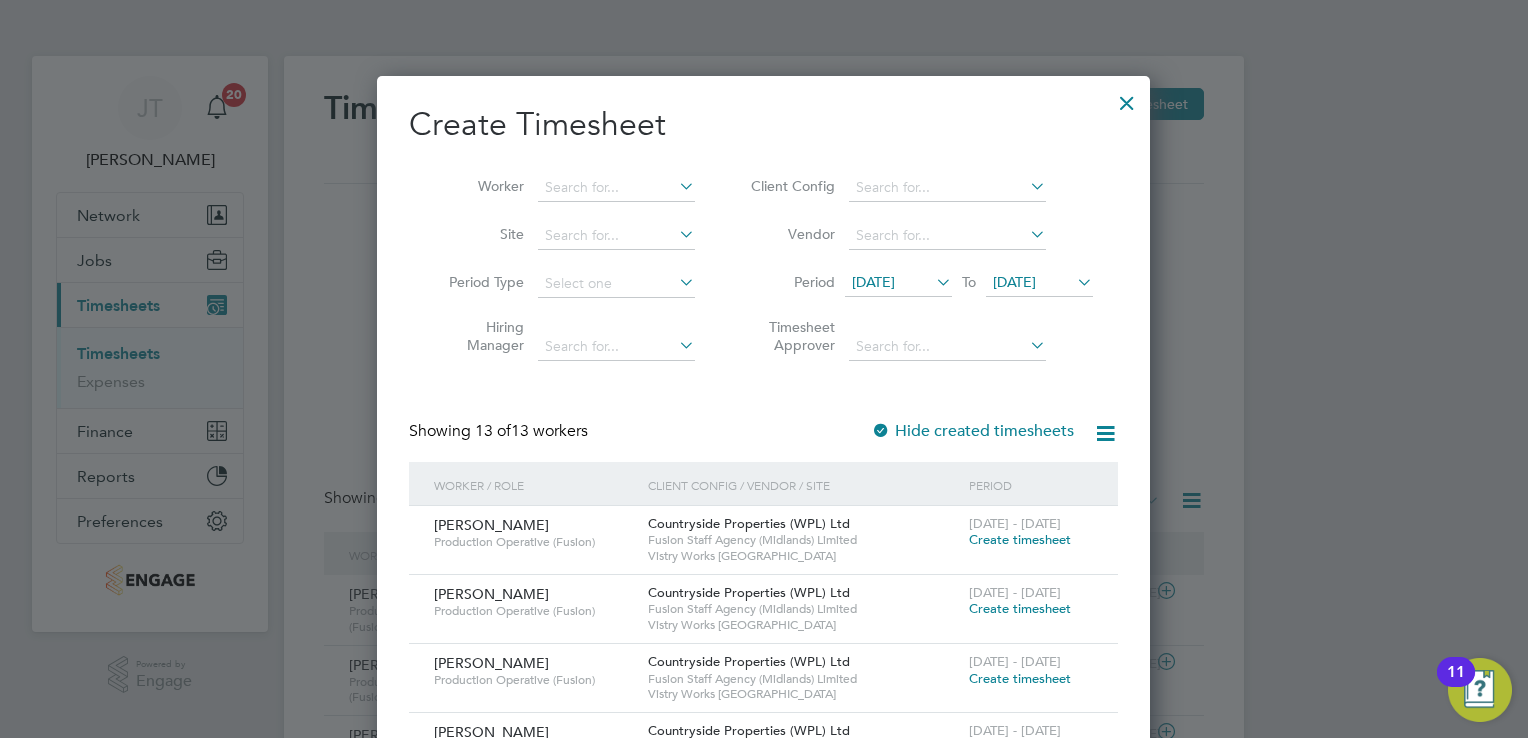 click on "Create Timesheet Worker   Site   Period Type   Hiring Manager   Client Config   Vendor   Period
[DATE]
To
[DATE]
Timesheet Approver   Showing   13 of  13 workers Hide created timesheets Worker / Role Client Config / Vendor / Site Period [PERSON_NAME]   Production Operative (Fusion) Countryside Properties (WPL) Ltd Fusion Staff Agency (Midlands) Limited   Vistry Works [GEOGRAPHIC_DATA]   [DATE] - [DATE]   Create timesheet [PERSON_NAME]   Production Operative (Fusion) Countryside Properties (WPL) Ltd Fusion Staff Agency (Midlands) Limited   Vistry Works [GEOGRAPHIC_DATA]   [DATE] - [DATE]   Create timesheet [PERSON_NAME]   Production Operative (Fusion) Countryside Properties (WPL) Ltd Fusion Staff Agency (Midlands) Limited   Vistry Works [GEOGRAPHIC_DATA]   [DATE] - [DATE]   Create timesheet [PERSON_NAME]   Production Operative (Fusion) Countryside Properties (WPL) Ltd Fusion Staff Agency (Midlands) Limited   Vistry Works [GEOGRAPHIC_DATA]   [DATE] - [DATE]   Create timesheet [PERSON_NAME]       [DATE] - [DATE]" at bounding box center [763, 930] 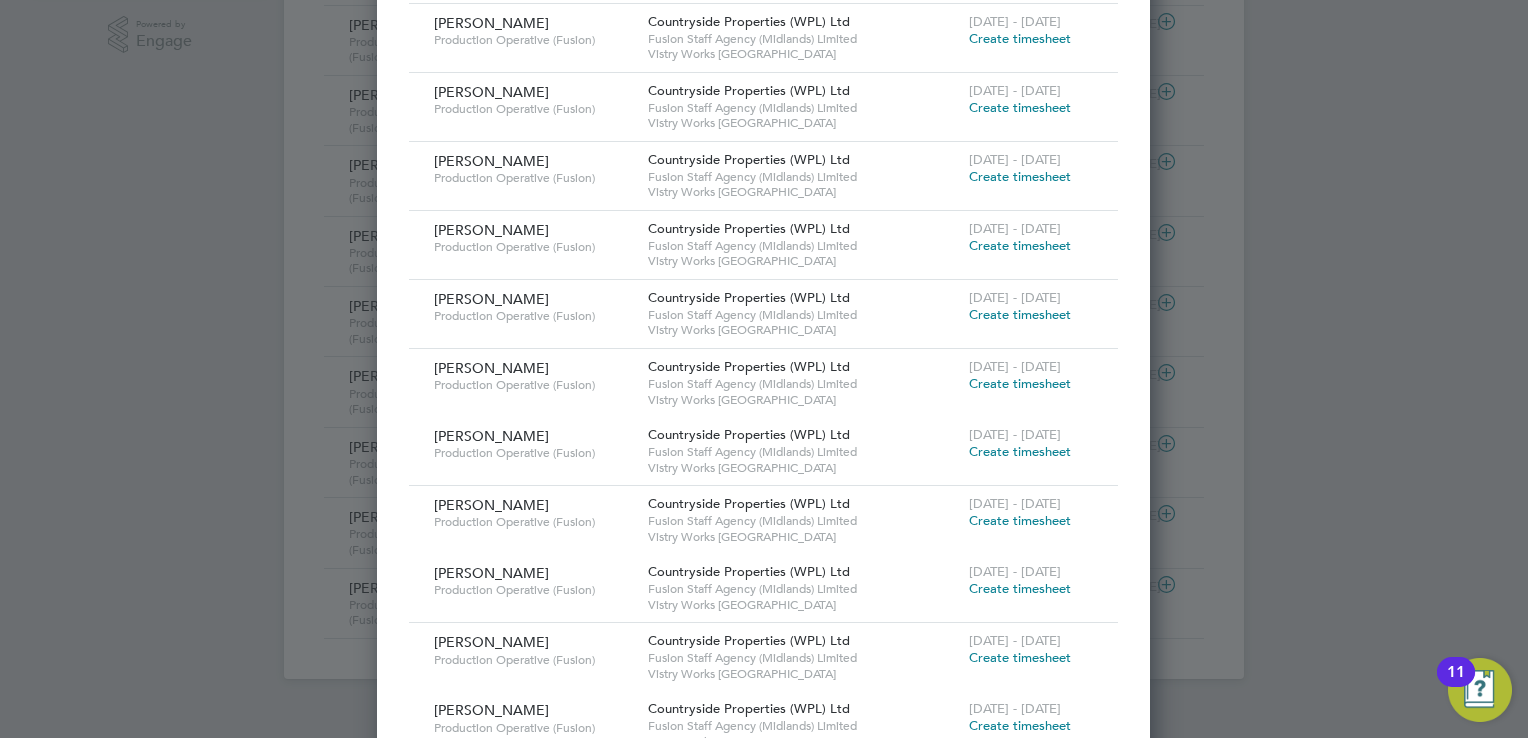 click on "Create timesheet" at bounding box center (1020, 383) 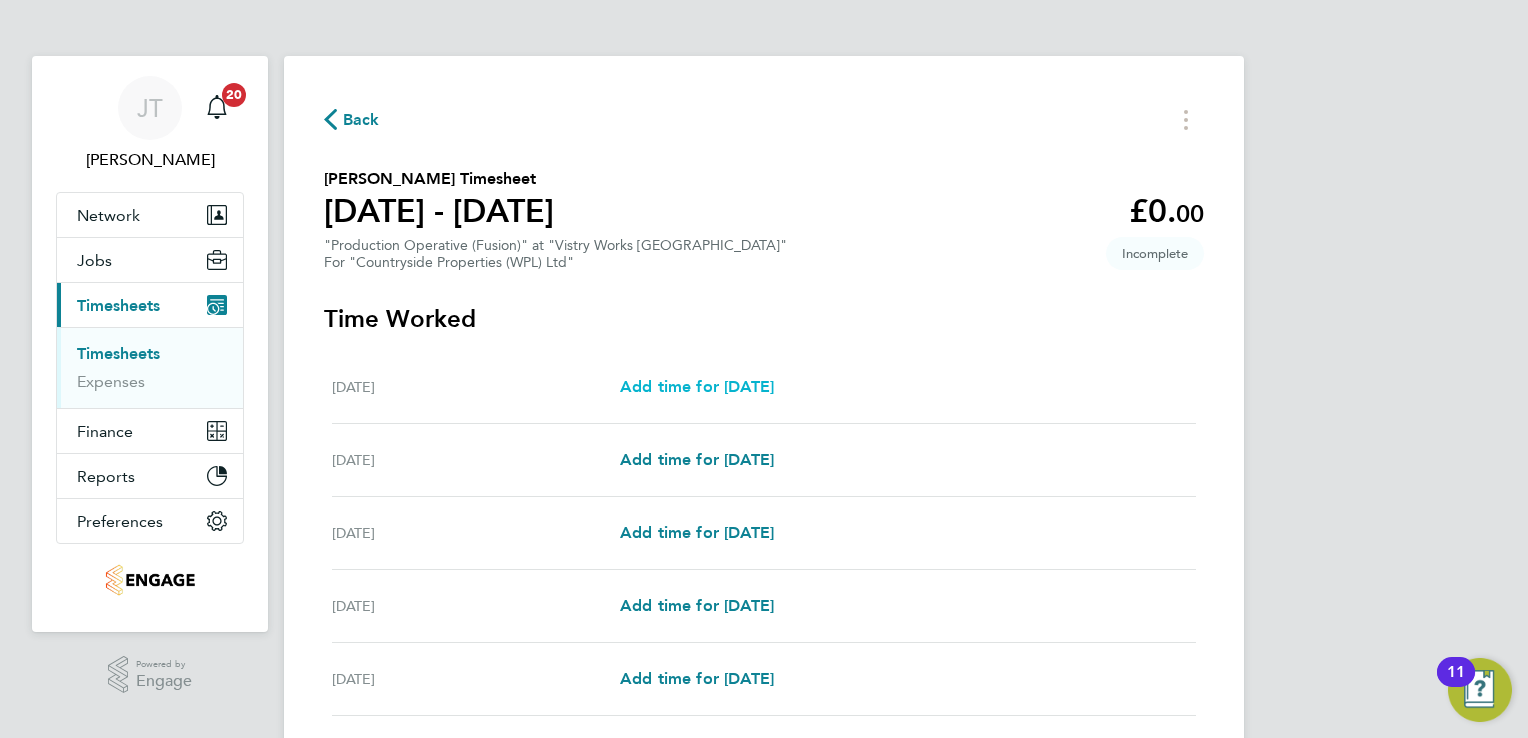 click on "Add time for [DATE]" at bounding box center [697, 386] 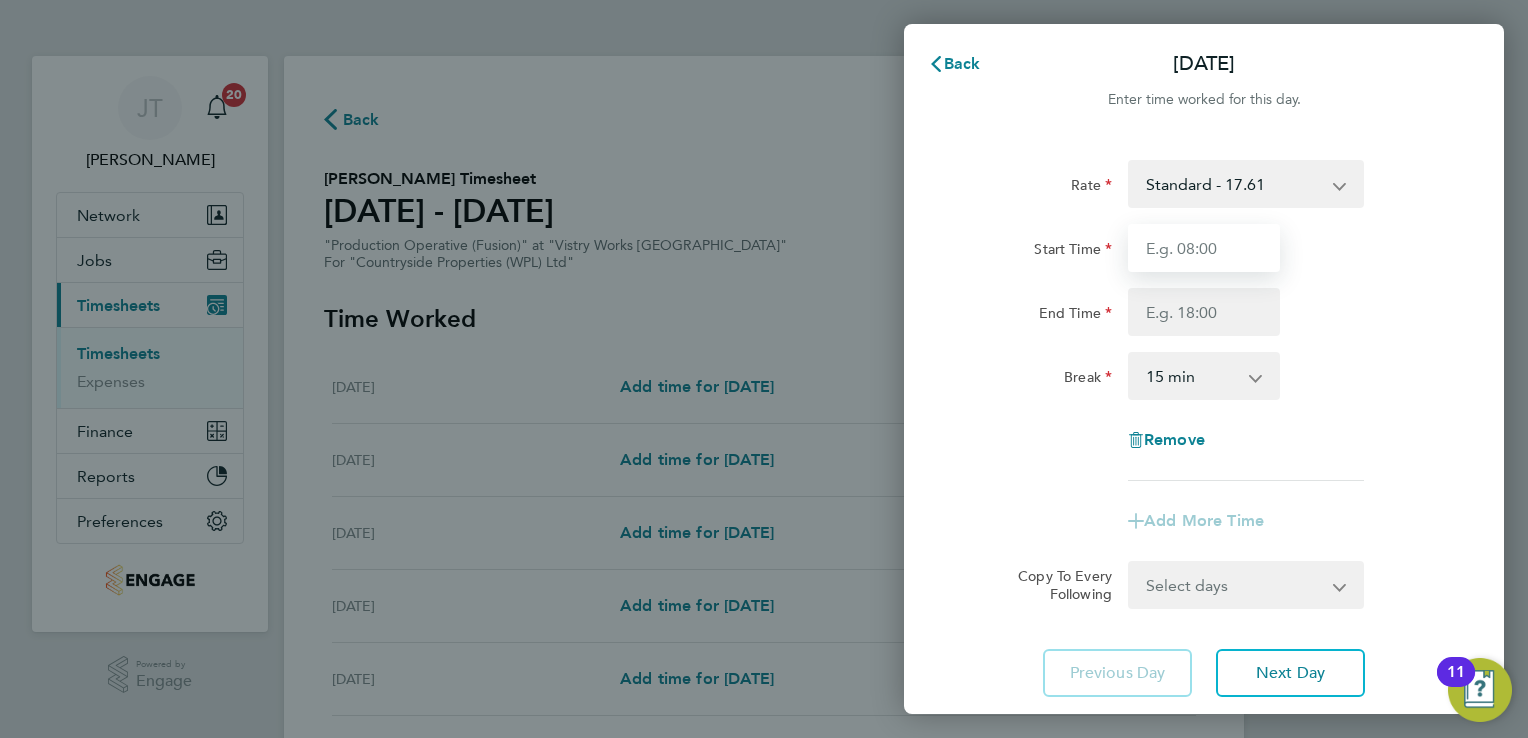 click on "Start Time" at bounding box center (1204, 248) 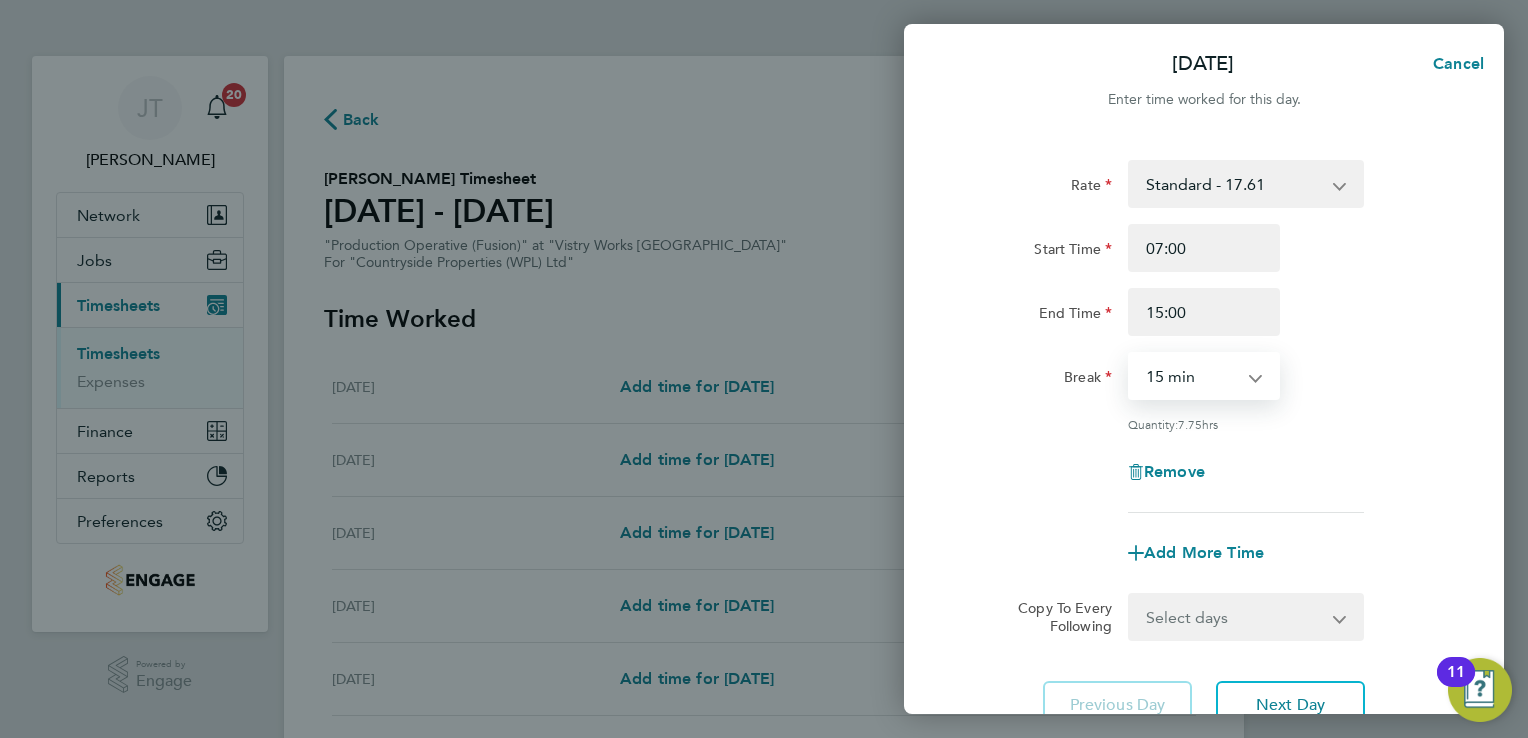 click on "0 min   15 min   30 min   45 min   60 min   75 min   90 min" at bounding box center (1192, 376) 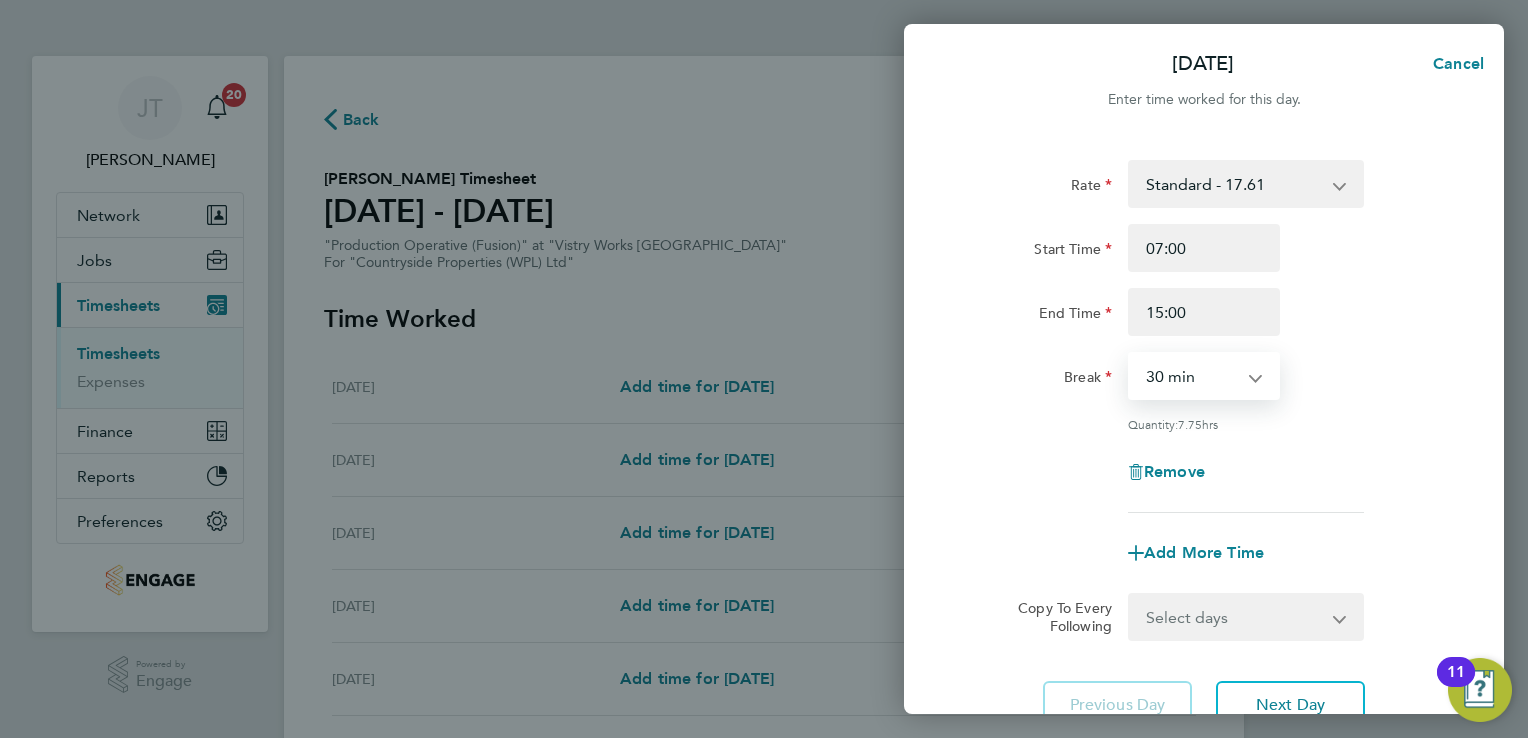 click on "0 min   15 min   30 min   45 min   60 min   75 min   90 min" at bounding box center [1192, 376] 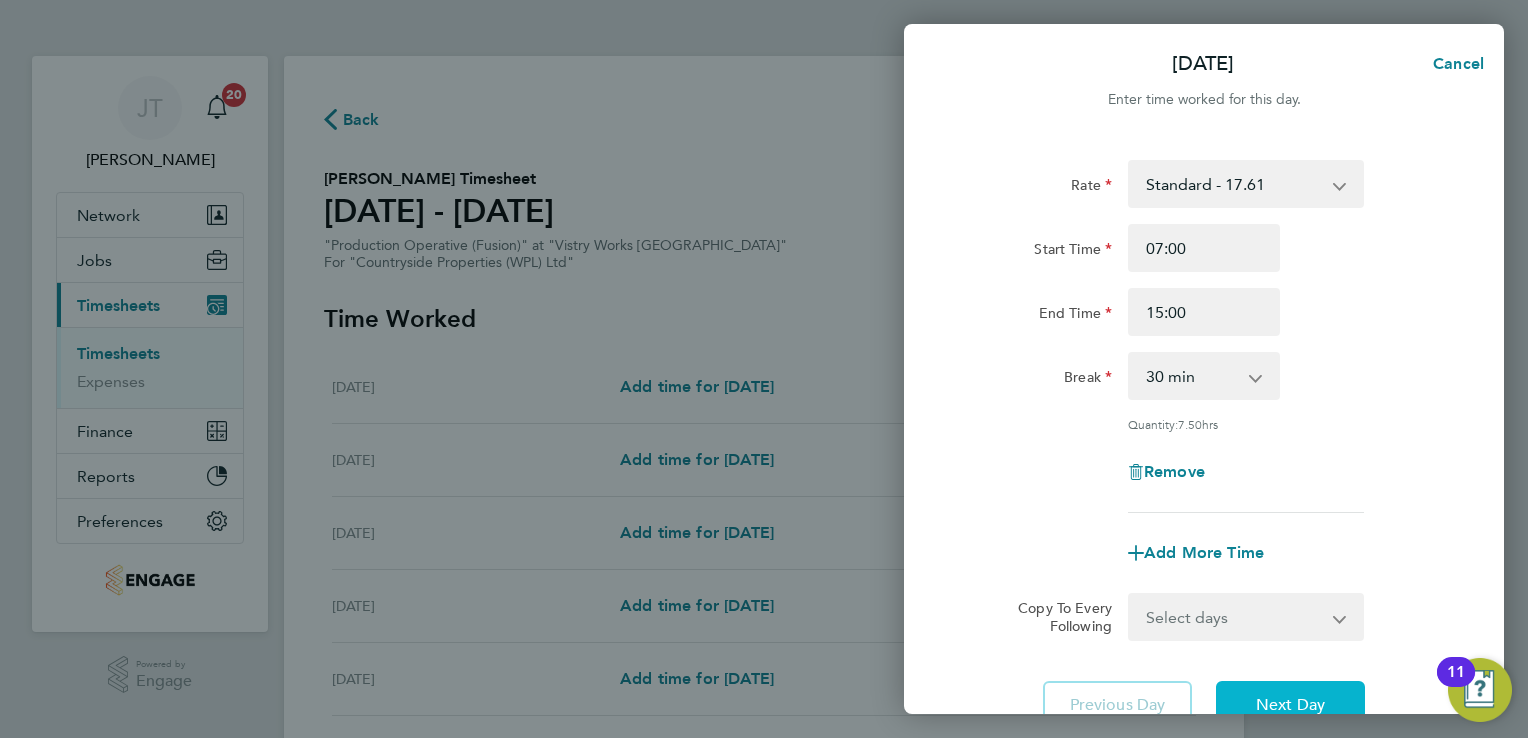 click on "Next Day" 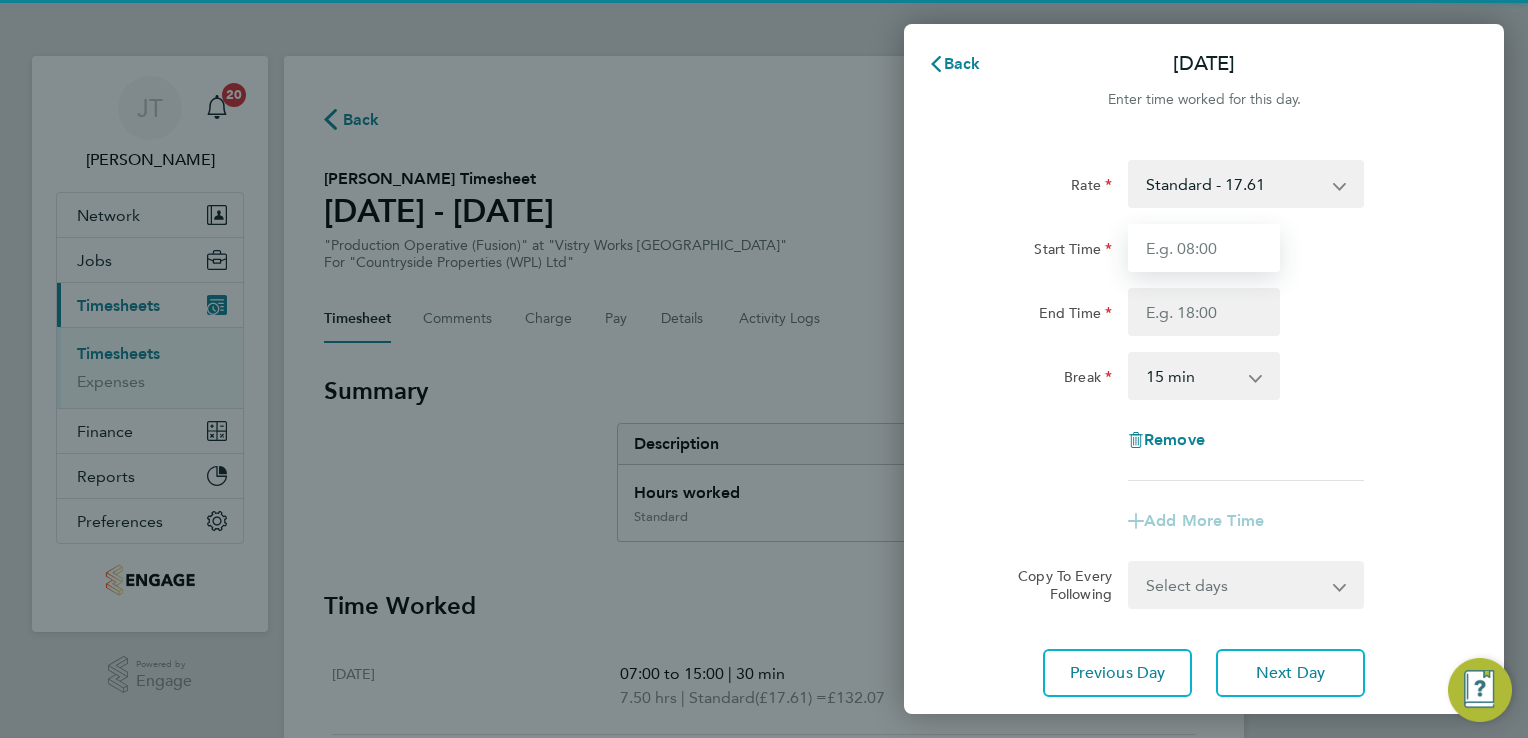 click on "Start Time" at bounding box center (1204, 248) 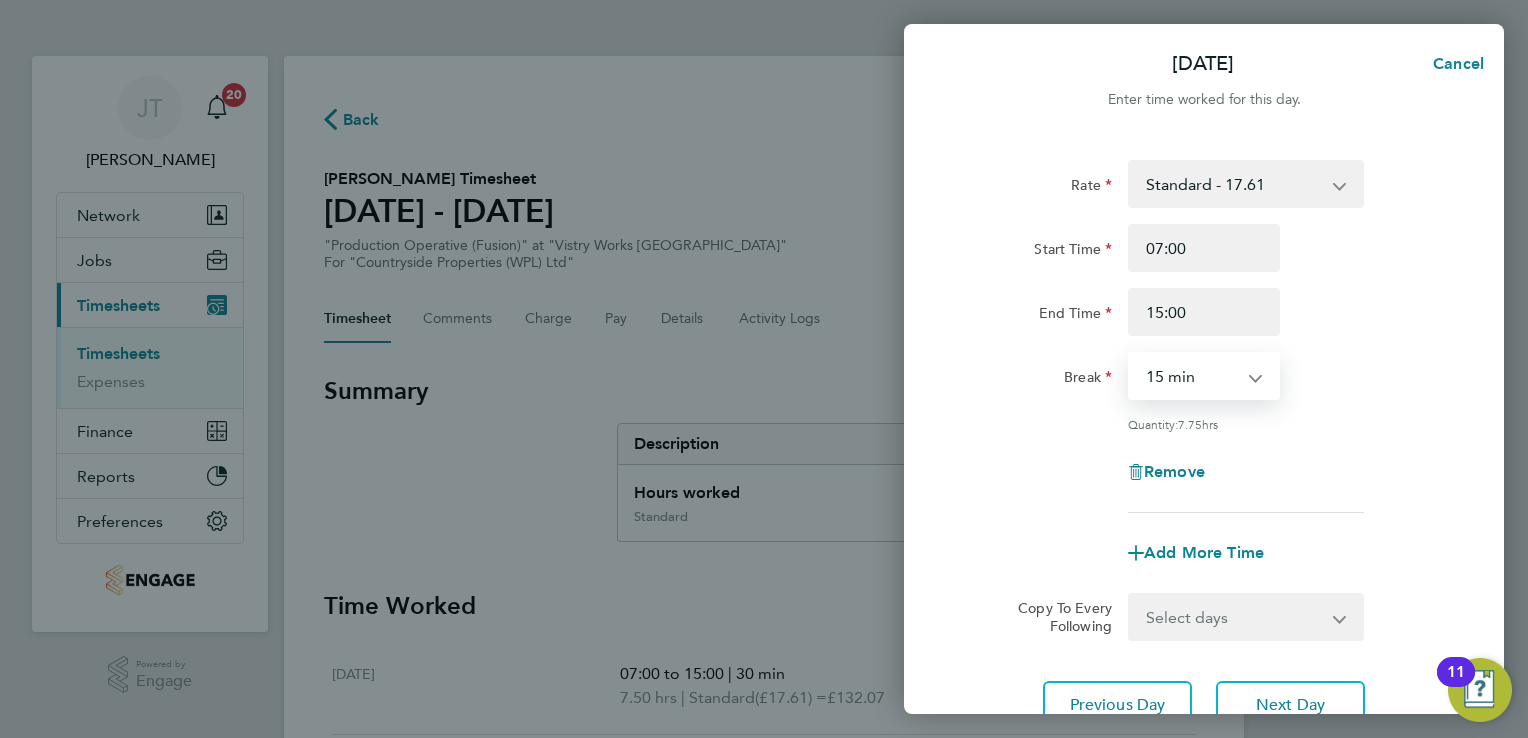 click on "0 min   15 min   30 min   45 min   60 min   75 min   90 min" at bounding box center (1192, 376) 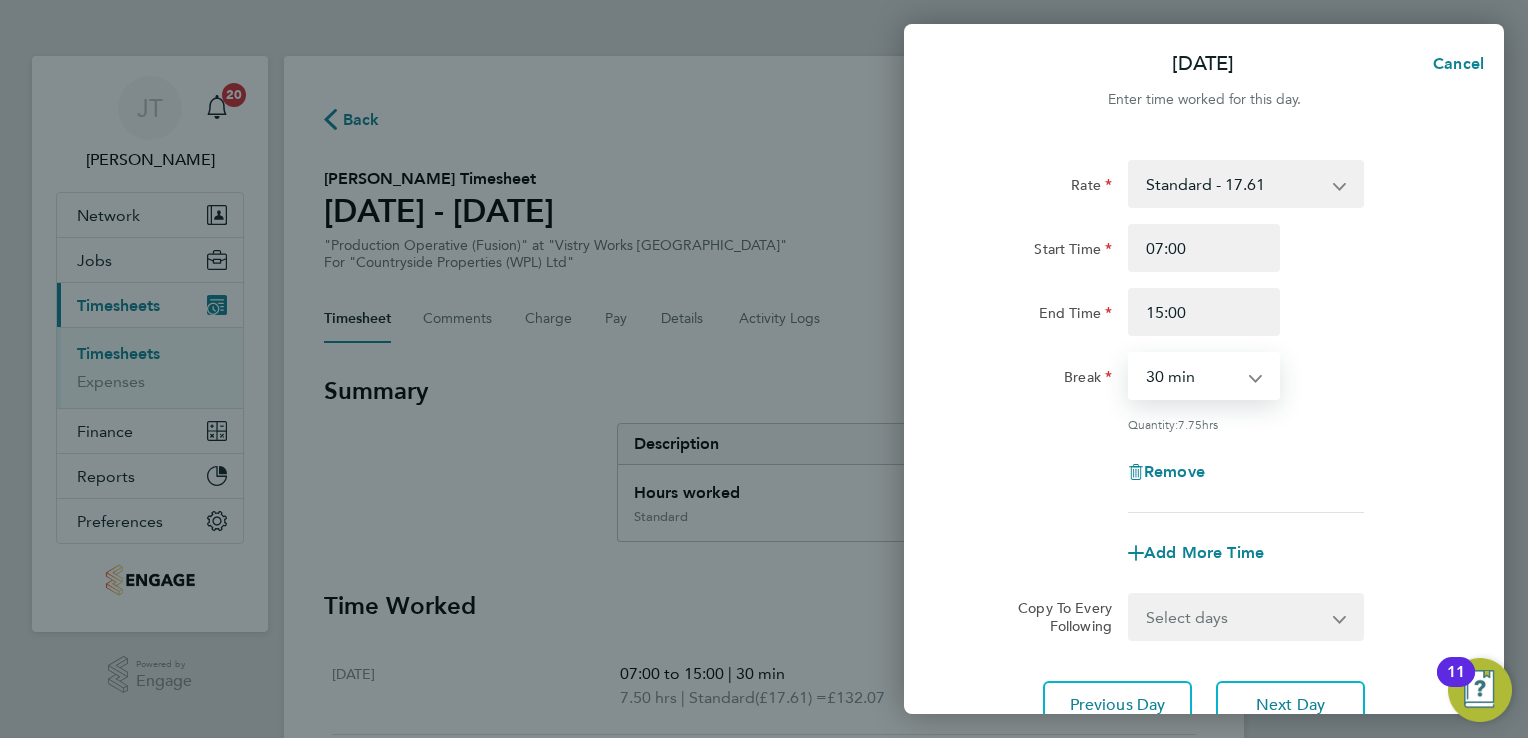 click on "0 min   15 min   30 min   45 min   60 min   75 min   90 min" at bounding box center [1192, 376] 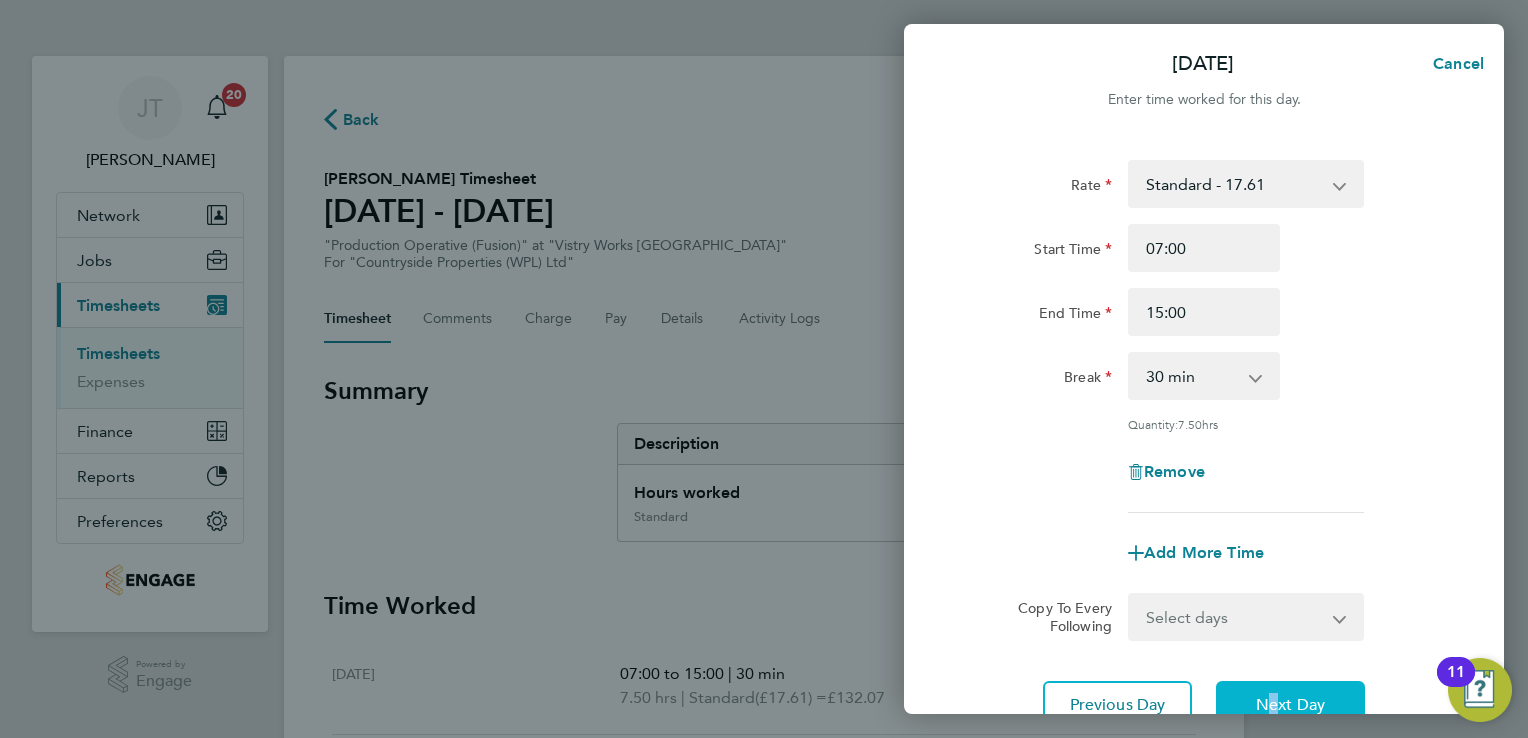 drag, startPoint x: 1263, startPoint y: 673, endPoint x: 1262, endPoint y: 690, distance: 17.029387 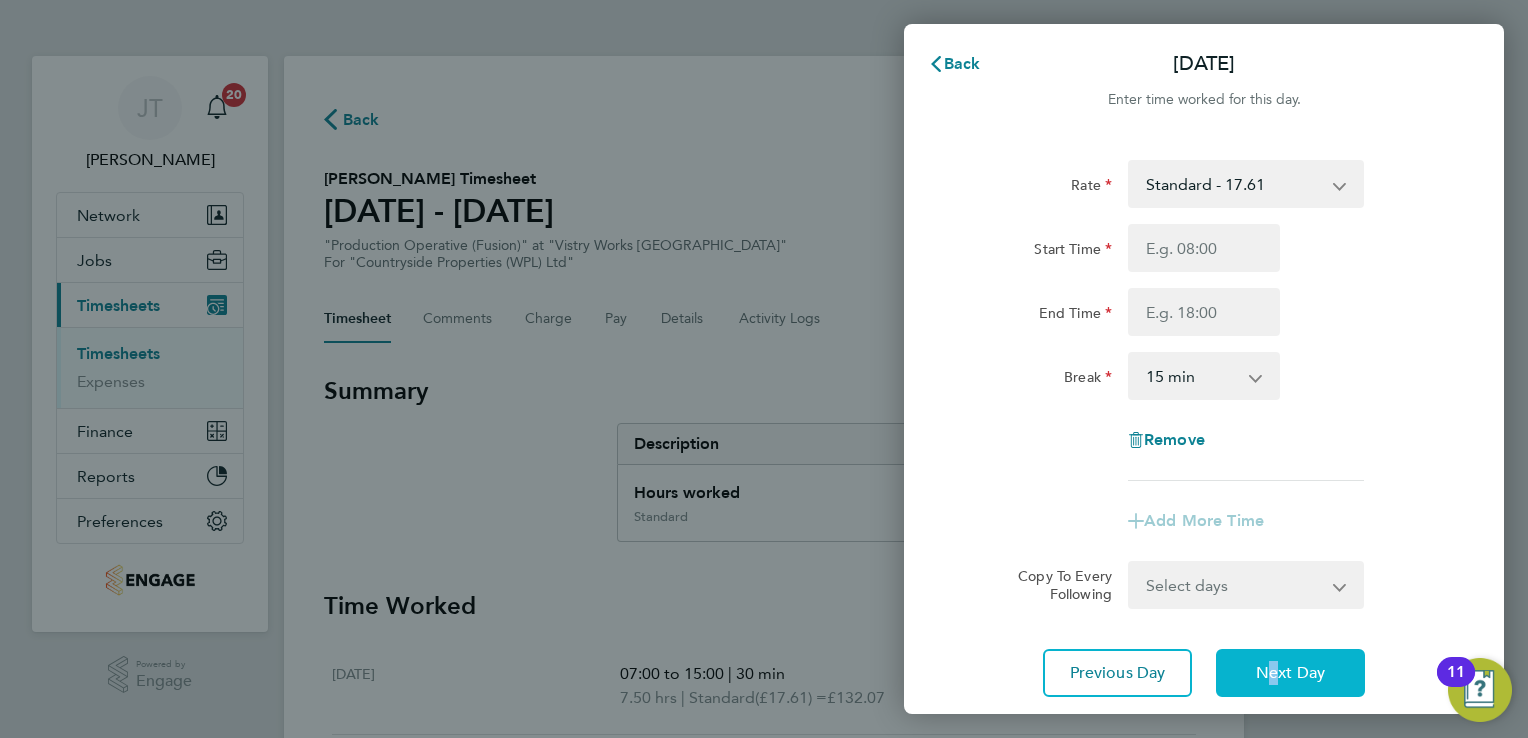 click on "Next Day" 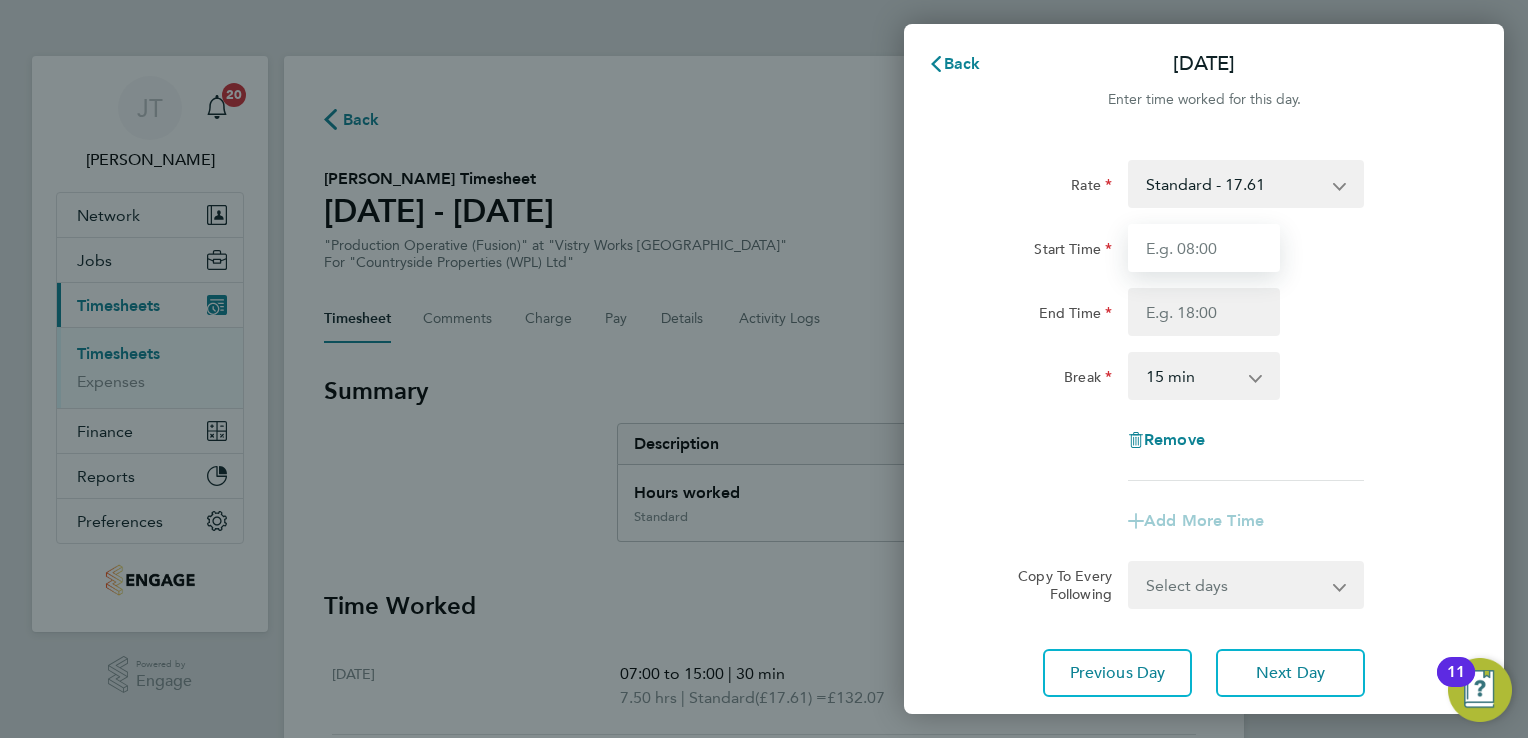 click on "Start Time" at bounding box center [1204, 248] 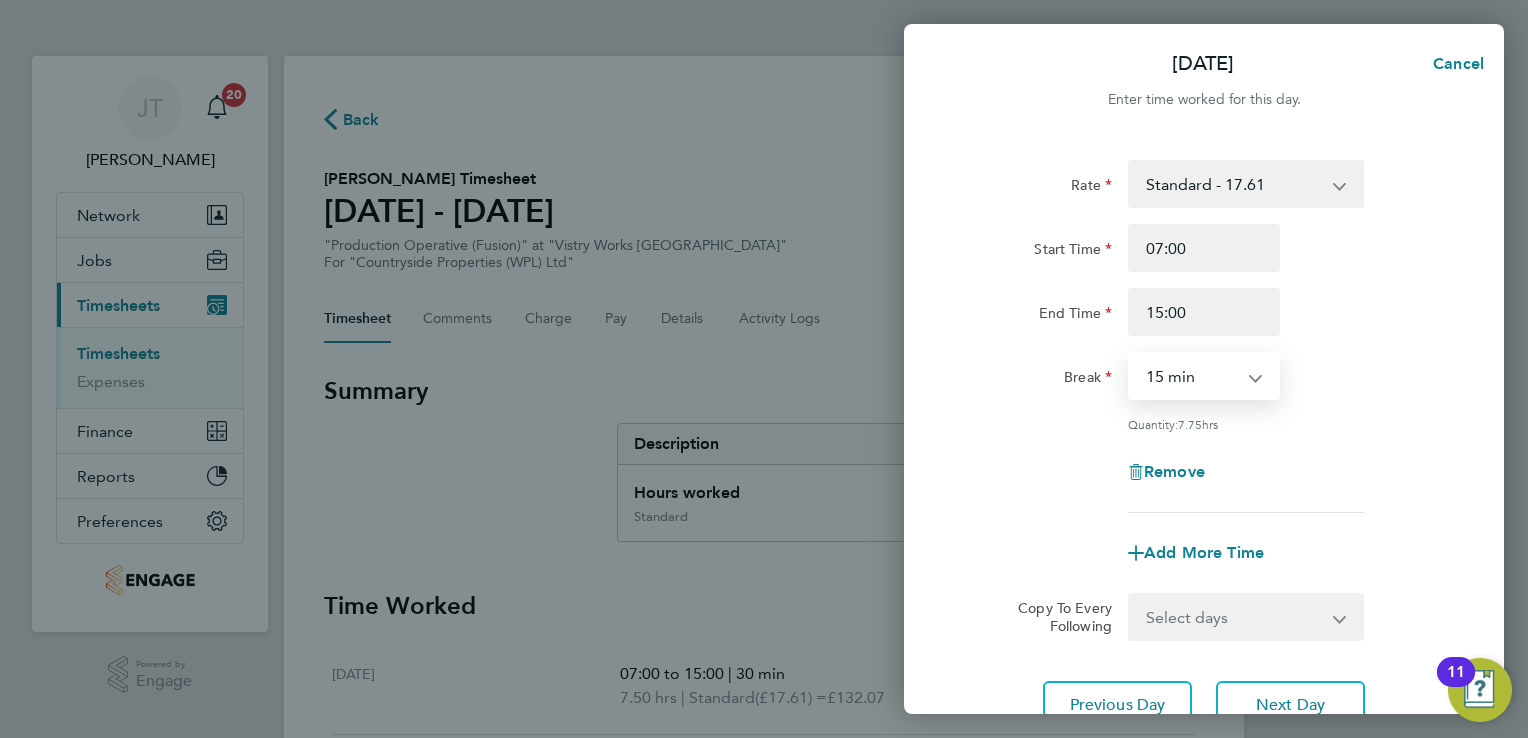 click on "0 min   15 min   30 min   45 min   60 min   75 min   90 min" at bounding box center (1192, 376) 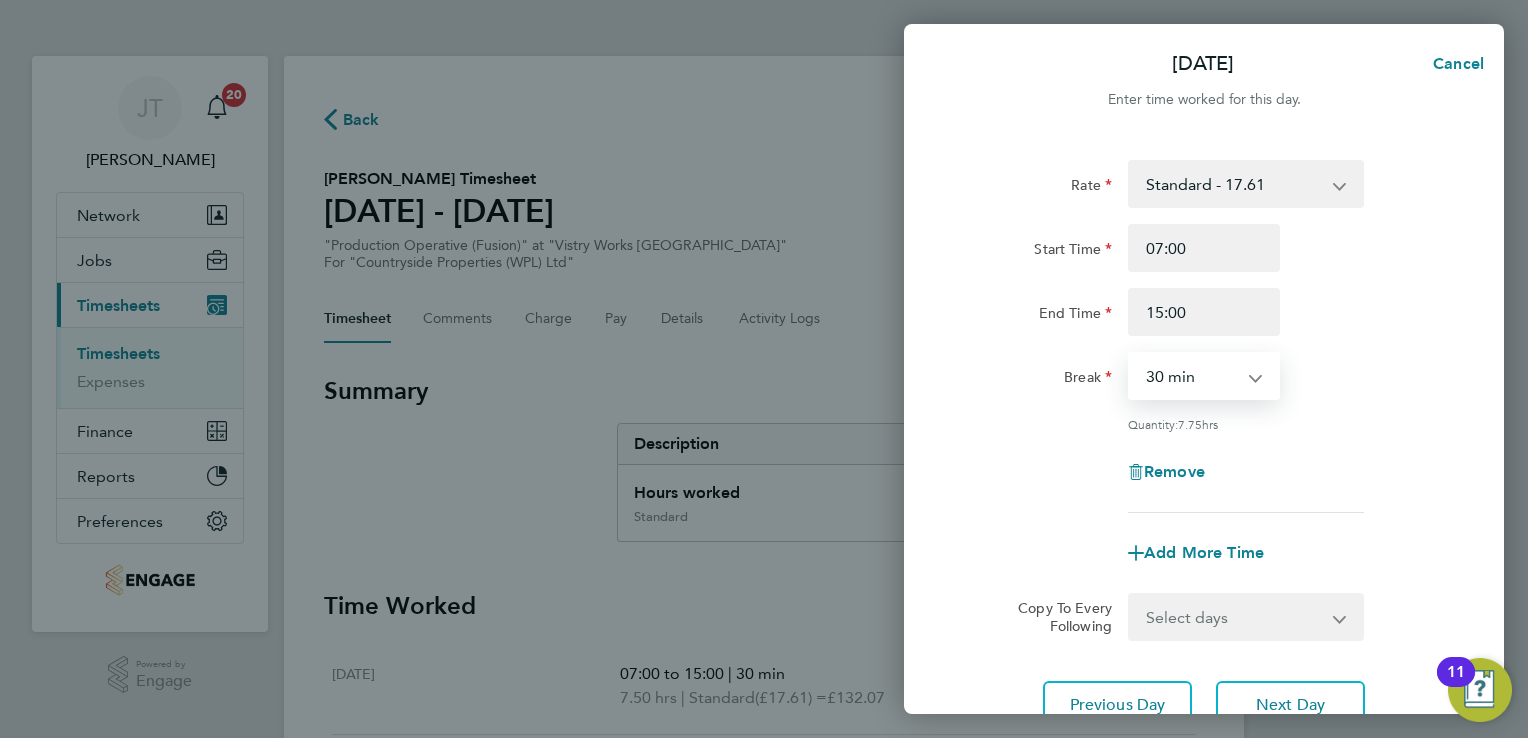 click on "0 min   15 min   30 min   45 min   60 min   75 min   90 min" at bounding box center [1192, 376] 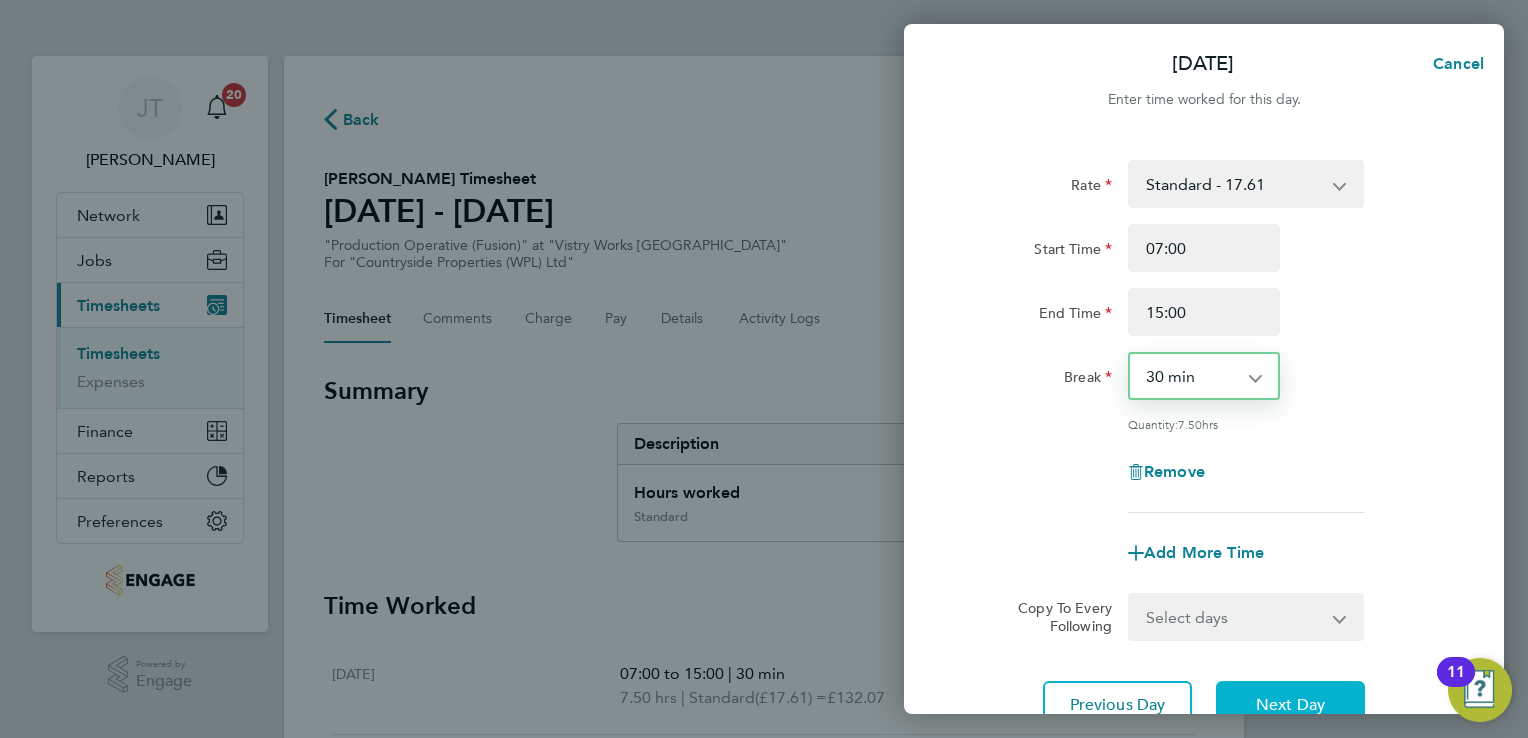 click on "Next Day" 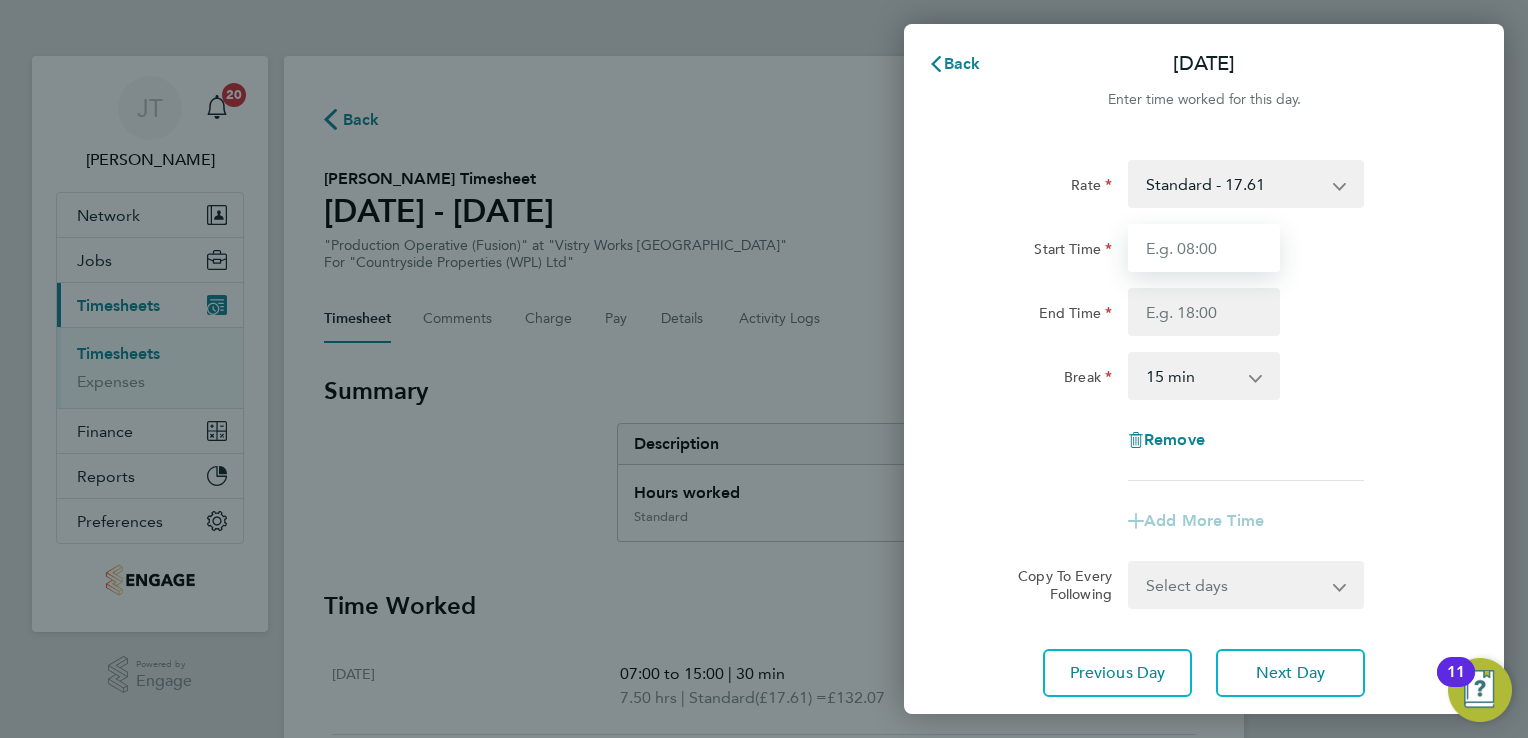 click on "Start Time" at bounding box center (1204, 248) 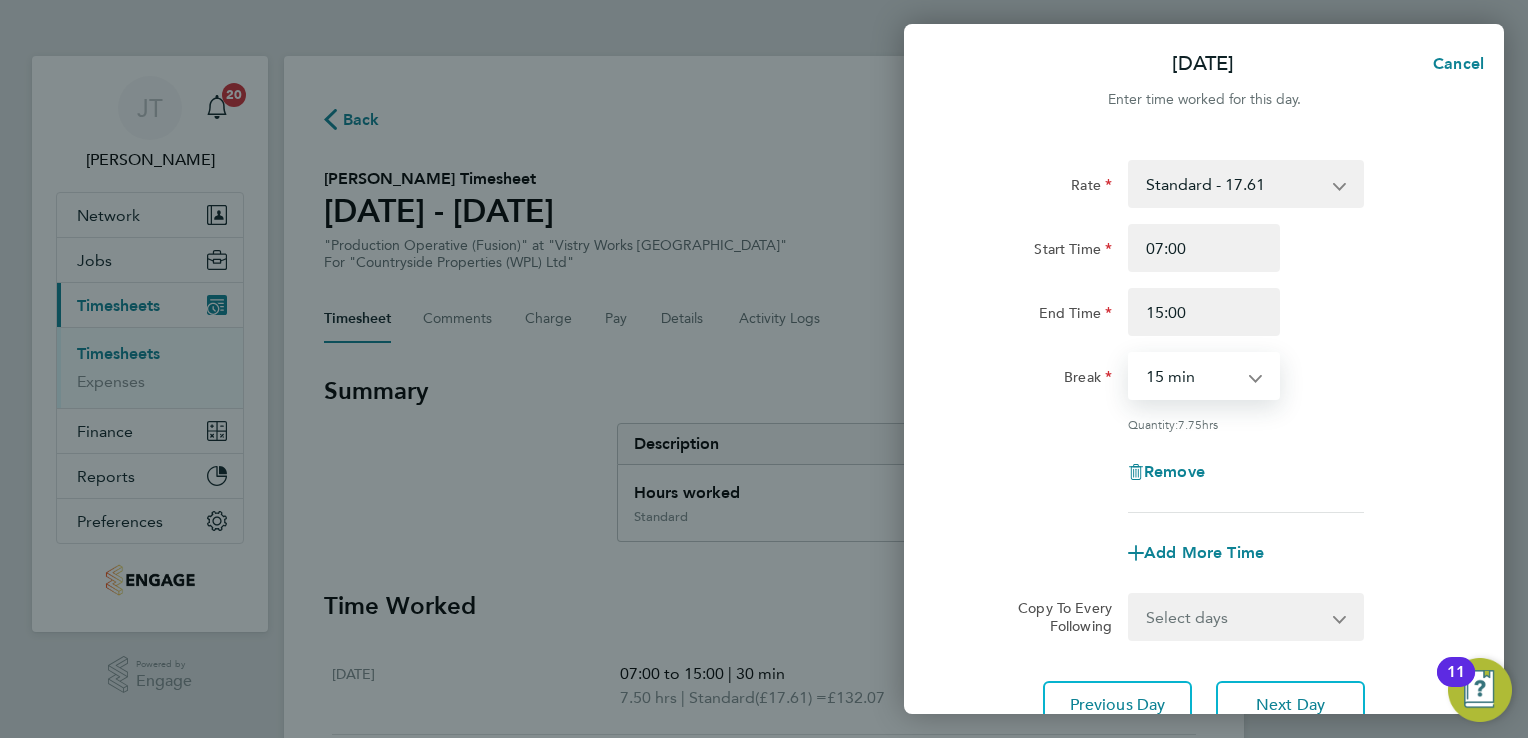 click on "0 min   15 min   30 min   45 min   60 min   75 min   90 min" at bounding box center [1192, 376] 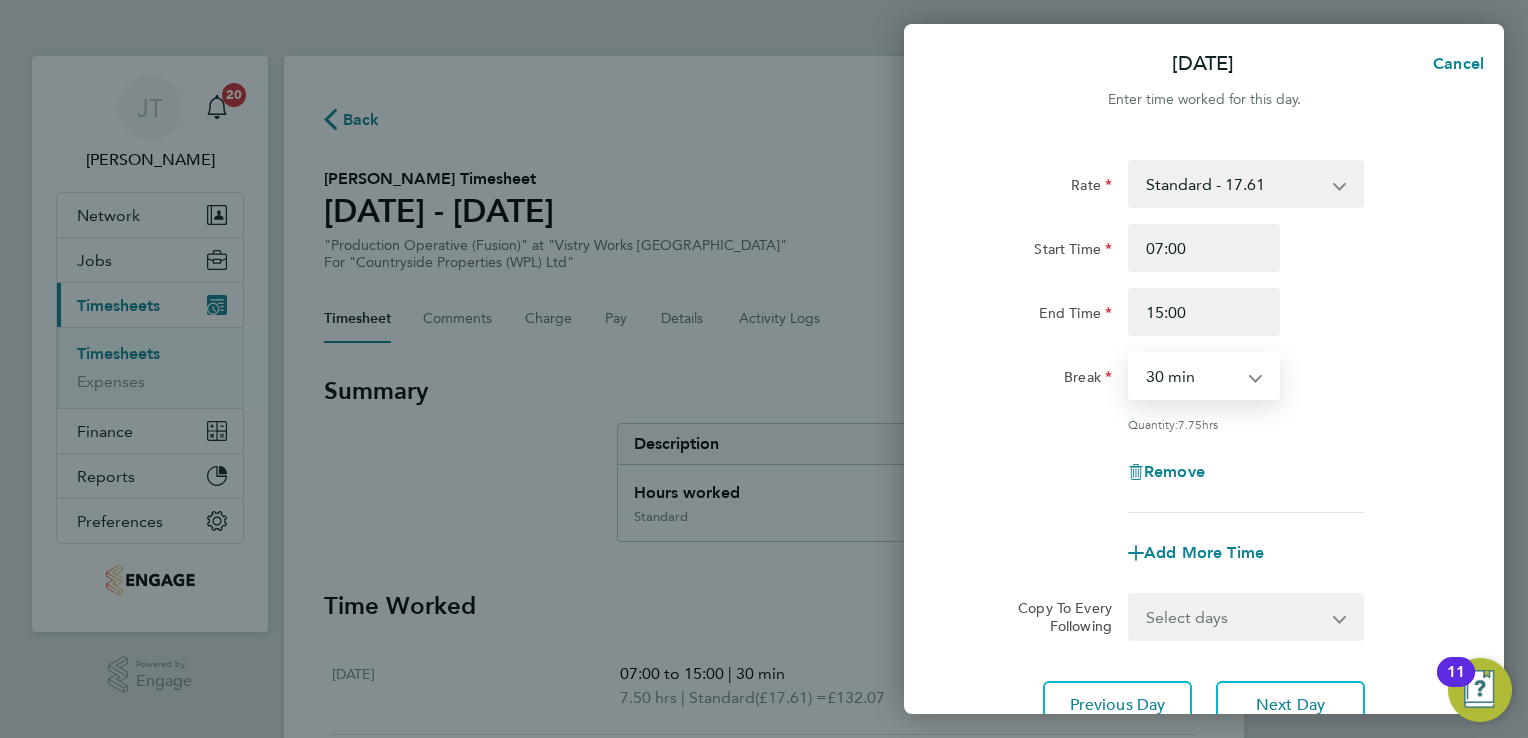 click on "0 min   15 min   30 min   45 min   60 min   75 min   90 min" at bounding box center (1192, 376) 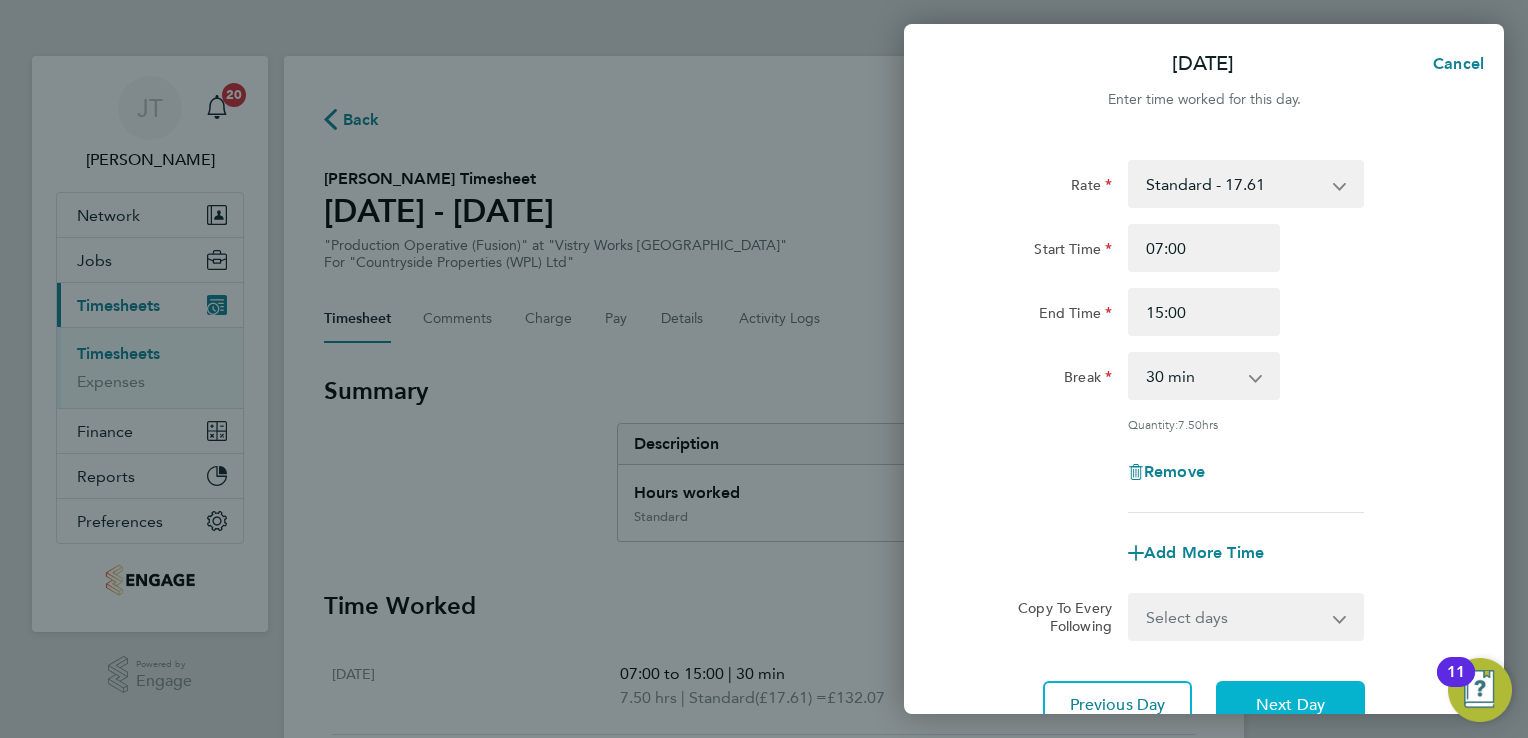 click on "Next Day" 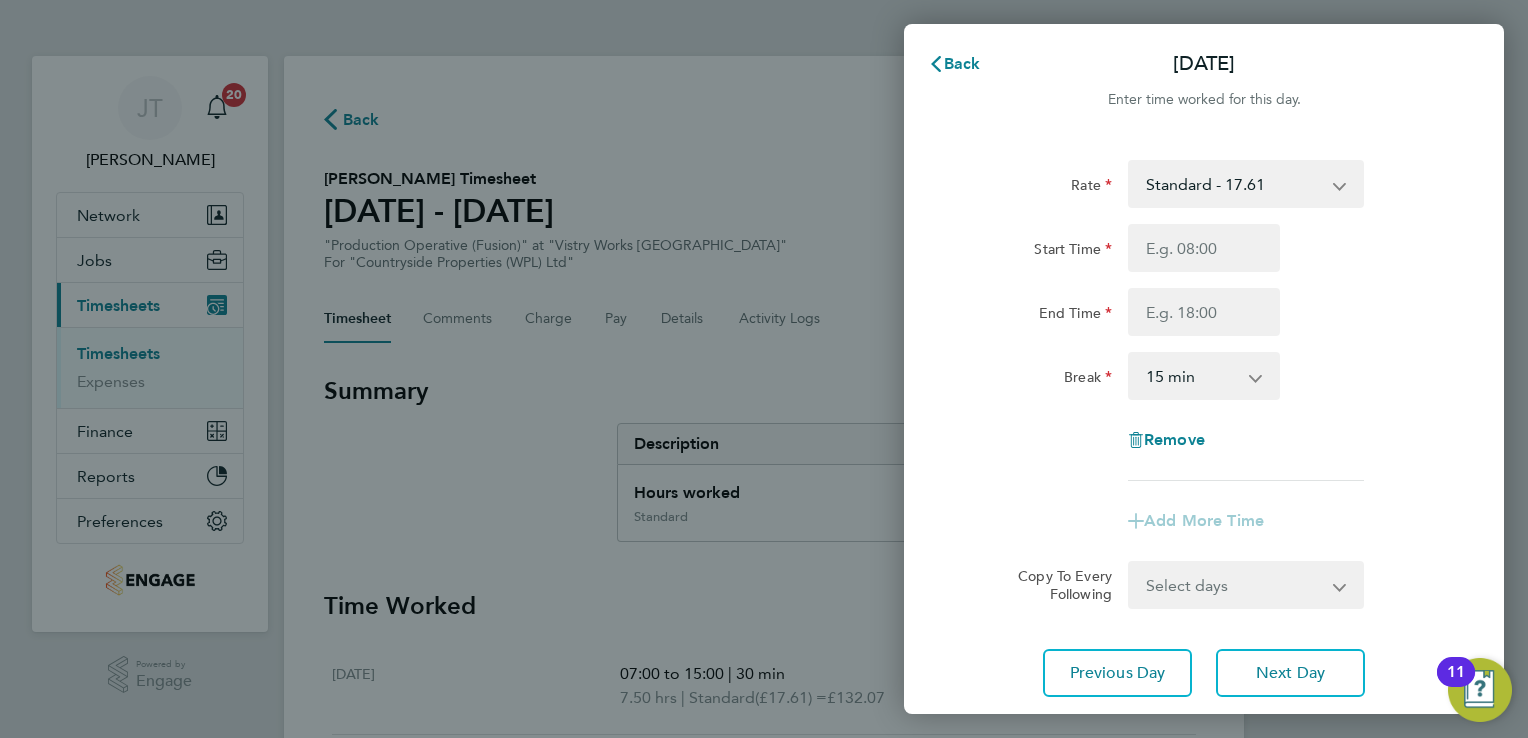 click on "Break  0 min   15 min   30 min   45 min   60 min   75 min   90 min" 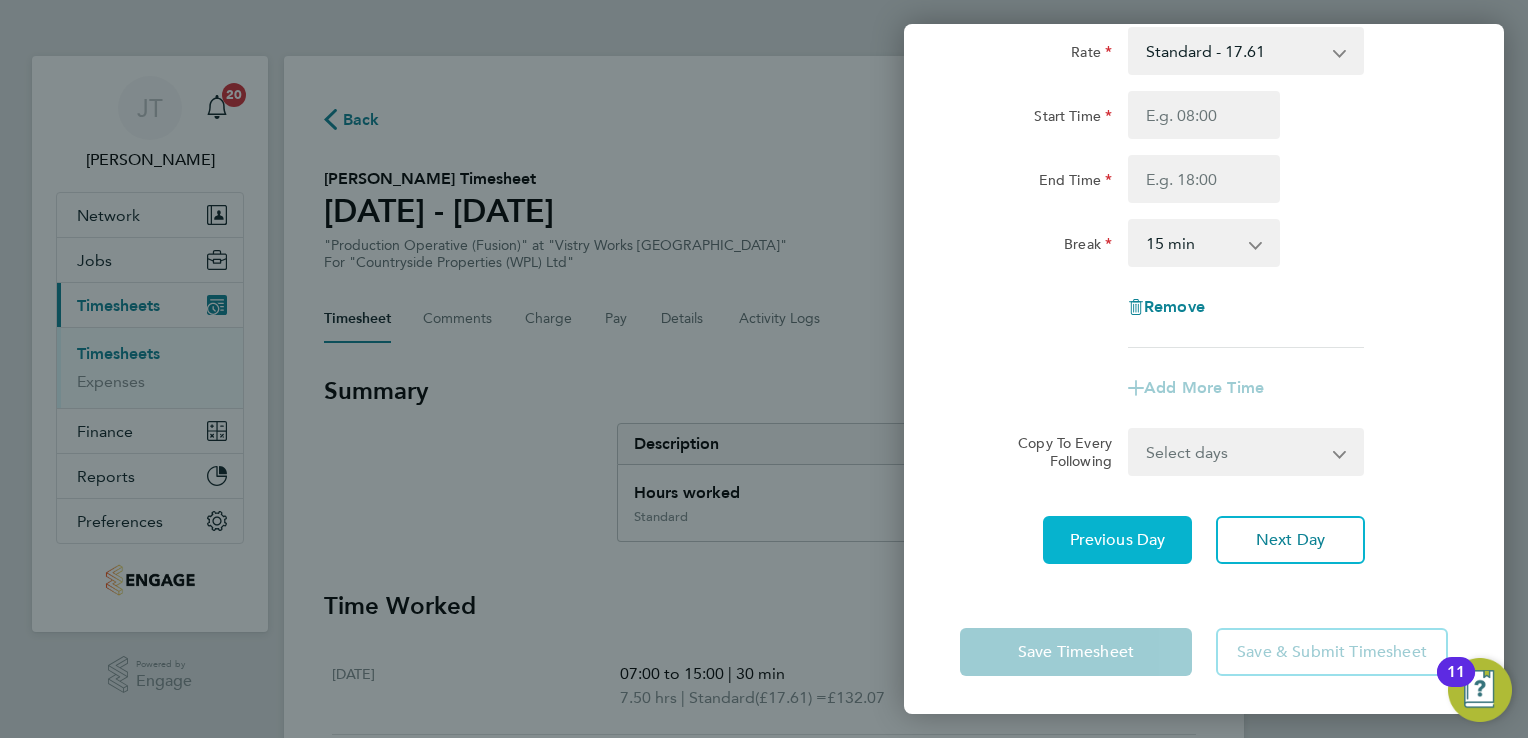 click on "Previous Day" 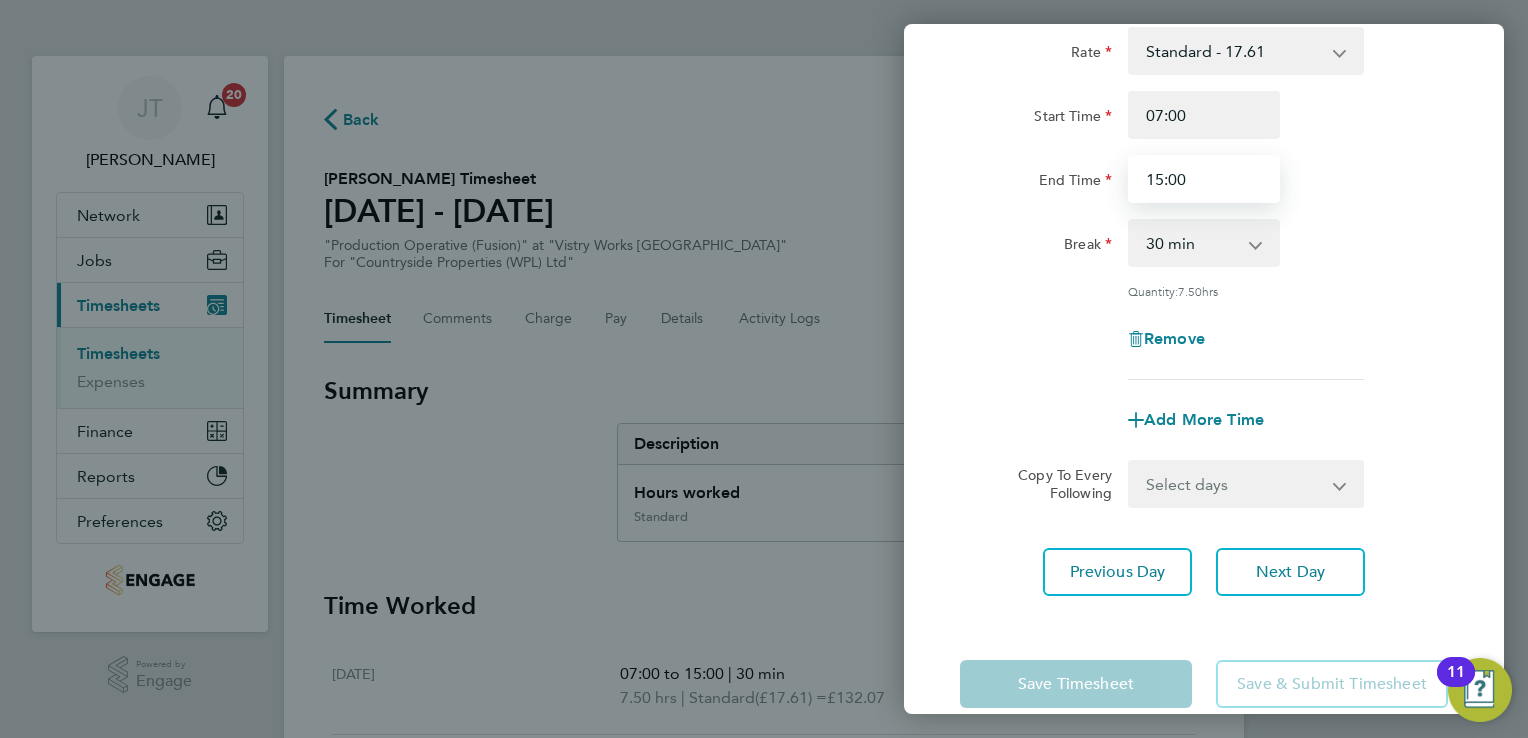 click on "15:00" at bounding box center [1204, 179] 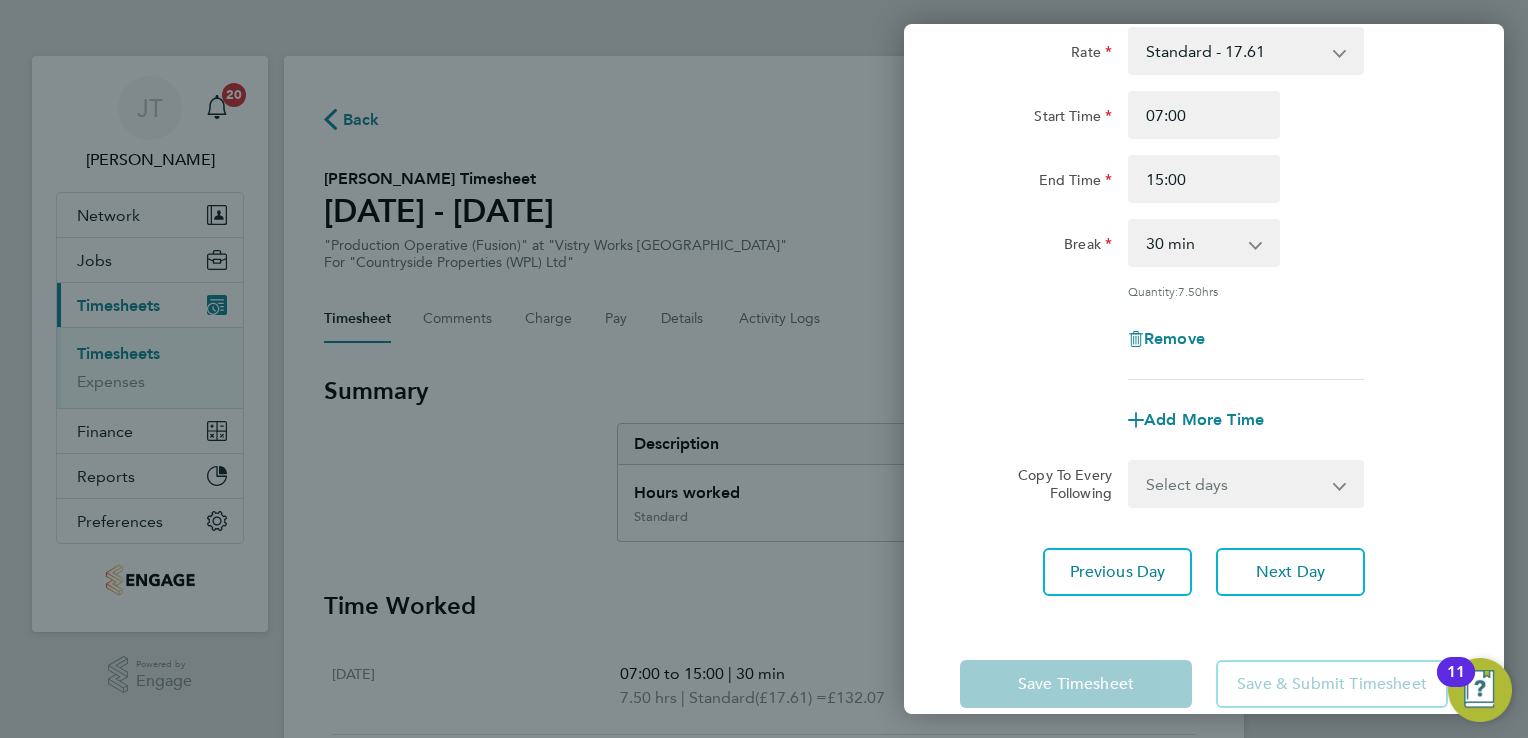 click on "0 min   15 min   30 min   45 min   60 min   75 min   90 min" at bounding box center (1192, 243) 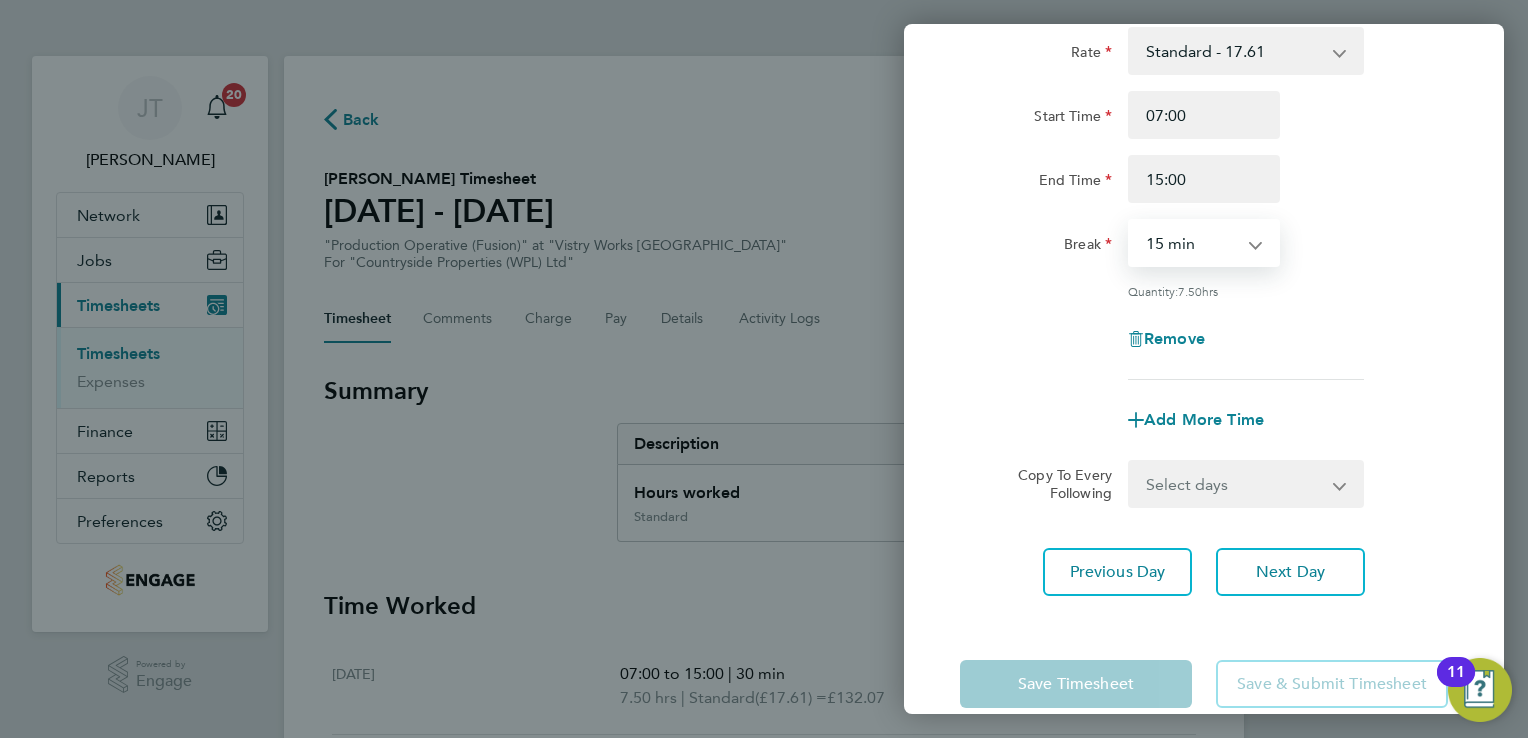 click on "0 min   15 min   30 min   45 min   60 min   75 min   90 min" at bounding box center (1192, 243) 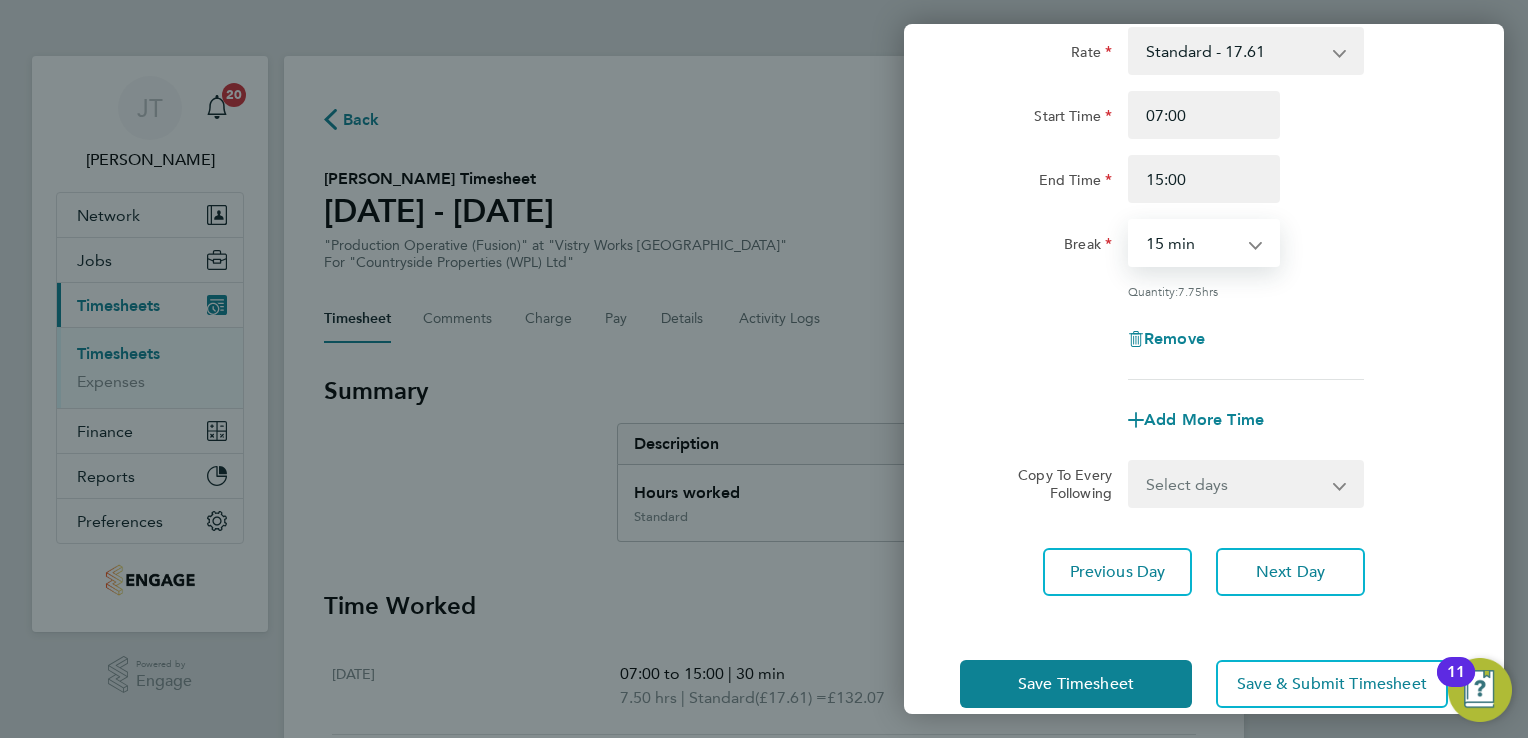 click on "0 min   15 min   30 min   45 min   60 min   75 min   90 min" at bounding box center [1192, 243] 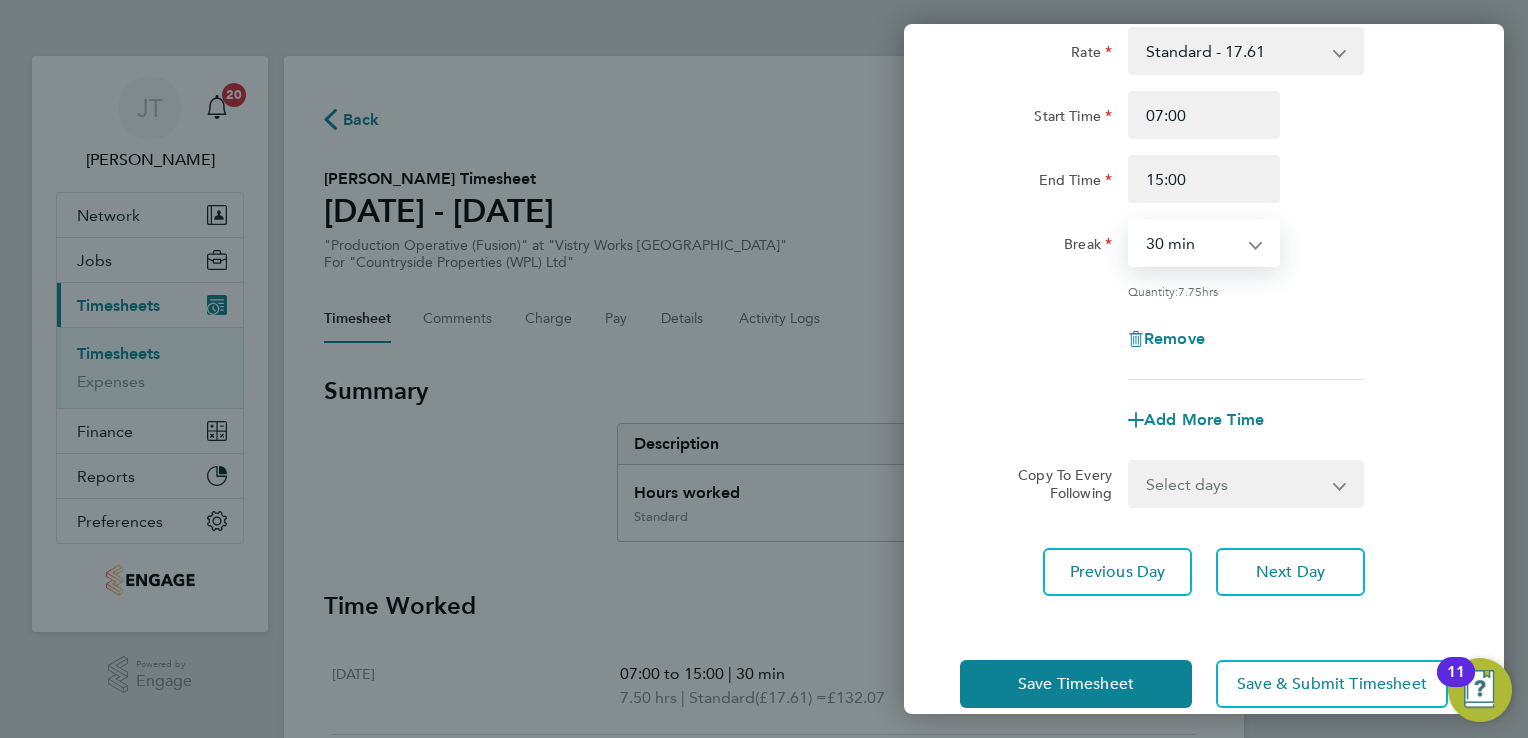 click on "0 min   15 min   30 min   45 min   60 min   75 min   90 min" at bounding box center (1192, 243) 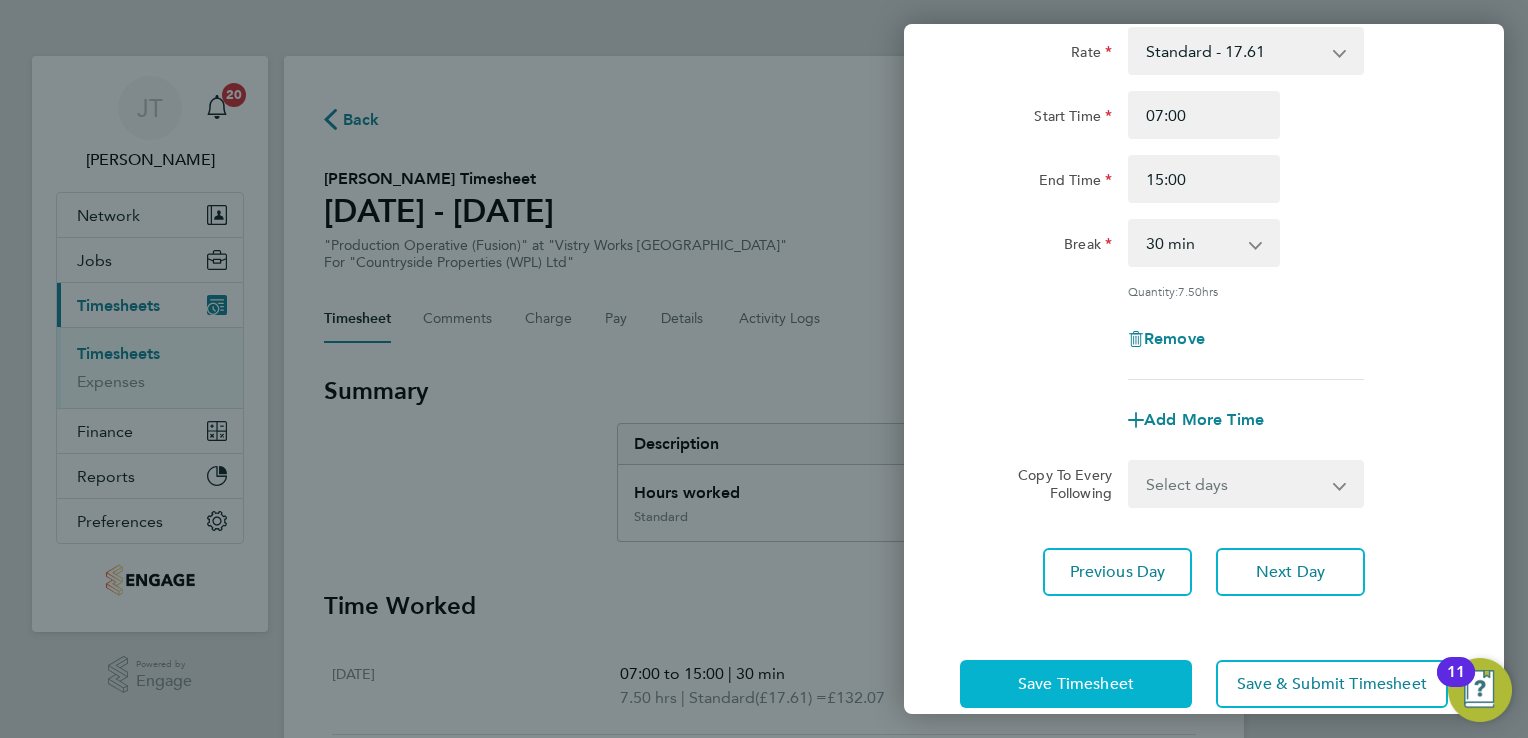 click on "Save Timesheet" 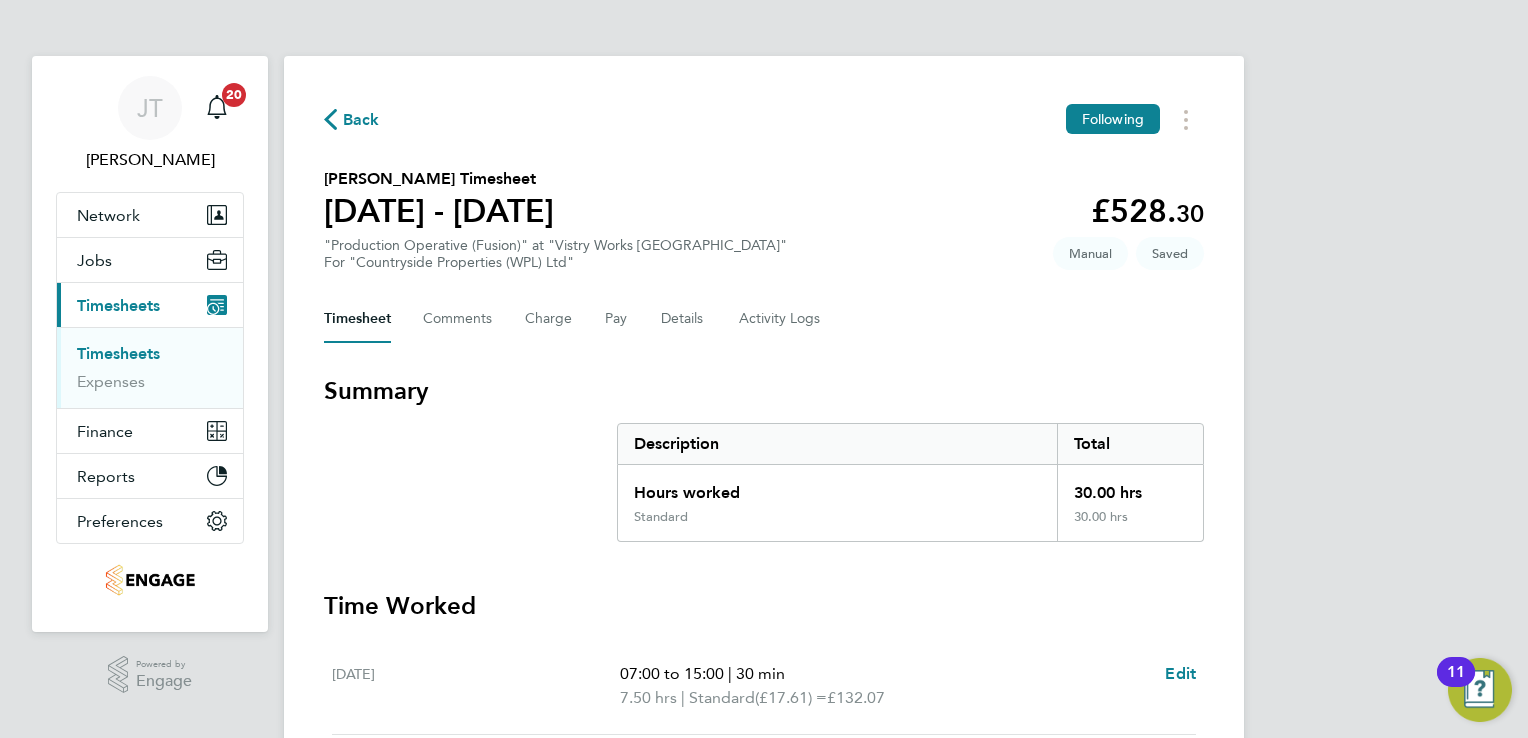 click on "Back  Following
[PERSON_NAME] Timesheet   [DATE] - [DATE]   £528. 30  "Production Operative (Fusion)" at "Vistry Works [GEOGRAPHIC_DATA]"  For "Countryside Properties (WPL) Ltd"  Saved   Manual   Timesheet   Comments   Charge   Pay   Details   Activity Logs   Summary   Description   Total   Hours worked   30.00 hrs   Standard   30.00 hrs   Time Worked   [DATE]   07:00 to 15:00   |   30 min   7.50 hrs   |   Standard   (£17.61) =   £132.07   Edit   [DATE]   07:00 to 15:00   |   30 min   7.50 hrs   |   Standard   (£17.61) =   £132.07   Edit   [DATE]   Add time for [DATE]   Add time for [DATE]   [DATE]   07:00 to 15:00   |   30 min   7.50 hrs   |   Standard   (£17.61) =   £132.07   Edit   [DATE]   07:00 to 15:00   |   30 min   7.50 hrs   |   Standard   (£17.61) =   £132.08   Edit   [DATE]   Add time for [DATE]   Add time for [DATE][PERSON_NAME][DATE]   Add time for [DATE]   Add time for [DATE]   Submit For Approval   Reject Timesheet" 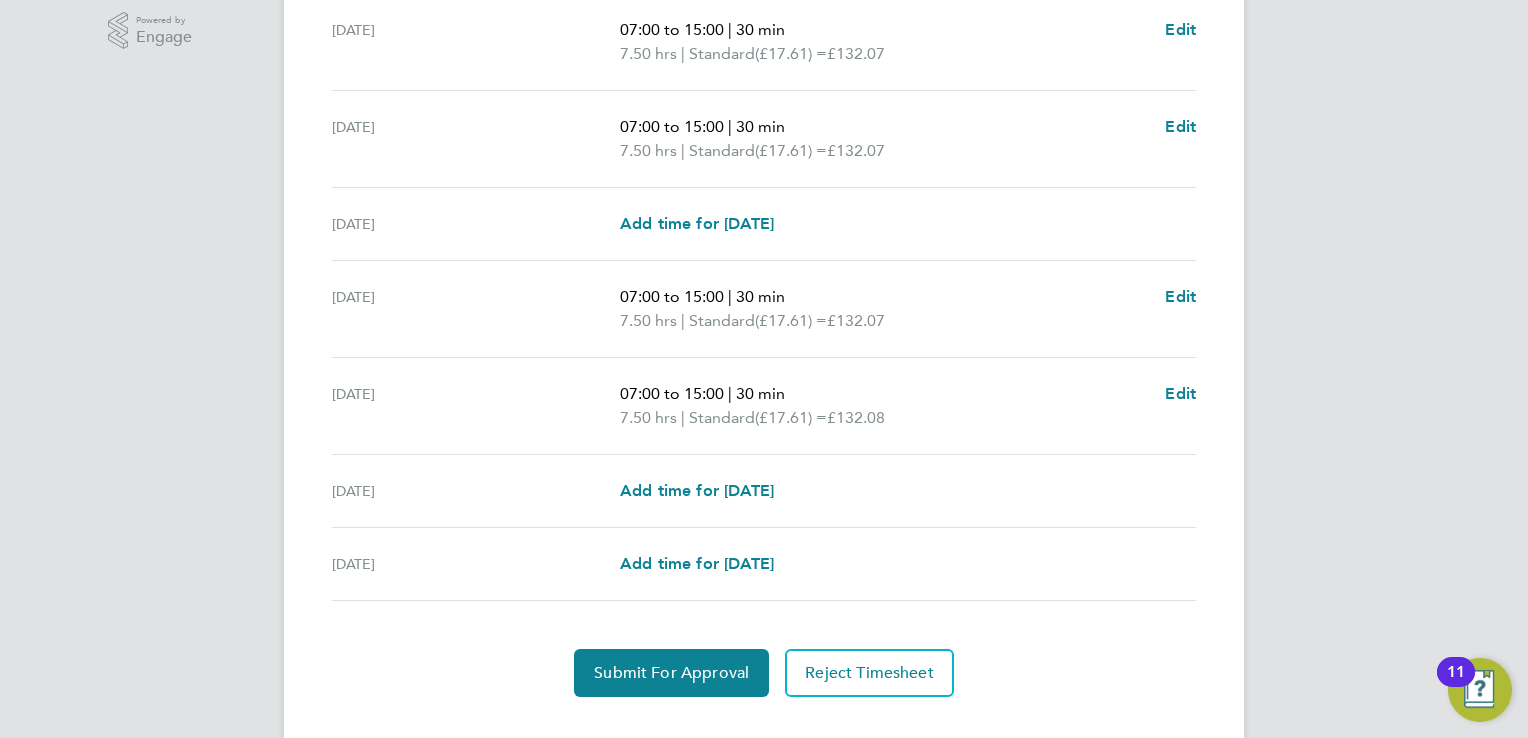 scroll, scrollTop: 680, scrollLeft: 0, axis: vertical 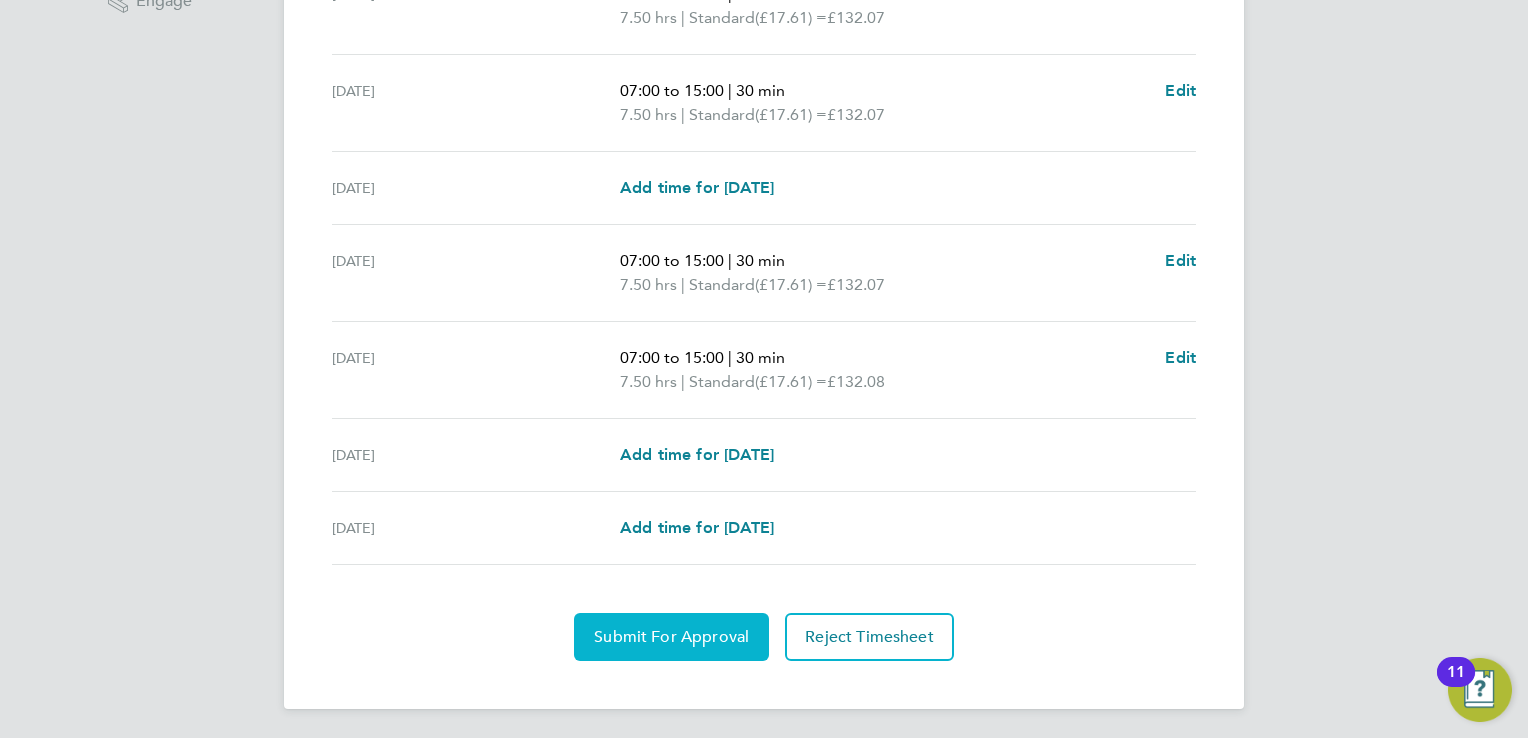 click on "Submit For Approval" 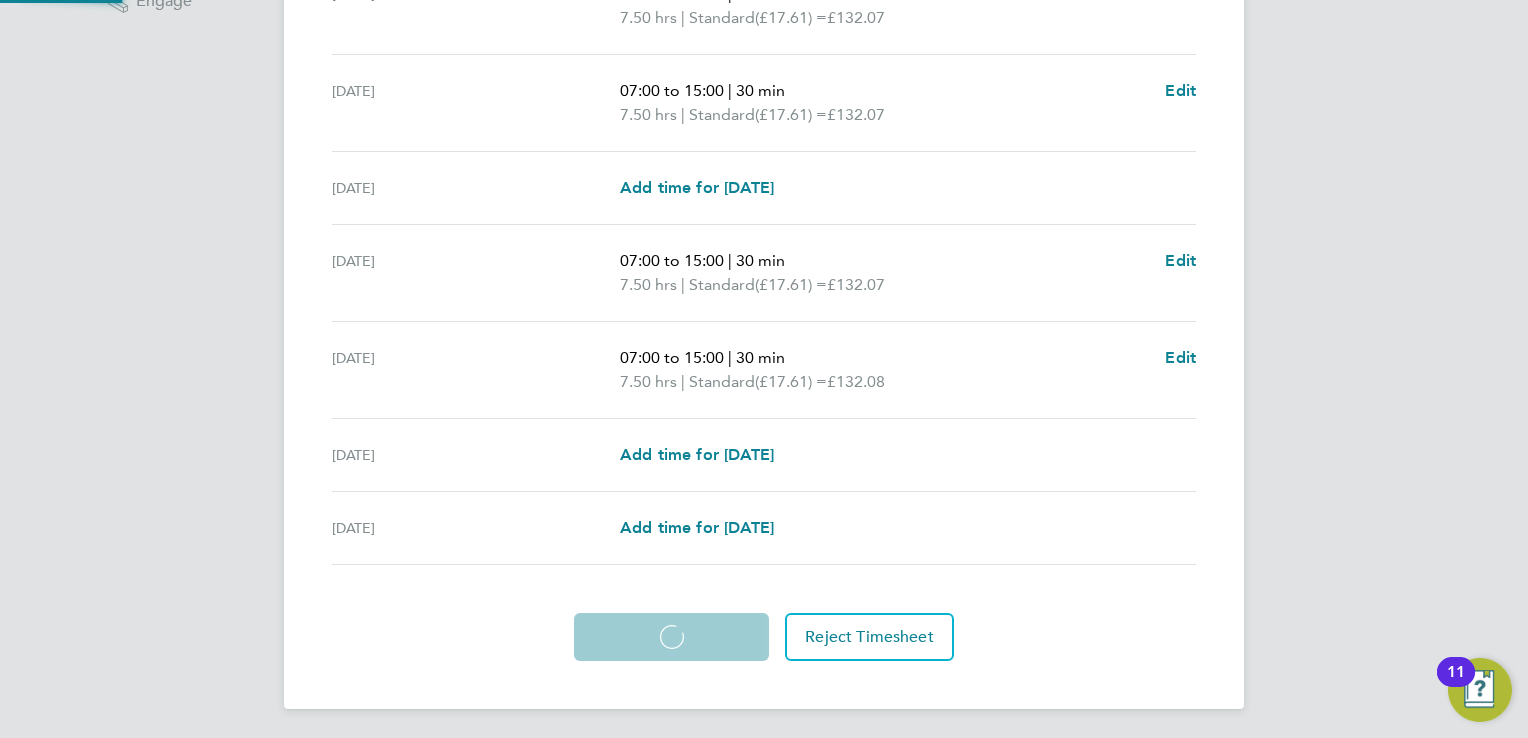 scroll, scrollTop: 679, scrollLeft: 0, axis: vertical 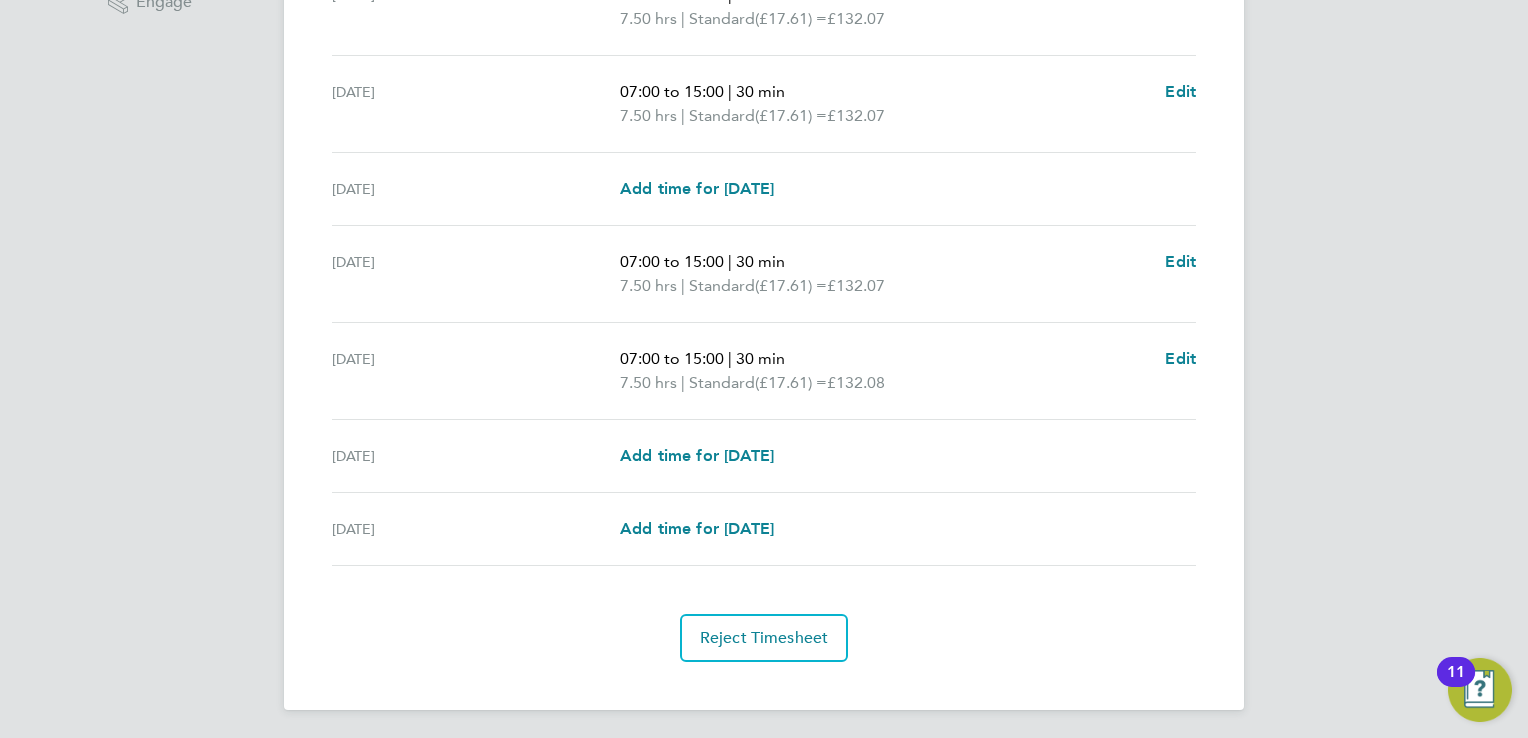 click on "[PERSON_NAME]   [PERSON_NAME]   Notifications
20   Applications:   Network
Team Members   Businesses   Sites   Workers   Contacts   Jobs
Positions   Vacancies   Placements   Current page:   Timesheets
Timesheets   Expenses   Finance
Invoices & Credit Notes   Statements   Payments   Reports
Margin Report   CIS Reports   Report Downloads   Preferences
My Business   Doc. Requirements   Notifications   VMS Configurations   Activity Logs
.st0{fill:#C0C1C2;}
Powered by Engage
Back  Following
[PERSON_NAME] Timesheet   [DATE] - [DATE]   £528. 30  "Production Operative (Fusion)" at "Vistry Works Leicester"  For "Countryside Properties (WPL) Ltd"  Submitted   Manual   Timesheet   Comments   Charge   Pay   Details   Activity Logs   |" at bounding box center (764, 31) 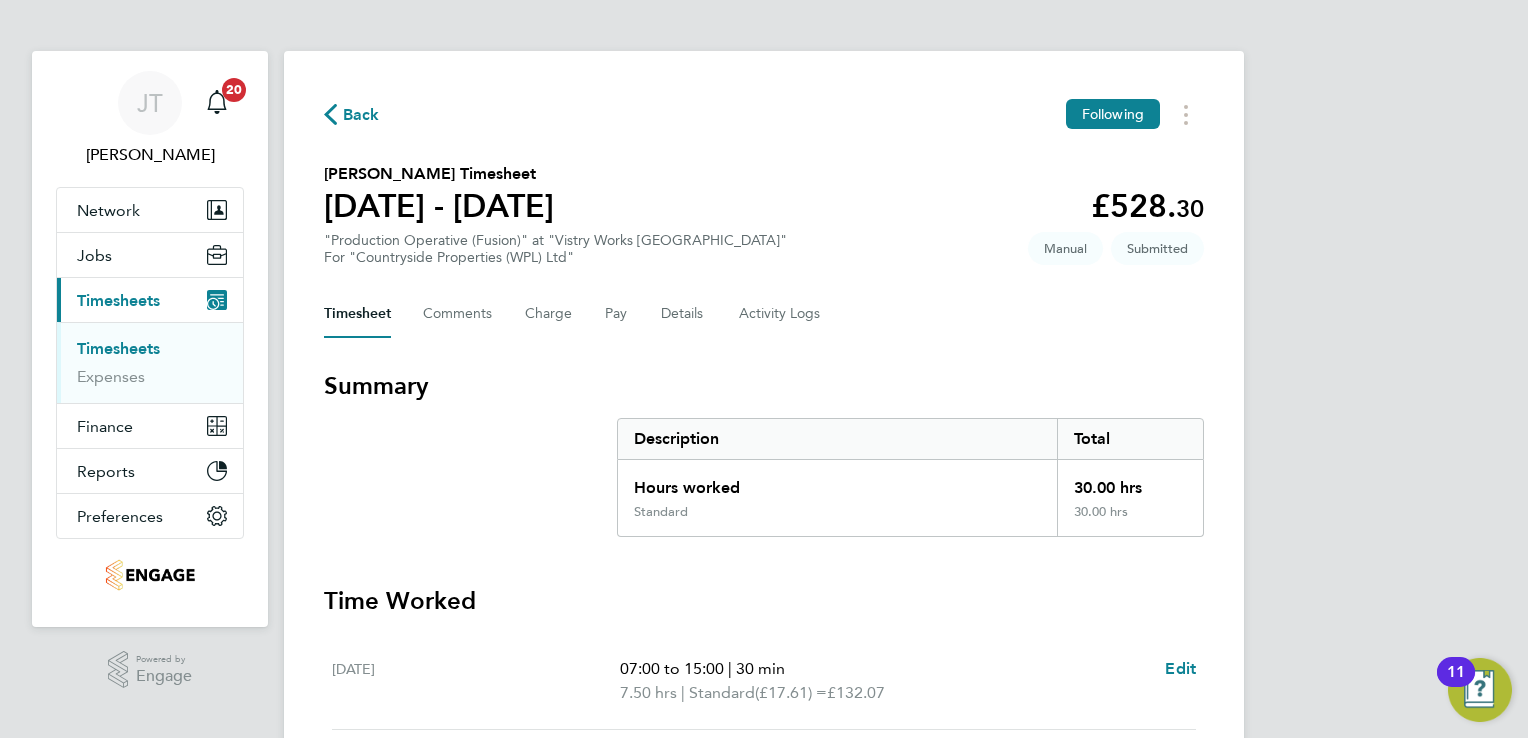 scroll, scrollTop: 0, scrollLeft: 0, axis: both 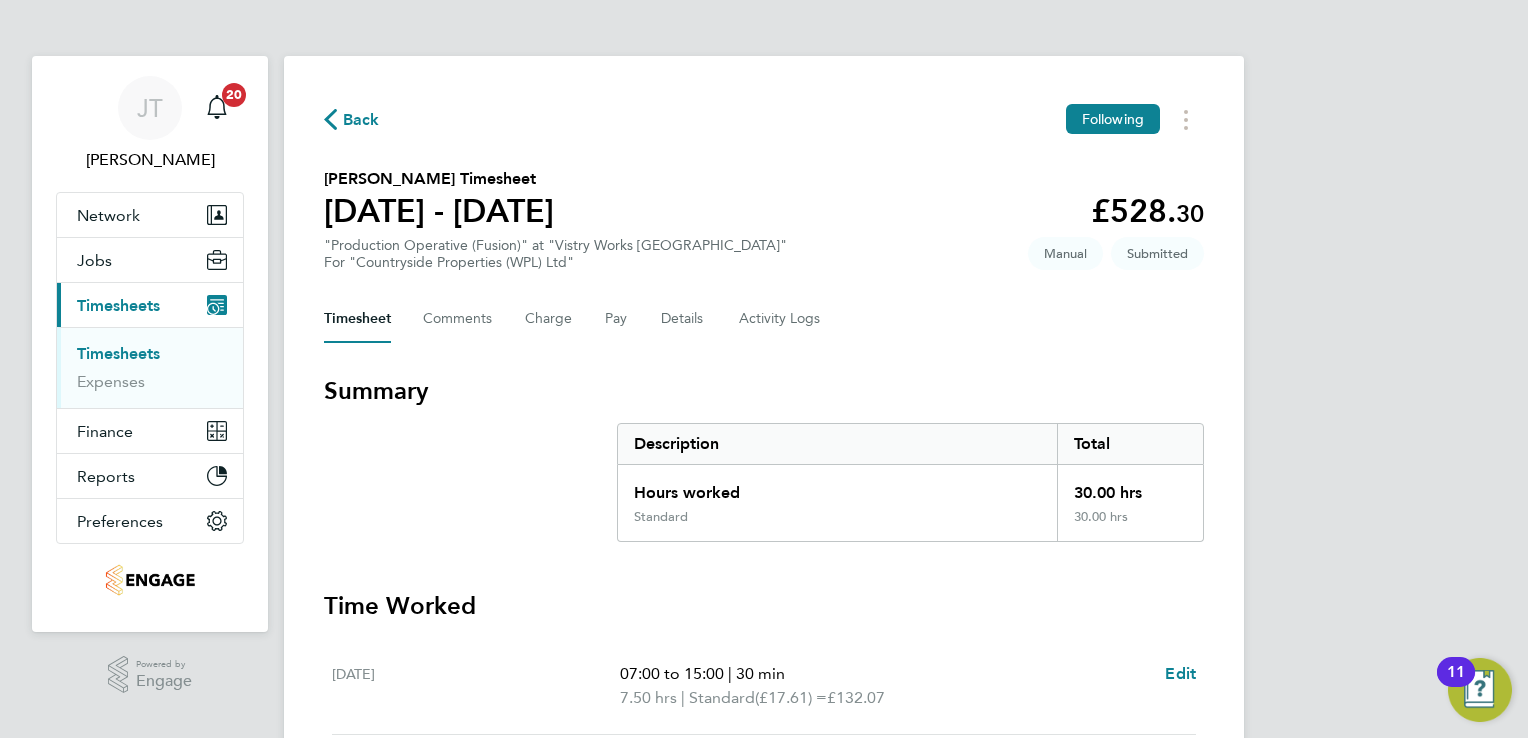 click on "Timesheets" at bounding box center [118, 305] 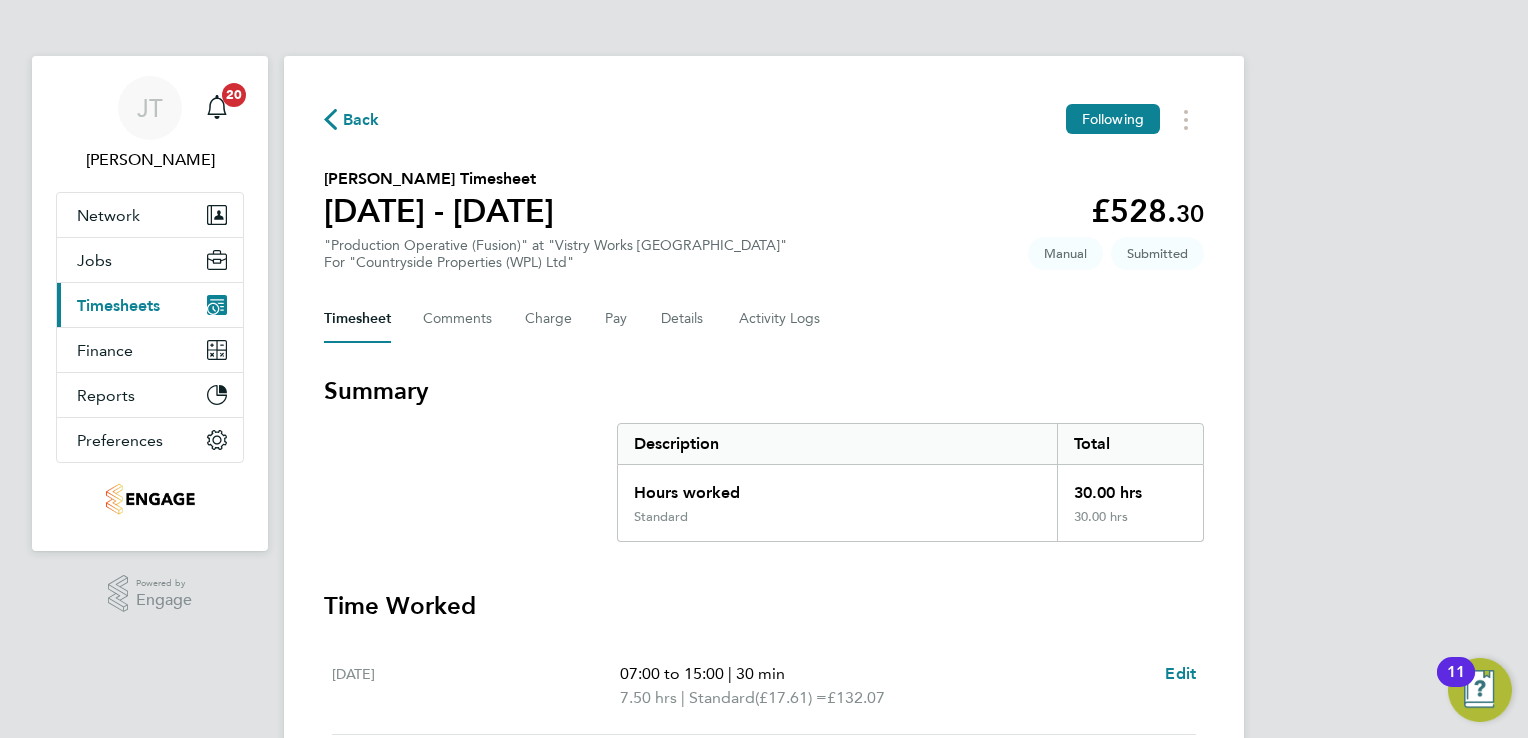 click on "Timesheets" at bounding box center (118, 305) 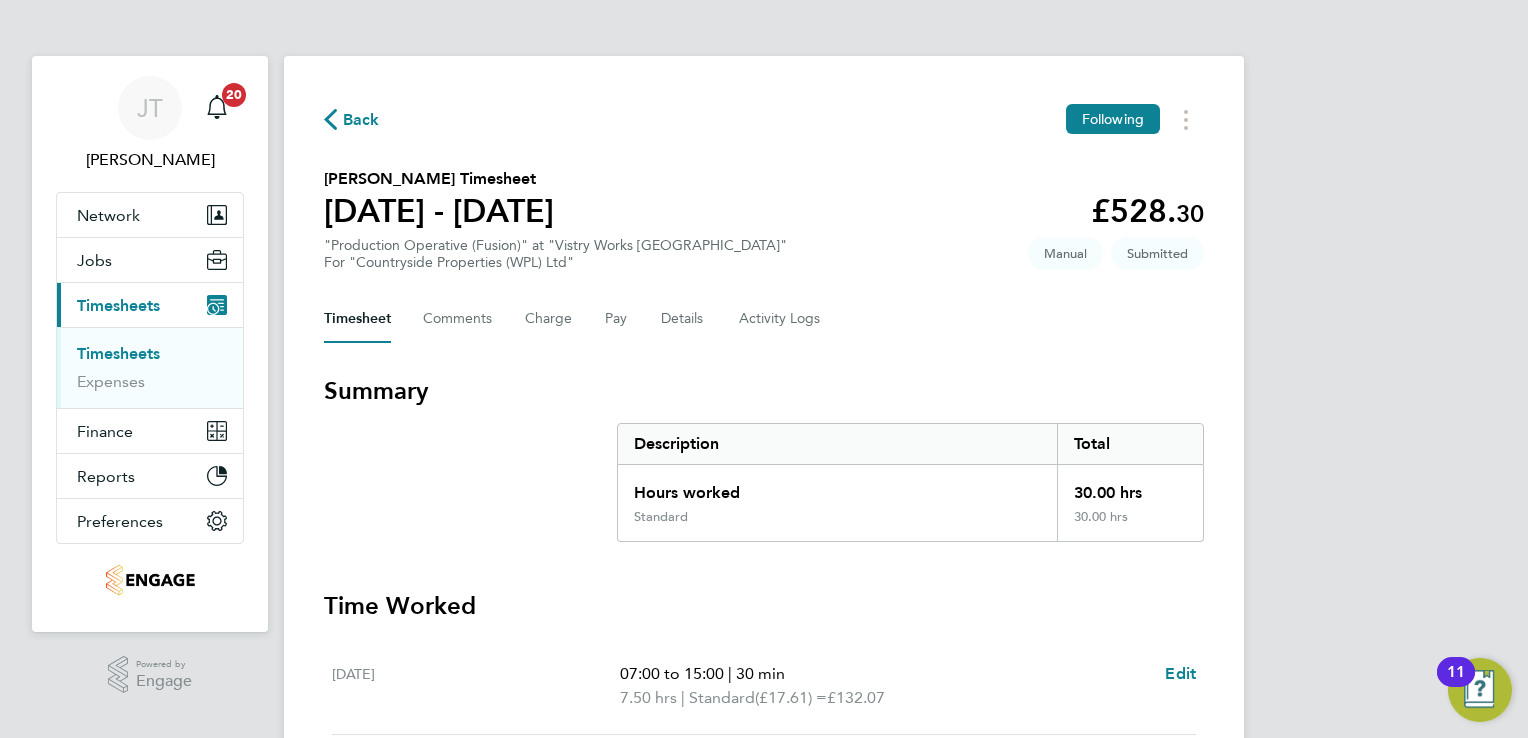 click on "Timesheets" at bounding box center [118, 353] 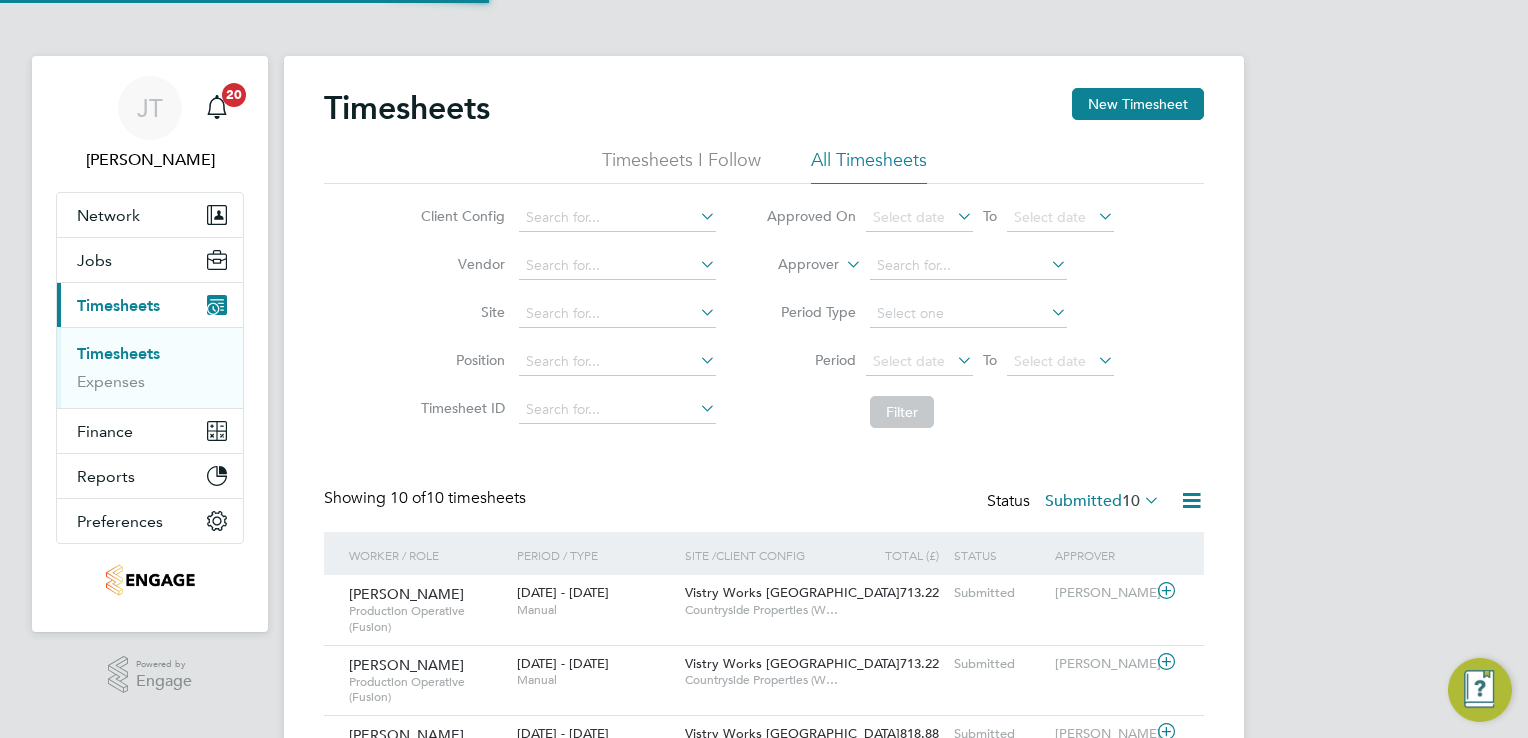 scroll, scrollTop: 9, scrollLeft: 10, axis: both 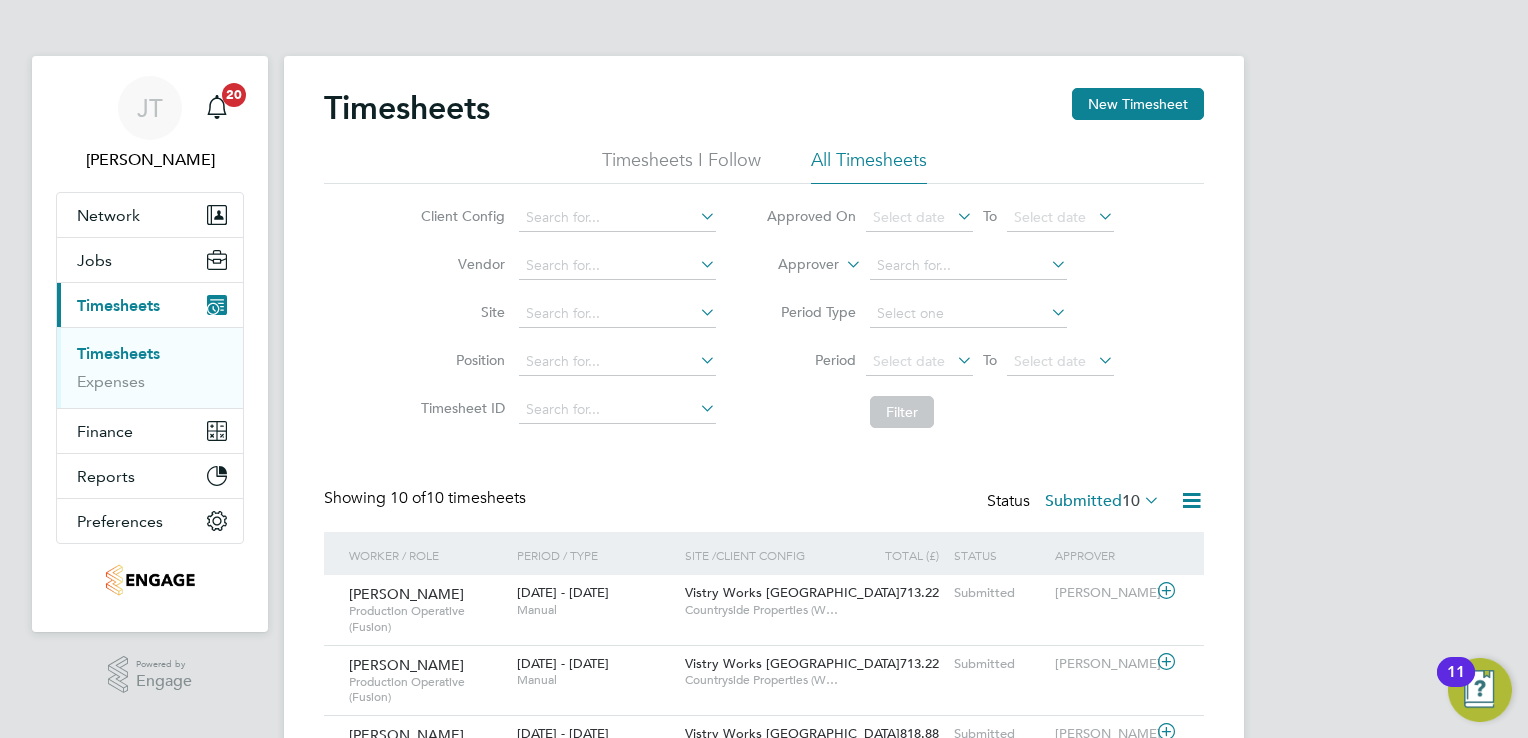 click on "Timesheets New Timesheet Timesheets I Follow All Timesheets Client Config   Vendor   Site   Position   Timesheet ID   Approved On
Select date
To
Select date
Approver     Period Type   Period
Select date
To
Select date
Filter Showing   10 of  10 timesheets Status  Submitted  10  Worker / Role Worker / Period Period / Type Site /  Client Config Total (£)   Total / Status Status Approver [PERSON_NAME] Varnham   Production Operative (Fusion)   [DATE] - [DATE] [DATE] - [DATE]   Manual Vistry Works [GEOGRAPHIC_DATA]     Countryside Properties (W… 713.22 Submitted Submitted [PERSON_NAME] [PERSON_NAME]   Production Operative (Fusion)   [DATE] - [DATE] [DATE] - [DATE]   Manual Vistry Works Leicester     Countryside Properties (W… 713.22 Submitted Submitted [PERSON_NAME] [PERSON_NAME]   Production Operative (Fusion)   [DATE] - [DATE] [DATE] - [DATE]   Manual Vistry Works Leicester     Countryside Properties (W… 818.88 Submitted Submitted [PERSON_NAME] [PERSON_NAME]       Manual" 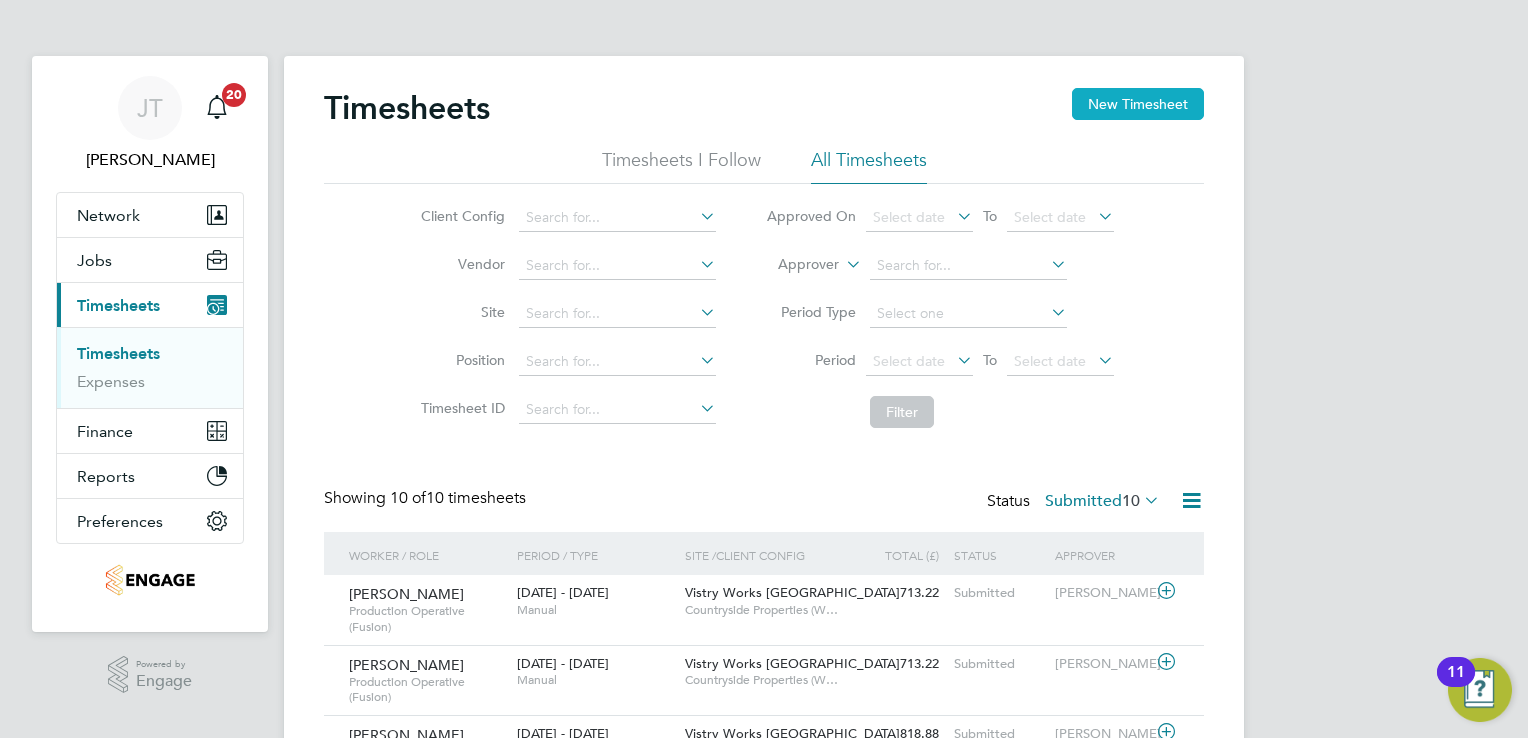 click on "New Timesheet" 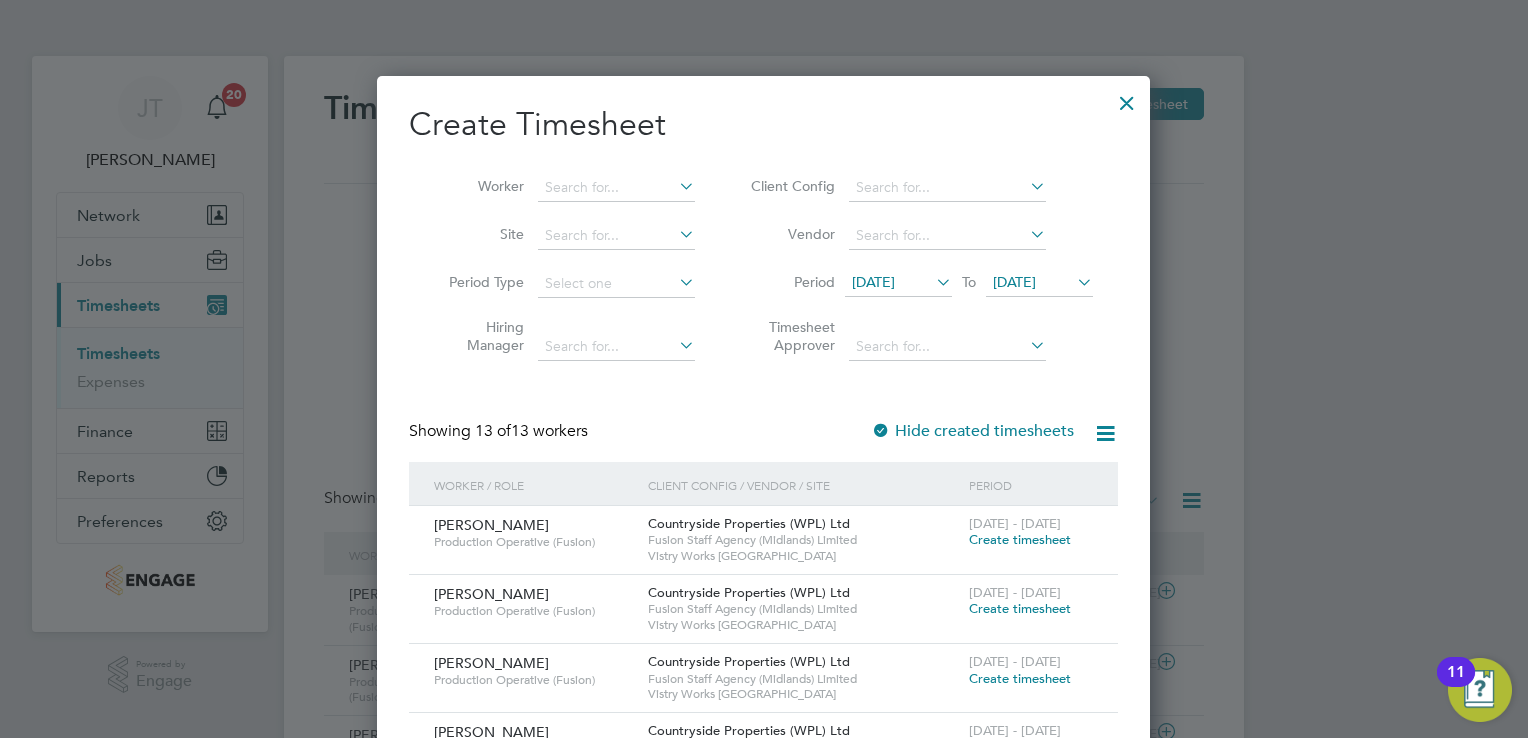 click on "Timesheet Approver" at bounding box center (919, 339) 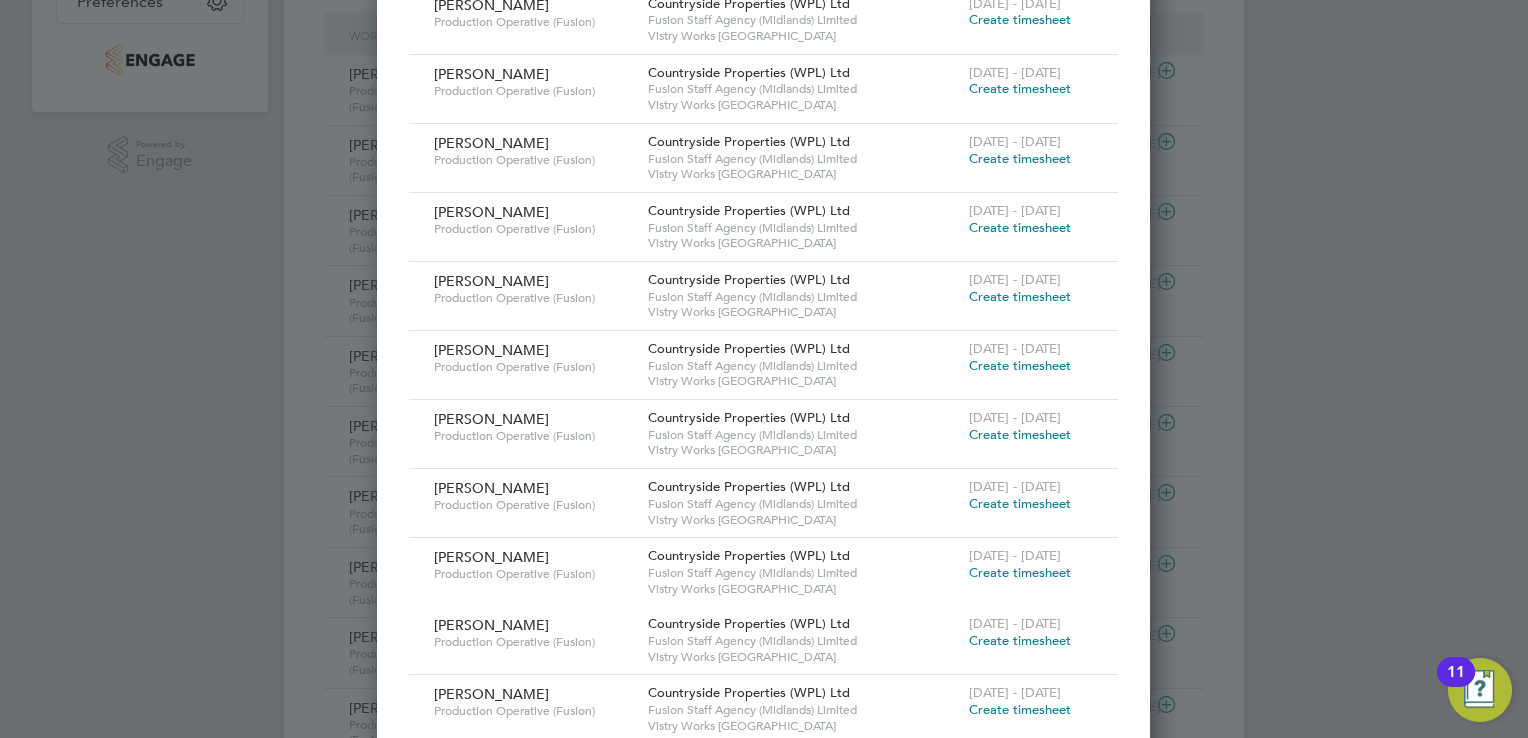 click on "Create timesheet" at bounding box center (1020, 572) 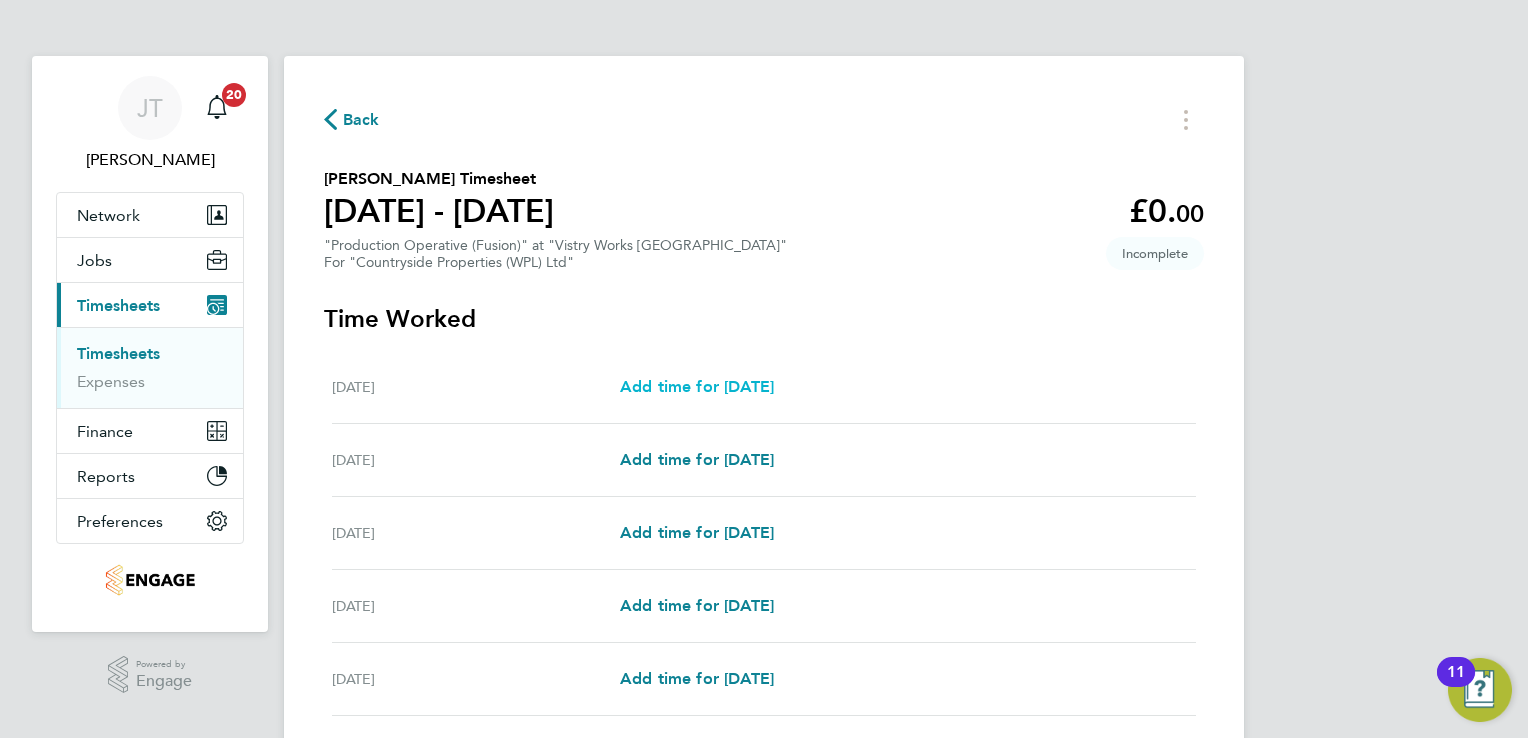click on "Add time for [DATE]" at bounding box center (697, 386) 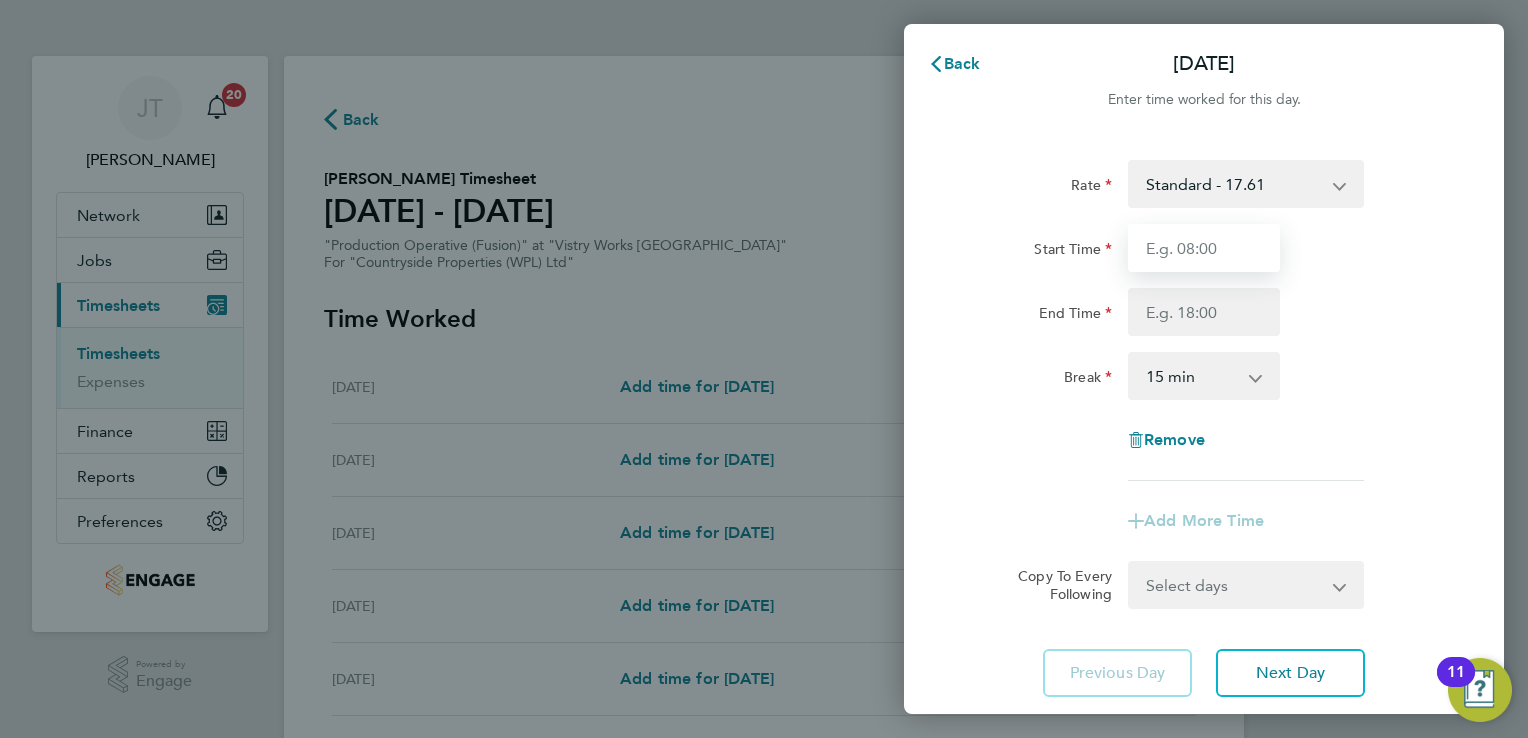 click on "Start Time" at bounding box center [1204, 248] 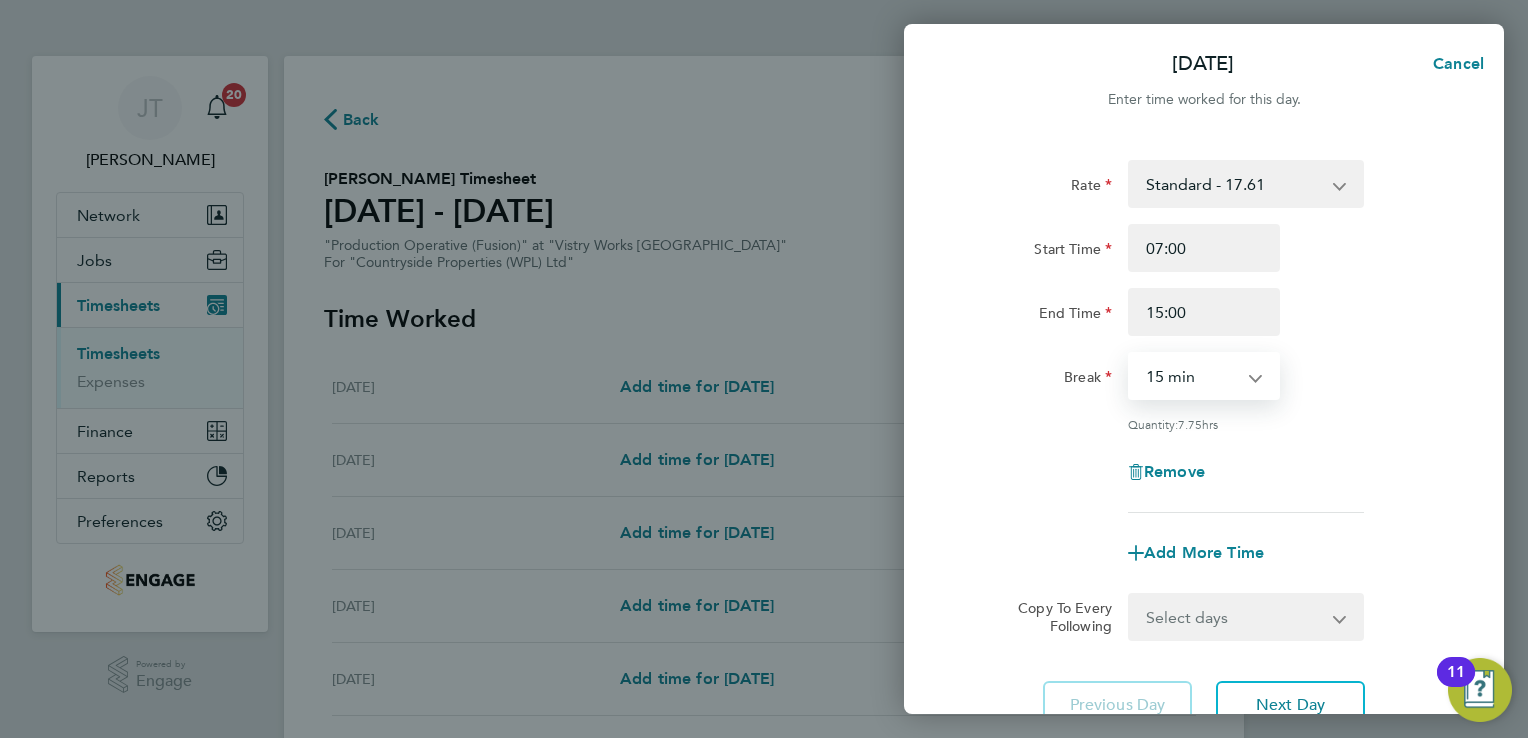 click on "0 min   15 min   30 min   45 min   60 min   75 min   90 min" at bounding box center [1192, 376] 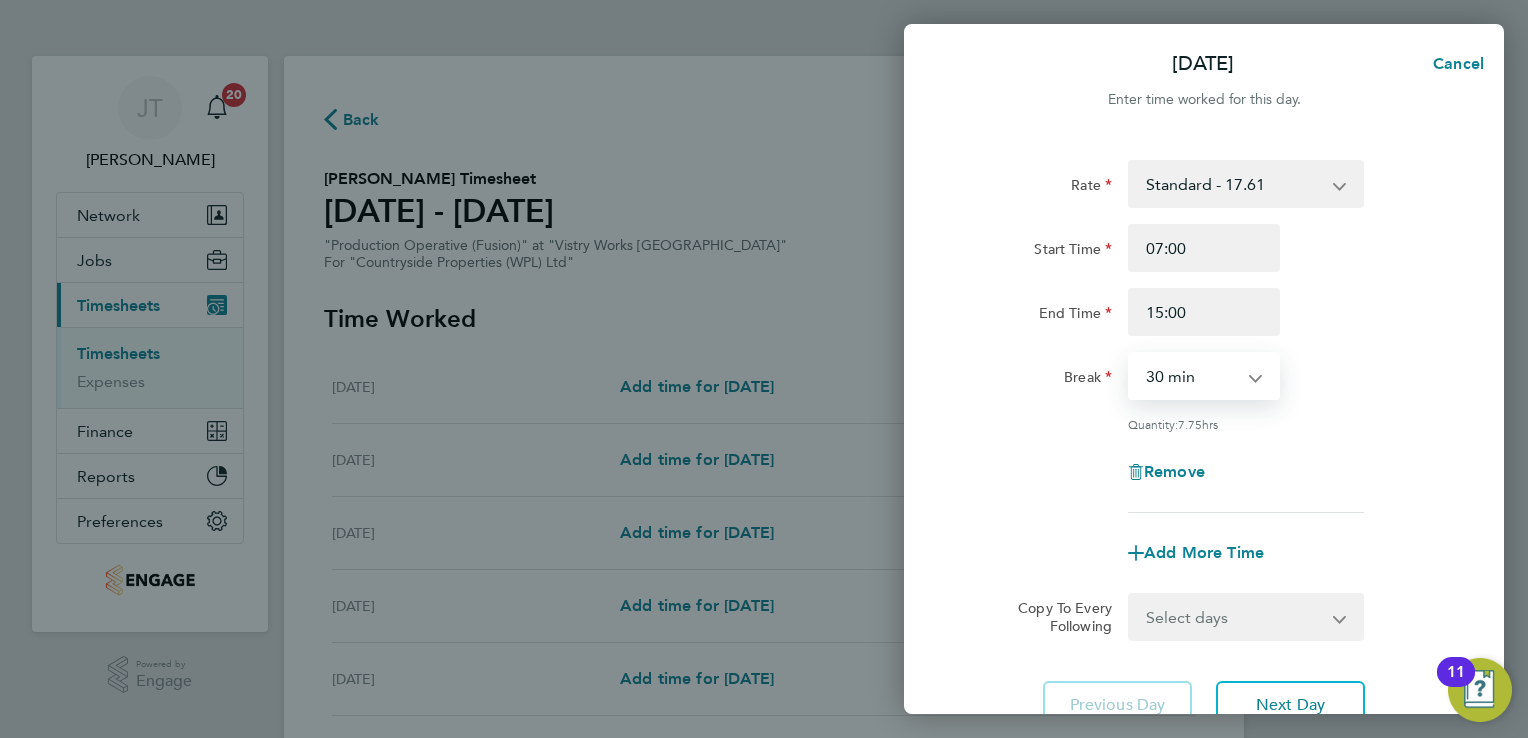 click on "0 min   15 min   30 min   45 min   60 min   75 min   90 min" at bounding box center (1192, 376) 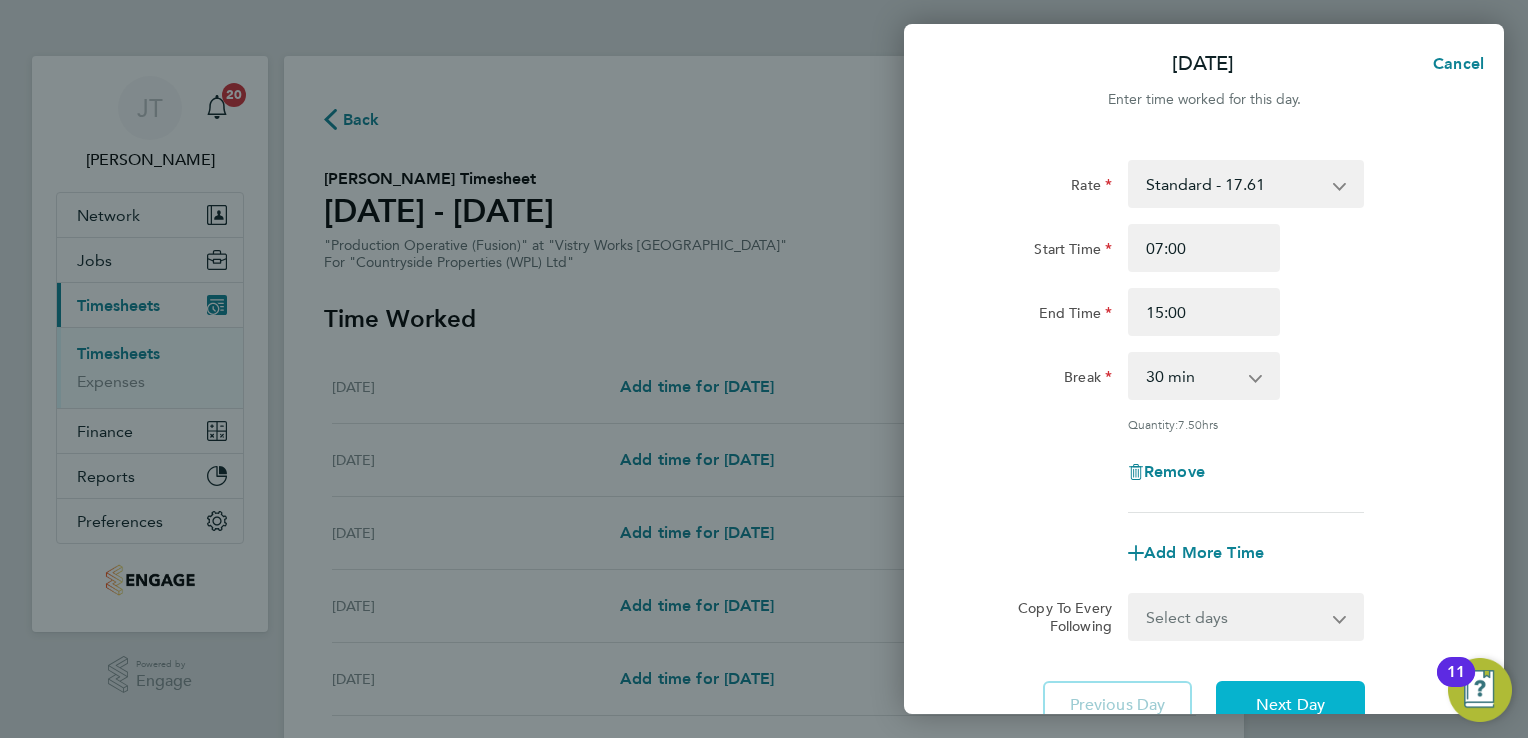 click on "Next Day" 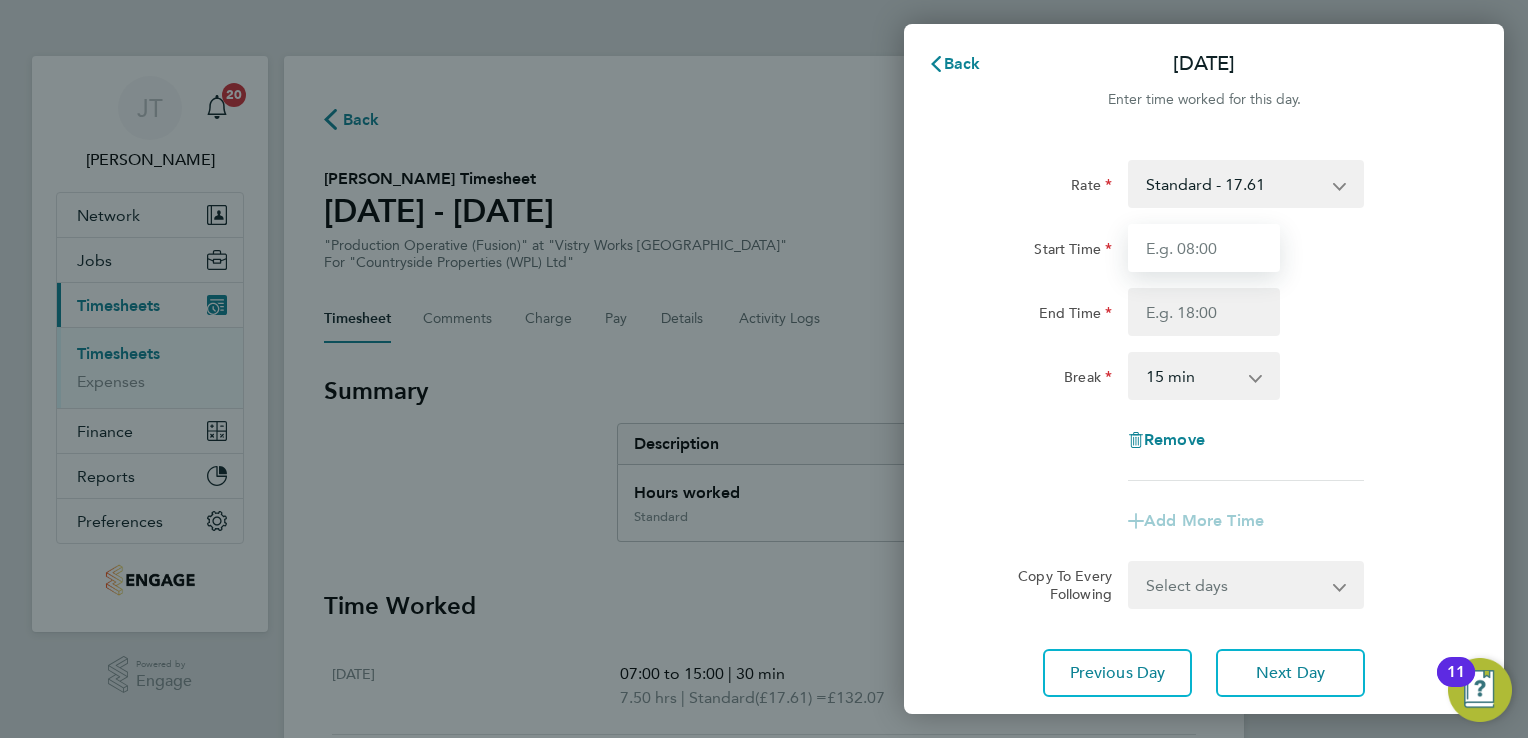 click on "Start Time" at bounding box center [1204, 248] 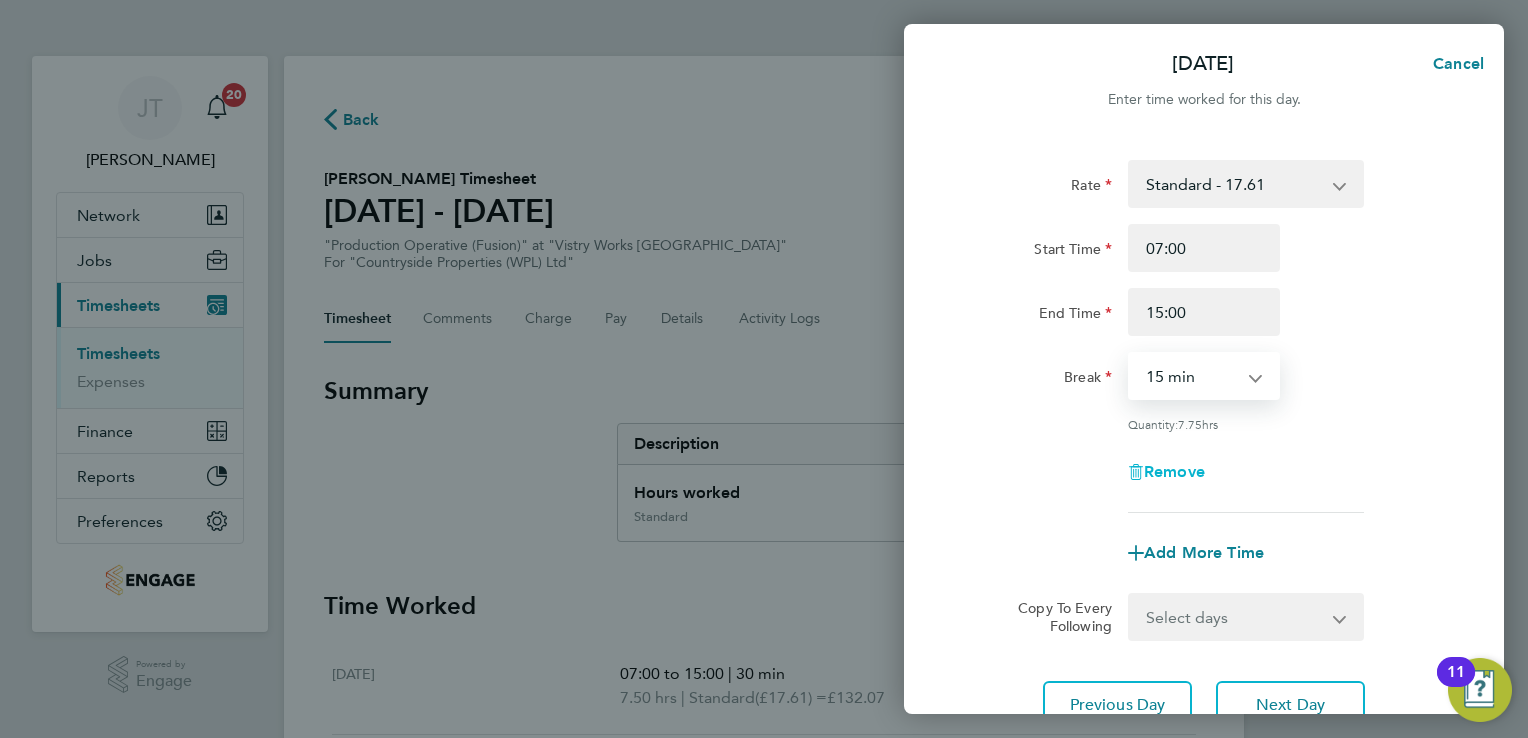 drag, startPoint x: 1183, startPoint y: 375, endPoint x: 1196, endPoint y: 478, distance: 103.81715 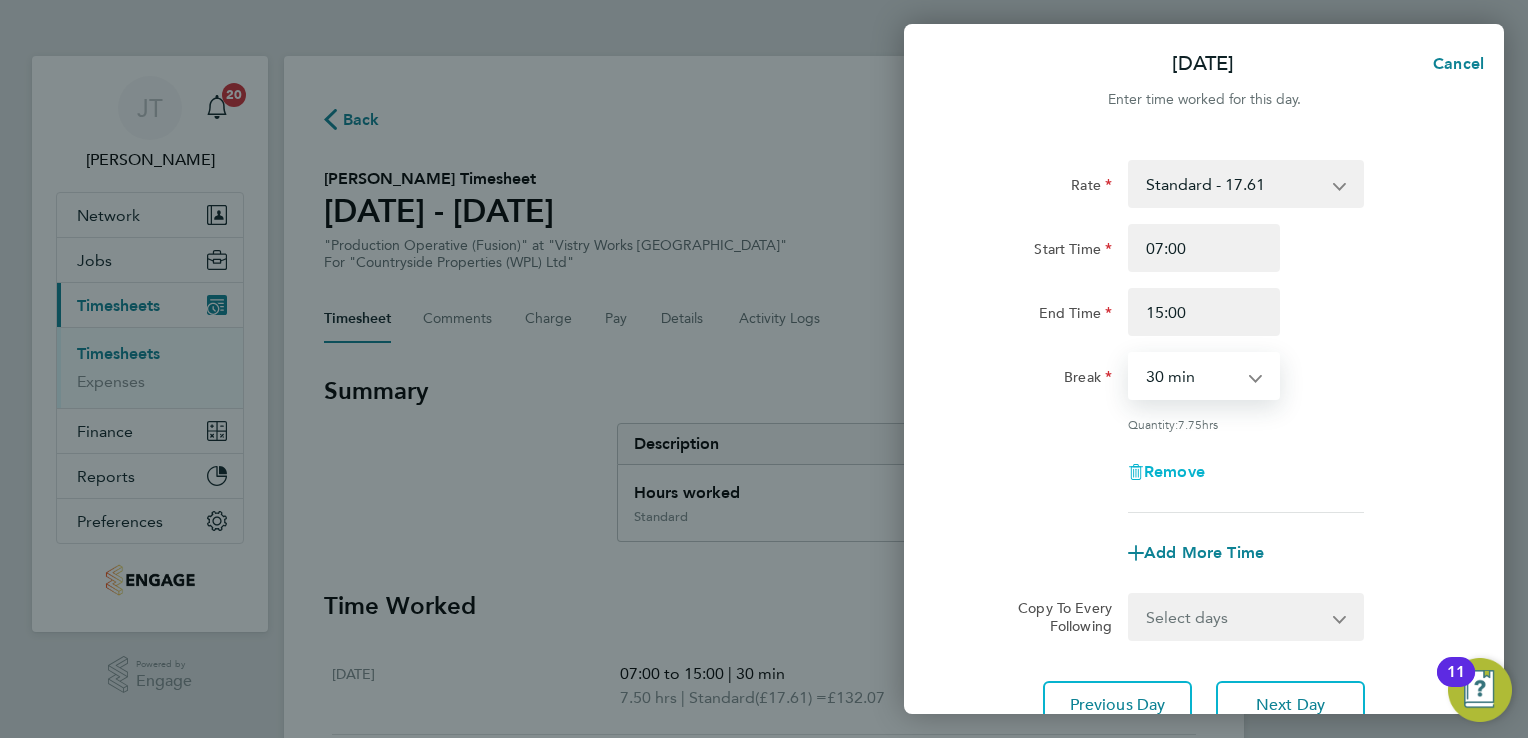 click on "0 min   15 min   30 min   45 min   60 min   75 min   90 min" at bounding box center [1192, 376] 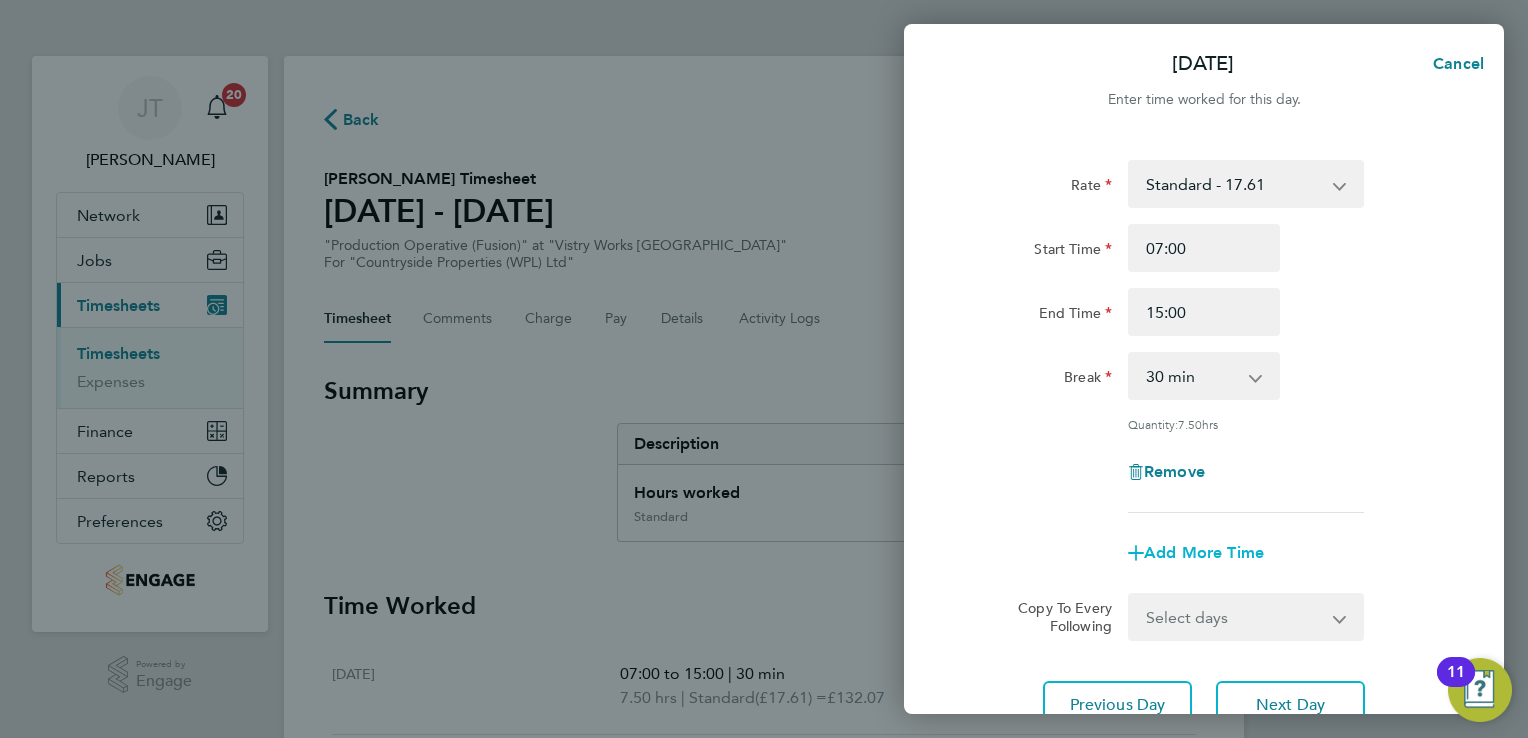 click on "Add More Time" 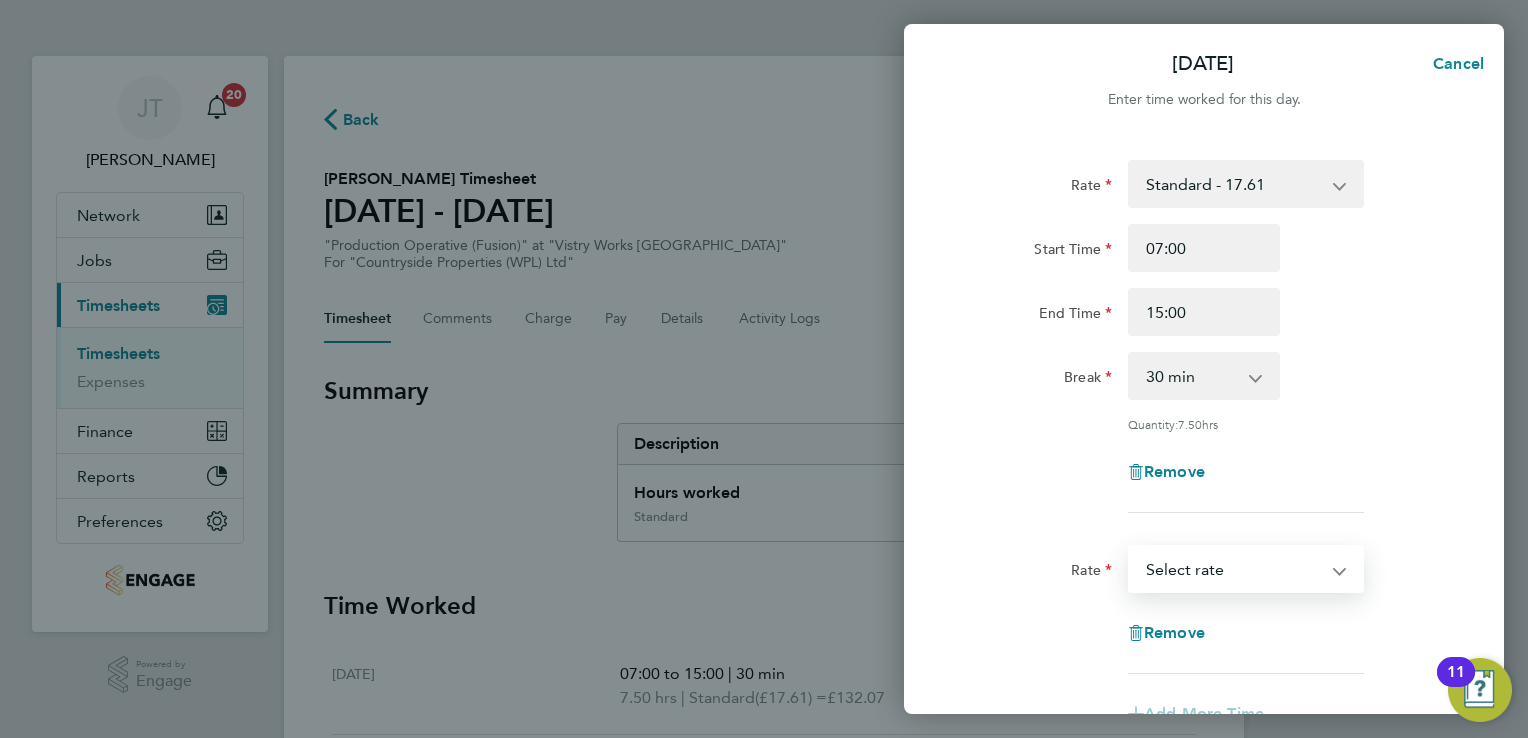 click on "OT 1 - 26.42   OT2 - 35.22   Standard - 17.61   Select rate" at bounding box center [1234, 569] 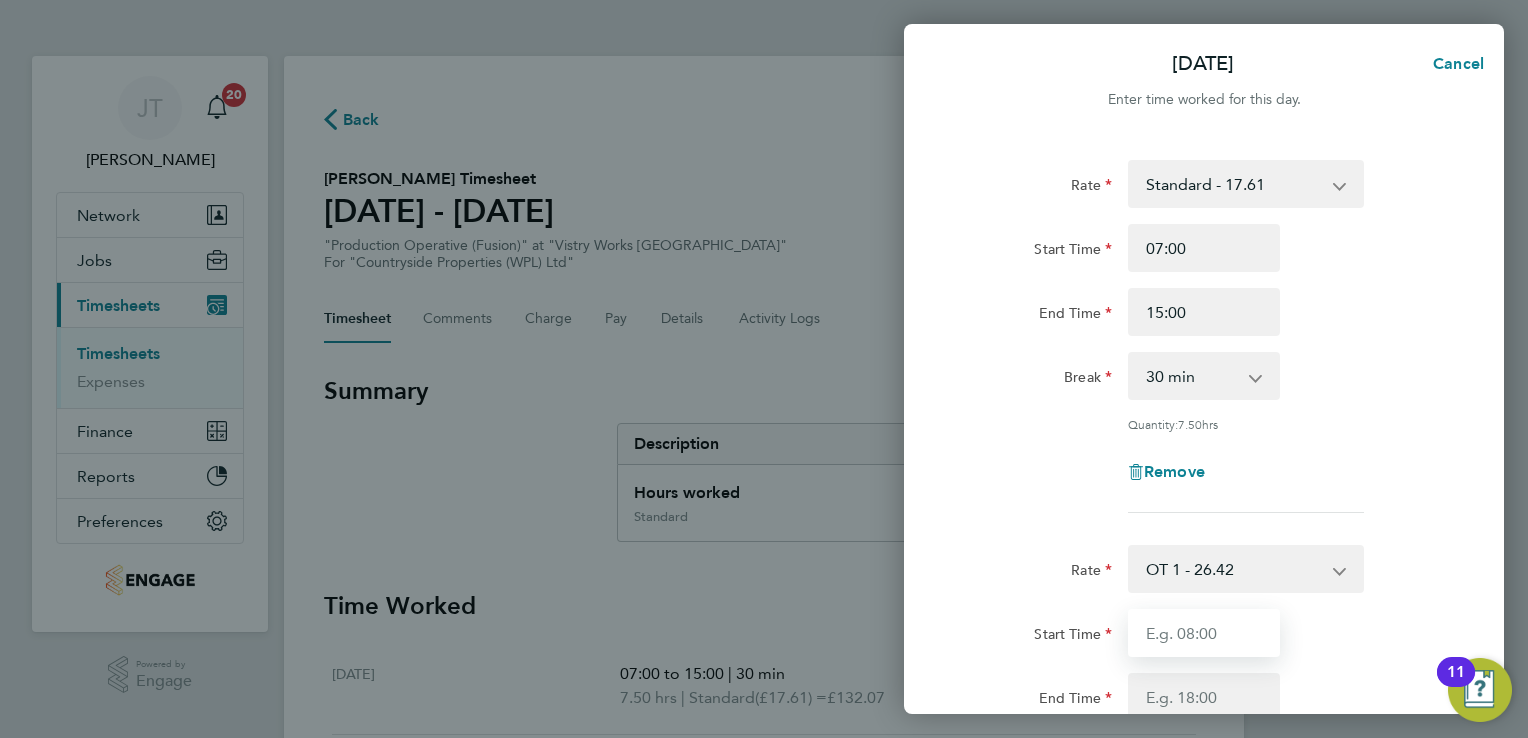 click on "Start Time" at bounding box center (1204, 633) 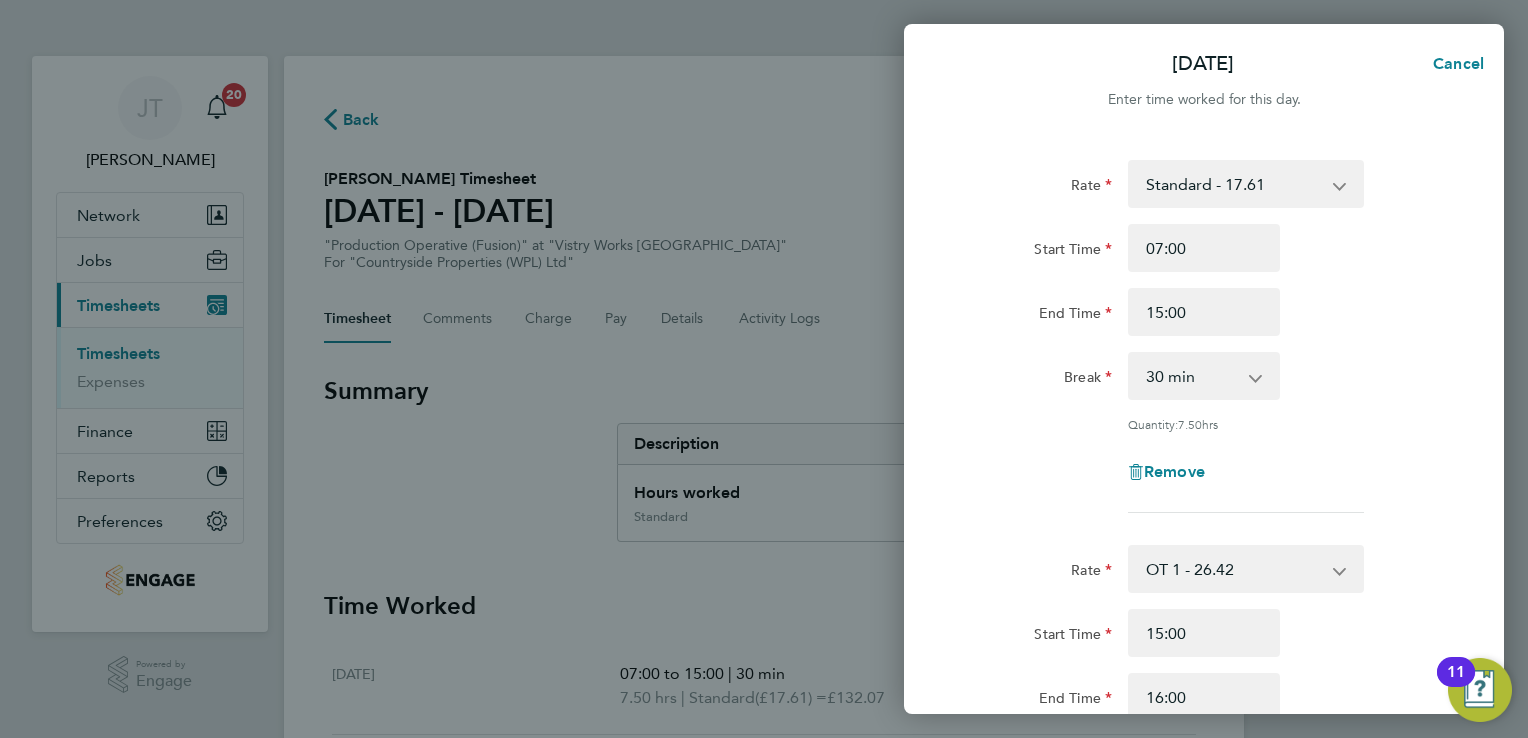 click on "Rate  OT 1 - 26.42   OT2 - 35.22   Standard - 17.61" 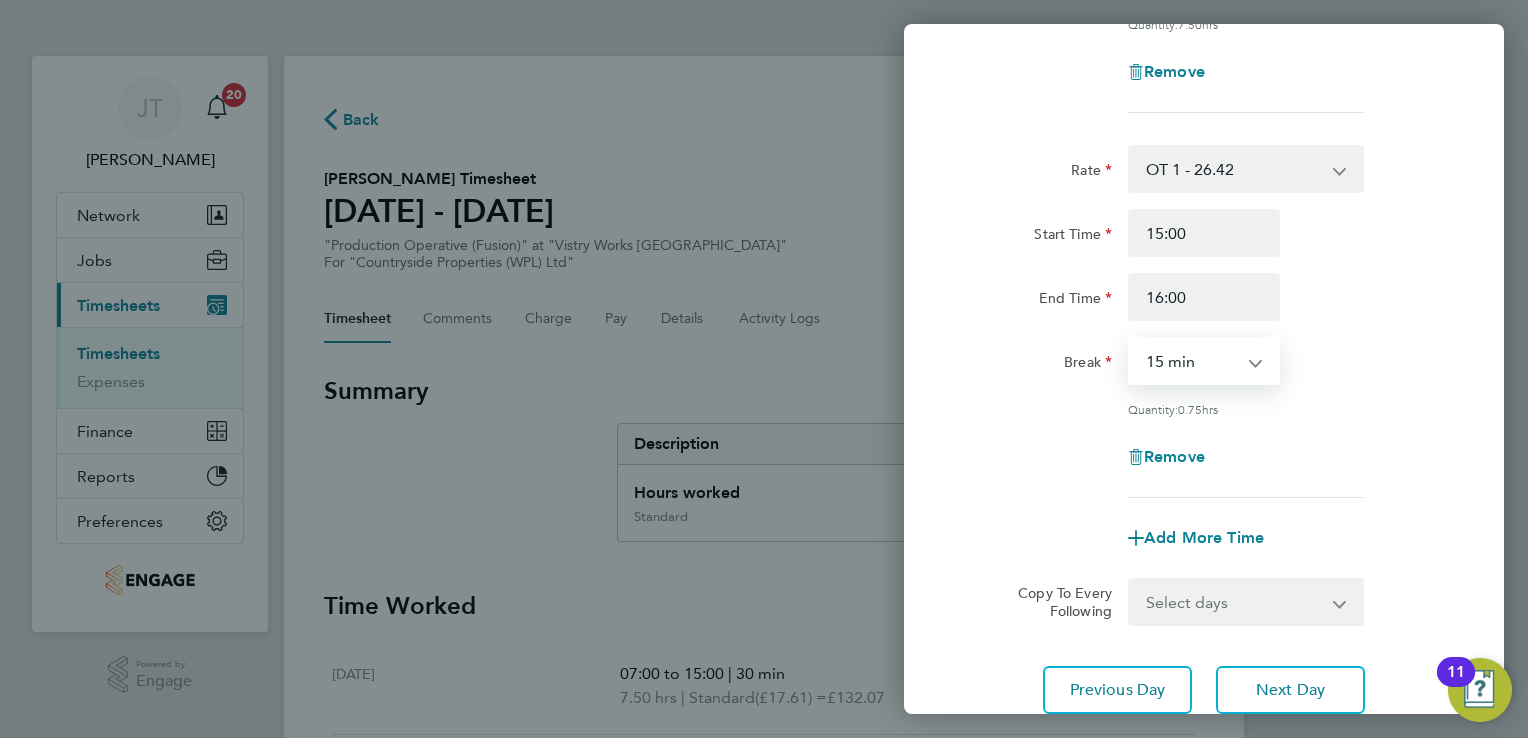 click on "0 min   15 min   30 min   45 min" at bounding box center (1192, 361) 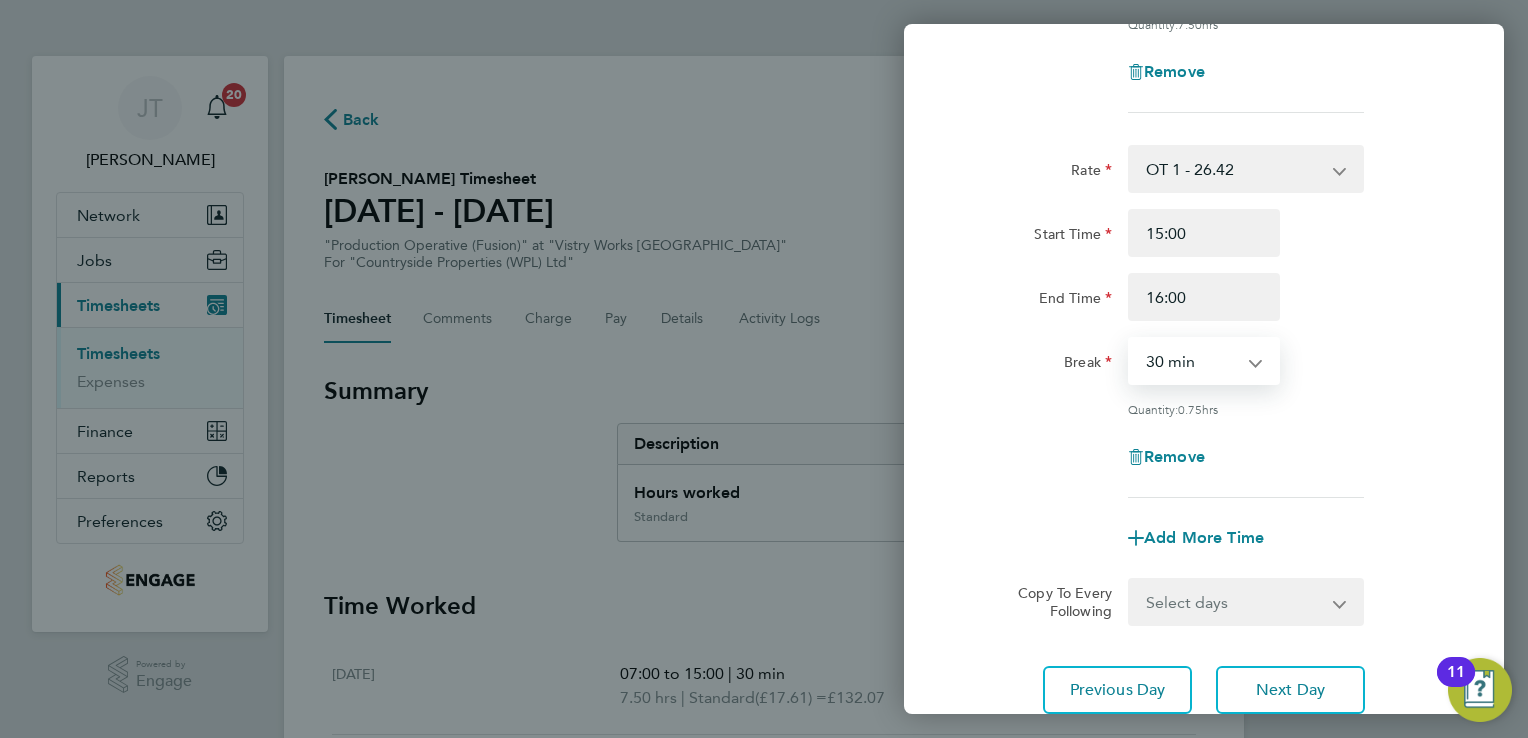 click on "0 min   15 min   30 min   45 min" at bounding box center [1192, 361] 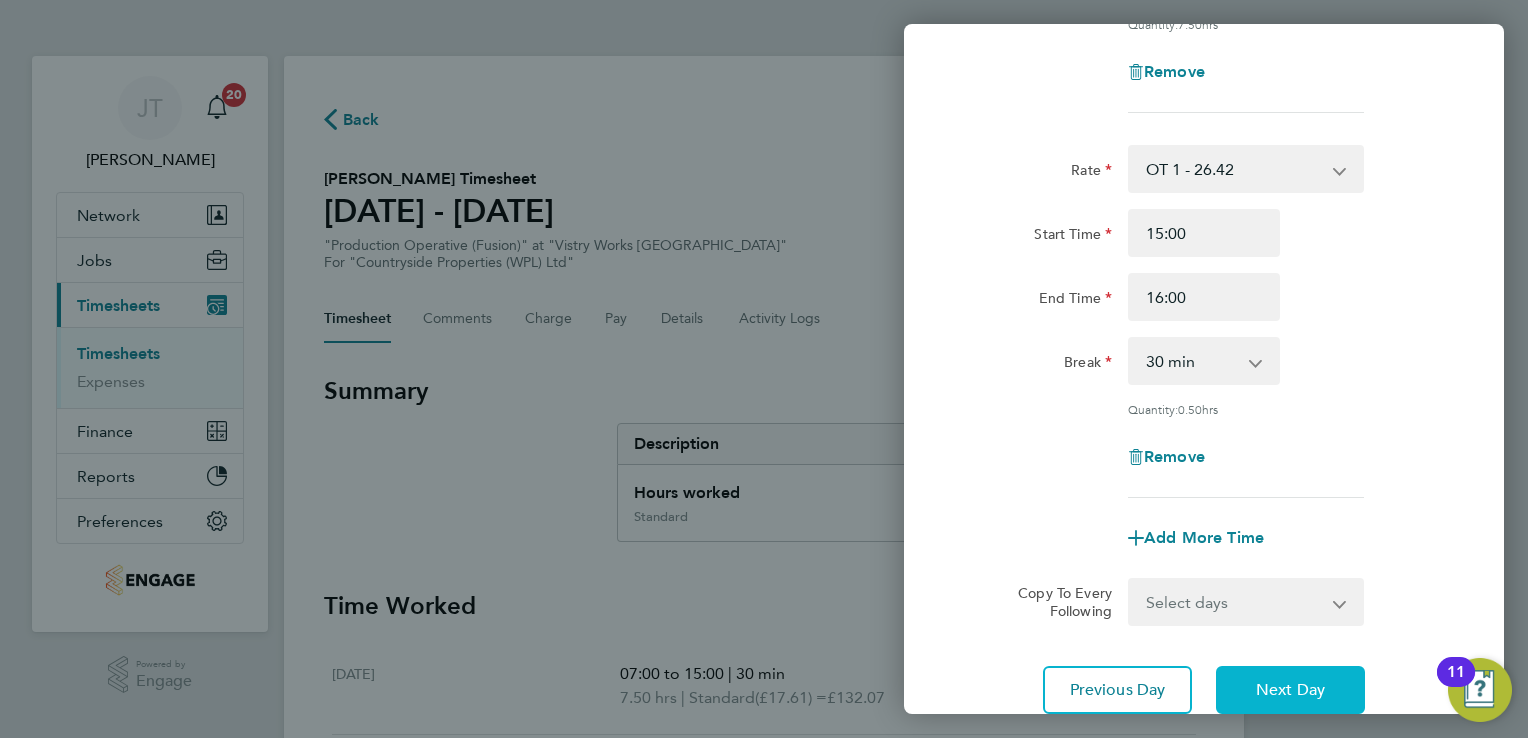click on "Next Day" 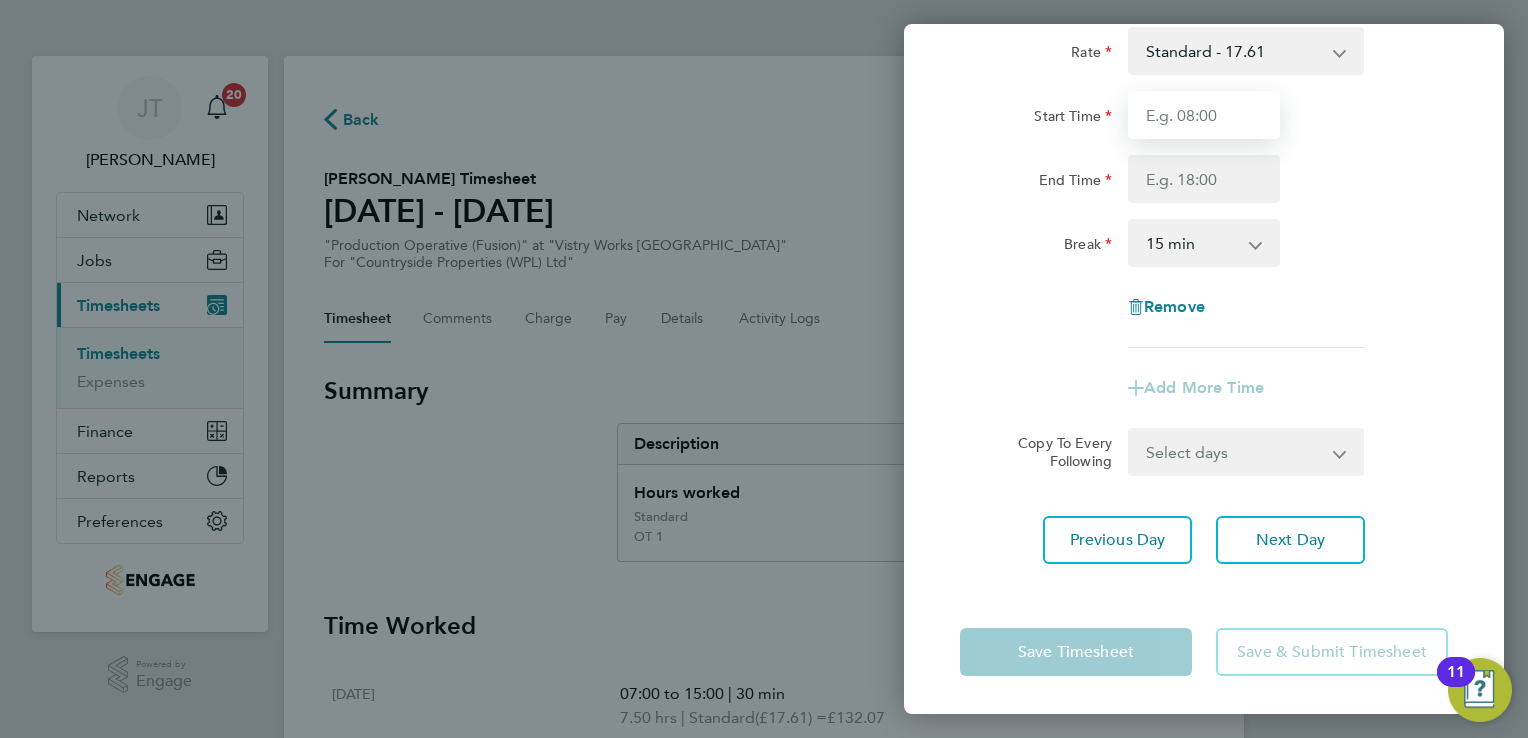 click on "Start Time" at bounding box center (1204, 115) 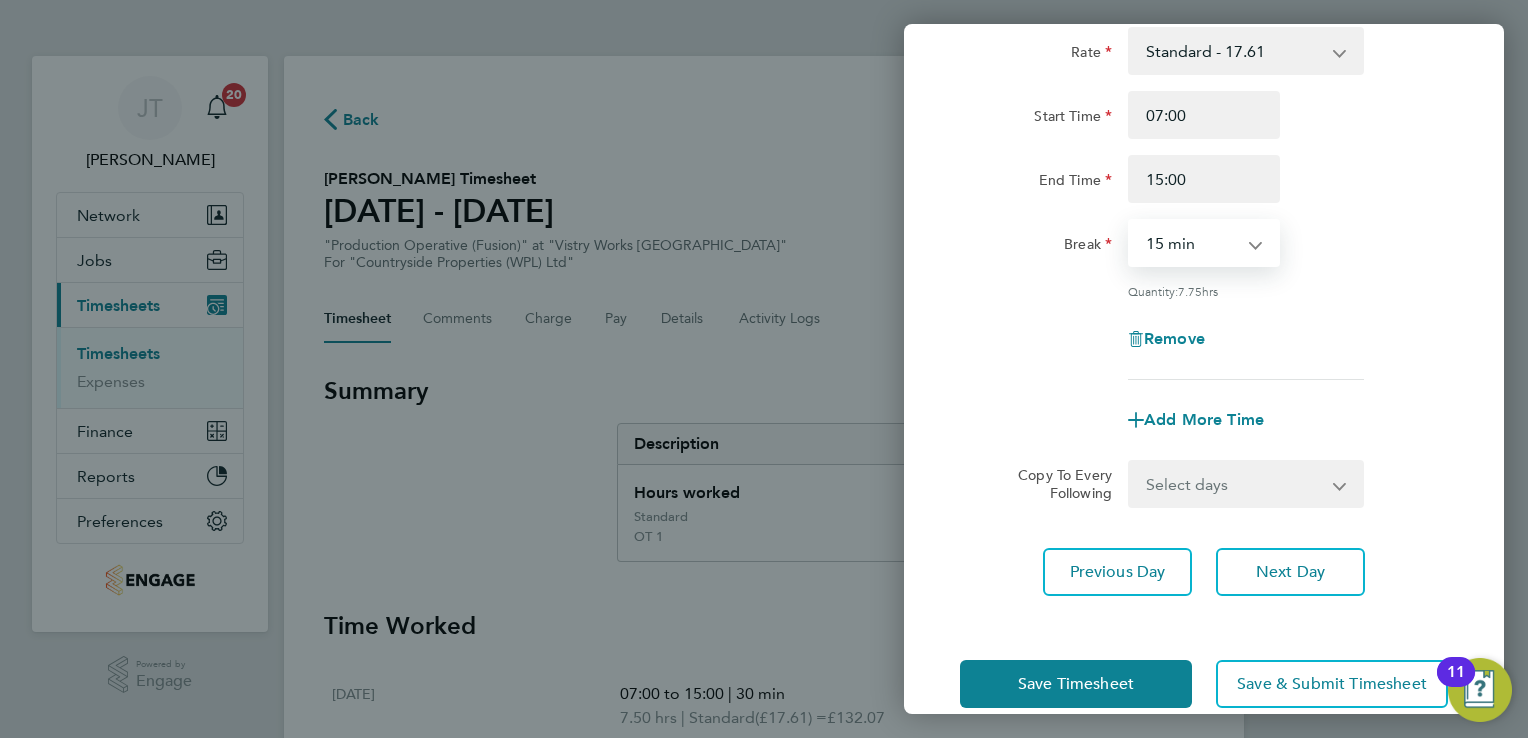 click on "0 min   15 min   30 min   45 min   60 min   75 min   90 min" at bounding box center (1192, 243) 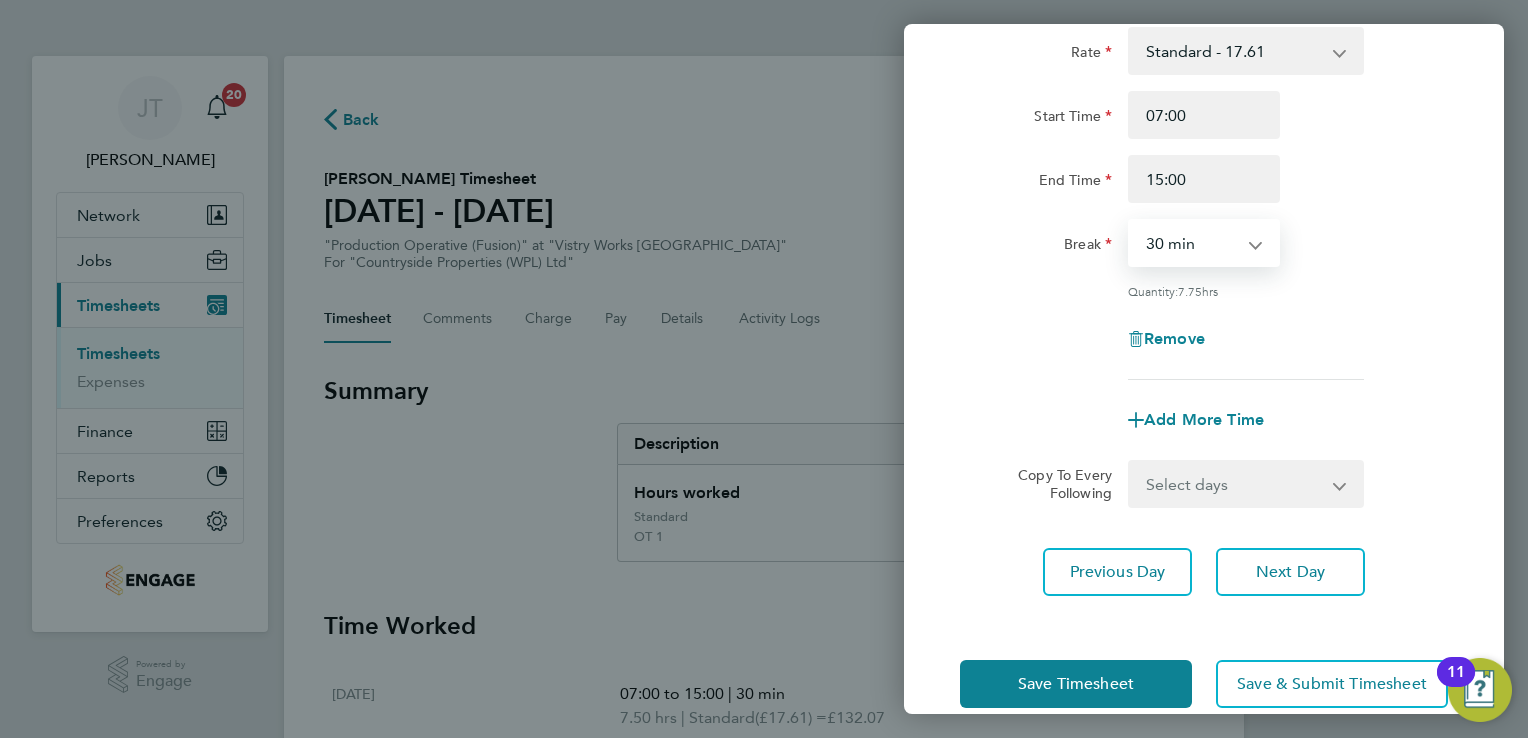 click on "0 min   15 min   30 min   45 min   60 min   75 min   90 min" at bounding box center (1192, 243) 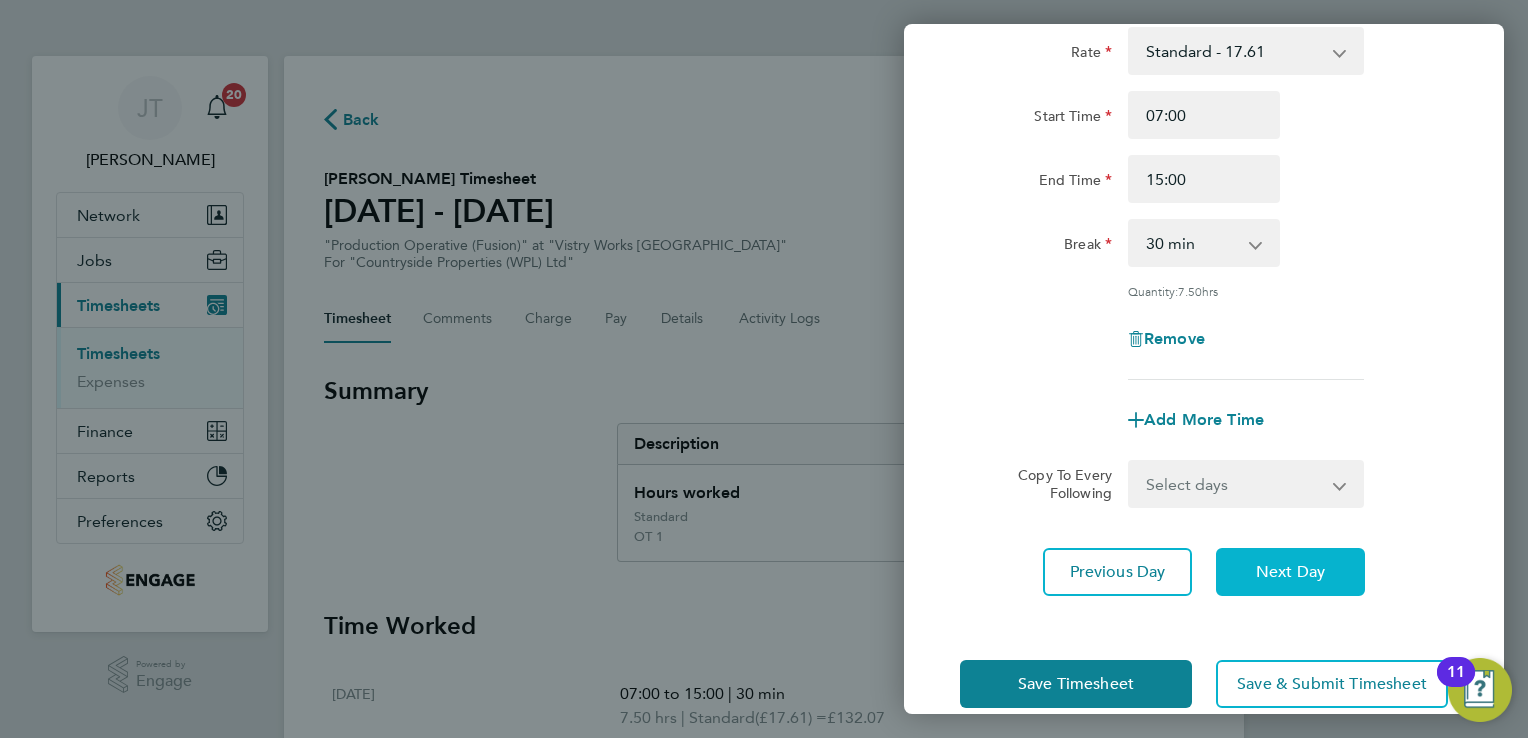 click on "Next Day" 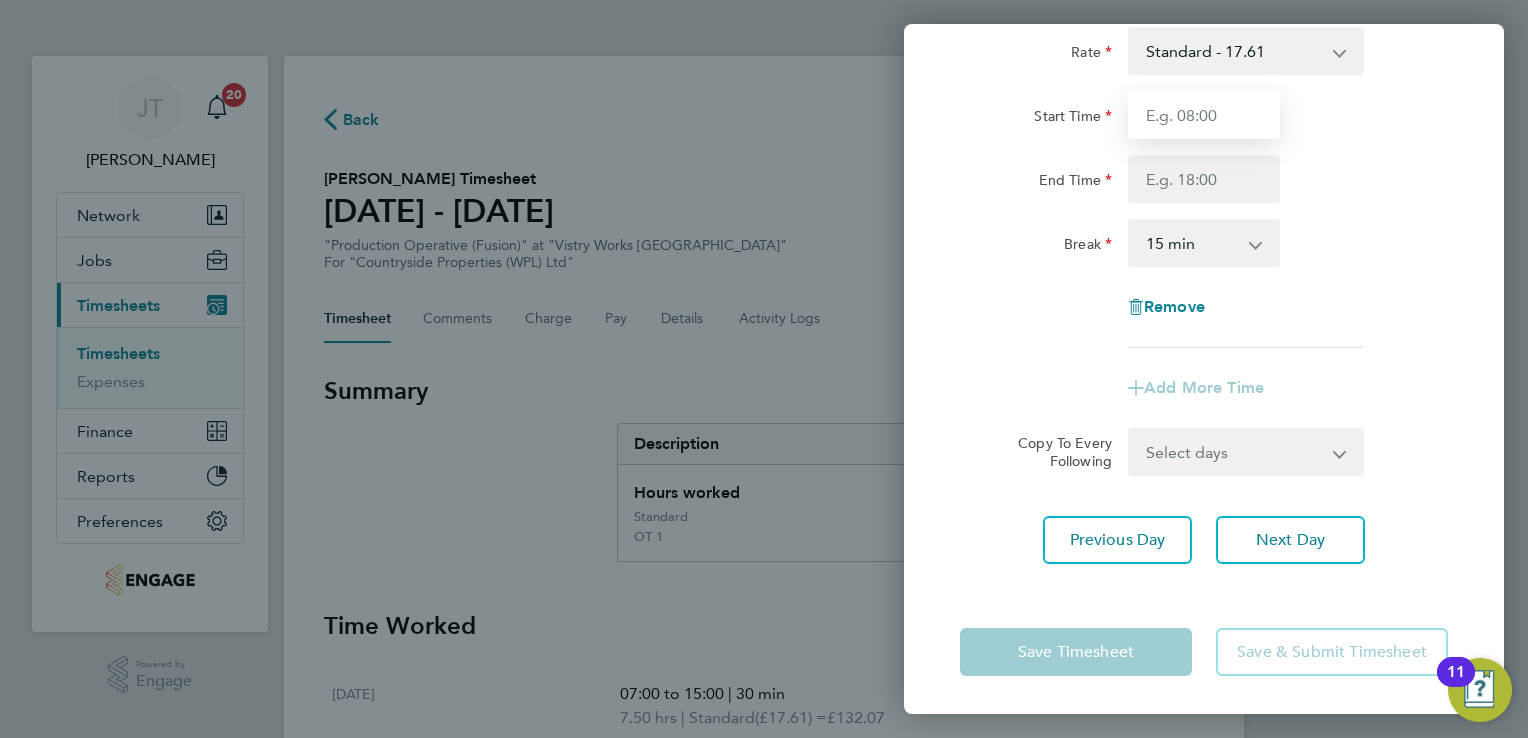 click on "Start Time" at bounding box center [1204, 115] 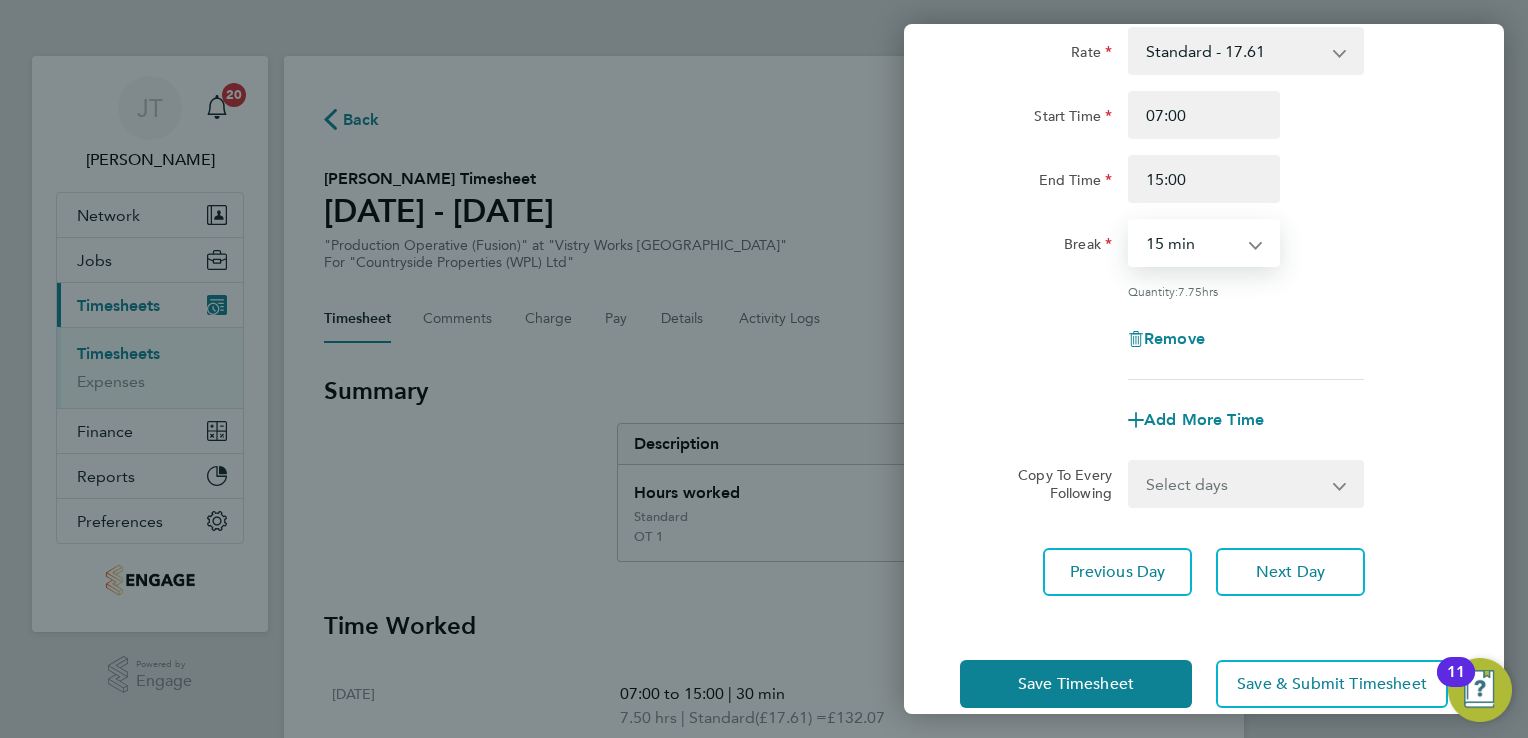 click on "0 min   15 min   30 min   45 min   60 min   75 min   90 min" at bounding box center [1192, 243] 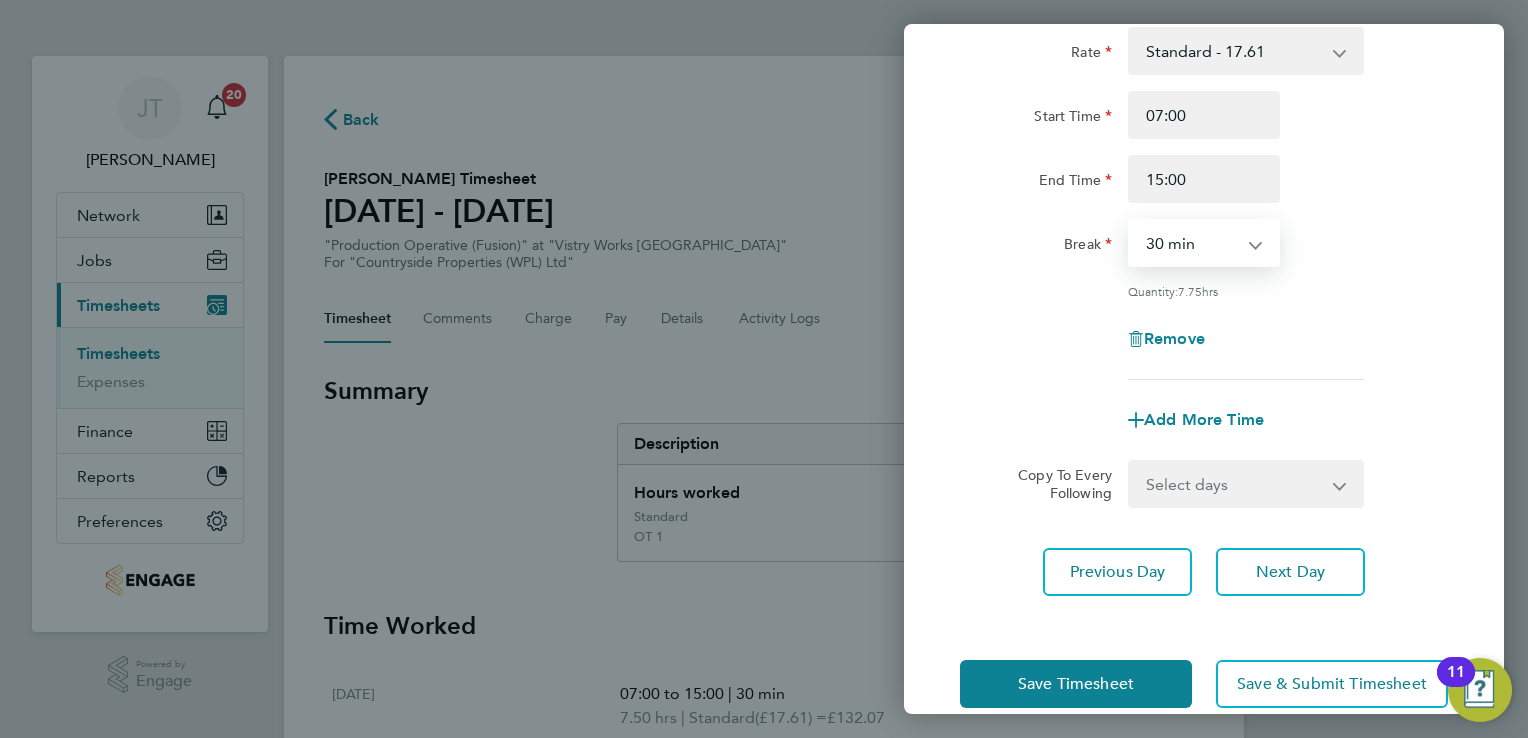 click on "0 min   15 min   30 min   45 min   60 min   75 min   90 min" at bounding box center (1192, 243) 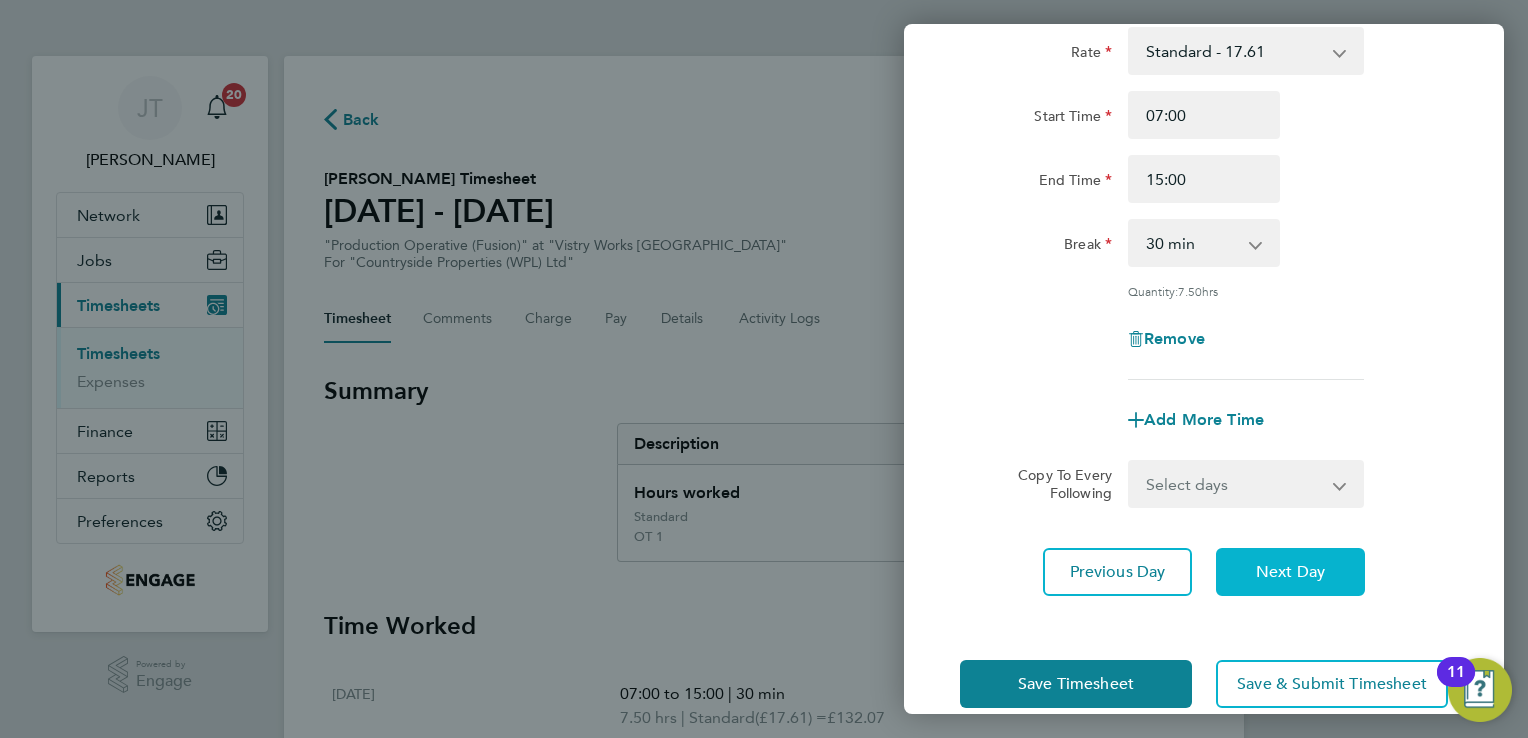 click on "Next Day" 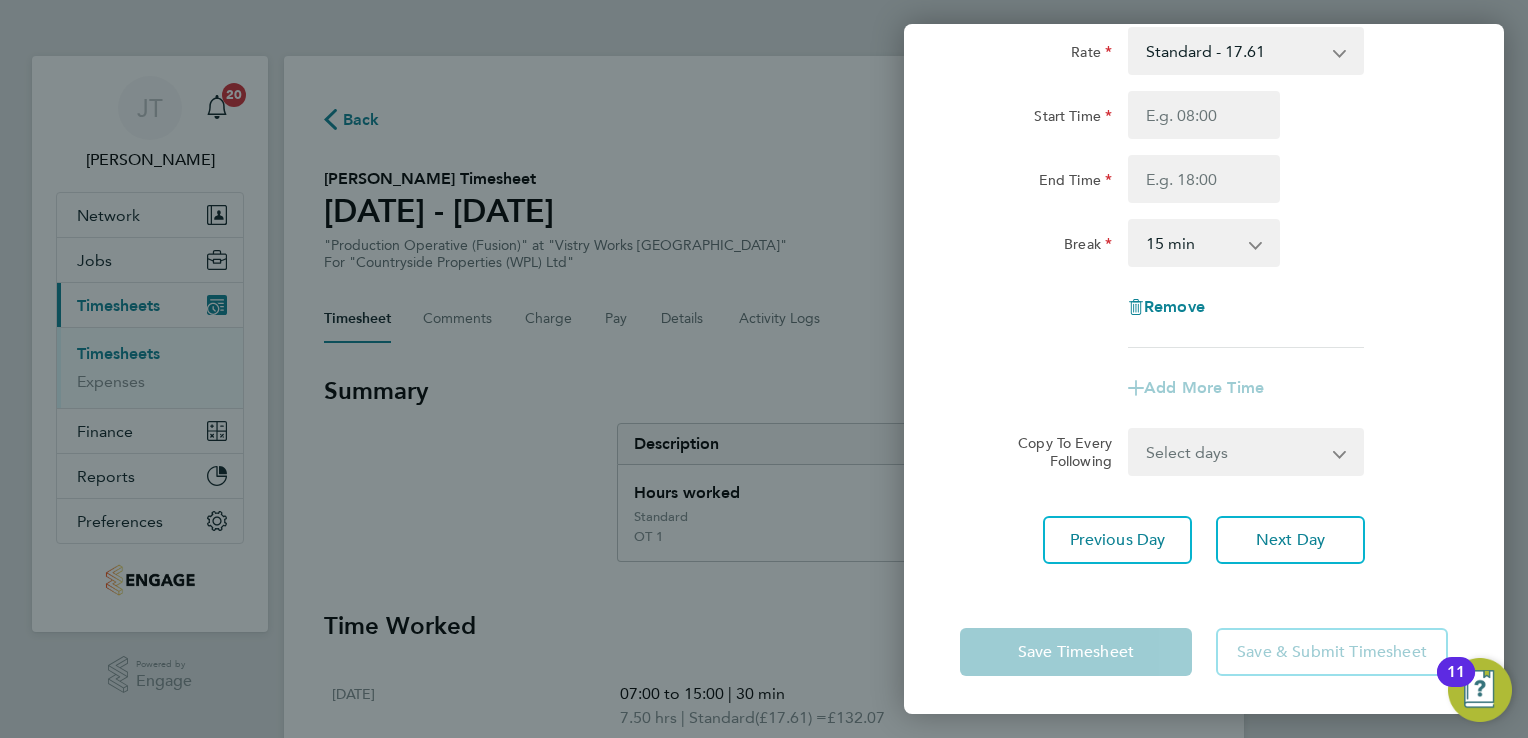 click on "Start Time" 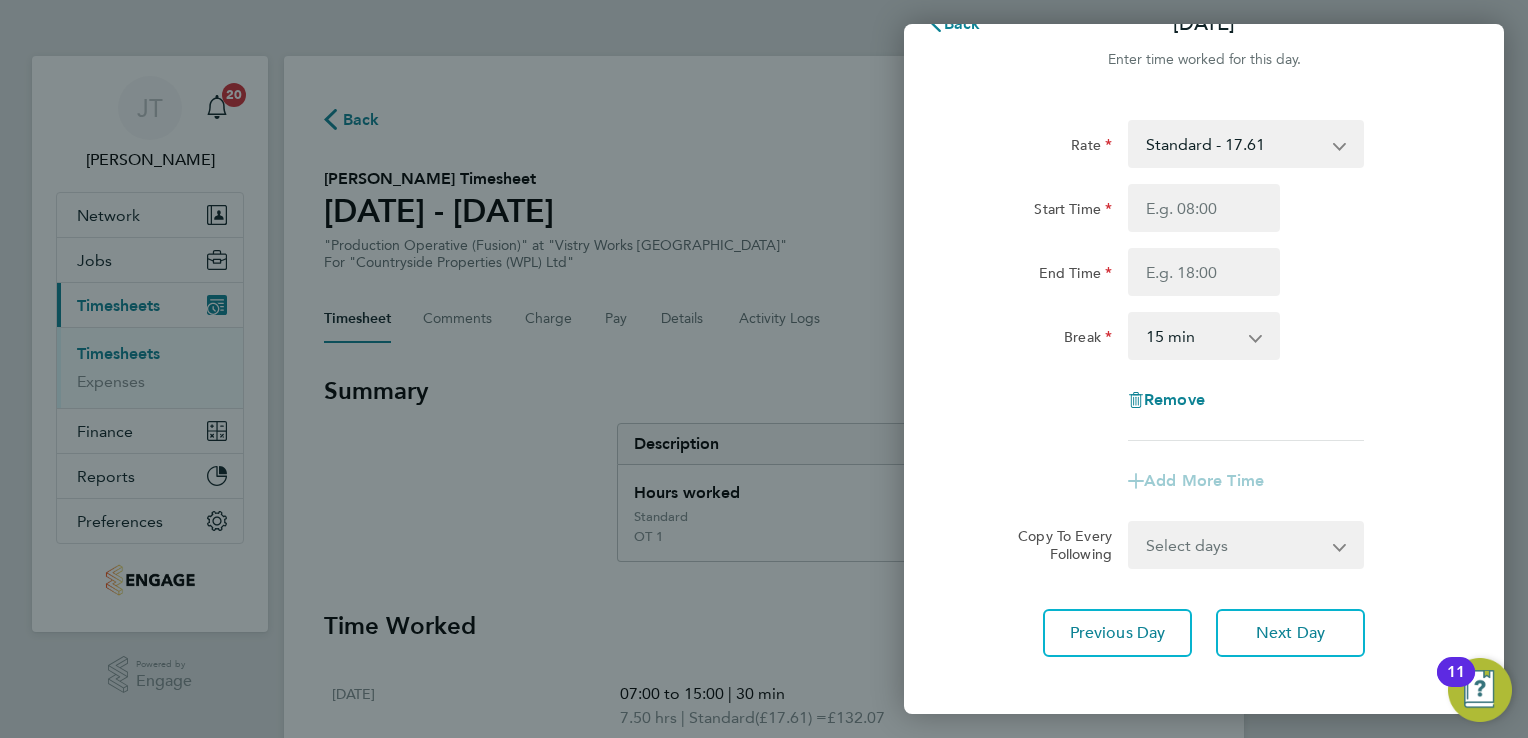 scroll, scrollTop: 0, scrollLeft: 0, axis: both 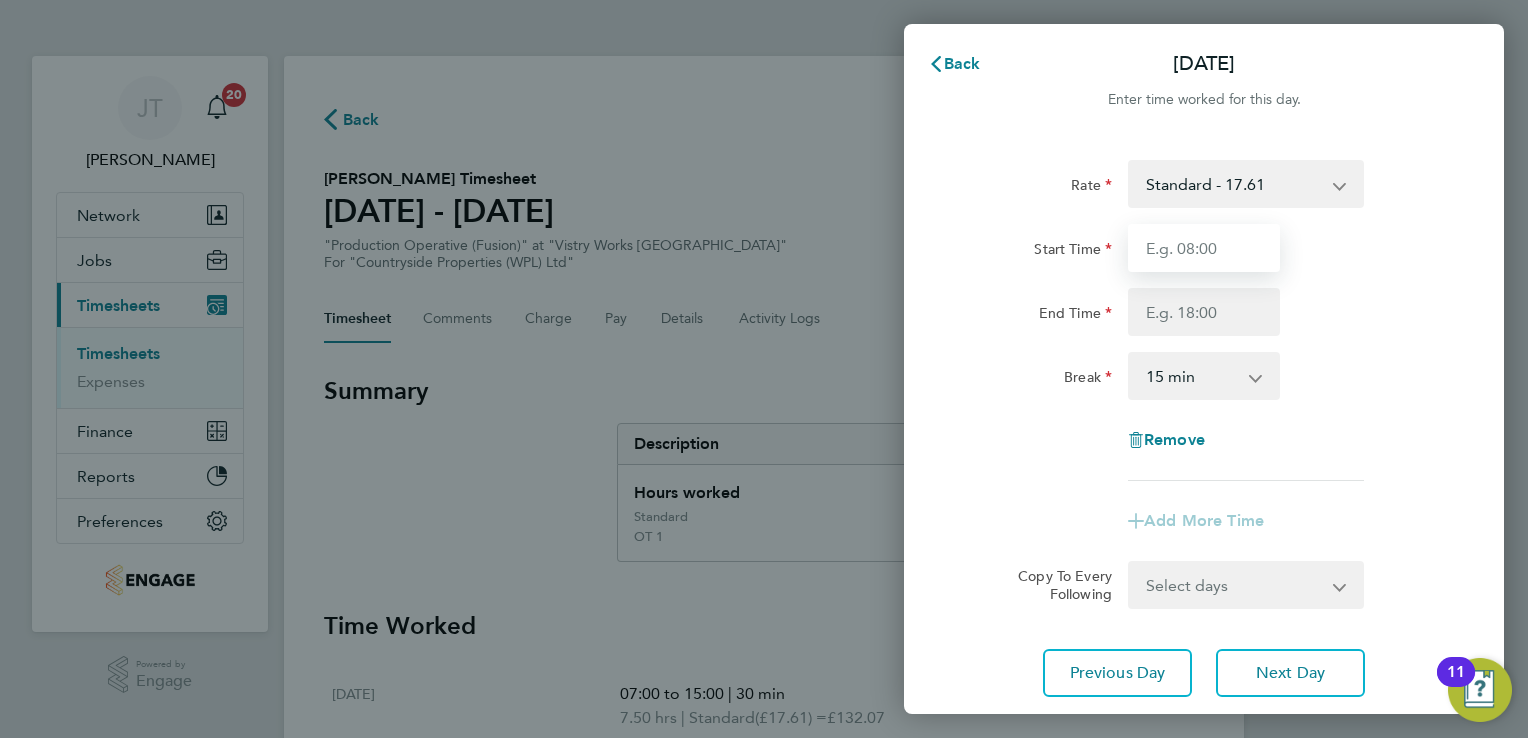 click on "Start Time" at bounding box center (1204, 248) 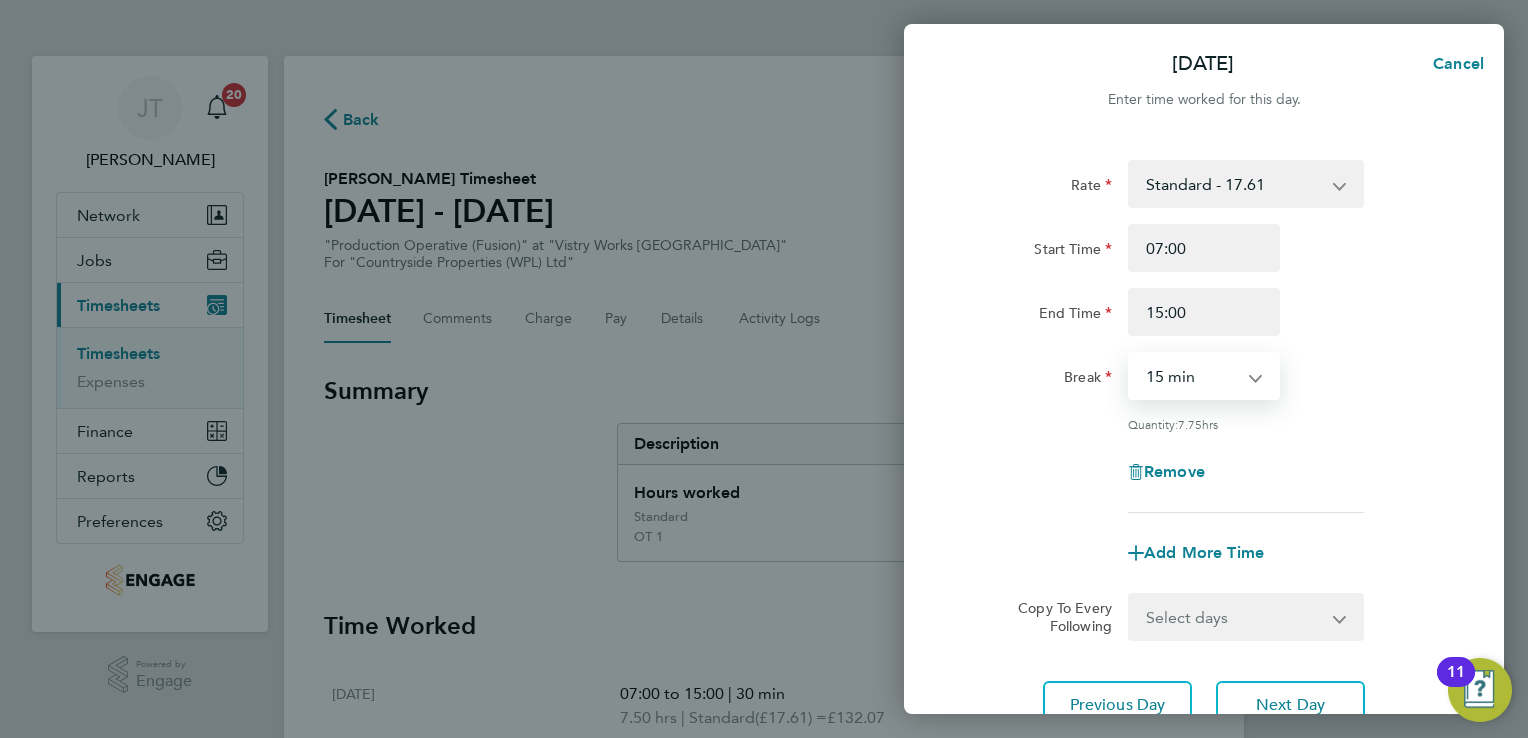 drag, startPoint x: 1199, startPoint y: 373, endPoint x: 1211, endPoint y: 463, distance: 90.79648 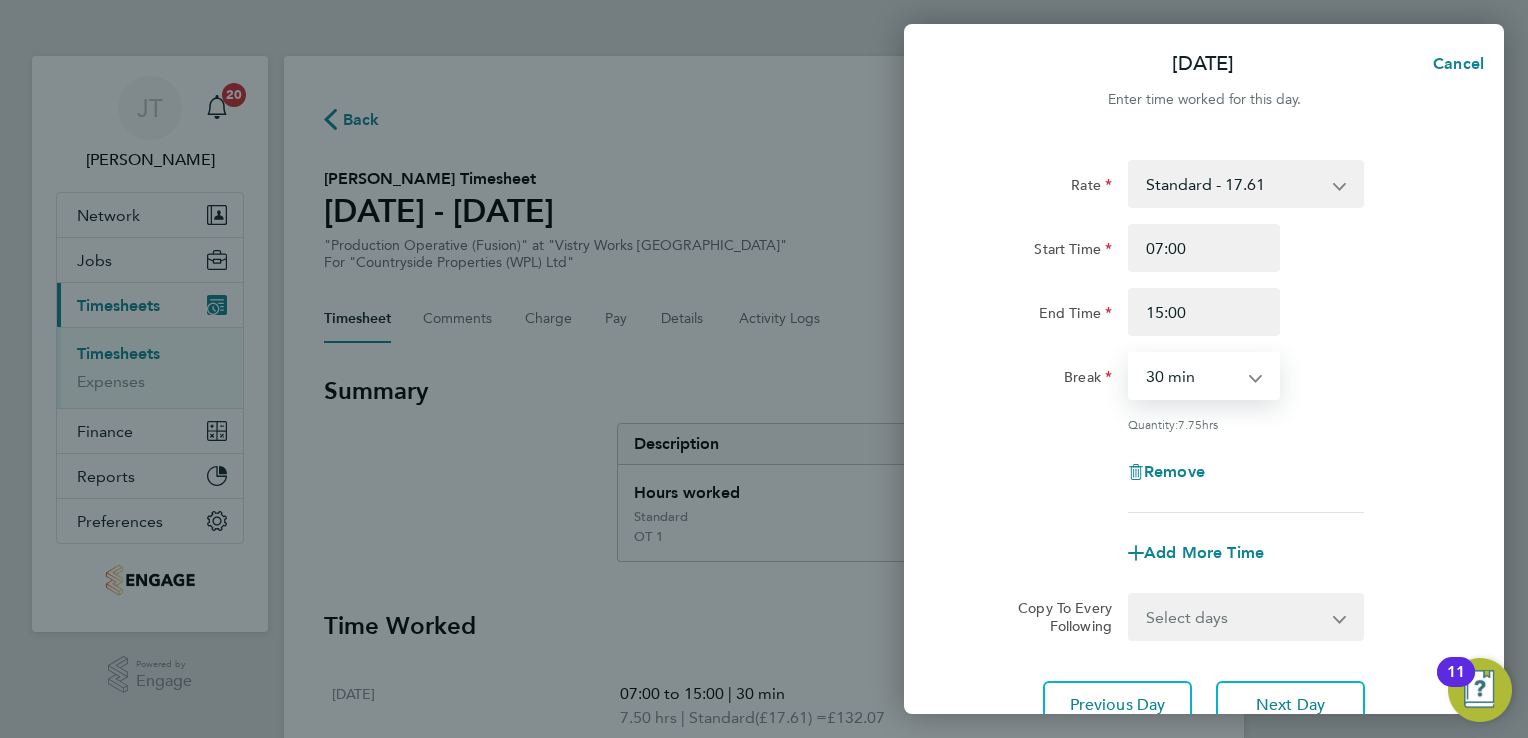 click on "0 min   15 min   30 min   45 min   60 min   75 min   90 min" at bounding box center [1192, 376] 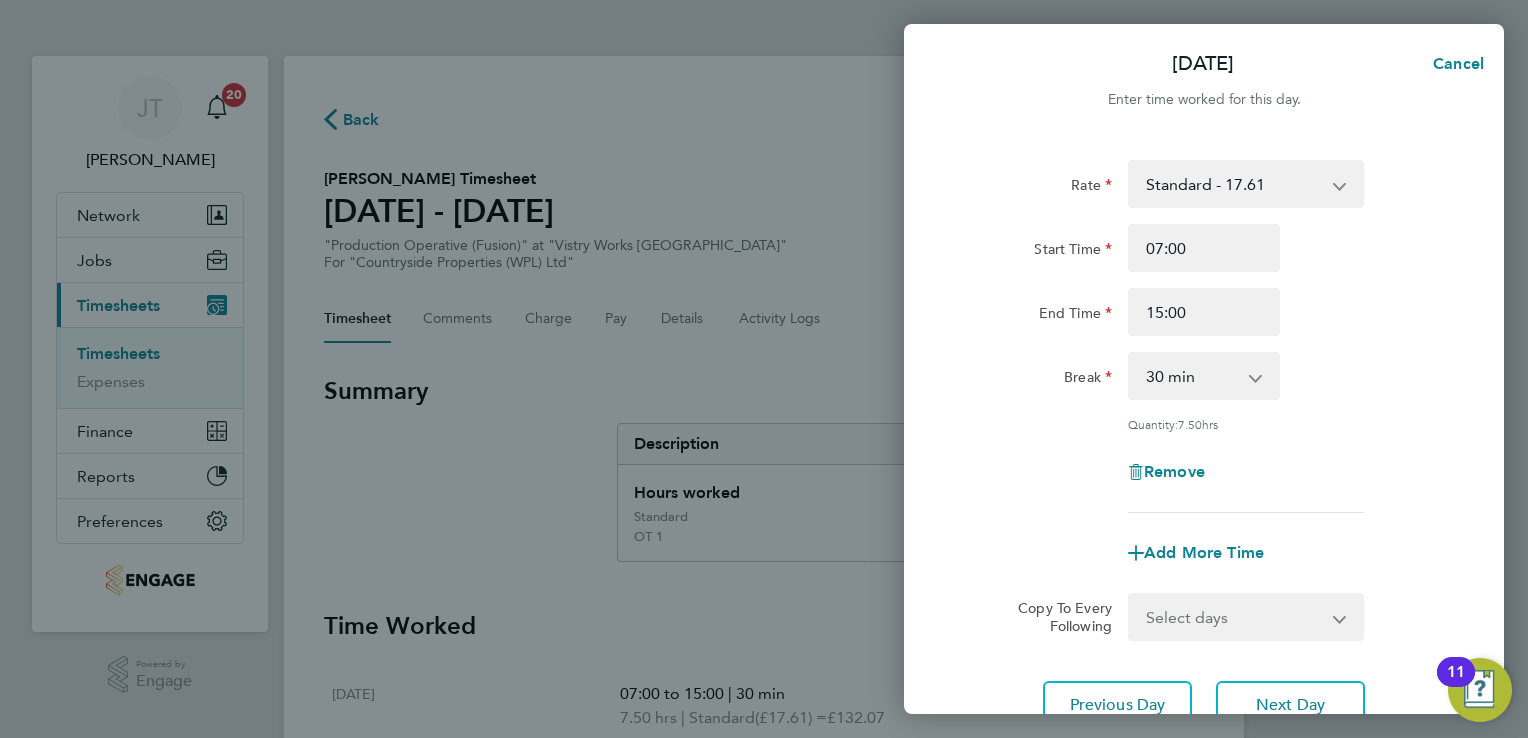 click on "Break  0 min   15 min   30 min   45 min   60 min   75 min   90 min" 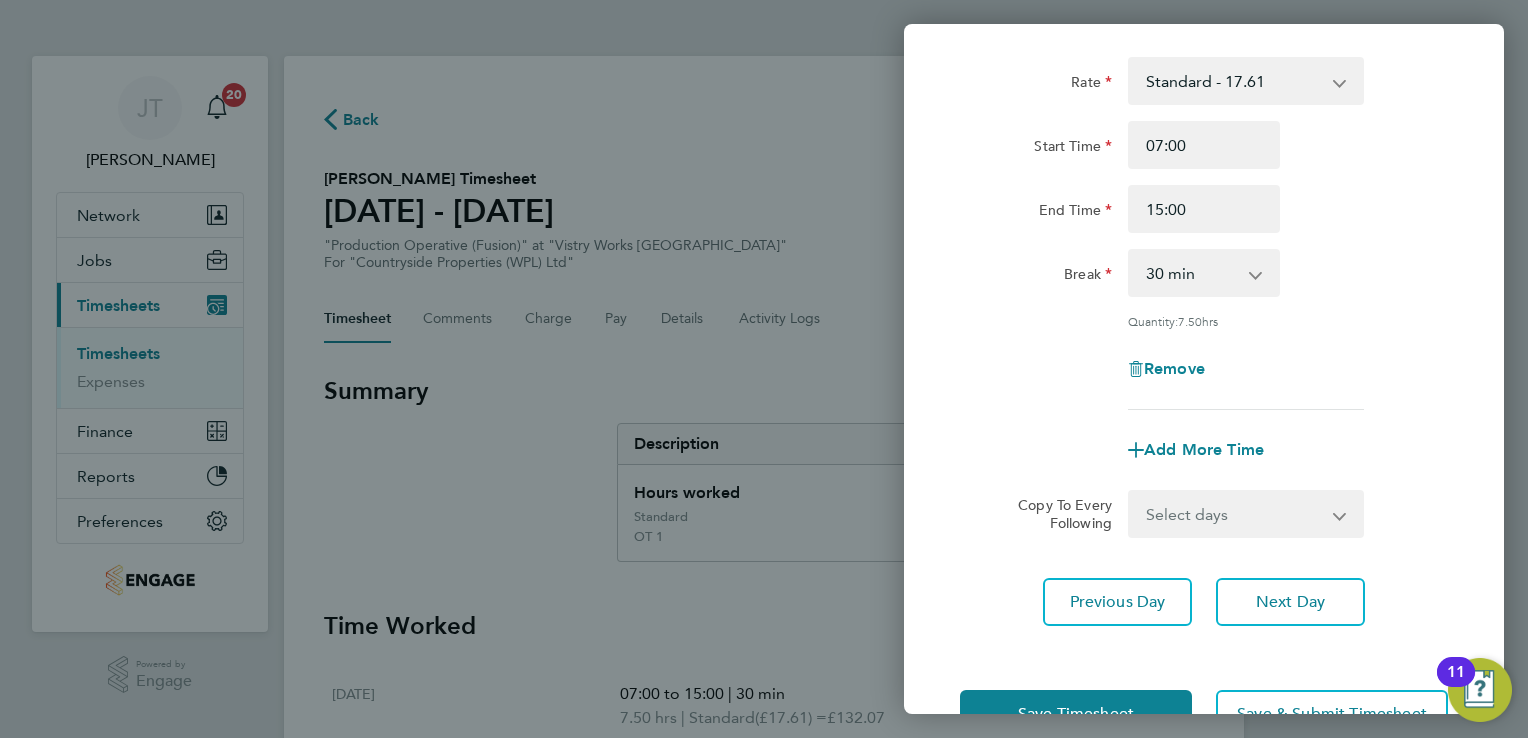 scroll, scrollTop: 164, scrollLeft: 0, axis: vertical 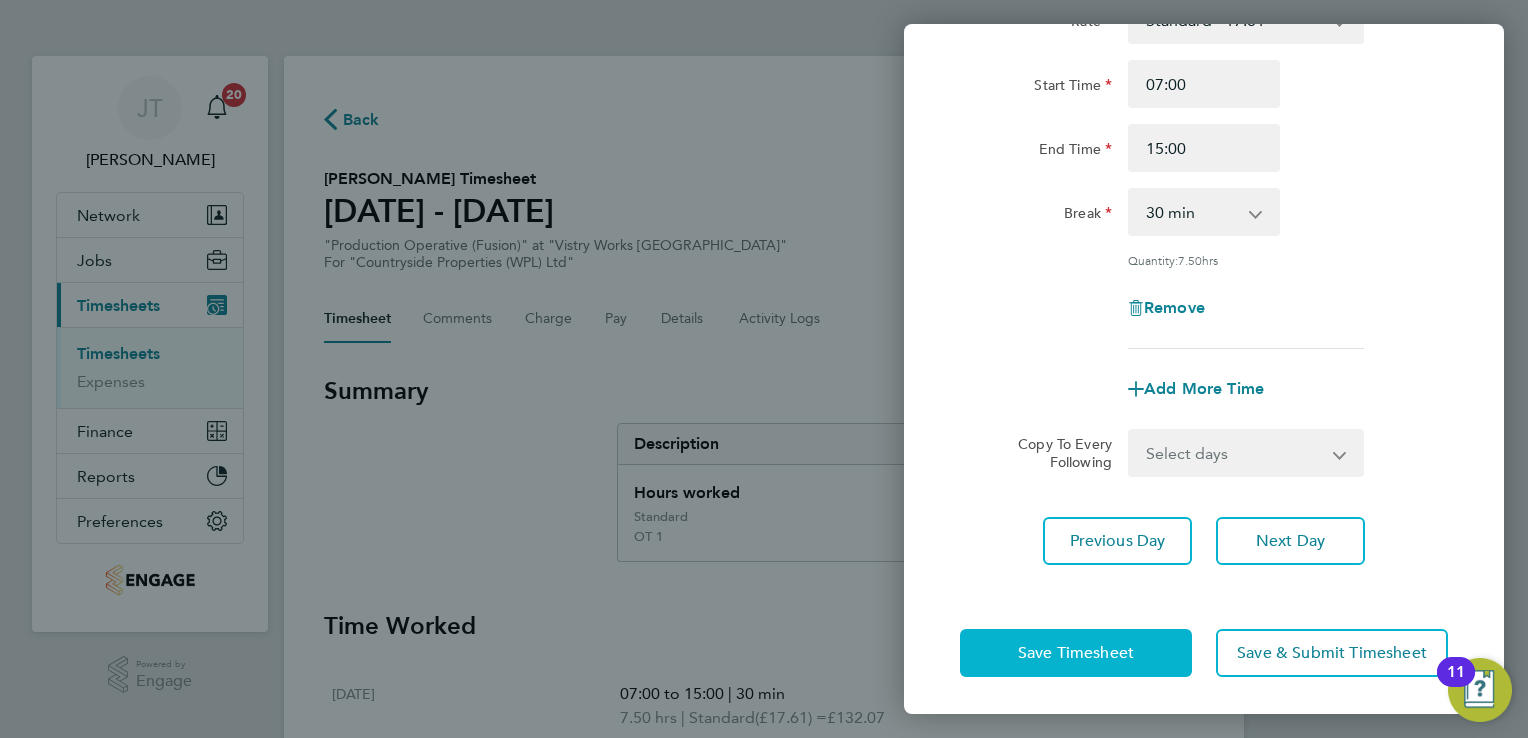 click on "Save Timesheet" 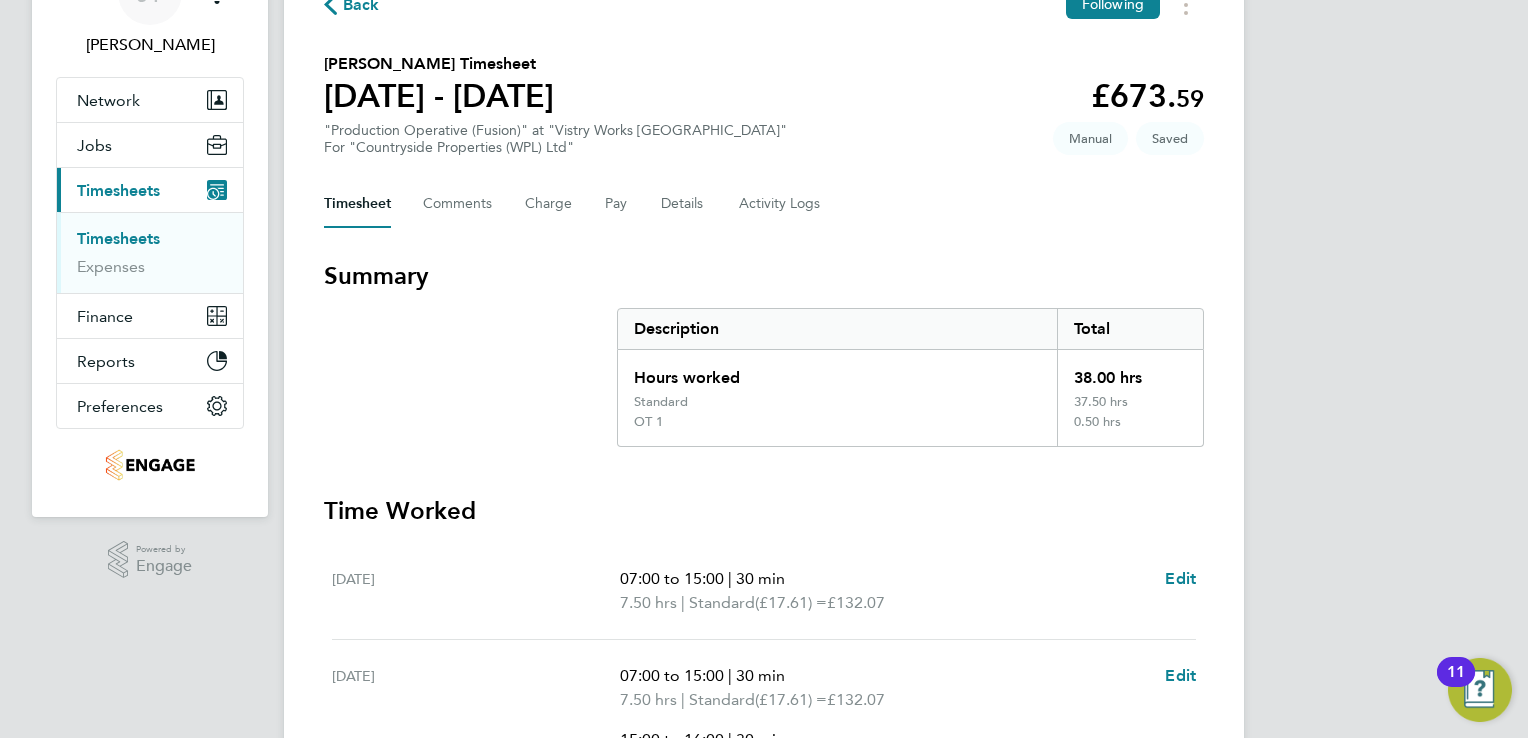 scroll, scrollTop: 360, scrollLeft: 0, axis: vertical 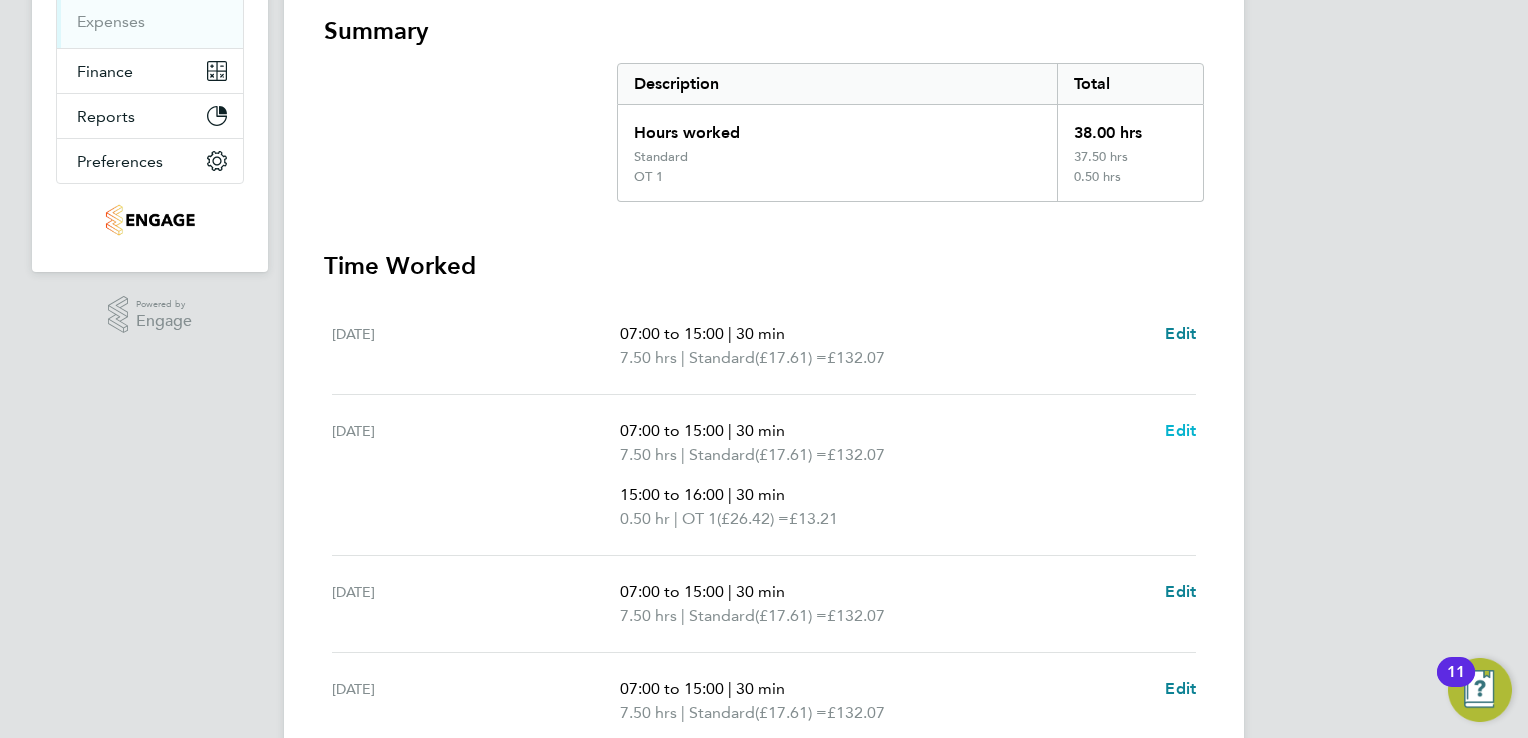 click on "Edit" at bounding box center [1180, 430] 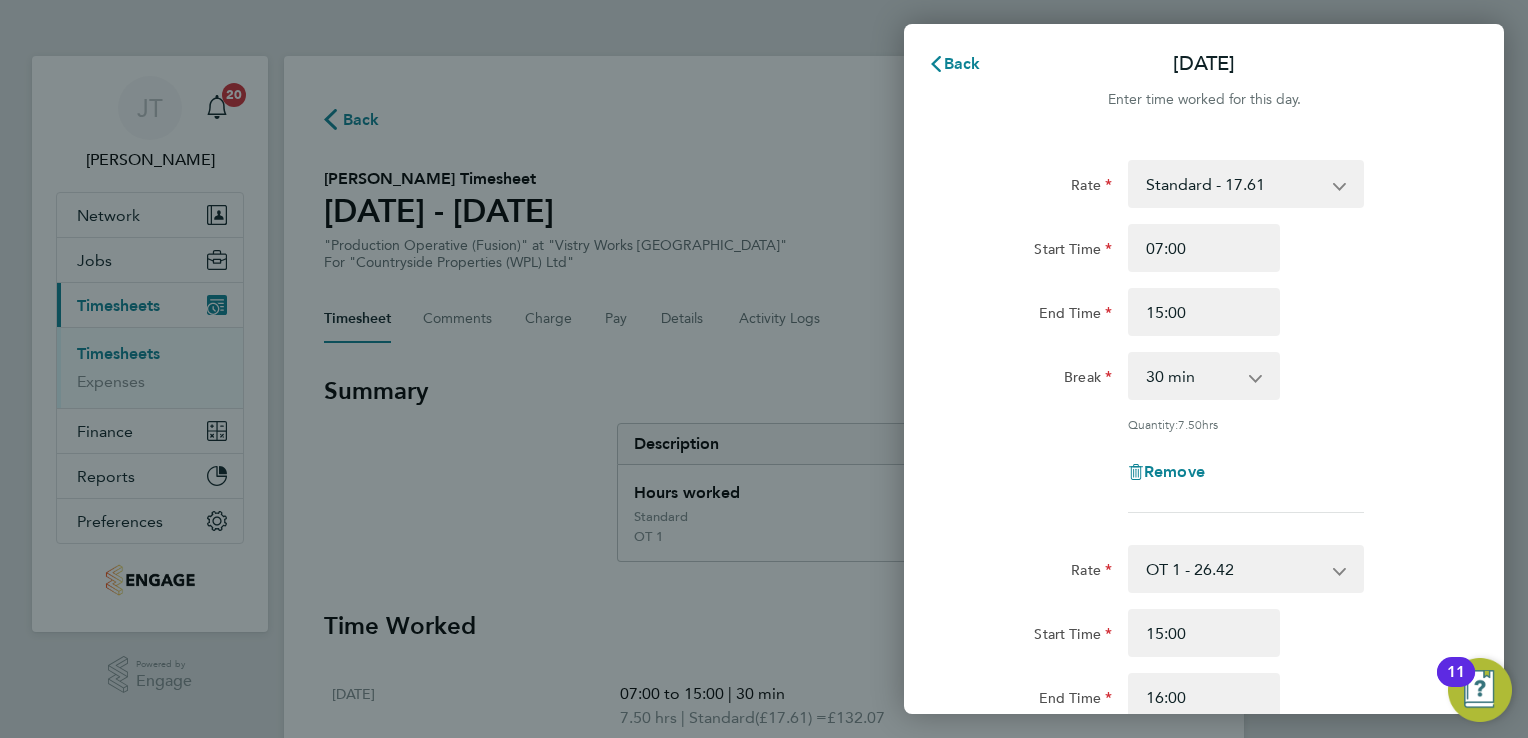 scroll, scrollTop: 0, scrollLeft: 0, axis: both 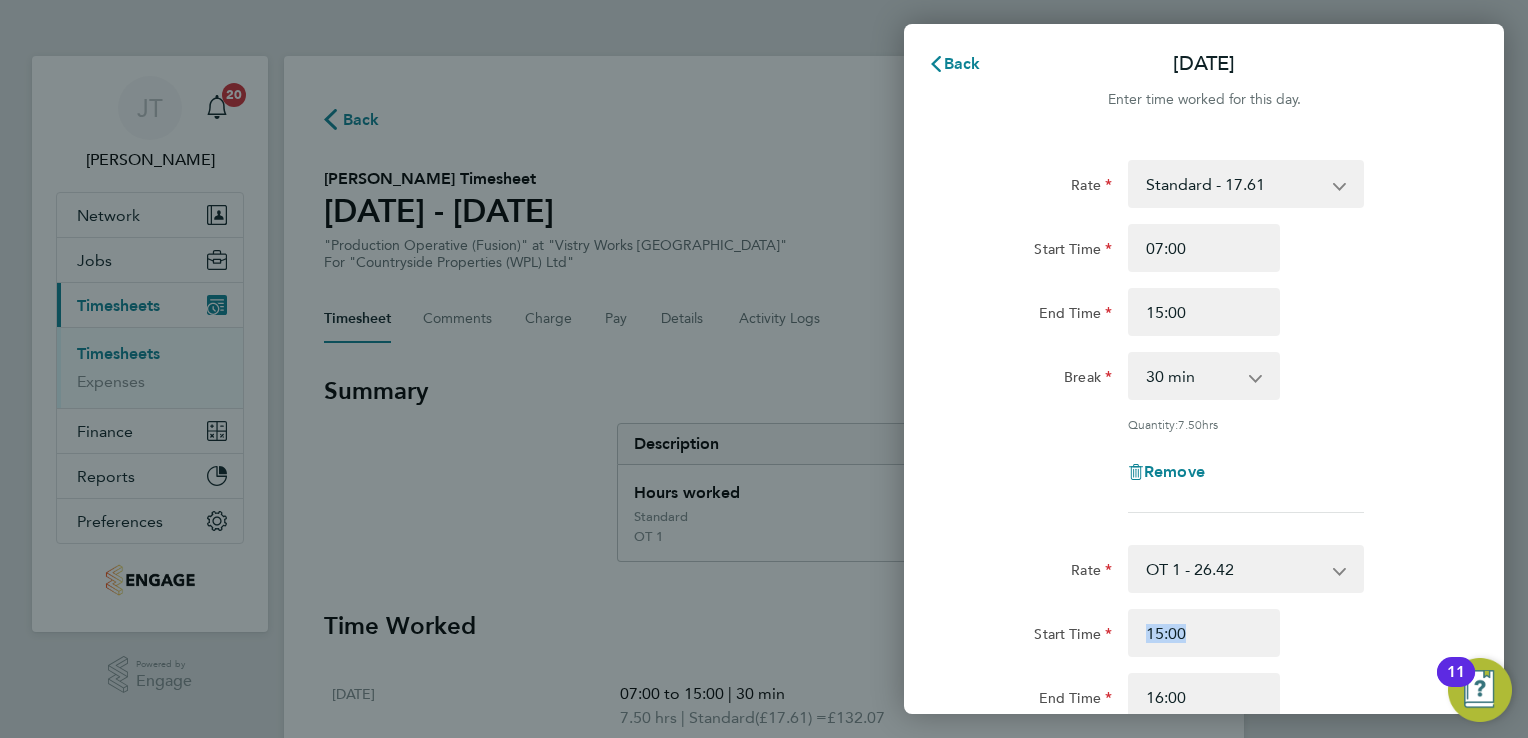click on "Start Time 15:00" 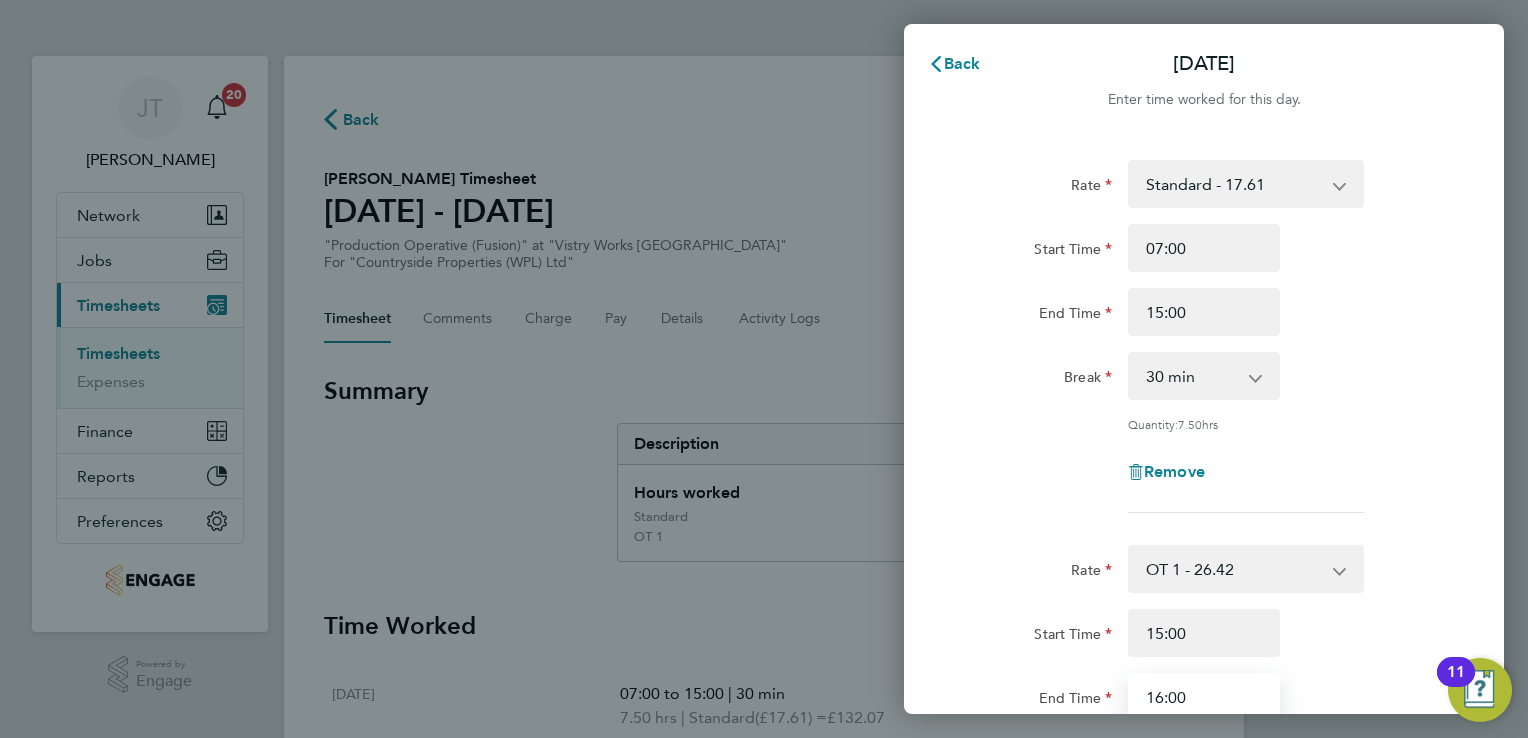drag, startPoint x: 1316, startPoint y: 614, endPoint x: 1258, endPoint y: 674, distance: 83.450584 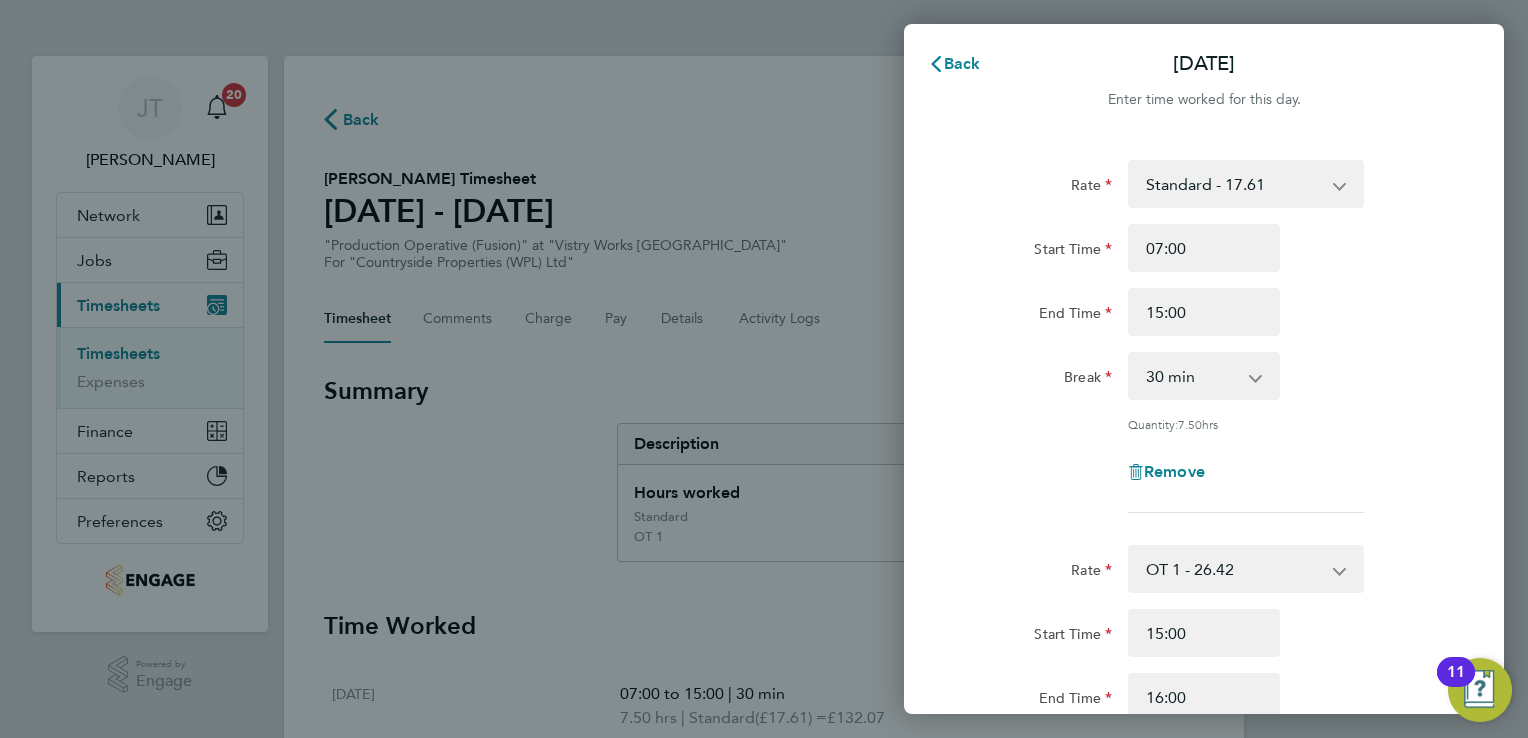 click on "Start Time 15:00" 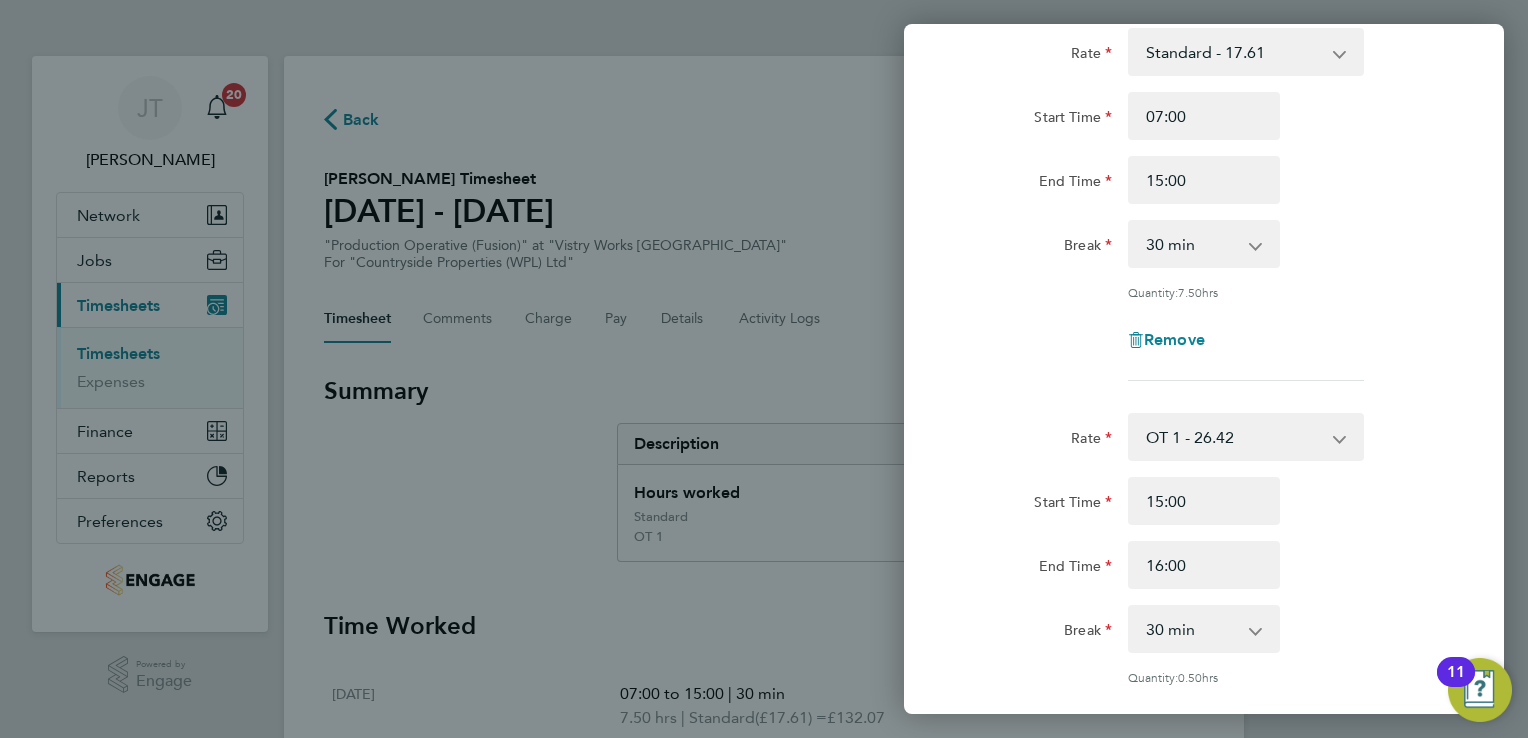 scroll, scrollTop: 160, scrollLeft: 0, axis: vertical 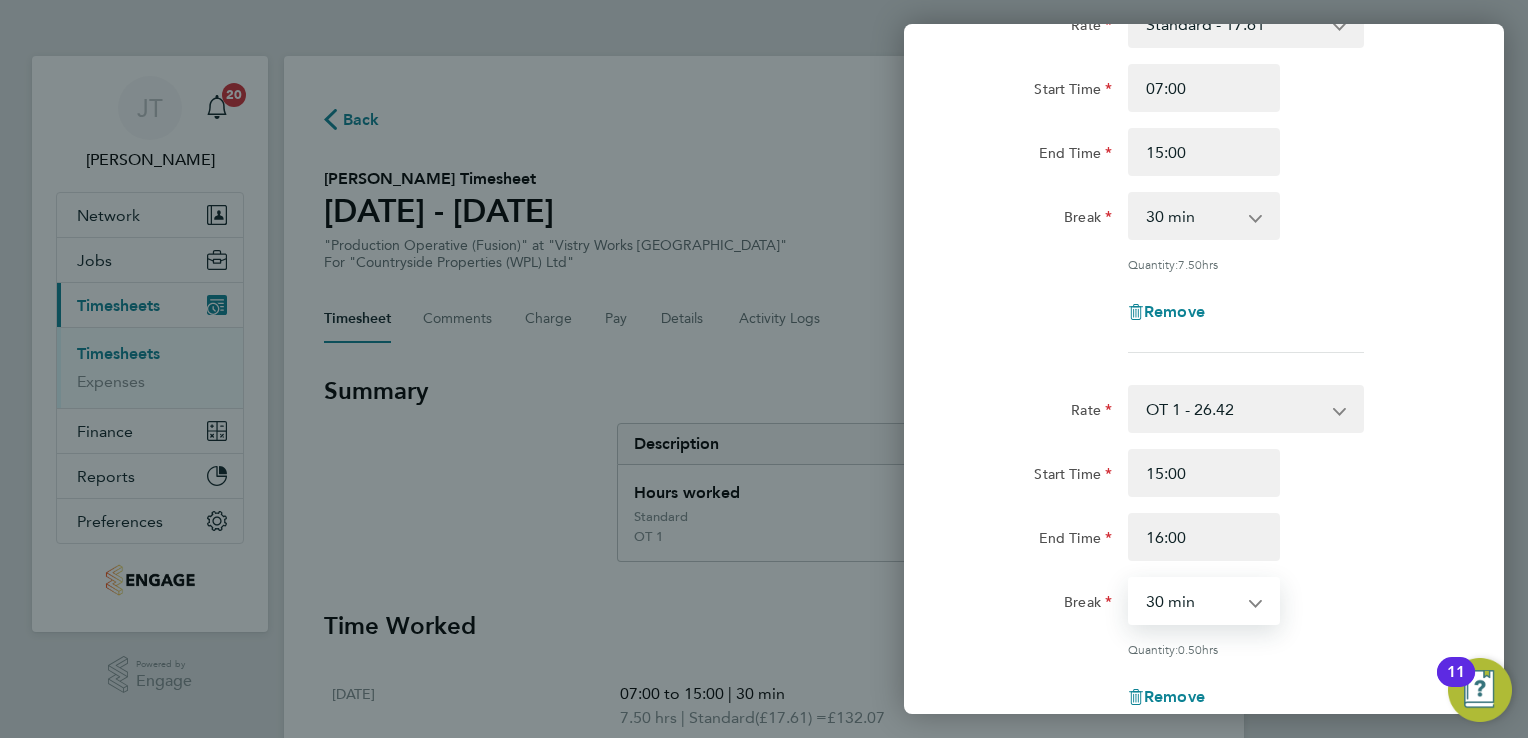 click on "0 min   15 min   30 min   45 min" at bounding box center [1192, 601] 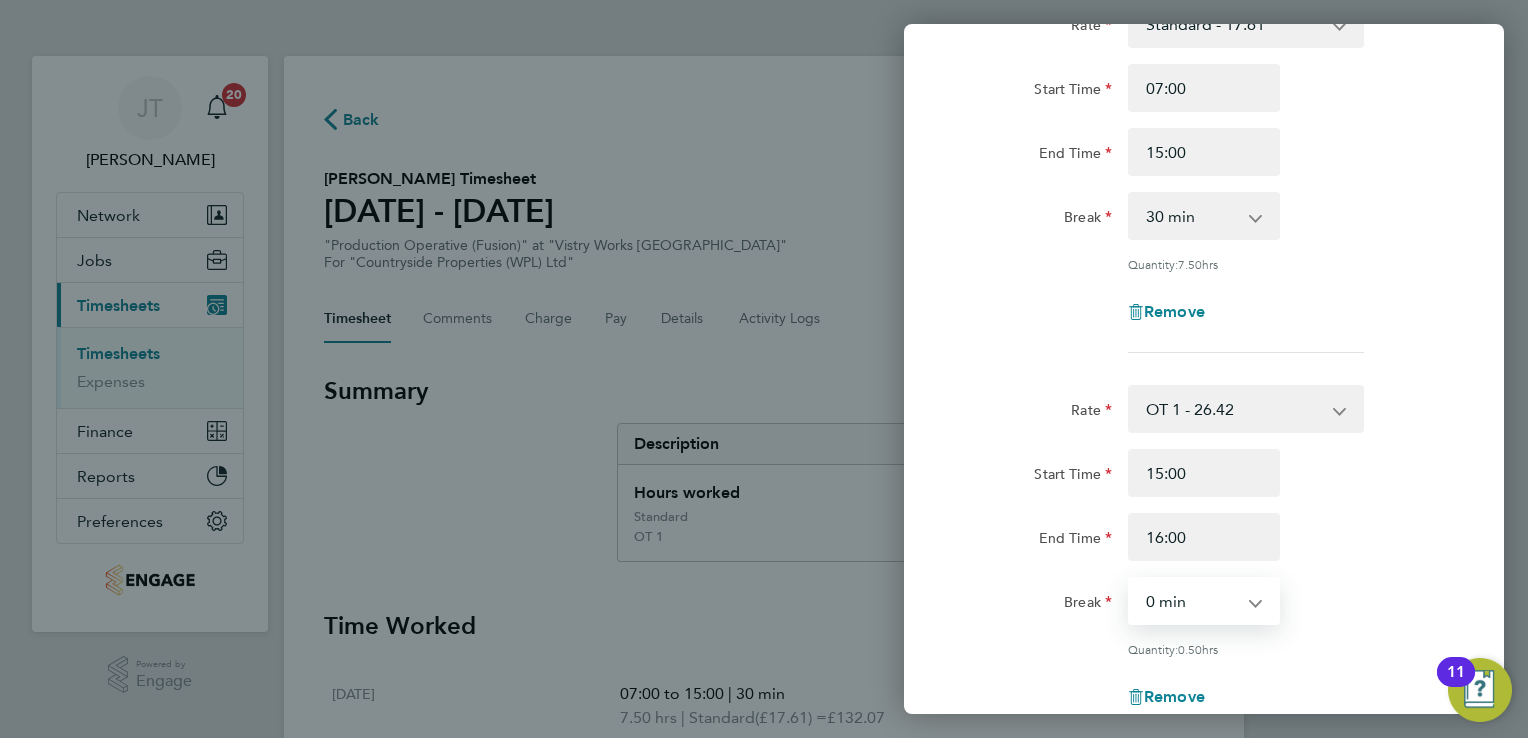 click on "0 min   15 min   30 min   45 min" at bounding box center [1192, 601] 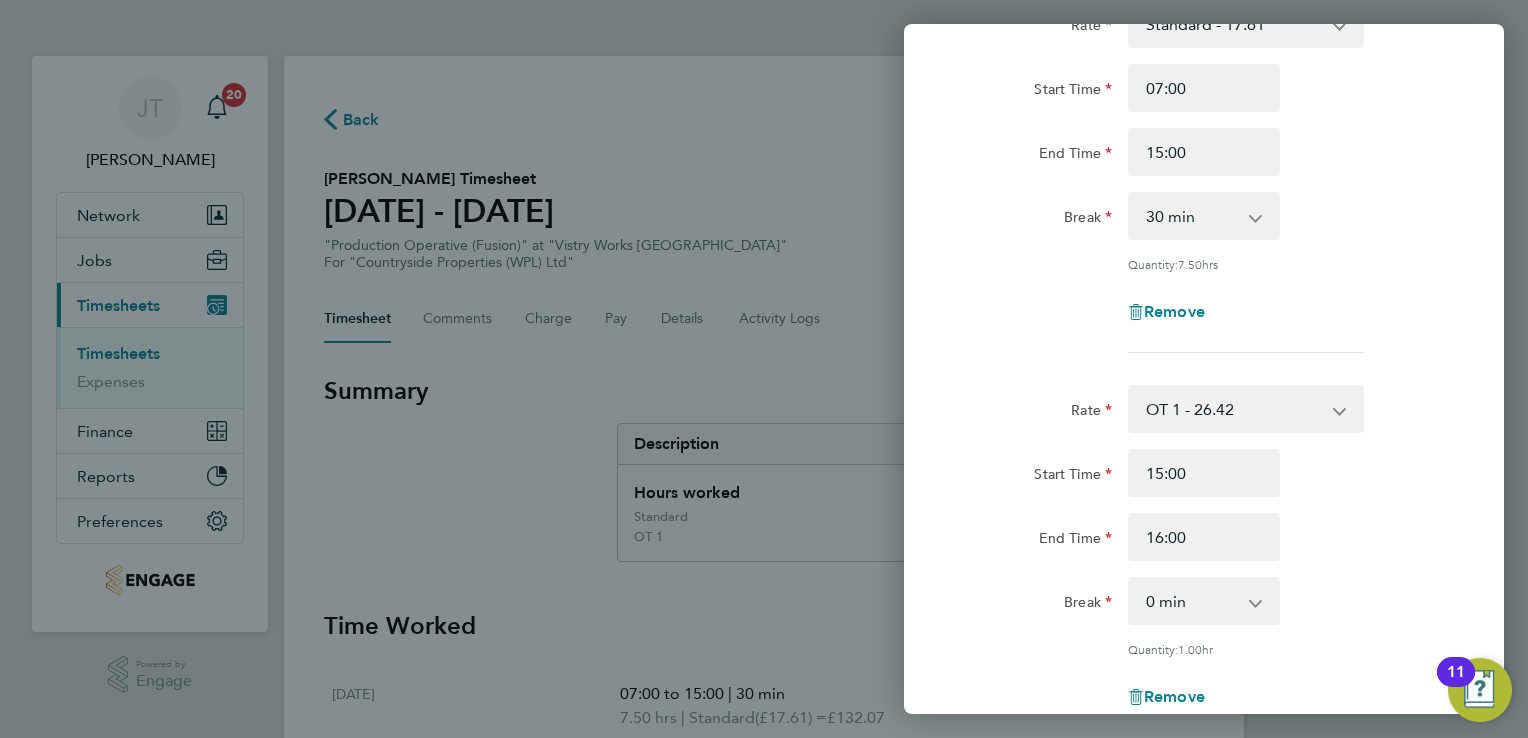 click on "End Time 16:00" 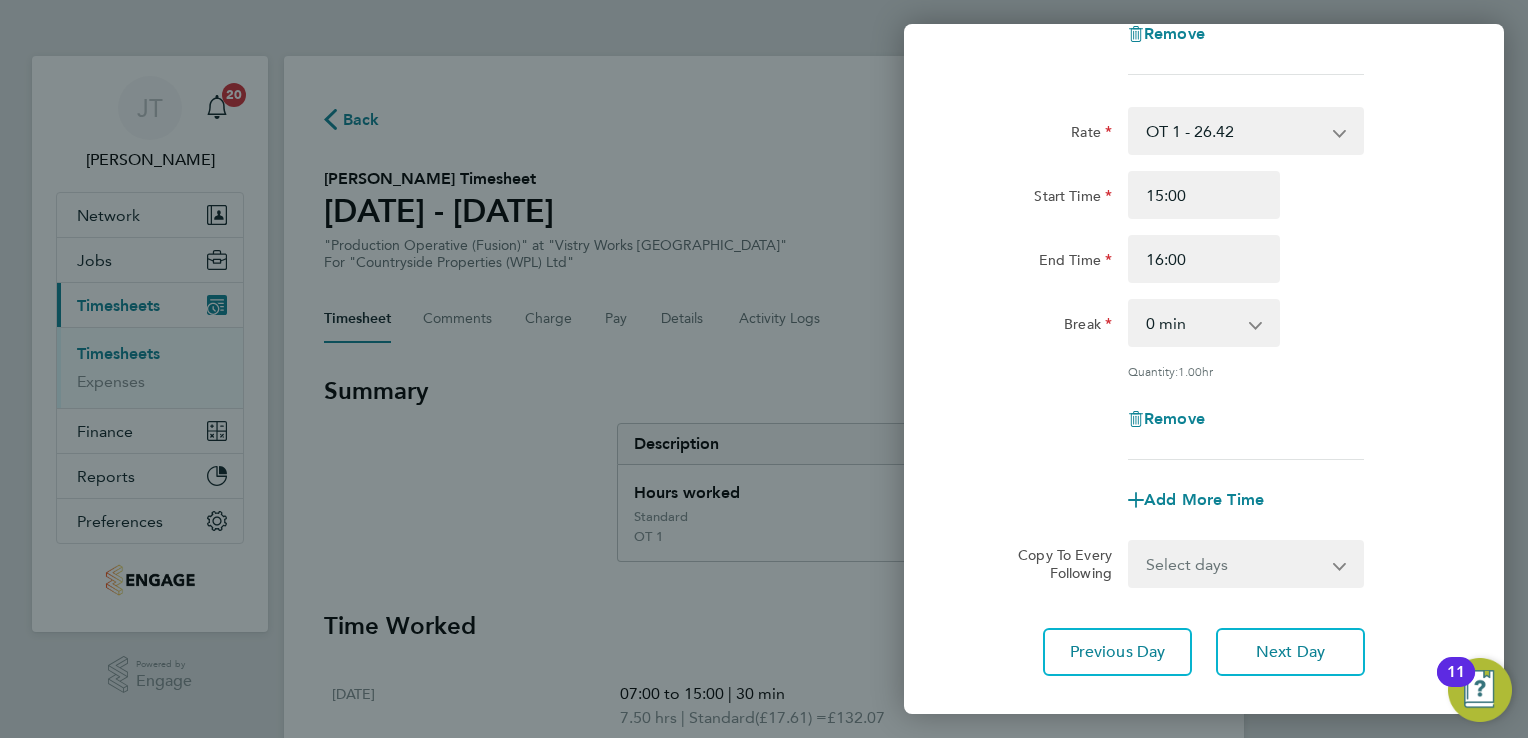 scroll, scrollTop: 547, scrollLeft: 0, axis: vertical 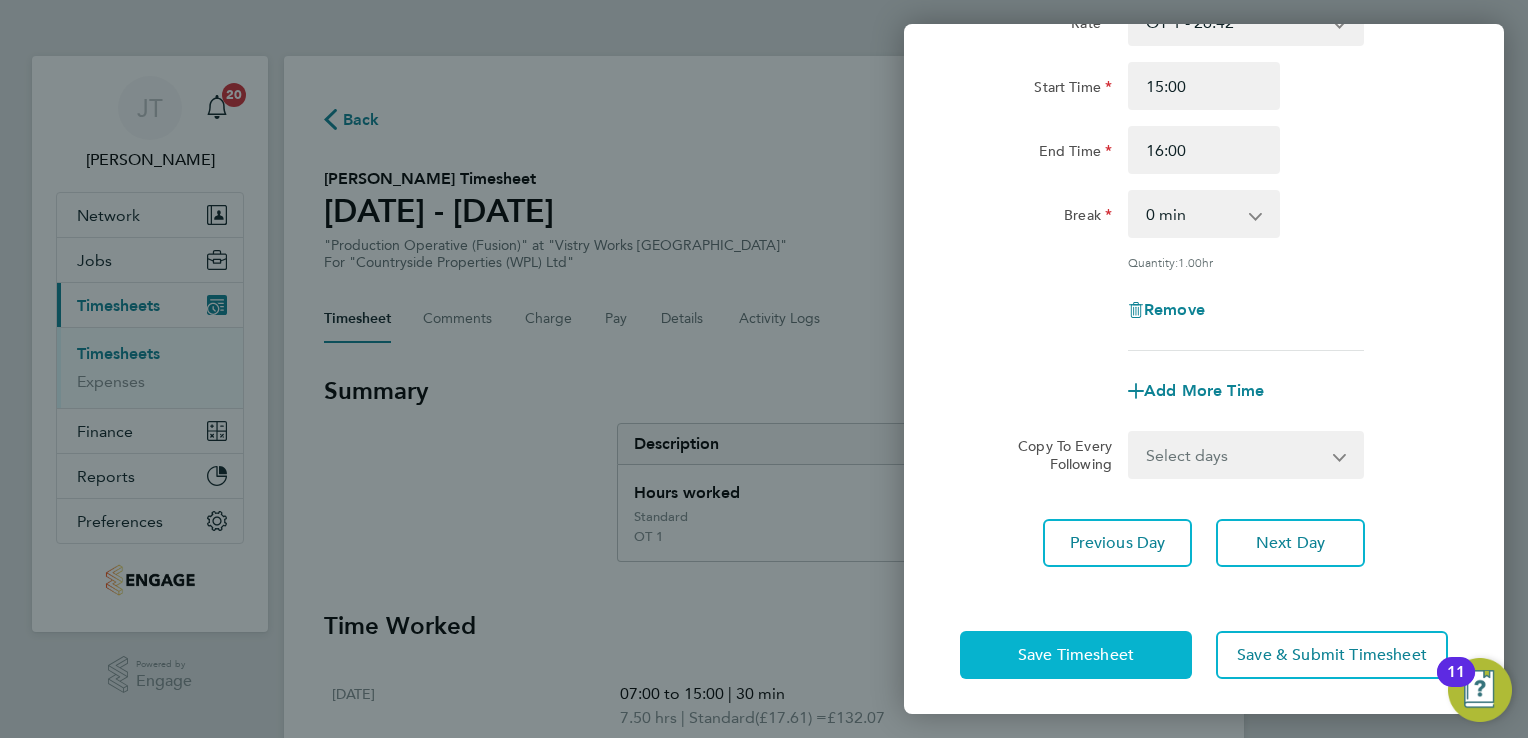 click on "Save Timesheet" 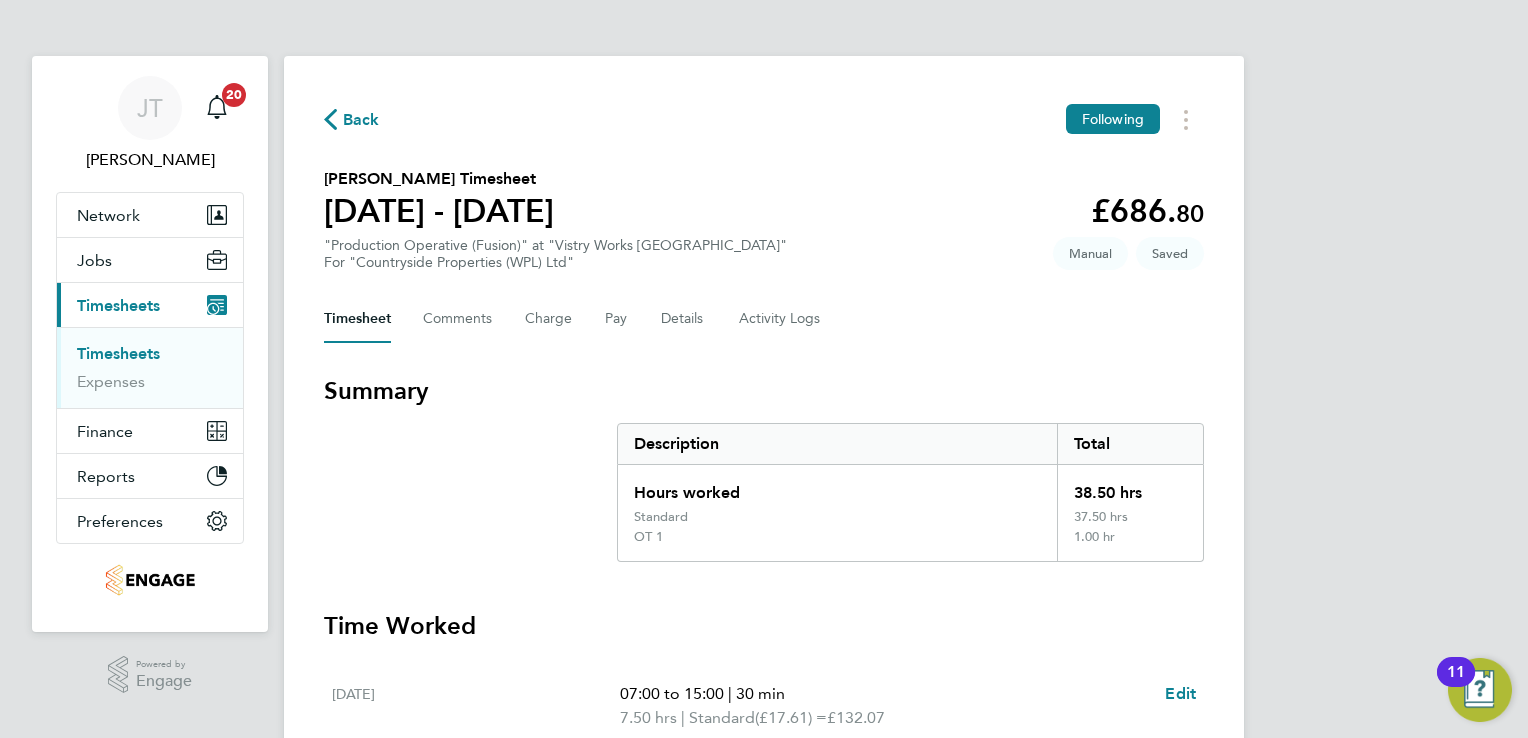 click on "[PERSON_NAME]   [PERSON_NAME]   Notifications
20   Applications:   Network
Team Members   Businesses   Sites   Workers   Contacts   Jobs
Positions   Vacancies   Placements   Current page:   Timesheets
Timesheets   Expenses   Finance
Invoices & Credit Notes   Statements   Payments   Reports
Margin Report   CIS Reports   Report Downloads   Preferences
My Business   Doc. Requirements   Notifications   VMS Configurations   Activity Logs
.st0{fill:#C0C1C2;}
Powered by Engage
Back  Following
[PERSON_NAME] Timesheet   [DATE] - [DATE]   £686. 80  "Production Operative (Fusion)" at "Vistry Works Leicester"  For "Countryside Properties (WPL) Ltd"  Saved   Manual   Timesheet   Comments   Charge   Pay   Details   Activity Logs   Summary" at bounding box center (764, 764) 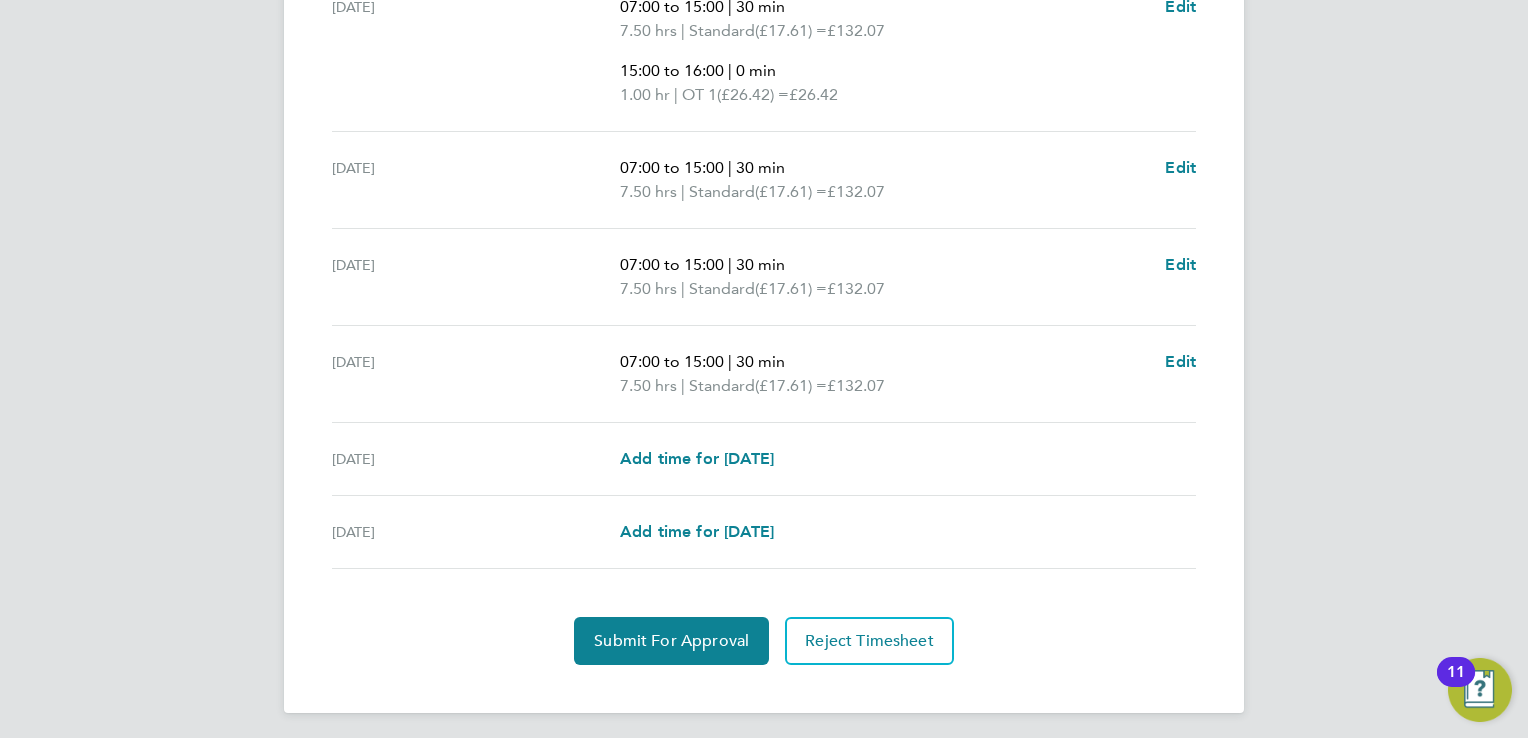 scroll, scrollTop: 788, scrollLeft: 0, axis: vertical 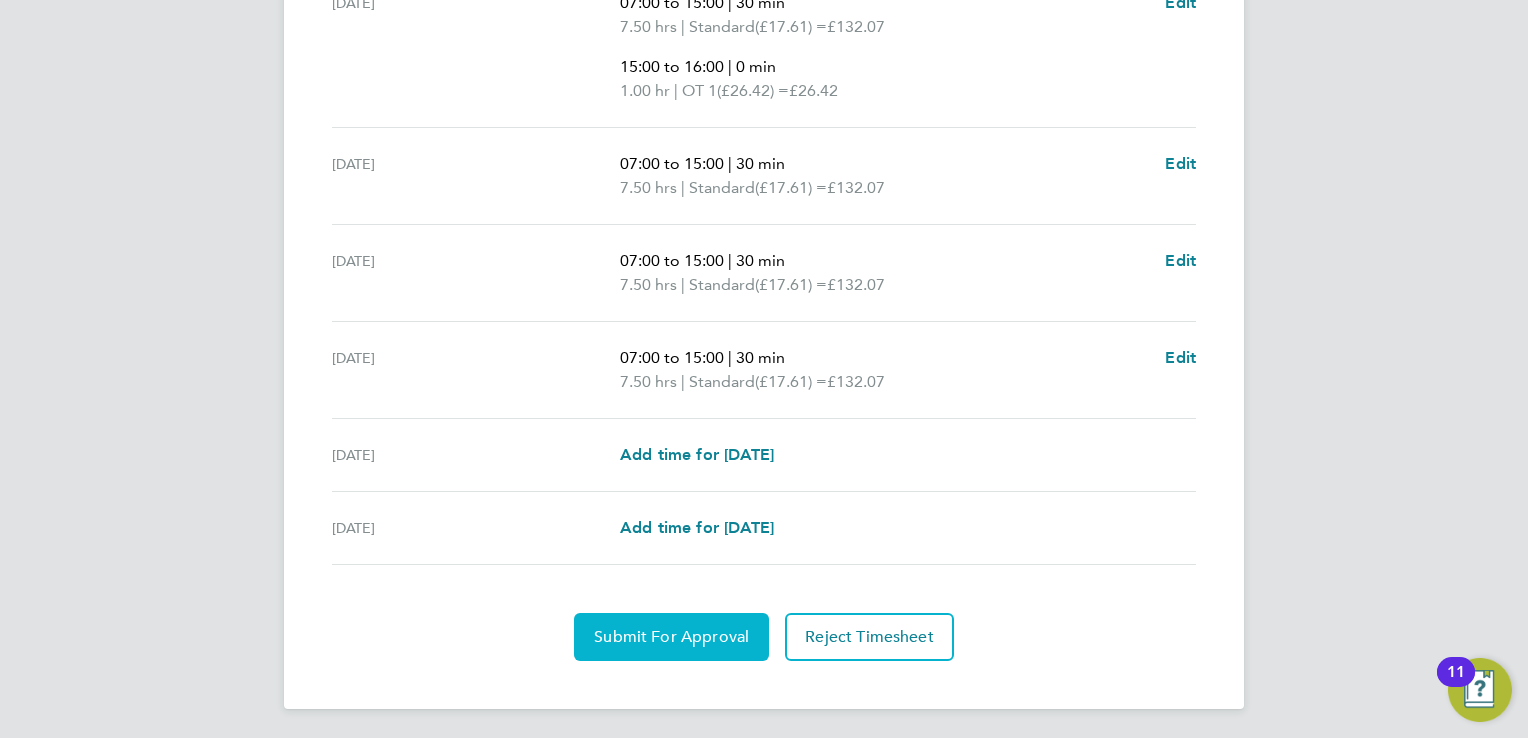 click on "Submit For Approval" 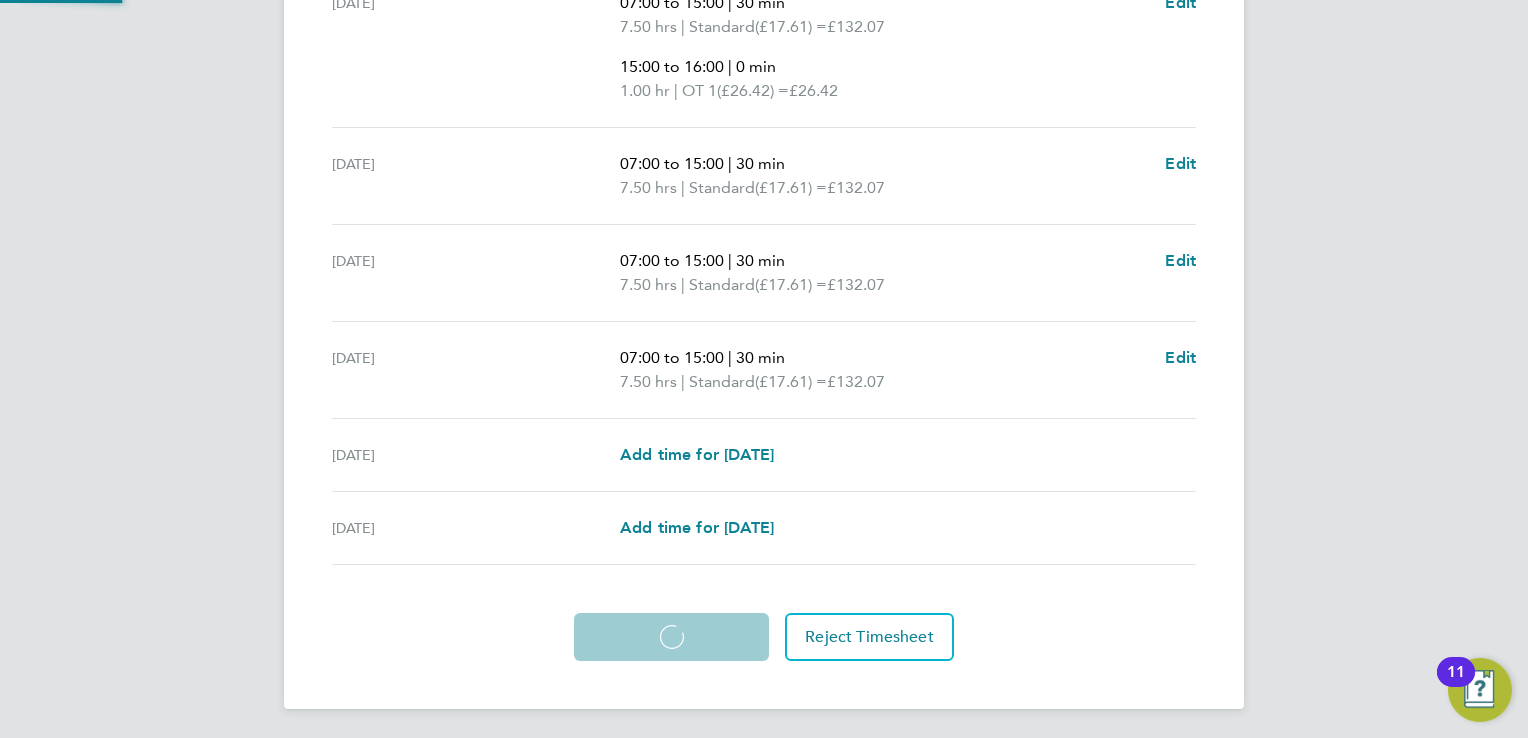 scroll, scrollTop: 787, scrollLeft: 0, axis: vertical 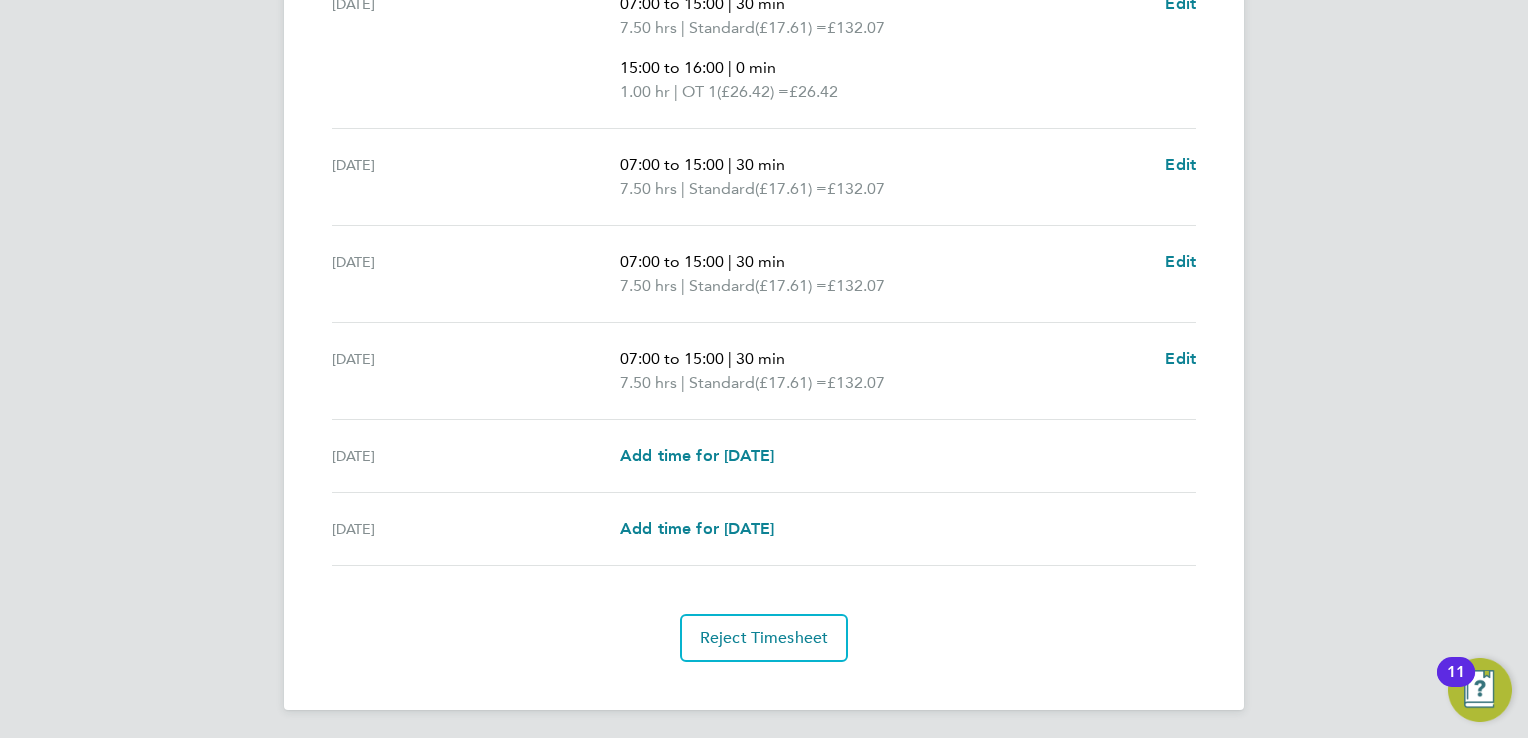 click on "[PERSON_NAME]   [PERSON_NAME]   Notifications
20   Applications:   Network
Team Members   Businesses   Sites   Workers   Contacts   Jobs
Positions   Vacancies   Placements   Current page:   Timesheets
Timesheets   Expenses   Finance
Invoices & Credit Notes   Statements   Payments   Reports
Margin Report   CIS Reports   Report Downloads   Preferences
My Business   Doc. Requirements   Notifications   VMS Configurations   Activity Logs
.st0{fill:#C0C1C2;}
Powered by Engage
Back  Following
[PERSON_NAME] Timesheet   [DATE] - [DATE]   £686. 80  "Production Operative (Fusion)" at "Vistry Works Leicester"  For "Countryside Properties (WPL) Ltd"  Submitted   Manual   Timesheet   Comments   Charge   Pay   Details   Activity Logs   OT 1" at bounding box center (764, -23) 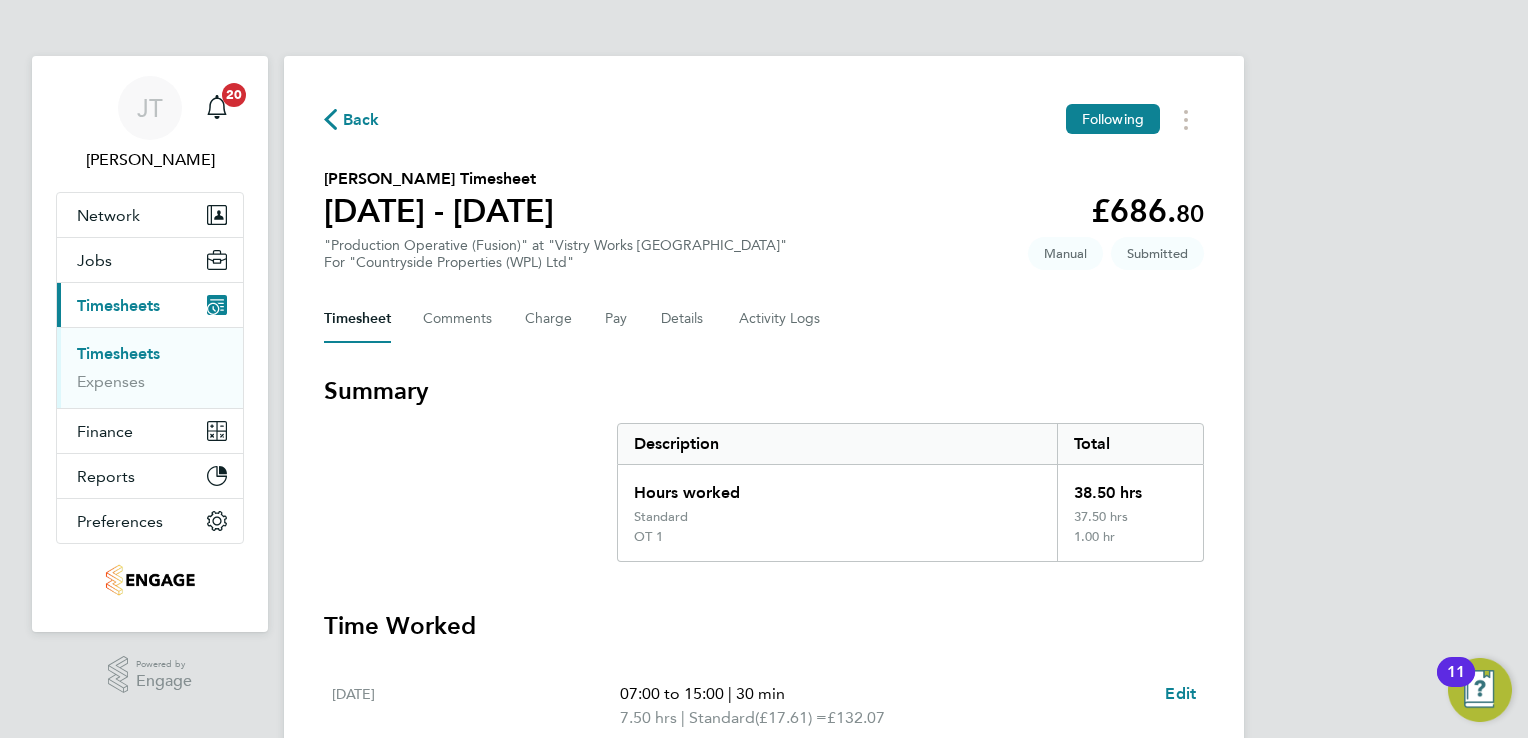 scroll, scrollTop: 0, scrollLeft: 0, axis: both 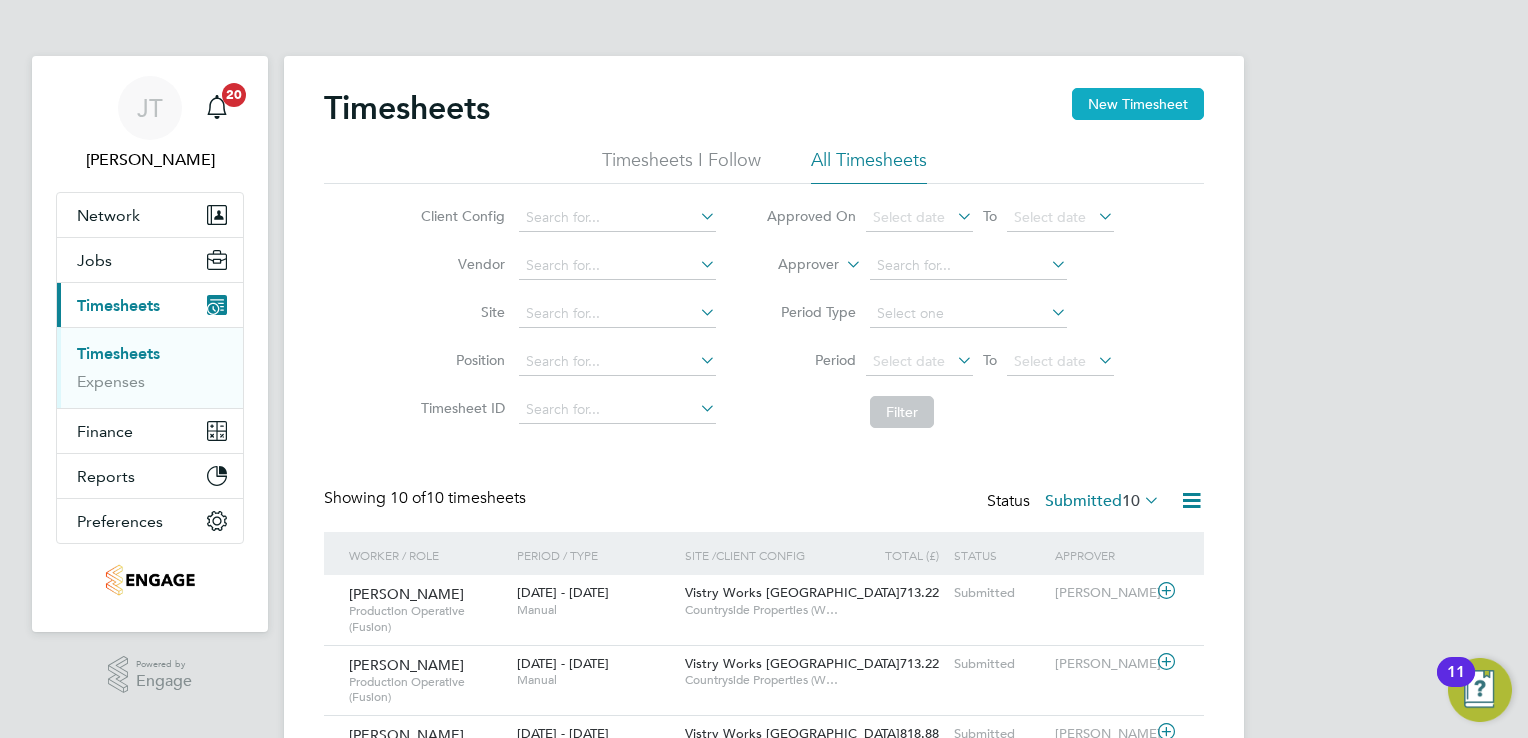 click on "New Timesheet" 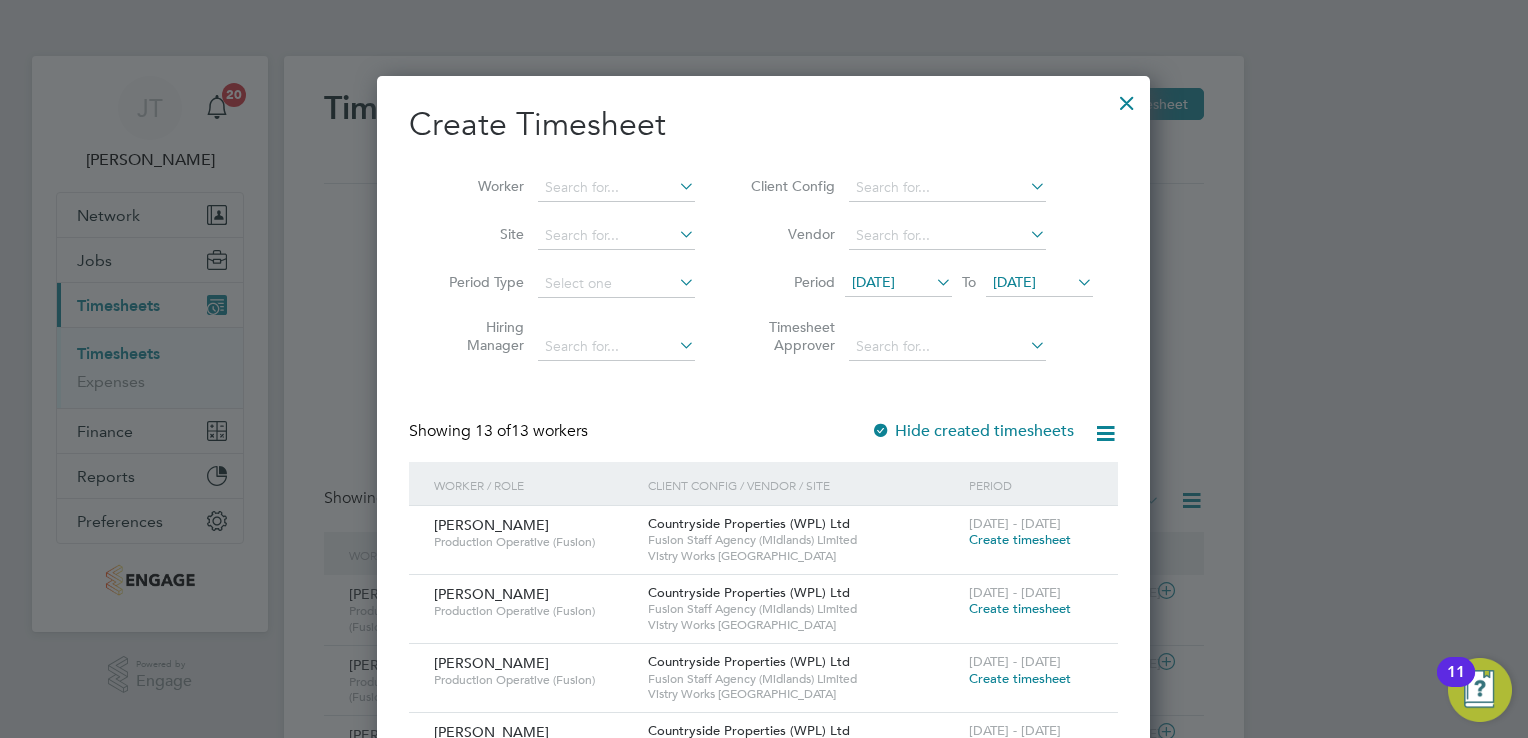 click on "Timesheet Approver" at bounding box center [919, 339] 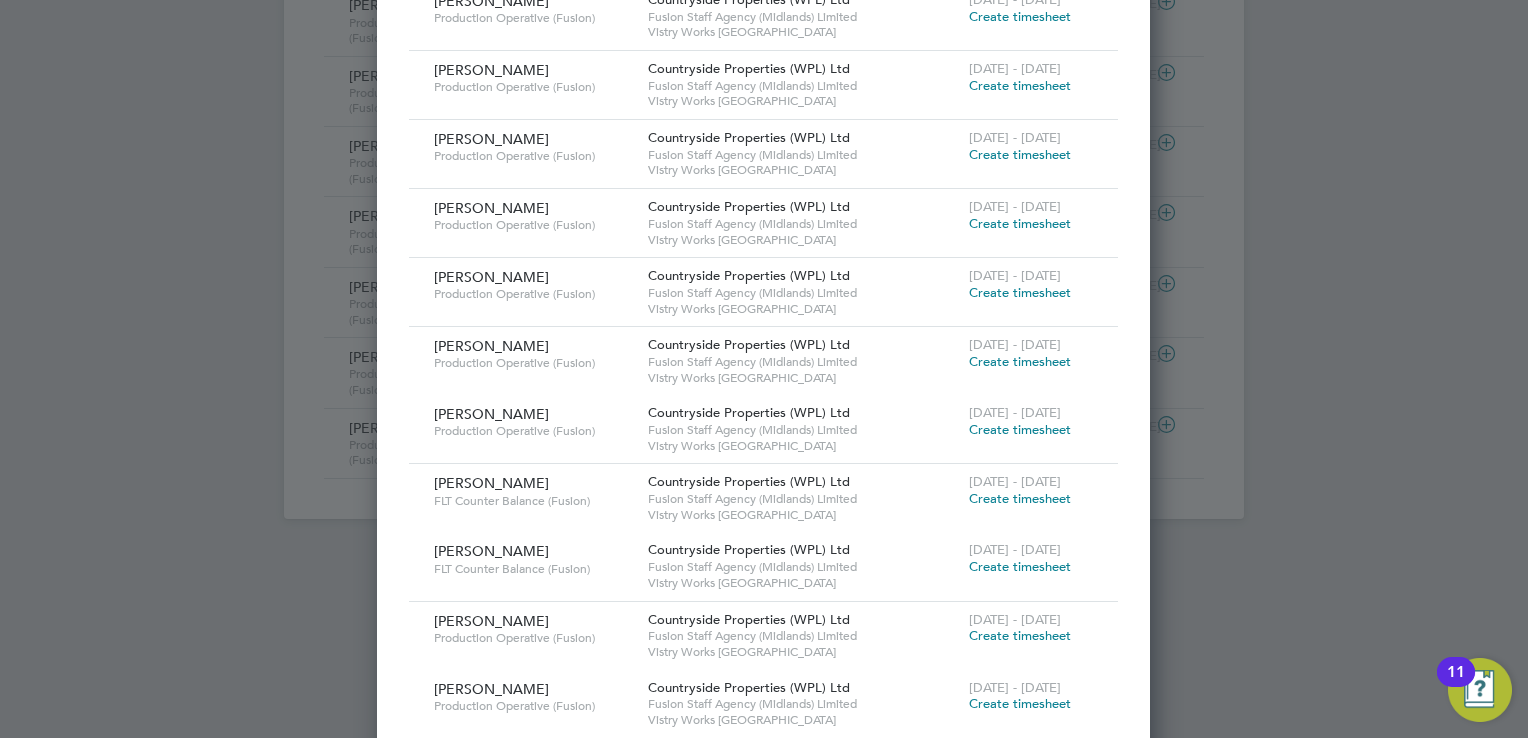 click on "Create timesheet" at bounding box center [1020, 498] 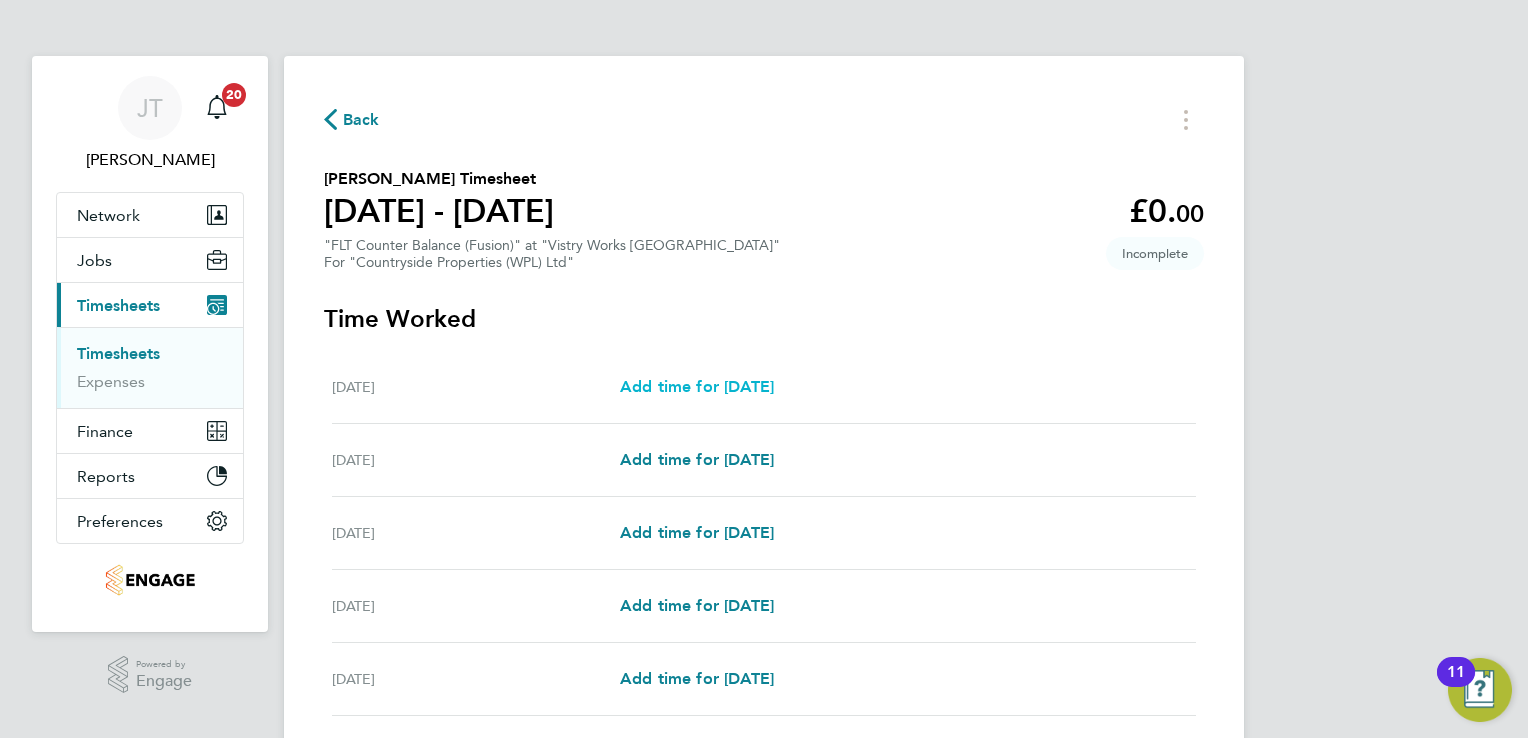 click on "Add time for [DATE]" at bounding box center [697, 387] 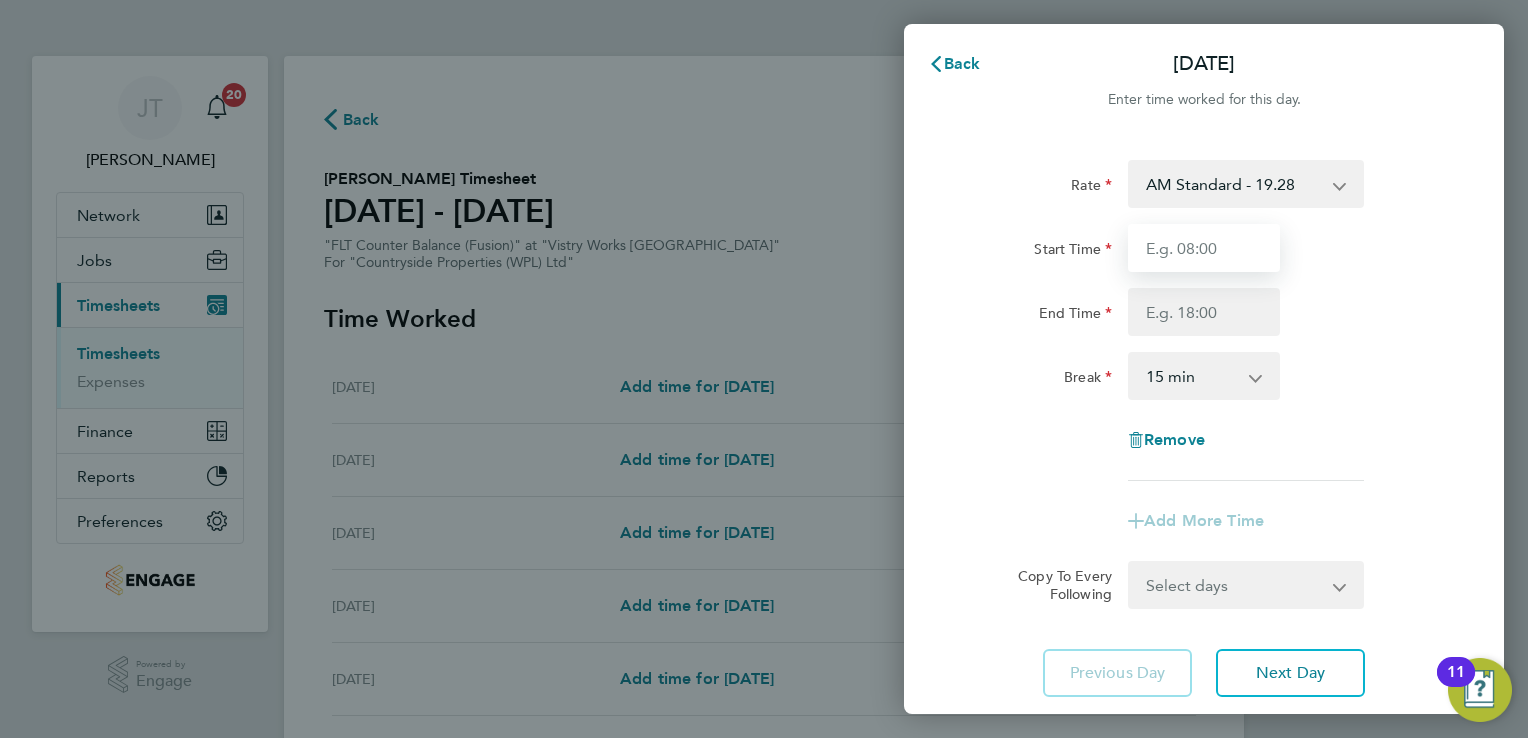 click on "Start Time" at bounding box center [1204, 248] 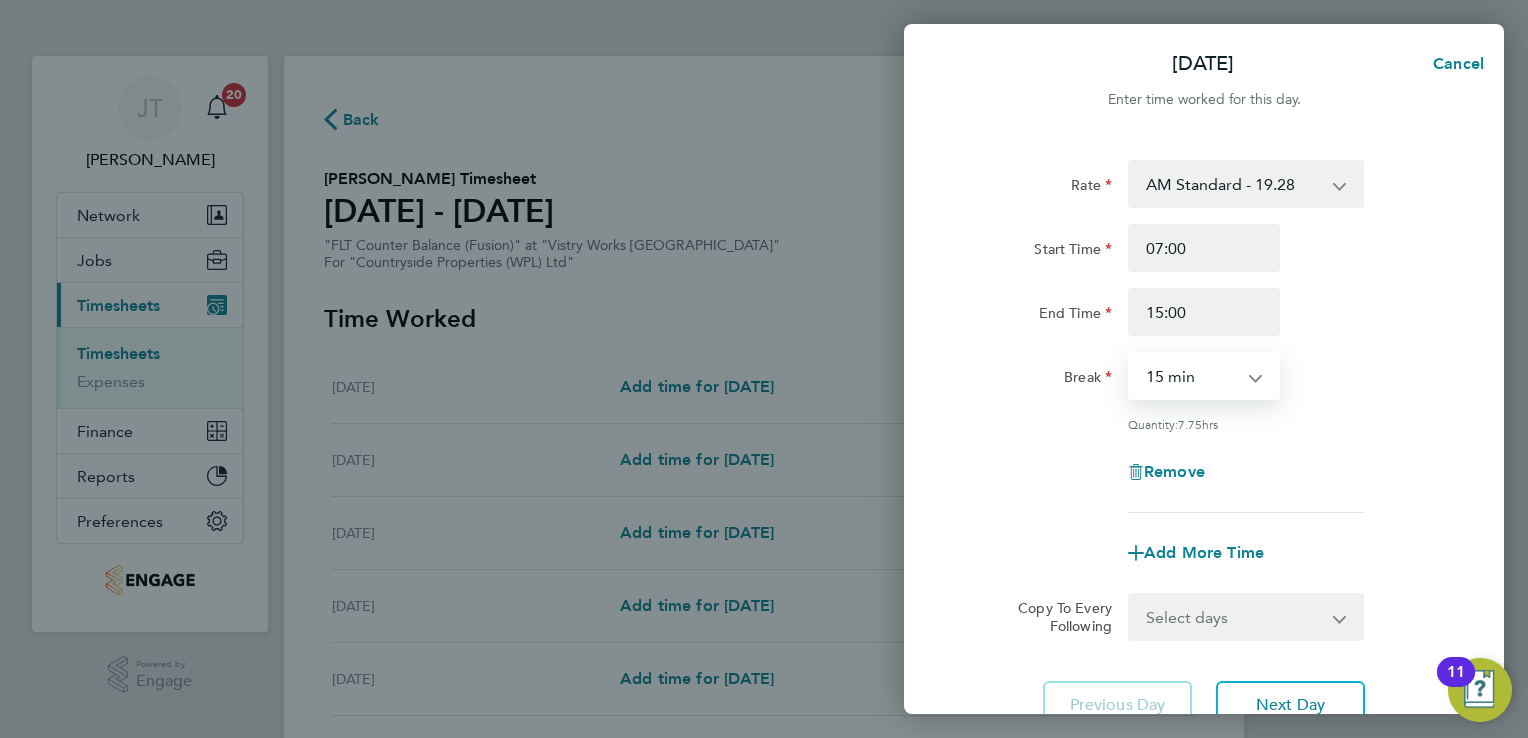 click on "0 min   15 min   30 min   45 min   60 min   75 min   90 min" at bounding box center [1192, 376] 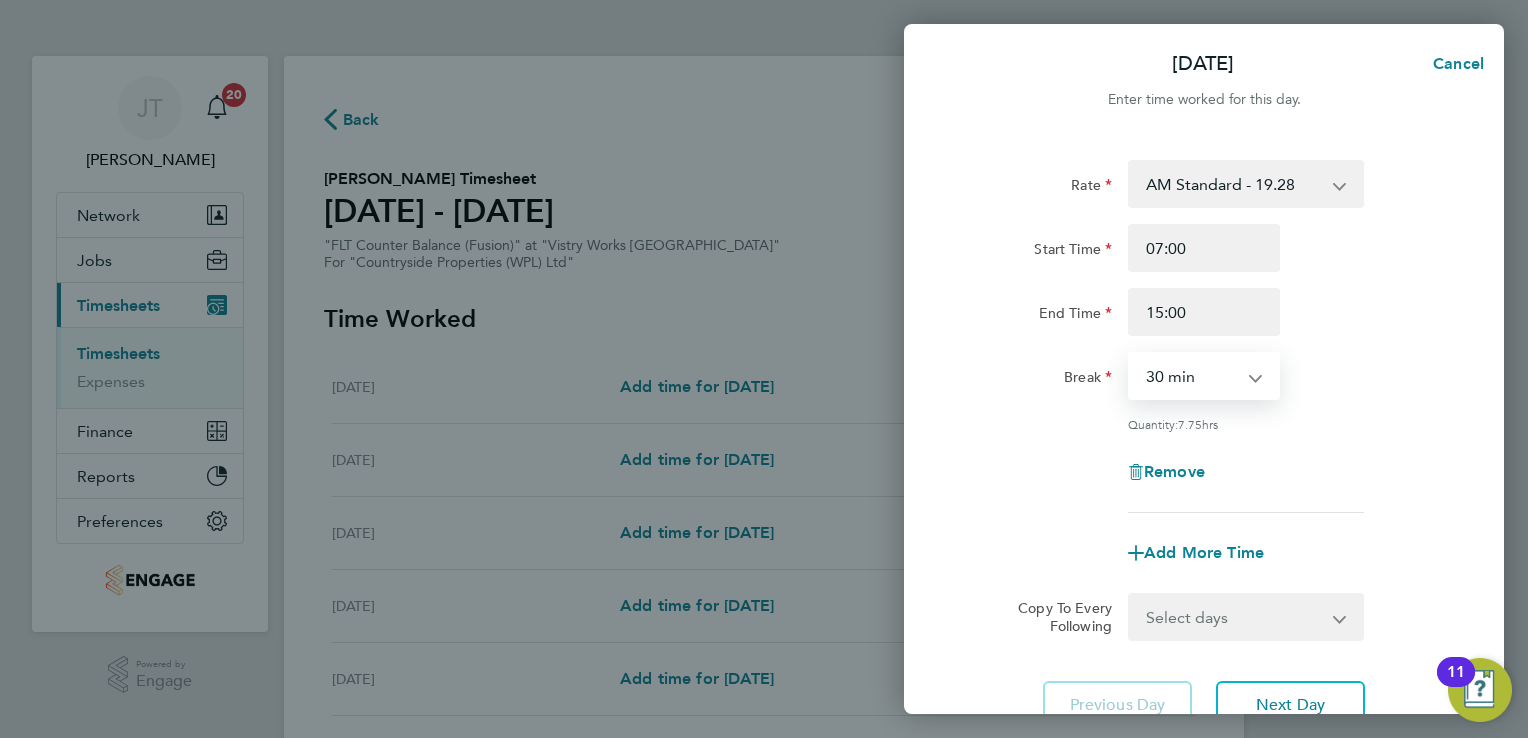 click on "0 min   15 min   30 min   45 min   60 min   75 min   90 min" at bounding box center (1192, 376) 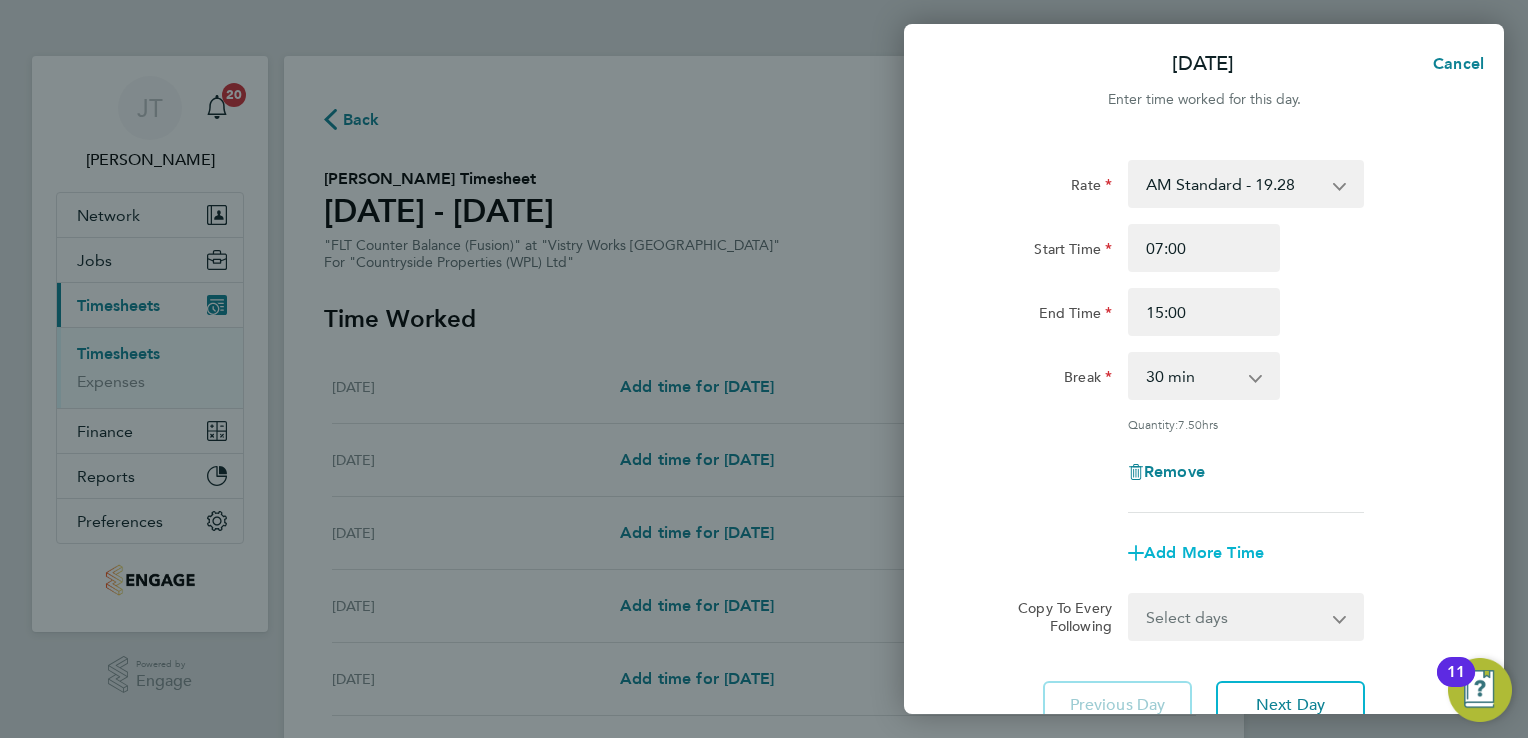 click on "Add More Time" 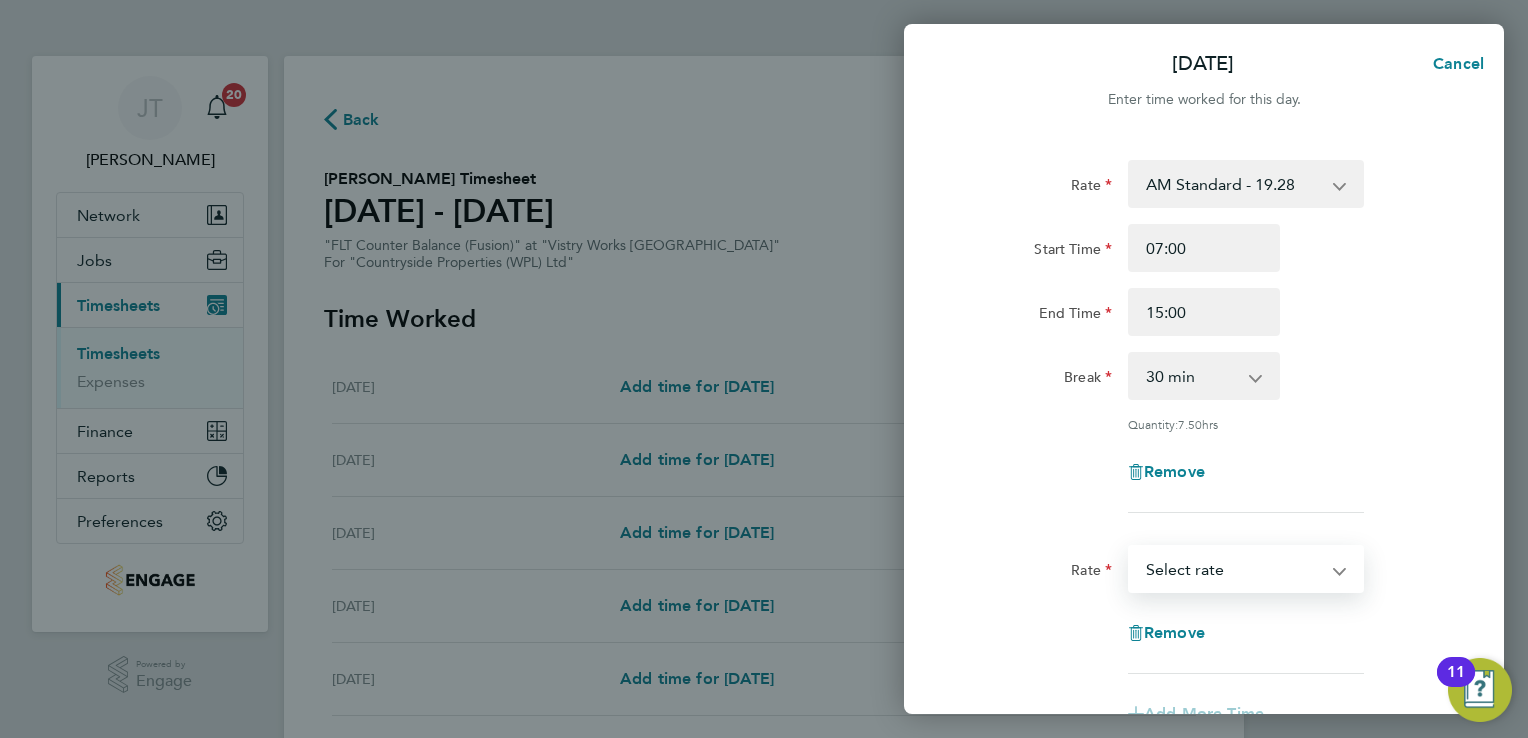 click on "OT1 AM - 28.92   AM Standard - 19.28   OT2 AM - 38.56   Select rate" at bounding box center (1234, 569) 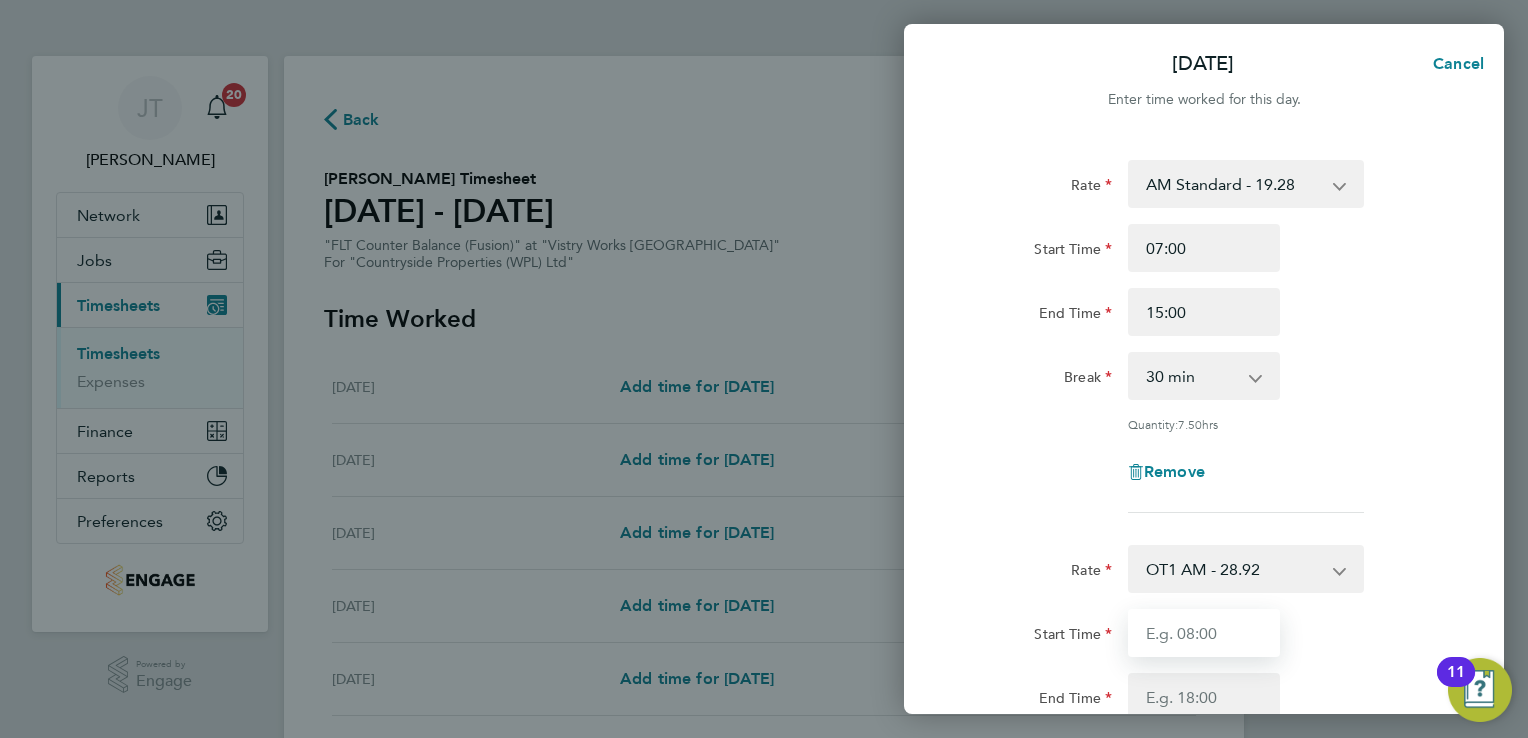 click on "Start Time" at bounding box center (1204, 633) 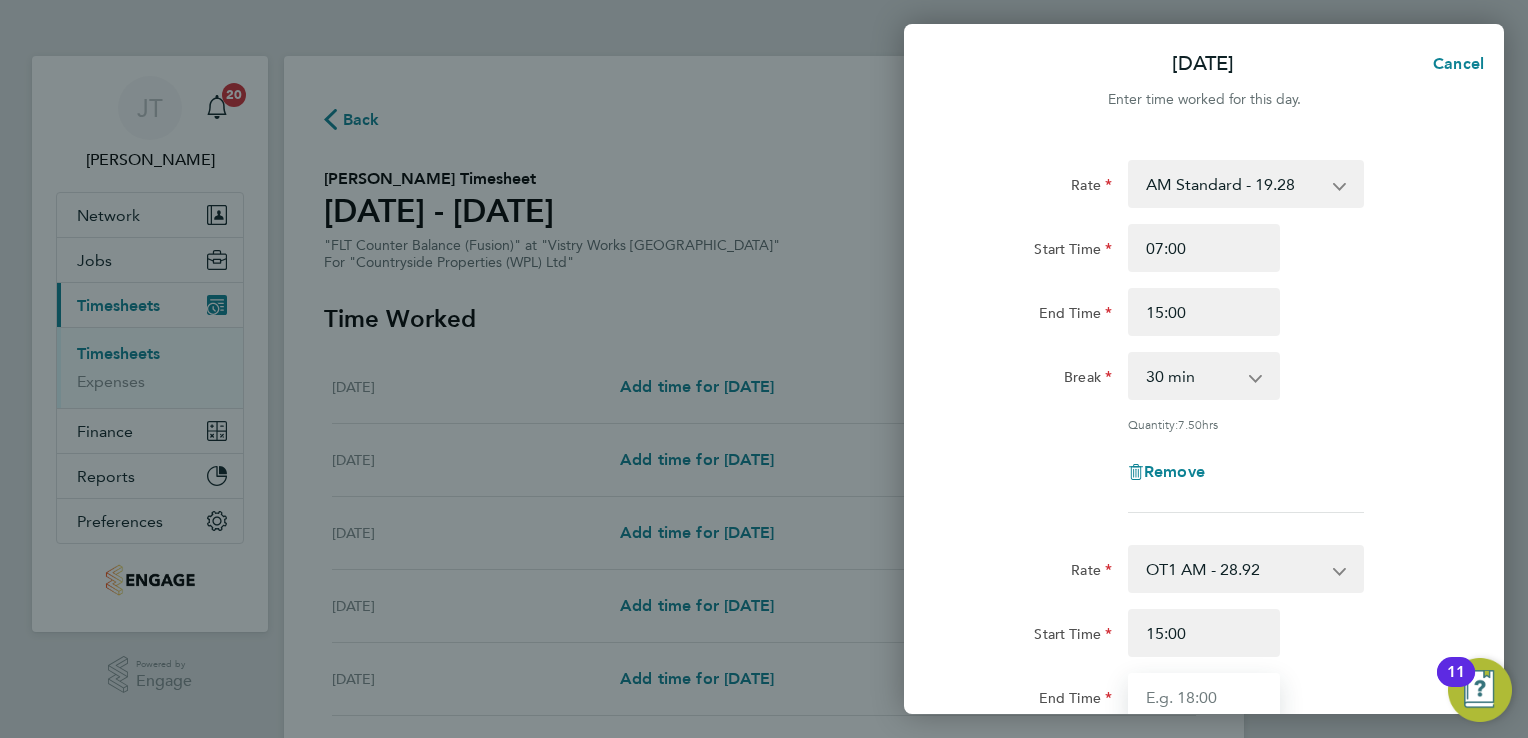 click on "End Time" at bounding box center (1204, 697) 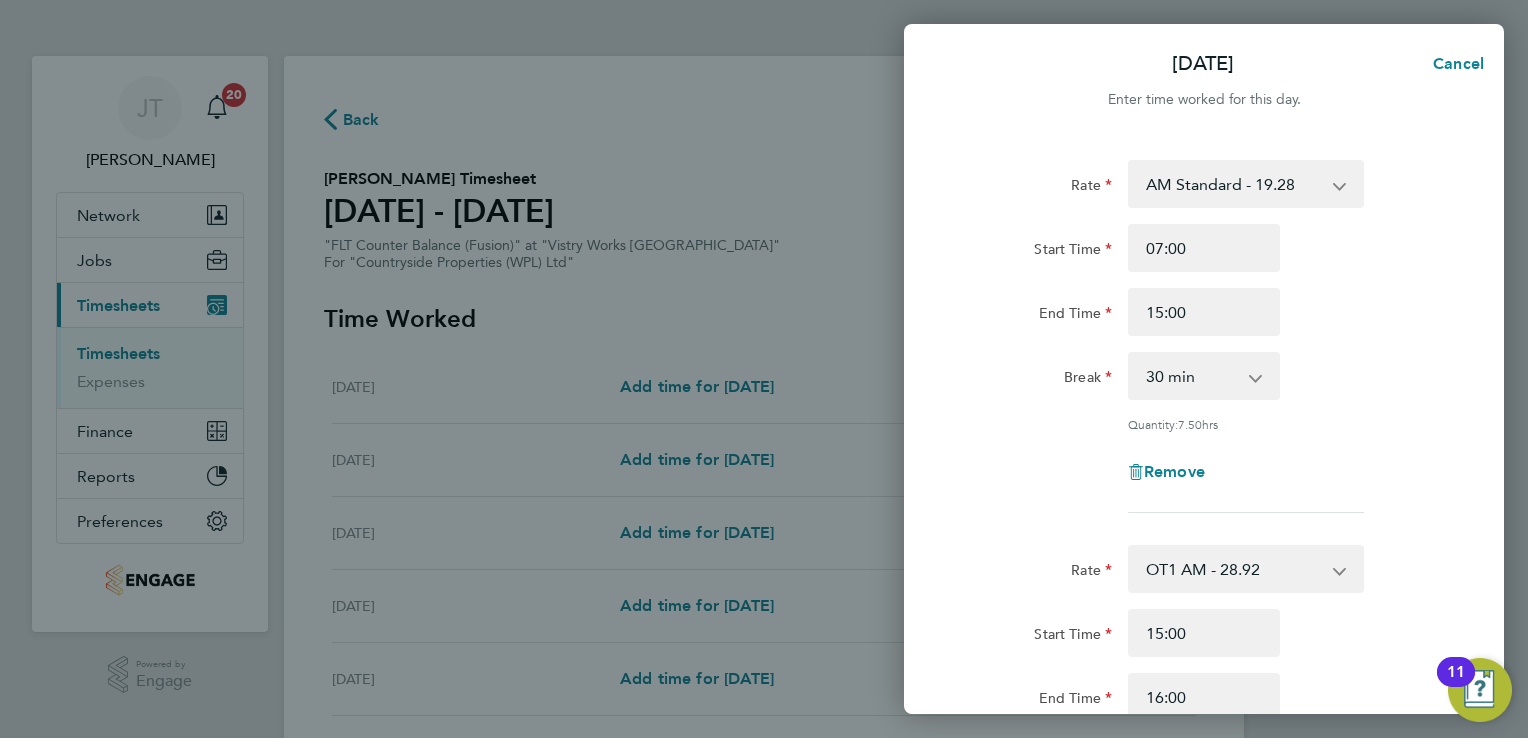 click on "Remove" 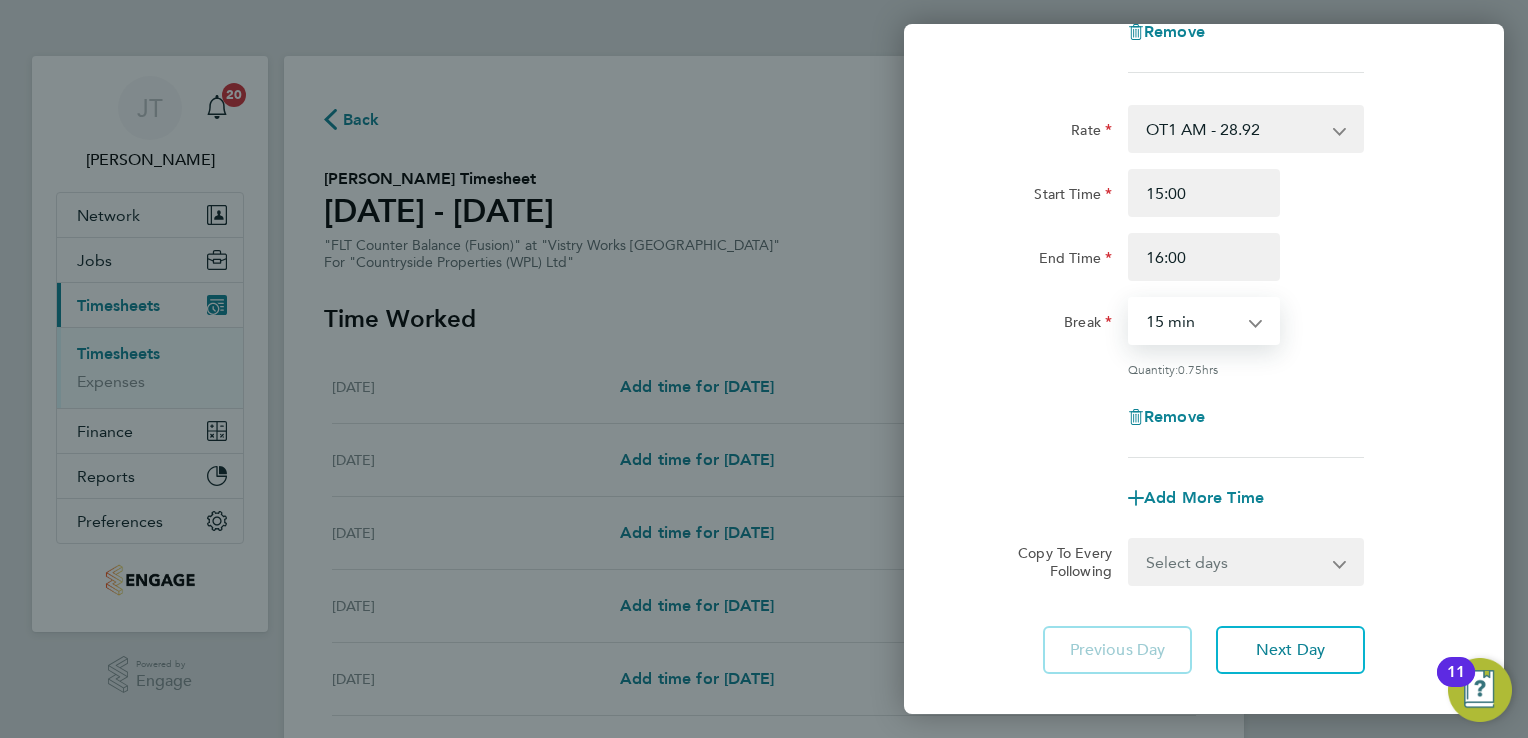 click on "0 min   15 min   30 min   45 min" at bounding box center [1192, 321] 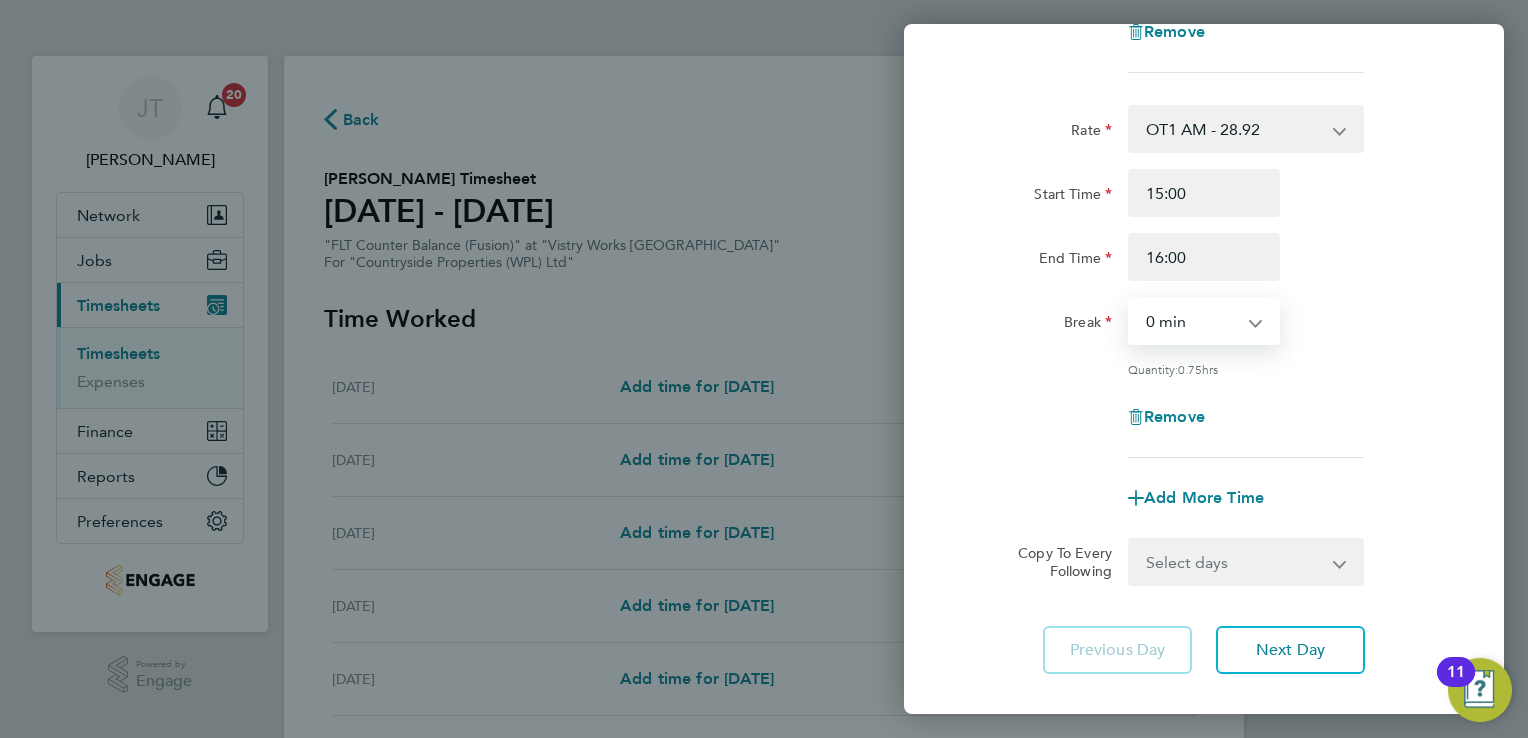 click on "0 min   15 min   30 min   45 min" at bounding box center (1192, 321) 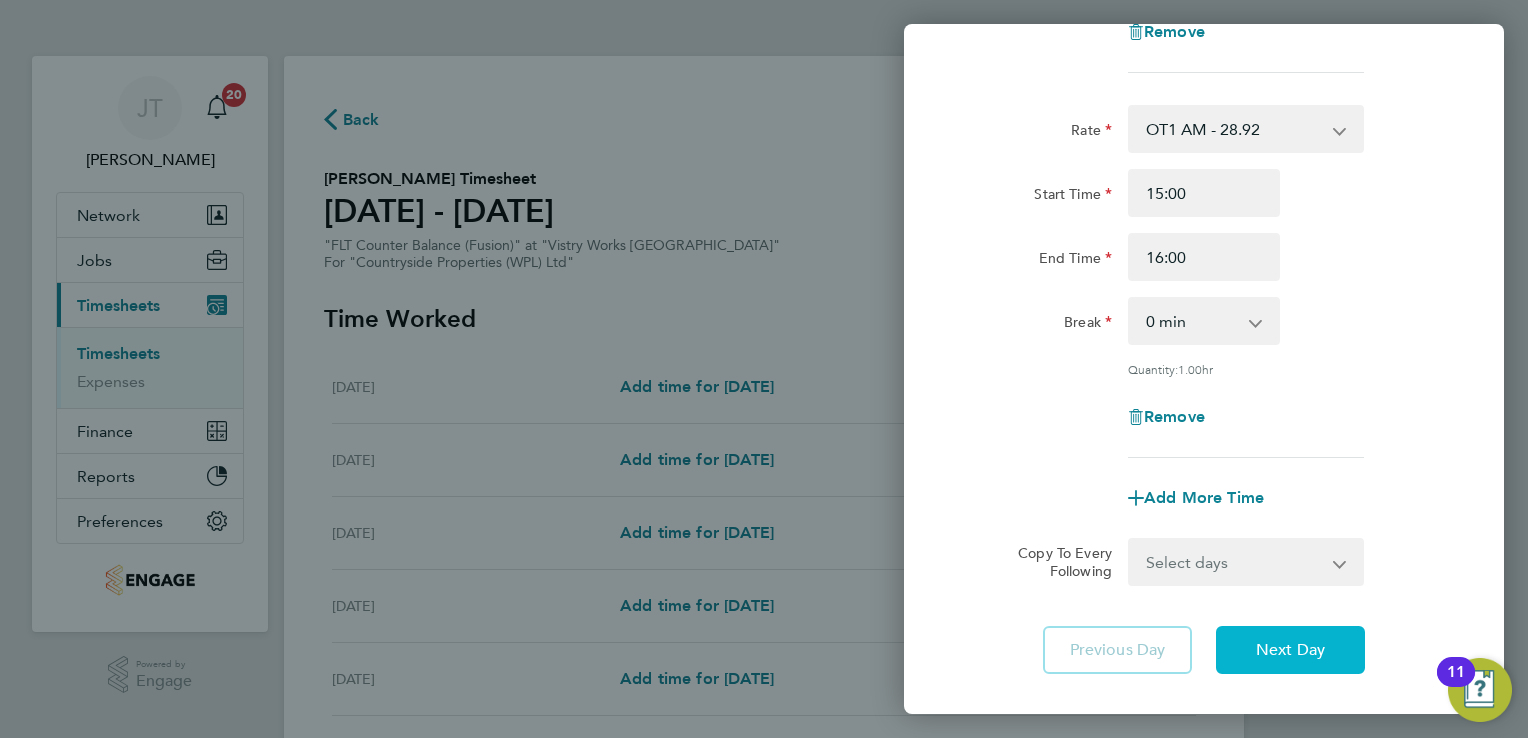 click on "Next Day" 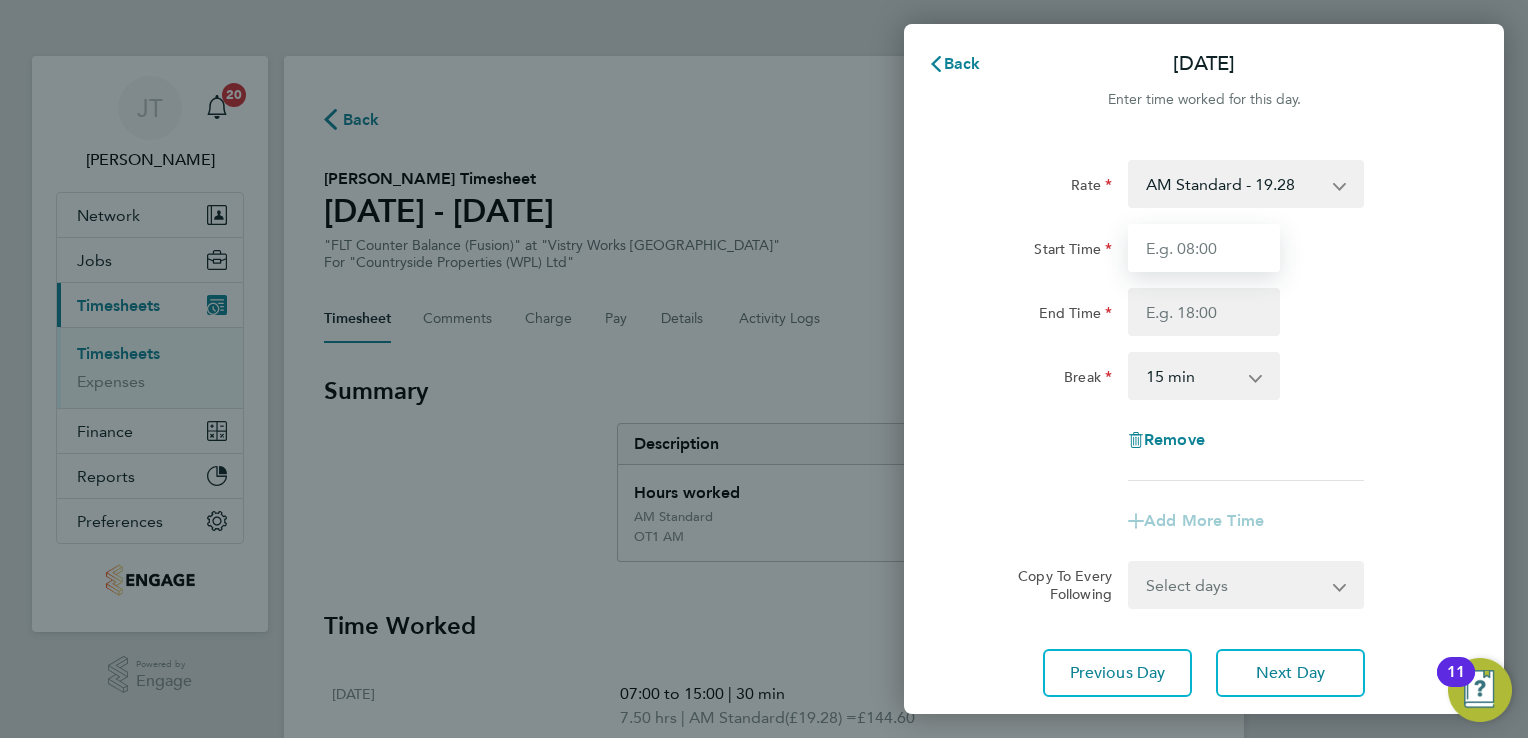 click on "Start Time" at bounding box center (1204, 248) 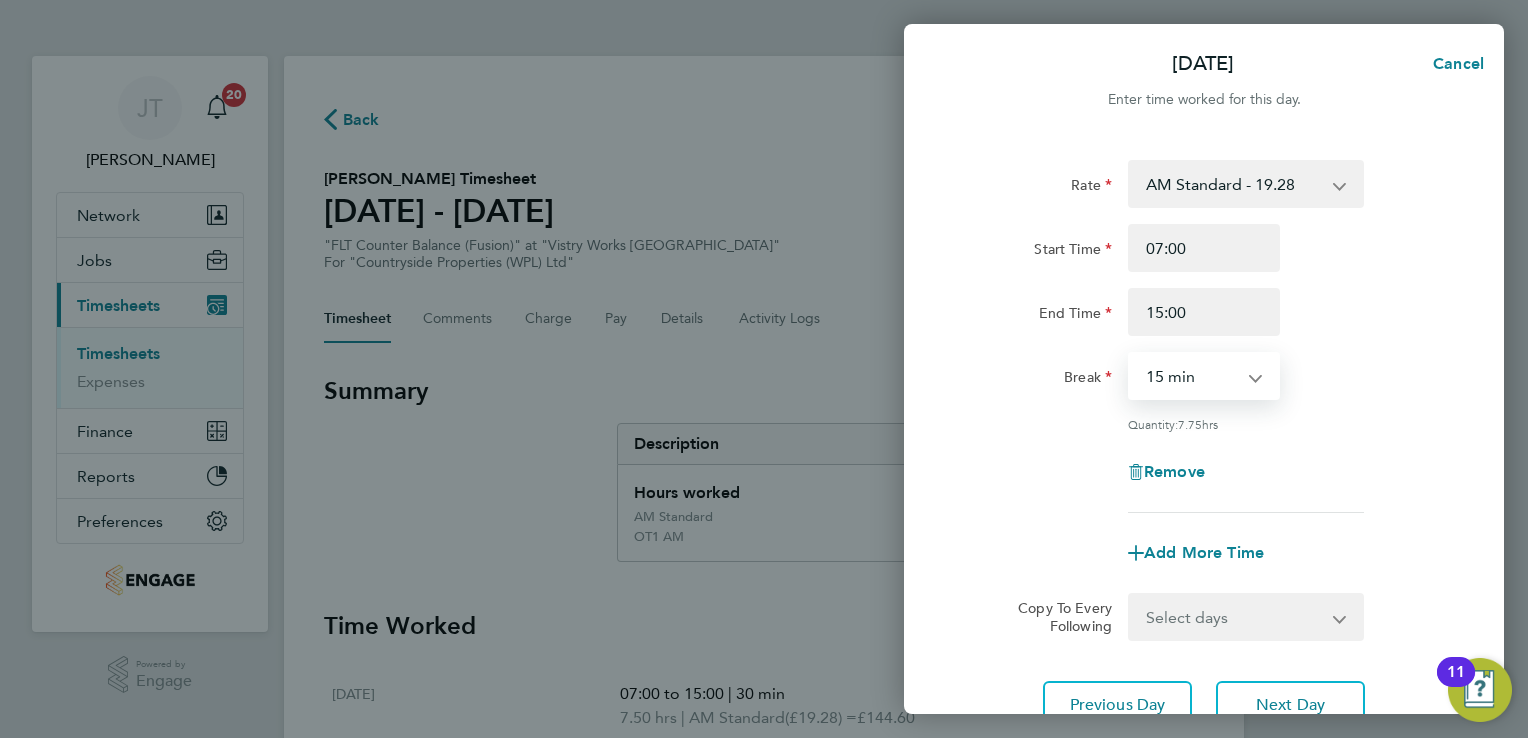 click on "0 min   15 min   30 min   45 min   60 min   75 min   90 min" at bounding box center (1192, 376) 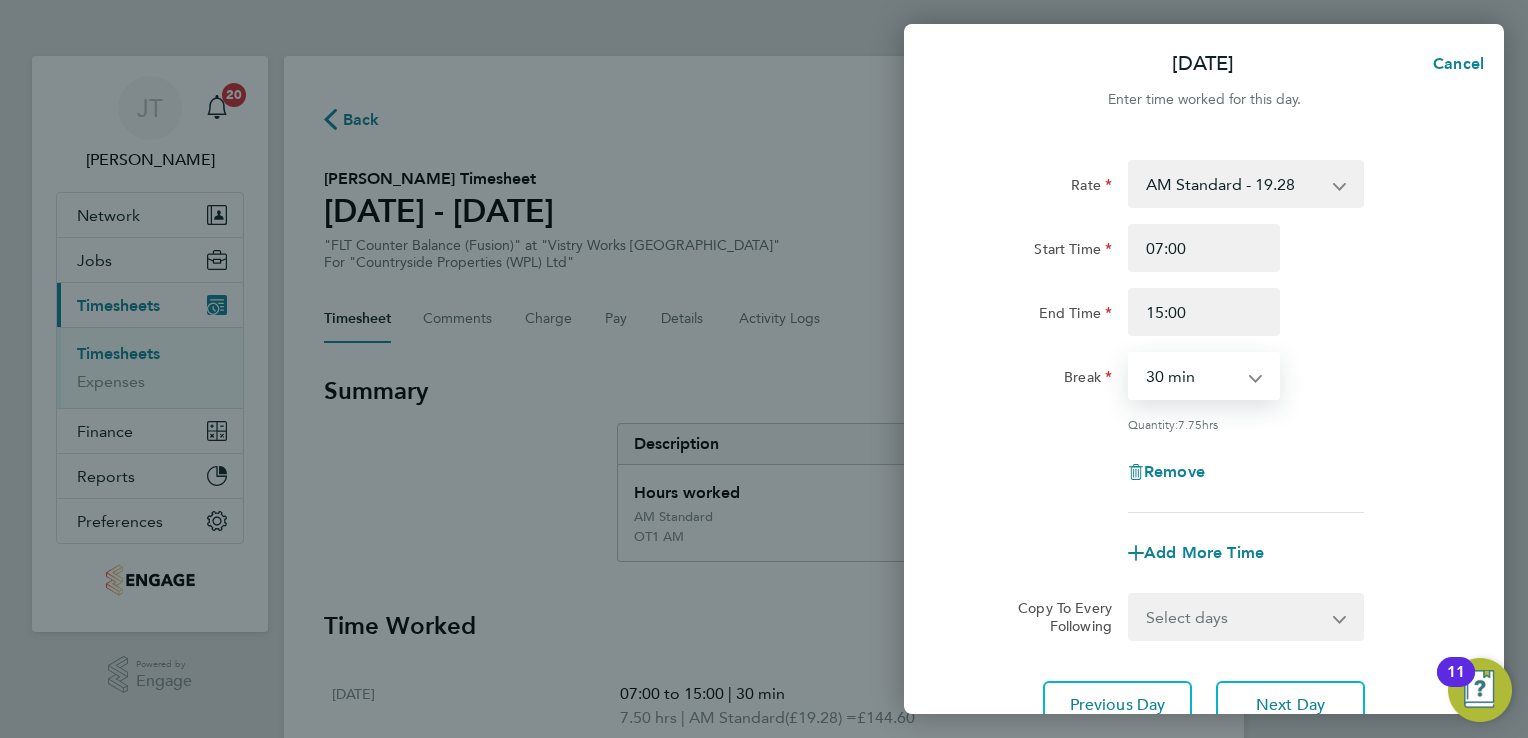 click on "0 min   15 min   30 min   45 min   60 min   75 min   90 min" at bounding box center [1192, 376] 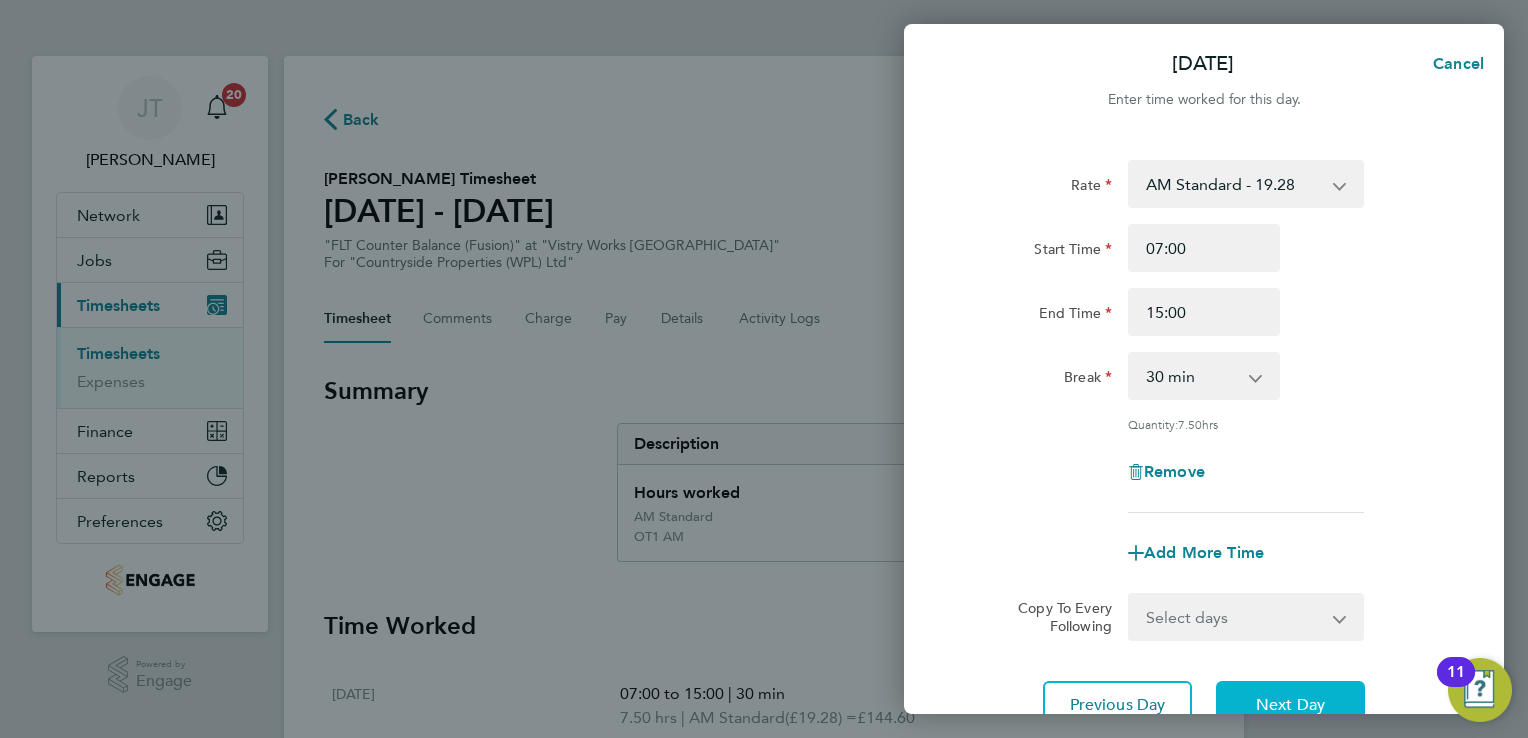 click on "Next Day" 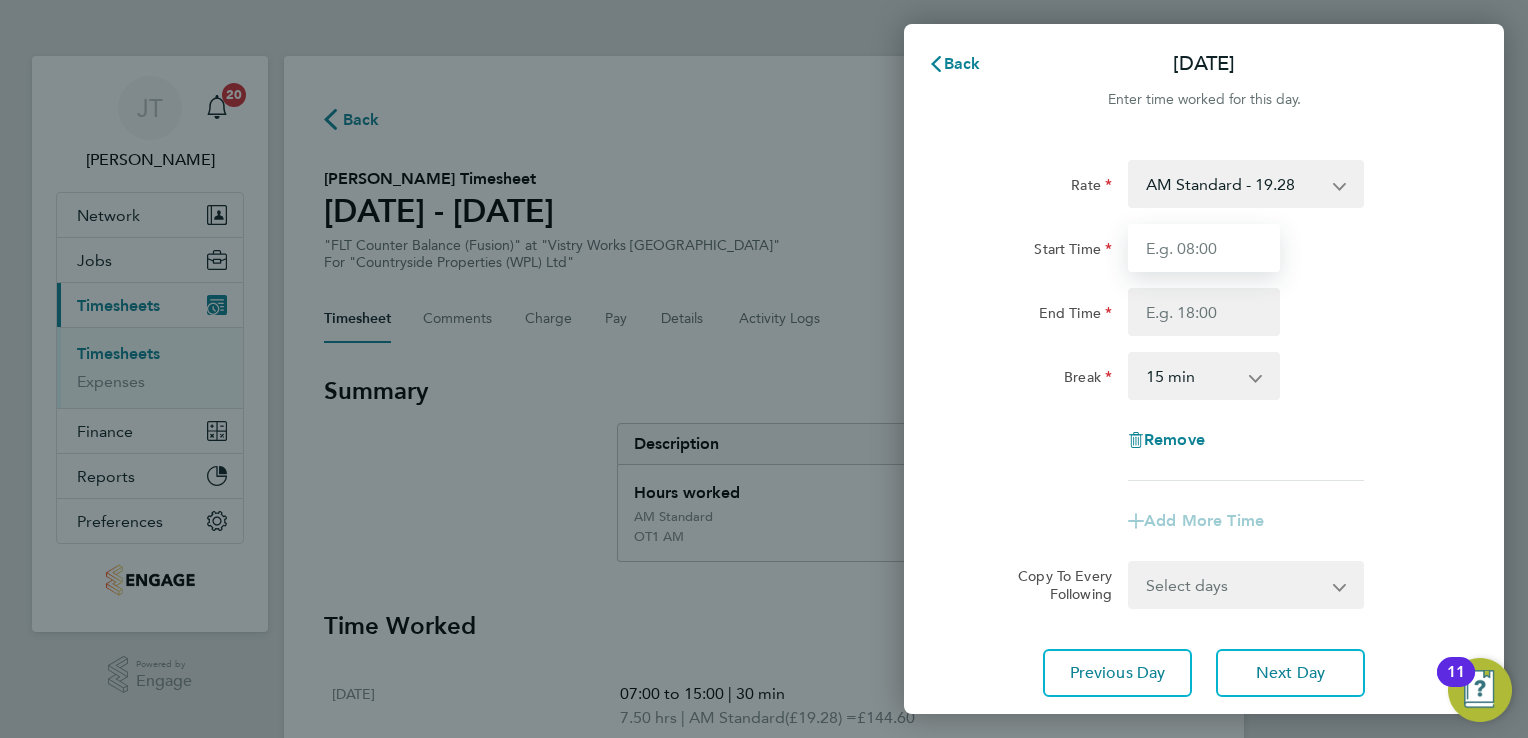 click on "Start Time" at bounding box center [1204, 248] 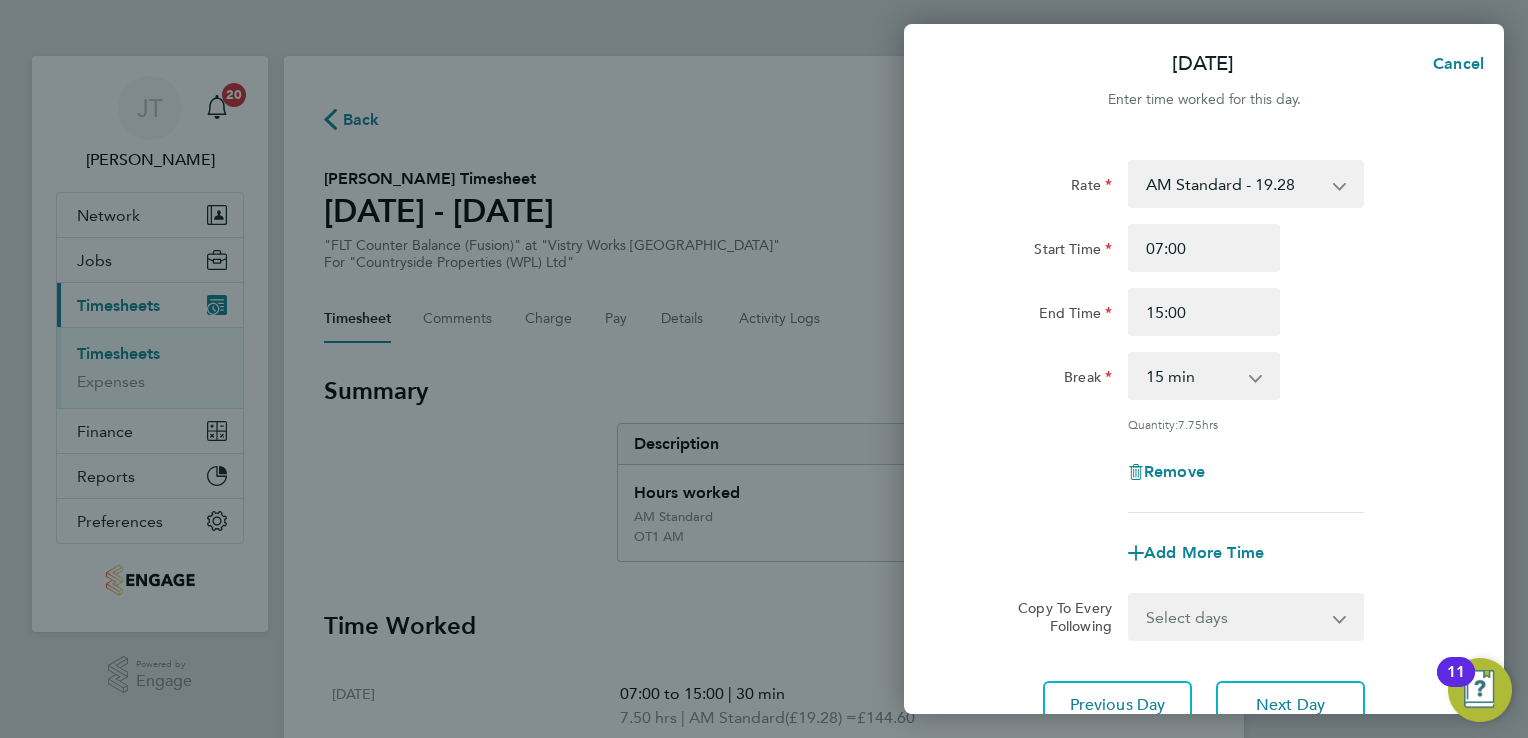 click on "0 min   15 min   30 min   45 min   60 min   75 min   90 min" at bounding box center [1192, 376] 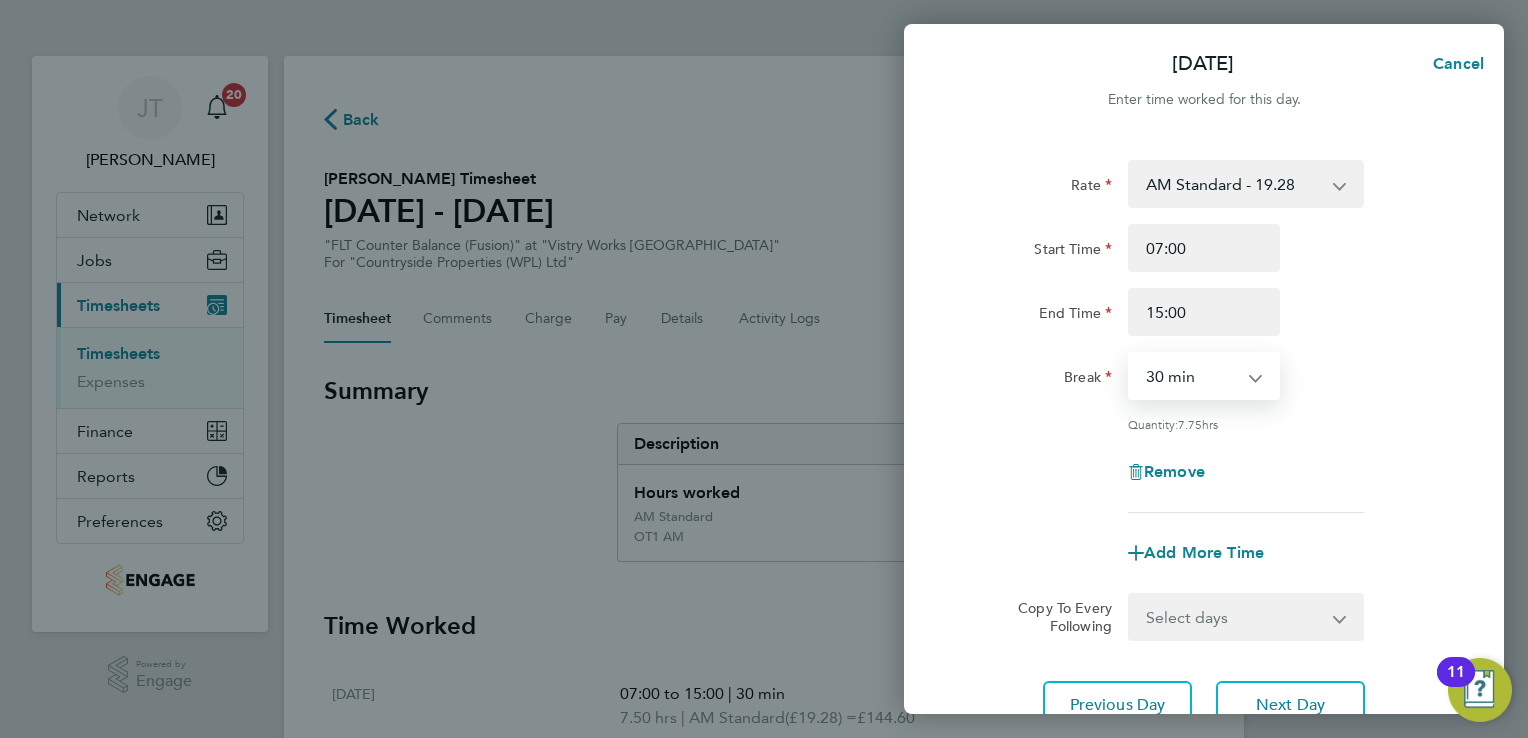 click on "0 min   15 min   30 min   45 min   60 min   75 min   90 min" at bounding box center [1192, 376] 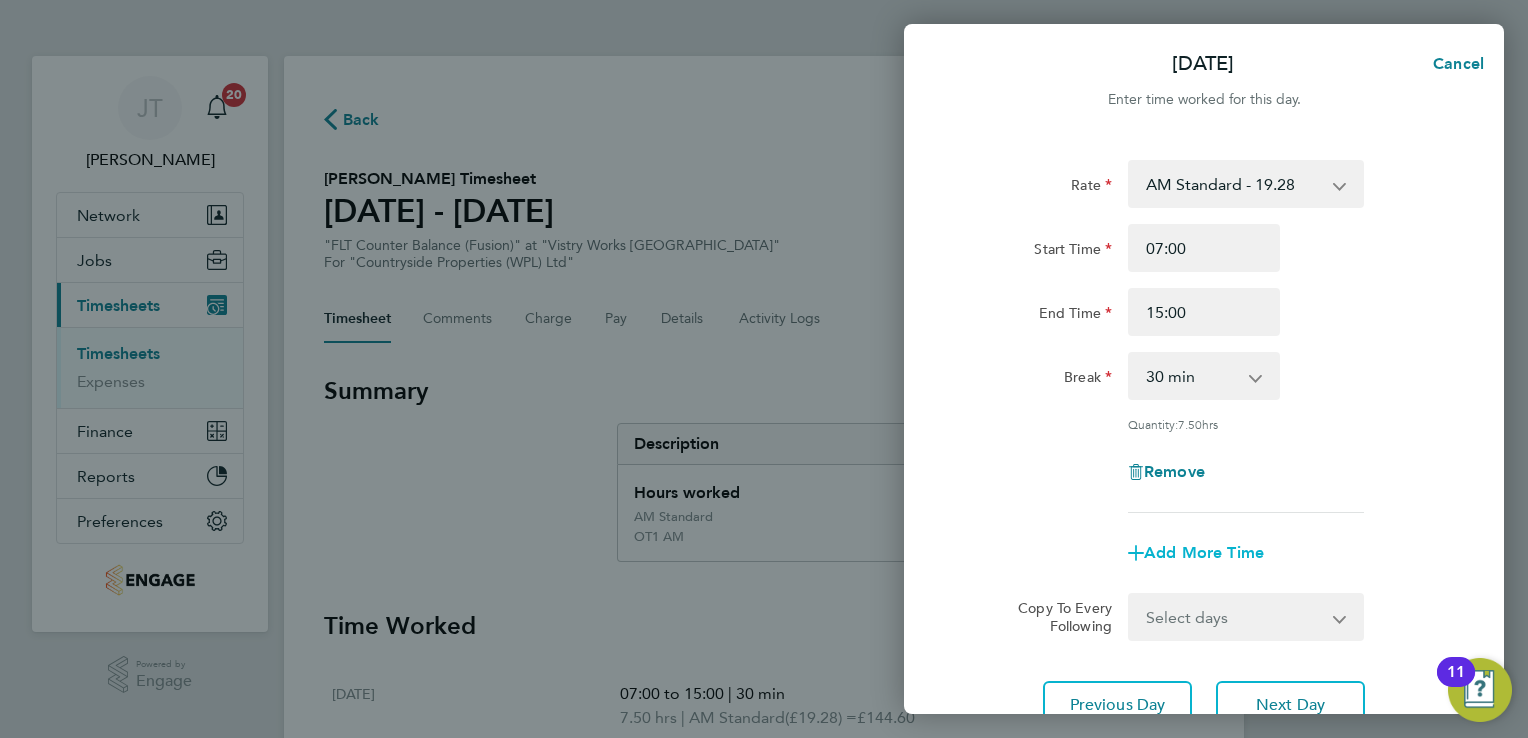 click on "Add More Time" 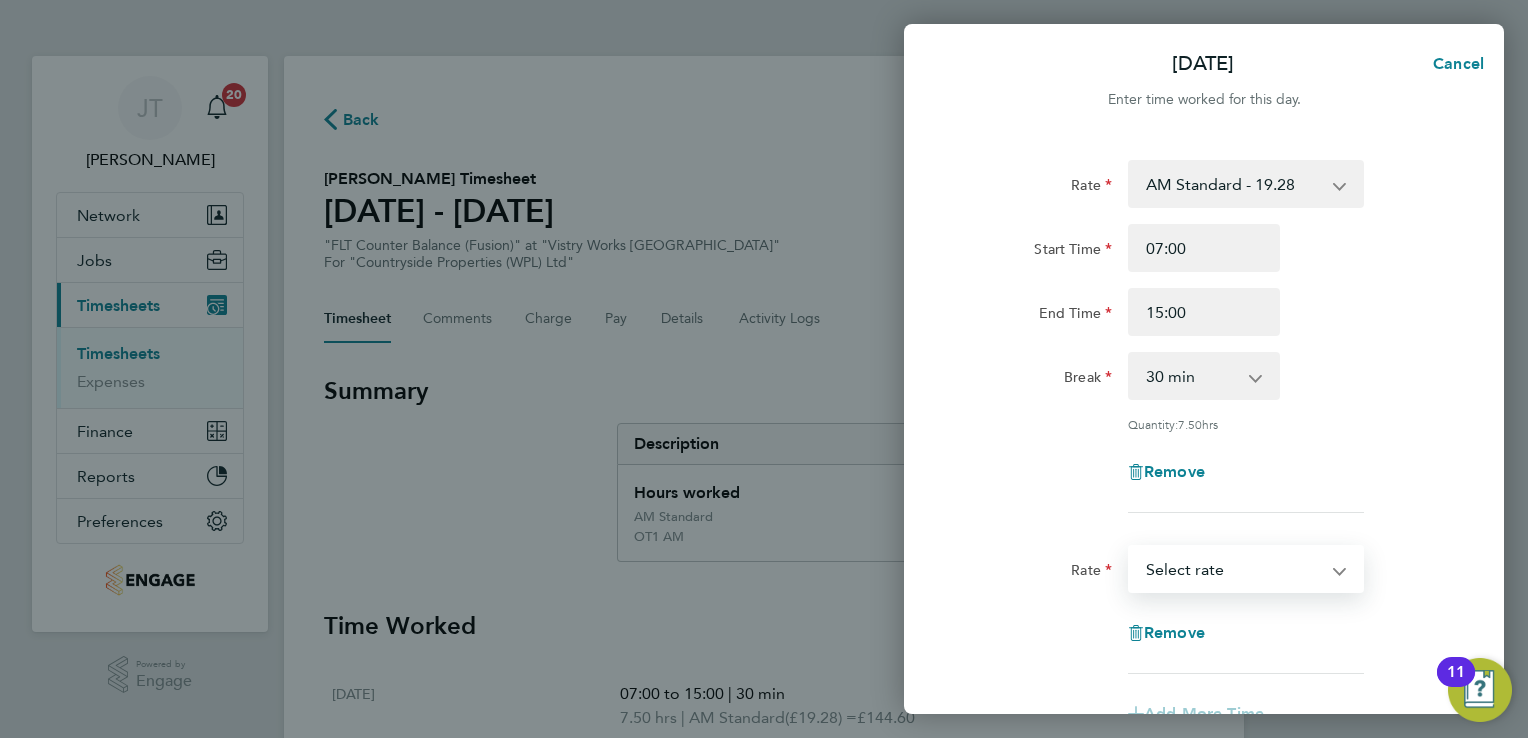click on "OT1 AM - 28.92   AM Standard - 19.28   OT2 AM - 38.56   Select rate" at bounding box center [1234, 569] 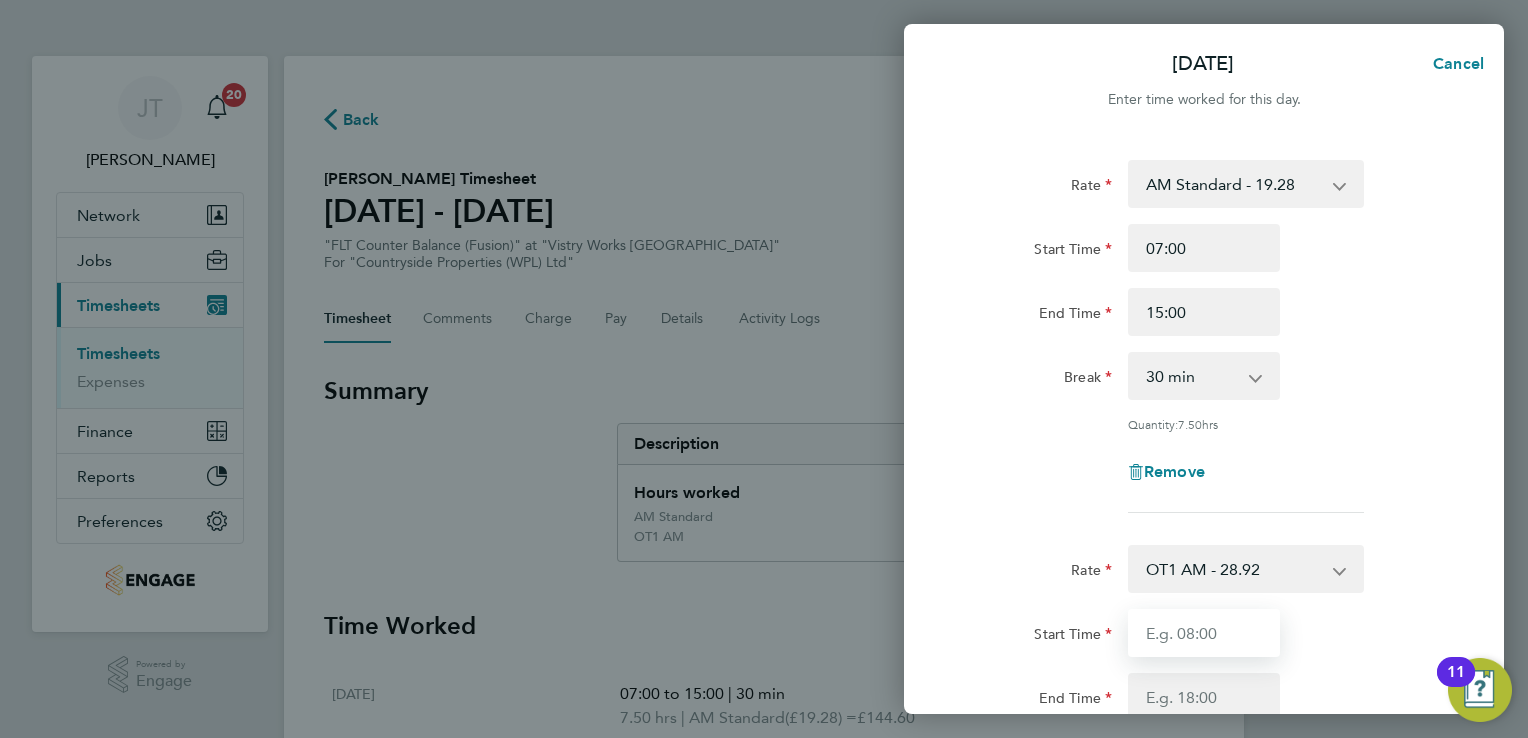 click on "Start Time" at bounding box center (1204, 633) 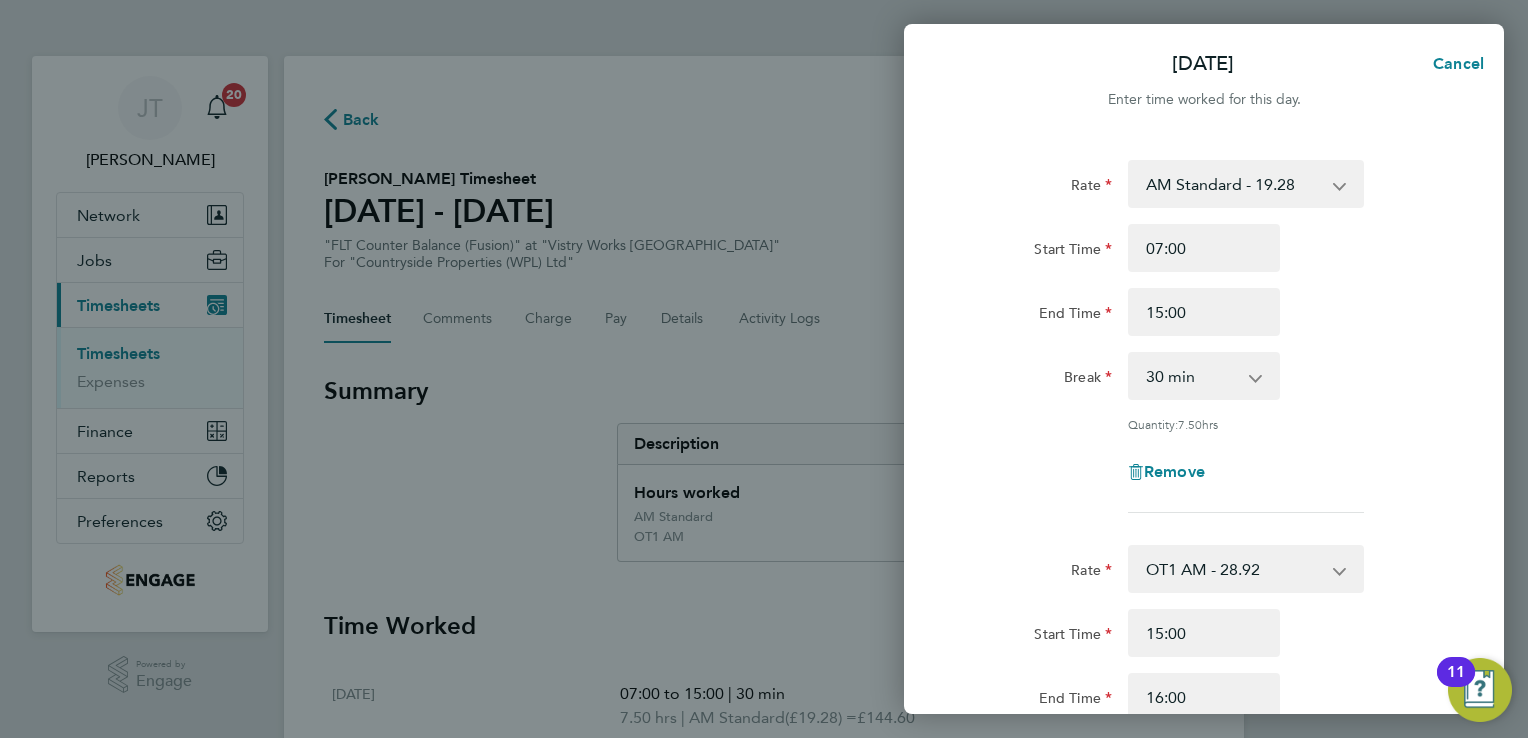 click on "Rate  AM Standard - 19.28   OT1 AM - 28.92   OT2 AM - 38.56
Start Time 07:00 End Time 15:00 Break  0 min   15 min   30 min   45 min   60 min   75 min   90 min
Quantity:  7.50  hrs
Remove" 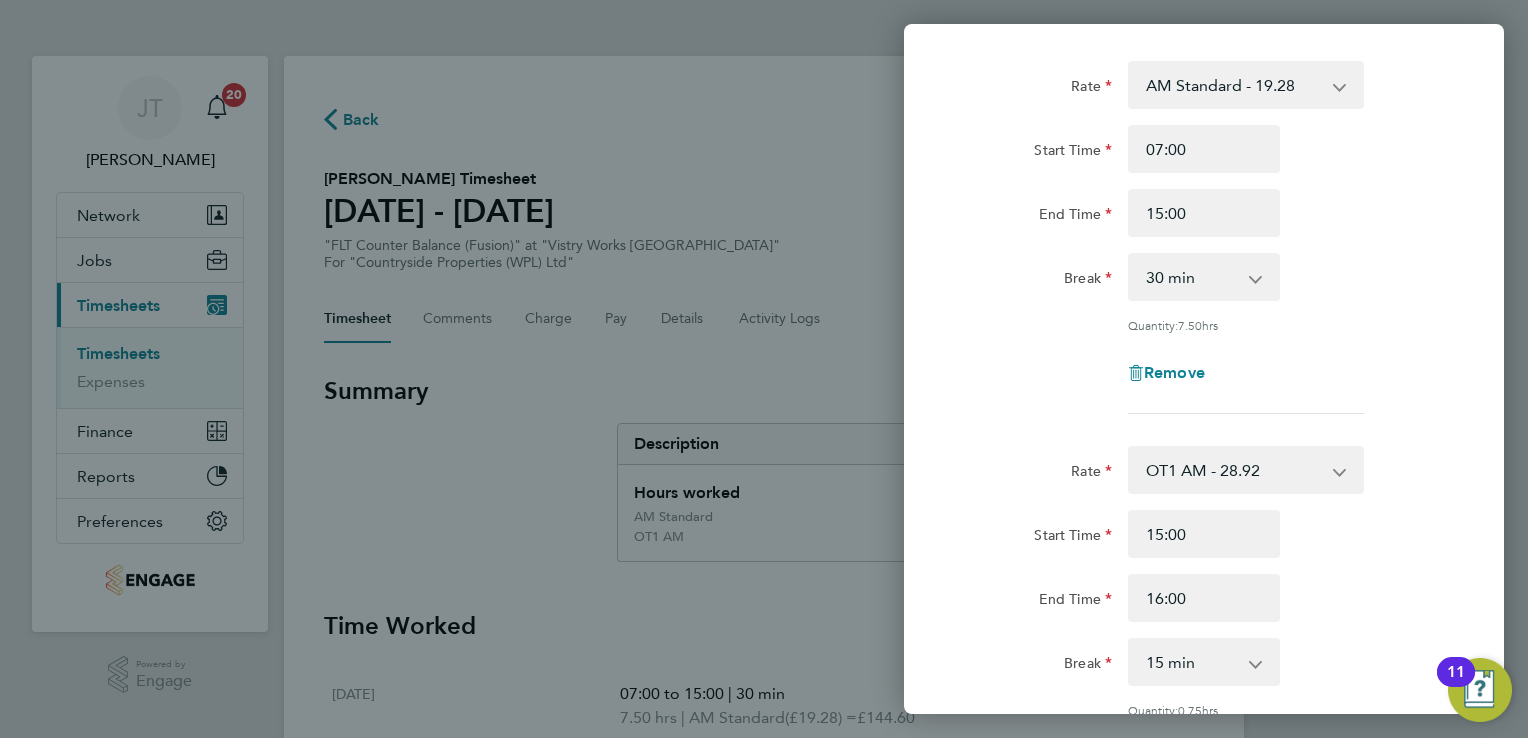 scroll, scrollTop: 360, scrollLeft: 0, axis: vertical 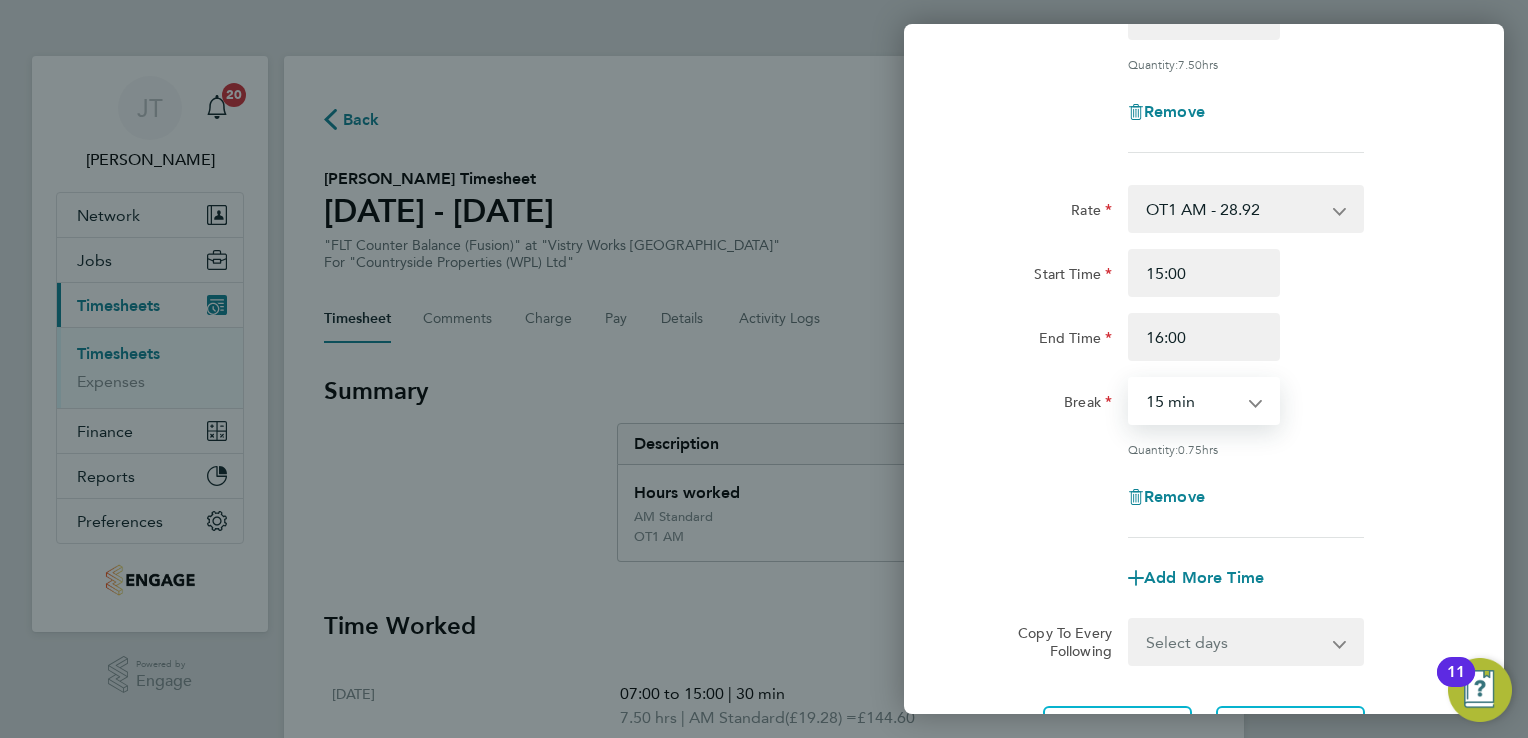 click on "0 min   15 min   30 min   45 min" at bounding box center (1192, 401) 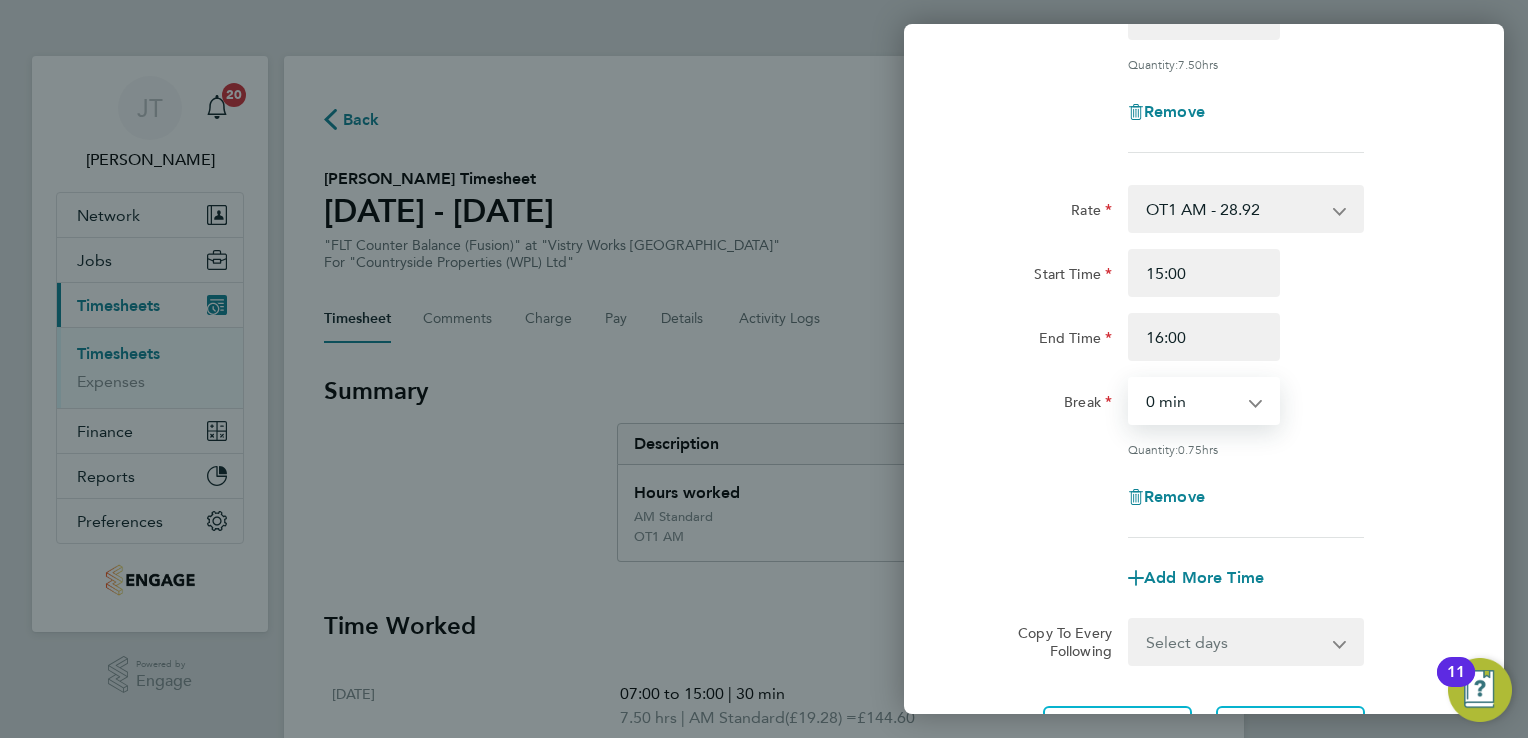 click on "0 min   15 min   30 min   45 min" at bounding box center (1192, 401) 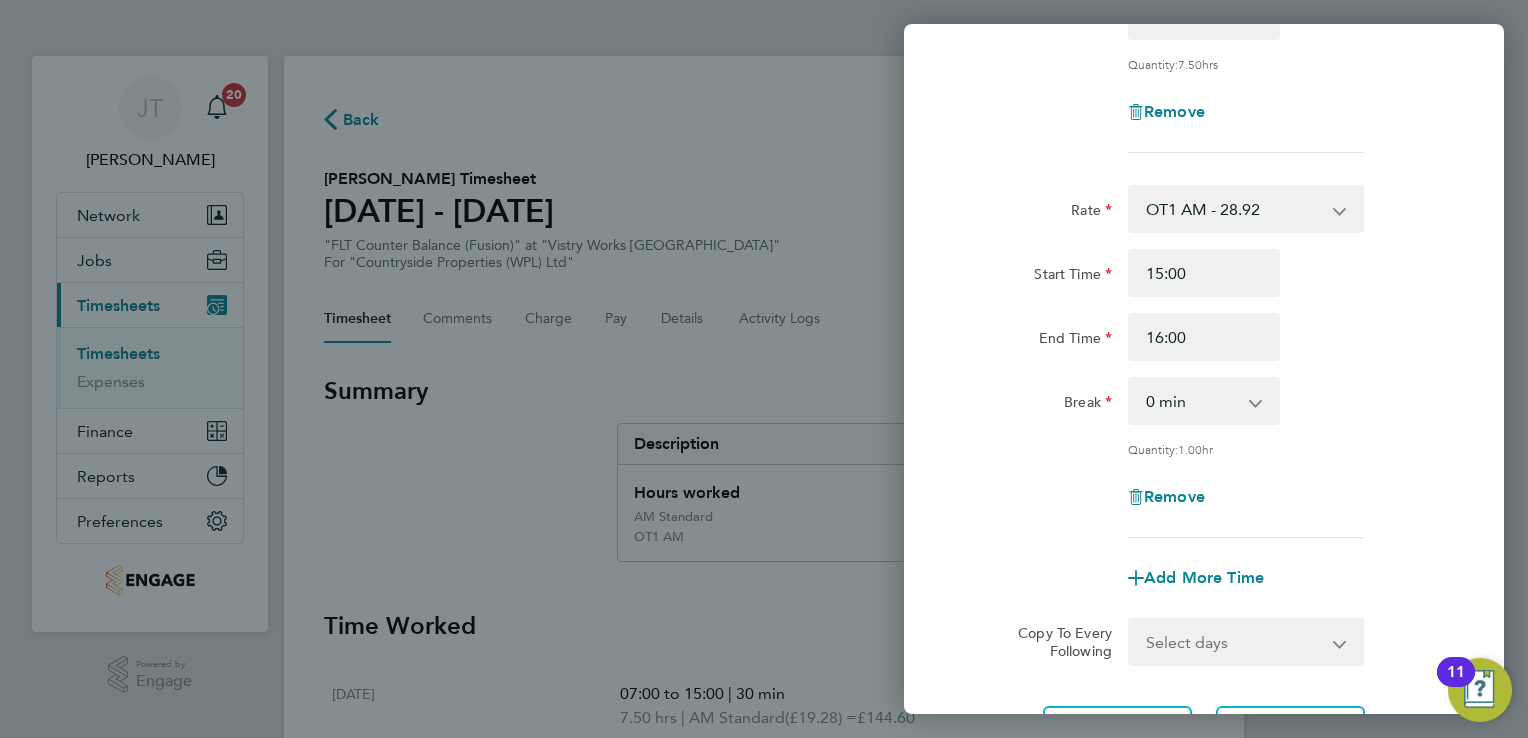 click on "Rate  OT1 AM - 28.92   AM Standard - 19.28   OT2 AM - 38.56
Start Time 15:00 End Time 16:00 Break  0 min   15 min   30 min   45 min
Quantity:  1.00  hr
Remove
Add More Time" 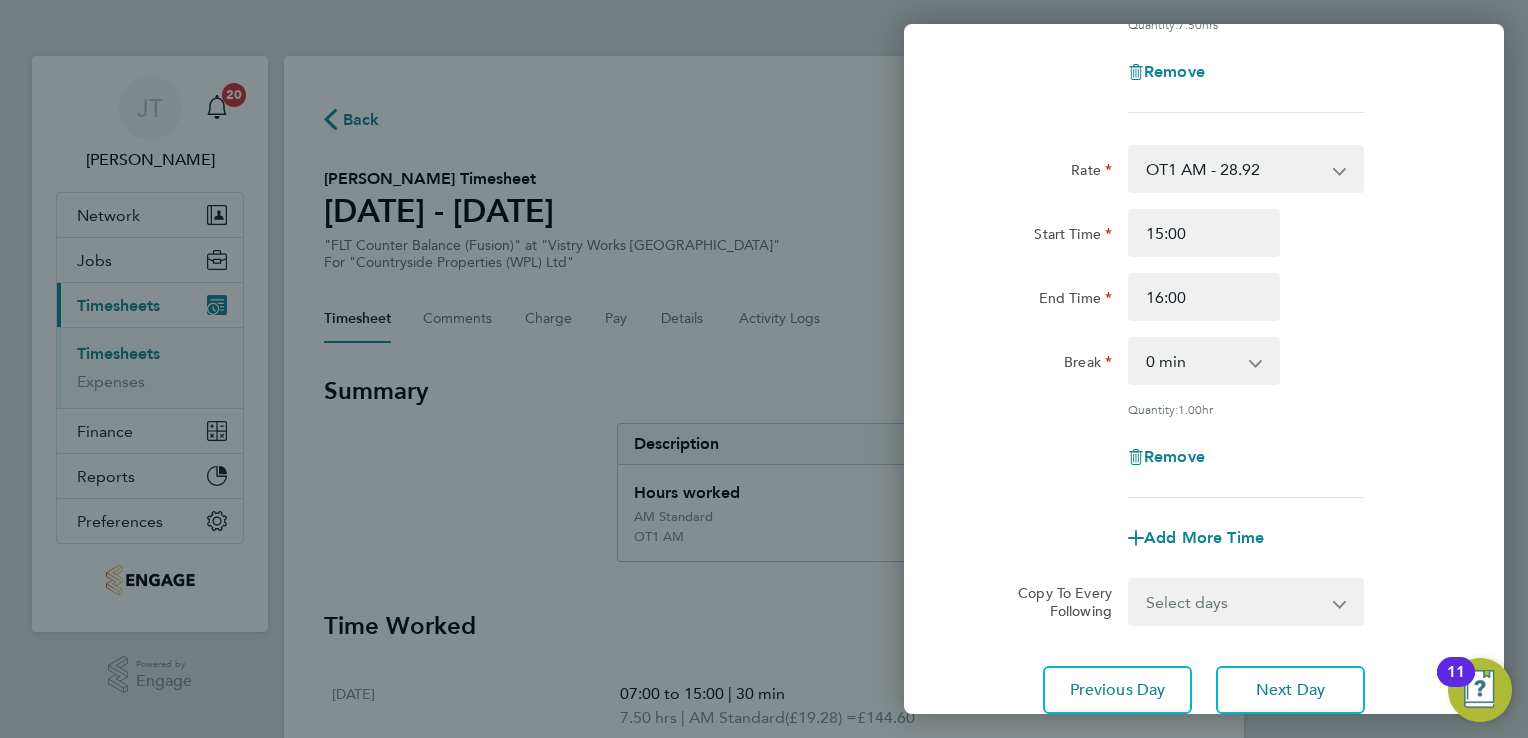 scroll, scrollTop: 480, scrollLeft: 0, axis: vertical 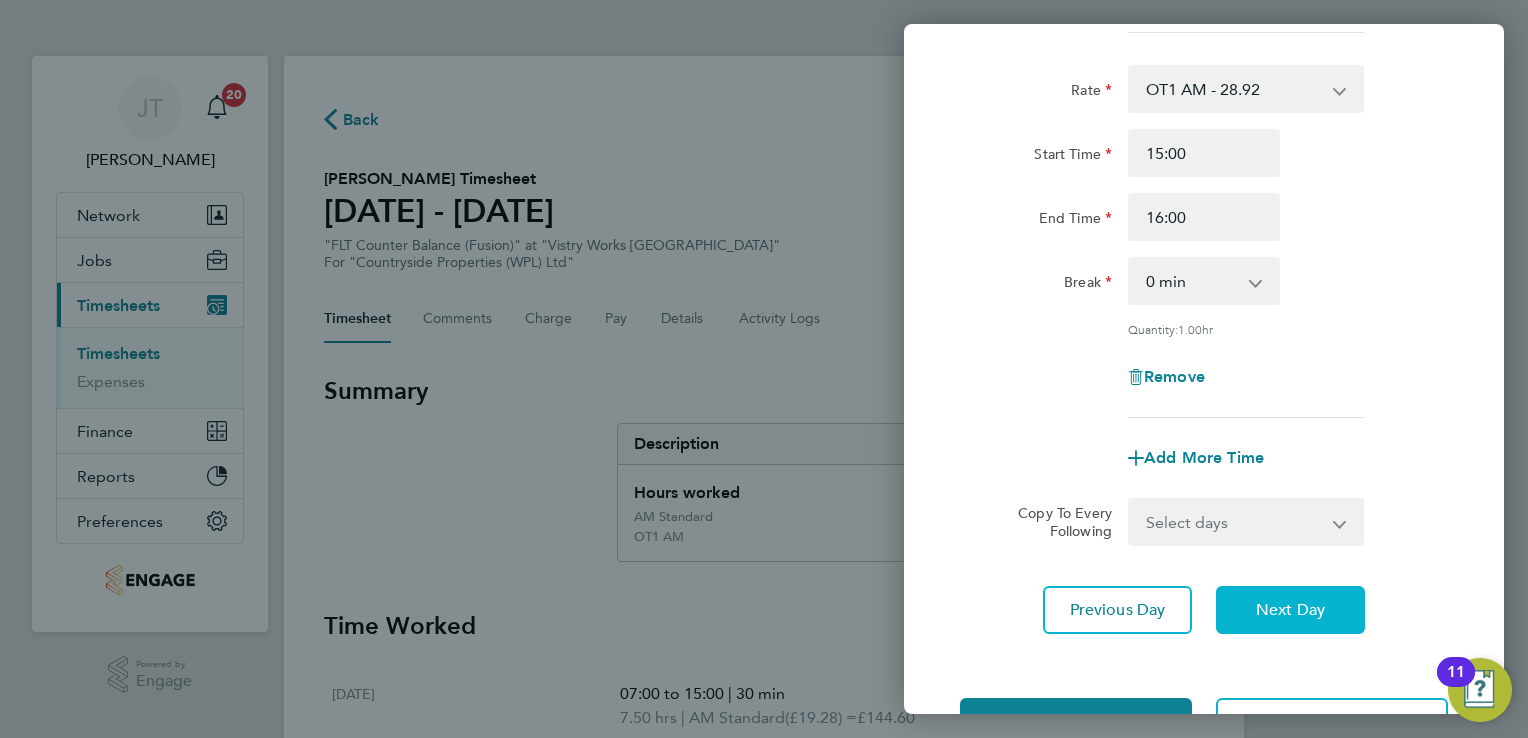 click on "Next Day" 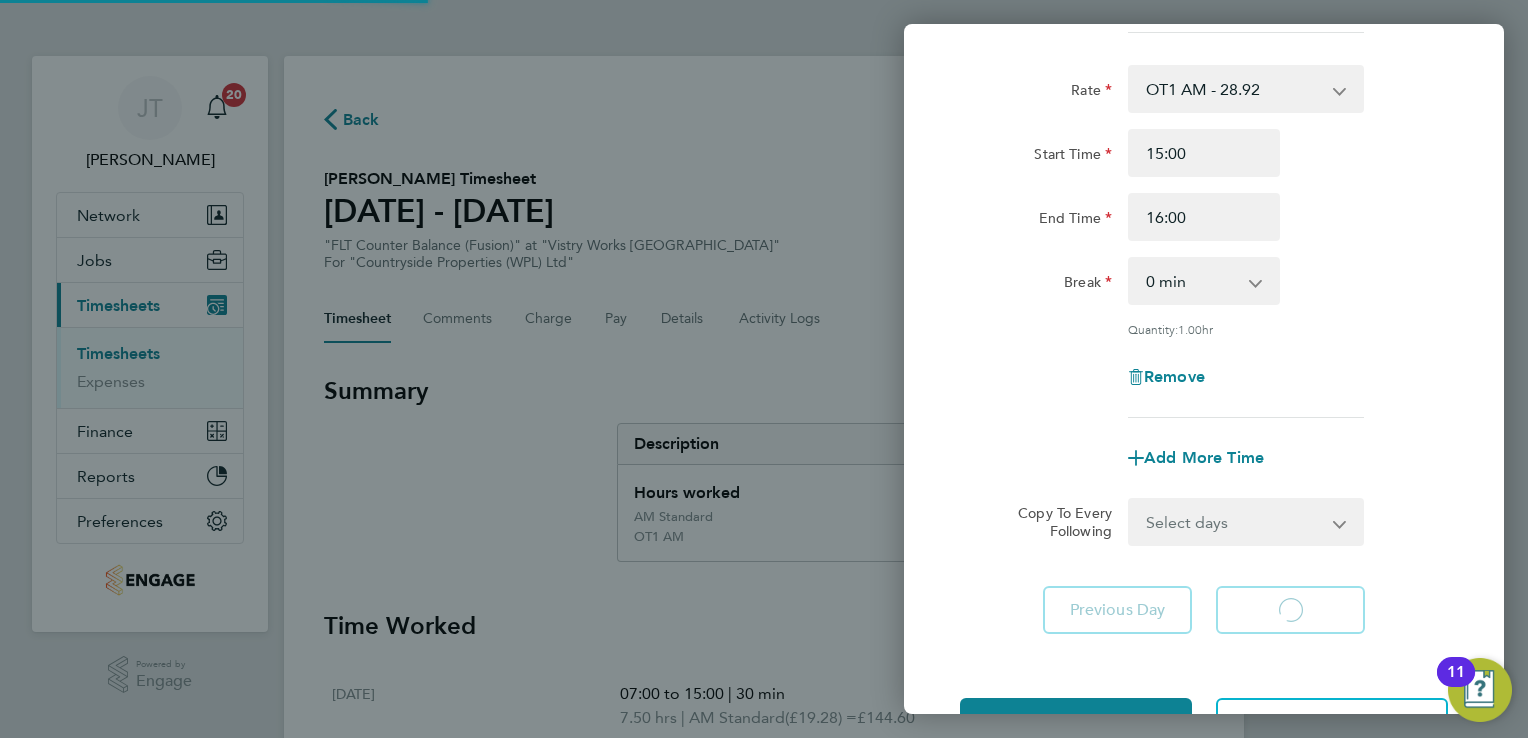 scroll, scrollTop: 133, scrollLeft: 0, axis: vertical 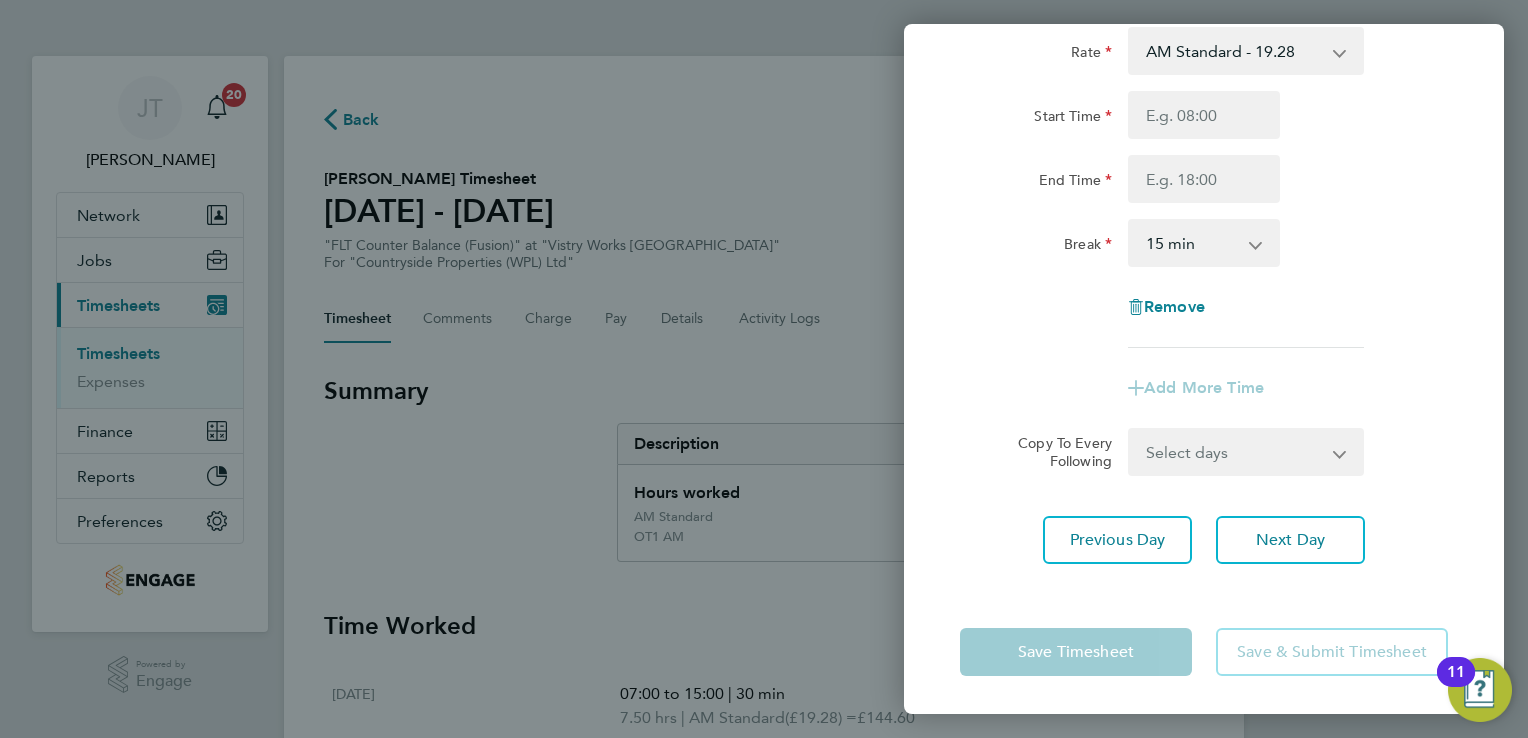 click on "Start Time" 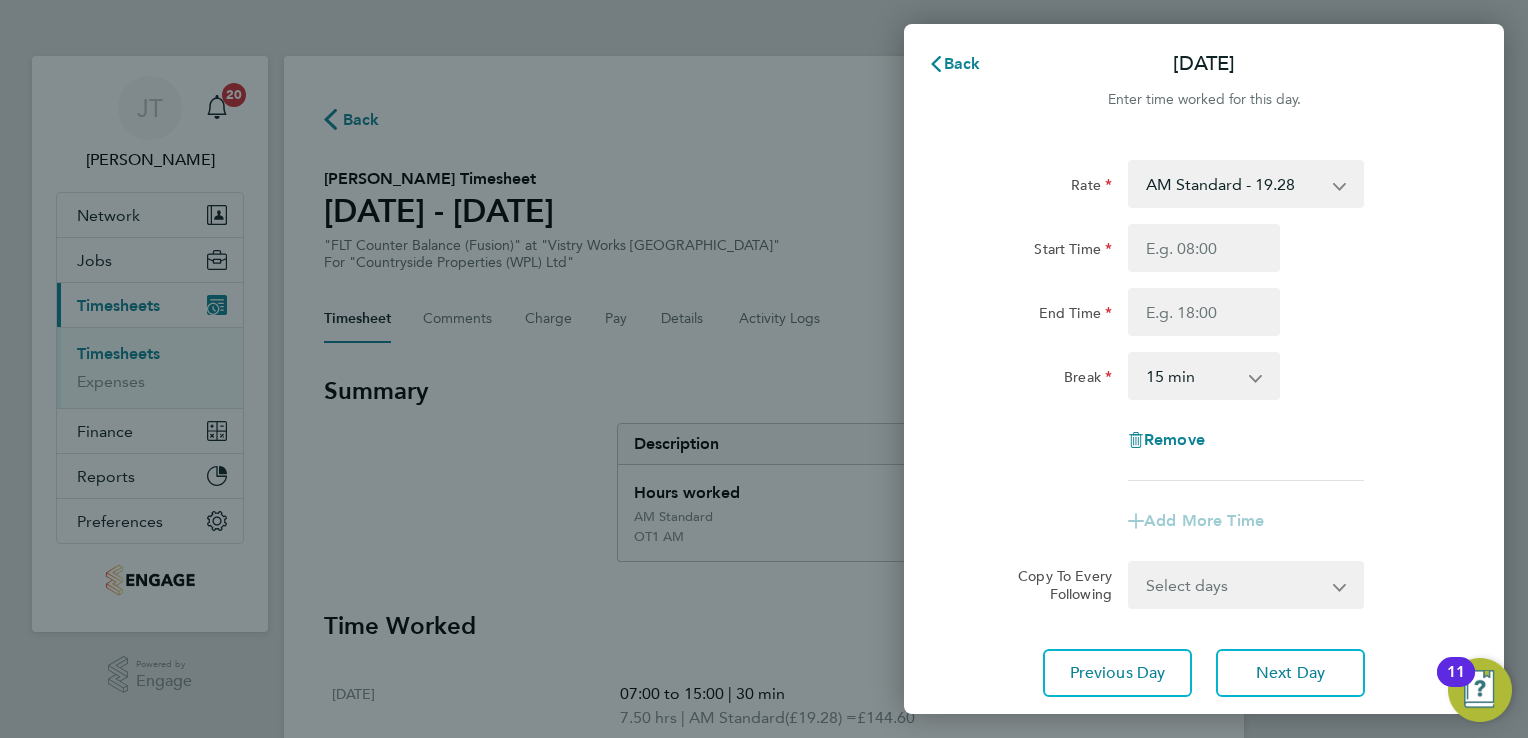 scroll, scrollTop: 0, scrollLeft: 0, axis: both 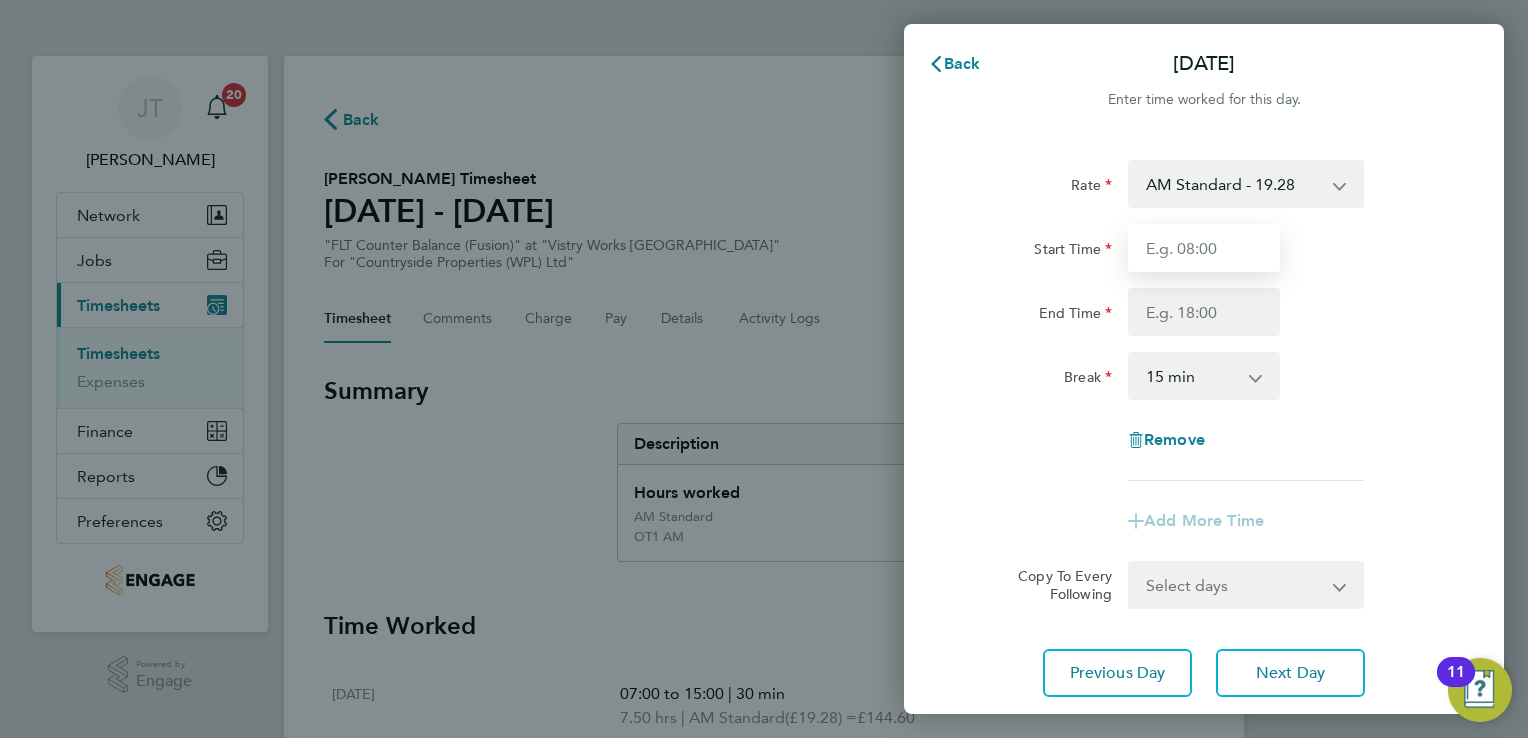 click on "Start Time" at bounding box center [1204, 248] 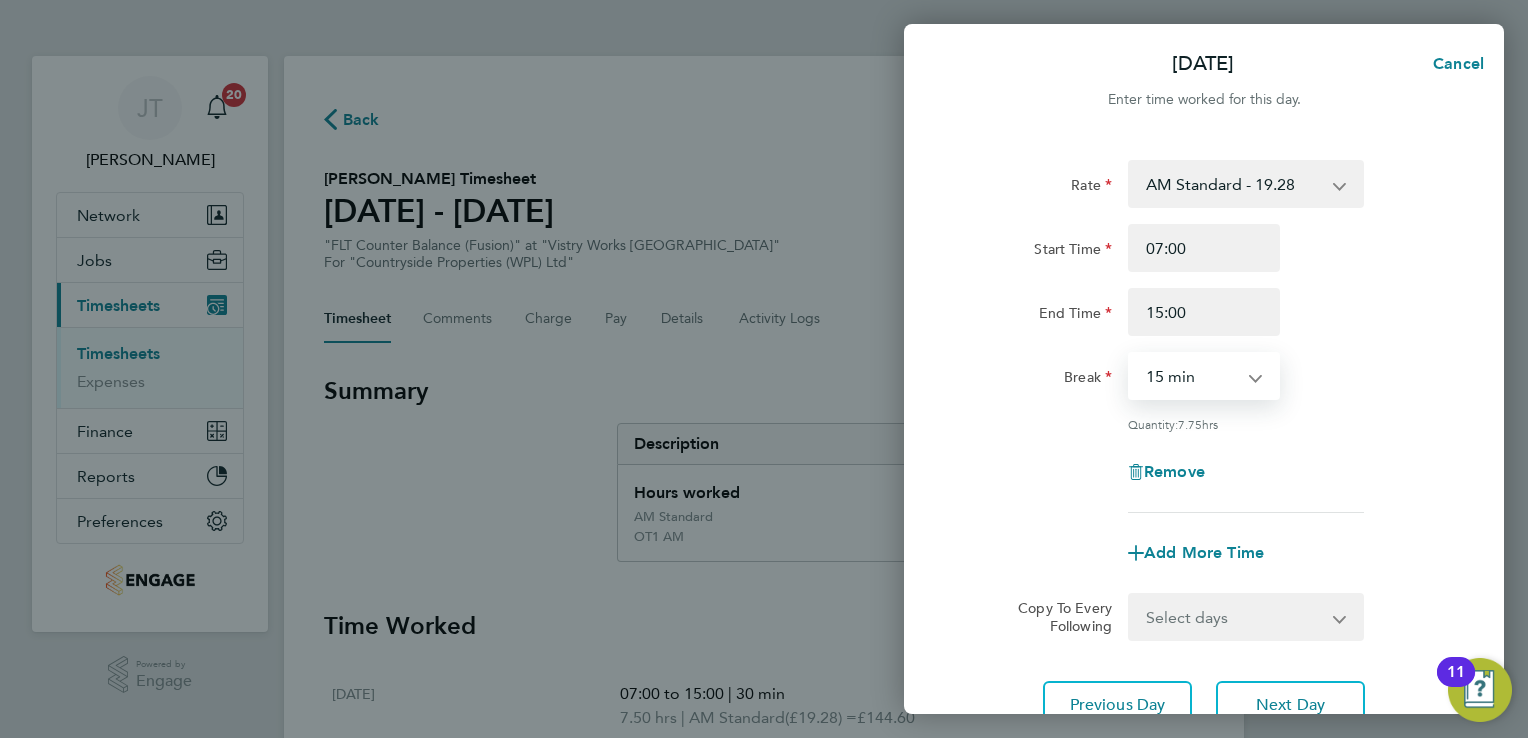 click on "0 min   15 min   30 min   45 min   60 min   75 min   90 min" at bounding box center [1192, 376] 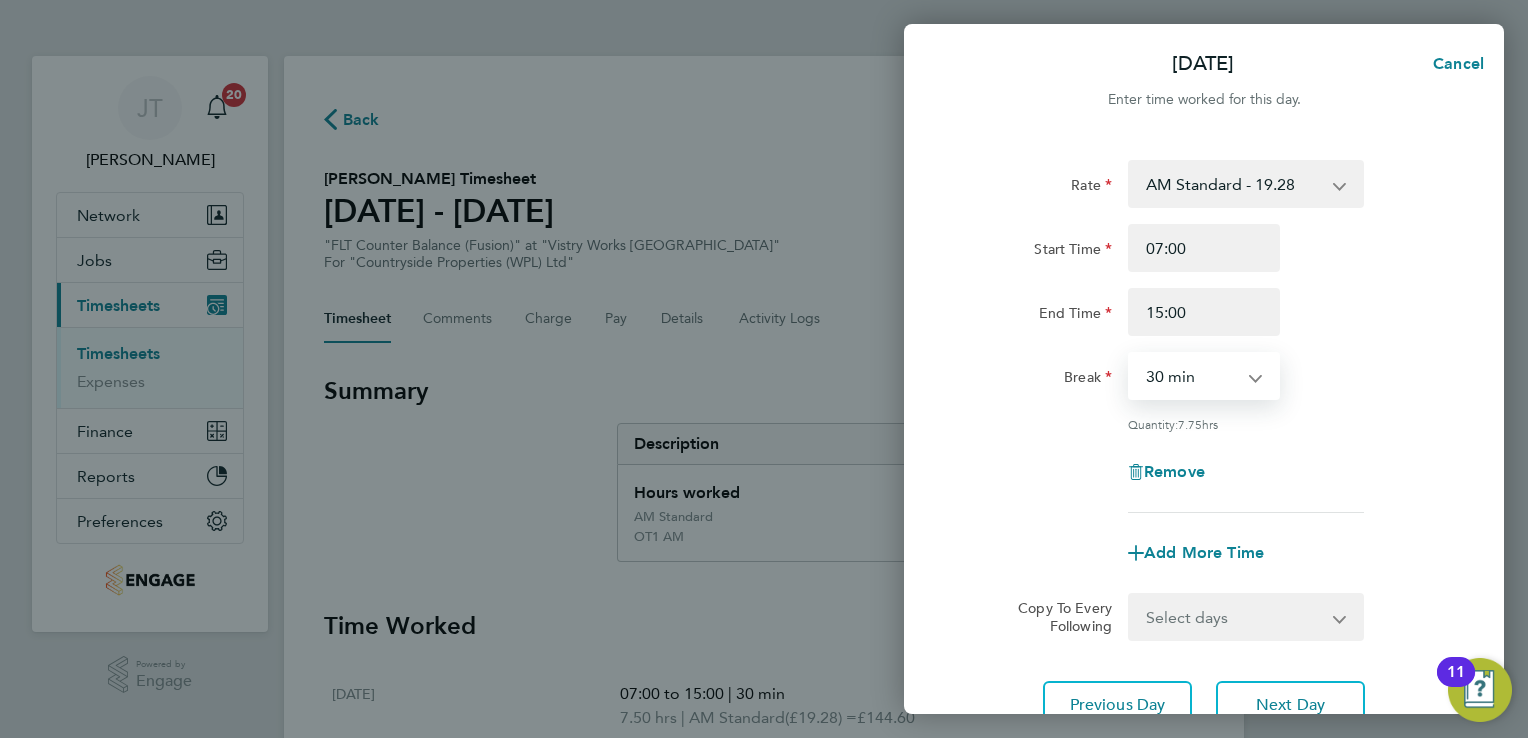 click on "0 min   15 min   30 min   45 min   60 min   75 min   90 min" at bounding box center (1192, 376) 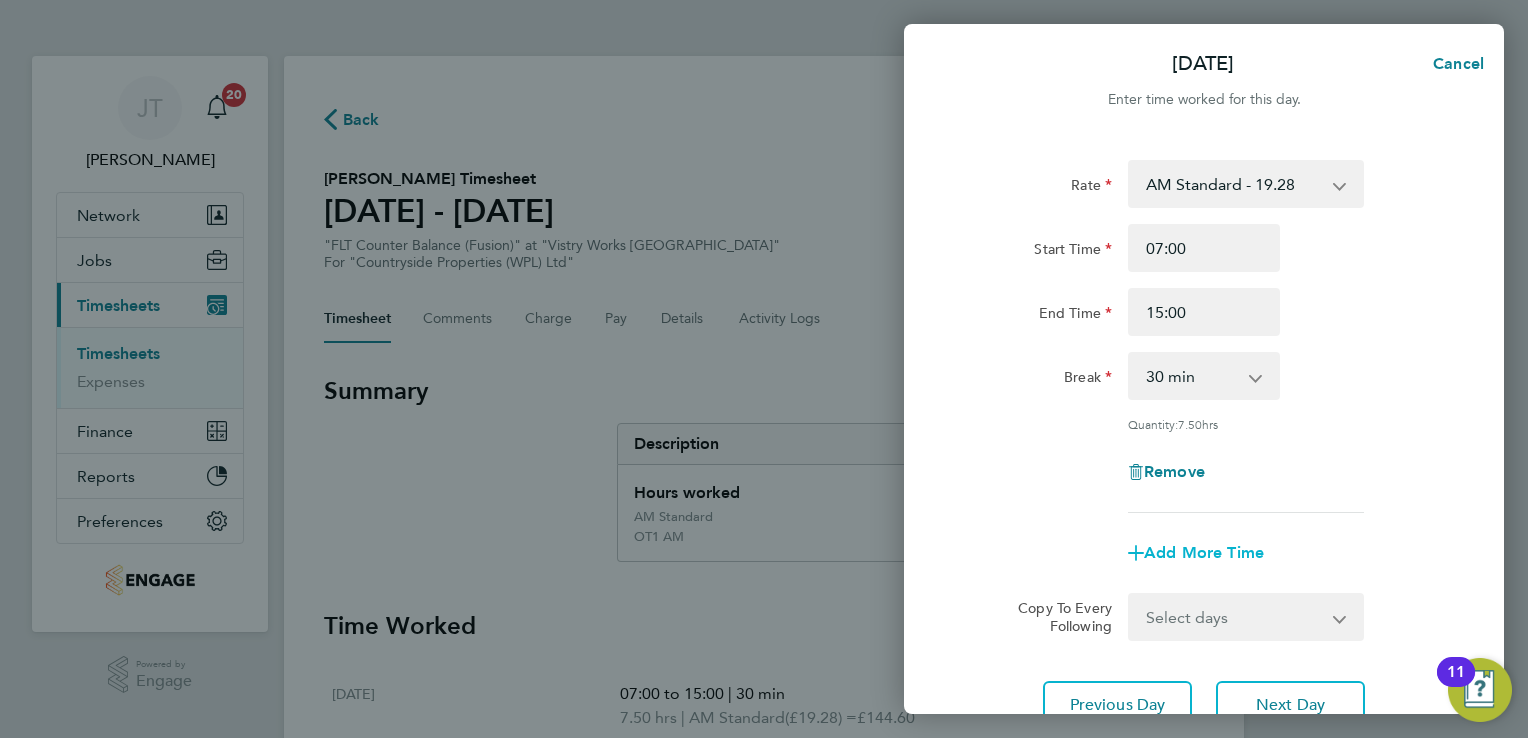 click on "Add More Time" 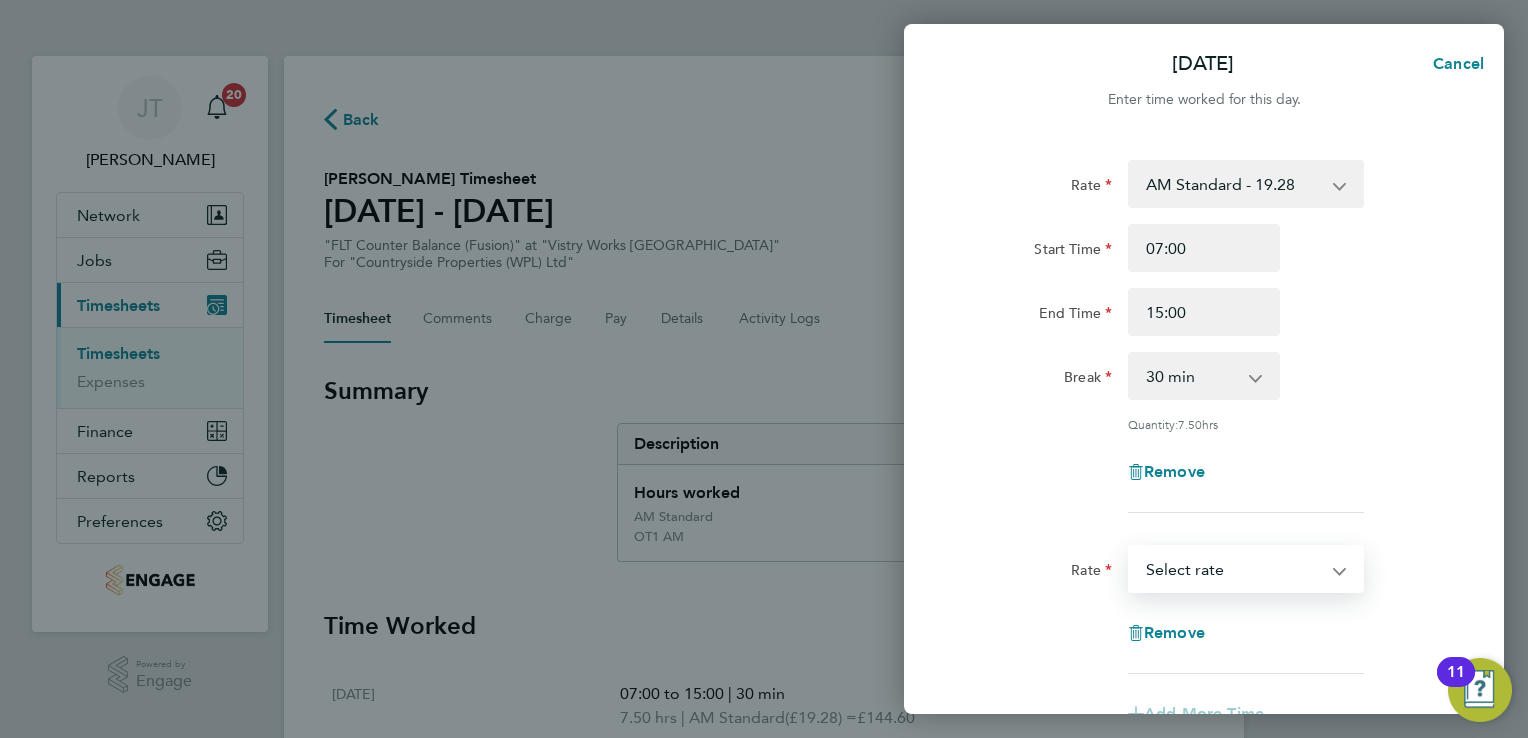 click on "OT1 AM - 28.92   AM Standard - 19.28   OT2 AM - 38.56   Select rate" at bounding box center [1234, 569] 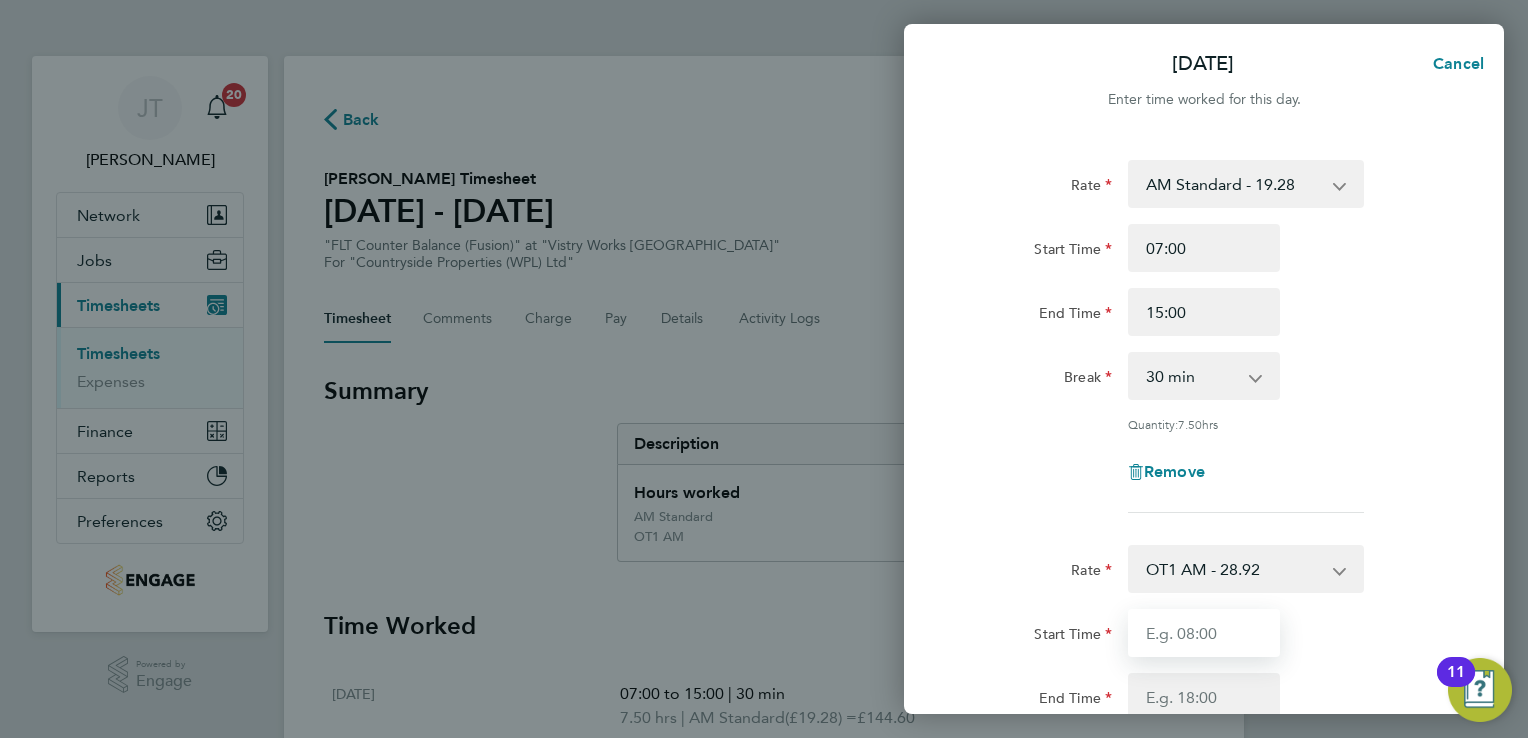 click on "Start Time" at bounding box center (1204, 633) 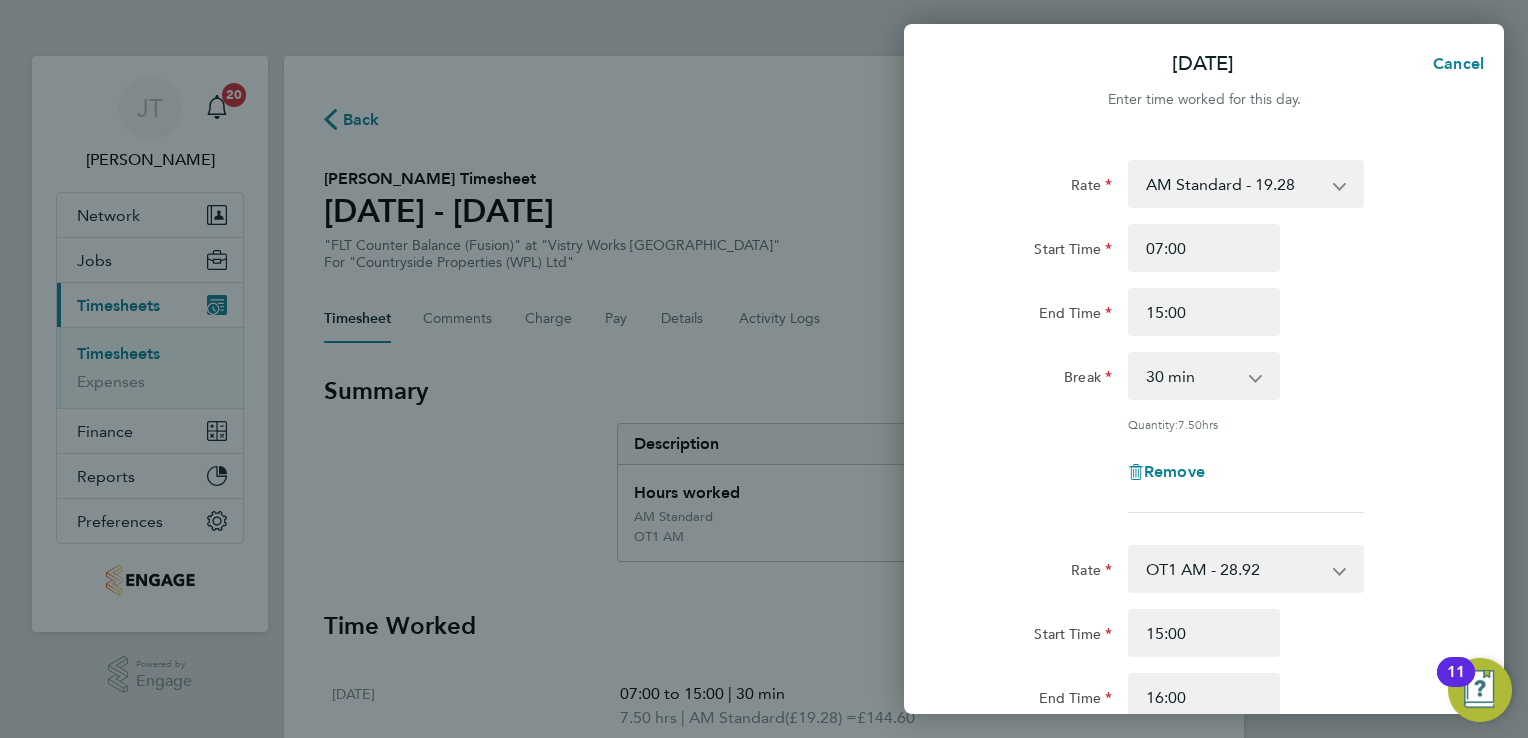 click on "Rate  AM Standard - 19.28   OT1 AM - 28.92   OT2 AM - 38.56
Start Time 07:00 End Time 15:00 Break  0 min   15 min   30 min   45 min   60 min   75 min   90 min
Quantity:  7.50  hrs
Remove" 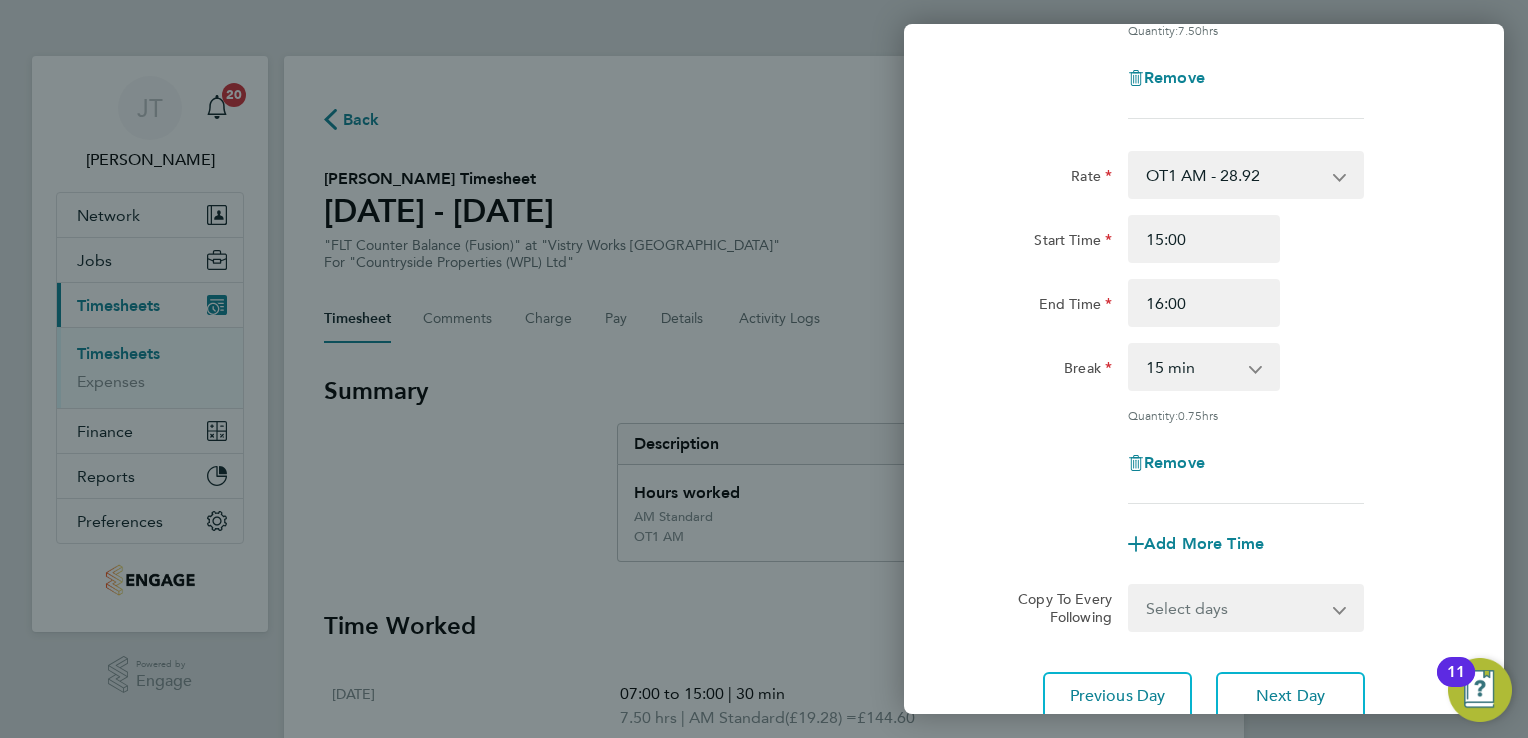 scroll, scrollTop: 400, scrollLeft: 0, axis: vertical 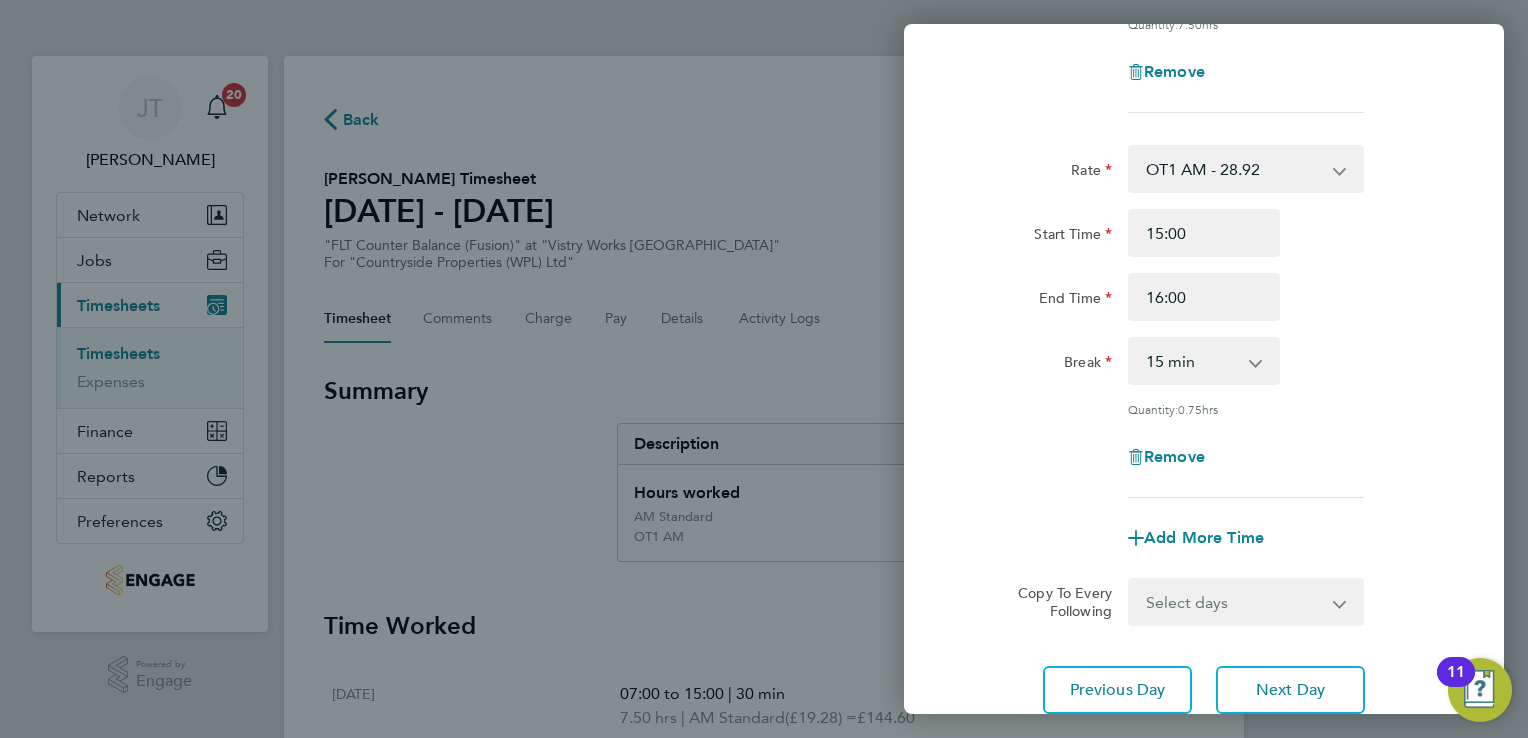 click 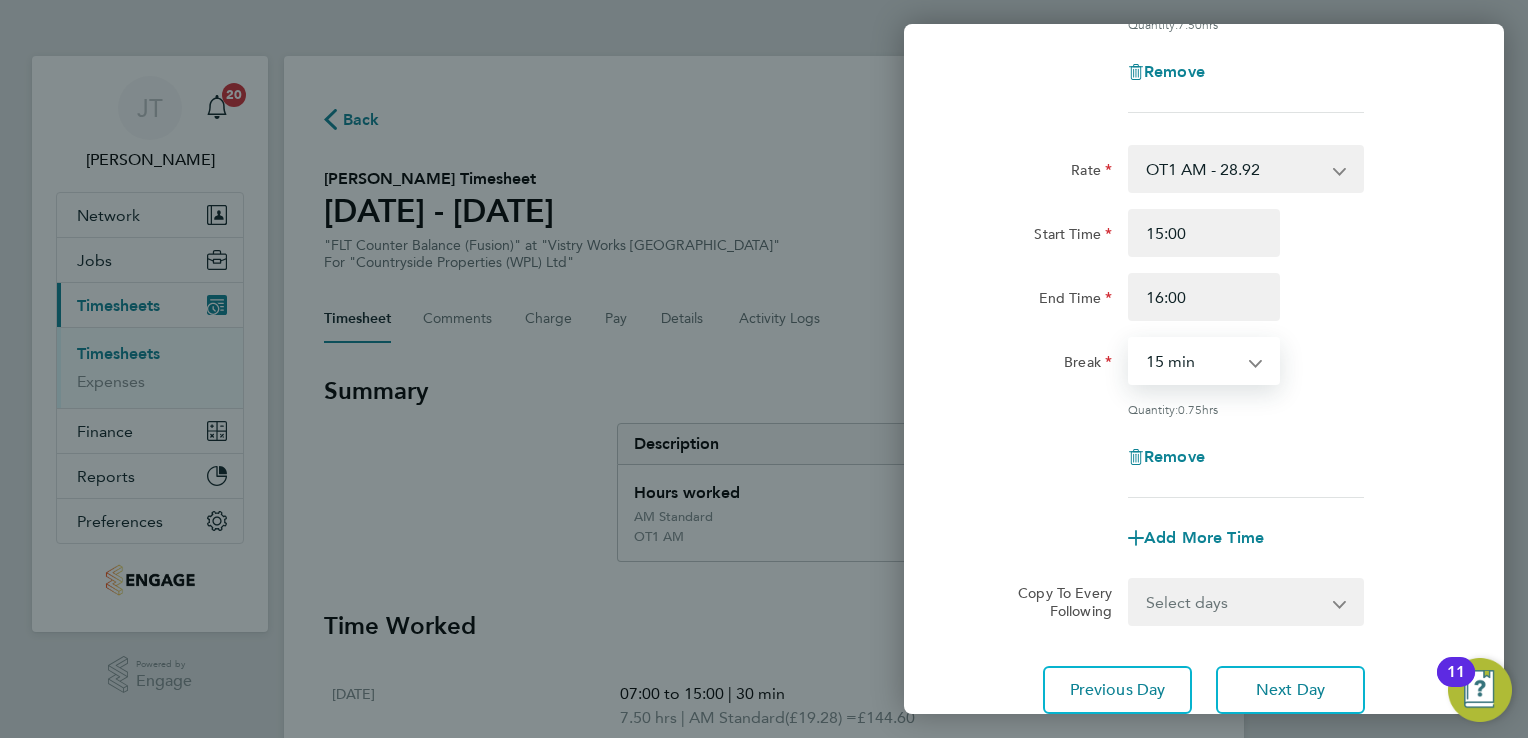 click on "0 min   15 min   30 min   45 min" at bounding box center [1192, 361] 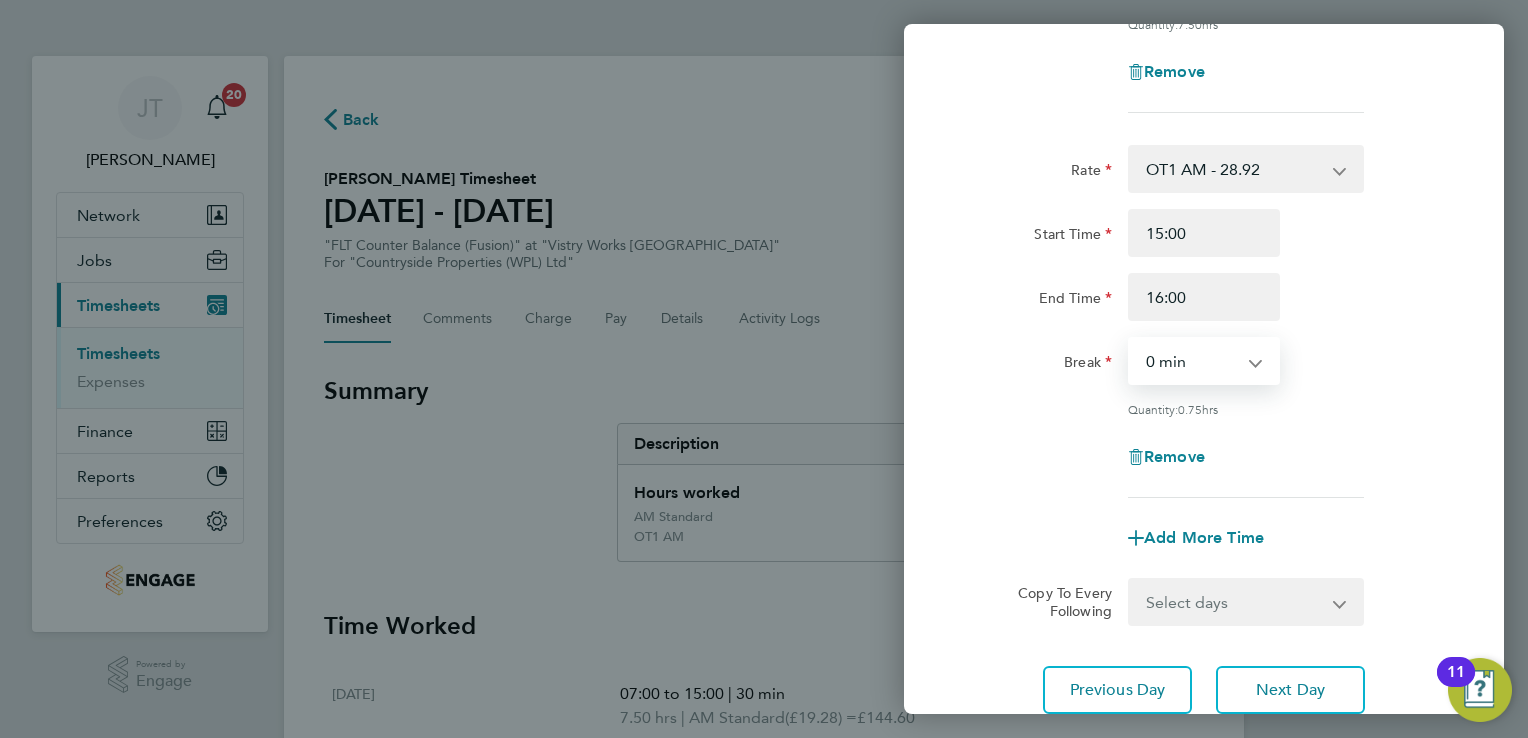 click on "0 min   15 min   30 min   45 min" at bounding box center (1192, 361) 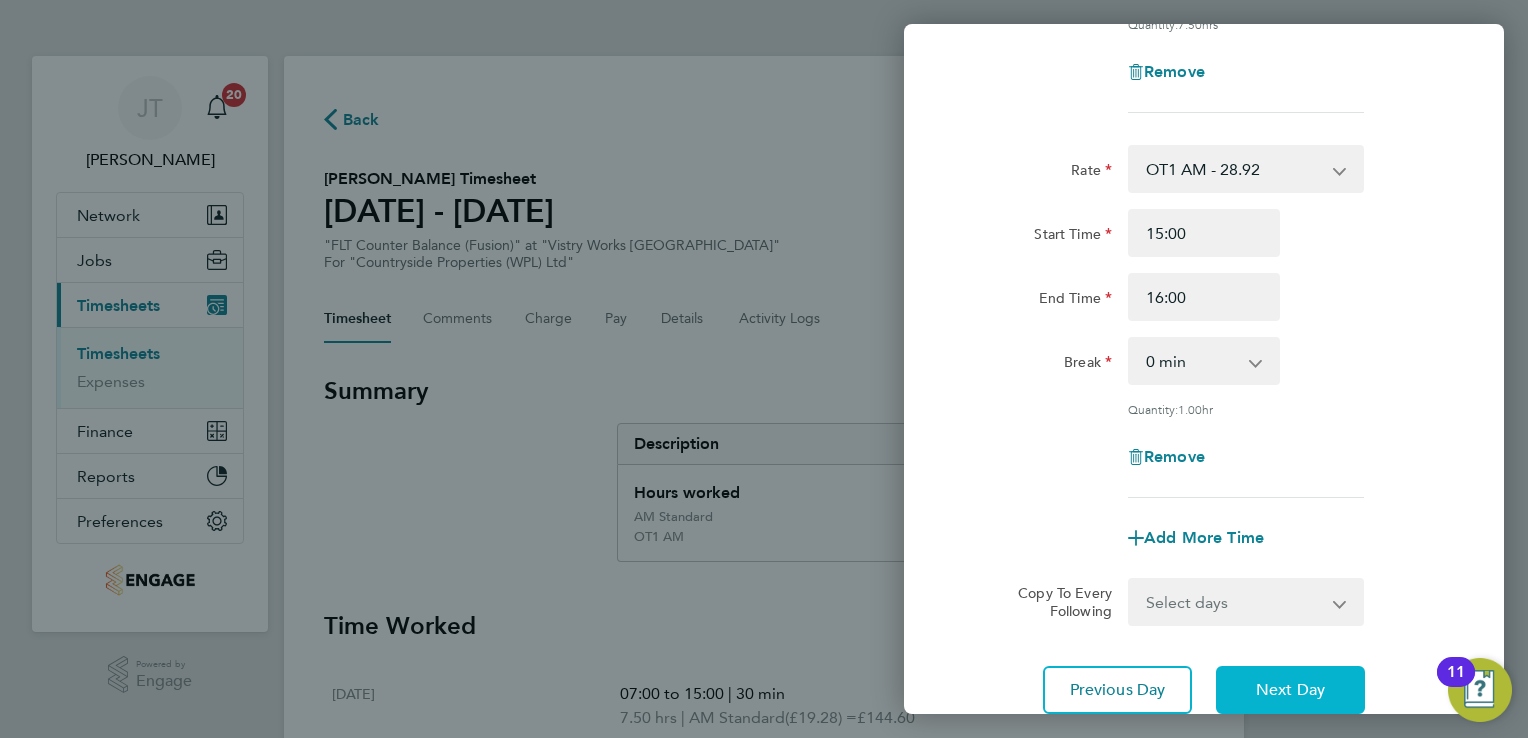 click on "Next Day" 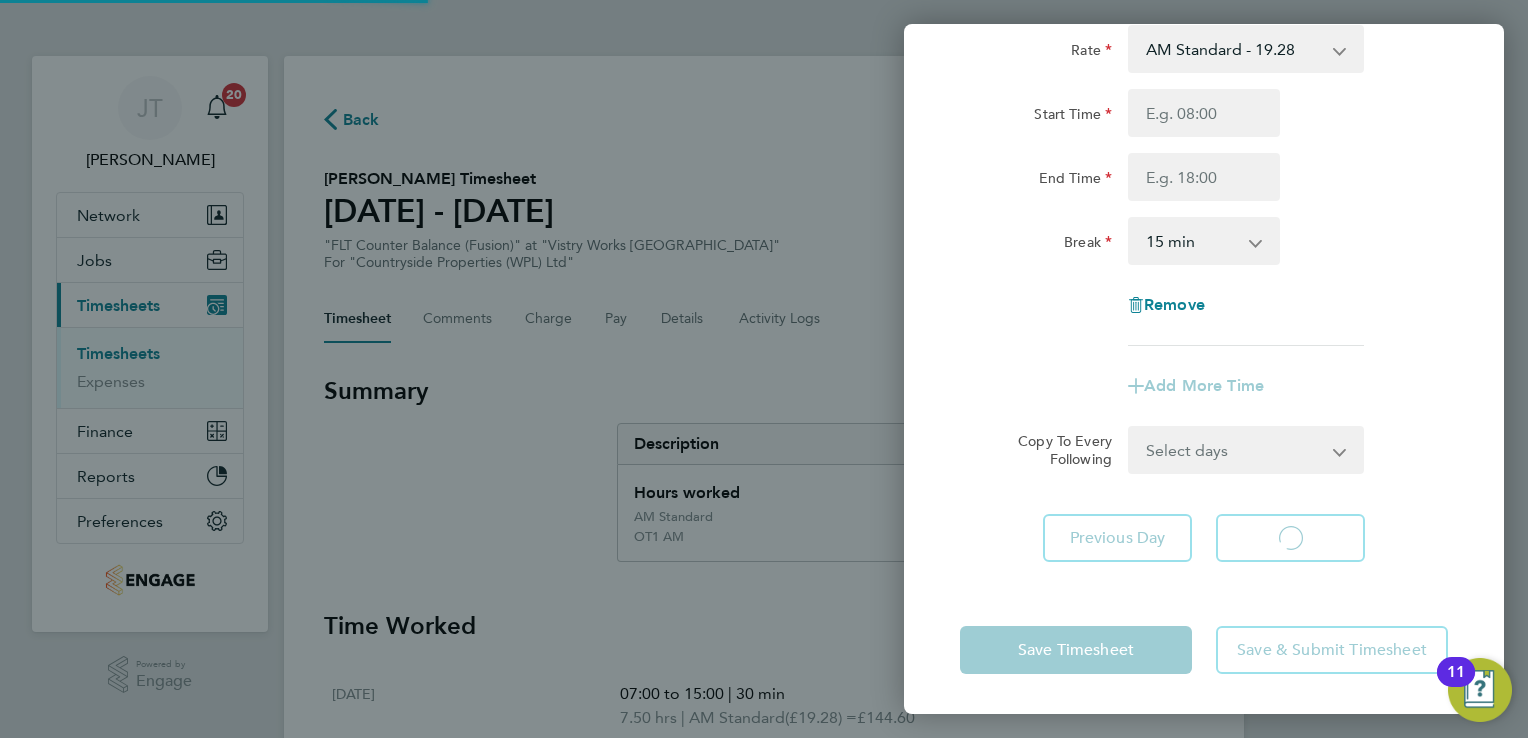 scroll, scrollTop: 133, scrollLeft: 0, axis: vertical 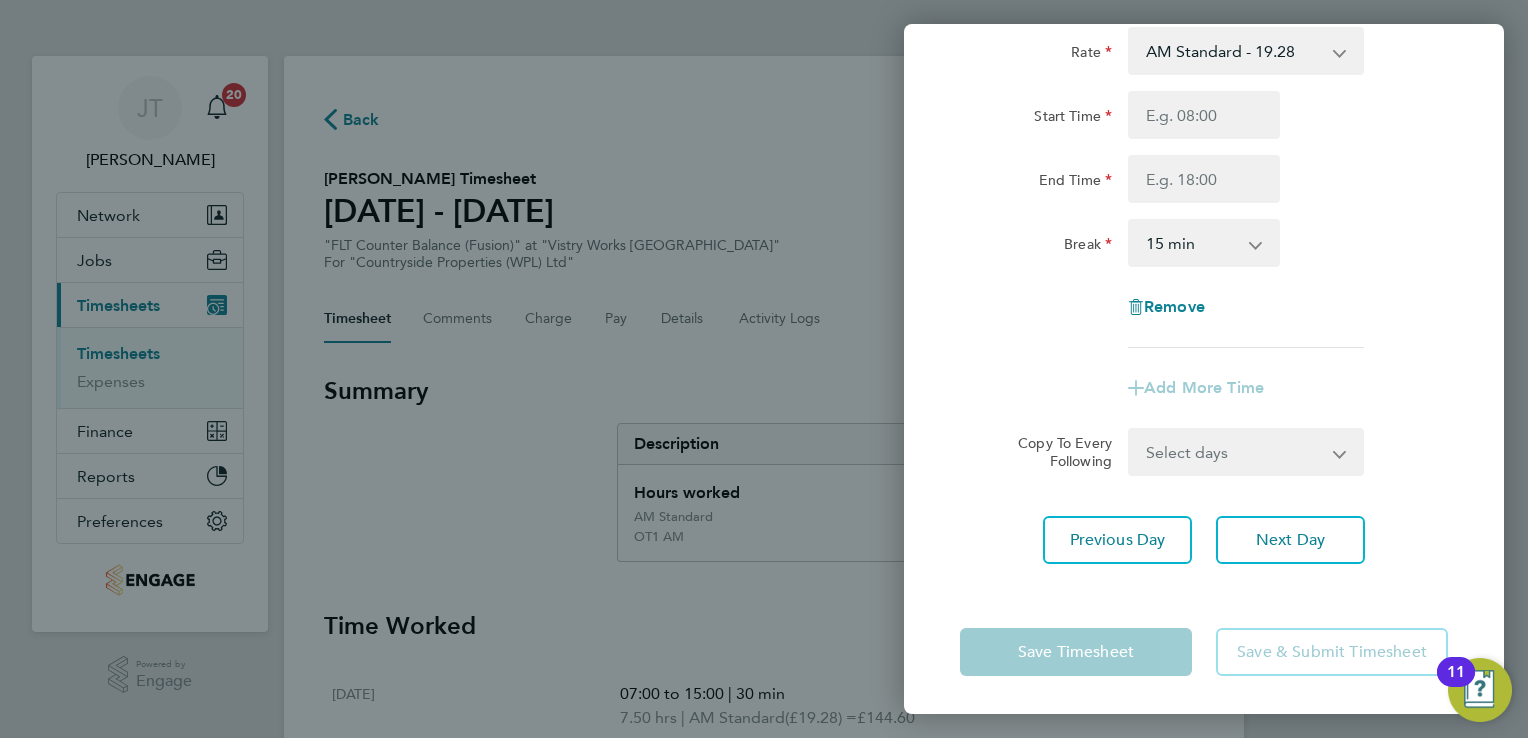 click on "Remove" 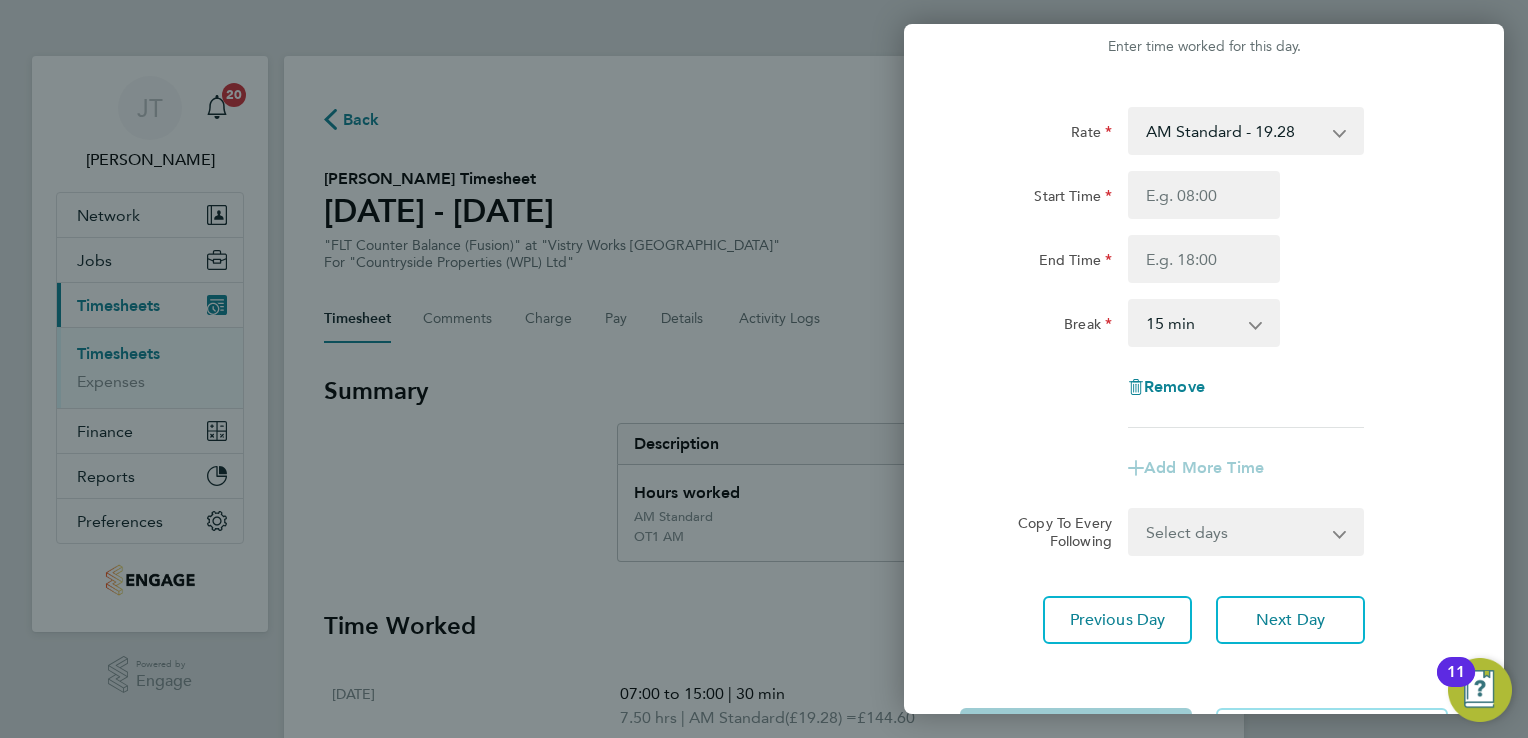 scroll, scrollTop: 0, scrollLeft: 0, axis: both 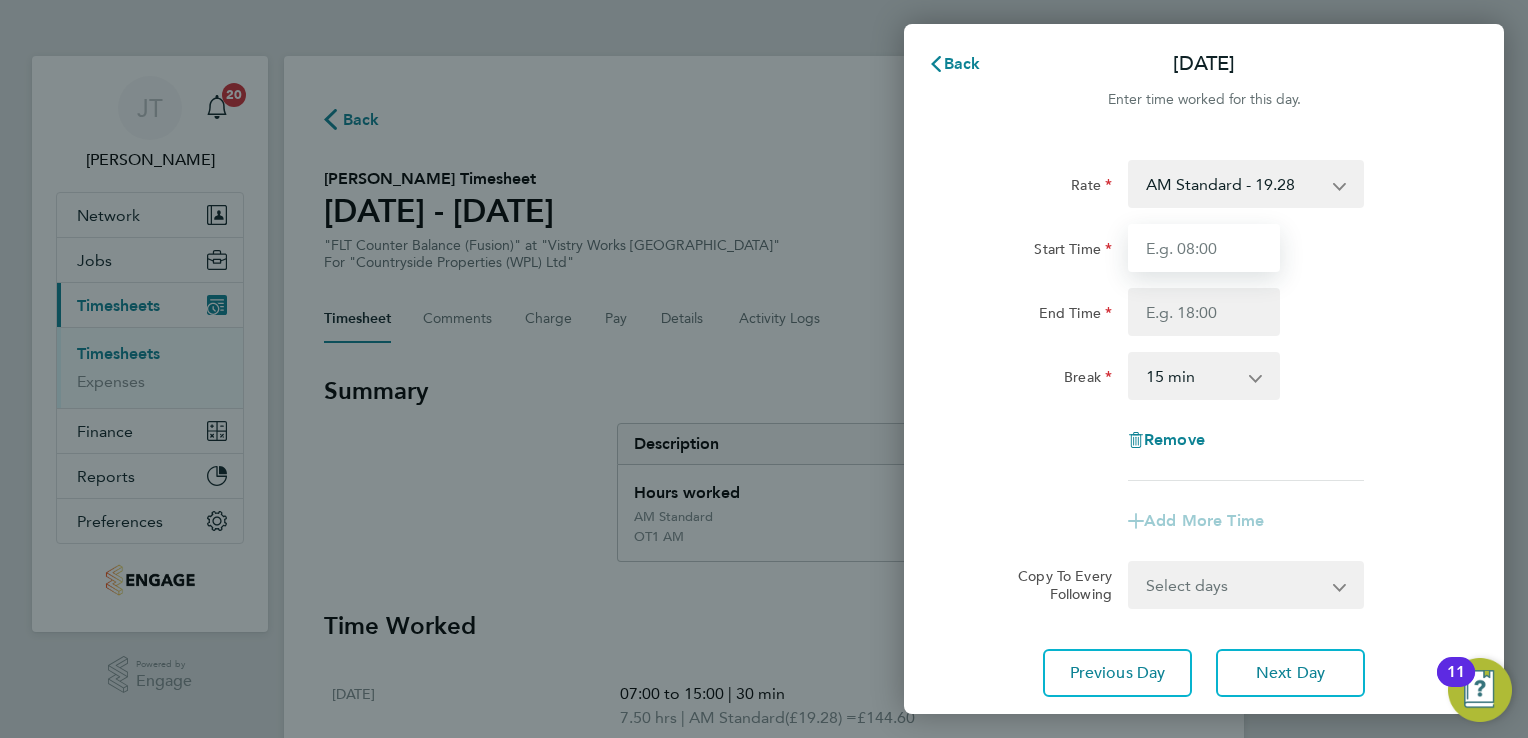 click on "Start Time" at bounding box center [1204, 248] 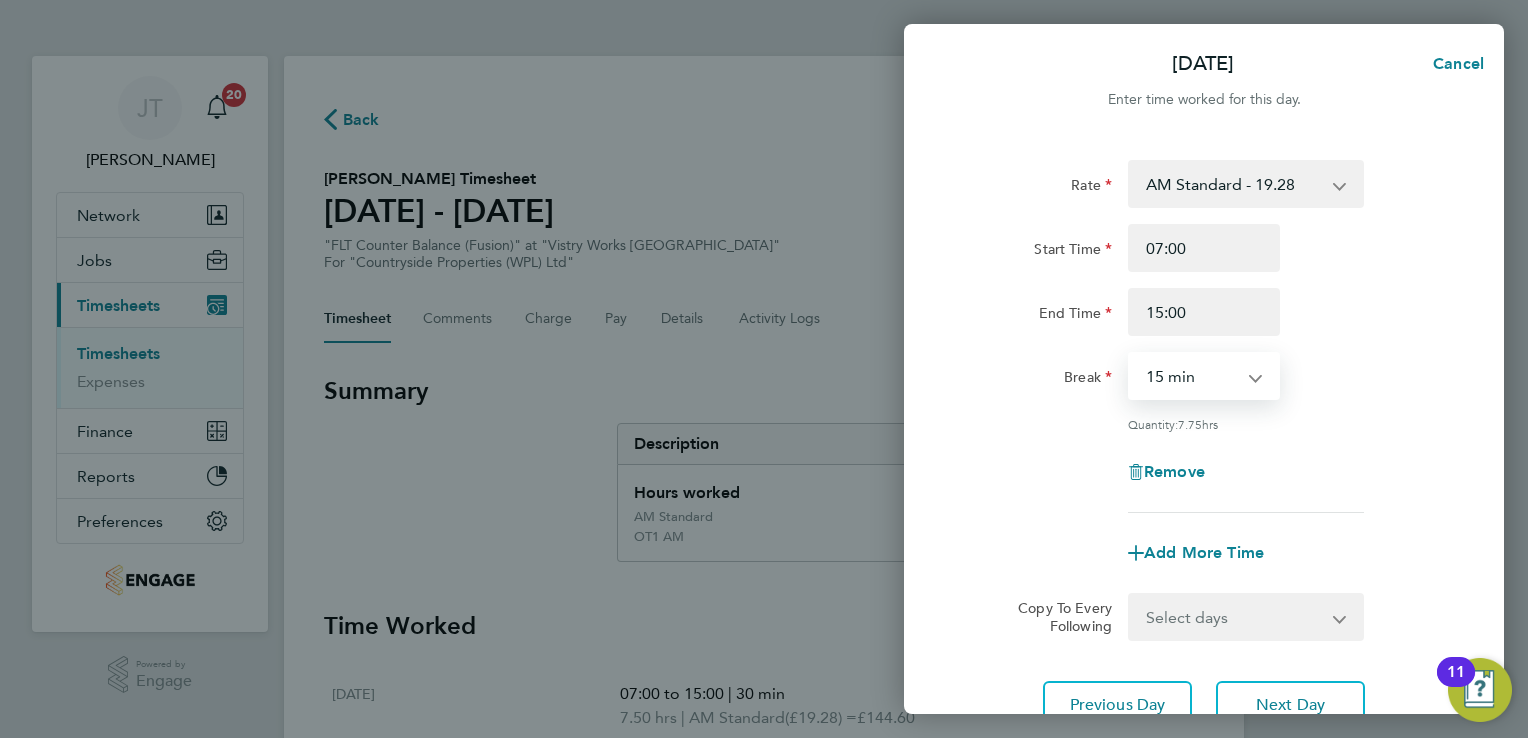 click on "0 min   15 min   30 min   45 min   60 min   75 min   90 min" at bounding box center (1192, 376) 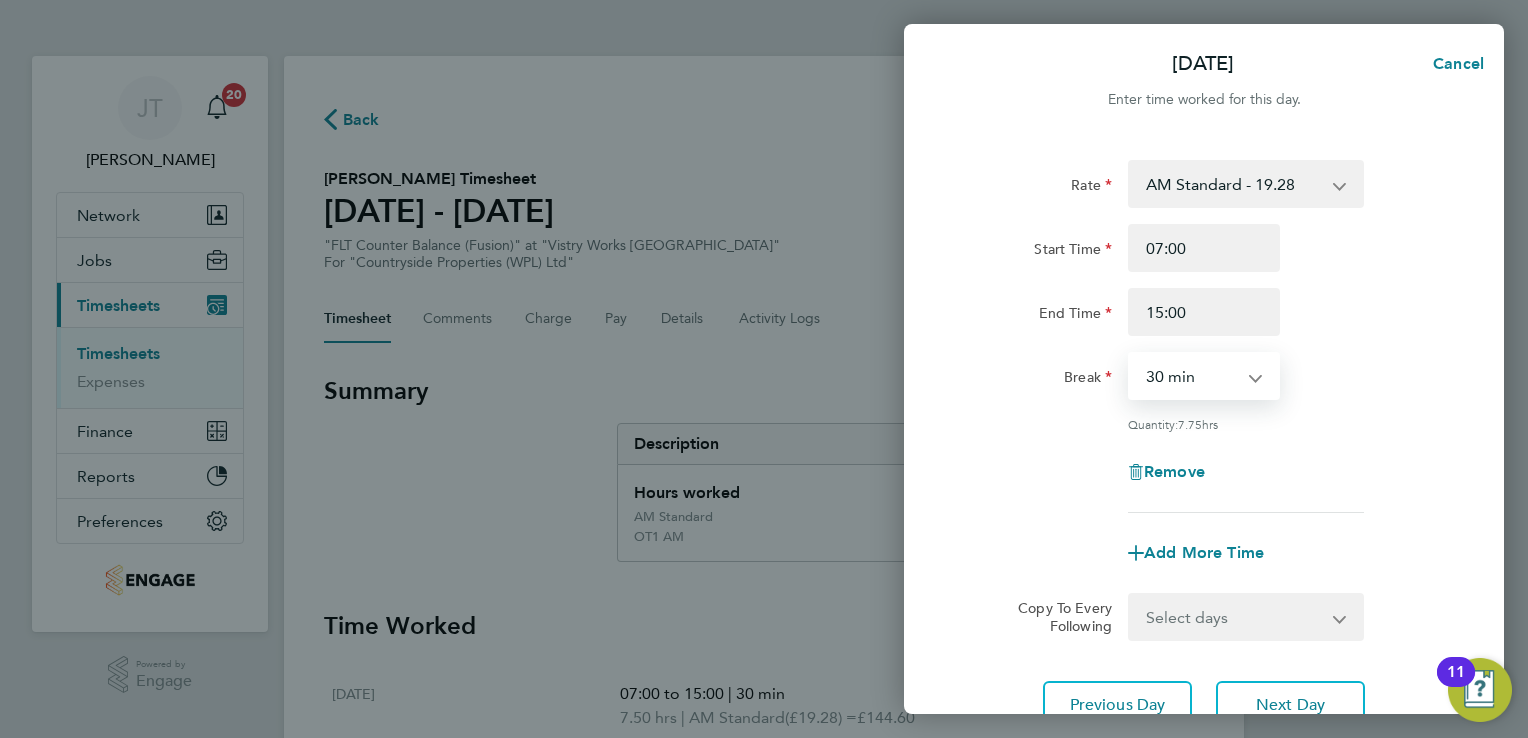 click on "0 min   15 min   30 min   45 min   60 min   75 min   90 min" at bounding box center [1192, 376] 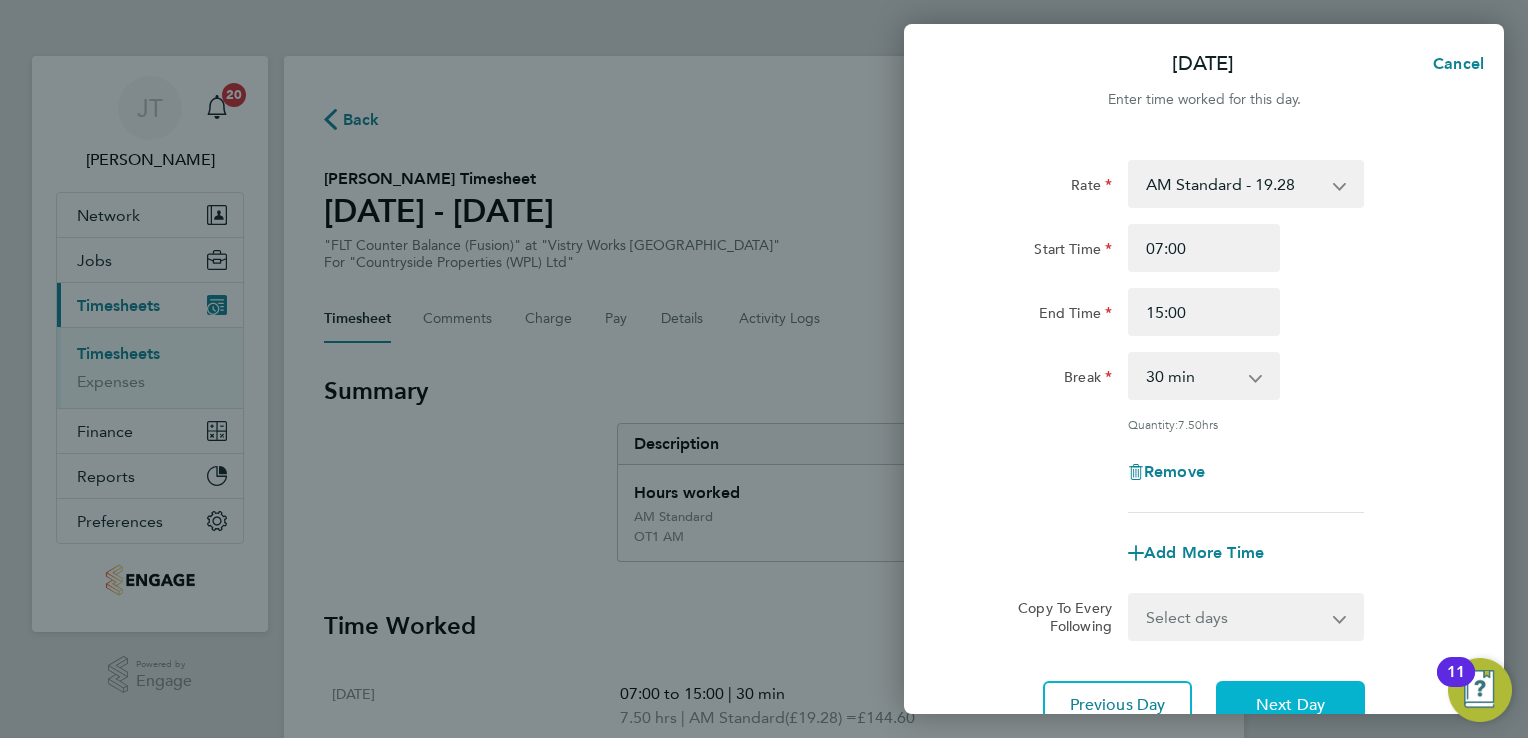 click on "Next Day" 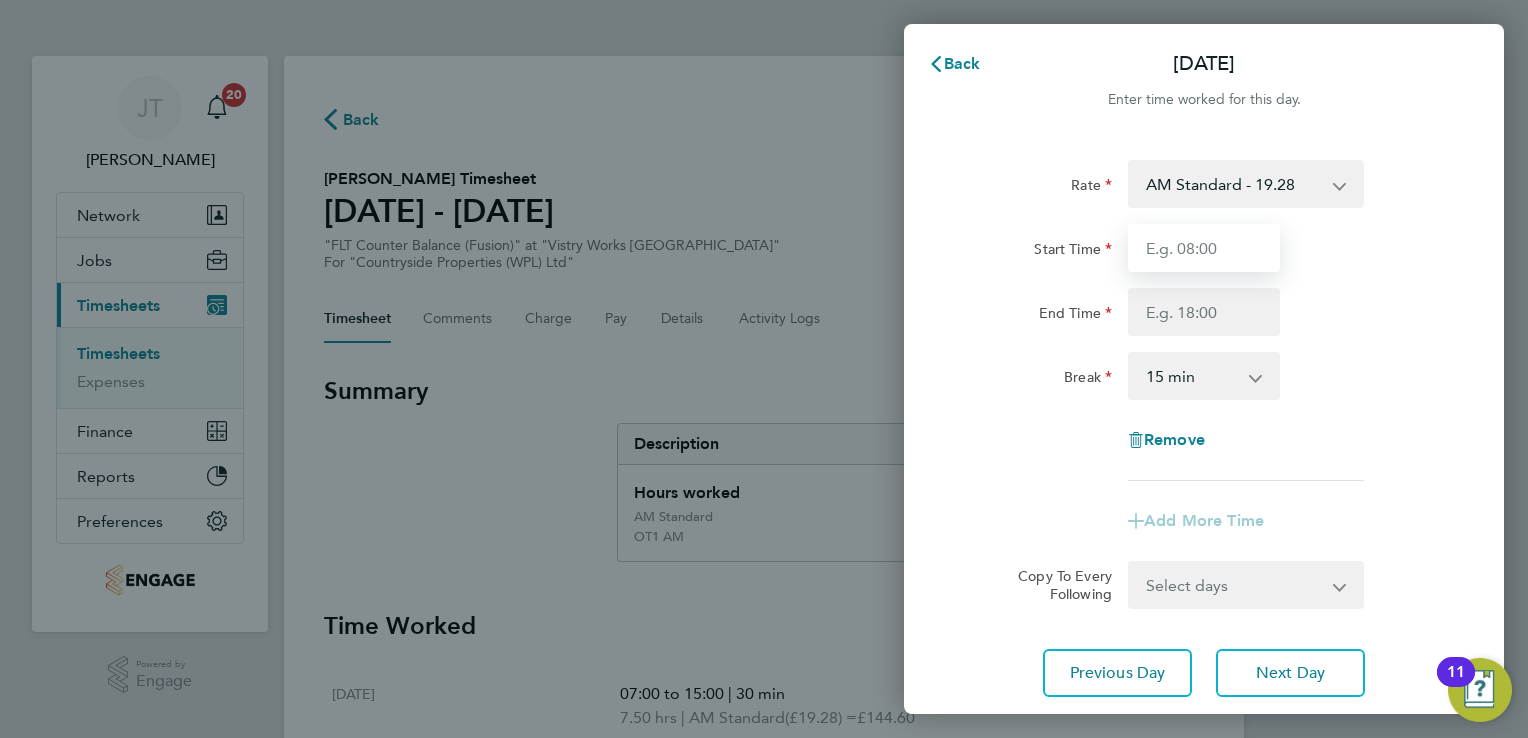 click on "Start Time" at bounding box center (1204, 248) 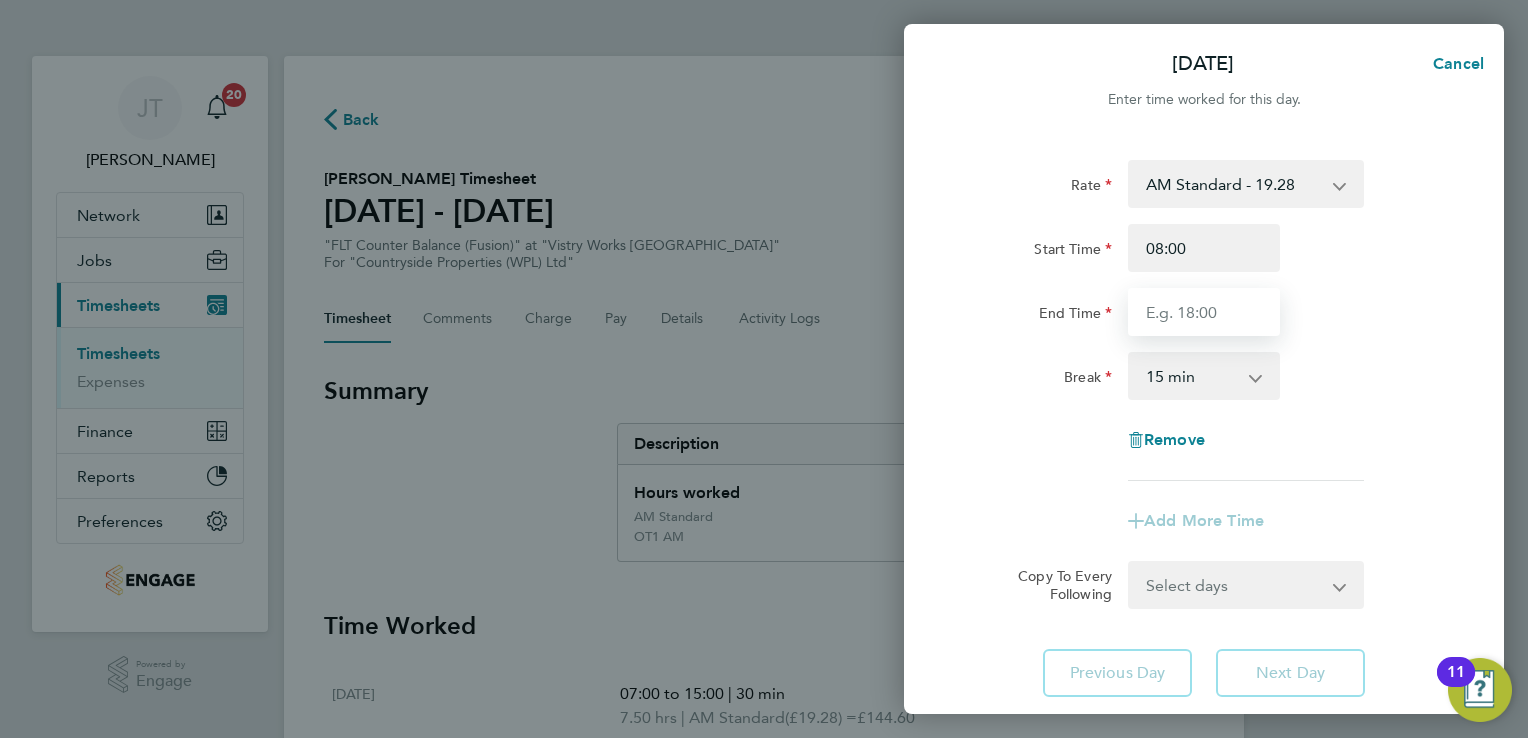 click on "End Time" at bounding box center [1204, 312] 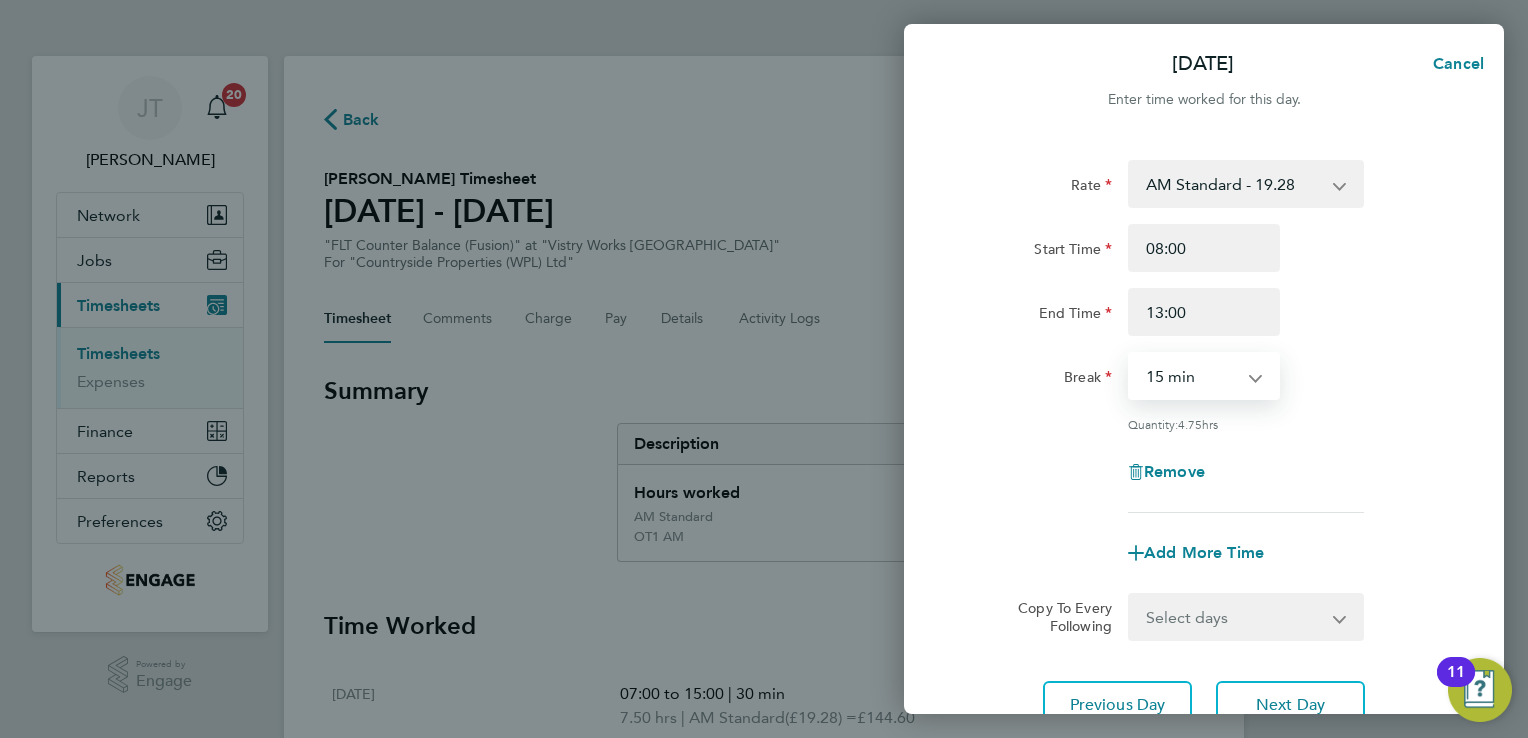 click on "0 min   15 min   30 min   45 min   60 min   75 min   90 min" at bounding box center [1192, 376] 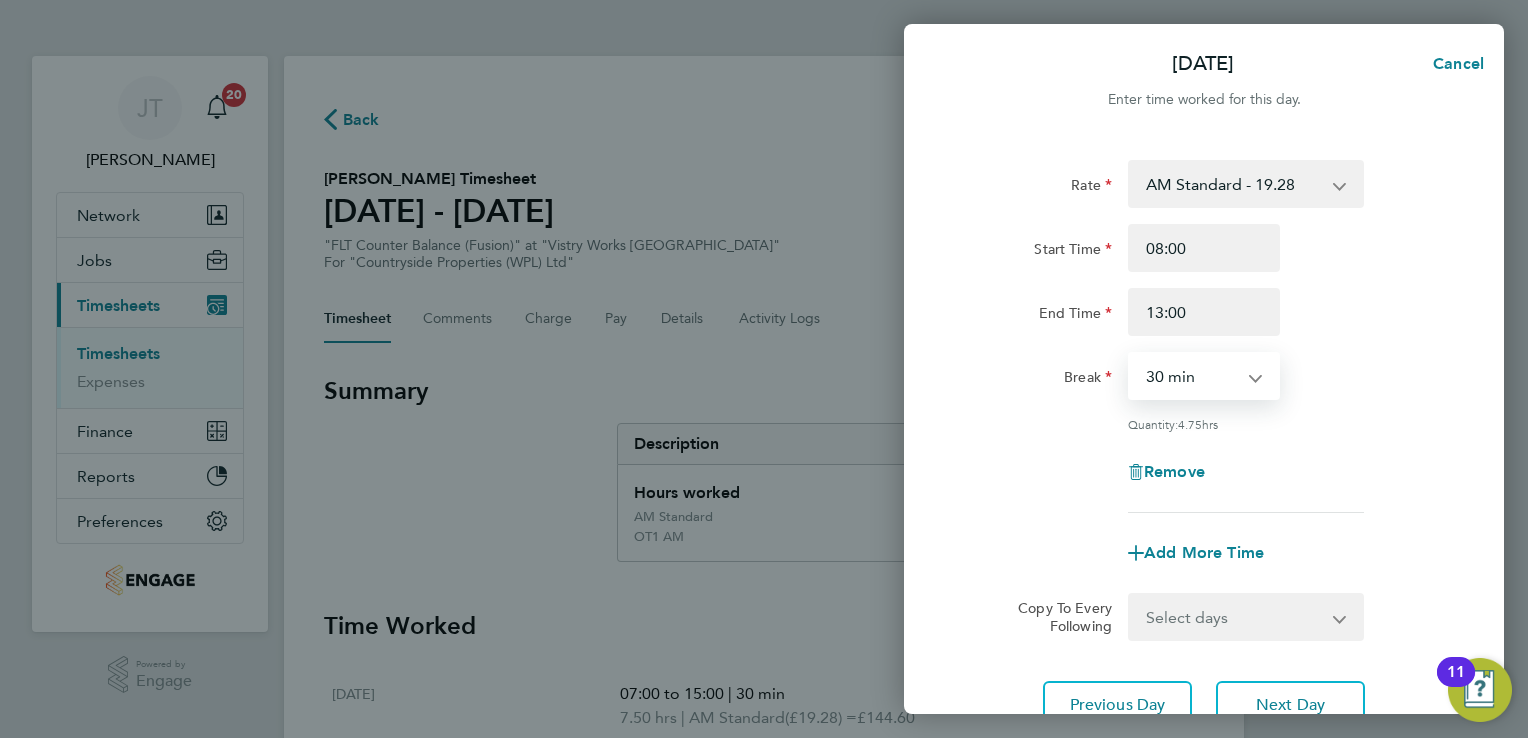 click on "0 min   15 min   30 min   45 min   60 min   75 min   90 min" at bounding box center [1192, 376] 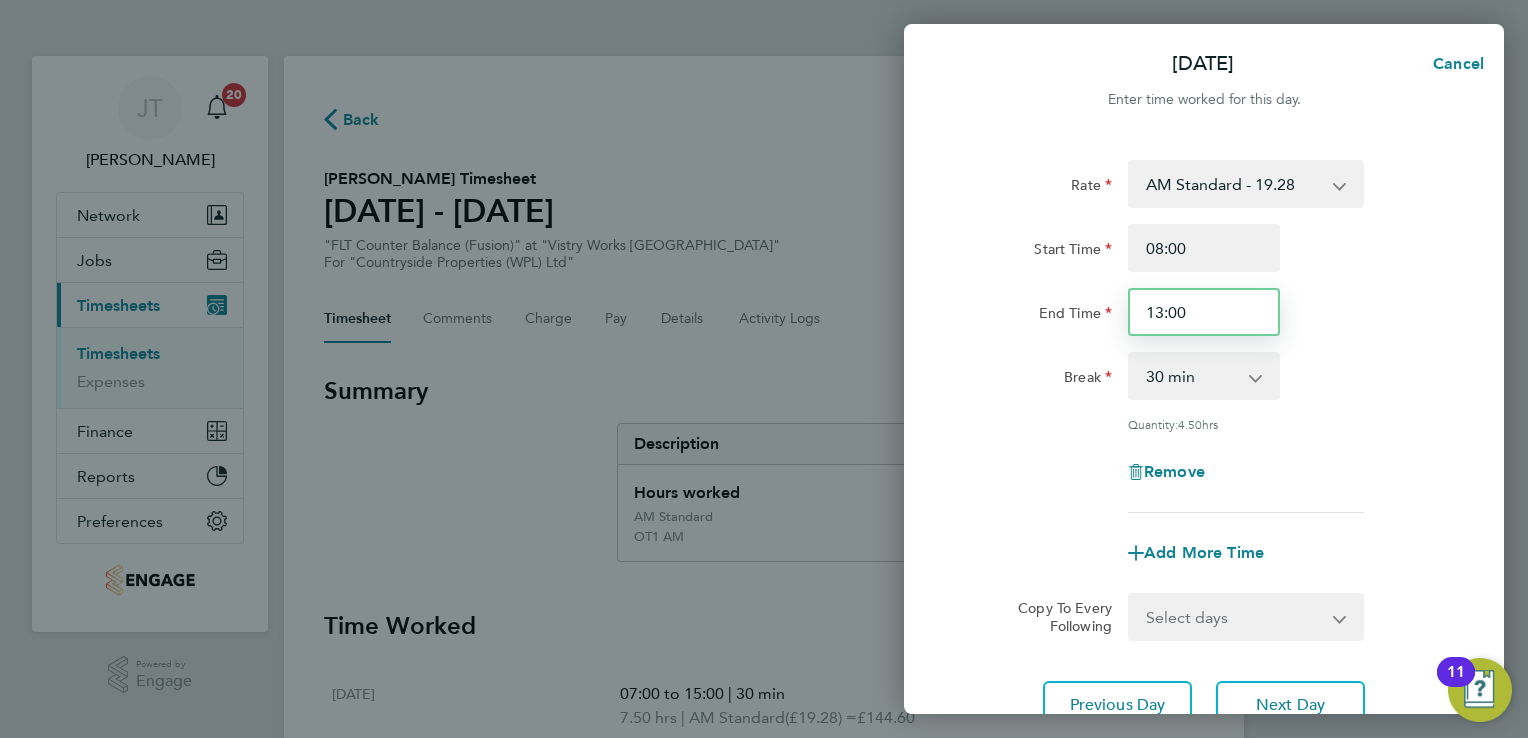 click on "13:00" at bounding box center (1204, 312) 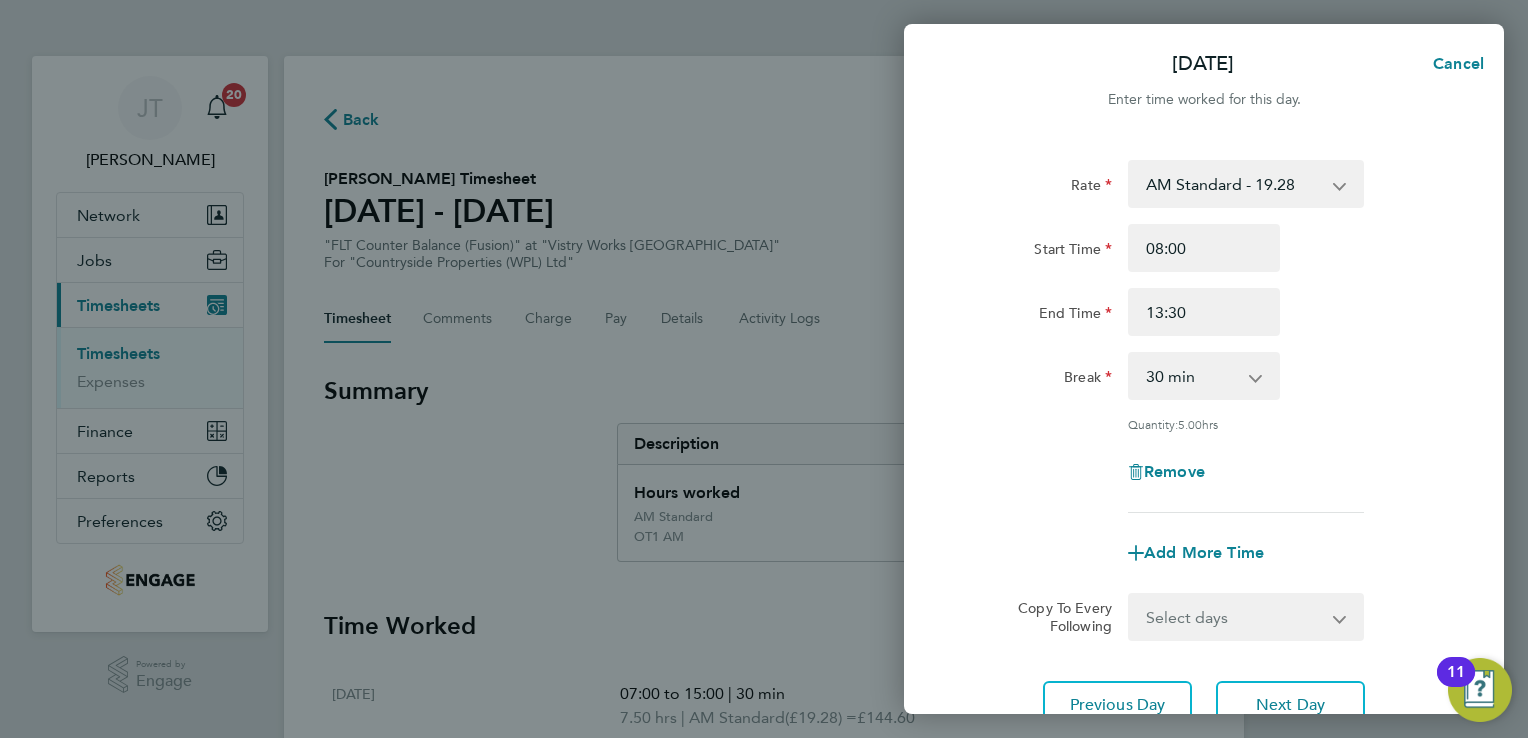 click on "End Time 13:30" 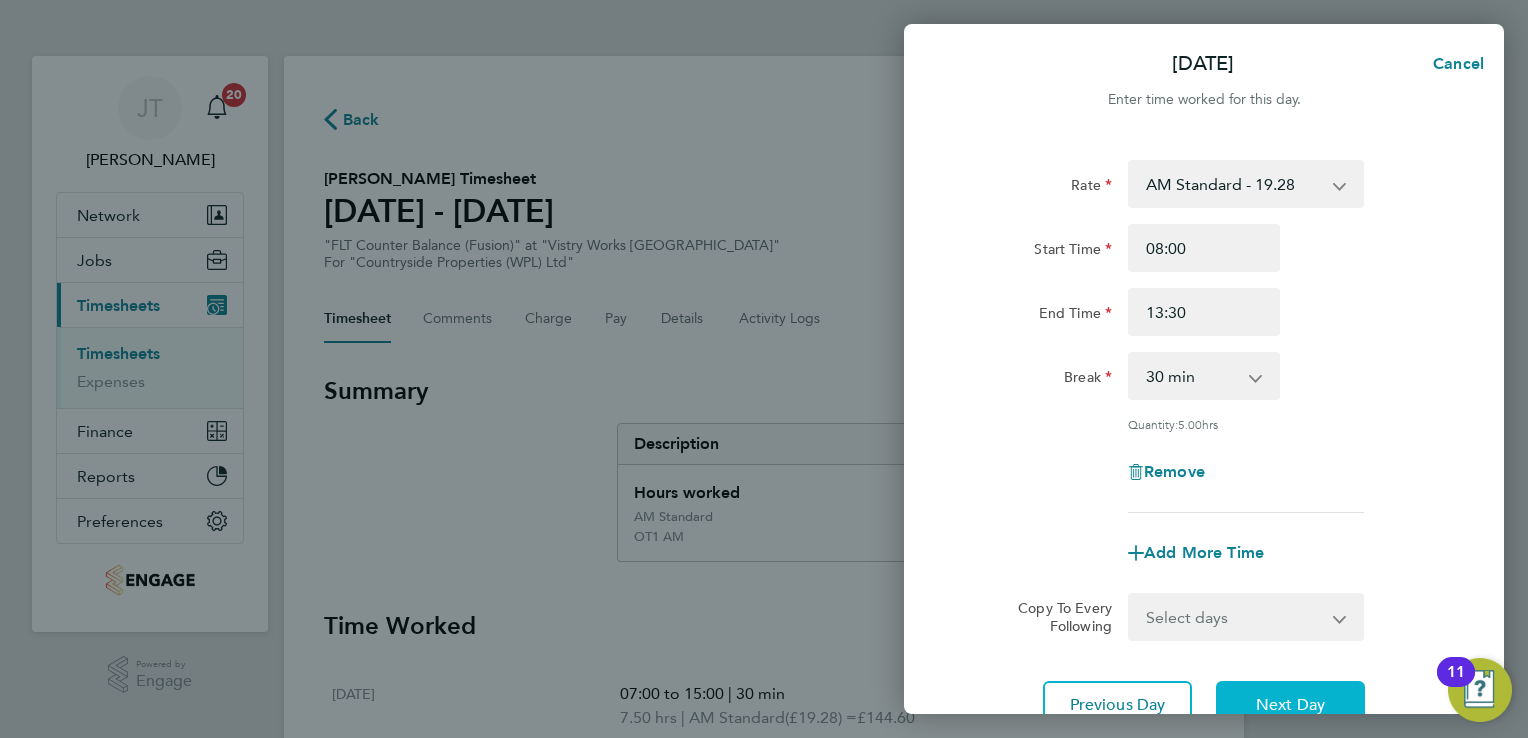 click on "Next Day" 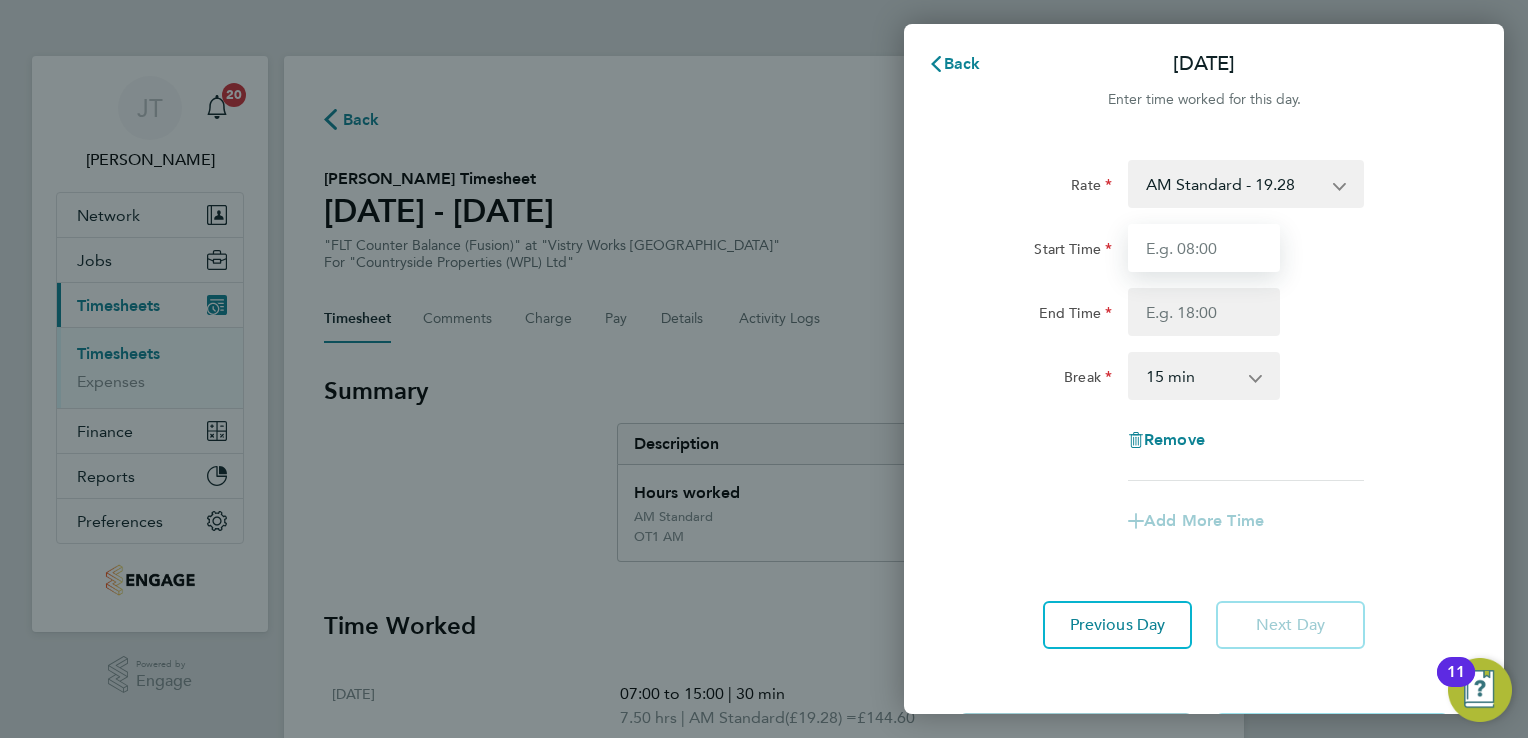 click on "Start Time" at bounding box center (1204, 248) 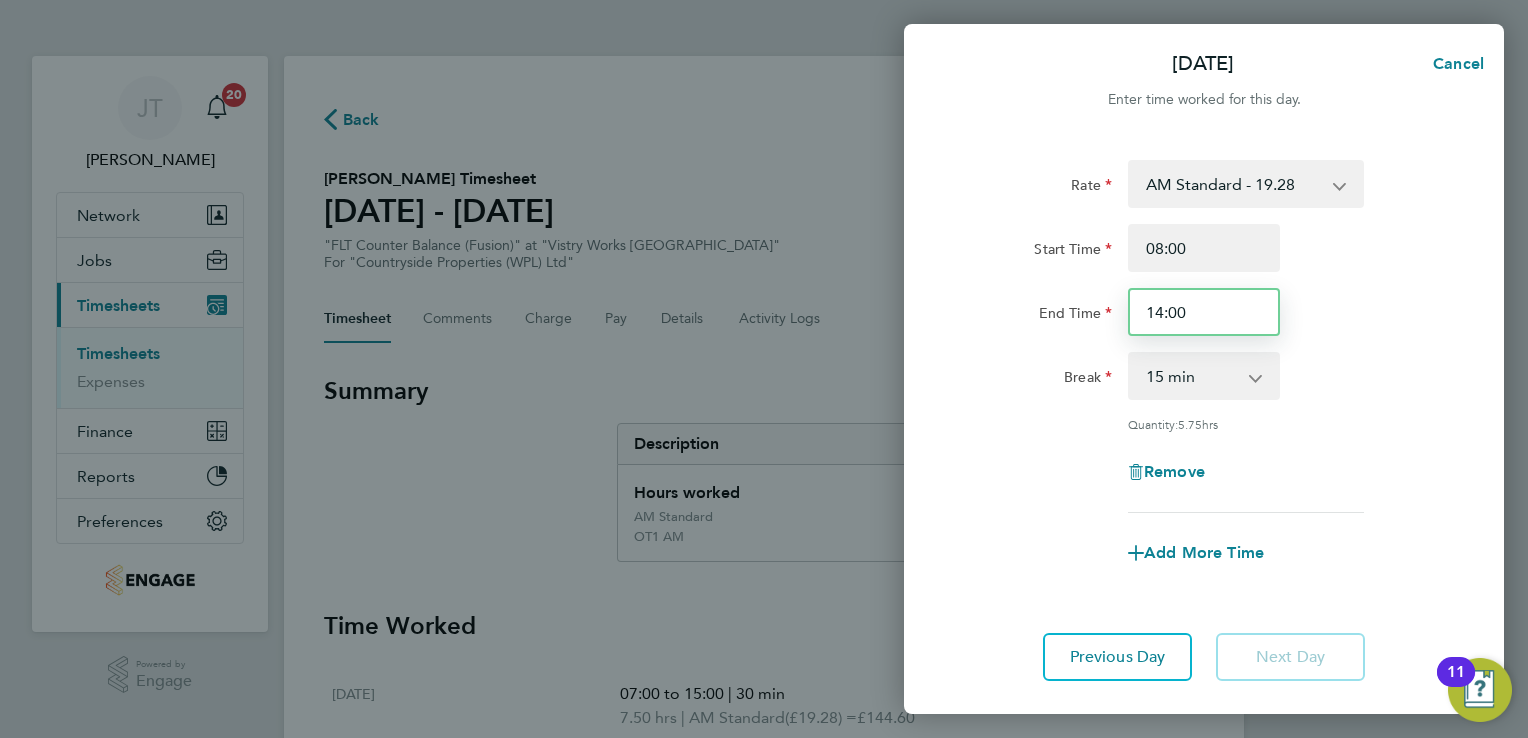 click on "14:00" at bounding box center [1204, 312] 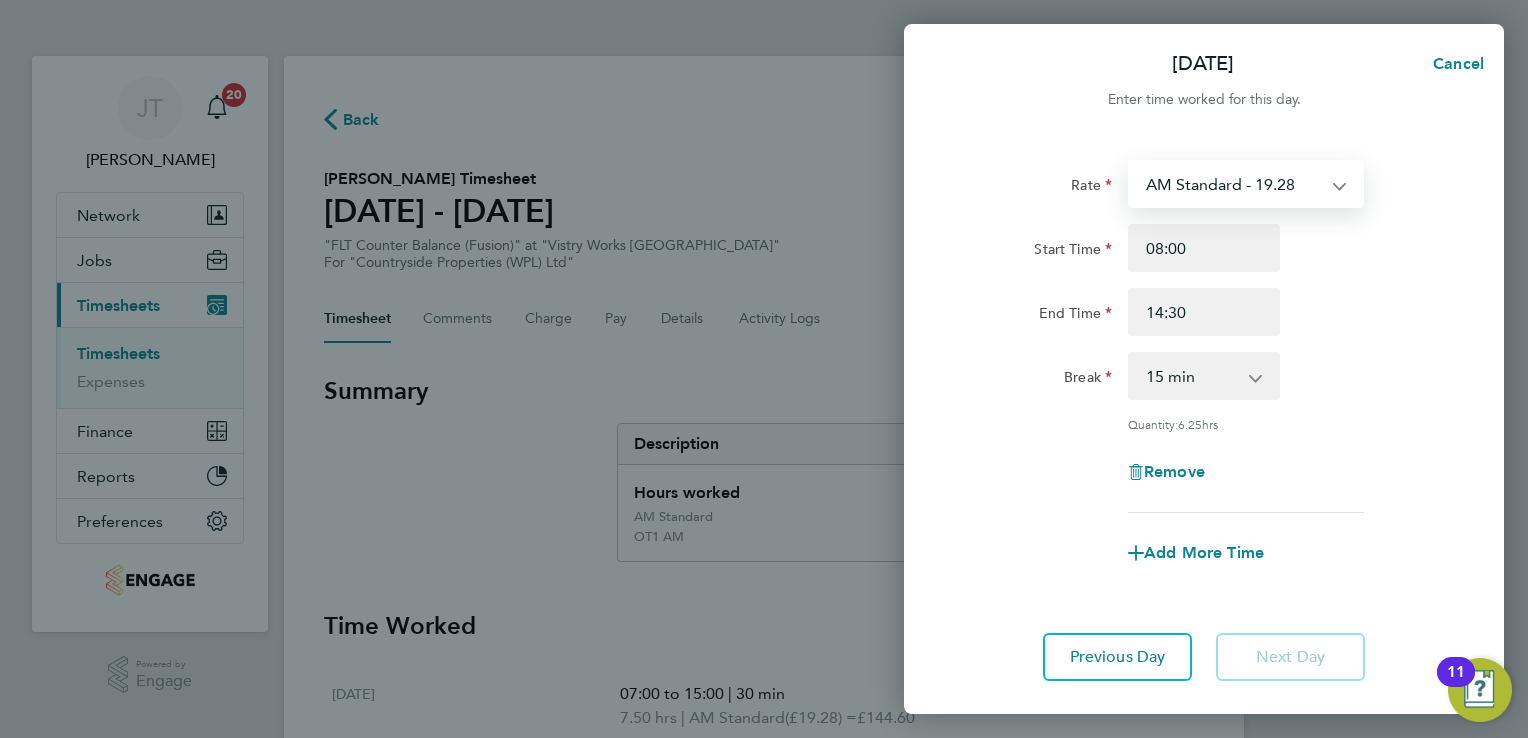 click on "AM Standard - 19.28   OT1 AM - 28.92   OT2 AM - 38.56" at bounding box center [1234, 184] 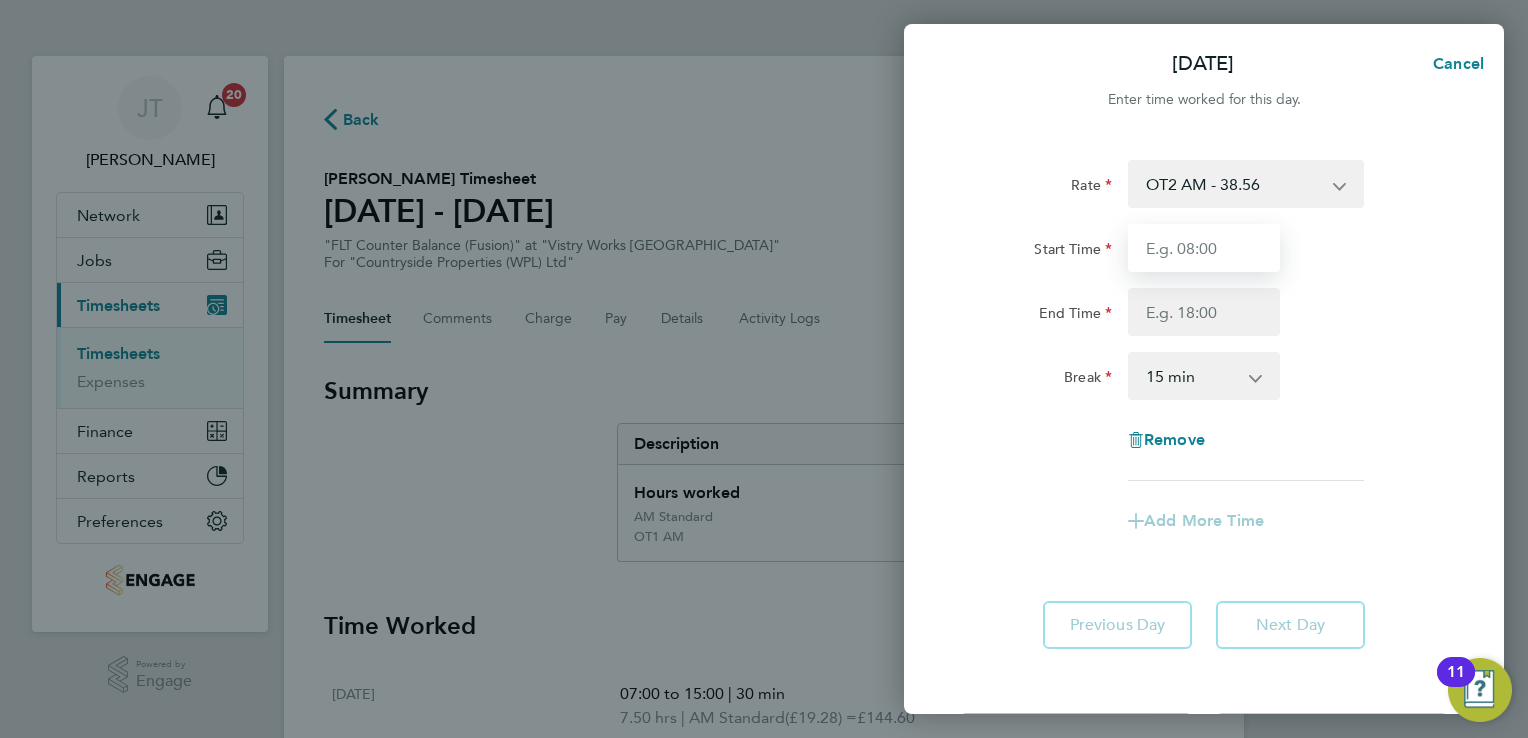 click on "Start Time" at bounding box center [1204, 248] 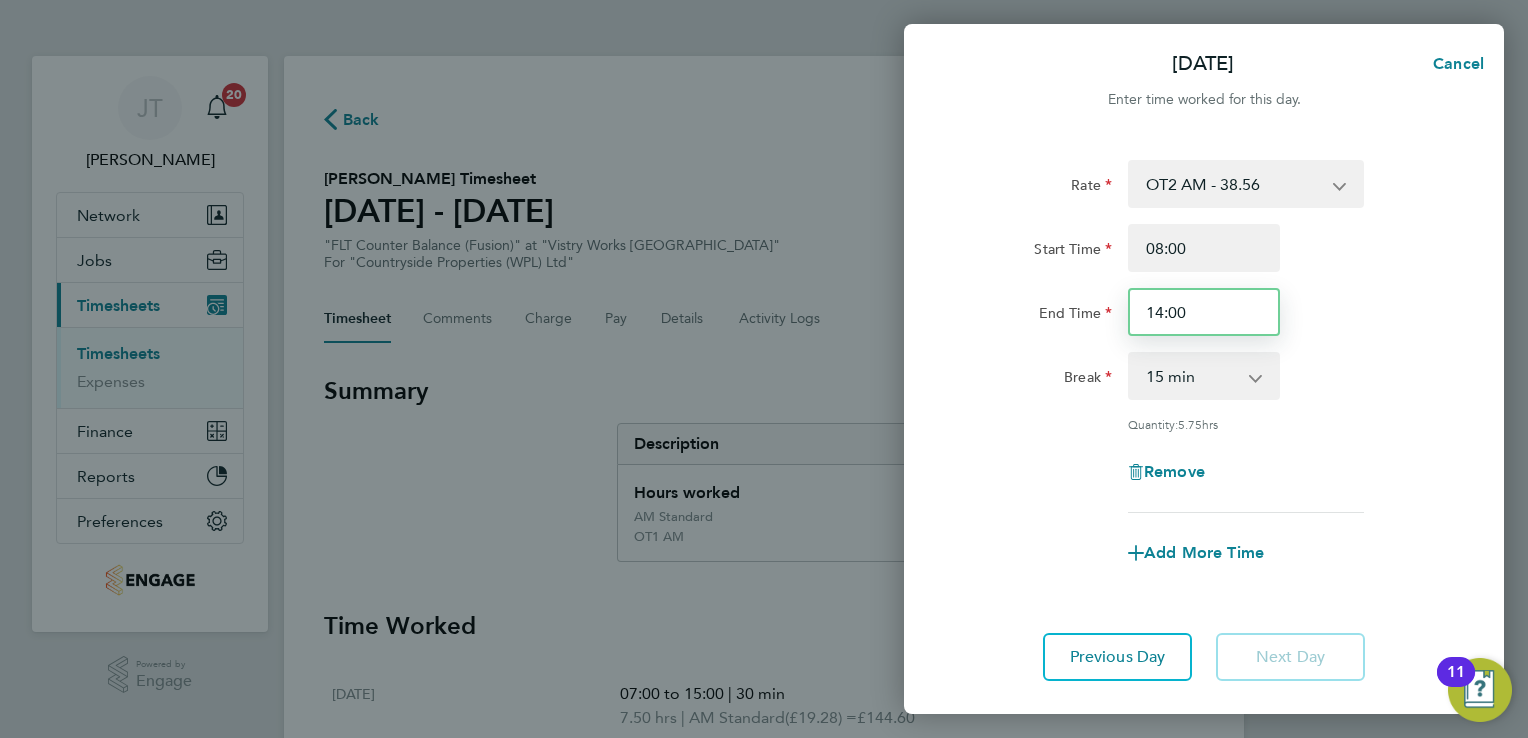 click on "14:00" at bounding box center (1204, 312) 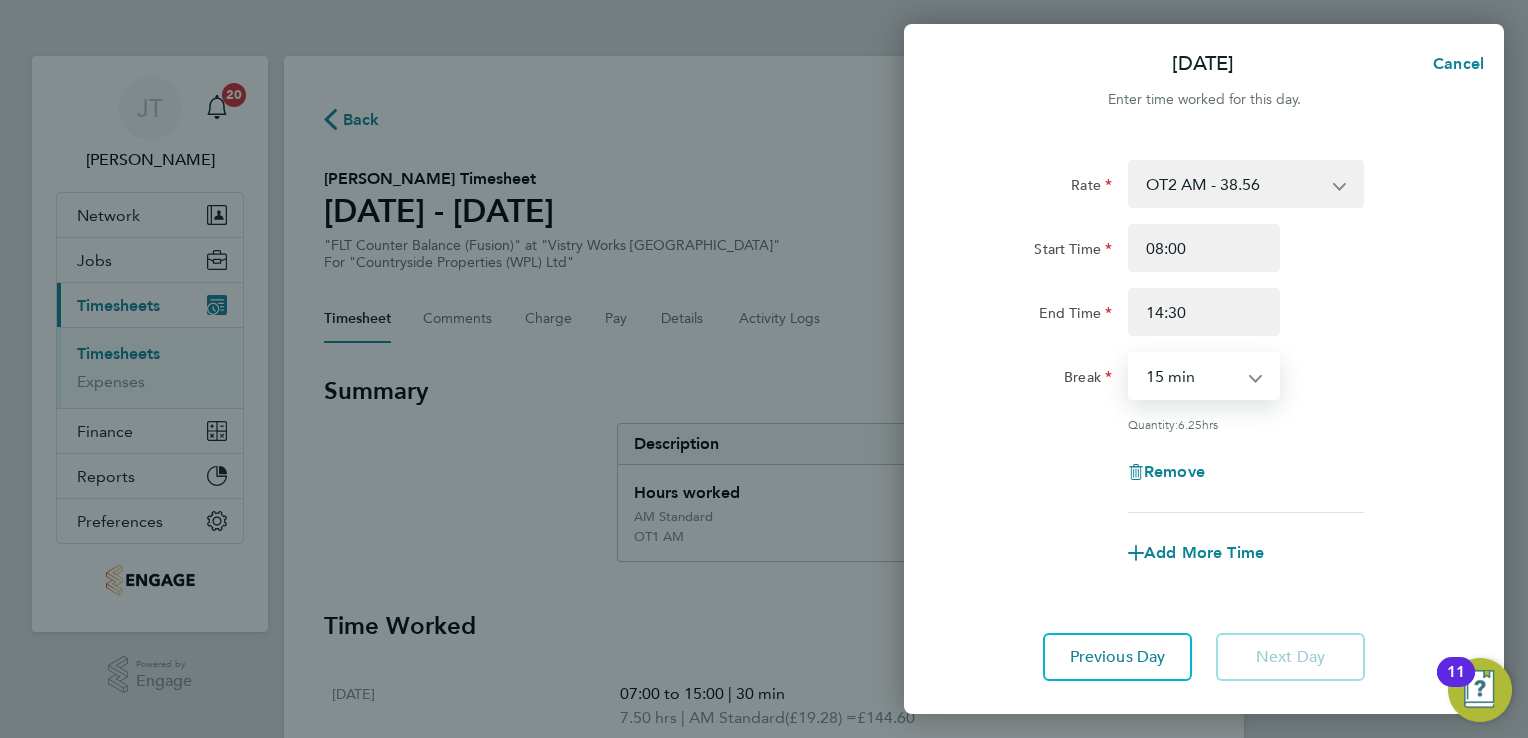 click on "0 min   15 min   30 min   45 min   60 min   75 min   90 min" at bounding box center [1192, 376] 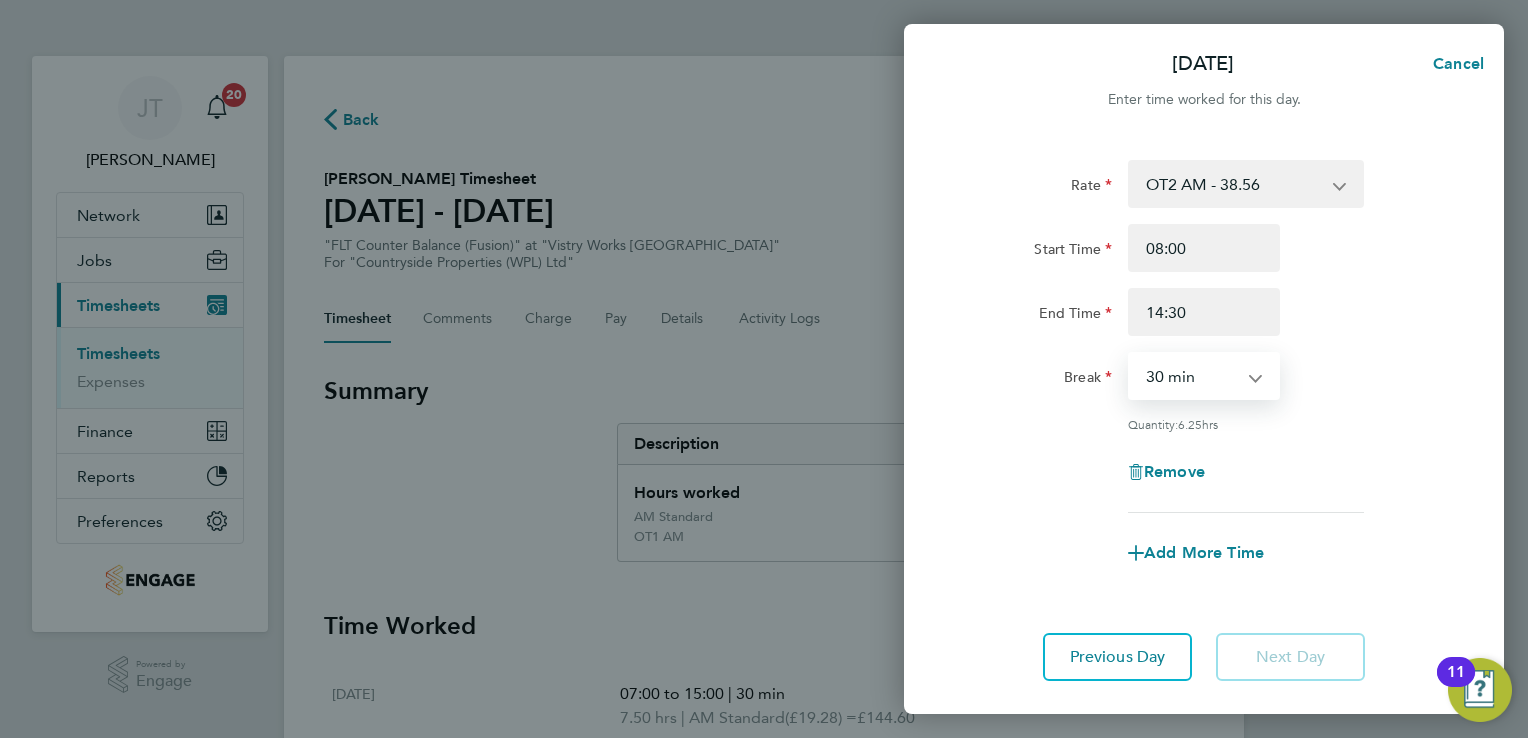 click on "0 min   15 min   30 min   45 min   60 min   75 min   90 min" at bounding box center (1192, 376) 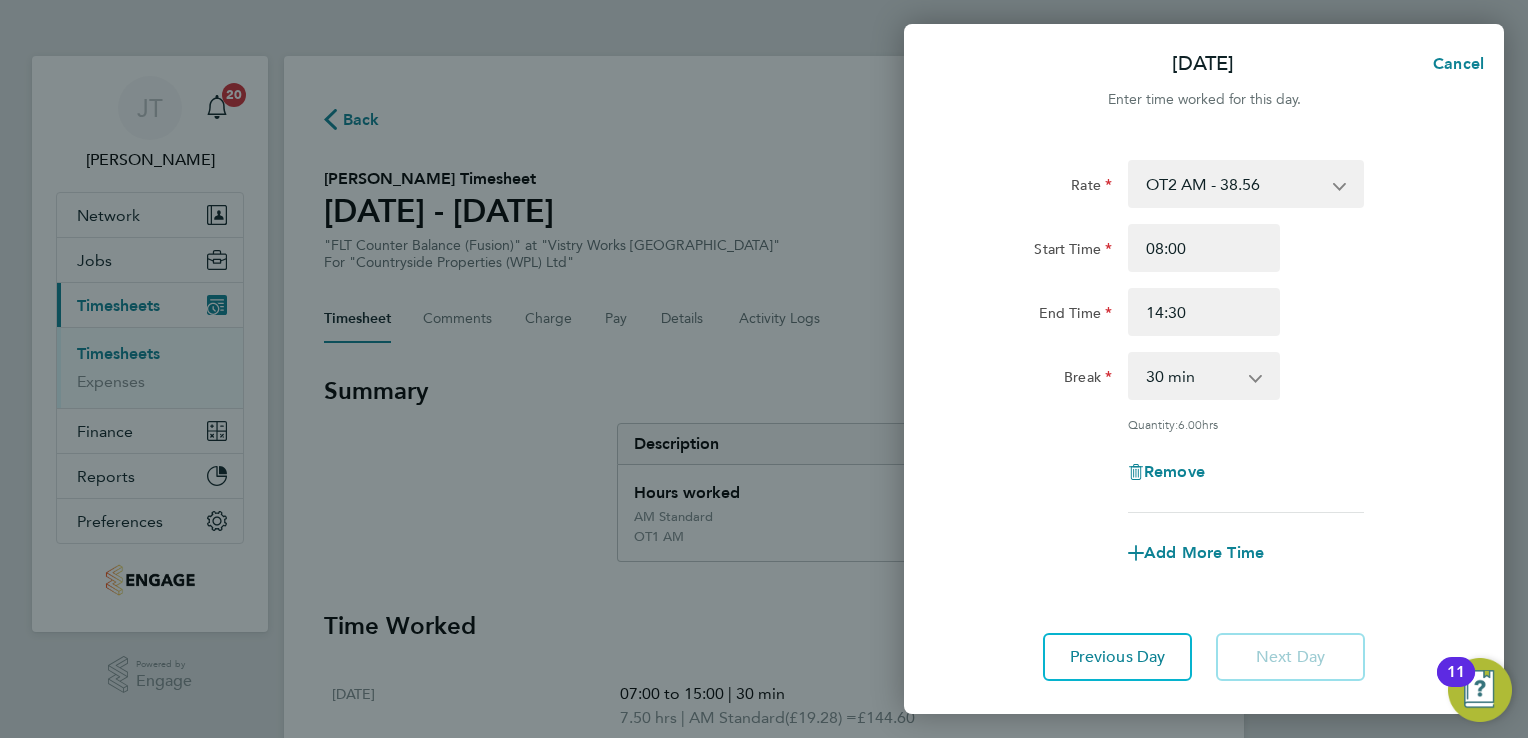 click on "Remove" 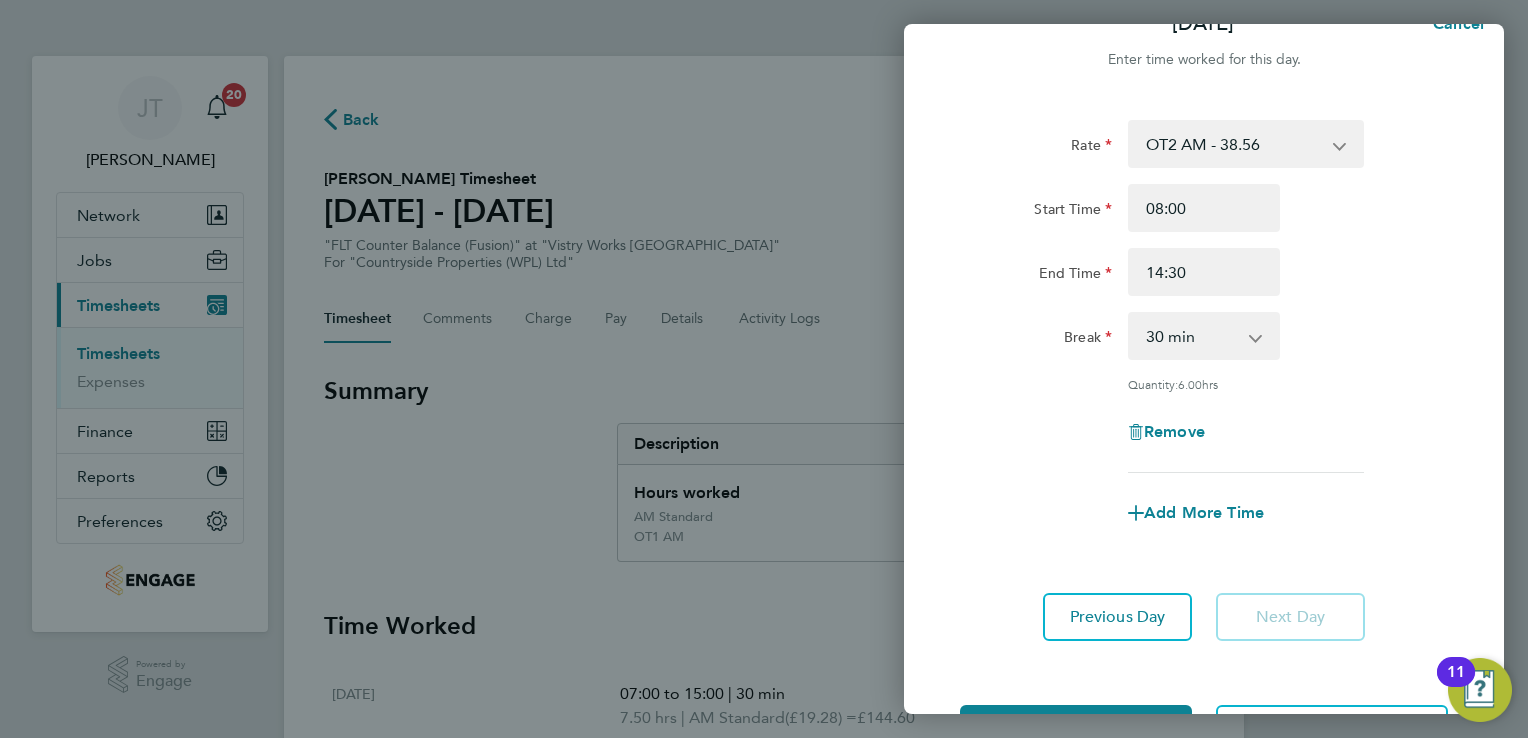 scroll, scrollTop: 116, scrollLeft: 0, axis: vertical 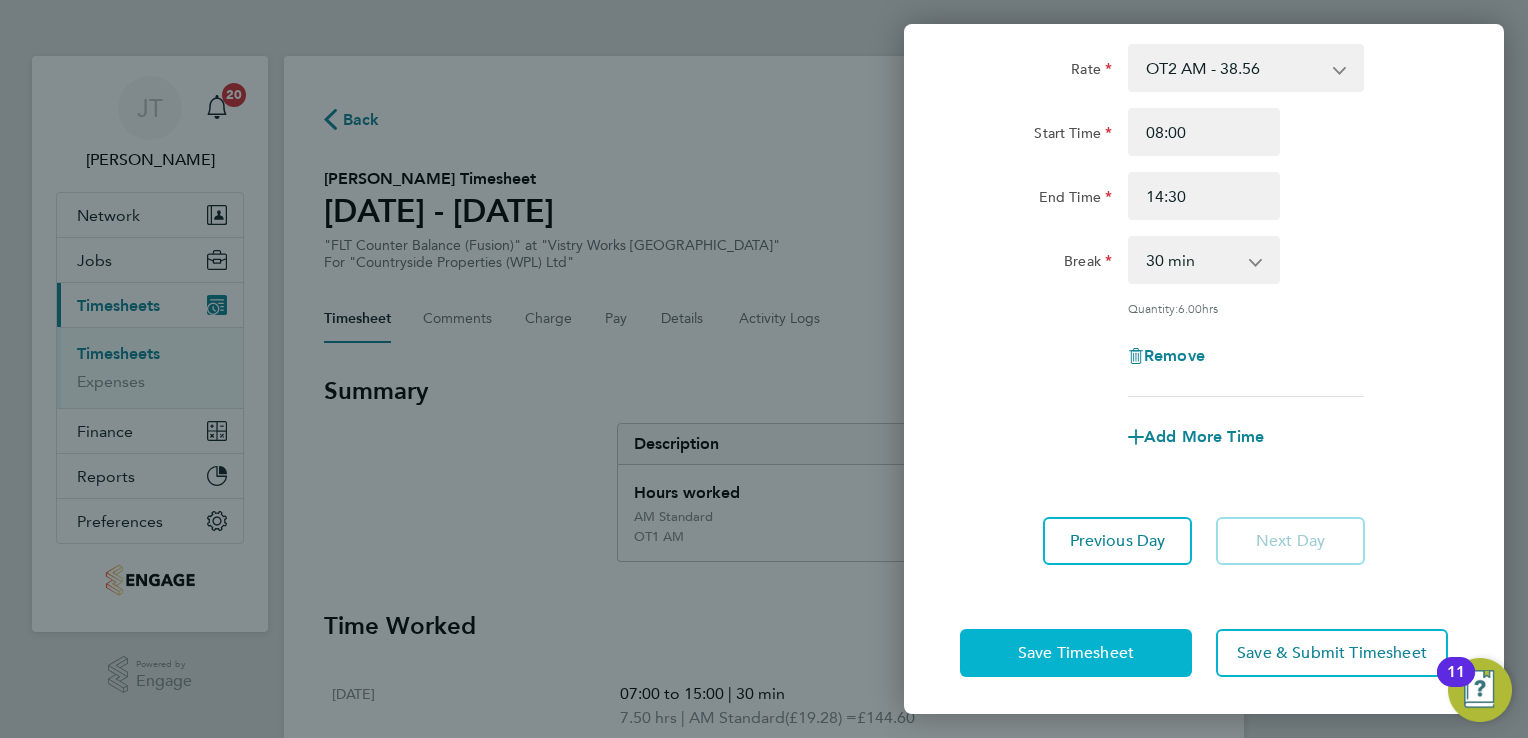 click on "Save Timesheet" 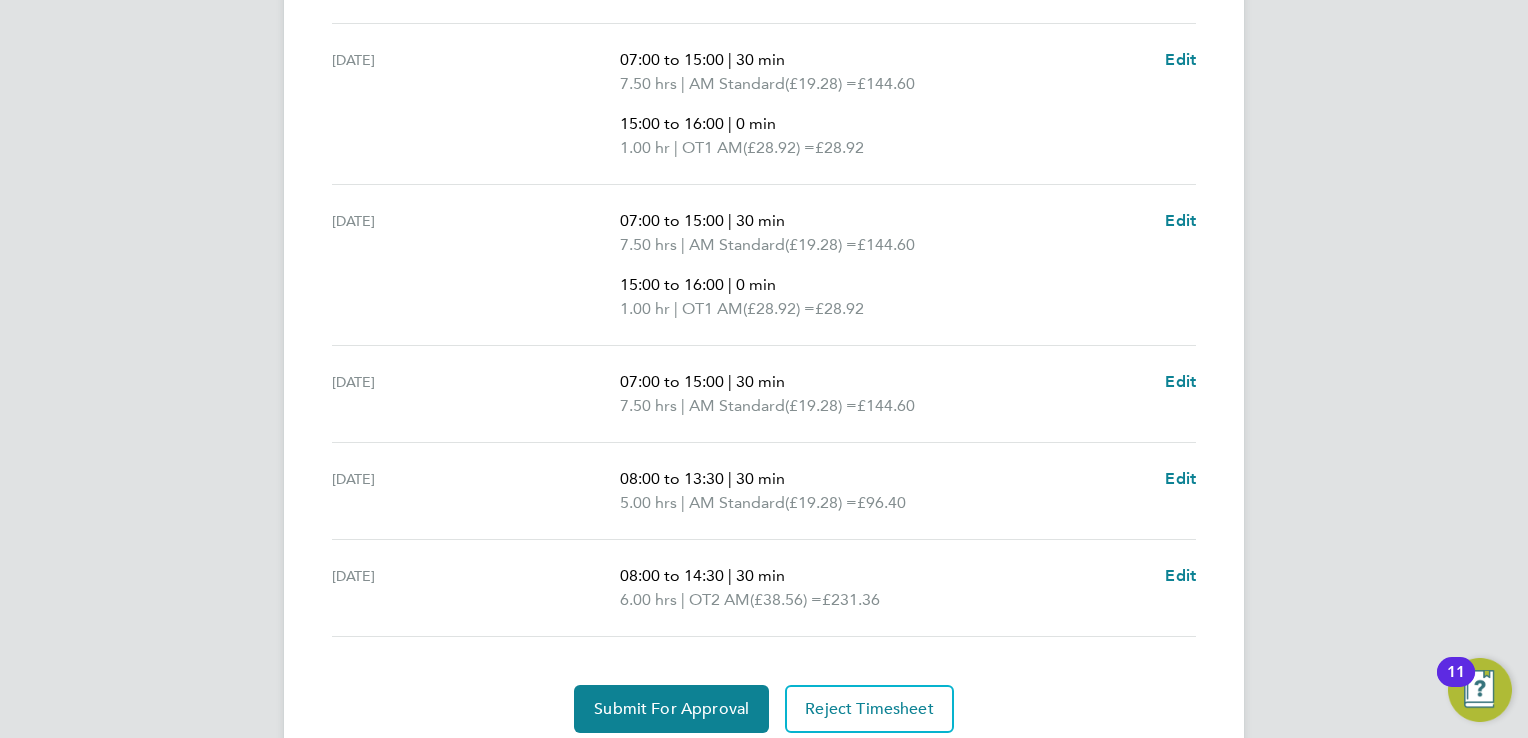 scroll, scrollTop: 920, scrollLeft: 0, axis: vertical 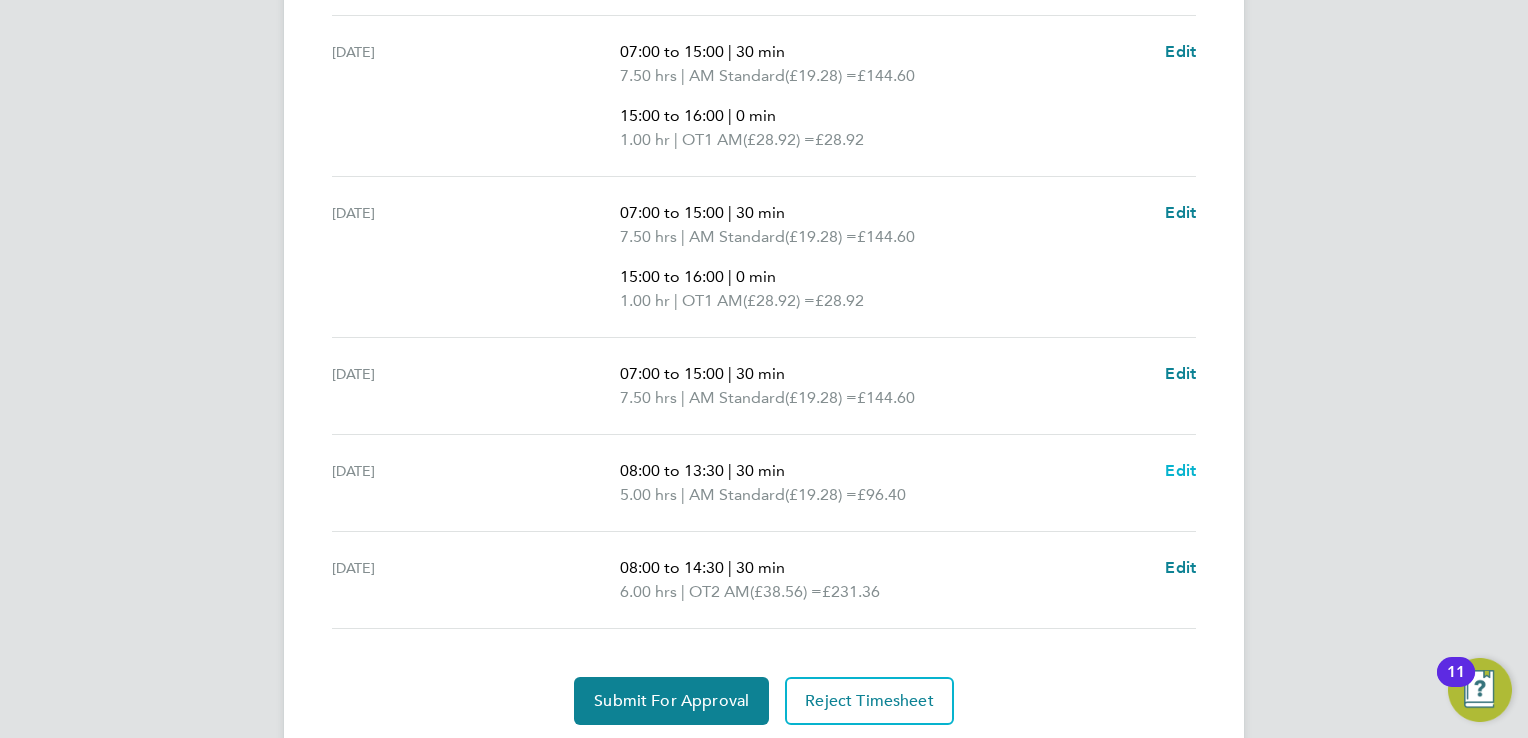click on "Edit" at bounding box center [1180, 470] 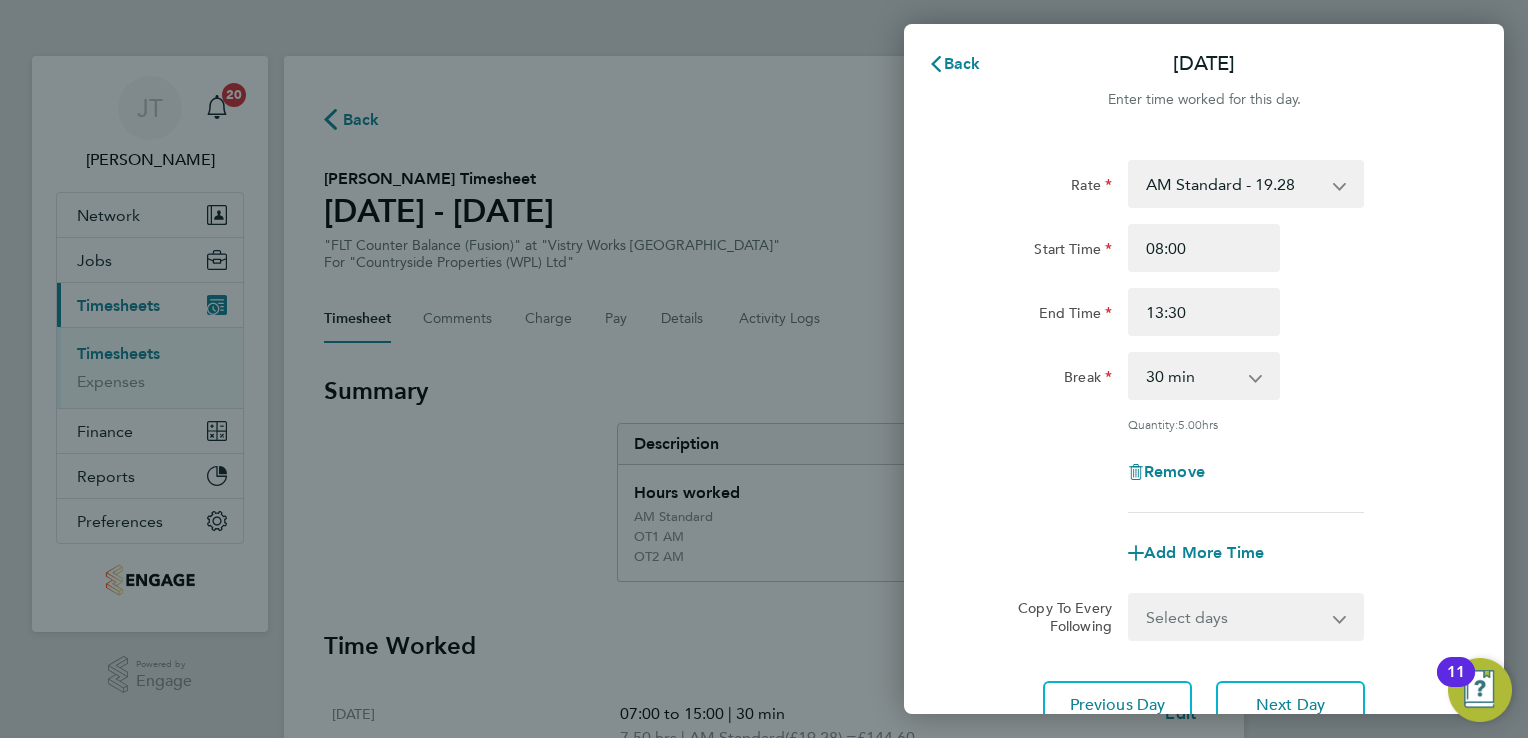 scroll, scrollTop: 0, scrollLeft: 0, axis: both 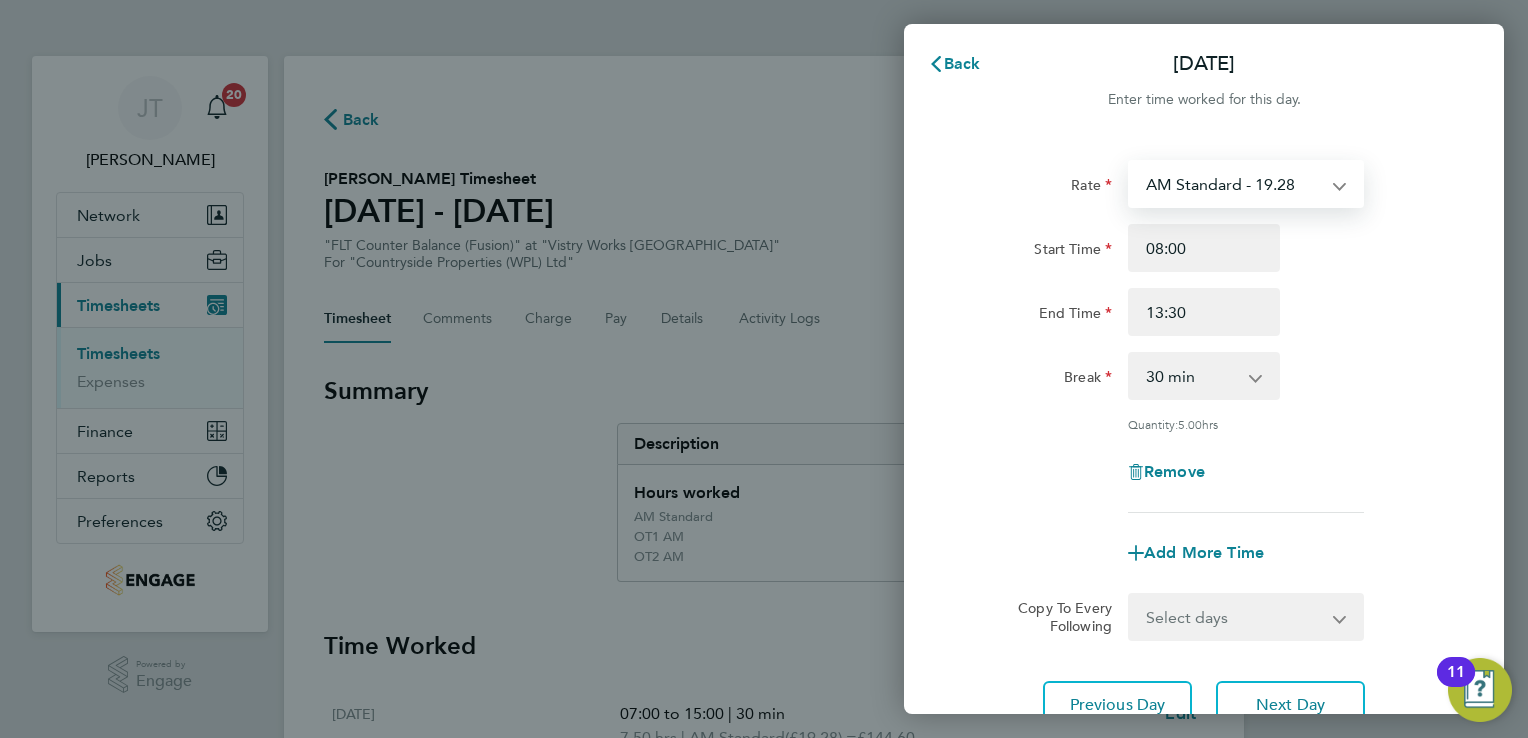 click on "AM Standard - 19.28   OT1 AM - 28.92   OT2 AM - 38.56" at bounding box center [1234, 184] 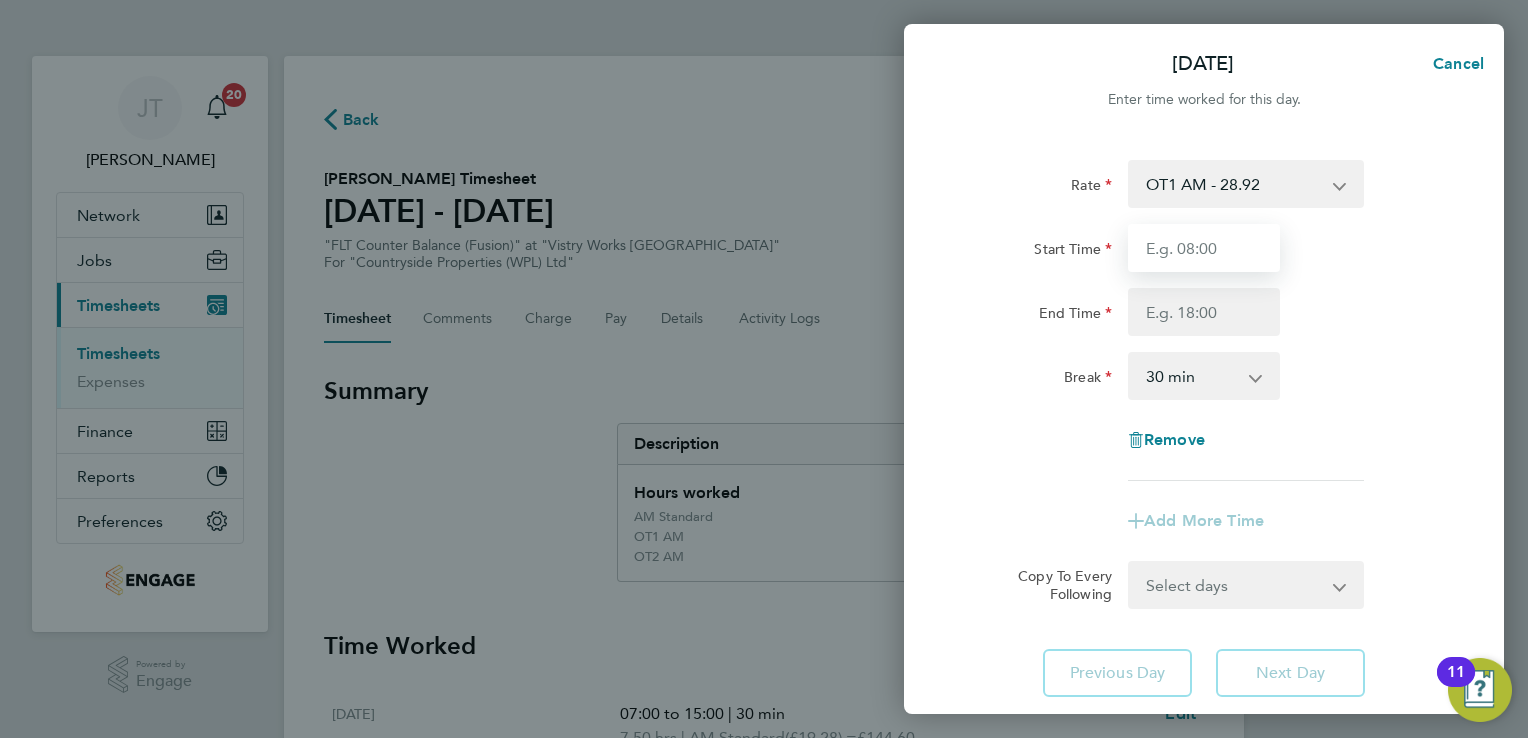 click on "Start Time" at bounding box center [1204, 248] 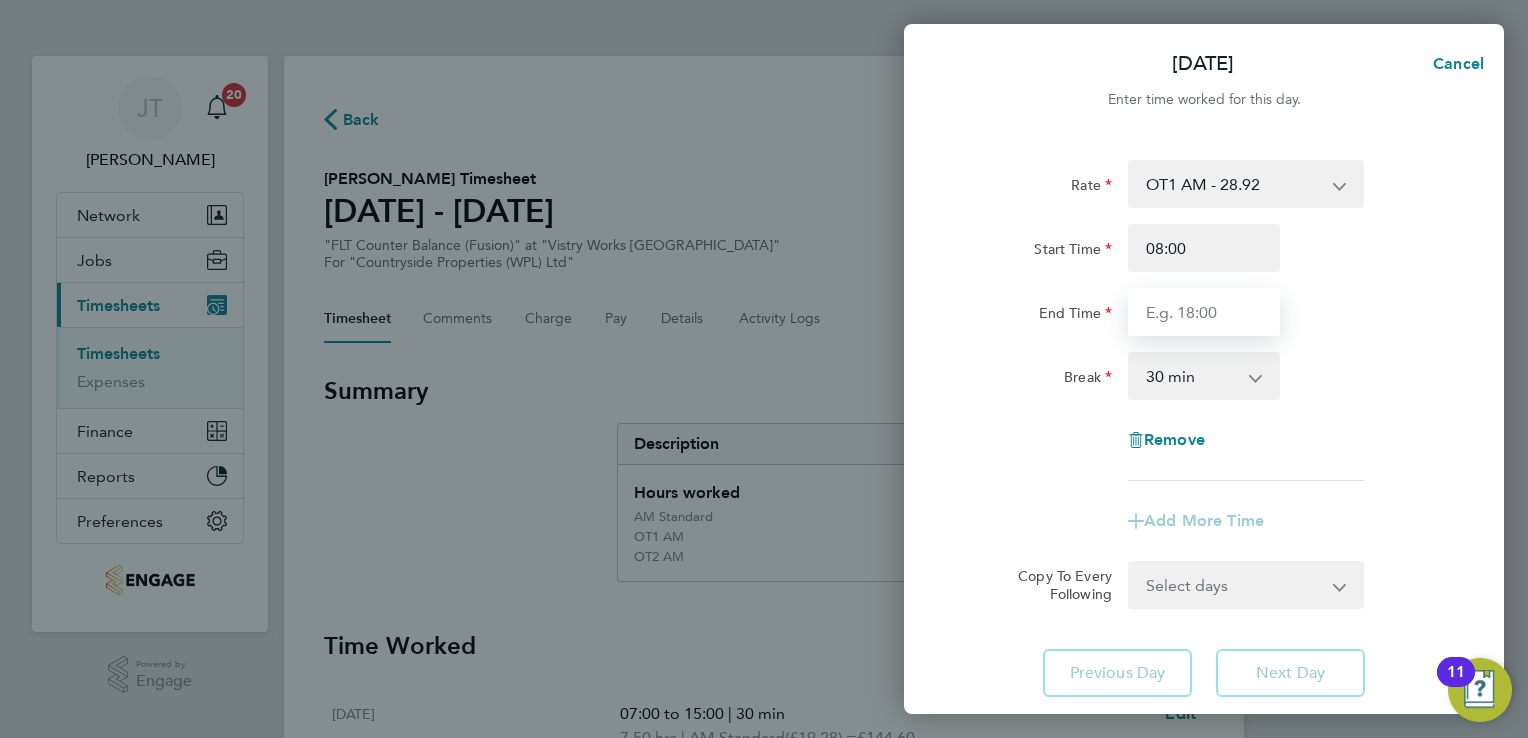 click on "End Time" at bounding box center (1204, 312) 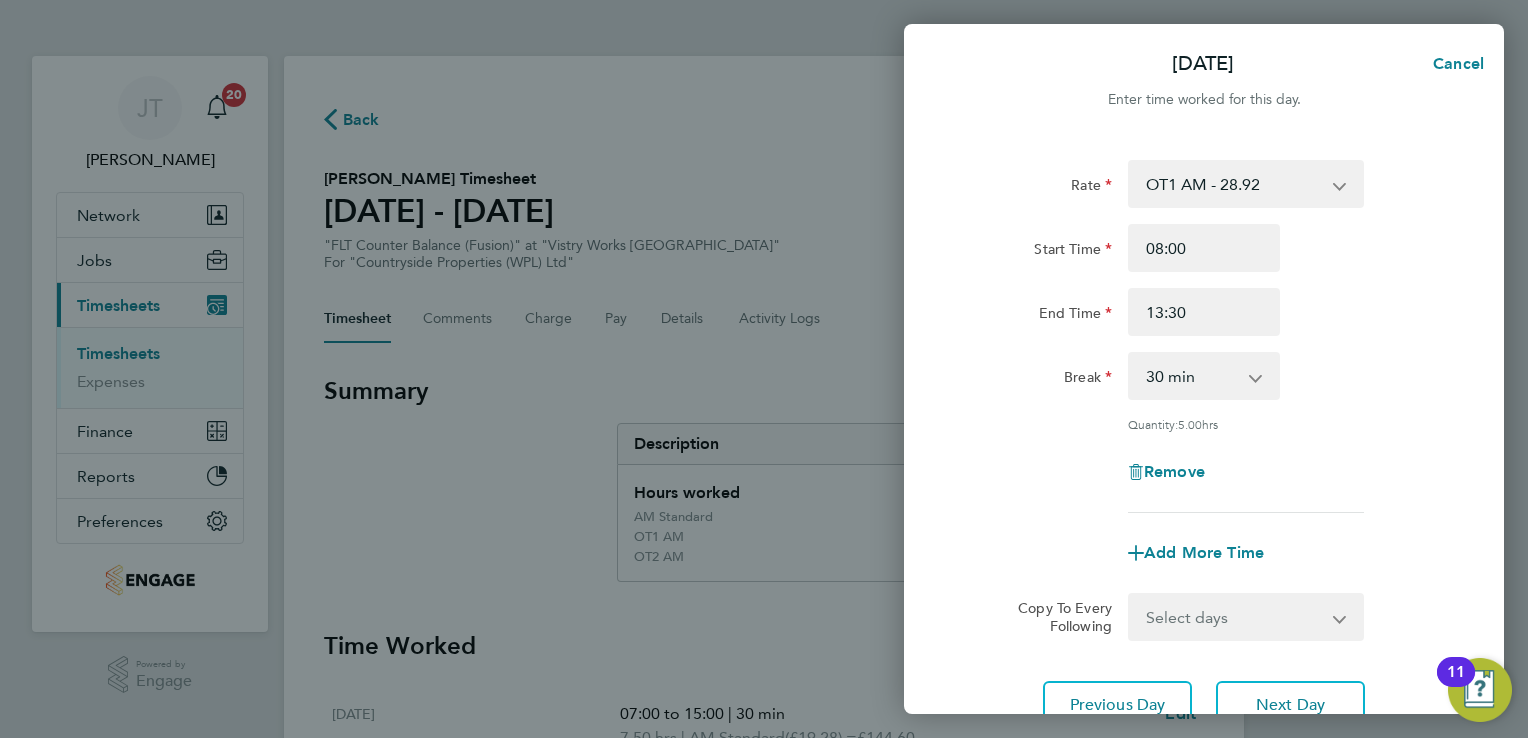 click on "Break  0 min   15 min   30 min   45 min   60 min   75 min   90 min" 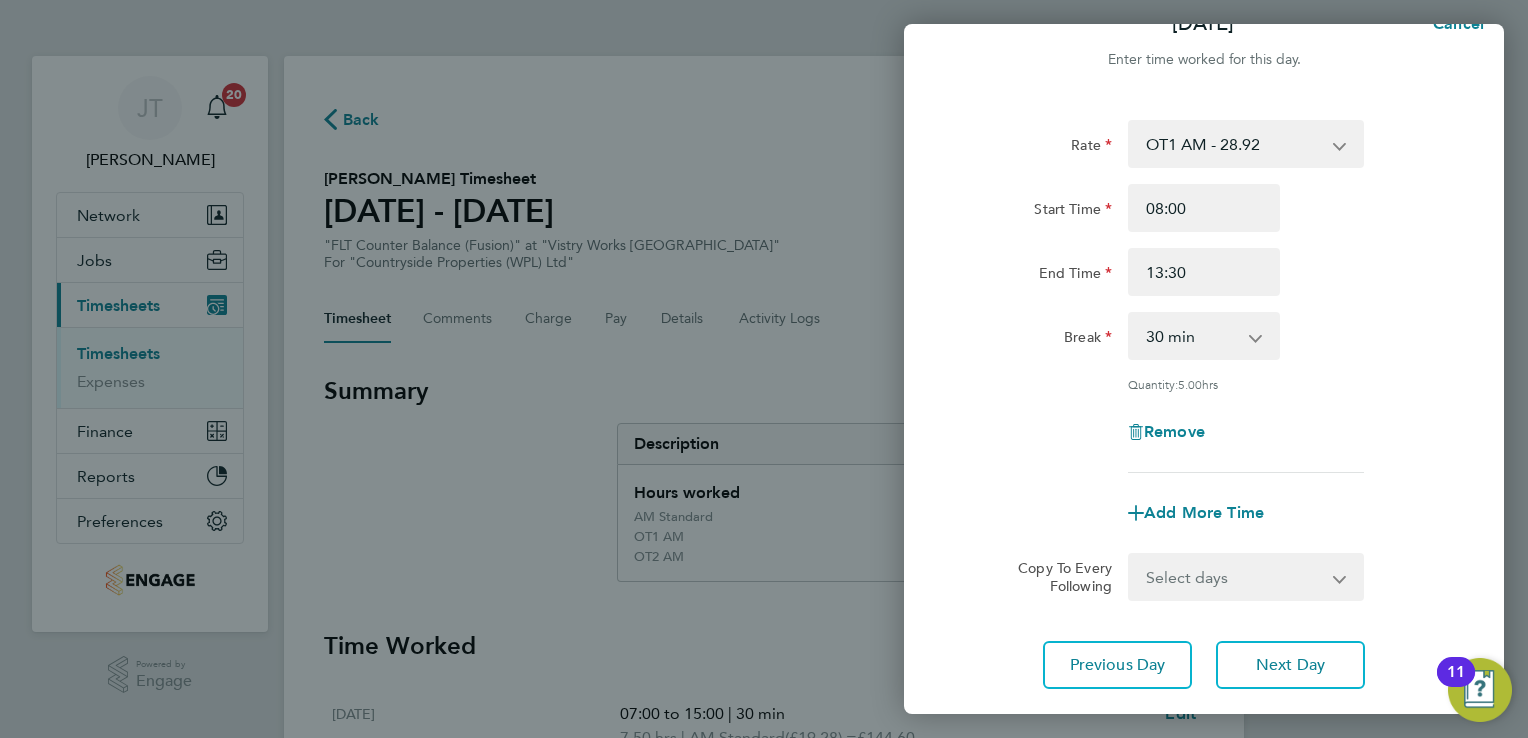 scroll, scrollTop: 164, scrollLeft: 0, axis: vertical 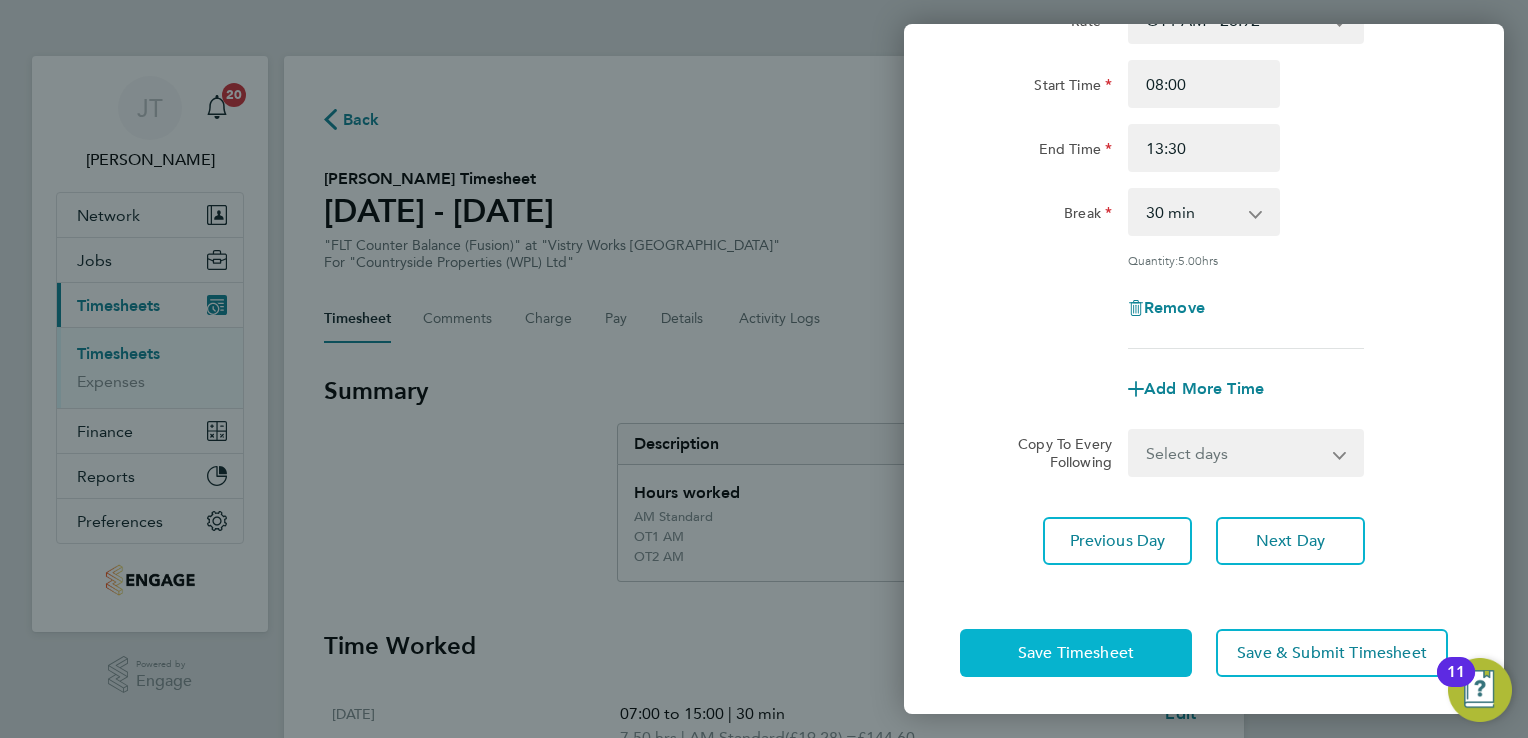 click on "Save Timesheet" 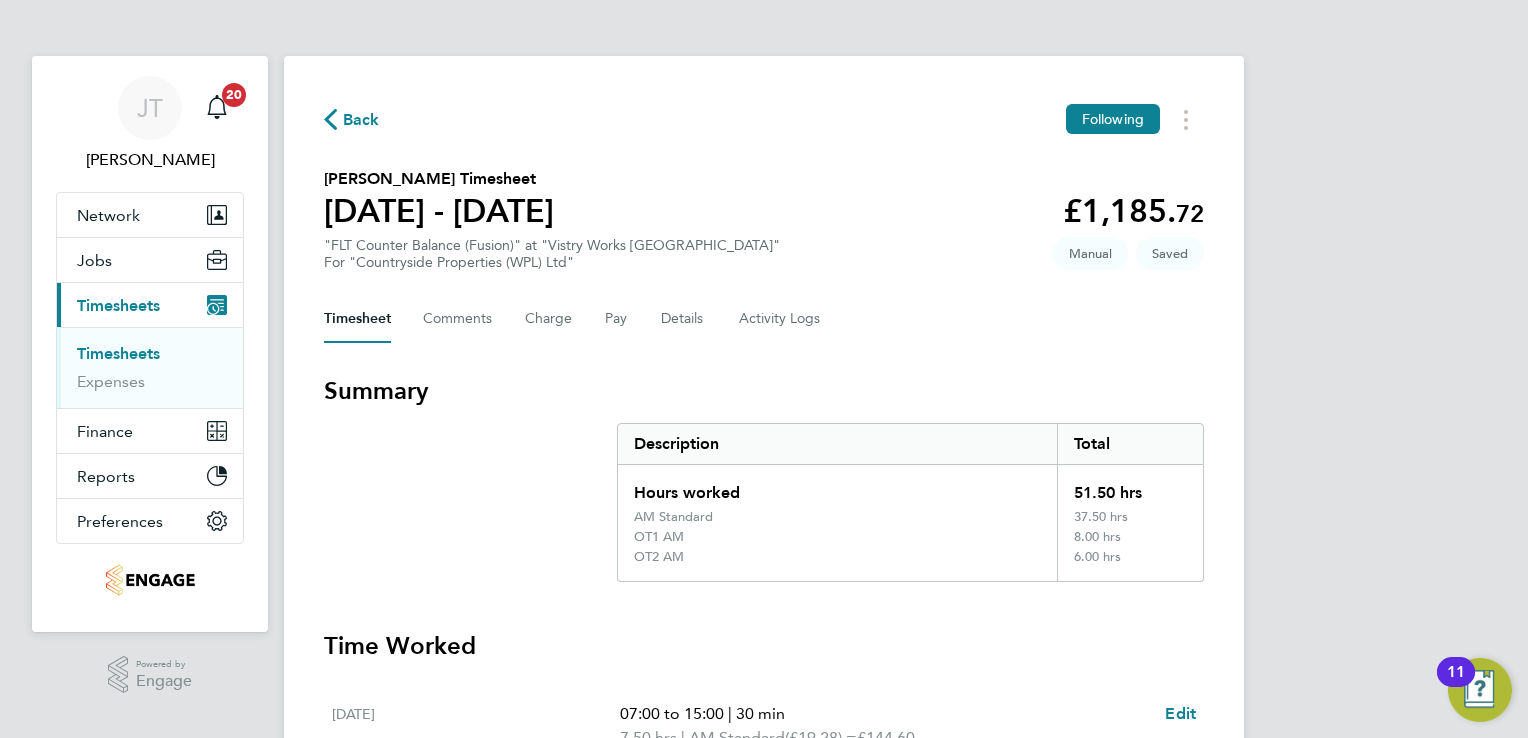 click on "Timesheets" at bounding box center [118, 353] 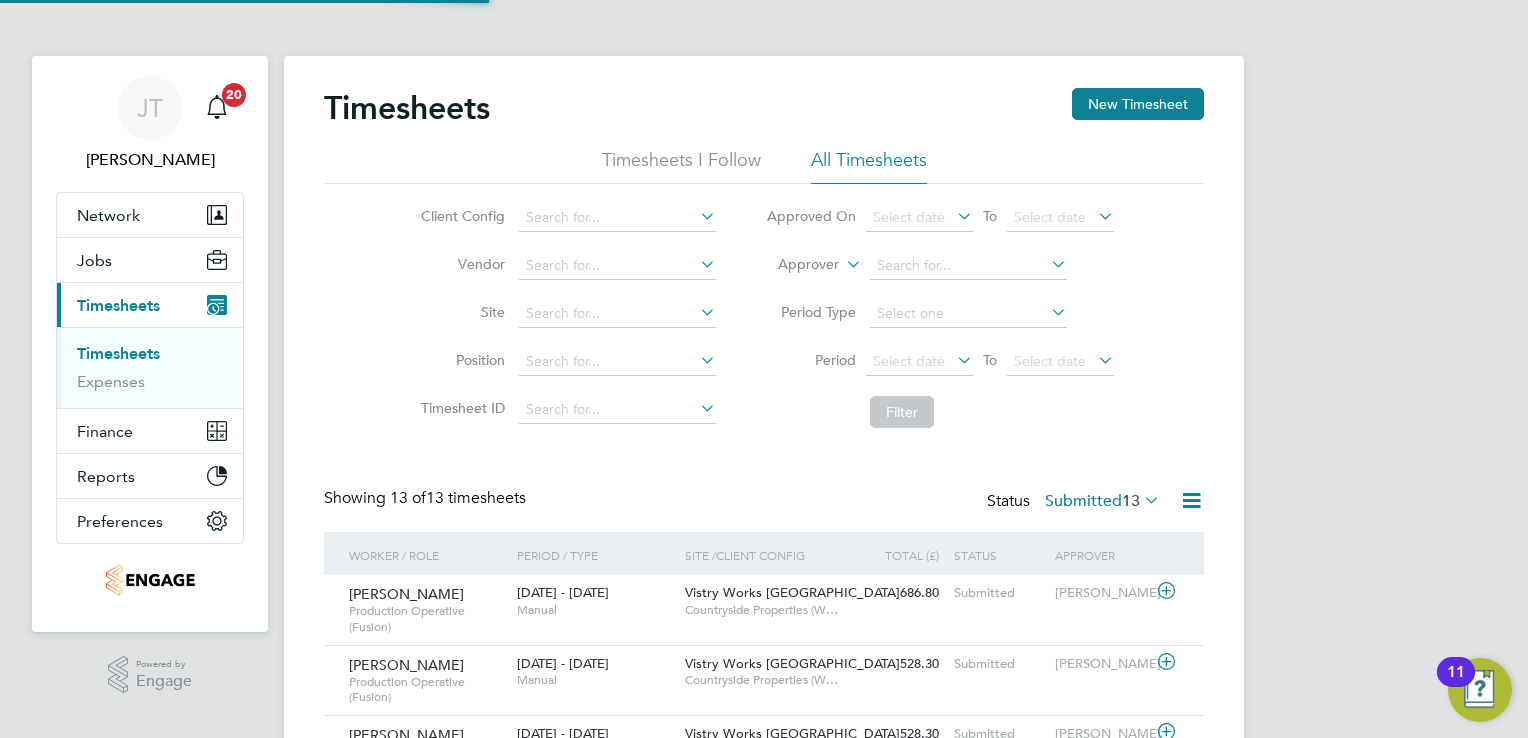scroll, scrollTop: 9, scrollLeft: 10, axis: both 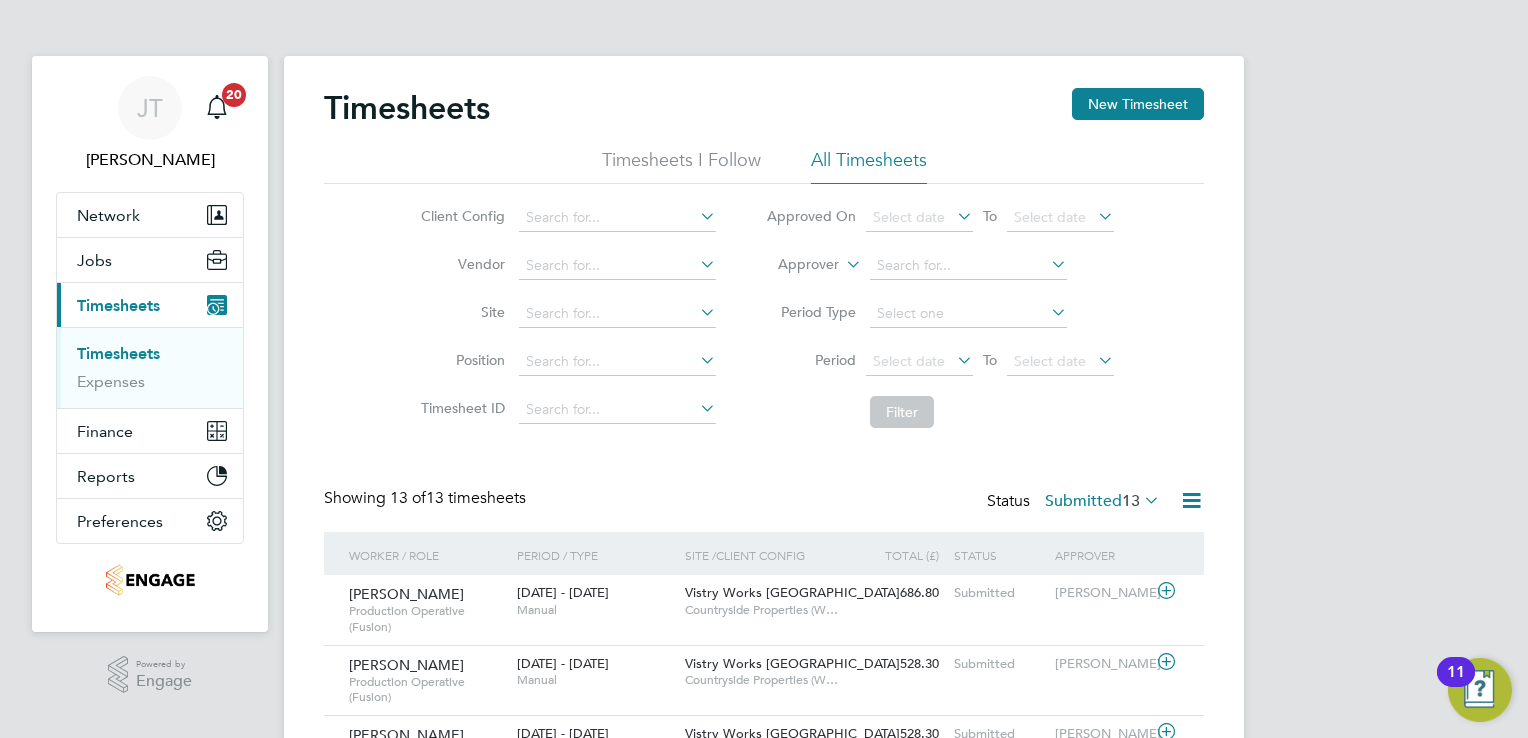 click on "Timesheets New Timesheet" 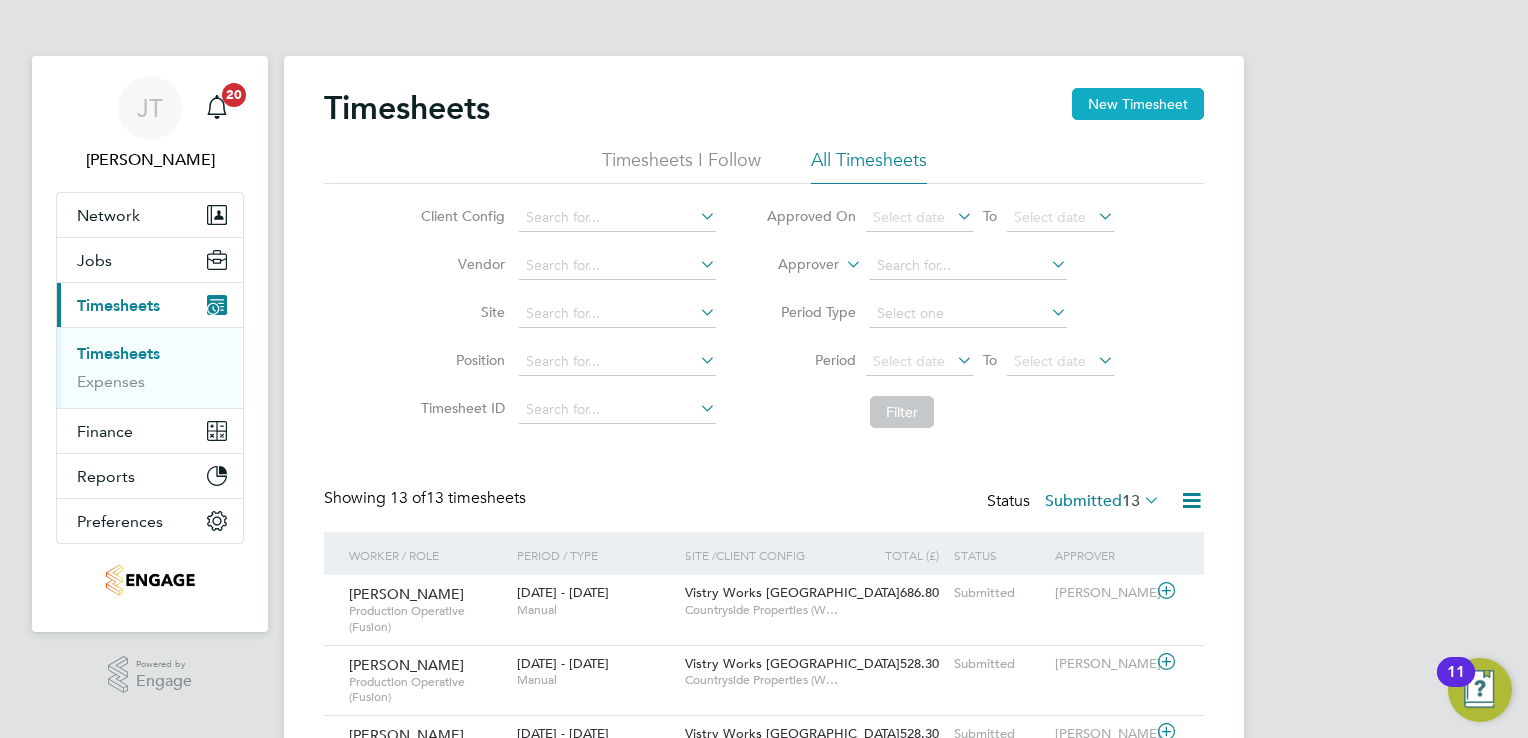 click on "New Timesheet" 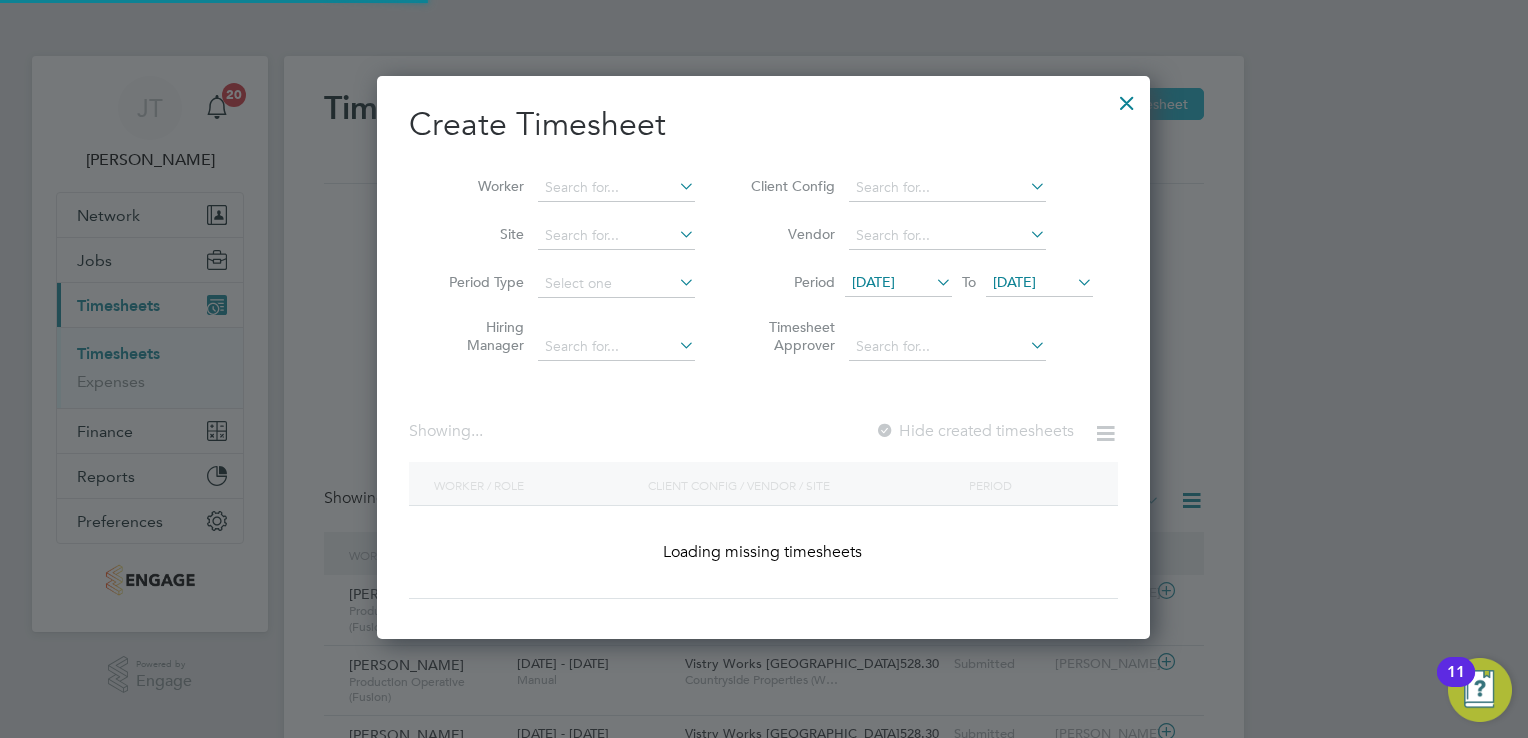 scroll, scrollTop: 10, scrollLeft: 10, axis: both 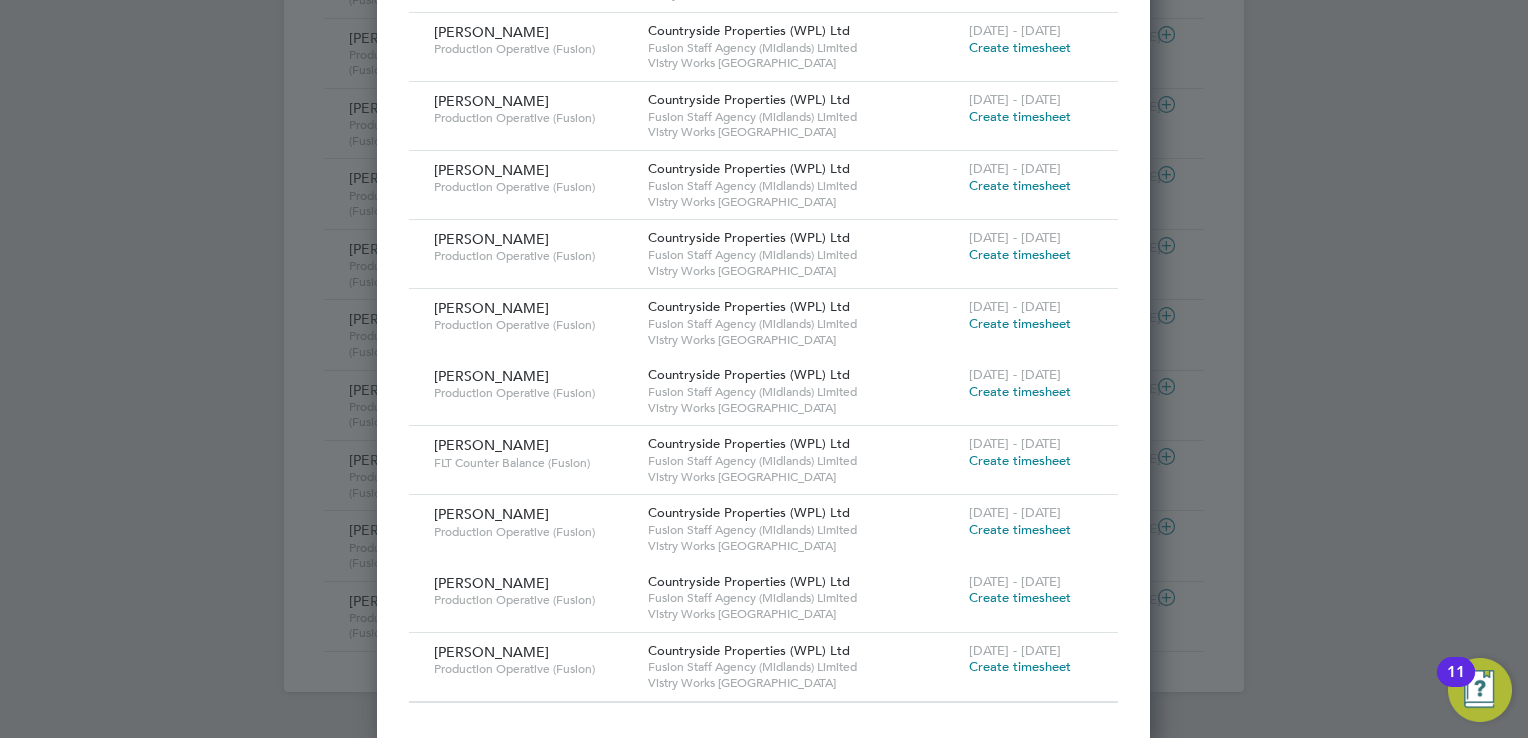 click on "Create timesheet" at bounding box center [1020, 323] 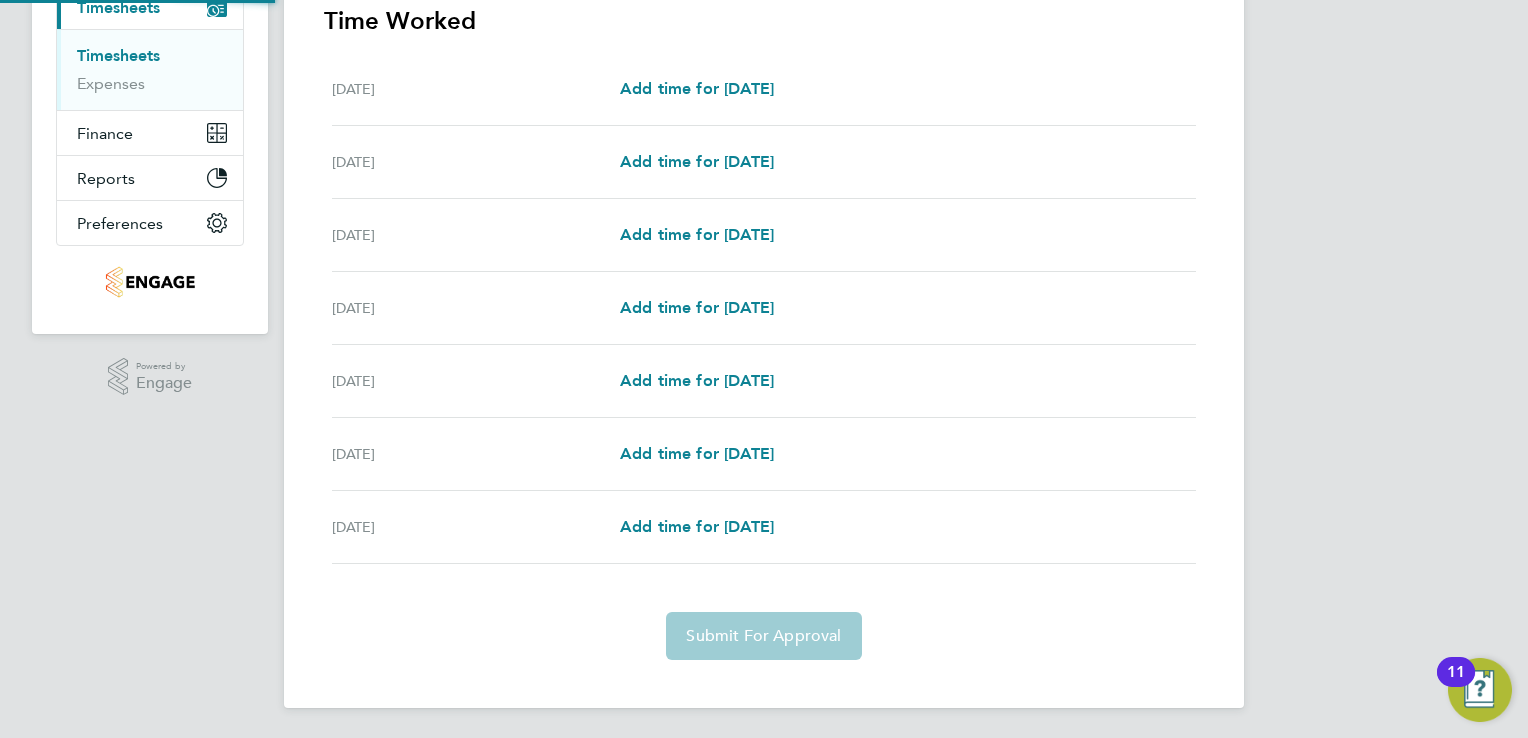 scroll, scrollTop: 0, scrollLeft: 0, axis: both 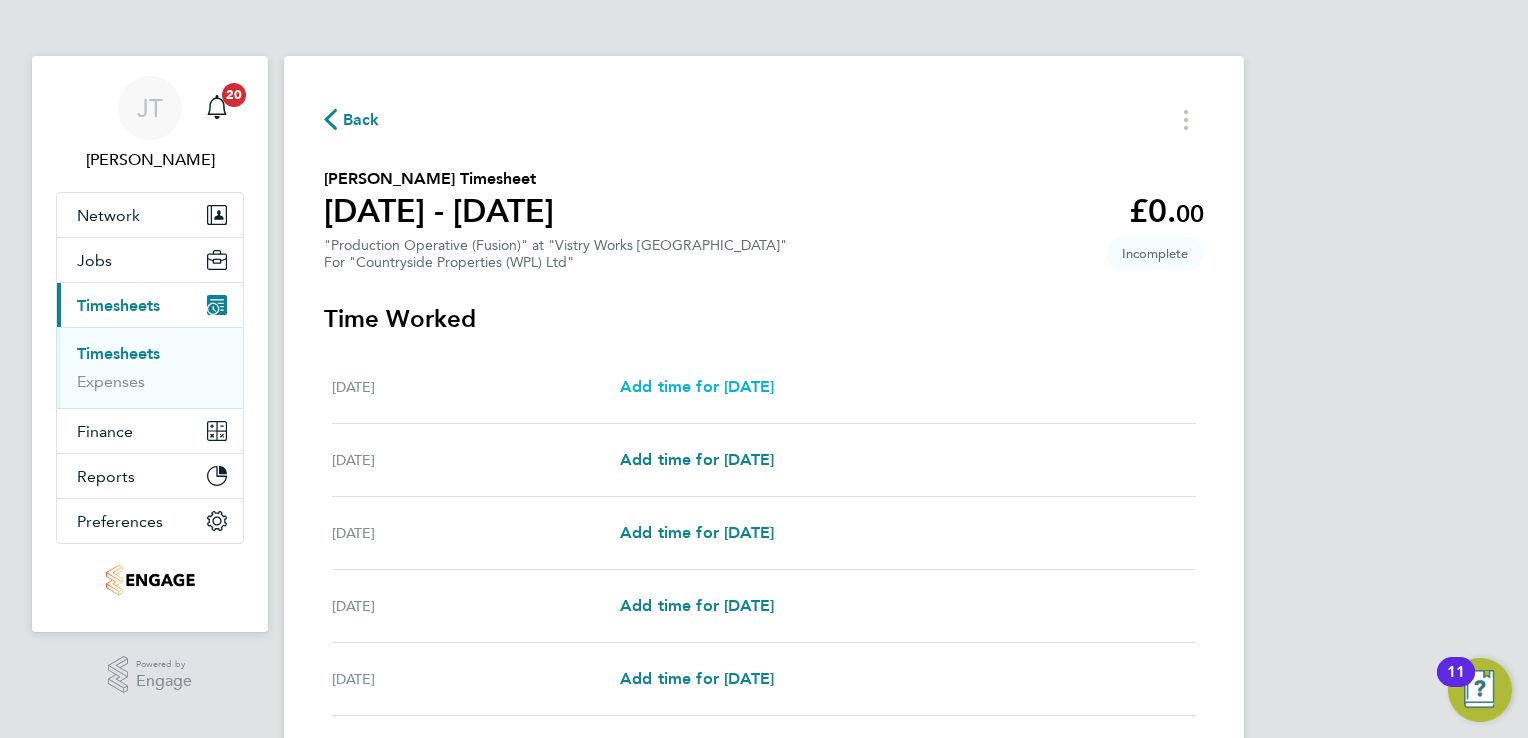 click on "Add time for [DATE]" at bounding box center [697, 386] 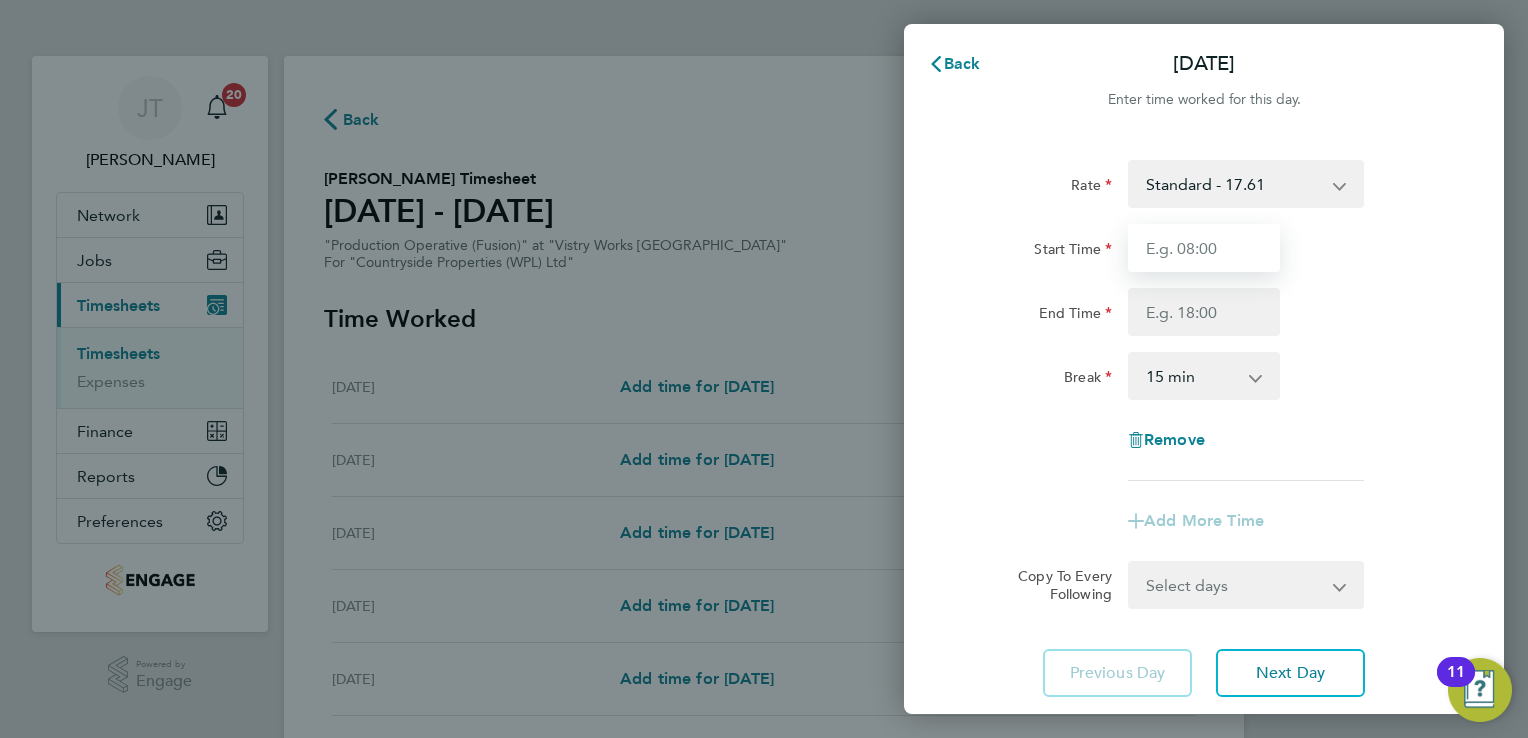 click on "Start Time" at bounding box center (1204, 248) 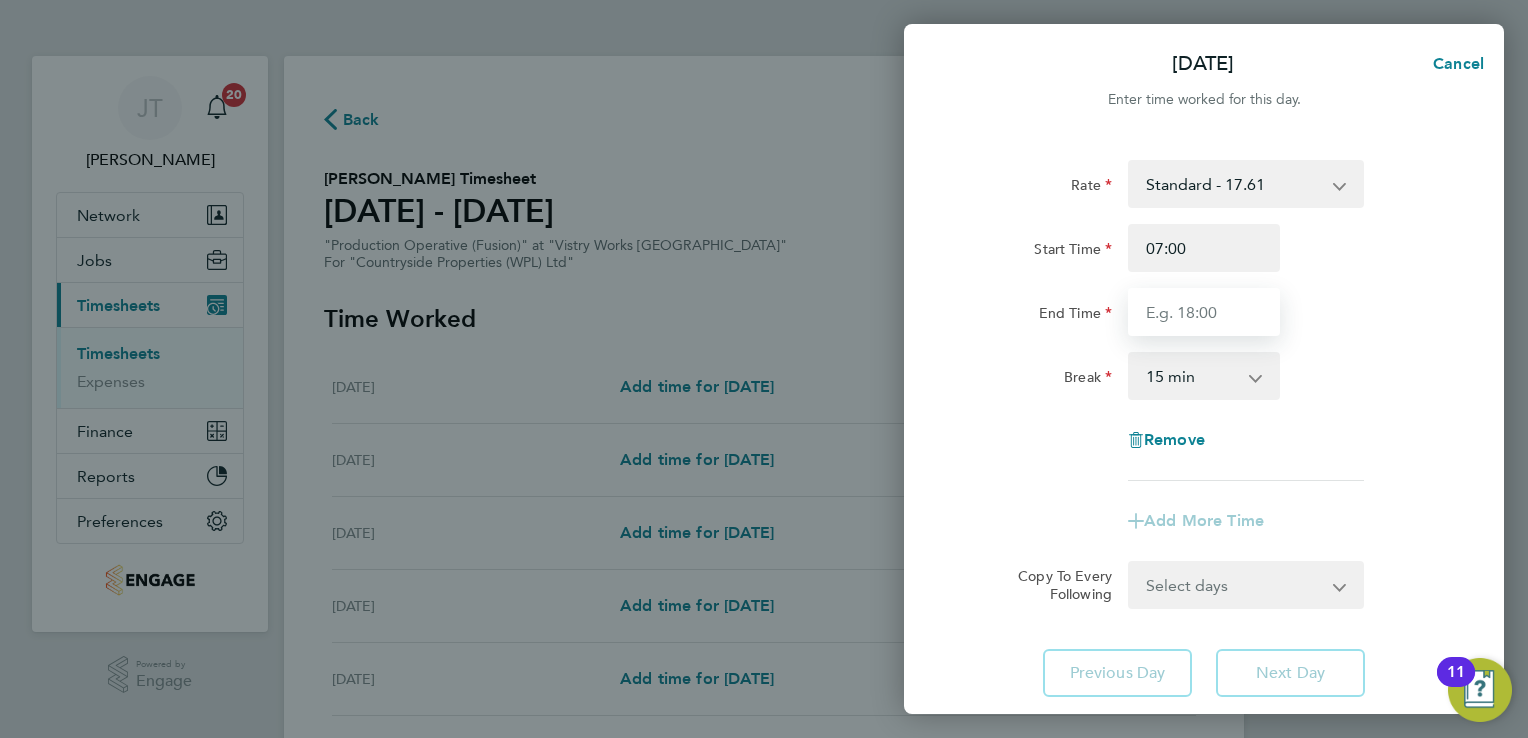 click on "End Time" at bounding box center [1204, 312] 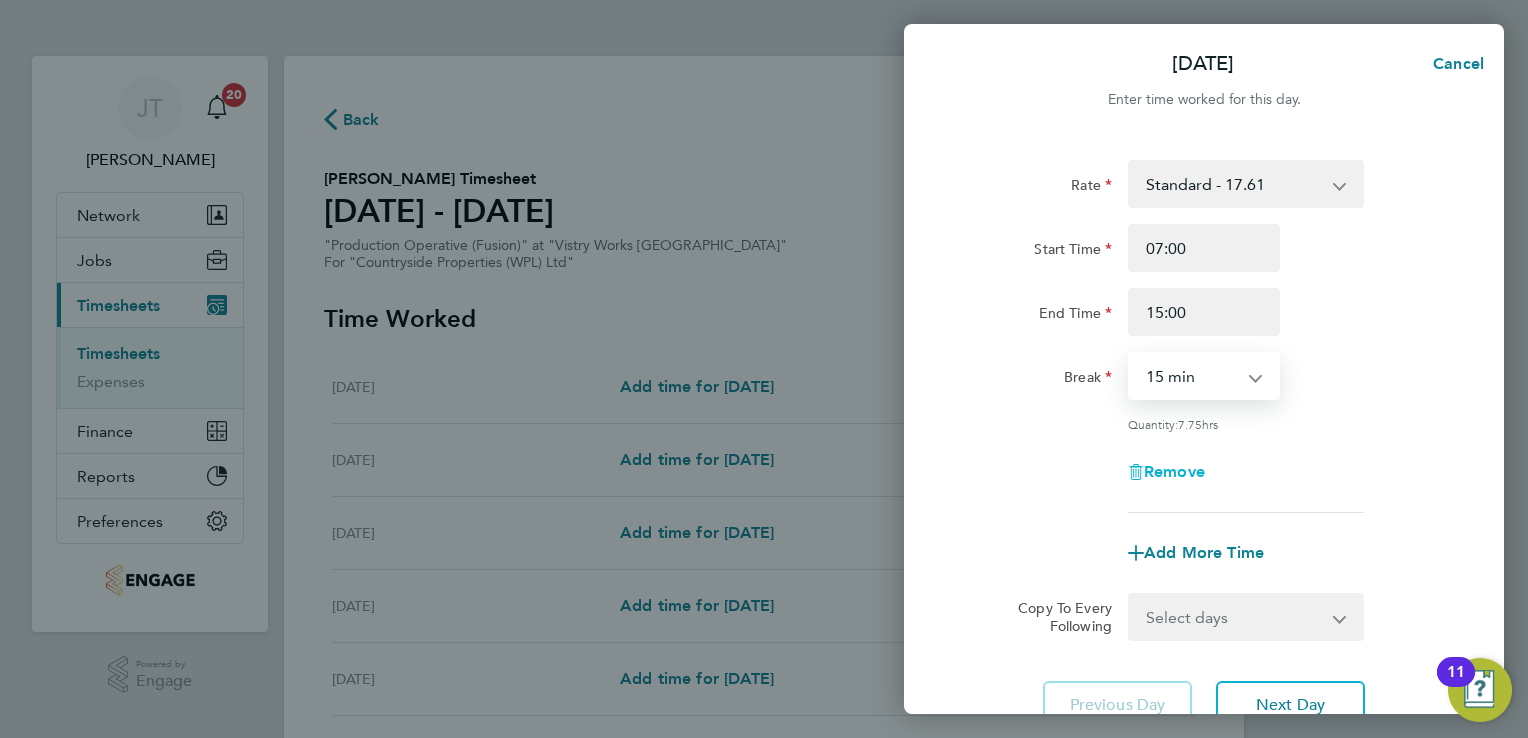 drag, startPoint x: 1195, startPoint y: 380, endPoint x: 1201, endPoint y: 463, distance: 83.21658 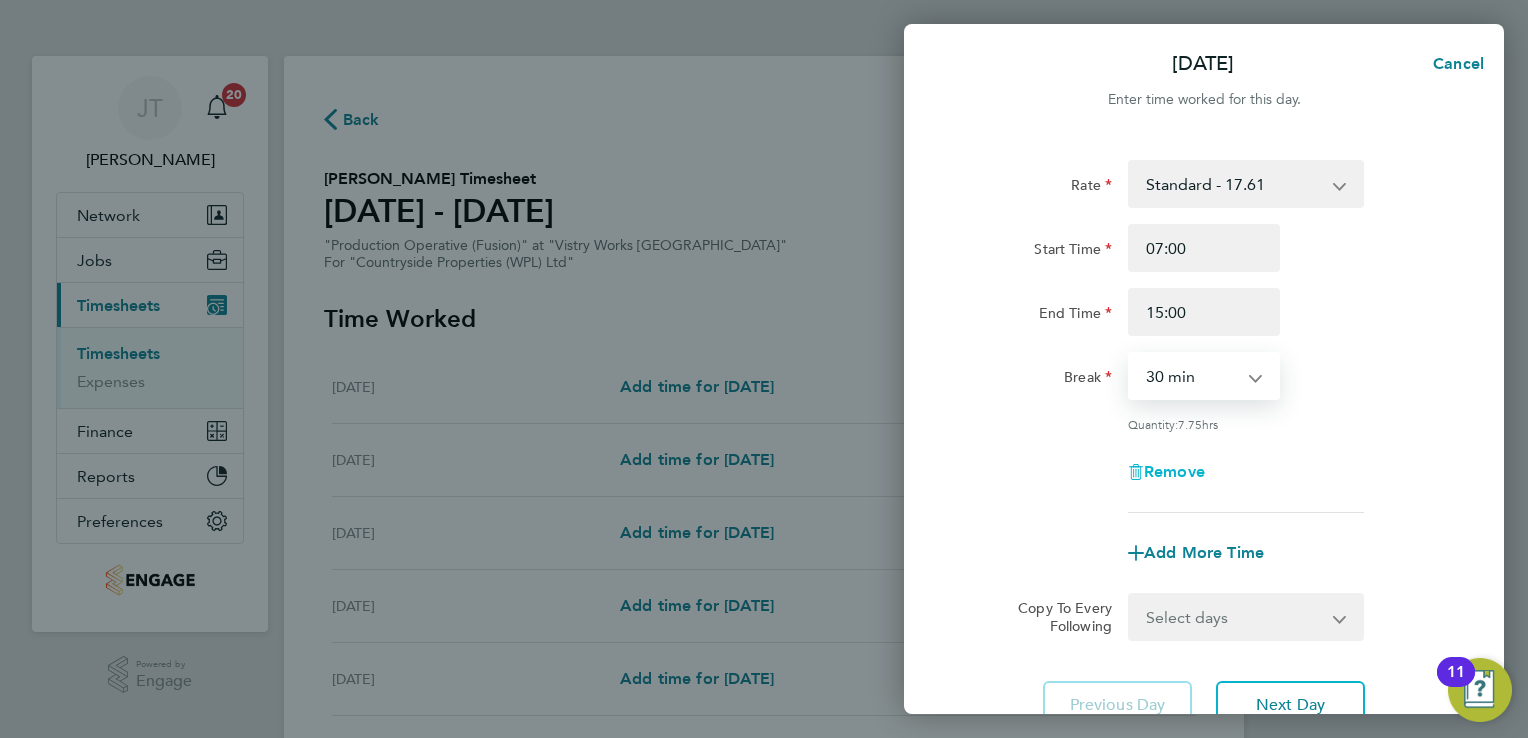 click on "0 min   15 min   30 min   45 min   60 min   75 min   90 min" at bounding box center [1192, 376] 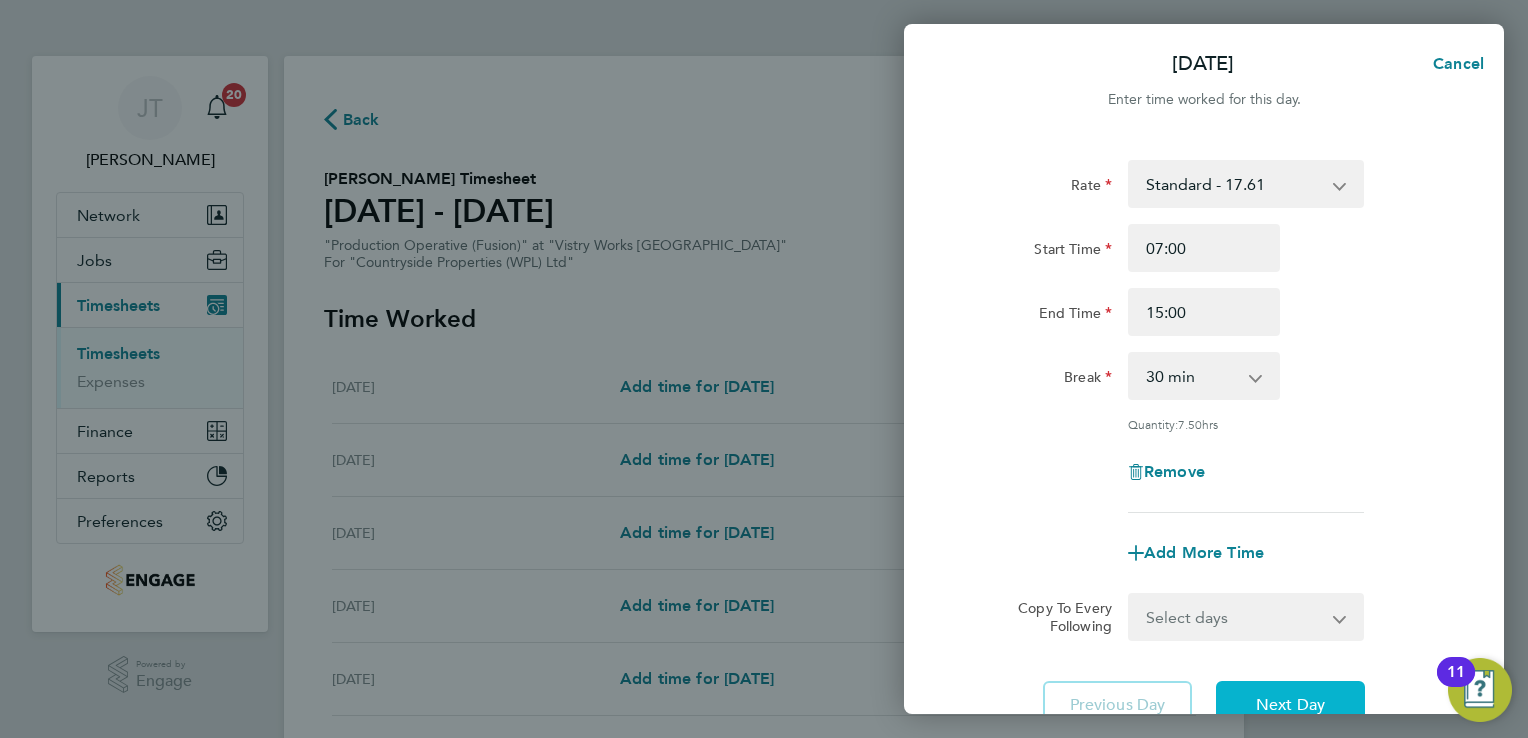 click on "Next Day" 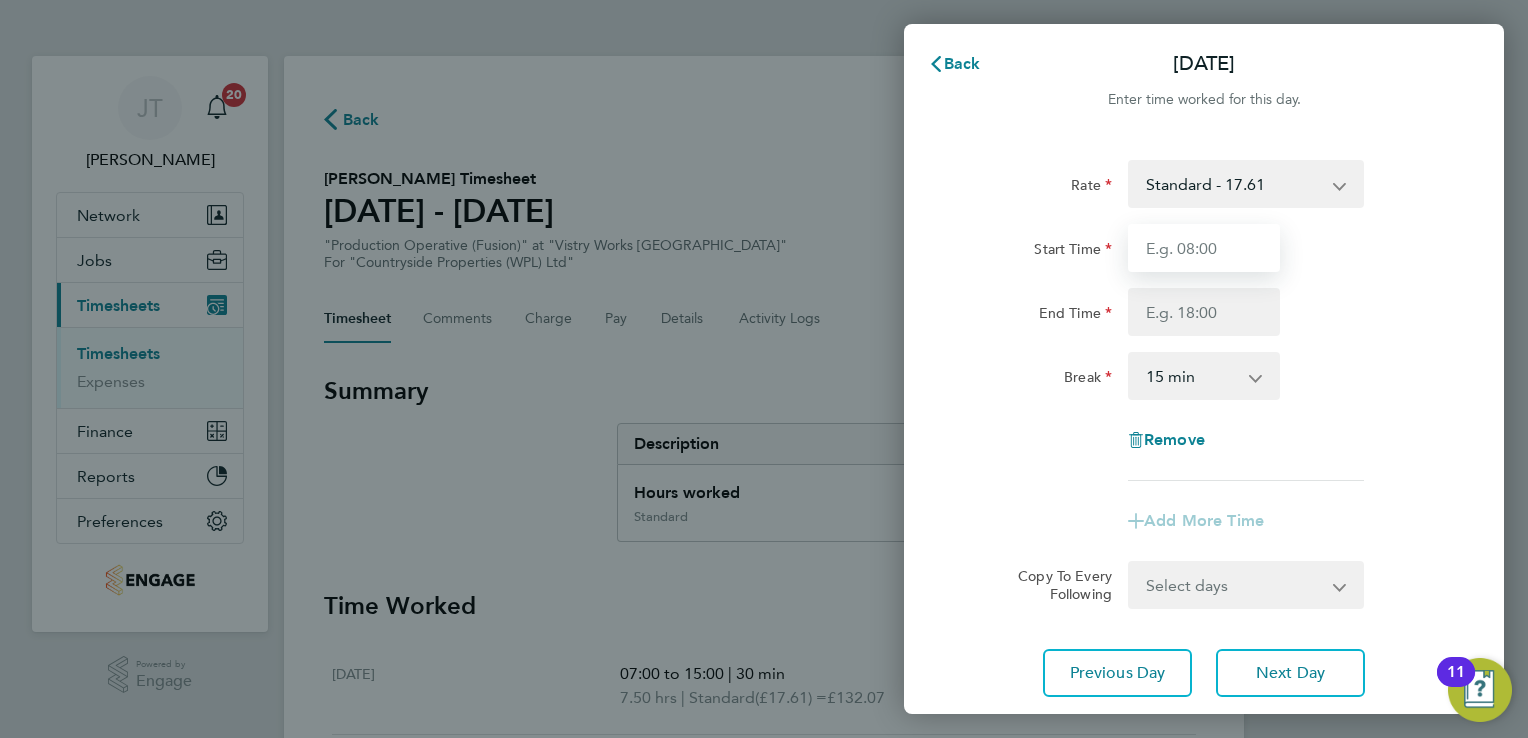 click on "Start Time" at bounding box center [1204, 248] 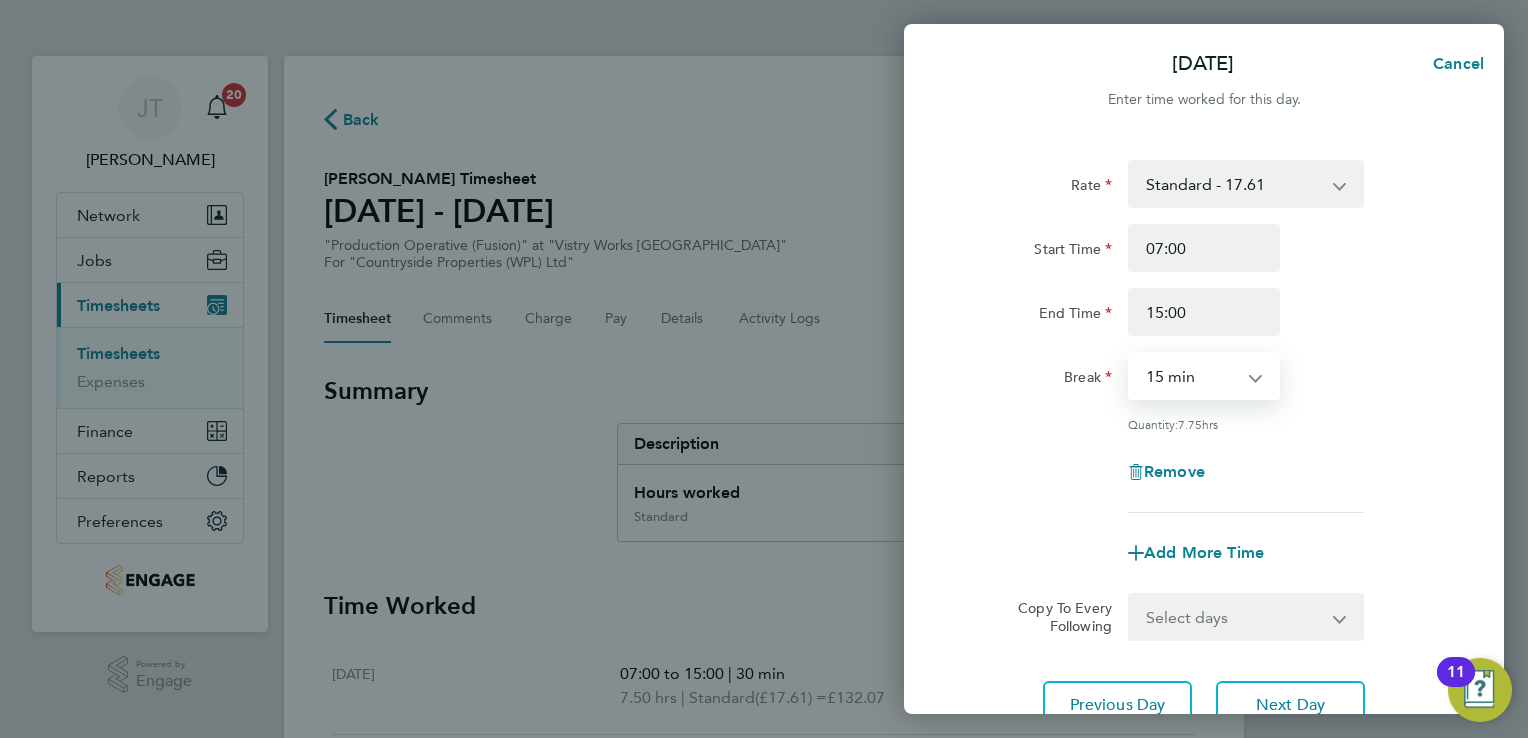 click on "0 min   15 min   30 min   45 min   60 min   75 min   90 min" at bounding box center [1192, 376] 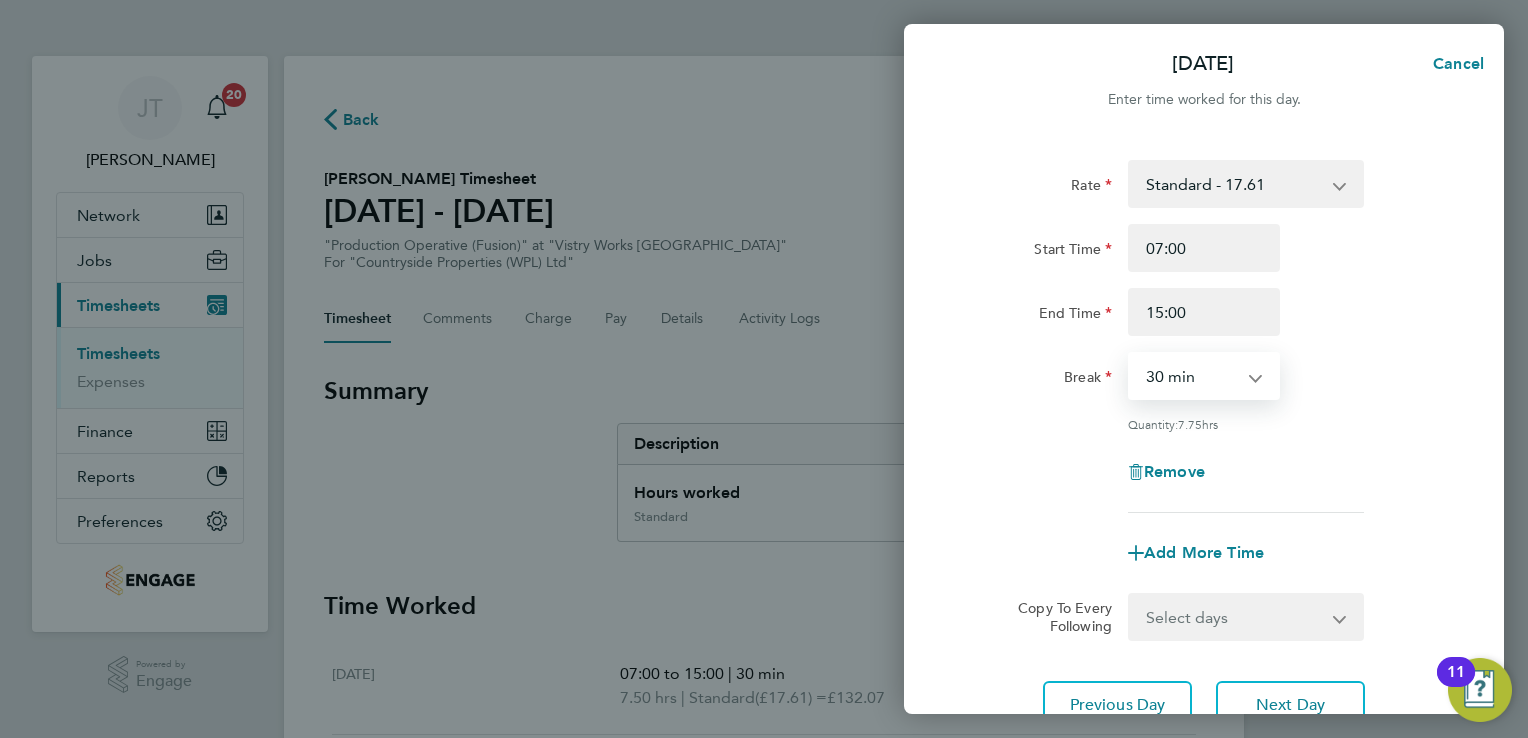 click on "0 min   15 min   30 min   45 min   60 min   75 min   90 min" at bounding box center [1192, 376] 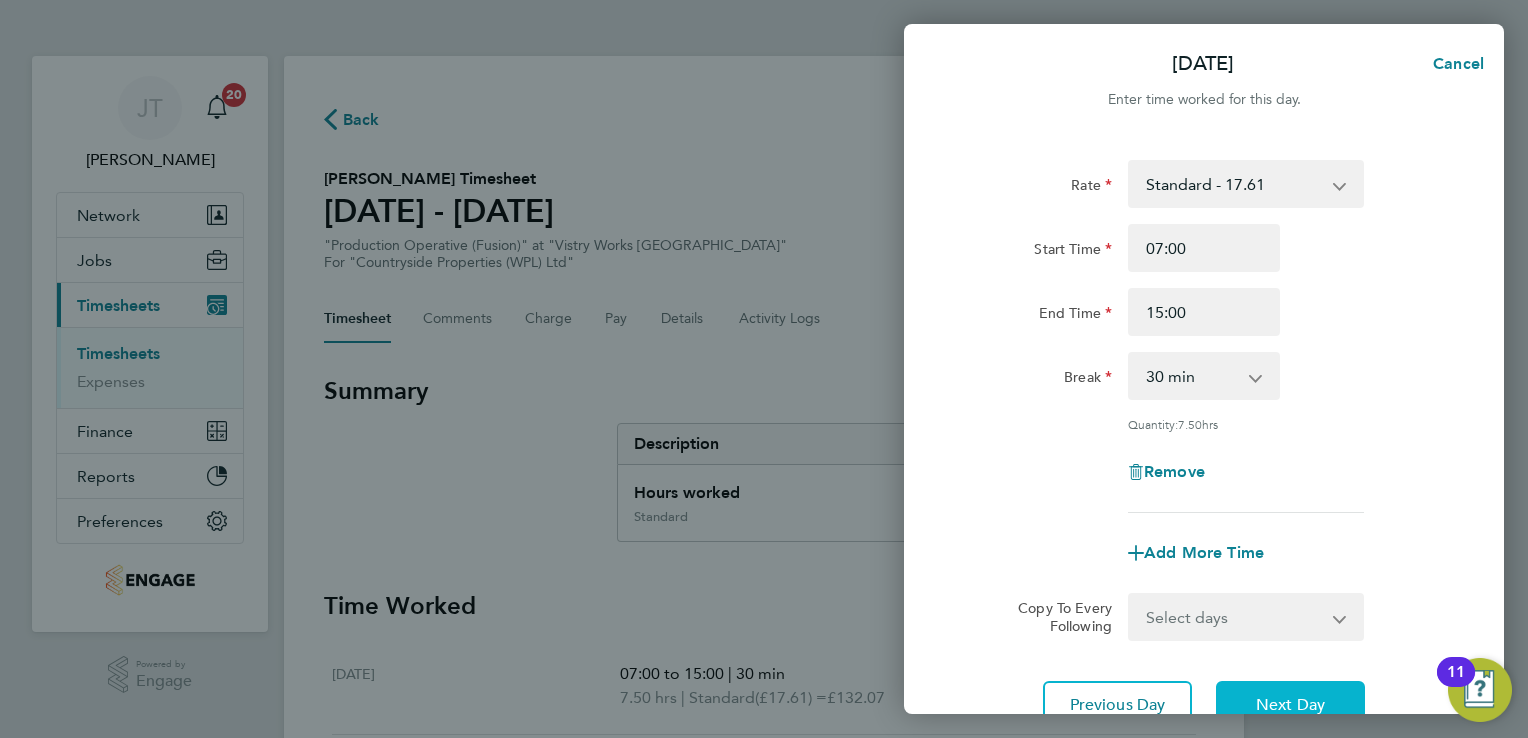 click on "Next Day" 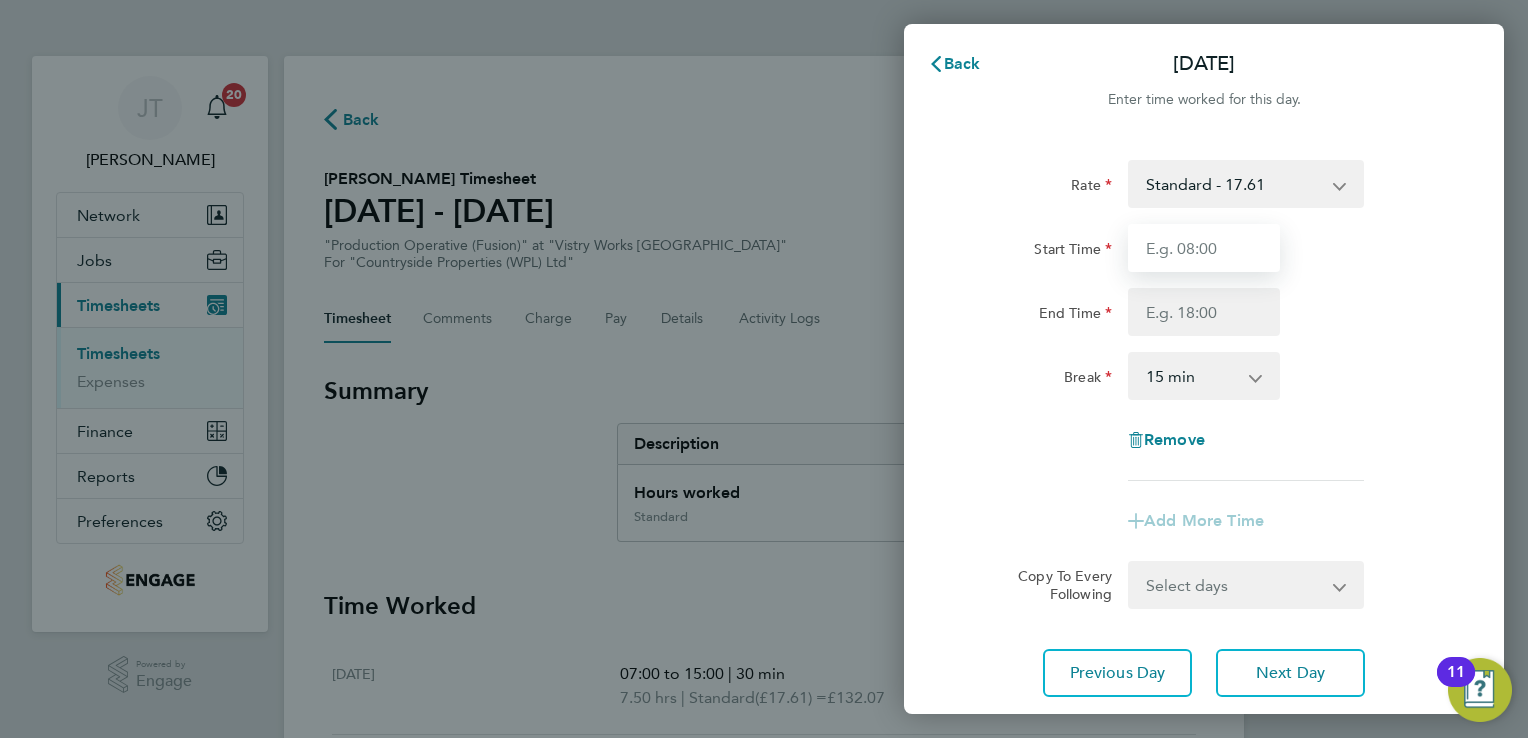 click on "Start Time" at bounding box center (1204, 248) 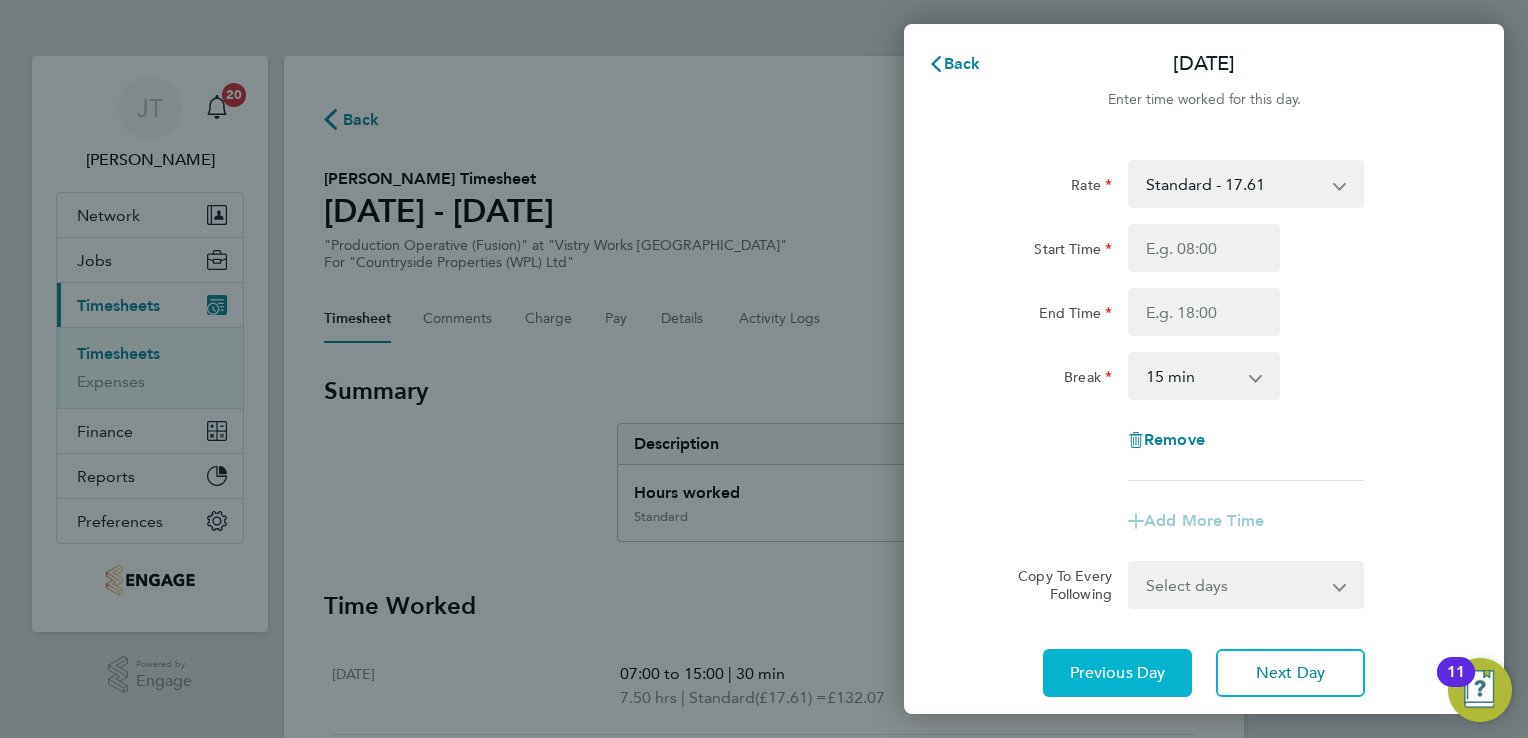 click on "Previous Day" 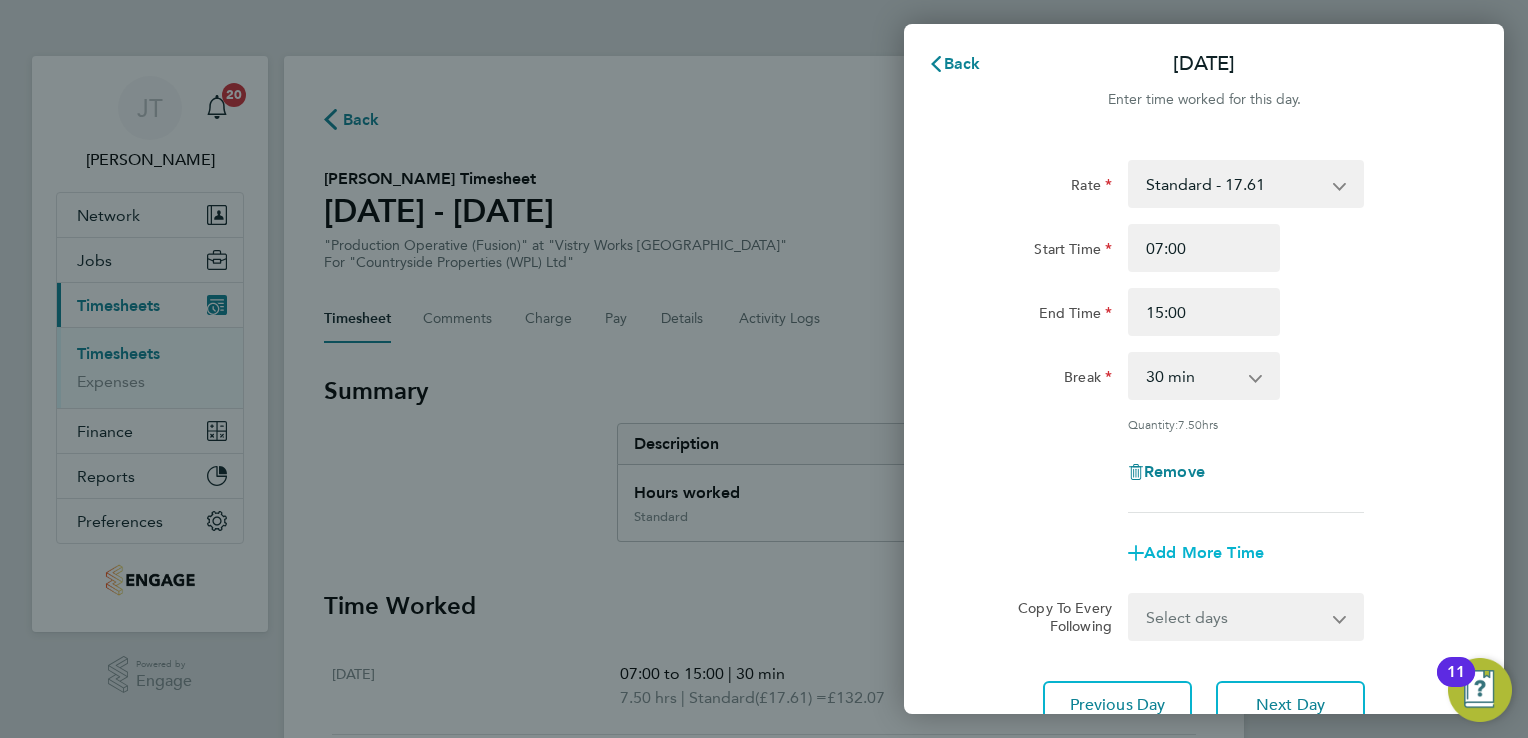 click on "Add More Time" 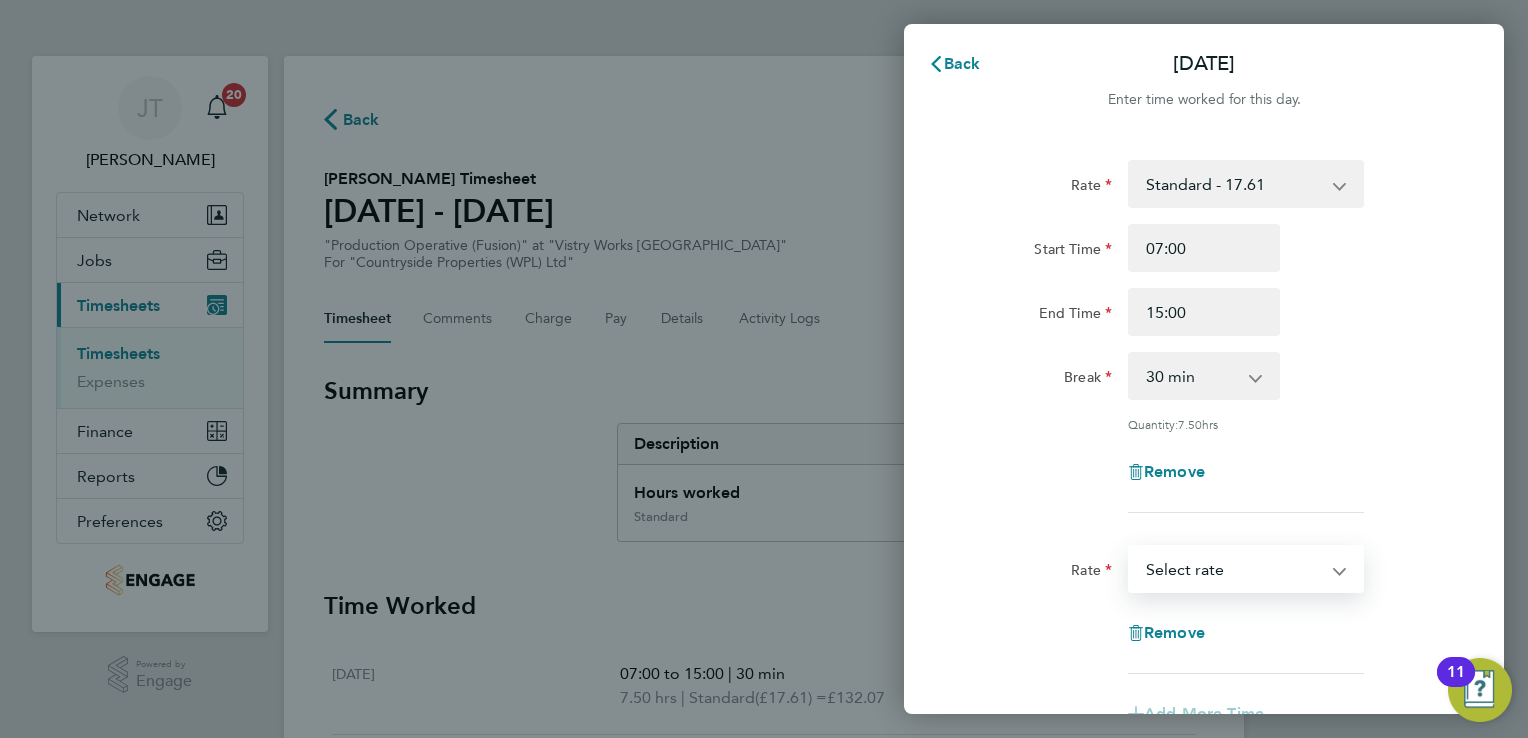 click on "OT 1 - 26.42   Standard - 17.61   OT2 - 35.22   Select rate" at bounding box center (1234, 569) 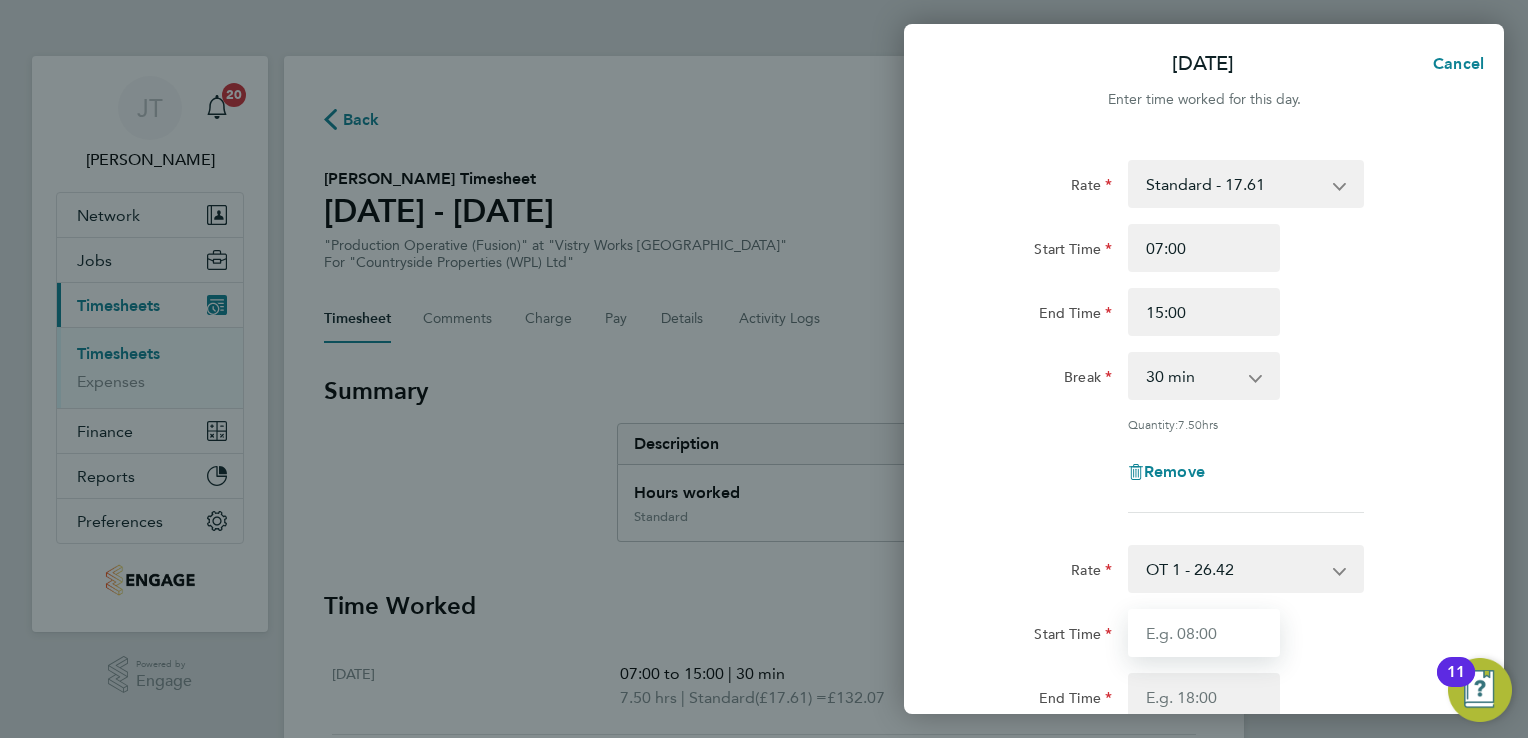 drag, startPoint x: 1204, startPoint y: 590, endPoint x: 1207, endPoint y: 614, distance: 24.186773 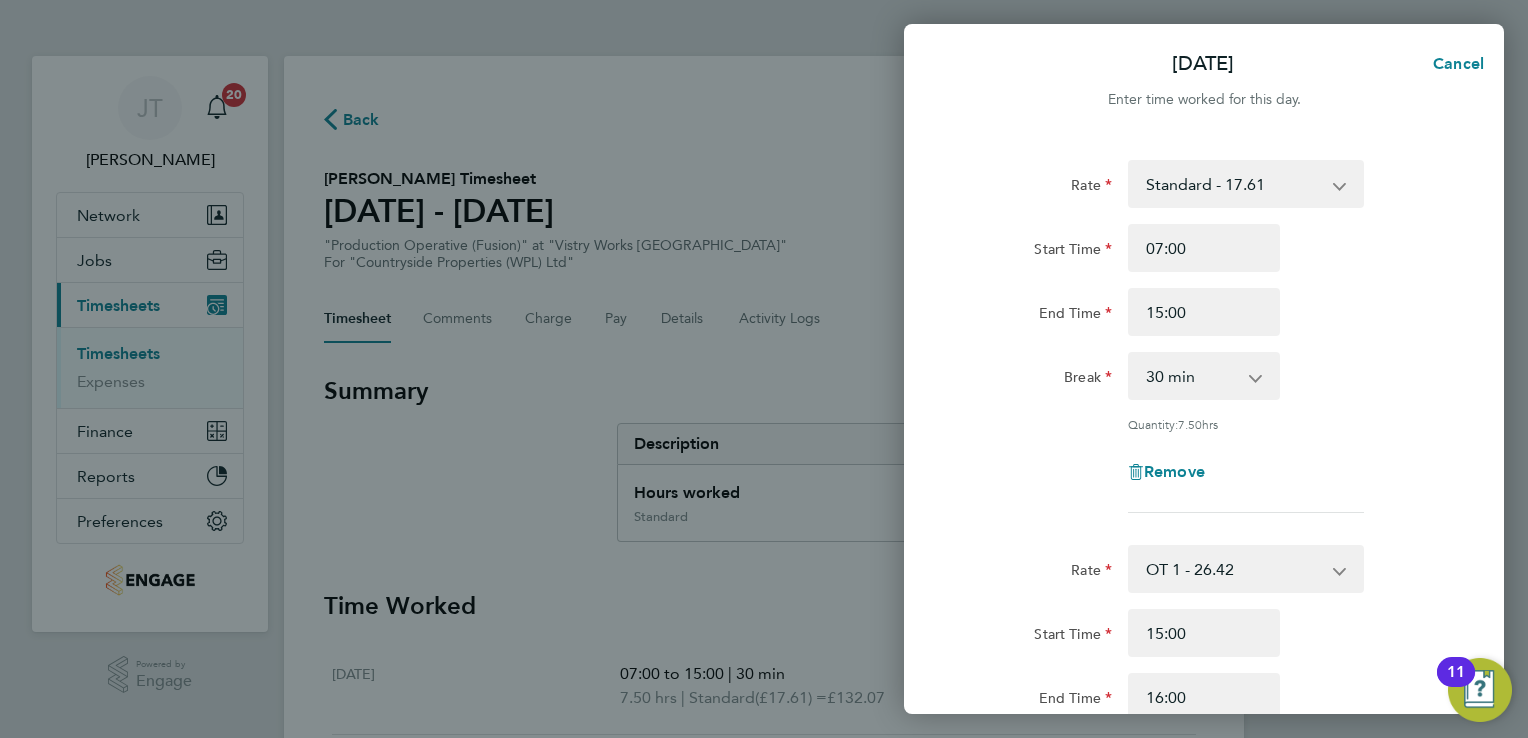 click on "Rate  OT 1 - 26.42   Standard - 17.61   OT2 - 35.22" 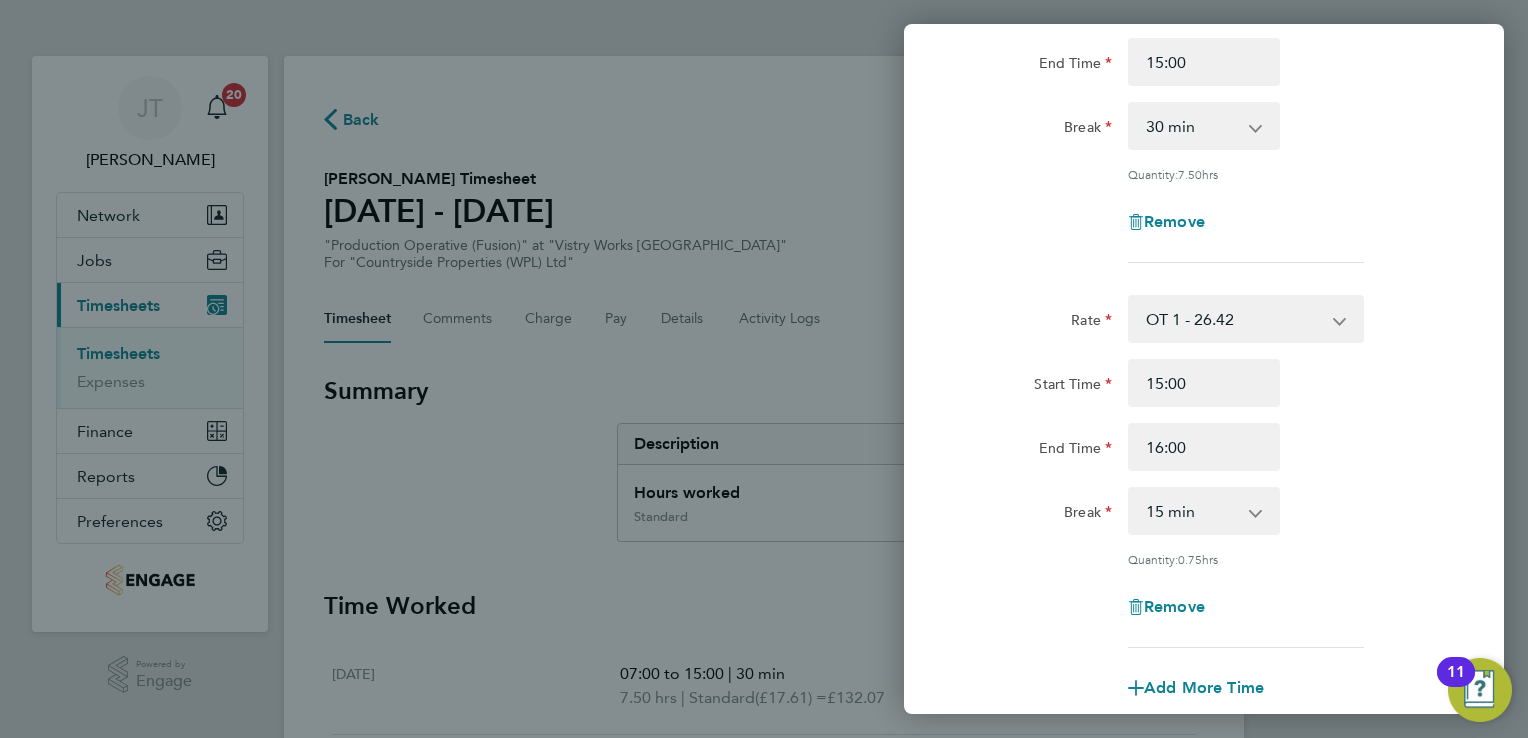 scroll, scrollTop: 280, scrollLeft: 0, axis: vertical 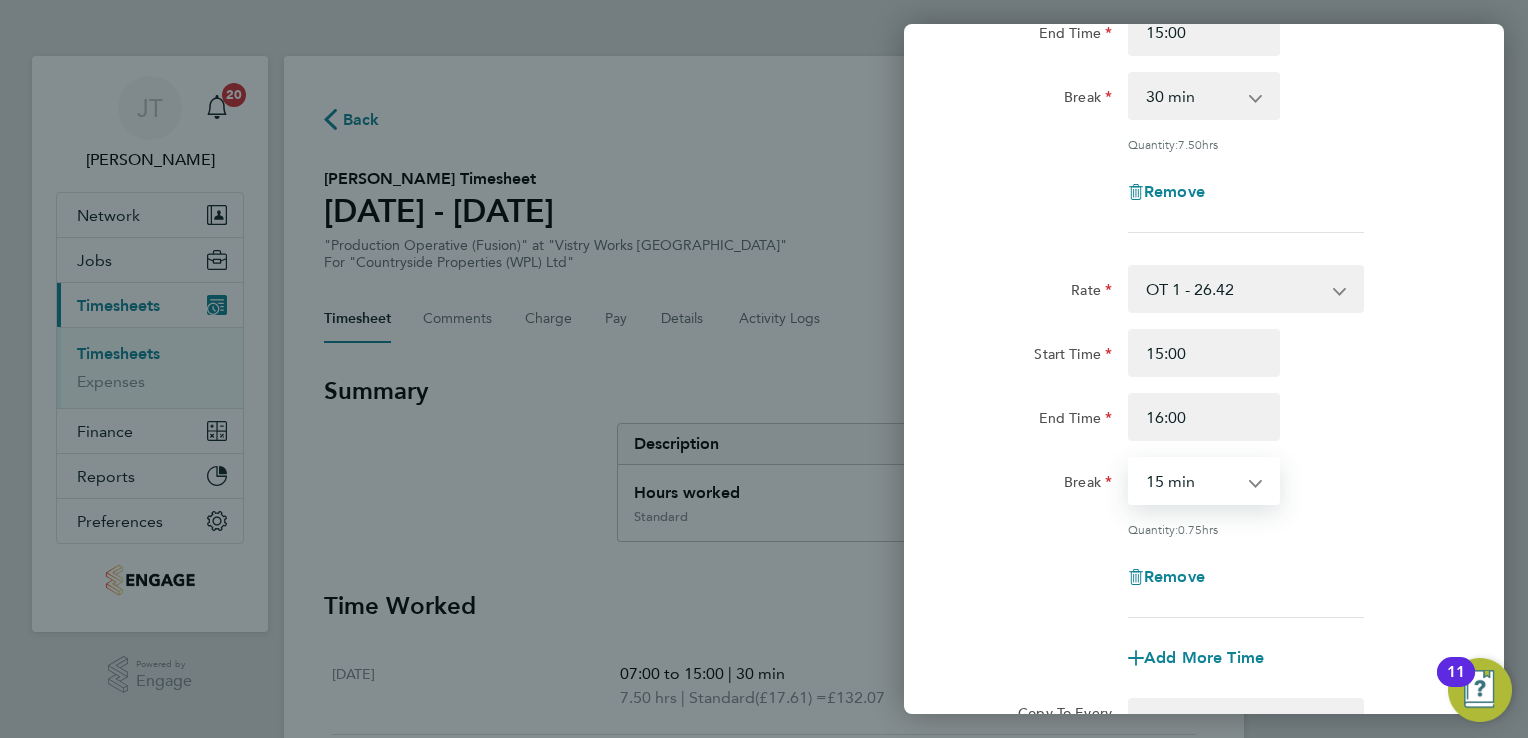 click on "0 min   15 min   30 min   45 min" at bounding box center [1192, 481] 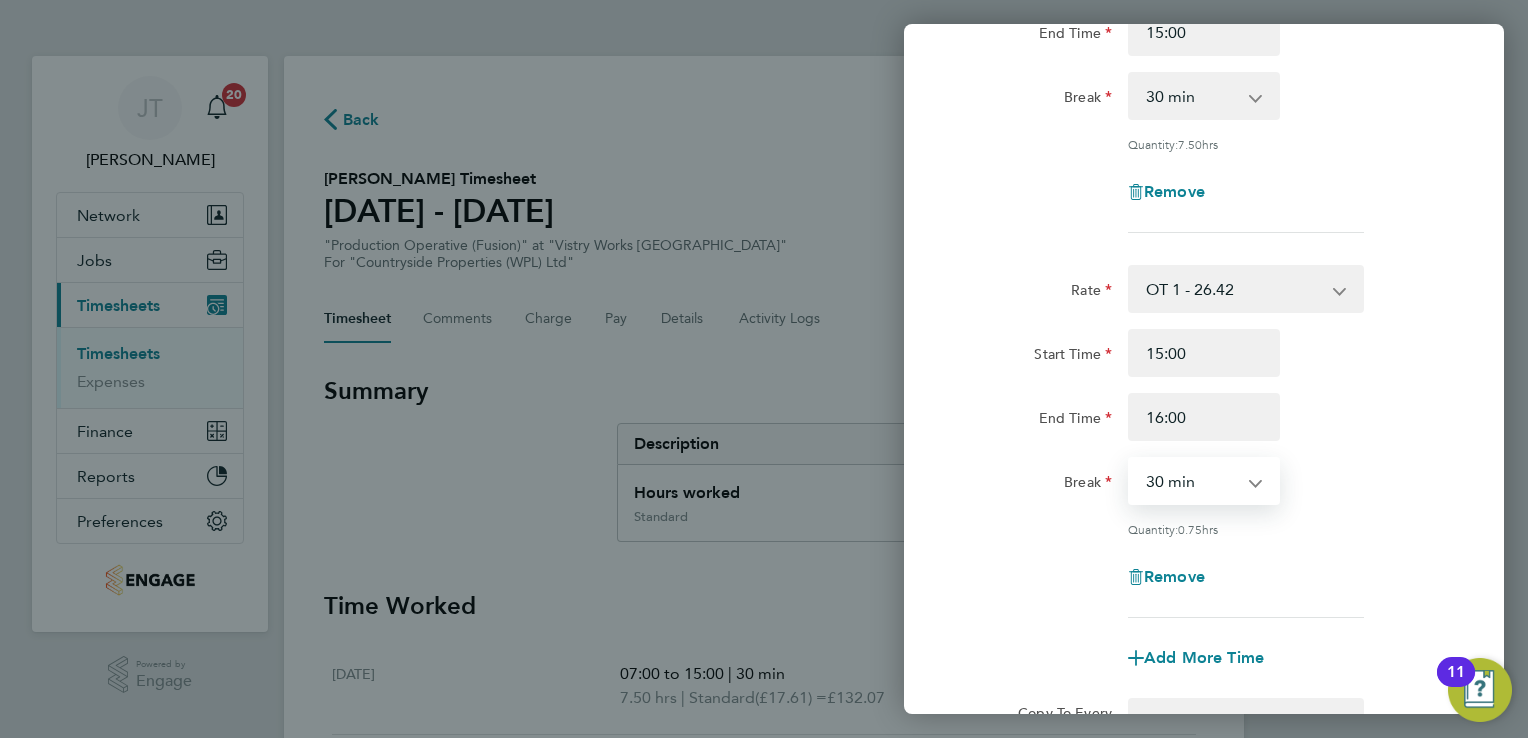 click on "0 min   15 min   30 min   45 min" at bounding box center [1192, 481] 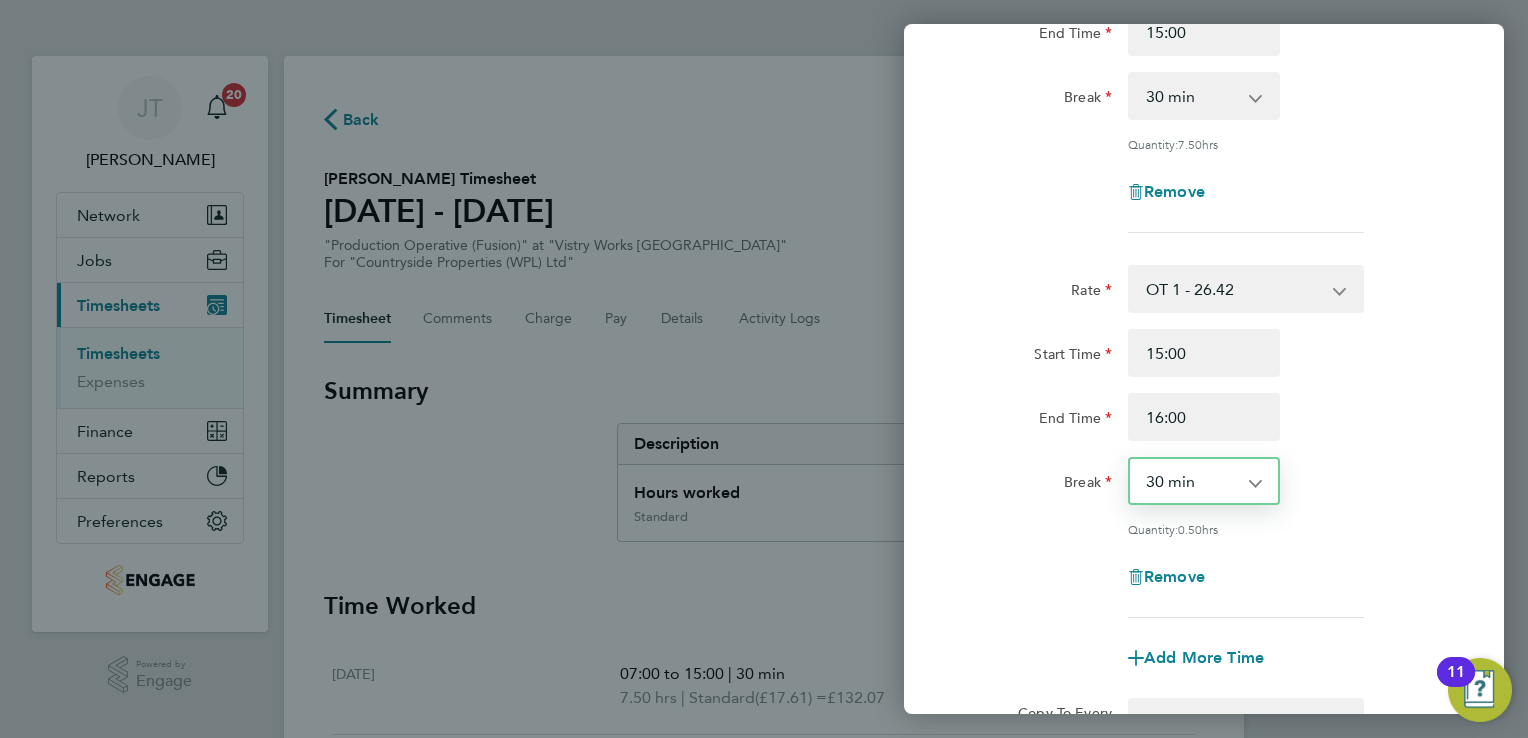 click on "0 min   15 min   30 min   45 min" at bounding box center (1192, 481) 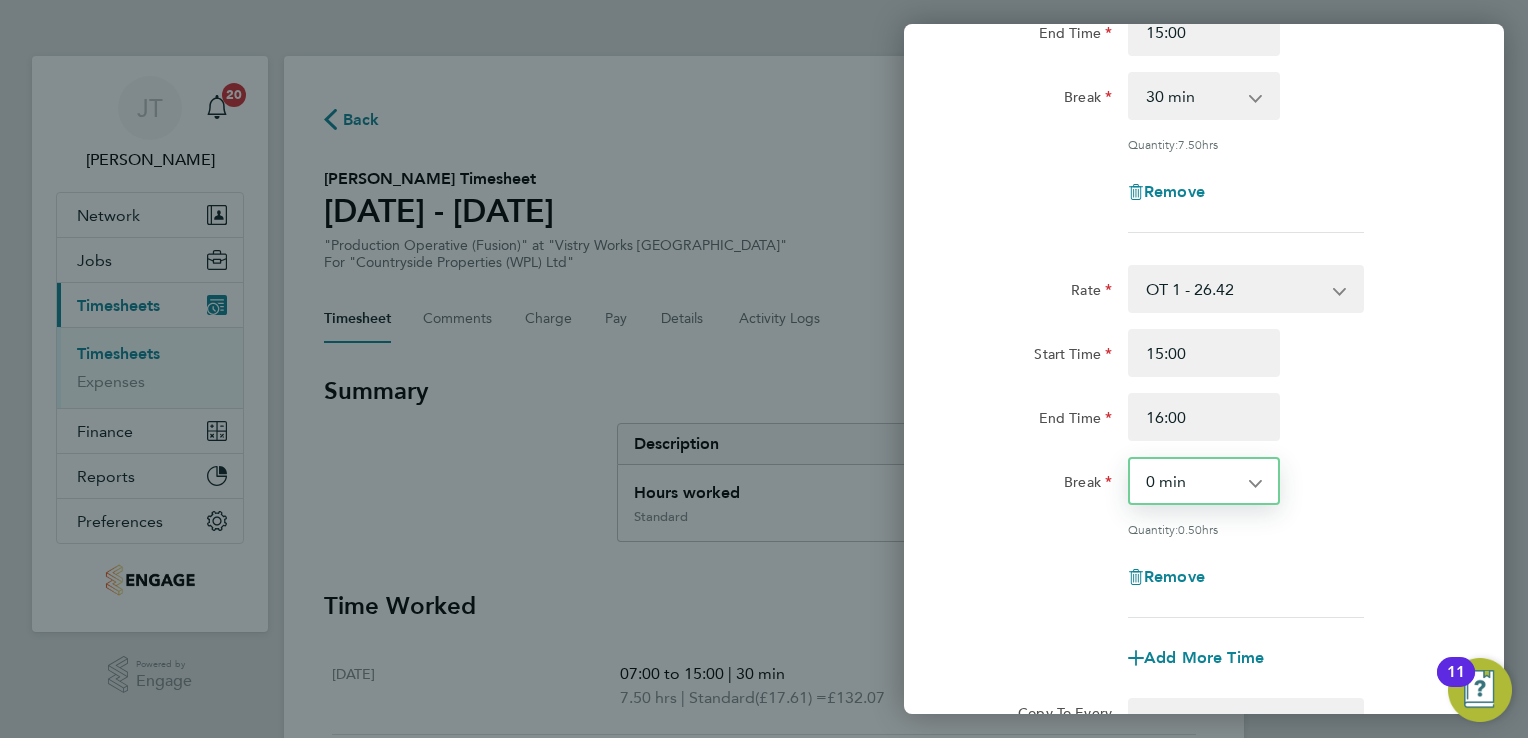click on "0 min   15 min   30 min   45 min" at bounding box center (1192, 481) 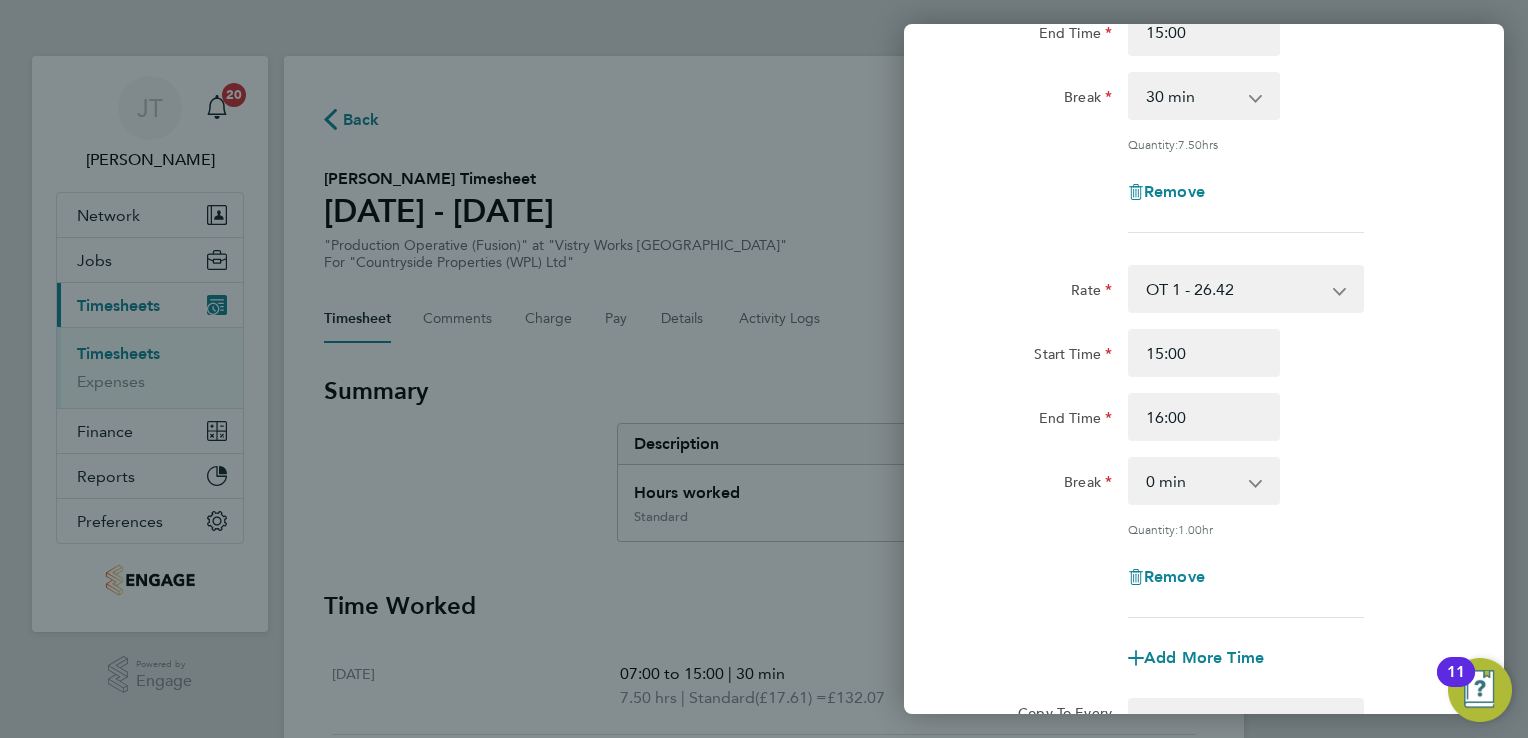 click on "Break  0 min   15 min   30 min   45 min" 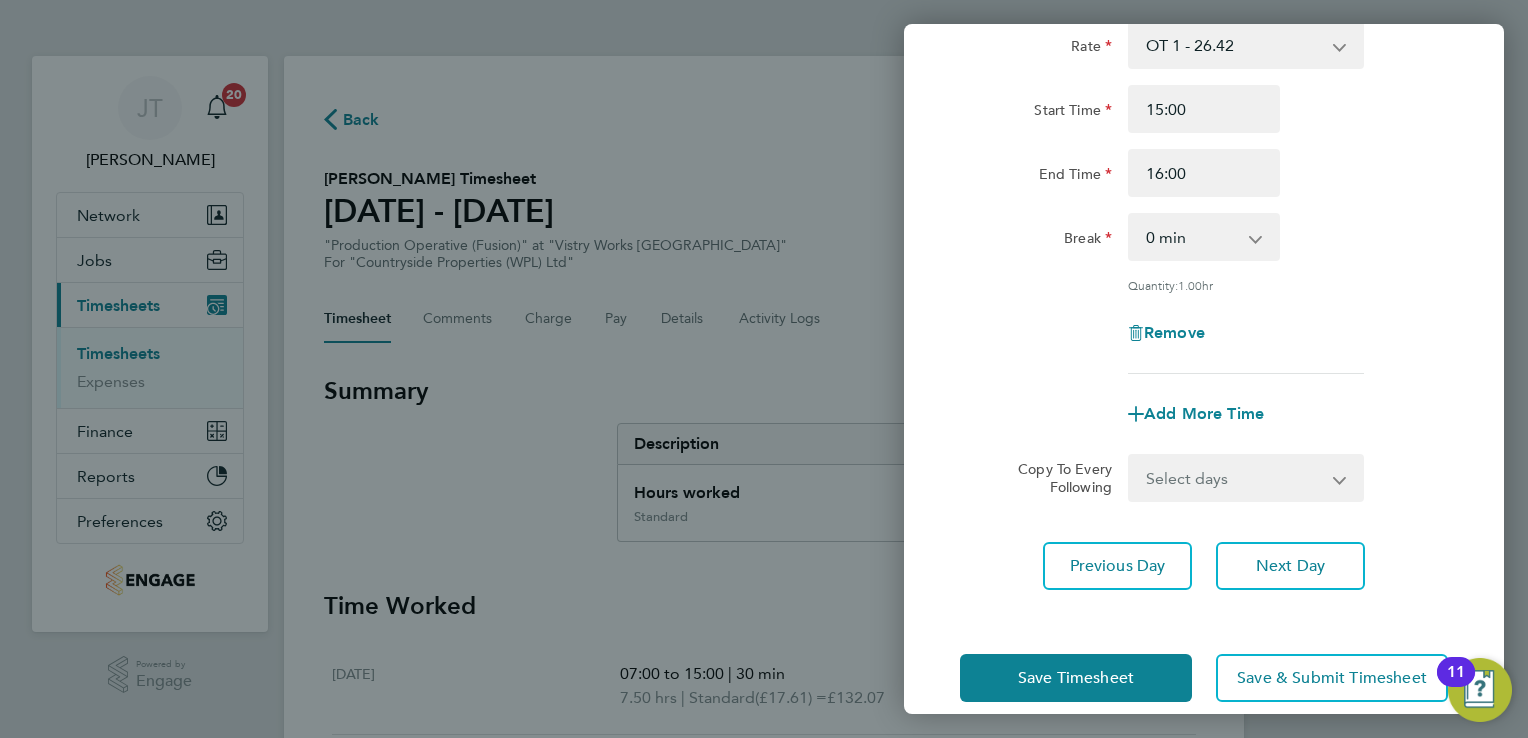 scroll, scrollTop: 547, scrollLeft: 0, axis: vertical 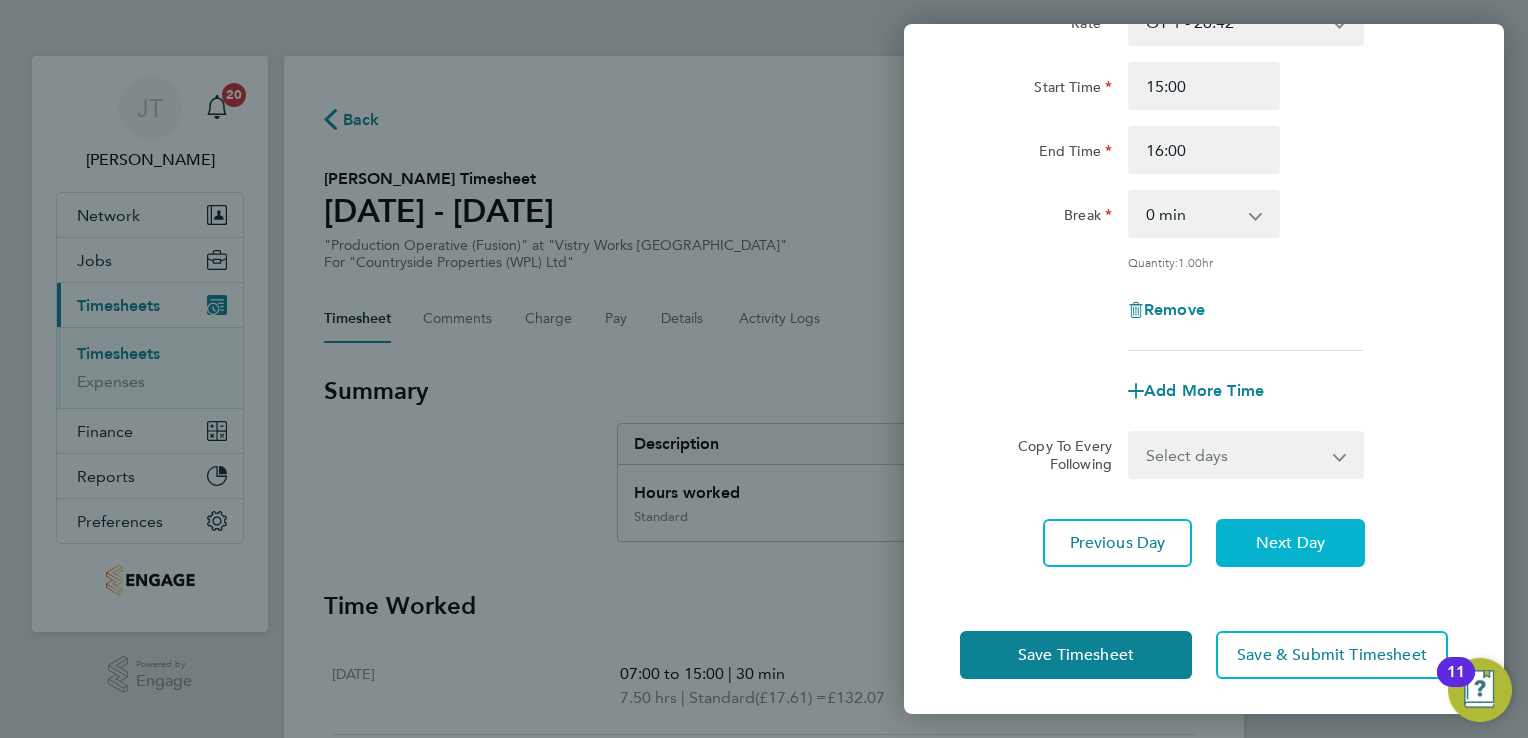 click on "Next Day" 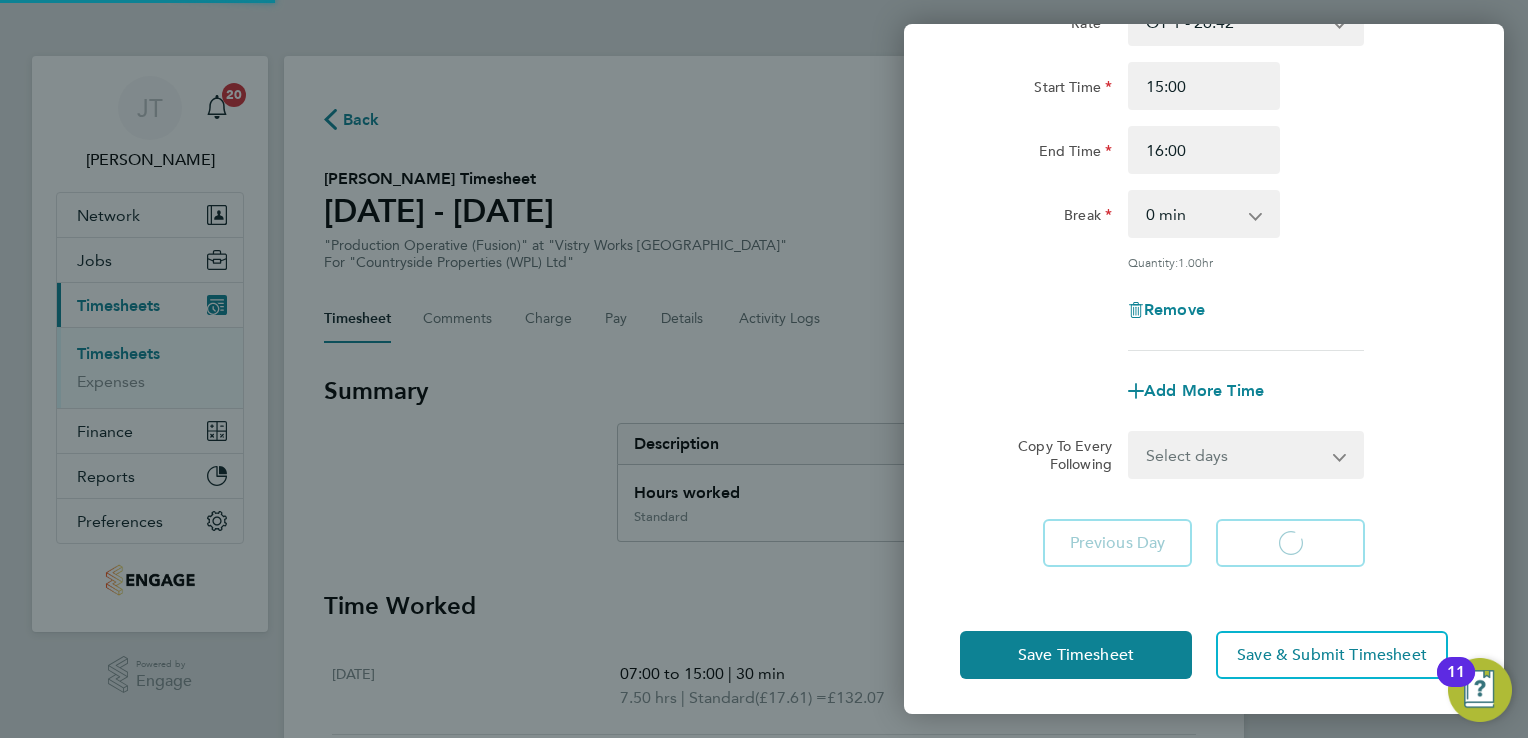scroll, scrollTop: 133, scrollLeft: 0, axis: vertical 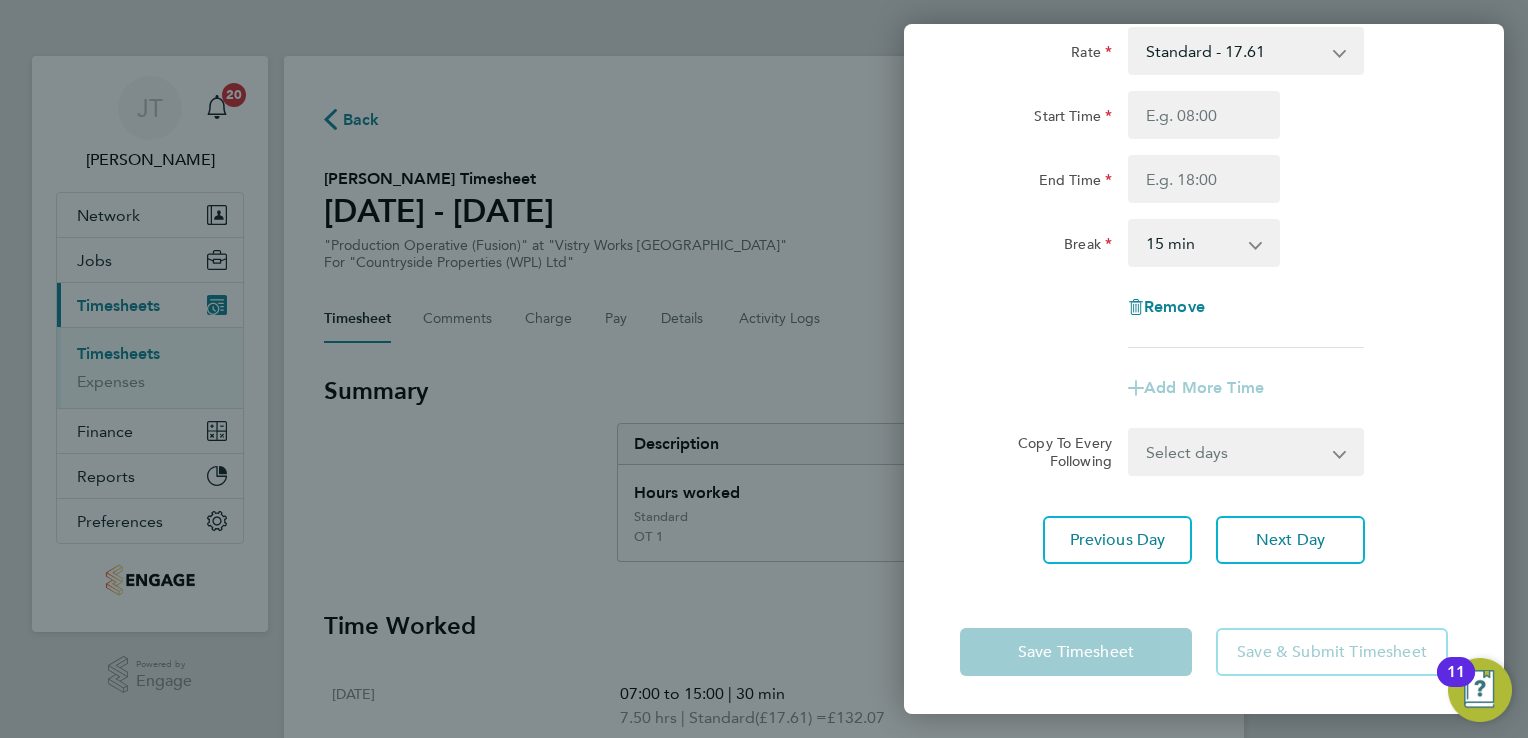 click on "Start Time End Time" 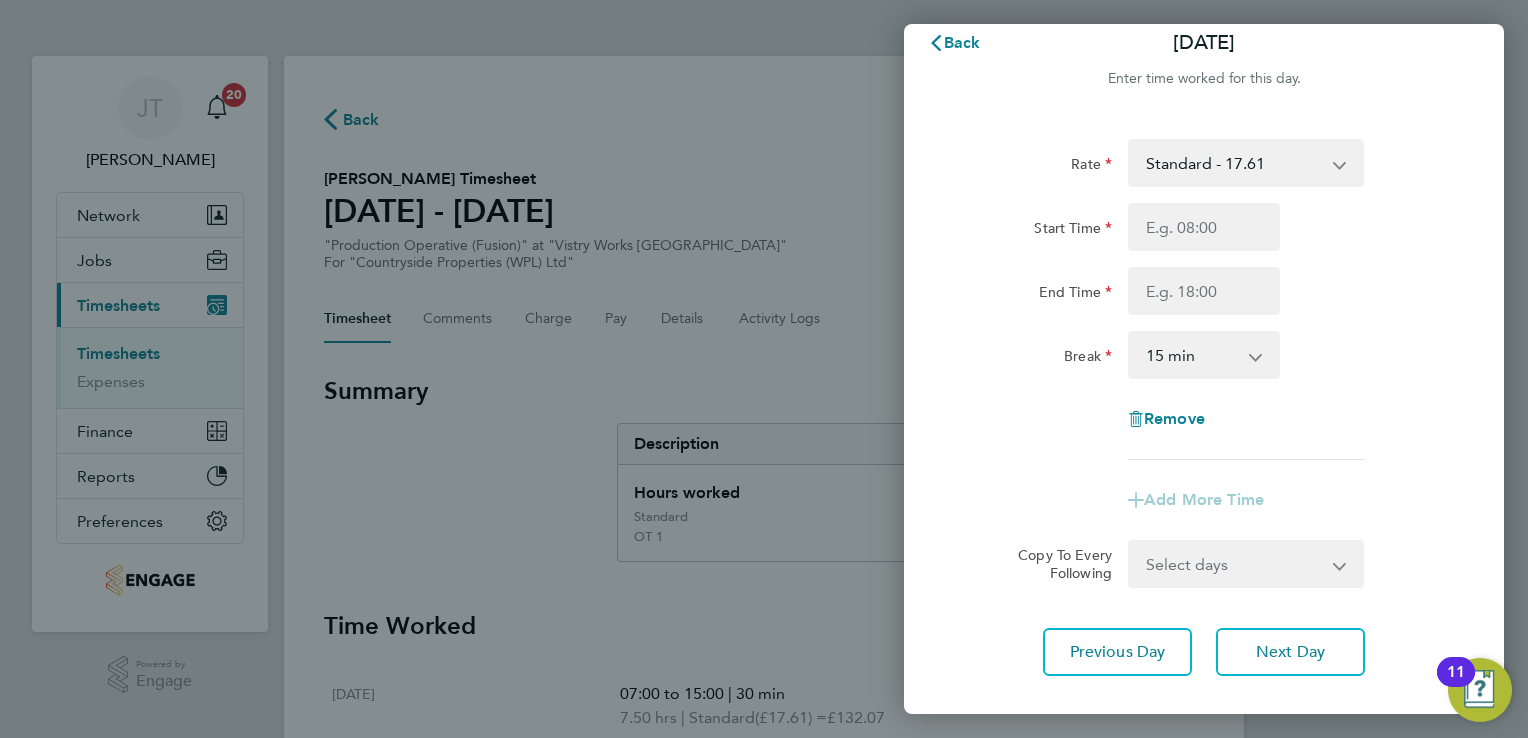 scroll, scrollTop: 13, scrollLeft: 0, axis: vertical 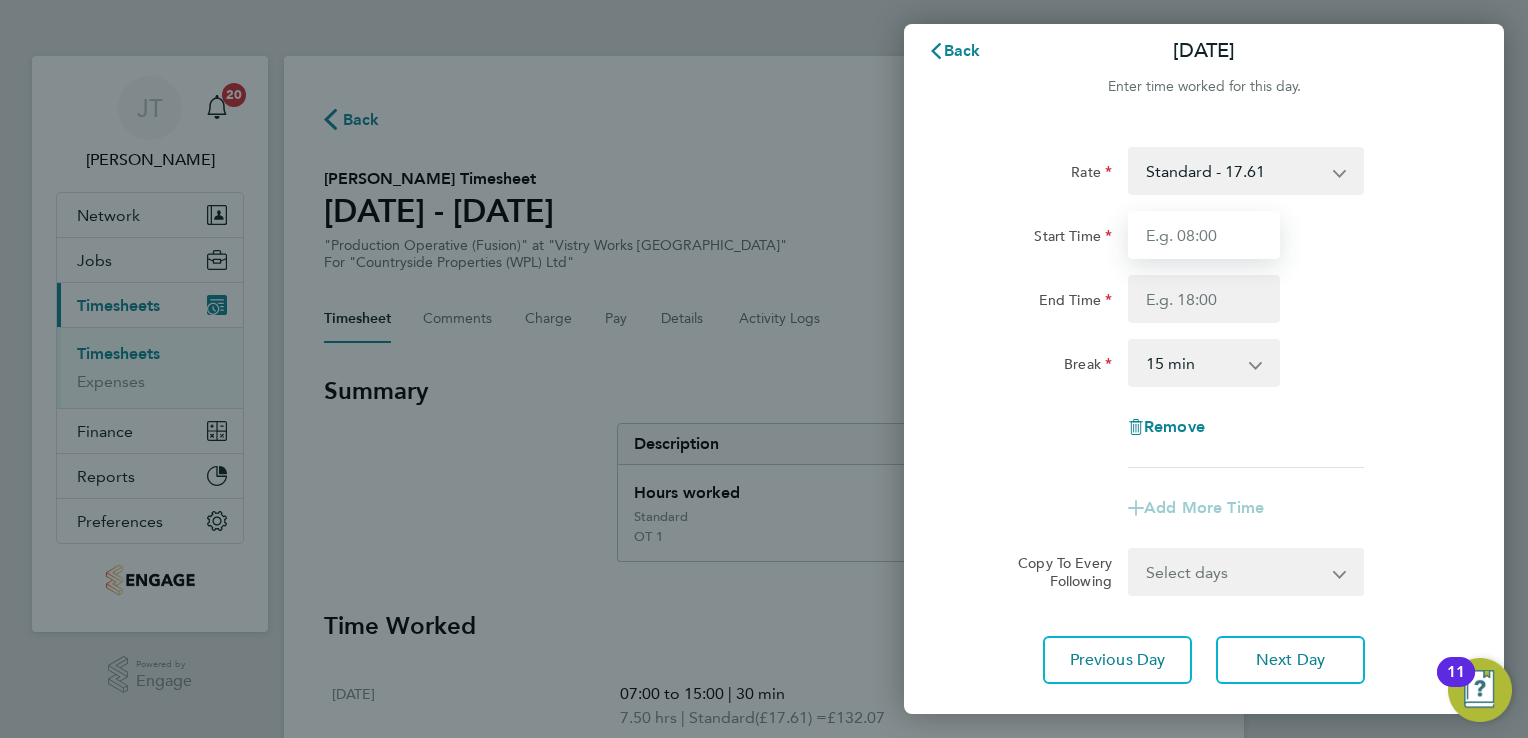 click on "Start Time" at bounding box center (1204, 235) 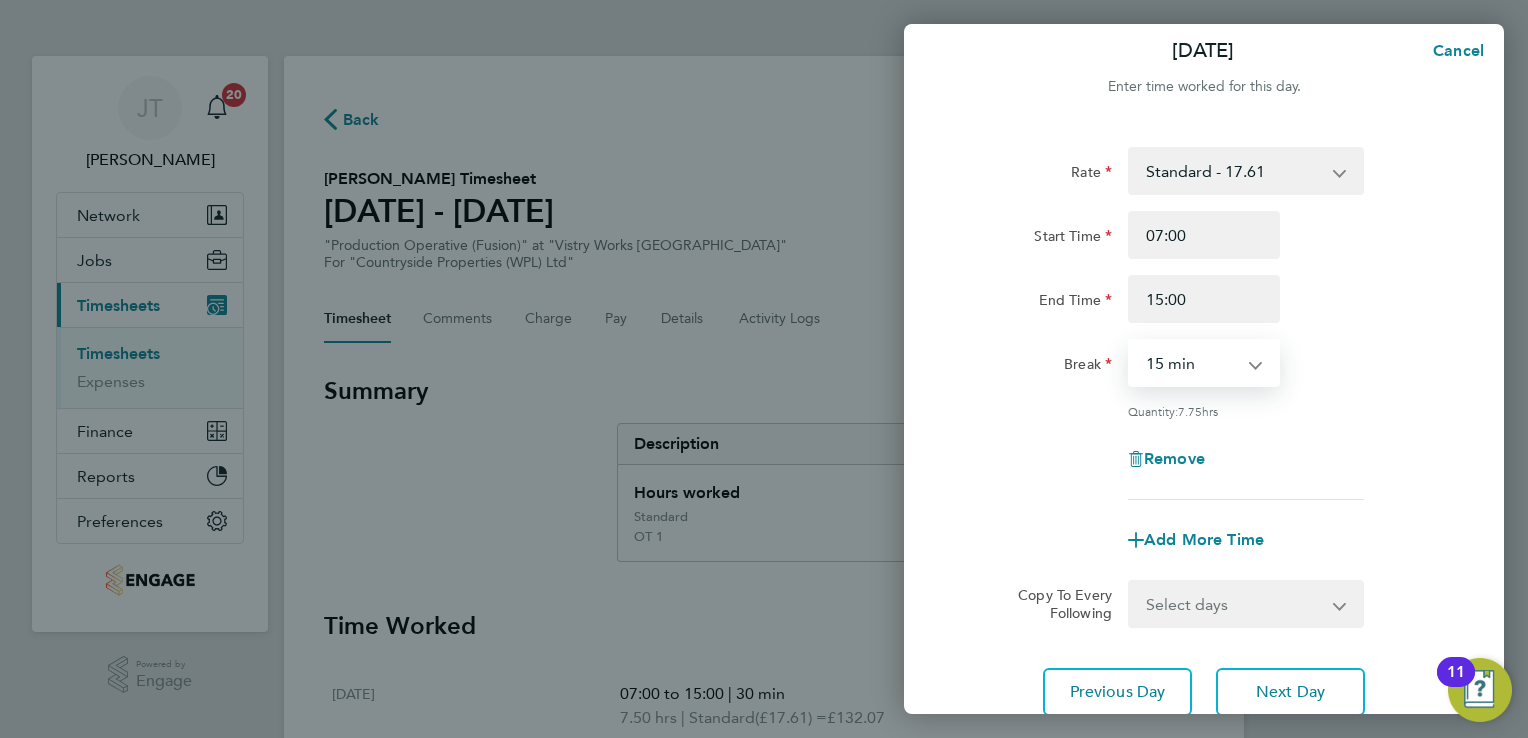click on "0 min   15 min   30 min   45 min   60 min   75 min   90 min" at bounding box center [1192, 363] 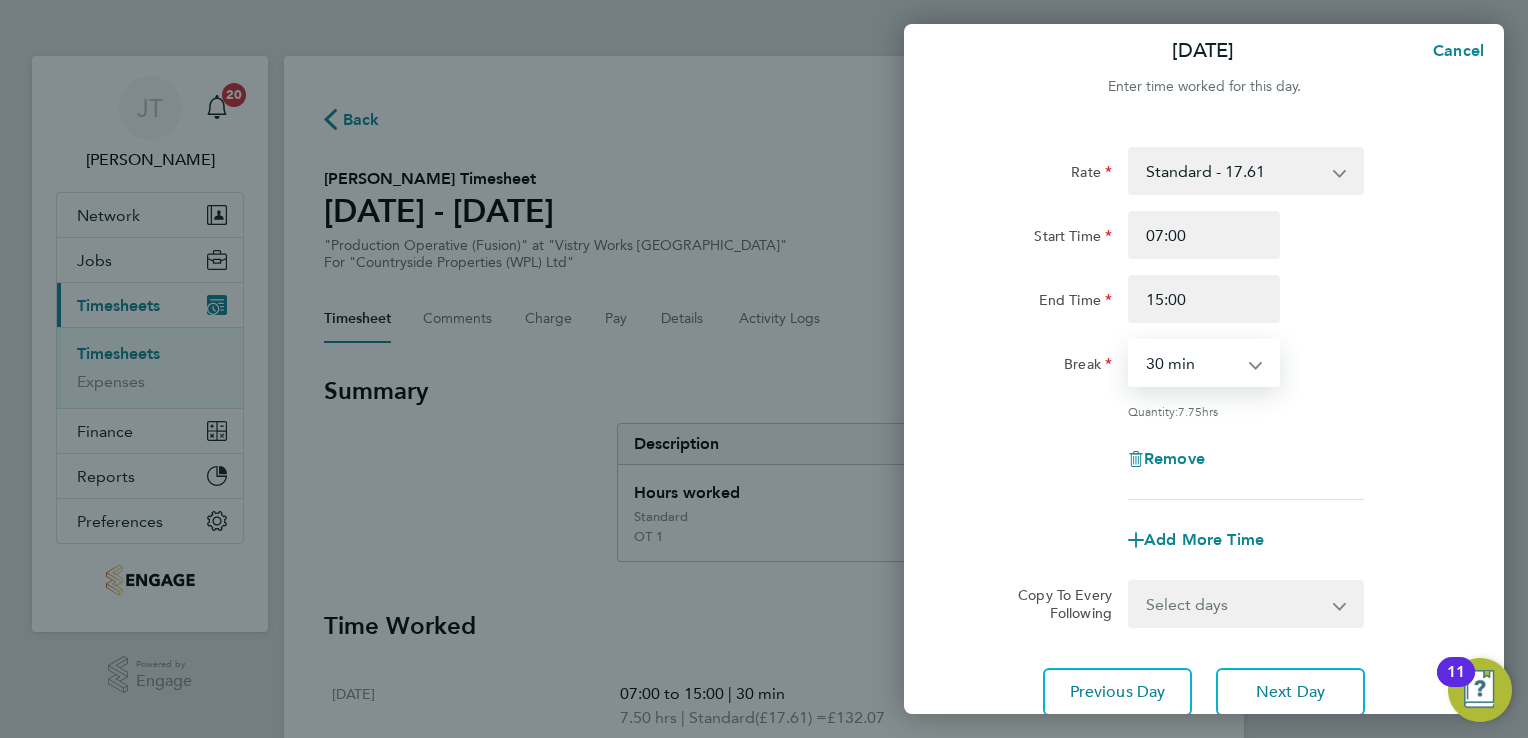 click on "0 min   15 min   30 min   45 min   60 min   75 min   90 min" at bounding box center (1192, 363) 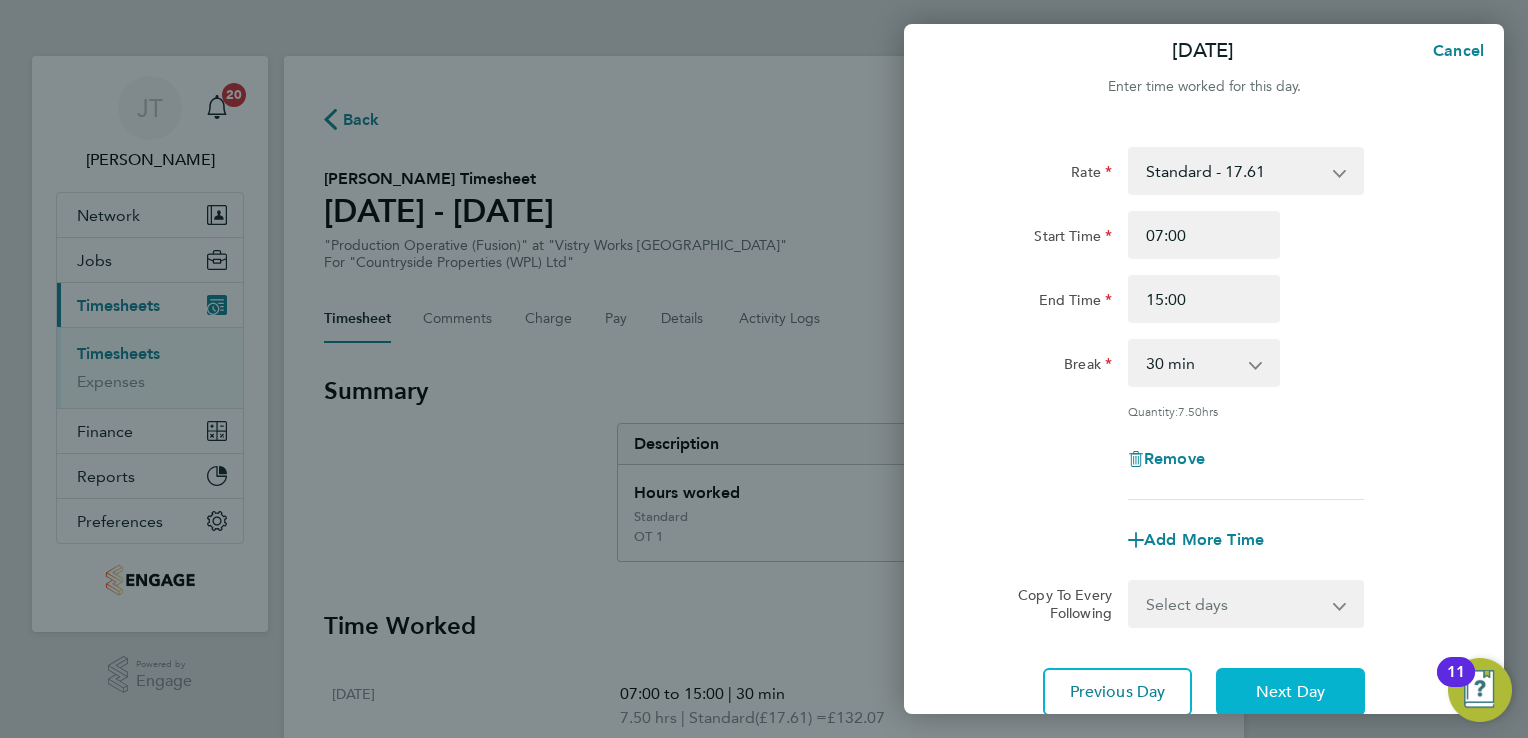 click on "Next Day" 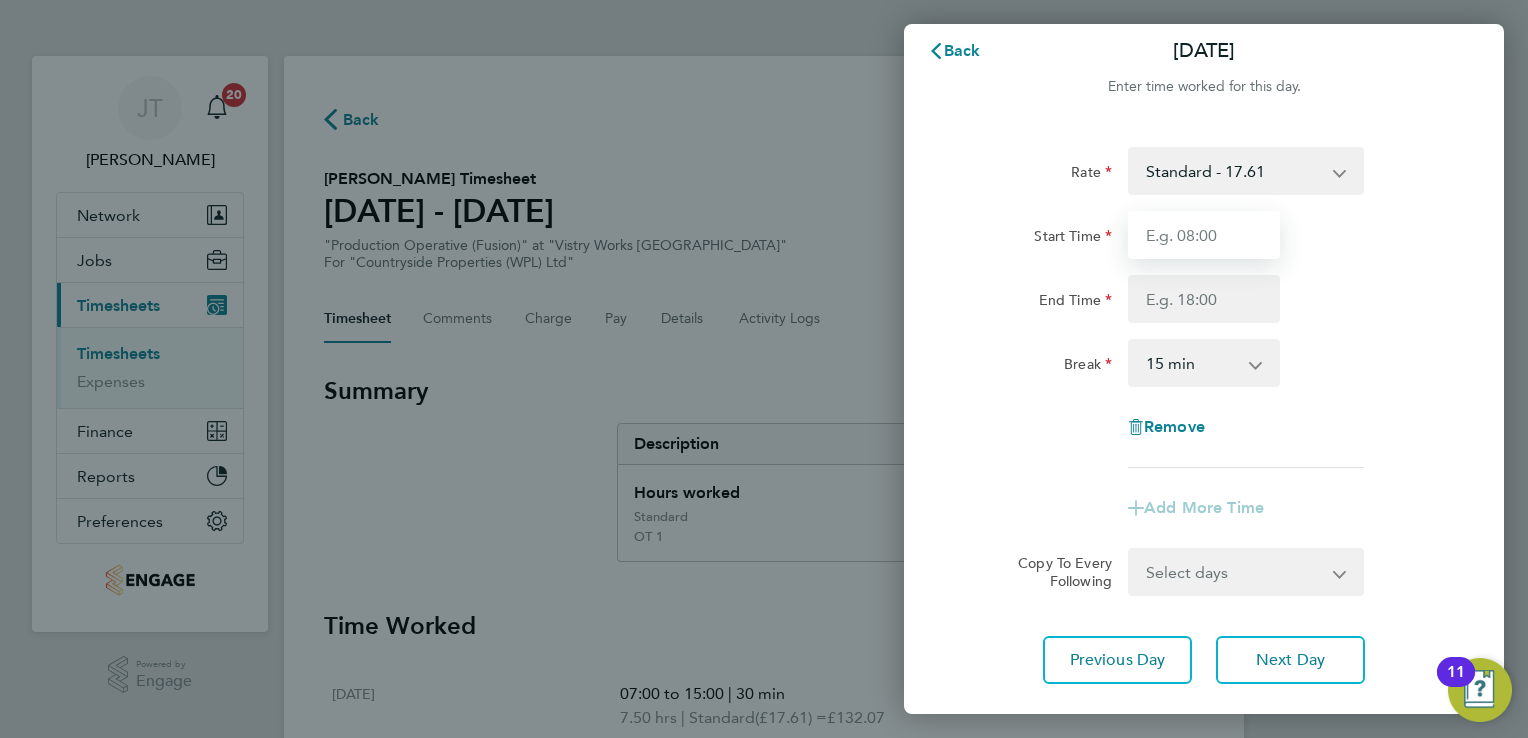 click on "Start Time" at bounding box center [1204, 235] 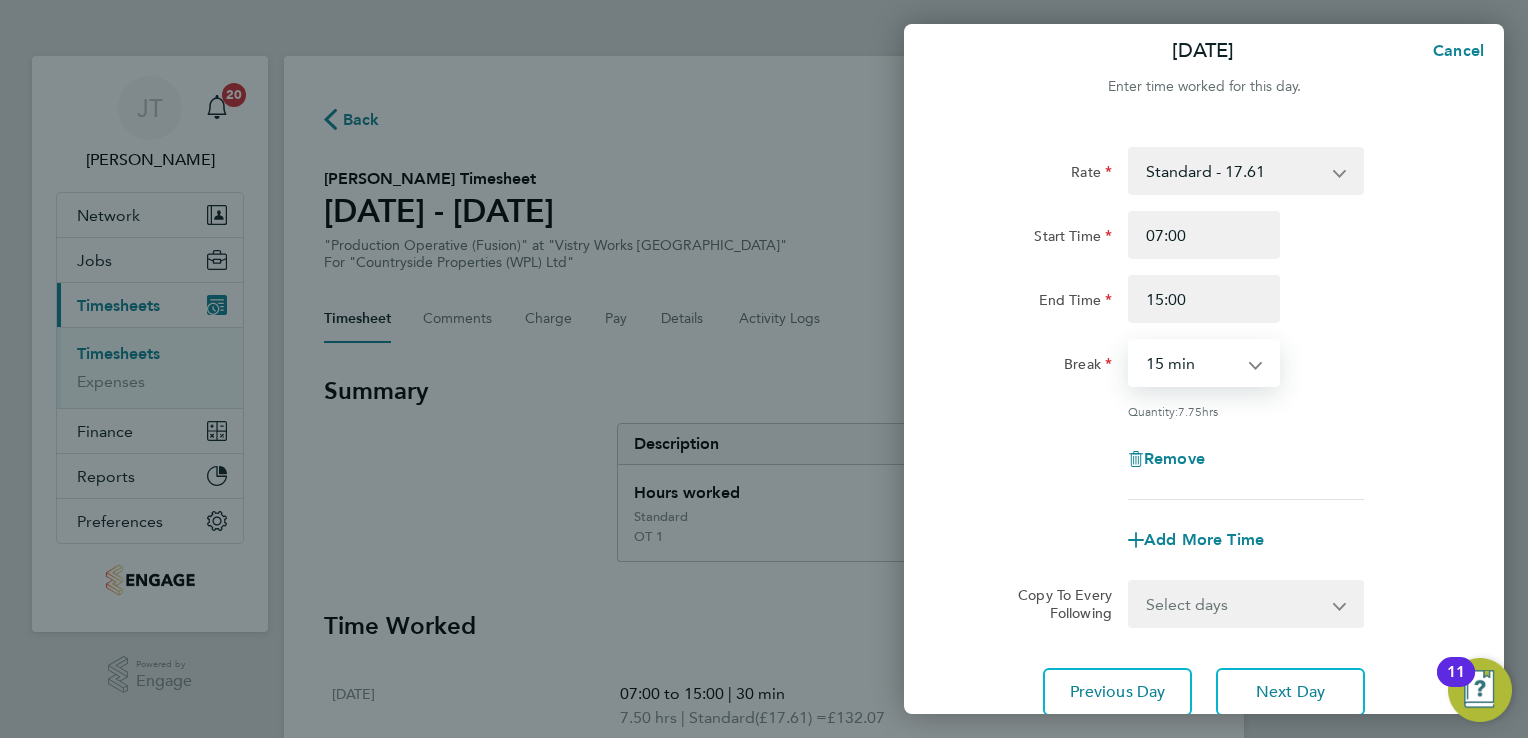 click on "0 min   15 min   30 min   45 min   60 min   75 min   90 min" at bounding box center [1192, 363] 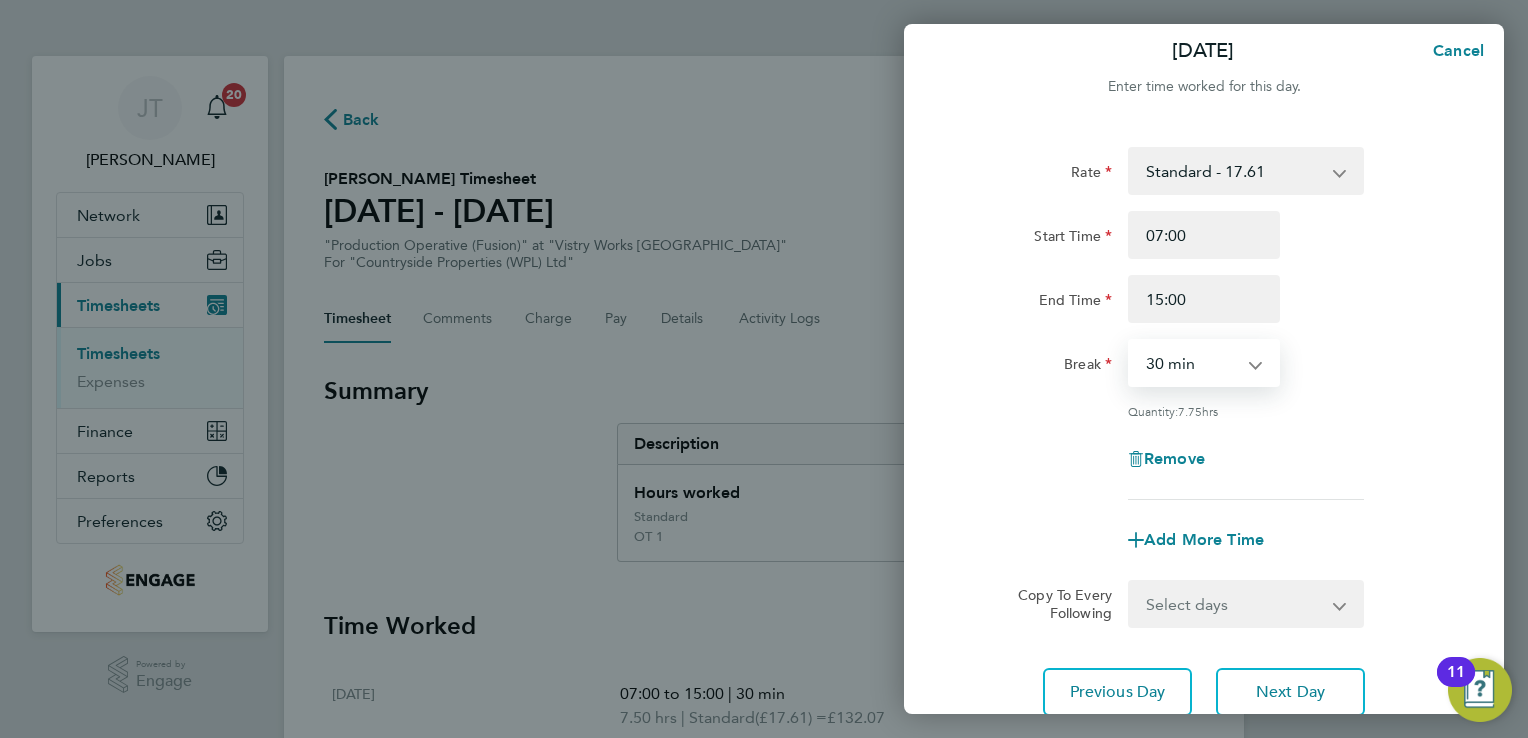 click on "0 min   15 min   30 min   45 min   60 min   75 min   90 min" at bounding box center [1192, 363] 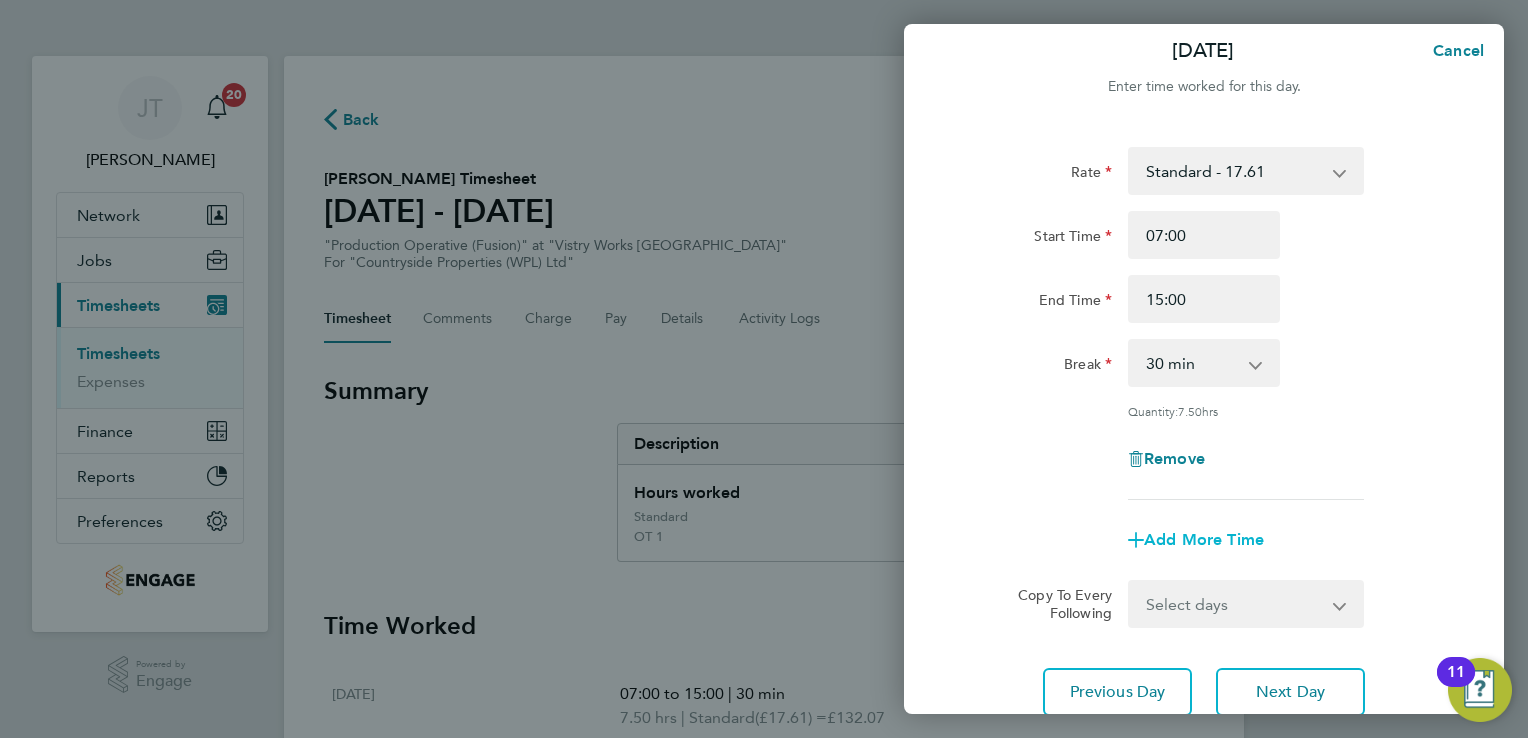 click on "Add More Time" 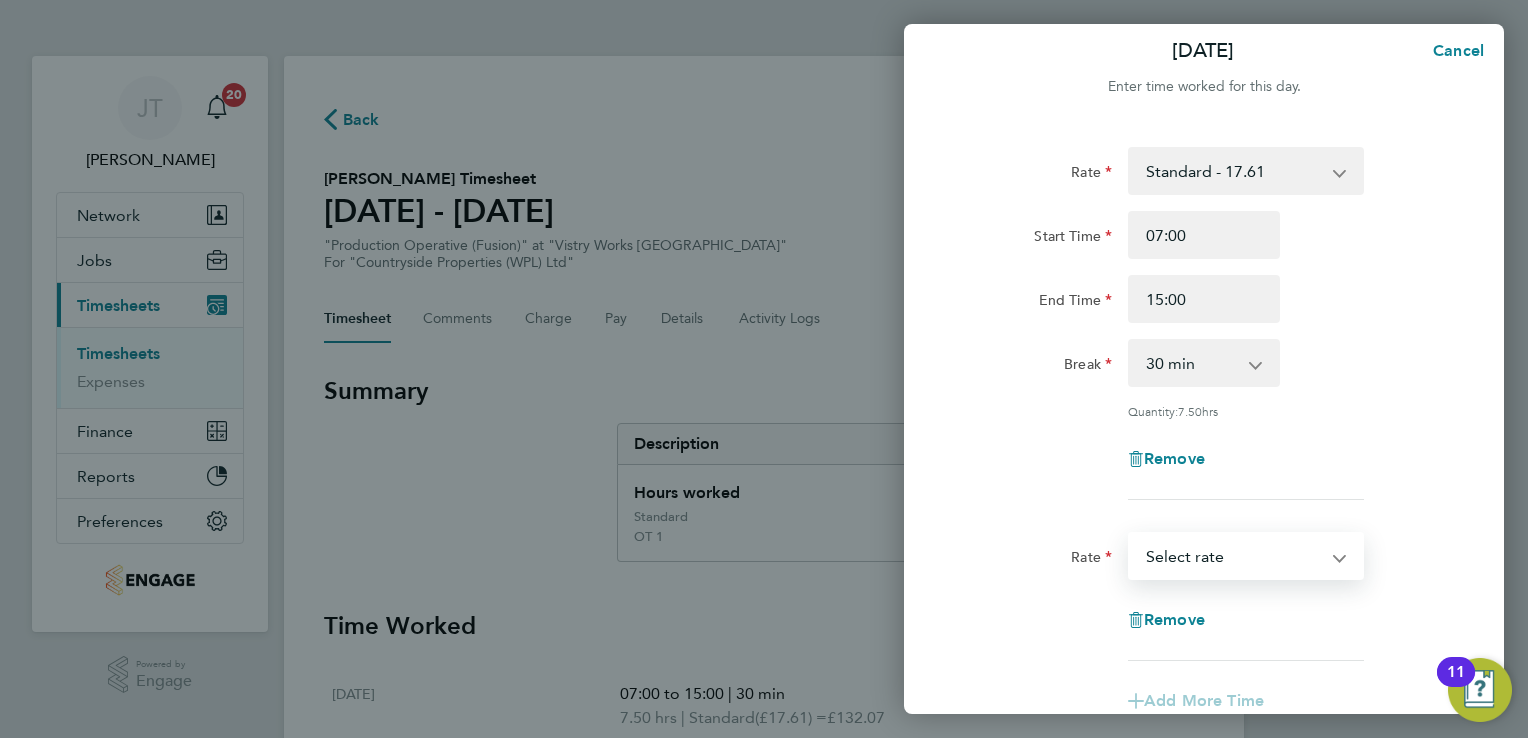 click on "OT 1 - 26.42   Standard - 17.61   OT2 - 35.22   Select rate" at bounding box center [1234, 556] 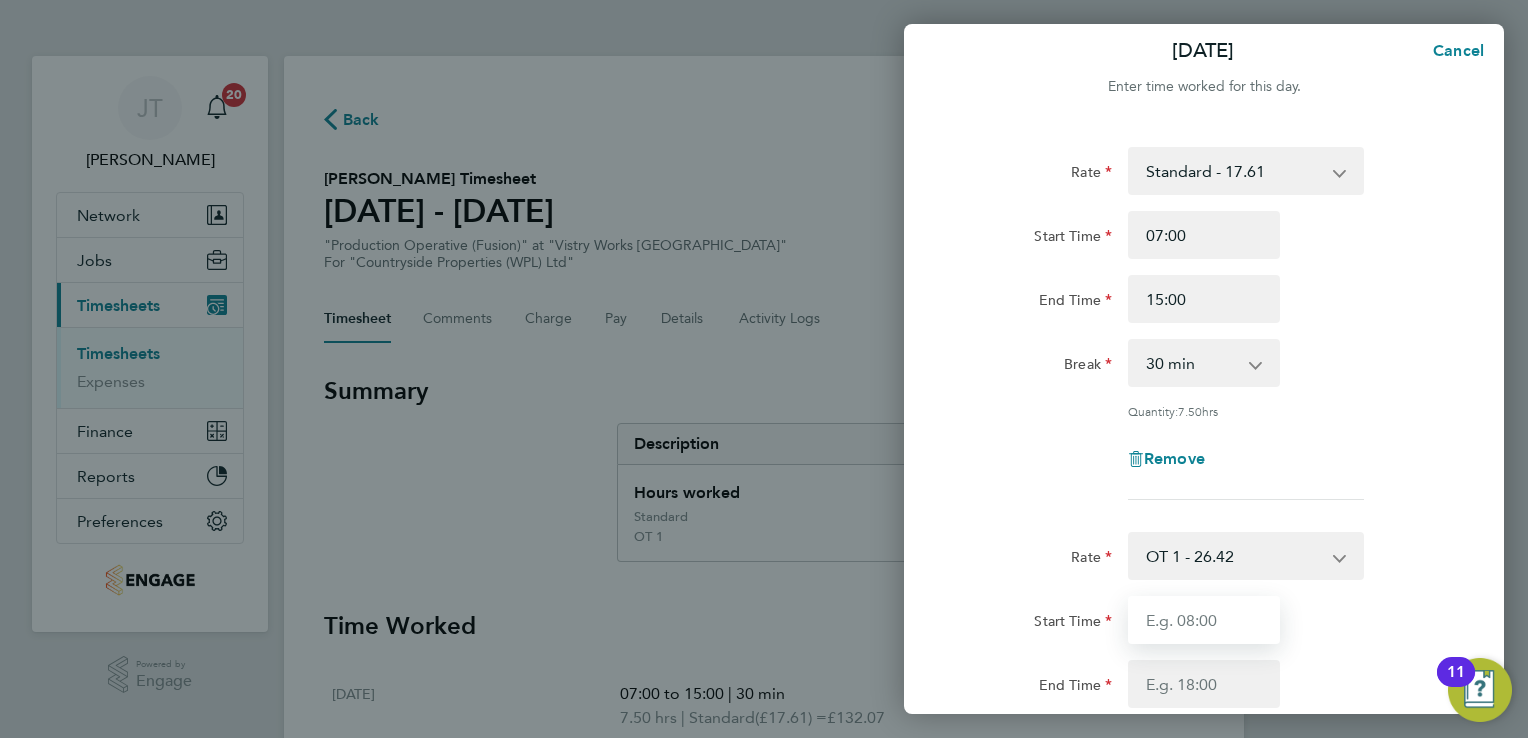 click on "Start Time" at bounding box center (1204, 620) 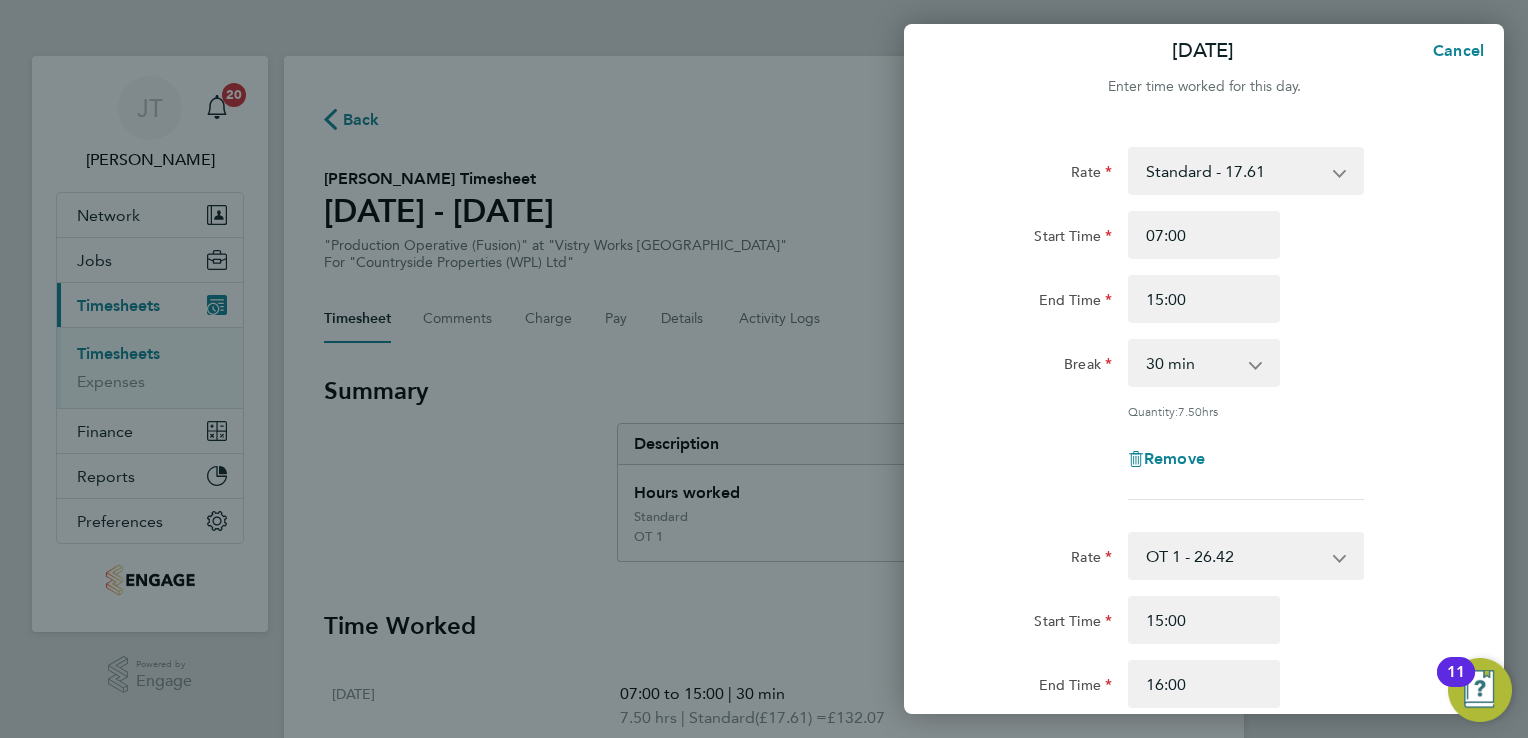 click on "Rate  Standard - 17.61   OT 1 - 26.42   OT2 - 35.22
Start Time 07:00 End Time 15:00 Break  0 min   15 min   30 min   45 min   60 min   75 min   90 min
Quantity:  7.50  hrs
Remove" 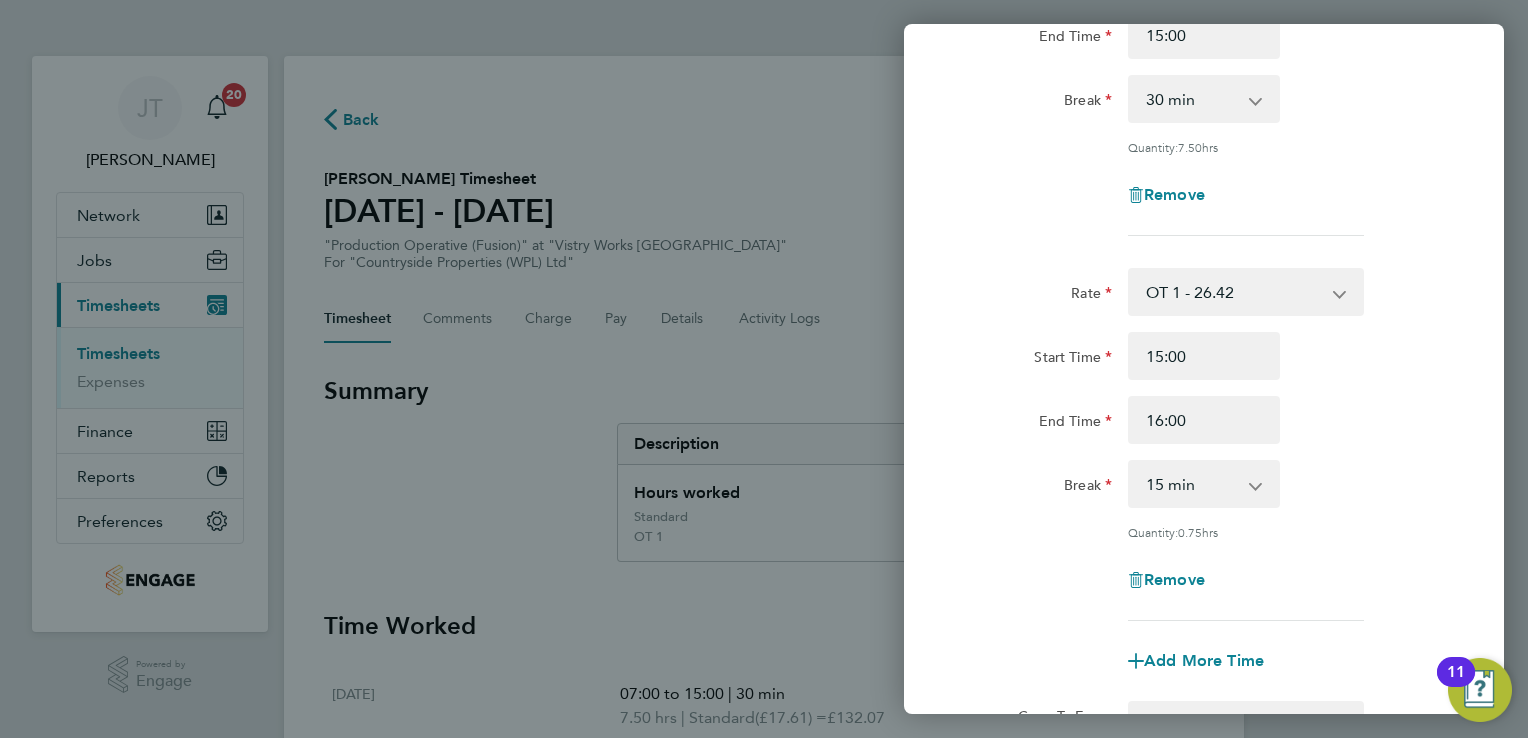 scroll, scrollTop: 293, scrollLeft: 0, axis: vertical 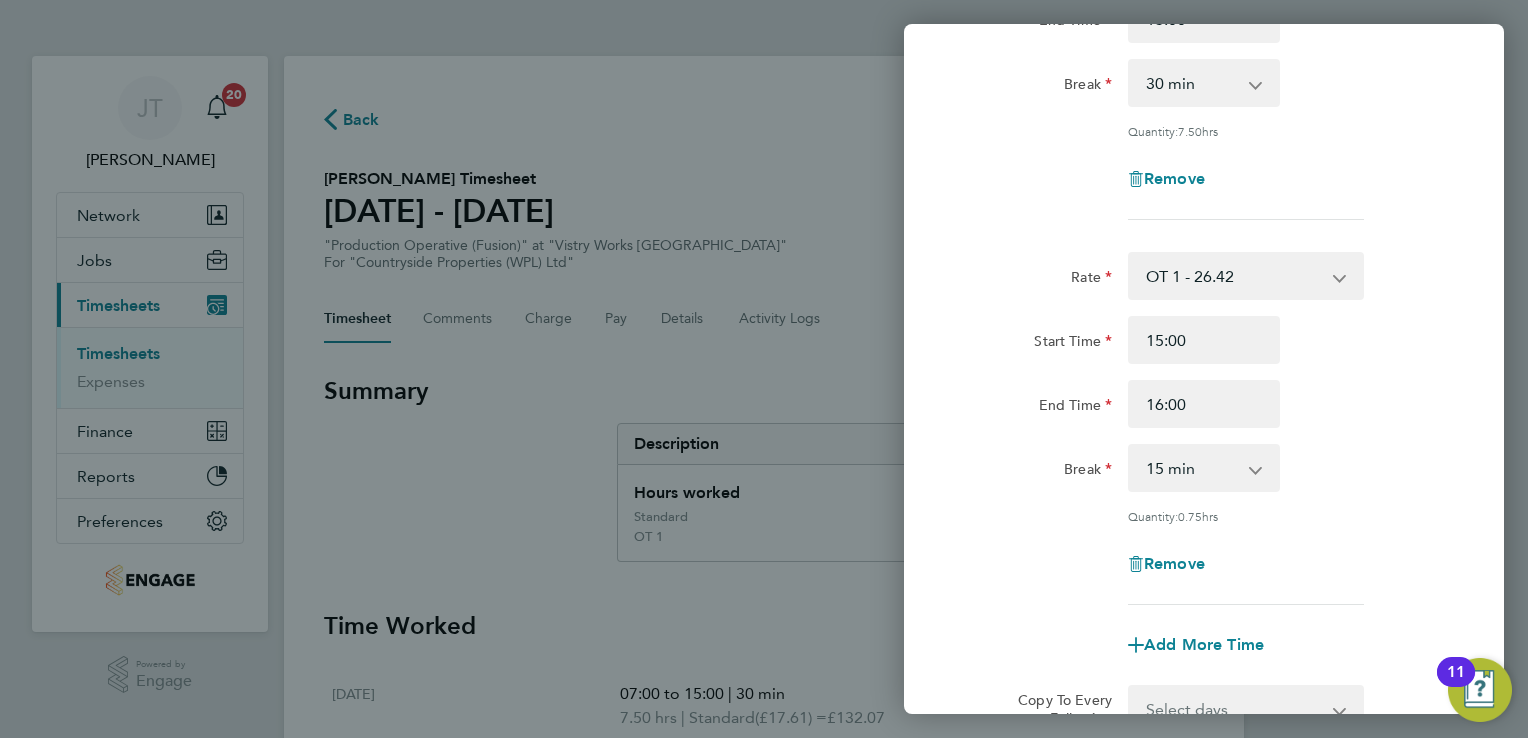 click 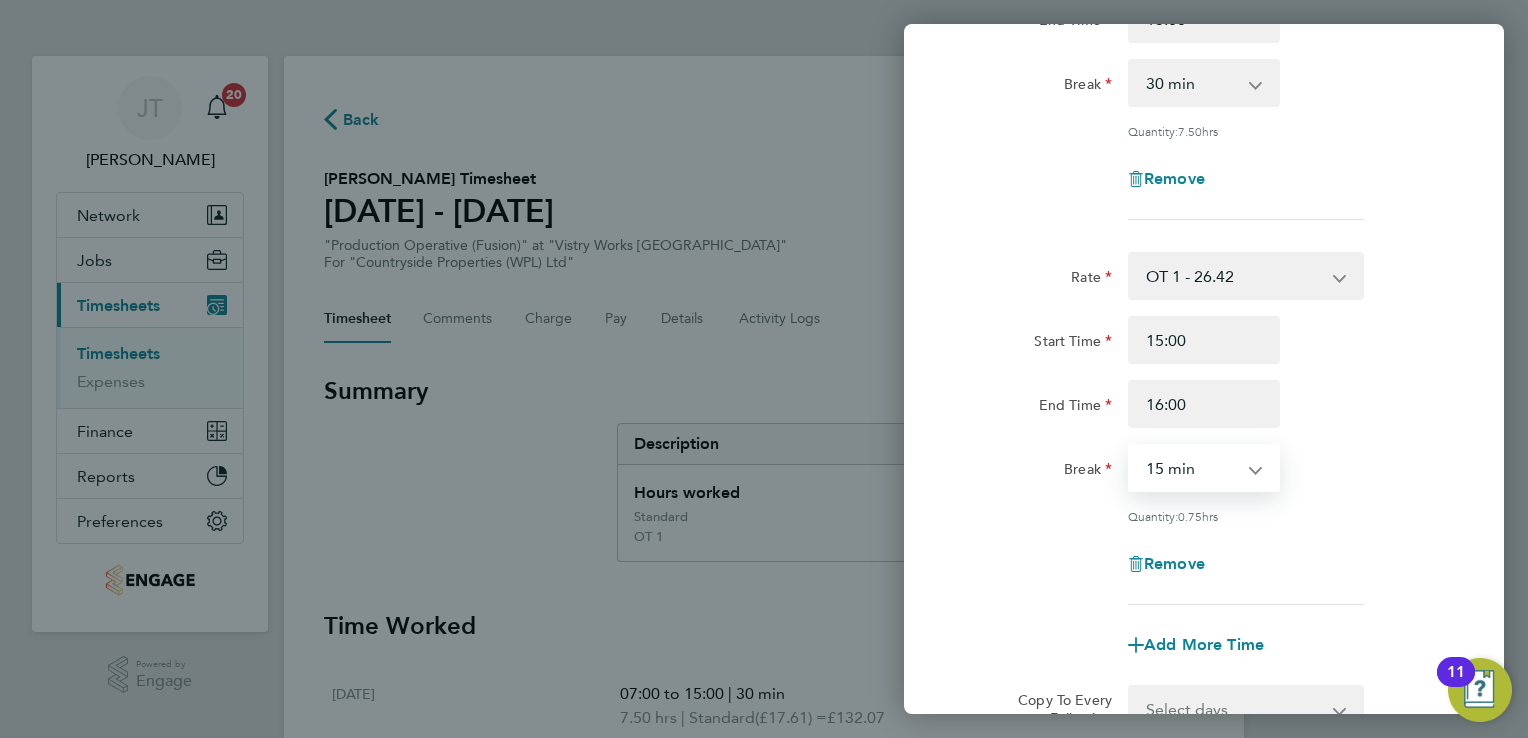 click on "0 min   15 min   30 min   45 min" at bounding box center [1192, 468] 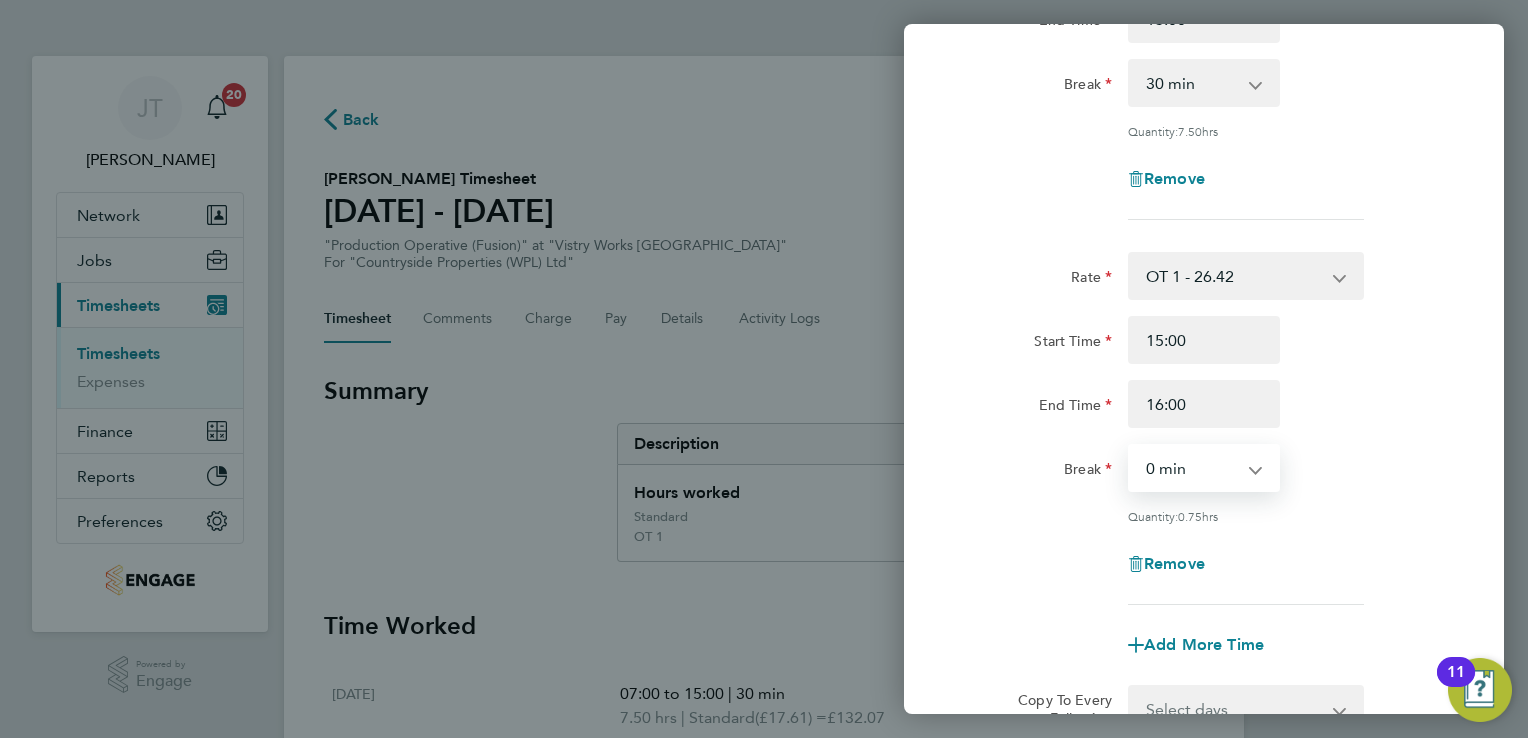 click on "0 min   15 min   30 min   45 min" at bounding box center (1192, 468) 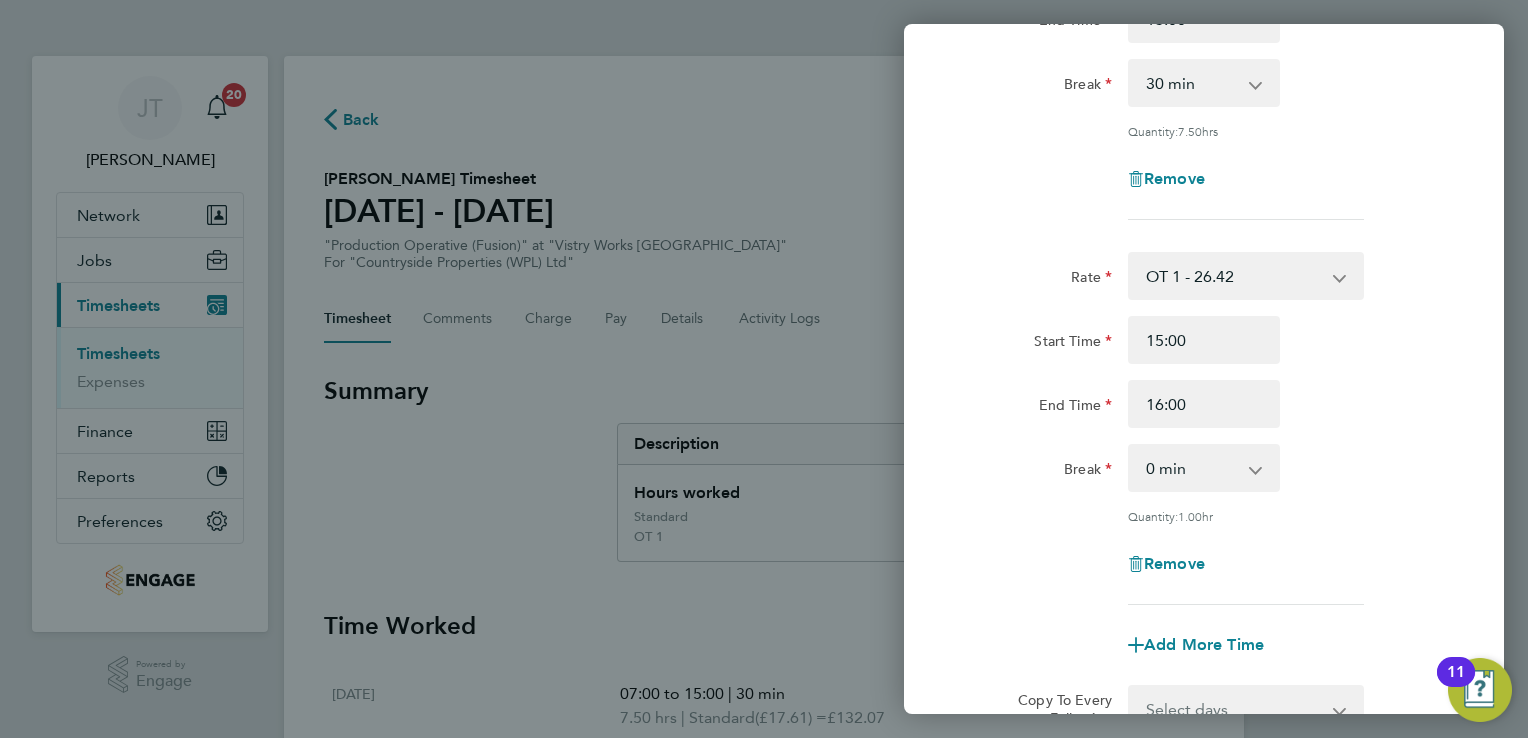 click on "Quantity:  1.00  hr" 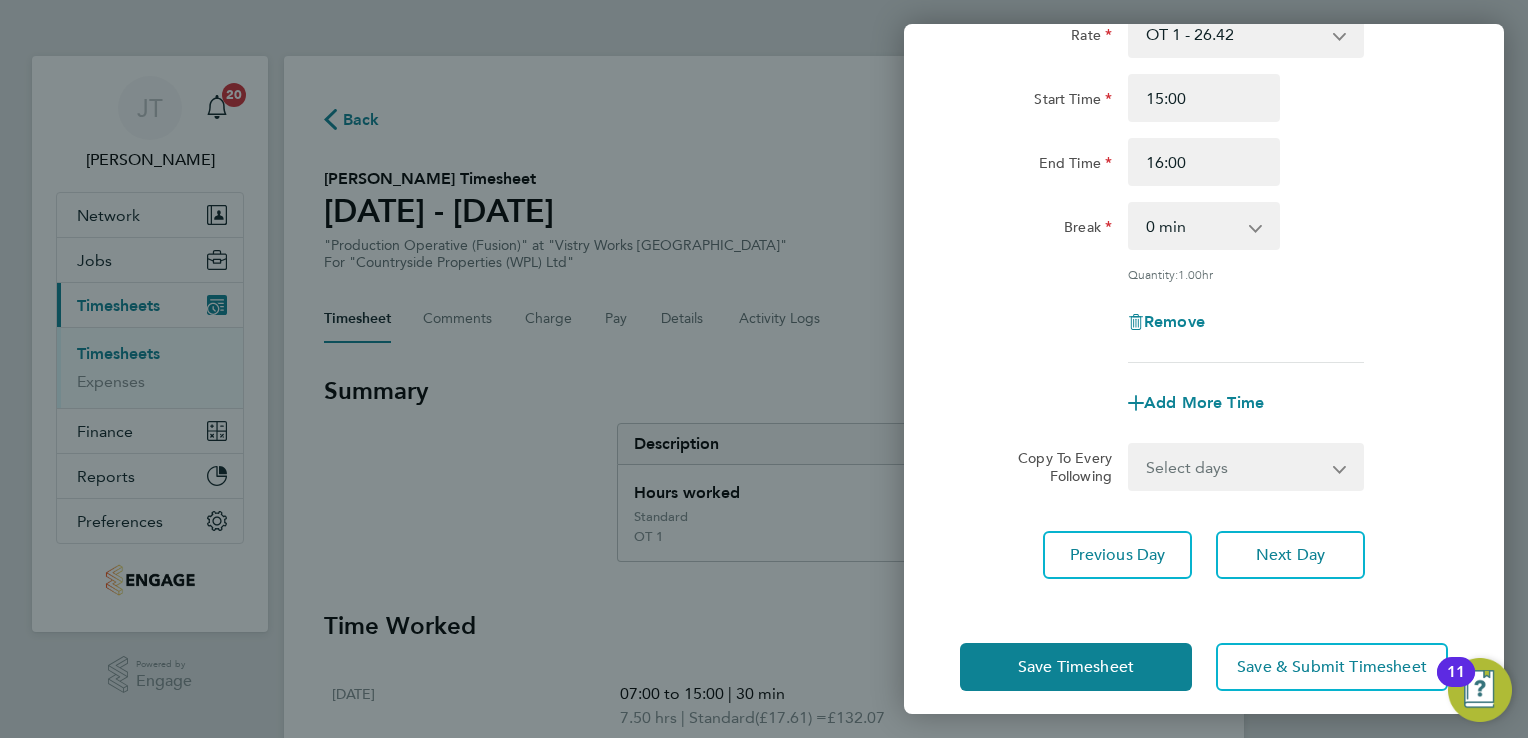 scroll, scrollTop: 547, scrollLeft: 0, axis: vertical 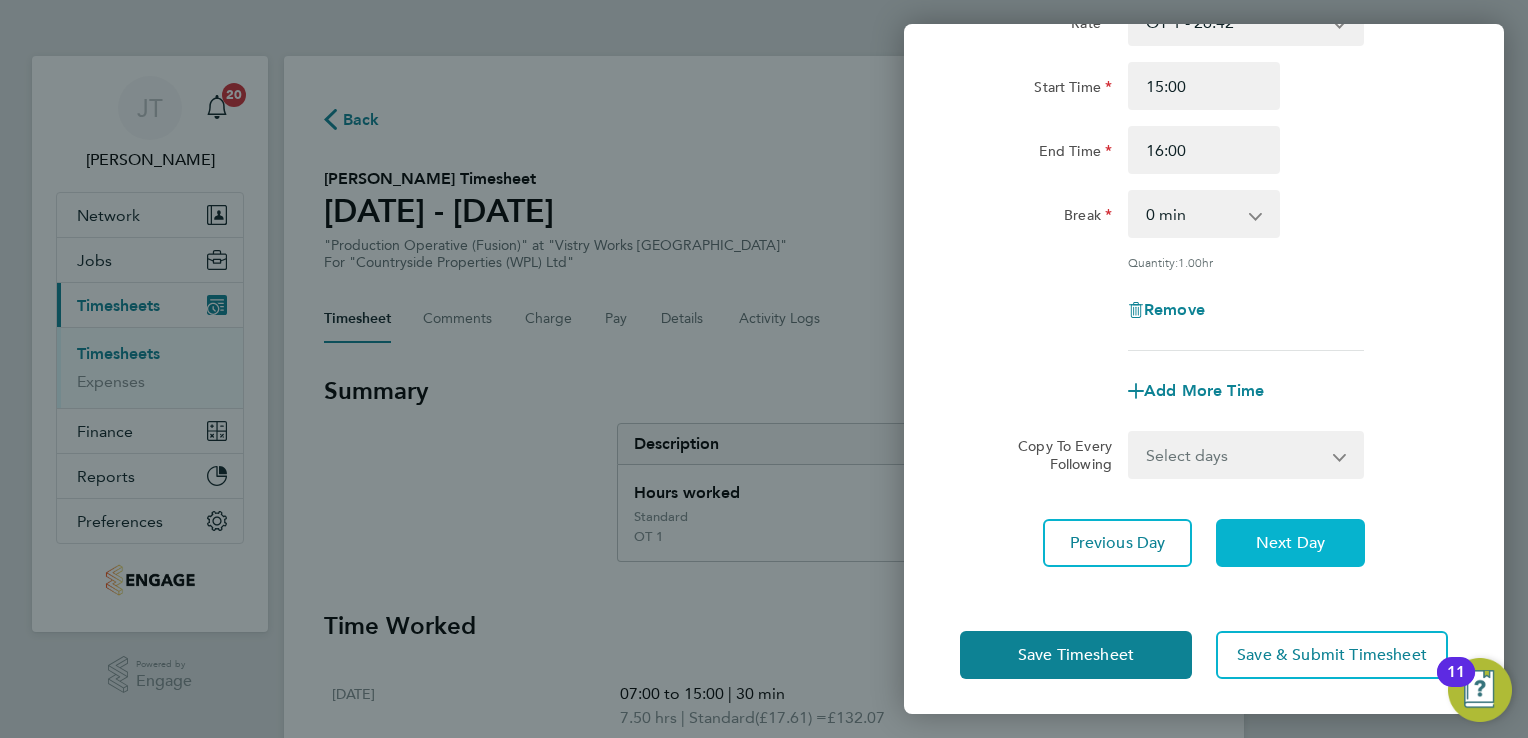 click on "Next Day" 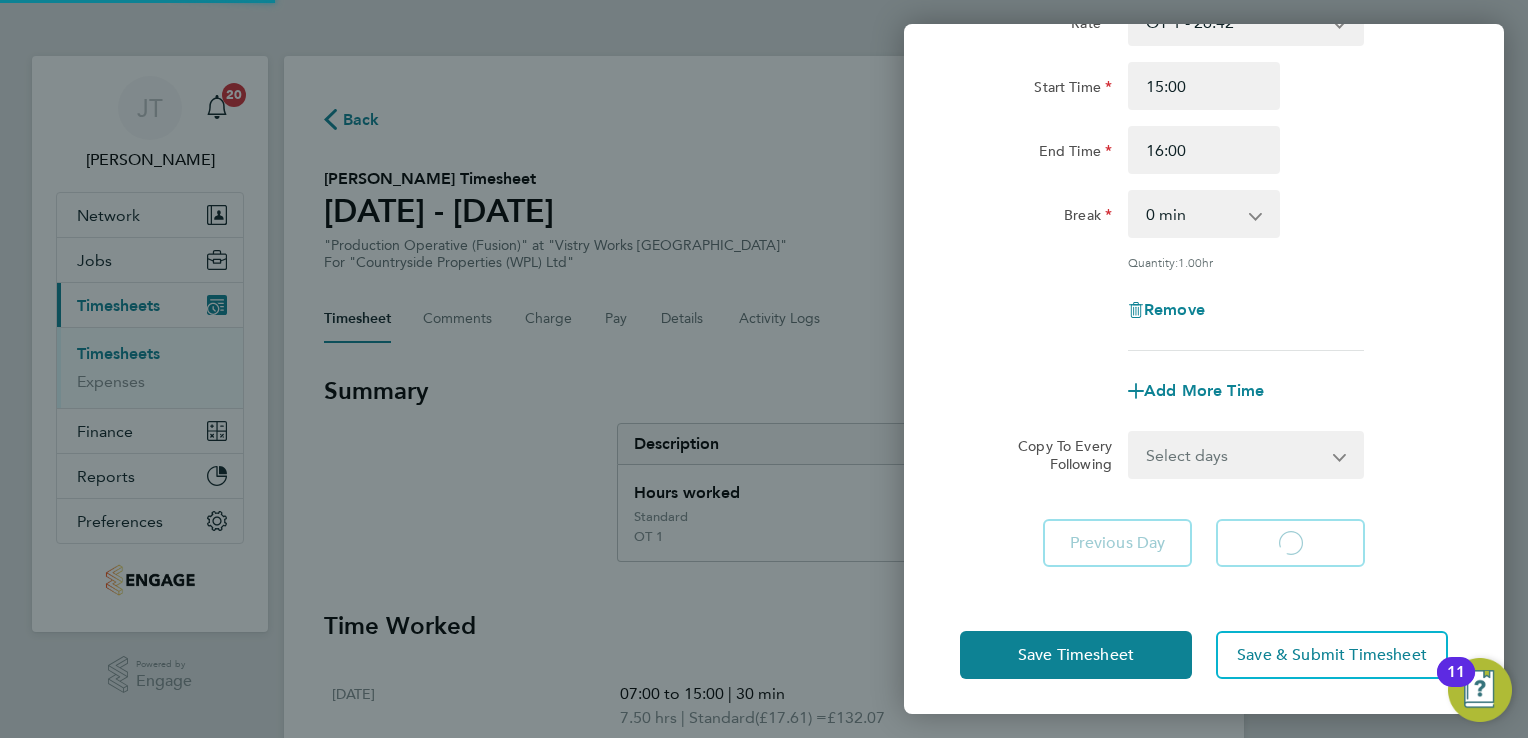 scroll, scrollTop: 133, scrollLeft: 0, axis: vertical 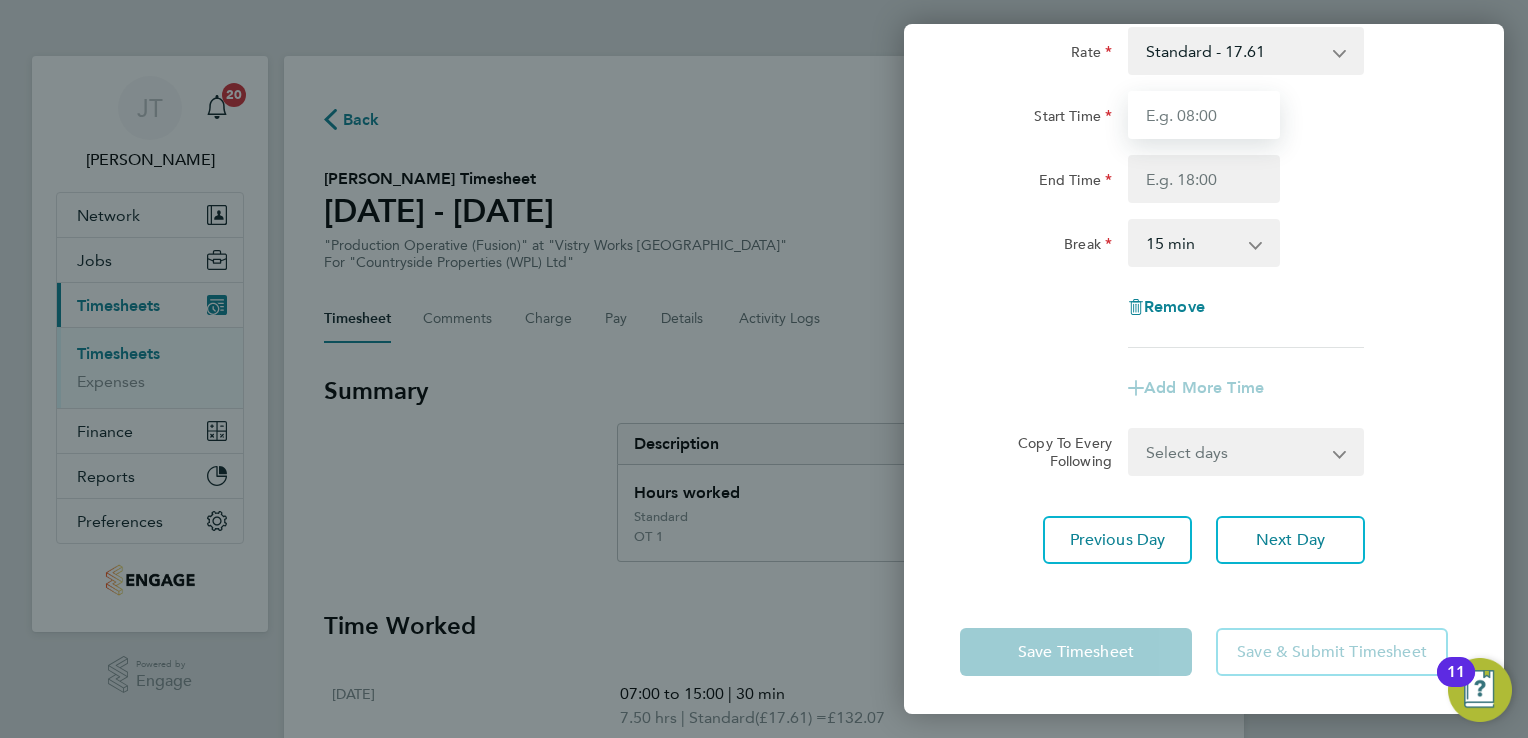 click on "Start Time" at bounding box center (1204, 115) 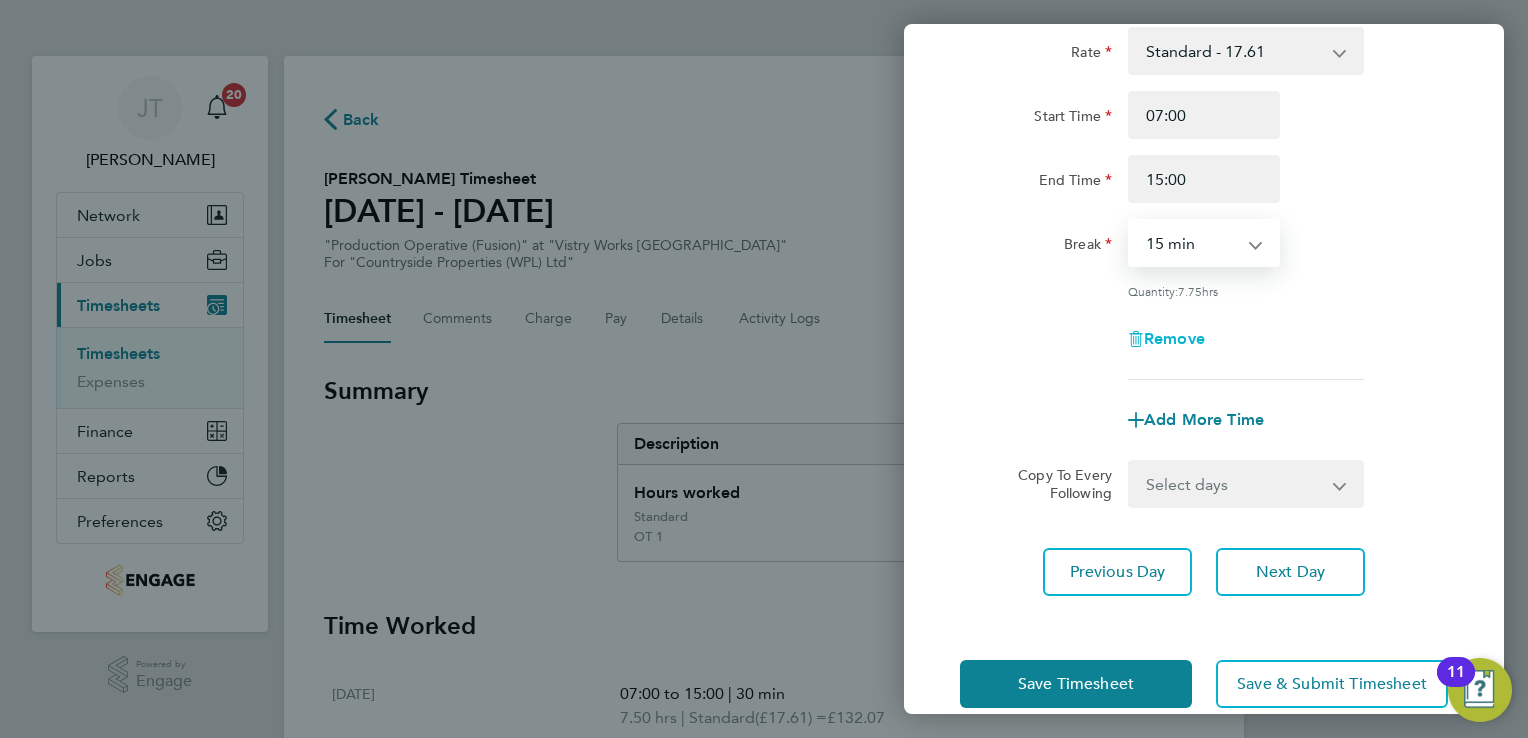 drag, startPoint x: 1188, startPoint y: 237, endPoint x: 1184, endPoint y: 333, distance: 96.0833 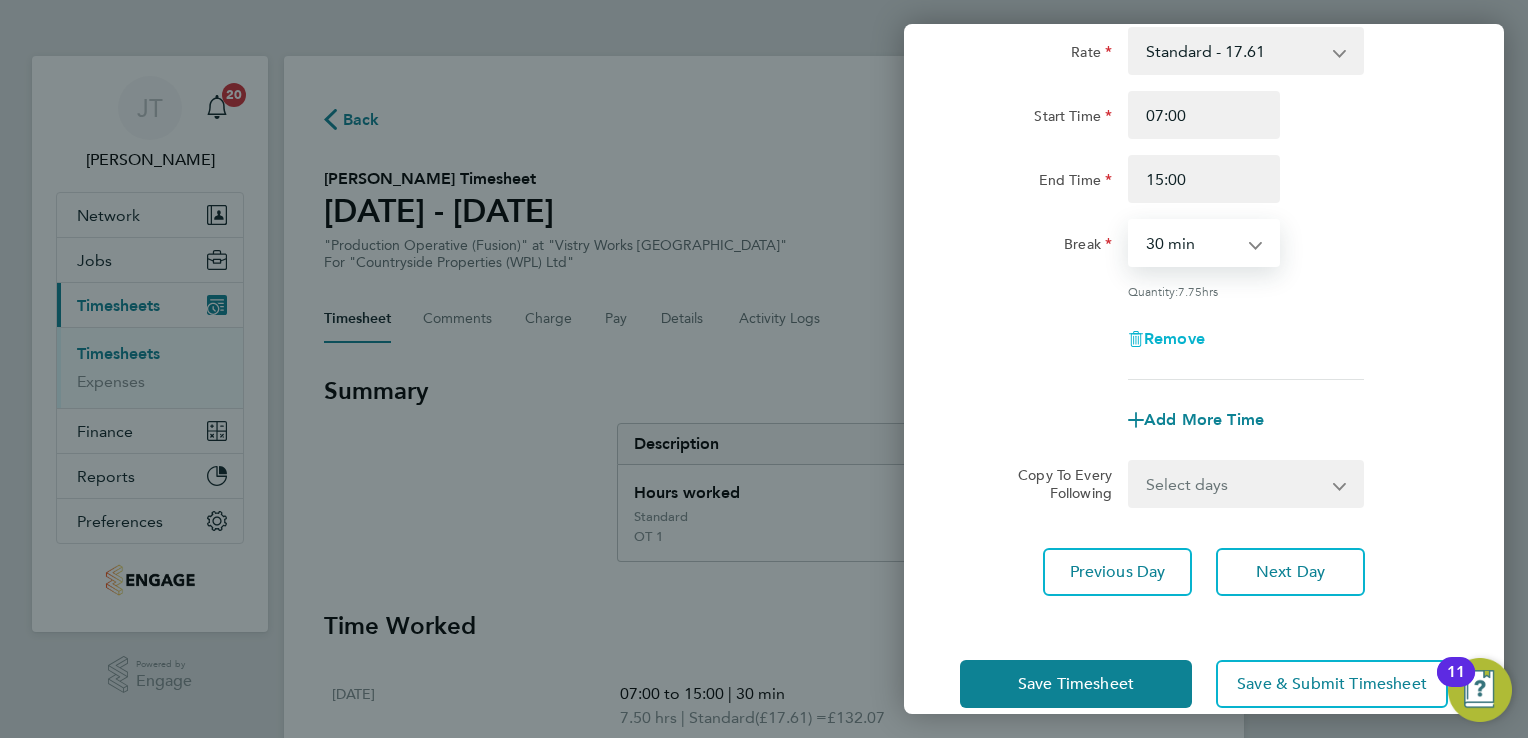 click on "0 min   15 min   30 min   45 min   60 min   75 min   90 min" at bounding box center (1192, 243) 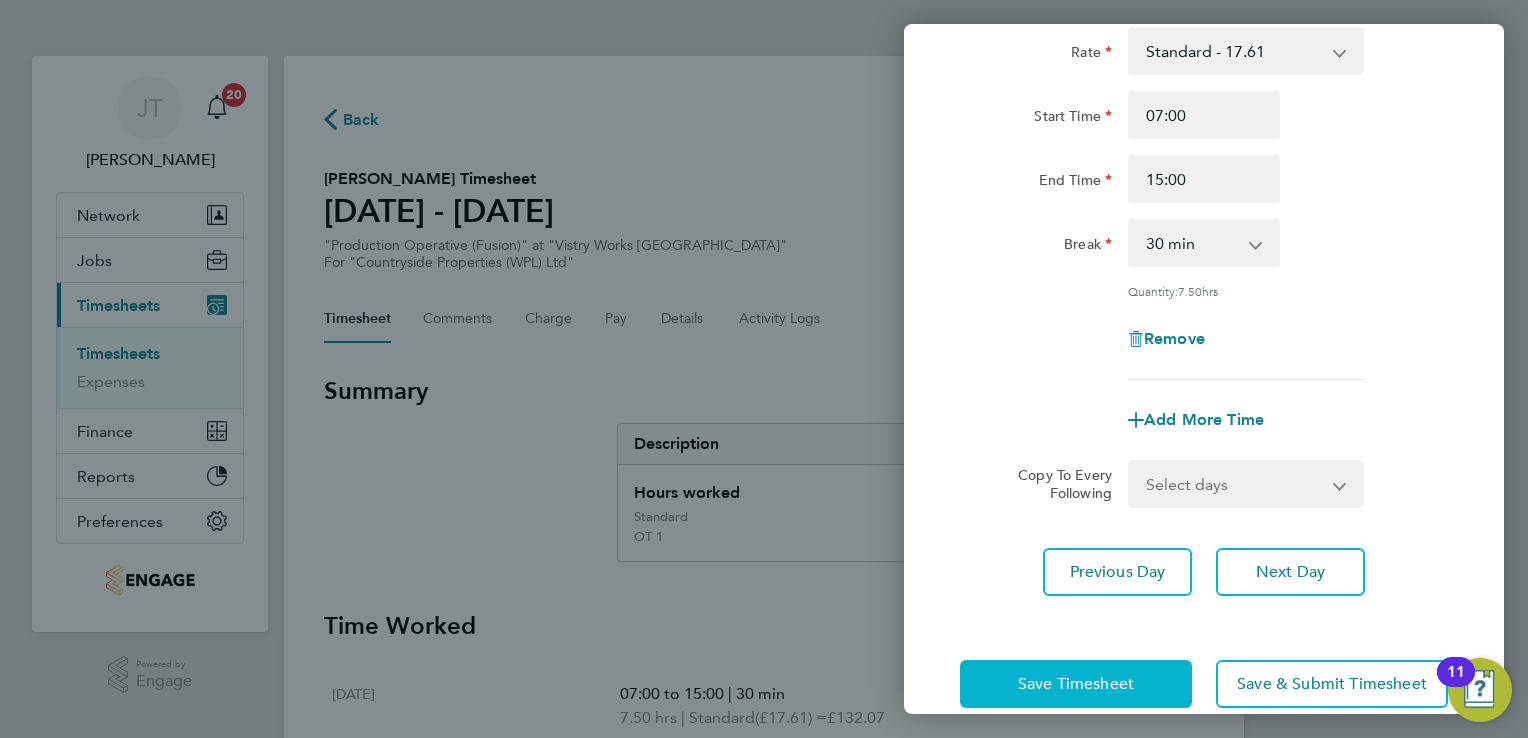 click on "Save Timesheet" 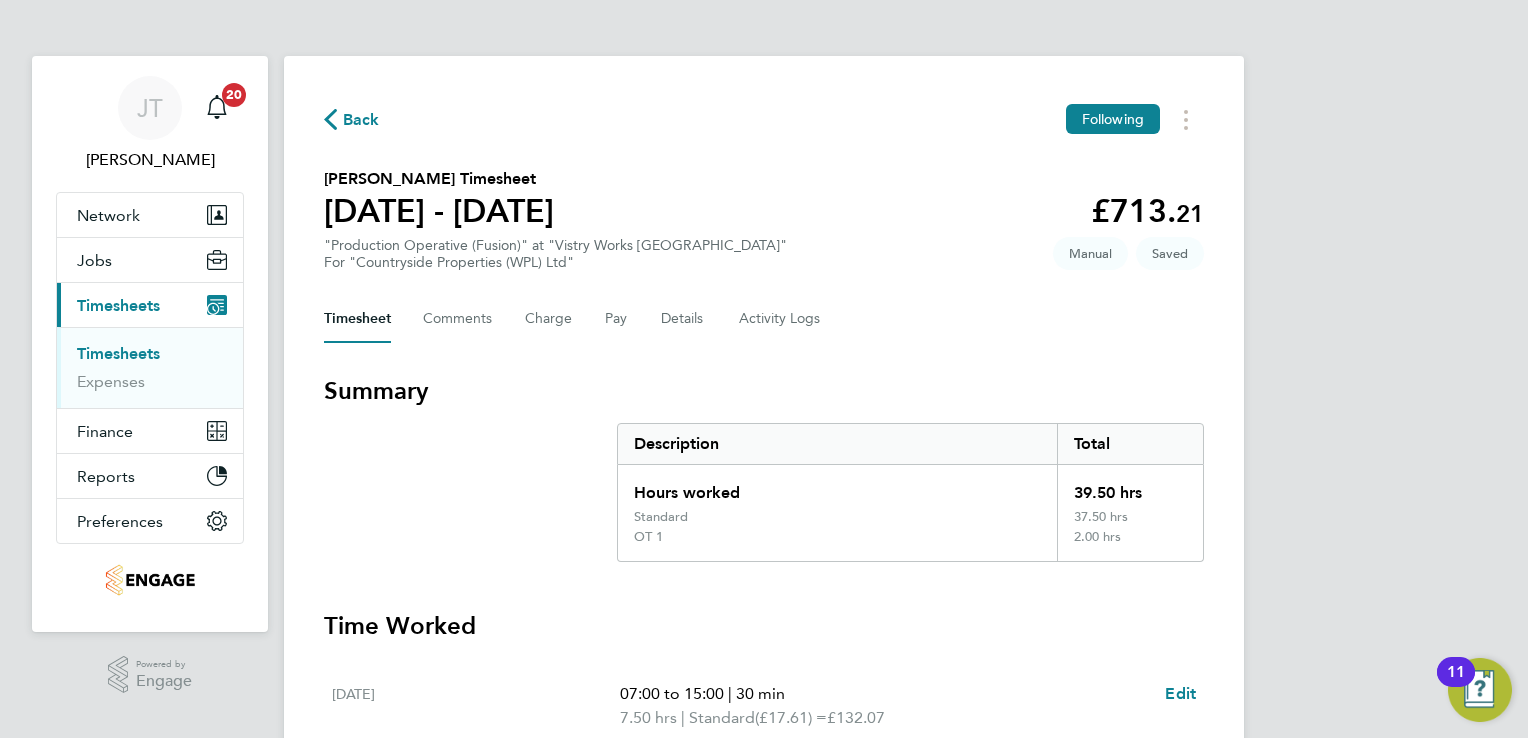 click on "Timesheets" at bounding box center (152, 358) 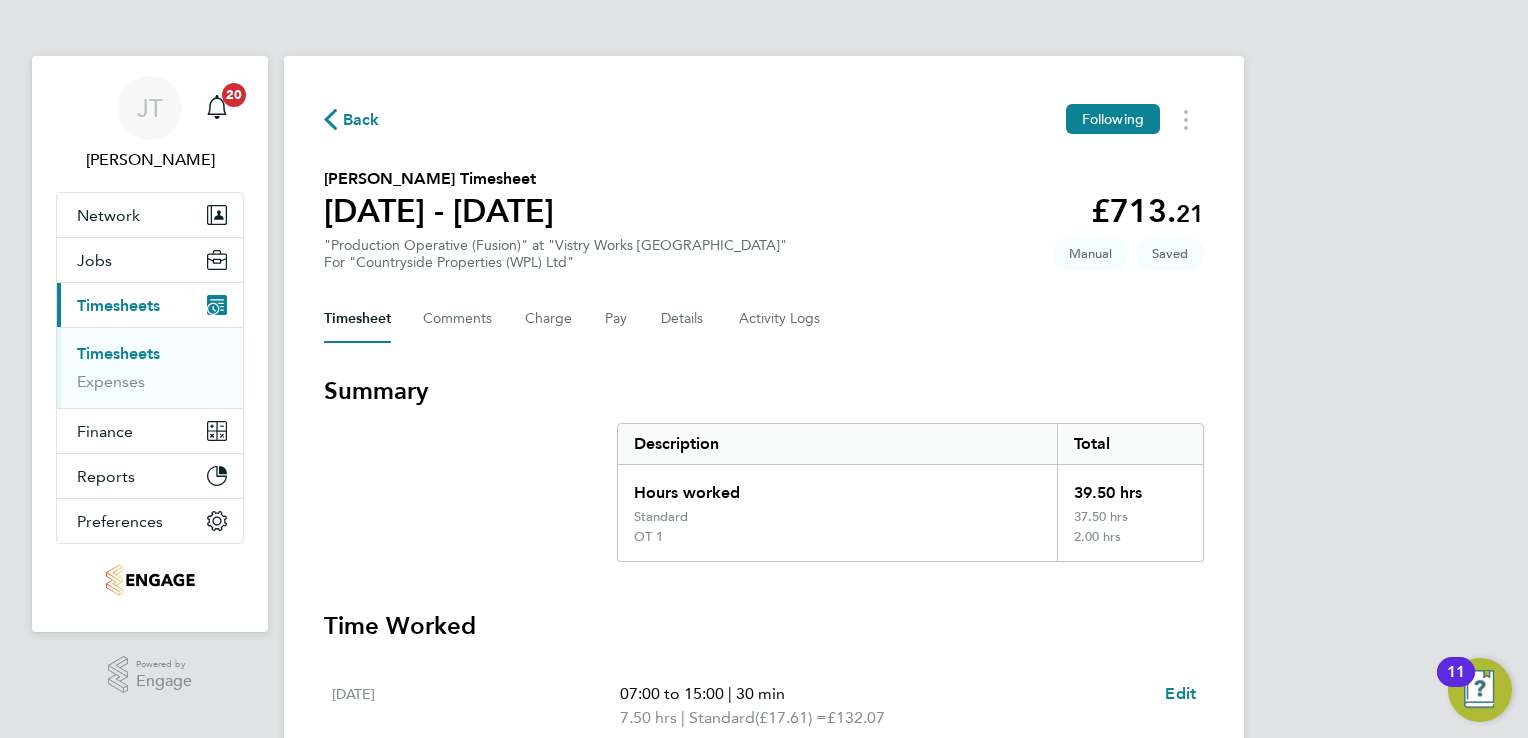 click on "Timesheets" at bounding box center [118, 353] 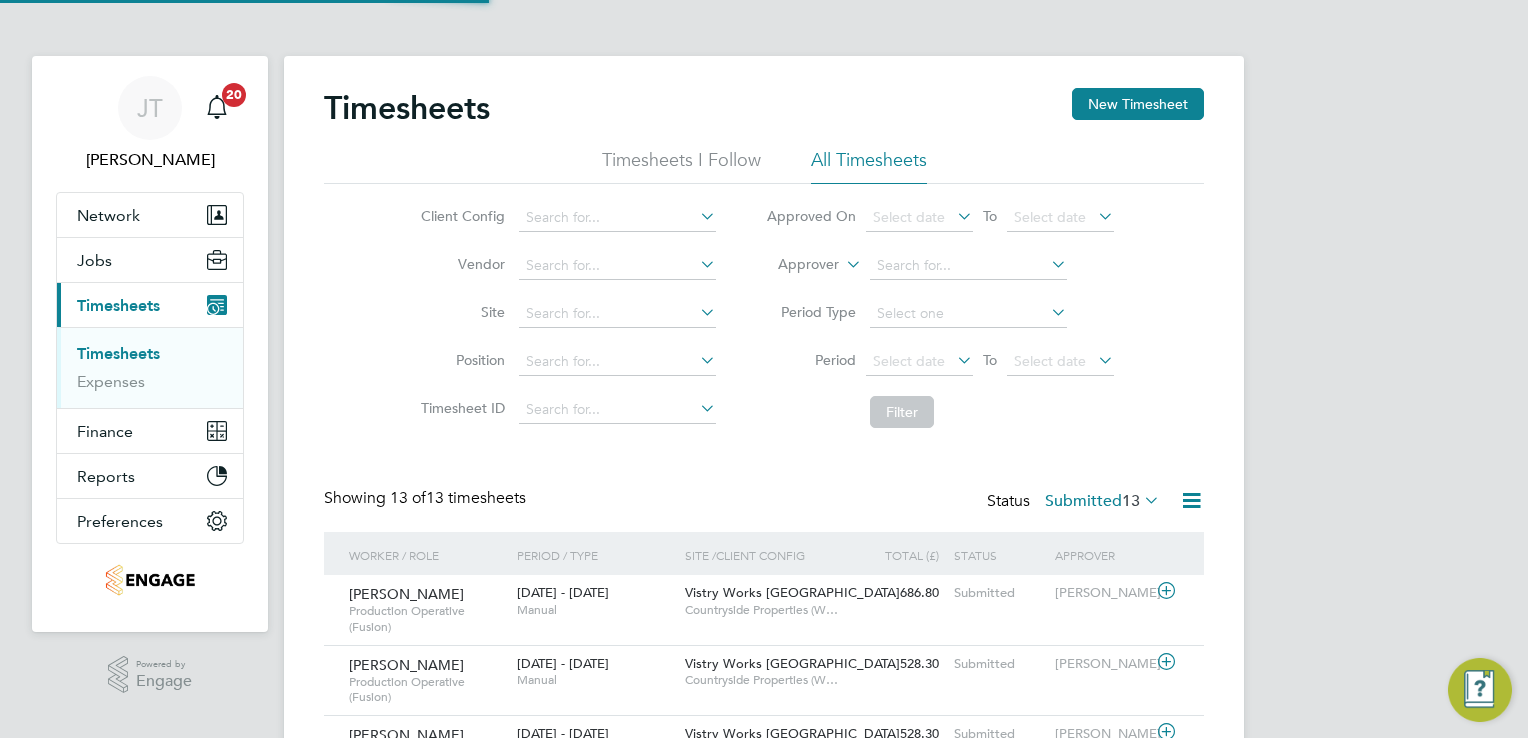 scroll, scrollTop: 9, scrollLeft: 10, axis: both 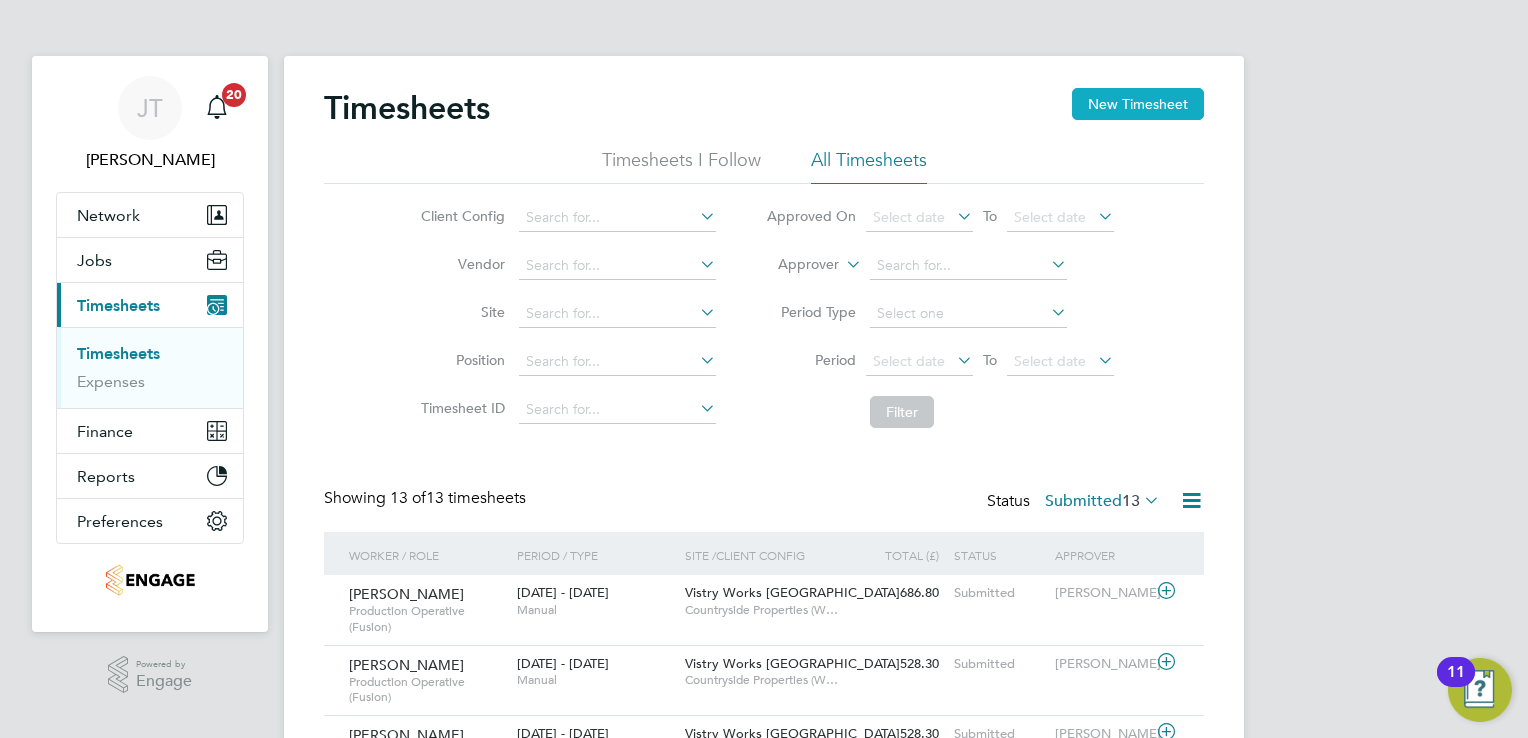 click on "New Timesheet" 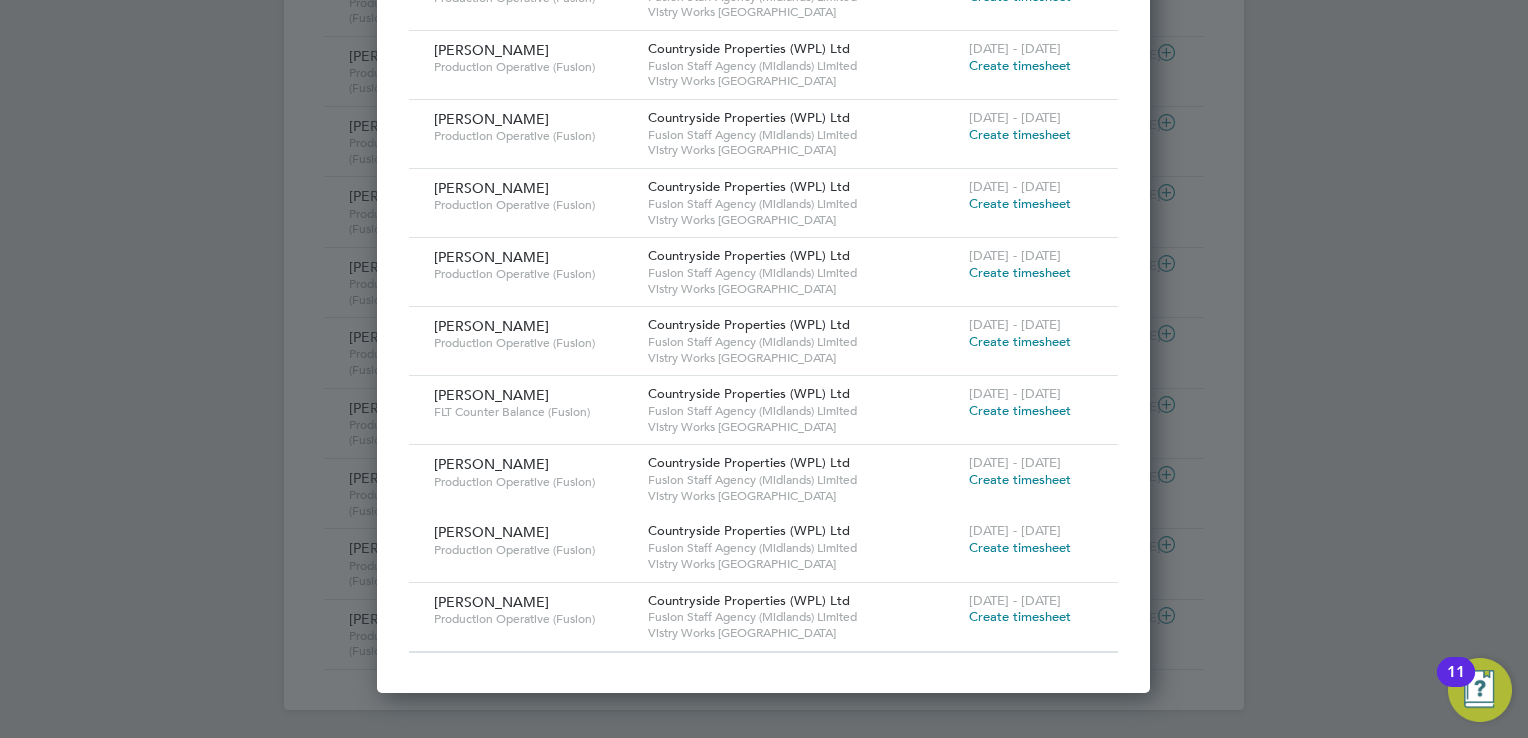 click on "Create timesheet" at bounding box center (1020, 479) 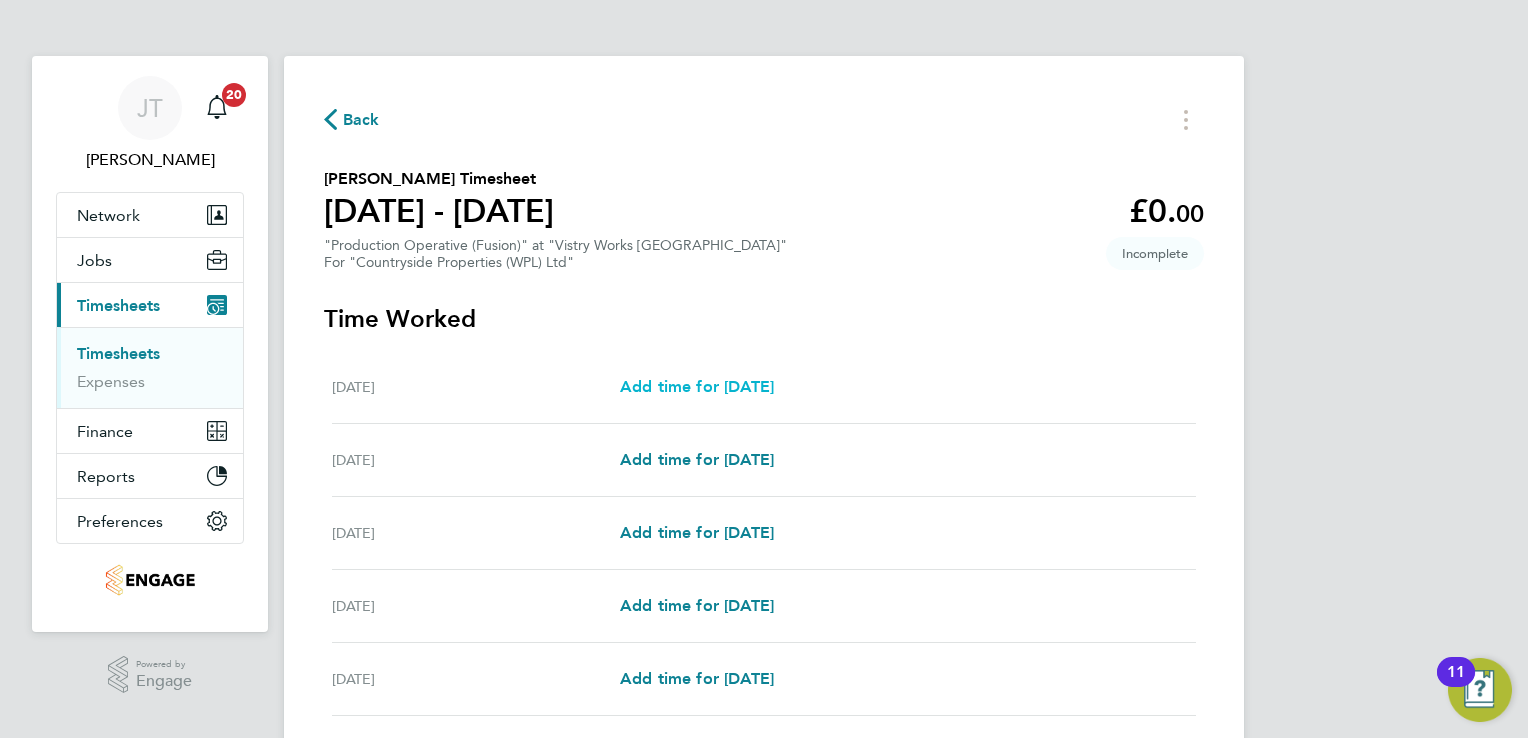 click on "Add time for [DATE]" at bounding box center (697, 386) 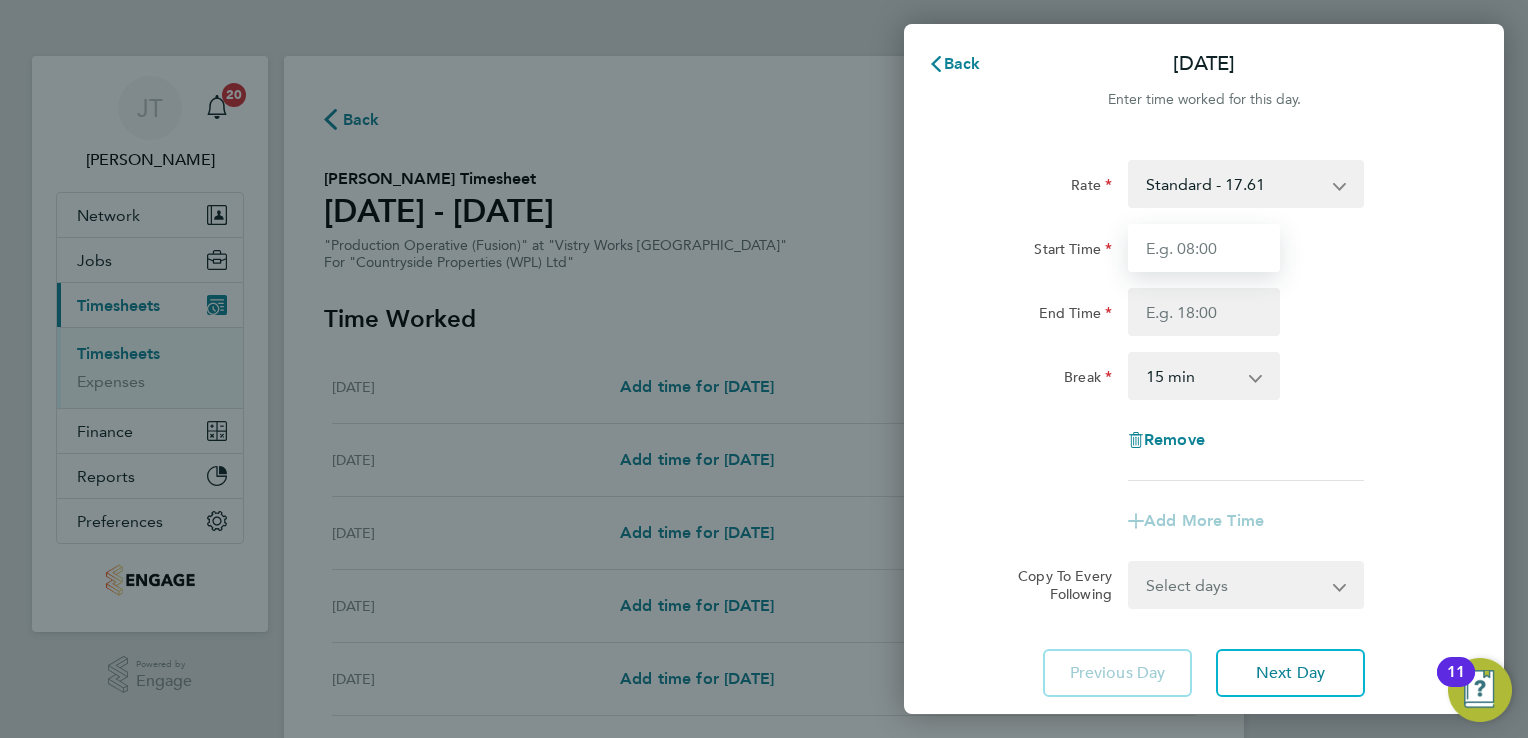 click on "Start Time" at bounding box center [1204, 248] 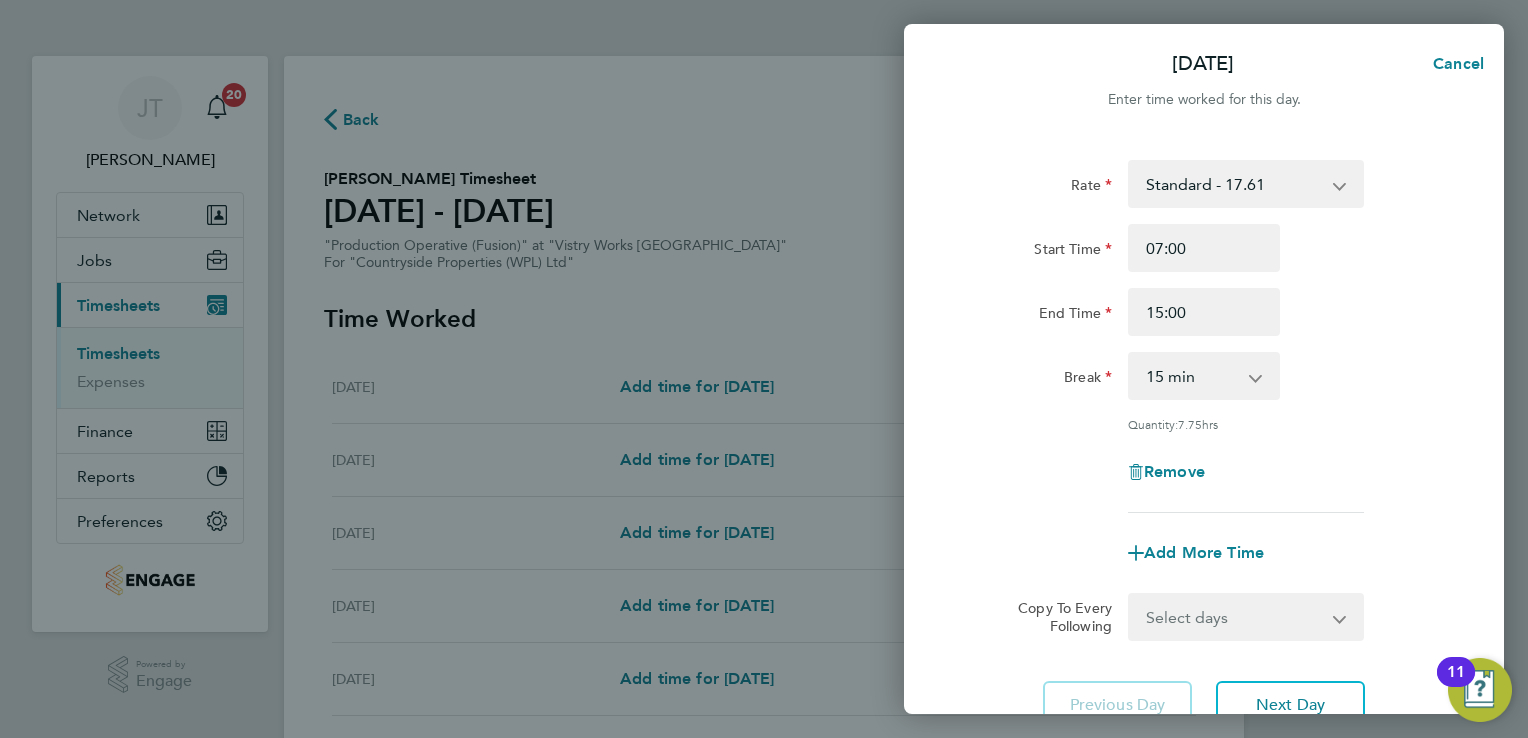 click on "0 min   15 min   30 min   45 min   60 min   75 min   90 min" at bounding box center [1192, 376] 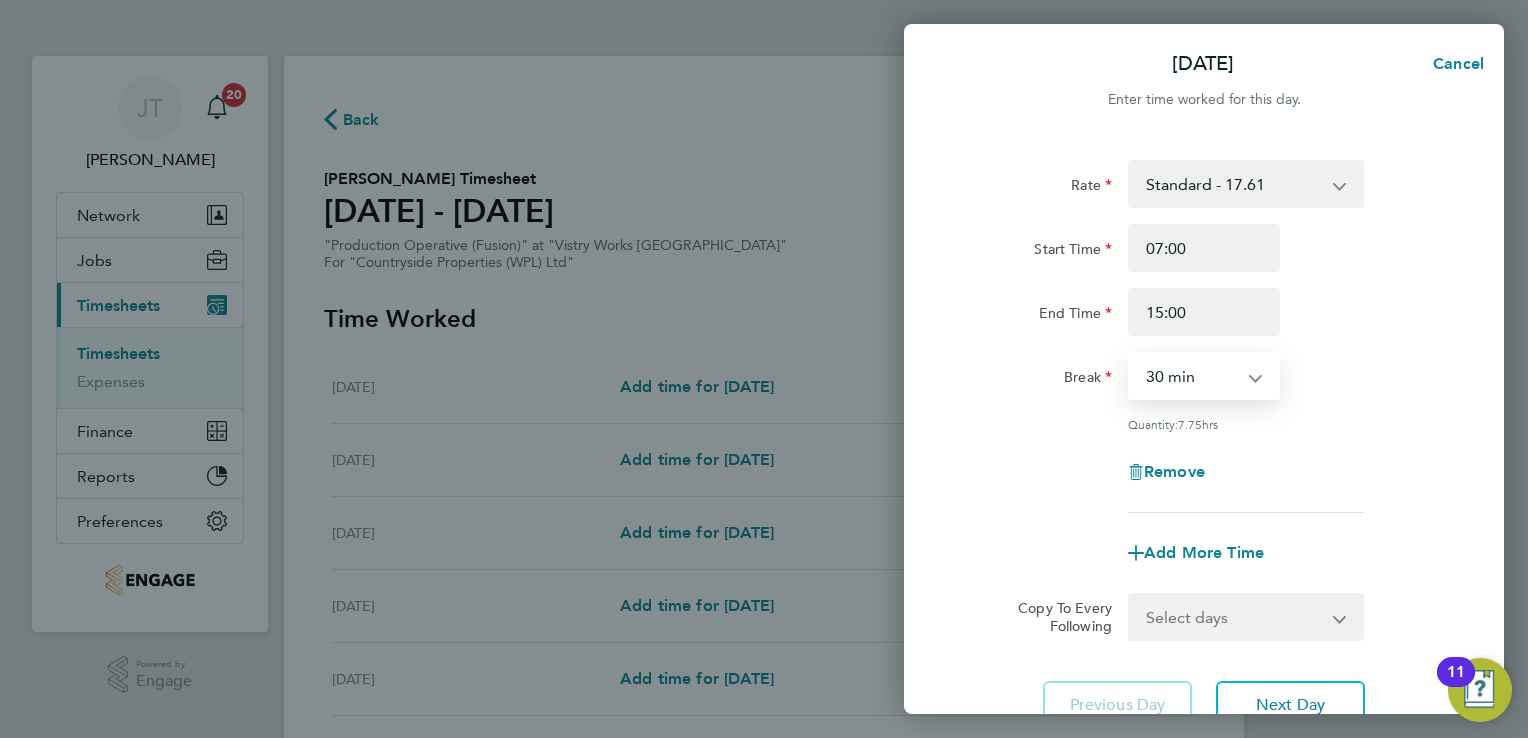 click on "0 min   15 min   30 min   45 min   60 min   75 min   90 min" at bounding box center [1192, 376] 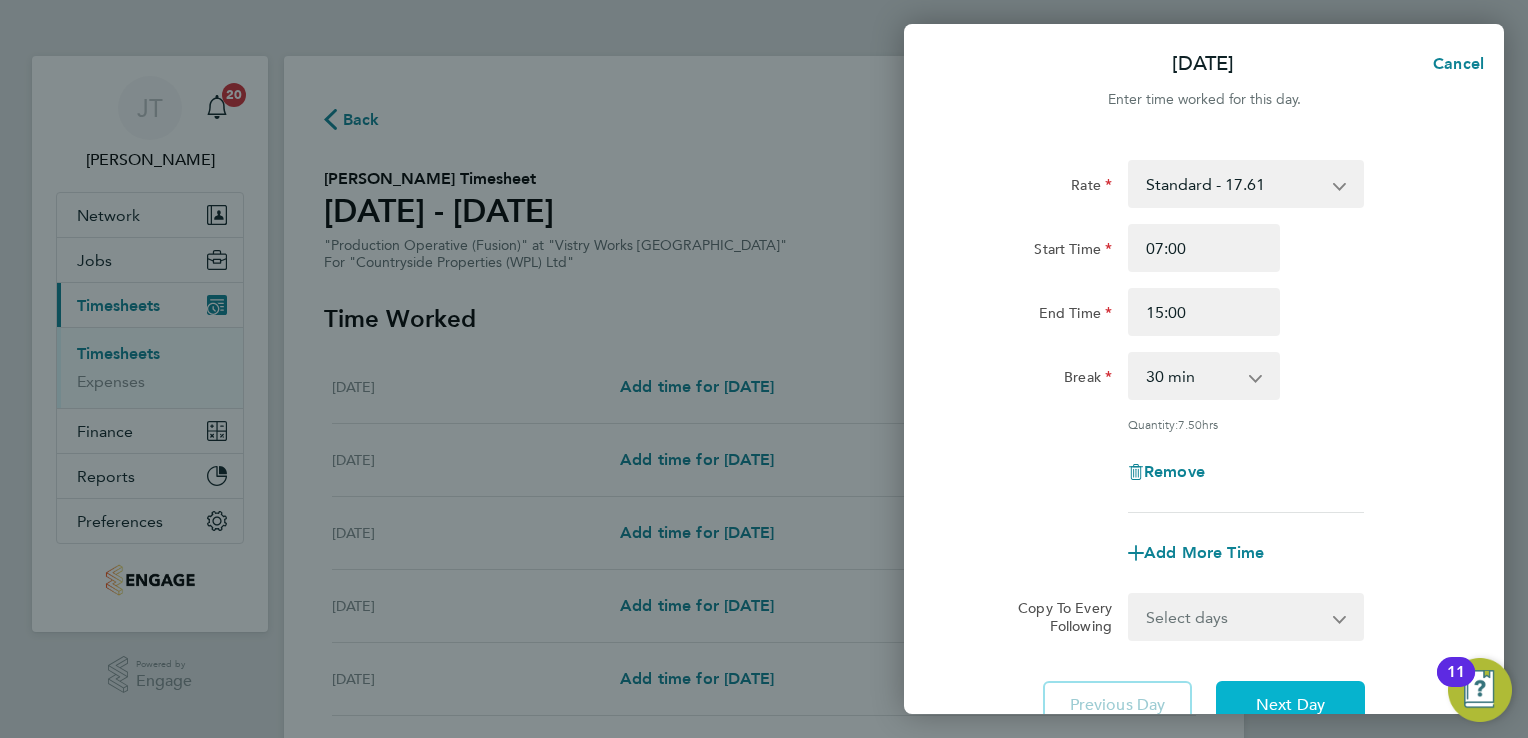 click on "Next Day" 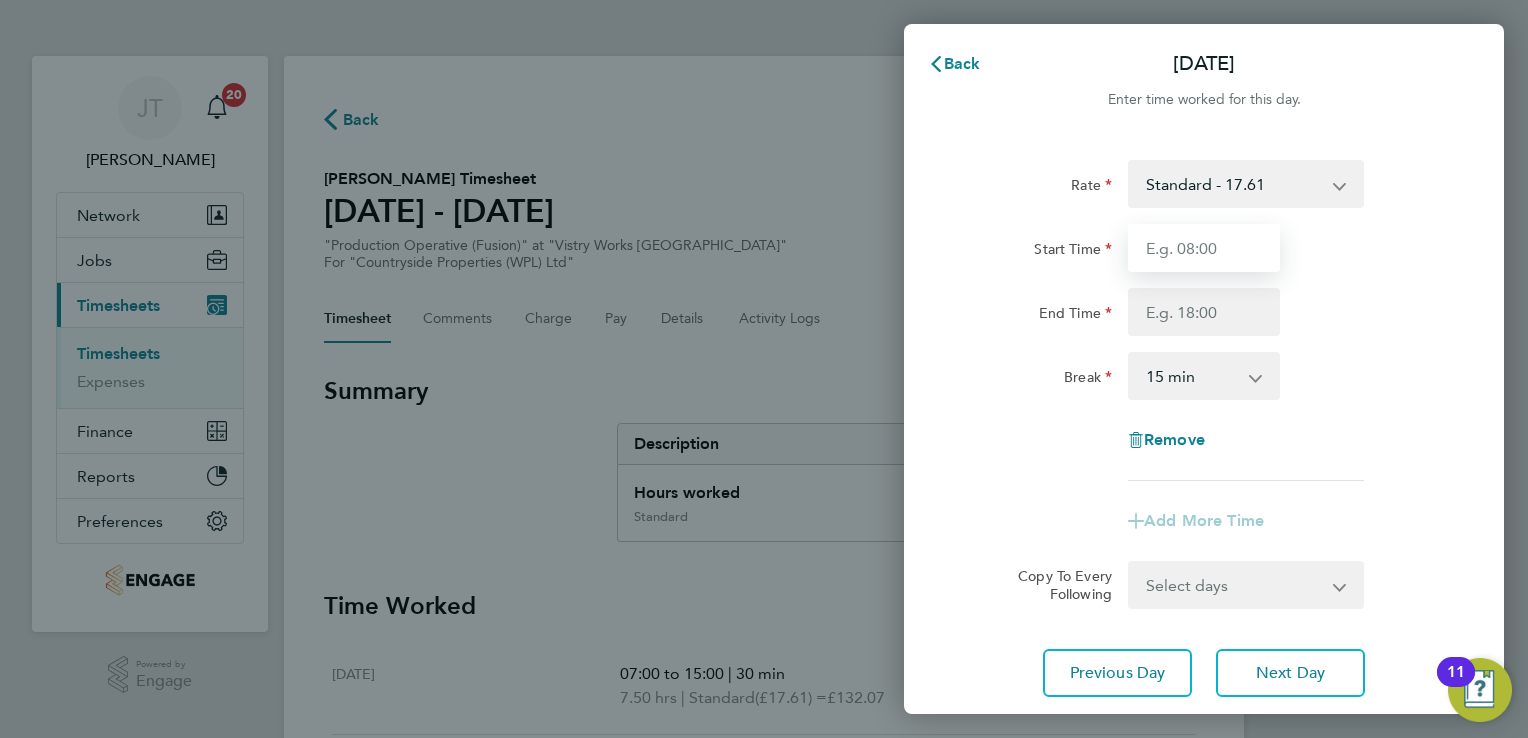 click on "Start Time" at bounding box center [1204, 248] 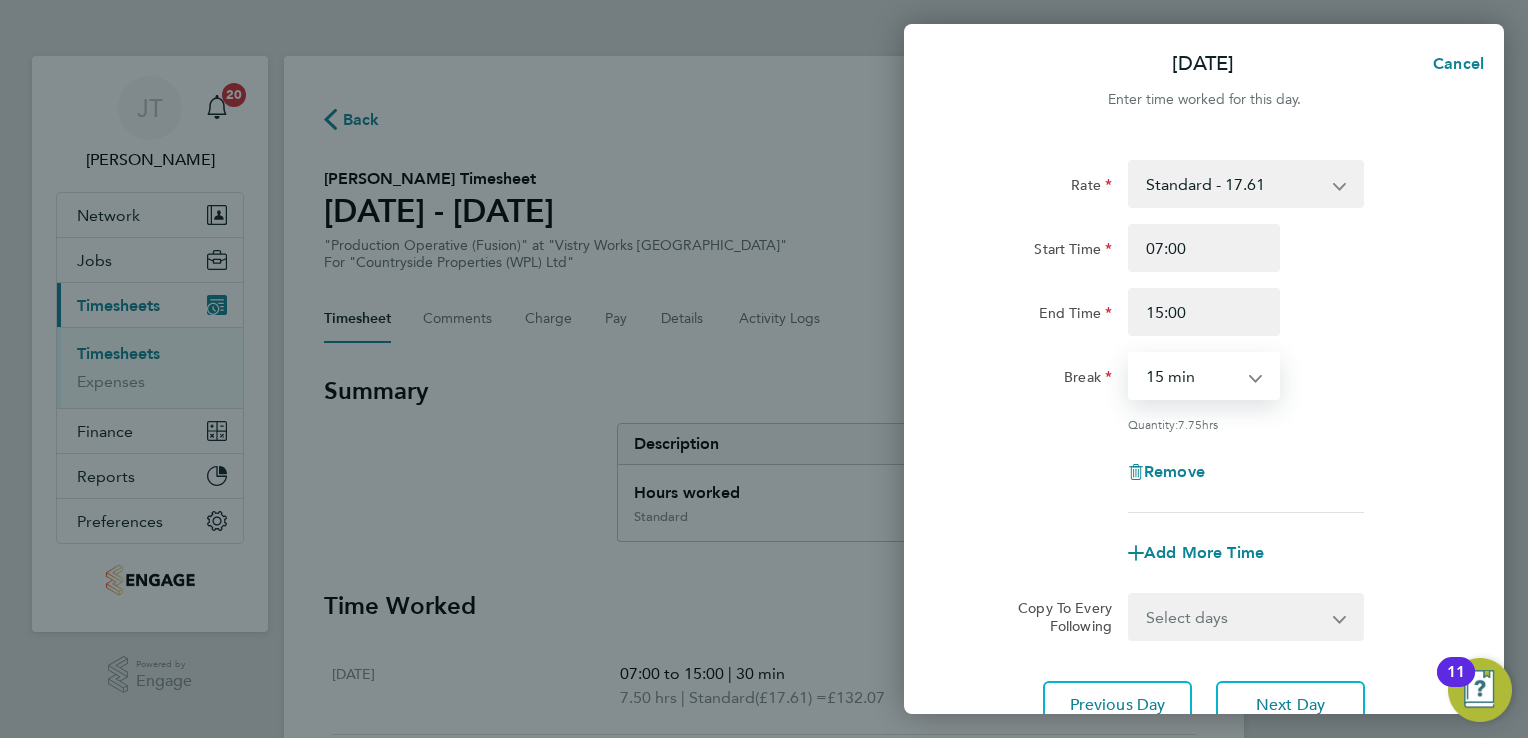 click on "0 min   15 min   30 min   45 min   60 min   75 min   90 min" at bounding box center (1192, 376) 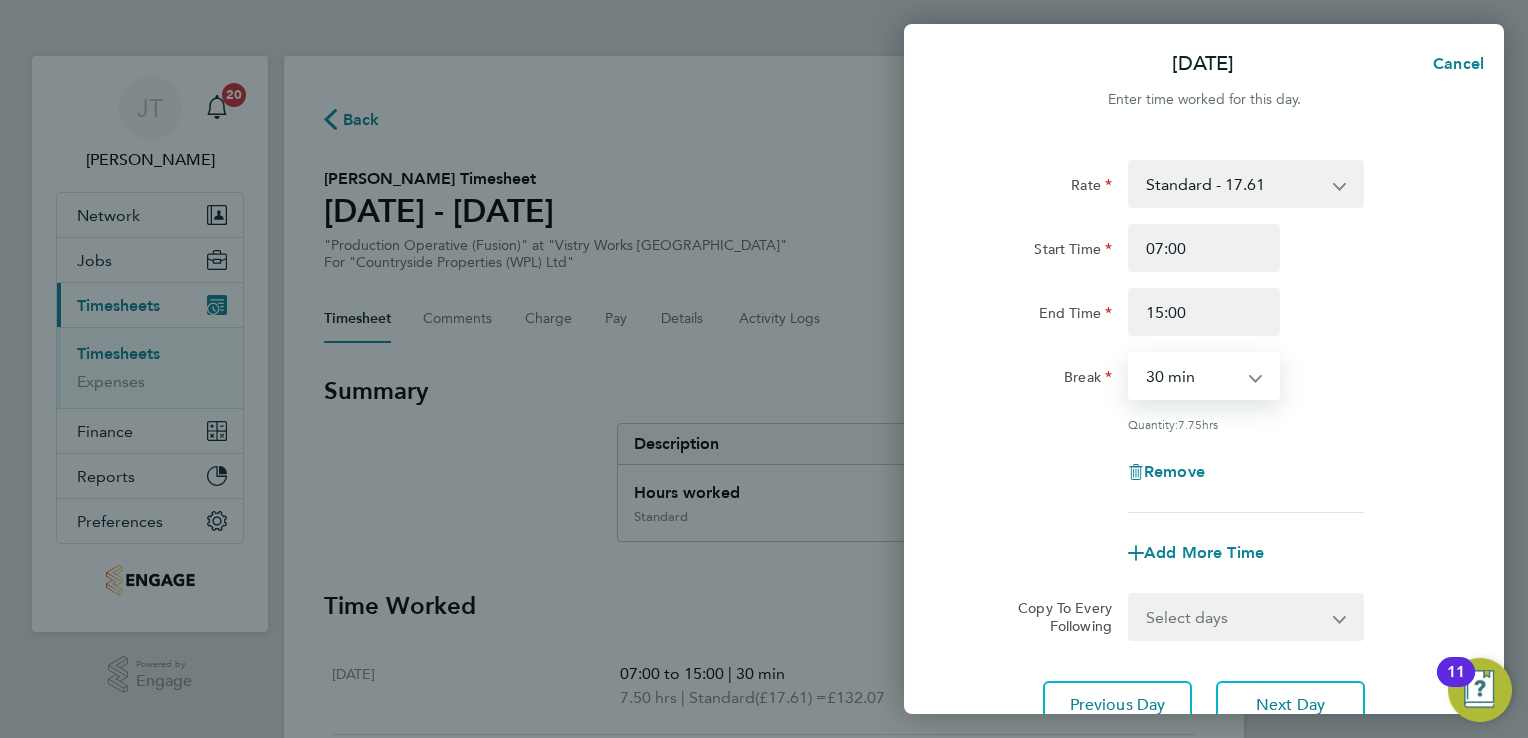 click on "0 min   15 min   30 min   45 min   60 min   75 min   90 min" at bounding box center [1192, 376] 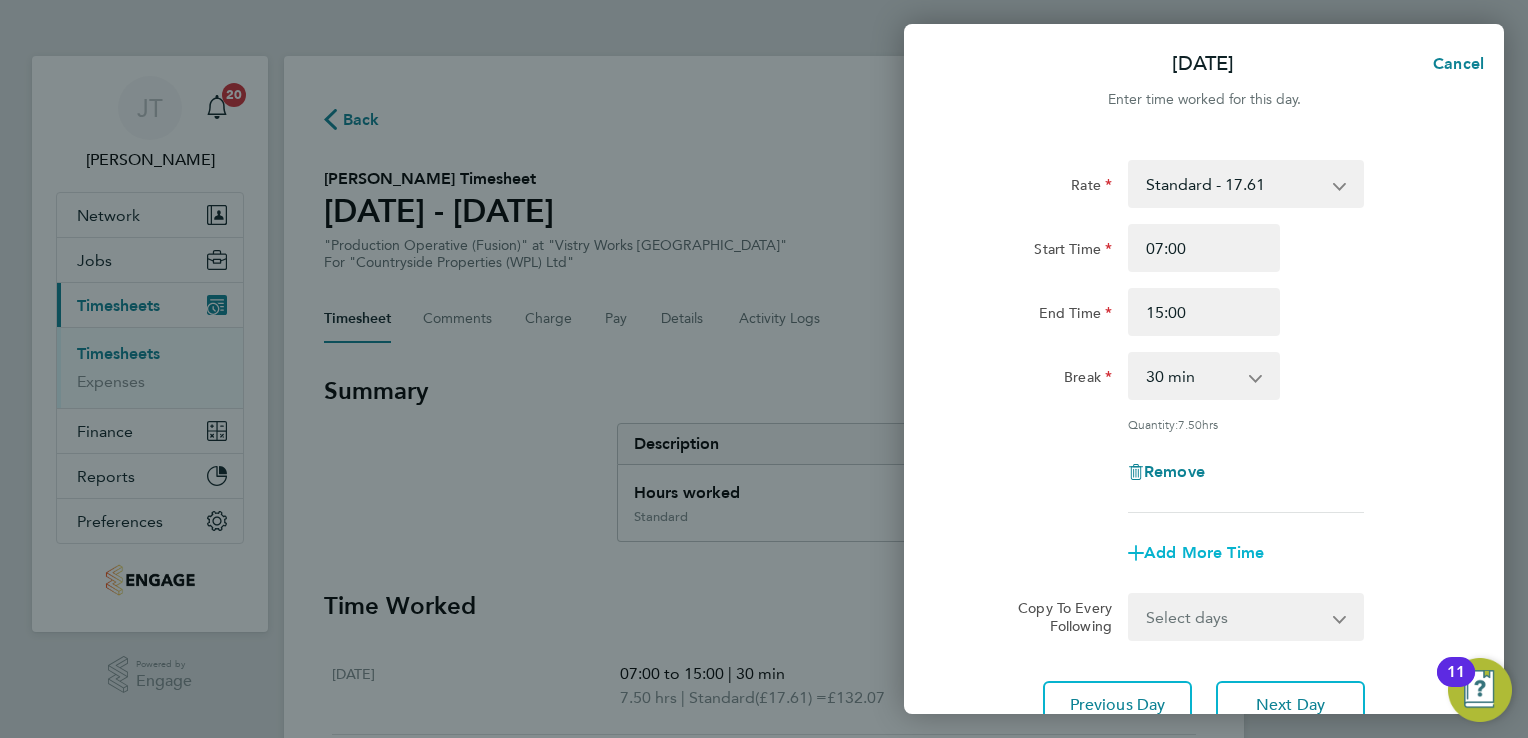 click on "Add More Time" 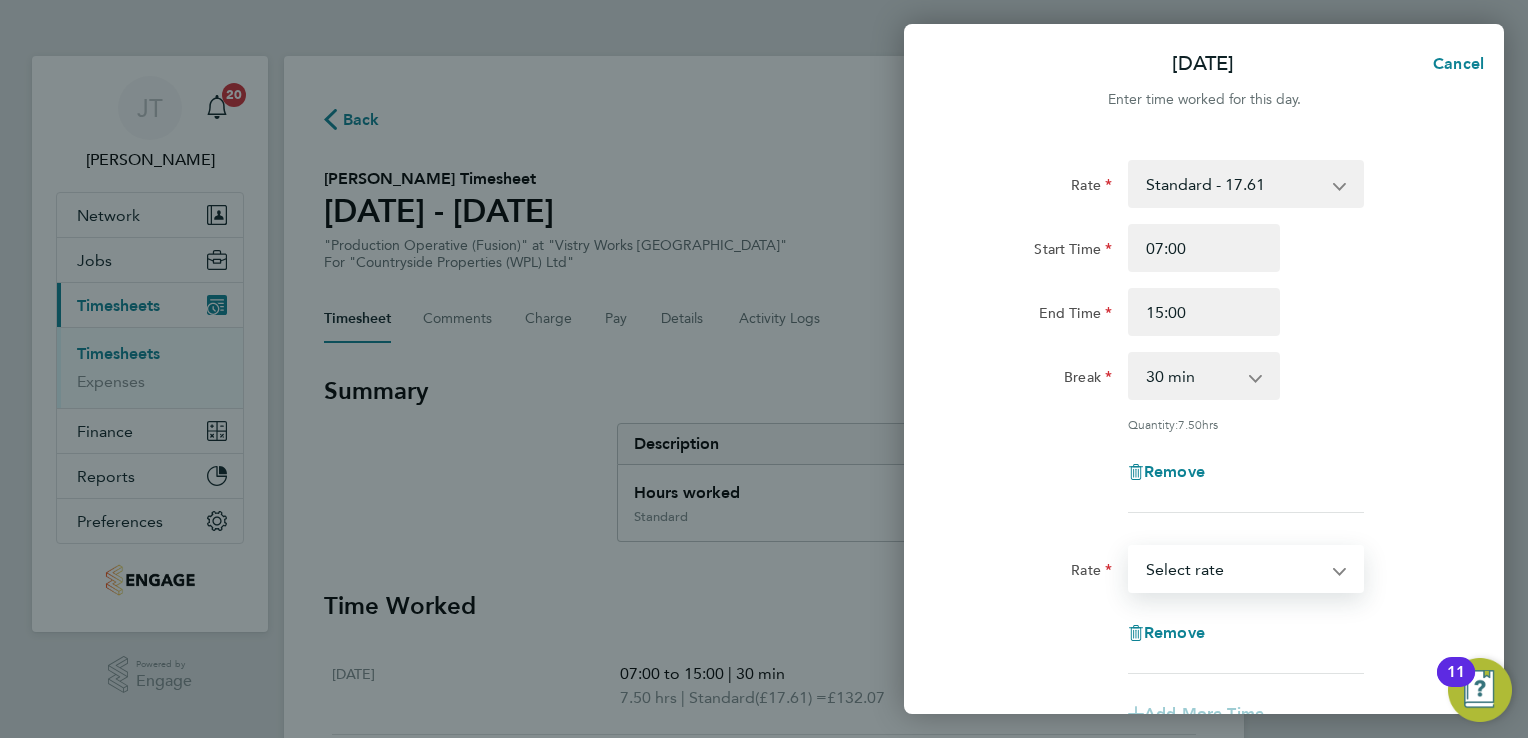 click on "Standard - 17.61   OT2 - 35.22   OT 1 - 26.42   Select rate" at bounding box center (1234, 569) 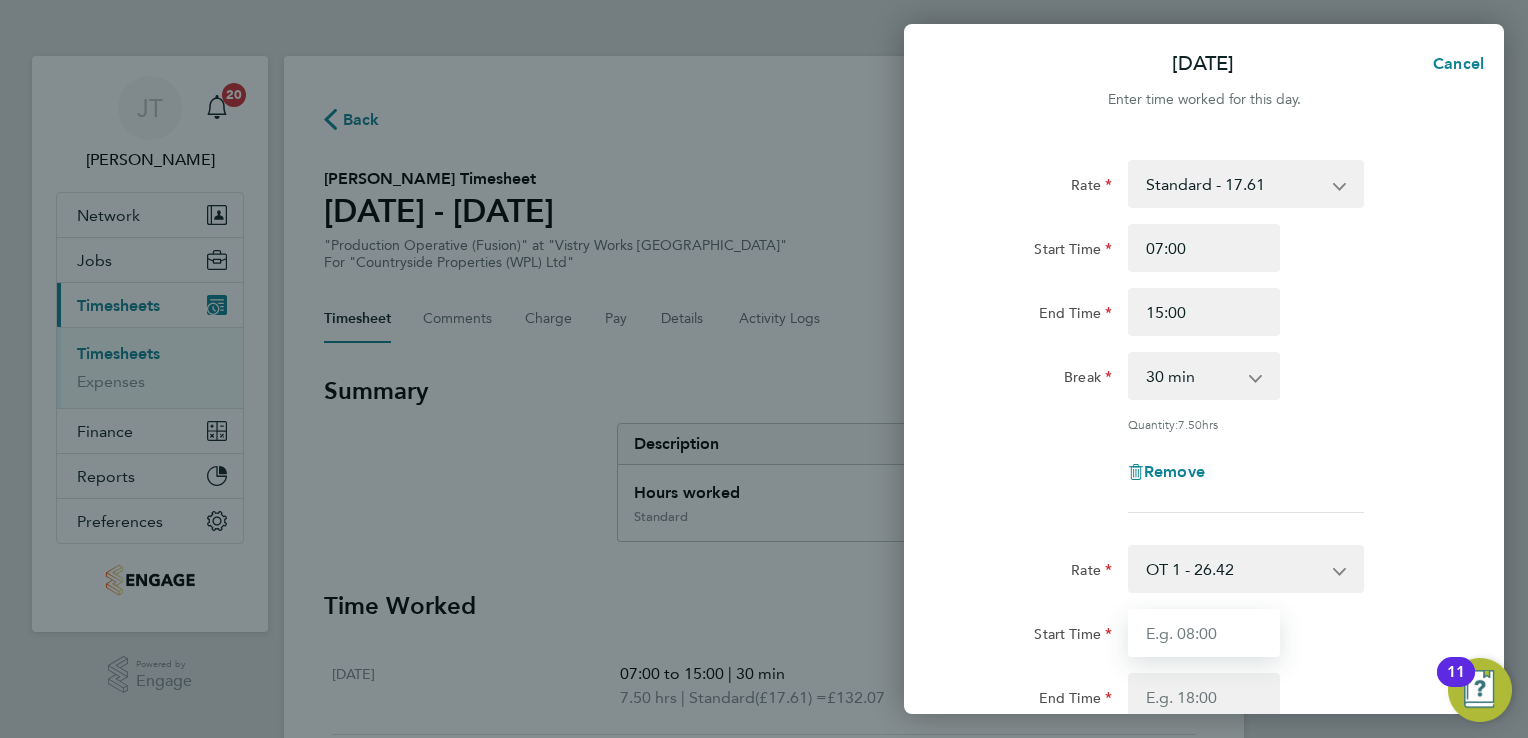 click on "Start Time" at bounding box center (1204, 633) 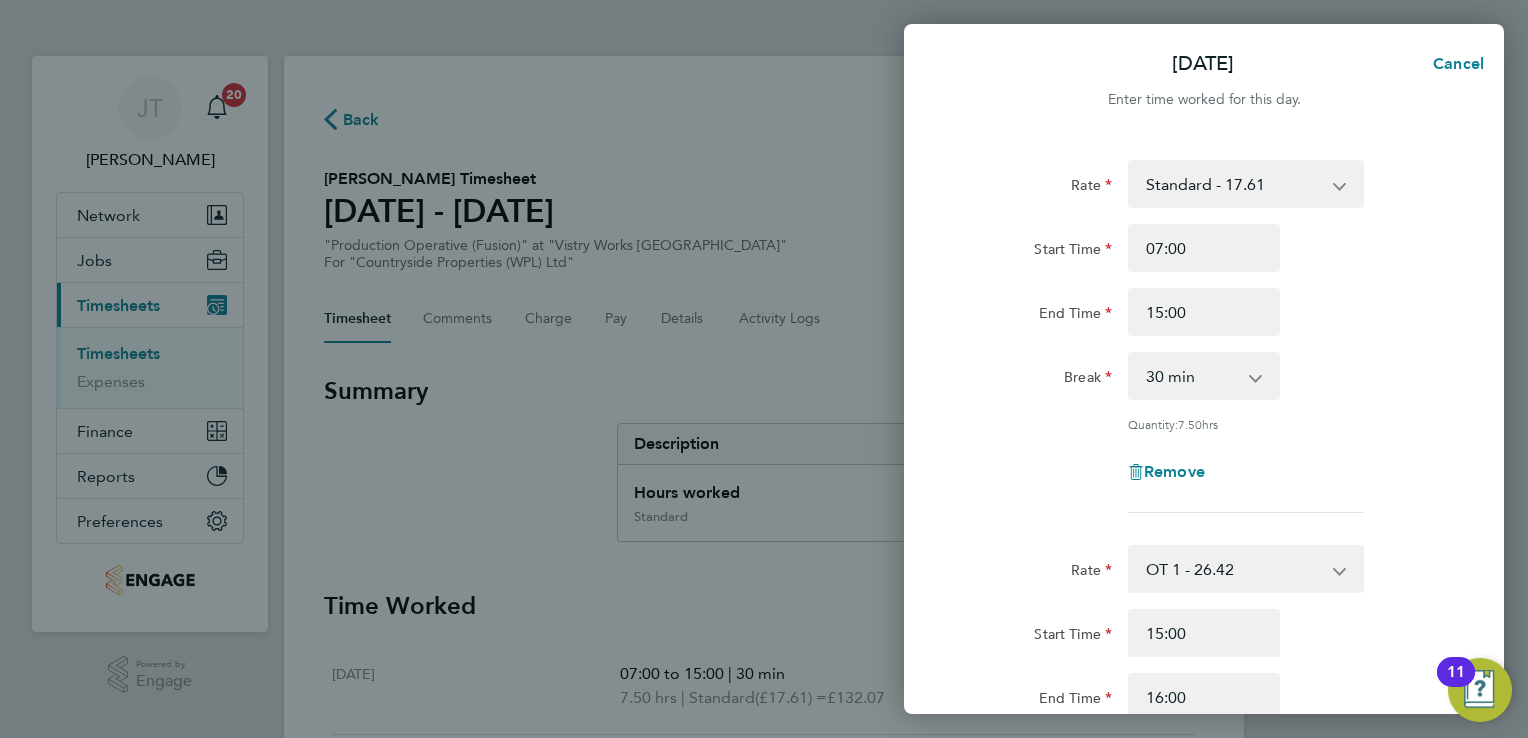 click on "Rate  OT 1 - 26.42   Standard - 17.61   OT2 - 35.22" 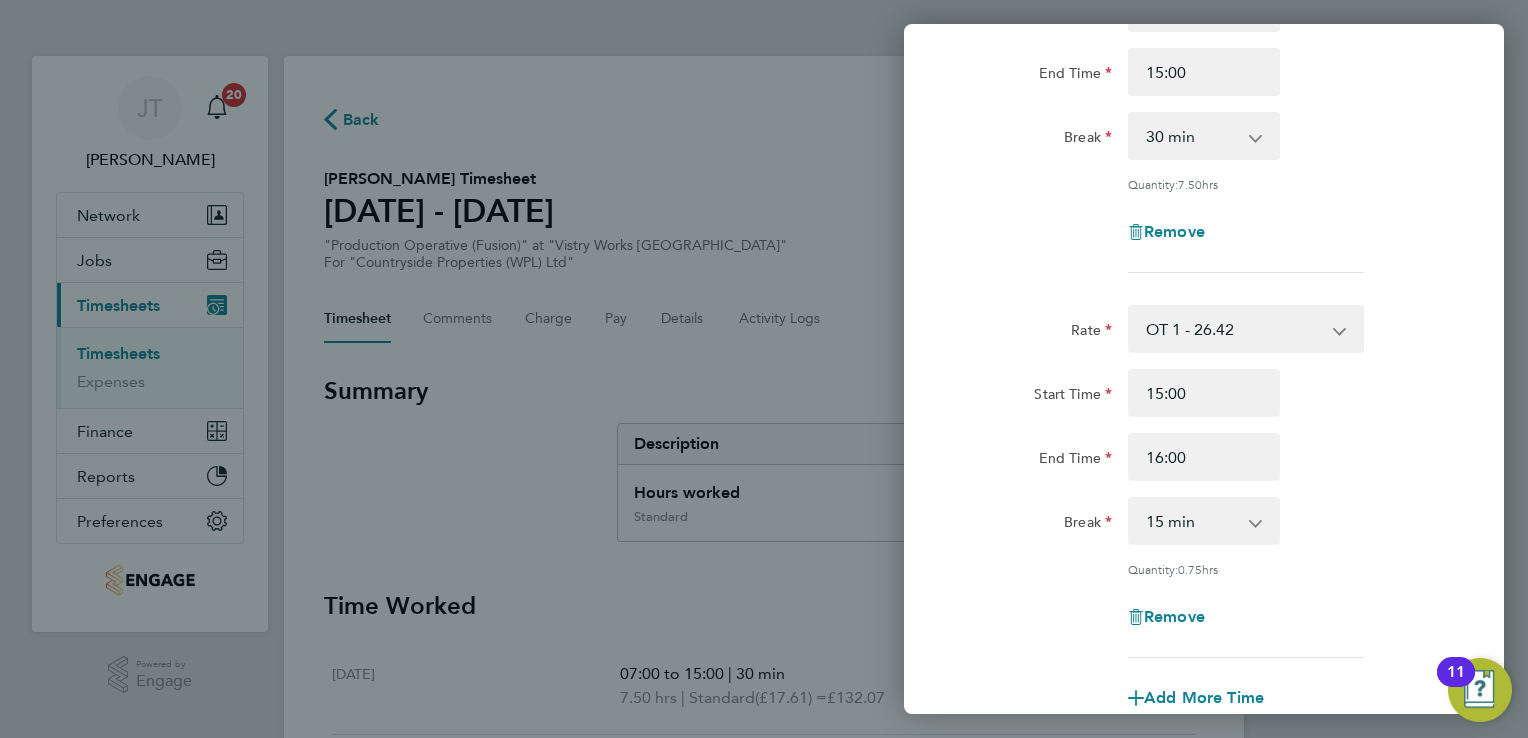 scroll, scrollTop: 320, scrollLeft: 0, axis: vertical 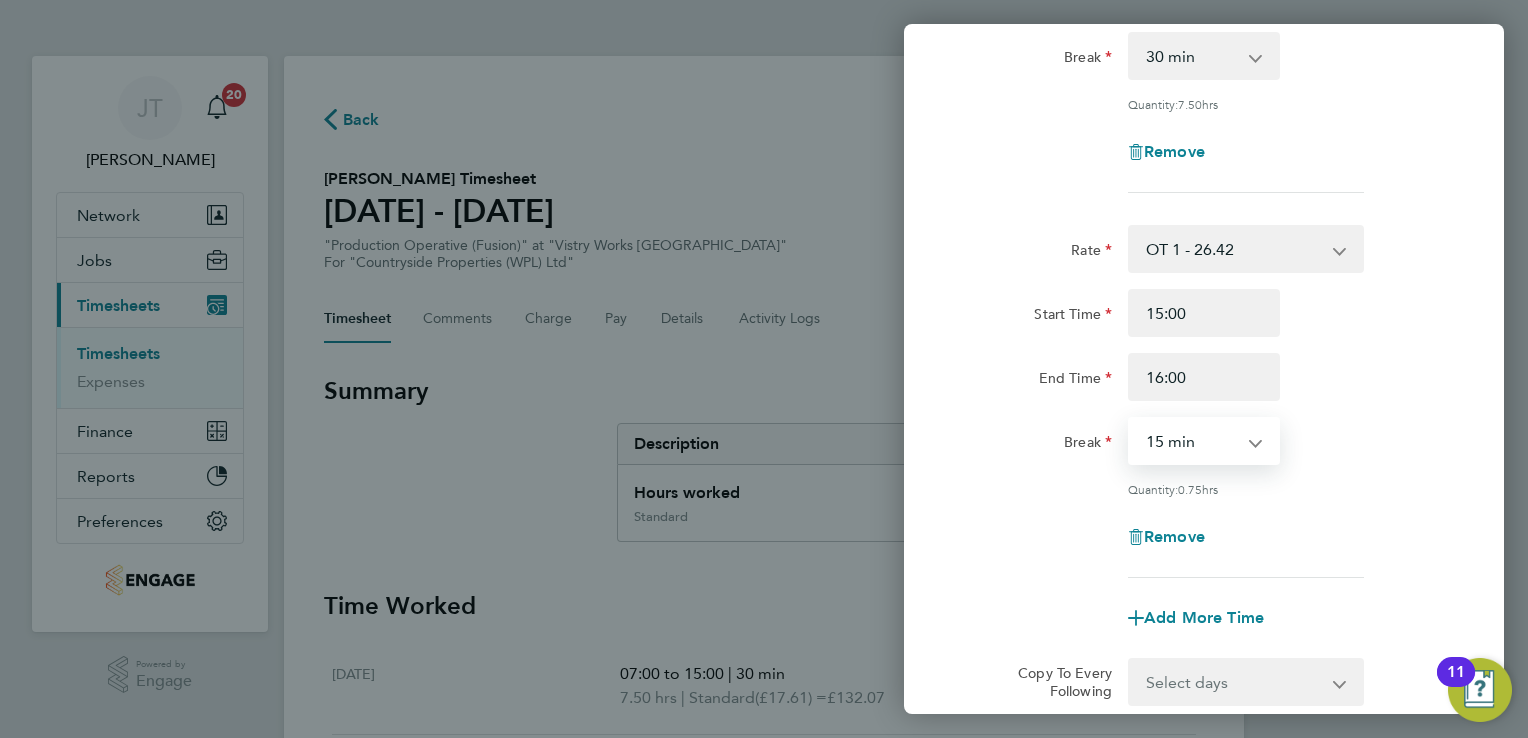 click on "0 min   15 min   30 min   45 min" at bounding box center [1192, 441] 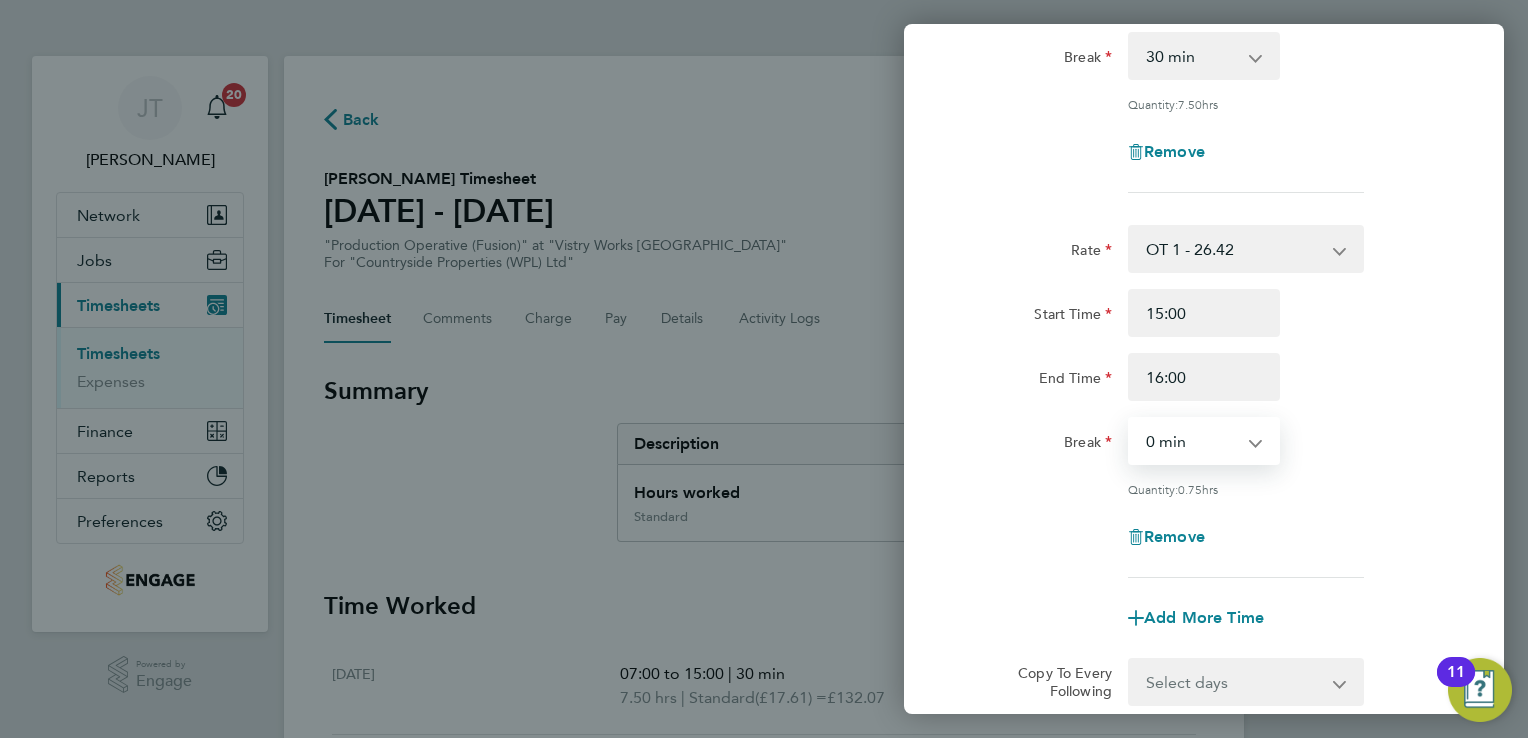 click on "0 min   15 min   30 min   45 min" at bounding box center [1192, 441] 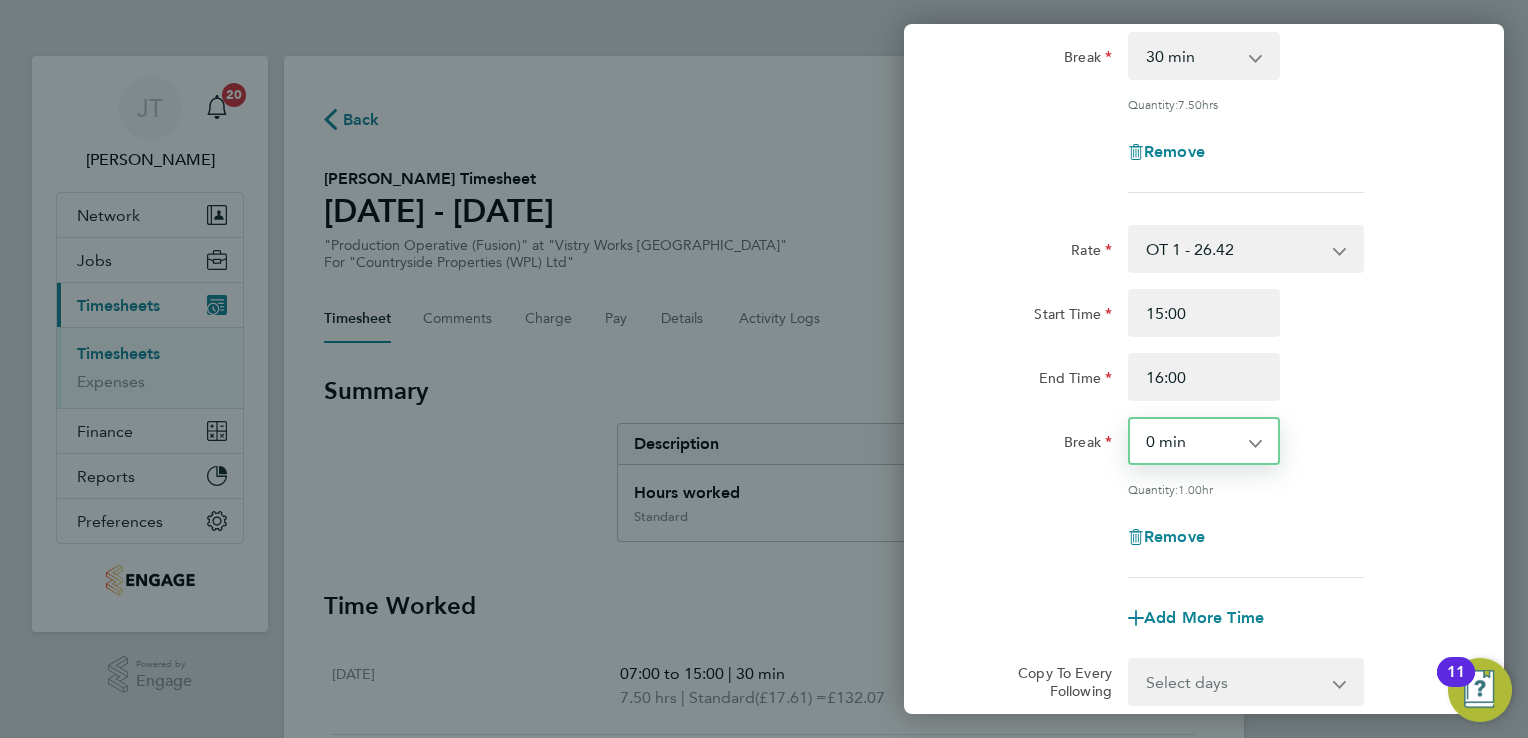 click on "Rate  OT 1 - 26.42   Standard - 17.61   OT2 - 35.22
Start Time 15:00 End Time 16:00 Break  0 min   15 min   30 min   45 min
Quantity:  1.00  hr
Remove" 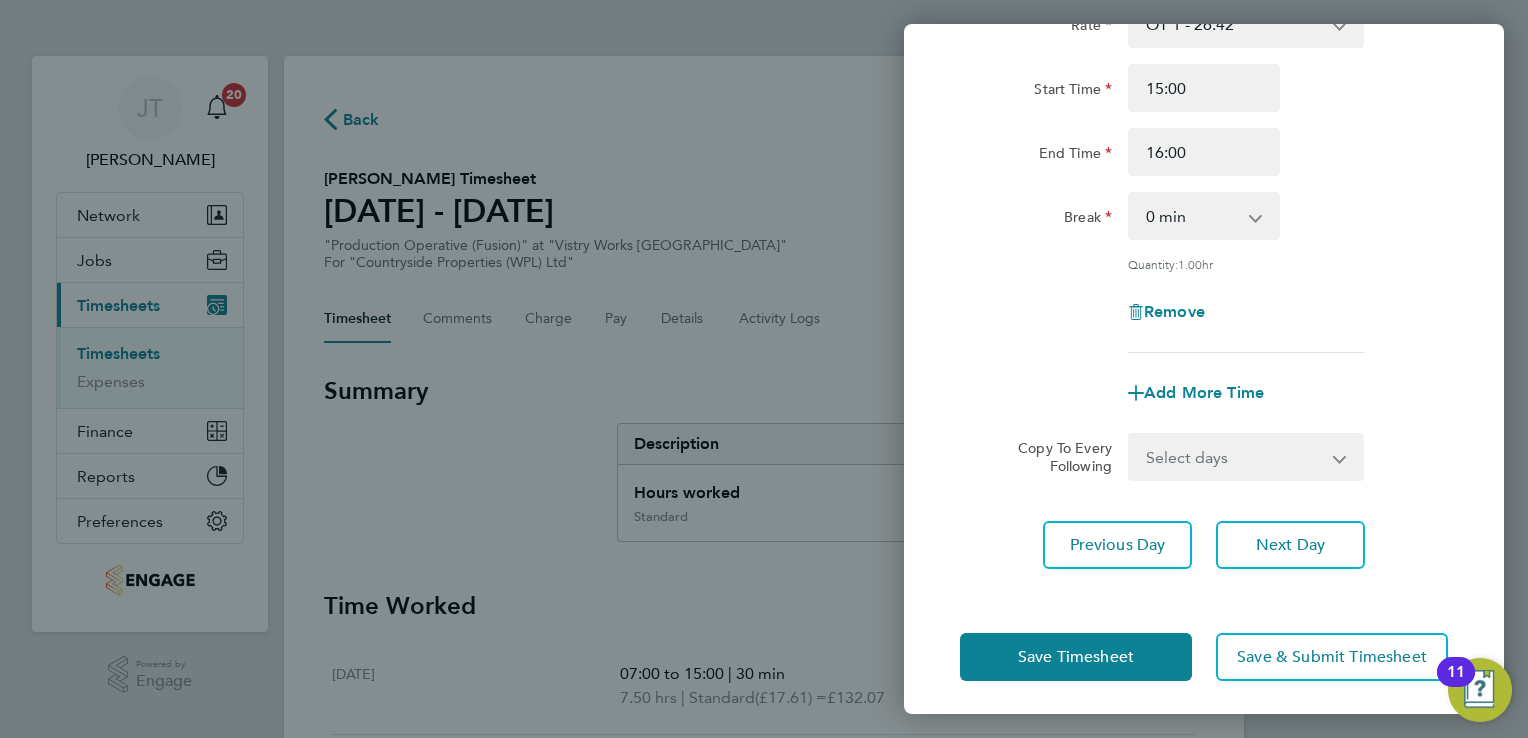 scroll, scrollTop: 547, scrollLeft: 0, axis: vertical 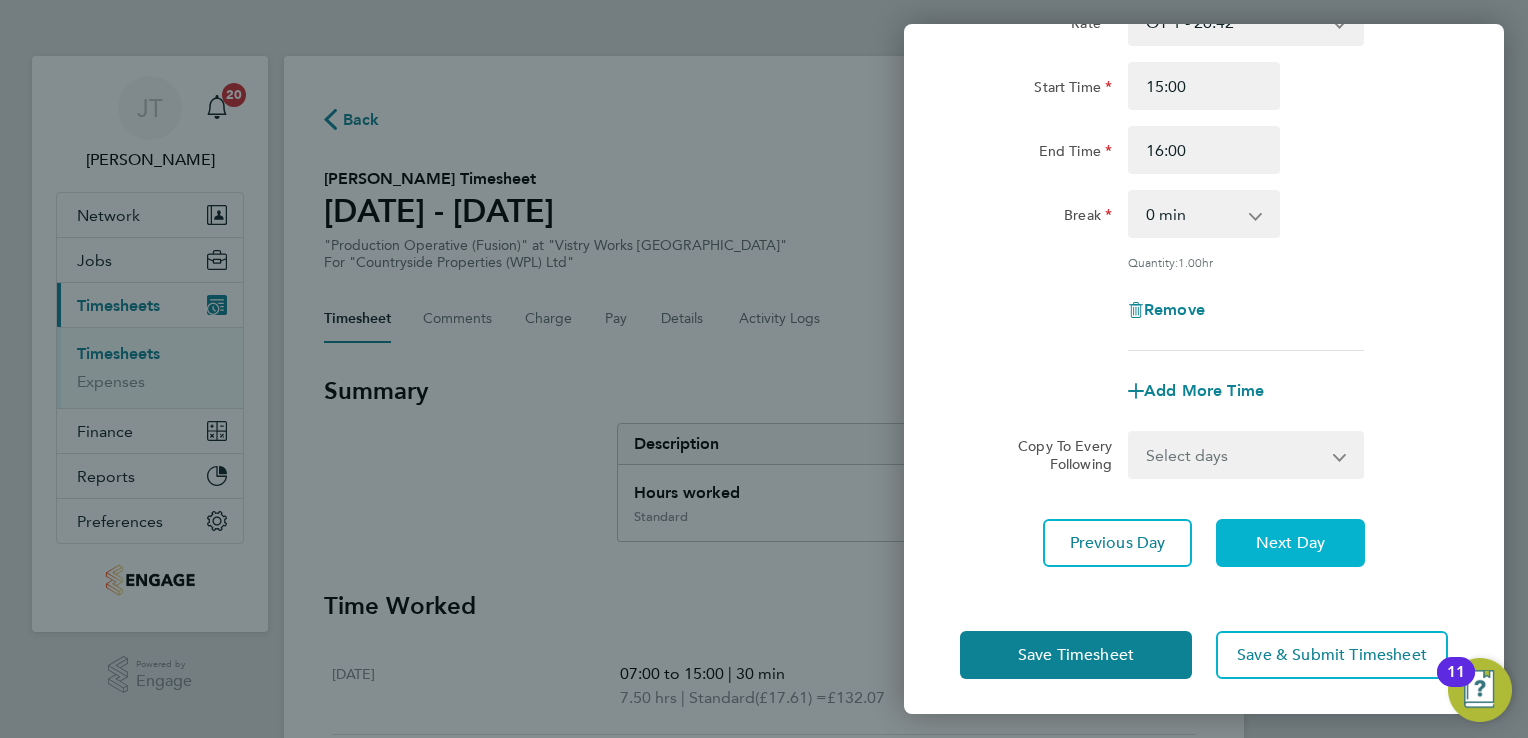 click on "Next Day" 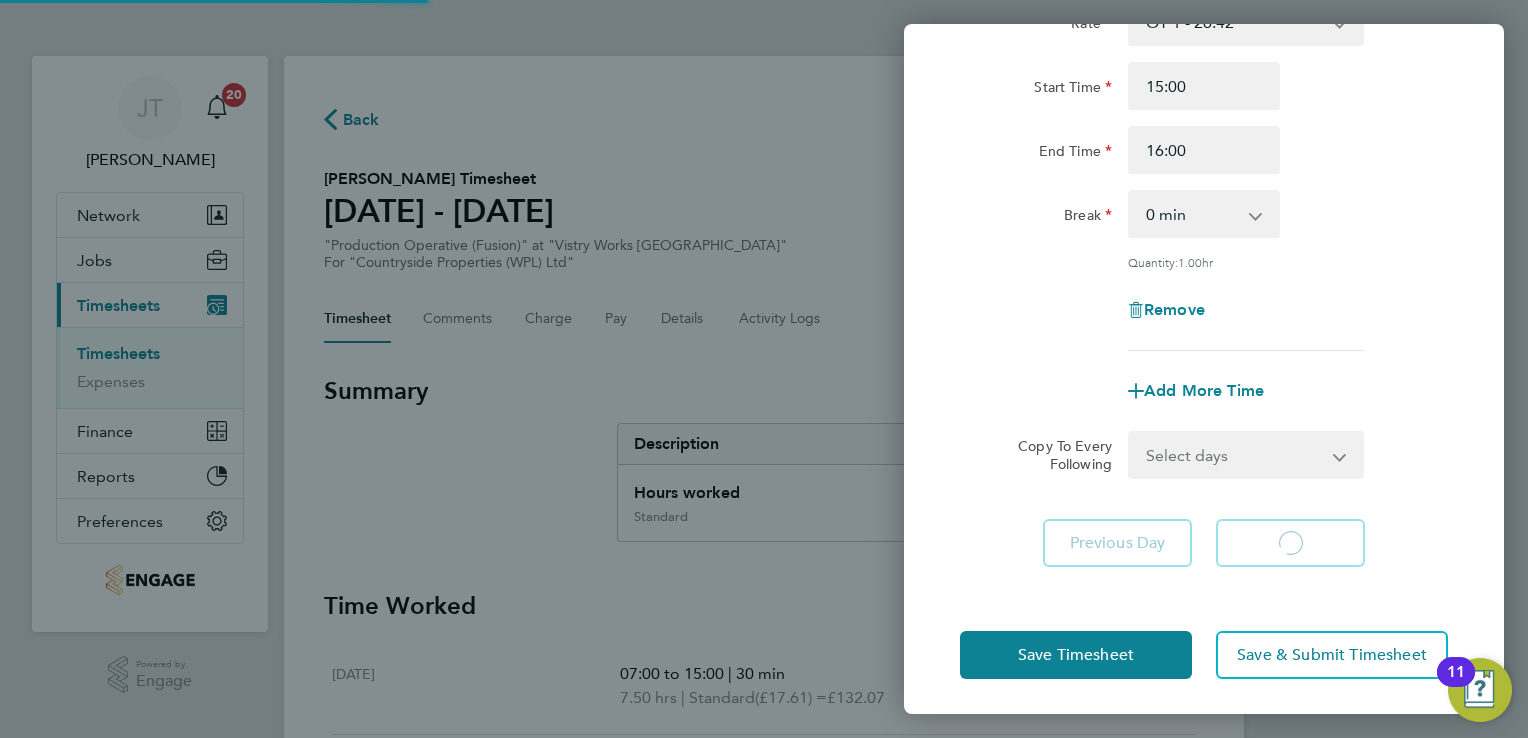 scroll, scrollTop: 133, scrollLeft: 0, axis: vertical 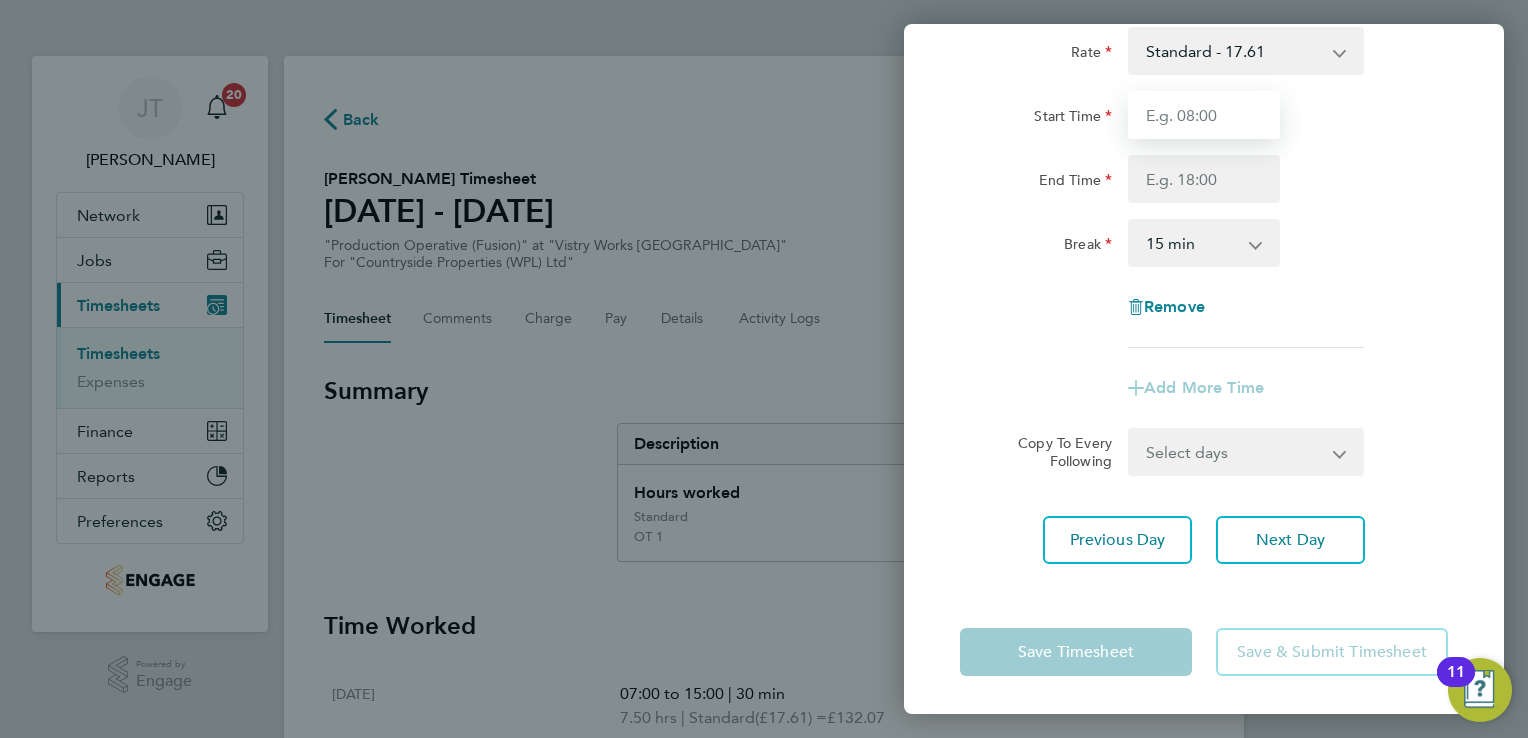click on "Start Time" at bounding box center (1204, 115) 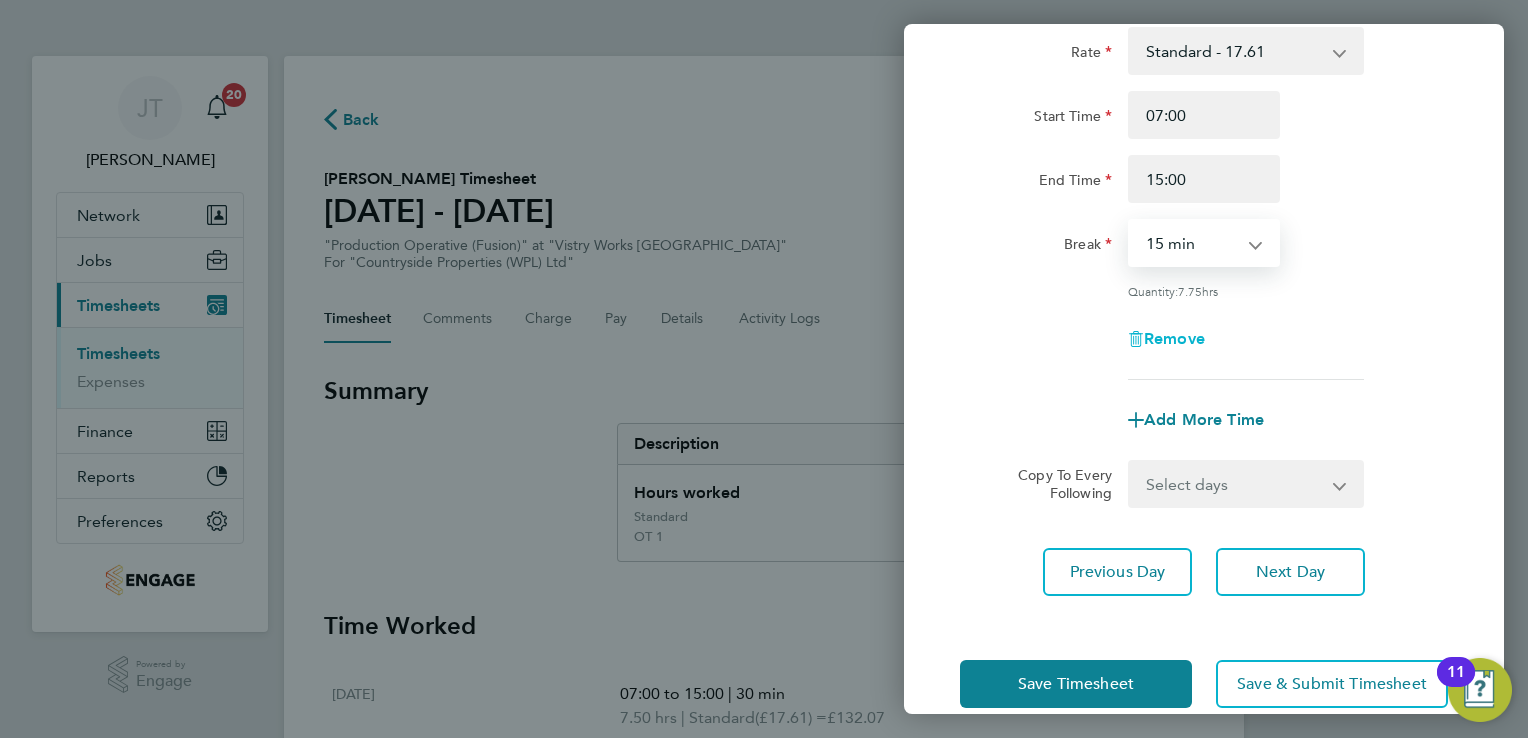 drag, startPoint x: 1215, startPoint y: 241, endPoint x: 1206, endPoint y: 330, distance: 89.453896 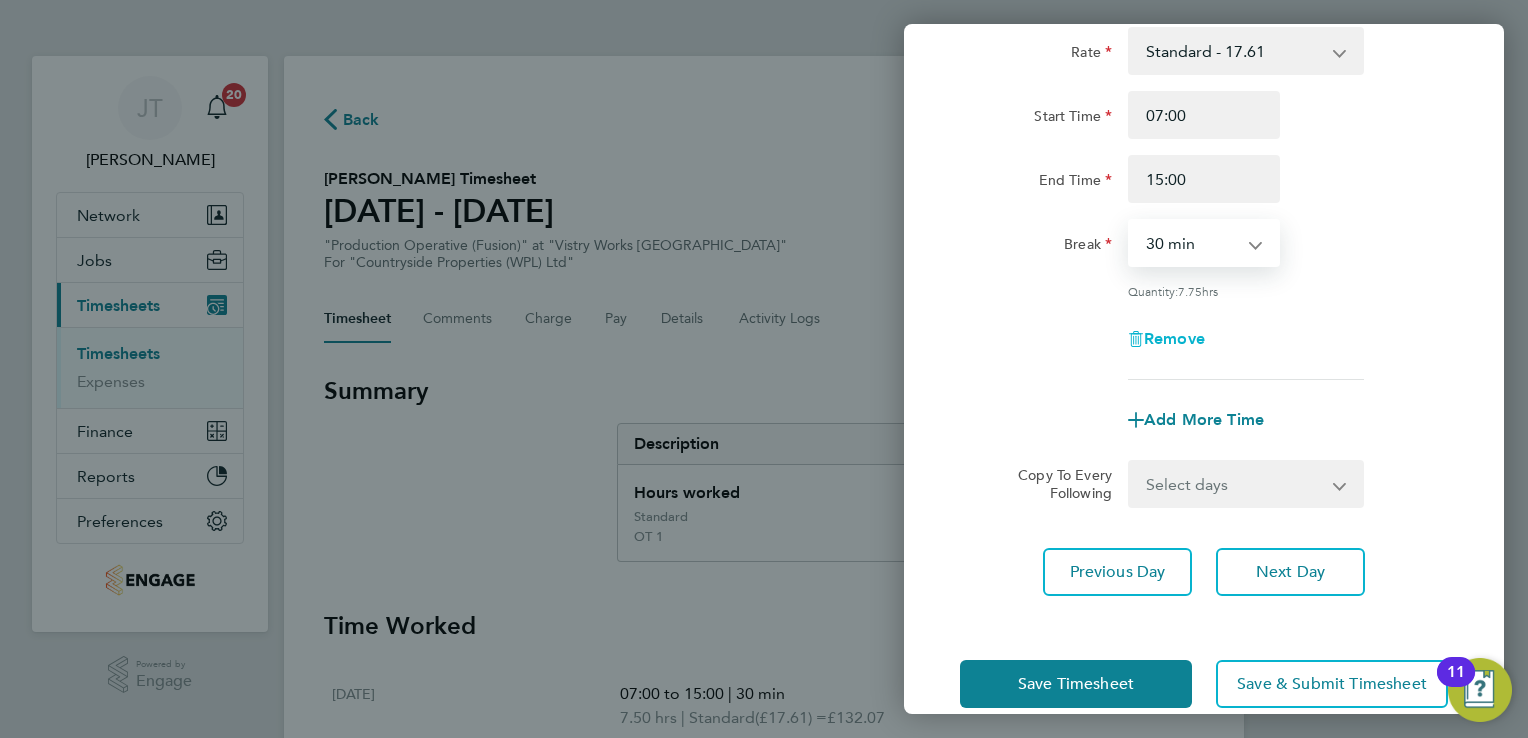 click on "0 min   15 min   30 min   45 min   60 min   75 min   90 min" at bounding box center [1192, 243] 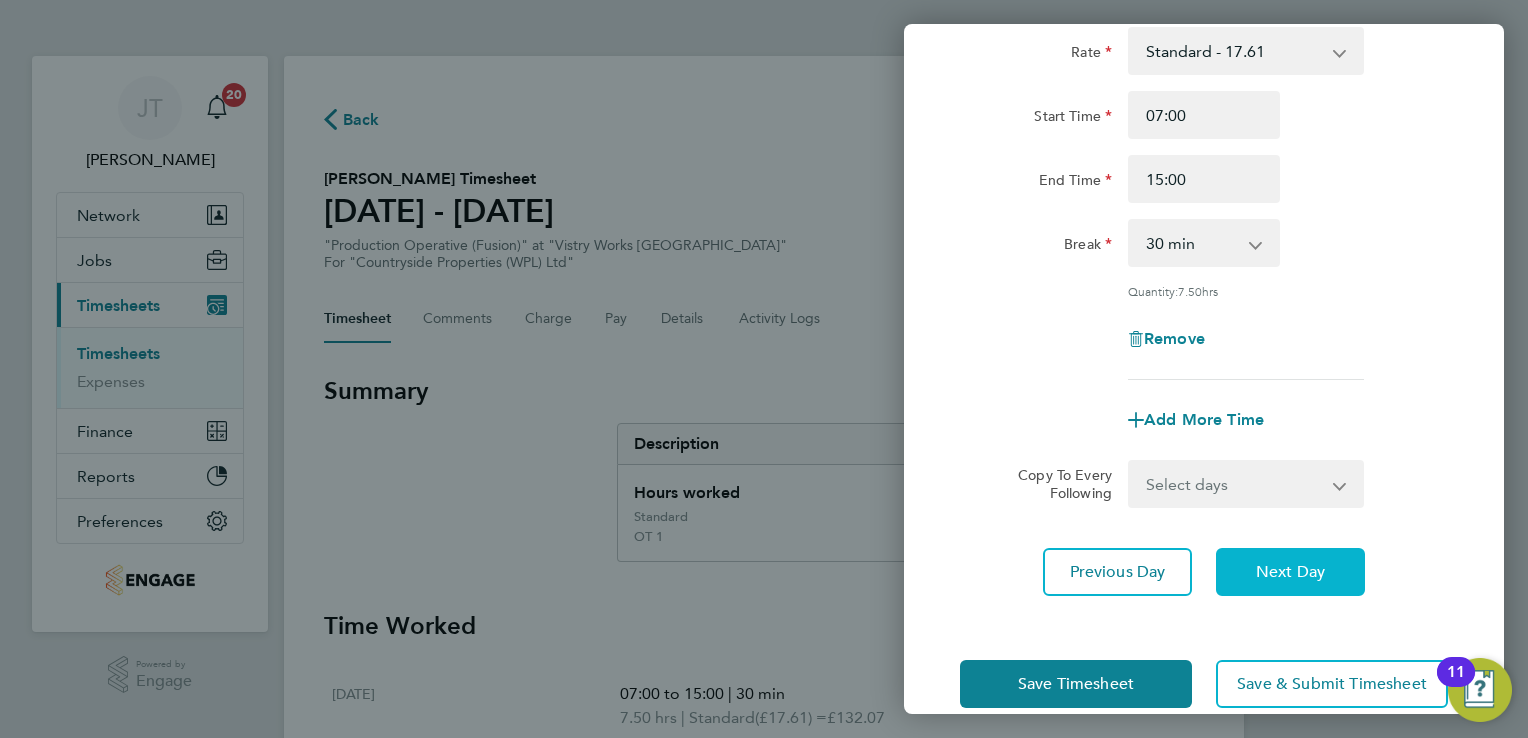 click on "Next Day" 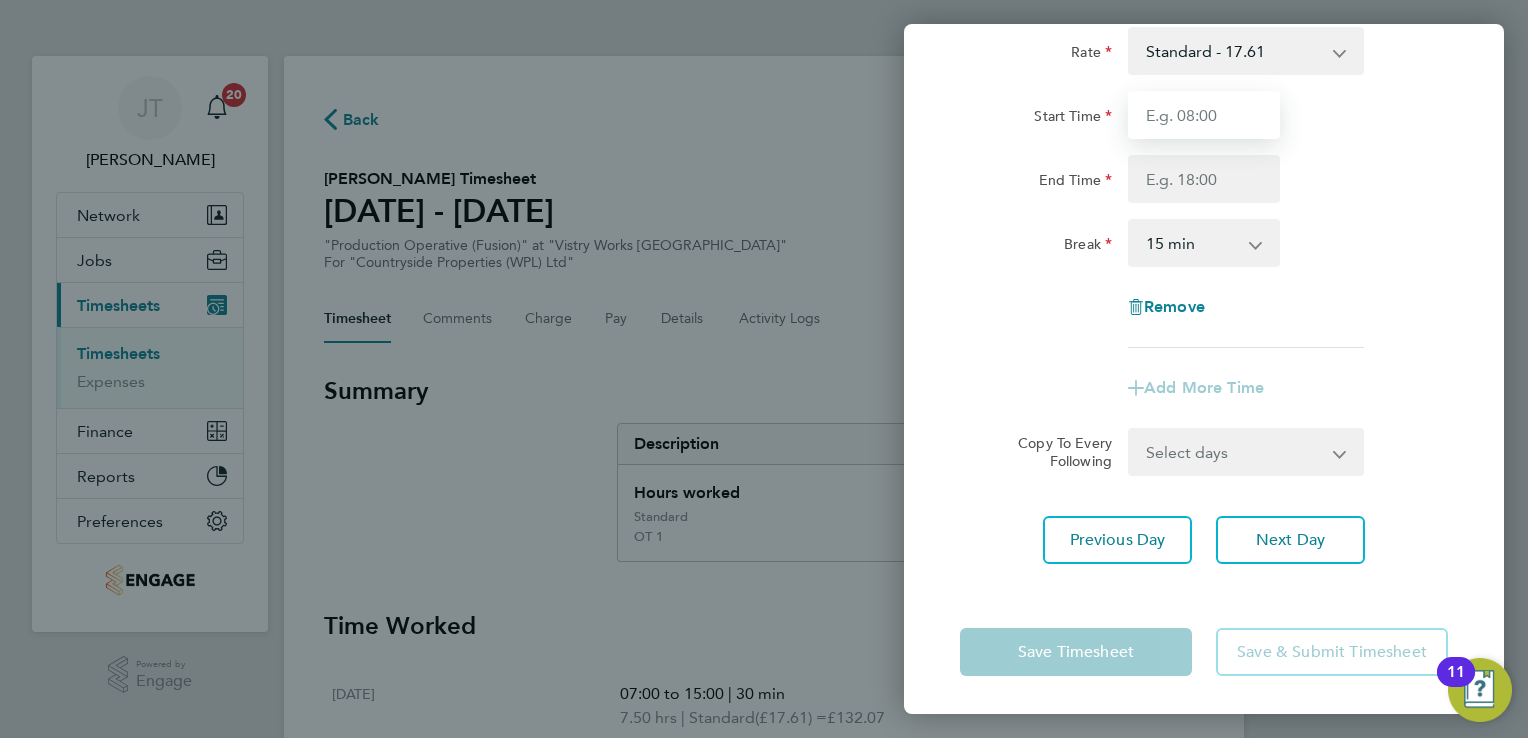 click on "Start Time" at bounding box center (1204, 115) 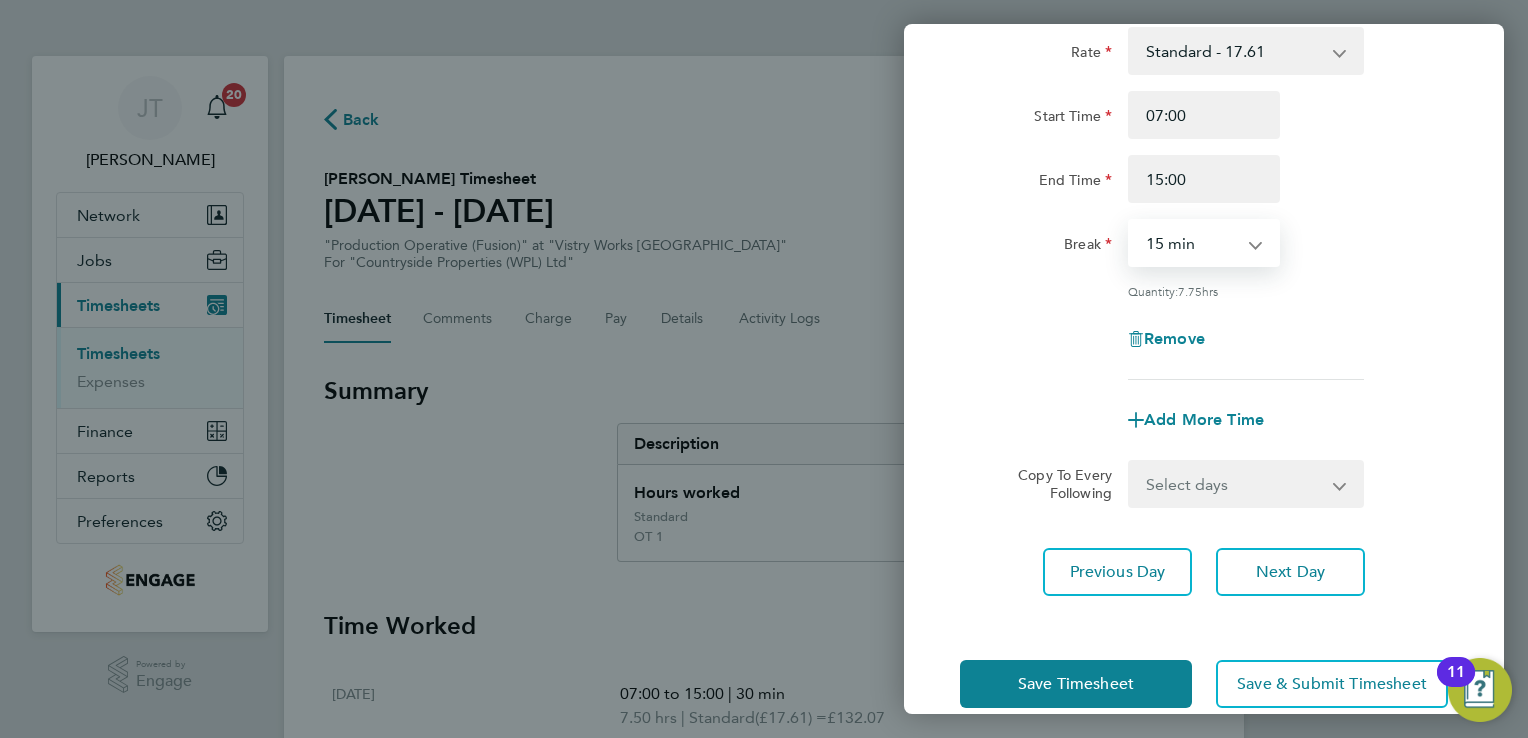 drag, startPoint x: 1214, startPoint y: 237, endPoint x: 1216, endPoint y: 342, distance: 105.01904 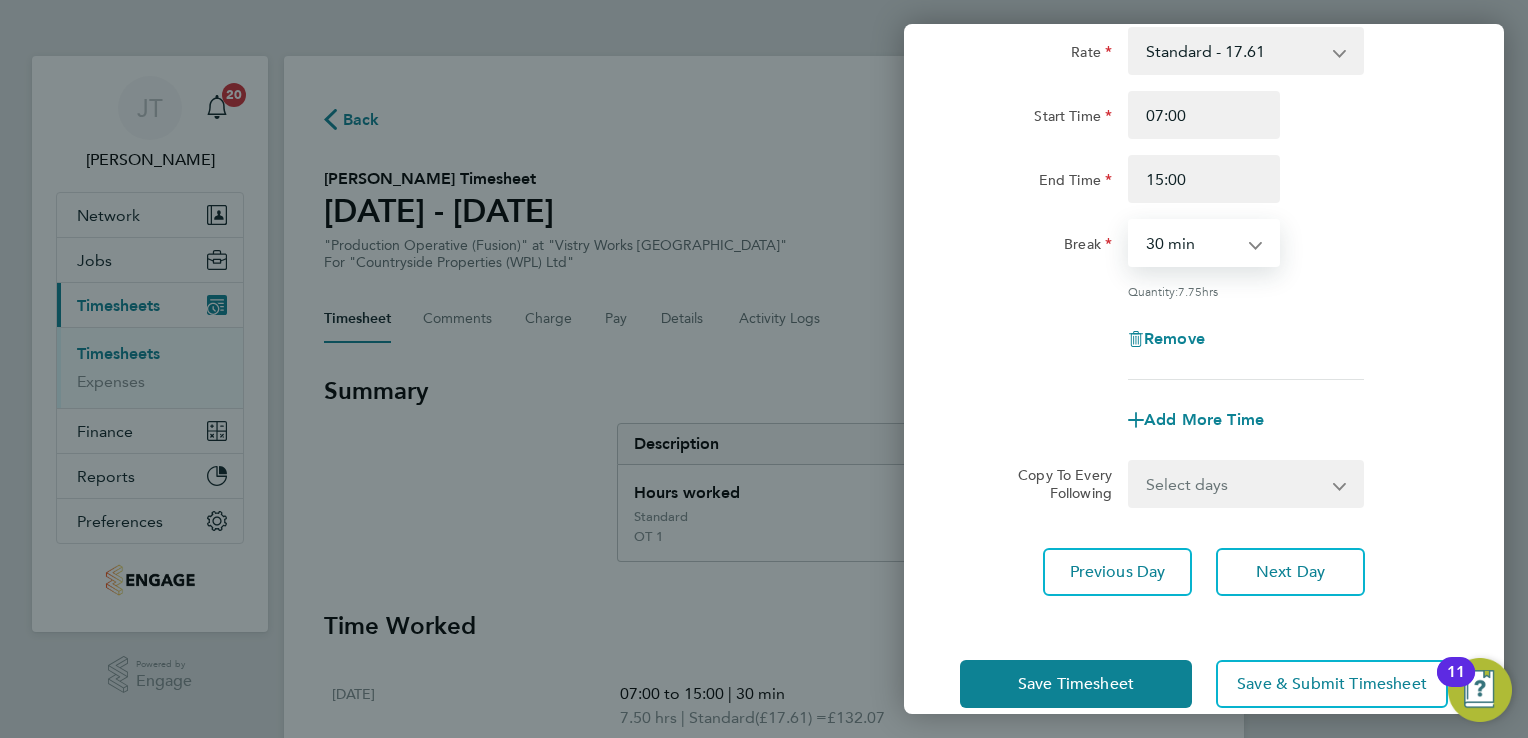 click on "0 min   15 min   30 min   45 min   60 min   75 min   90 min" at bounding box center (1192, 243) 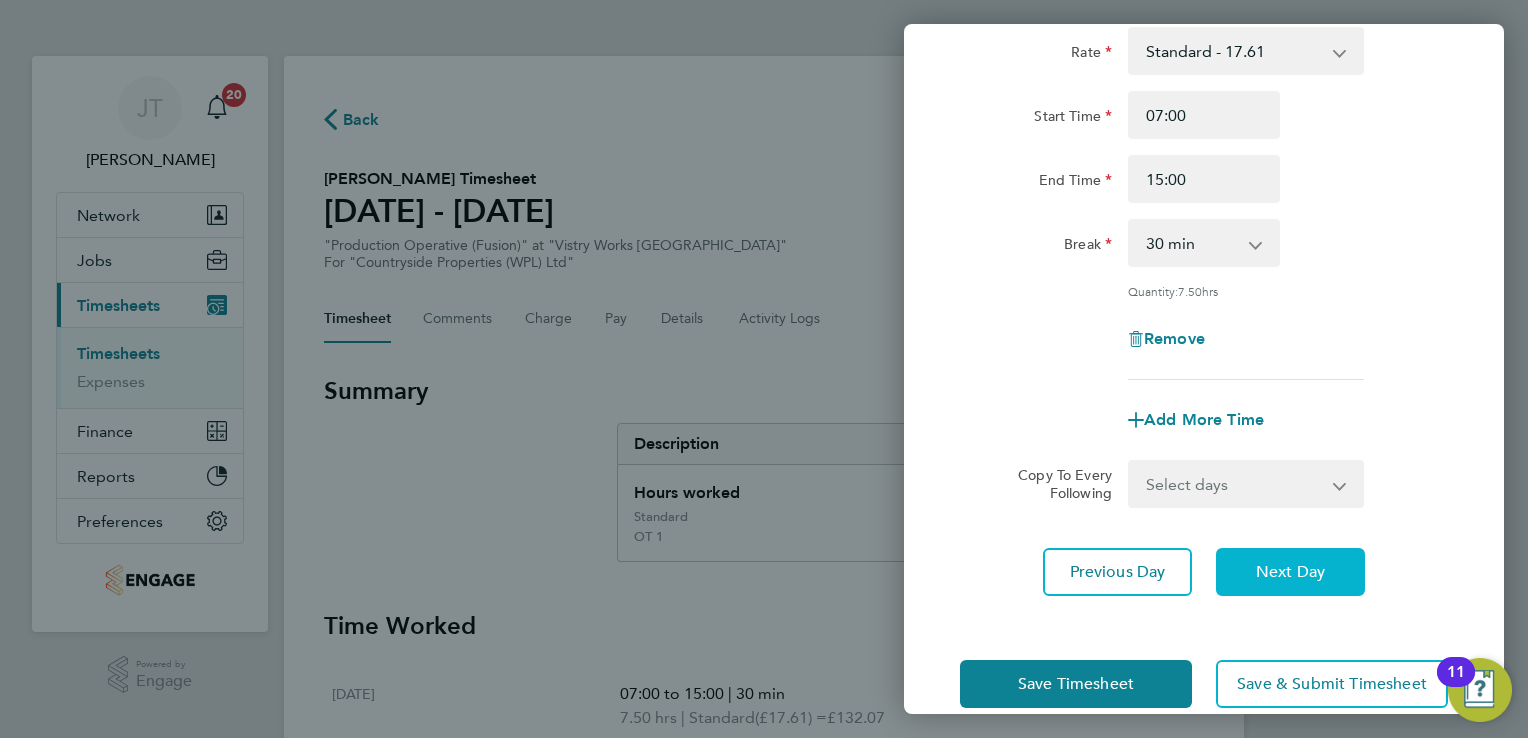 click on "Next Day" 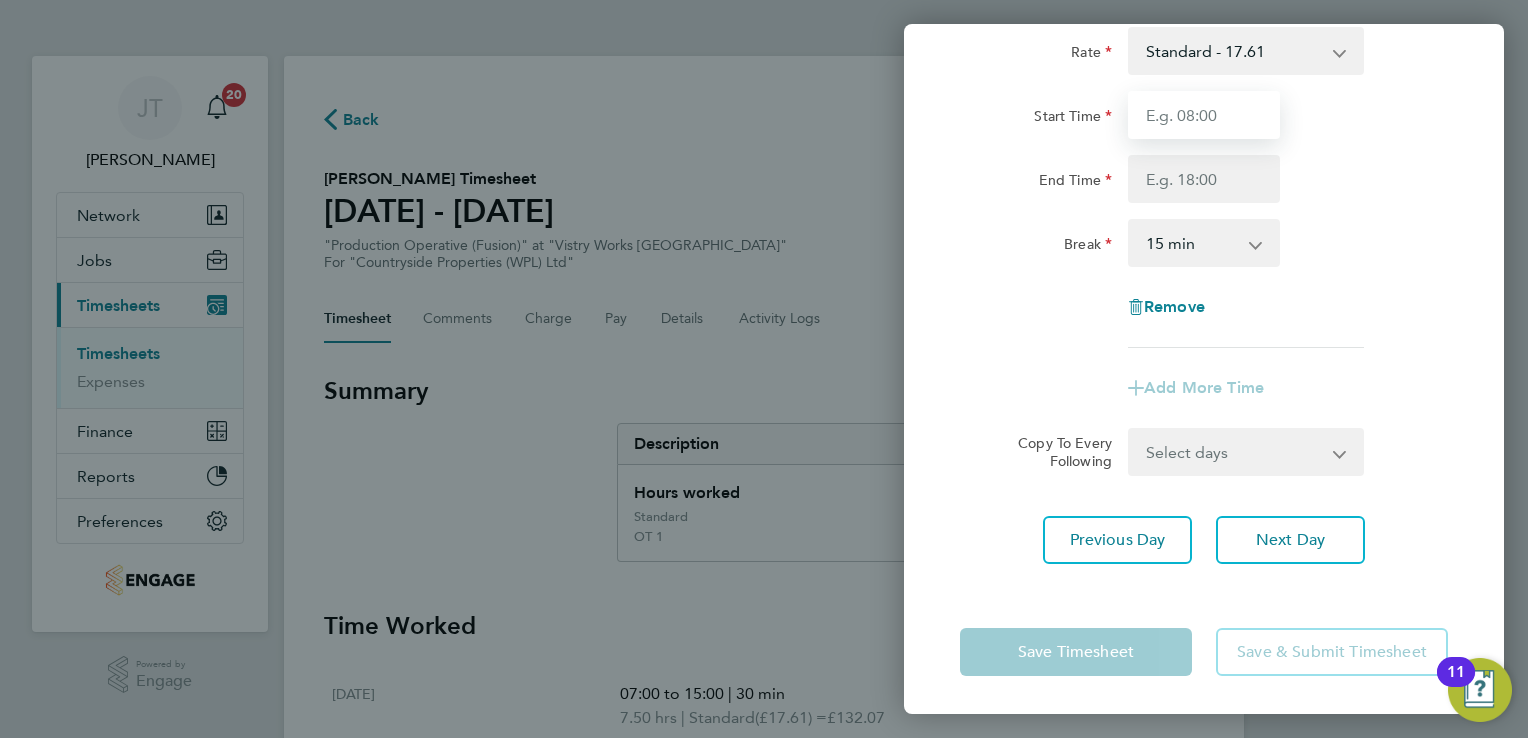 click on "Start Time" at bounding box center [1204, 115] 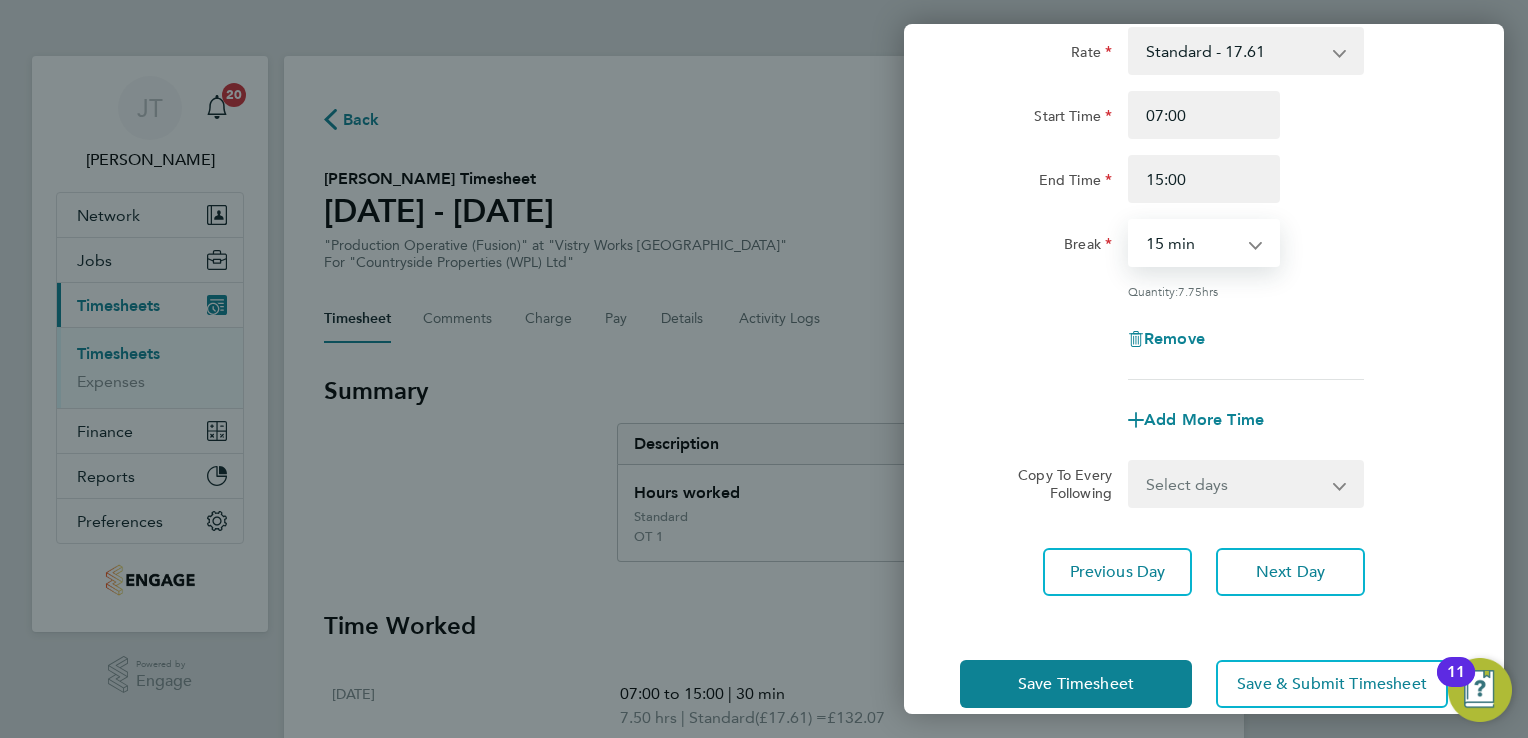 click on "0 min   15 min   30 min   45 min   60 min   75 min   90 min" at bounding box center (1192, 243) 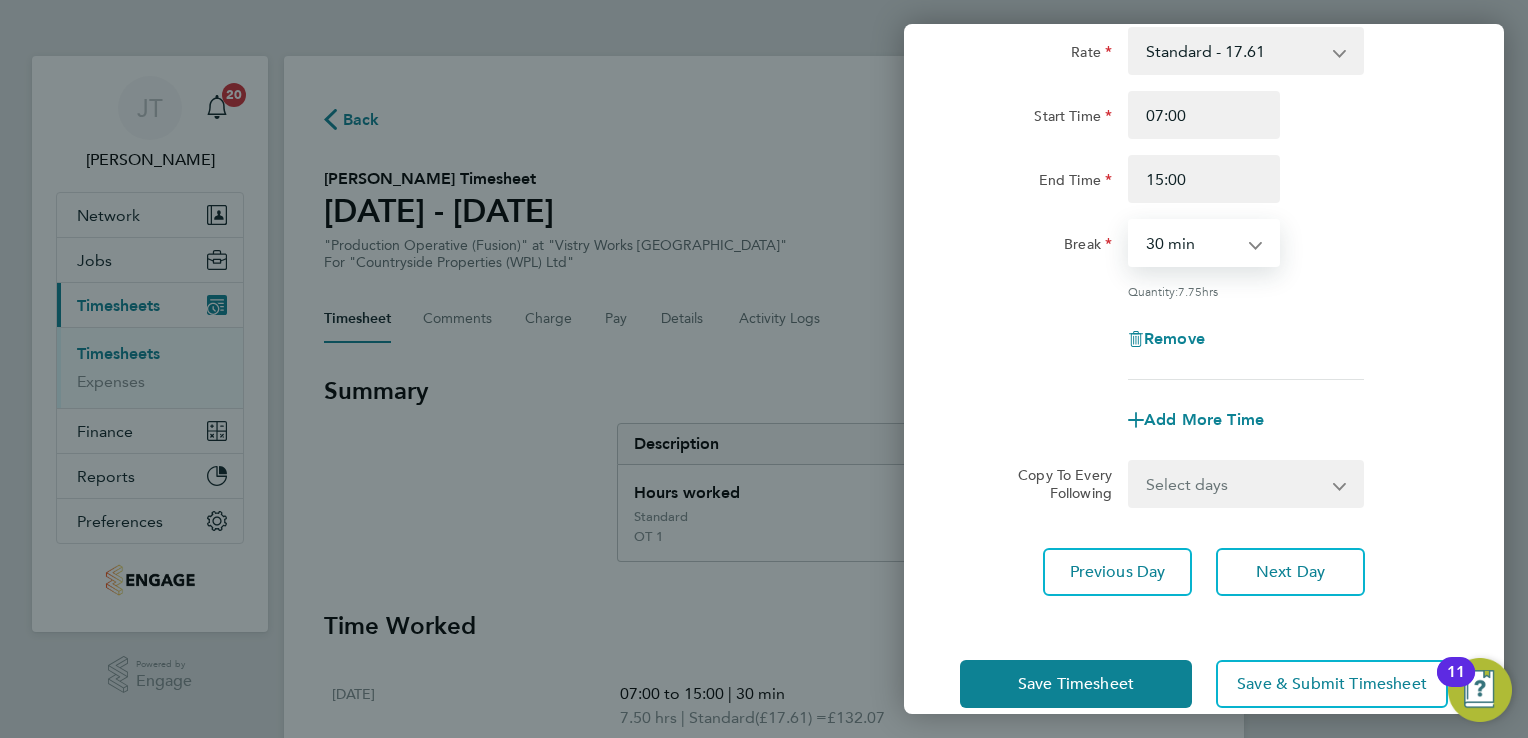 click on "0 min   15 min   30 min   45 min   60 min   75 min   90 min" at bounding box center [1192, 243] 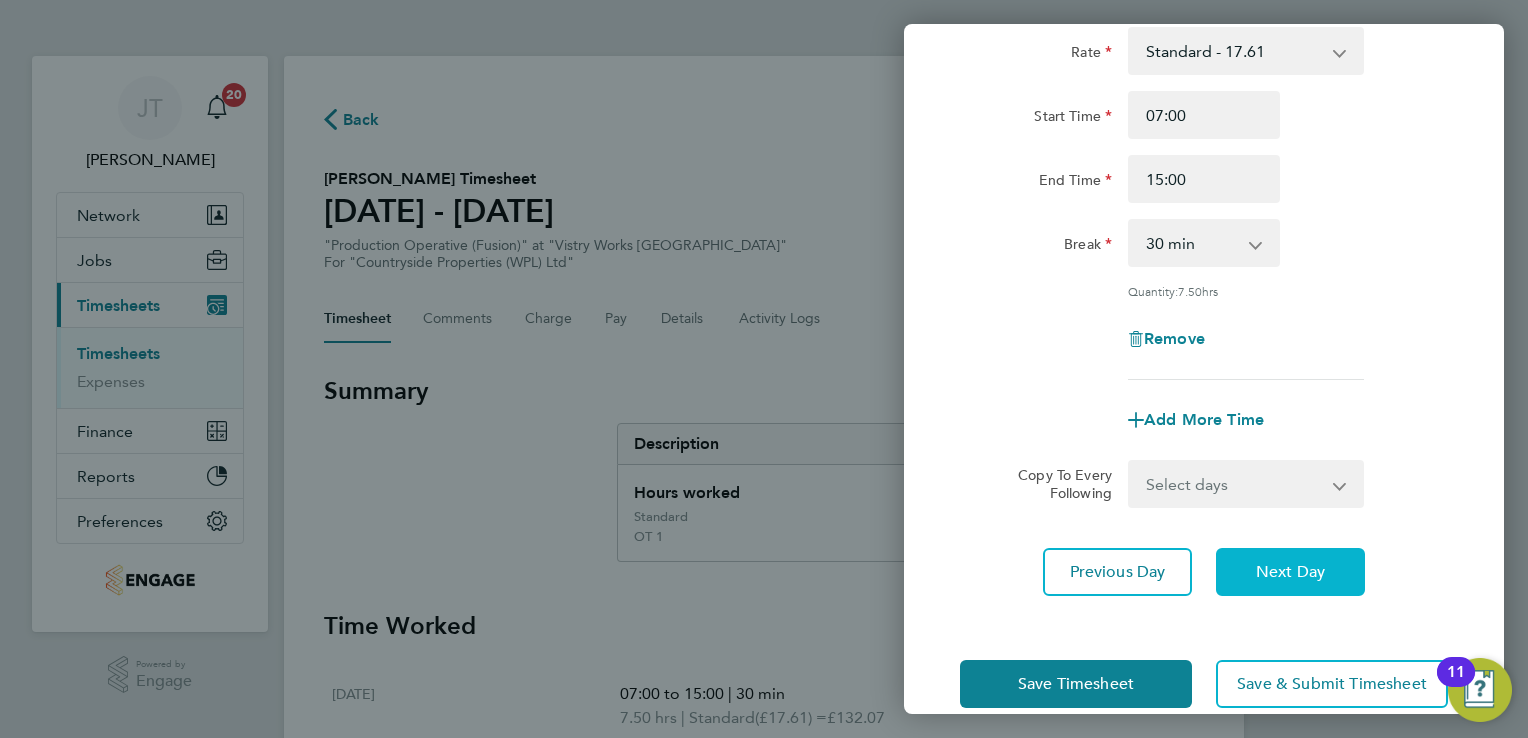 click on "Next Day" 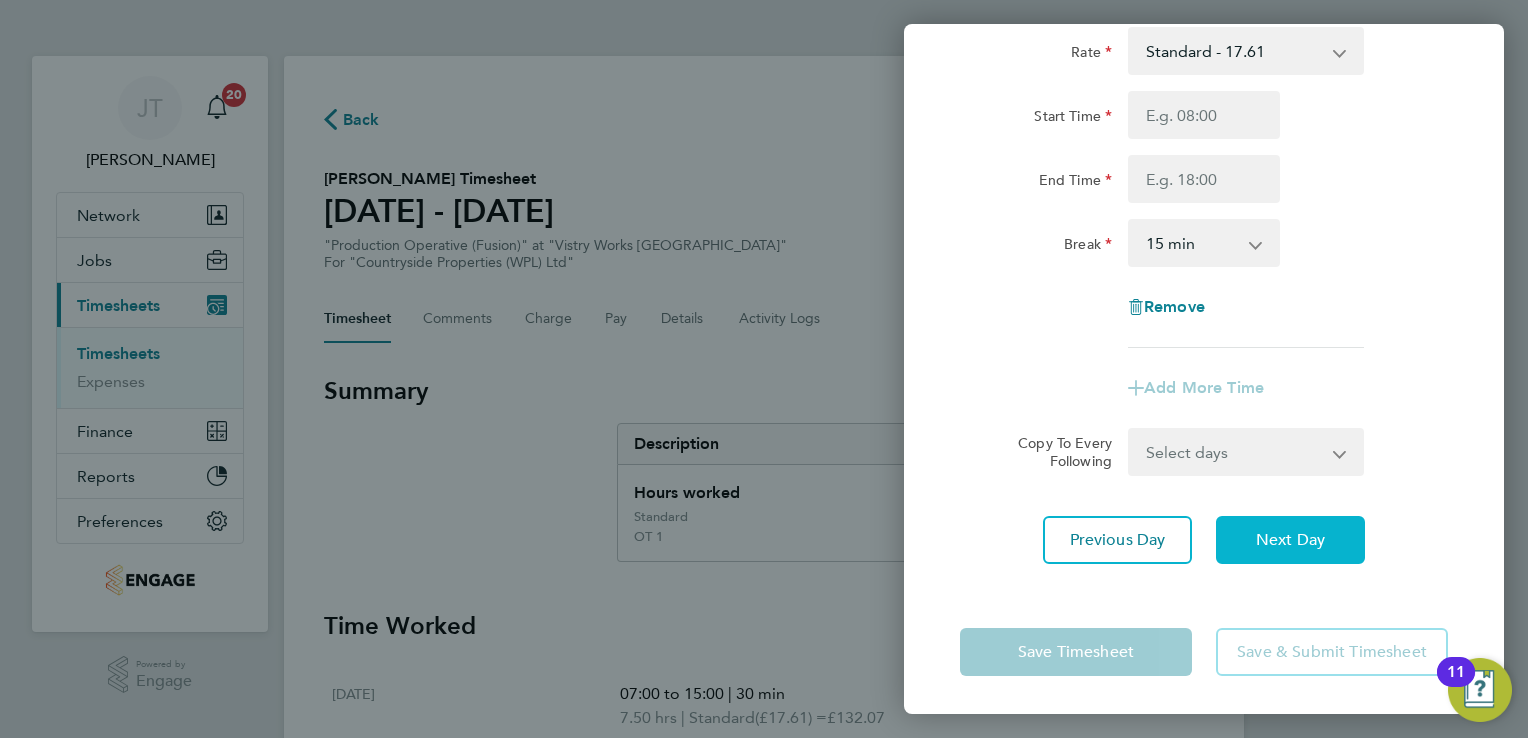 click on "Next Day" 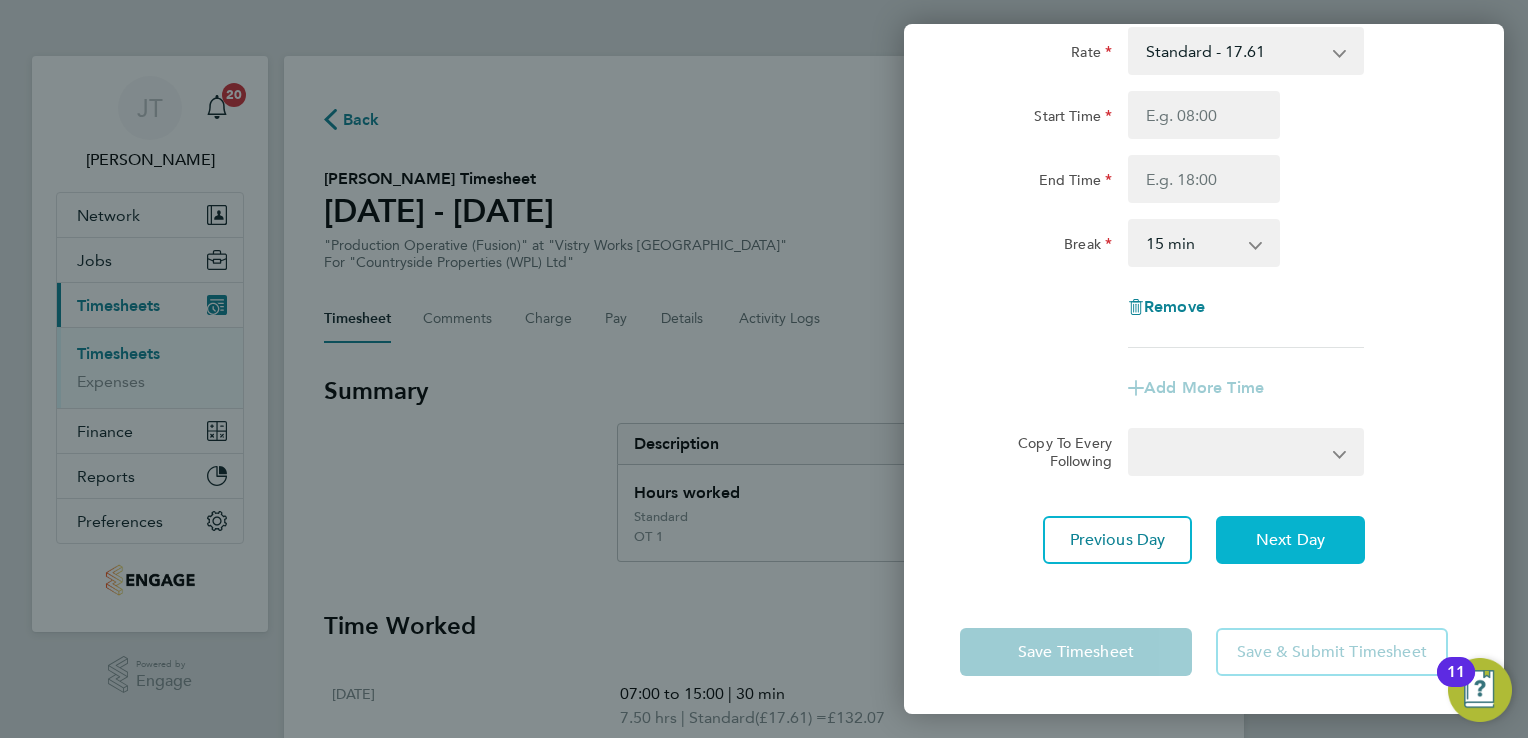 scroll, scrollTop: 85, scrollLeft: 0, axis: vertical 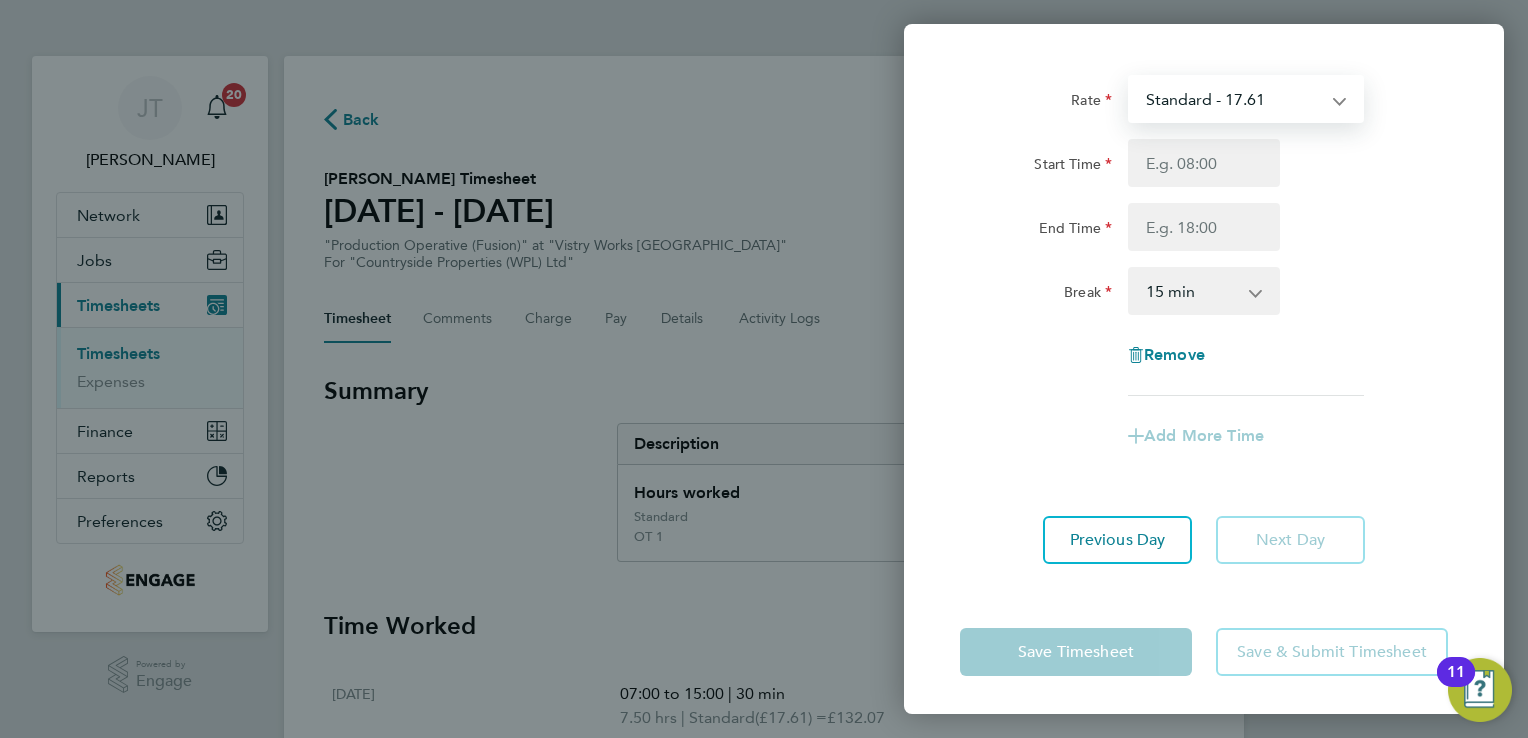 click on "Standard - 17.61   OT2 - 35.22   OT 1 - 26.42" at bounding box center (1234, 99) 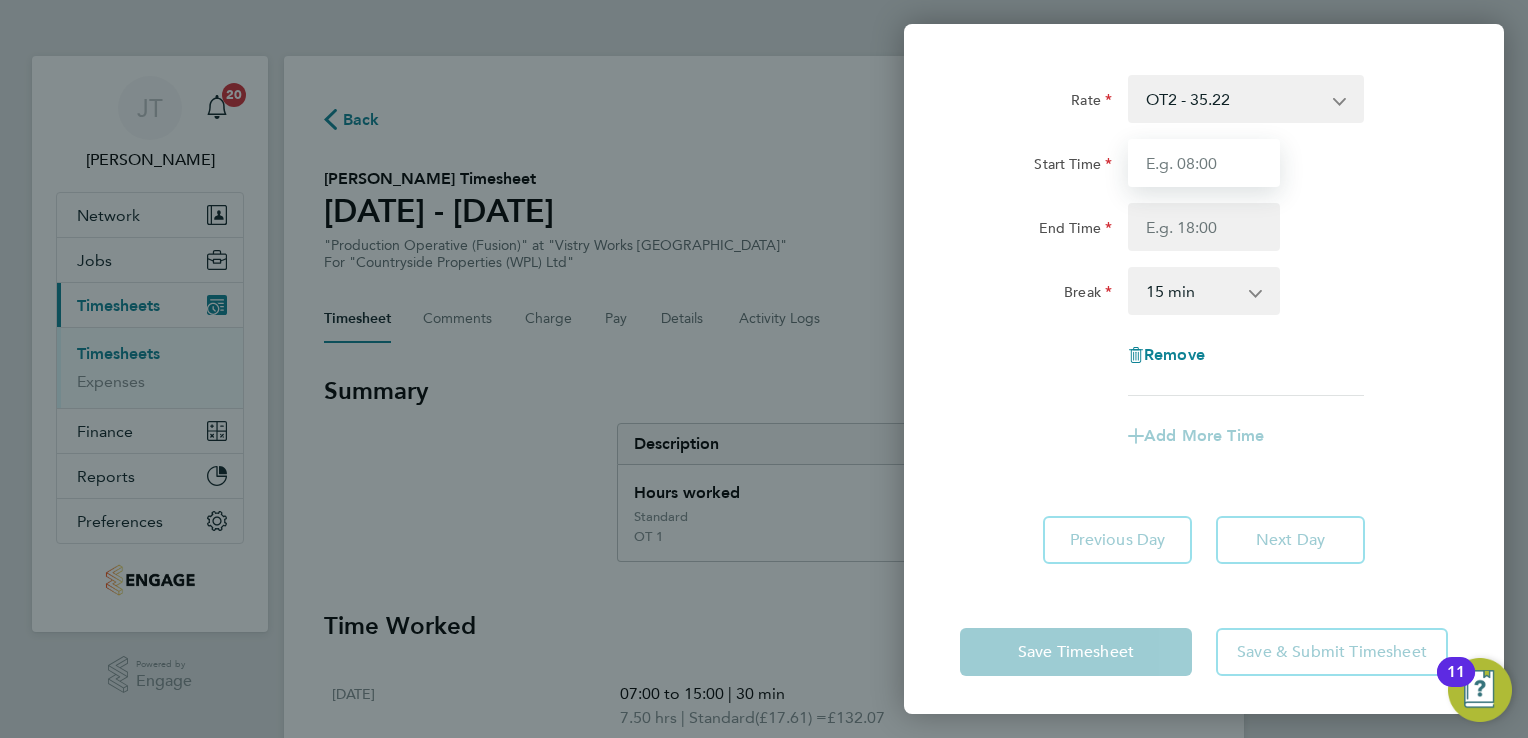click on "Start Time" at bounding box center (1204, 163) 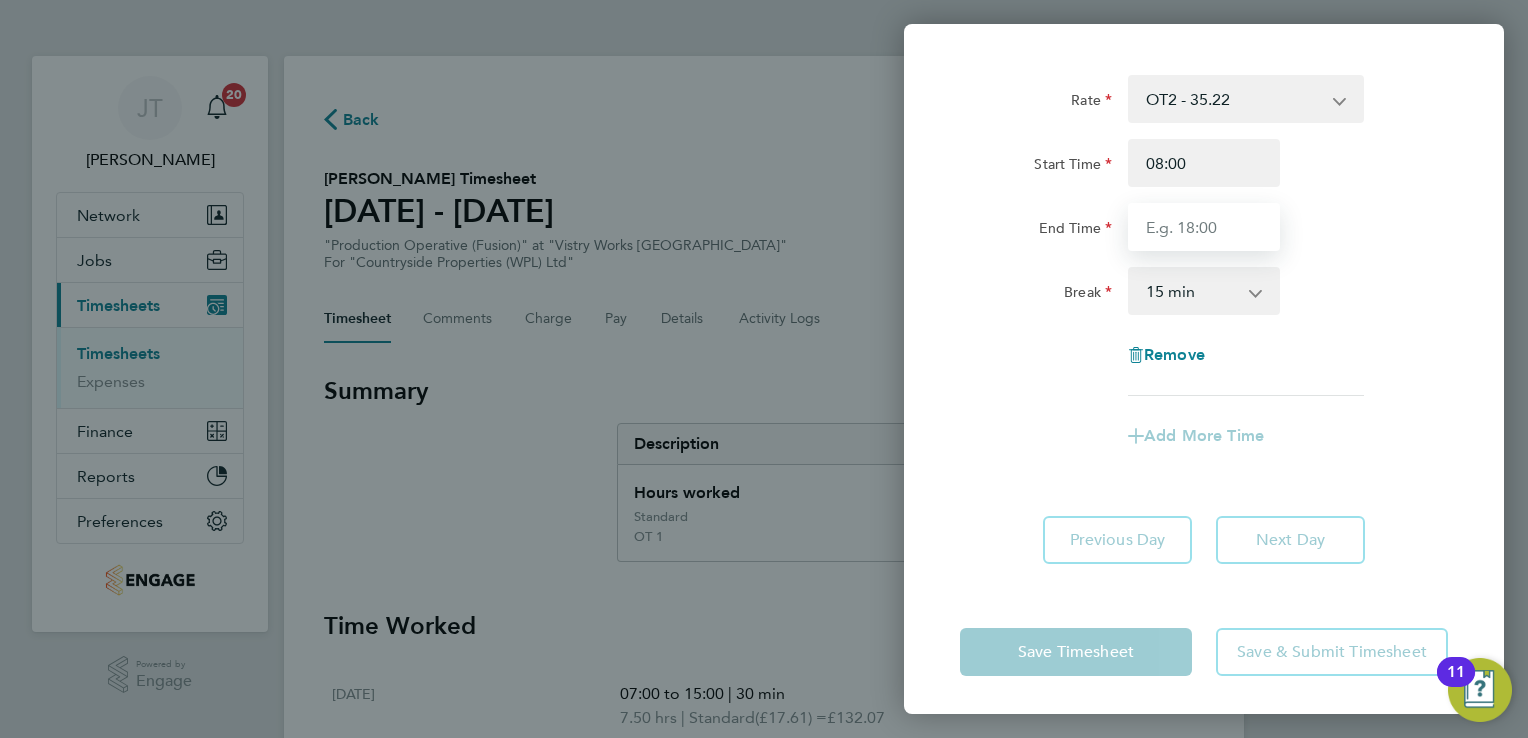 click on "End Time" at bounding box center (1204, 227) 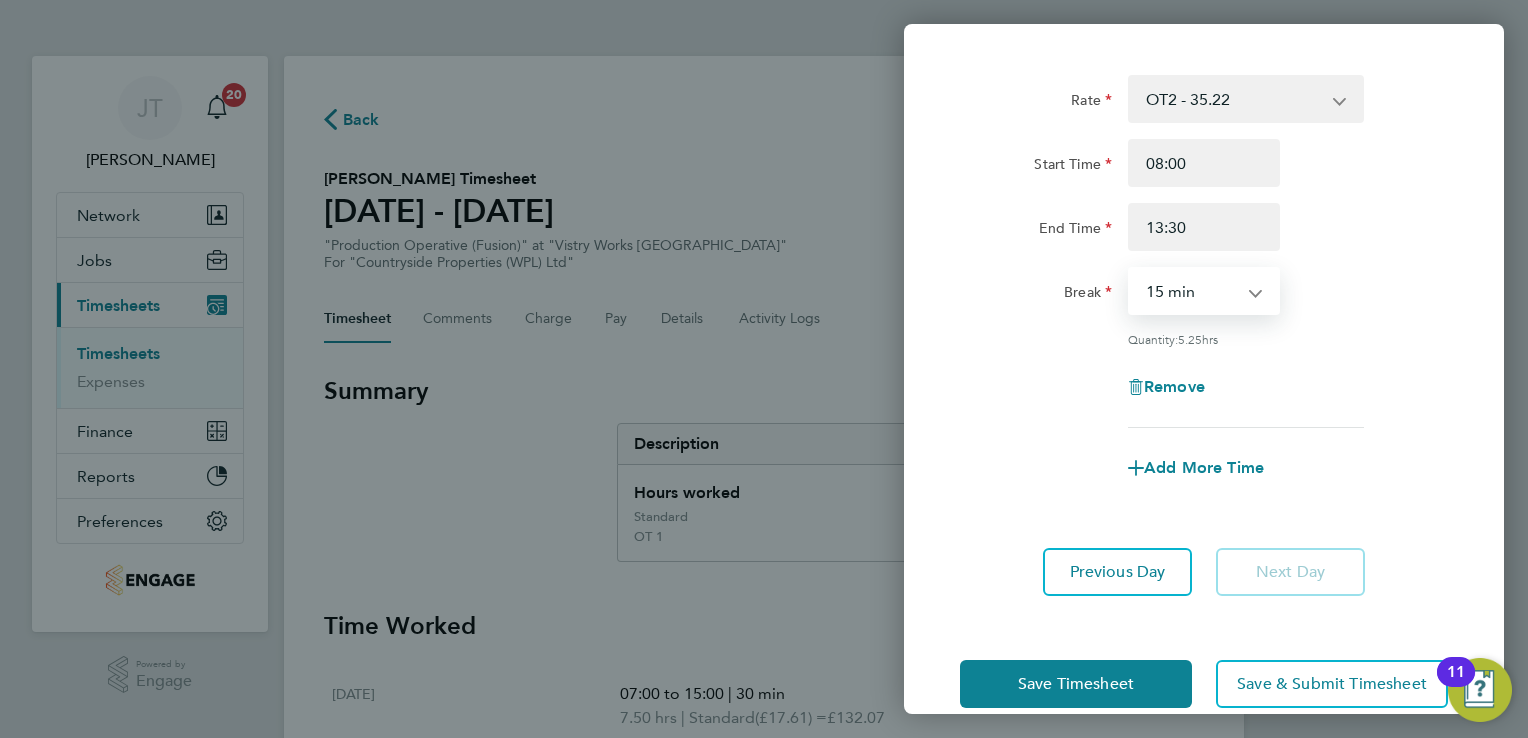 click on "0 min   15 min   30 min   45 min   60 min   75 min   90 min" at bounding box center (1192, 291) 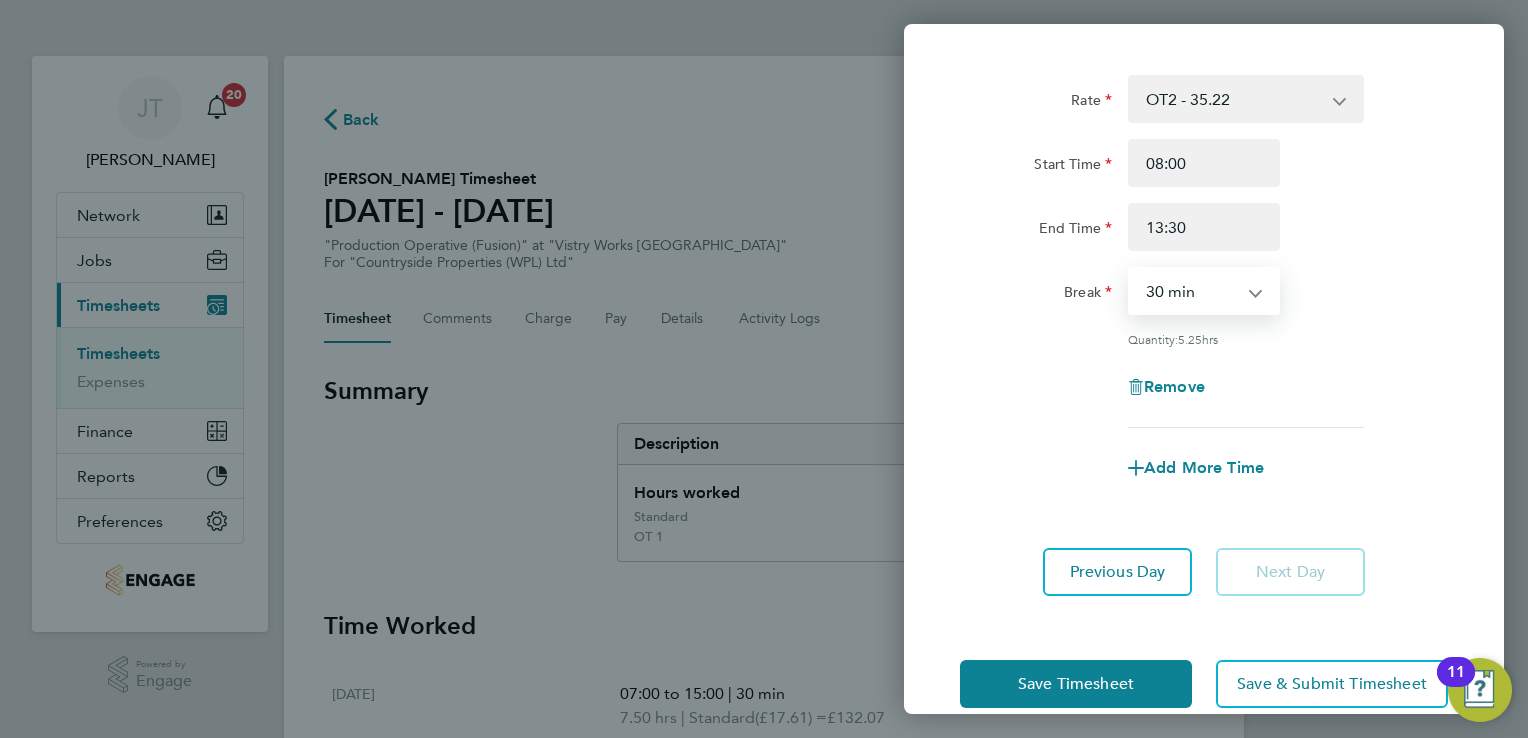 click on "0 min   15 min   30 min   45 min   60 min   75 min   90 min" at bounding box center [1192, 291] 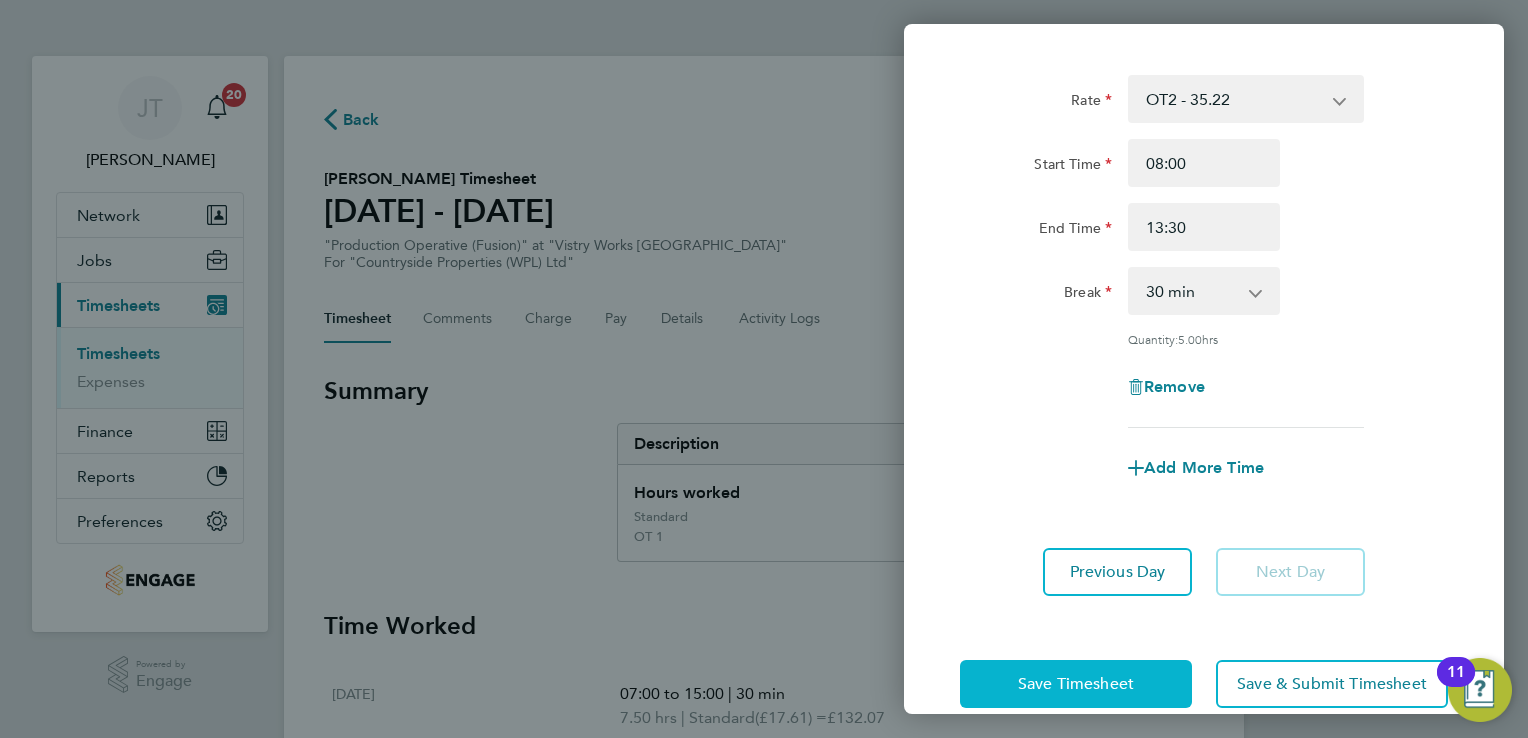 click on "Save Timesheet" 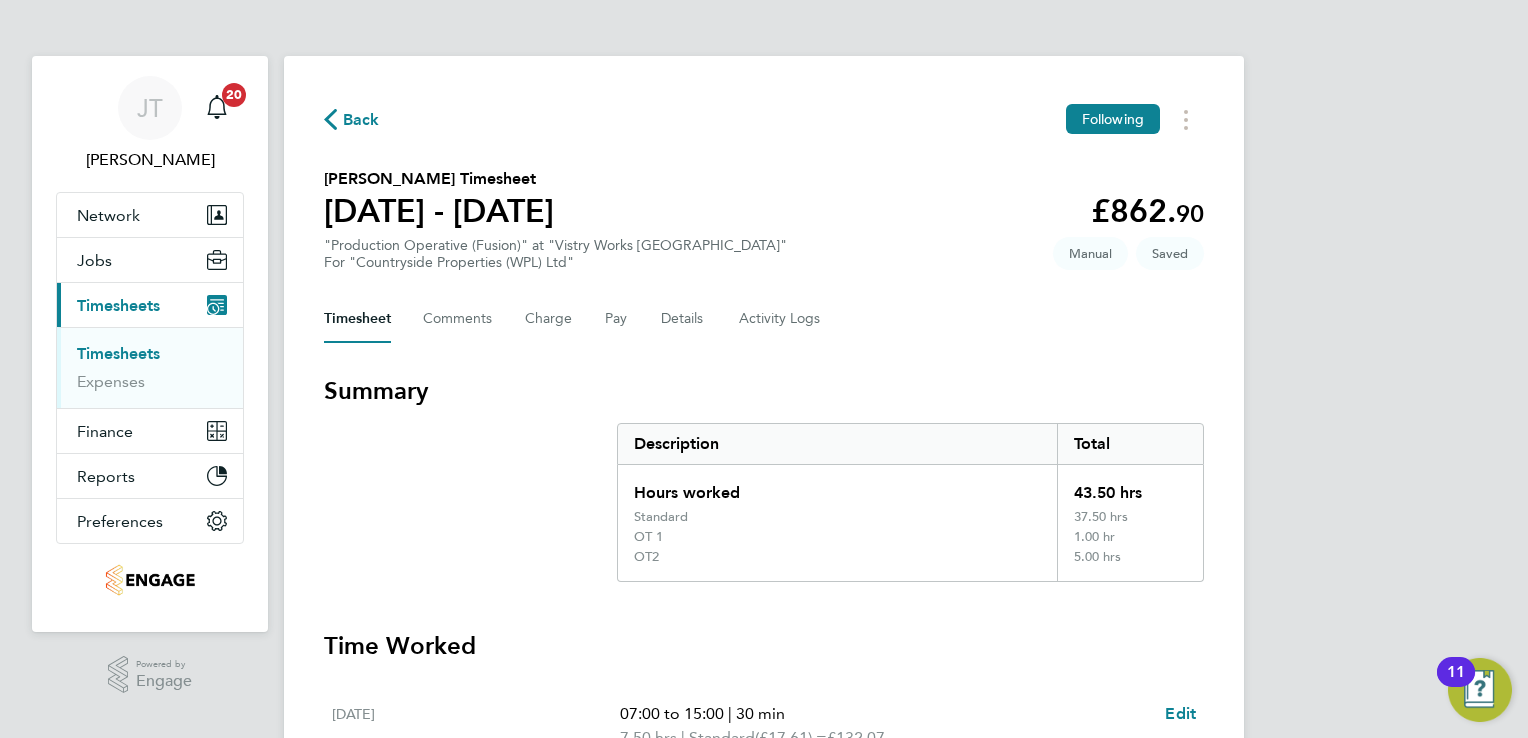 click on "Timesheets" at bounding box center [118, 353] 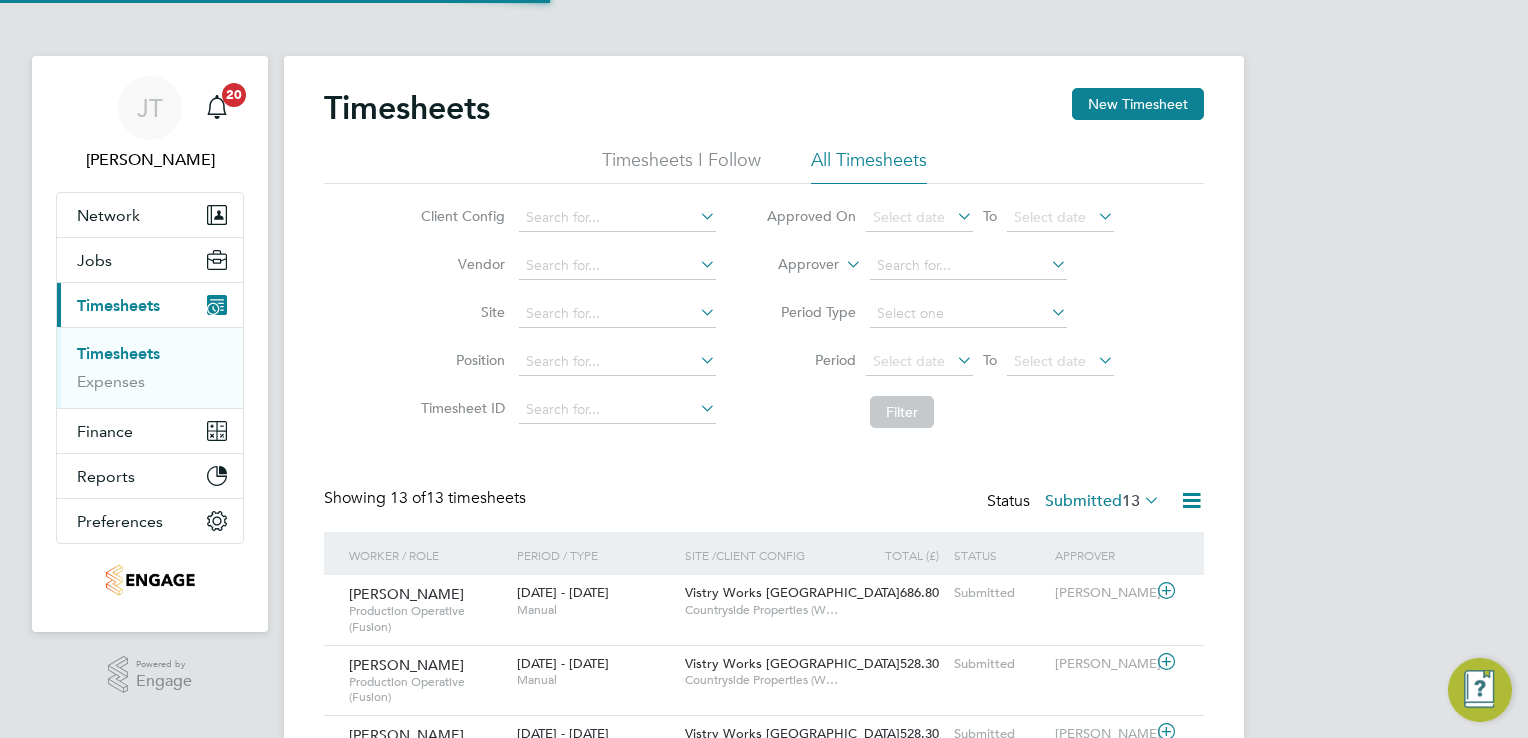 scroll, scrollTop: 9, scrollLeft: 10, axis: both 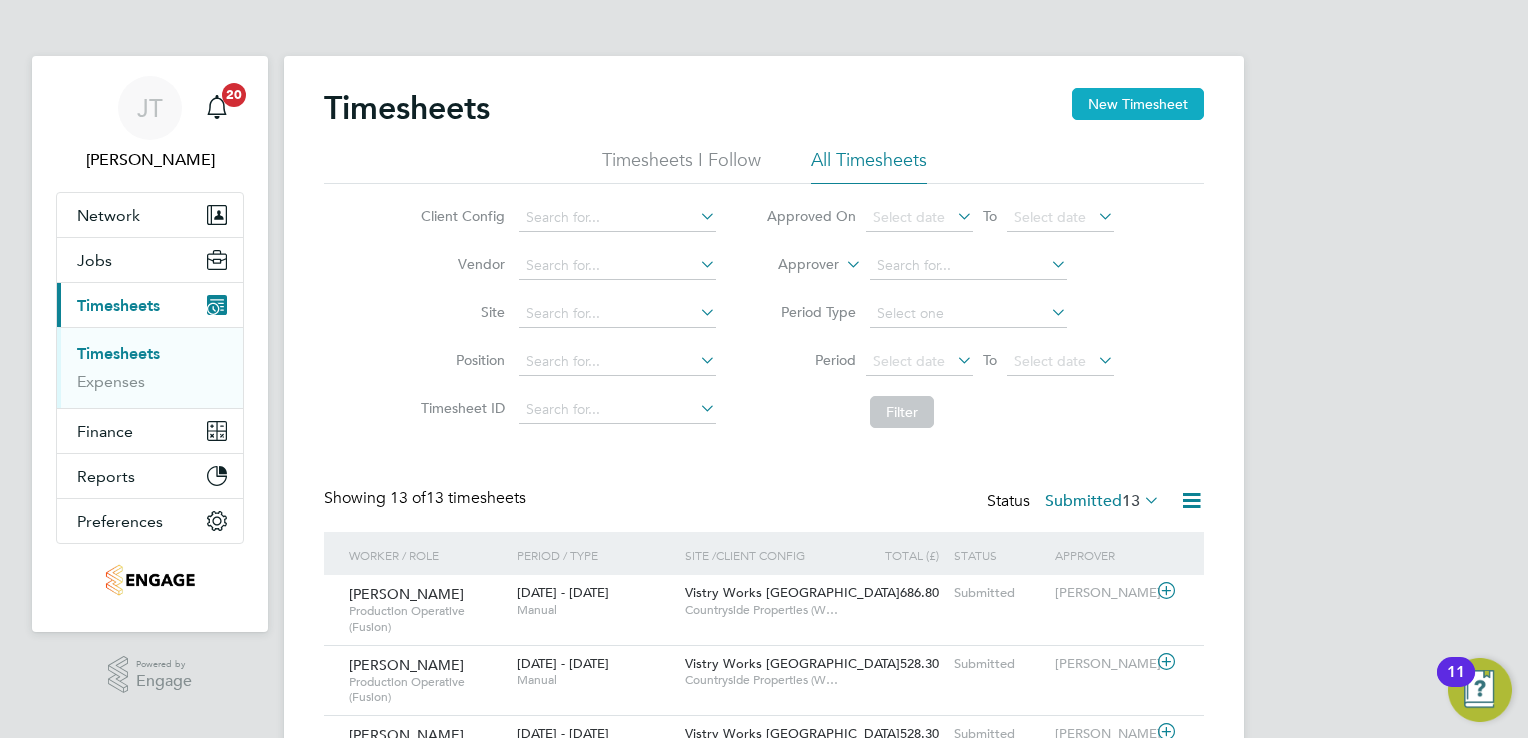 click on "New Timesheet" 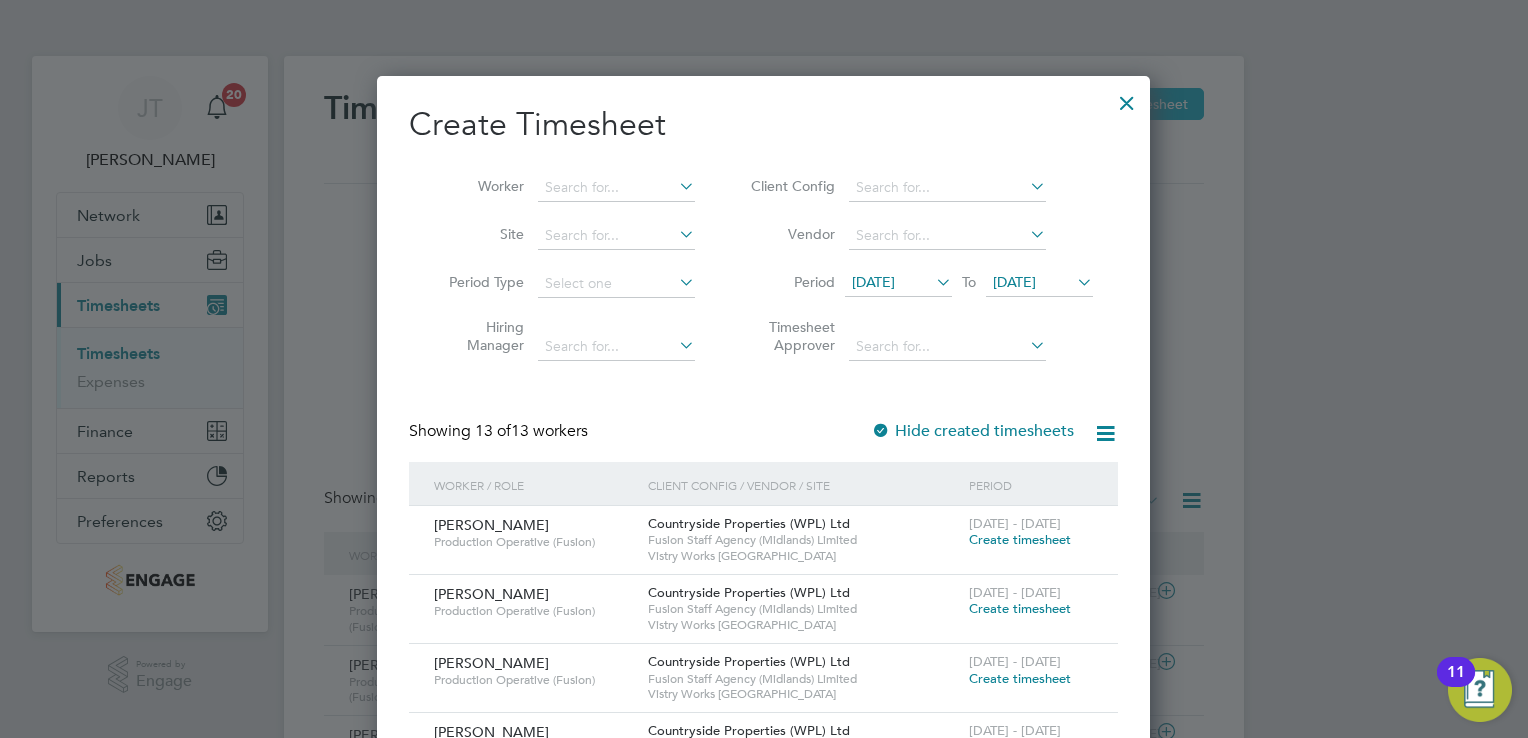 click 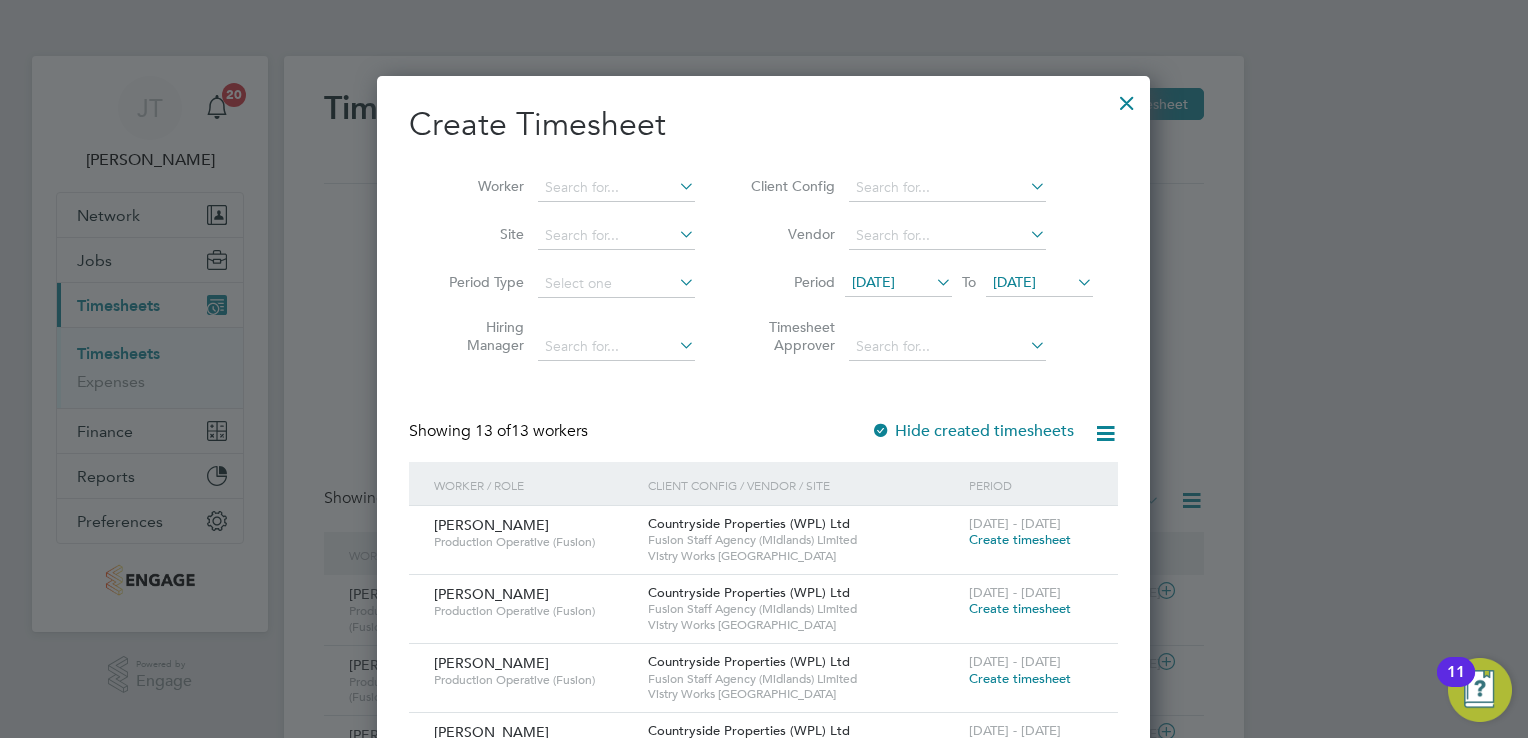 click on "[DATE]" at bounding box center [873, 282] 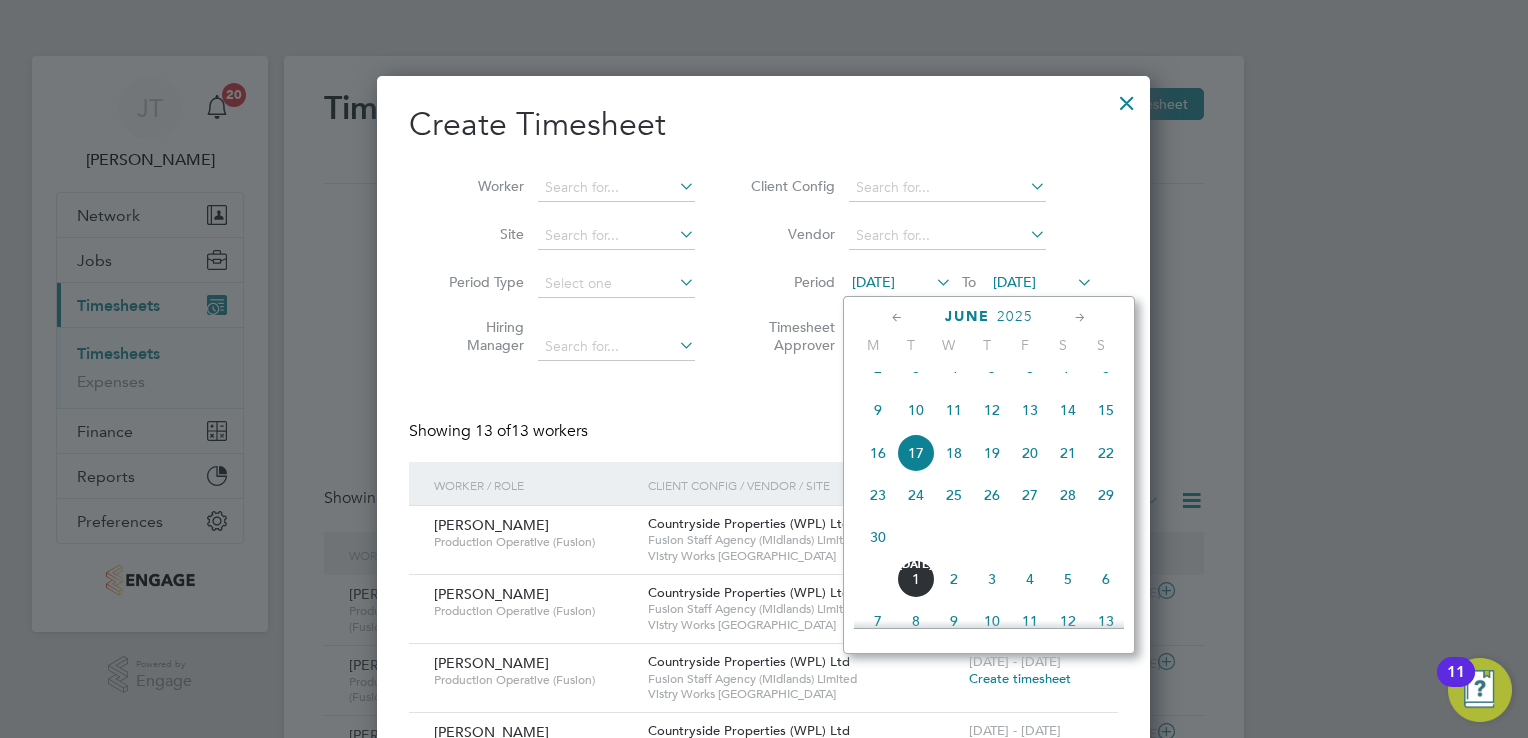 click on "2" 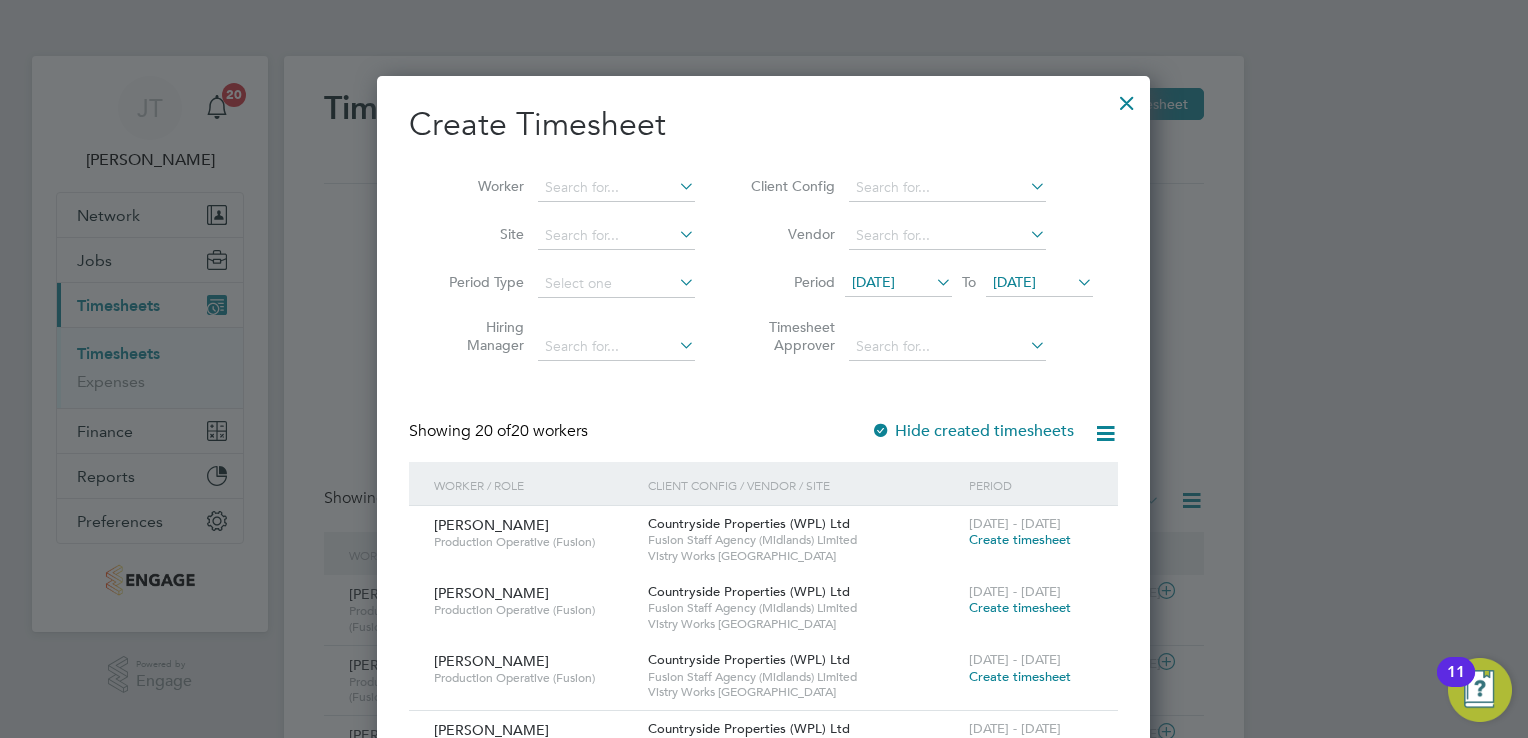click on "[DATE]" at bounding box center [1039, 283] 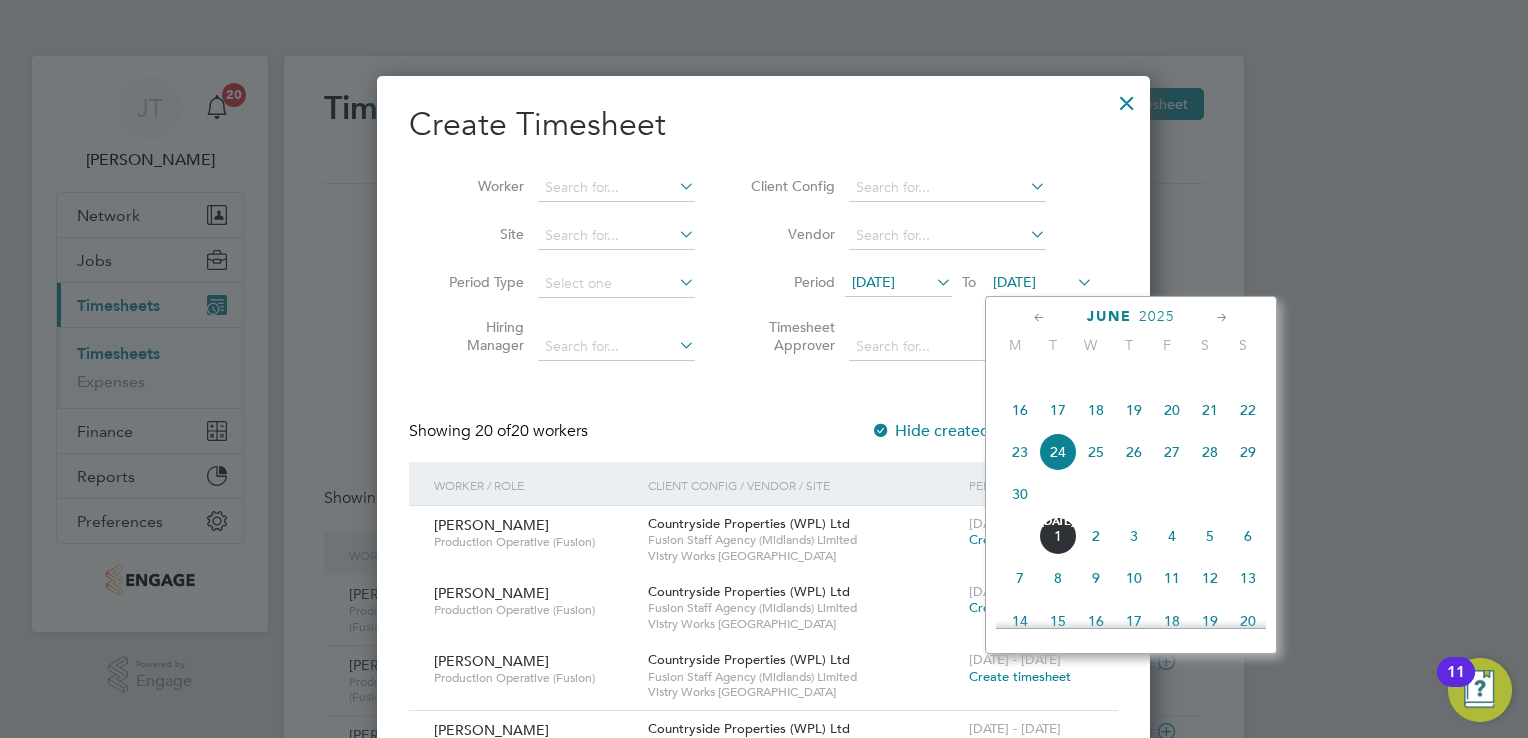 click on "9" 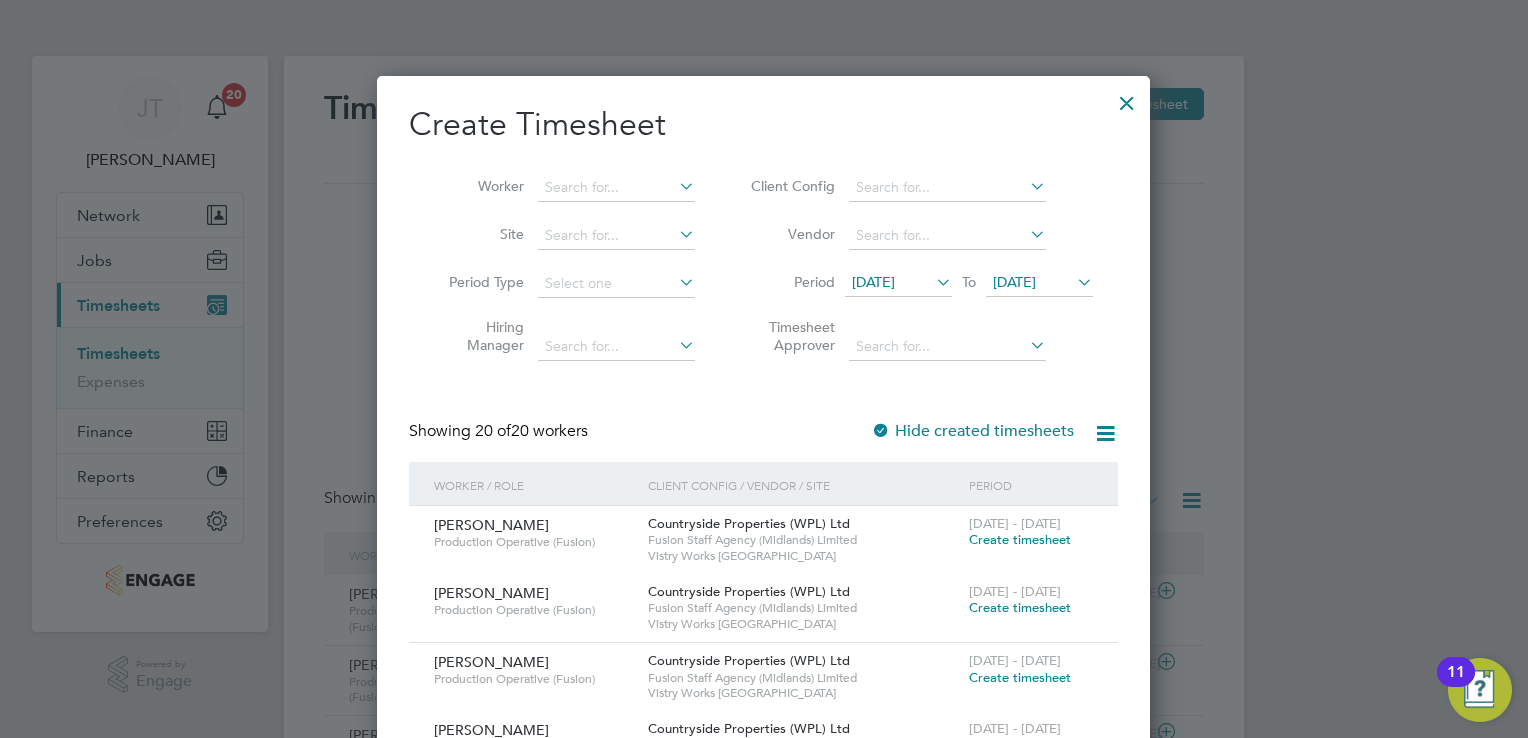 click on "[DATE]" at bounding box center (898, 283) 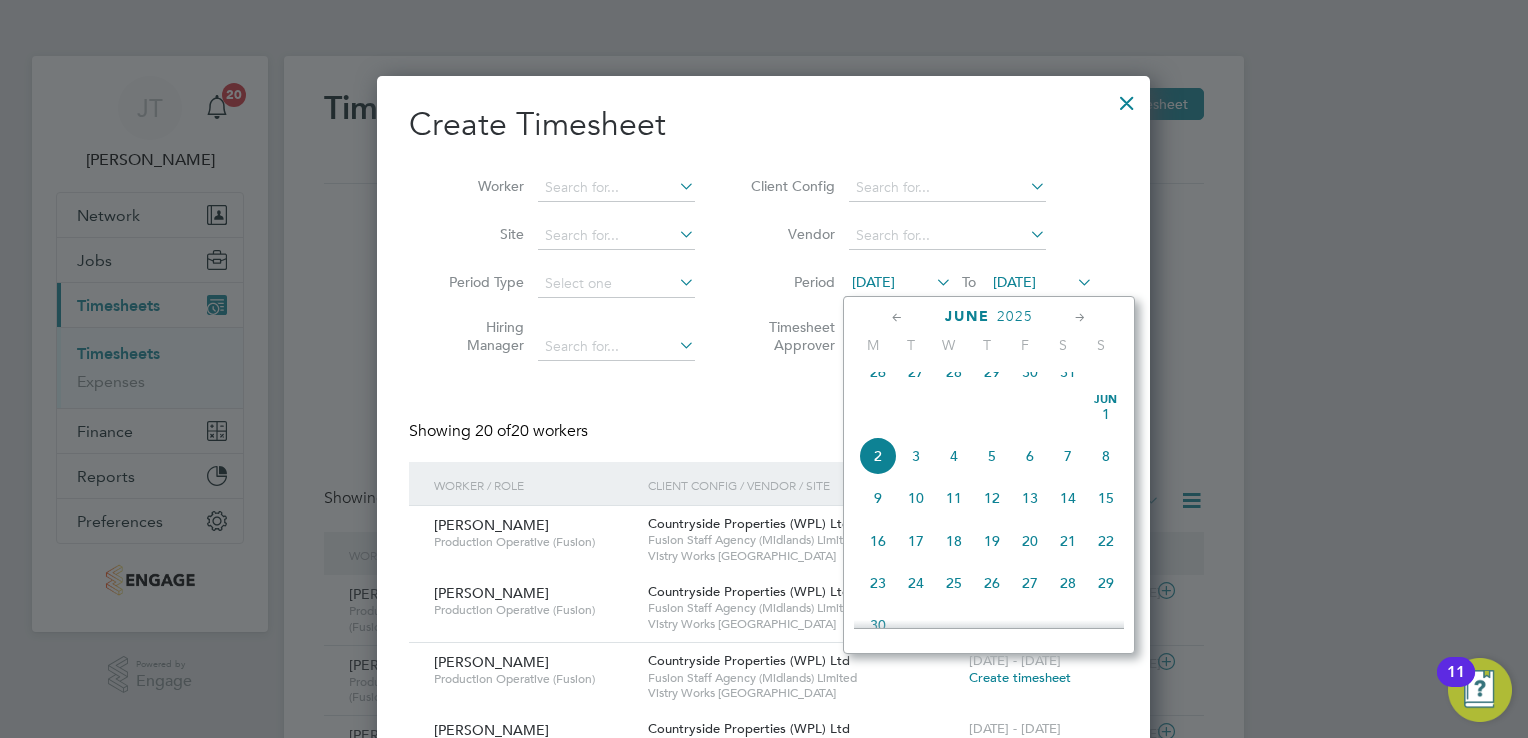 click on "9" 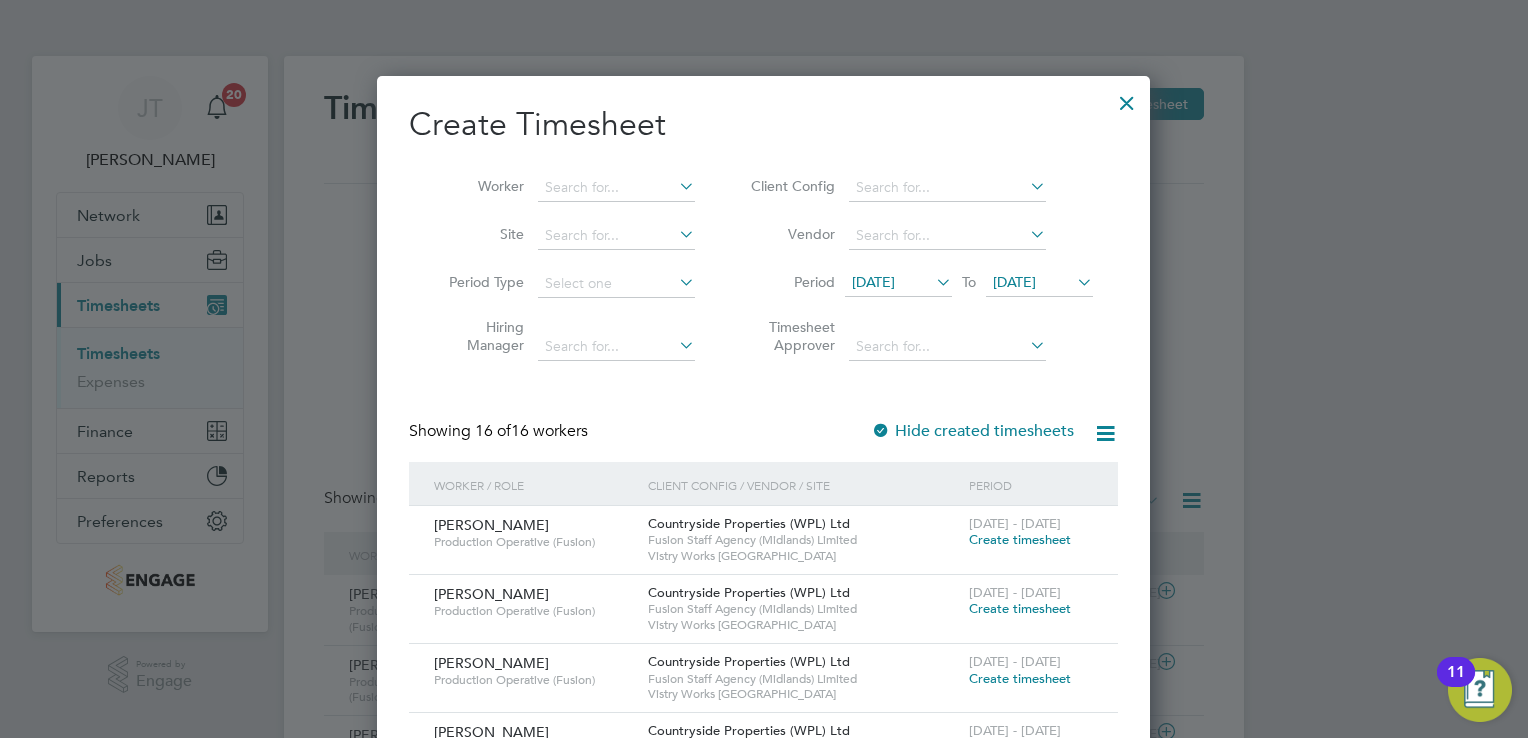click on "[DATE]" at bounding box center (1014, 282) 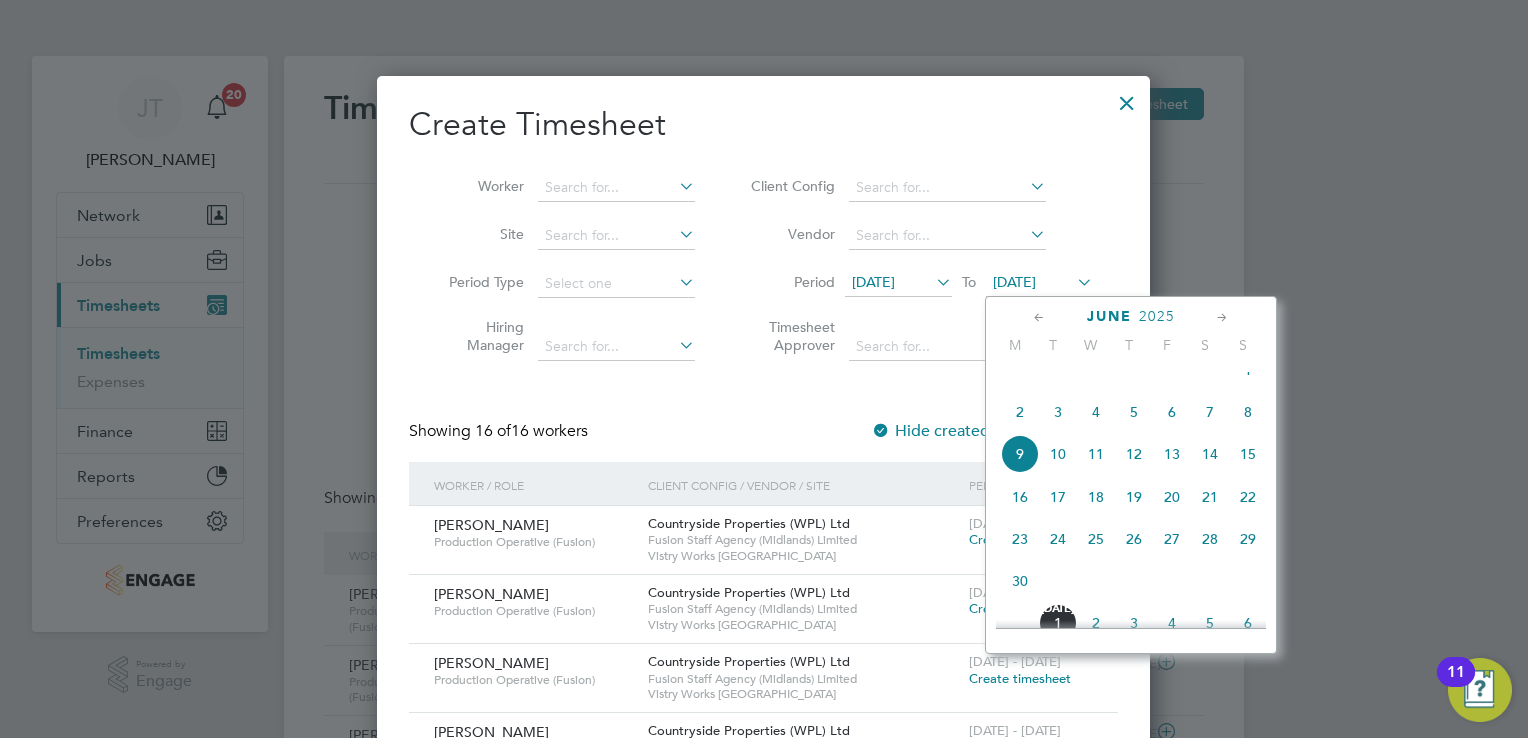 click on "15" 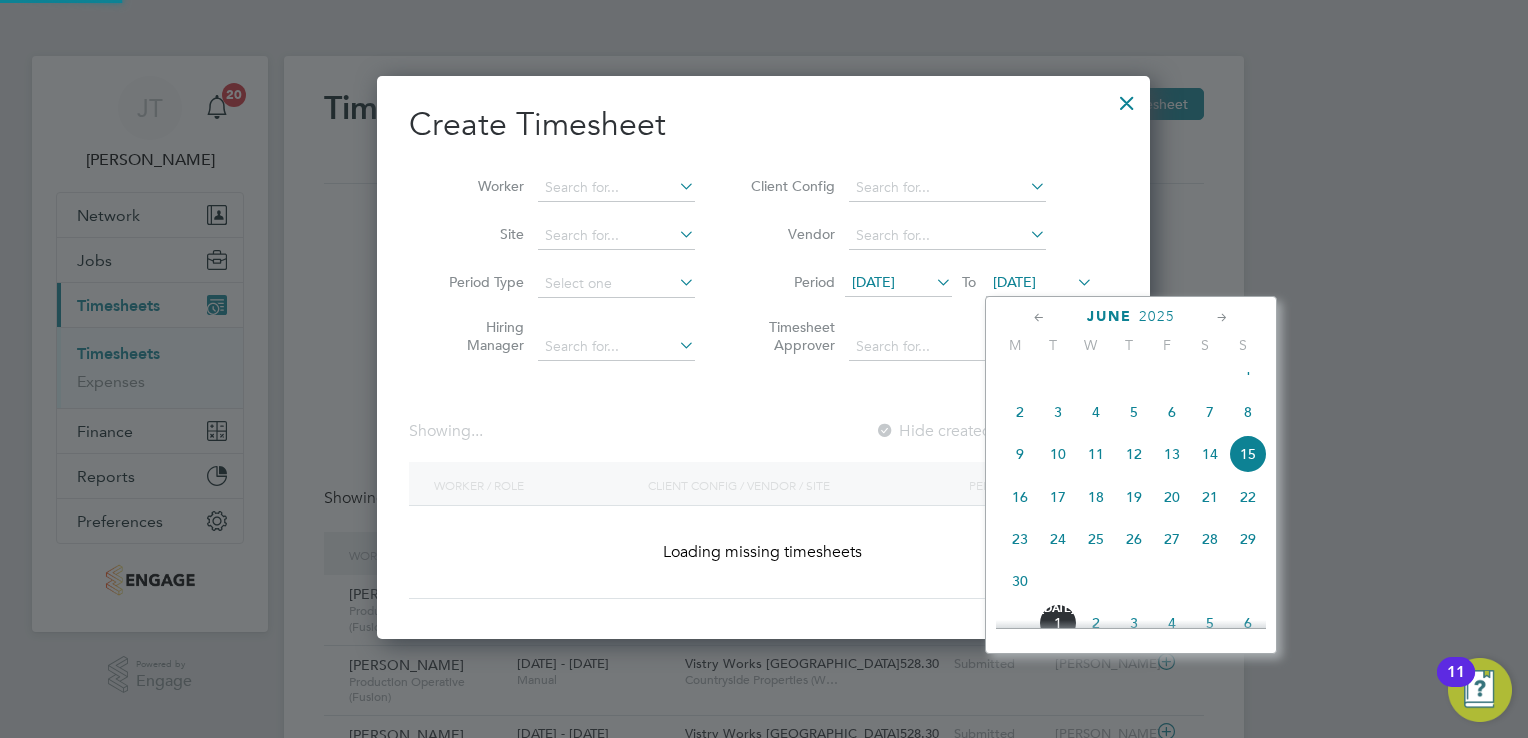 scroll, scrollTop: 10, scrollLeft: 10, axis: both 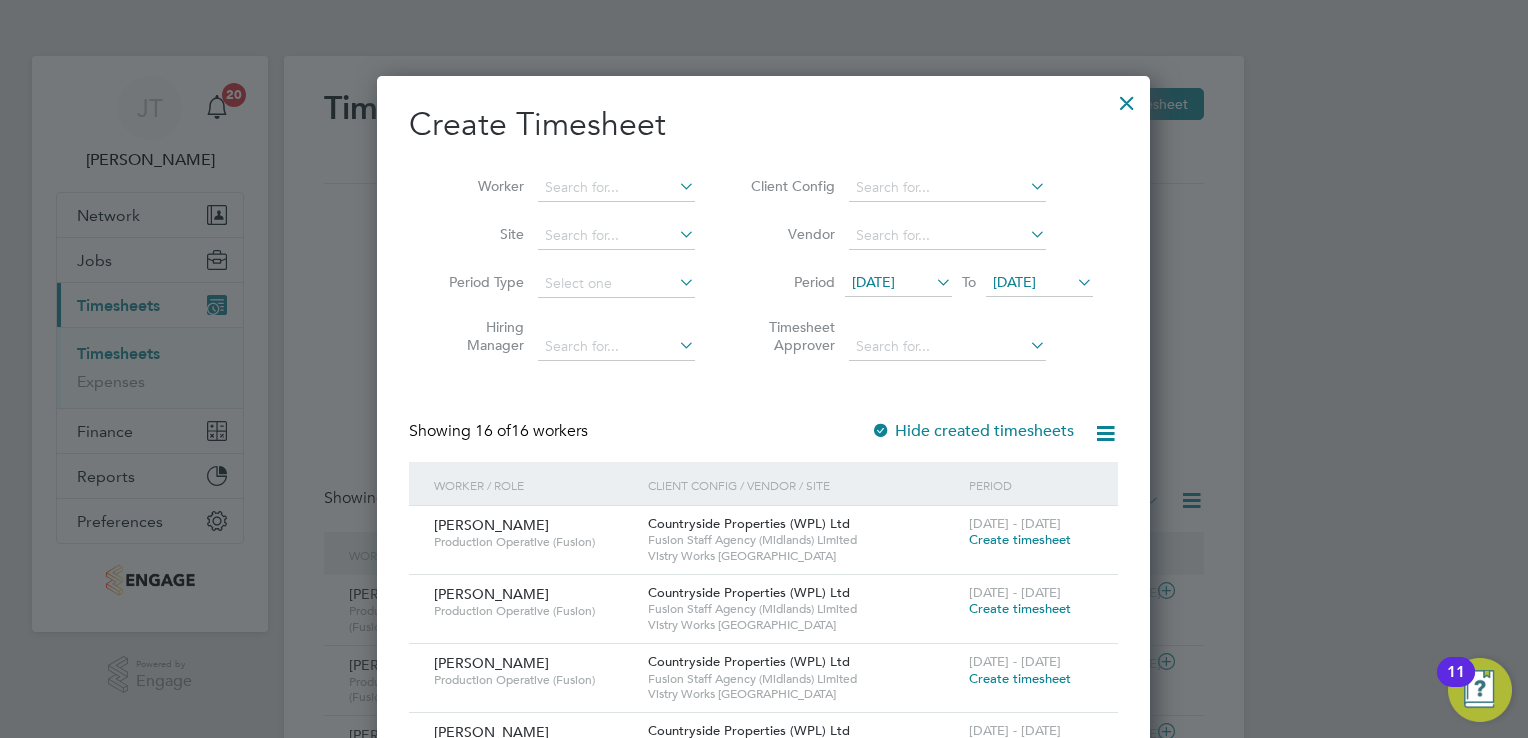 click on "Create timesheet" at bounding box center (1020, 539) 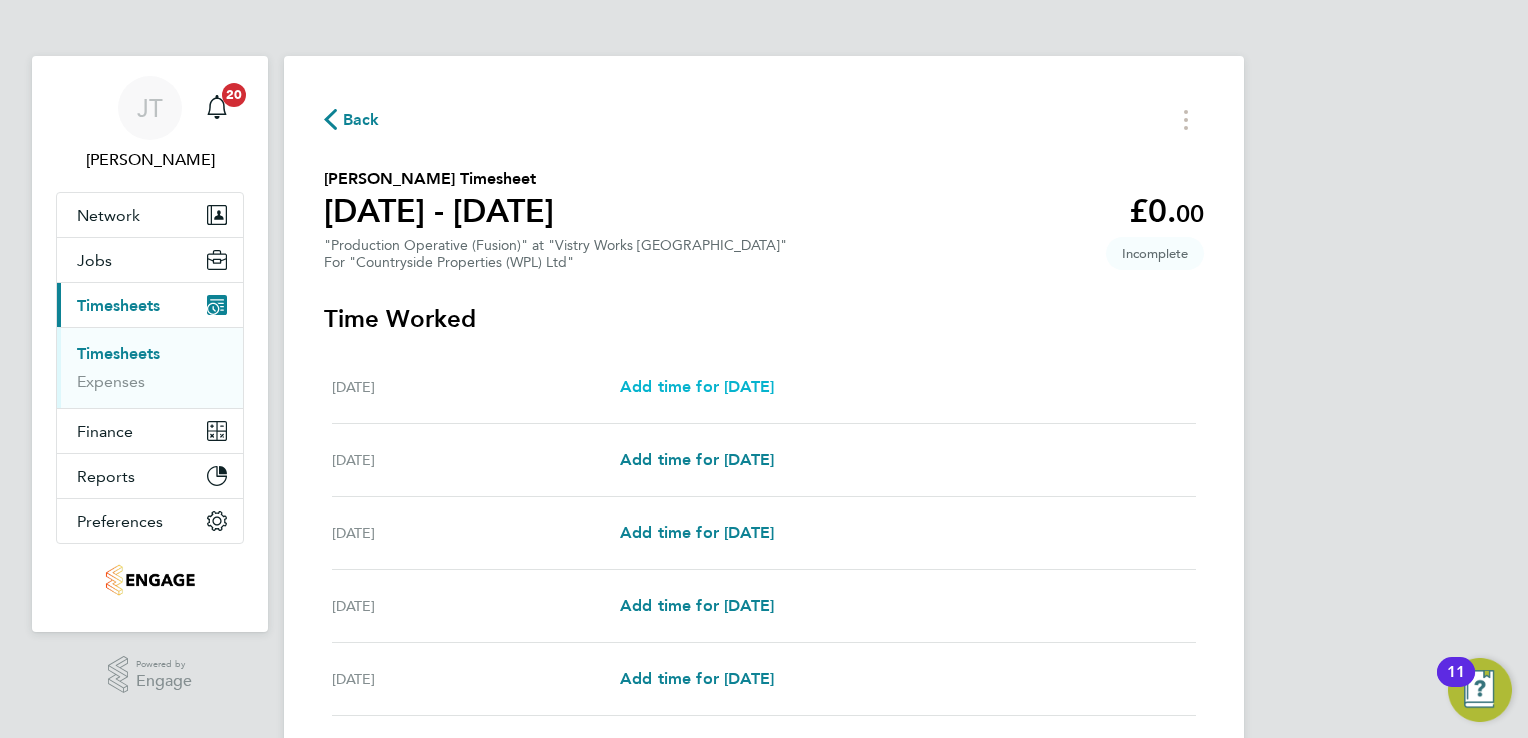 click on "Add time for [DATE]" at bounding box center (697, 386) 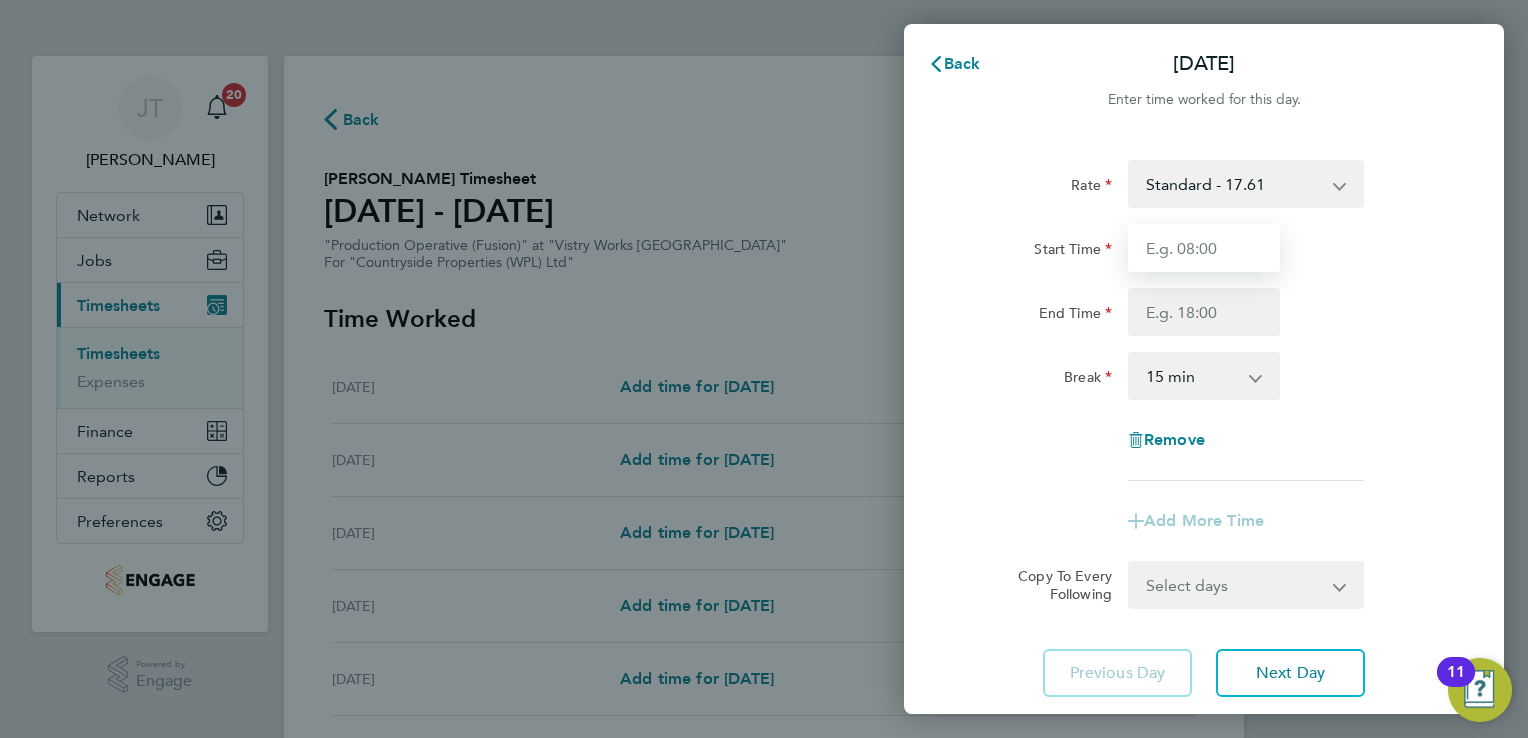 click on "Start Time" at bounding box center [1204, 248] 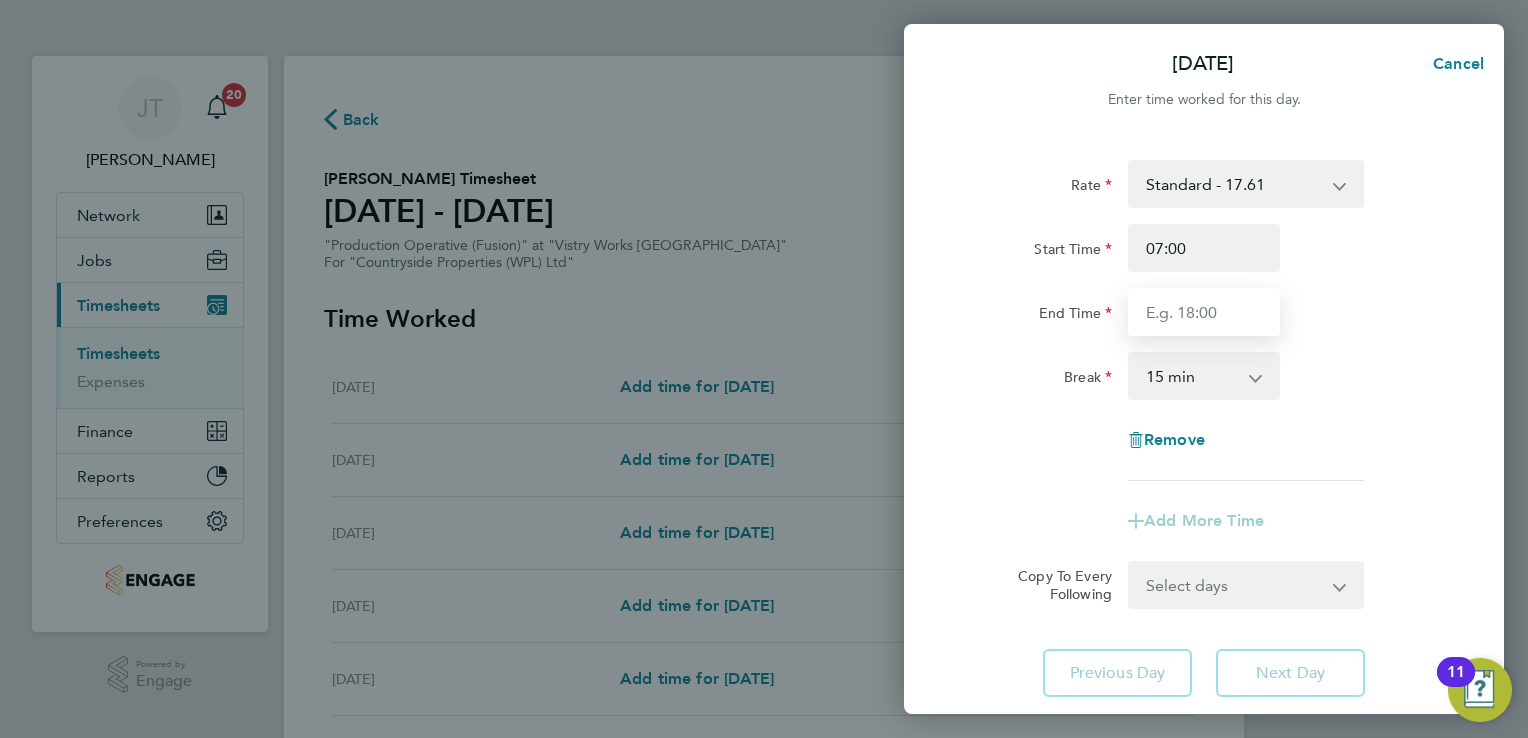 click on "End Time" at bounding box center (1204, 312) 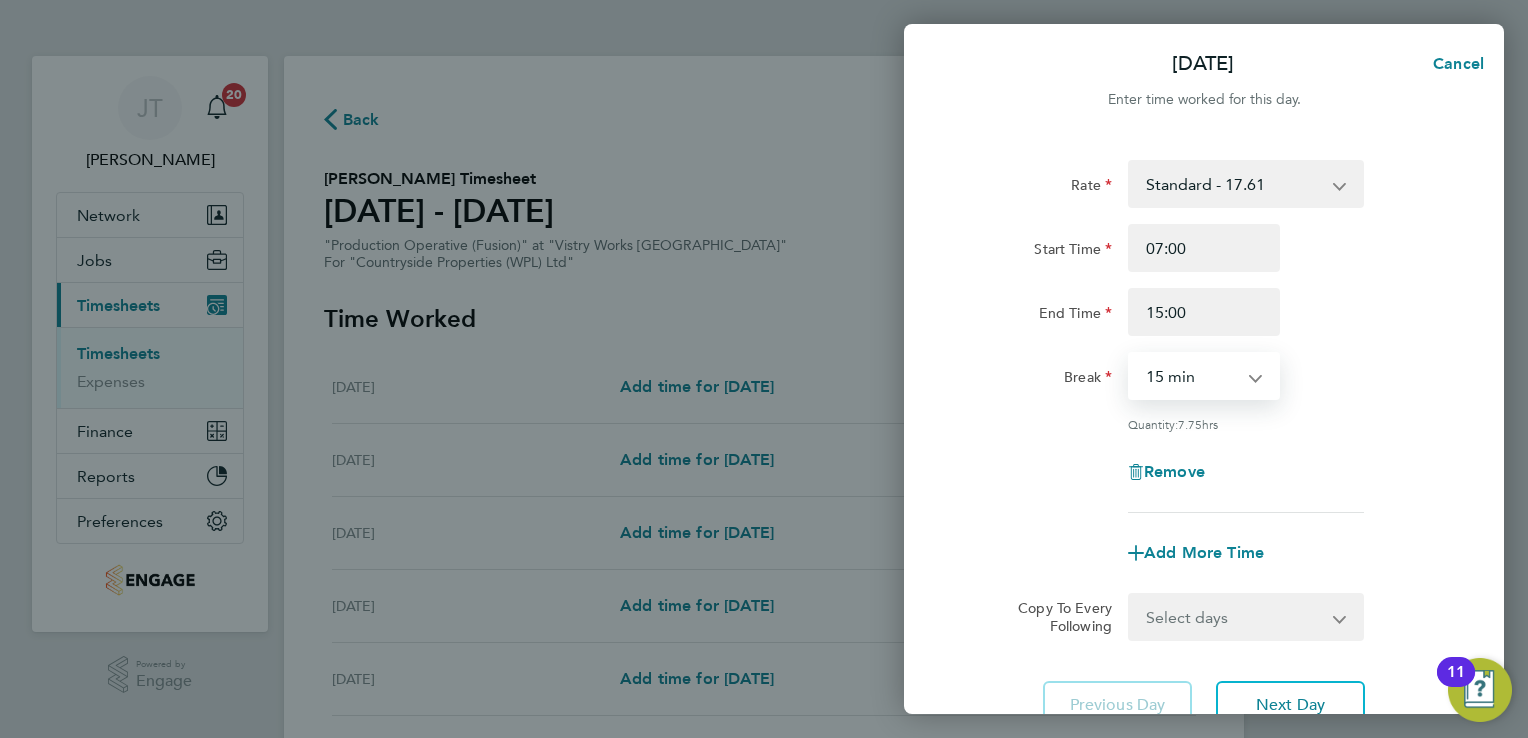 click on "0 min   15 min   30 min   45 min   60 min   75 min   90 min" at bounding box center (1192, 376) 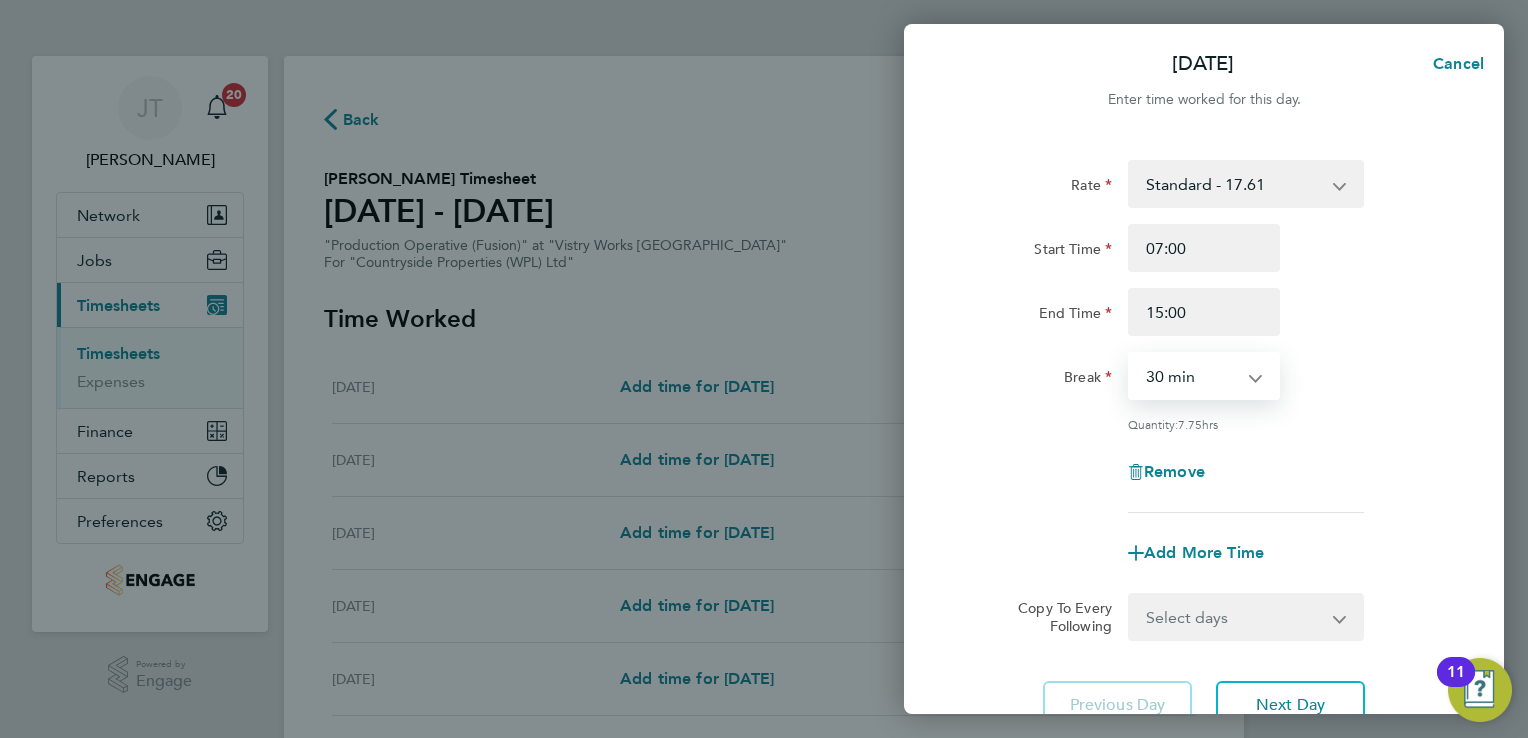 click on "0 min   15 min   30 min   45 min   60 min   75 min   90 min" at bounding box center (1192, 376) 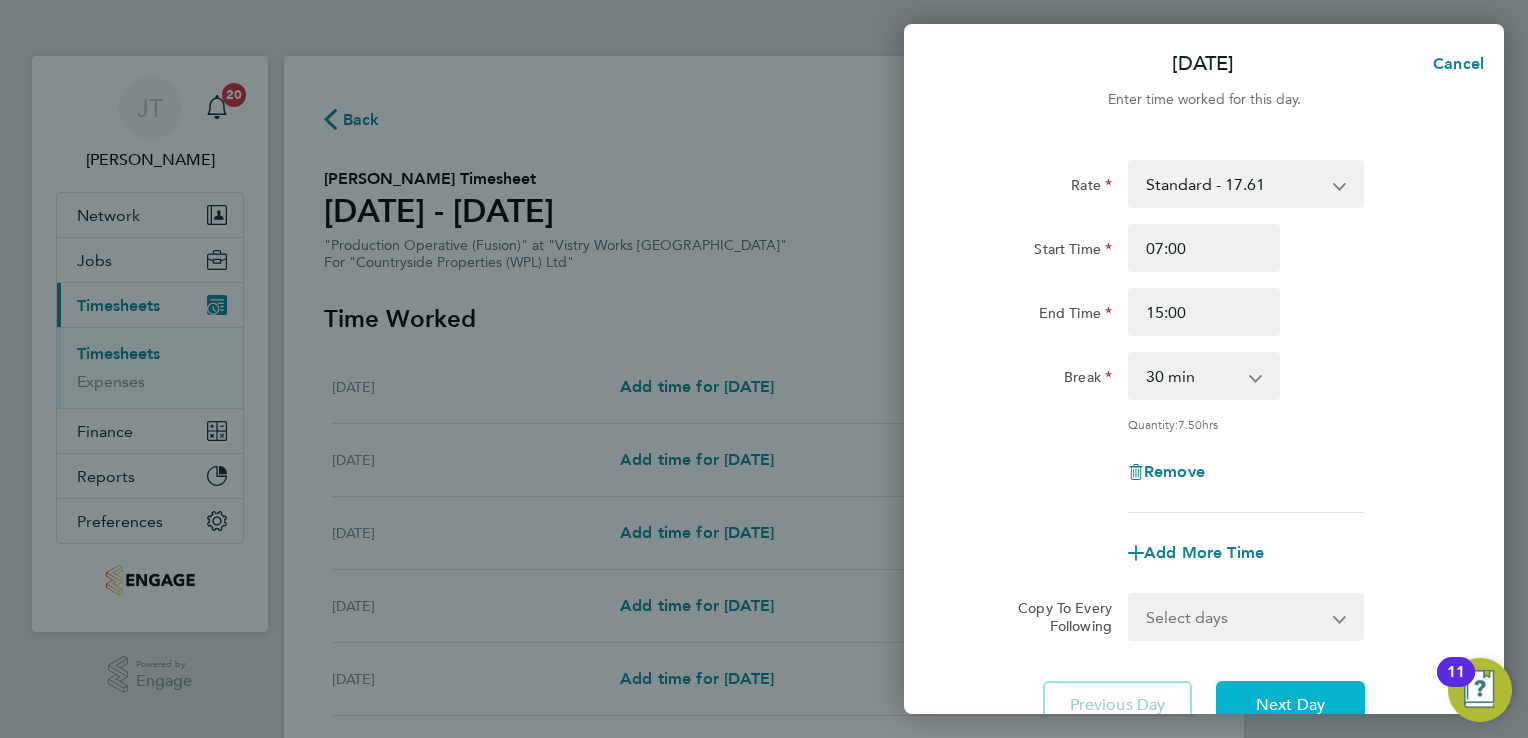 click on "Next Day" 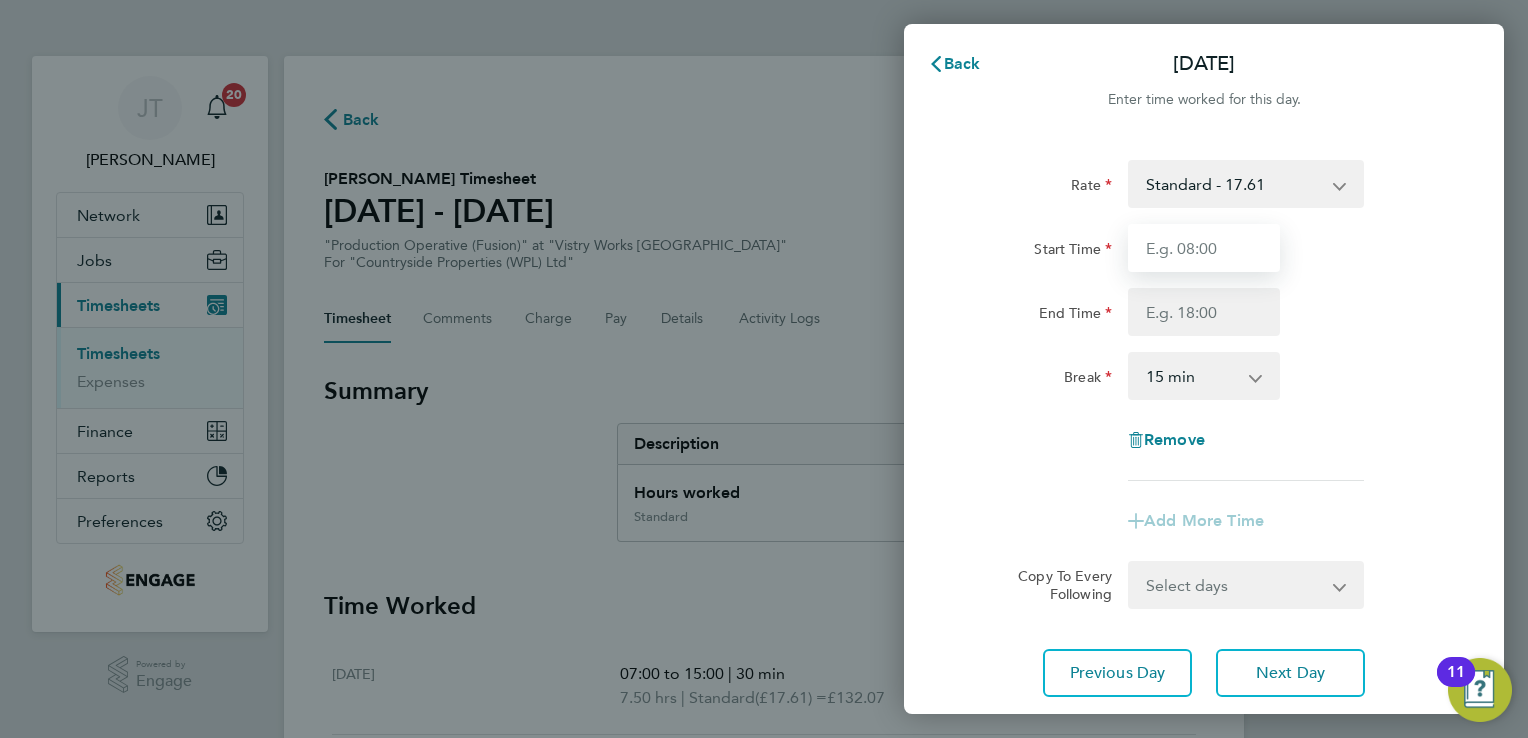 click on "Start Time" at bounding box center (1204, 248) 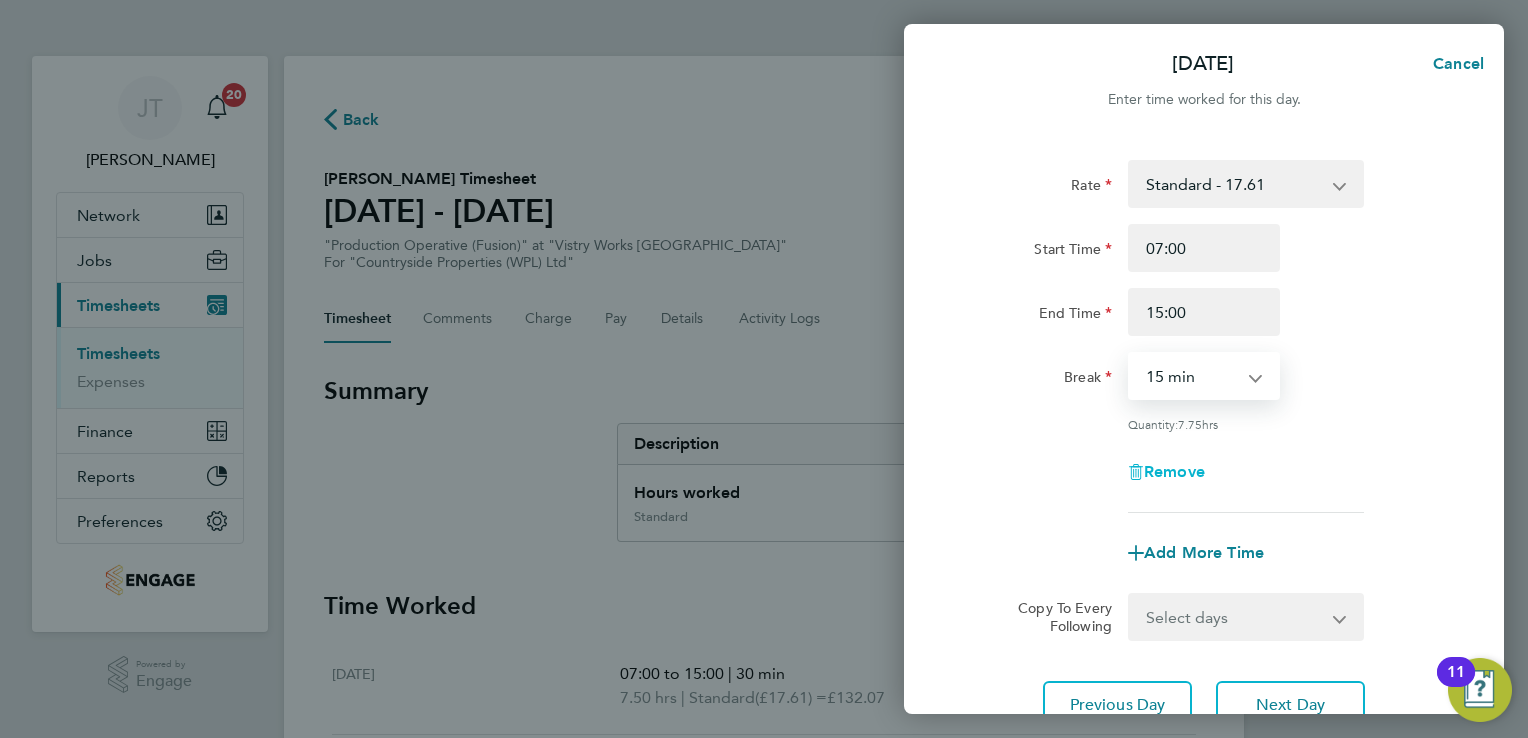 drag, startPoint x: 1192, startPoint y: 386, endPoint x: 1191, endPoint y: 475, distance: 89.005615 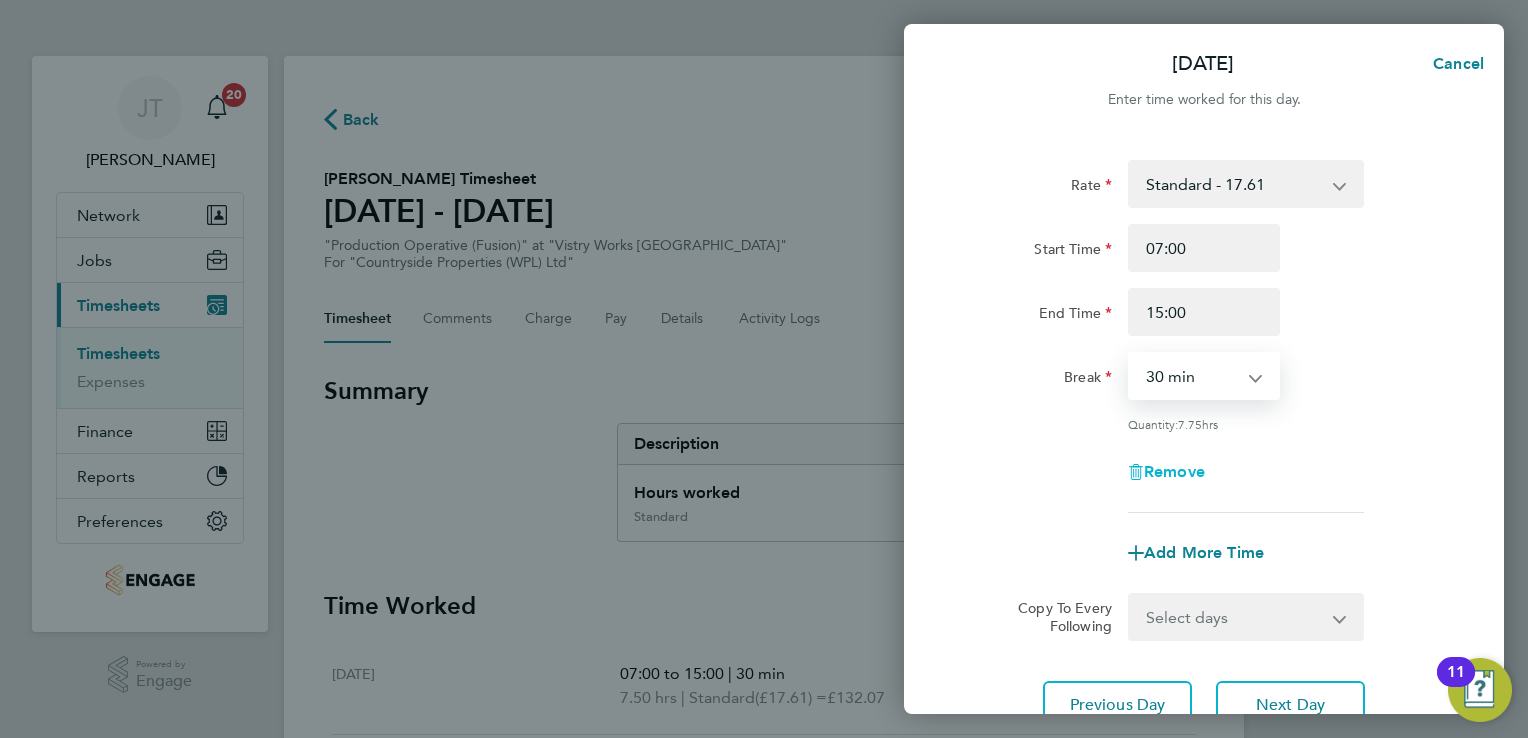 click on "0 min   15 min   30 min   45 min   60 min   75 min   90 min" at bounding box center (1192, 376) 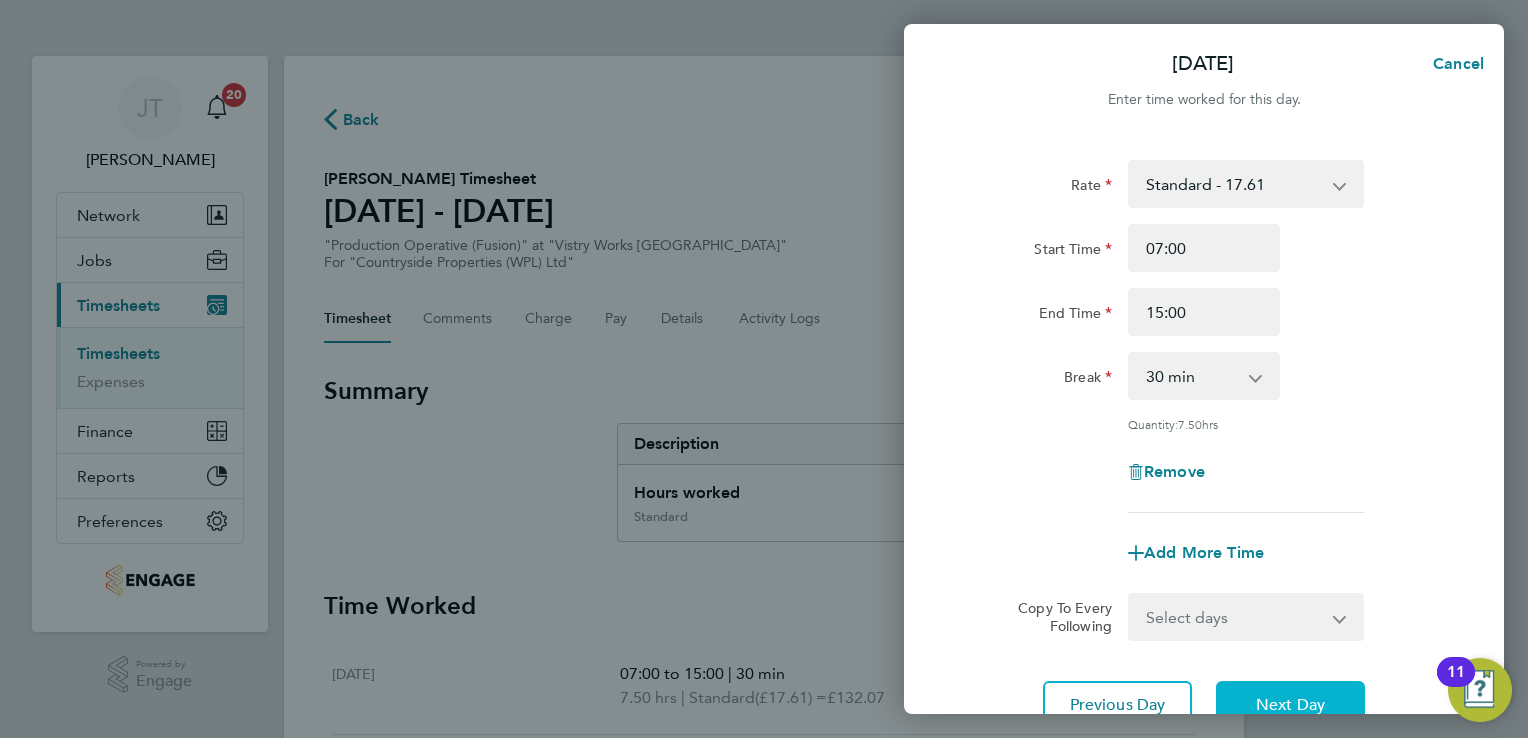 click on "Next Day" 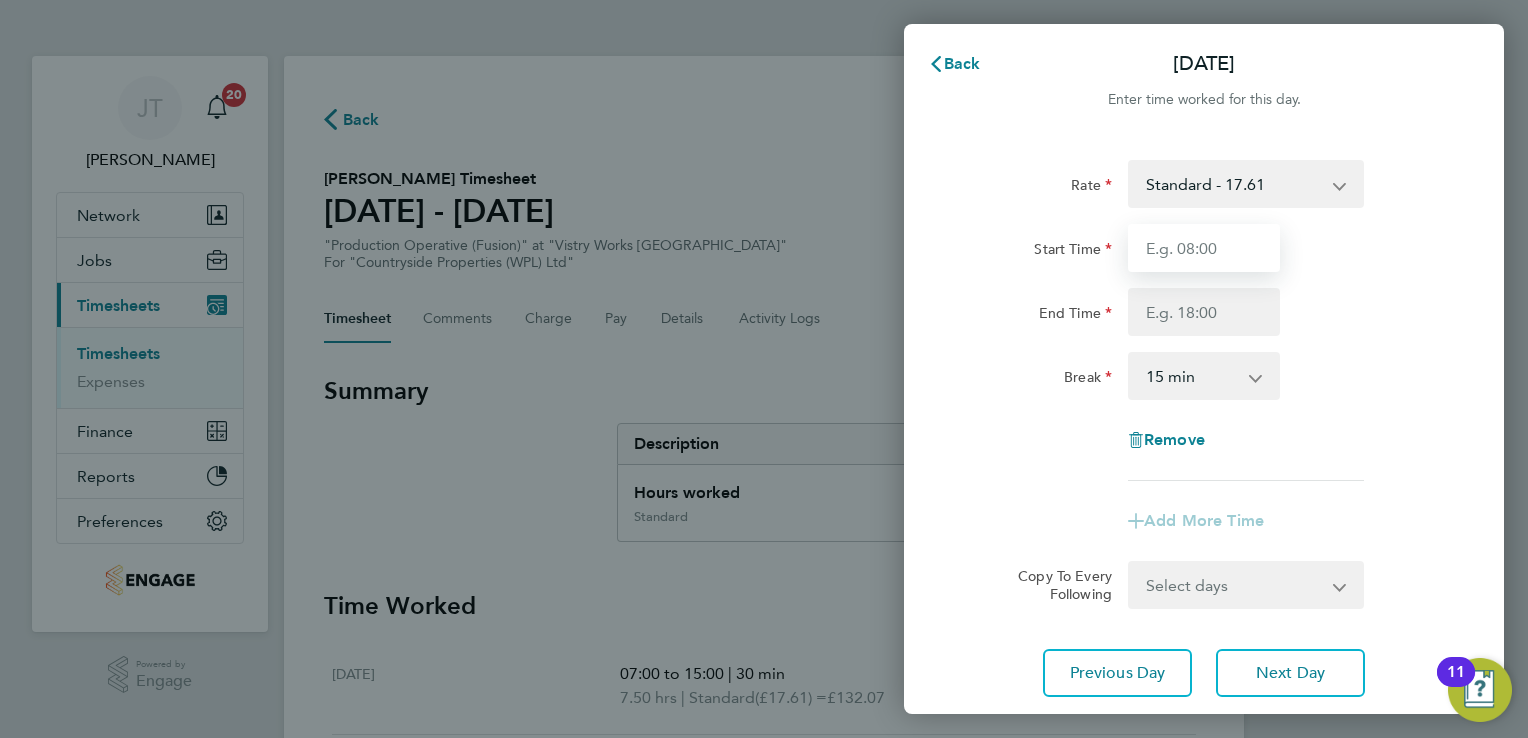 click on "Start Time" at bounding box center (1204, 248) 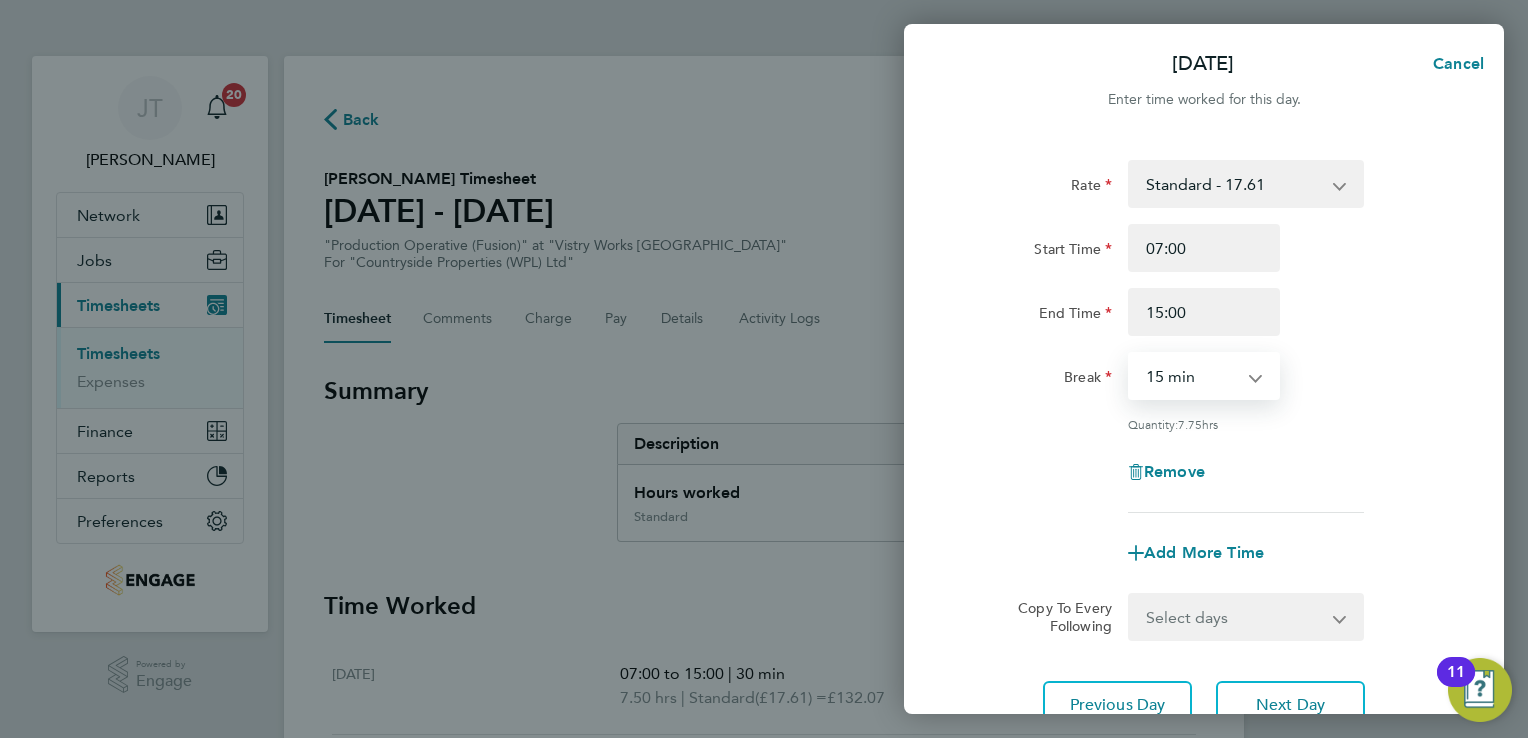 click on "0 min   15 min   30 min   45 min   60 min   75 min   90 min" at bounding box center (1192, 376) 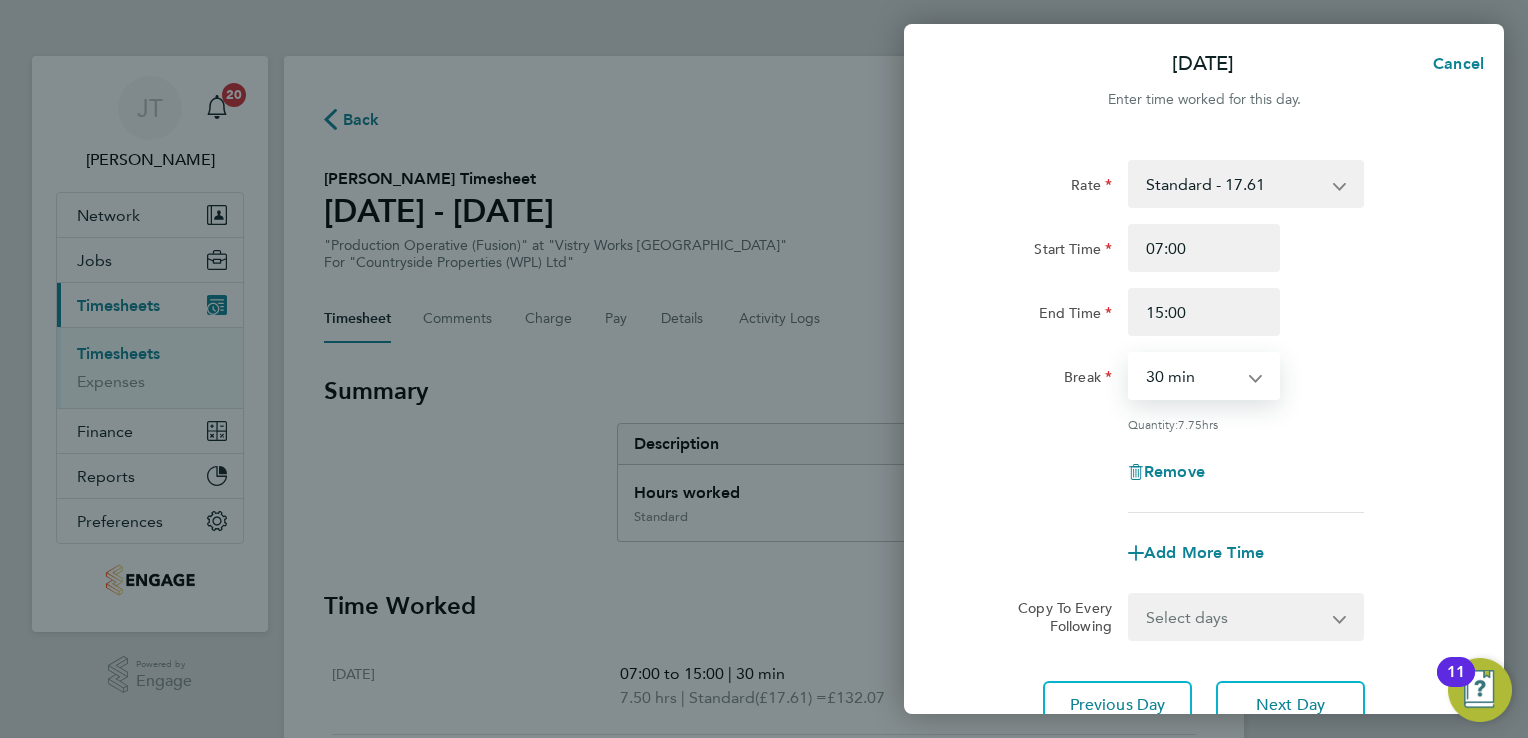 click on "0 min   15 min   30 min   45 min   60 min   75 min   90 min" at bounding box center [1192, 376] 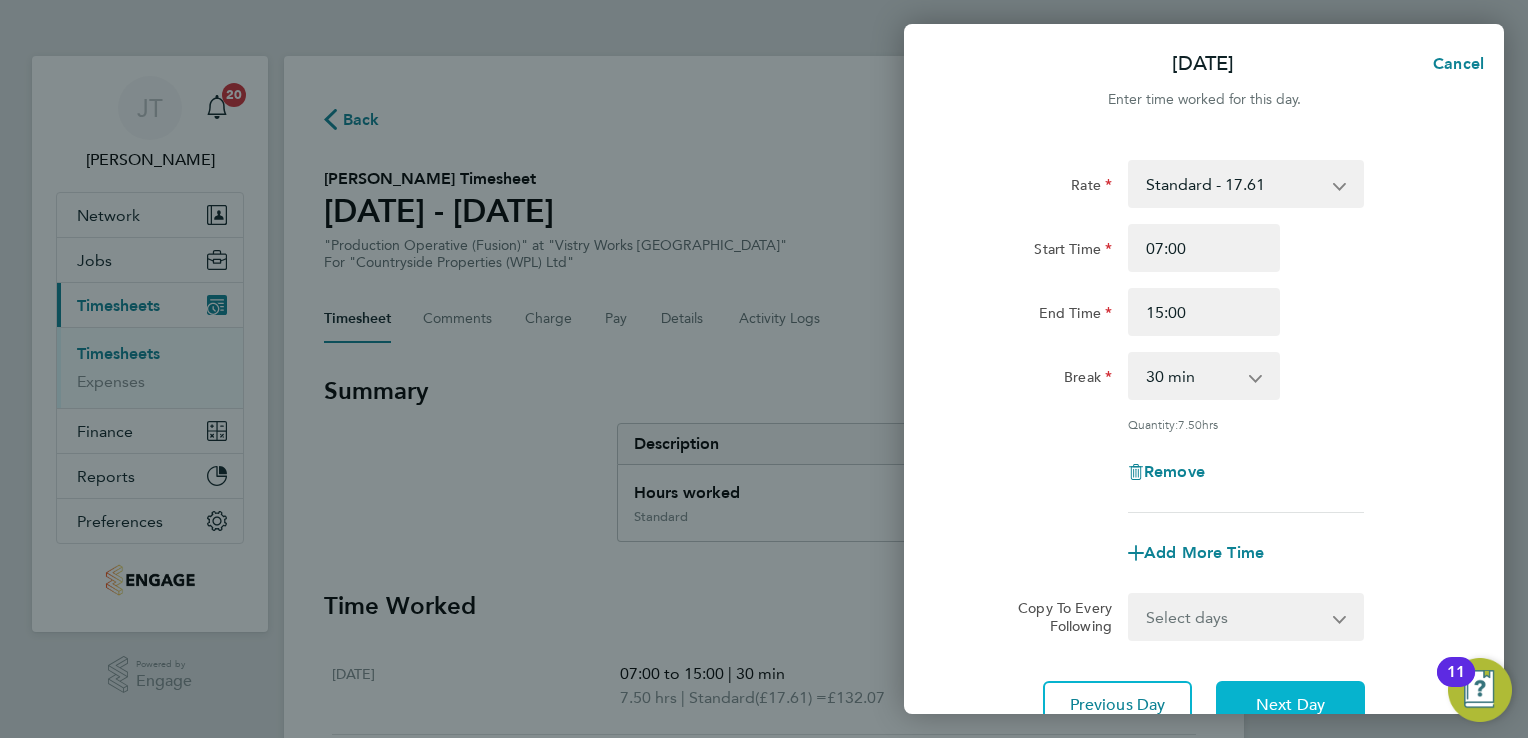 click on "Next Day" 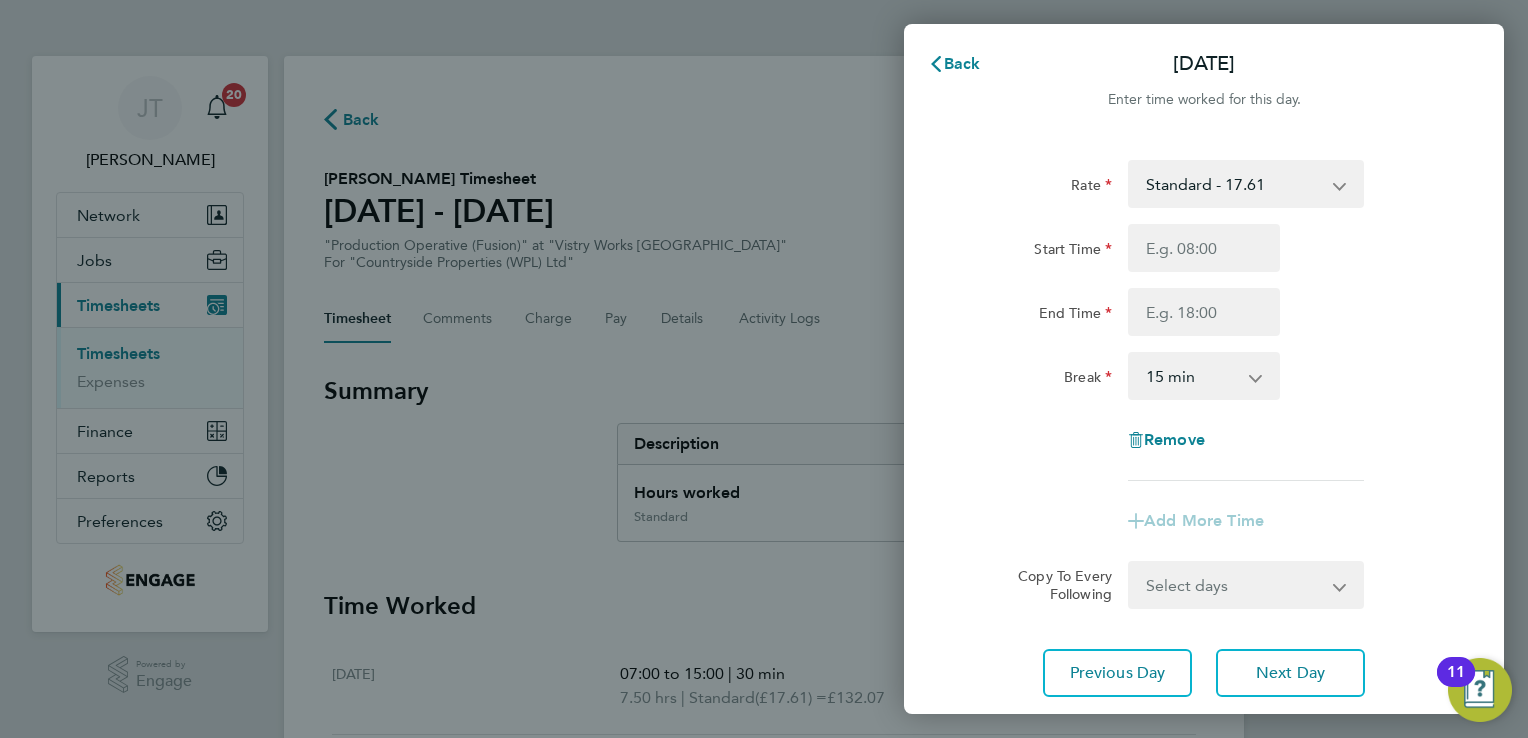 click on "Rate  Standard - 17.61   OT 1 - 26.42   OT2 - 35.22
Start Time End Time Break  0 min   15 min   30 min   45 min   60 min   75 min   90 min
Remove" 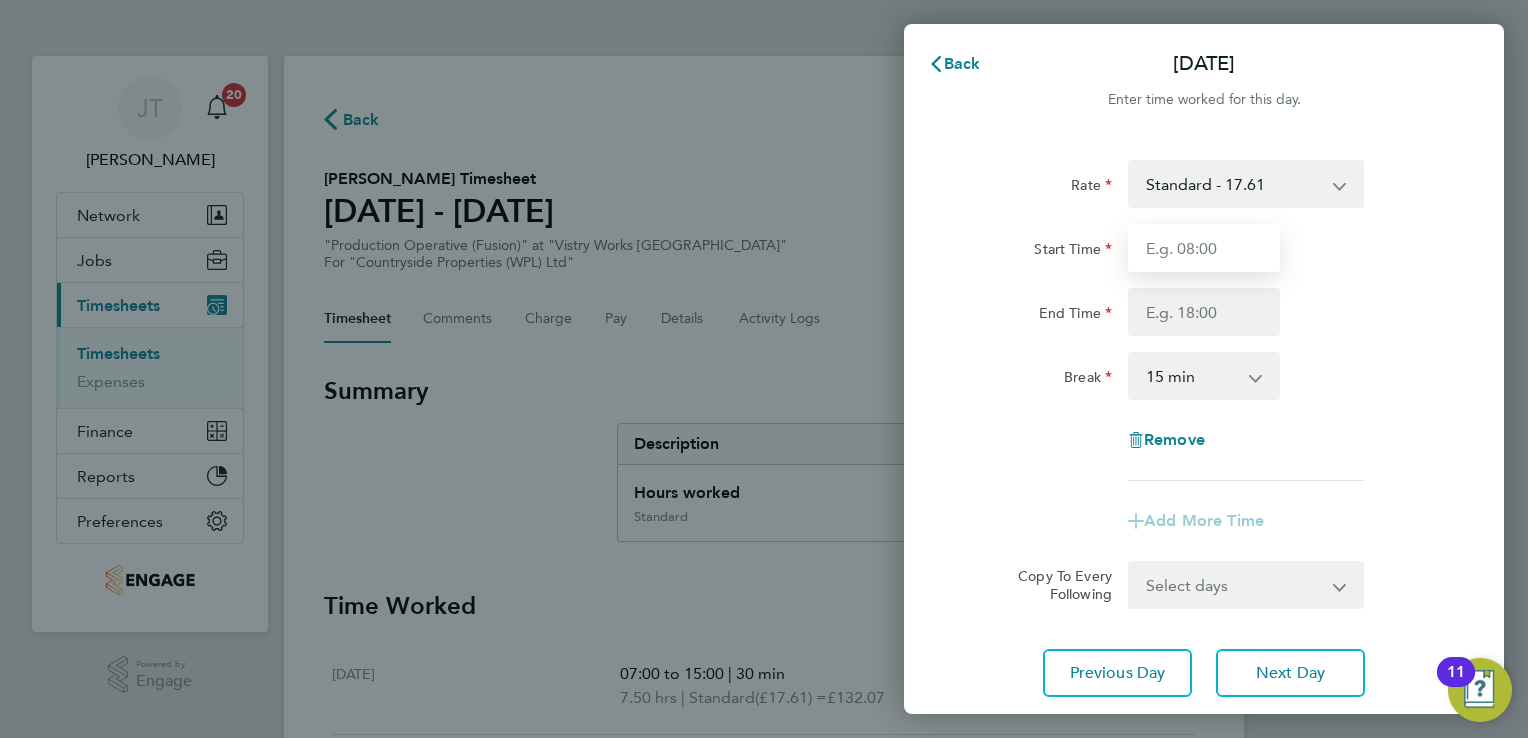 click on "Start Time" at bounding box center [1204, 248] 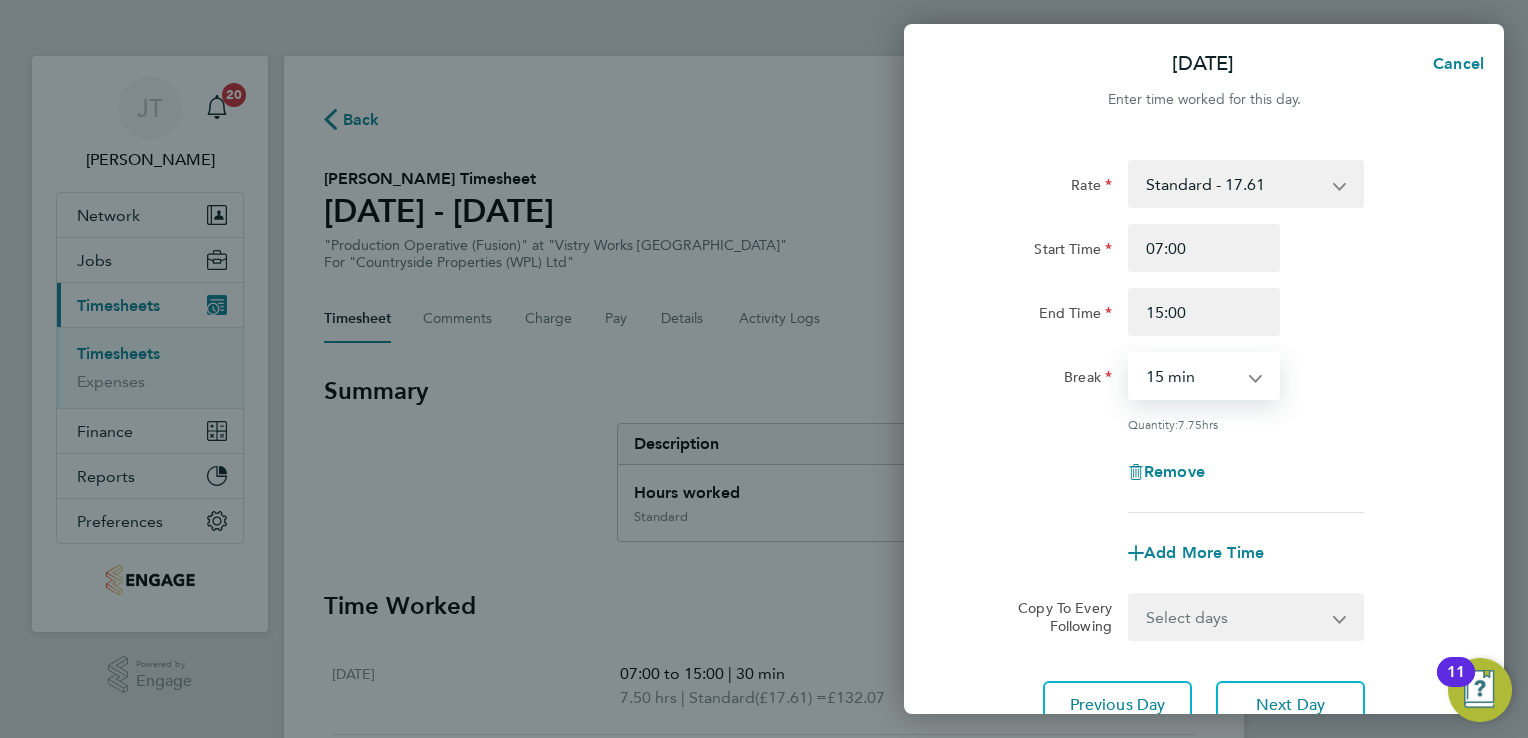 click on "0 min   15 min   30 min   45 min   60 min   75 min   90 min" at bounding box center [1192, 376] 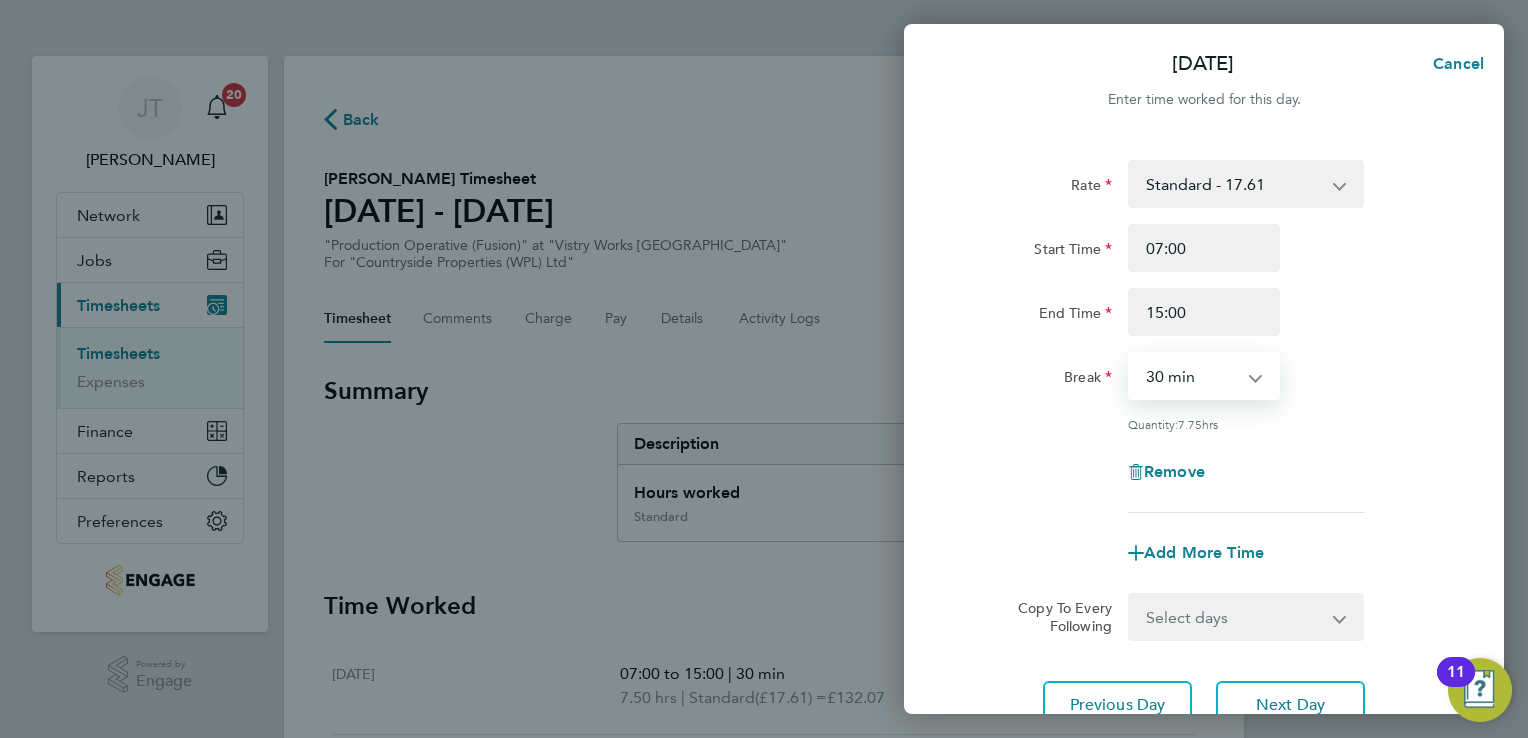 click on "0 min   15 min   30 min   45 min   60 min   75 min   90 min" at bounding box center (1192, 376) 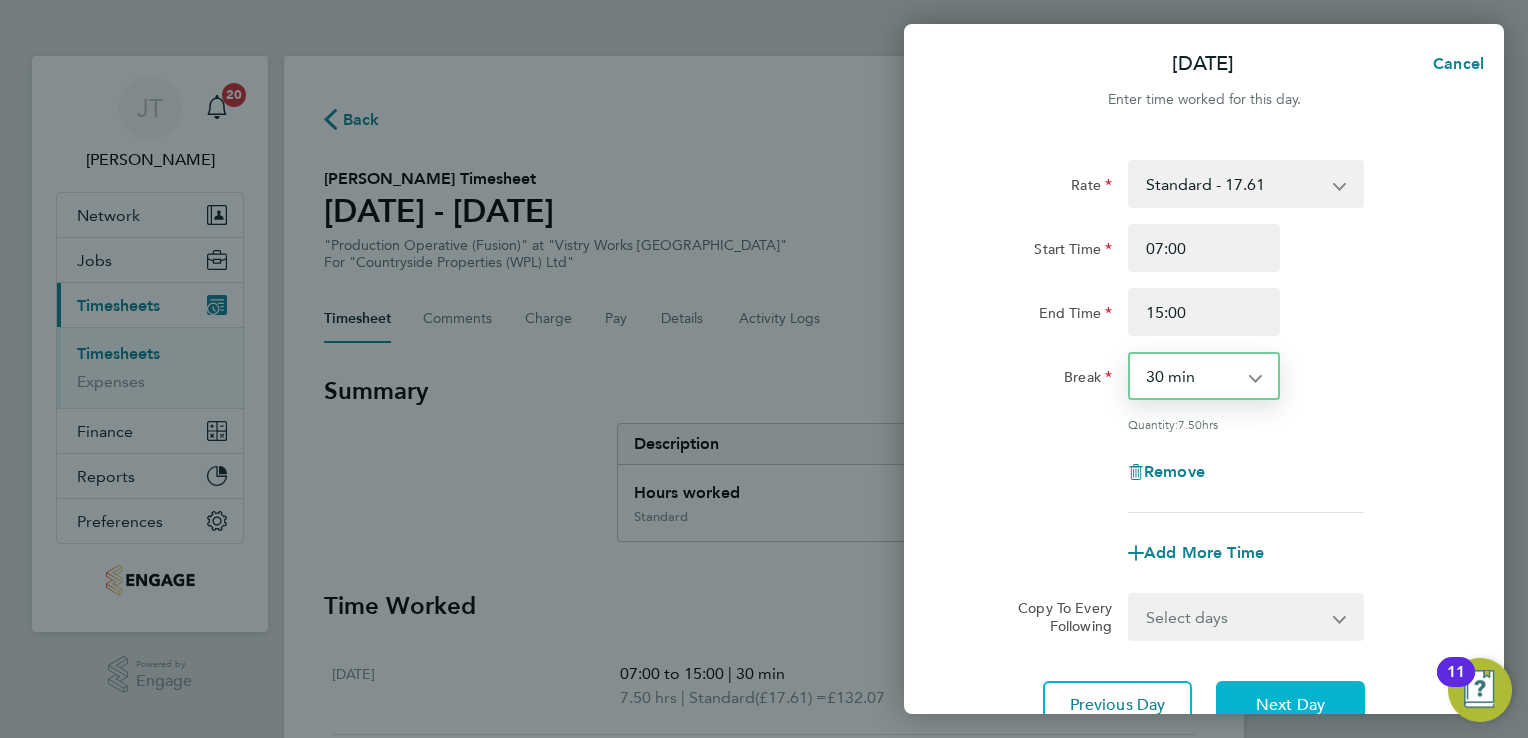 click on "Next Day" 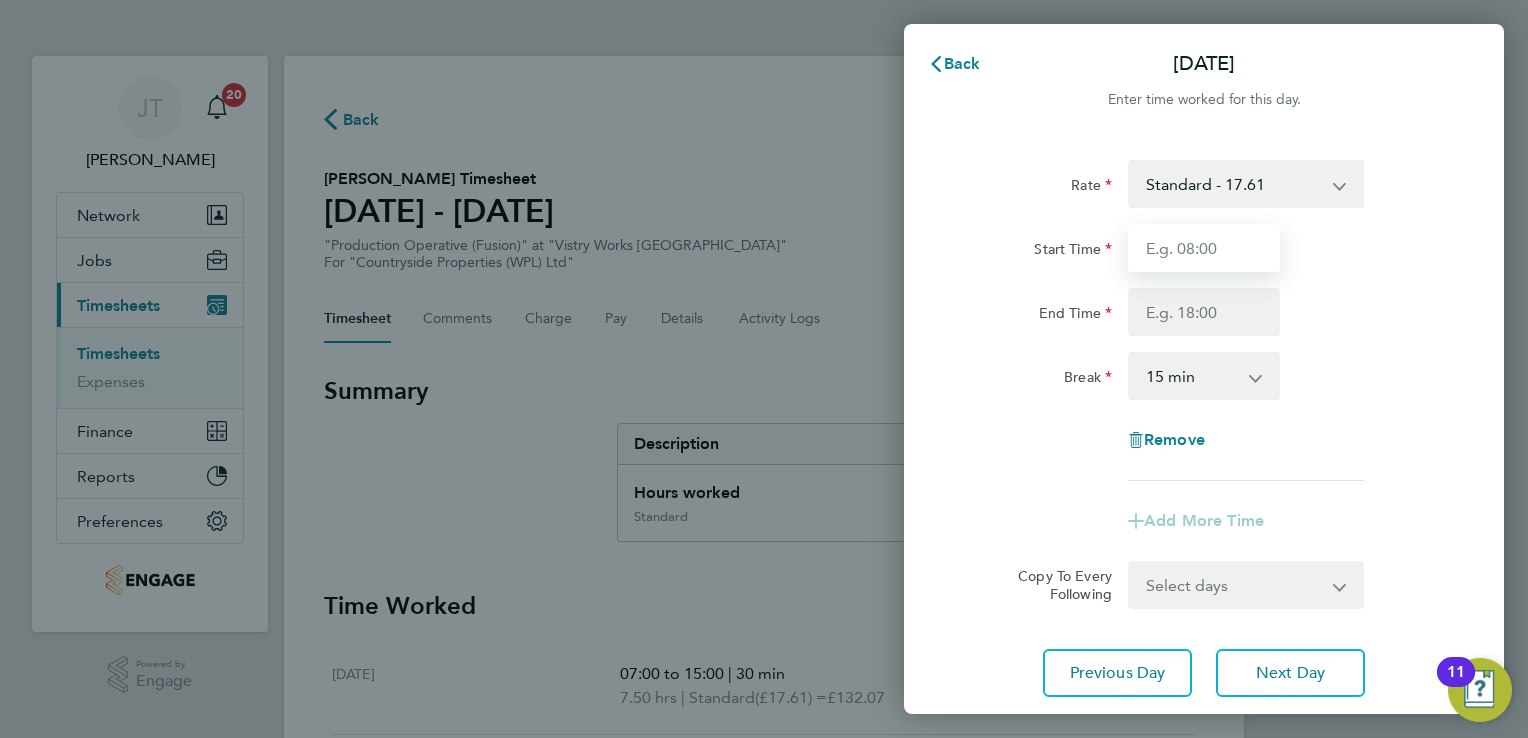 click on "Start Time" at bounding box center [1204, 248] 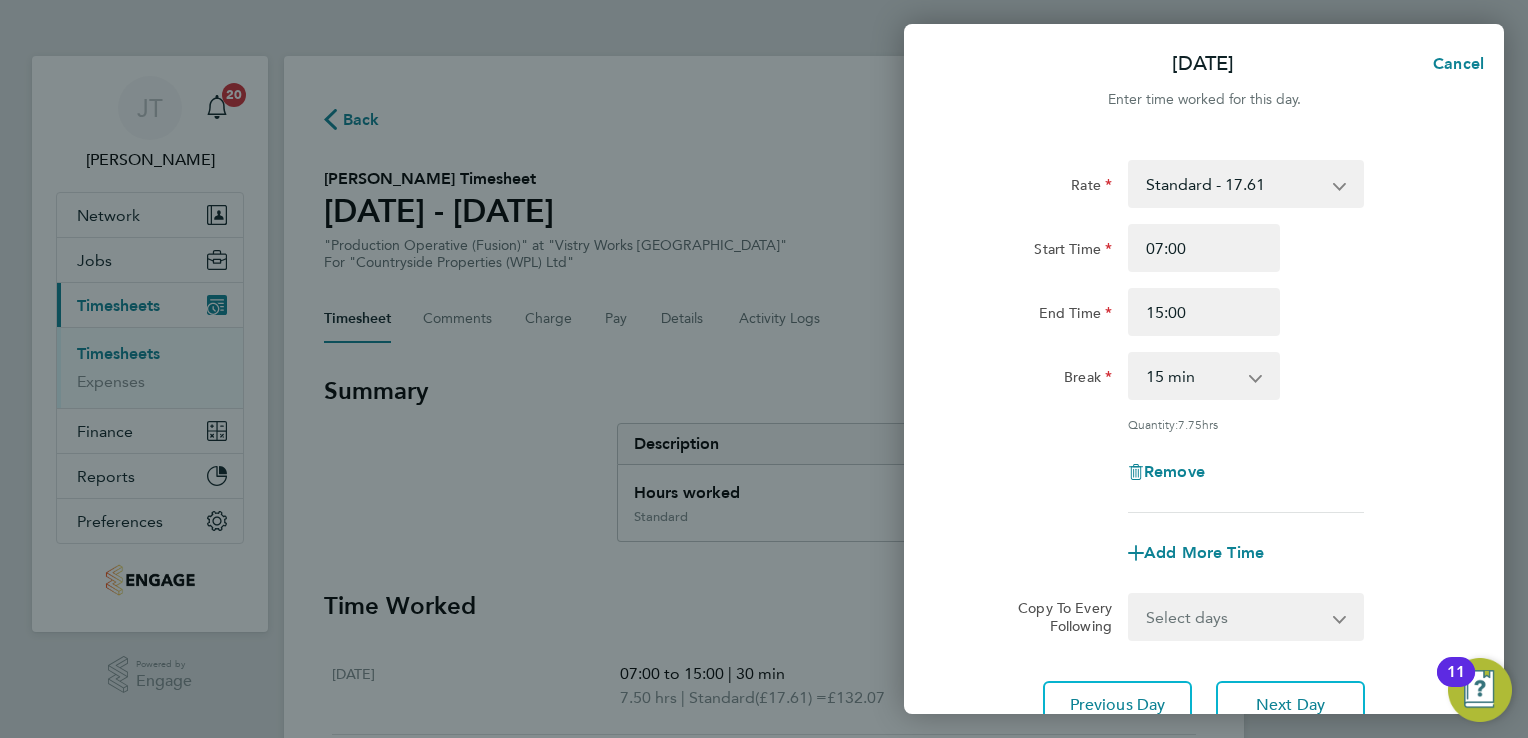 click on "0 min   15 min   30 min   45 min   60 min   75 min   90 min" at bounding box center [1192, 376] 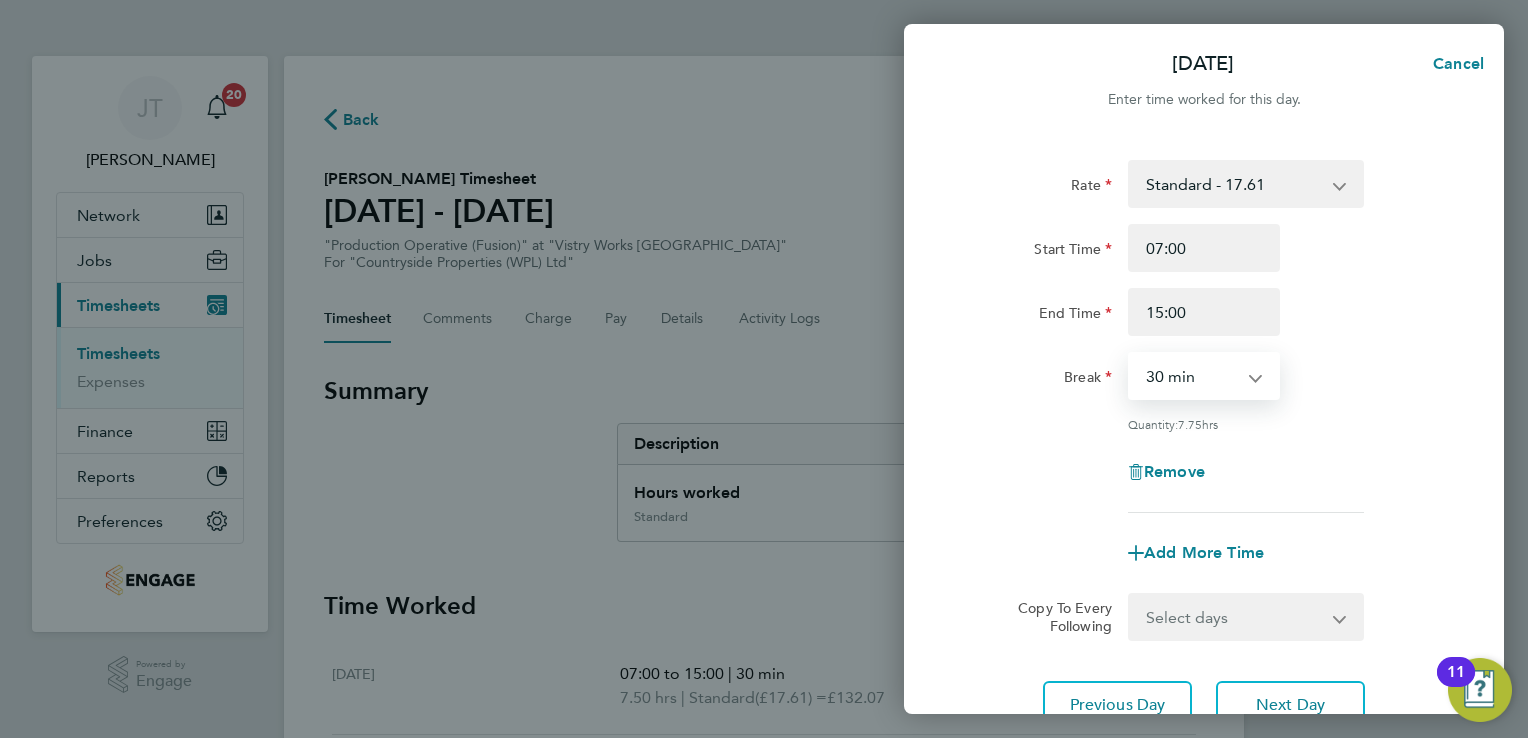 click on "0 min   15 min   30 min   45 min   60 min   75 min   90 min" at bounding box center [1192, 376] 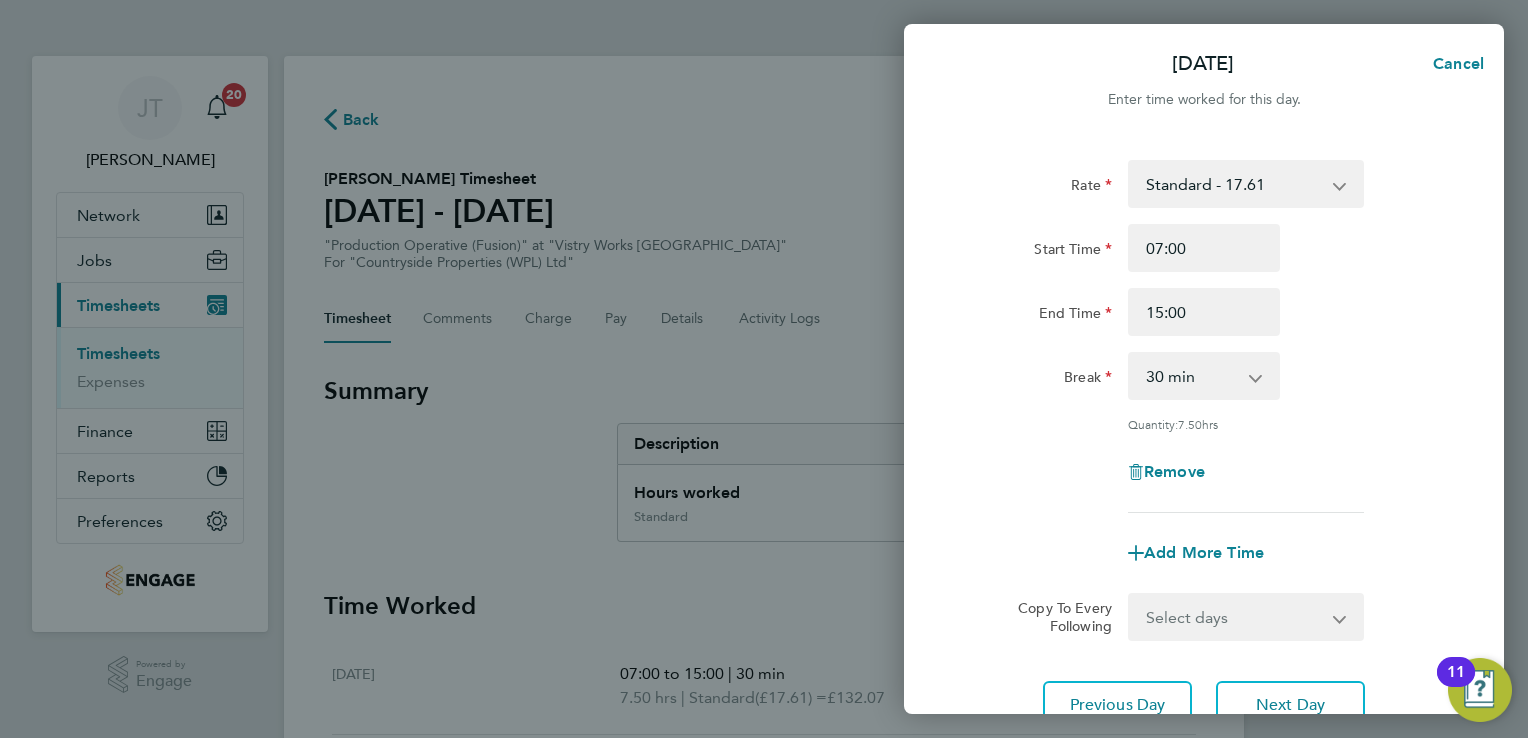 click on "Rate  Standard - 17.61   OT 1 - 26.42   OT2 - 35.22
Start Time 07:00 End Time 15:00 Break  0 min   15 min   30 min   45 min   60 min   75 min   90 min
Quantity:  7.50  hrs
Remove" 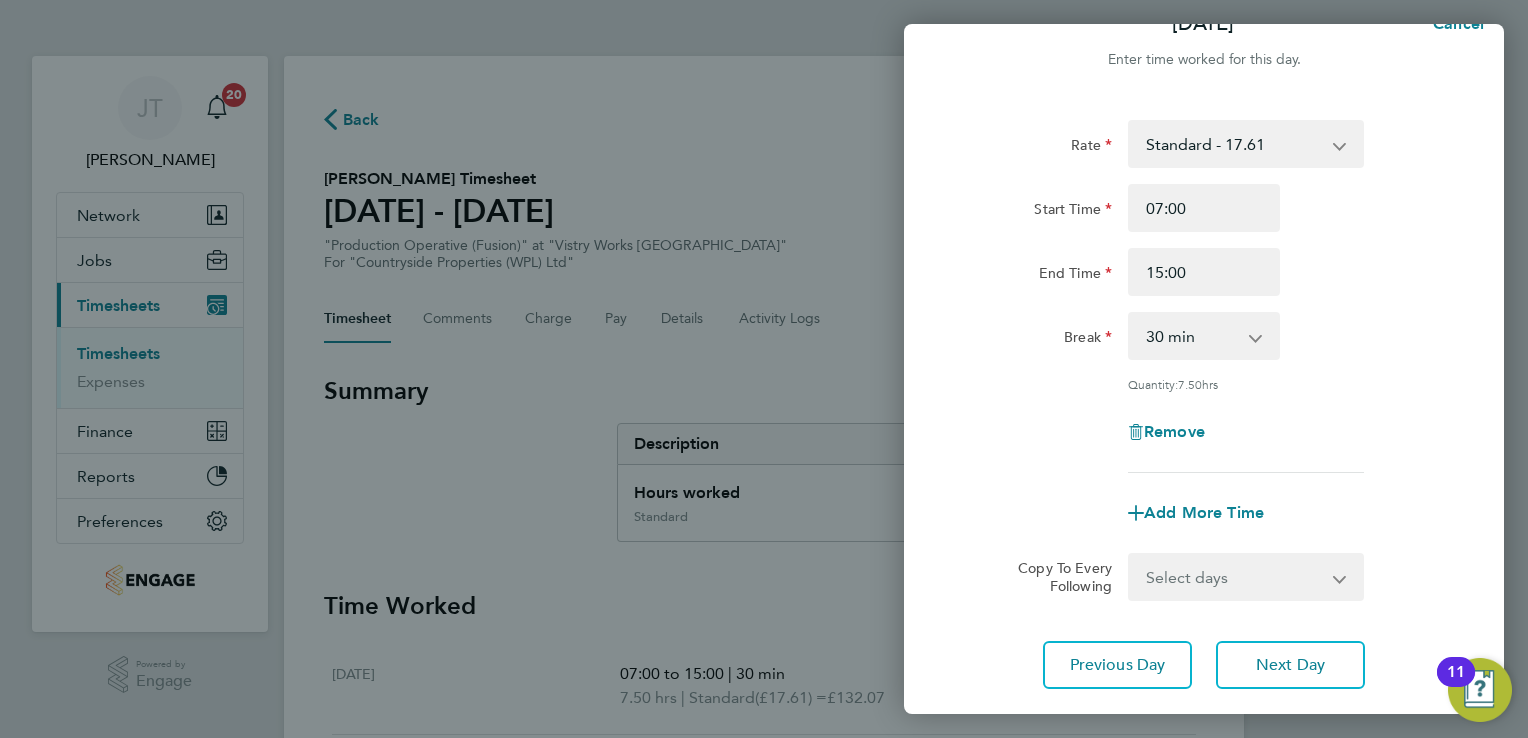 scroll, scrollTop: 164, scrollLeft: 0, axis: vertical 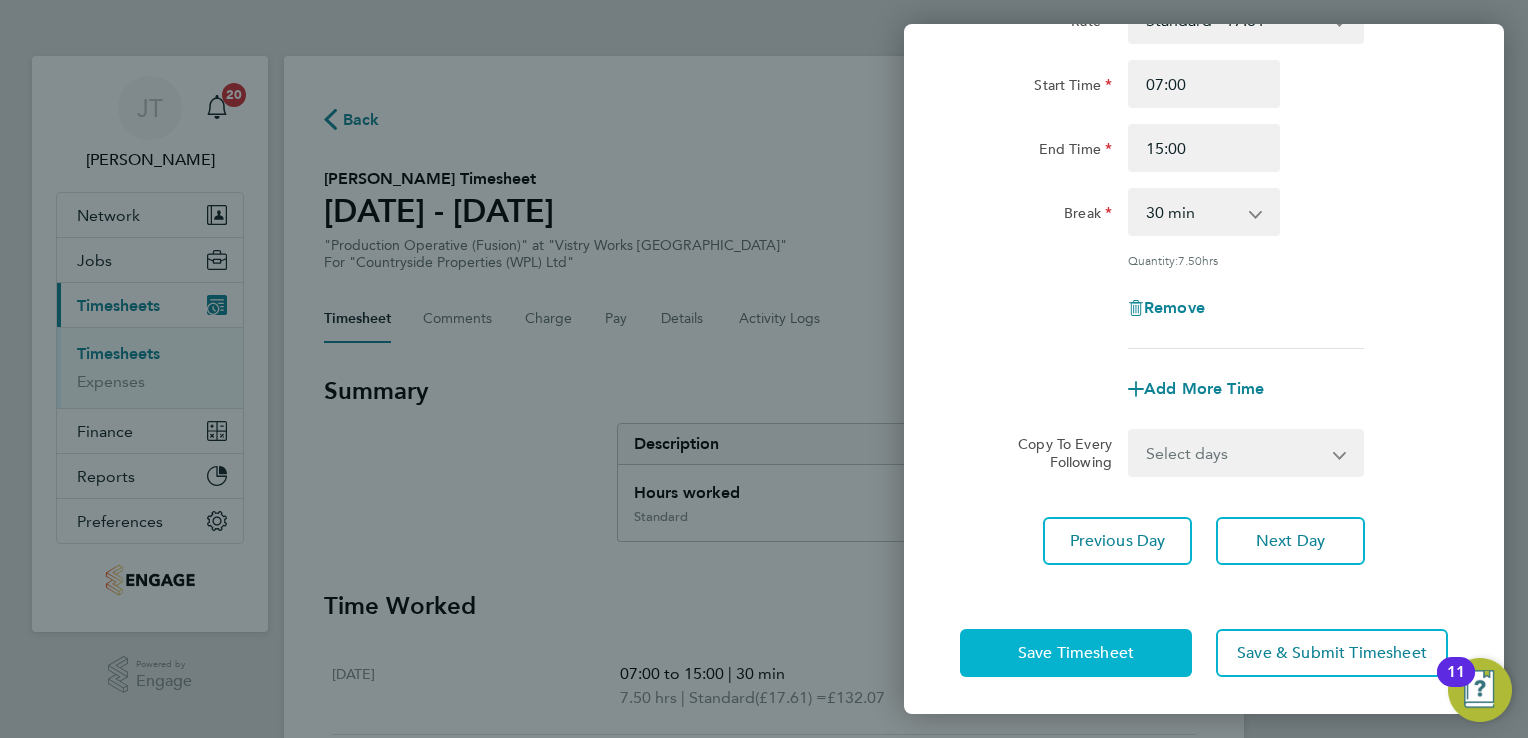 click on "Save Timesheet" 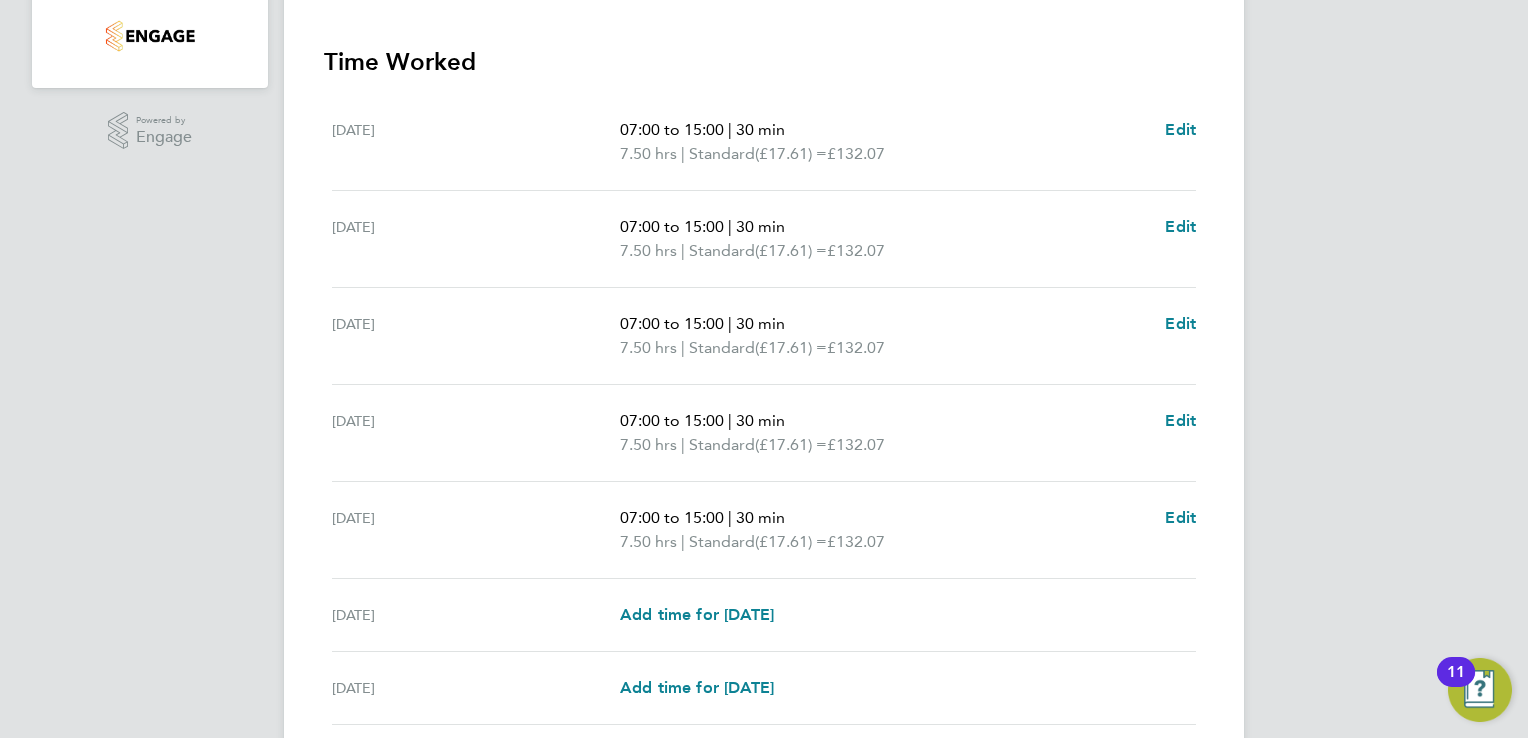 scroll, scrollTop: 704, scrollLeft: 0, axis: vertical 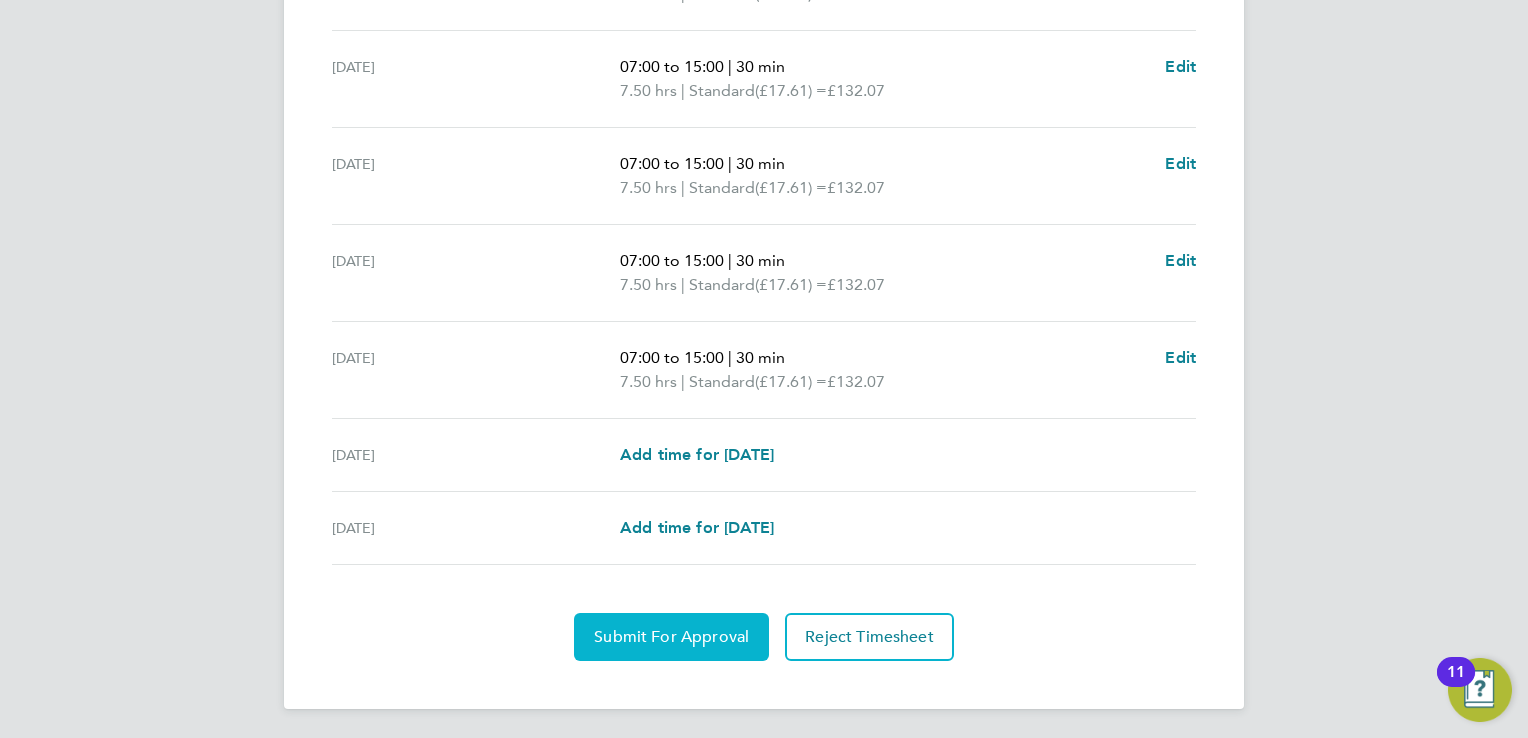 click on "Submit For Approval" 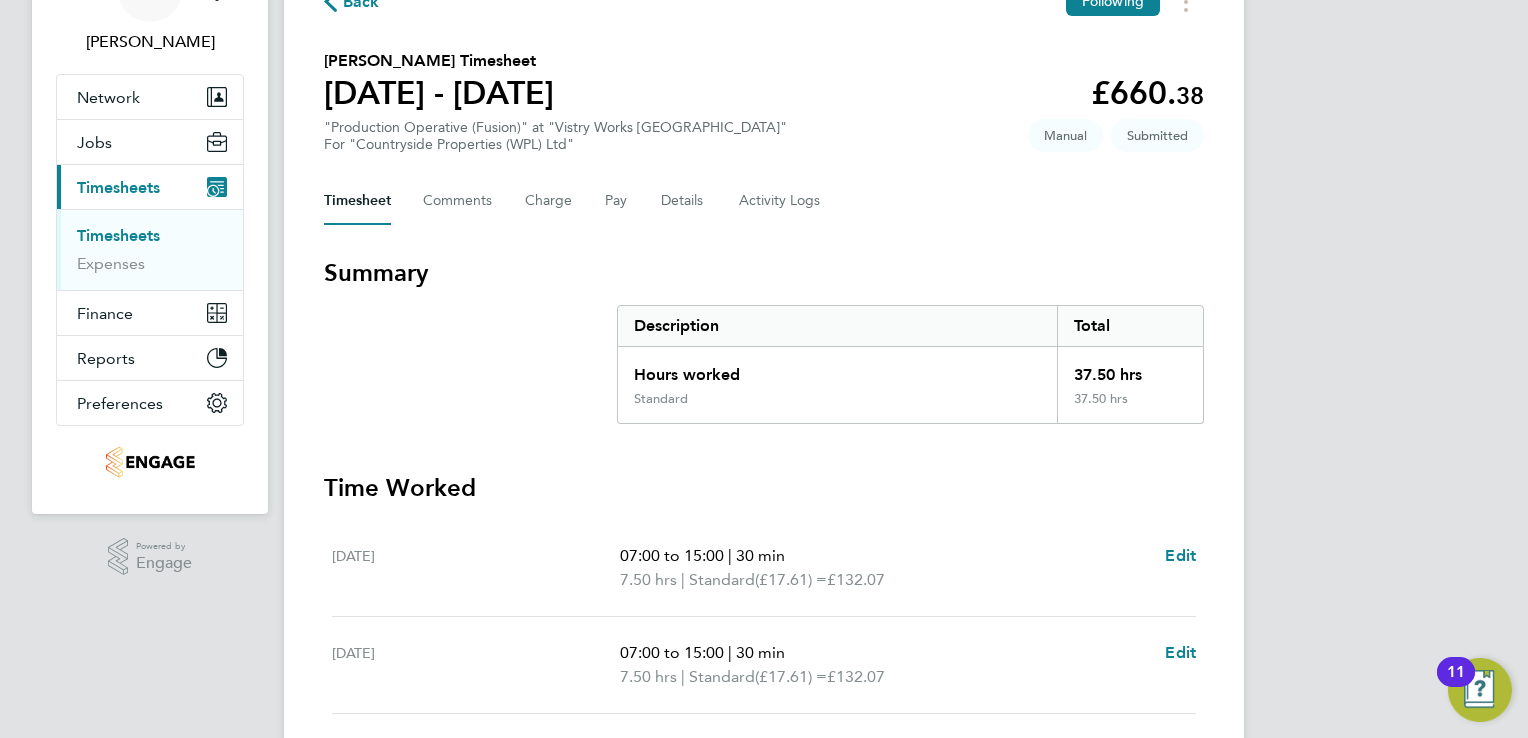 scroll, scrollTop: 23, scrollLeft: 0, axis: vertical 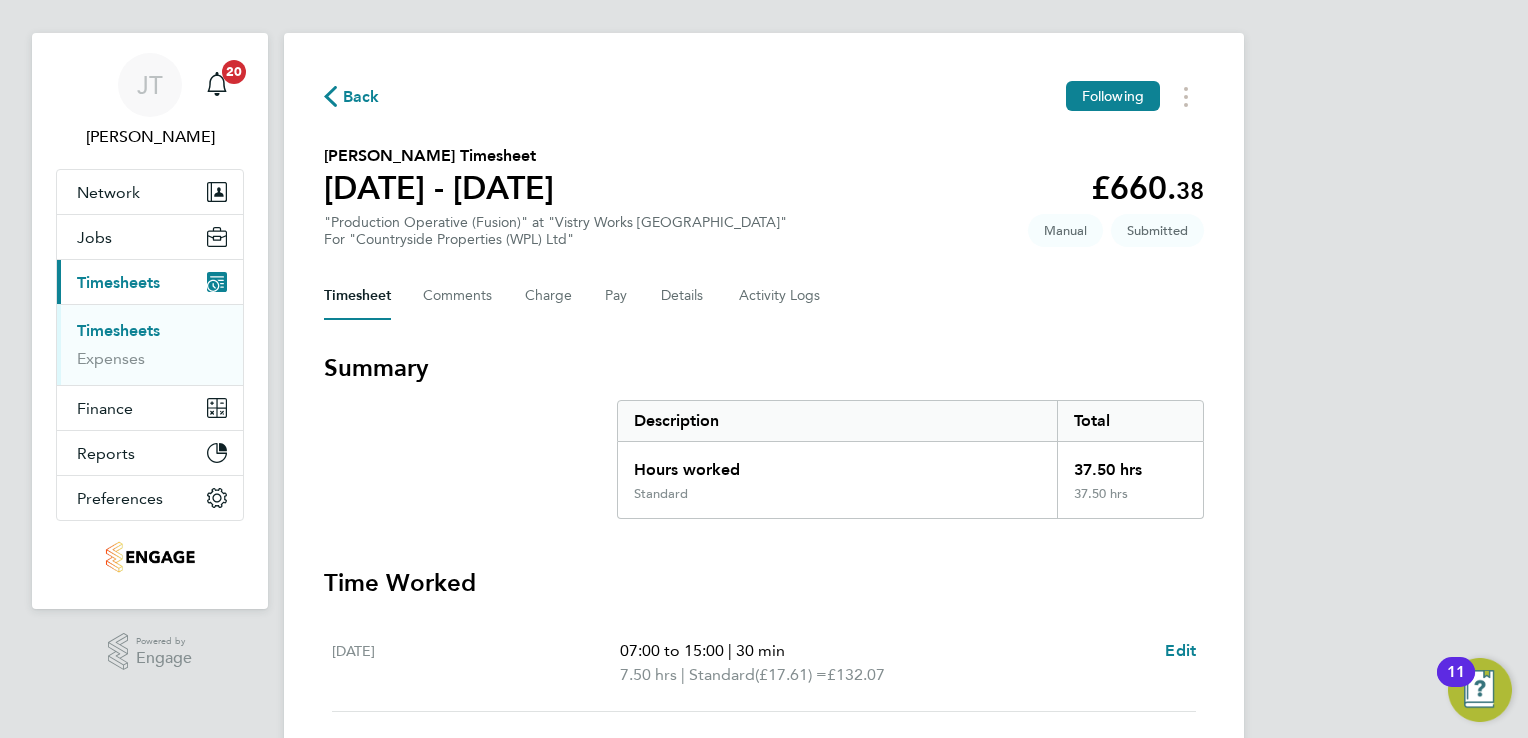 click on "Timesheets" at bounding box center (118, 330) 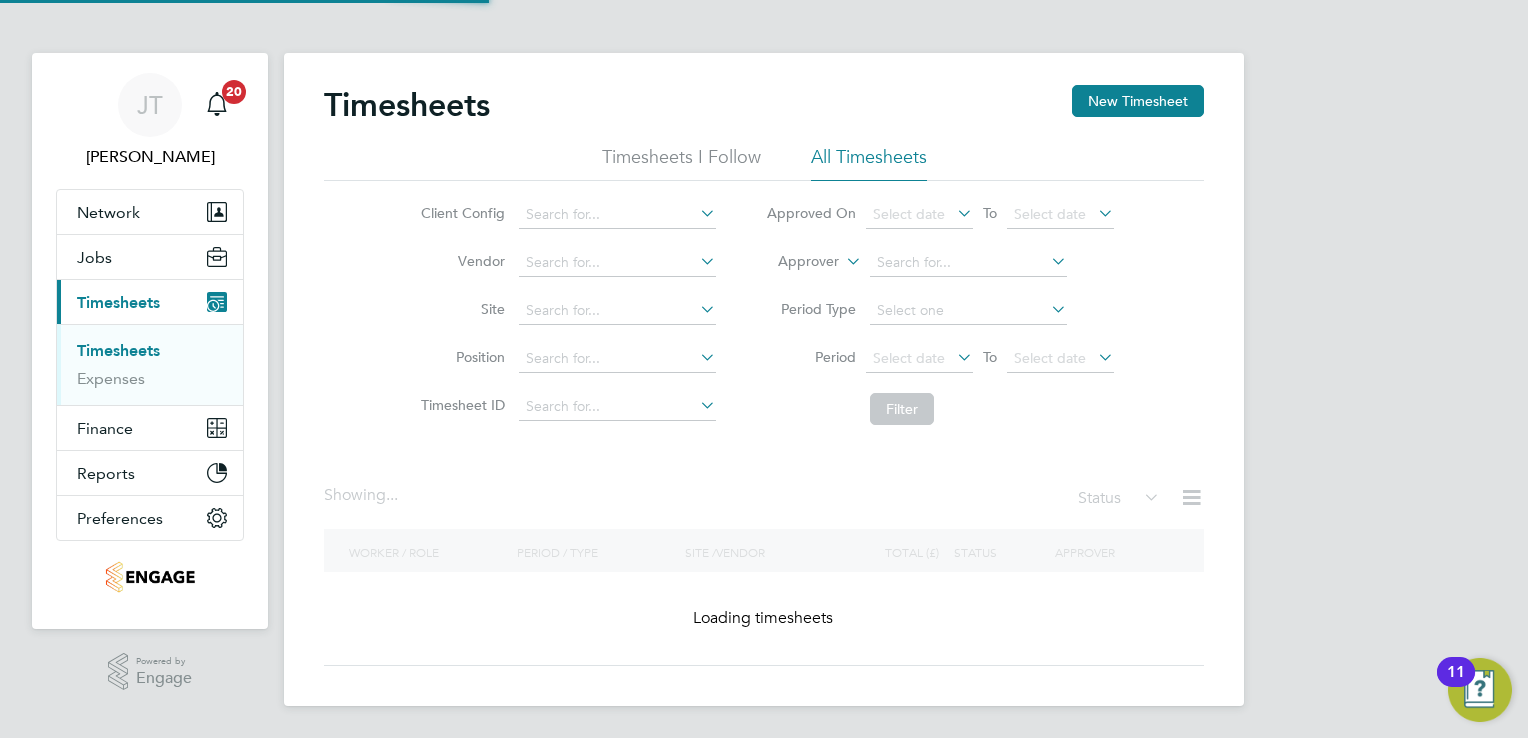 scroll, scrollTop: 0, scrollLeft: 0, axis: both 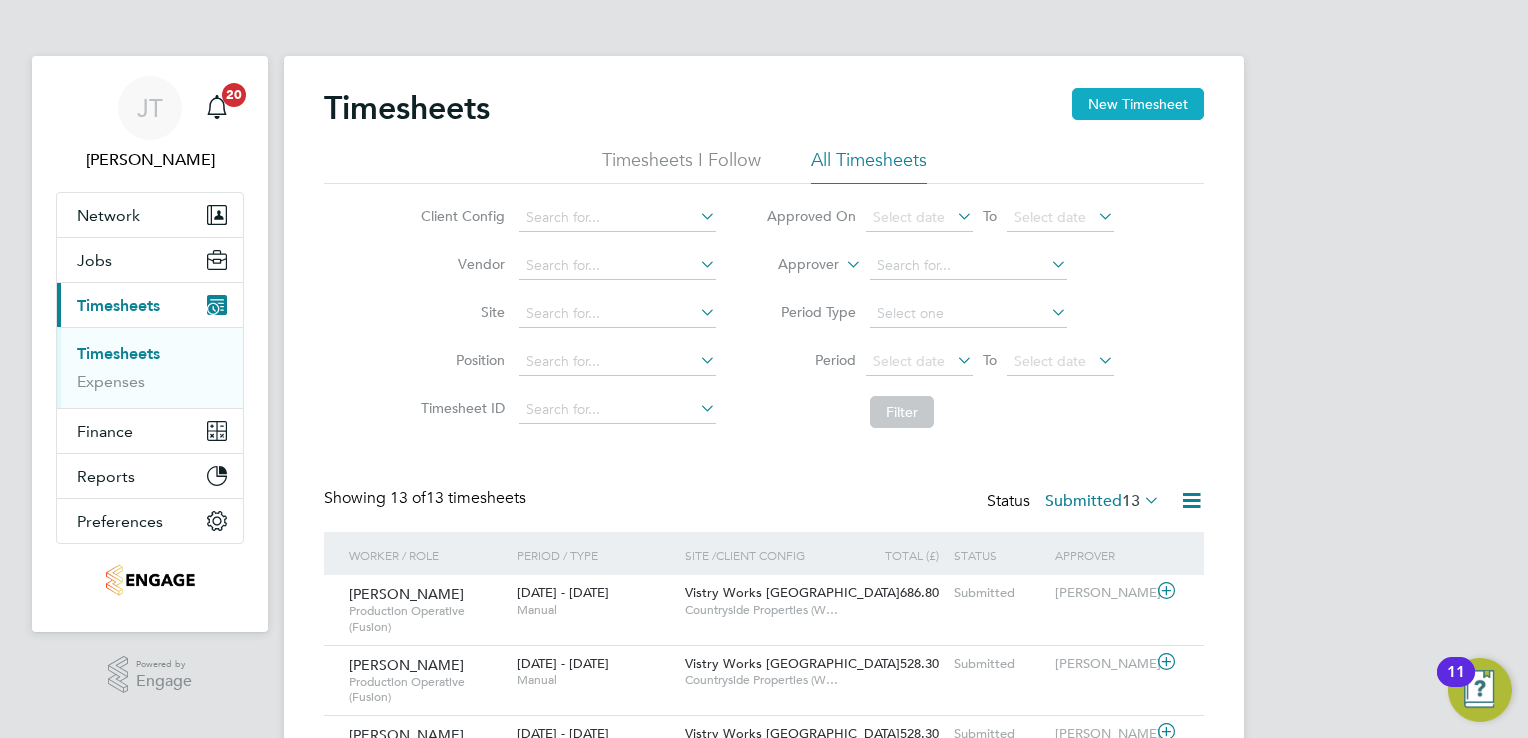 click on "New Timesheet" 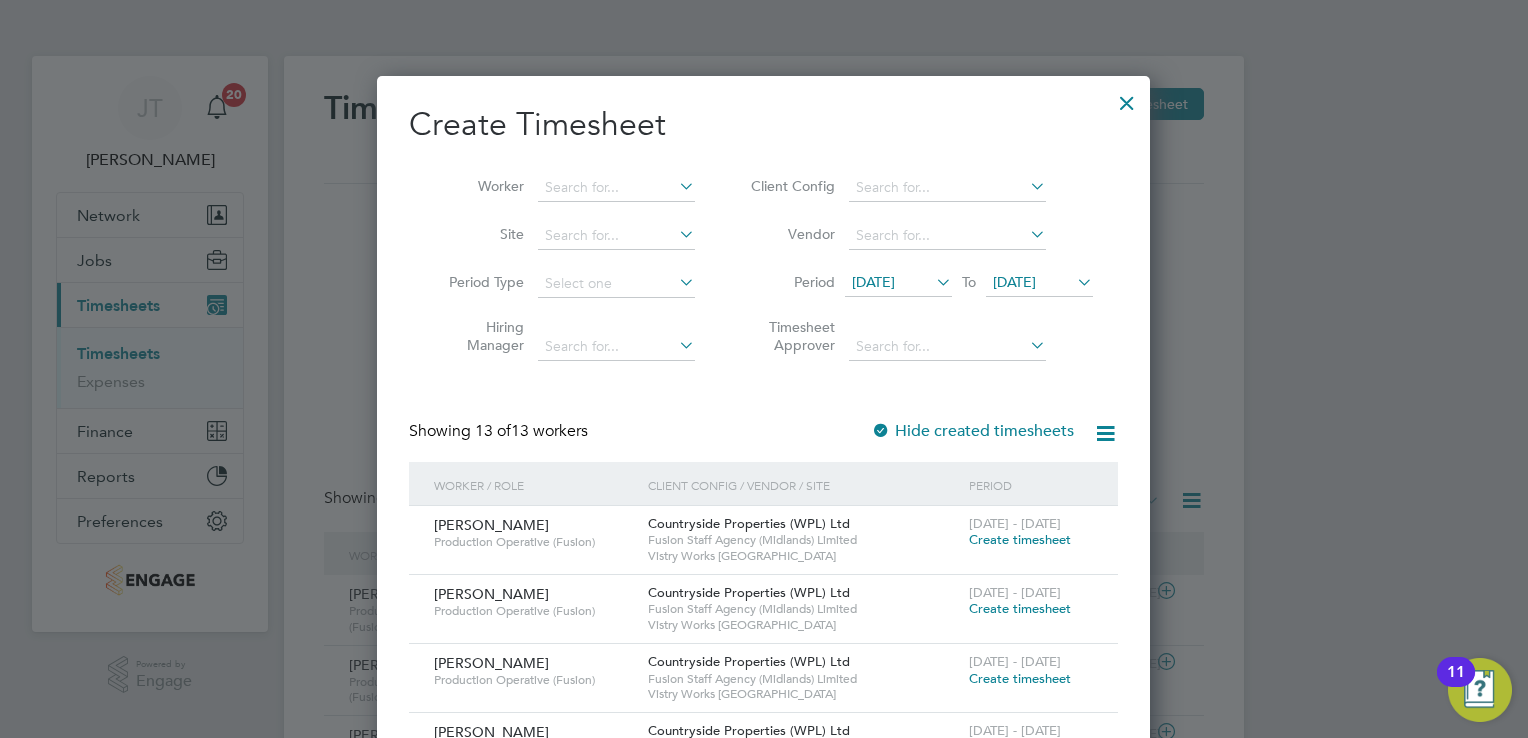 click on "[DATE]" at bounding box center (898, 283) 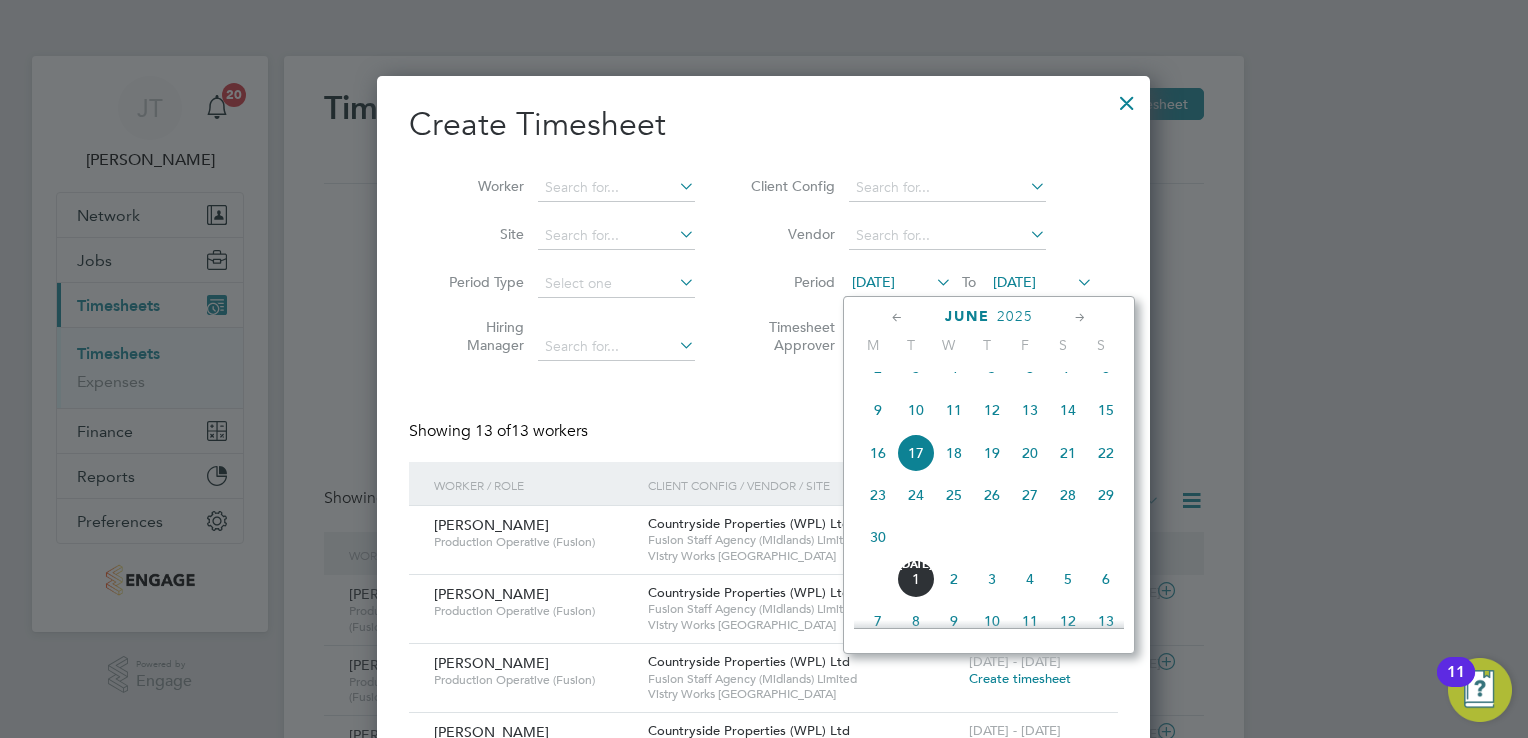 click on "9" 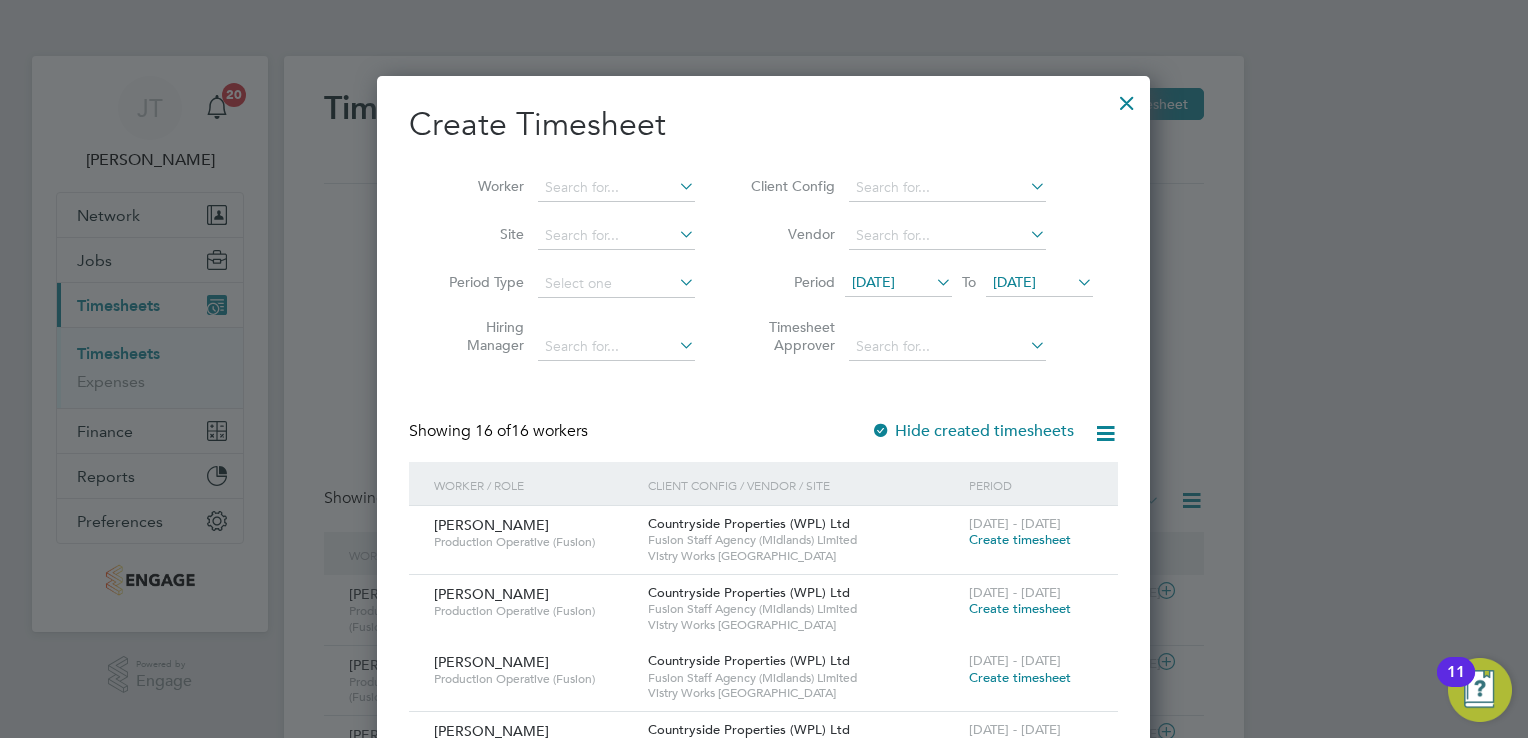 click on "[DATE]" at bounding box center [1014, 282] 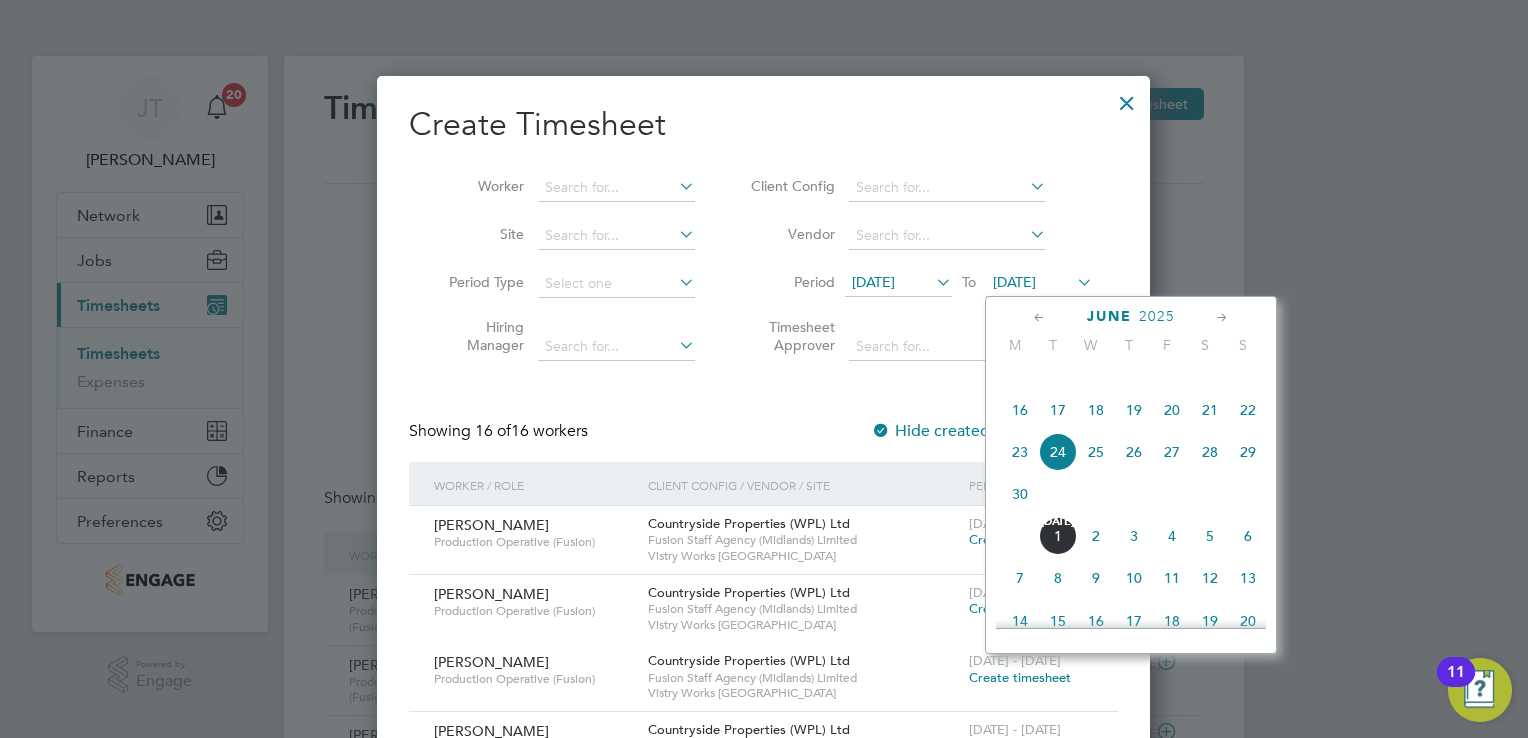 click on "16" 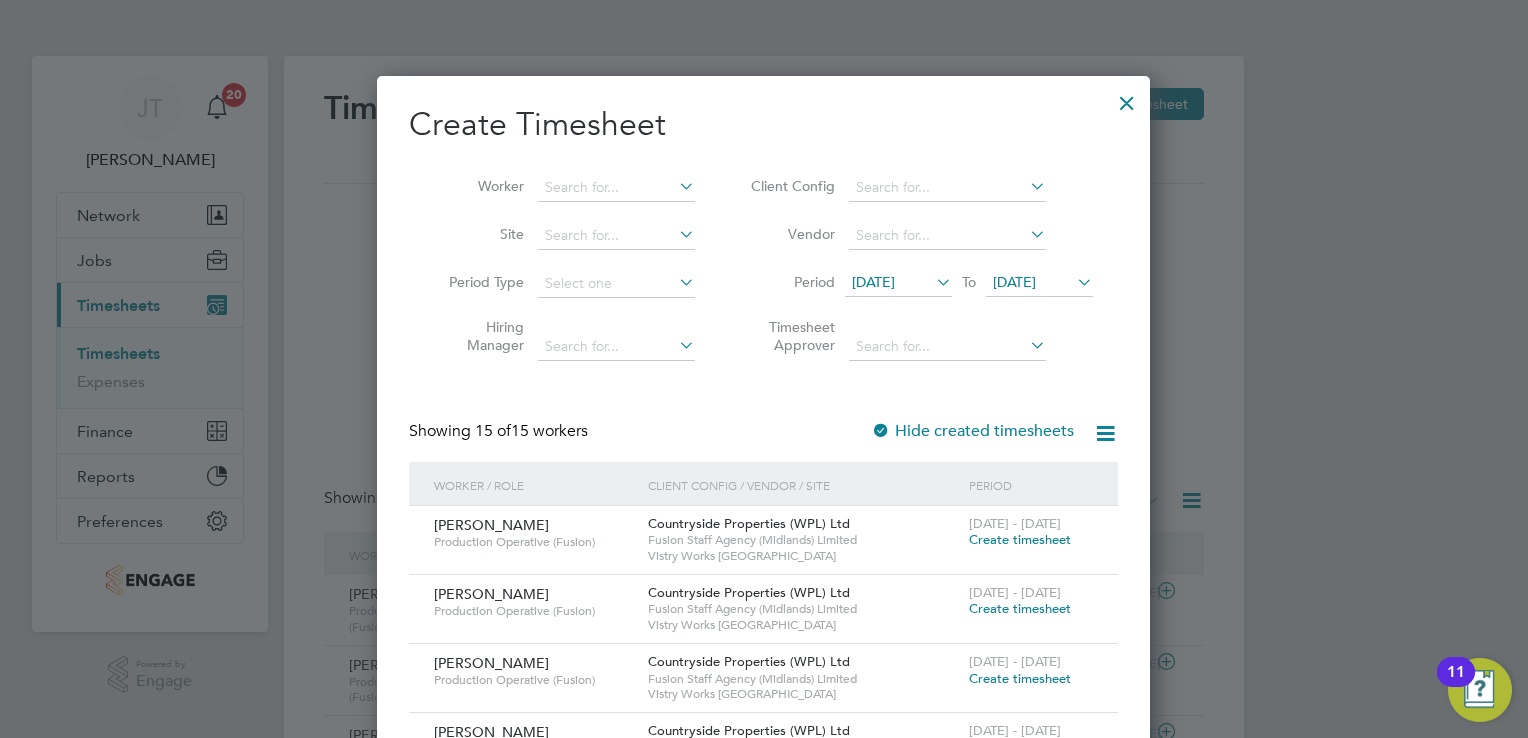 click on "Create timesheet" at bounding box center (1020, 539) 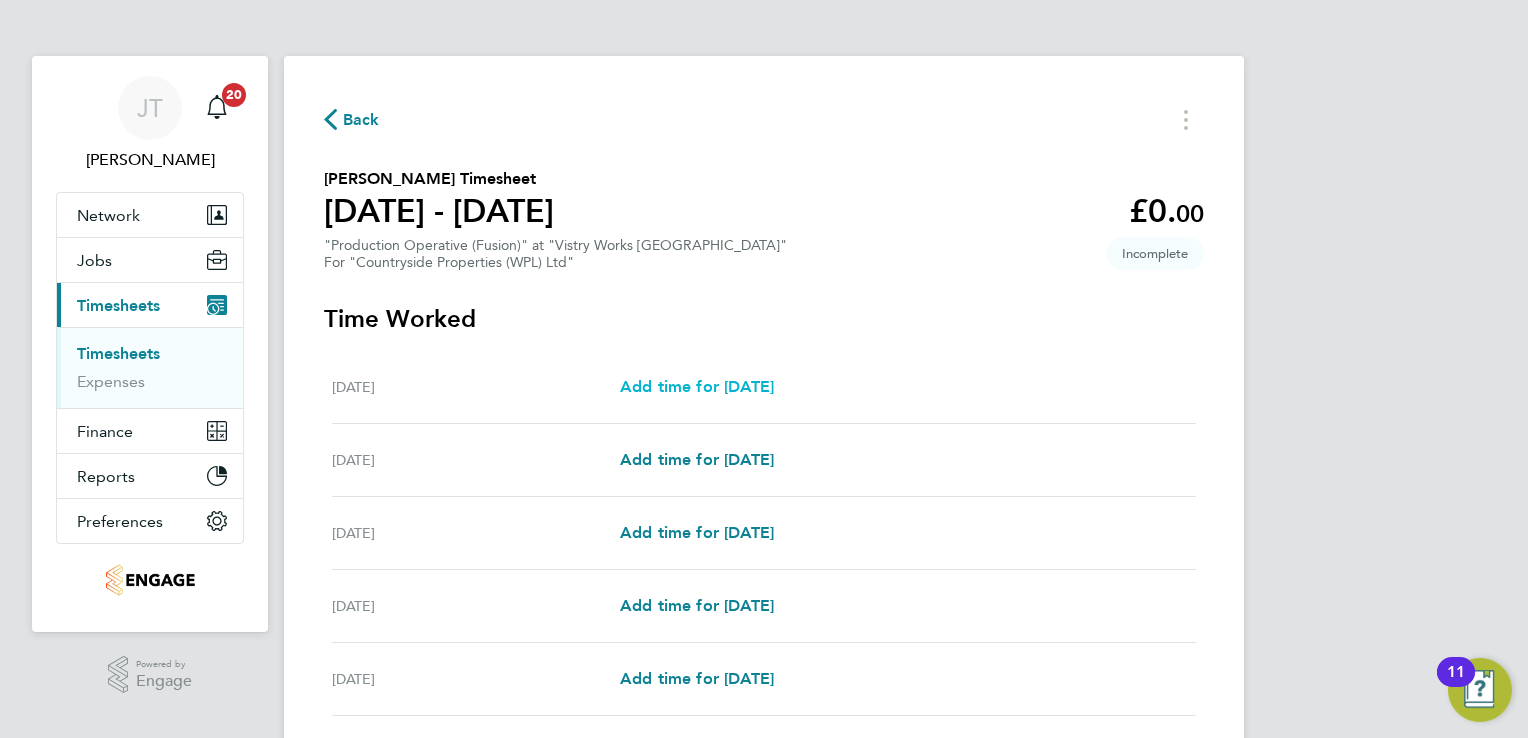 click on "Add time for [DATE]" at bounding box center [697, 386] 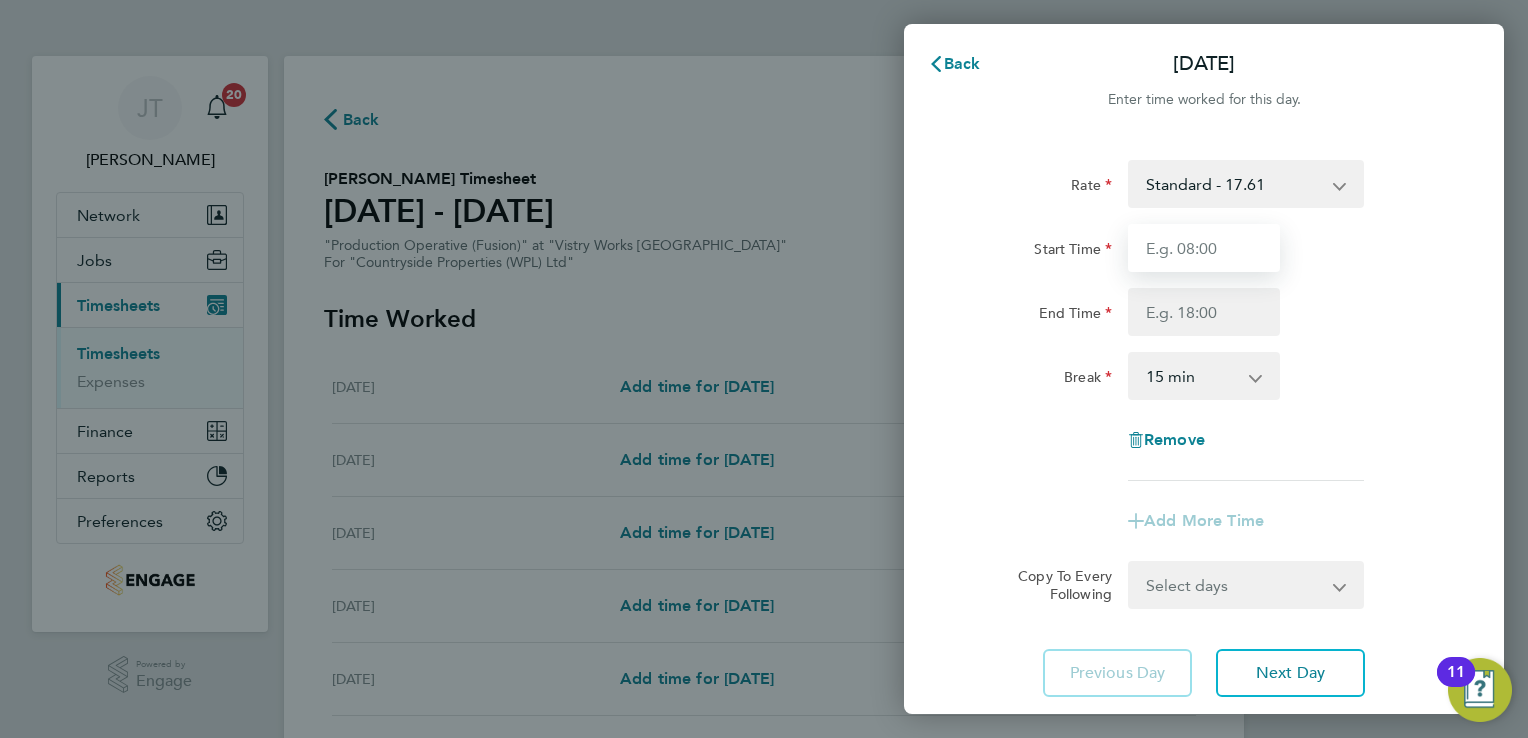 click on "Start Time" at bounding box center [1204, 248] 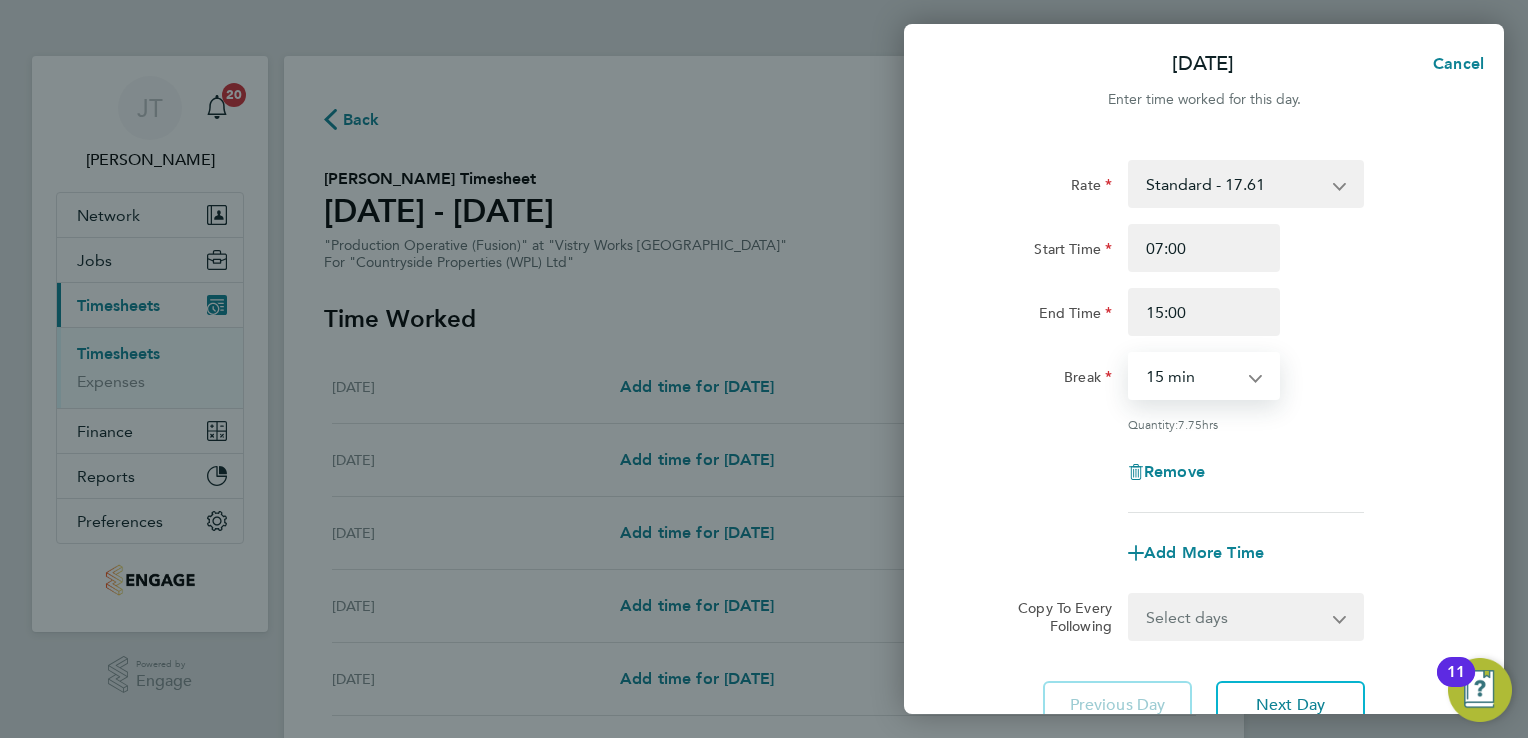 drag, startPoint x: 1214, startPoint y: 368, endPoint x: 1222, endPoint y: 466, distance: 98.32599 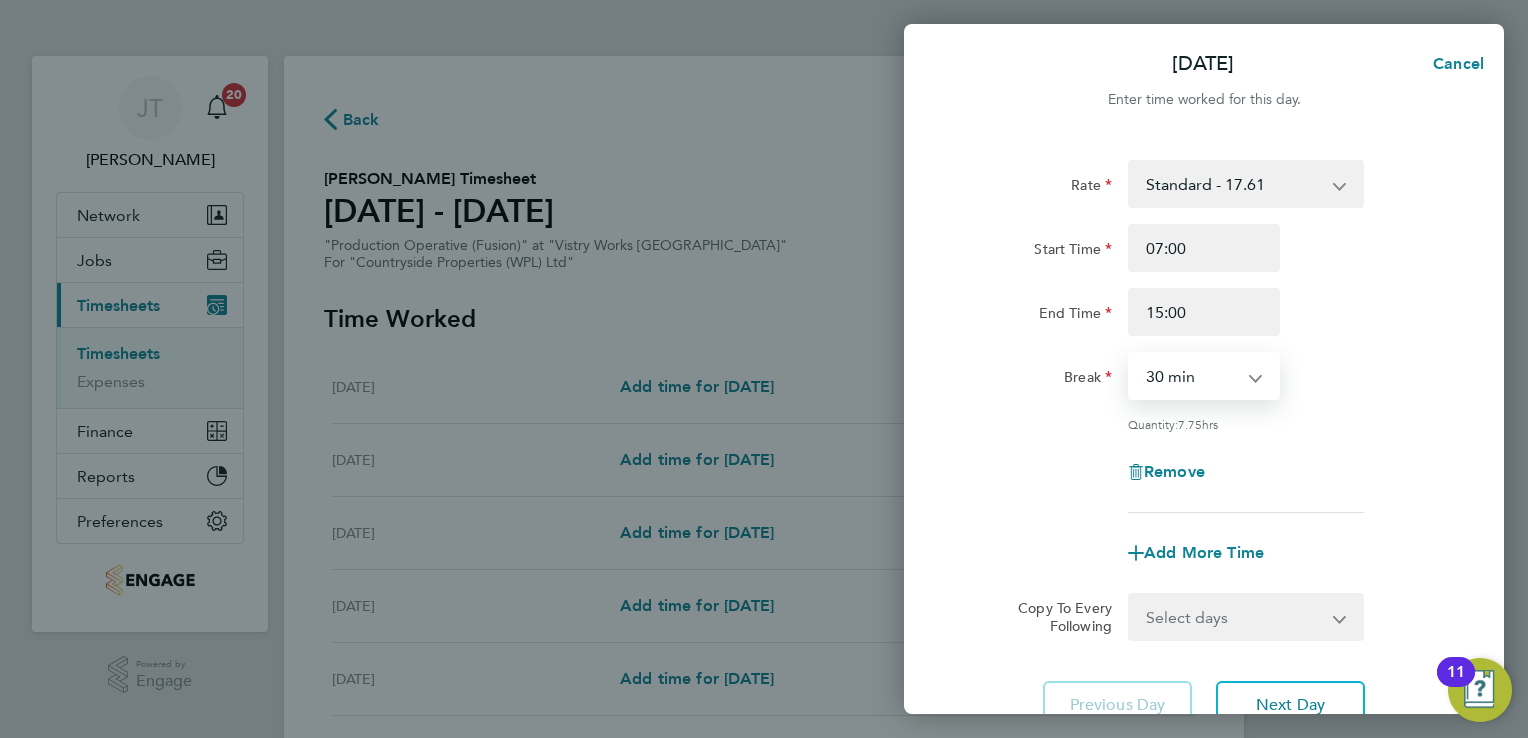 click on "0 min   15 min   30 min   45 min   60 min   75 min   90 min" at bounding box center [1192, 376] 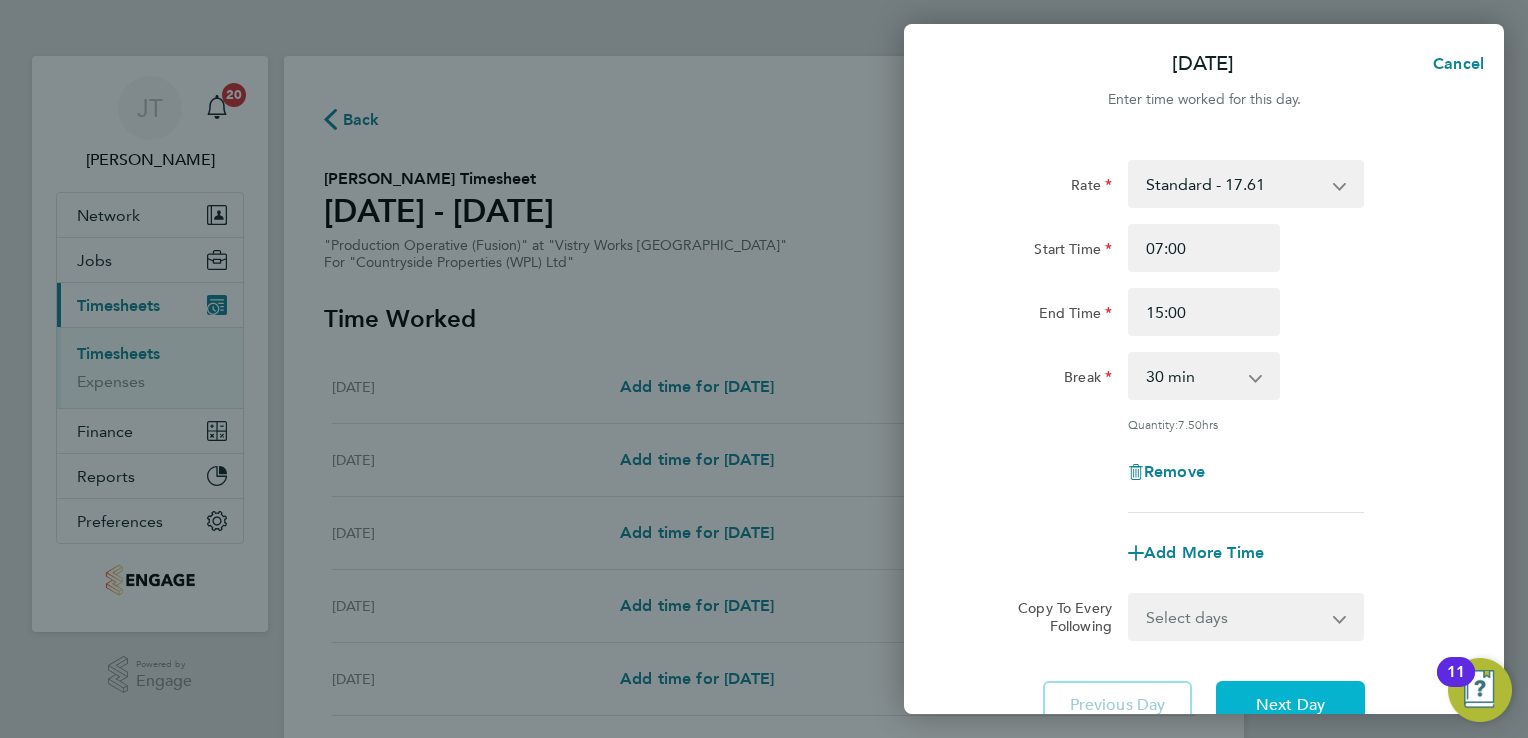 click on "Next Day" 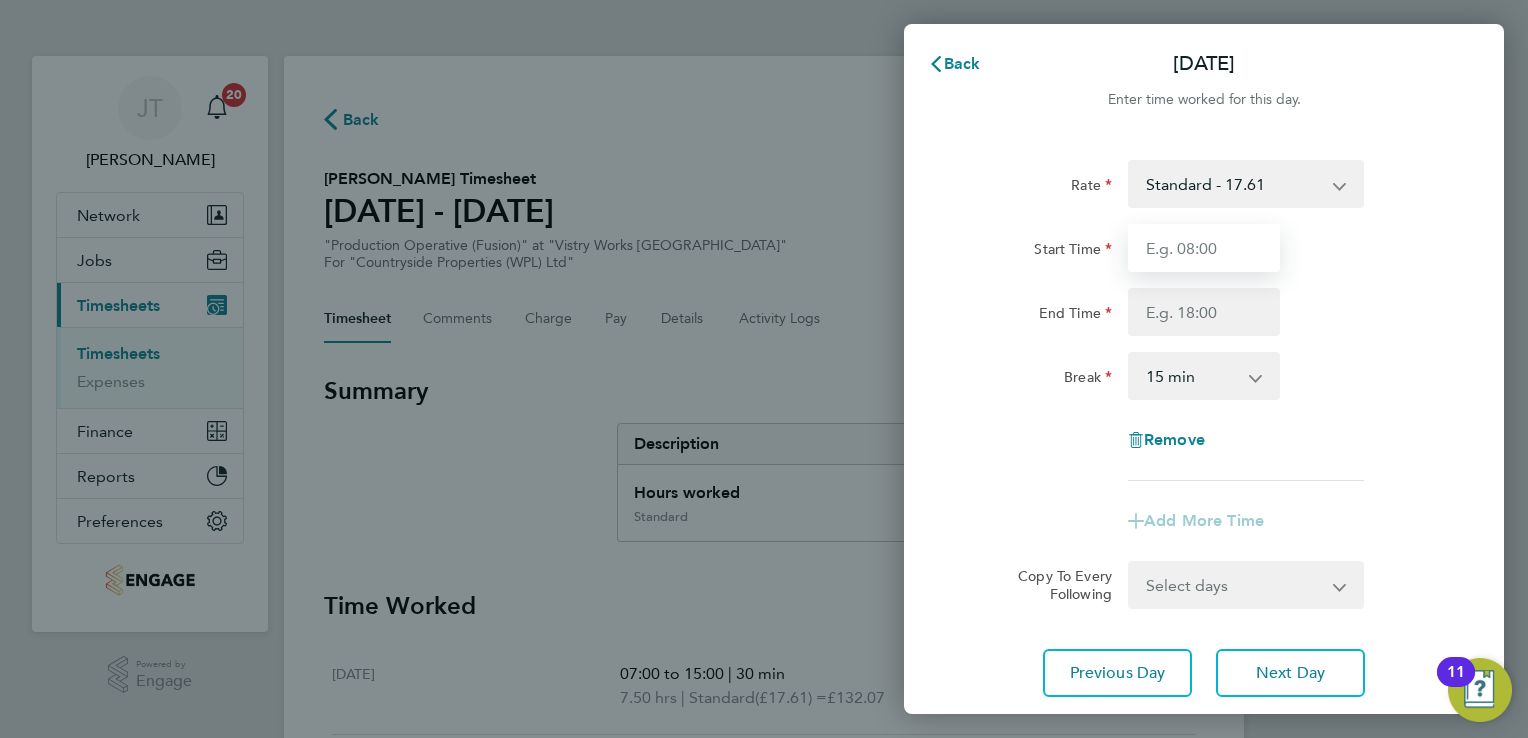 click on "Start Time" at bounding box center (1204, 248) 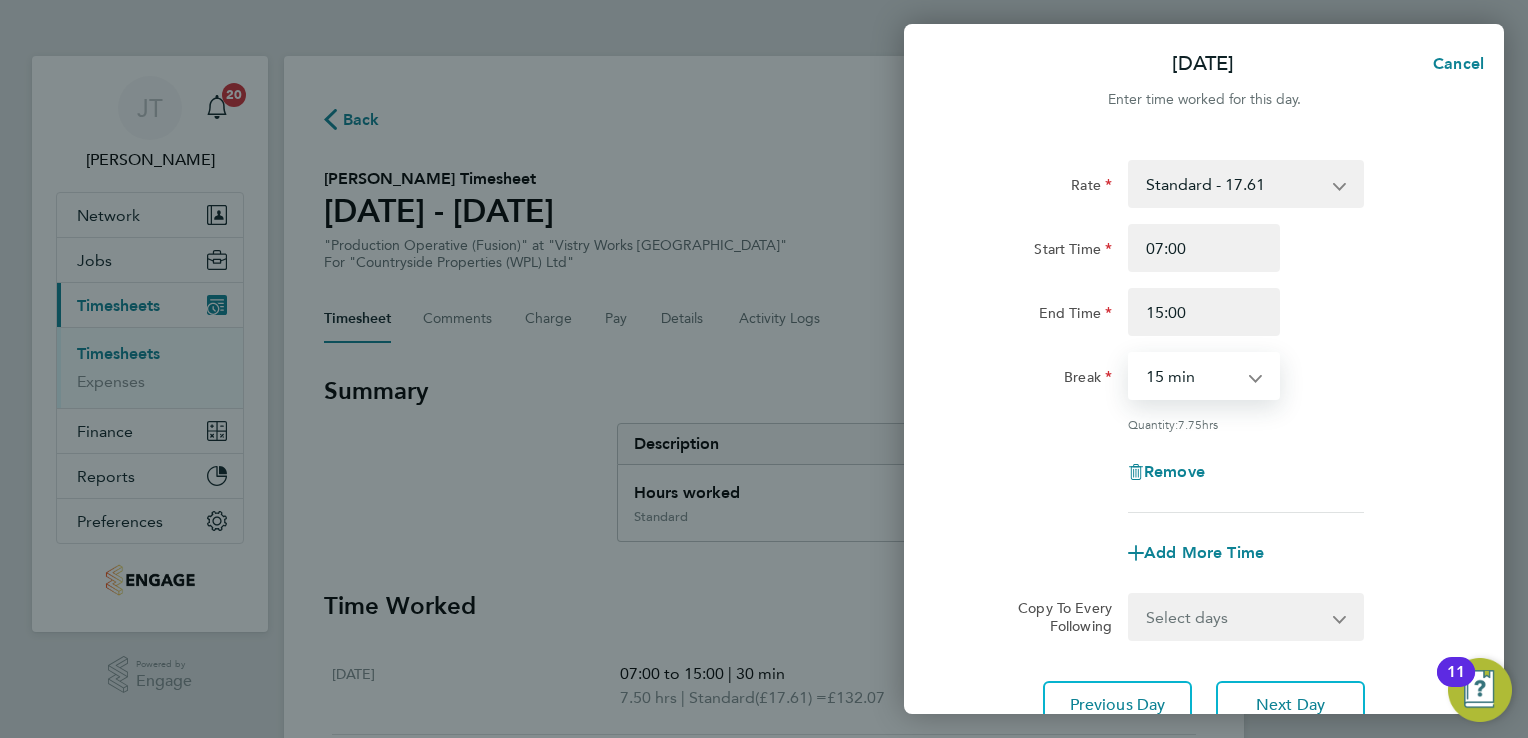 click on "0 min   15 min   30 min   45 min   60 min   75 min   90 min" at bounding box center [1192, 376] 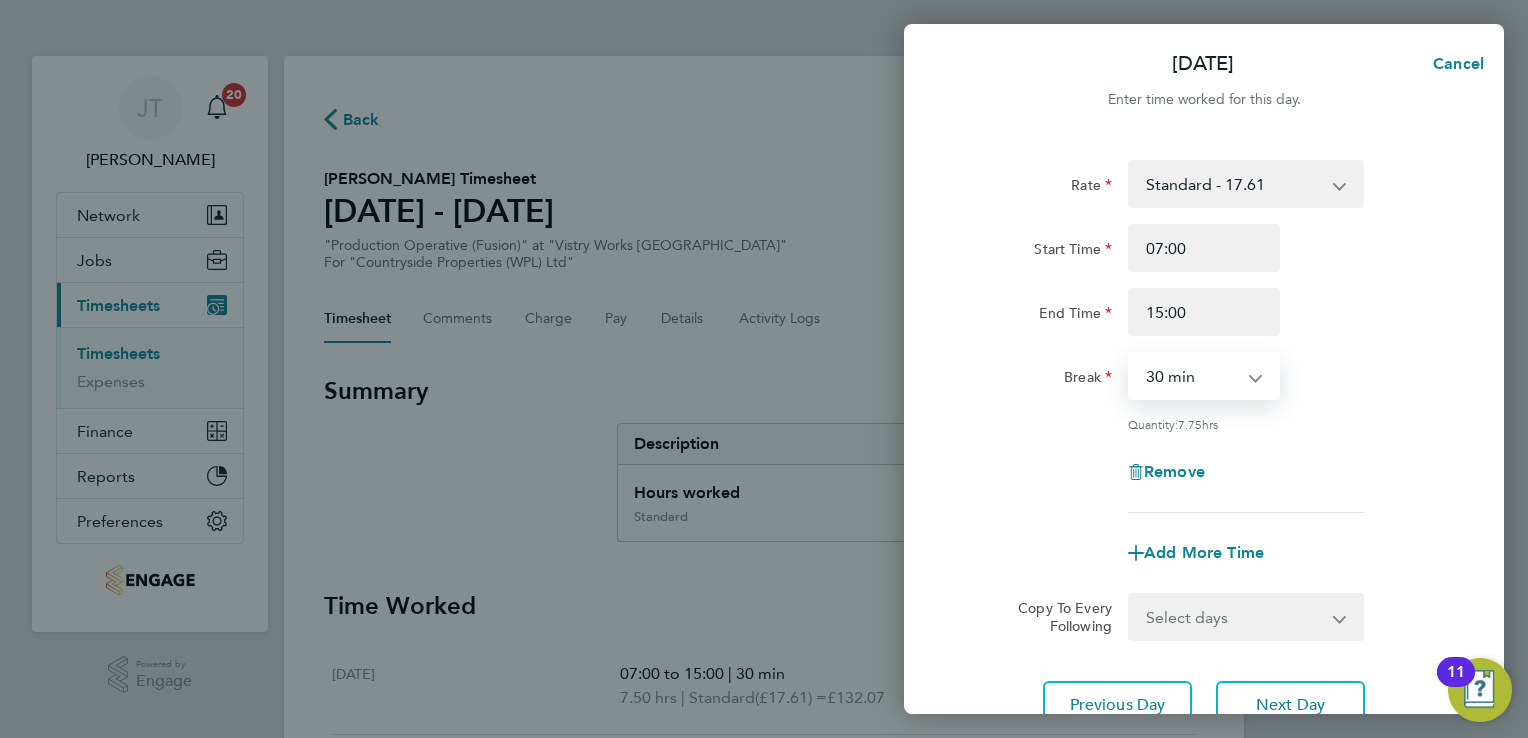 click on "0 min   15 min   30 min   45 min   60 min   75 min   90 min" at bounding box center (1192, 376) 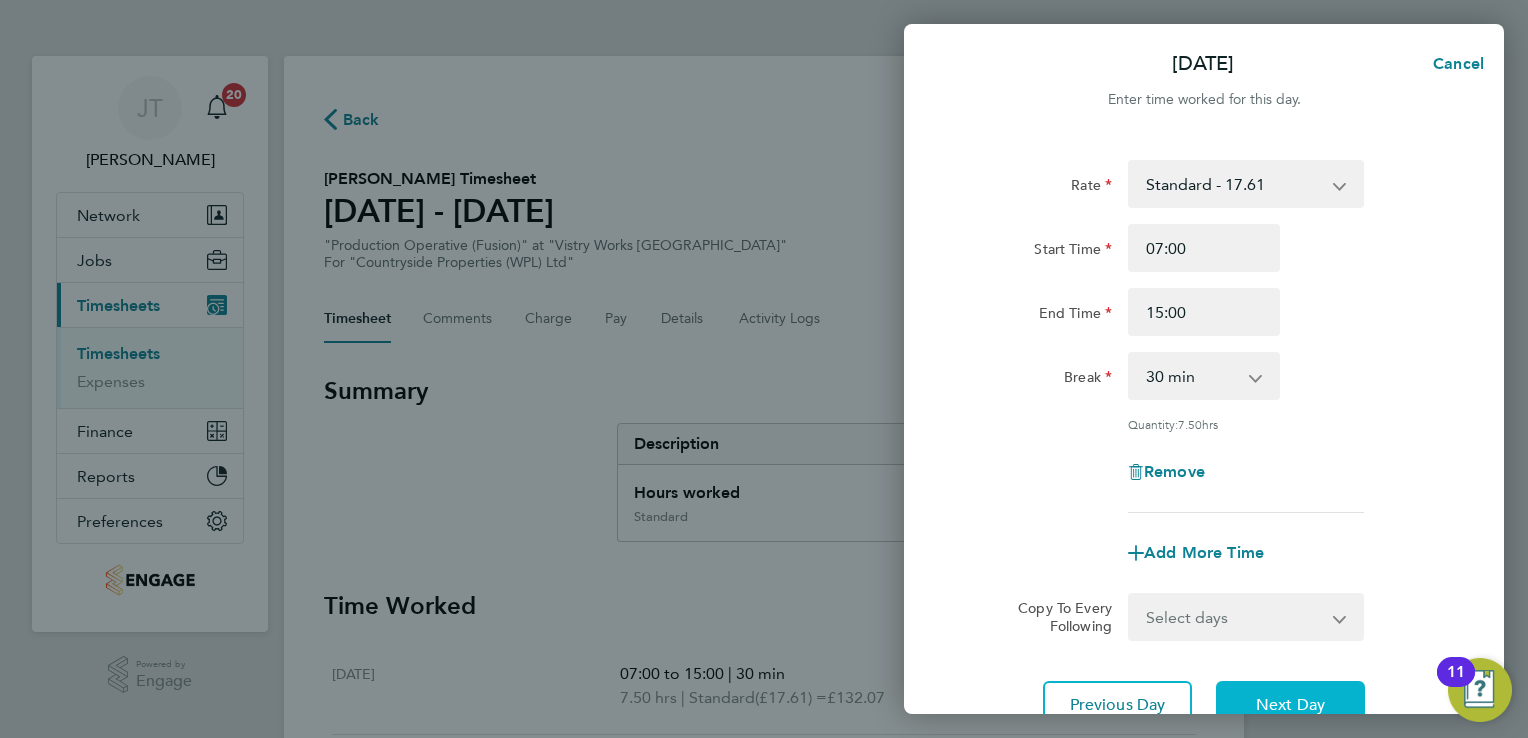 click on "Next Day" 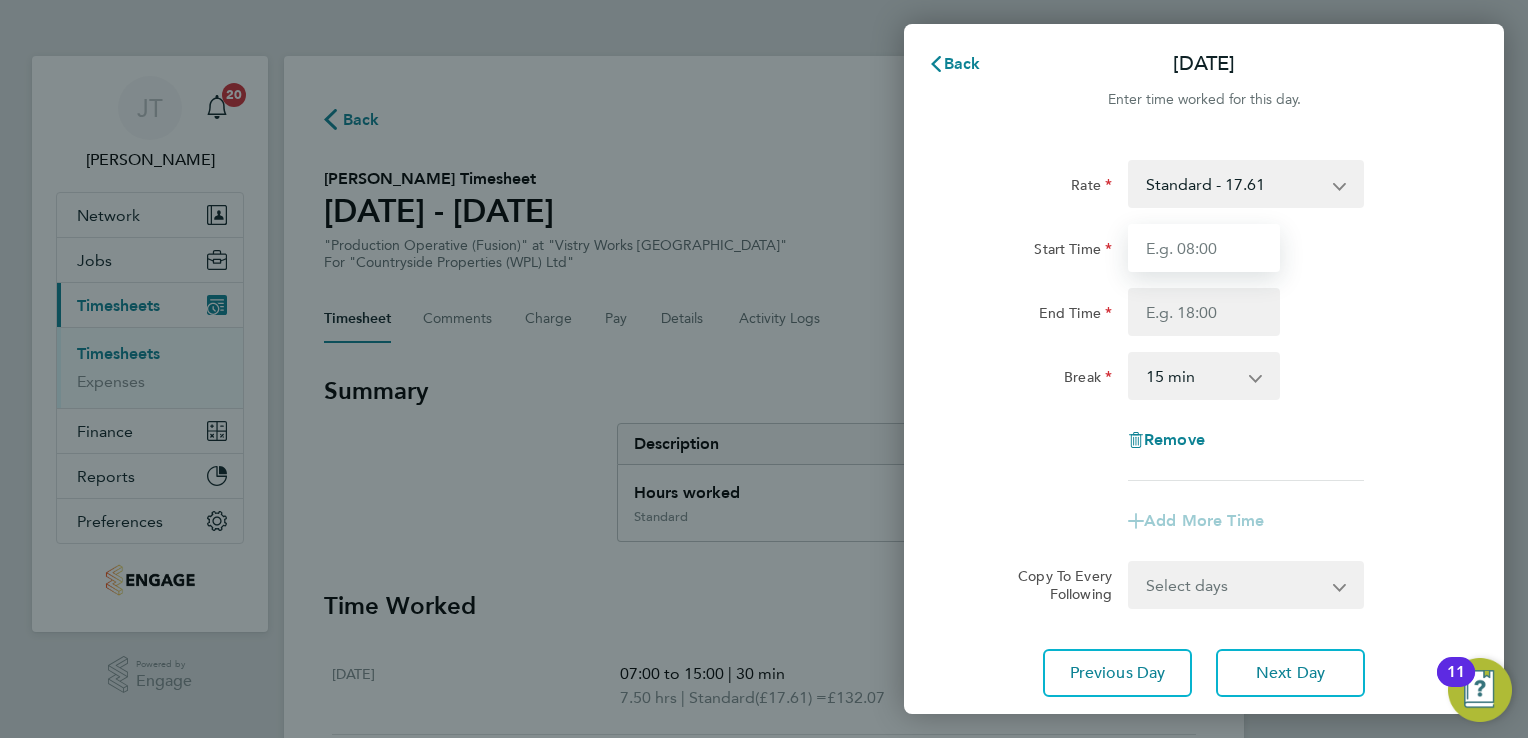 click on "Start Time" at bounding box center [1204, 248] 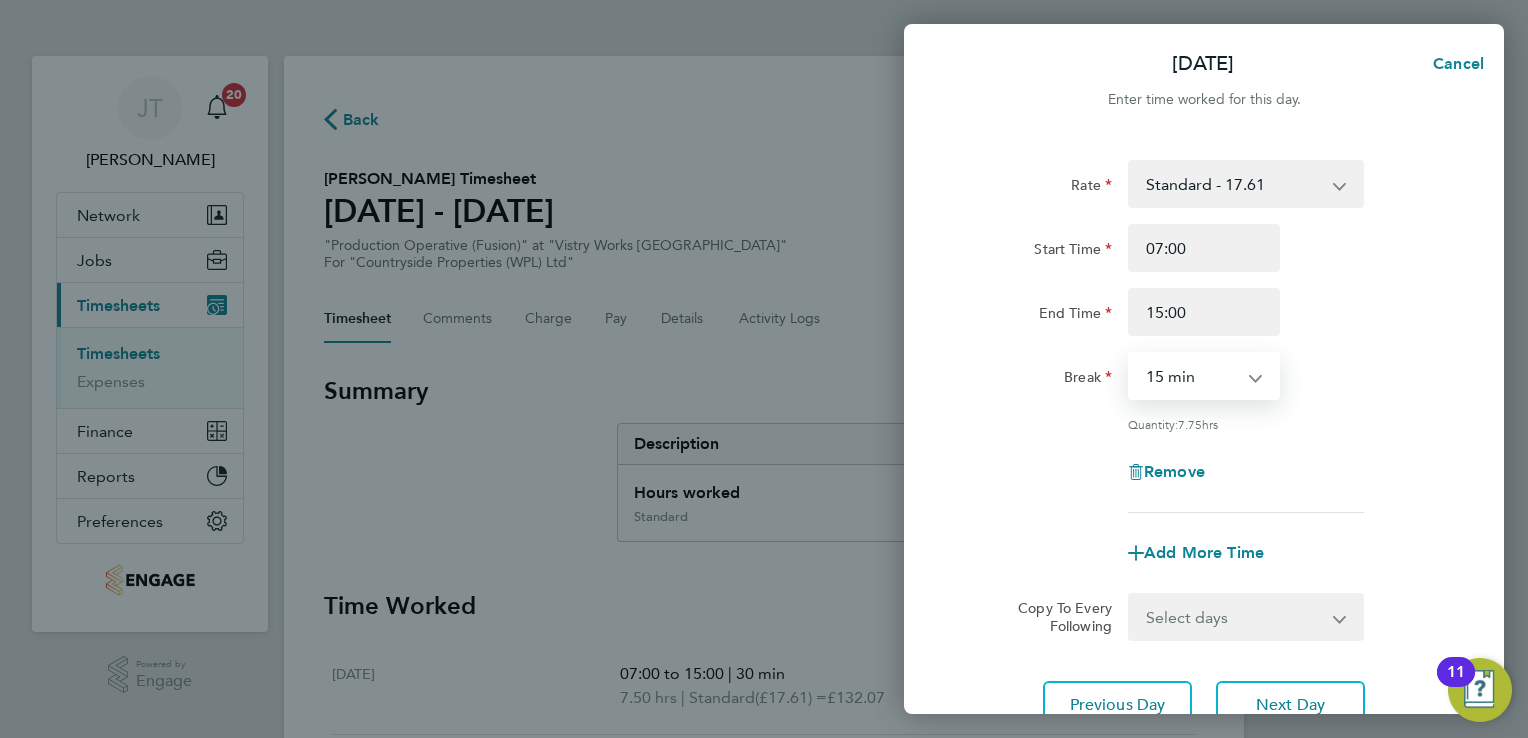 click on "0 min   15 min   30 min   45 min   60 min   75 min   90 min" at bounding box center (1192, 376) 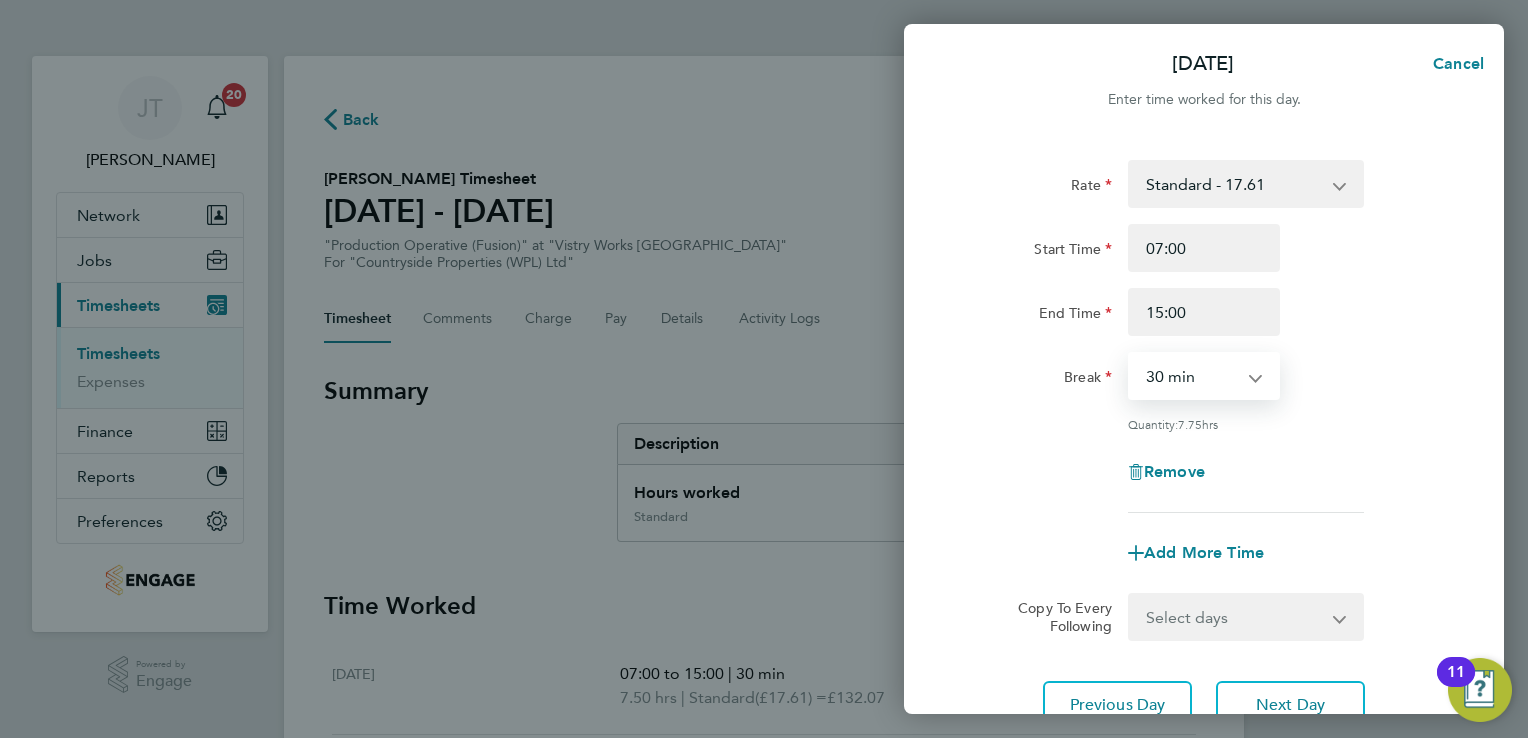 click on "0 min   15 min   30 min   45 min   60 min   75 min   90 min" at bounding box center (1192, 376) 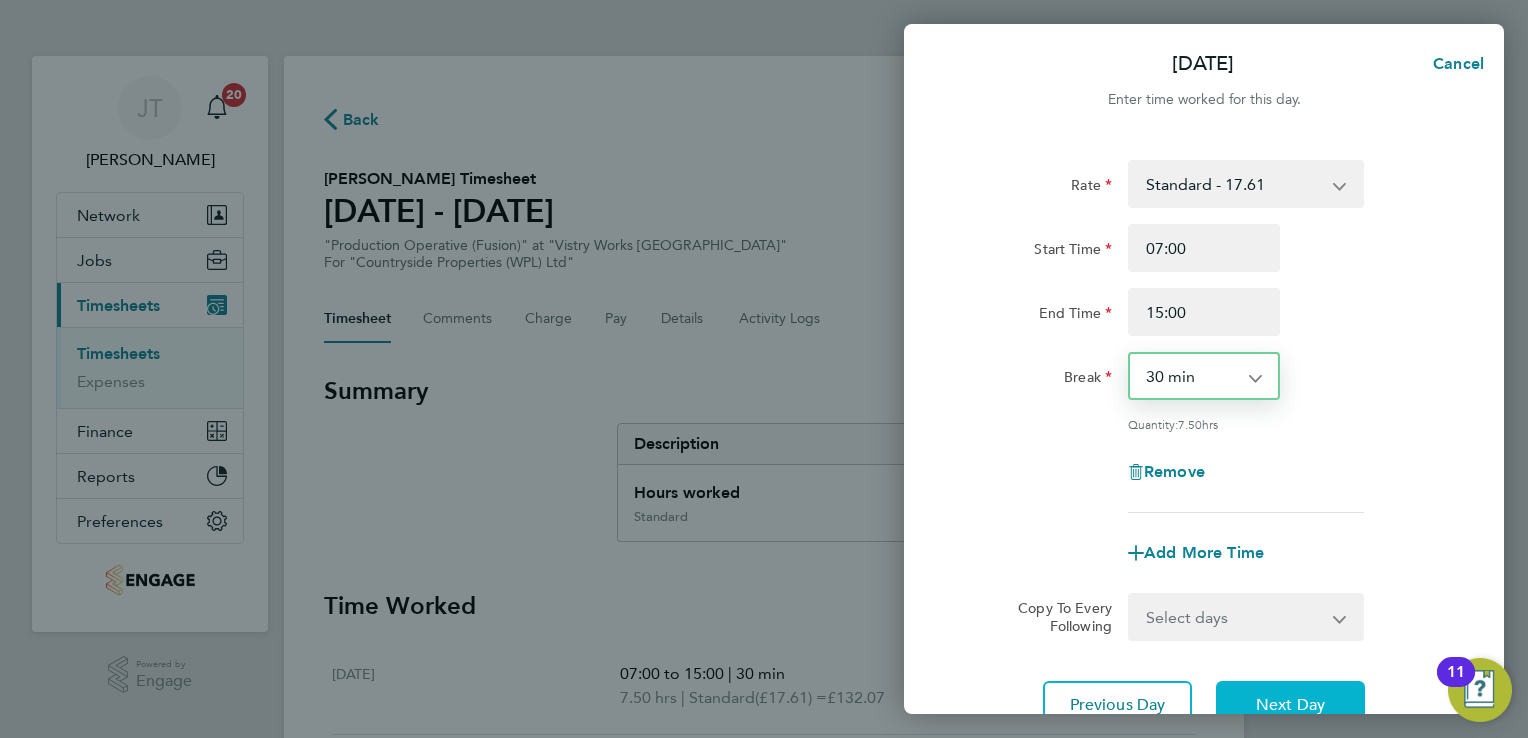 click on "Next Day" 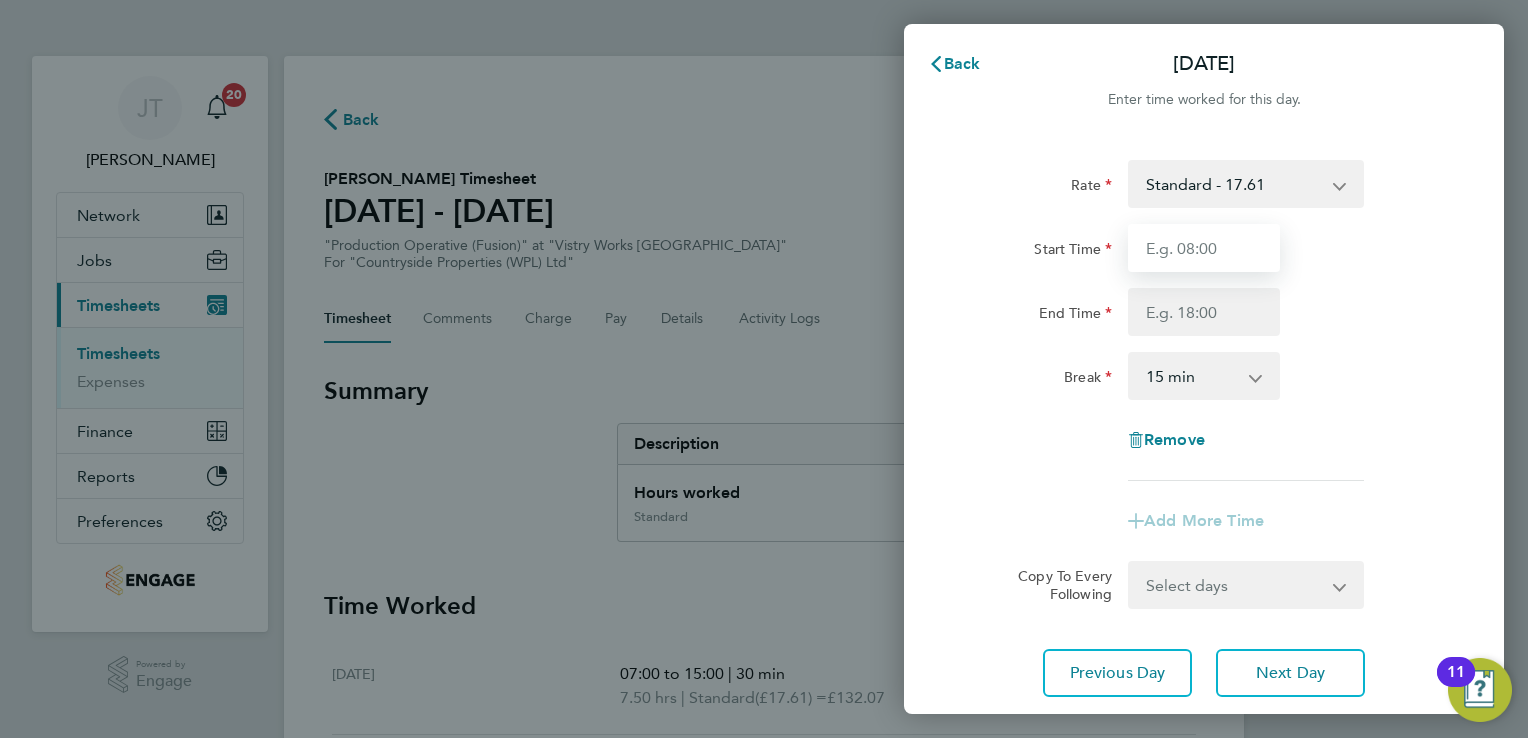 click on "Start Time" at bounding box center [1204, 248] 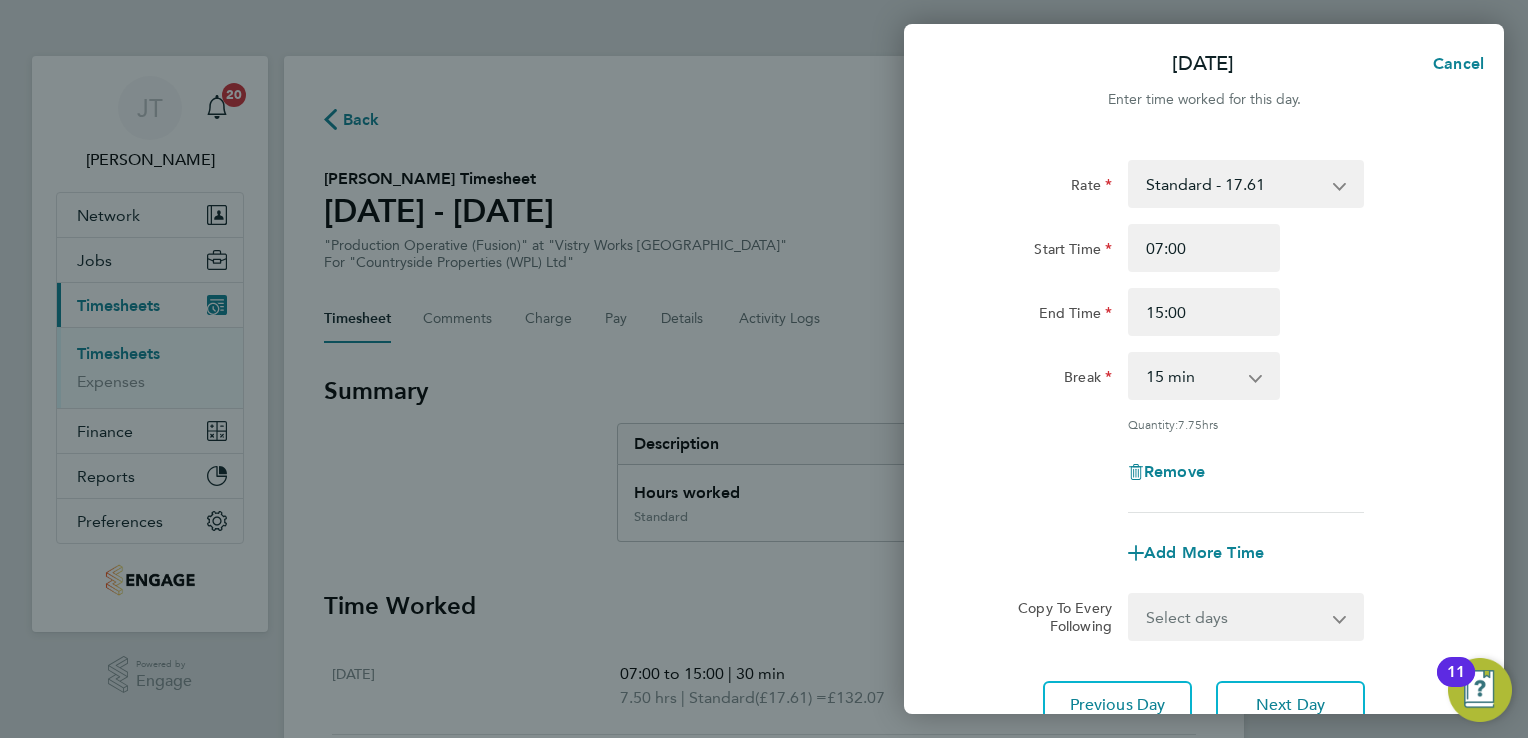click on "0 min   15 min   30 min   45 min   60 min   75 min   90 min" at bounding box center (1192, 376) 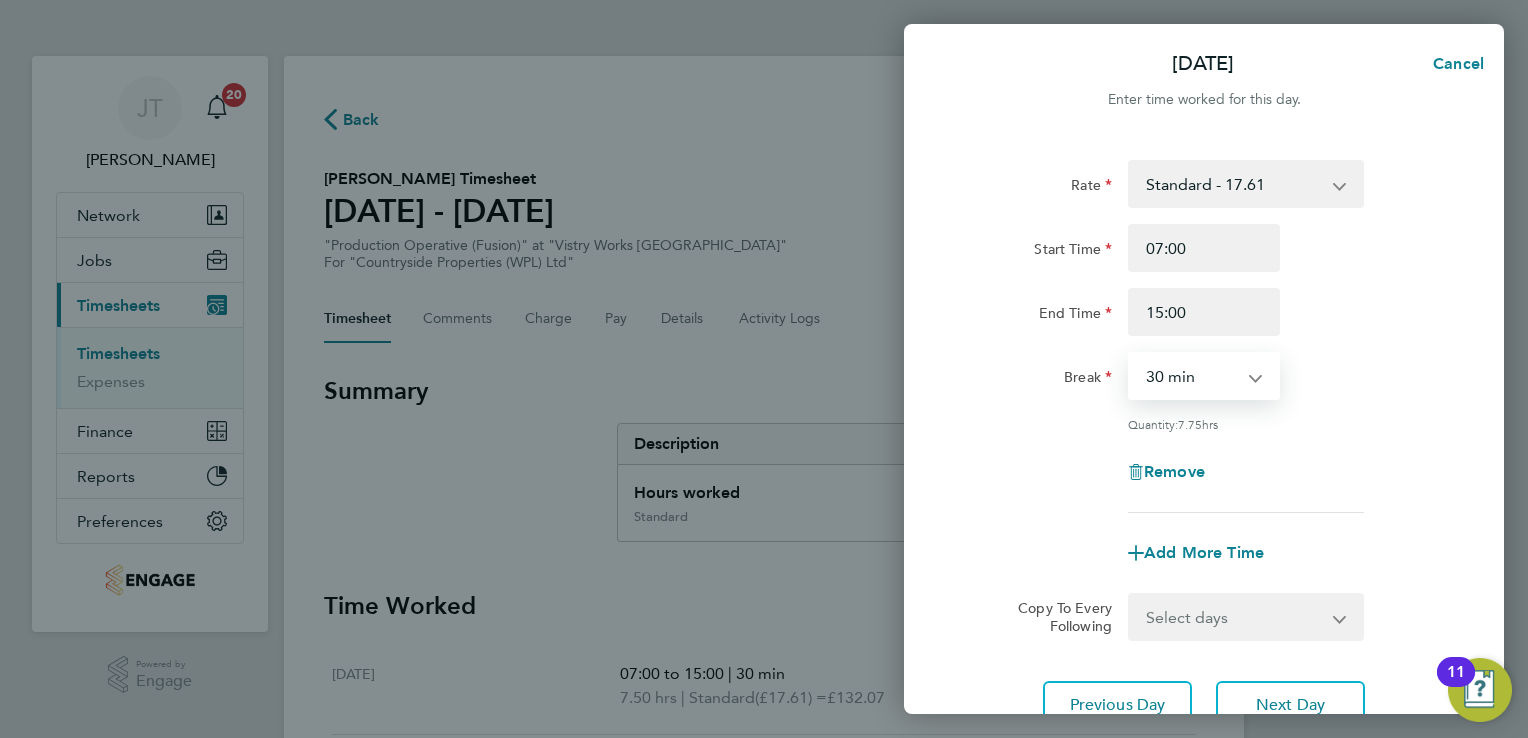 click on "0 min   15 min   30 min   45 min   60 min   75 min   90 min" at bounding box center [1192, 376] 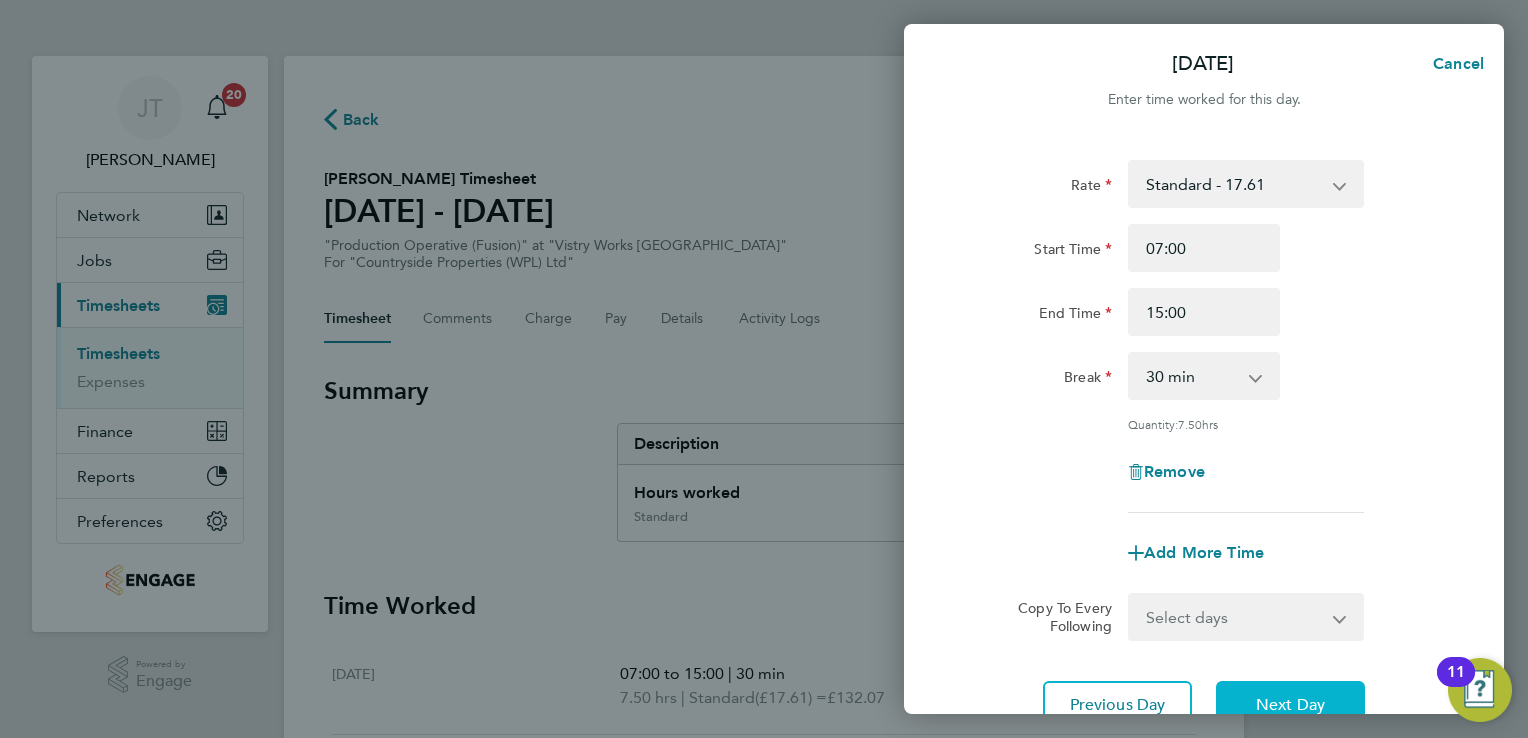 click on "Next Day" 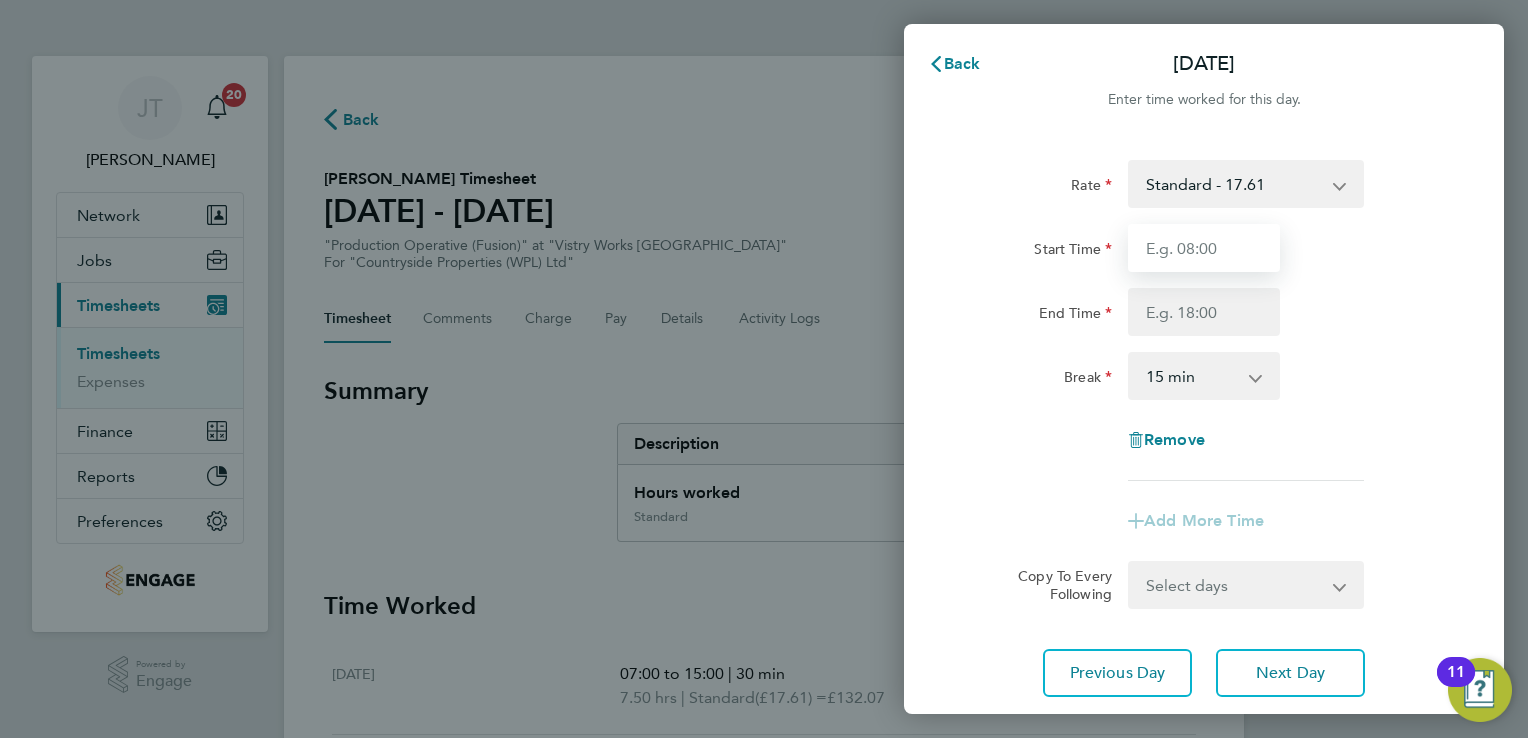 click on "Start Time" at bounding box center [1204, 248] 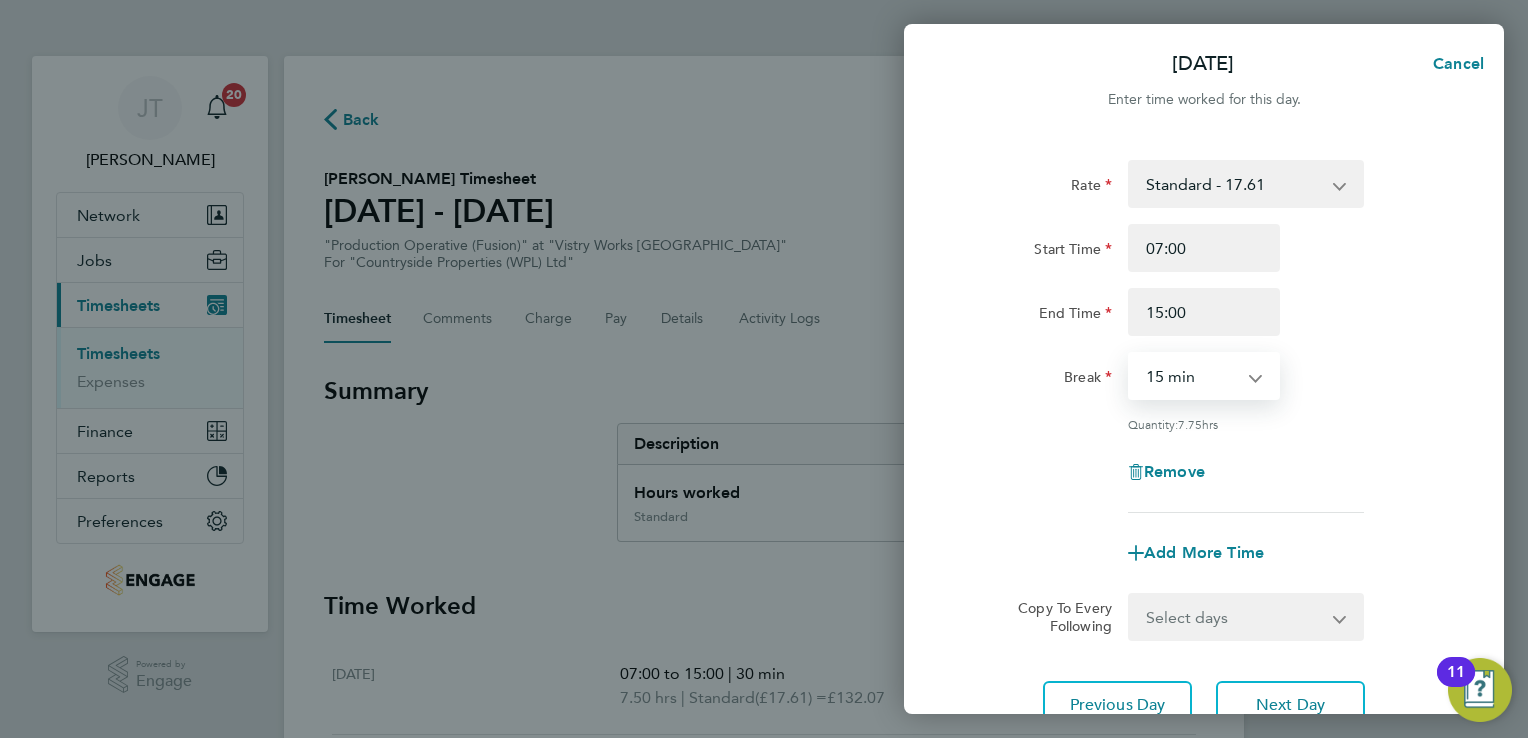 click on "0 min   15 min   30 min   45 min   60 min   75 min   90 min" at bounding box center [1192, 376] 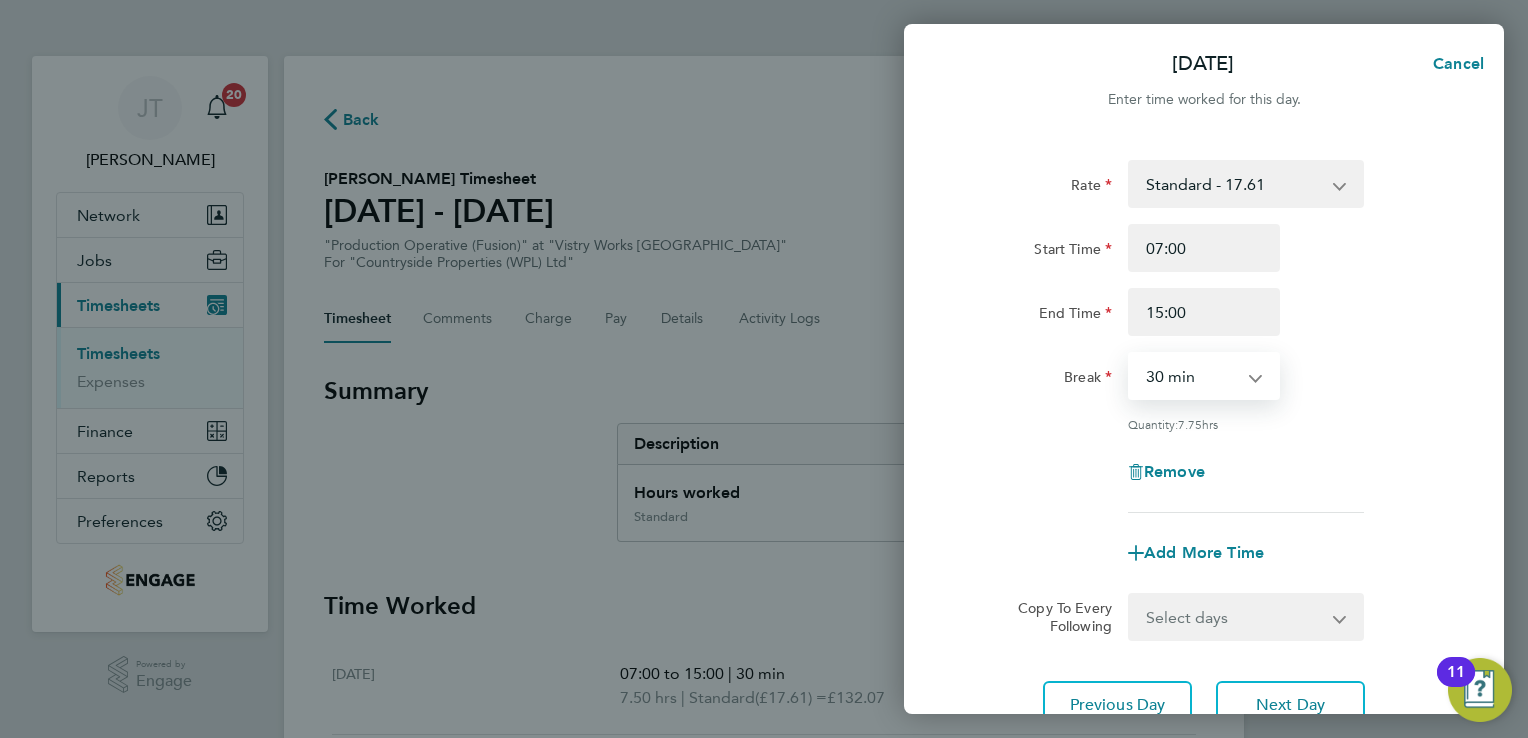 click on "0 min   15 min   30 min   45 min   60 min   75 min   90 min" at bounding box center [1192, 376] 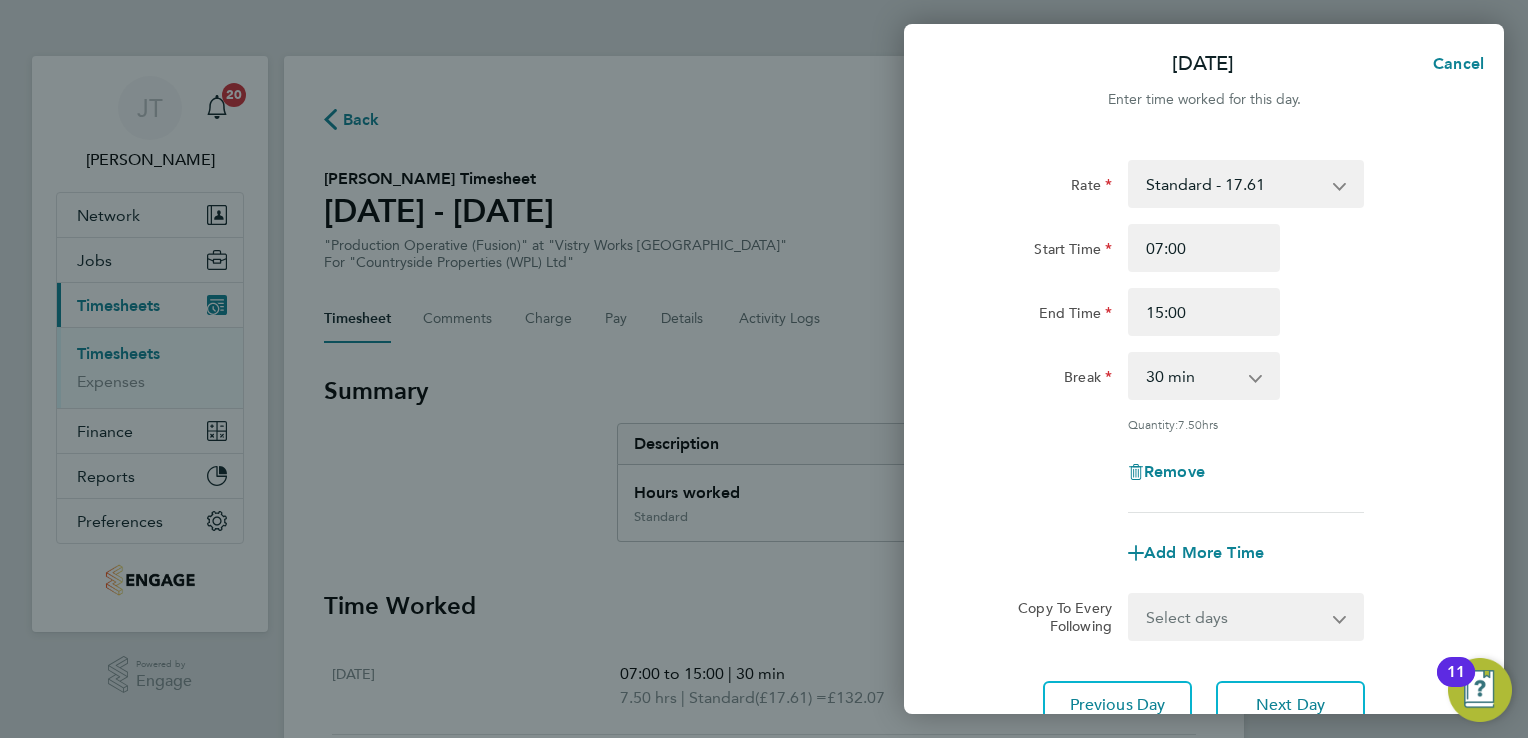 click on "Rate  Standard - 17.61   OT2 - 35.22   OT 1 - 26.42
Start Time 07:00 End Time 15:00 Break  0 min   15 min   30 min   45 min   60 min   75 min   90 min
Quantity:  7.50  hrs
Remove" 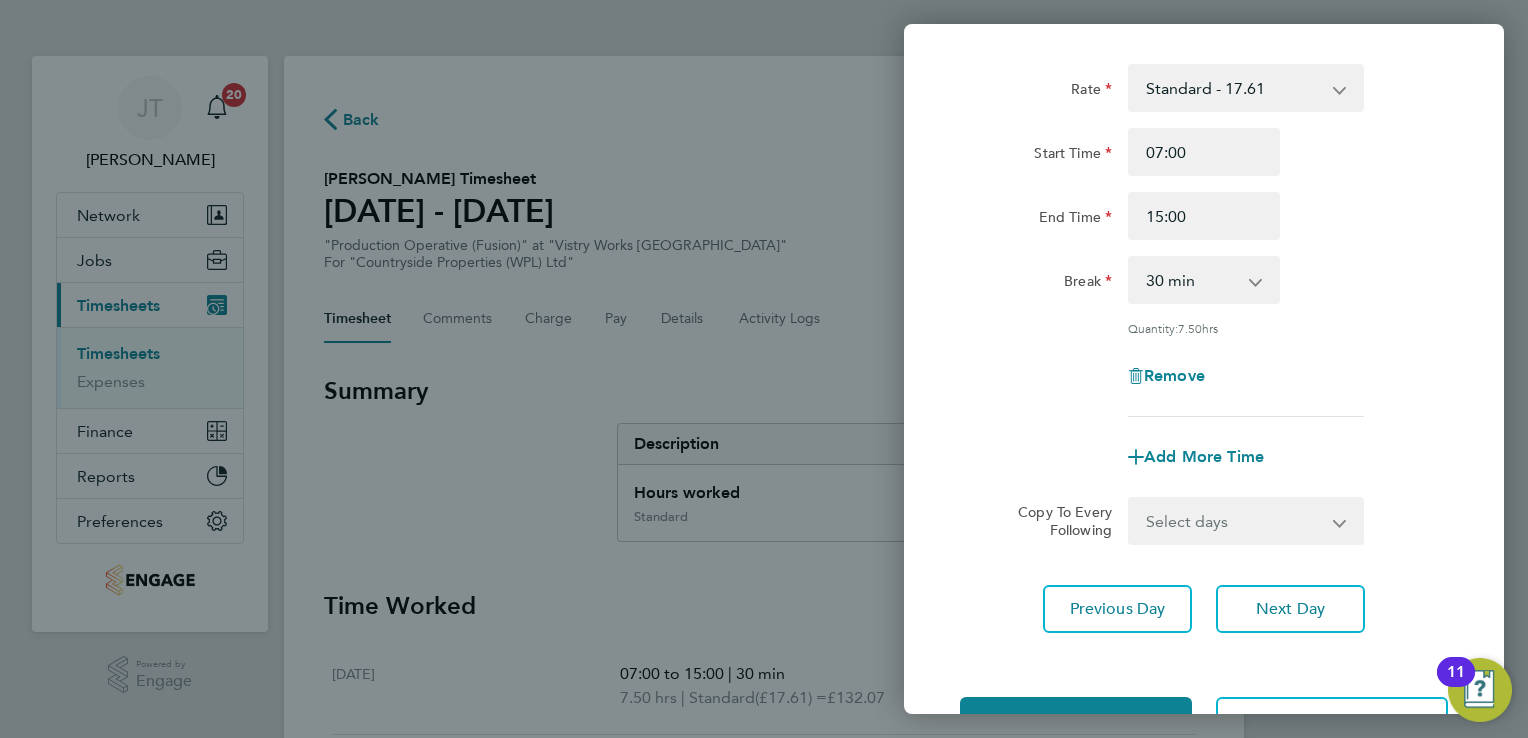 scroll, scrollTop: 164, scrollLeft: 0, axis: vertical 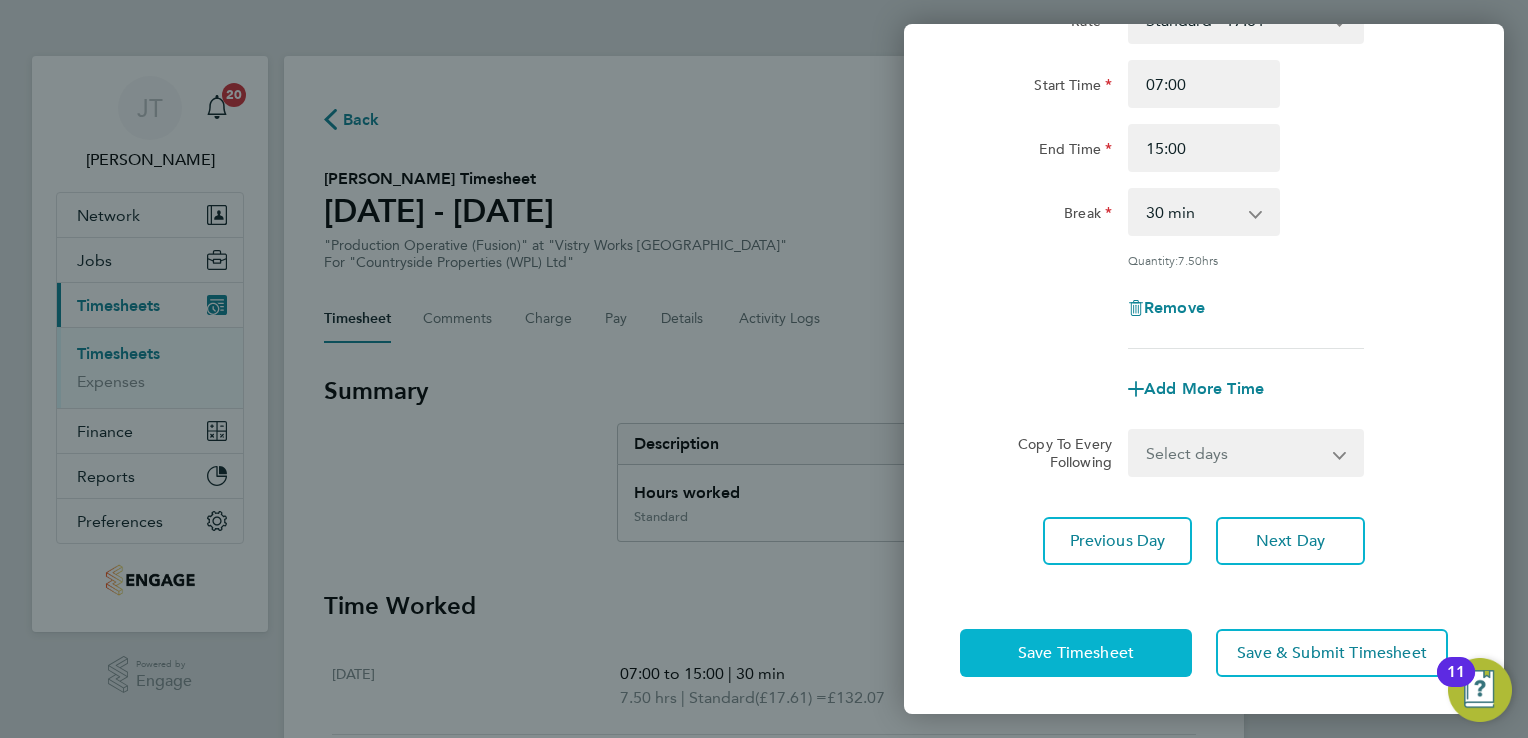 click on "Save Timesheet" 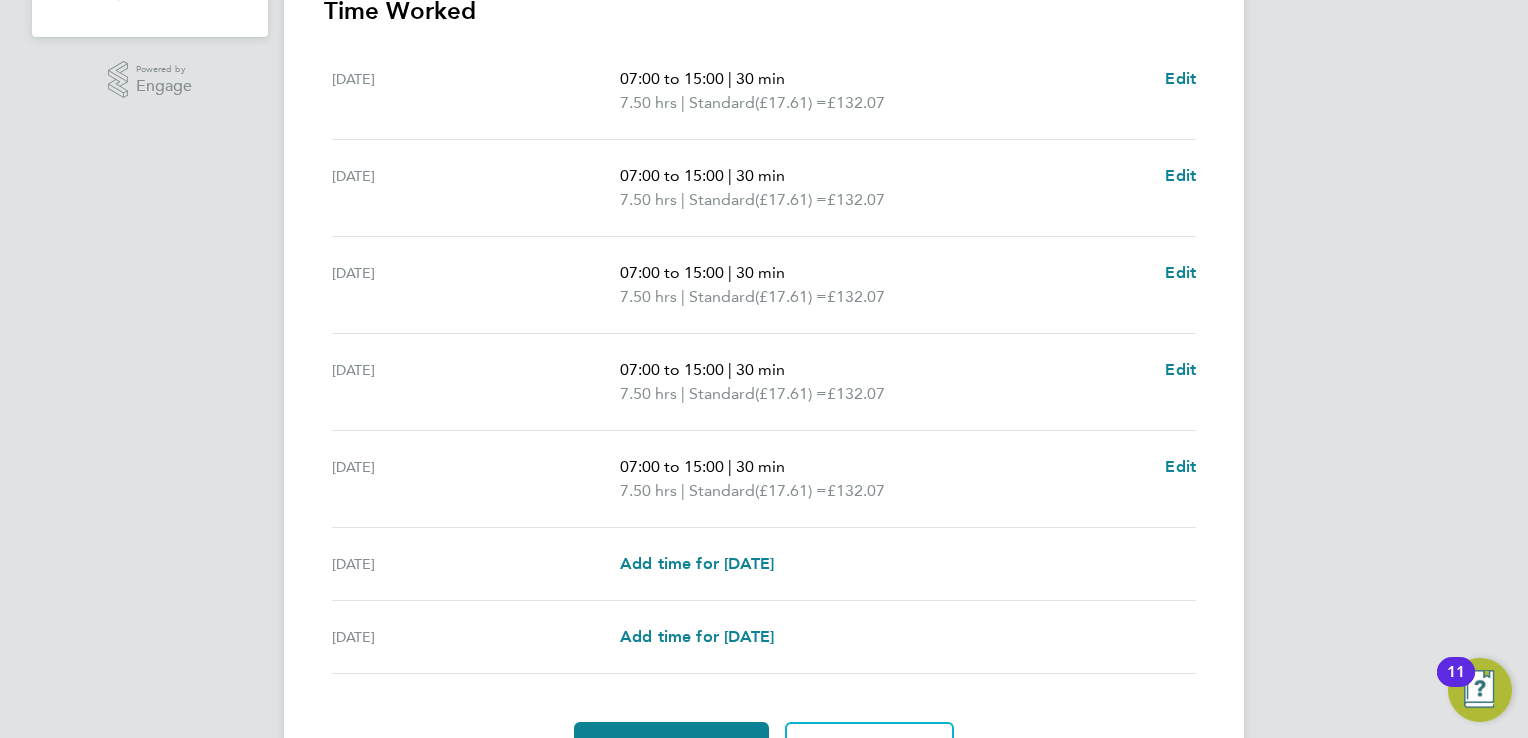 scroll, scrollTop: 704, scrollLeft: 0, axis: vertical 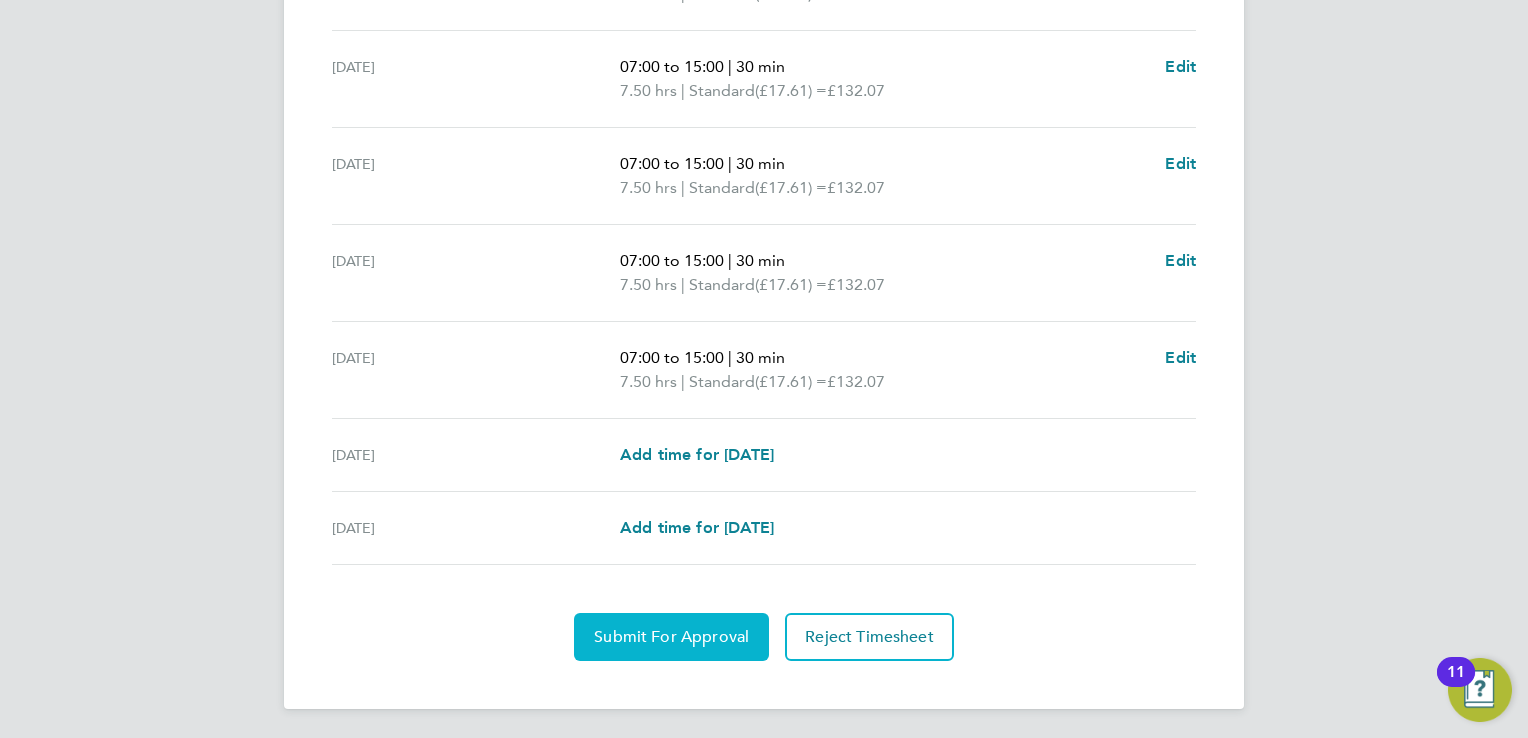 click on "Submit For Approval" 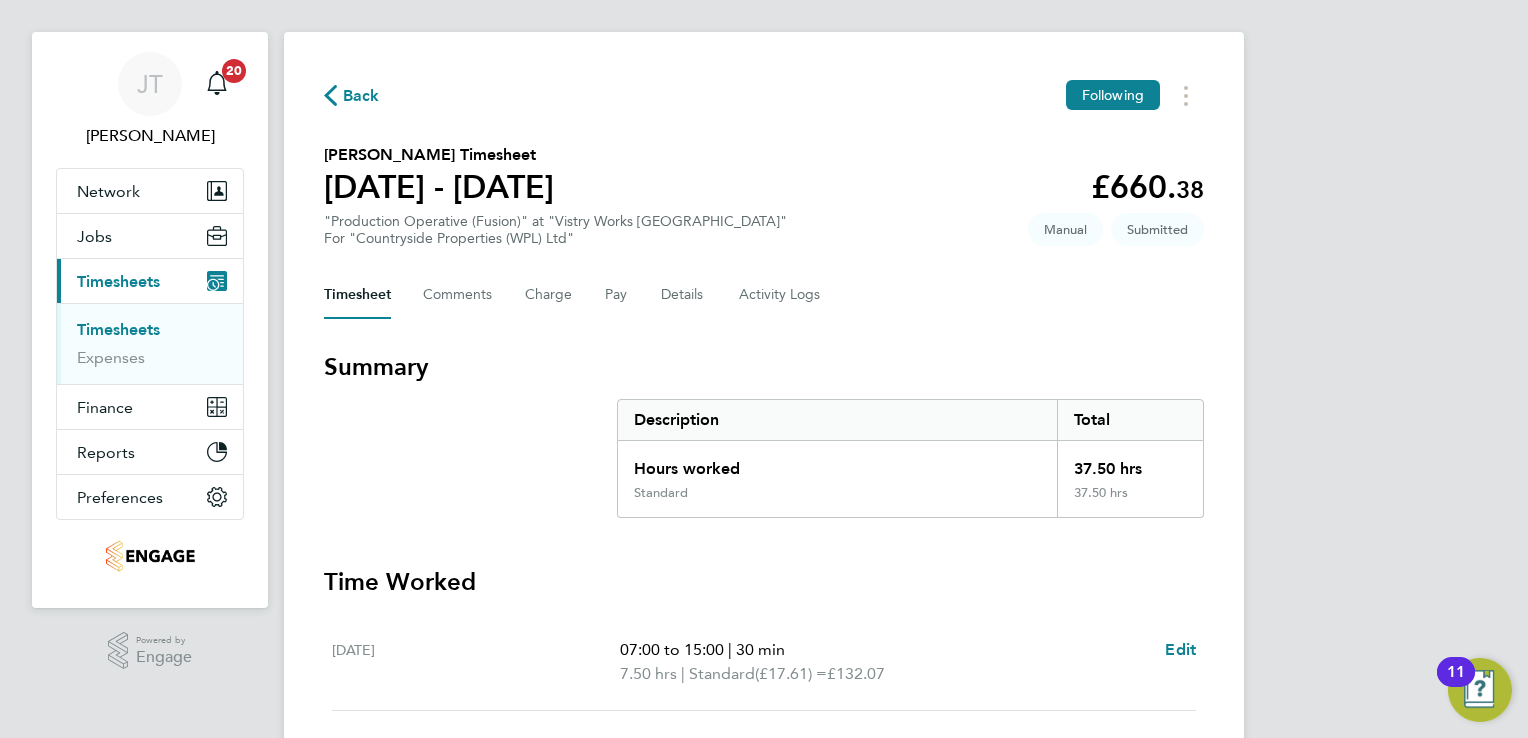 scroll, scrollTop: 23, scrollLeft: 0, axis: vertical 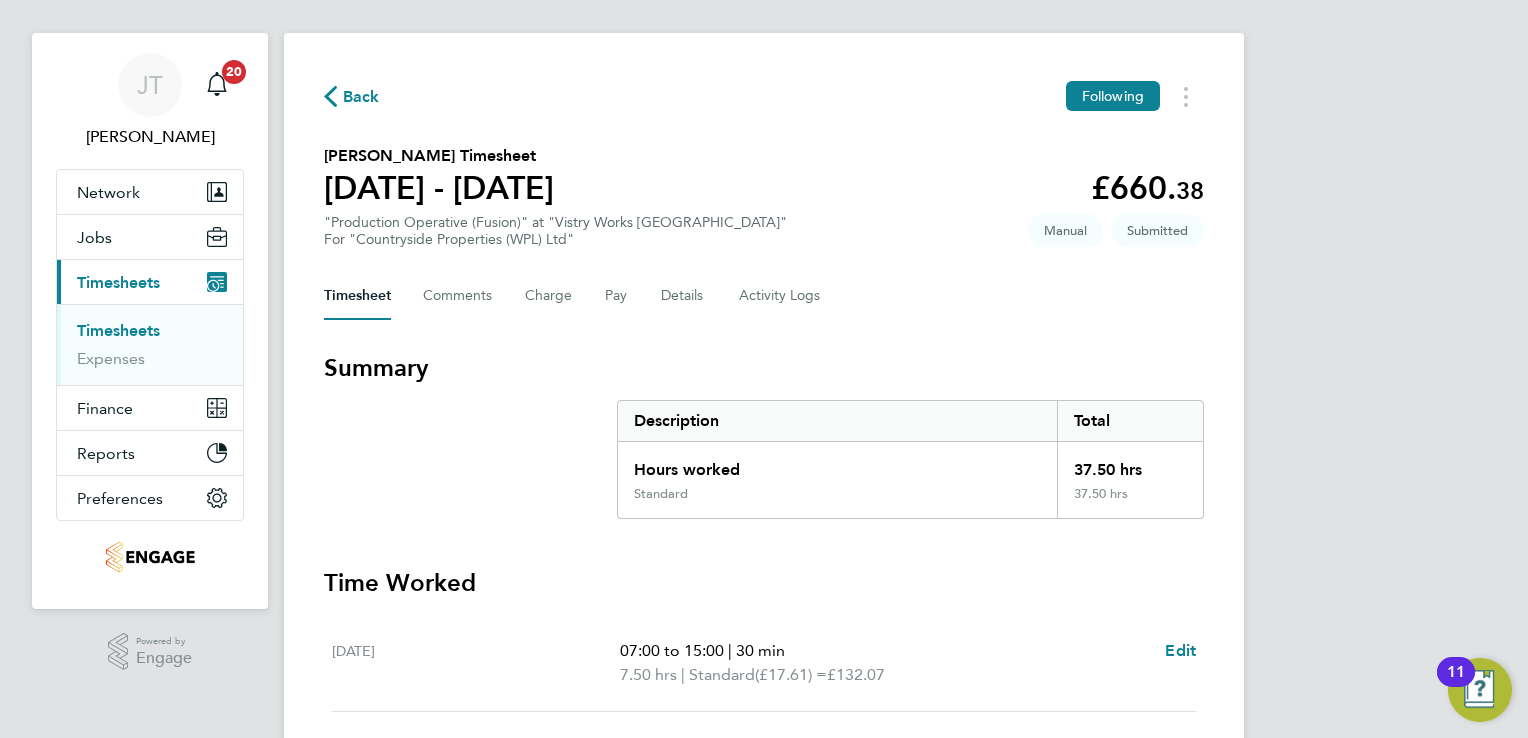 click on "Timesheets" at bounding box center [118, 330] 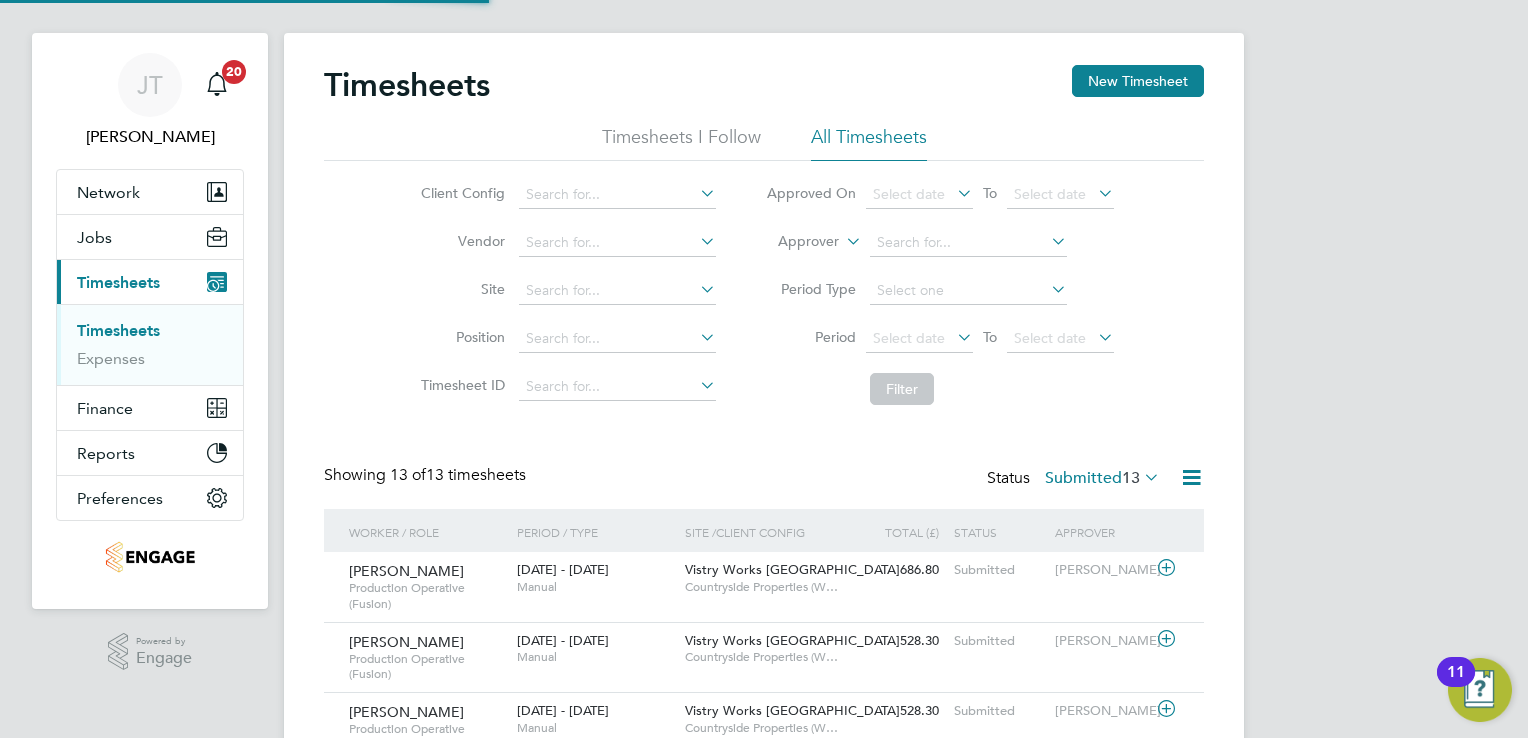 scroll, scrollTop: 0, scrollLeft: 0, axis: both 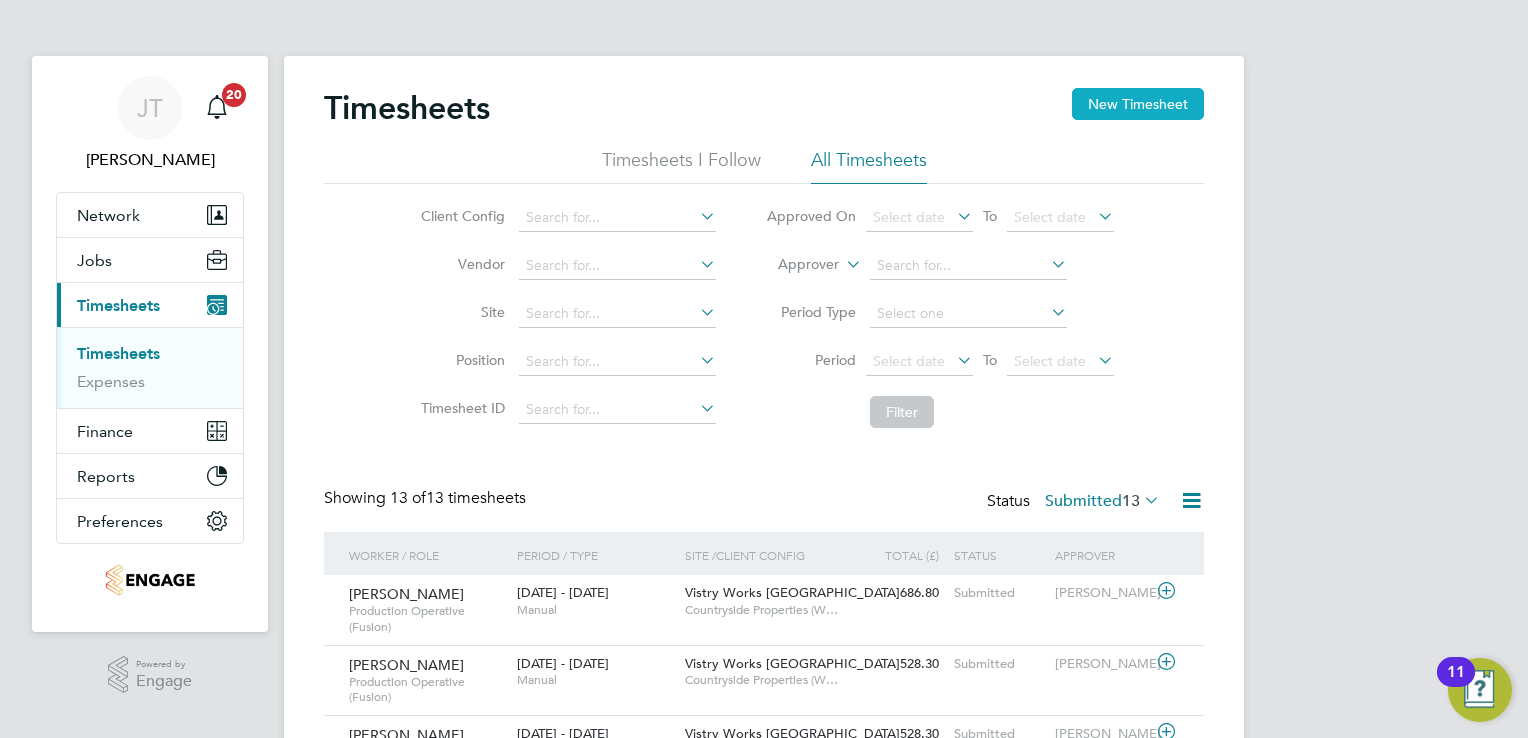 click on "New Timesheet" 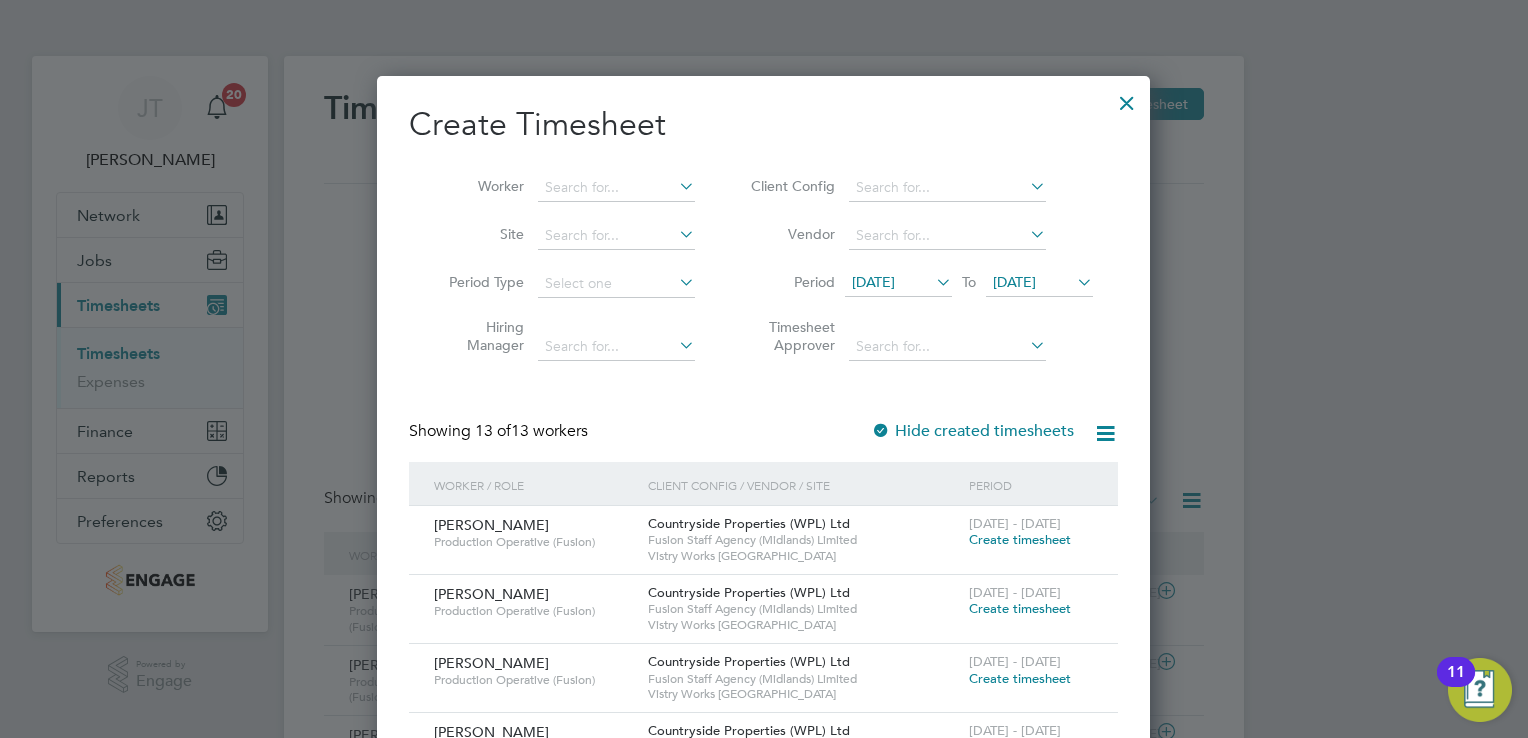 click on "[DATE]" at bounding box center (873, 282) 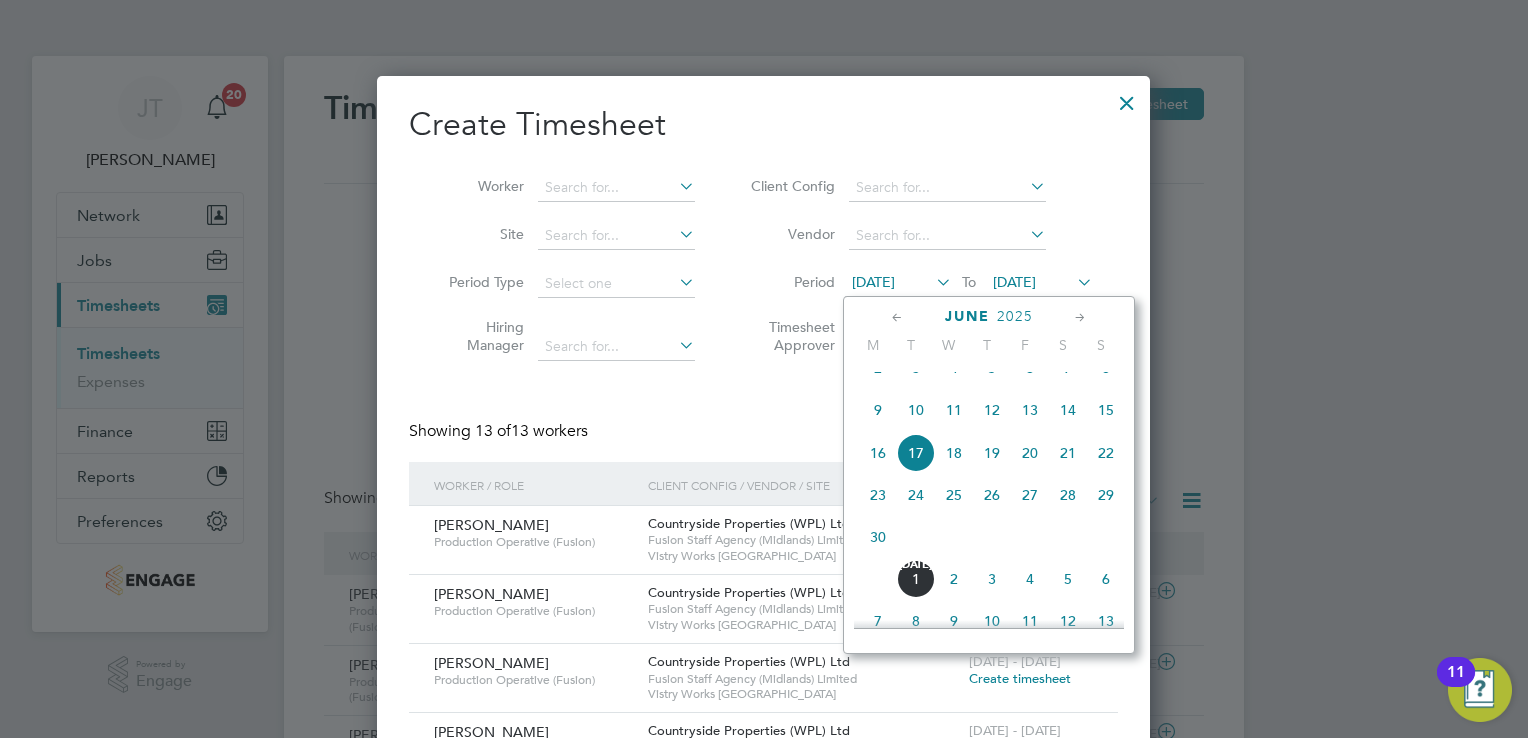 click on "9" 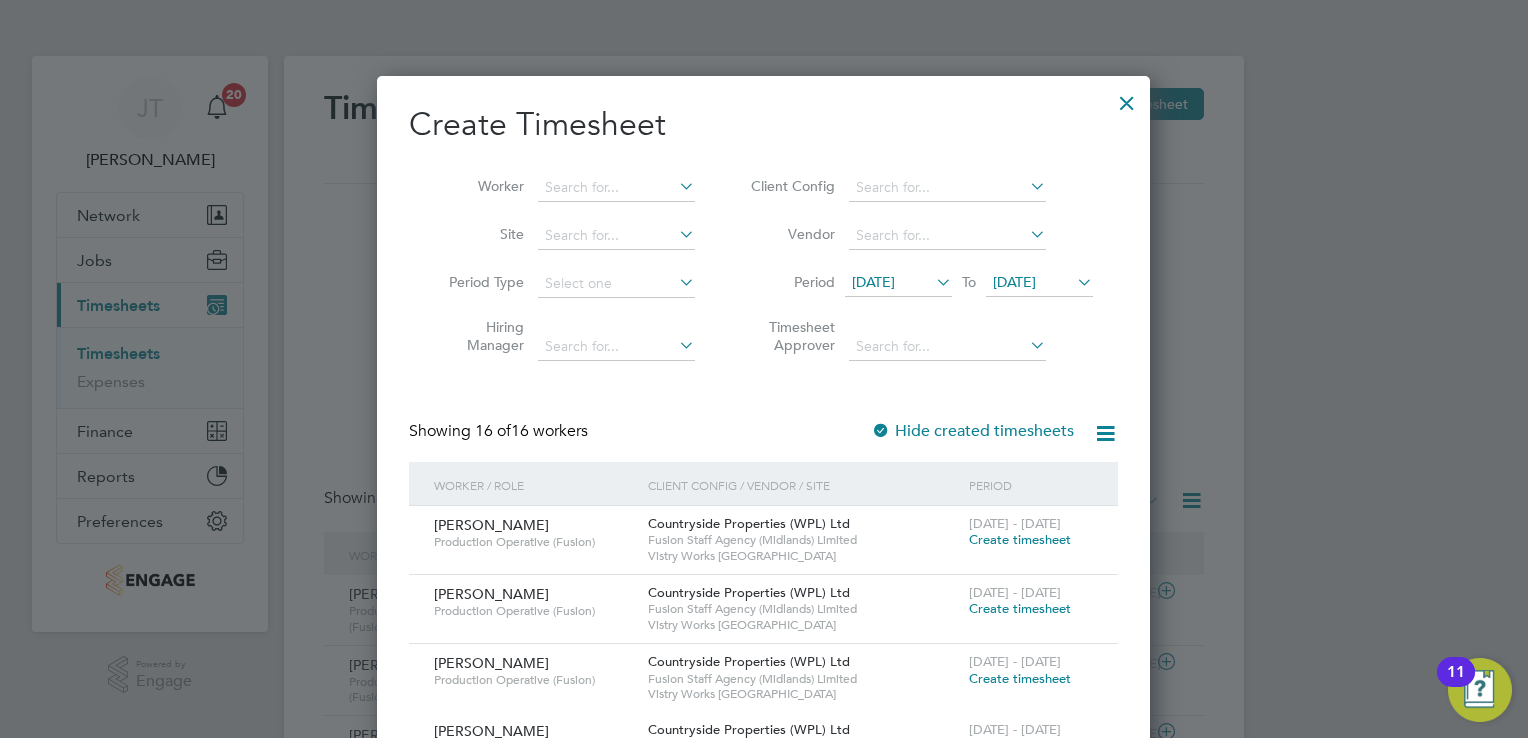 click on "[DATE]" at bounding box center (1014, 282) 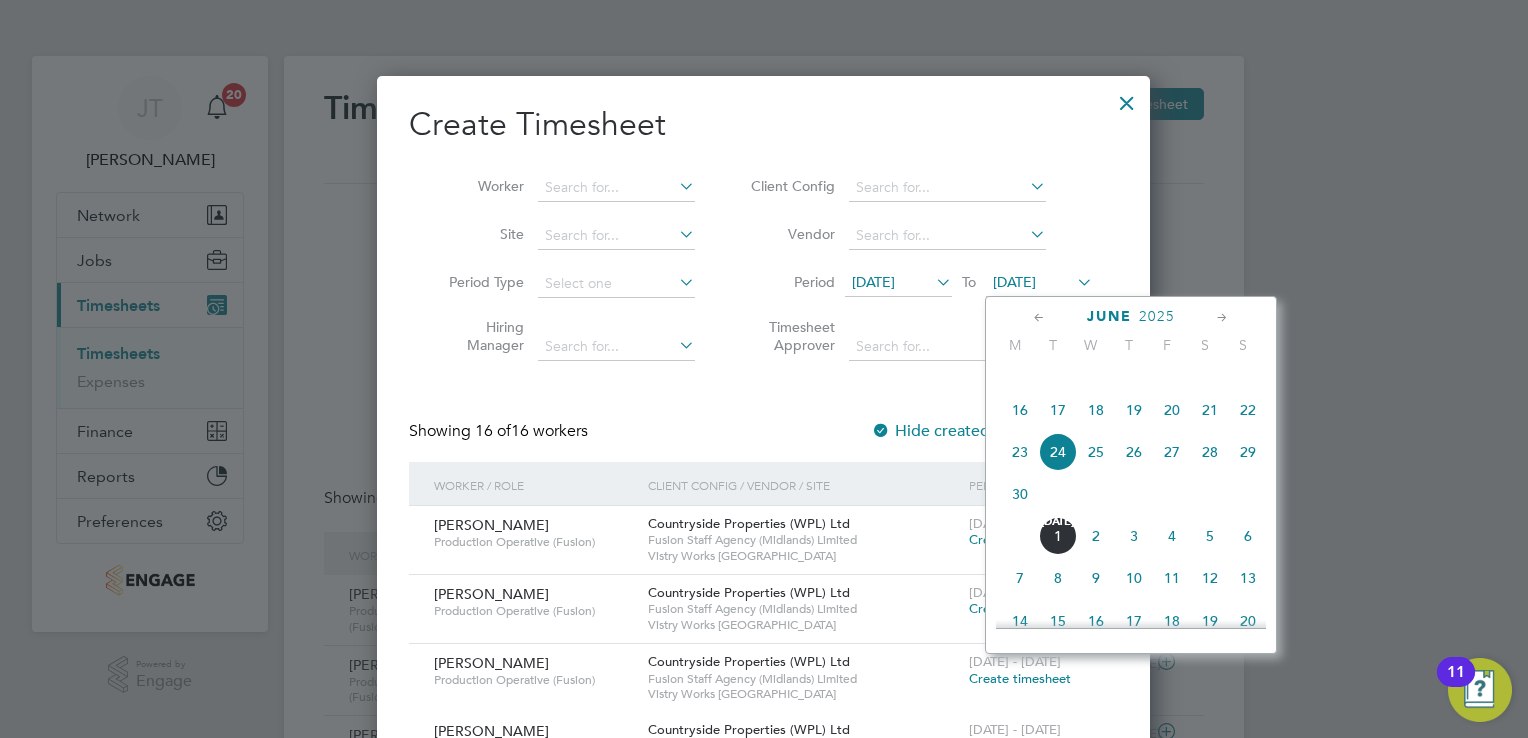 click on "16" 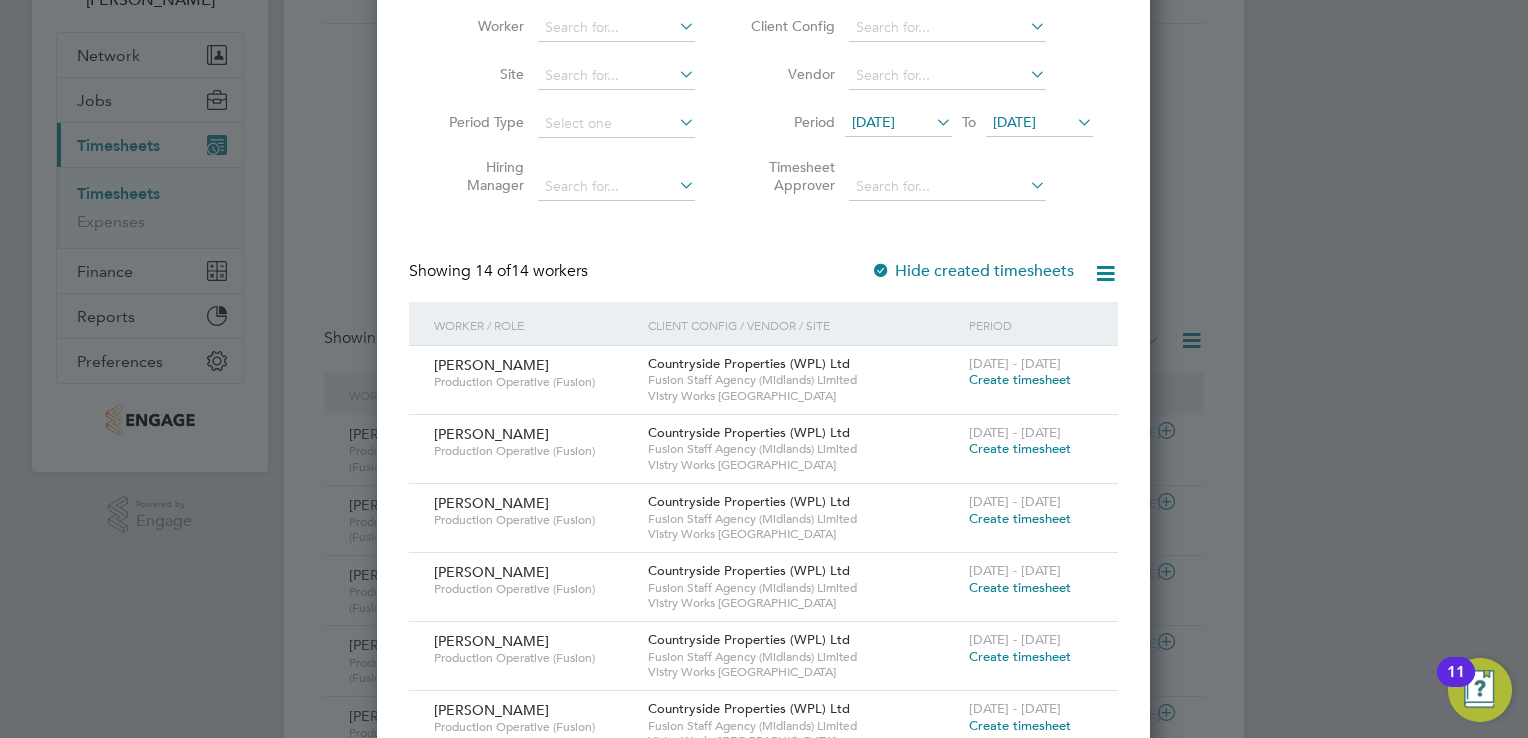 click on "Create timesheet" at bounding box center (1020, 587) 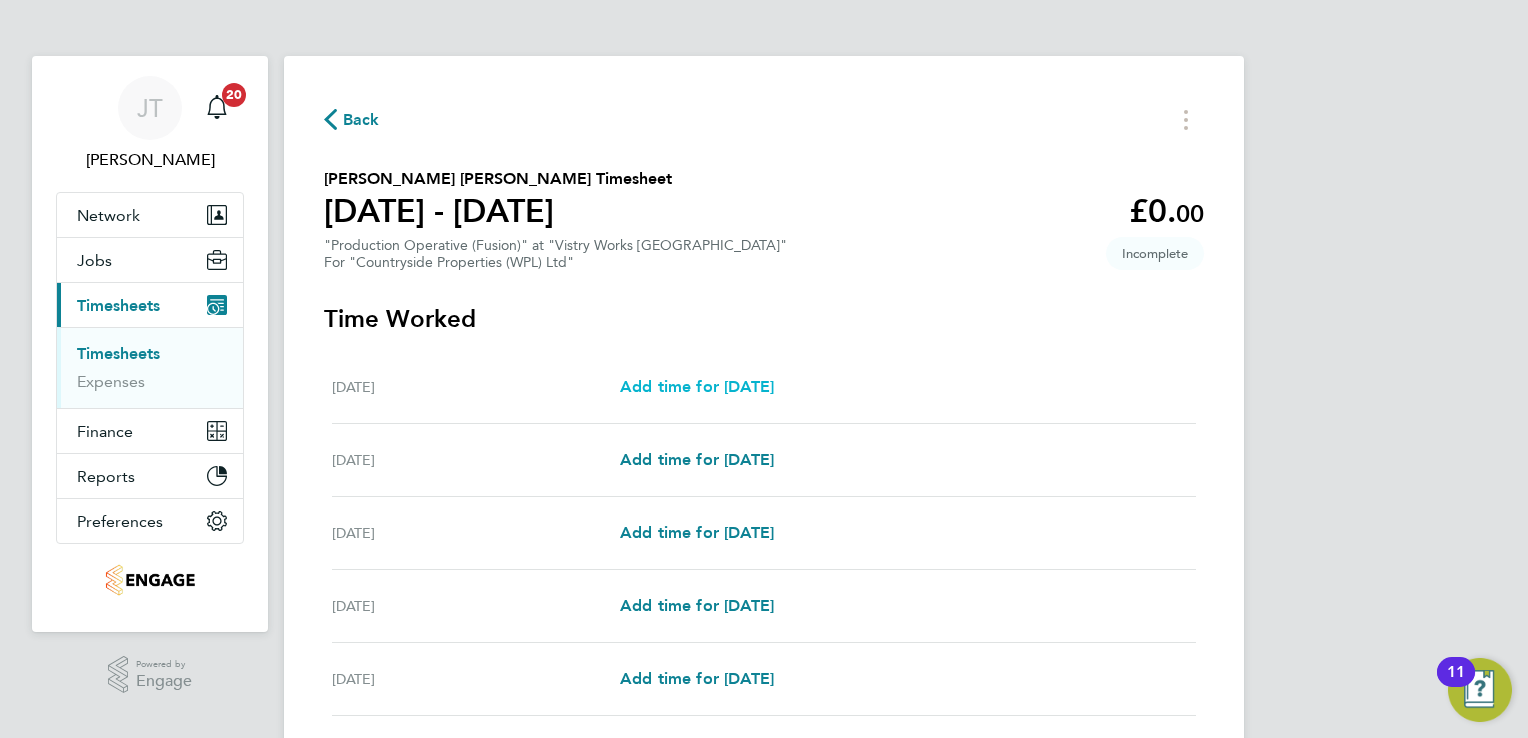 click on "Add time for [DATE]" at bounding box center [697, 386] 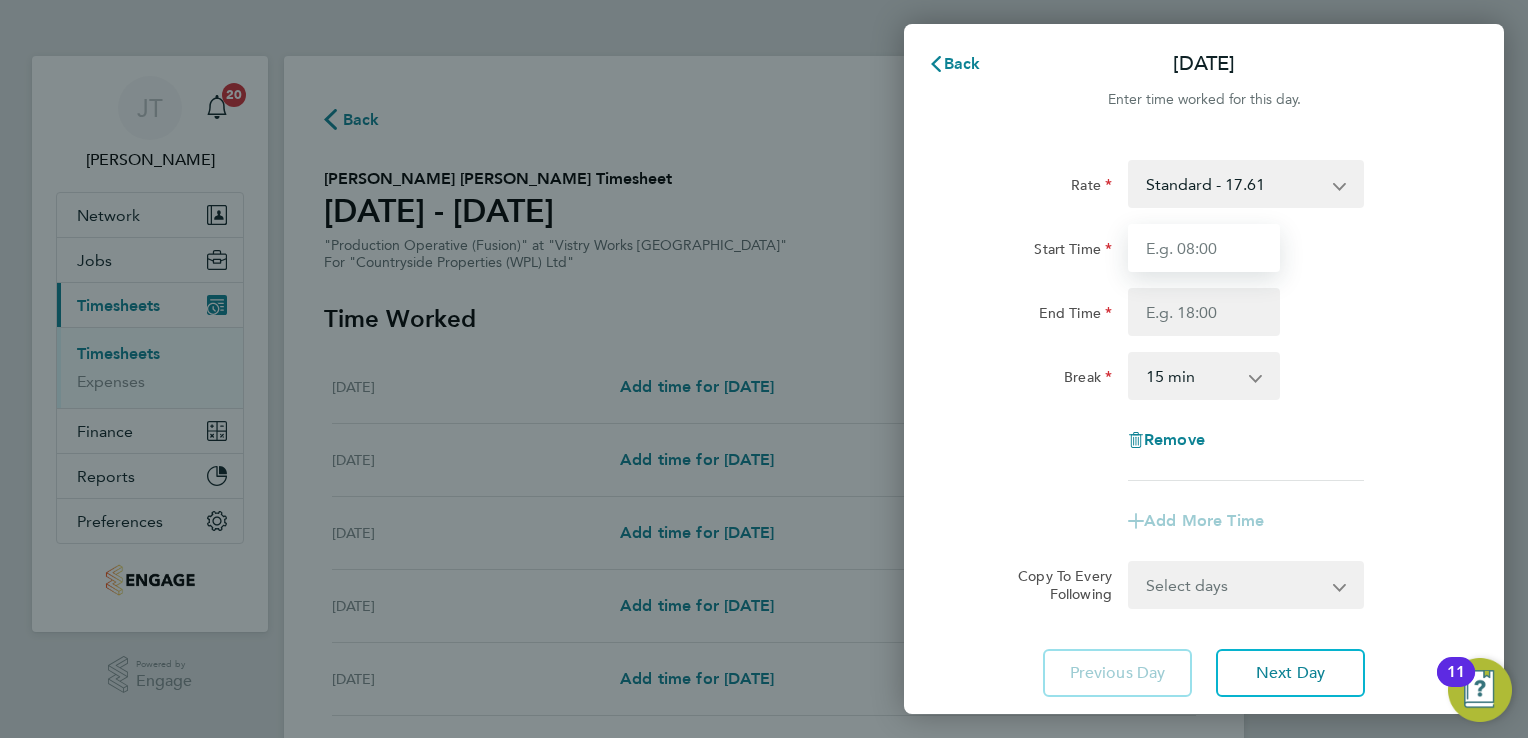 click on "Start Time" at bounding box center [1204, 248] 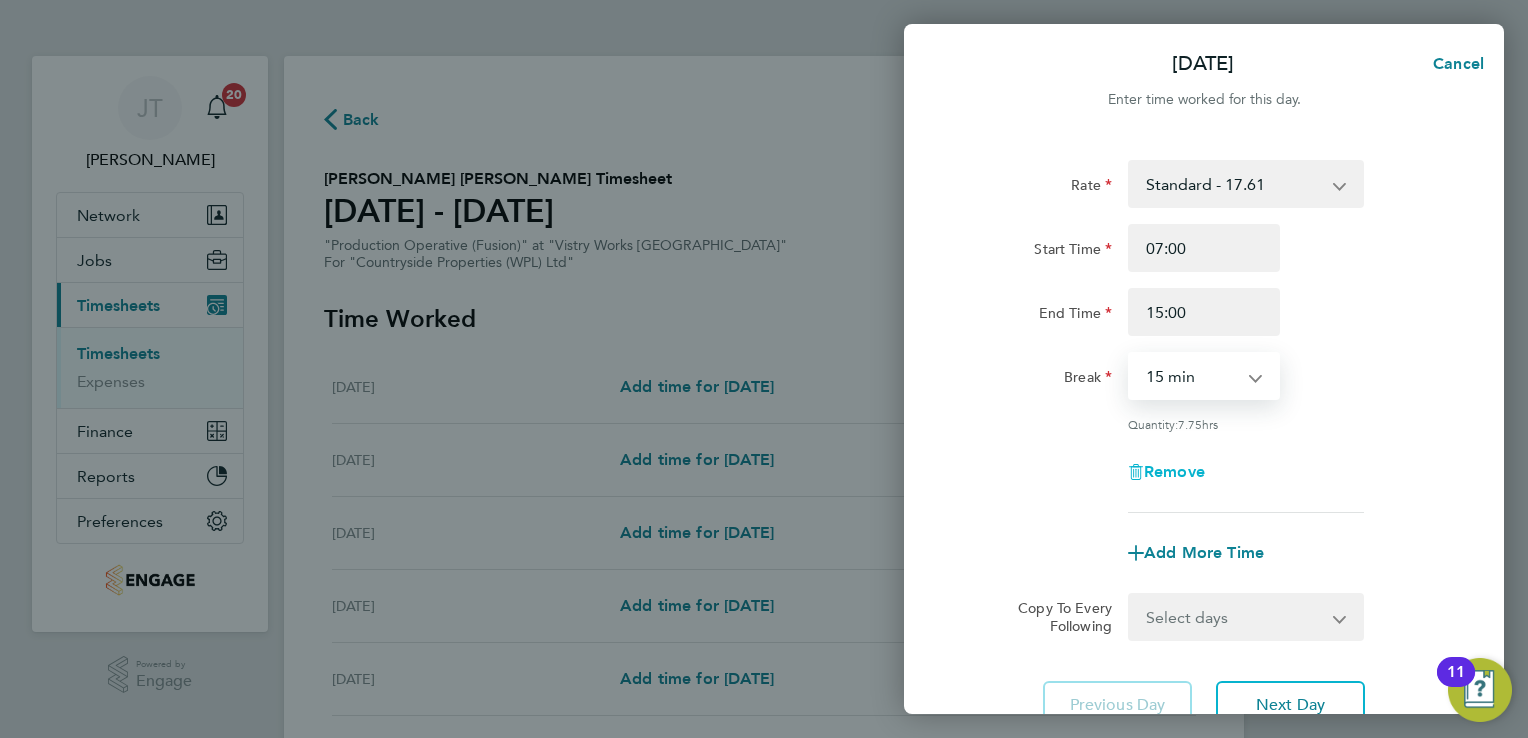 drag, startPoint x: 1203, startPoint y: 390, endPoint x: 1203, endPoint y: 463, distance: 73 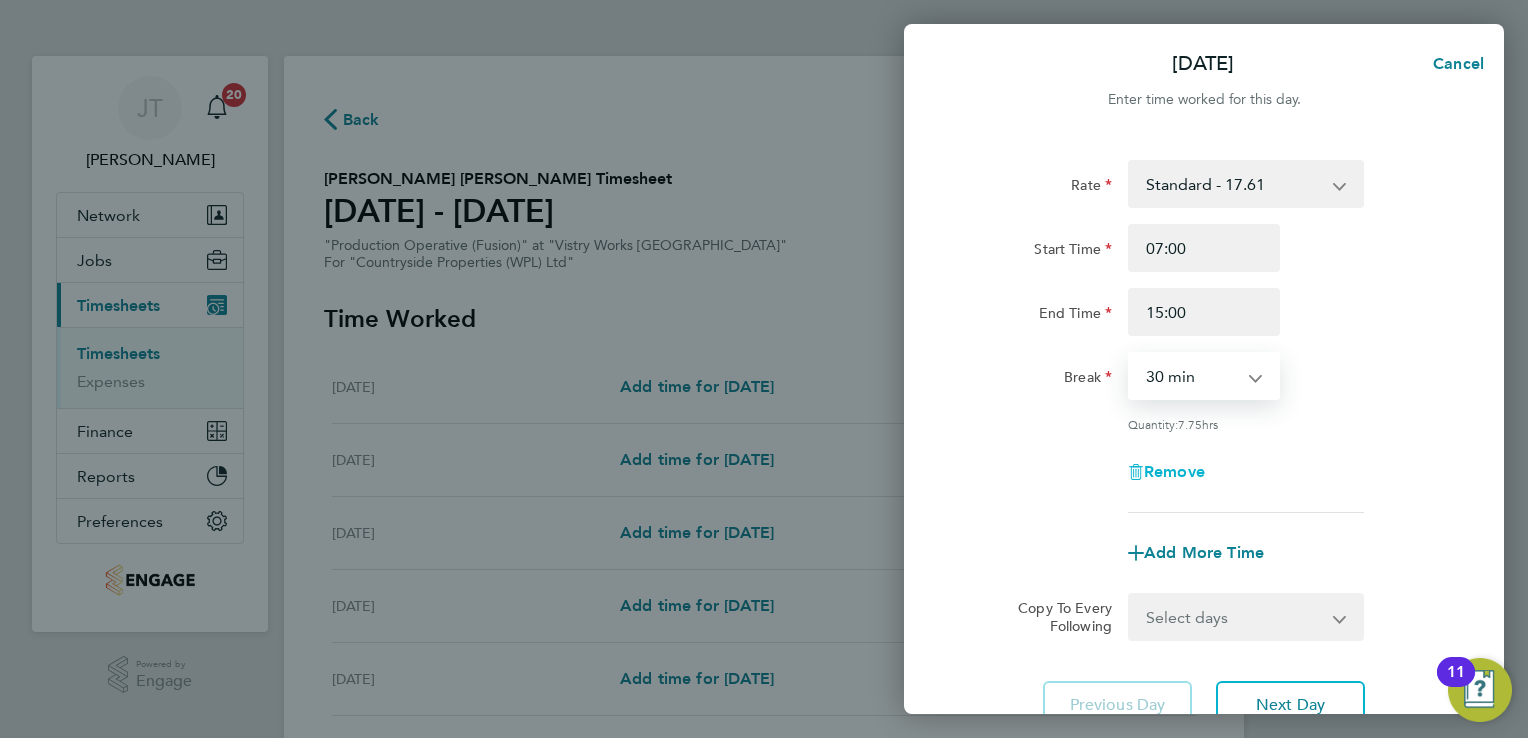 click on "0 min   15 min   30 min   45 min   60 min   75 min   90 min" at bounding box center [1192, 376] 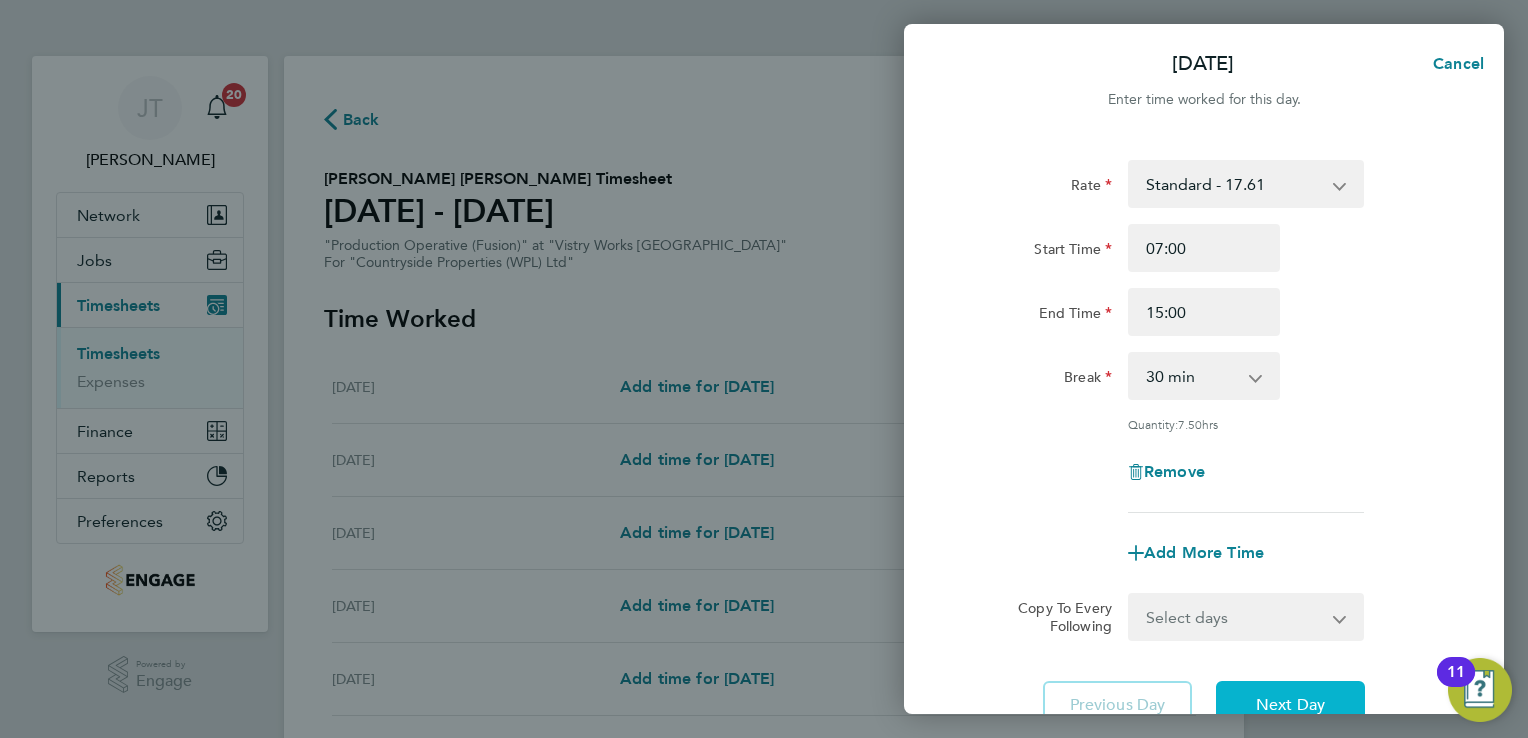 click on "Next Day" 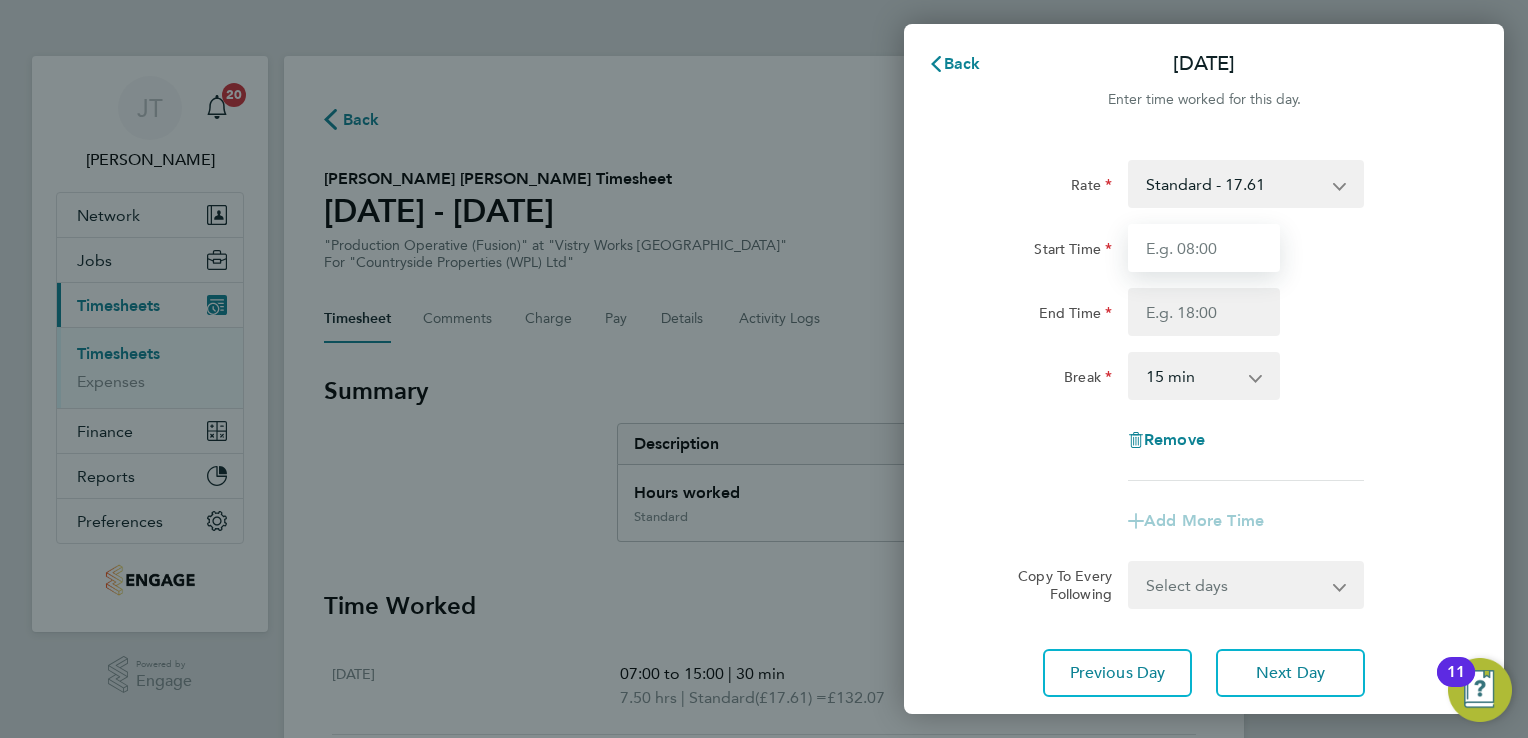 click on "Start Time" at bounding box center (1204, 248) 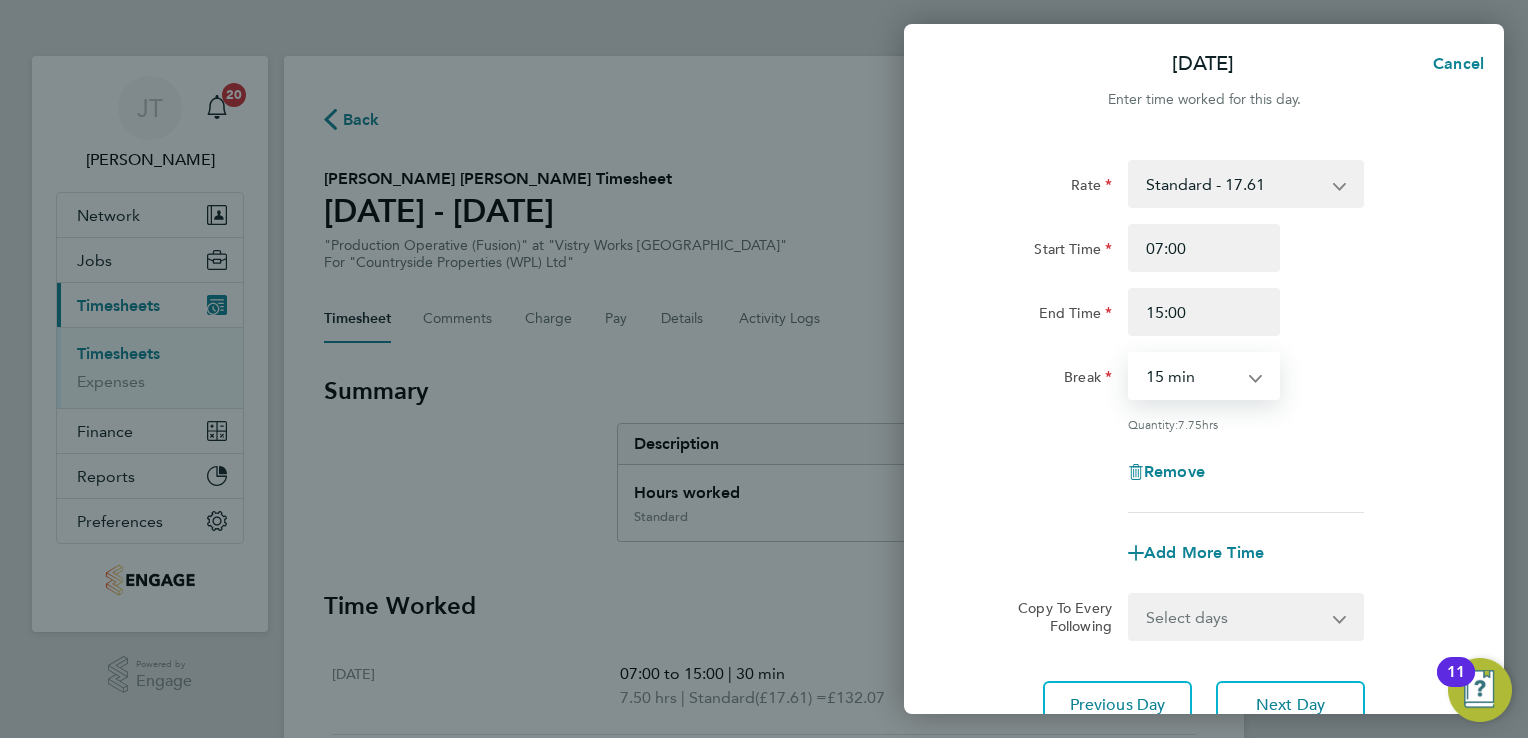 click on "0 min   15 min   30 min   45 min   60 min   75 min   90 min" at bounding box center (1192, 376) 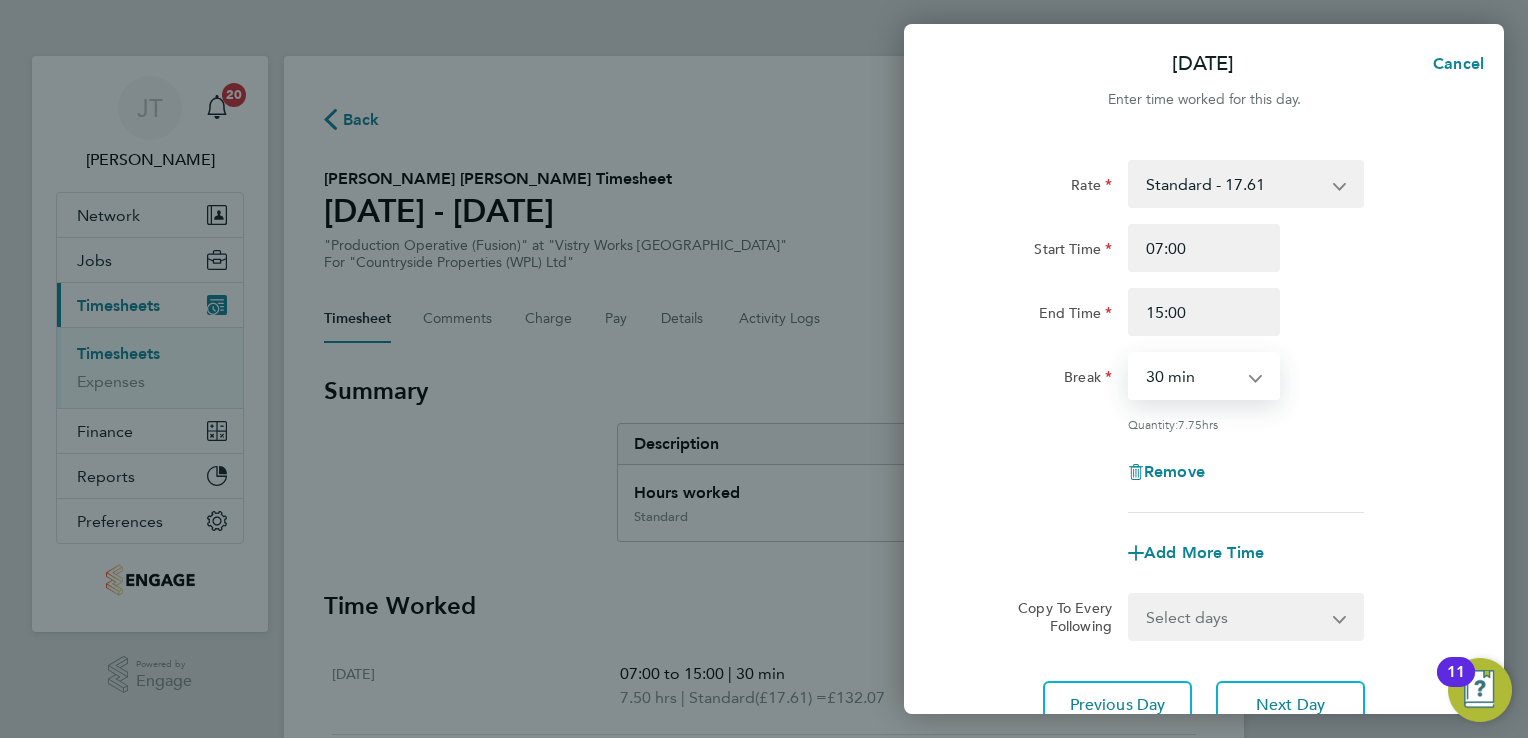 click on "0 min   15 min   30 min   45 min   60 min   75 min   90 min" at bounding box center (1192, 376) 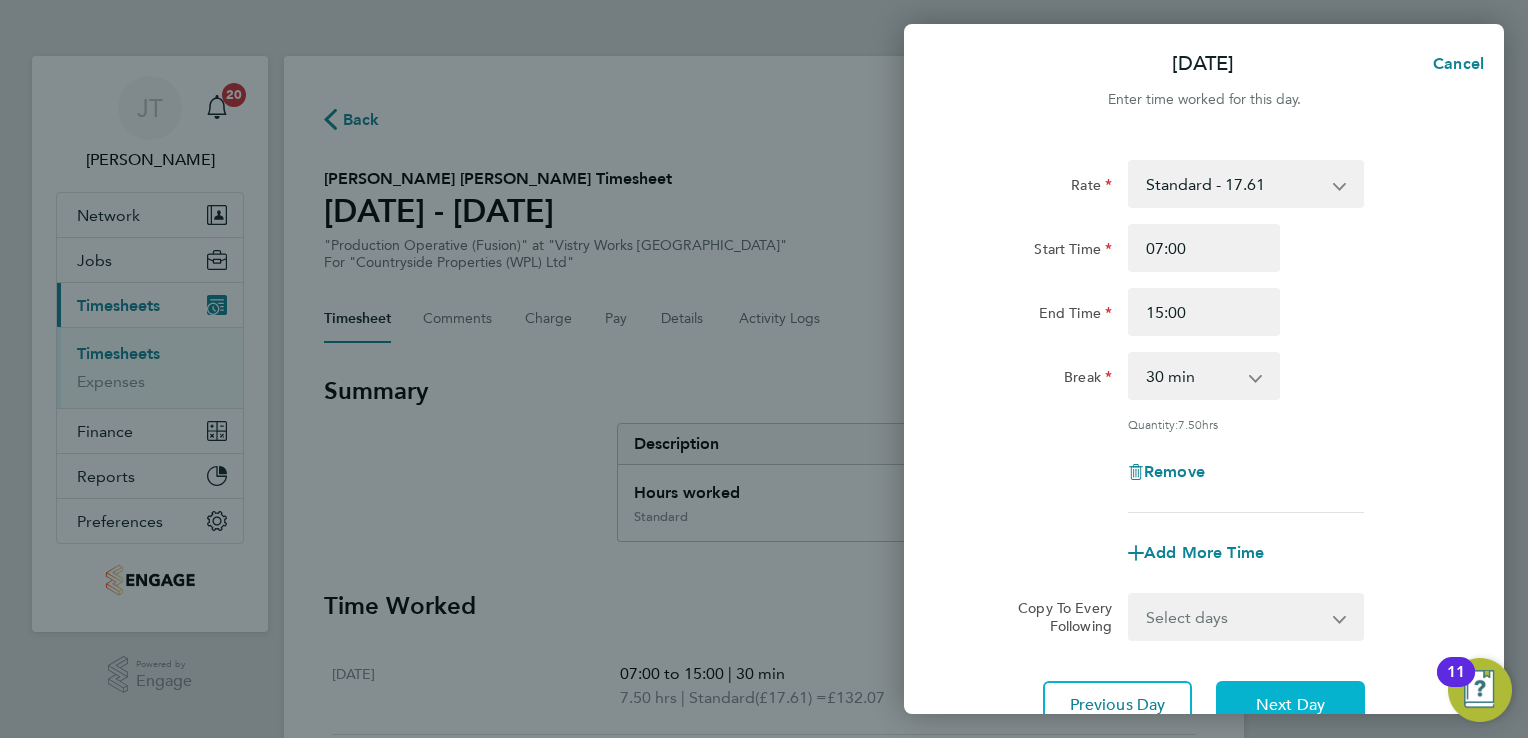 click on "Next Day" 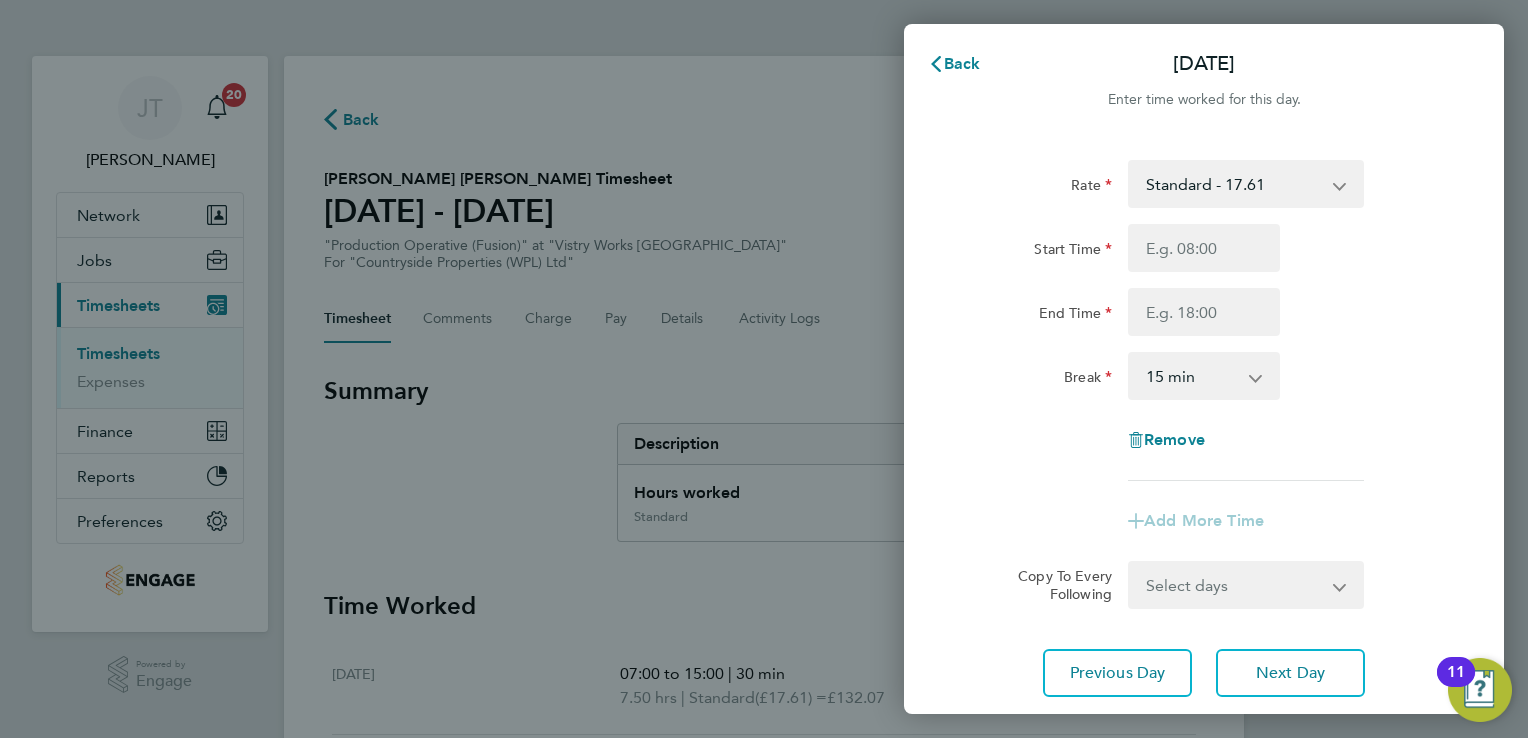 click on "Rate  Standard - 17.61   OT 1 - 26.42   OT2 - 35.22
Start Time End Time Break  0 min   15 min   30 min   45 min   60 min   75 min   90 min
Remove" 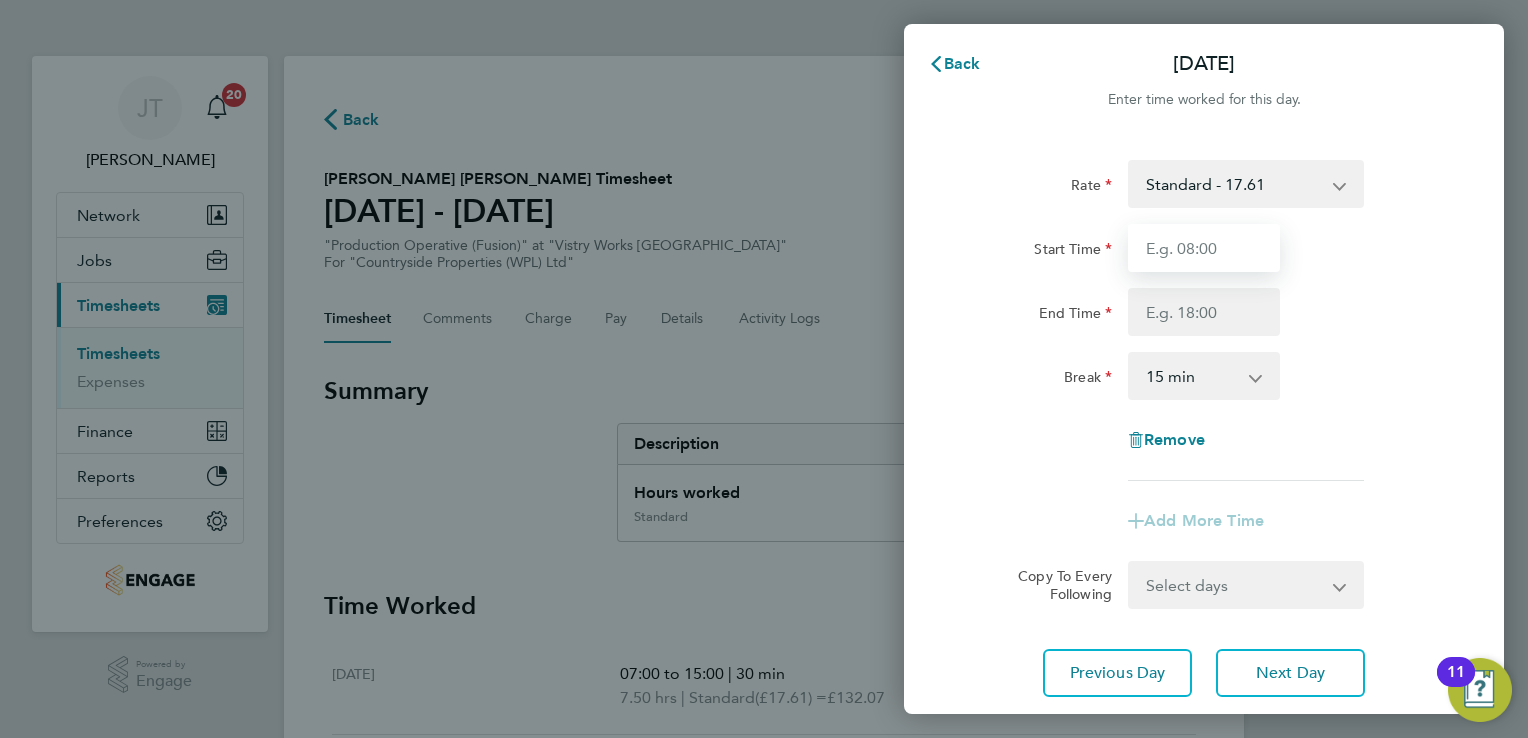click on "Start Time" at bounding box center [1204, 248] 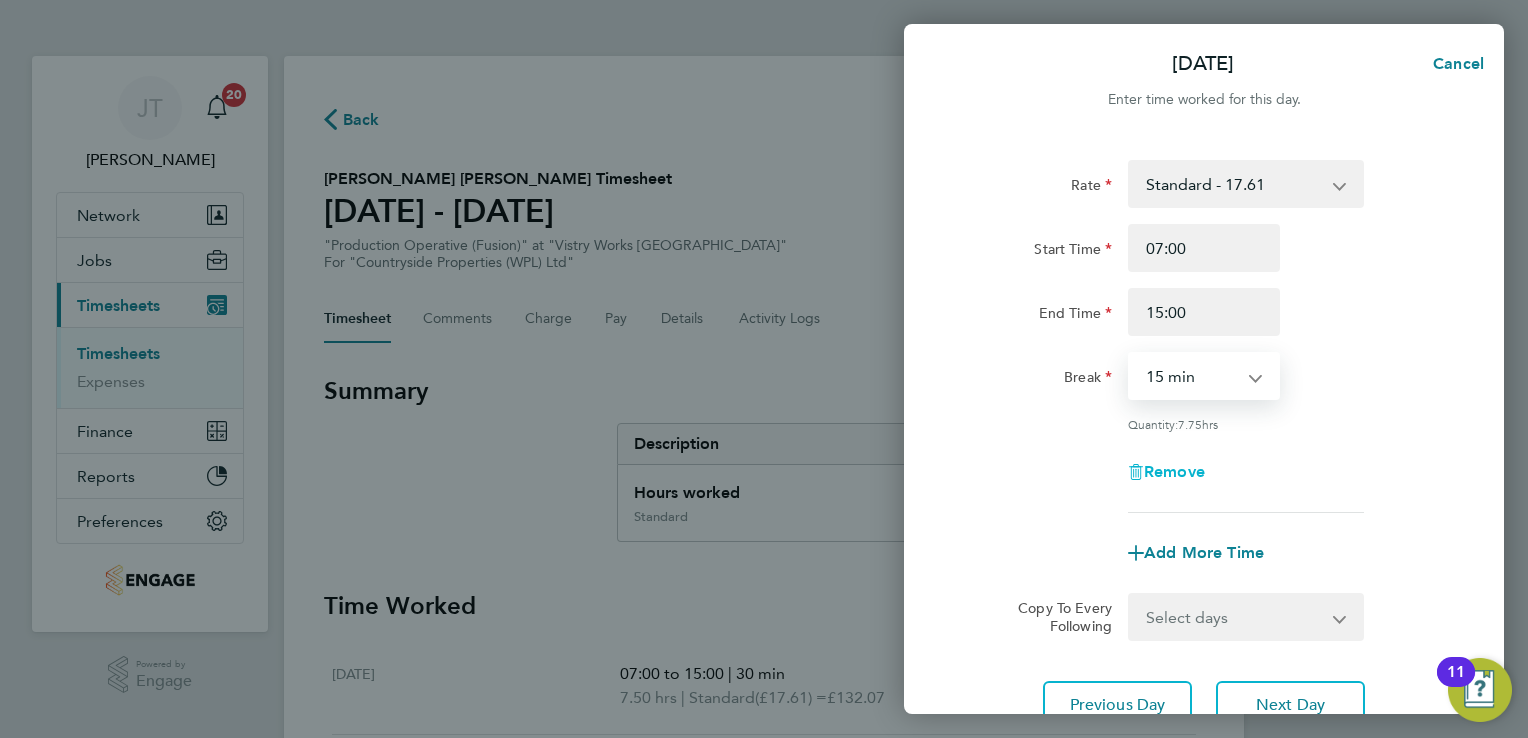 drag, startPoint x: 1204, startPoint y: 370, endPoint x: 1194, endPoint y: 467, distance: 97.5141 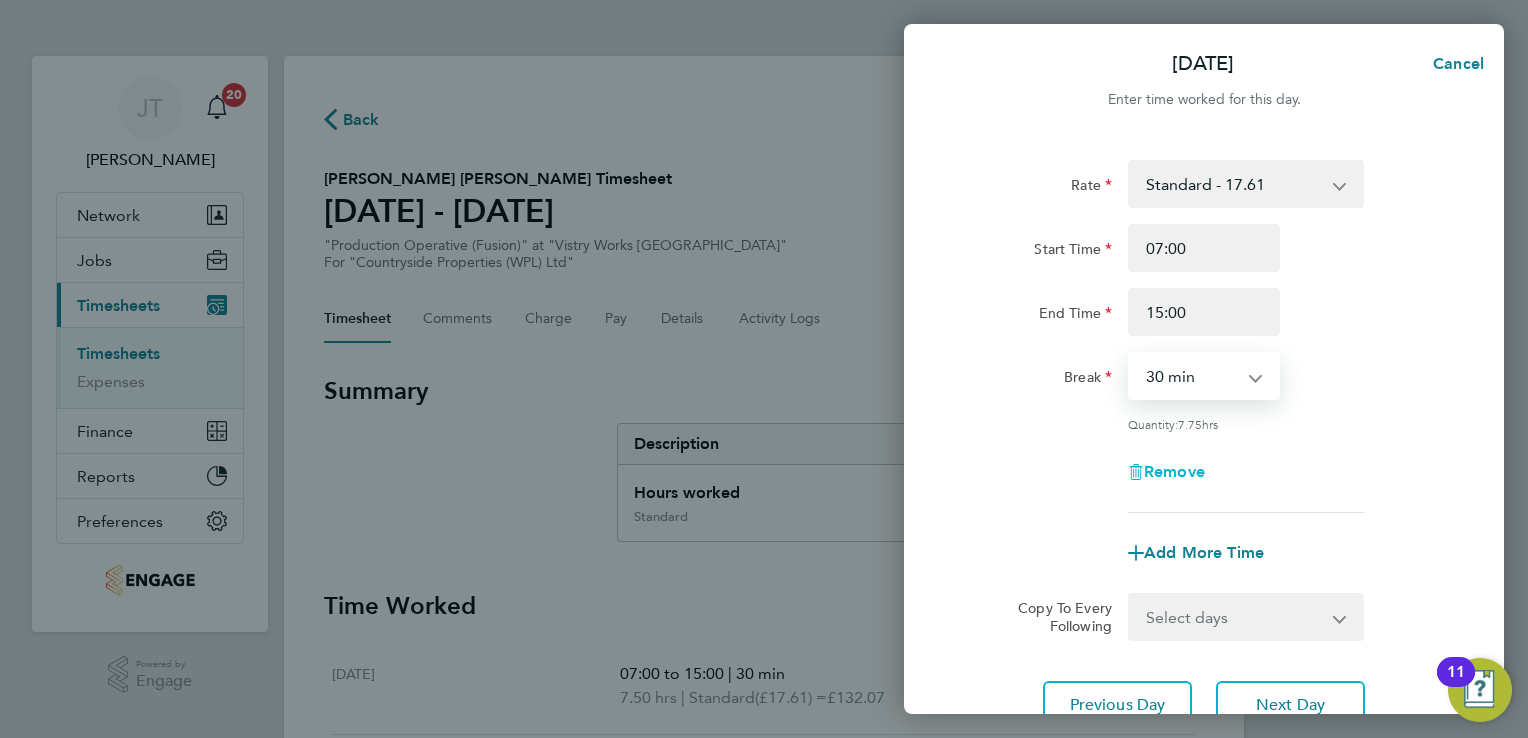 click on "0 min   15 min   30 min   45 min   60 min   75 min   90 min" at bounding box center [1192, 376] 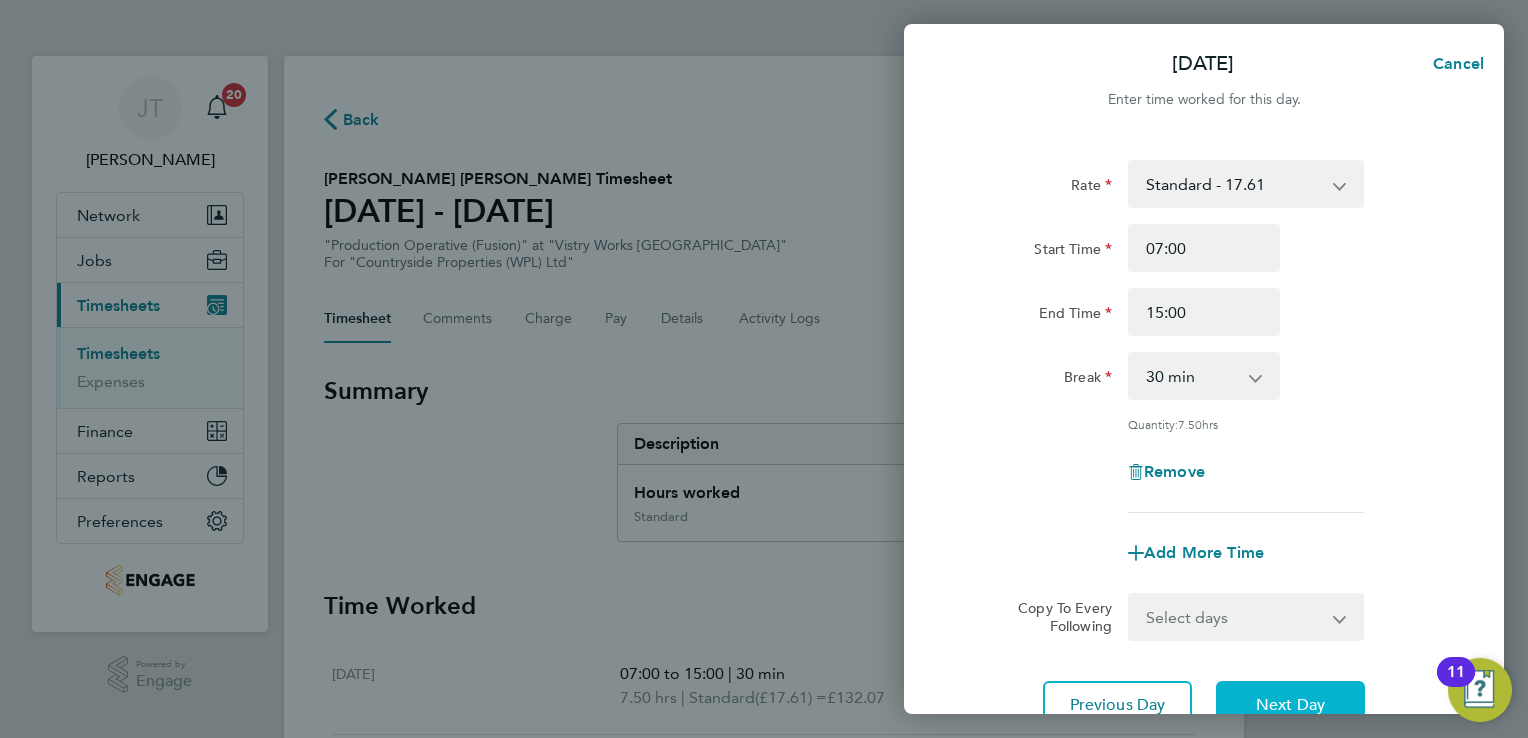 click on "Next Day" 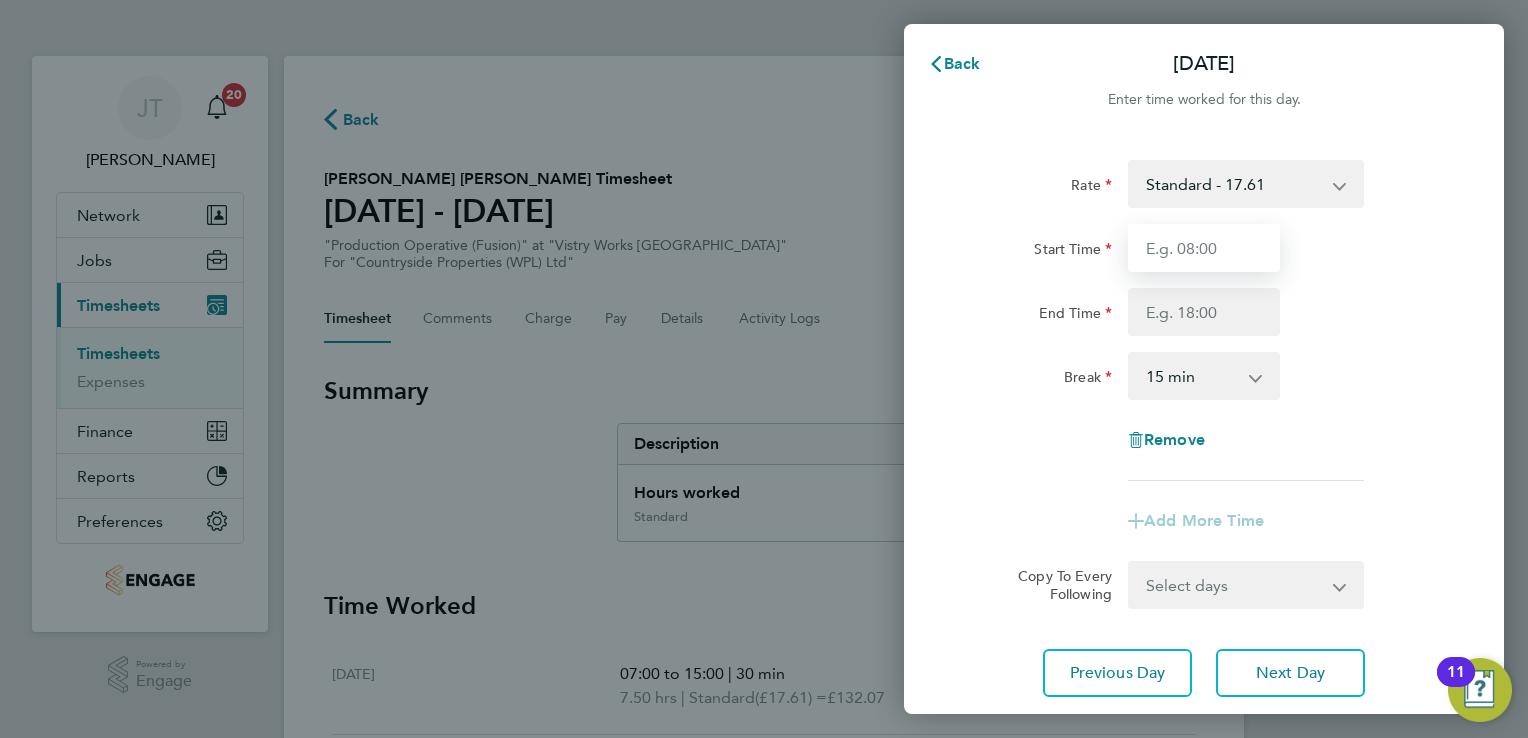 click on "Start Time" at bounding box center [1204, 248] 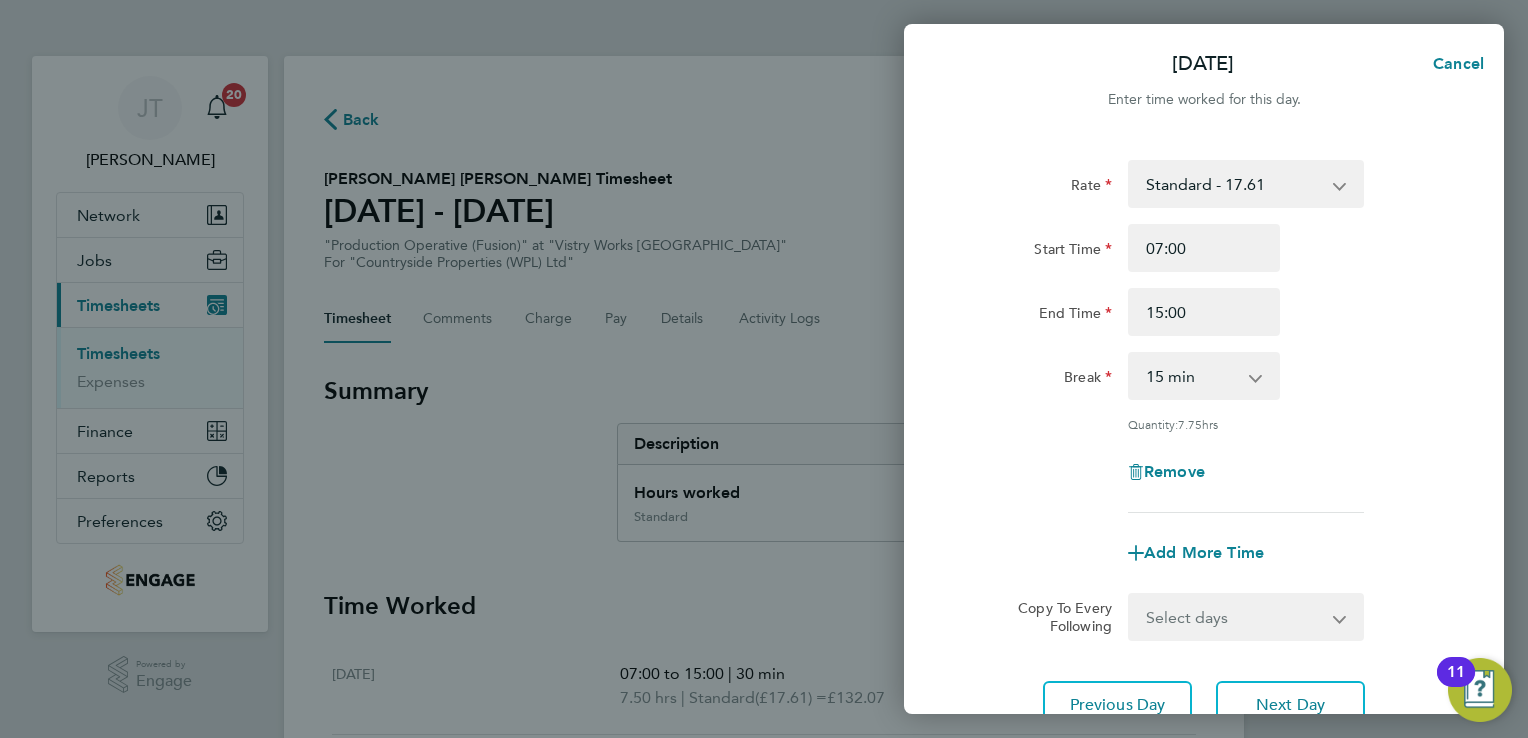 click on "0 min   15 min   30 min   45 min   60 min   75 min   90 min" 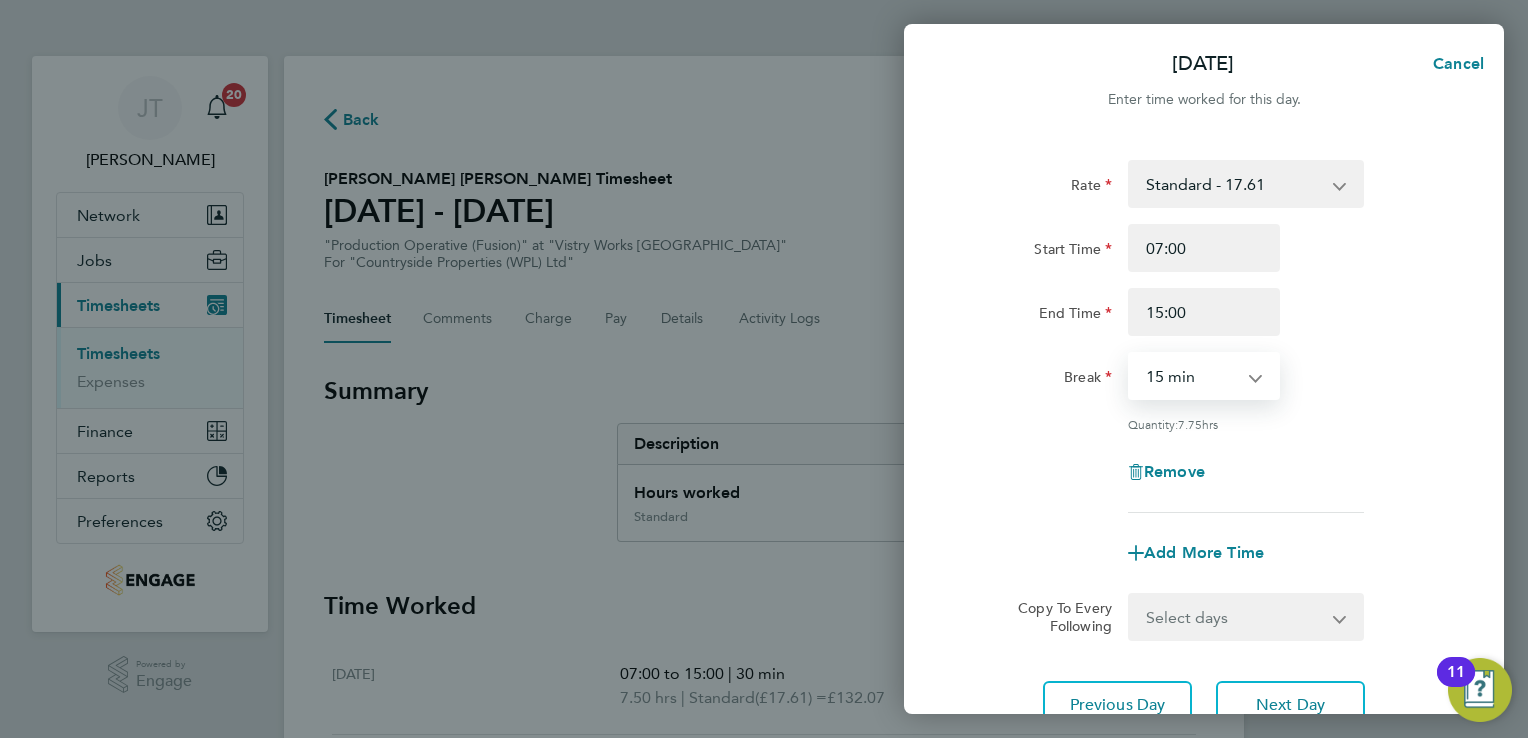 click on "0 min   15 min   30 min   45 min   60 min   75 min   90 min" at bounding box center (1192, 376) 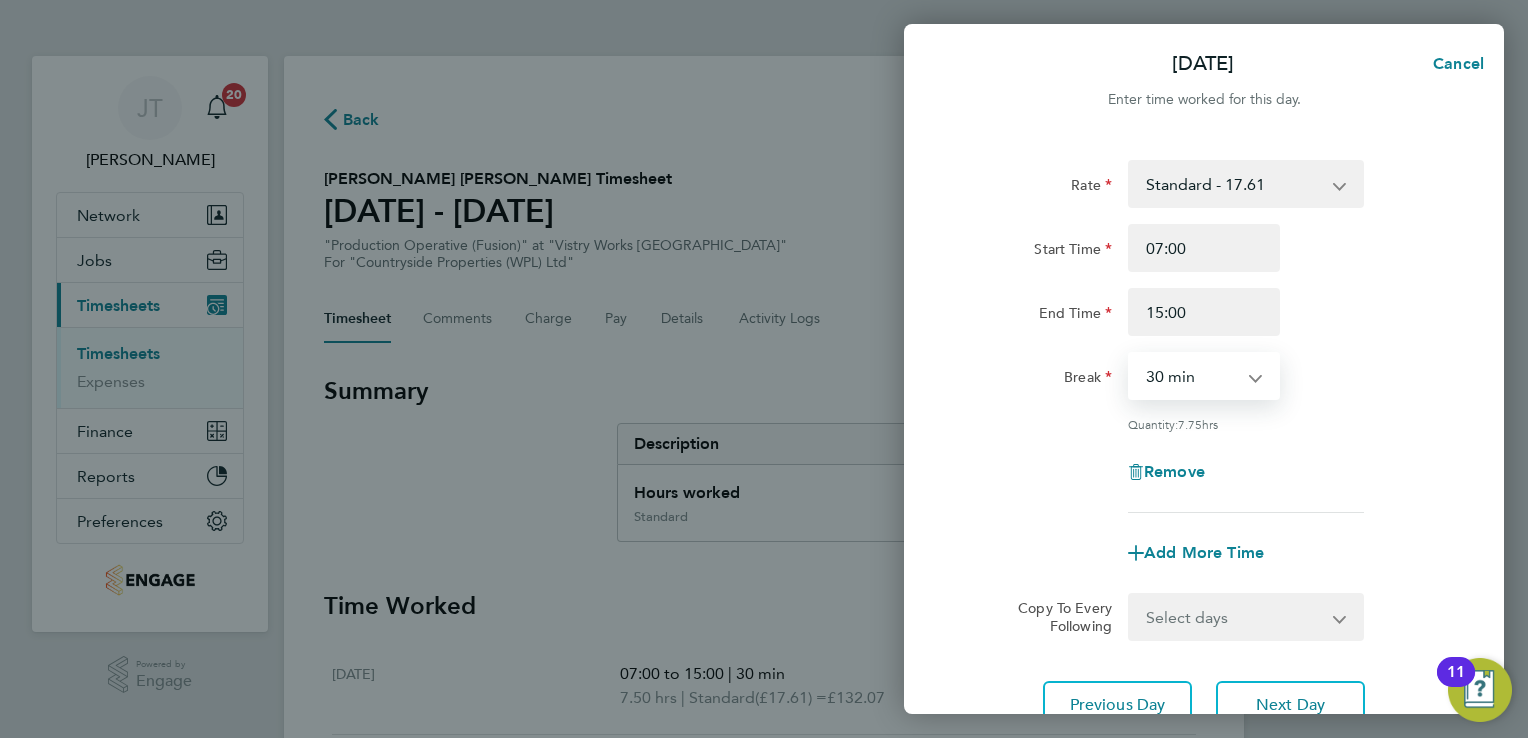 click on "0 min   15 min   30 min   45 min   60 min   75 min   90 min" at bounding box center [1192, 376] 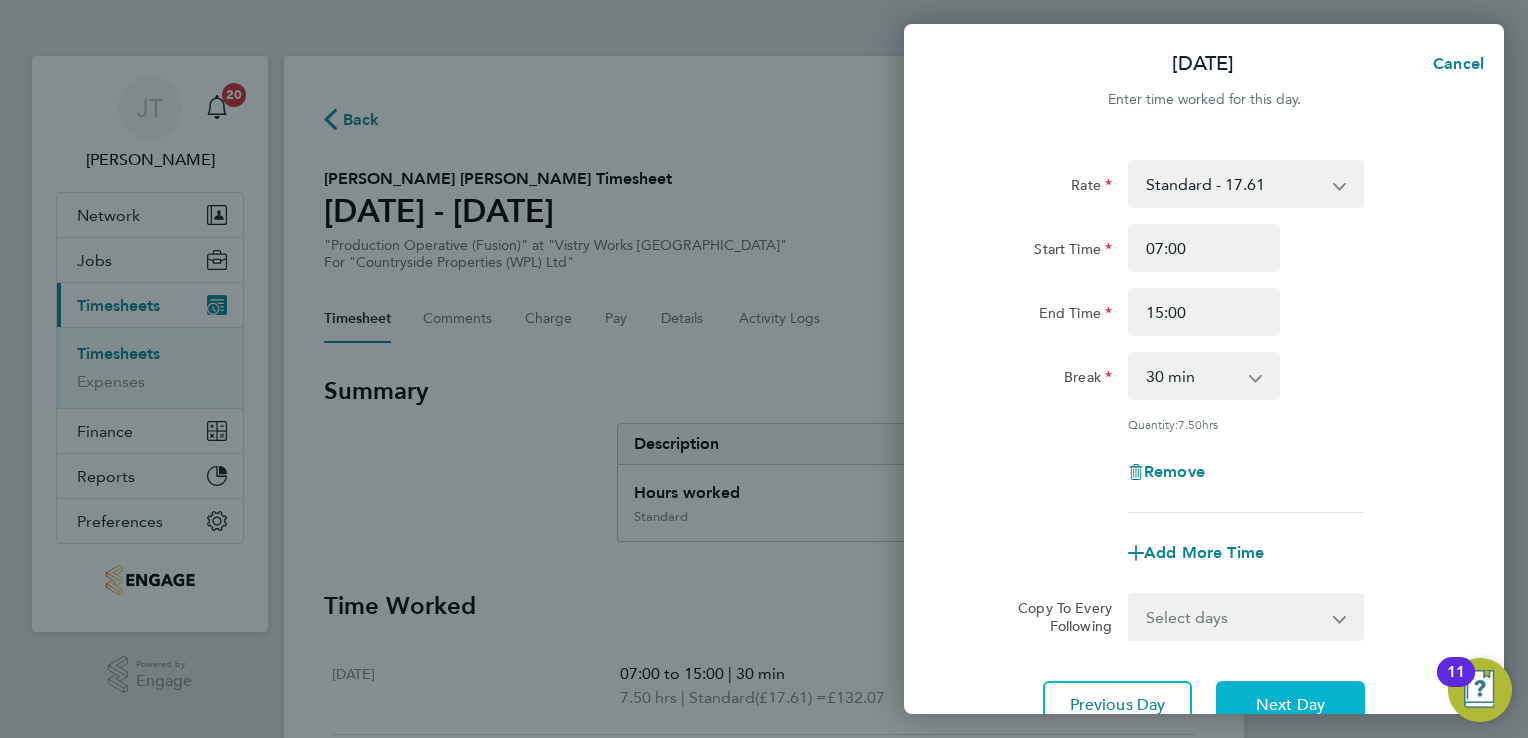 click on "Next Day" 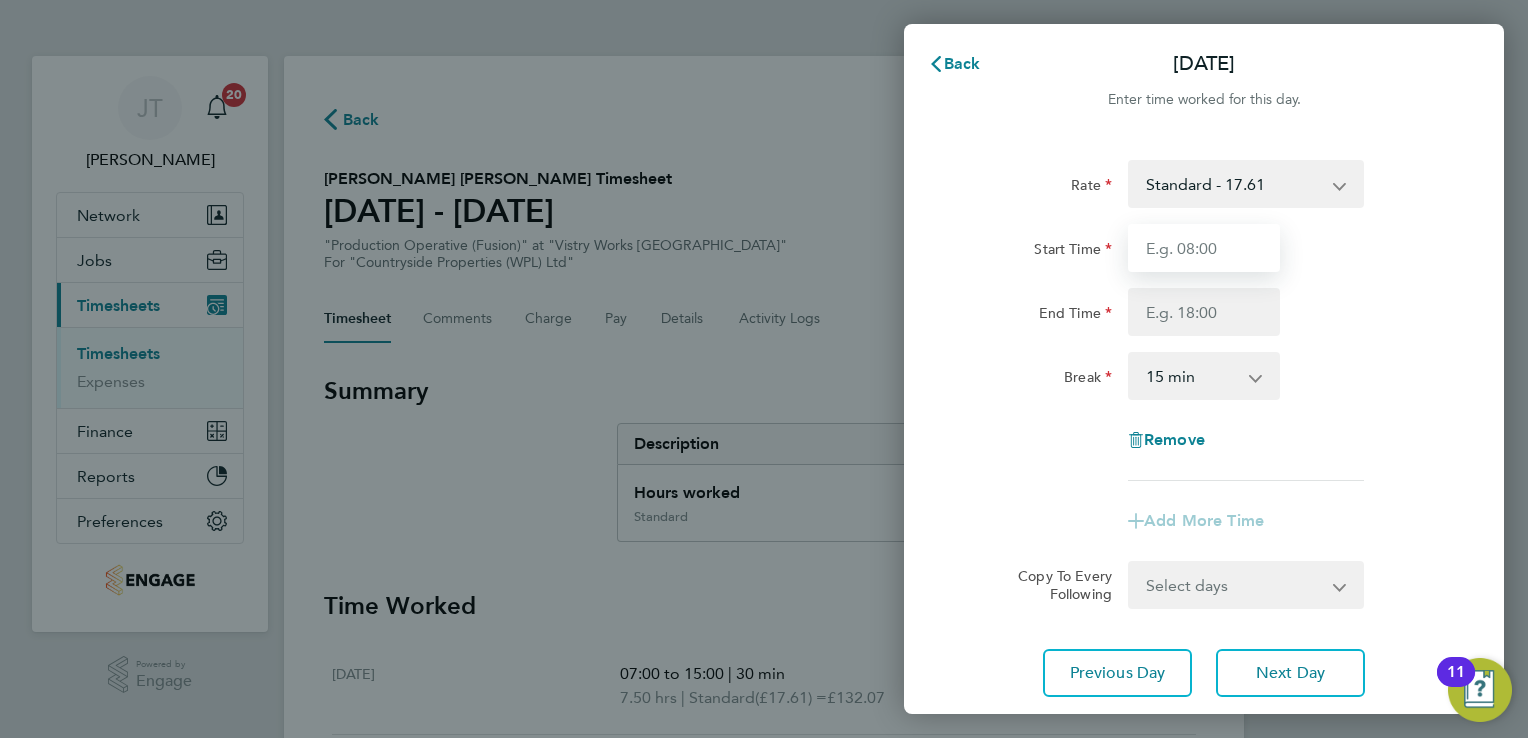 click on "Start Time" at bounding box center [1204, 248] 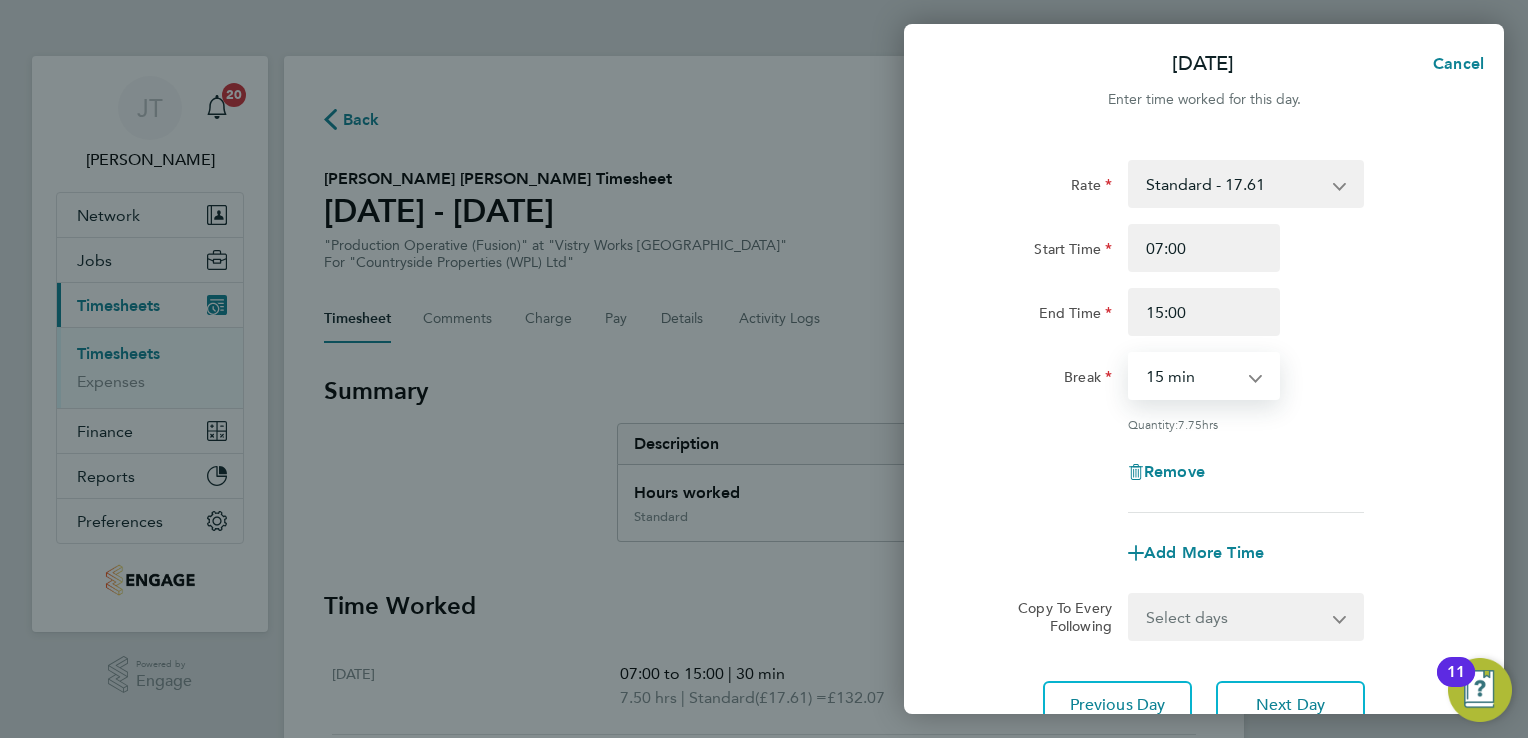 click on "0 min   15 min   30 min   45 min   60 min   75 min   90 min" at bounding box center (1192, 376) 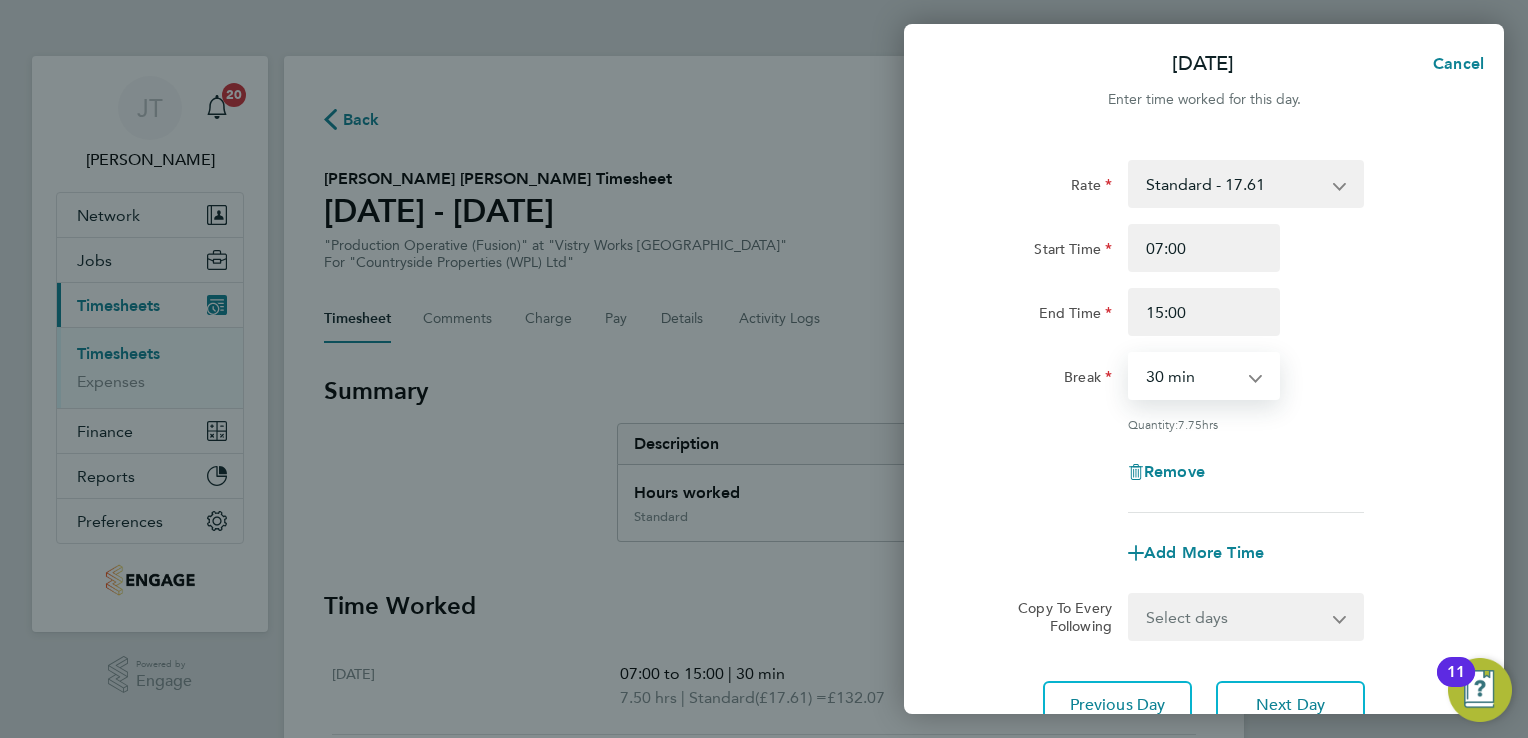 click on "0 min   15 min   30 min   45 min   60 min   75 min   90 min" at bounding box center [1192, 376] 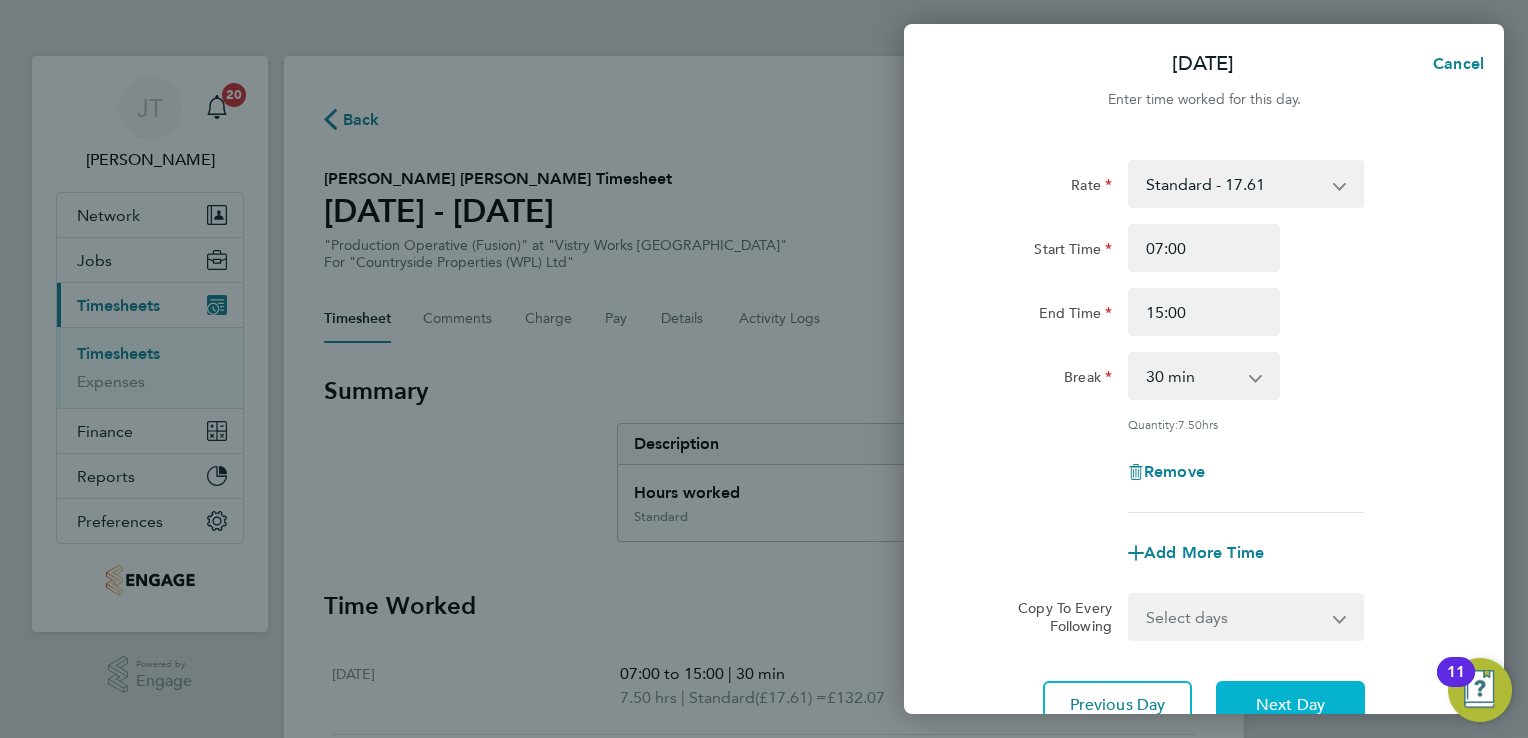 click on "Next Day" 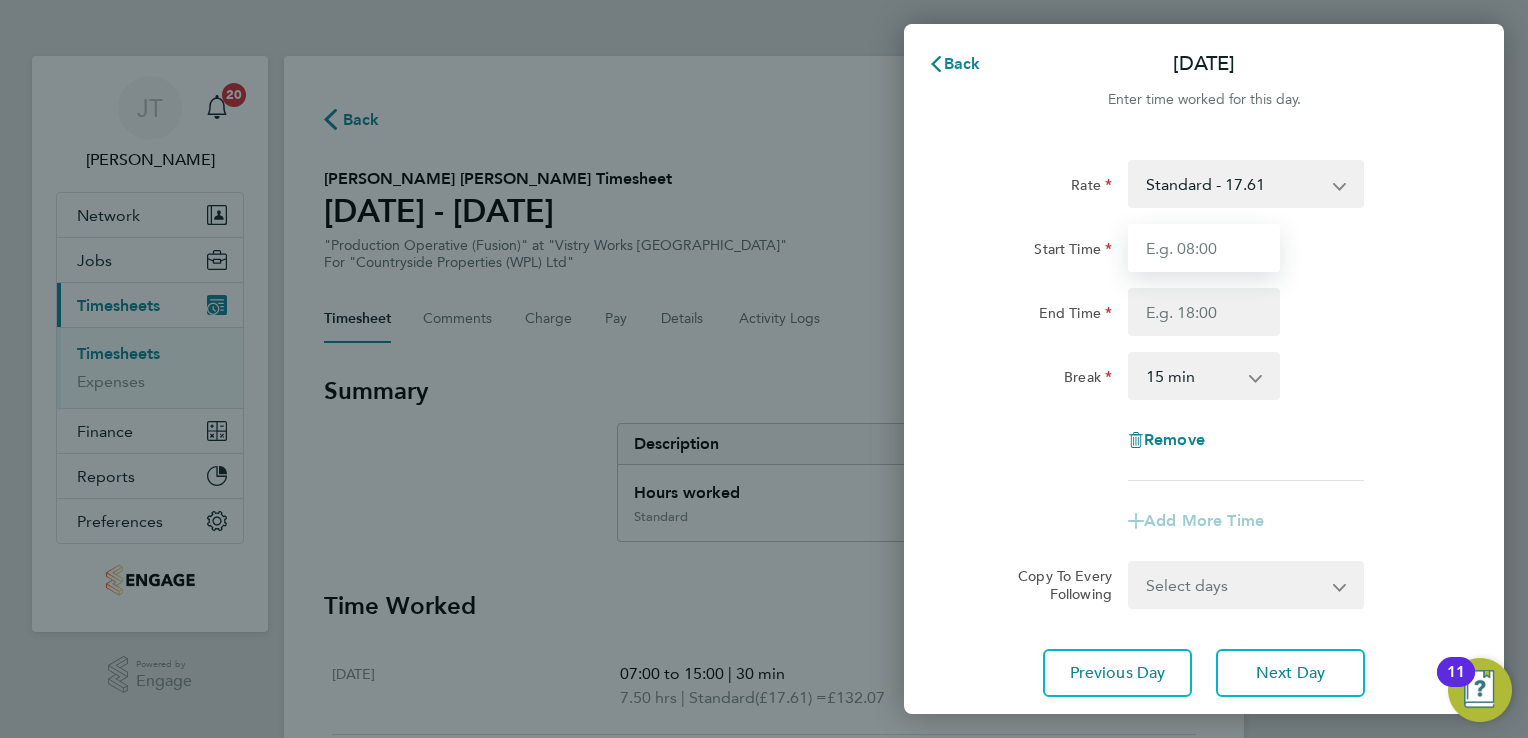 click on "Start Time" at bounding box center (1204, 248) 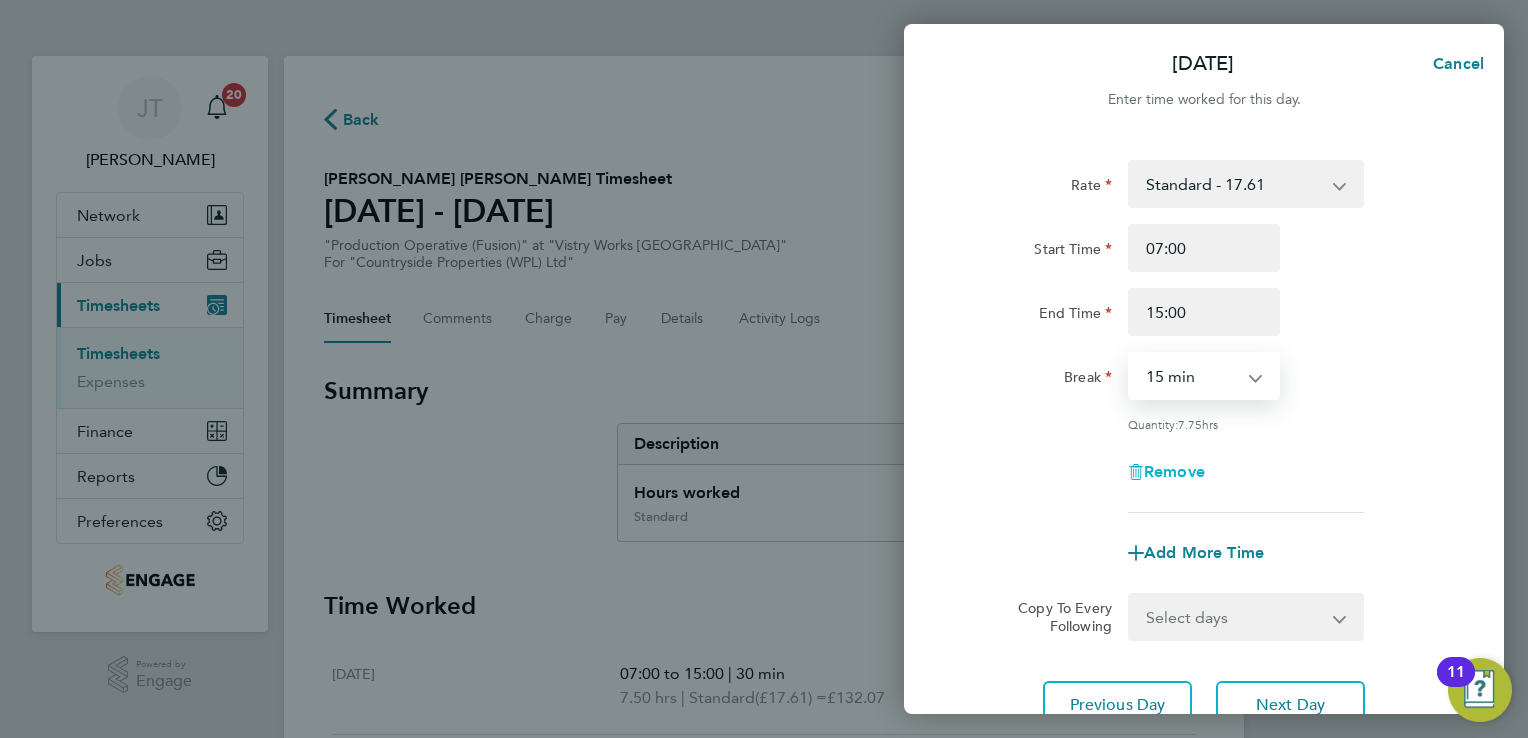 drag, startPoint x: 1203, startPoint y: 370, endPoint x: 1201, endPoint y: 460, distance: 90.02222 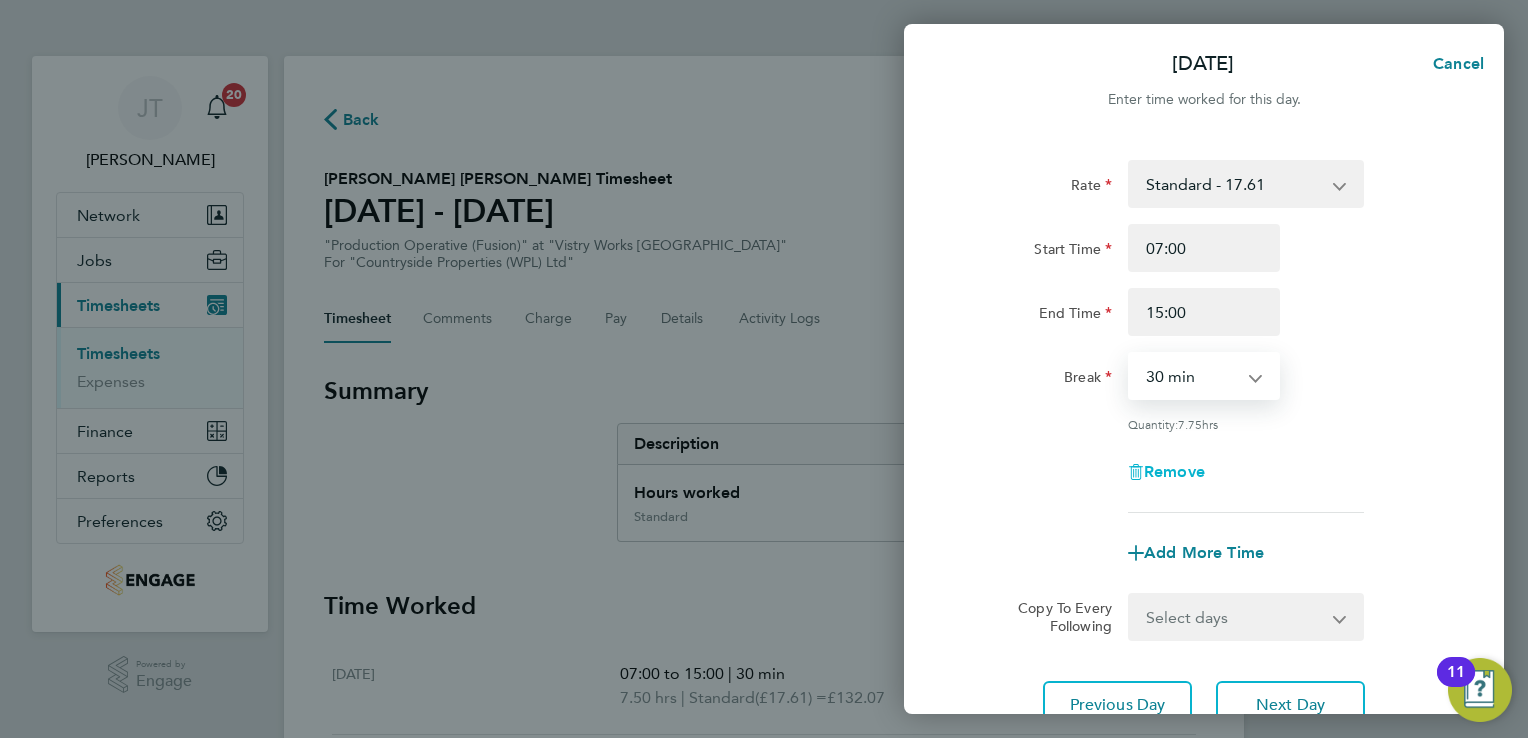 click on "0 min   15 min   30 min   45 min   60 min   75 min   90 min" at bounding box center [1192, 376] 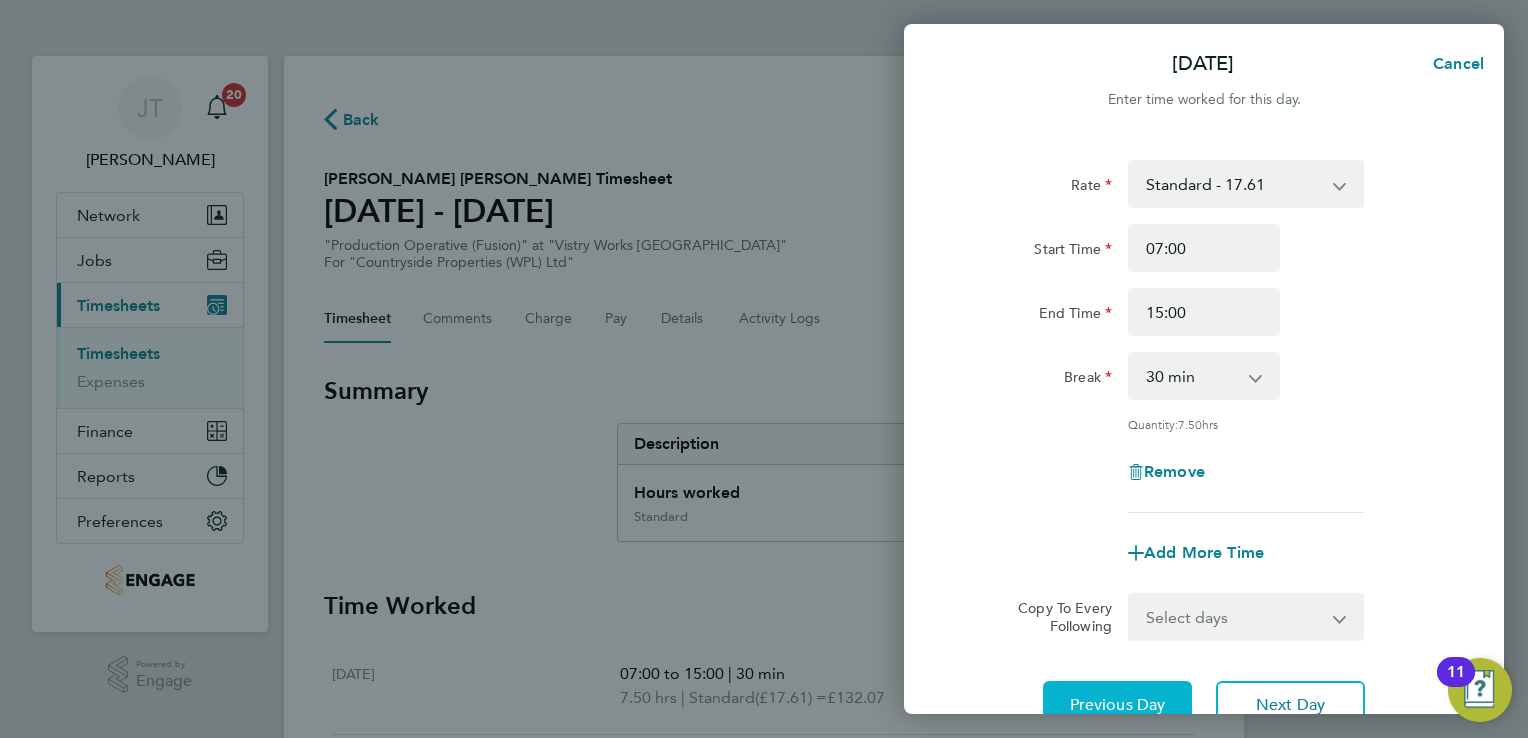 click on "Previous Day" 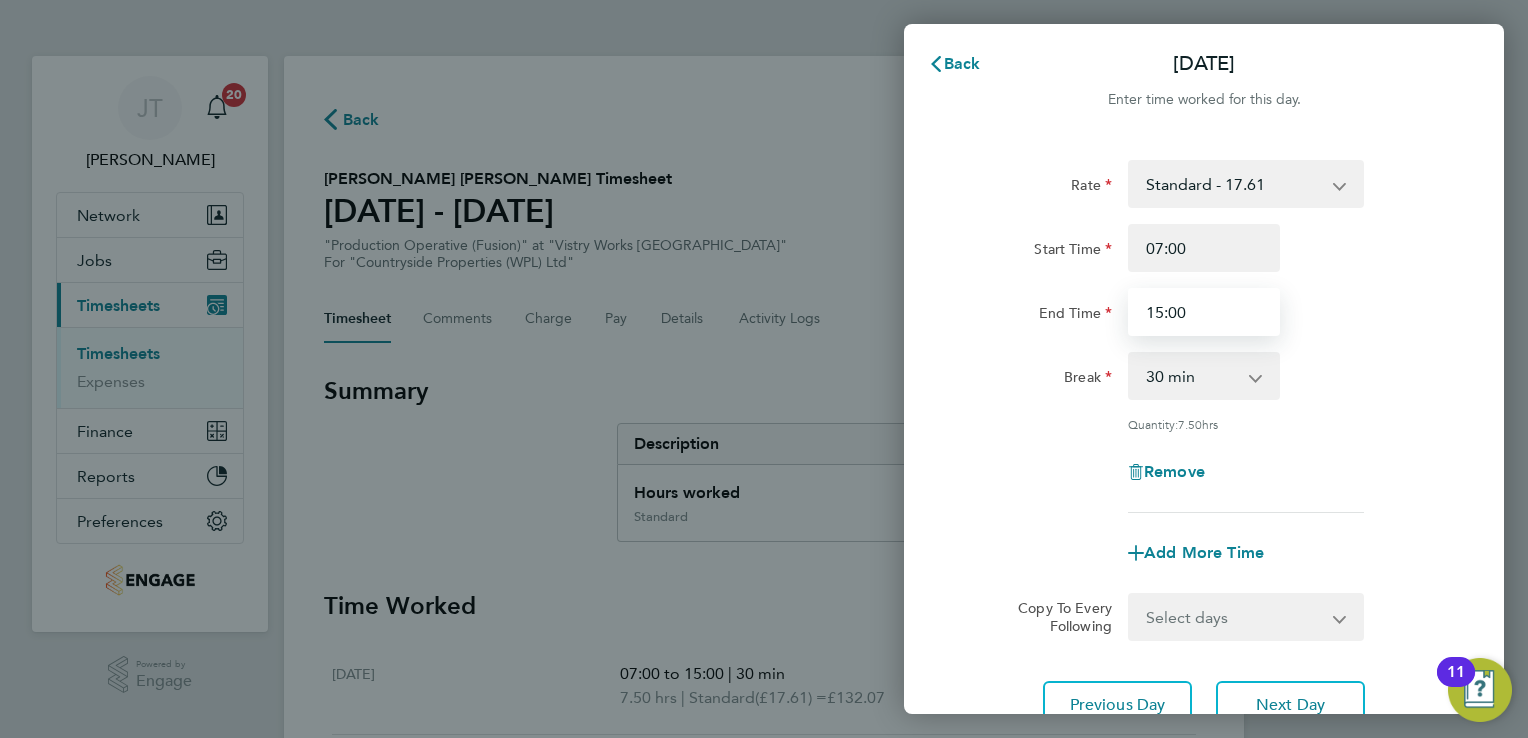 click on "15:00" at bounding box center (1204, 312) 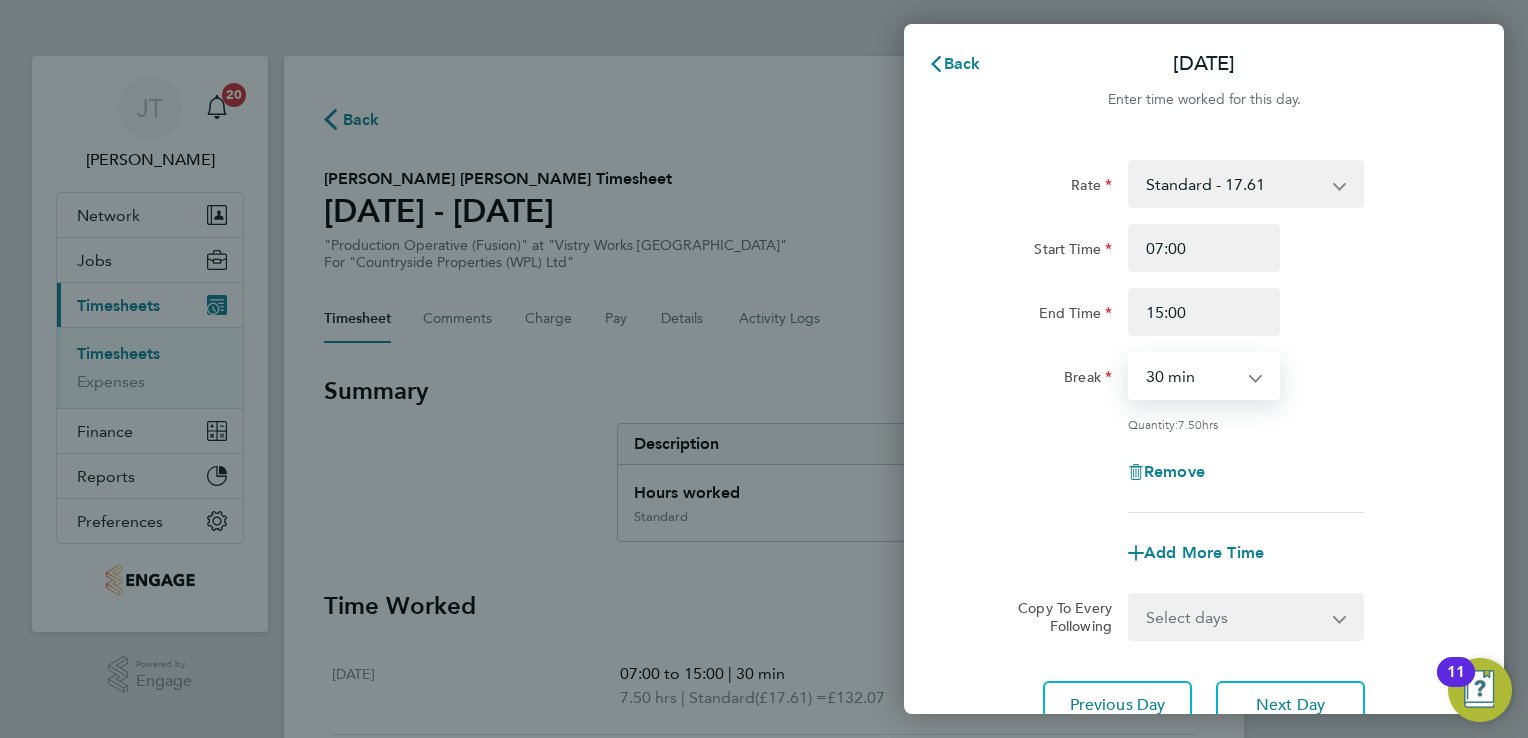 click on "0 min   15 min   30 min   45 min   60 min   75 min   90 min" at bounding box center (1192, 376) 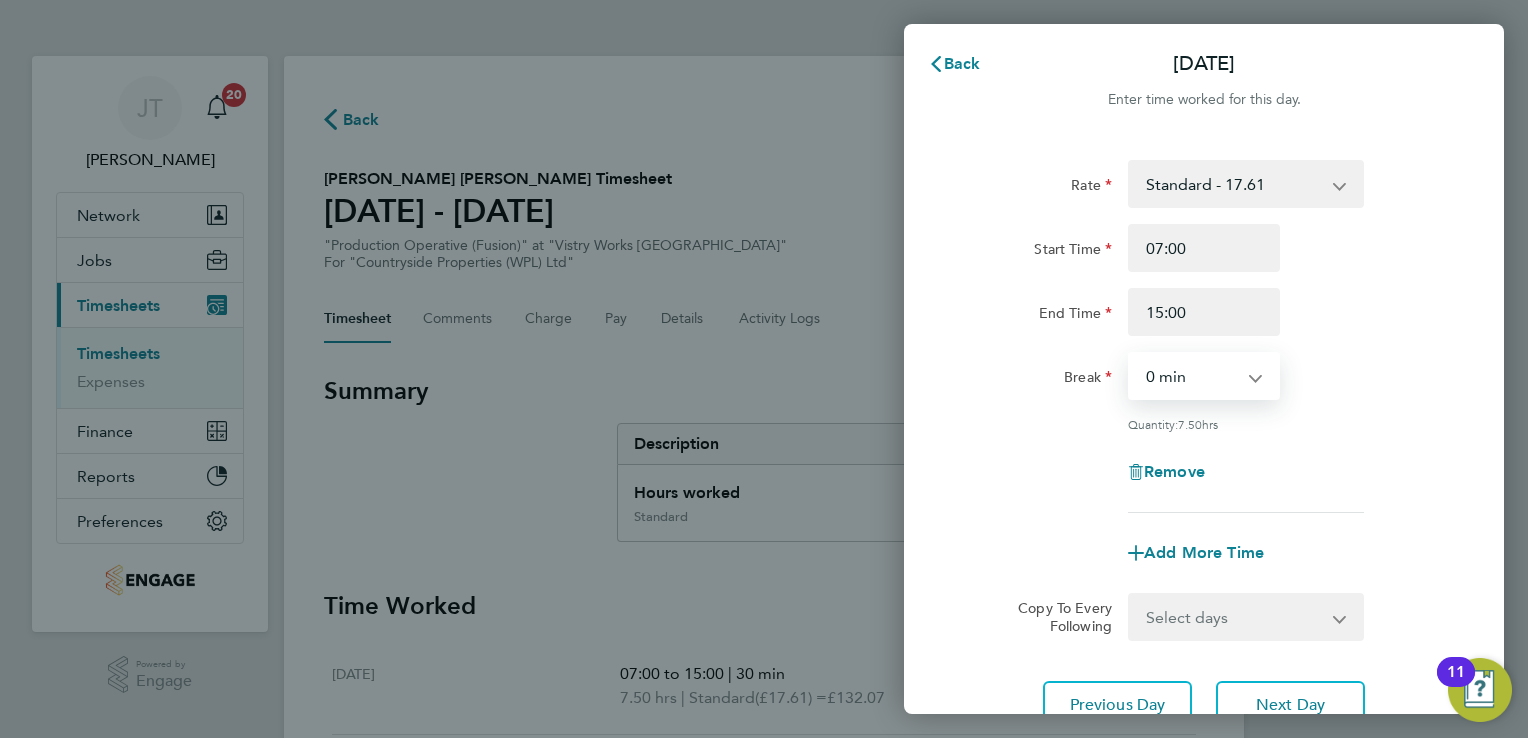 click on "0 min   15 min   30 min   45 min   60 min   75 min   90 min" at bounding box center [1192, 376] 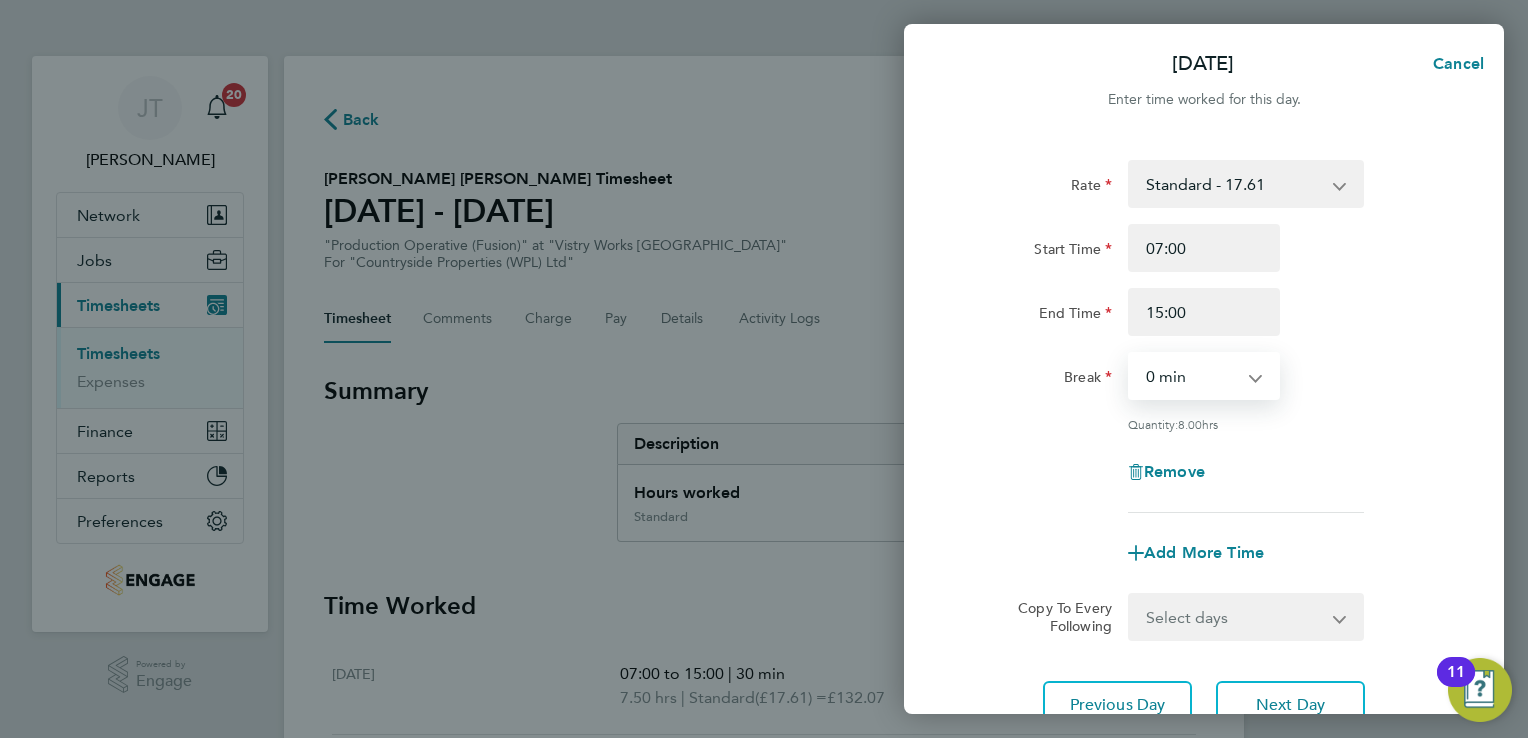 click on "0 min   15 min   30 min   45 min   60 min   75 min   90 min" at bounding box center (1192, 376) 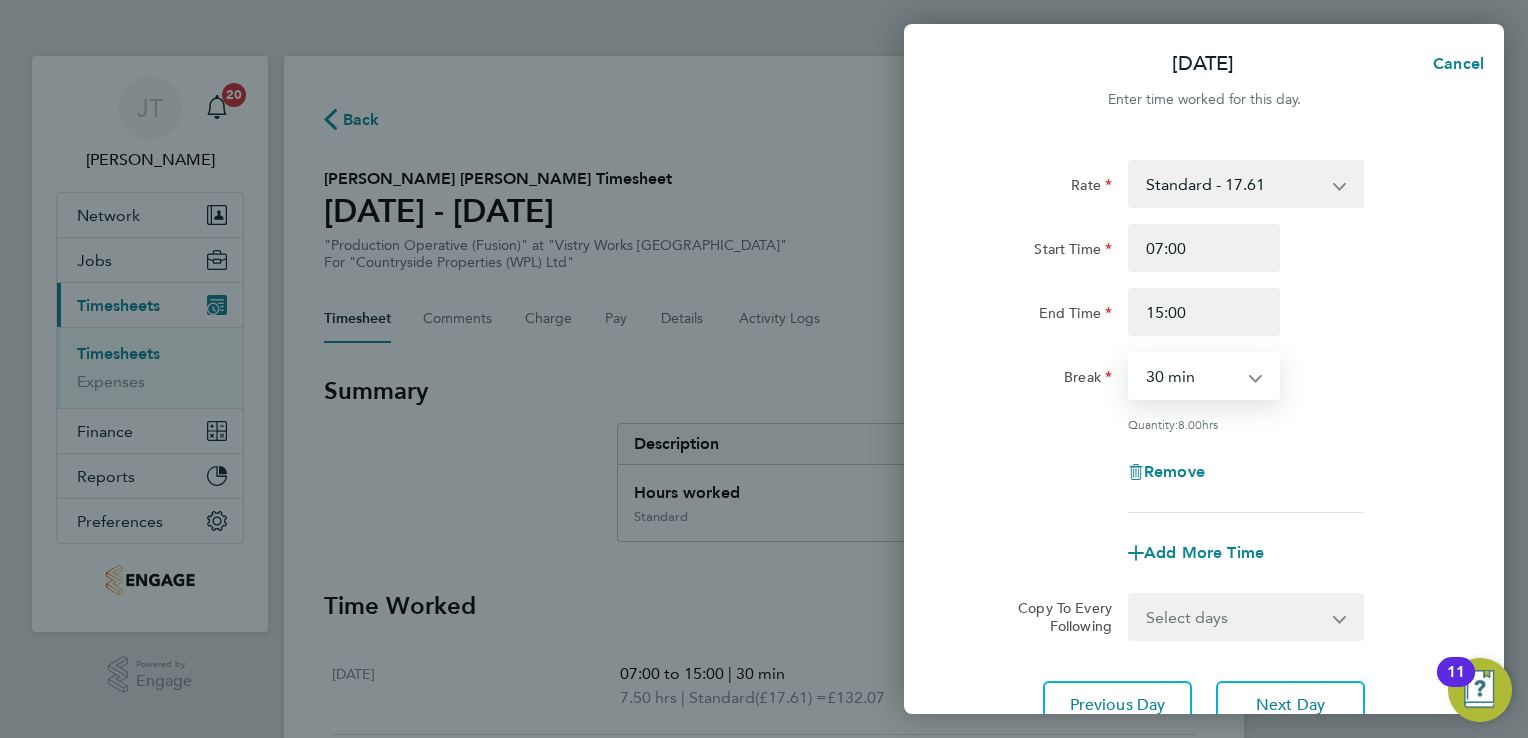 click on "0 min   15 min   30 min   45 min   60 min   75 min   90 min" at bounding box center (1192, 376) 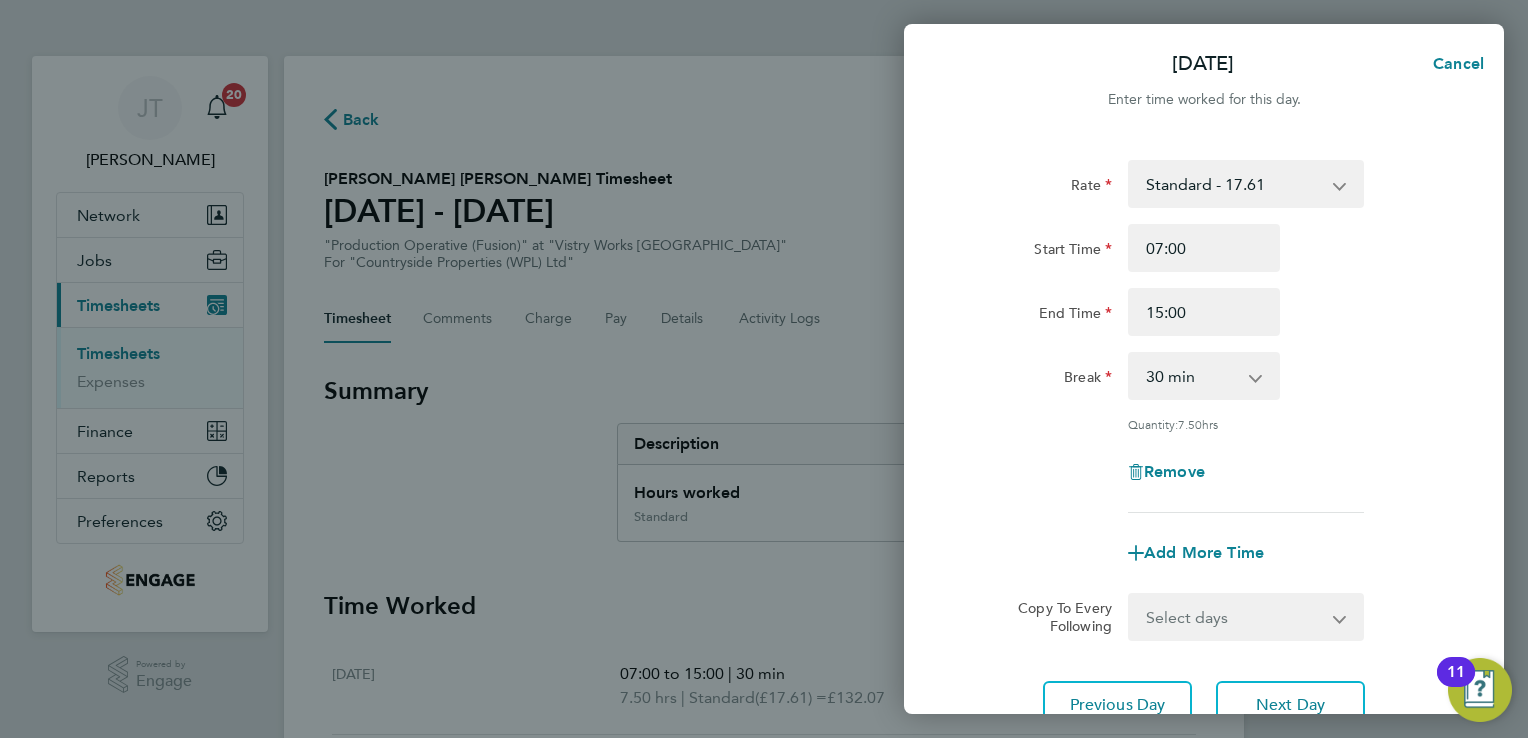 click on "Break  0 min   15 min   30 min   45 min   60 min   75 min   90 min" 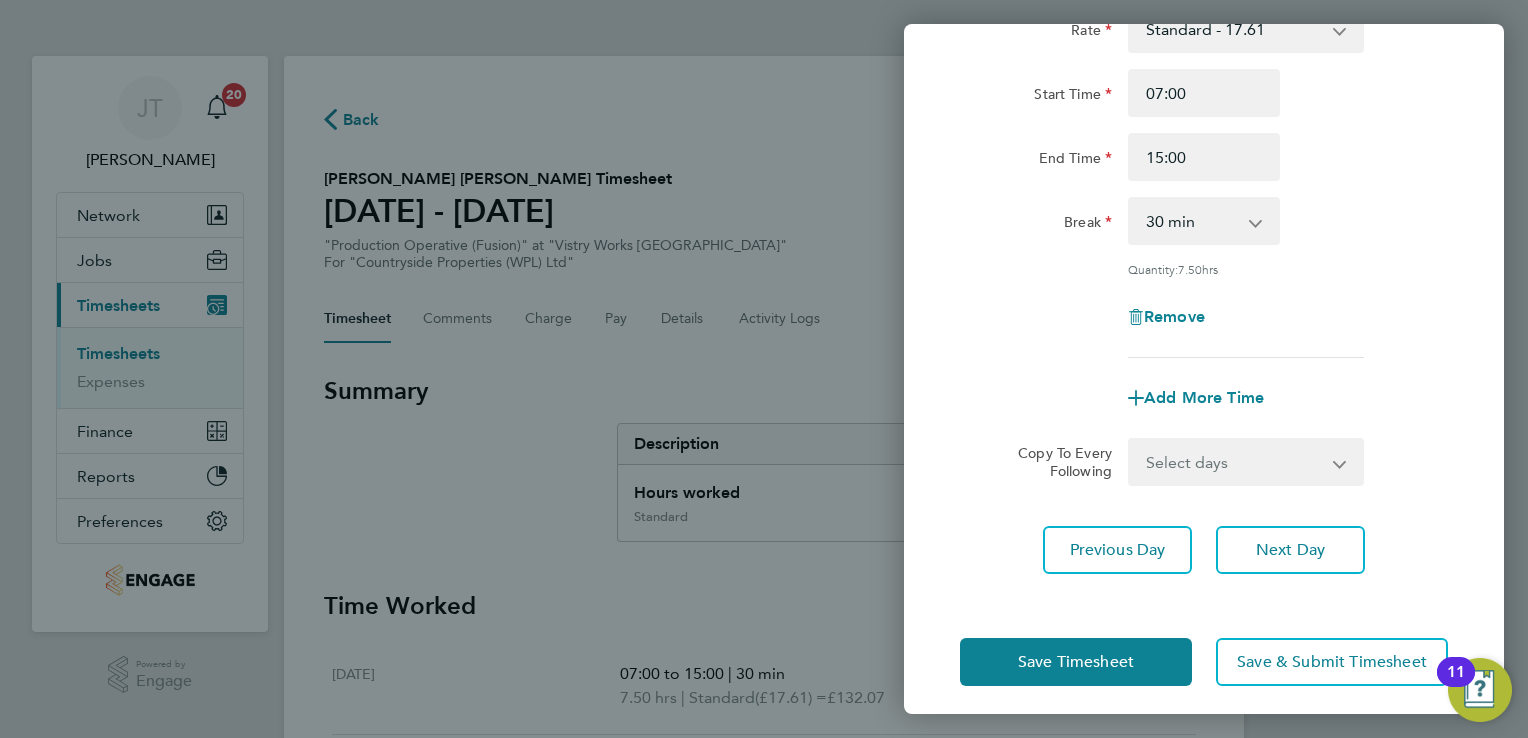 scroll, scrollTop: 164, scrollLeft: 0, axis: vertical 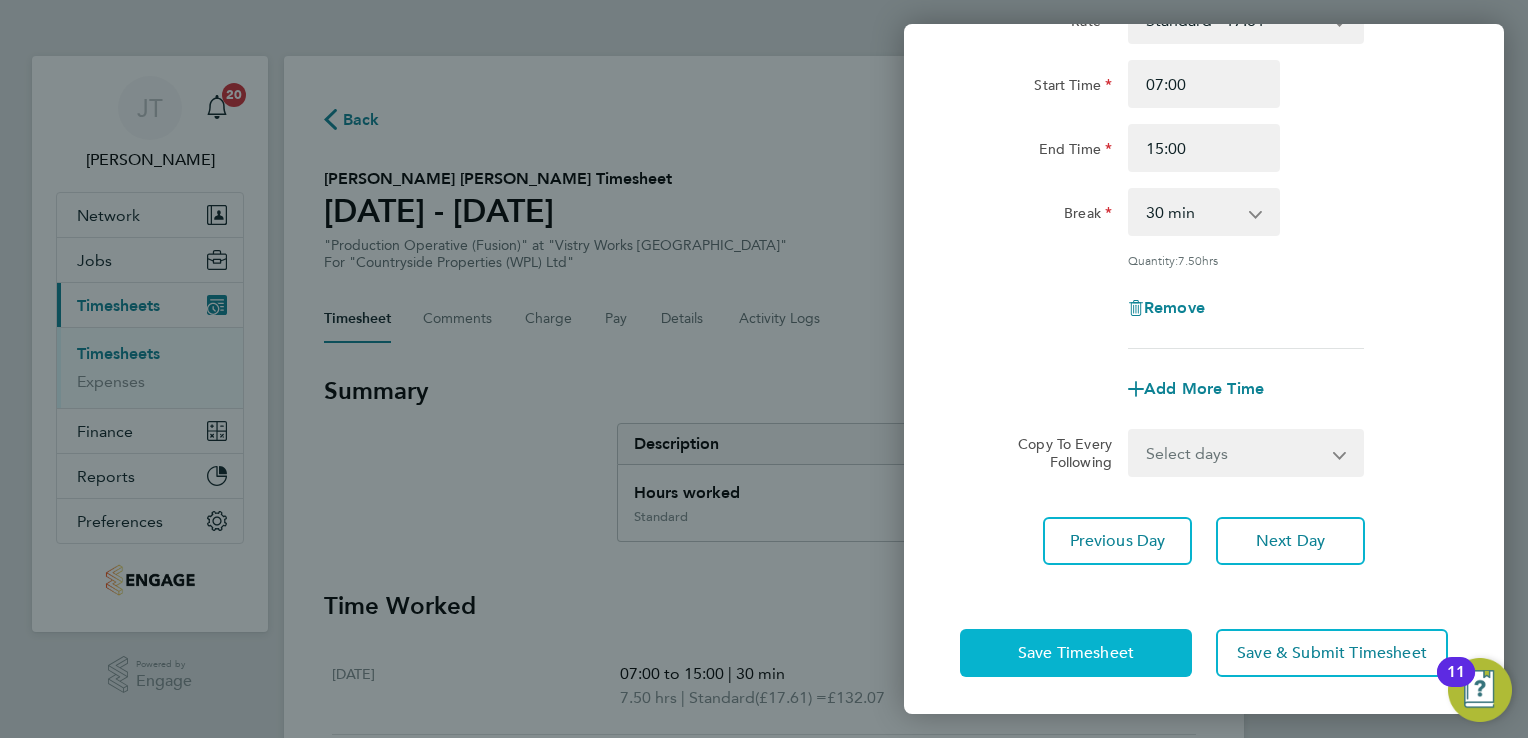 click on "Save Timesheet" 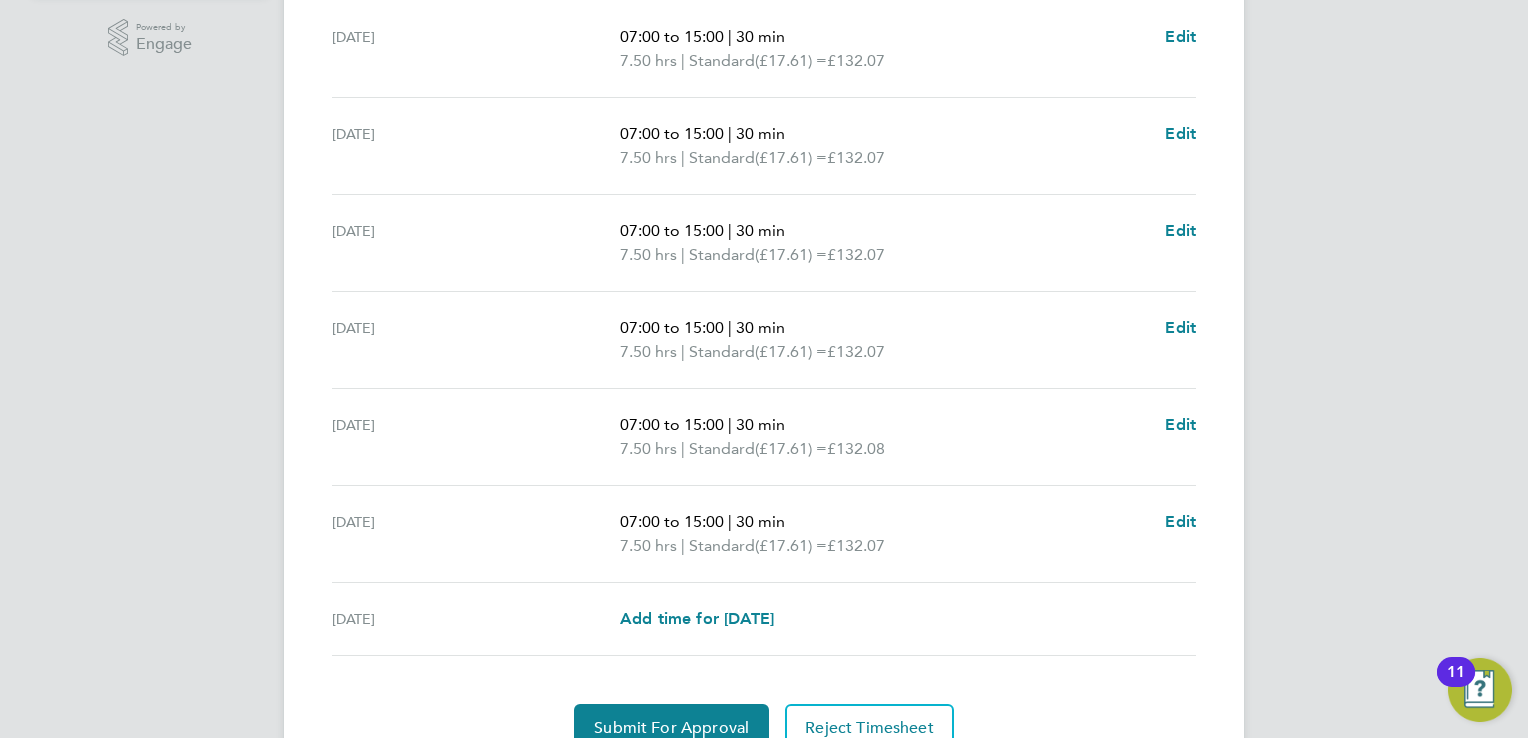 scroll, scrollTop: 640, scrollLeft: 0, axis: vertical 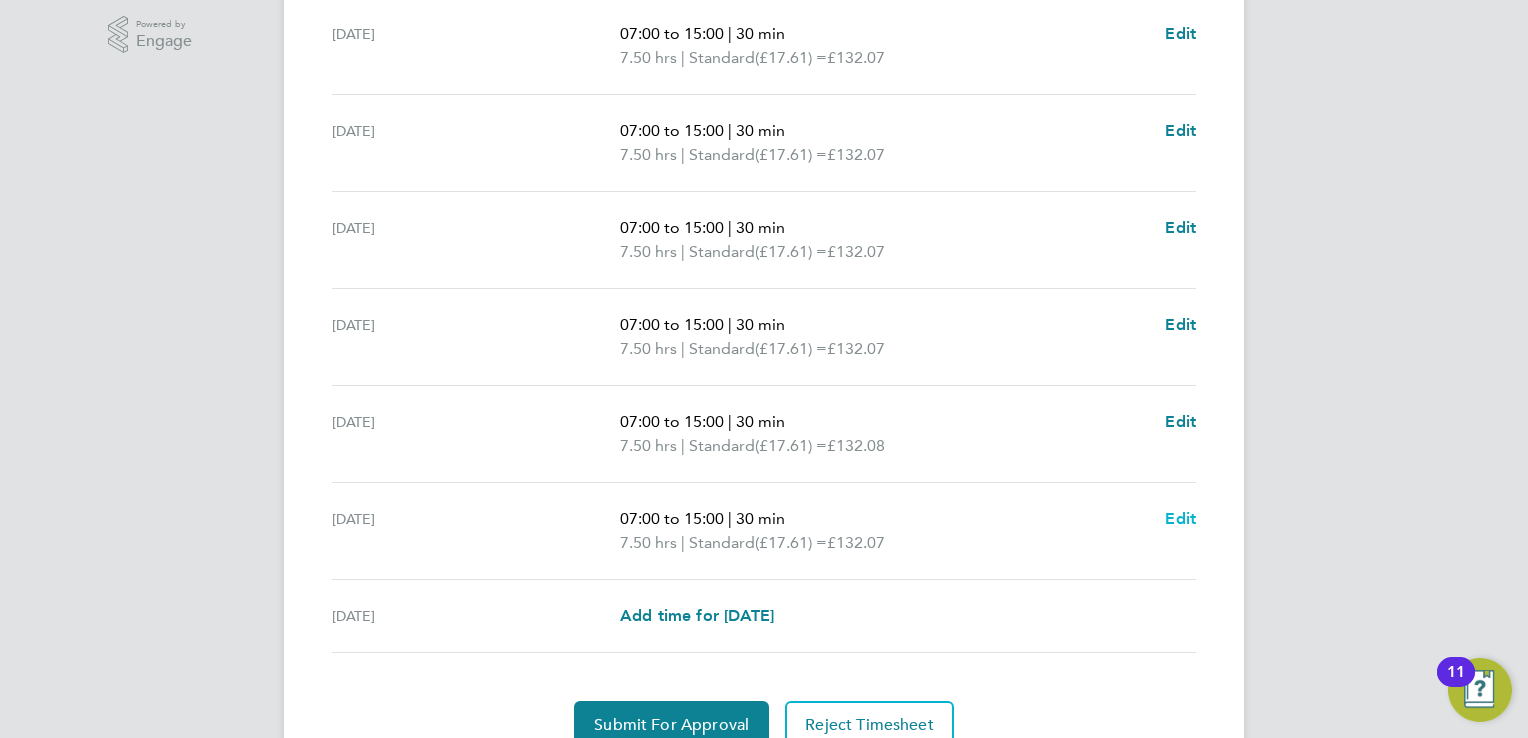 click on "Edit" at bounding box center [1180, 518] 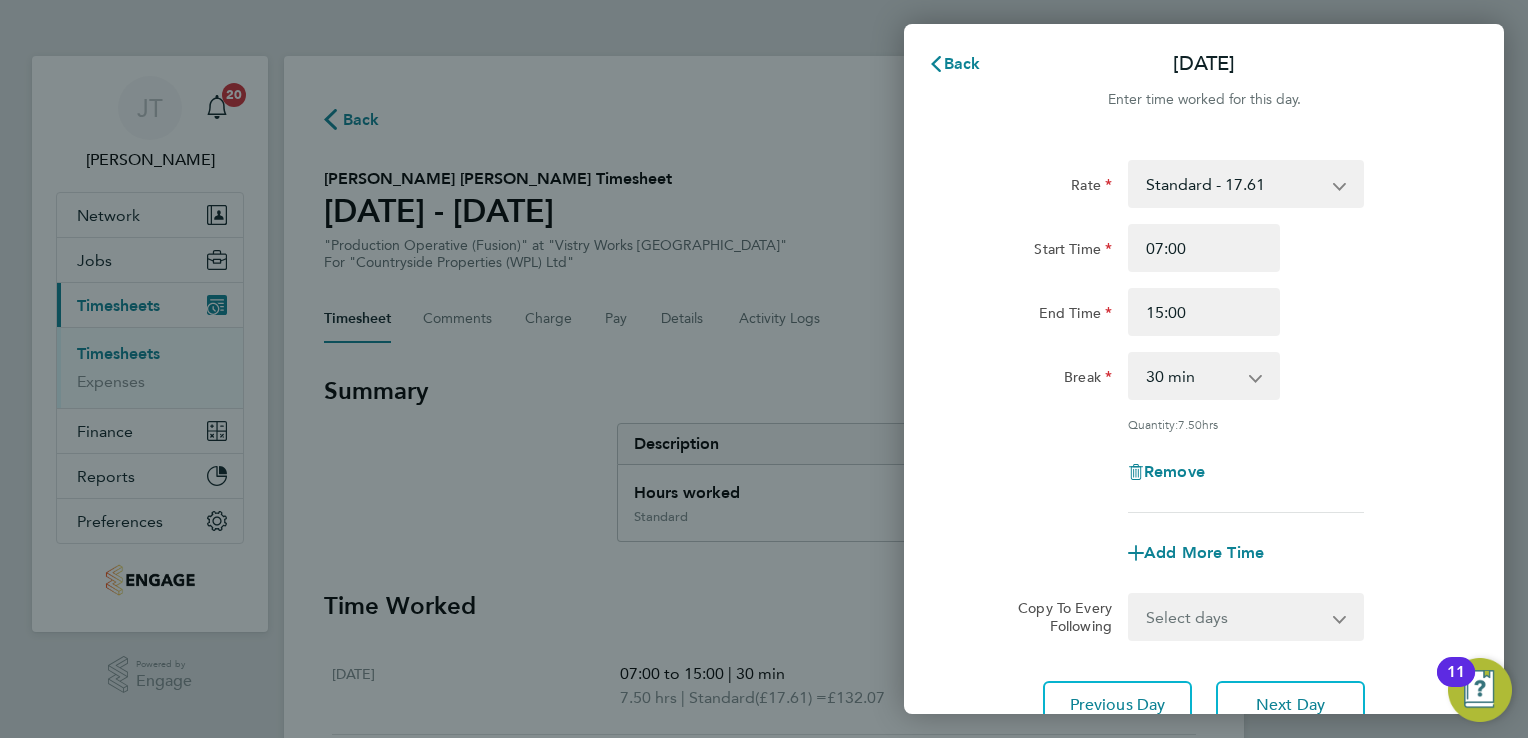 scroll, scrollTop: 0, scrollLeft: 0, axis: both 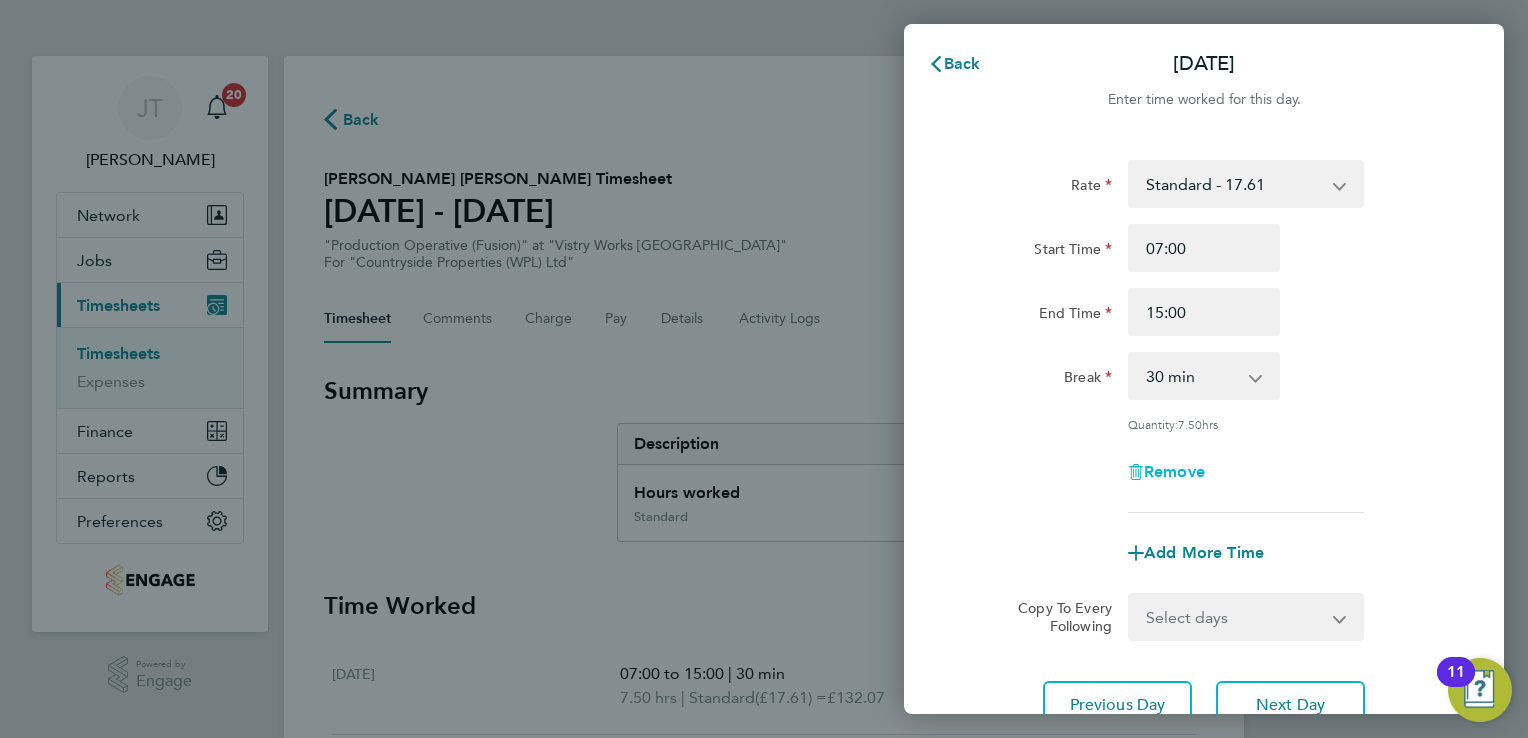 click on "Remove" 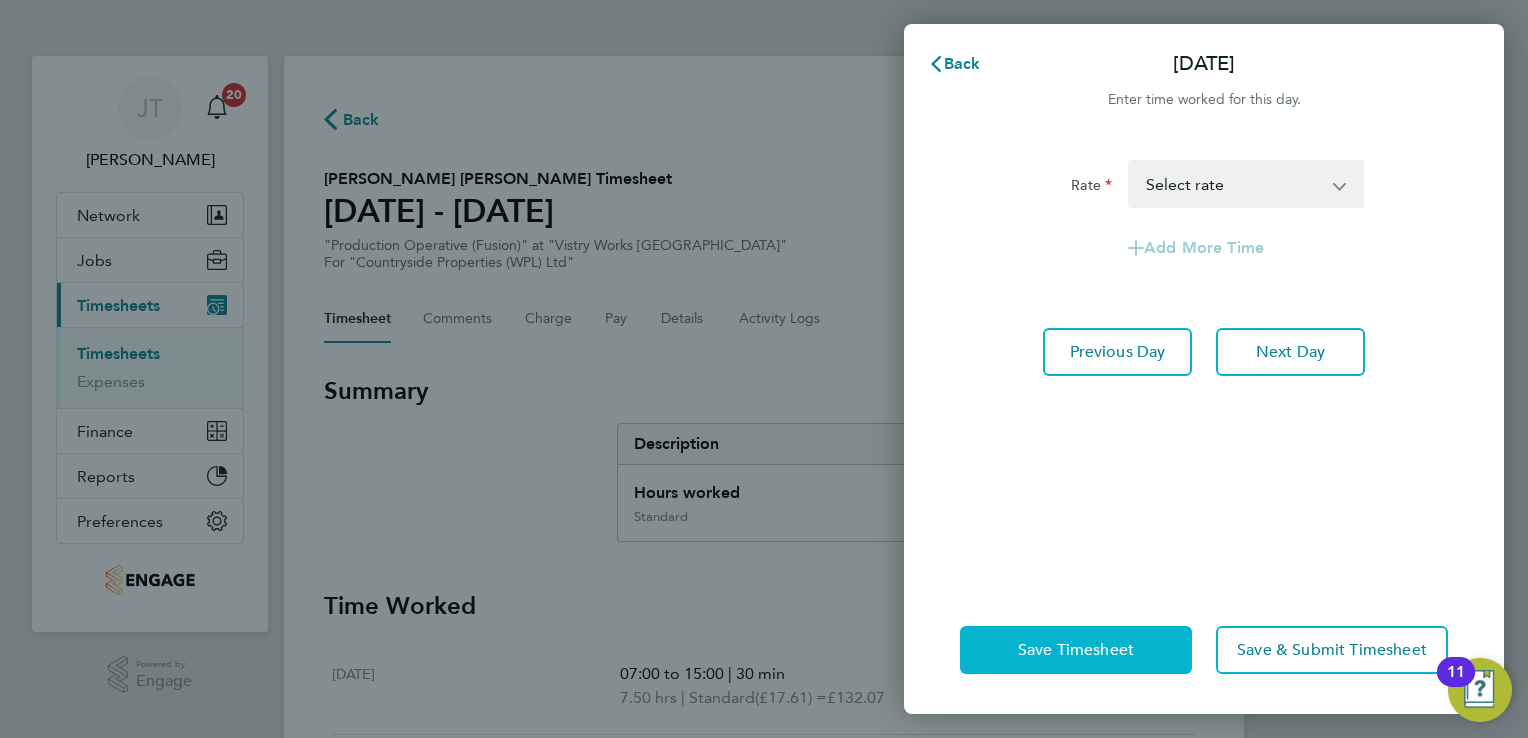 click on "Save Timesheet" 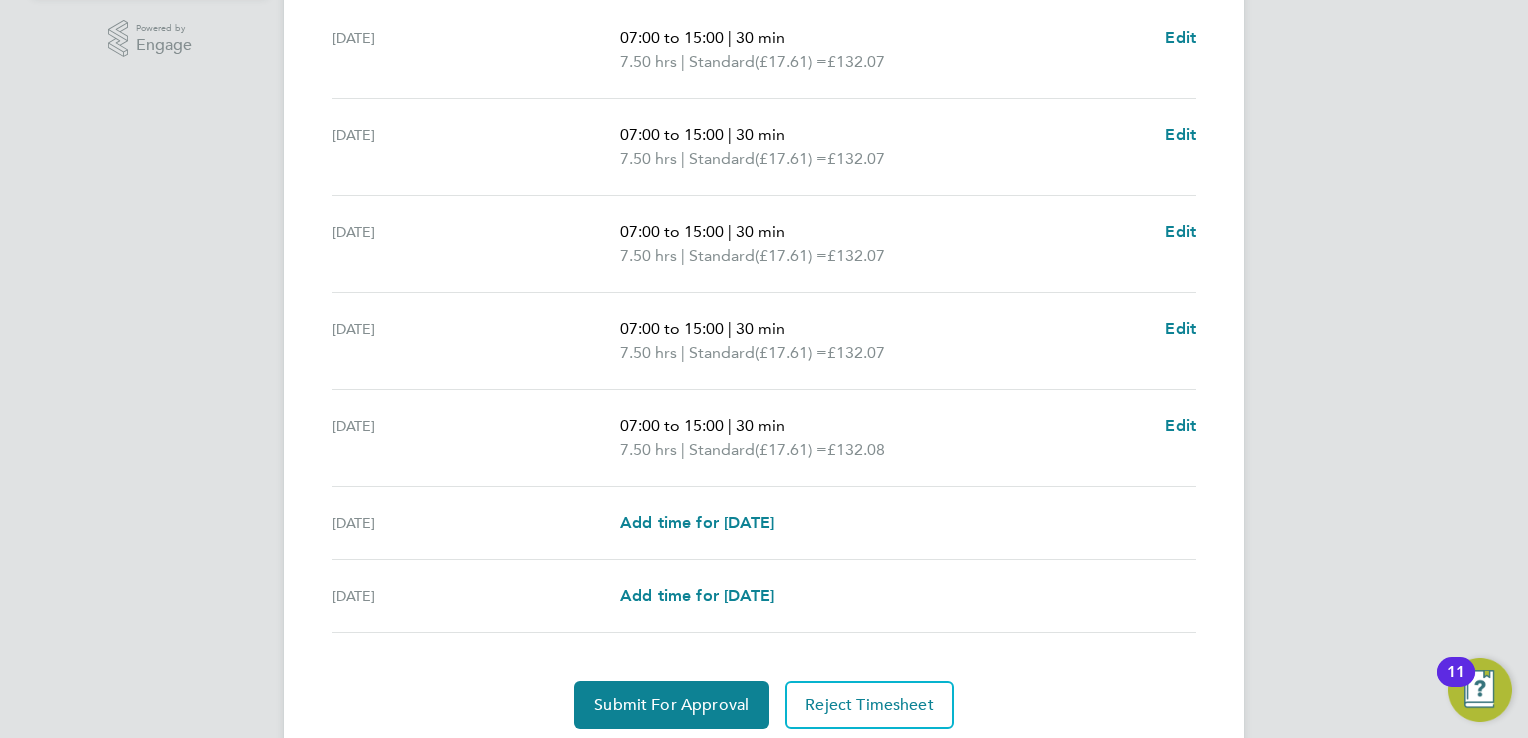 scroll, scrollTop: 704, scrollLeft: 0, axis: vertical 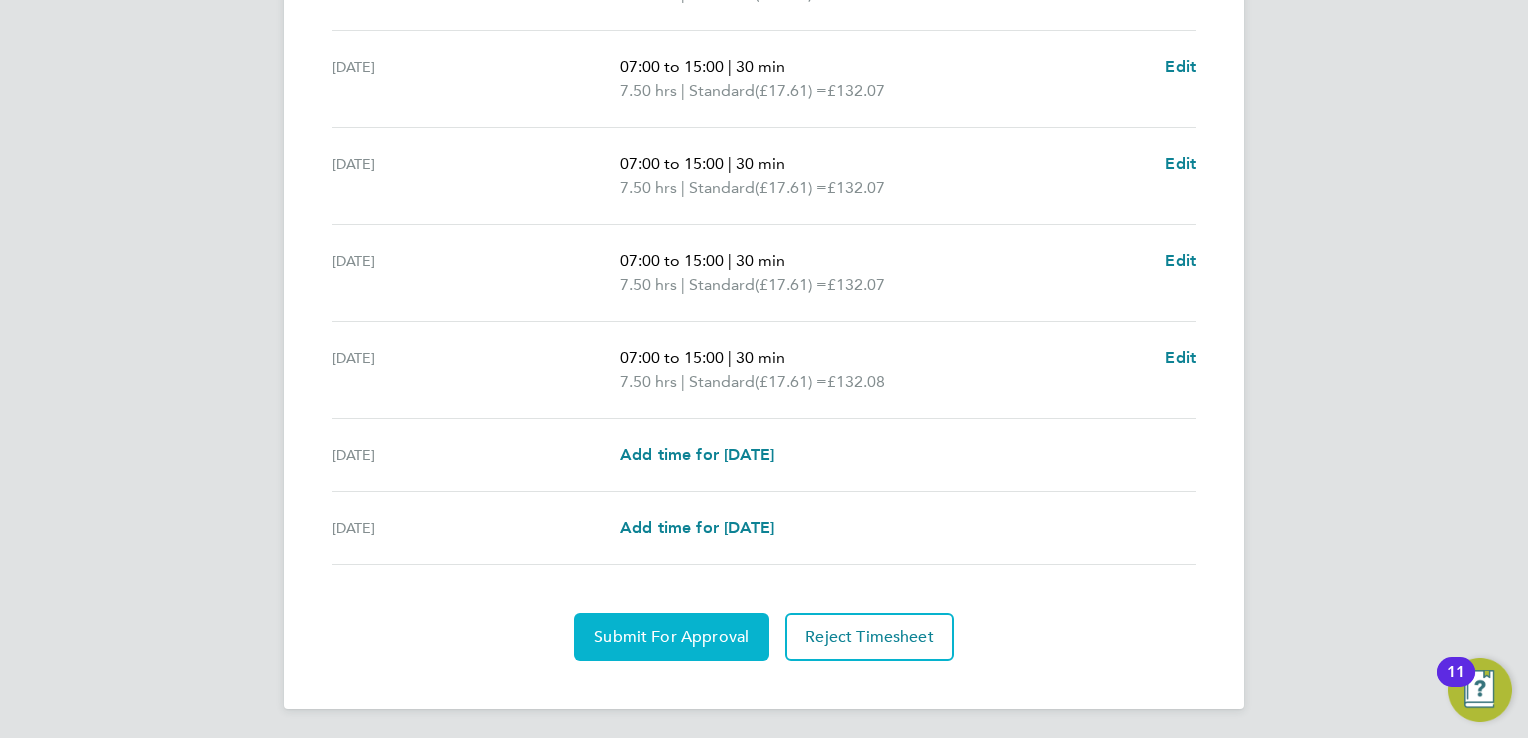 click on "Submit For Approval" 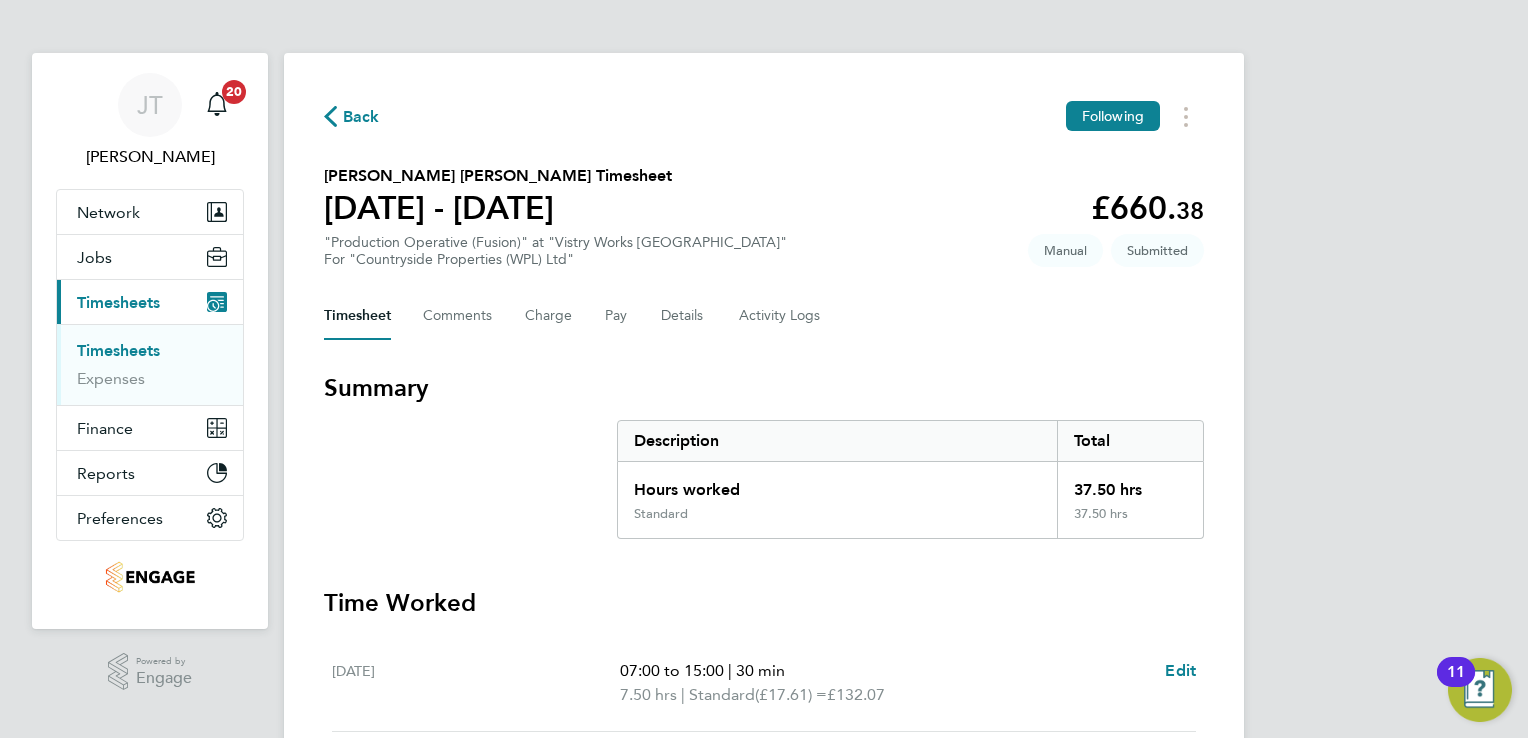 scroll, scrollTop: 0, scrollLeft: 0, axis: both 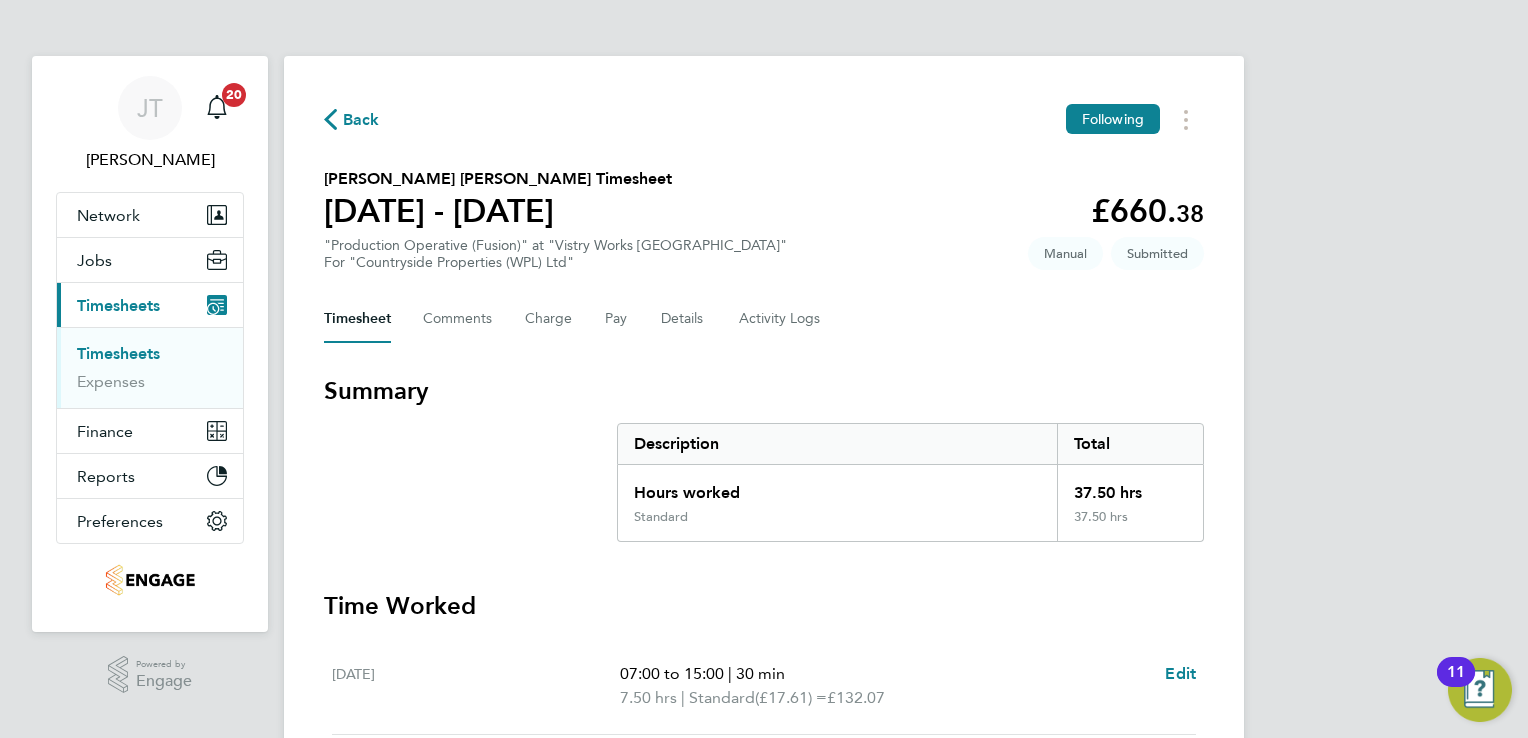 click on "Timesheets" at bounding box center [118, 353] 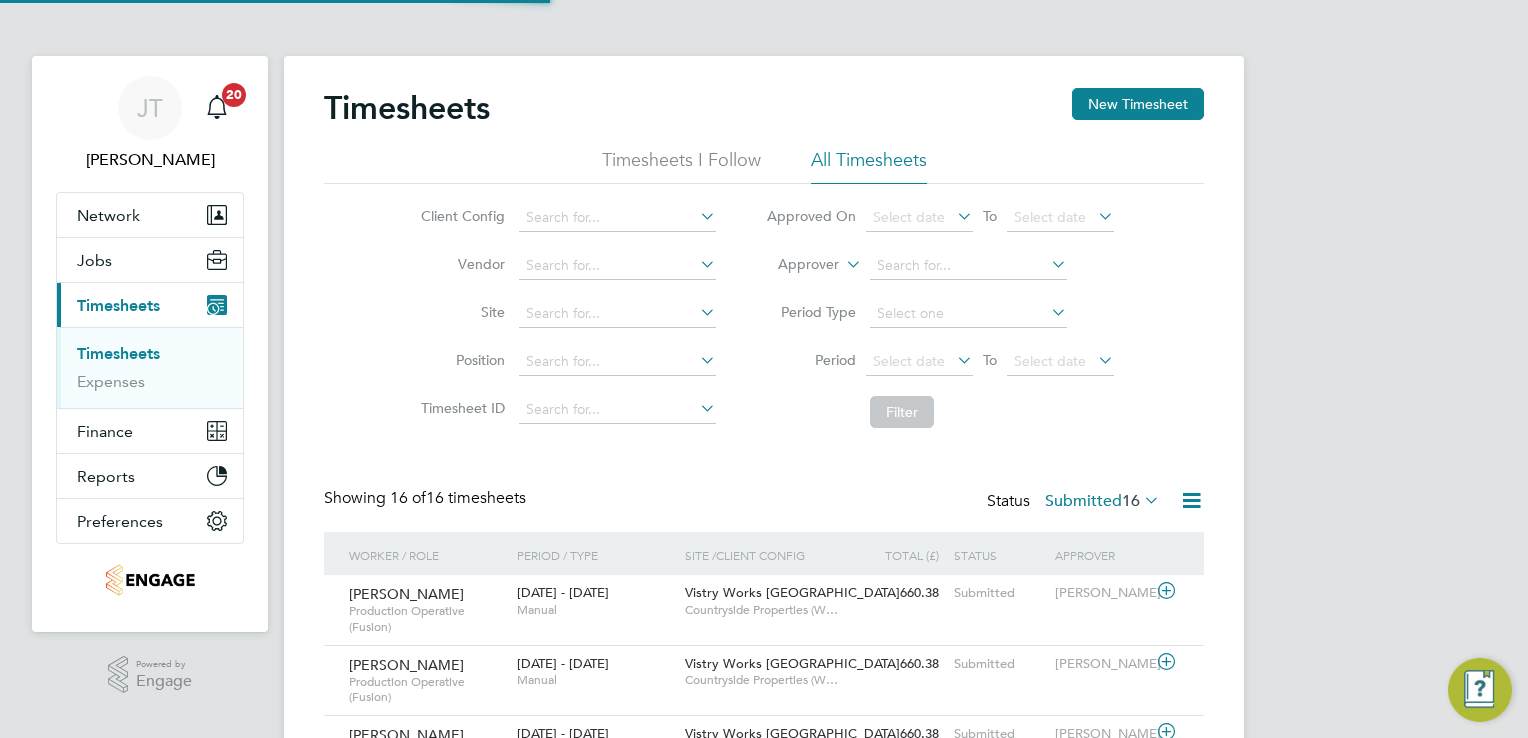 scroll, scrollTop: 9, scrollLeft: 10, axis: both 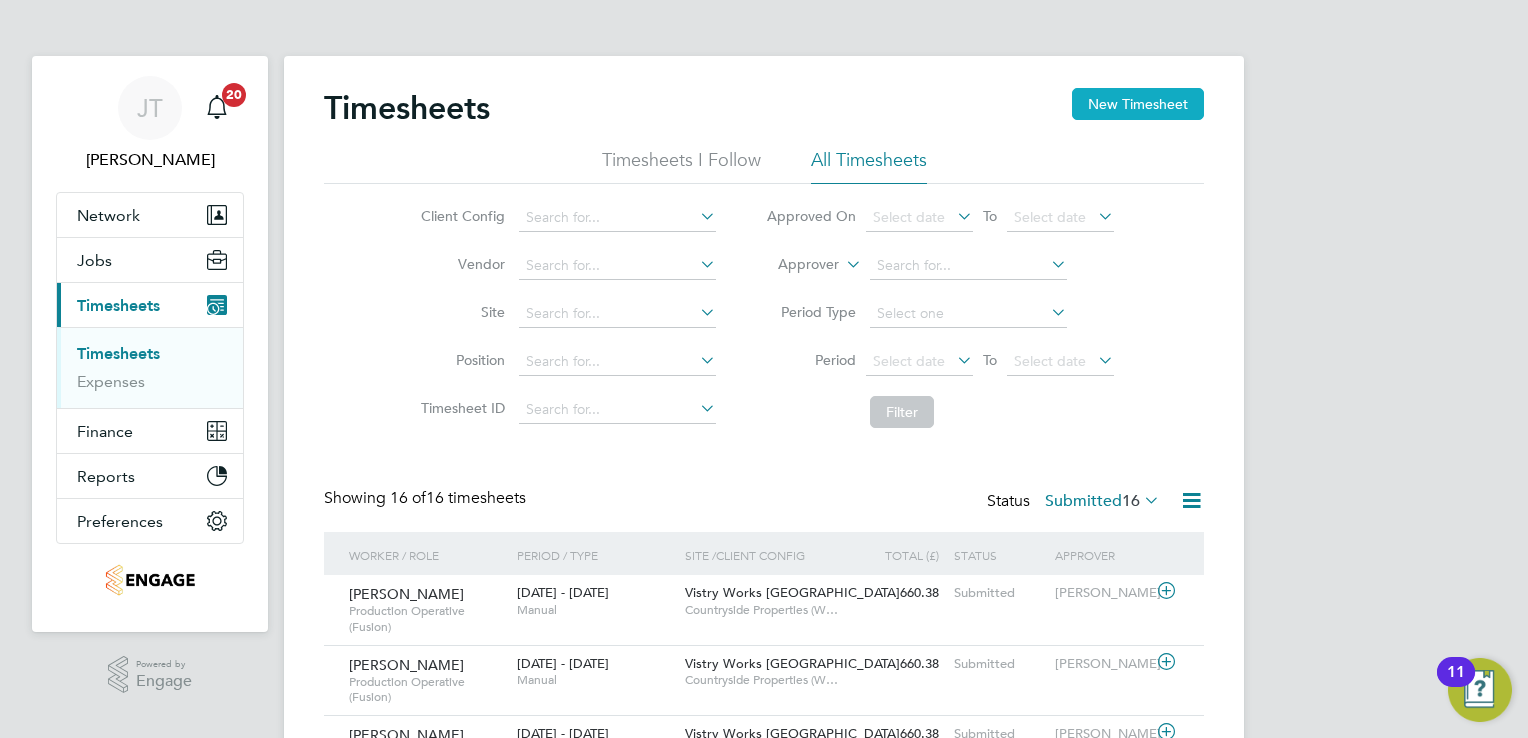 click on "New Timesheet" 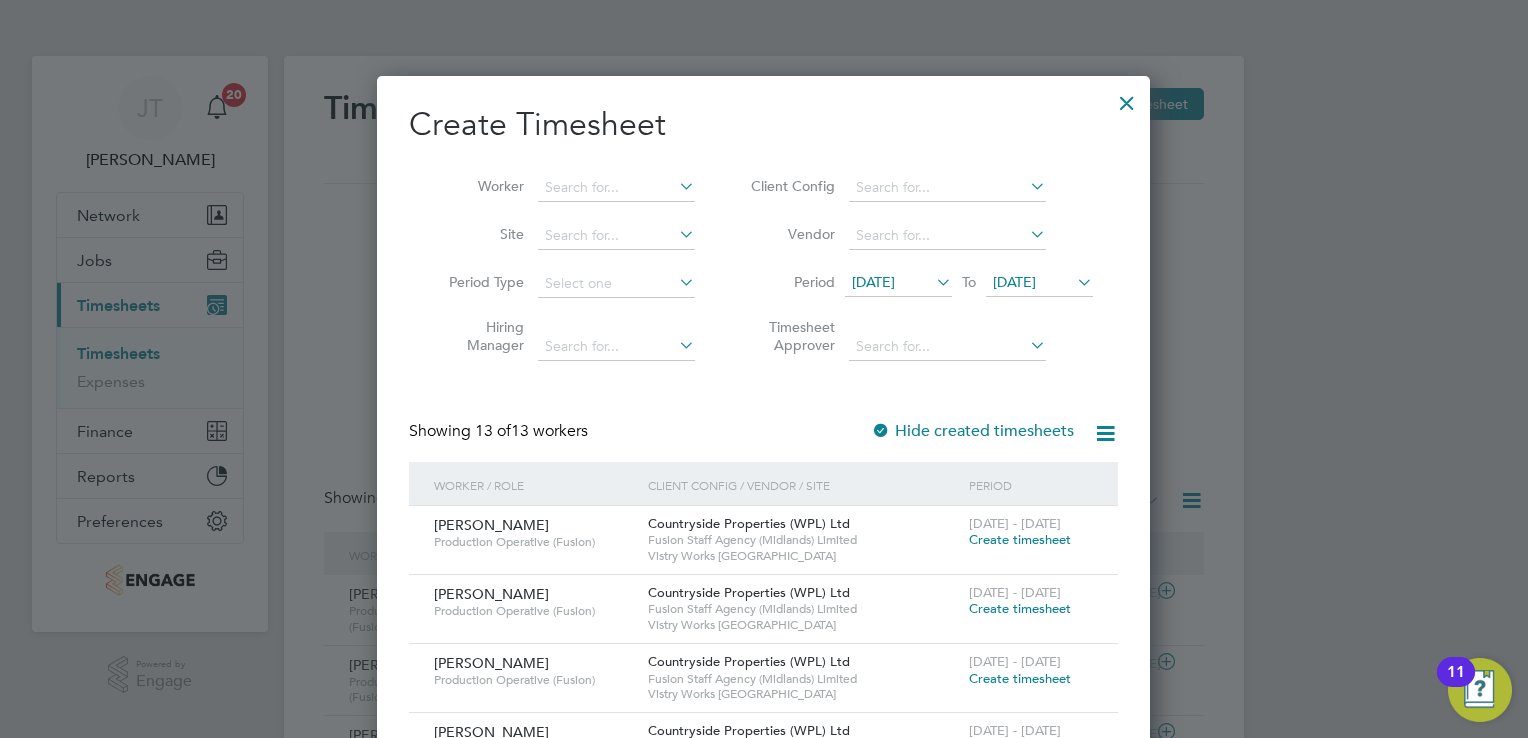 click on "[DATE]" at bounding box center (873, 282) 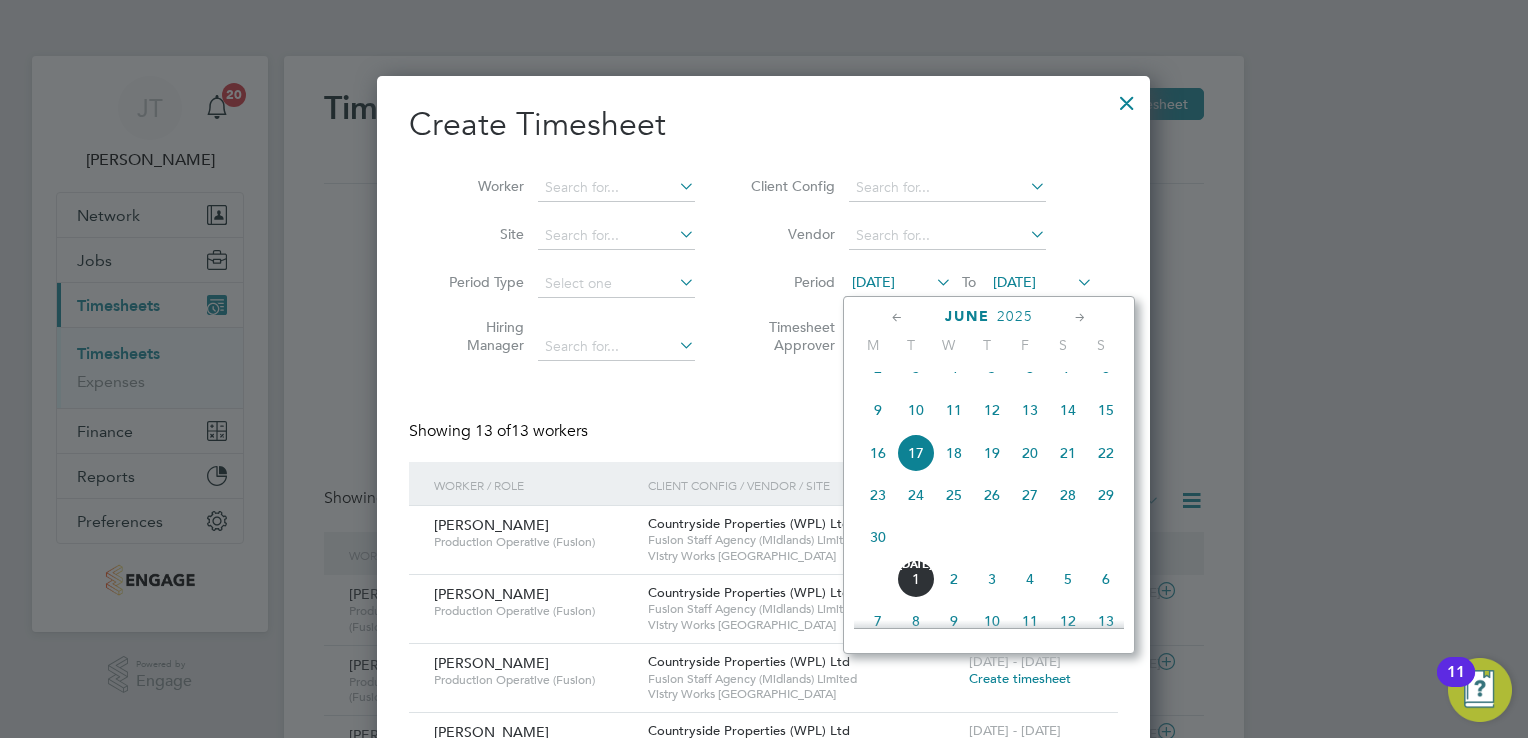 click on "9" 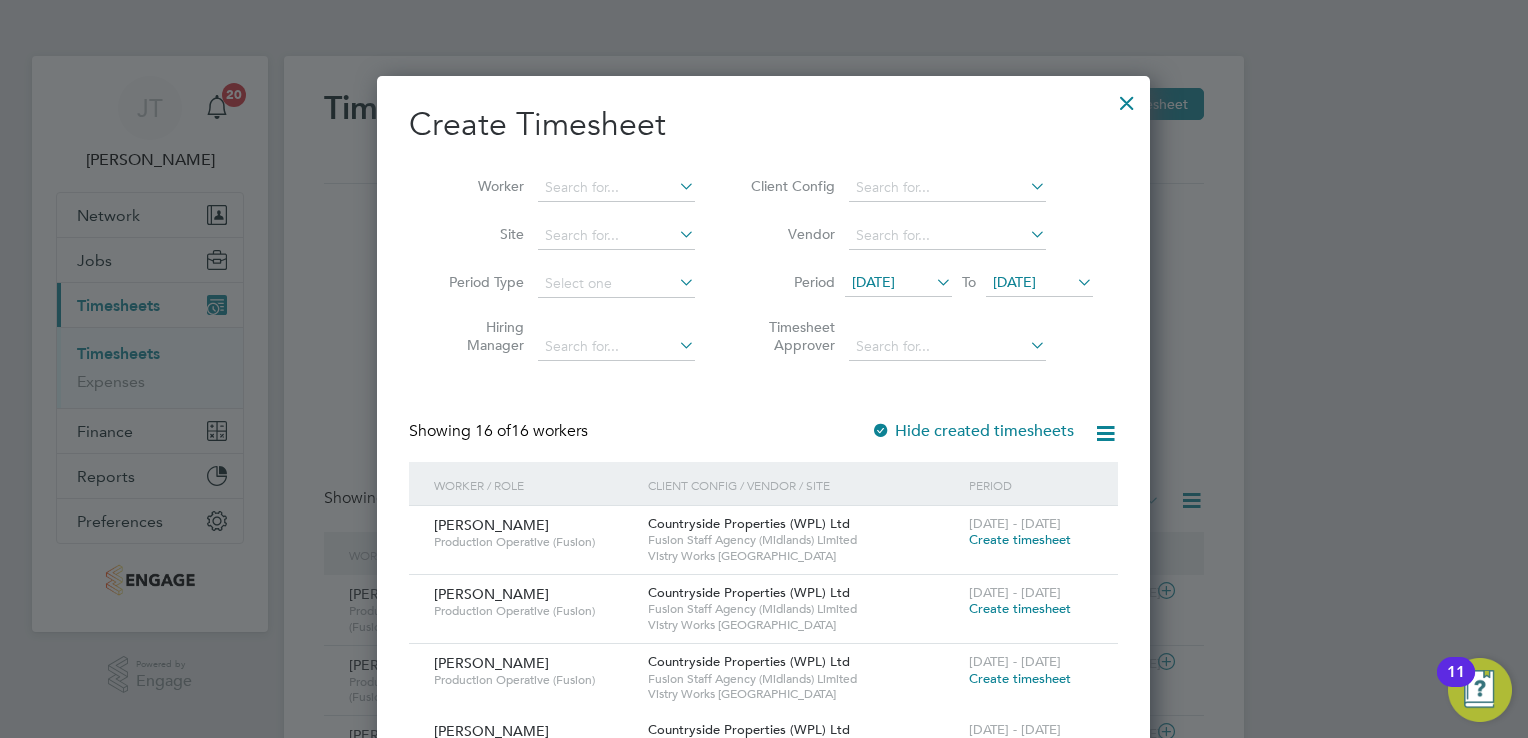 click on "Create timesheet" at bounding box center [1020, 678] 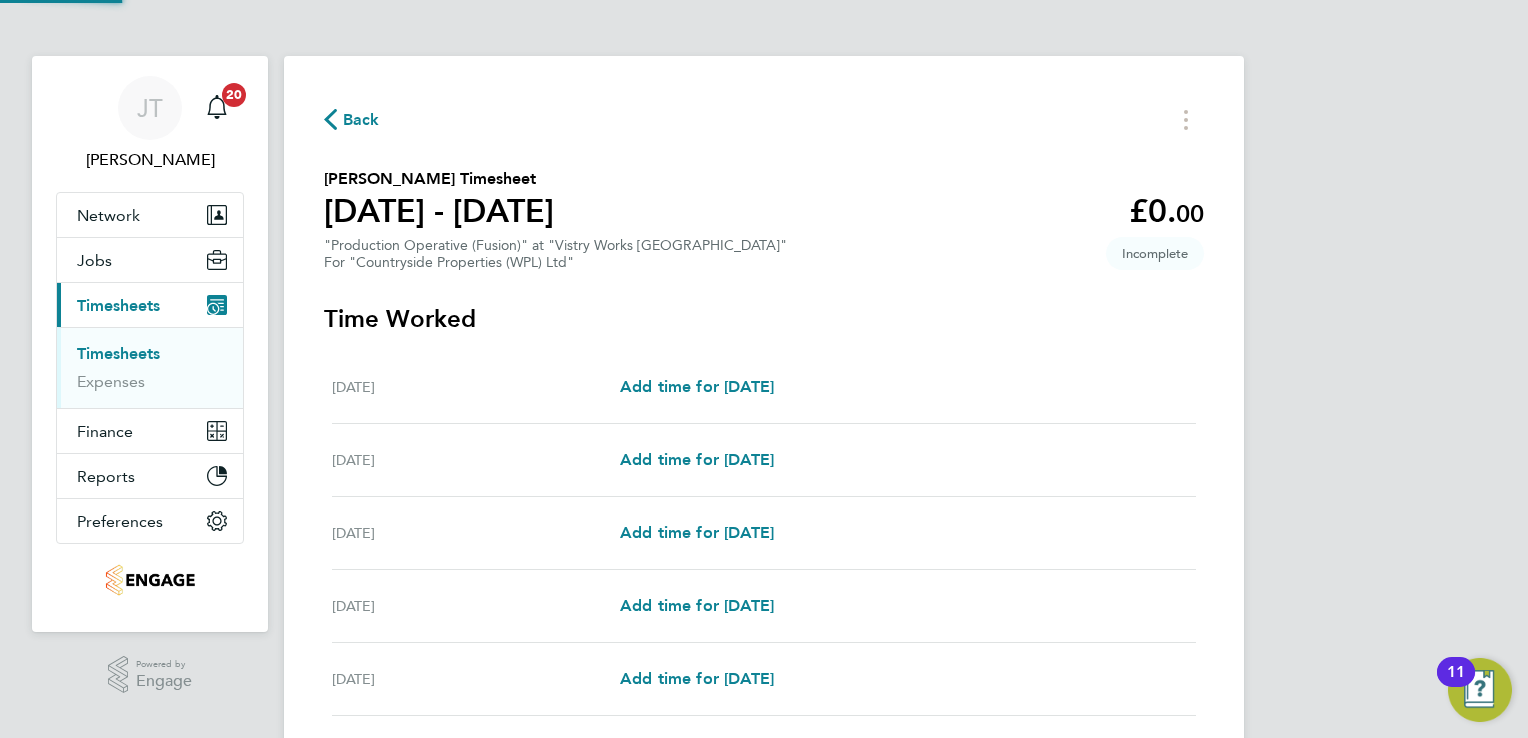 click on "Add time for [DATE]   Add time for [DATE]" at bounding box center [908, 679] 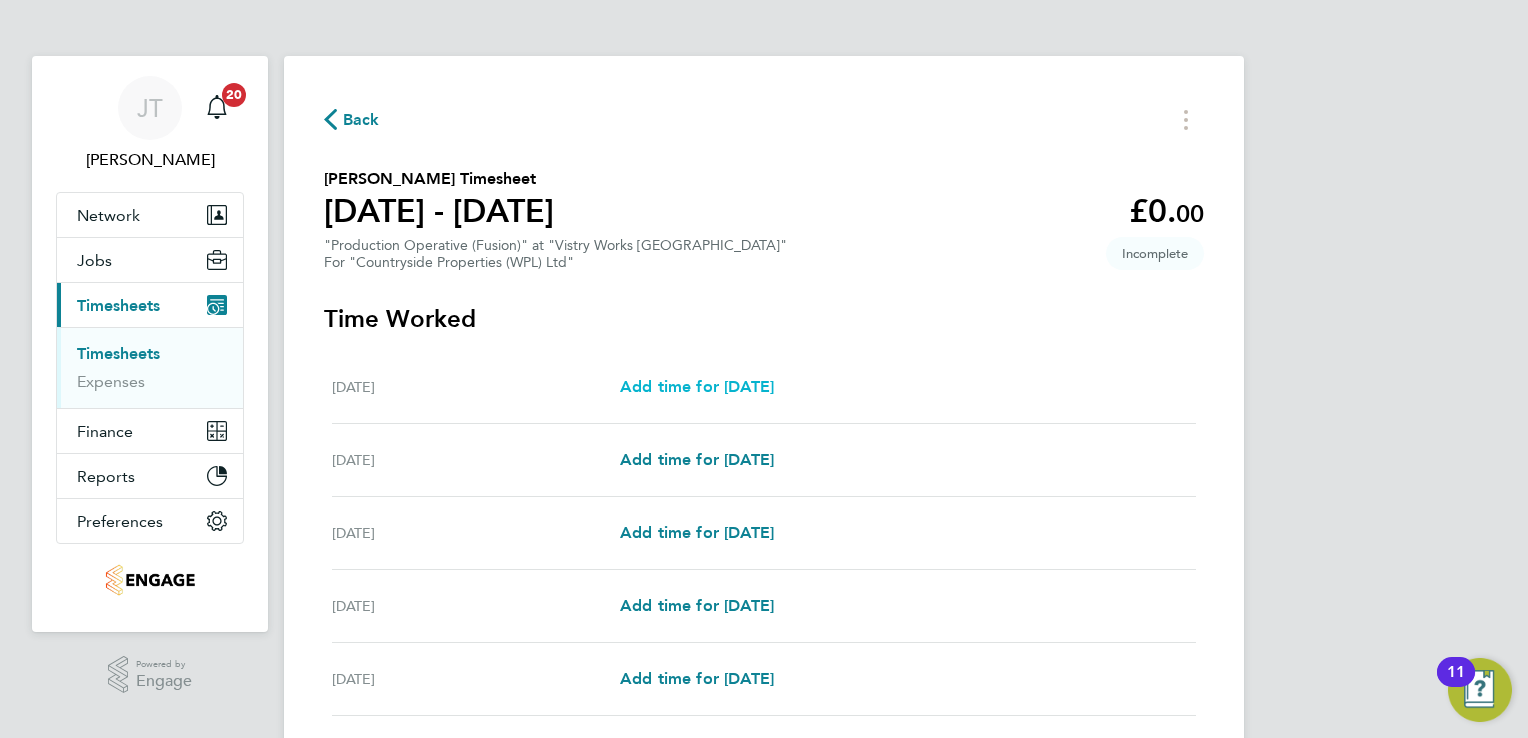 click on "Add time for [DATE]" at bounding box center [697, 386] 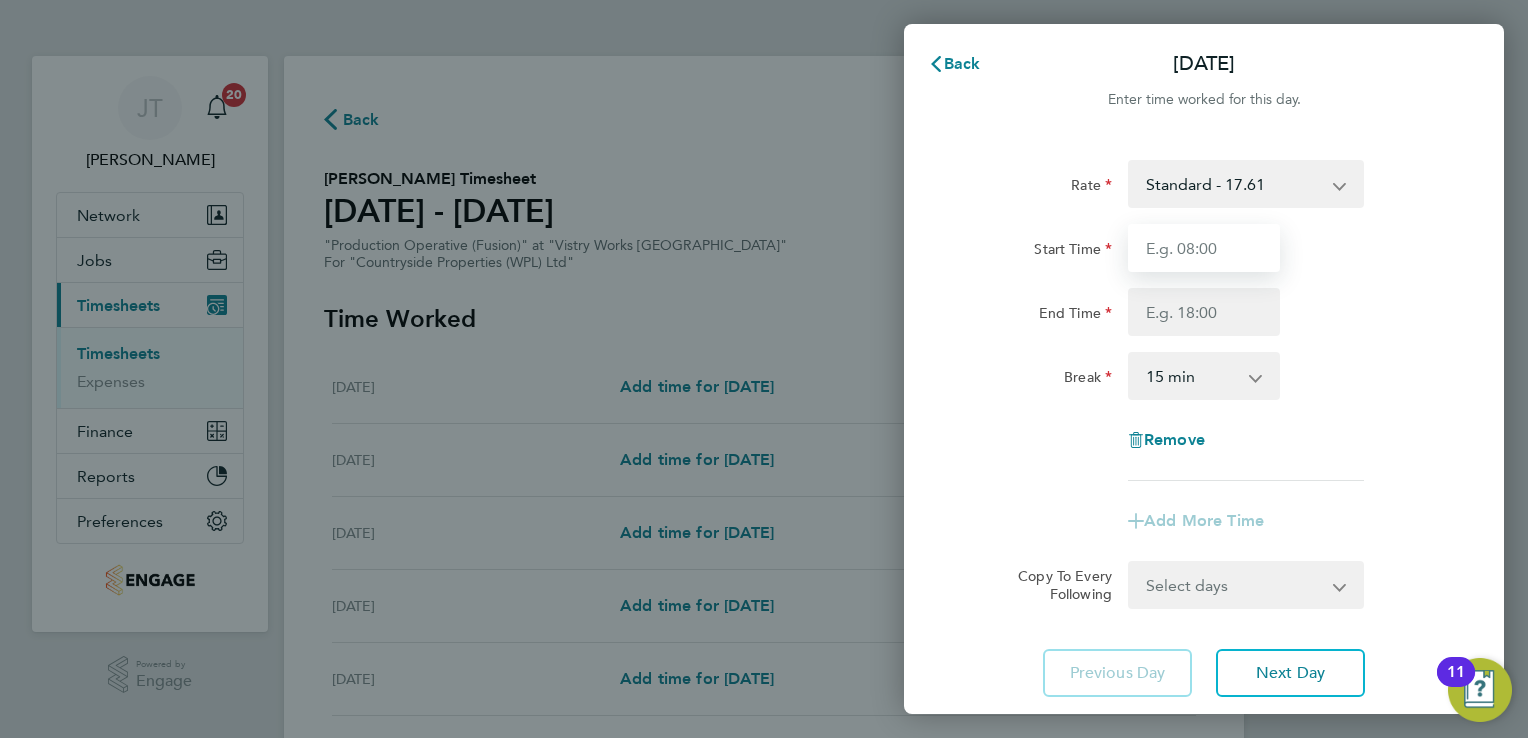 click on "Start Time" at bounding box center (1204, 248) 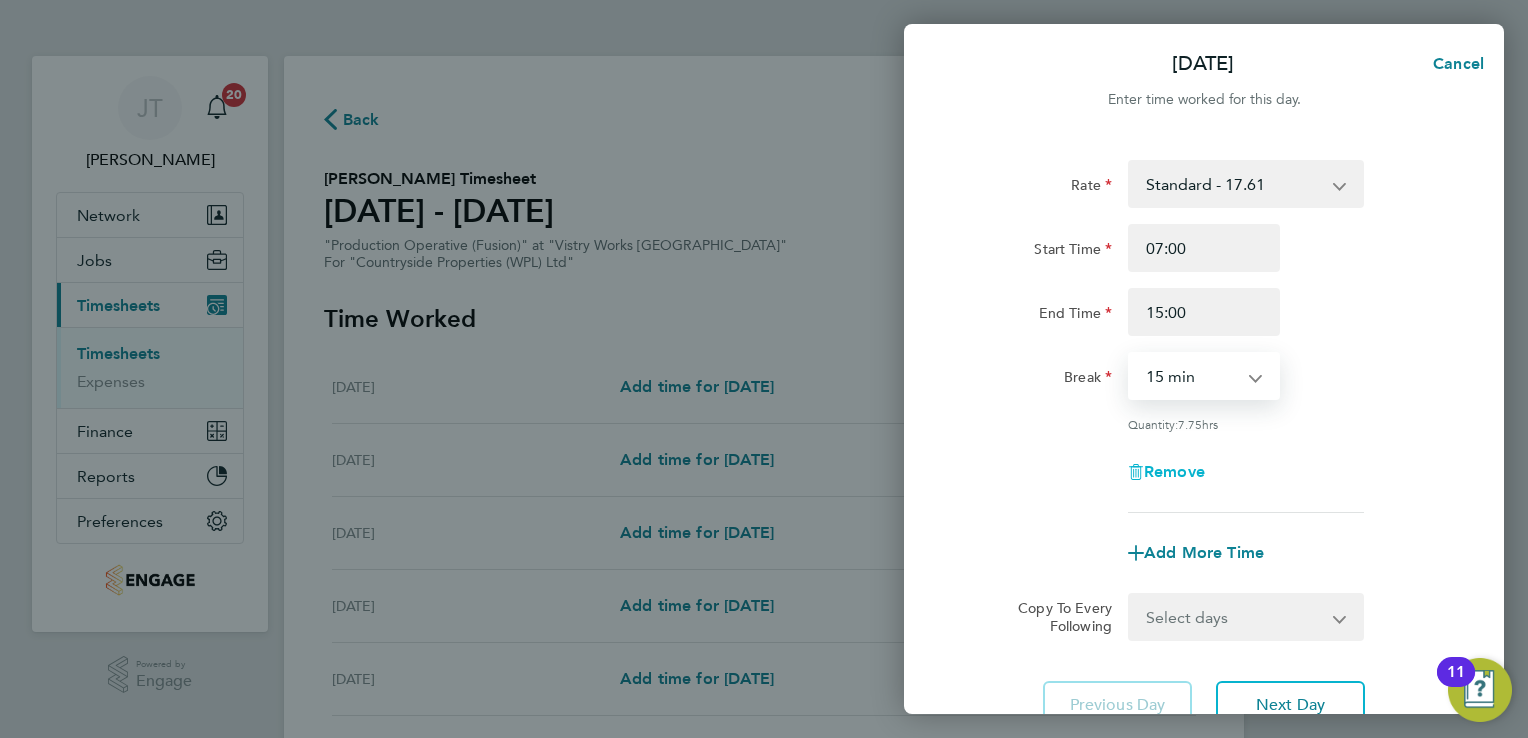 drag, startPoint x: 1205, startPoint y: 373, endPoint x: 1195, endPoint y: 466, distance: 93.53609 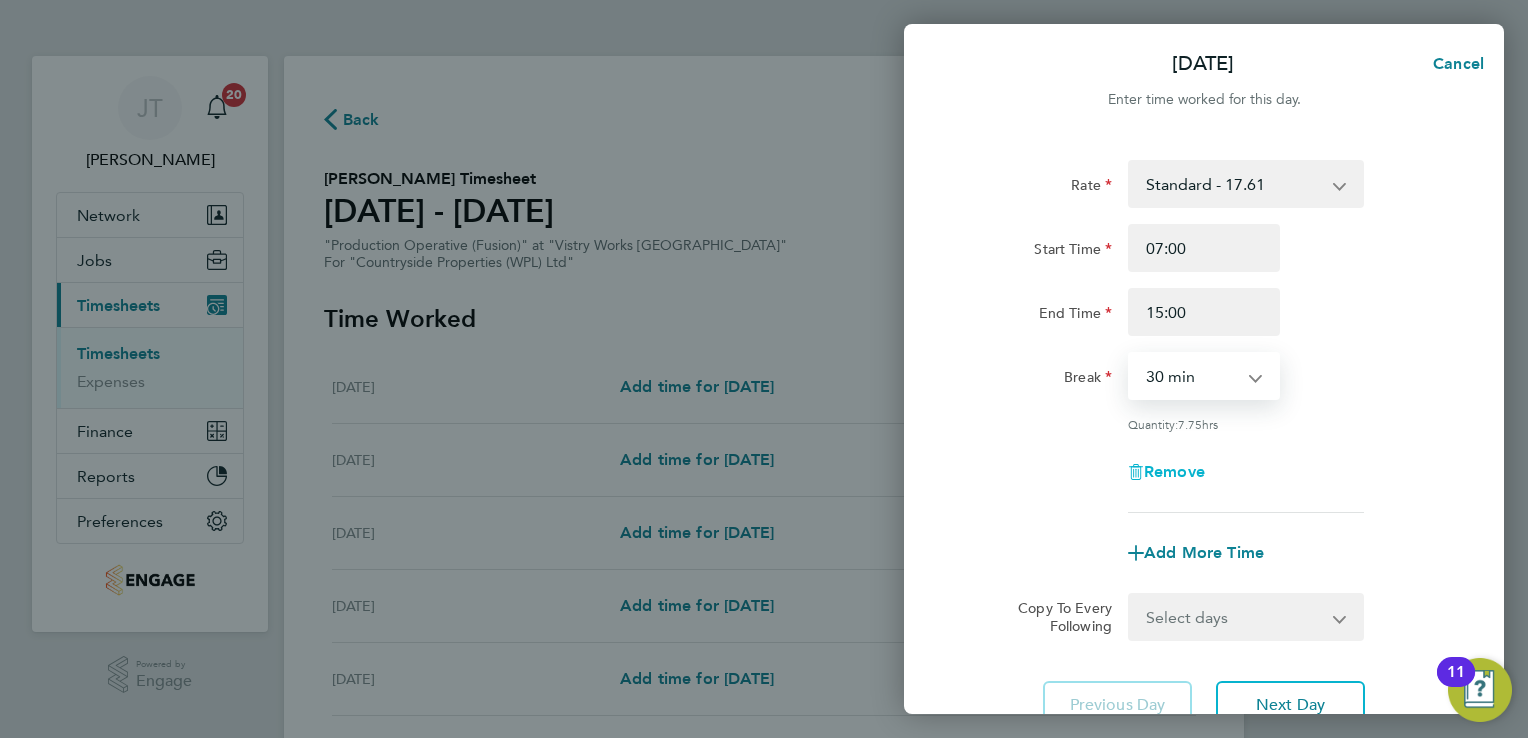 click on "0 min   15 min   30 min   45 min   60 min   75 min   90 min" at bounding box center [1192, 376] 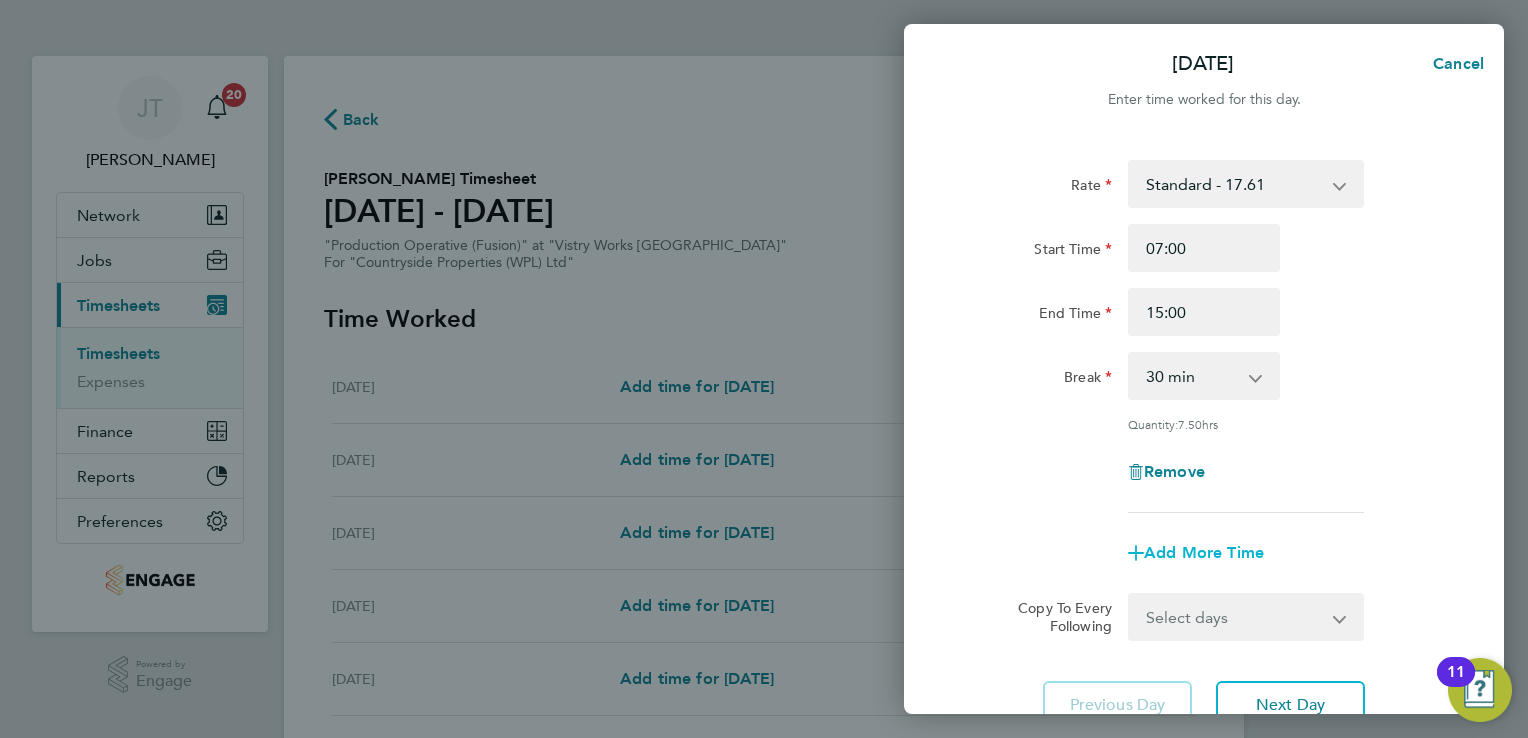 click on "Add More Time" 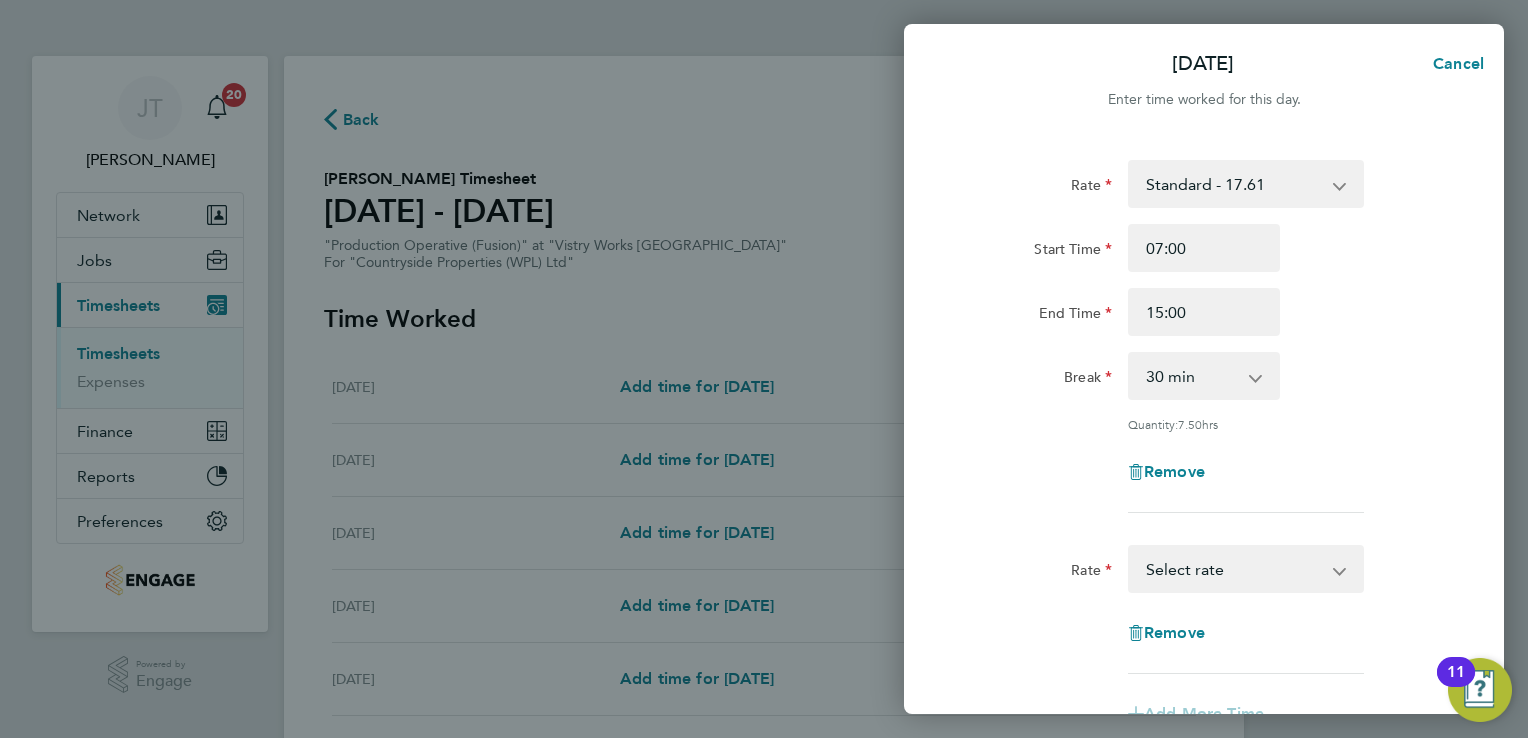 click on "Standard - 17.61   OT2 - 35.22   OT 1 - 26.42   Select rate" at bounding box center [1234, 569] 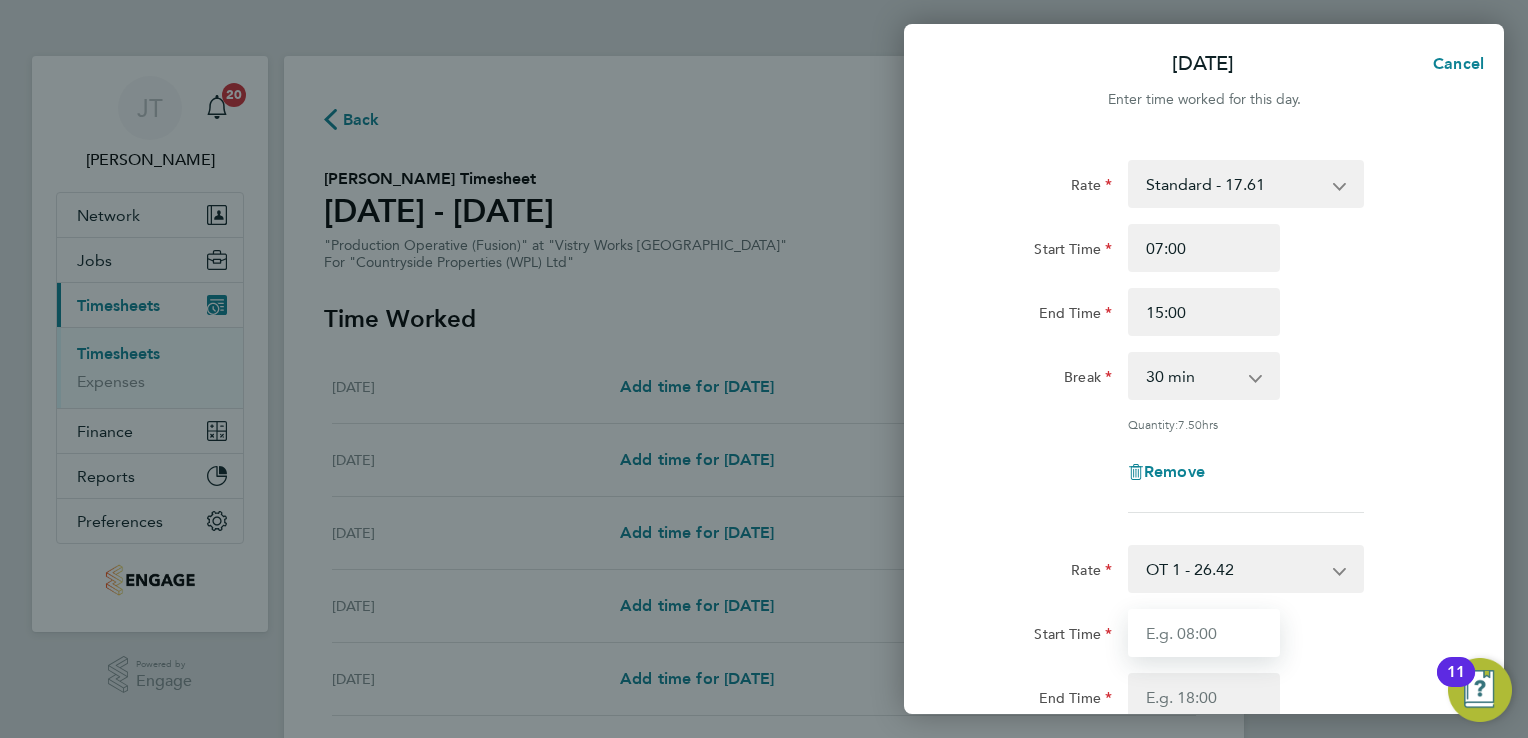 click on "Start Time" at bounding box center (1204, 633) 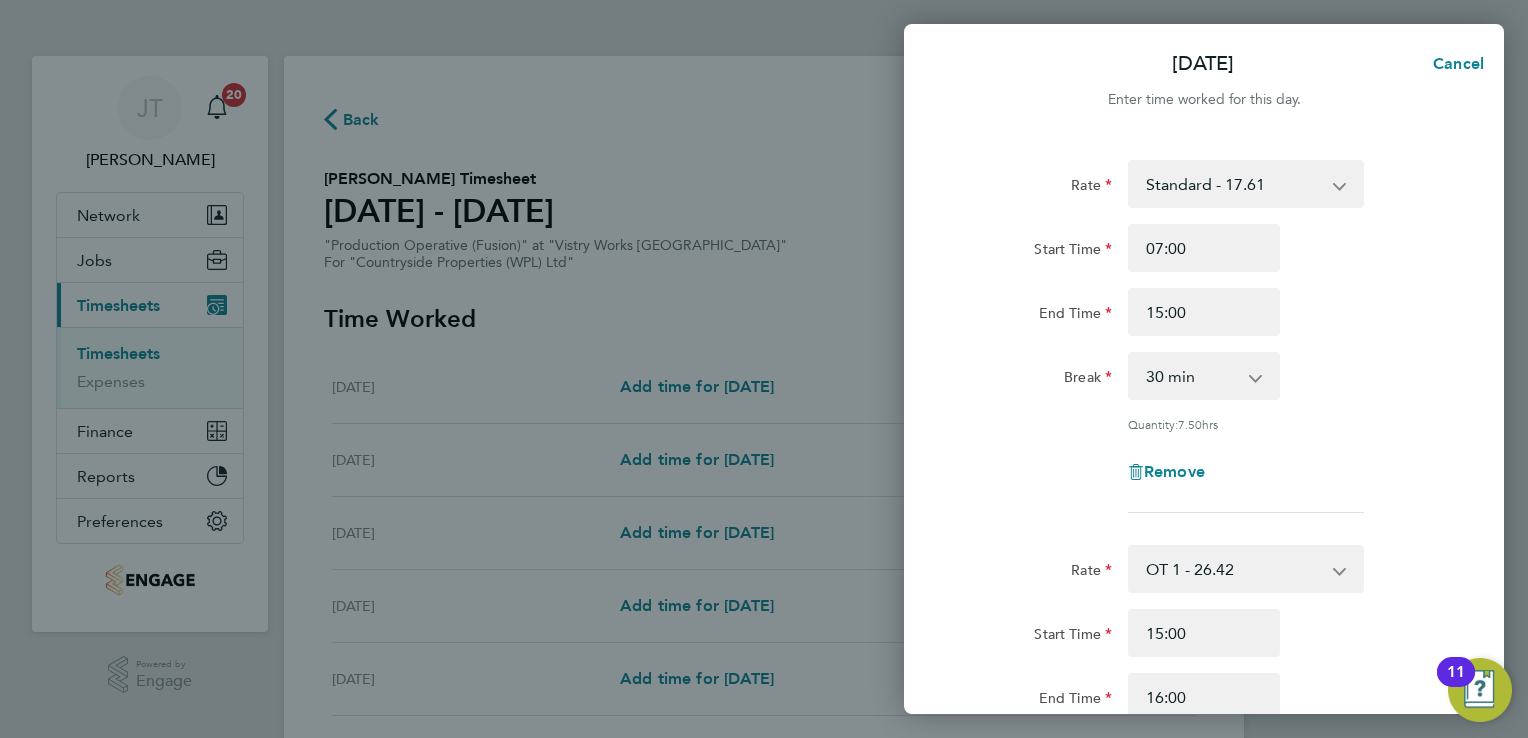 click on "Rate  Standard - 17.61   OT2 - 35.22   OT 1 - 26.42
Start Time 07:00 End Time 15:00 Break  0 min   15 min   30 min   45 min   60 min   75 min   90 min
Quantity:  7.50  hrs
Remove" 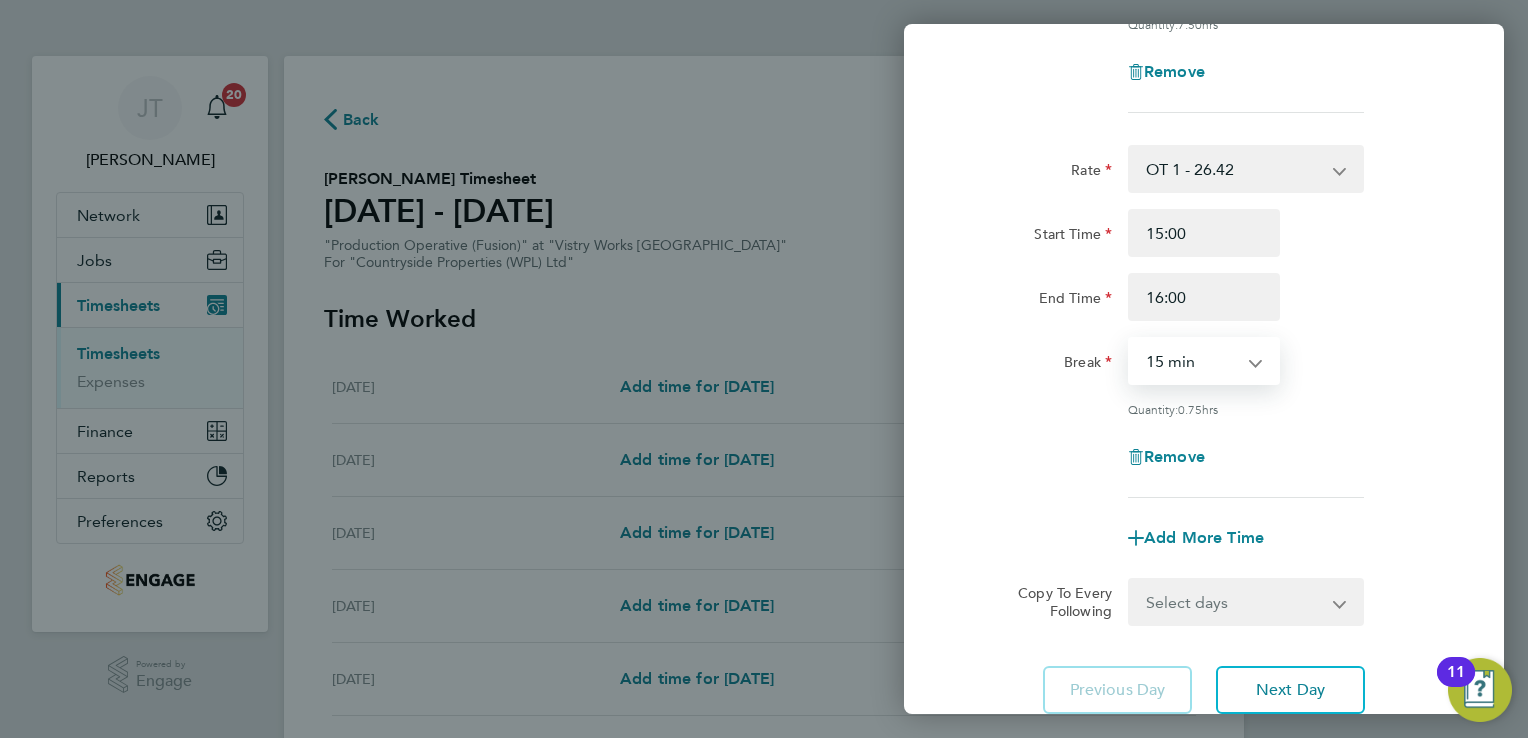click on "0 min   15 min   30 min   45 min" at bounding box center [1192, 361] 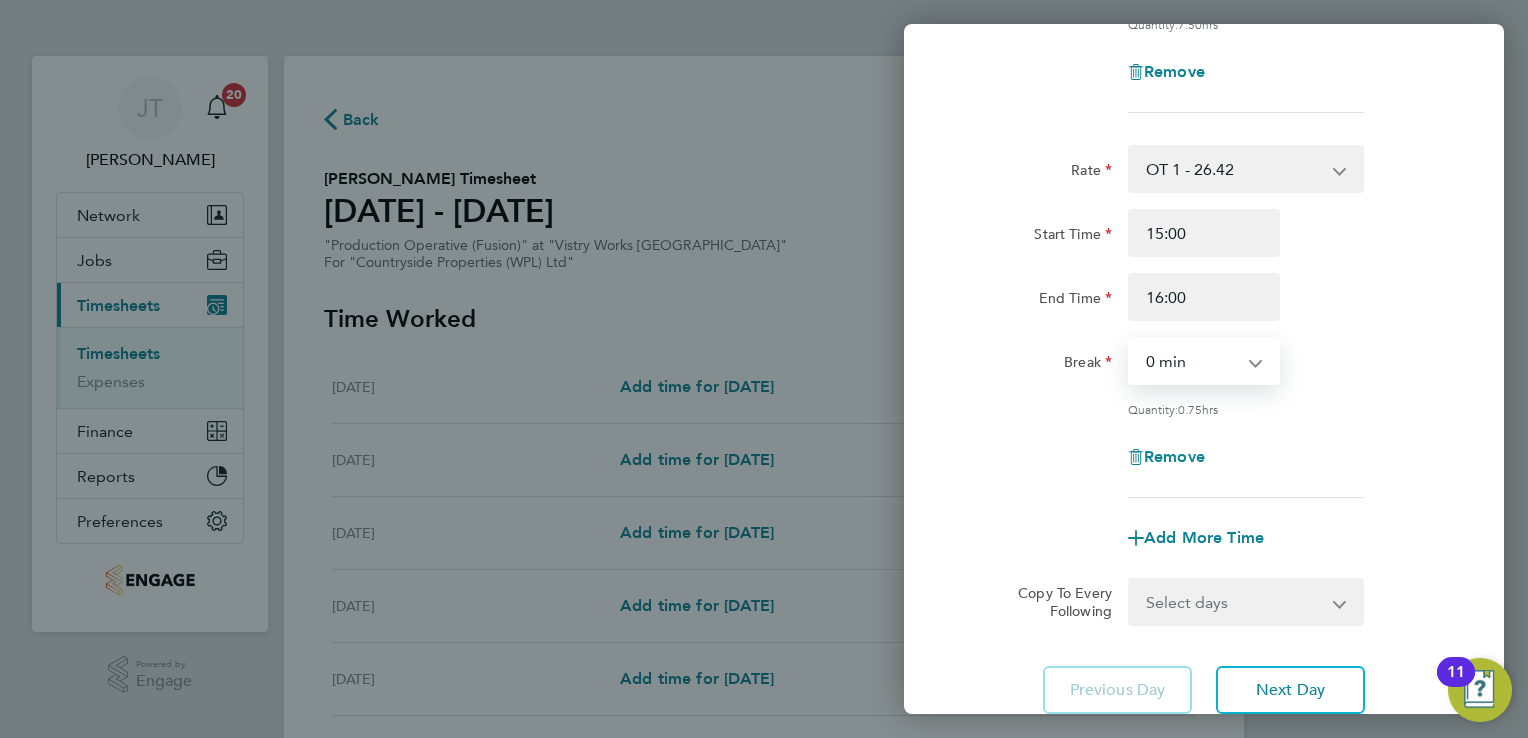 click on "0 min   15 min   30 min   45 min" at bounding box center (1192, 361) 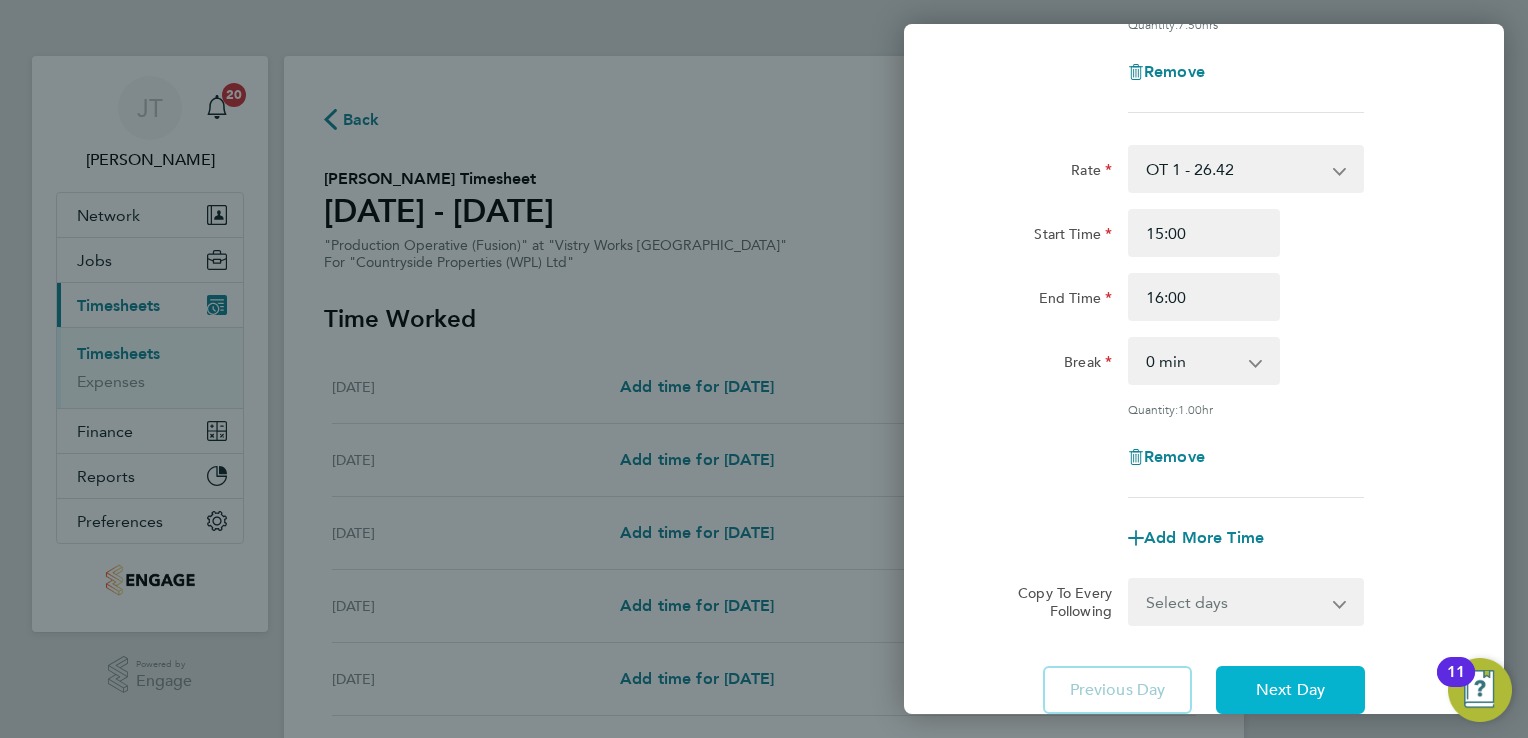 click on "Next Day" 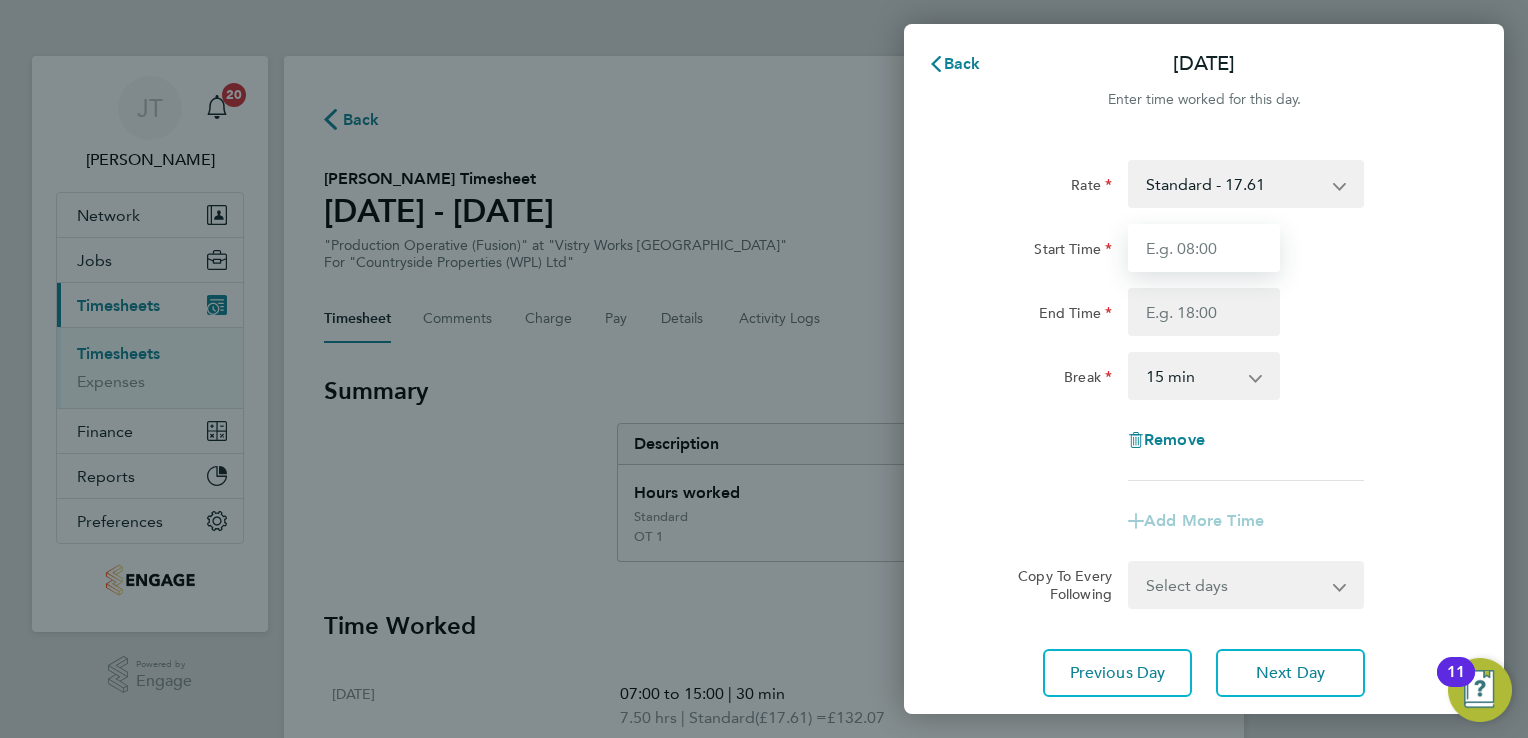 click on "Start Time" at bounding box center (1204, 248) 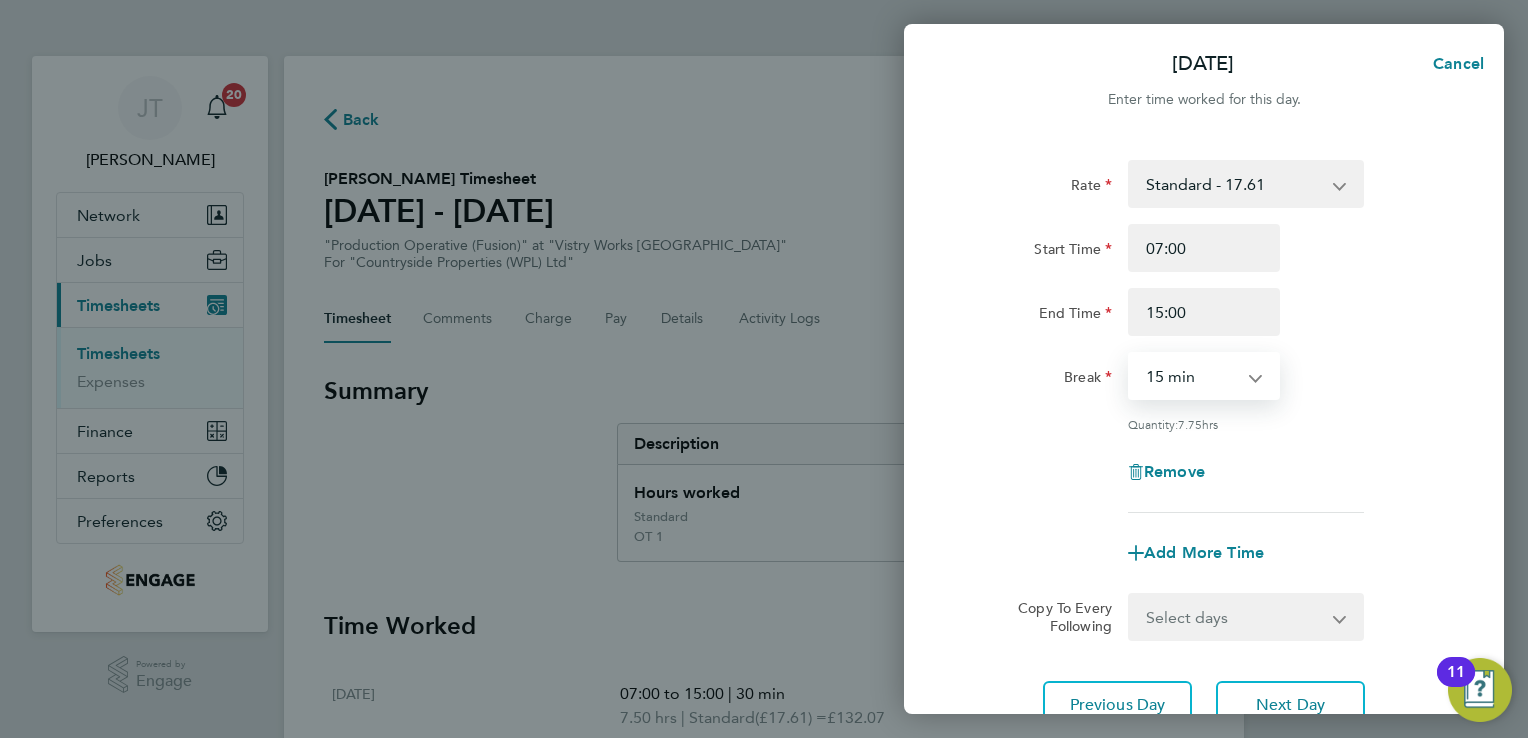 click on "0 min   15 min   30 min   45 min   60 min   75 min   90 min" at bounding box center (1192, 376) 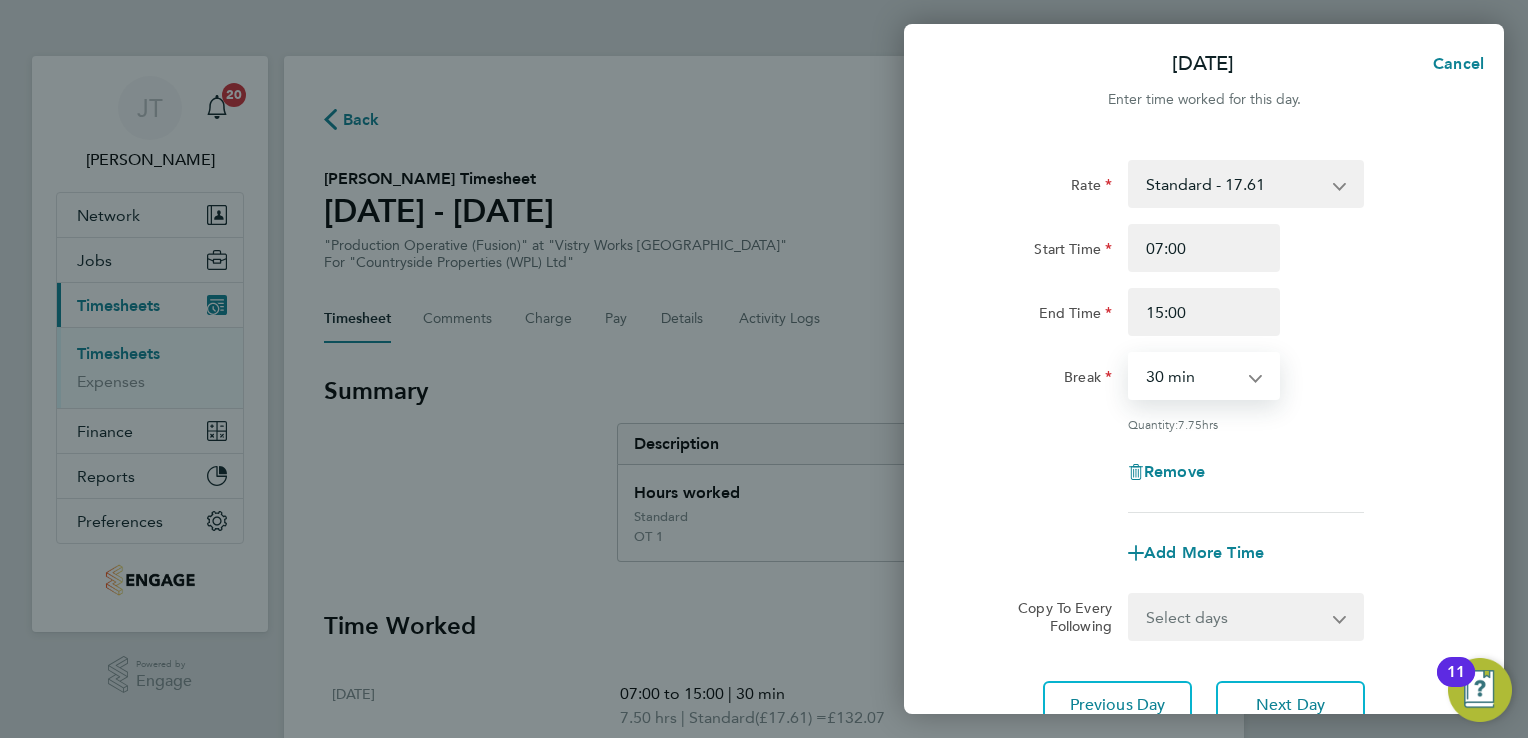 click on "0 min   15 min   30 min   45 min   60 min   75 min   90 min" at bounding box center (1192, 376) 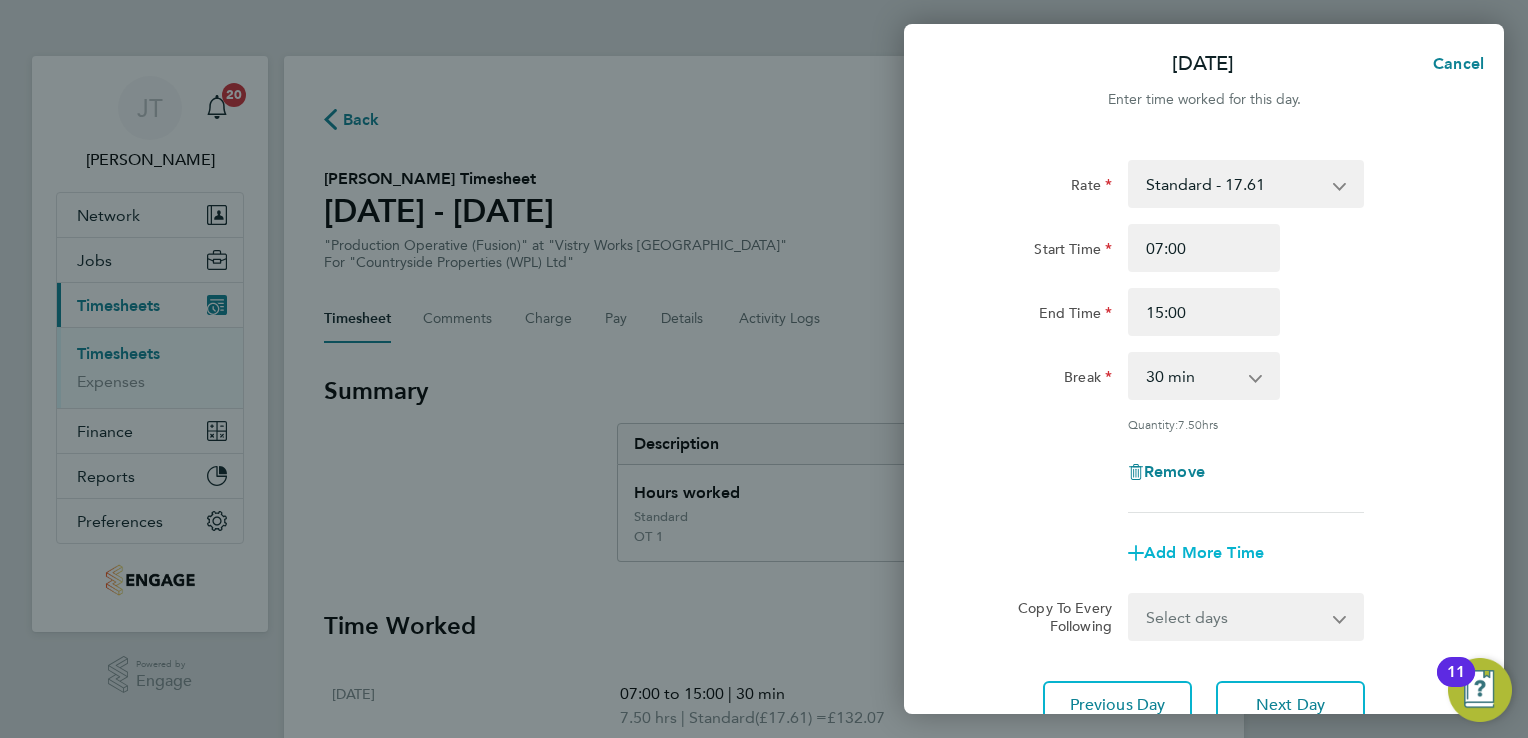 click on "Add More Time" 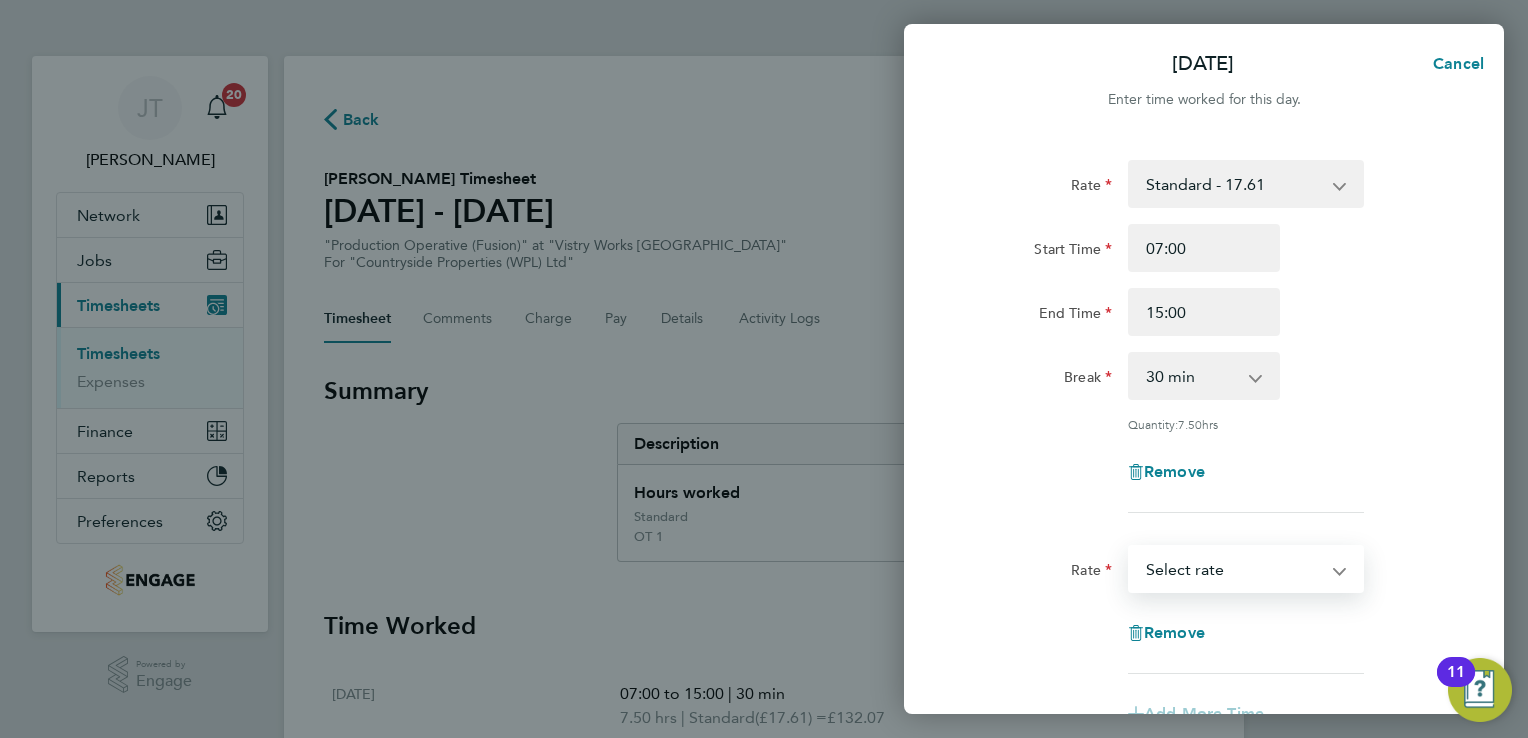 click on "Standard - 17.61   OT2 - 35.22   OT 1 - 26.42   Select rate" at bounding box center (1234, 569) 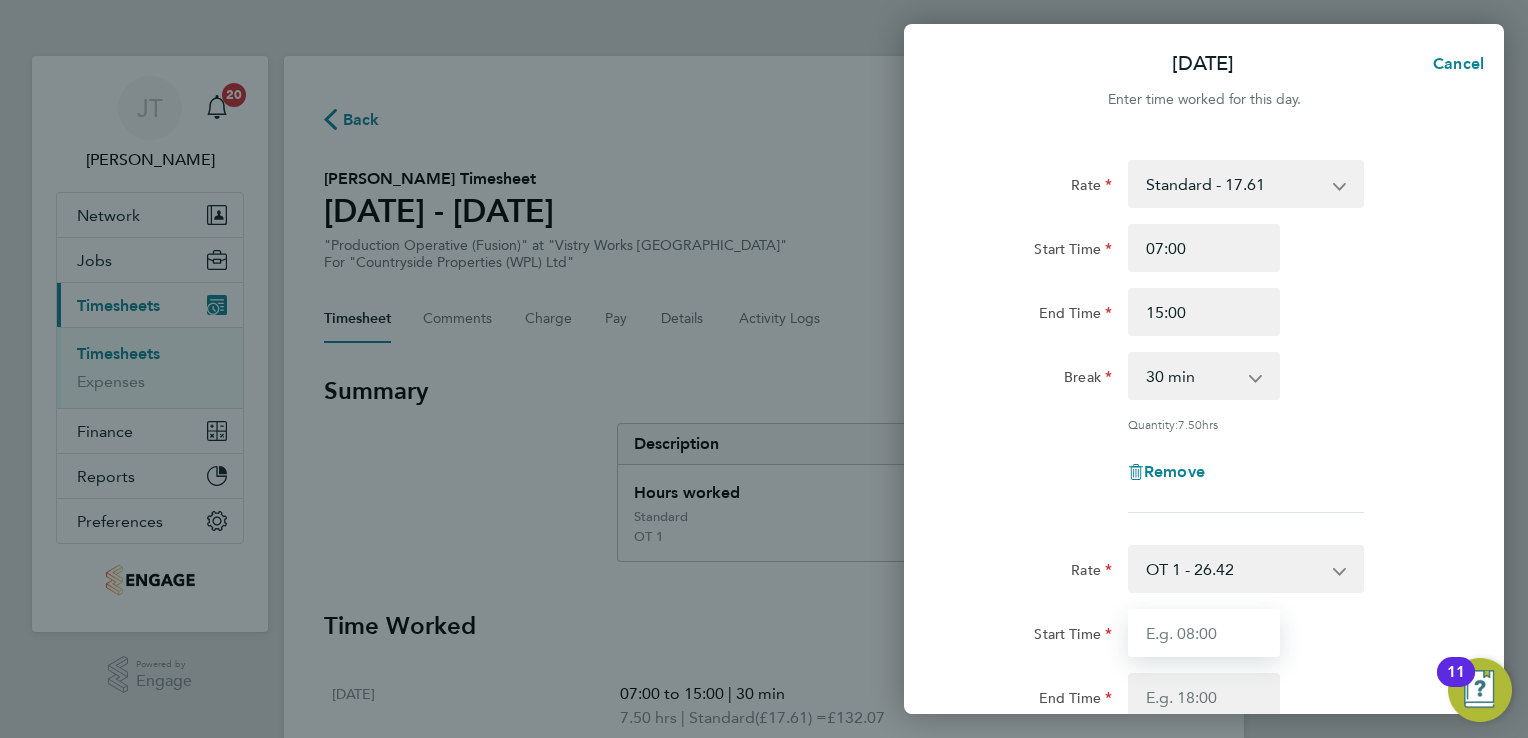 click on "Start Time" at bounding box center (1204, 633) 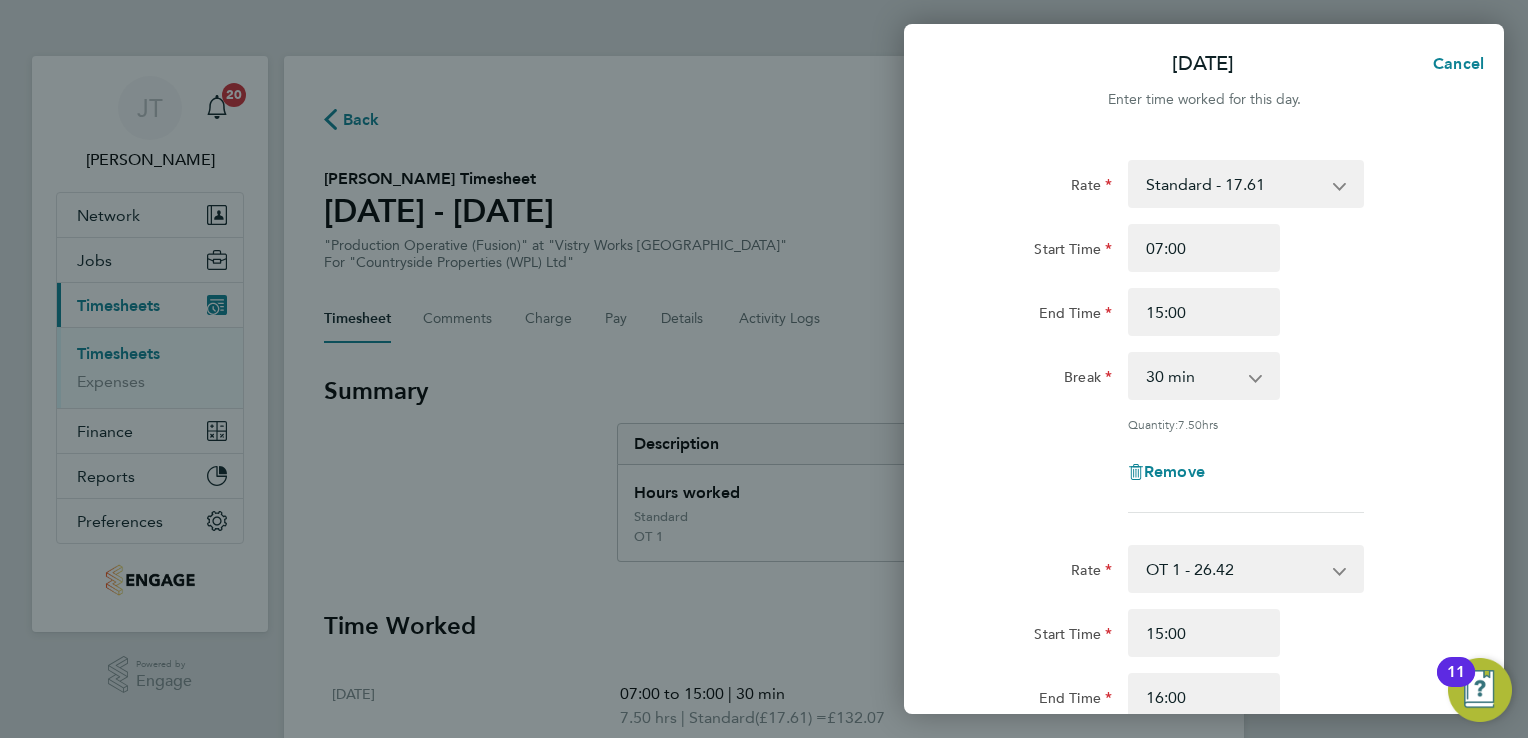click on "Rate  Standard - 17.61   OT2 - 35.22   OT 1 - 26.42
Start Time 07:00 End Time 15:00 Break  0 min   15 min   30 min   45 min   60 min   75 min   90 min
Quantity:  7.50  hrs
Remove" 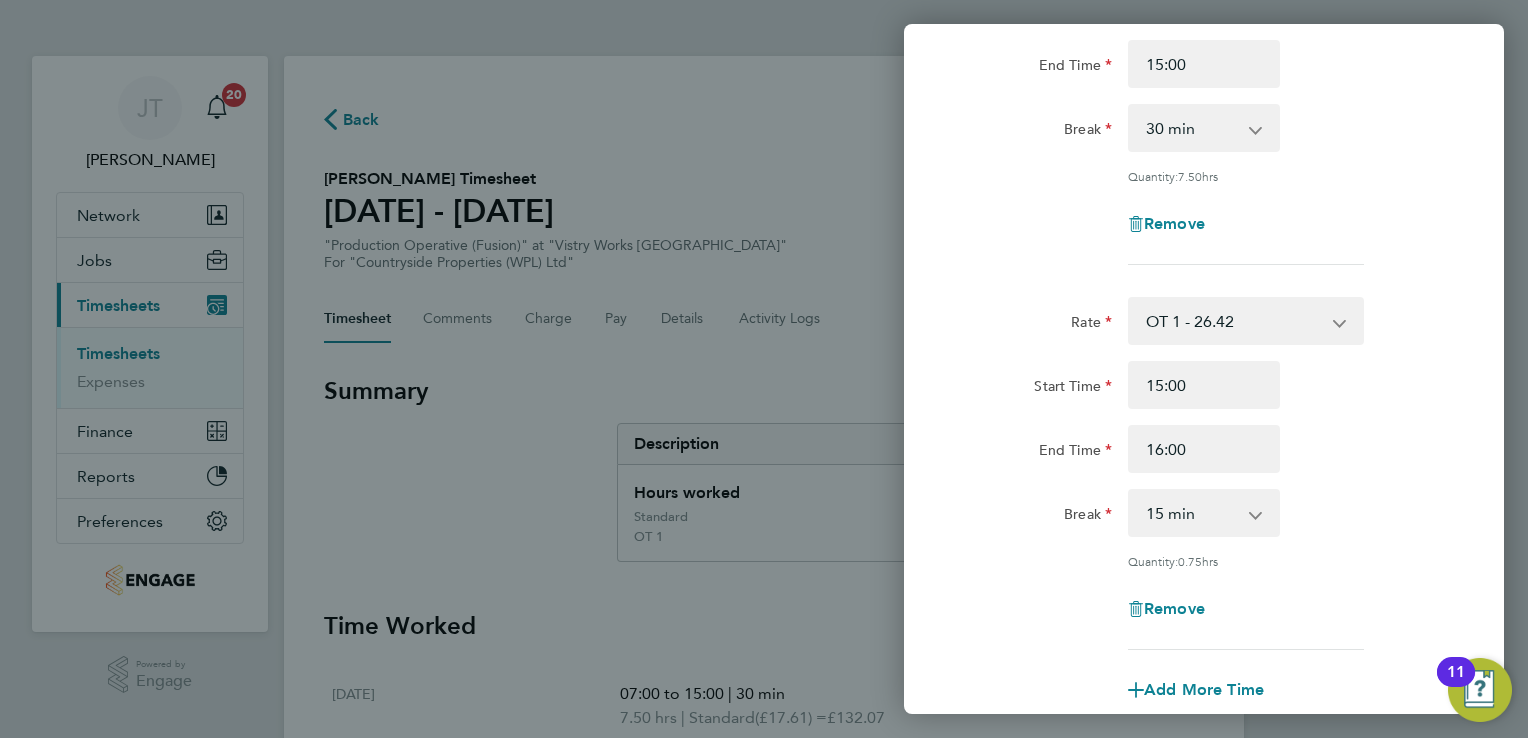 scroll, scrollTop: 280, scrollLeft: 0, axis: vertical 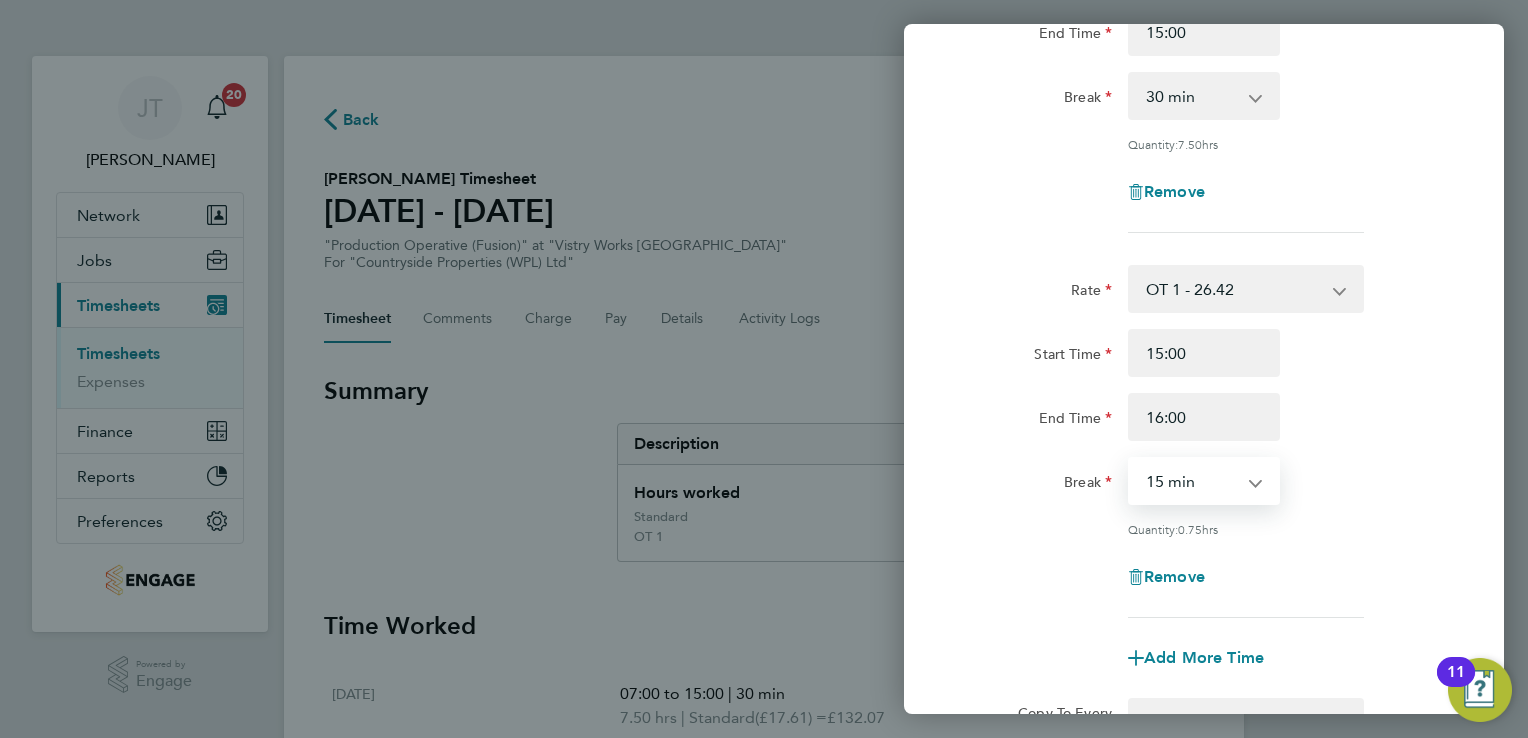 click on "0 min   15 min   30 min   45 min" at bounding box center (1192, 481) 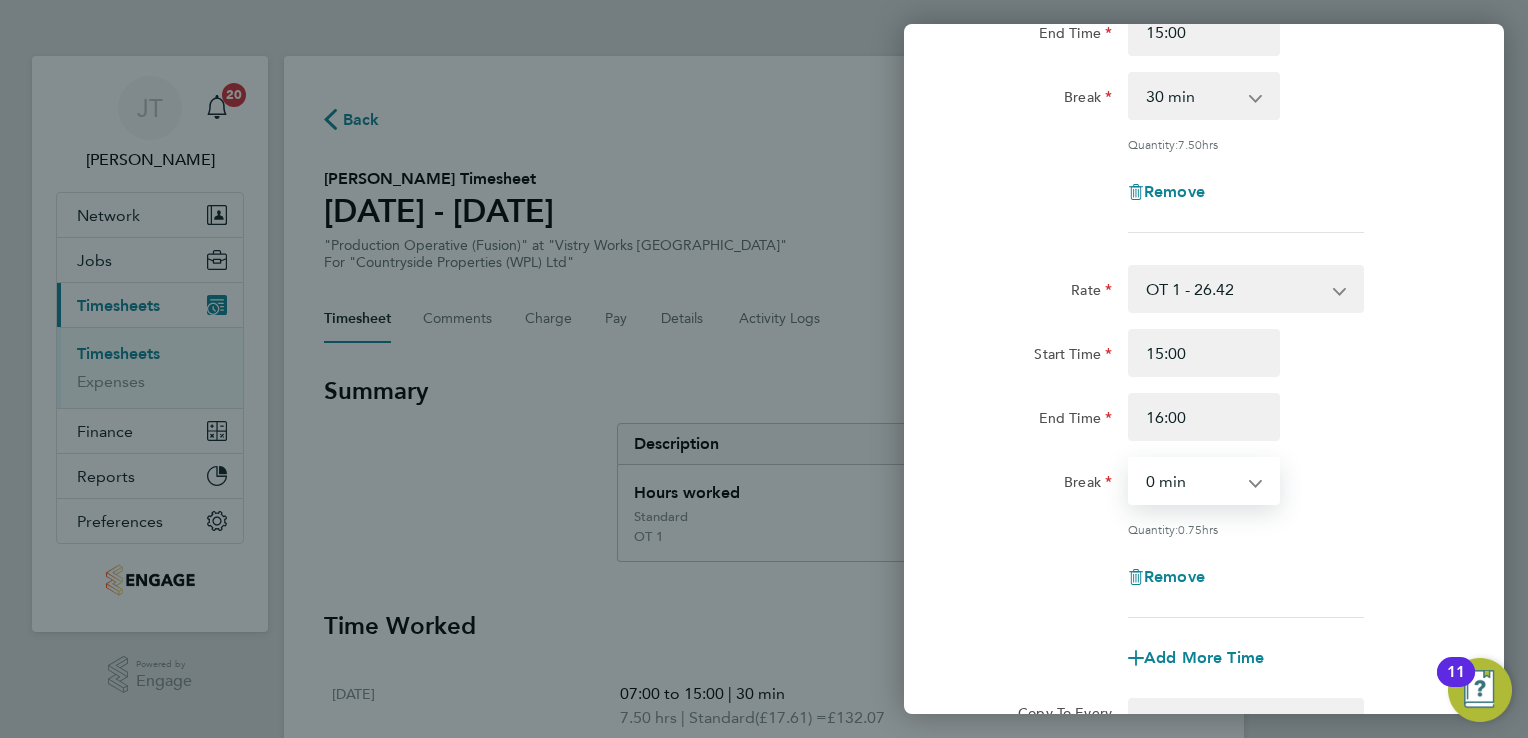 click on "0 min   15 min   30 min   45 min" at bounding box center (1192, 481) 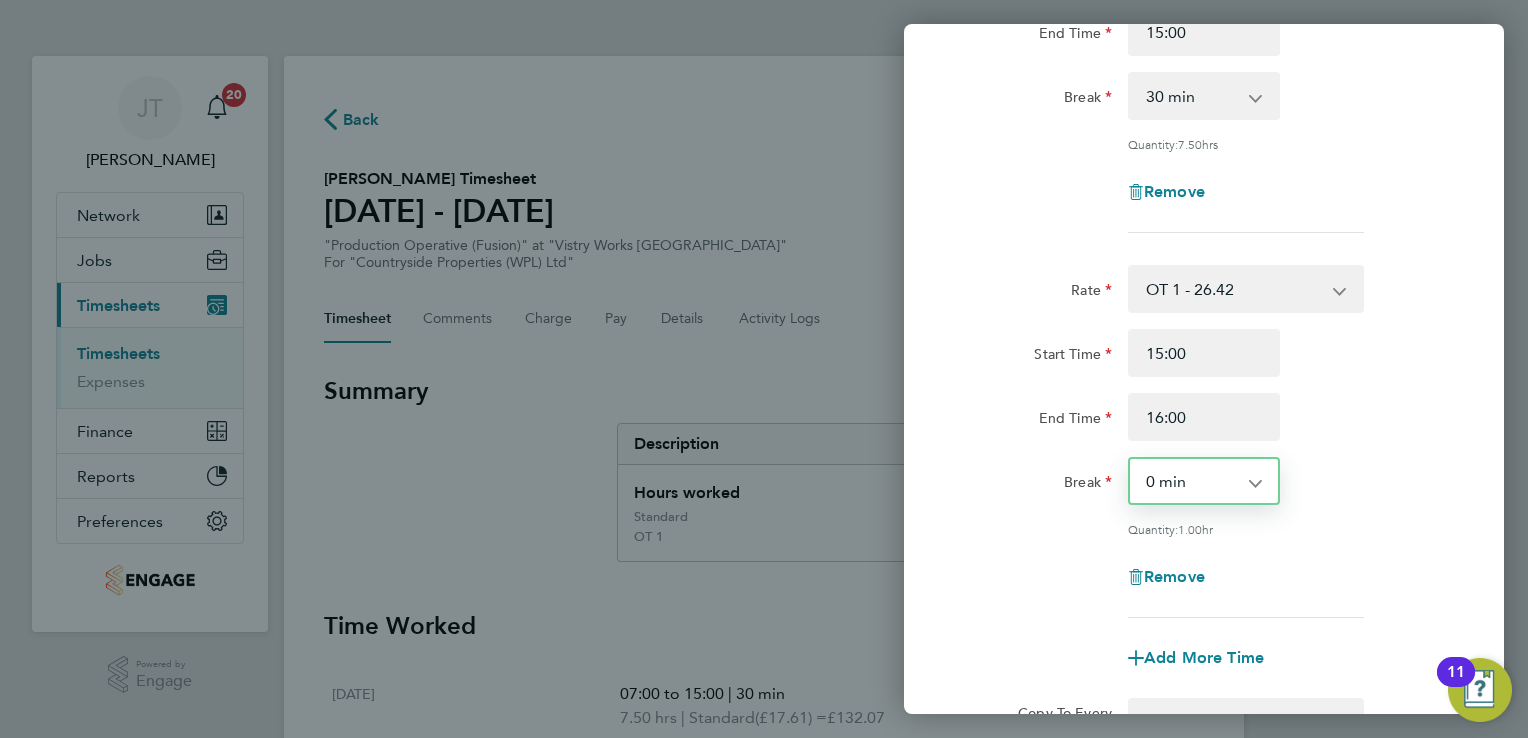 click on "Break  0 min   15 min   30 min   45 min" 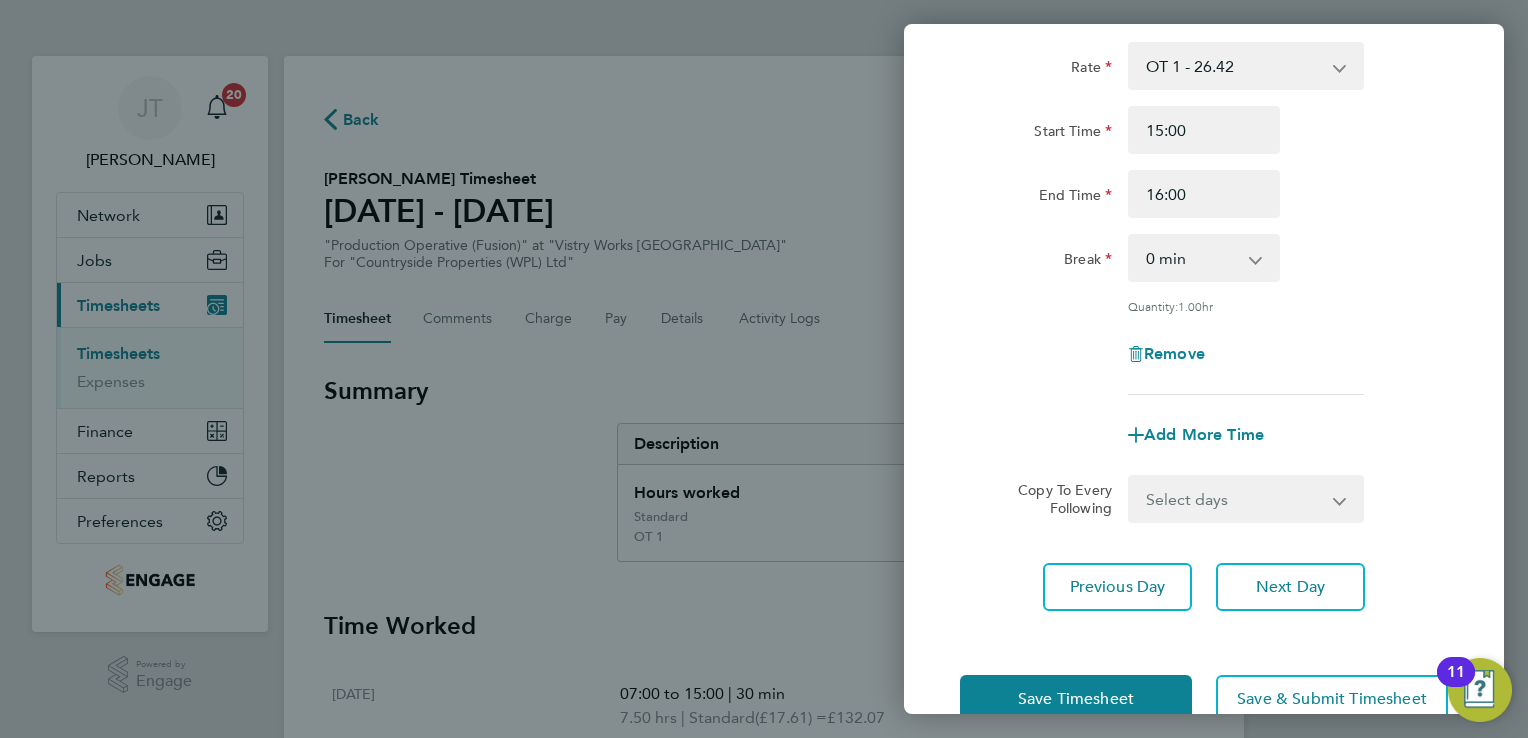 scroll, scrollTop: 520, scrollLeft: 0, axis: vertical 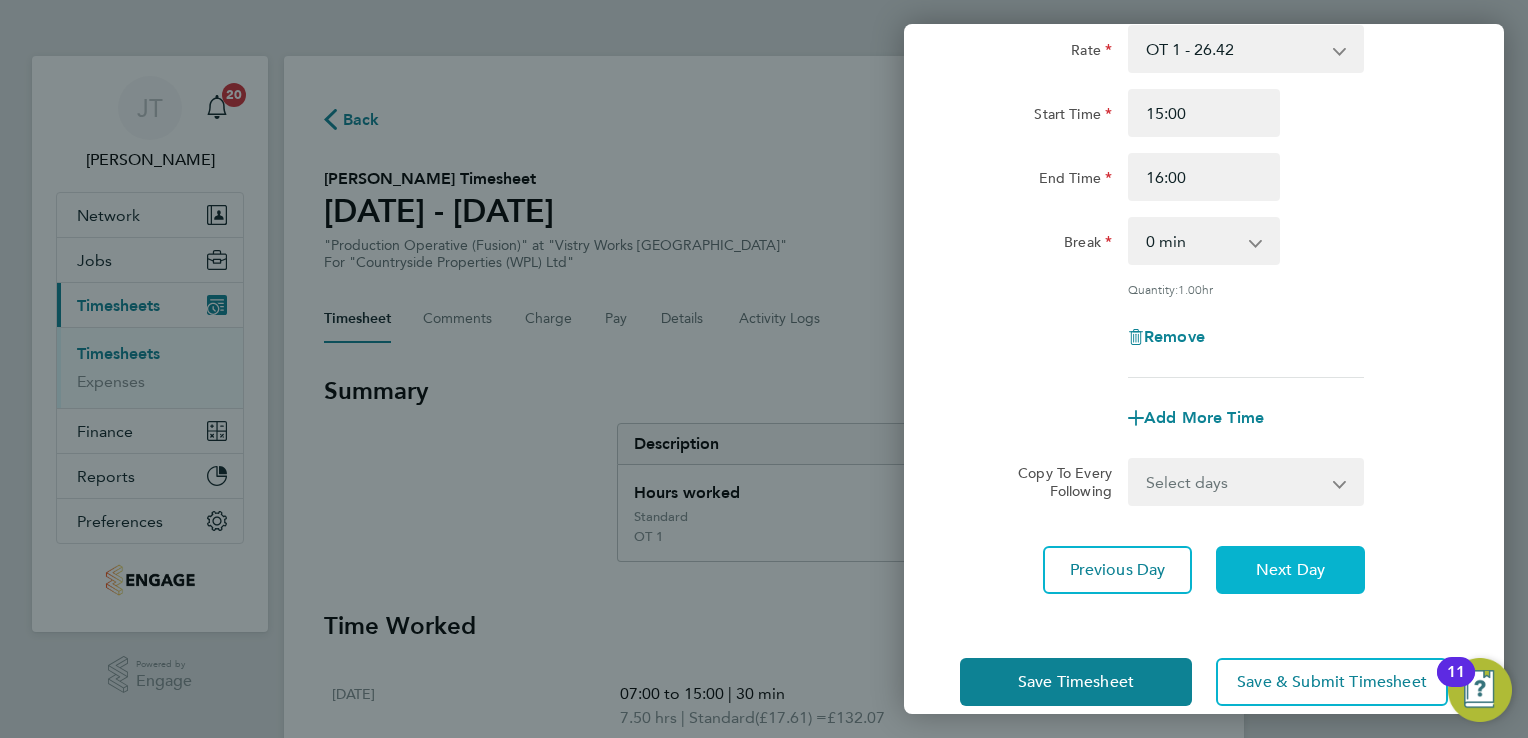 click on "Next Day" 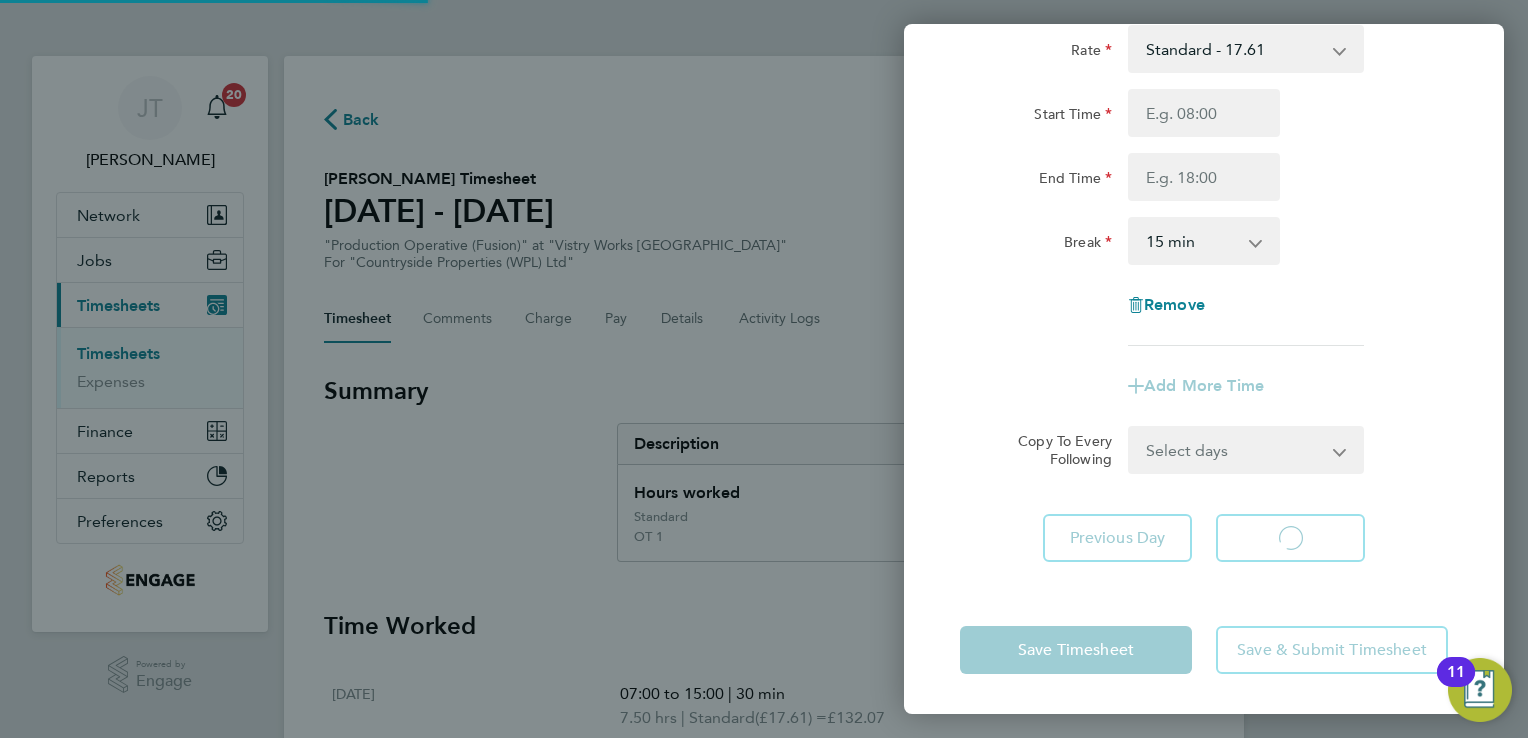 scroll, scrollTop: 133, scrollLeft: 0, axis: vertical 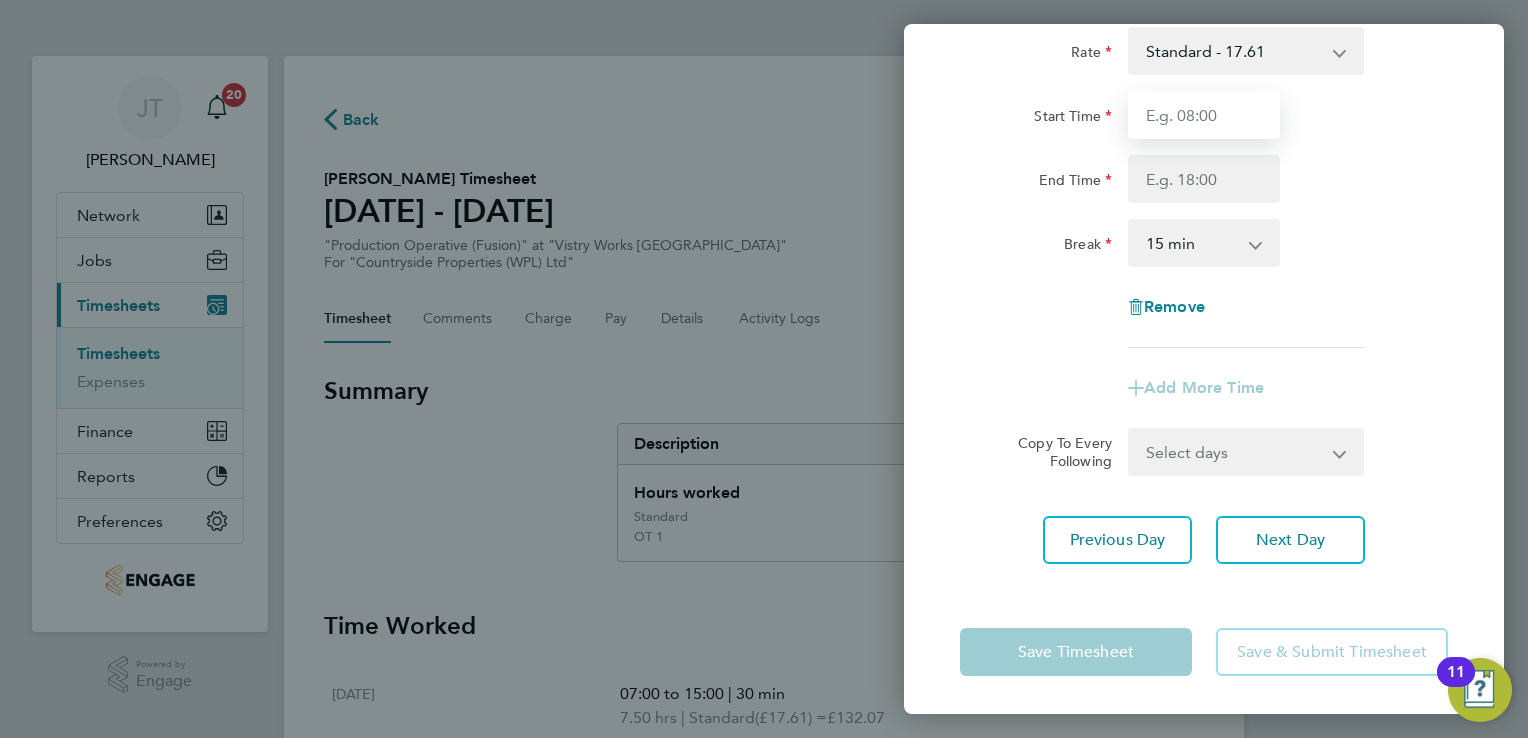 click on "Start Time" at bounding box center [1204, 115] 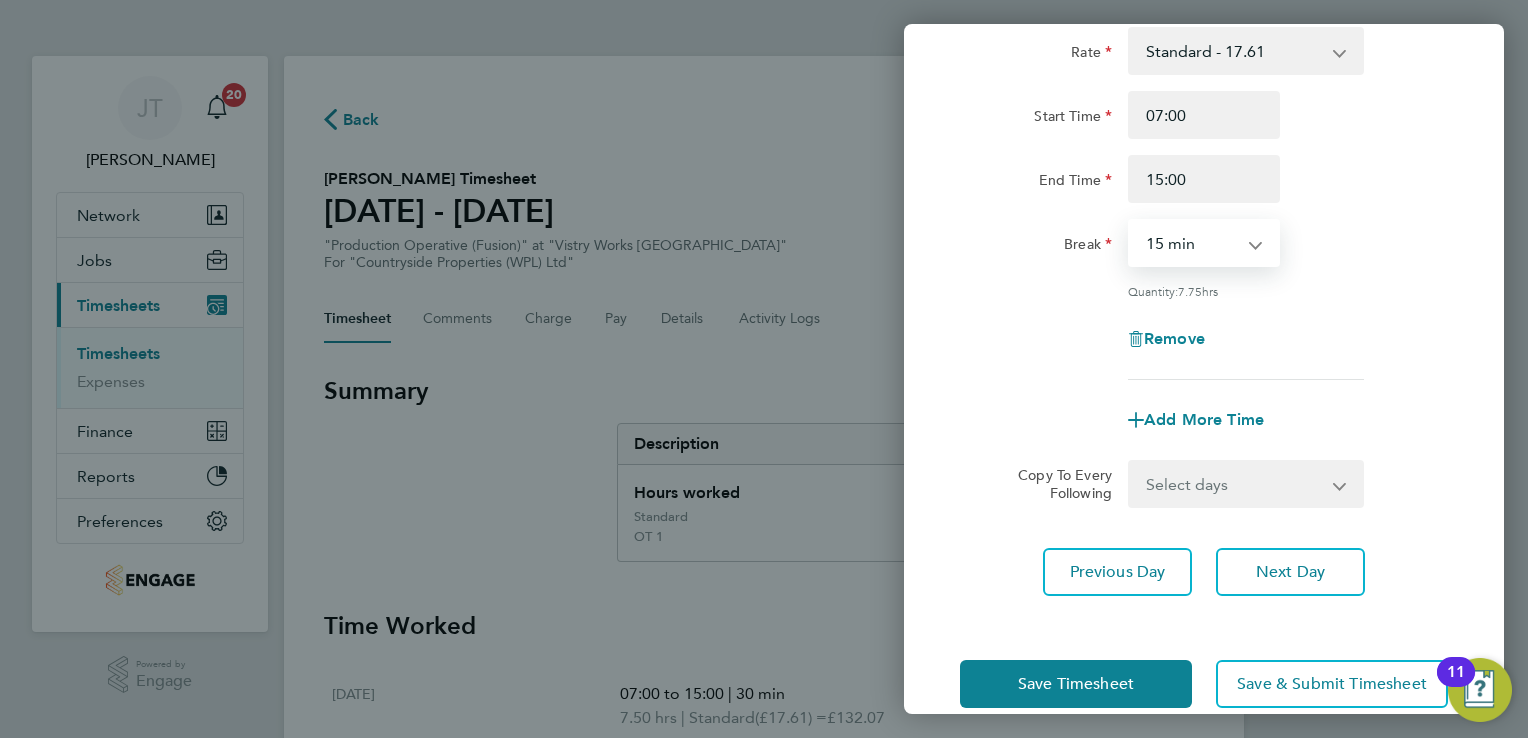 click on "0 min   15 min   30 min   45 min   60 min   75 min   90 min" at bounding box center (1192, 243) 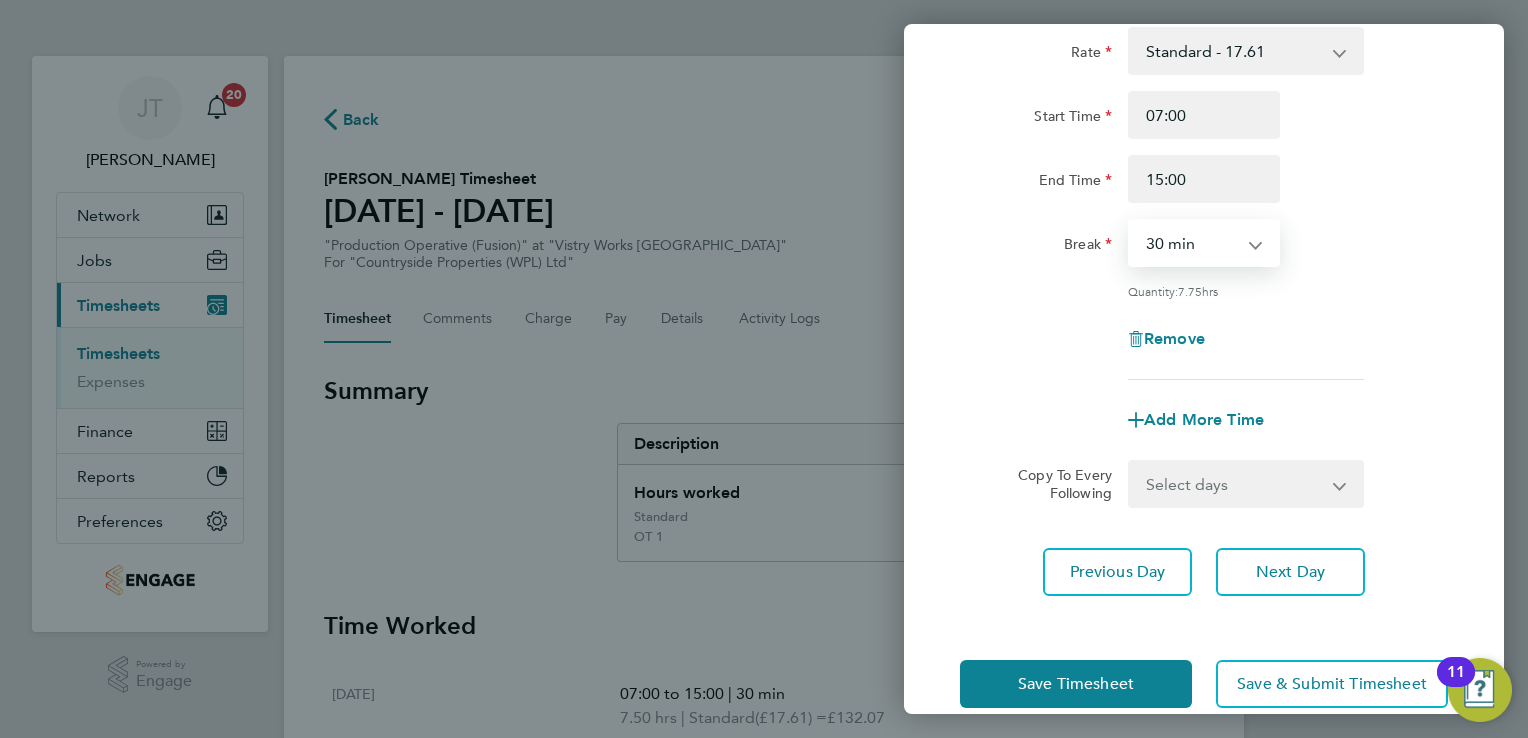 click on "0 min   15 min   30 min   45 min   60 min   75 min   90 min" at bounding box center [1192, 243] 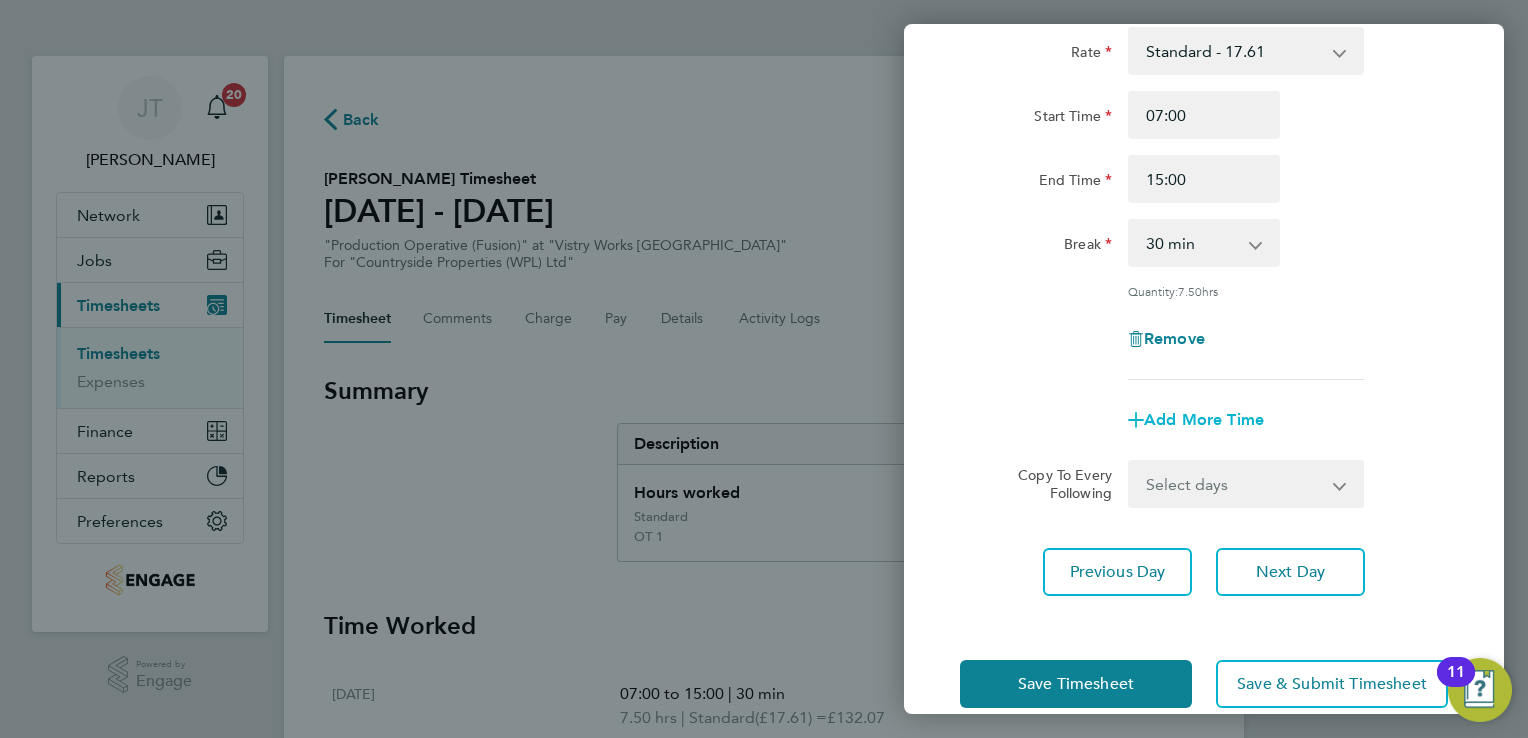 click on "Add More Time" 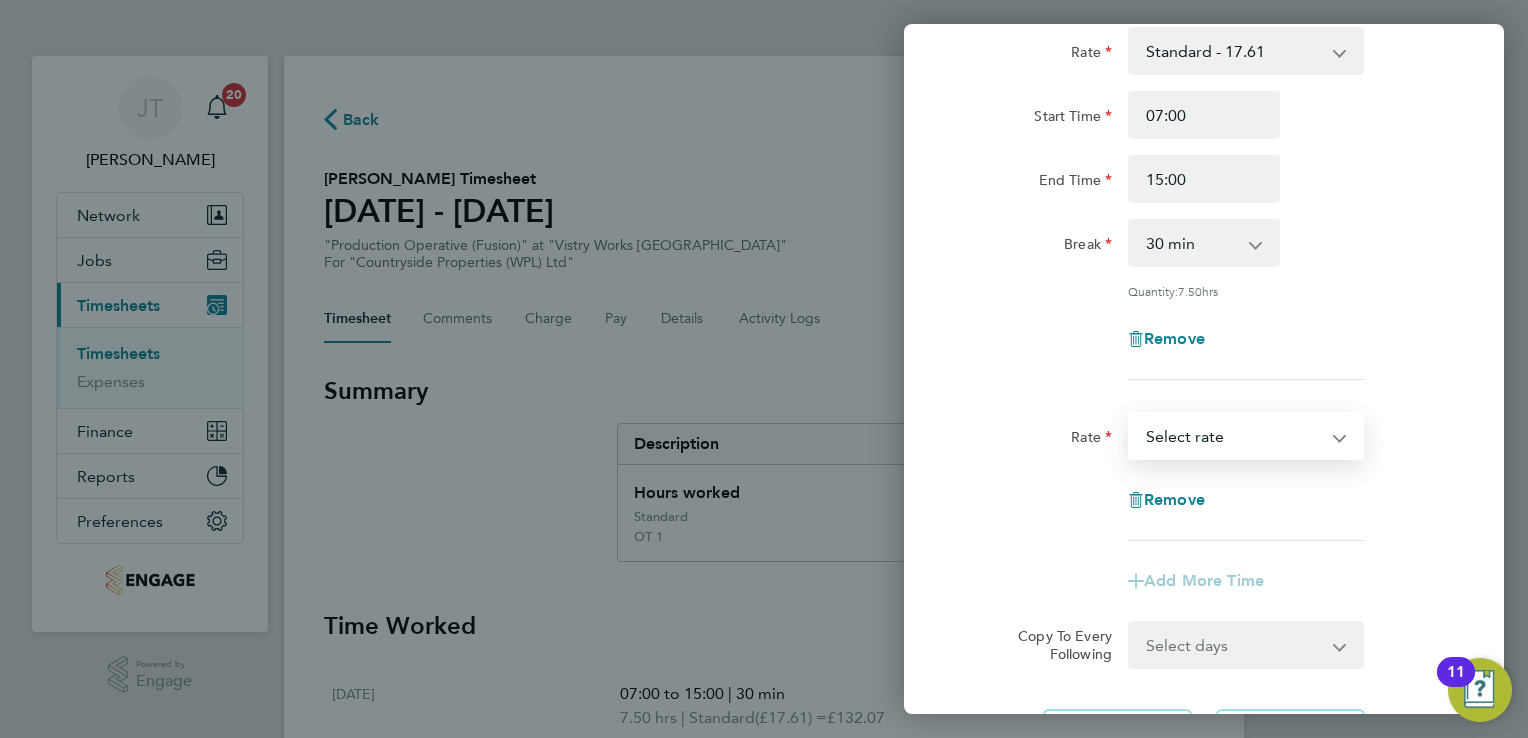 click on "Standard - 17.61   OT2 - 35.22   OT 1 - 26.42   Select rate" at bounding box center (1234, 436) 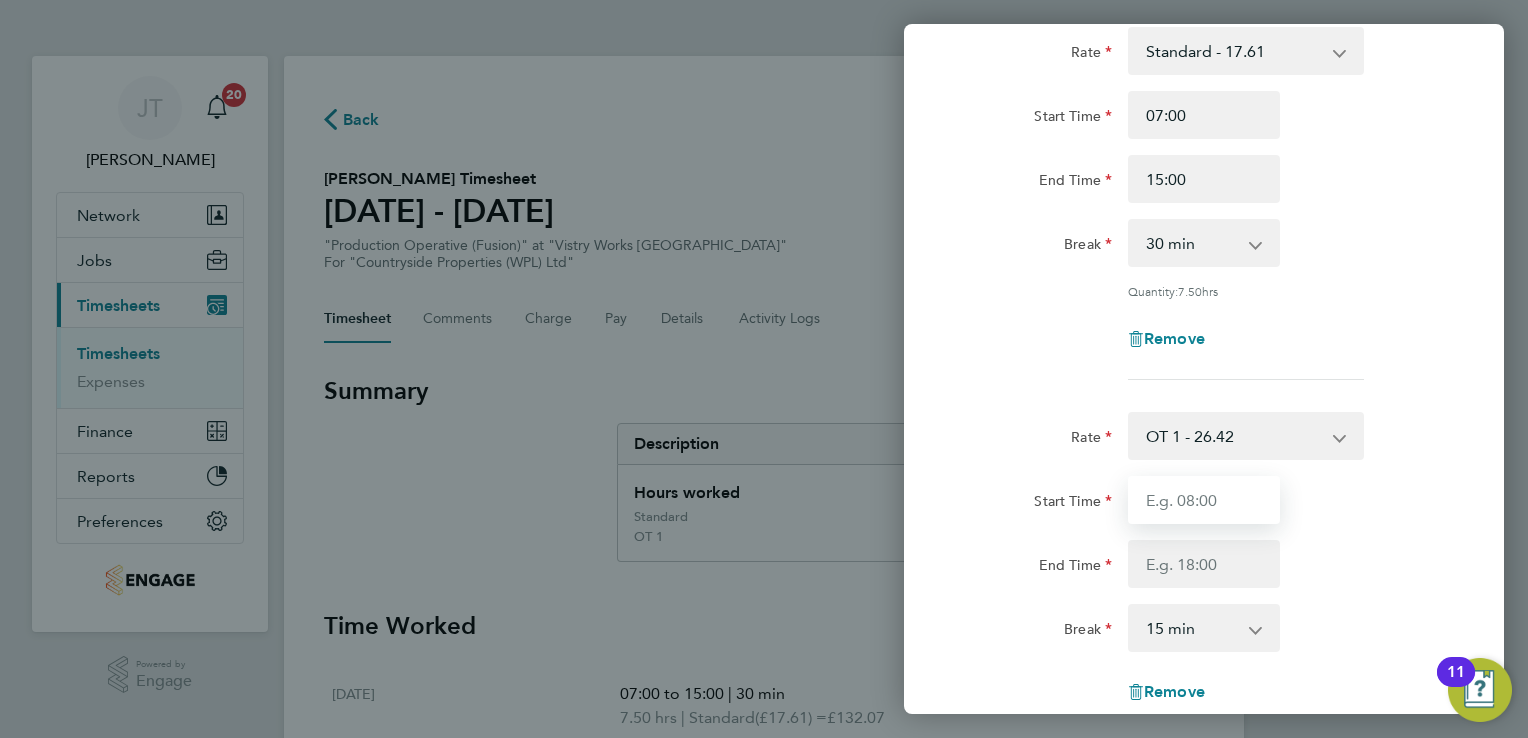 click on "Start Time" at bounding box center (1204, 500) 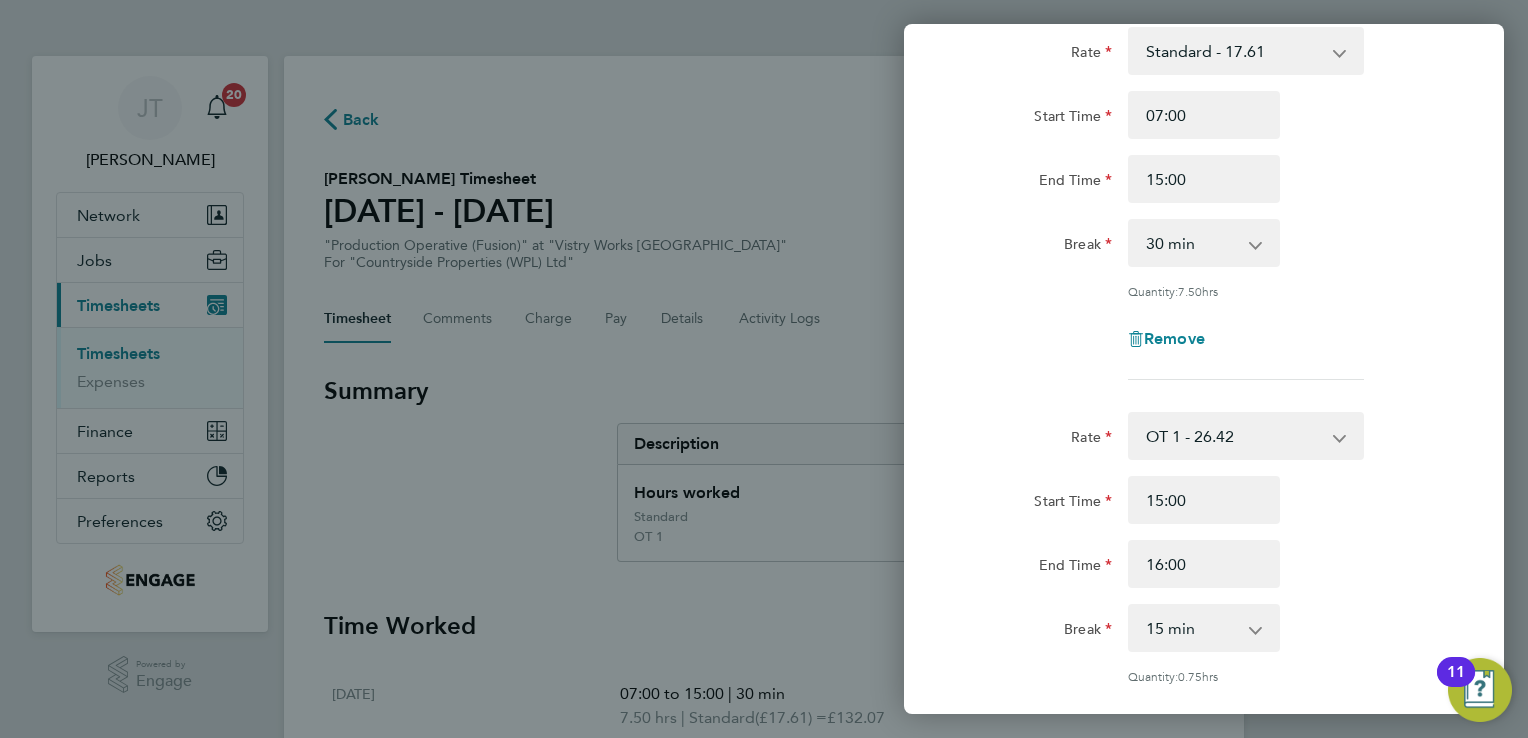 click on "0 min   15 min   30 min   45 min" at bounding box center [1192, 628] 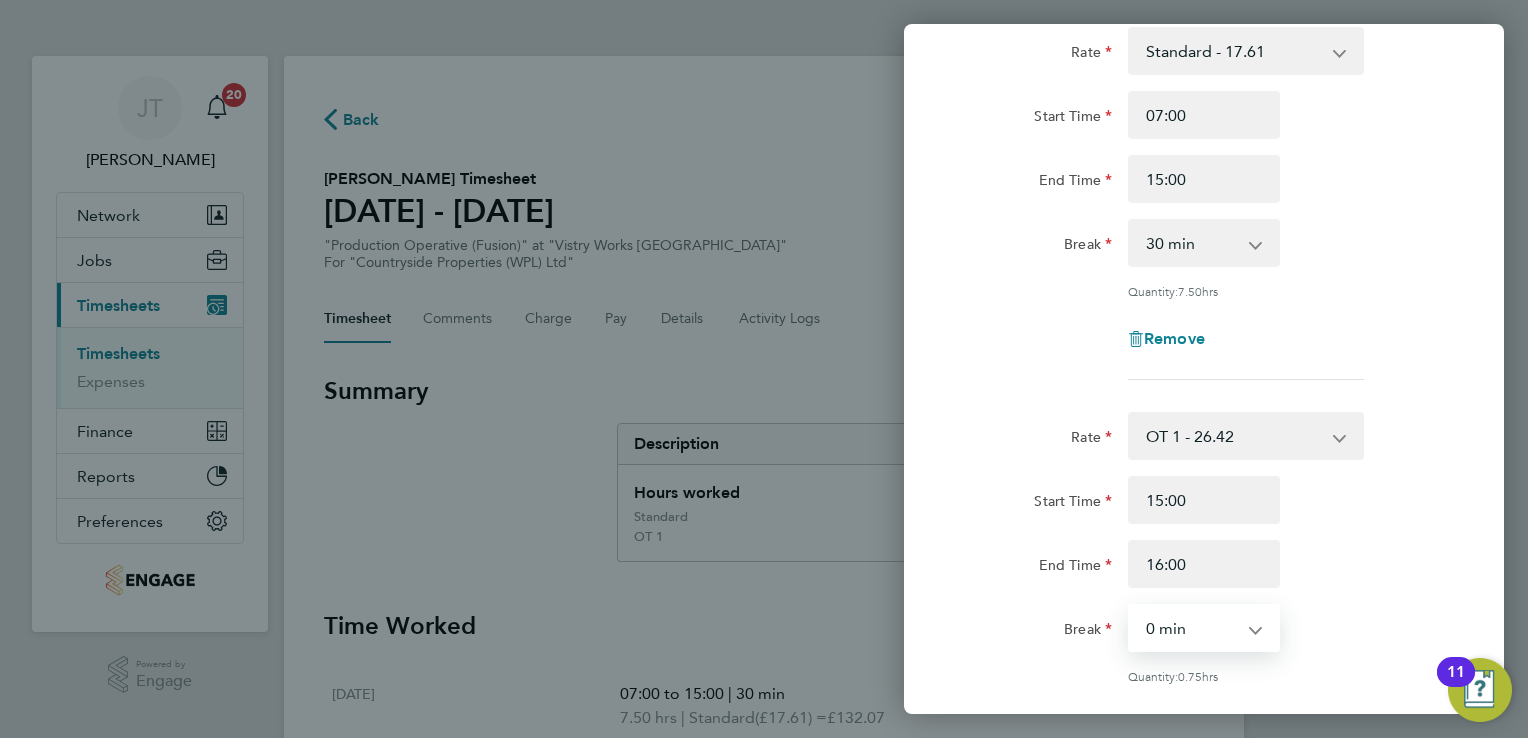 click on "0 min   15 min   30 min   45 min" at bounding box center [1192, 628] 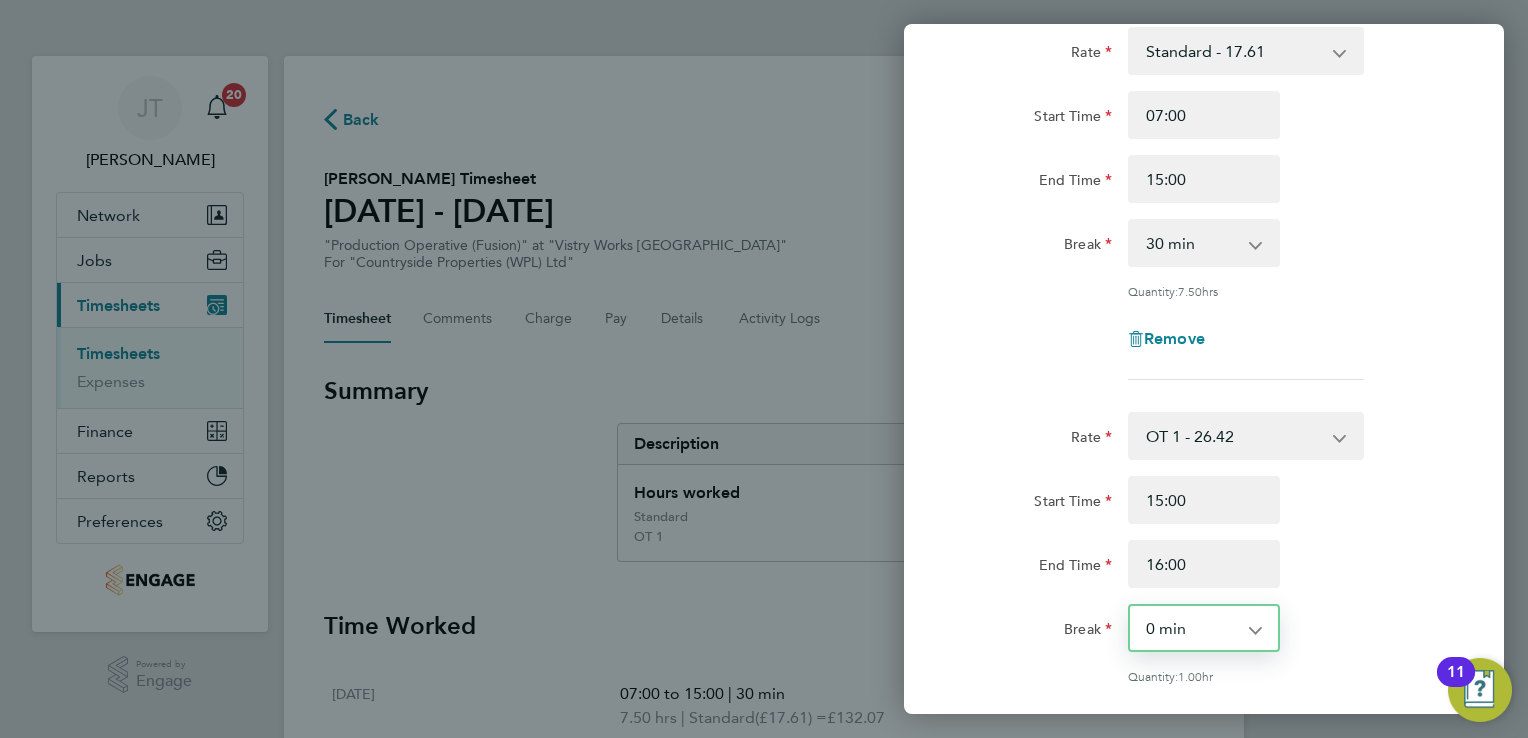 click on "End Time 16:00" 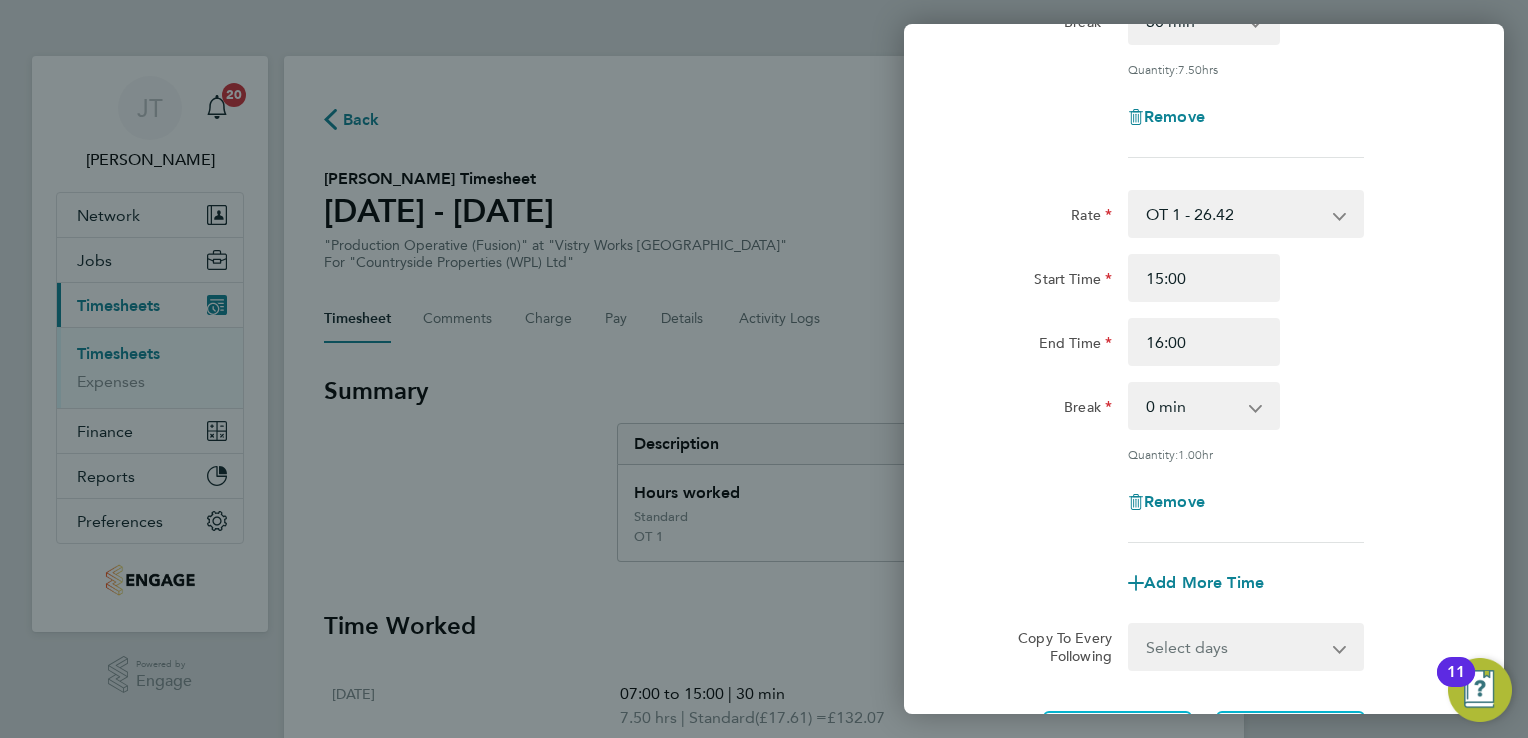 scroll, scrollTop: 373, scrollLeft: 0, axis: vertical 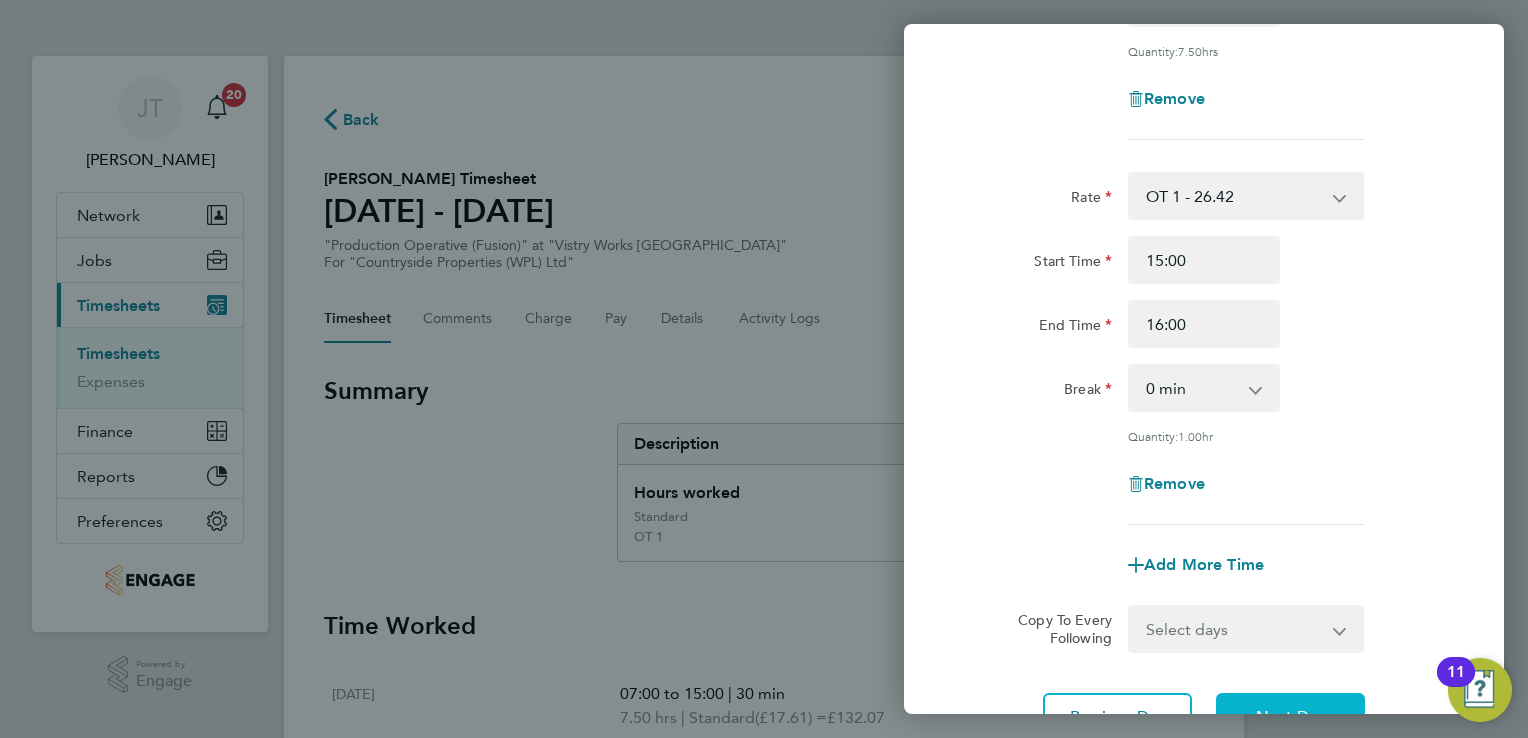 click on "Next Day" 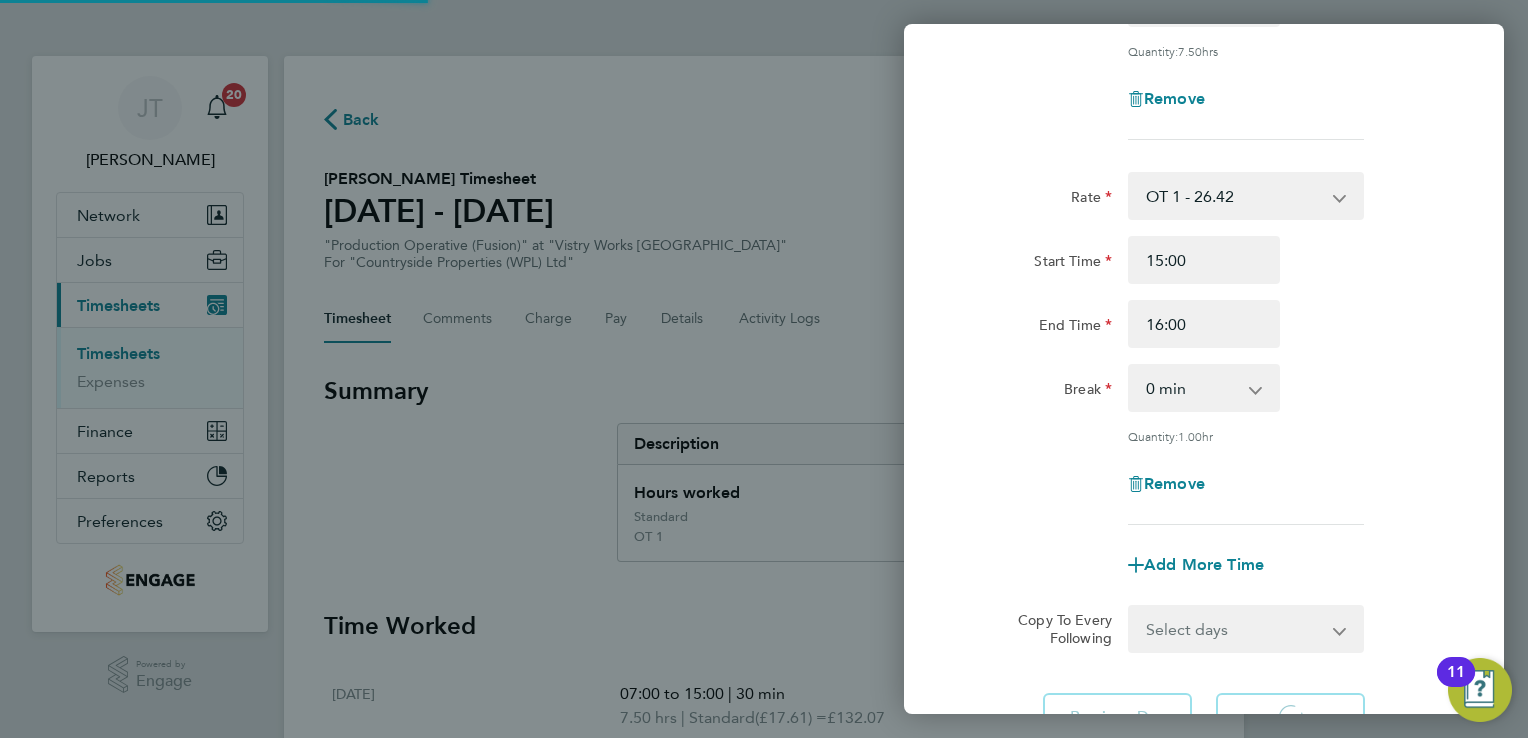 scroll, scrollTop: 133, scrollLeft: 0, axis: vertical 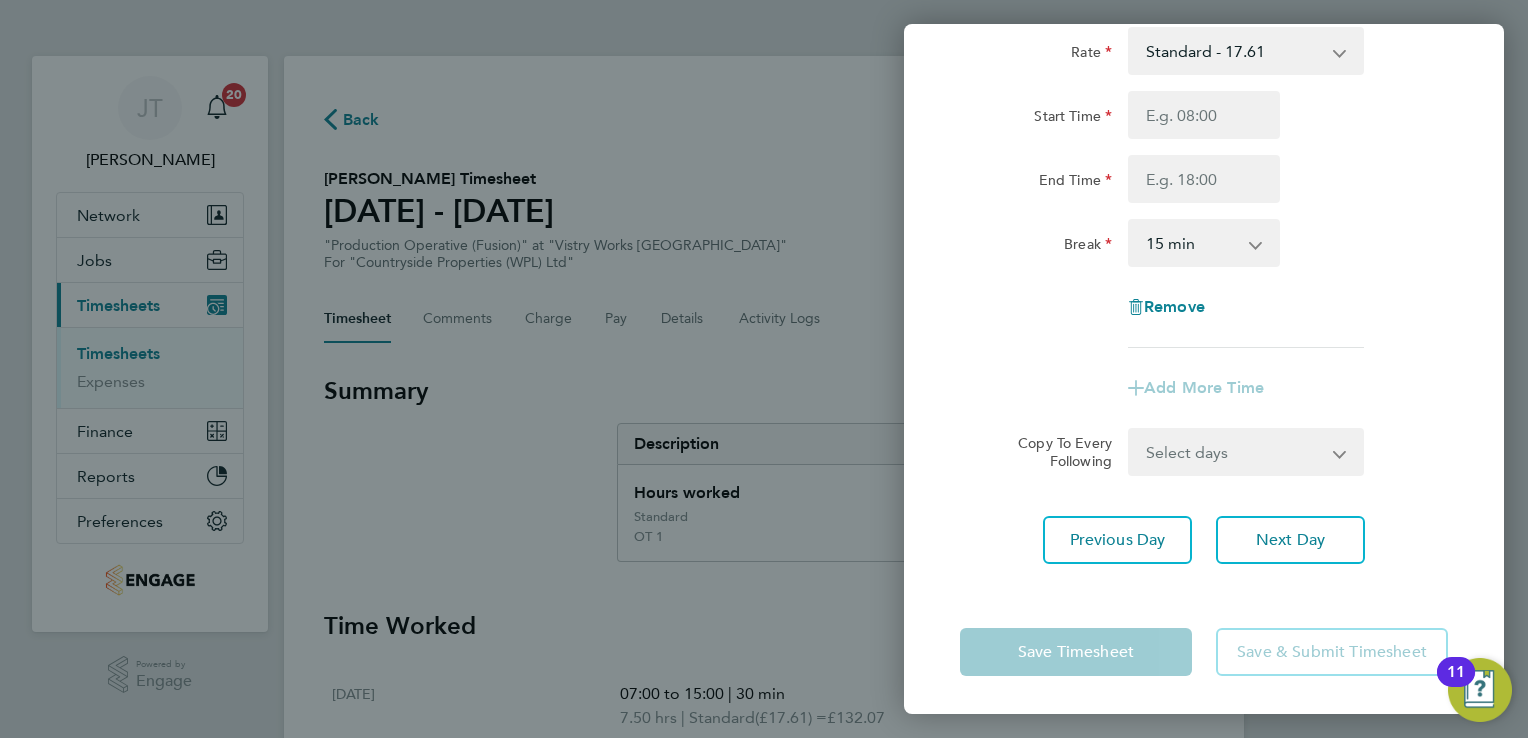click on "Break  0 min   15 min   30 min   45 min   60 min   75 min   90 min" 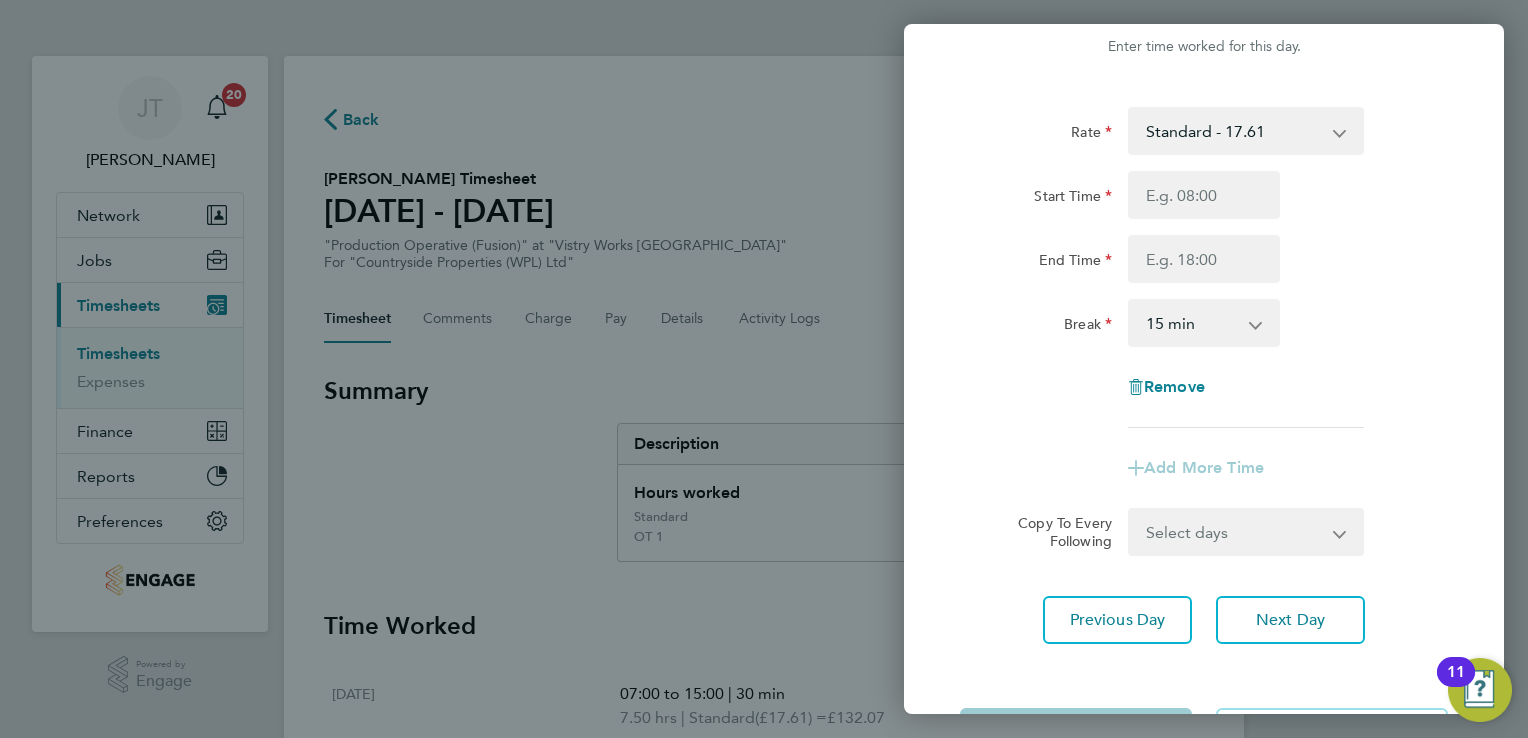 scroll, scrollTop: 13, scrollLeft: 0, axis: vertical 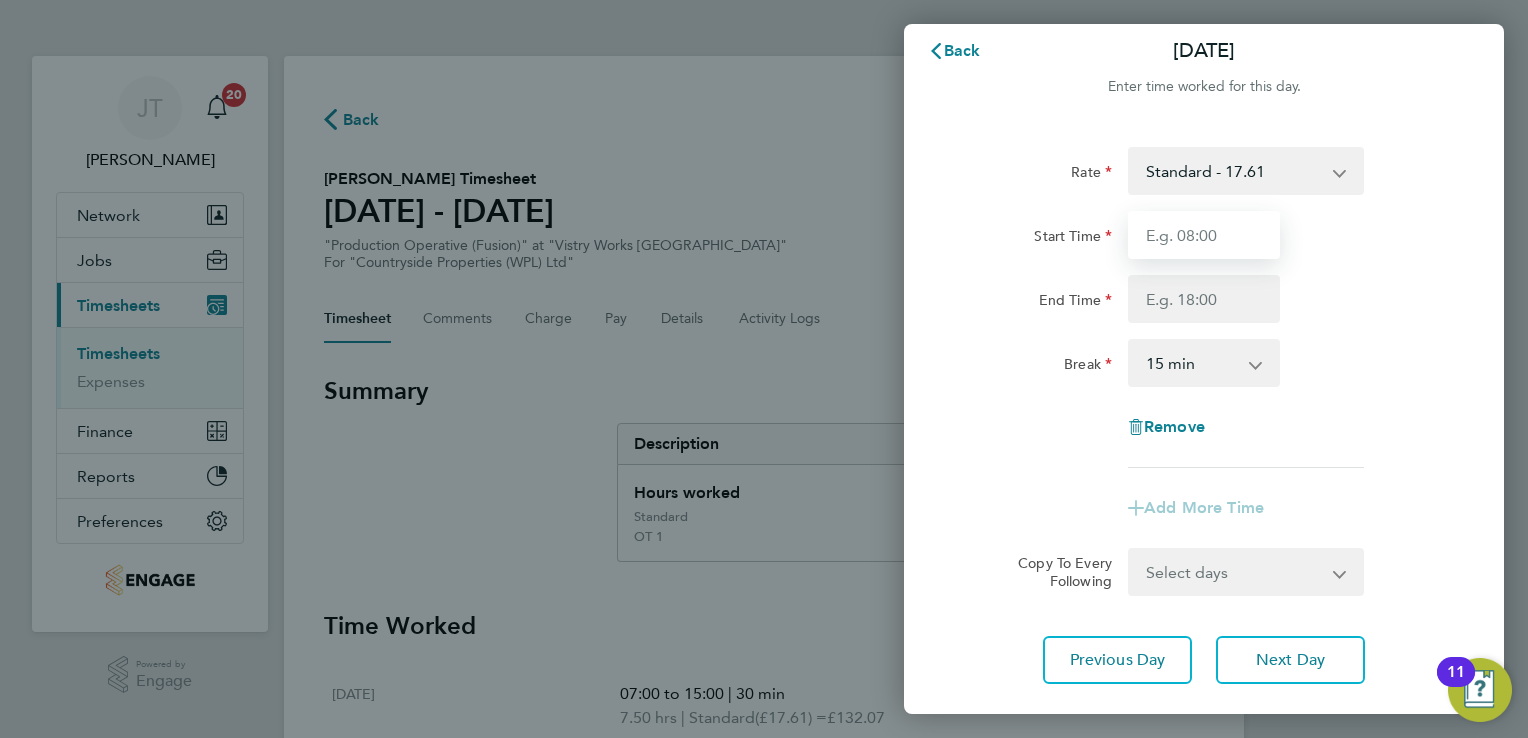 click on "Start Time" at bounding box center [1204, 235] 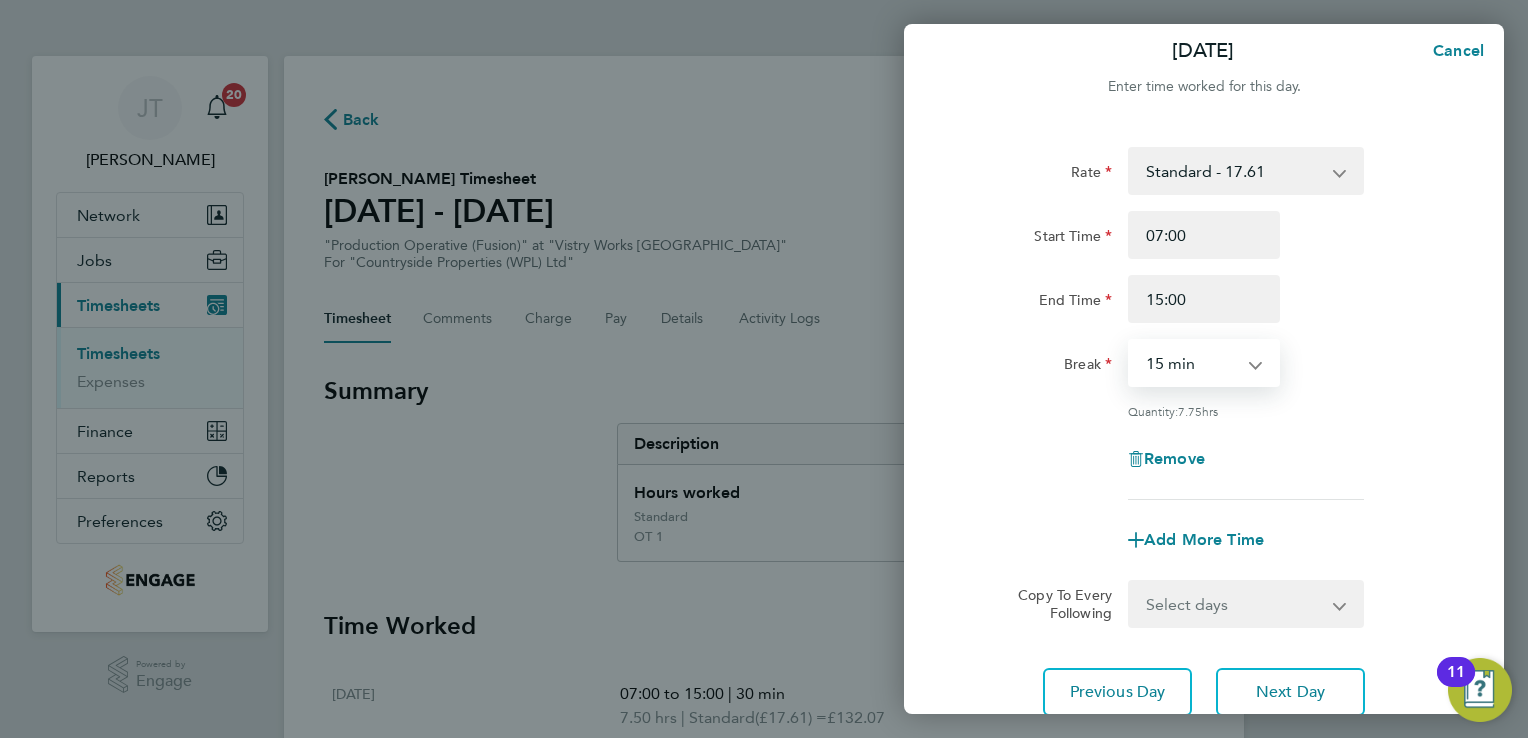 click on "0 min   15 min   30 min   45 min   60 min   75 min   90 min" at bounding box center (1192, 363) 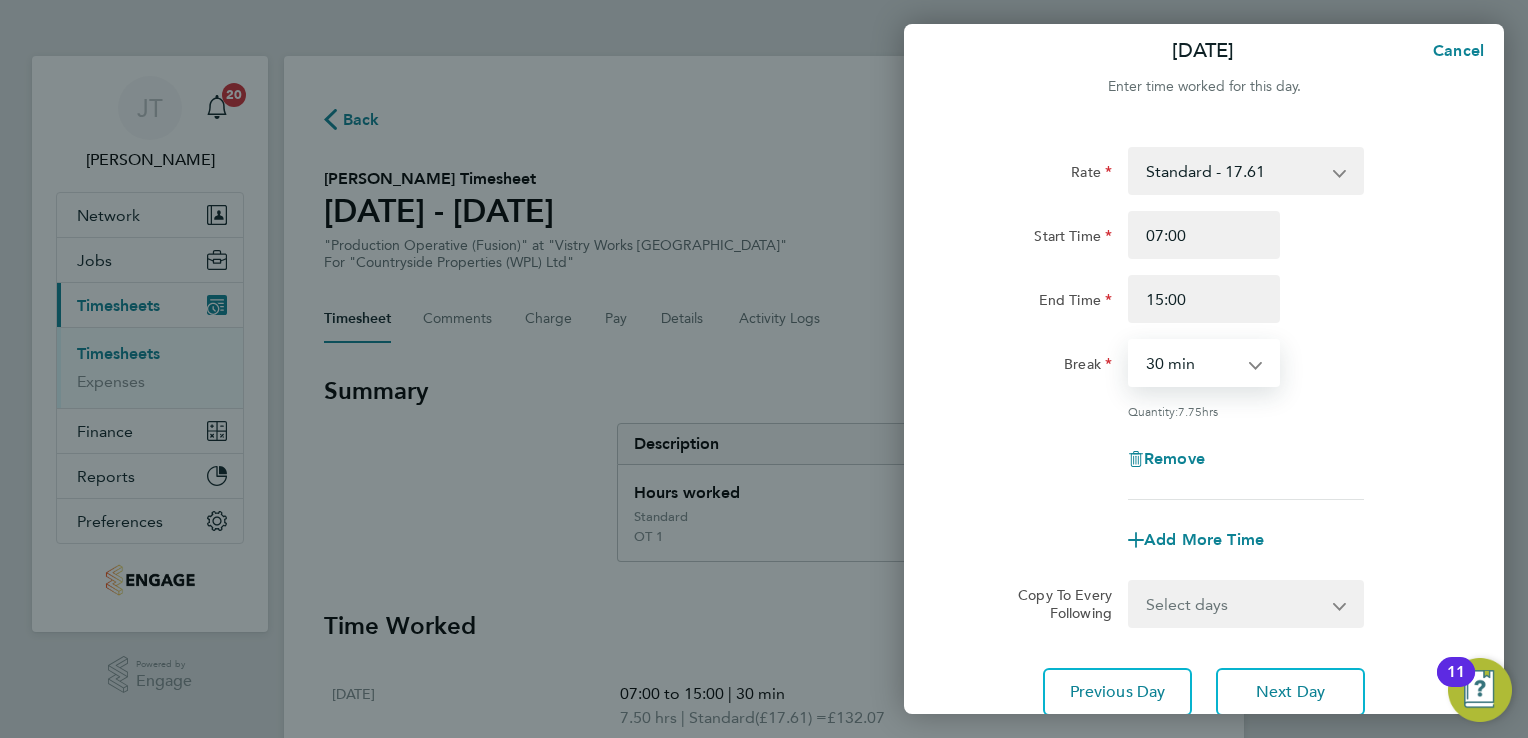 click on "0 min   15 min   30 min   45 min   60 min   75 min   90 min" at bounding box center (1192, 363) 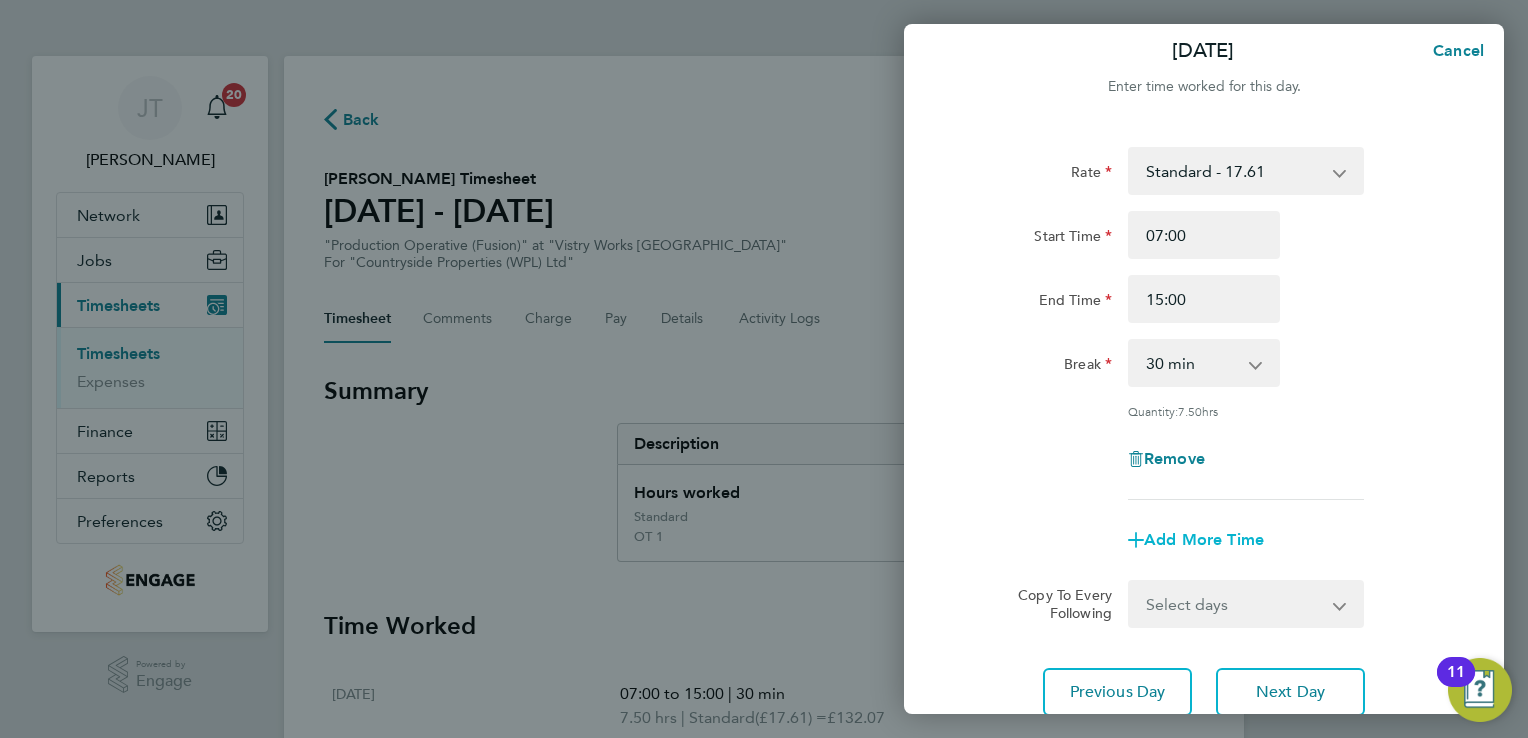 click on "Add More Time" 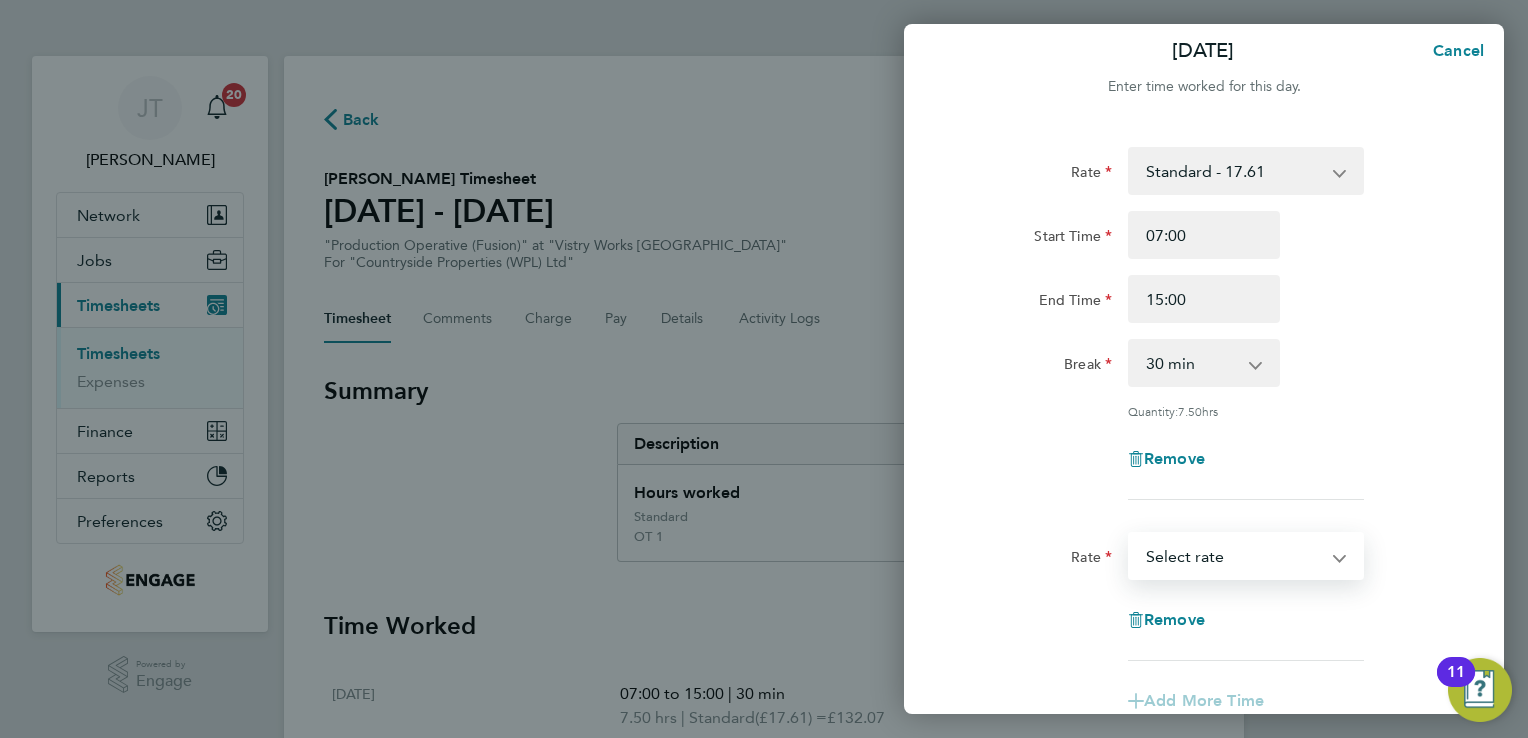 click on "Standard - 17.61   OT2 - 35.22   OT 1 - 26.42   Select rate" at bounding box center (1234, 556) 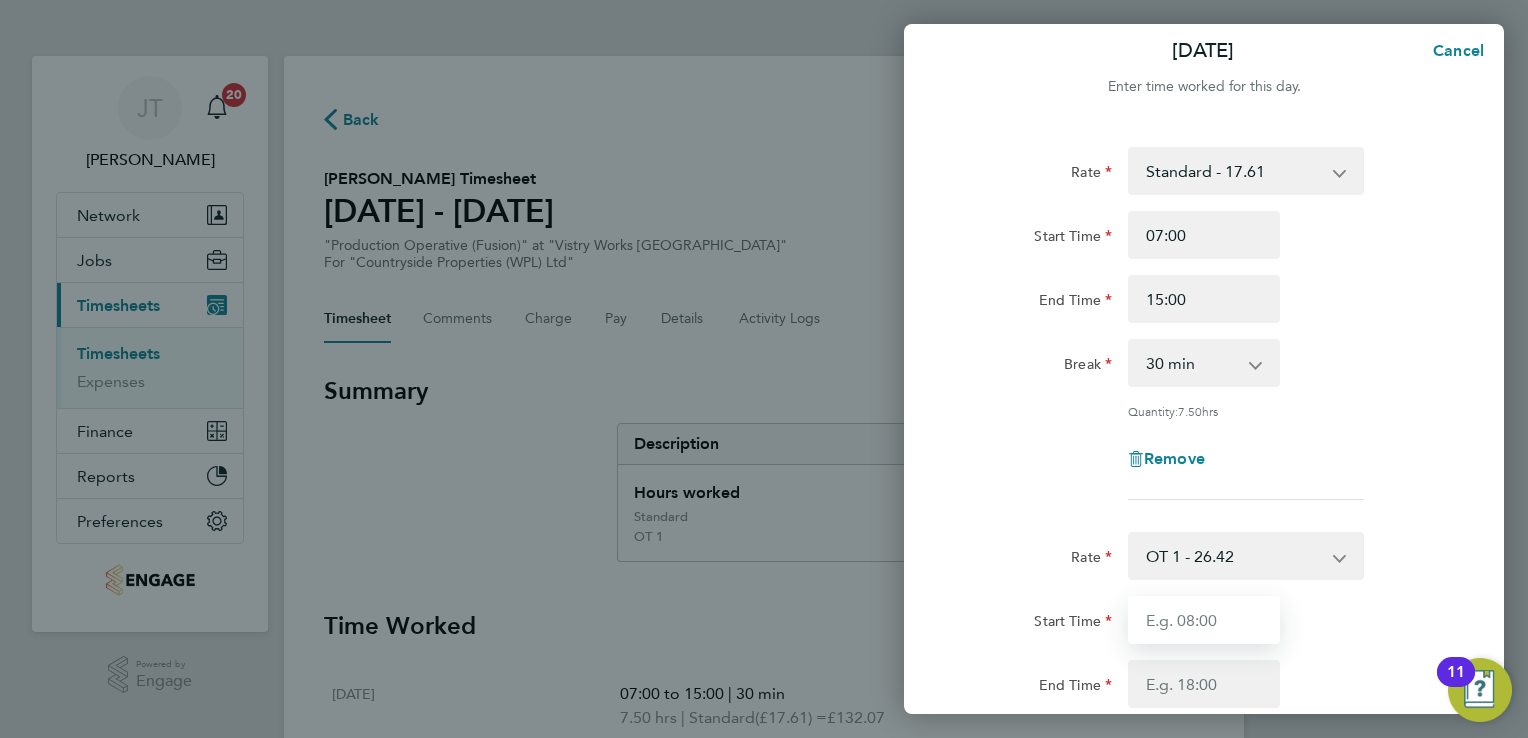 click on "Start Time" at bounding box center [1204, 620] 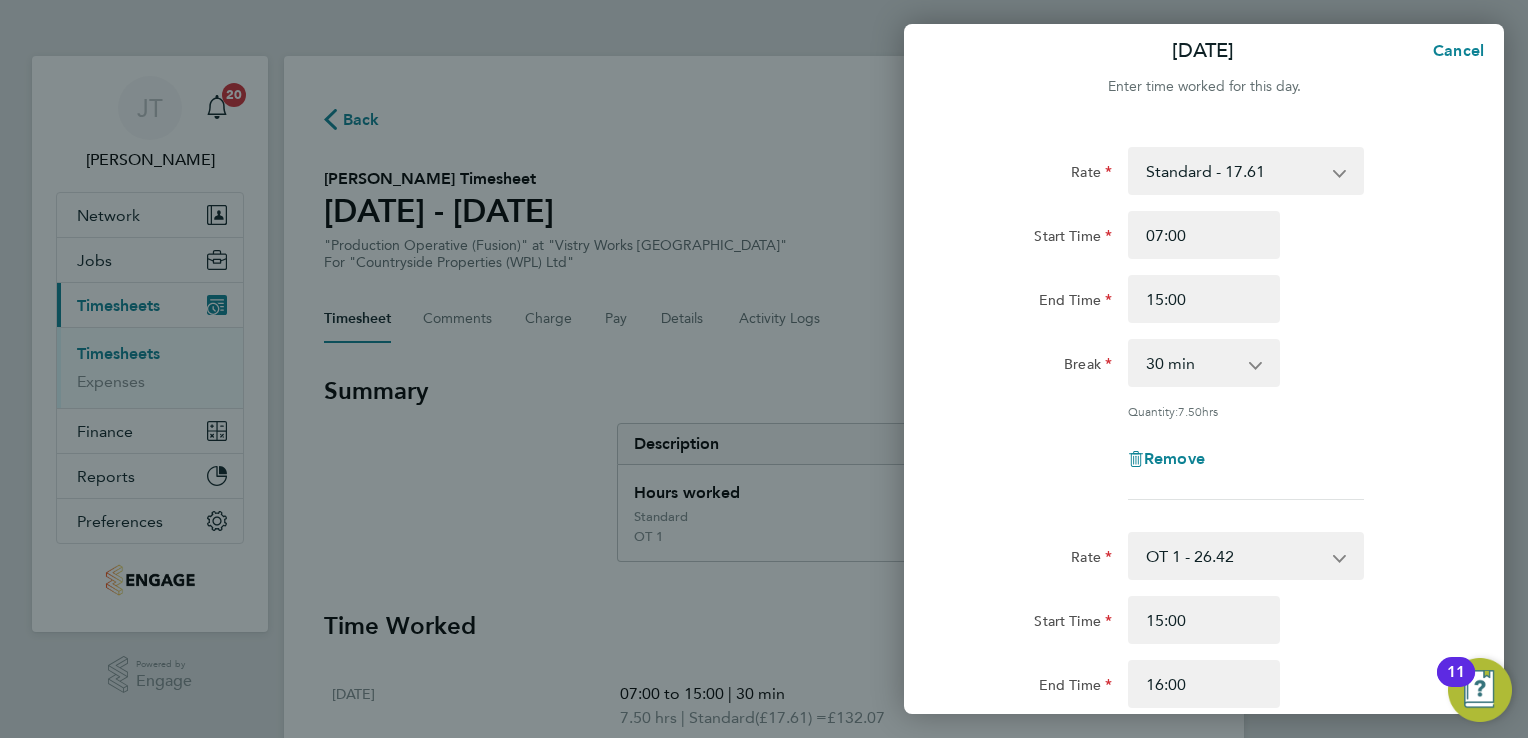 click on "Rate  Standard - 17.61   OT2 - 35.22   OT 1 - 26.42
Start Time 07:00 End Time 15:00 Break  0 min   15 min   30 min   45 min   60 min   75 min   90 min
Quantity:  7.50  hrs
Remove" 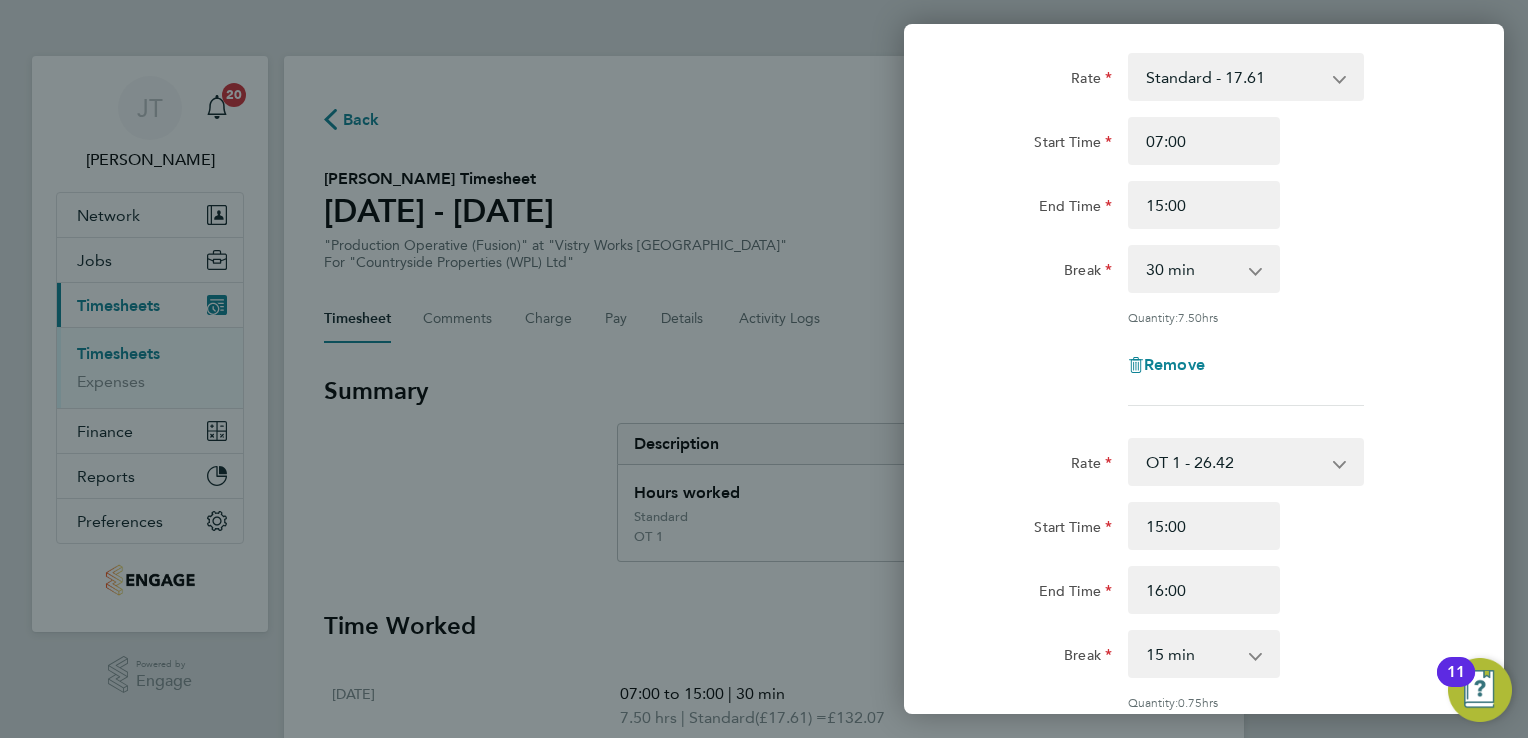 scroll, scrollTop: 133, scrollLeft: 0, axis: vertical 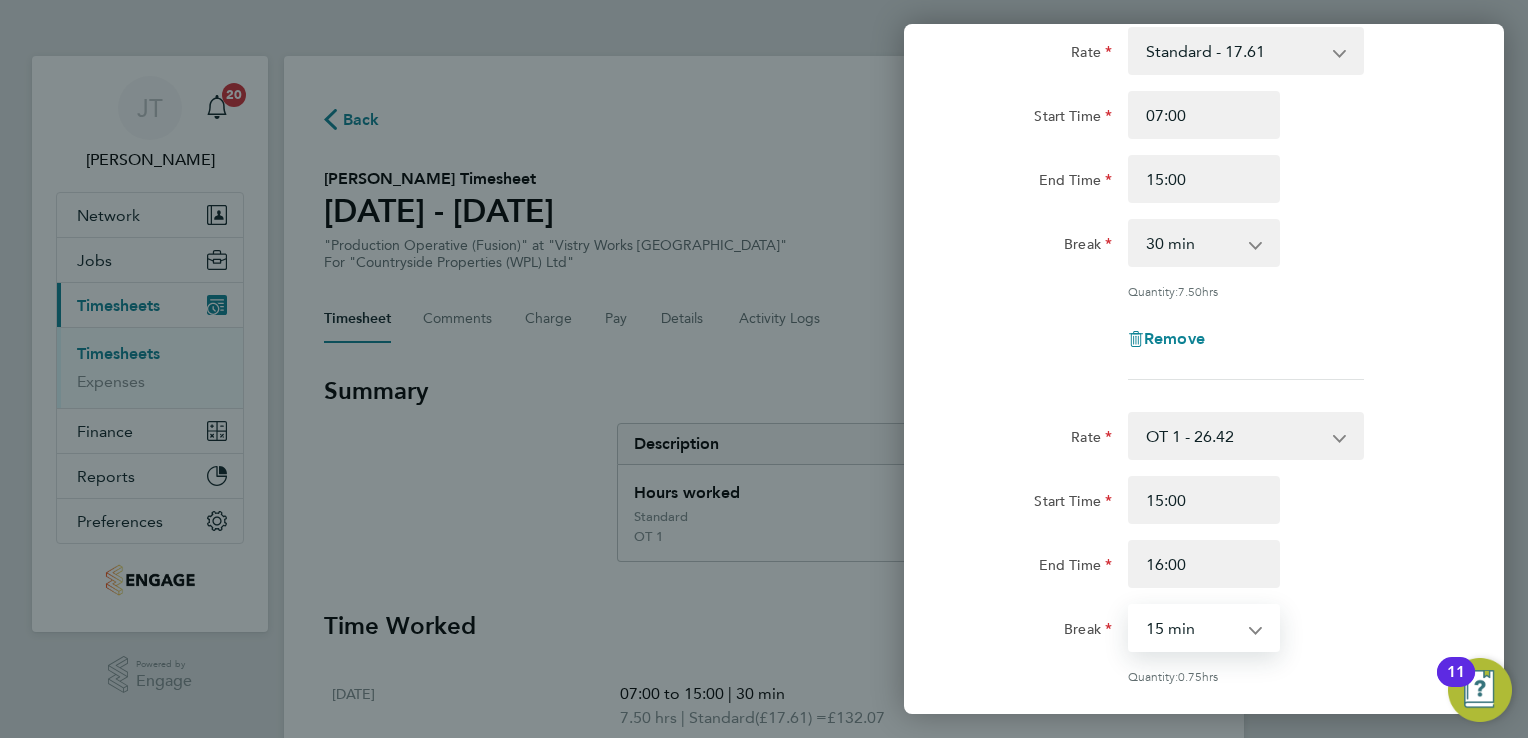 click on "0 min   15 min   30 min   45 min" at bounding box center (1192, 628) 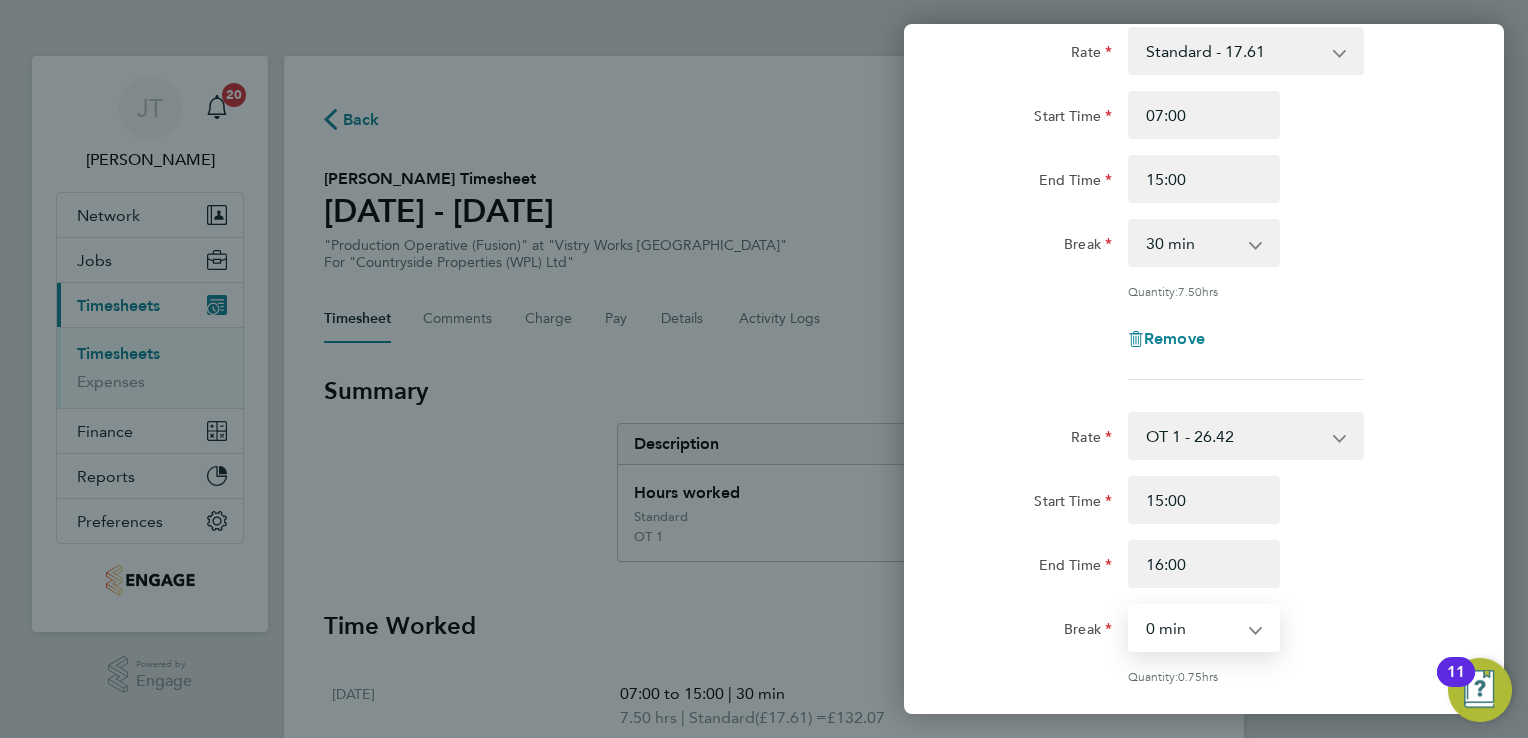 click on "0 min   15 min   30 min   45 min" at bounding box center [1192, 628] 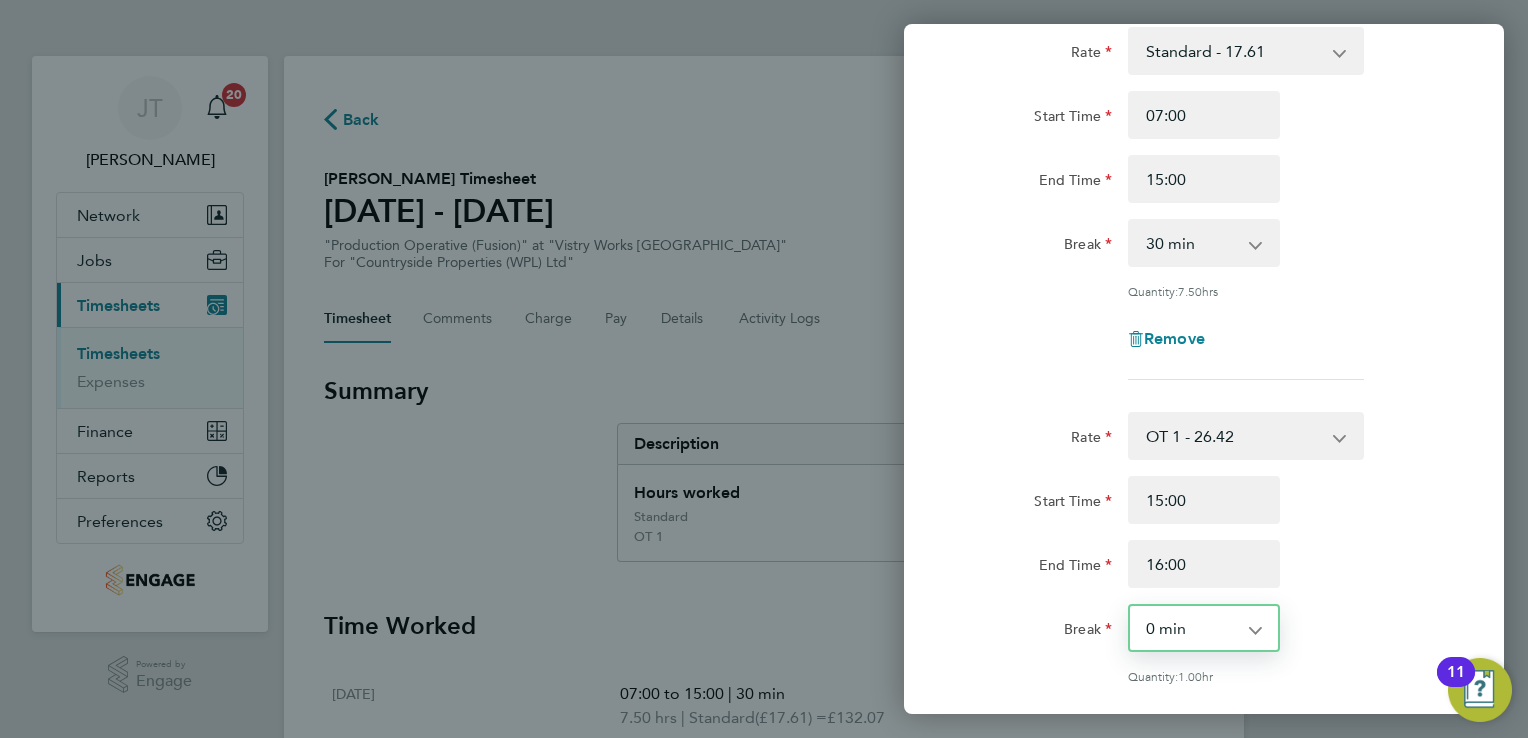 click on "Start Time 15:00 End Time 16:00" 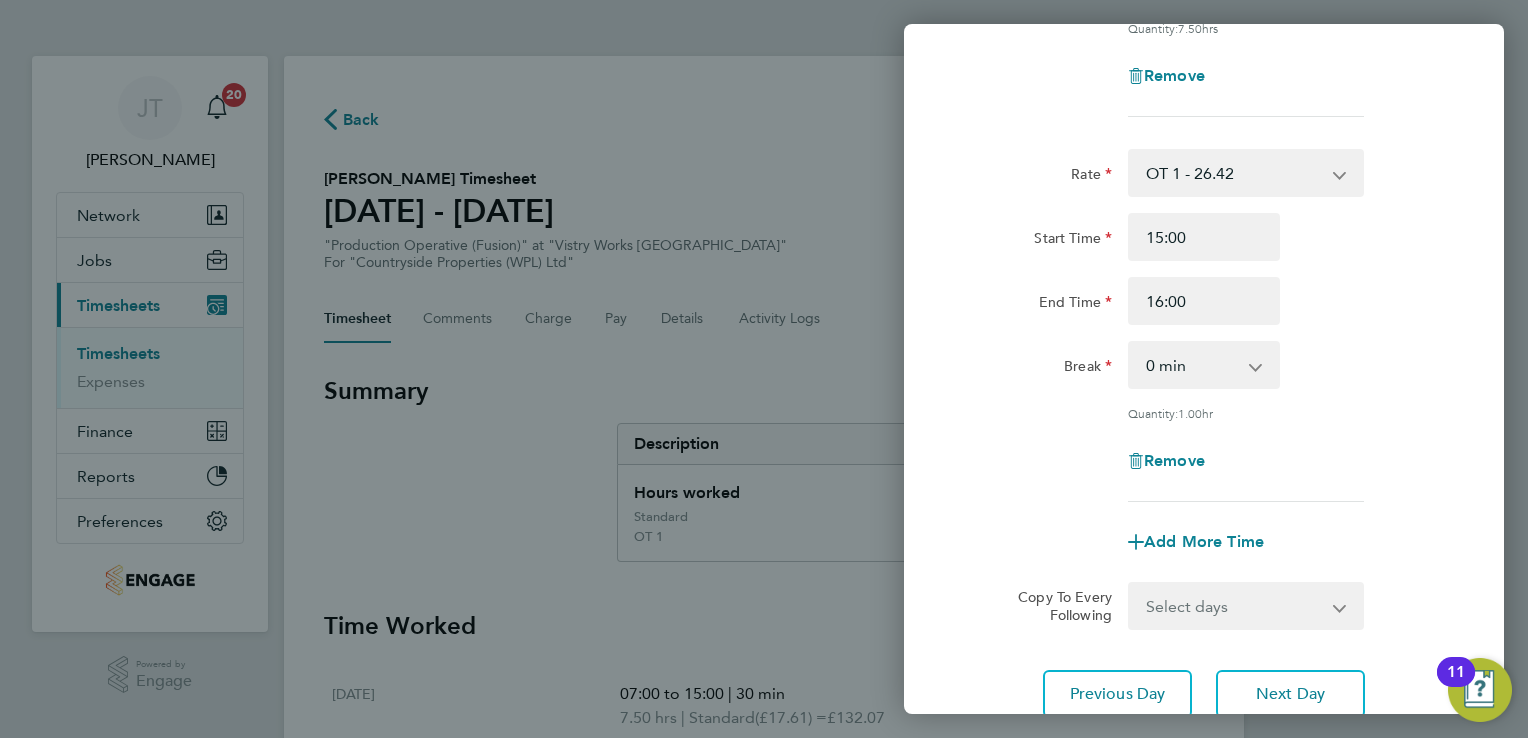 scroll, scrollTop: 453, scrollLeft: 0, axis: vertical 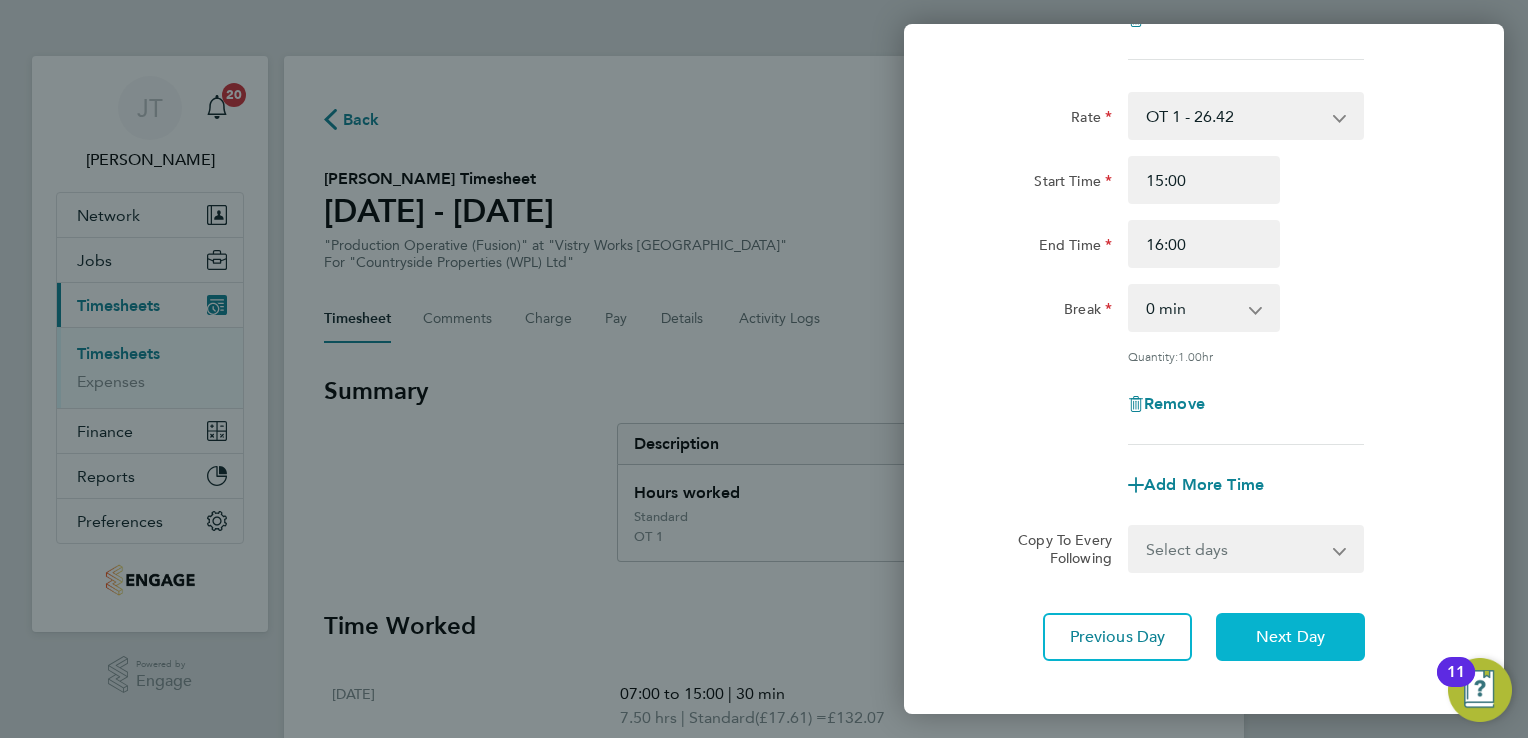 click on "Next Day" 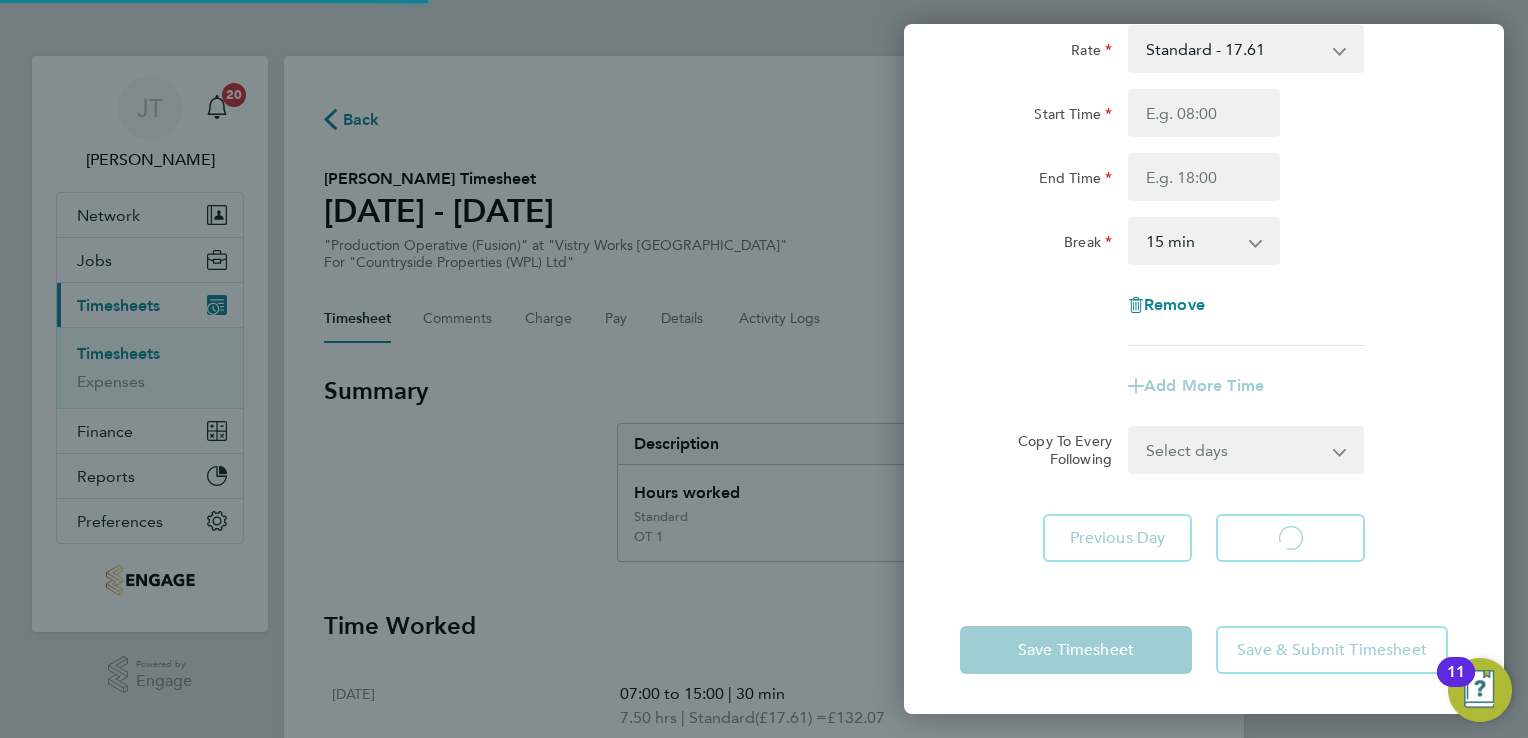scroll, scrollTop: 133, scrollLeft: 0, axis: vertical 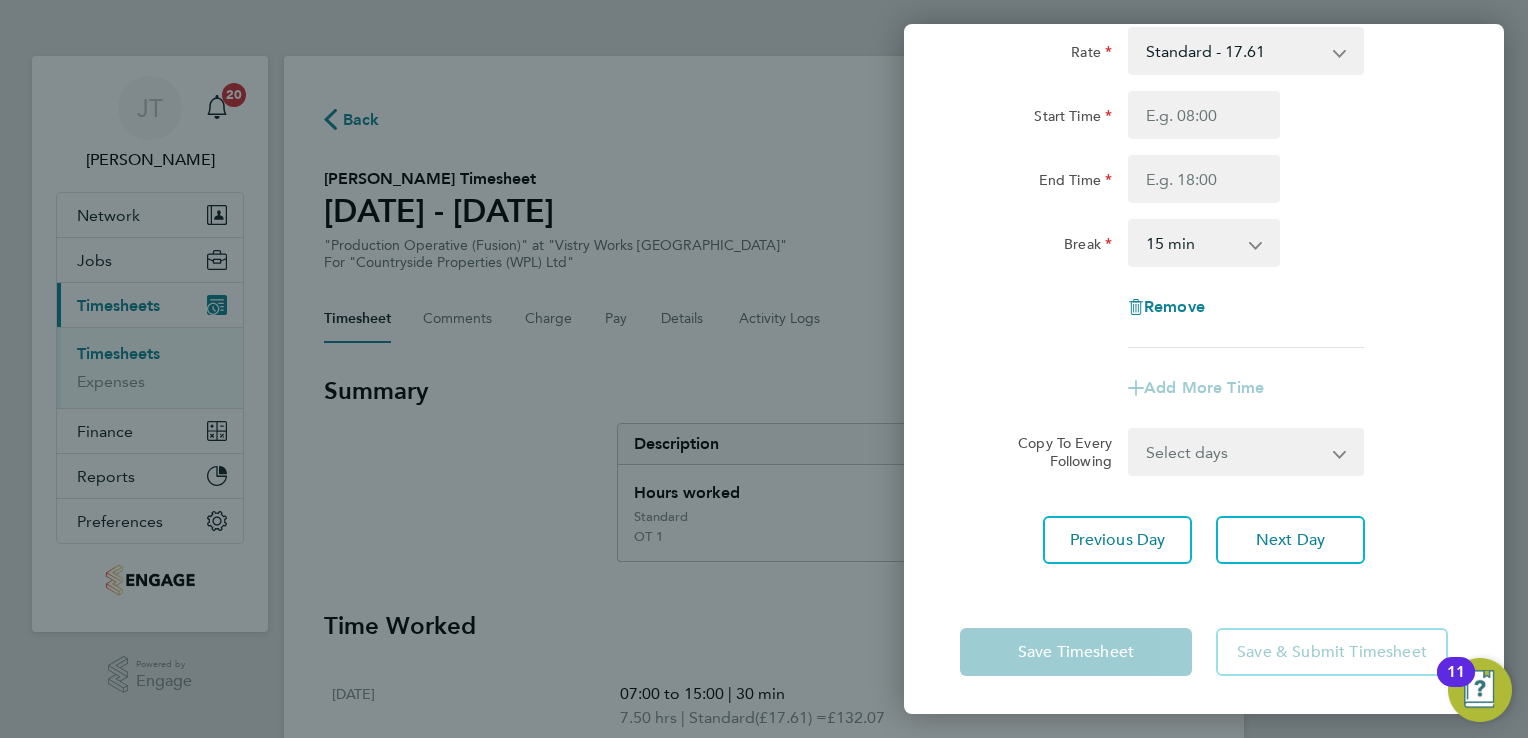 click on "Rate  Standard - 17.61   OT2 - 35.22   OT 1 - 26.42
Start Time End Time Break  0 min   15 min   30 min   45 min   60 min   75 min   90 min
Remove" 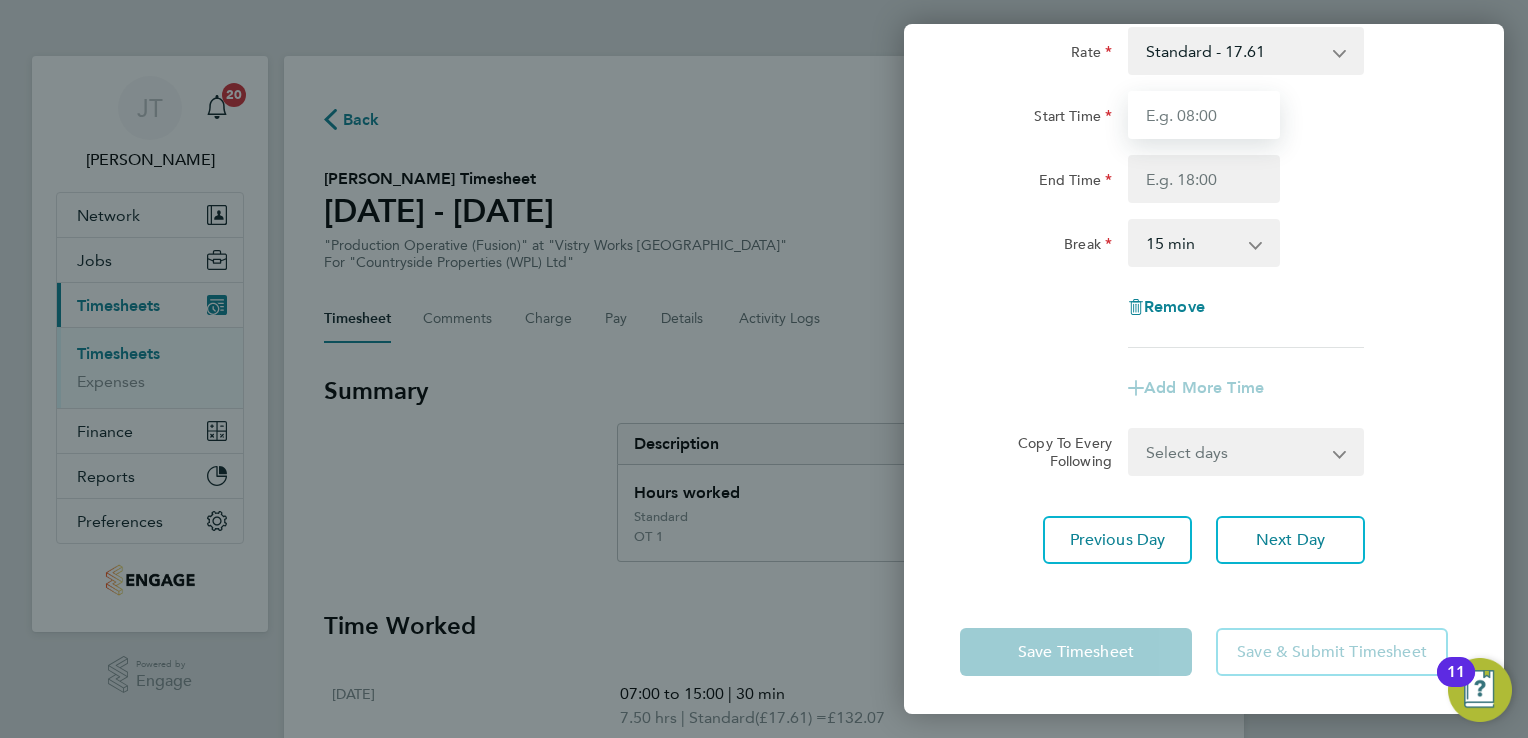 click on "Start Time" at bounding box center (1204, 115) 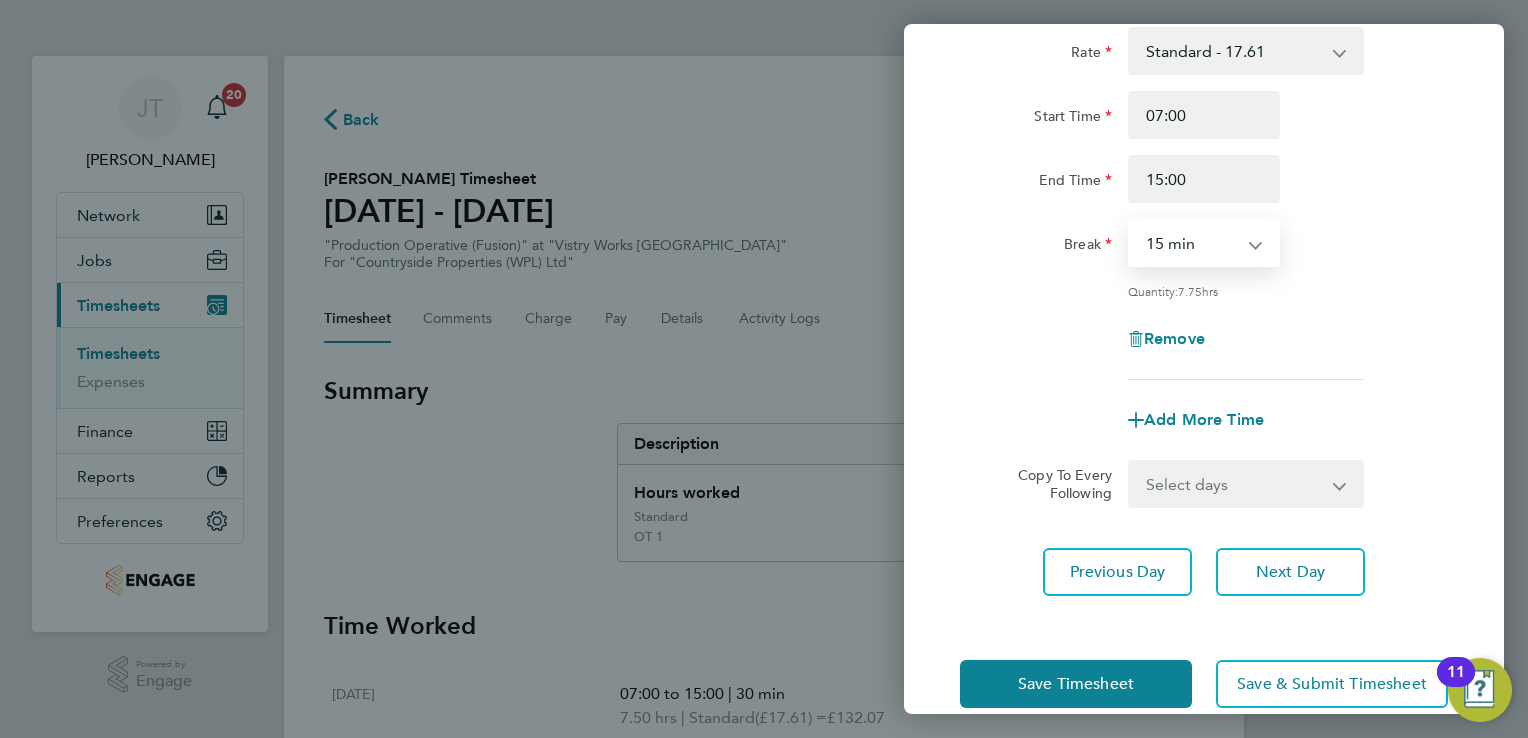 click on "0 min   15 min   30 min   45 min   60 min   75 min   90 min" at bounding box center [1192, 243] 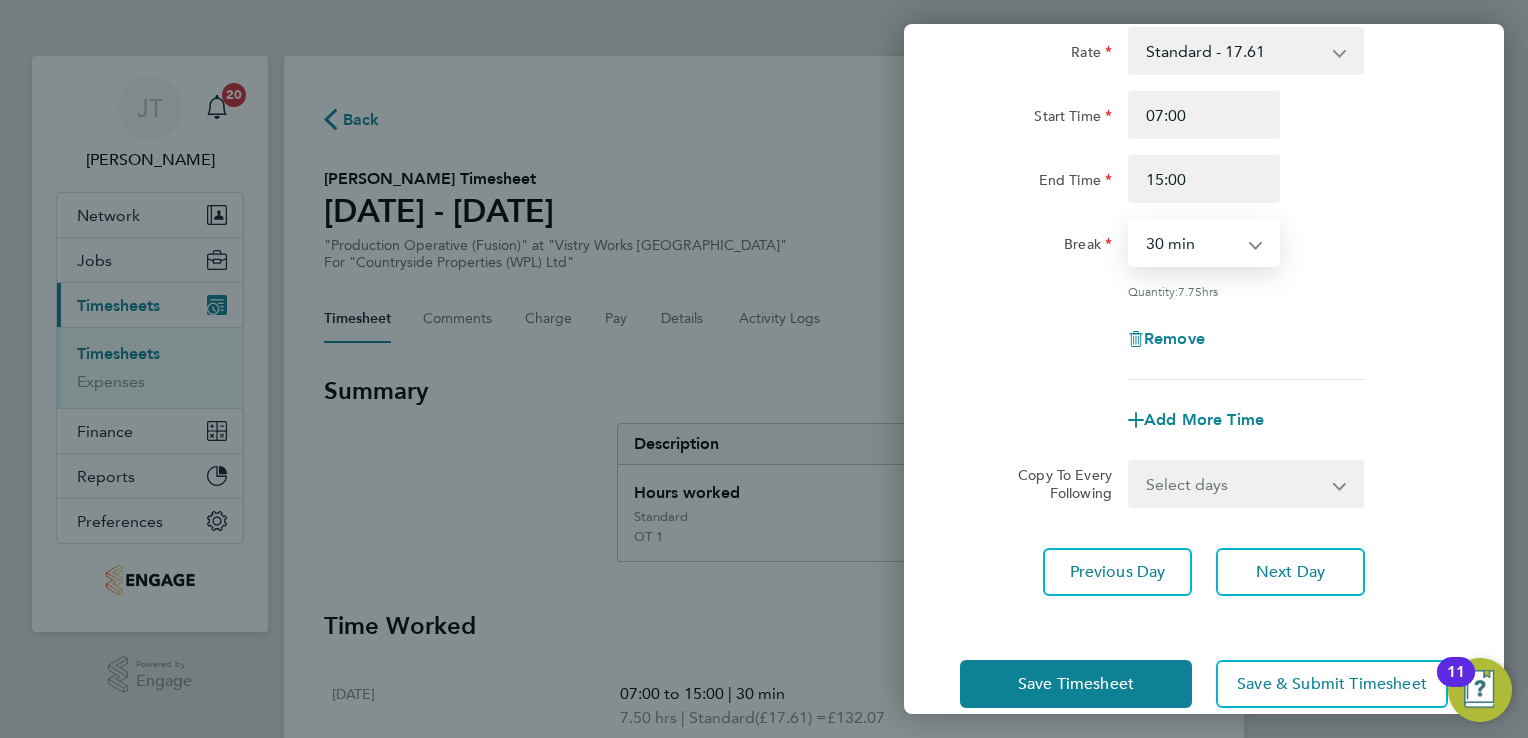 click on "0 min   15 min   30 min   45 min   60 min   75 min   90 min" at bounding box center (1192, 243) 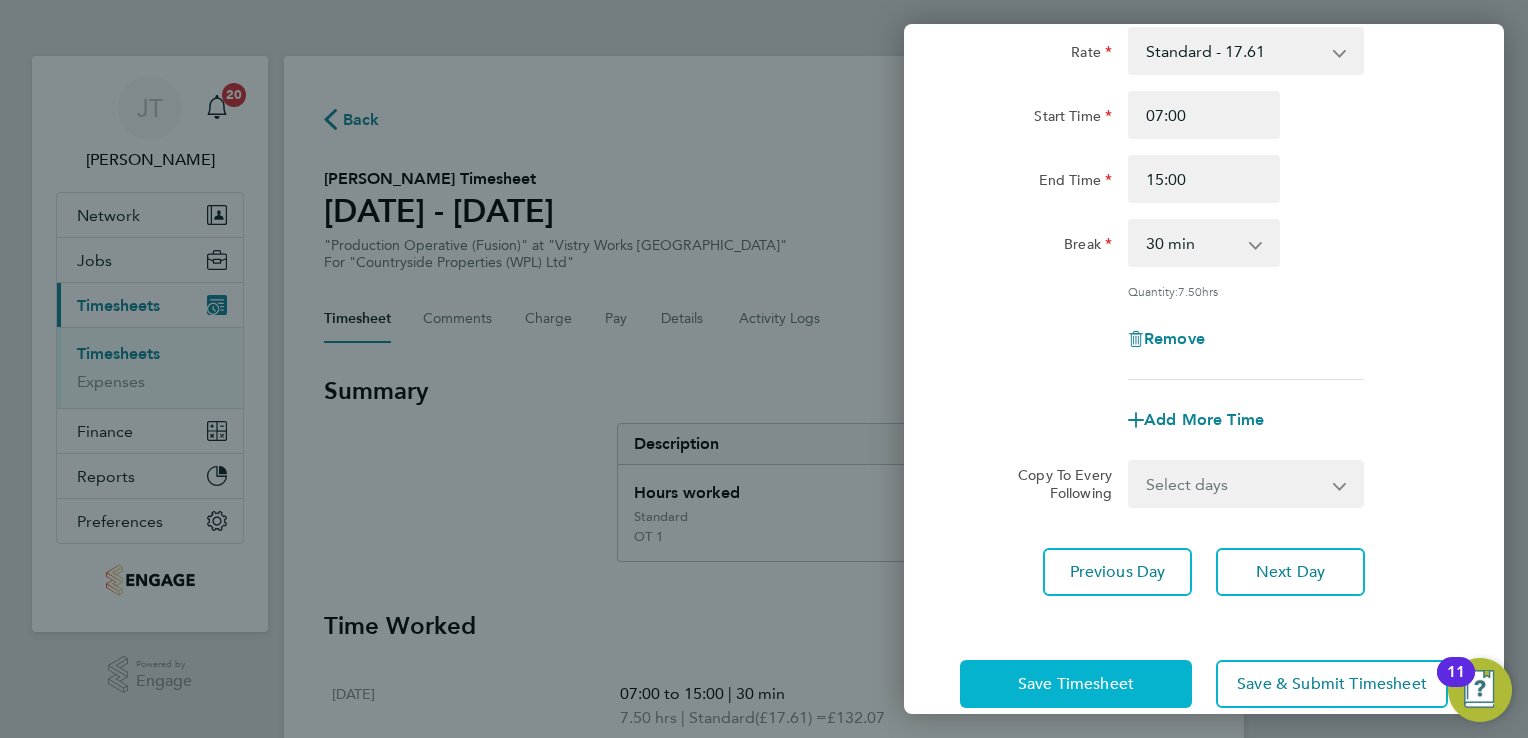 click on "Save Timesheet" 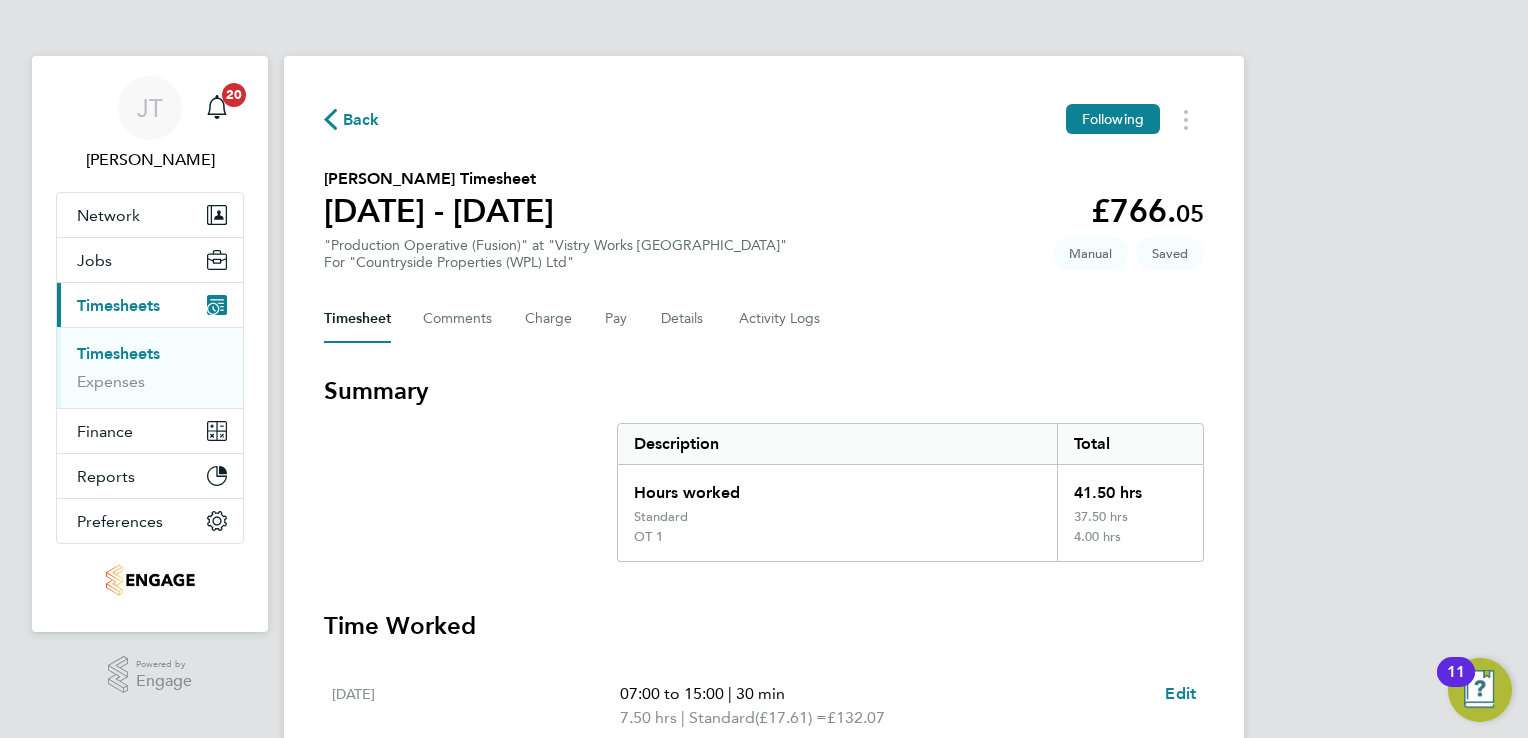 click on "[PERSON_NAME]   [PERSON_NAME]   Notifications
20   Applications:   Network
Team Members   Businesses   Sites   Workers   Contacts   Jobs
Positions   Vacancies   Placements   Current page:   Timesheets
Timesheets   Expenses   Finance
Invoices & Credit Notes   Statements   Payments   Reports
Margin Report   CIS Reports   Report Downloads   Preferences
My Business   Doc. Requirements   Notifications   VMS Configurations   Activity Logs
.st0{fill:#C0C1C2;}
Powered by Engage
Back  Following
[PERSON_NAME] Timesheet   [DATE] - [DATE]   £766. 05  "Production Operative (Fusion)" at "Vistry Works Leicester"  For "Countryside Properties (WPL) Ltd"  Saved   Manual   Timesheet   Comments   Charge   Pay   Details   Activity Logs   Summary   |" at bounding box center (764, 860) 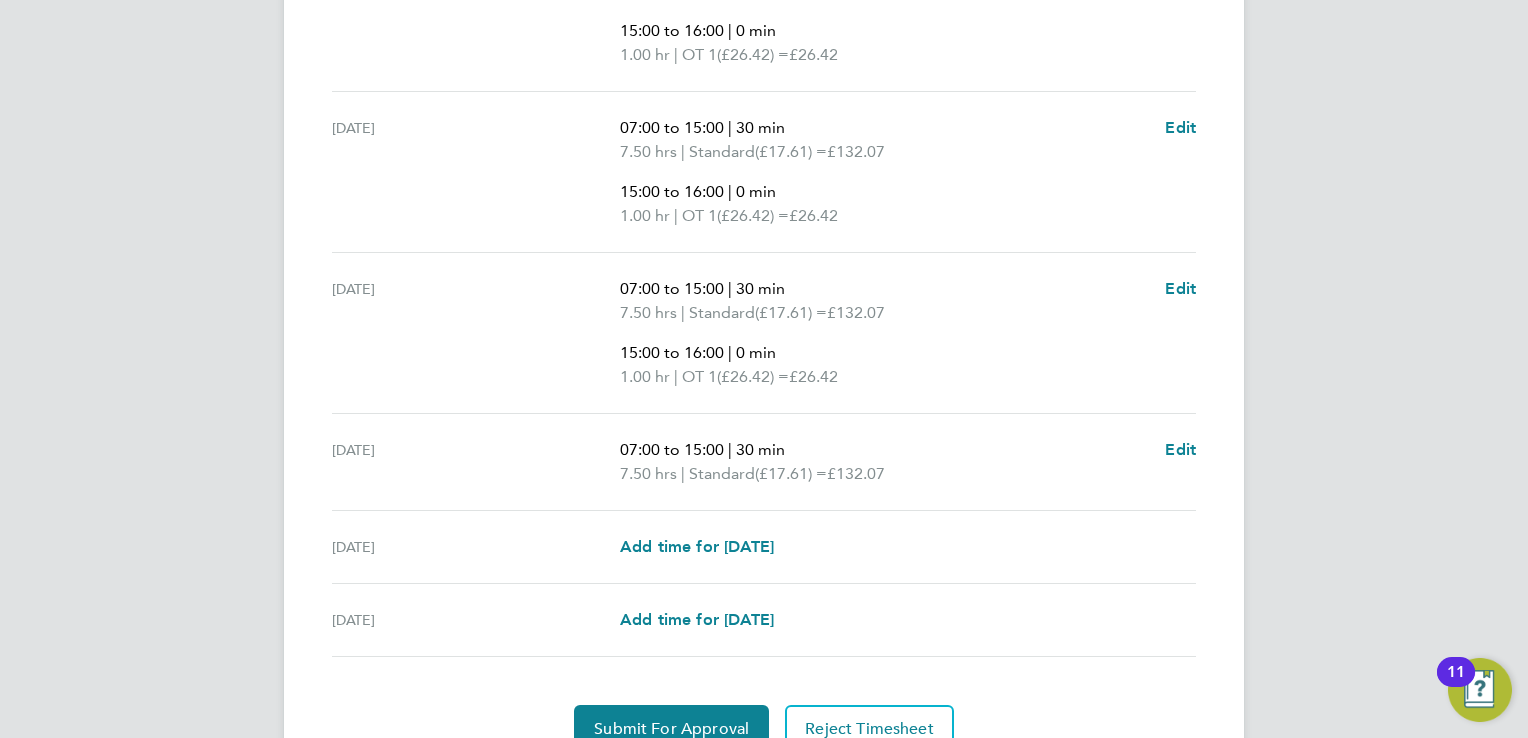 scroll, scrollTop: 960, scrollLeft: 0, axis: vertical 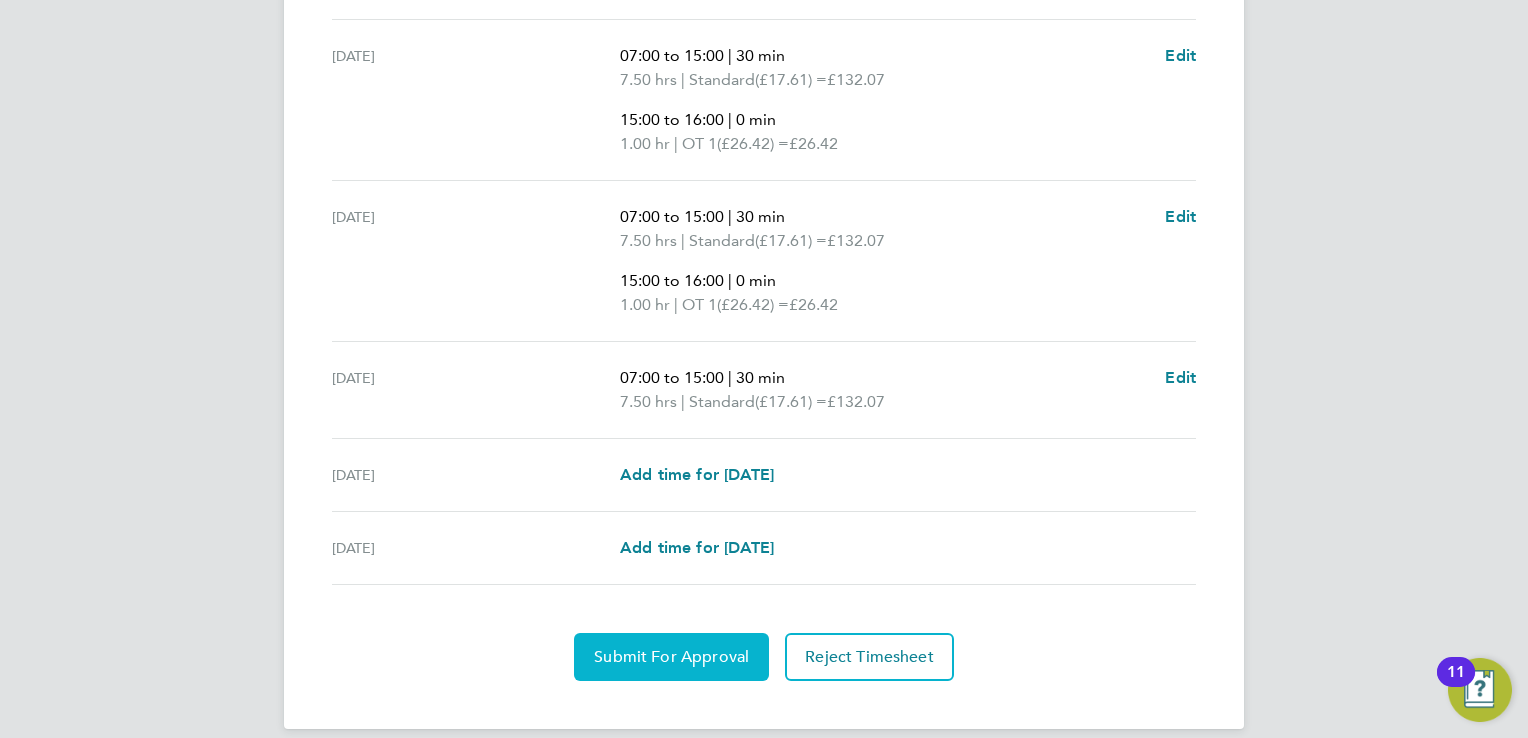 click on "Submit For Approval" 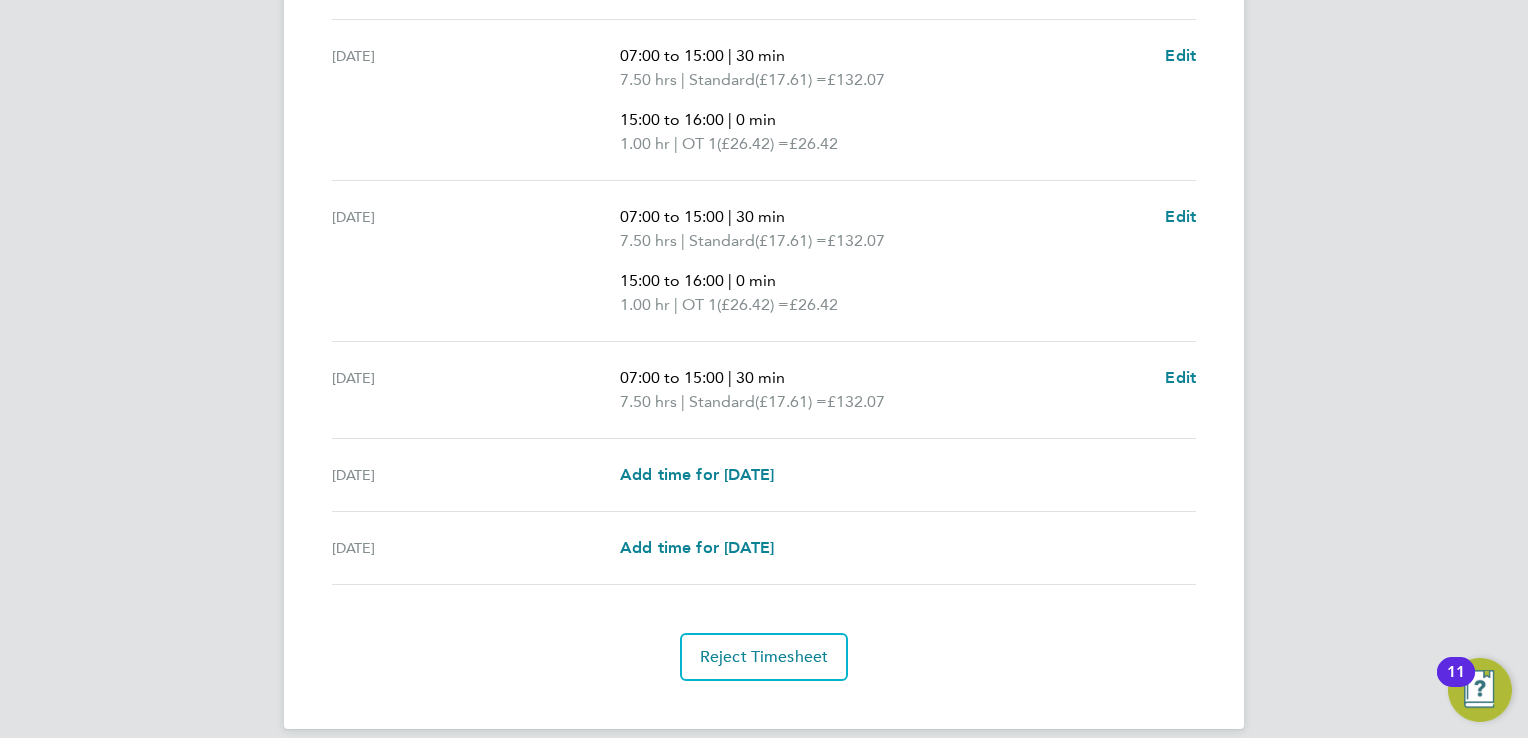 click on "[PERSON_NAME]   [PERSON_NAME]   Notifications
20   Applications:   Network
Team Members   Businesses   Sites   Workers   Contacts   Jobs
Positions   Vacancies   Placements   Current page:   Timesheets
Timesheets   Expenses   Finance
Invoices & Credit Notes   Statements   Payments   Reports
Margin Report   CIS Reports   Report Downloads   Preferences
My Business   Doc. Requirements   Notifications   VMS Configurations   Activity Logs
.st0{fill:#C0C1C2;}
Powered by Engage
Back  Following
[PERSON_NAME] Timesheet   [DATE] - [DATE]   £766. 05  "Production Operative (Fusion)" at "Vistry Works Leicester"  For "Countryside Properties (WPL) Ltd"  Submitted   Manual   Timesheet   Comments   Charge   Pay   Details   Activity Logs   Summary" at bounding box center (764, -100) 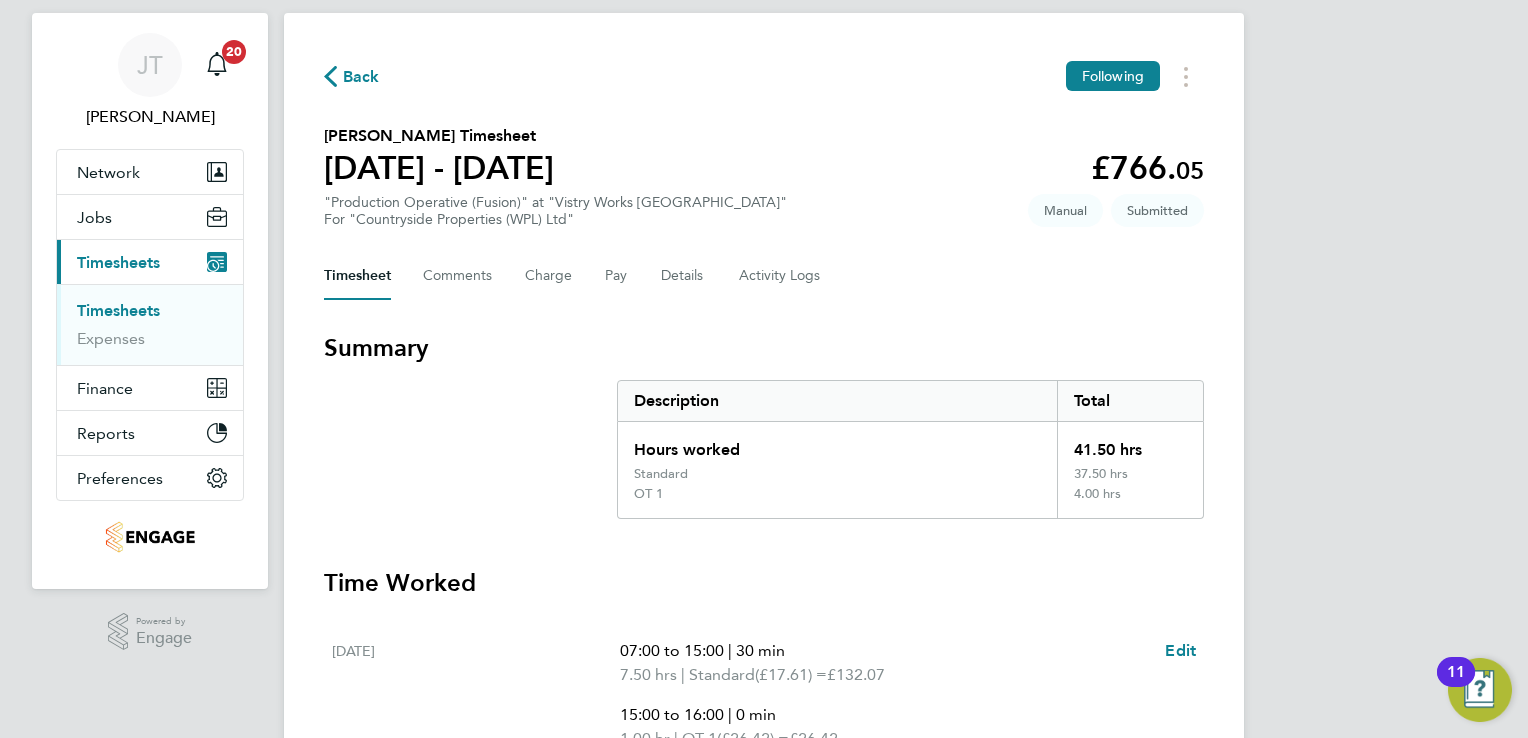 scroll, scrollTop: 0, scrollLeft: 0, axis: both 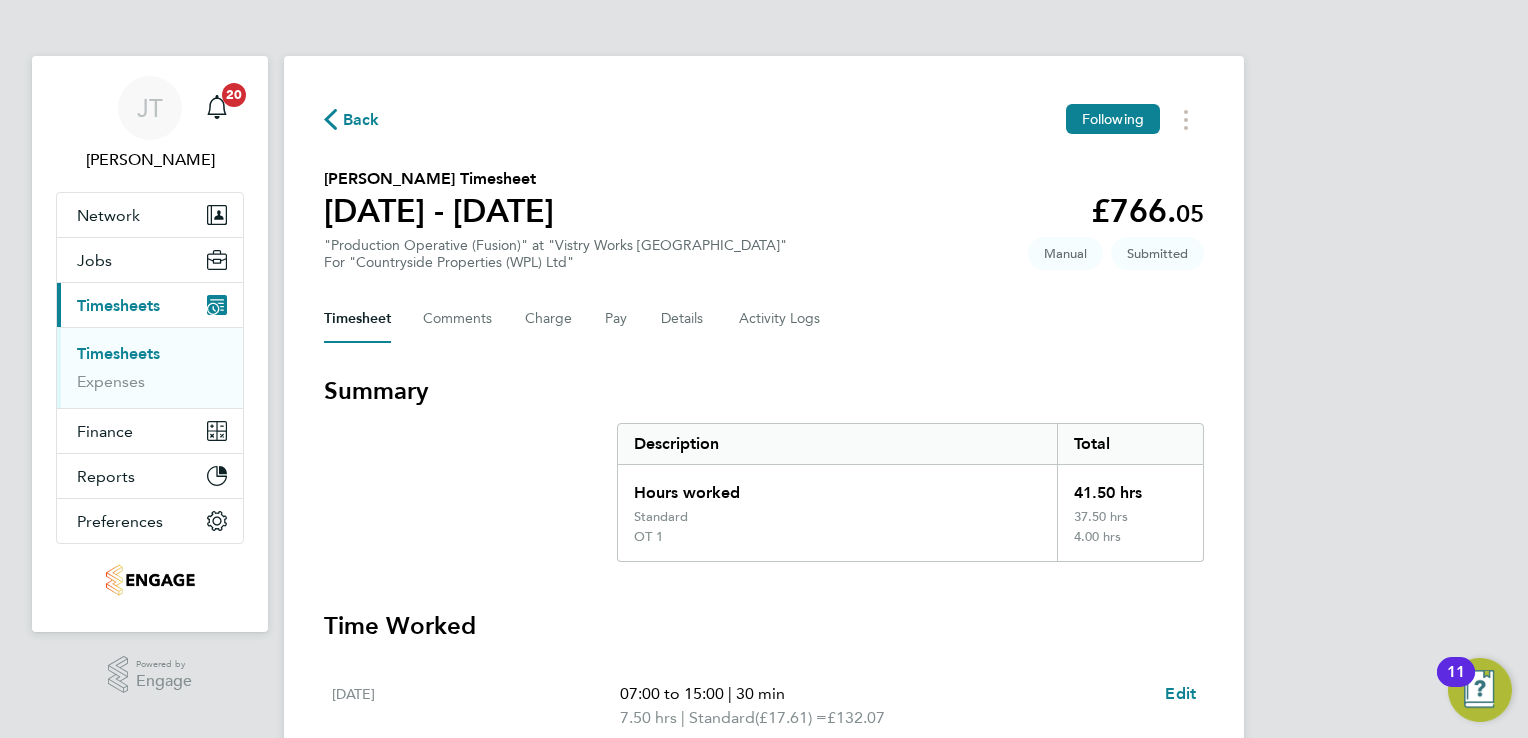 click on "Timesheets" at bounding box center (118, 353) 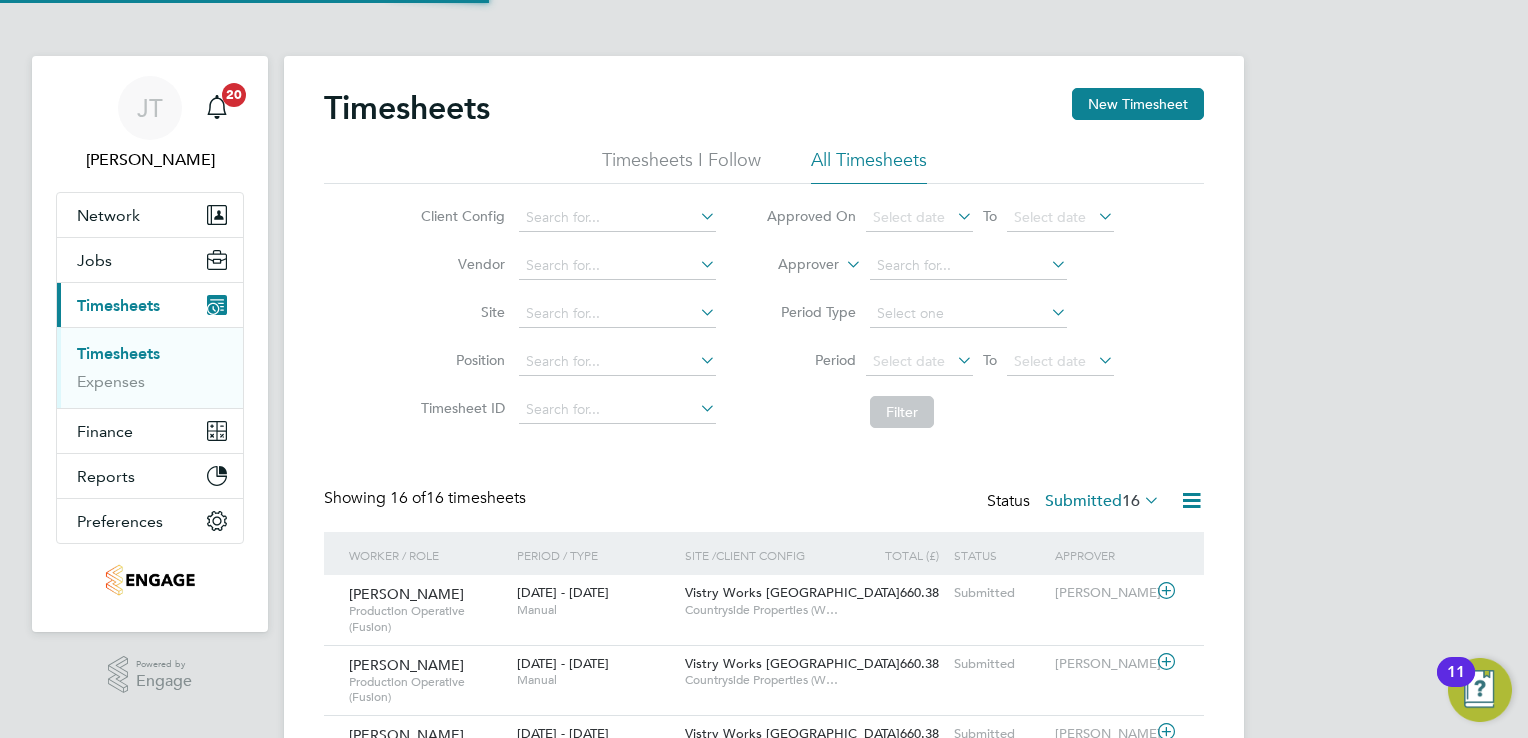 scroll, scrollTop: 9, scrollLeft: 10, axis: both 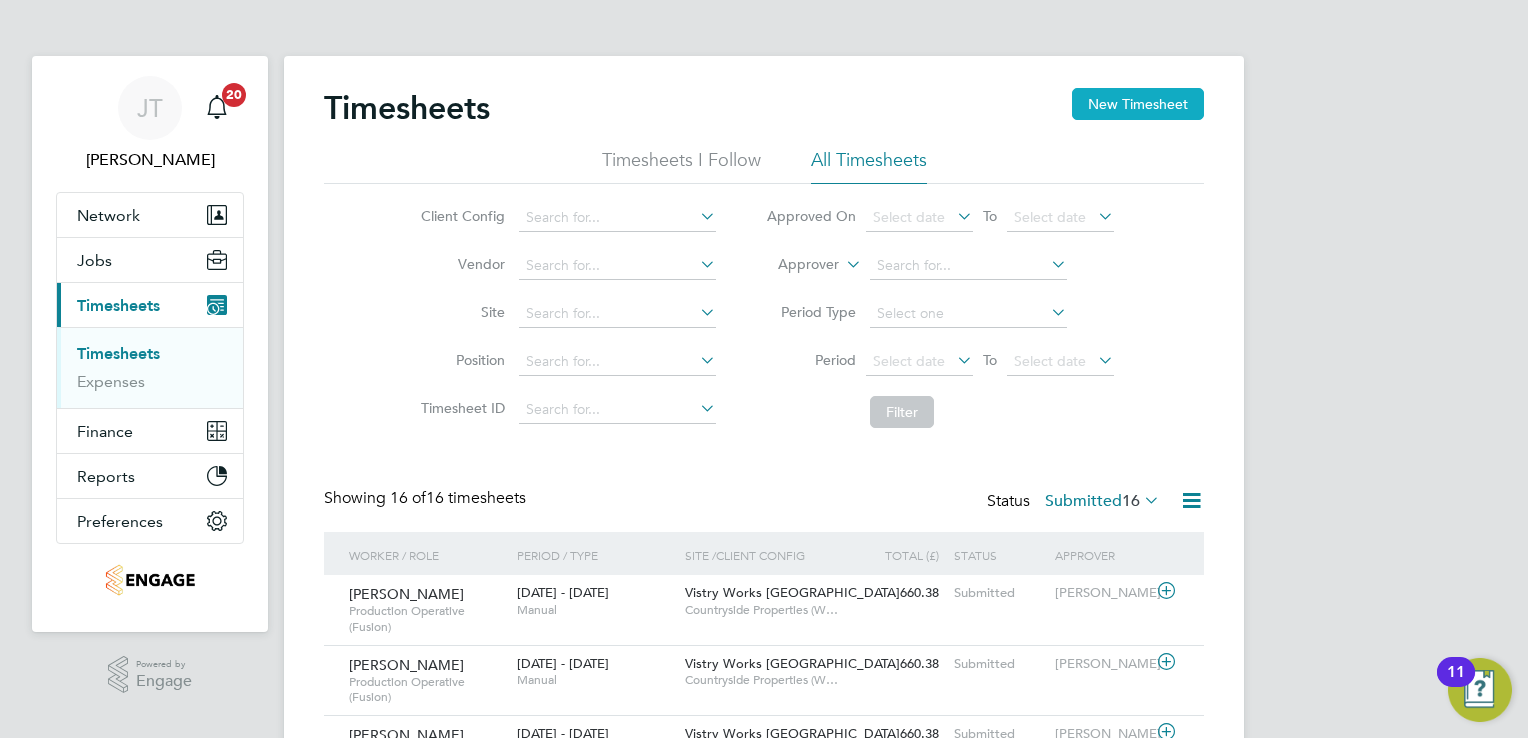 click on "New Timesheet" 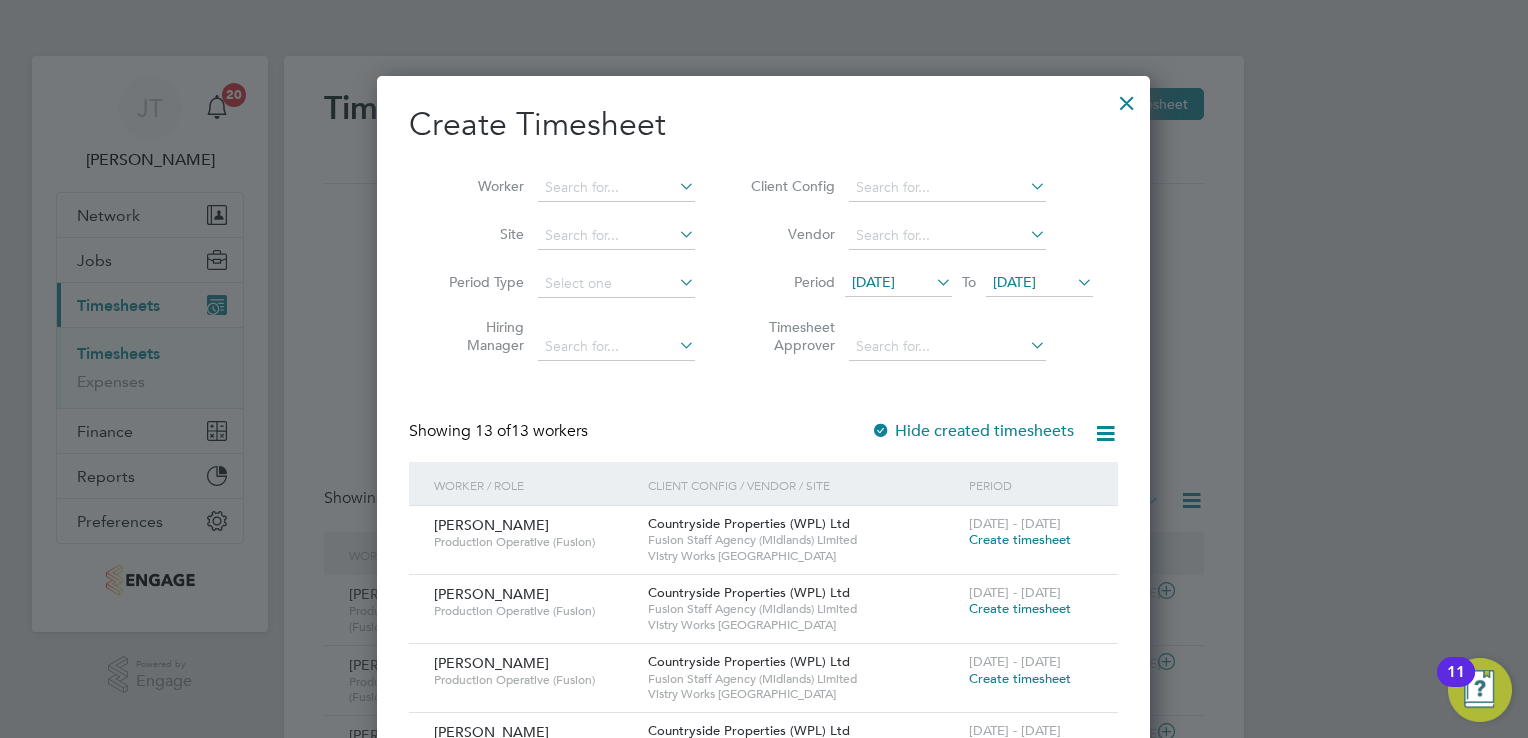 click on "[DATE]" at bounding box center (873, 282) 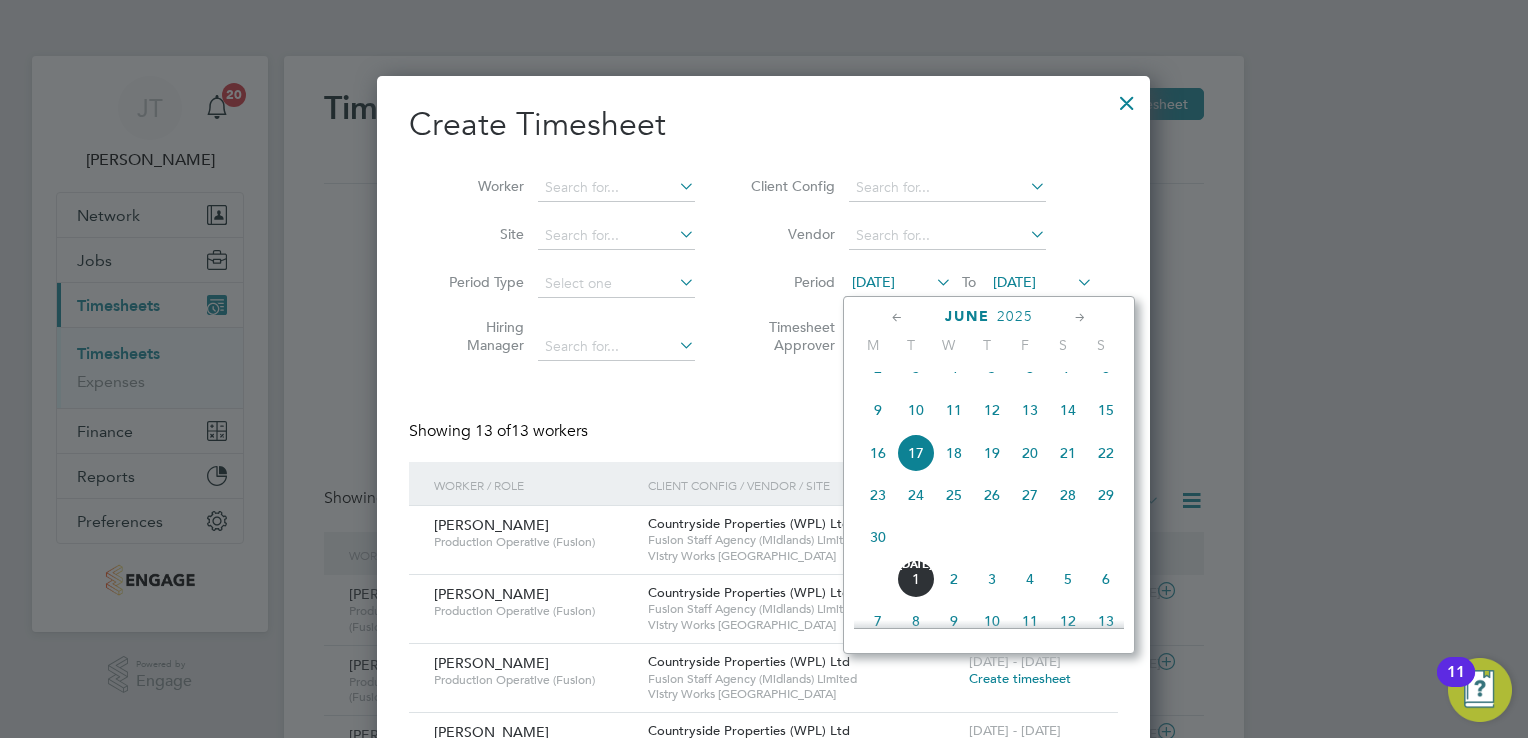 click on "9" 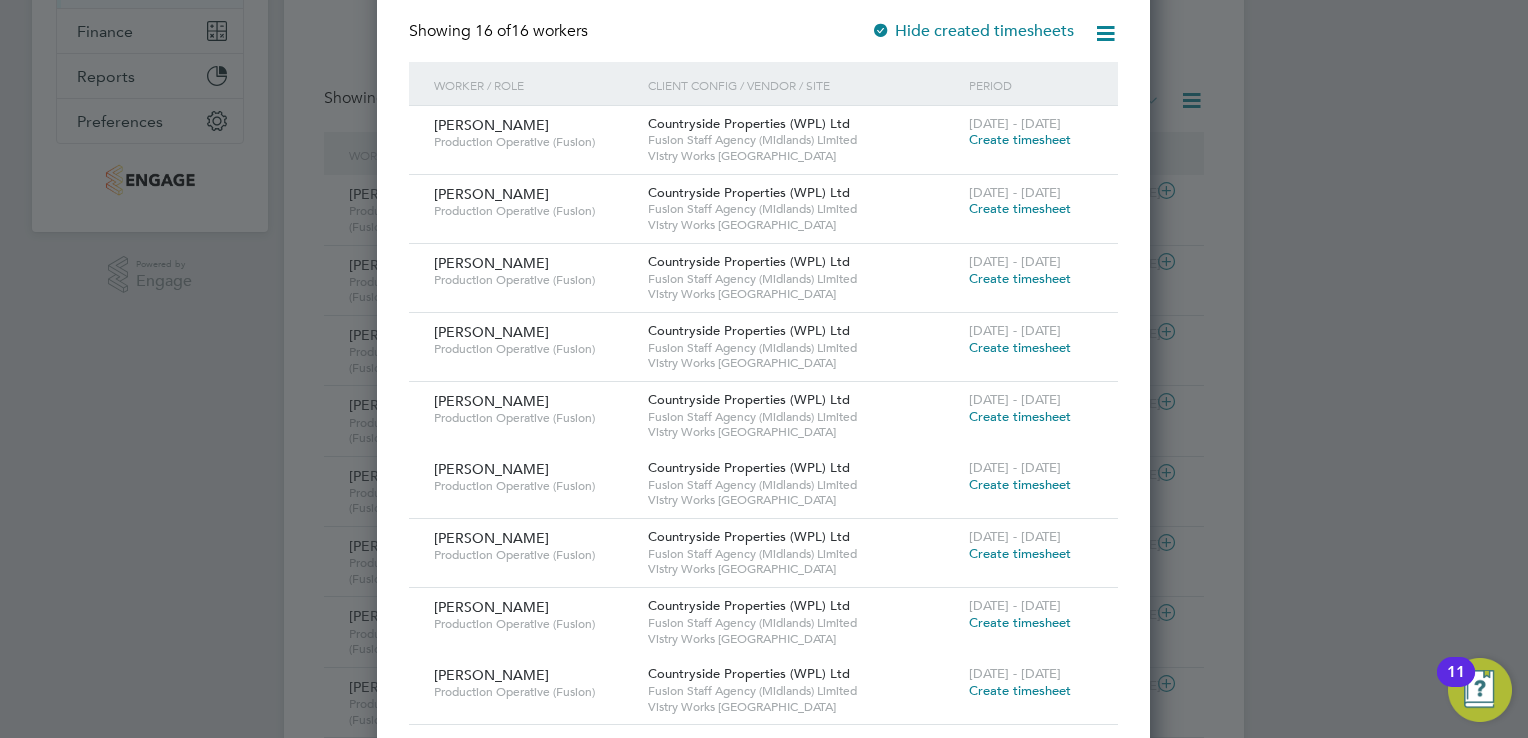 click on "Create timesheet" at bounding box center [1020, 416] 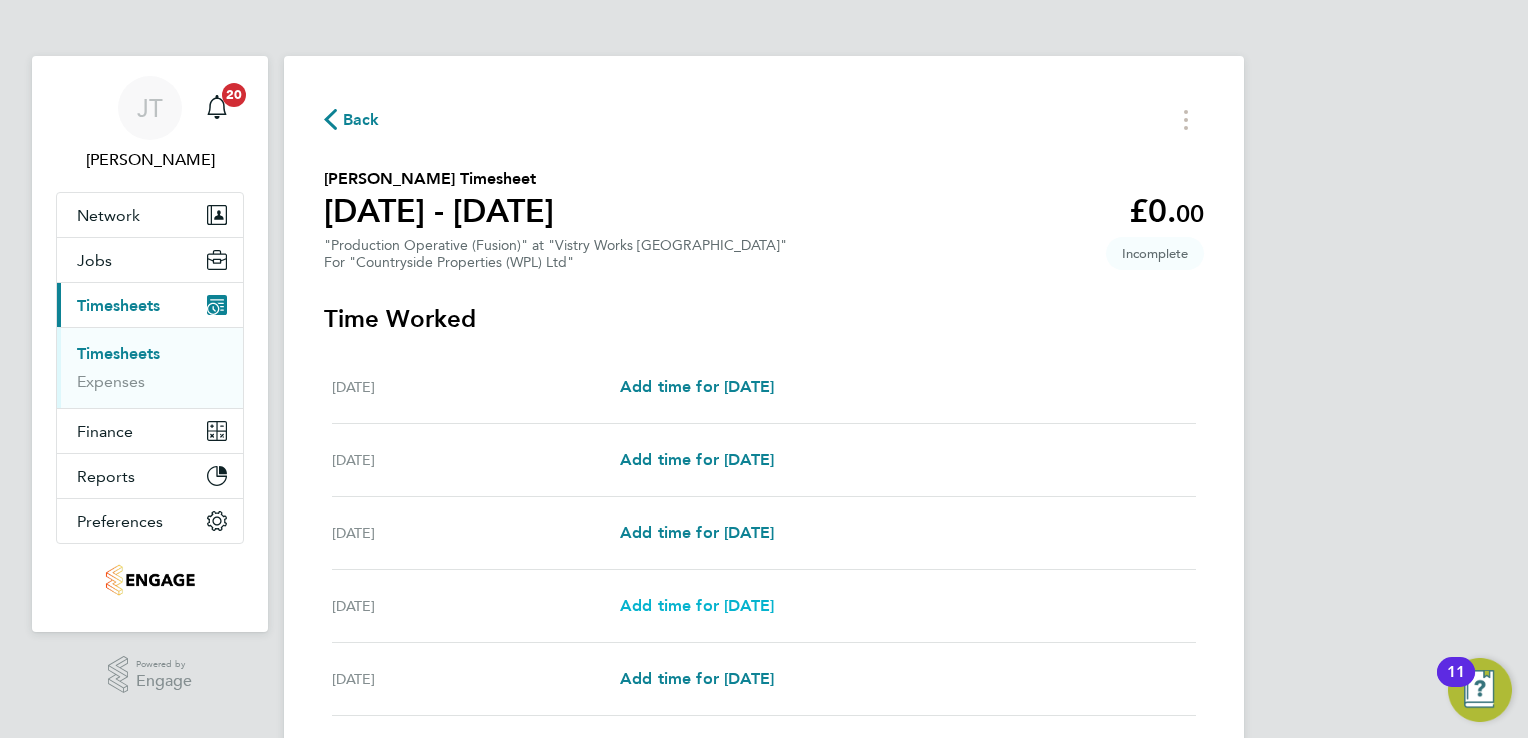click on "Add time for [DATE]" at bounding box center (697, 605) 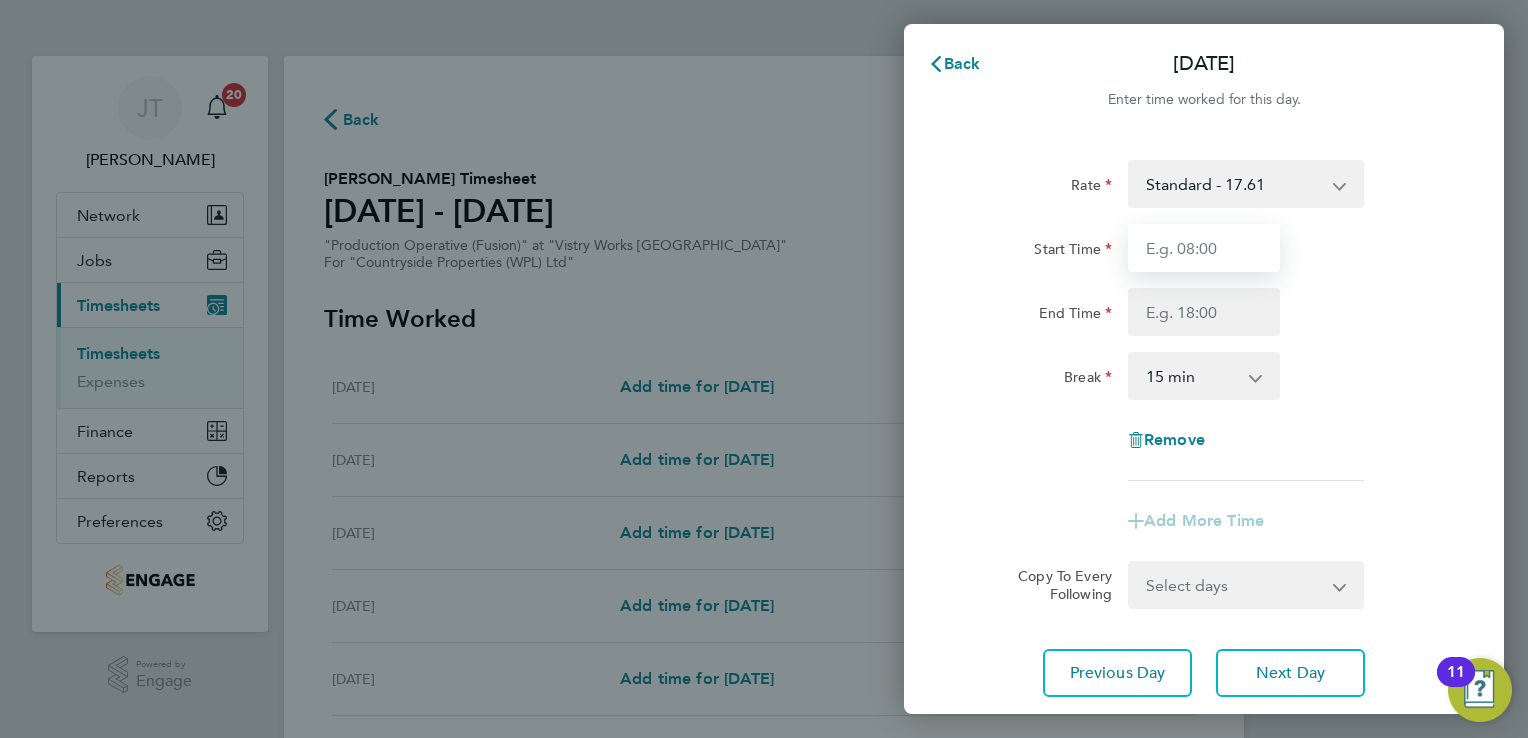 click on "Start Time" at bounding box center [1204, 248] 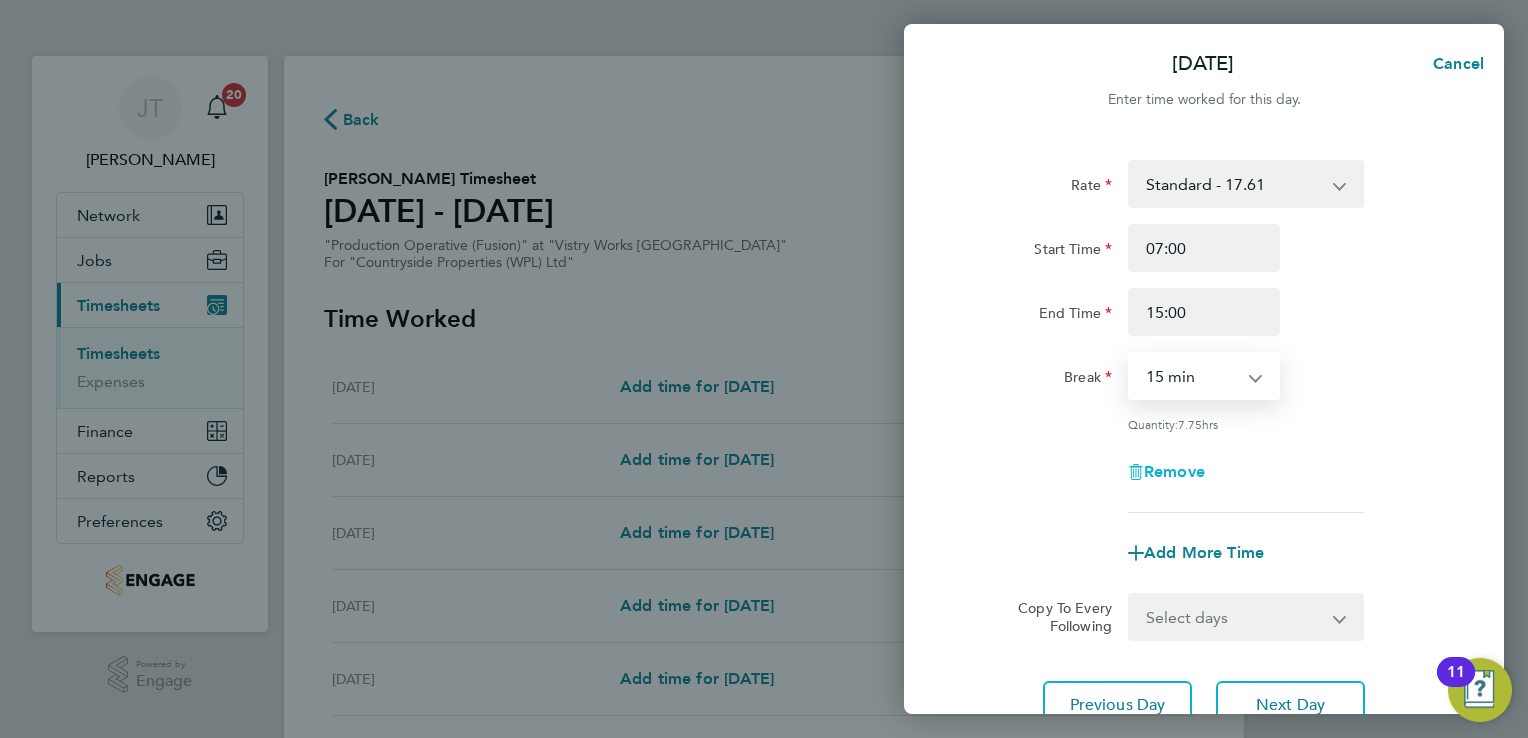 drag, startPoint x: 1198, startPoint y: 382, endPoint x: 1188, endPoint y: 473, distance: 91.5478 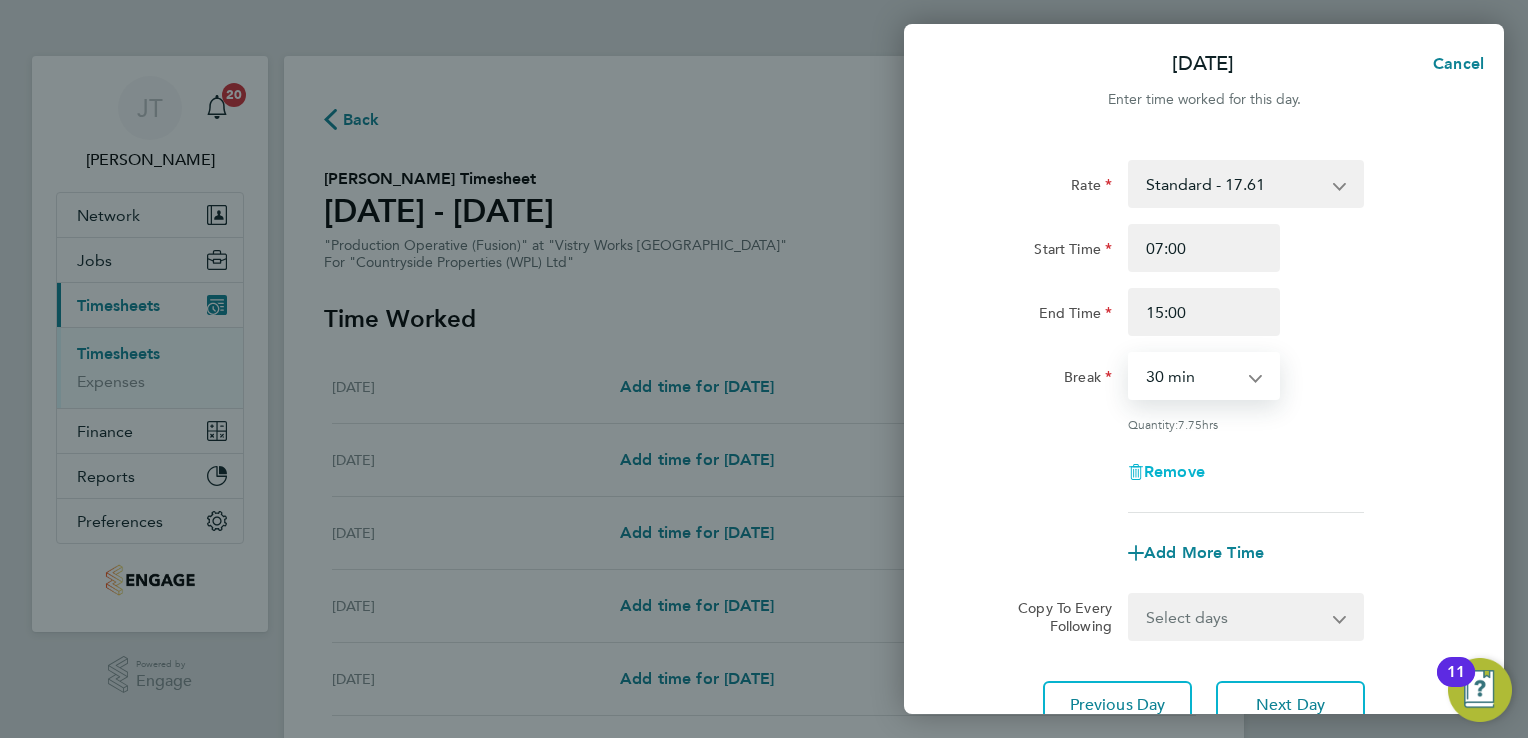 click on "0 min   15 min   30 min   45 min   60 min   75 min   90 min" at bounding box center (1192, 376) 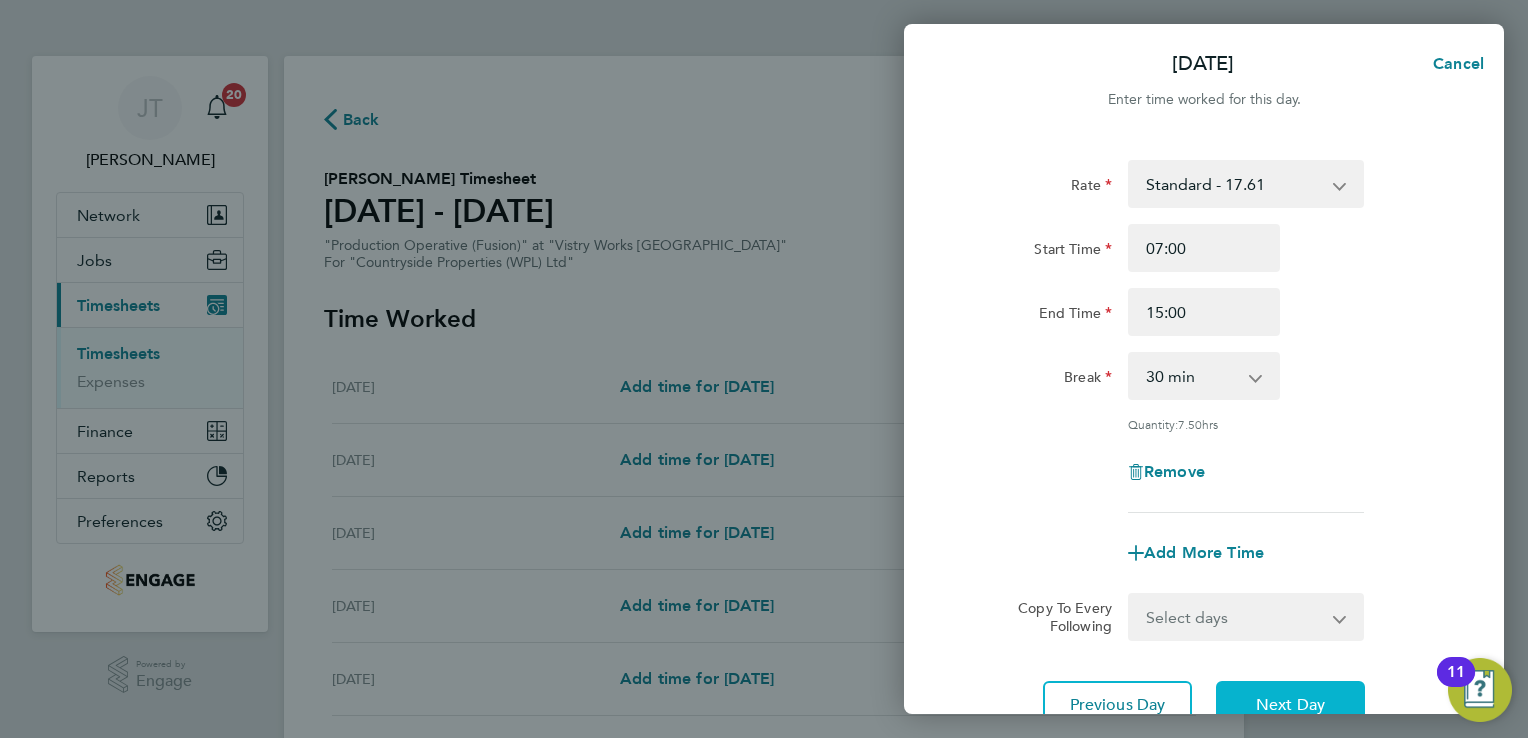 click on "Next Day" 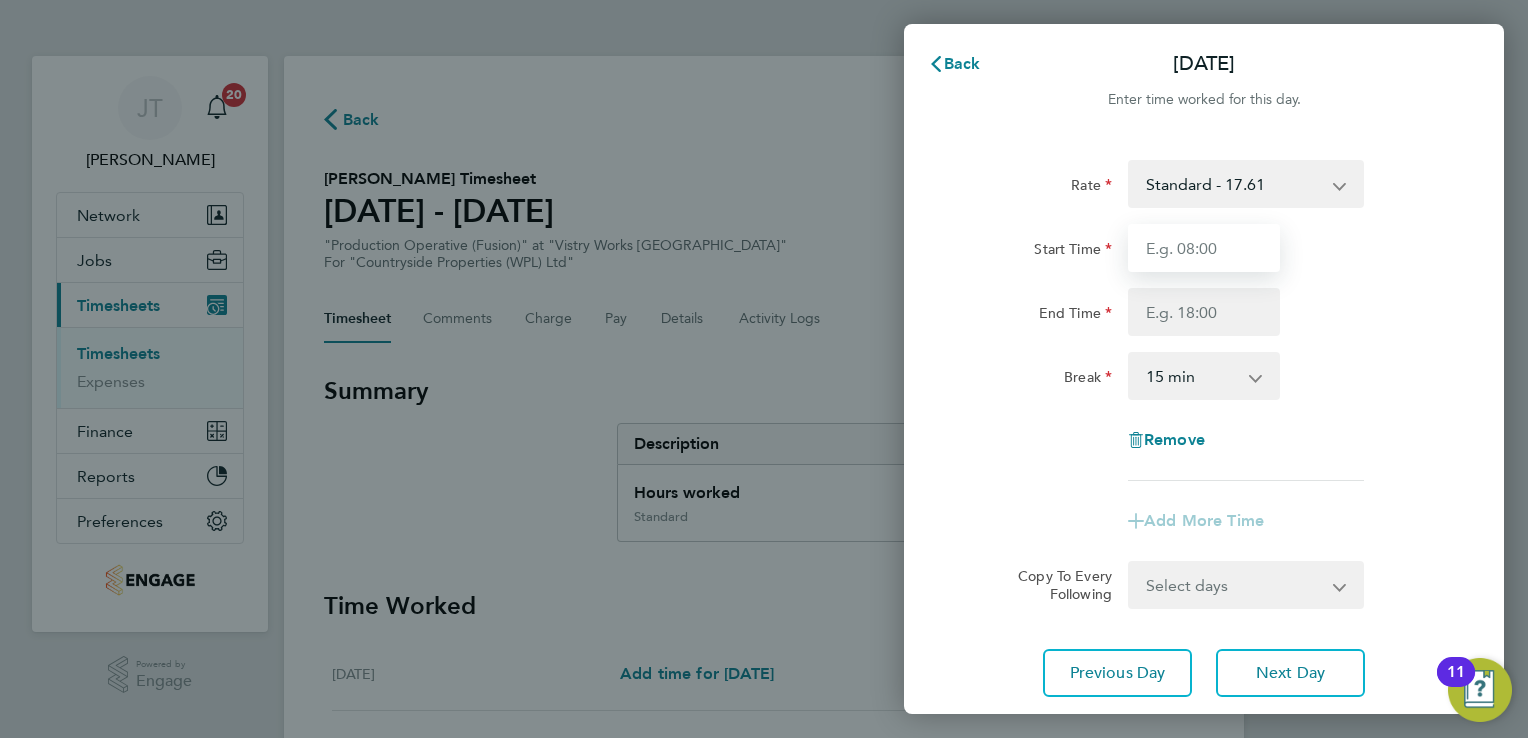 drag, startPoint x: 1167, startPoint y: 250, endPoint x: 1200, endPoint y: 362, distance: 116.76044 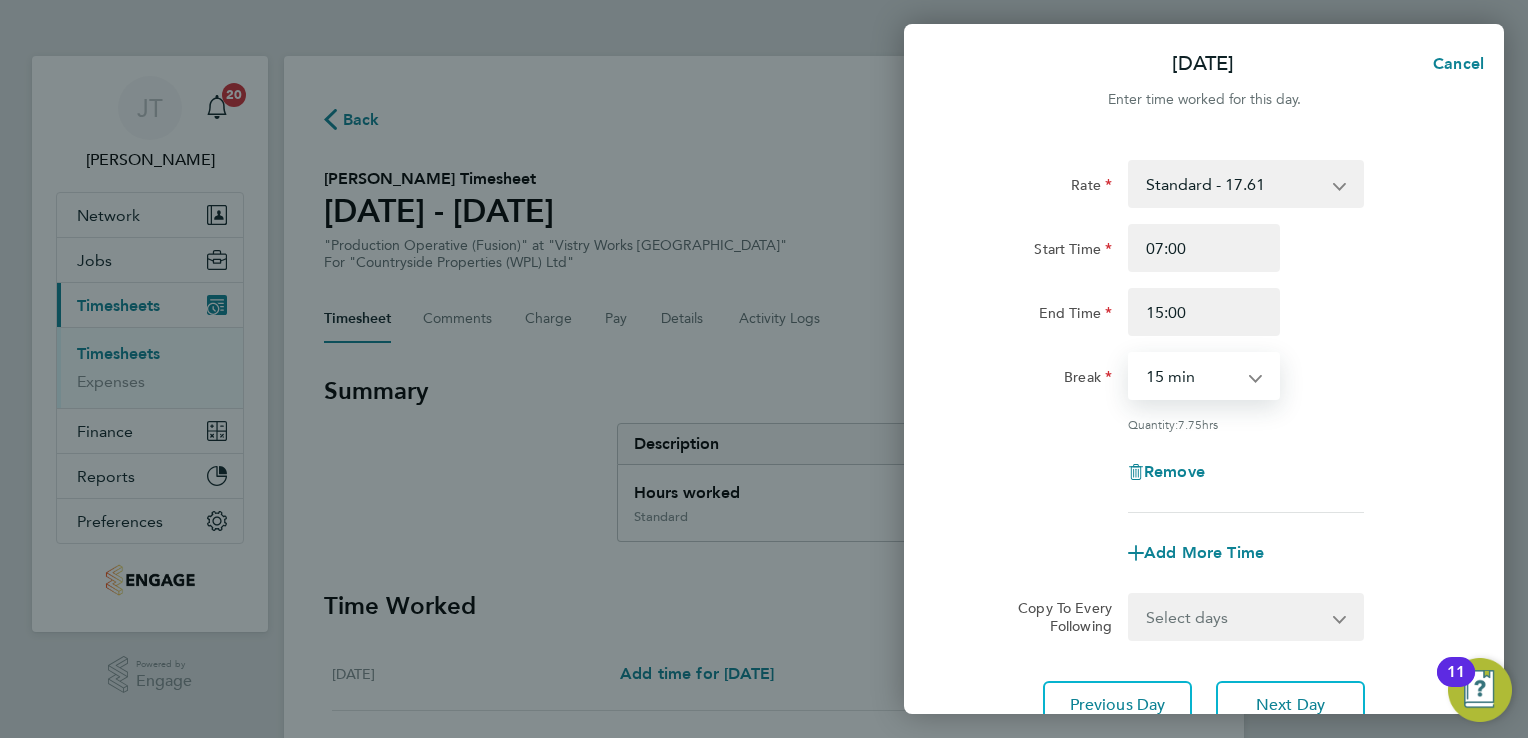 click on "0 min   15 min   30 min   45 min   60 min   75 min   90 min" at bounding box center (1192, 376) 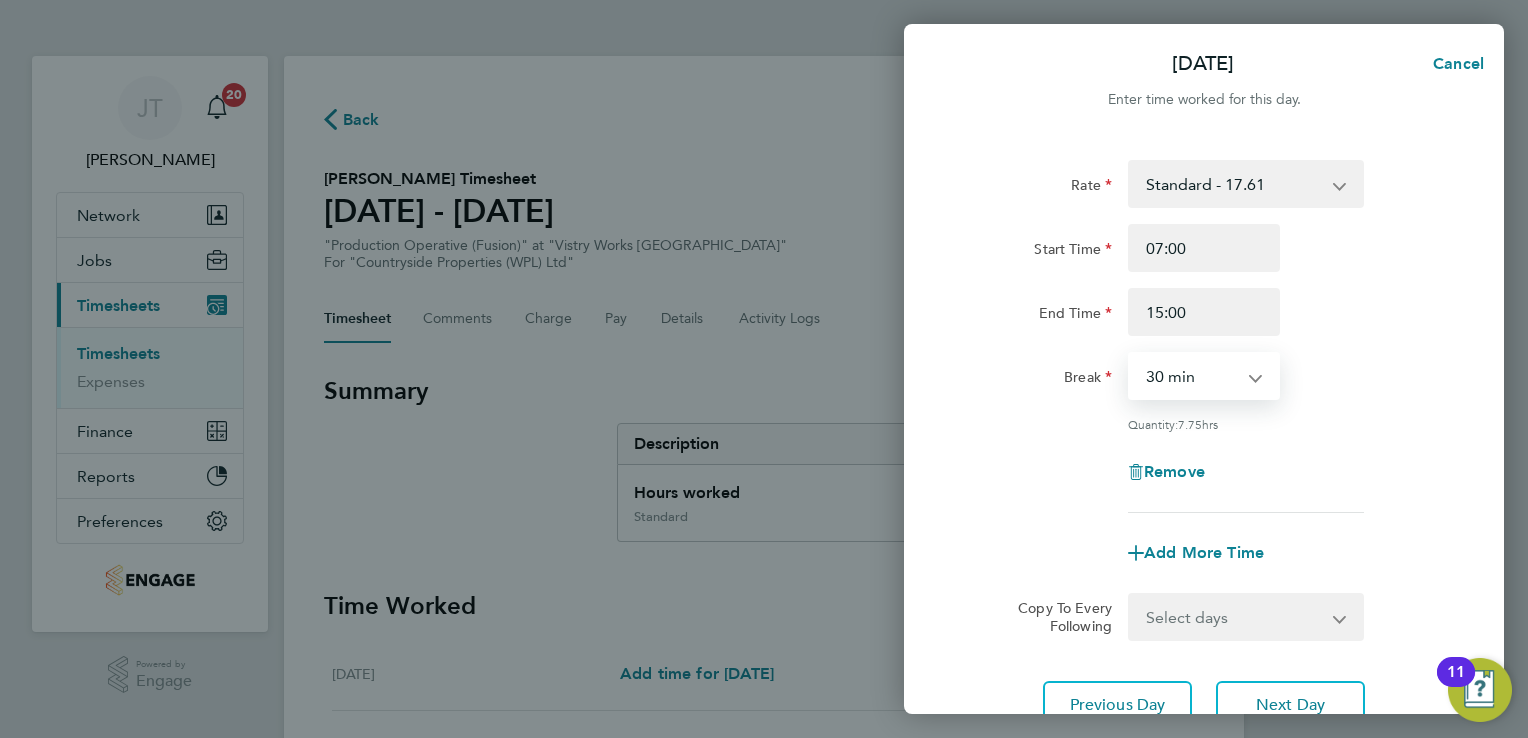 click on "0 min   15 min   30 min   45 min   60 min   75 min   90 min" at bounding box center [1192, 376] 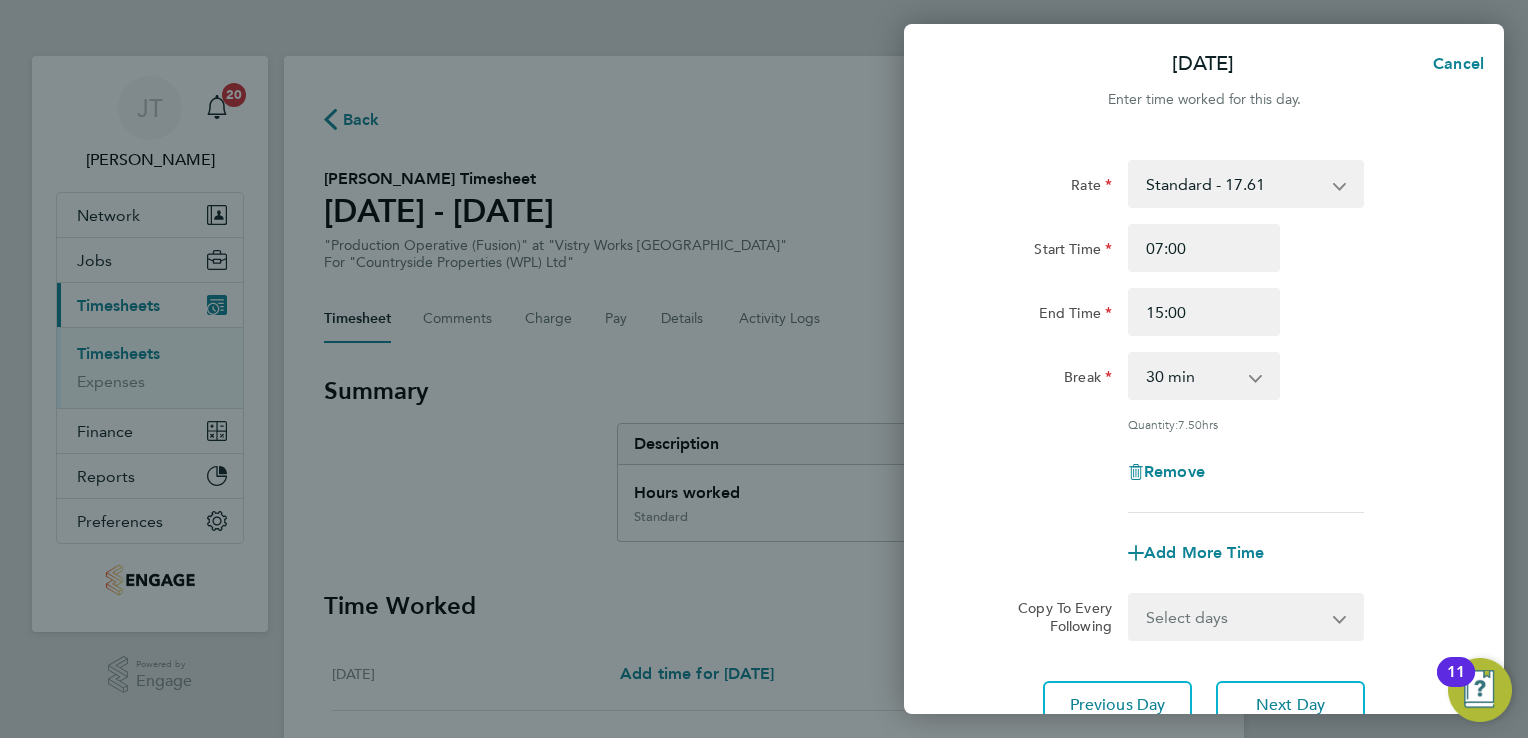 click on "Rate  Standard - 17.61   OT 1 - 26.42   OT2 - 35.22
Start Time 07:00 End Time 15:00 Break  0 min   15 min   30 min   45 min   60 min   75 min   90 min
Quantity:  7.50  hrs
Remove" 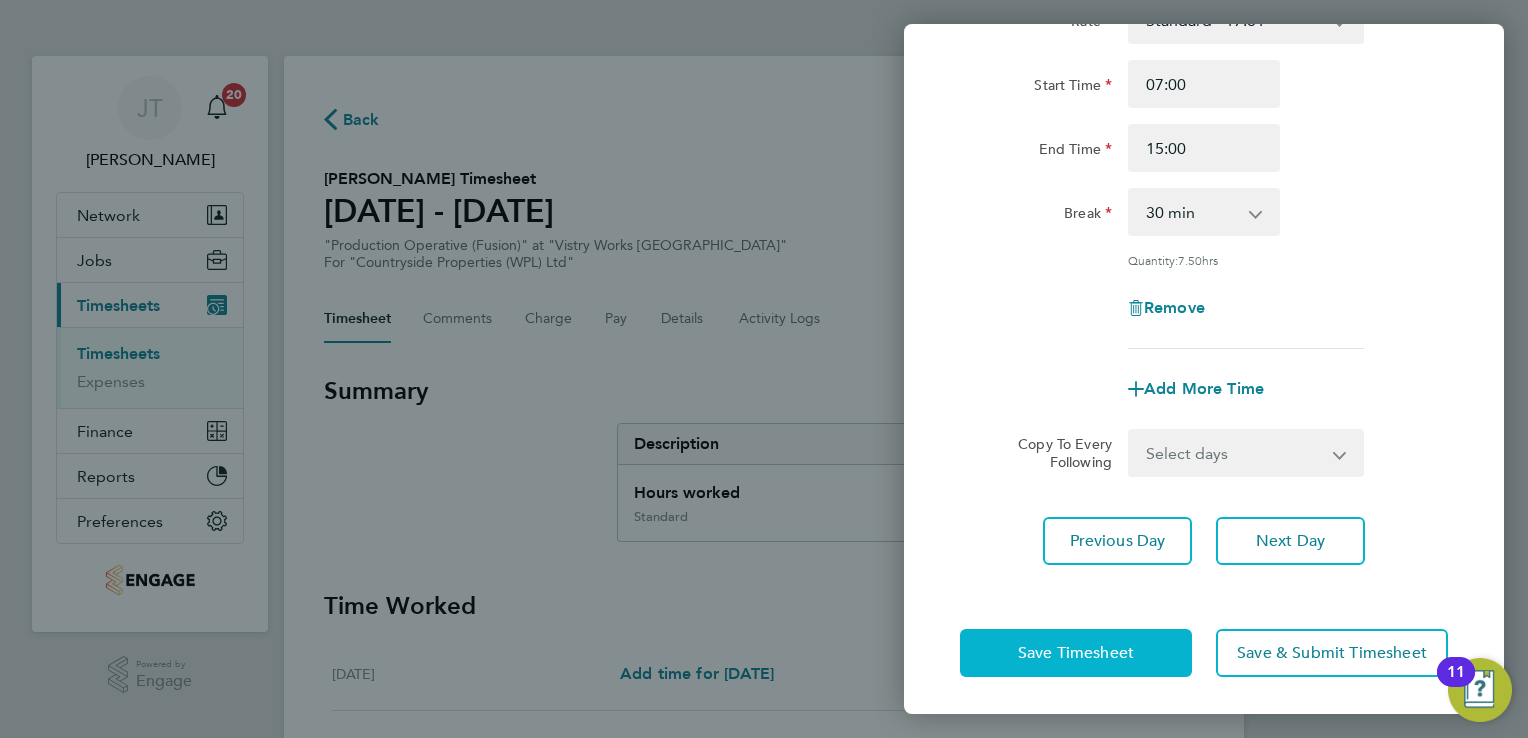 click on "Save Timesheet" 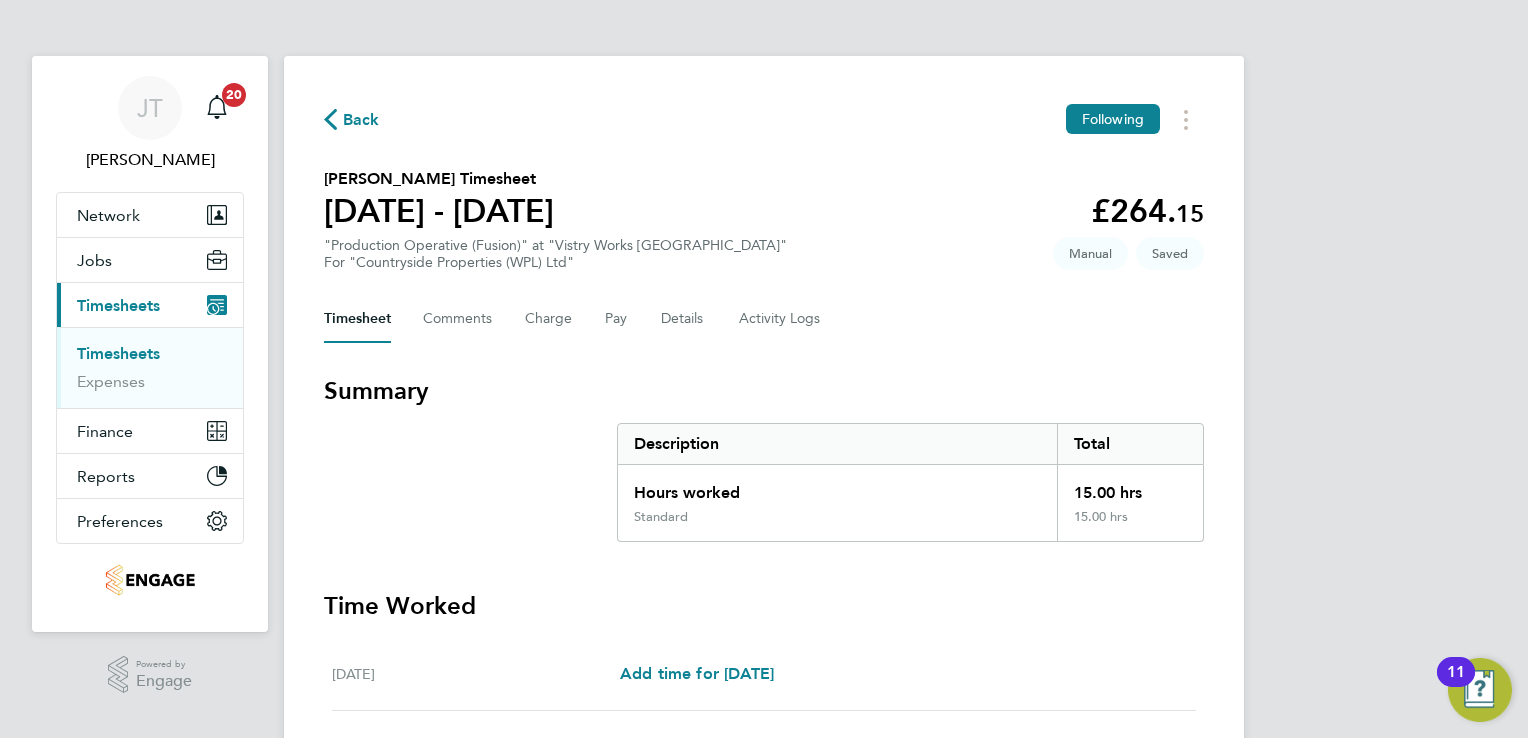 click on "Time Worked" at bounding box center [764, 606] 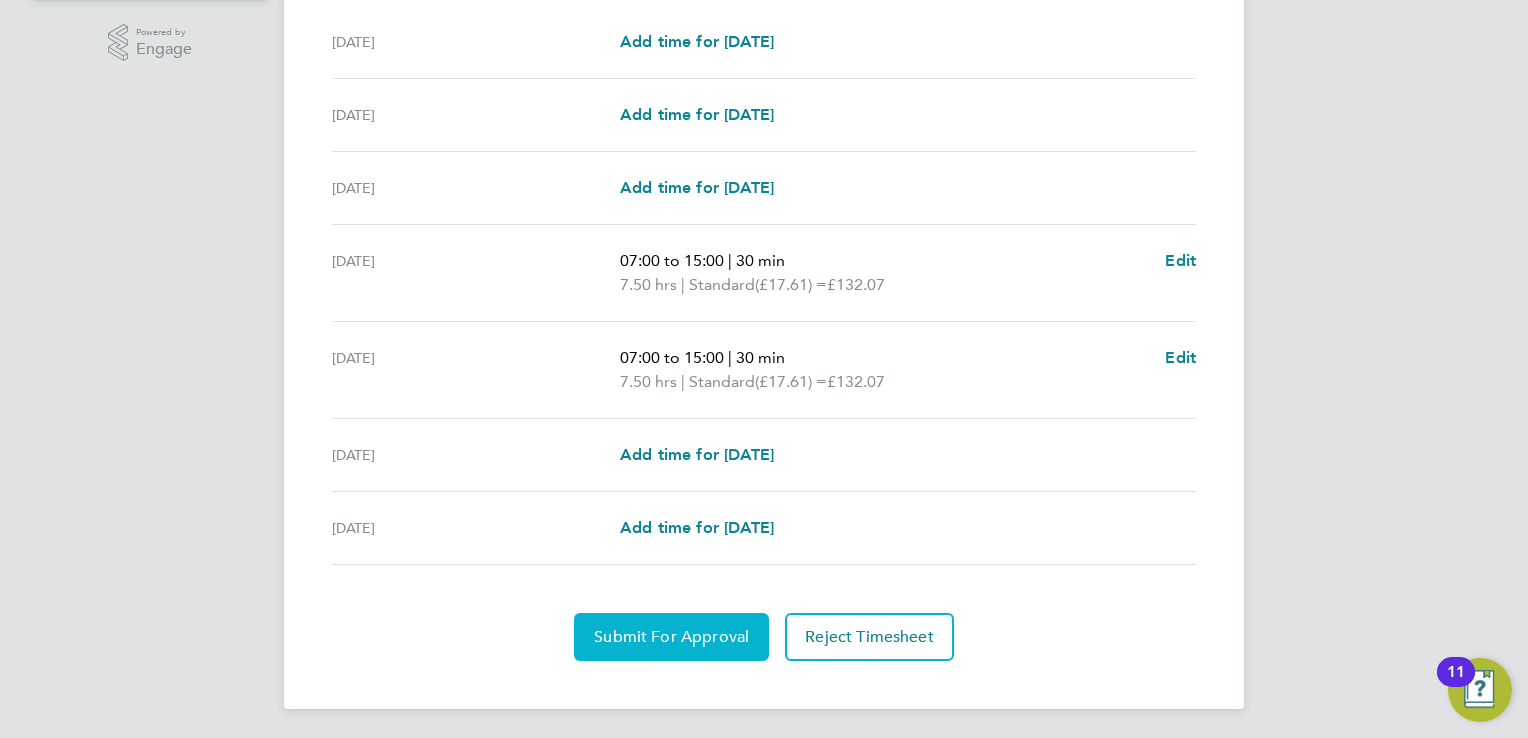 click on "Submit For Approval" 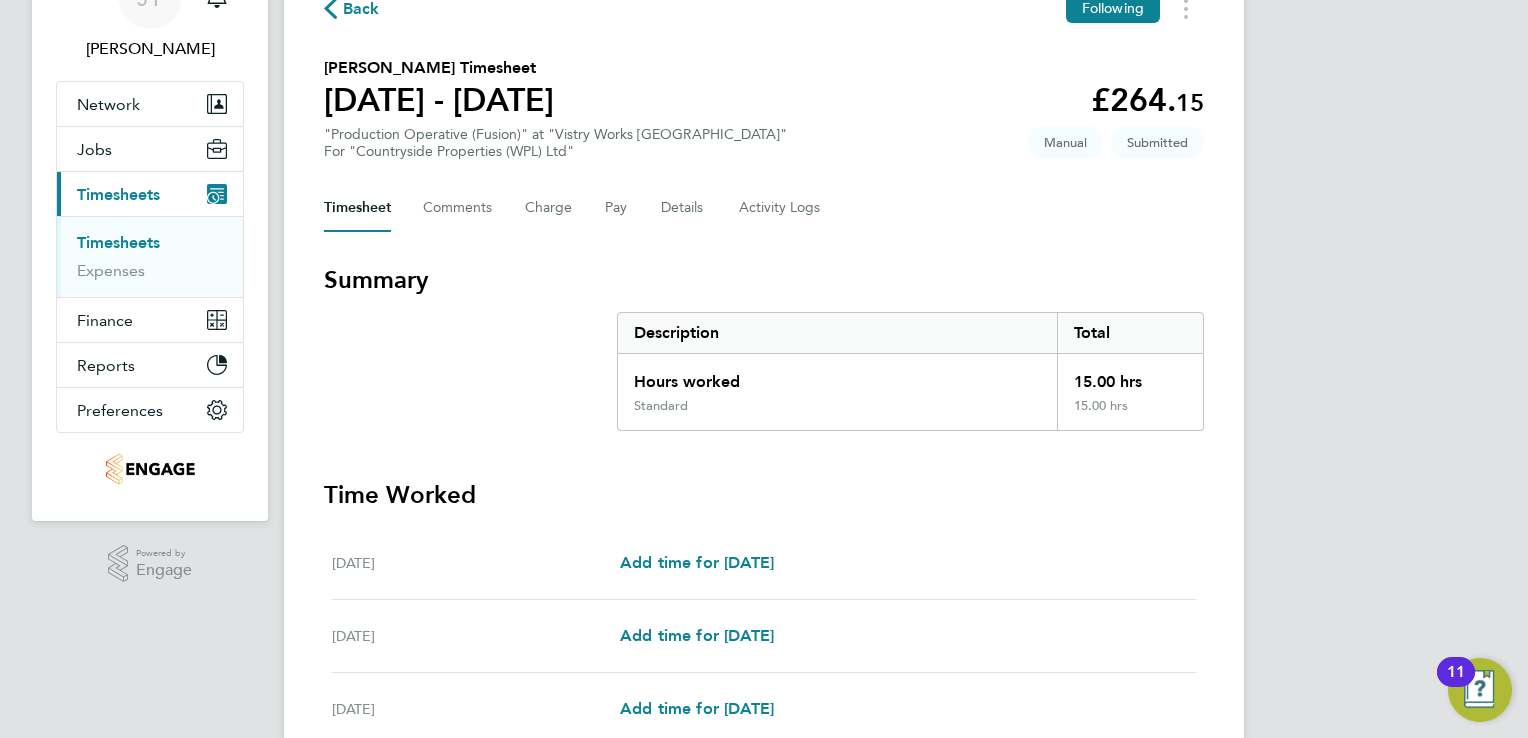 click on "Timesheets" at bounding box center [118, 242] 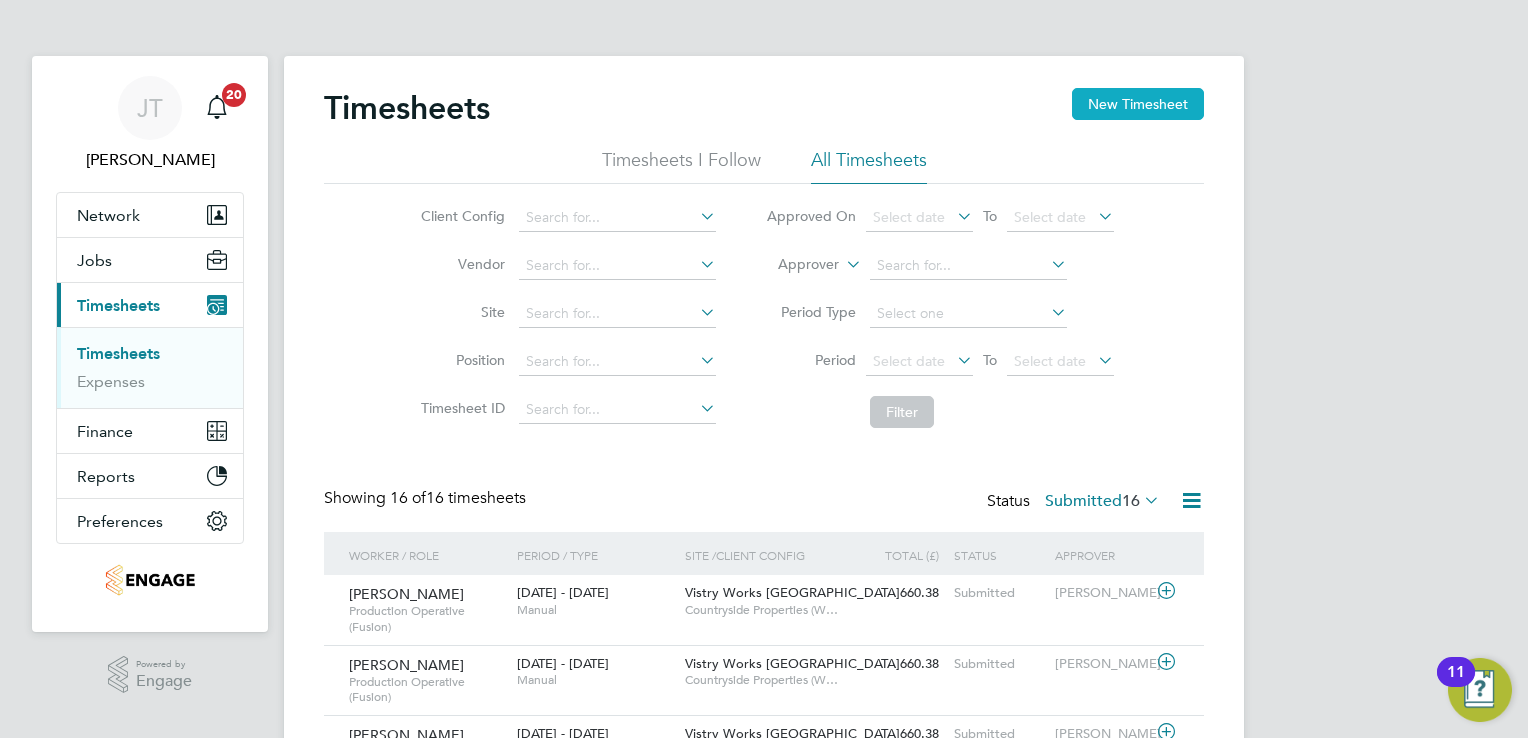 click on "New Timesheet" 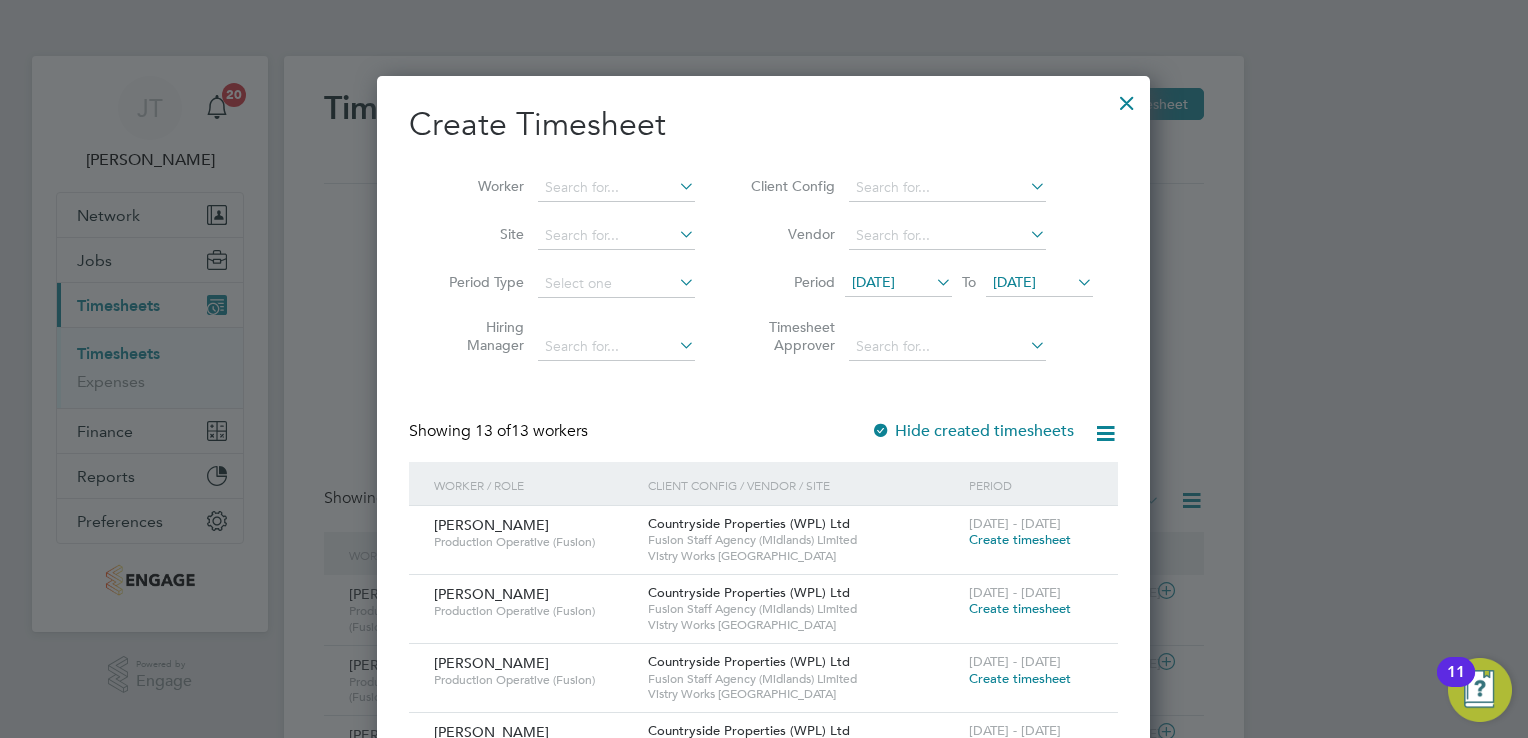 click on "[DATE]" at bounding box center [873, 282] 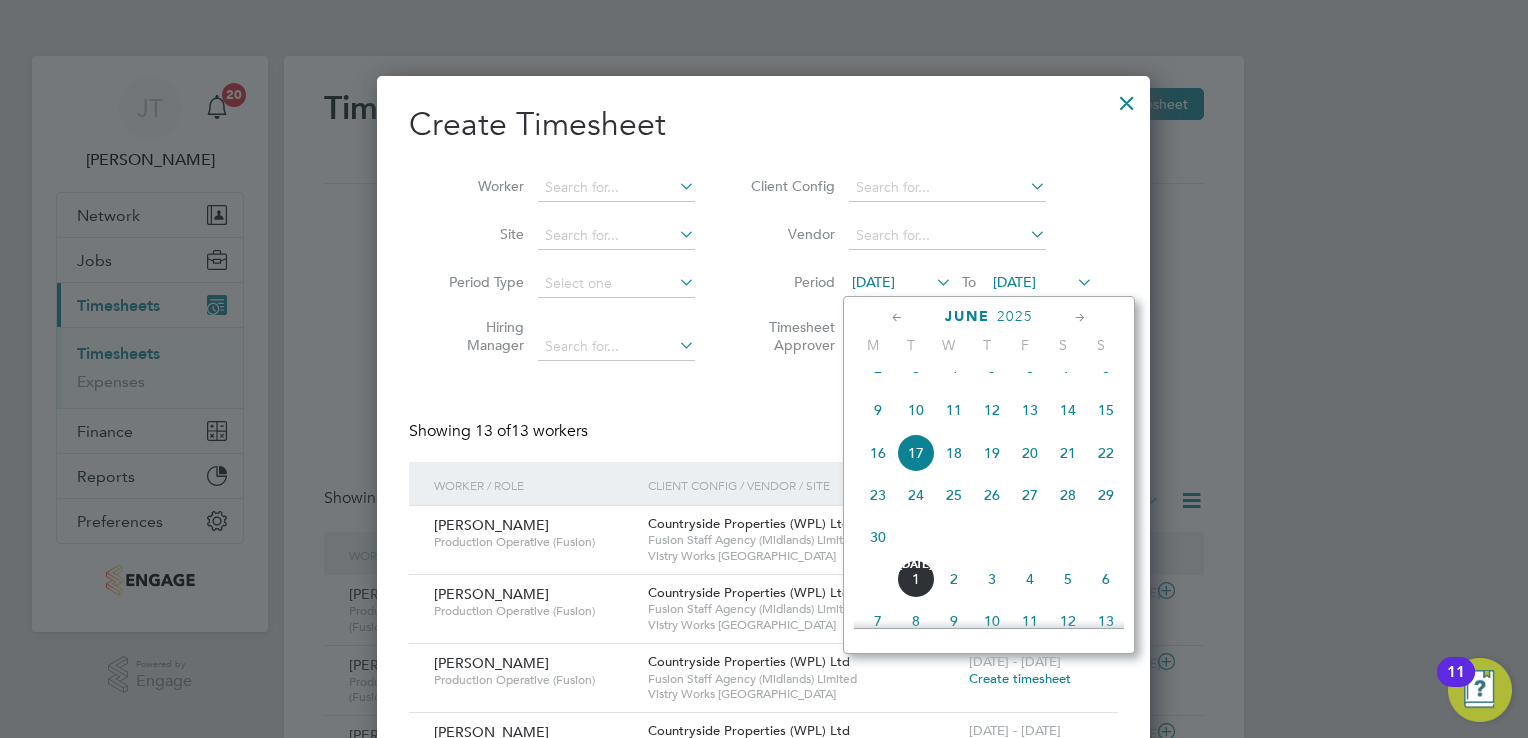 click on "9" 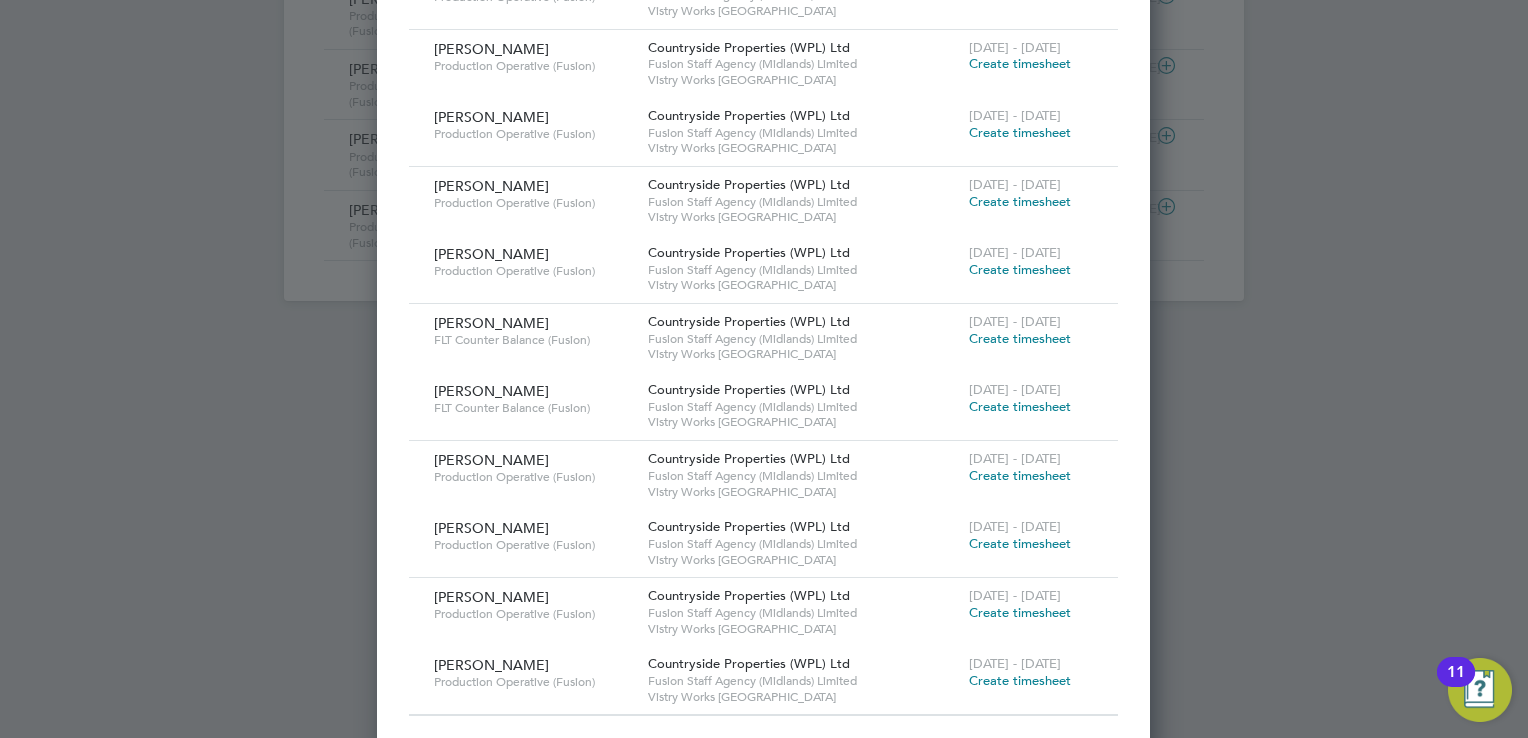 click on "Create timesheet" at bounding box center (1020, 612) 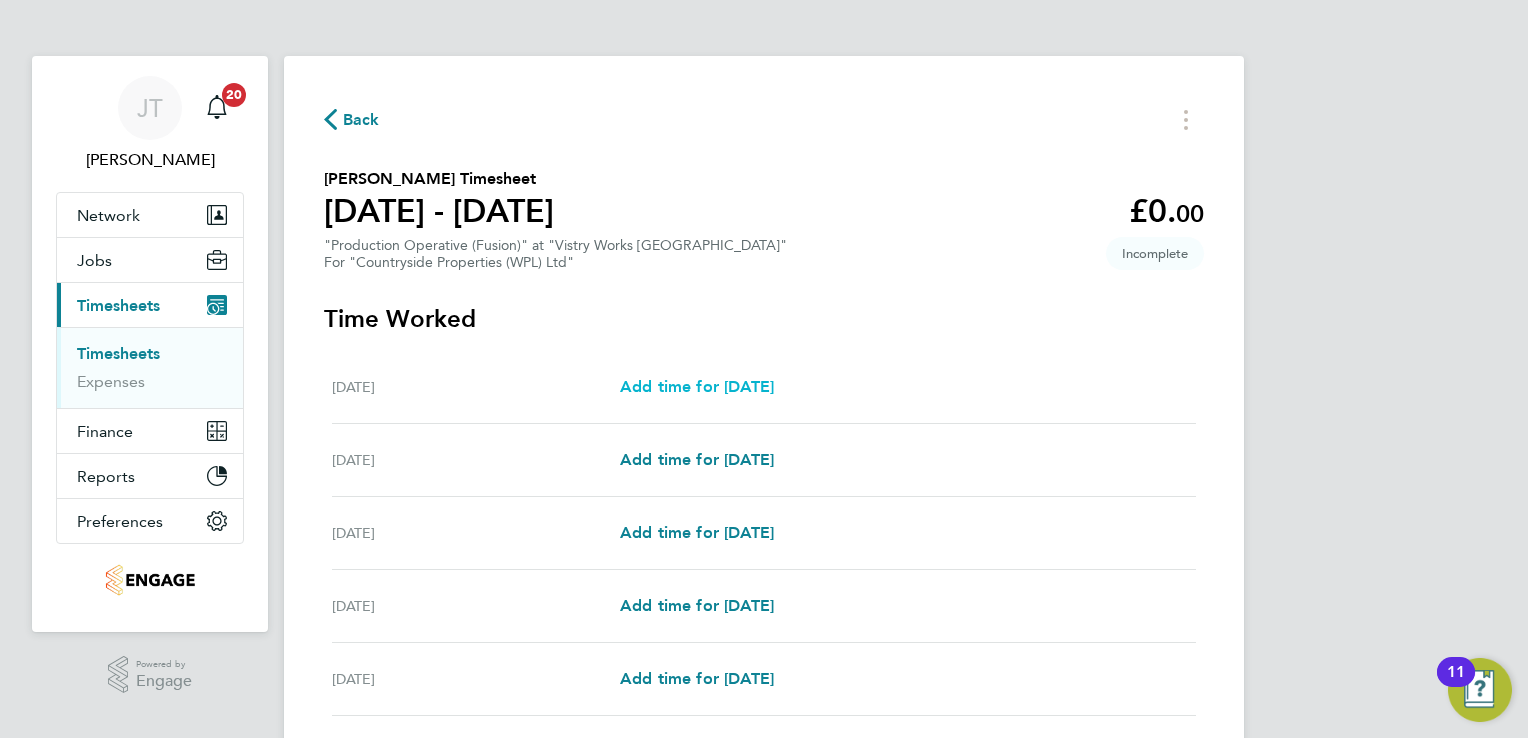 click on "Add time for [DATE]" at bounding box center [697, 386] 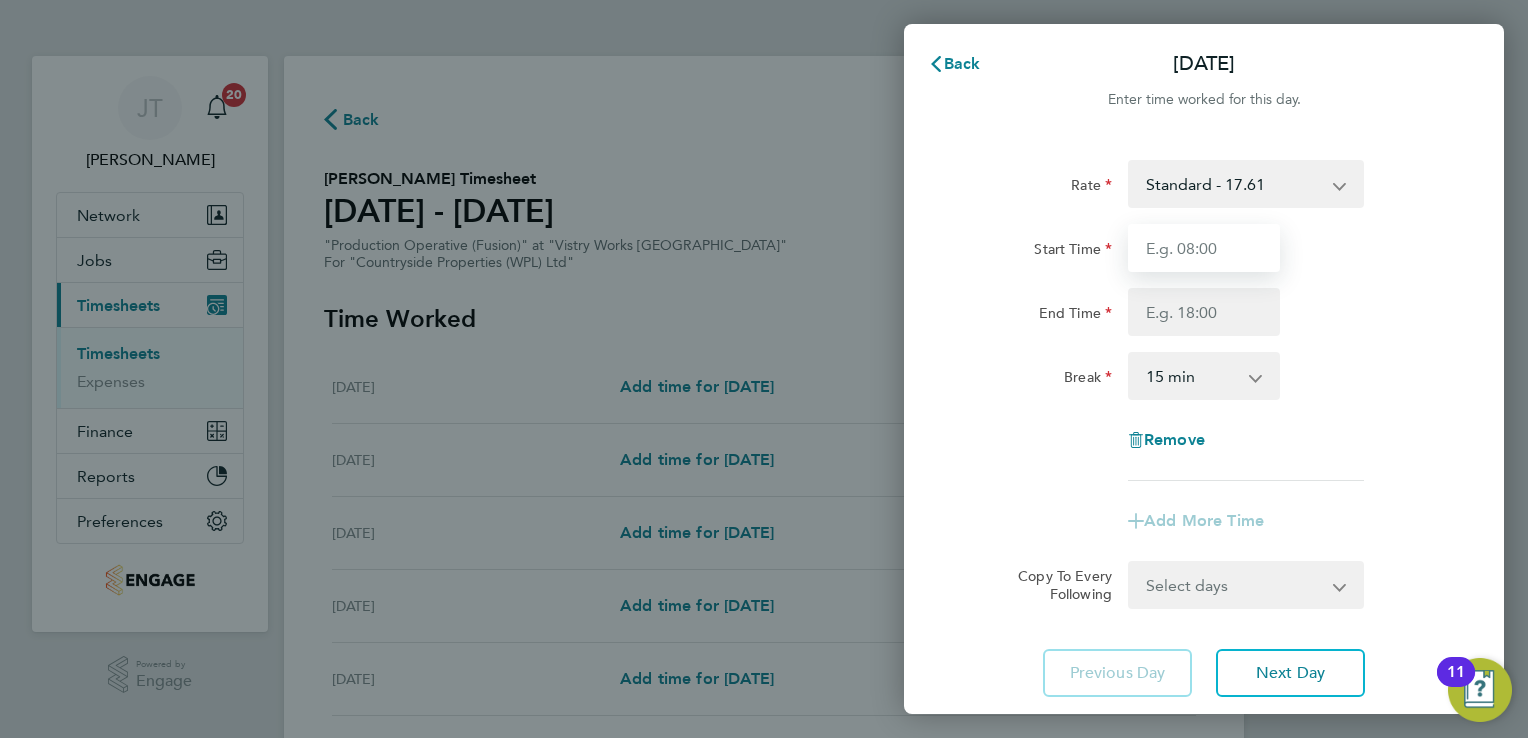 click on "Start Time" at bounding box center [1204, 248] 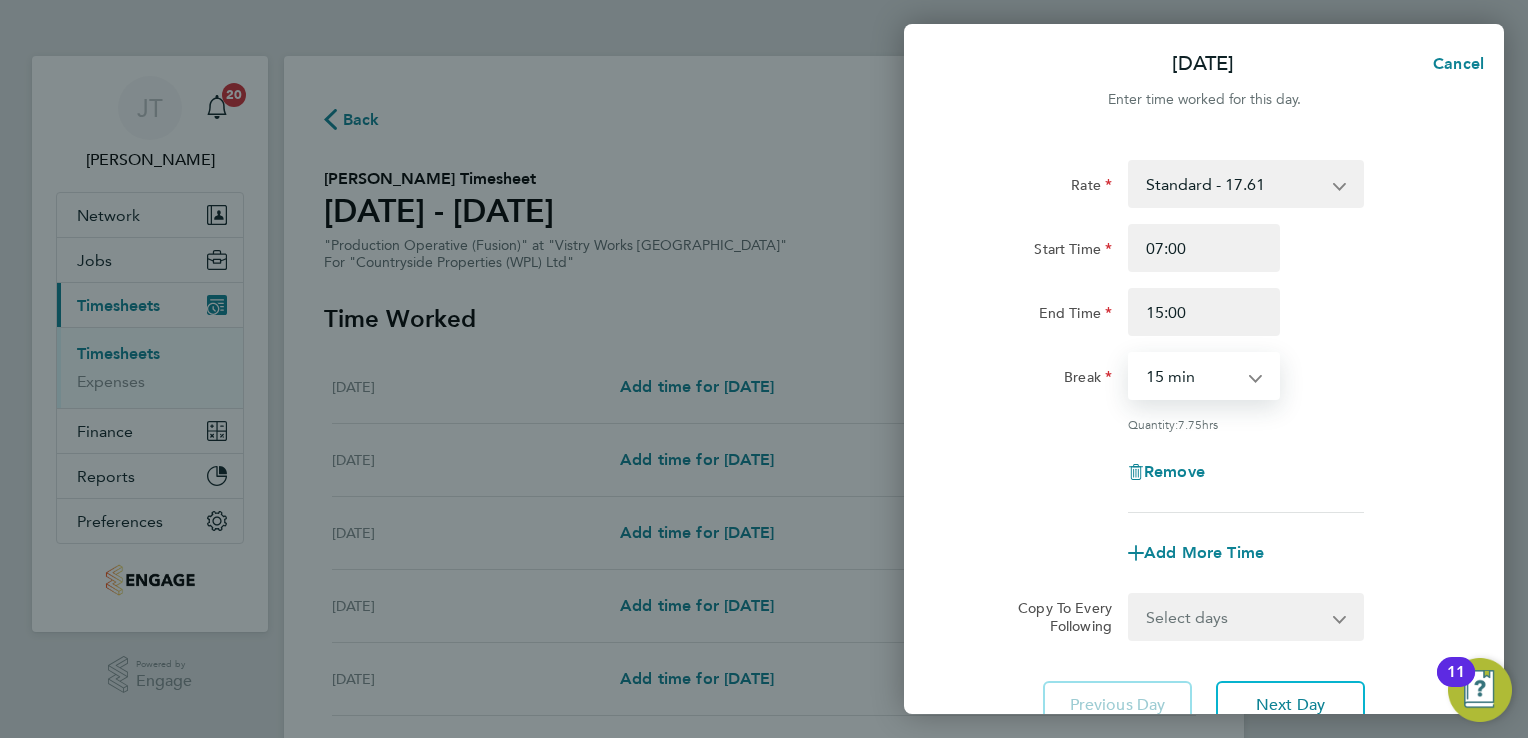 click on "0 min   15 min   30 min   45 min   60 min   75 min   90 min" at bounding box center (1192, 376) 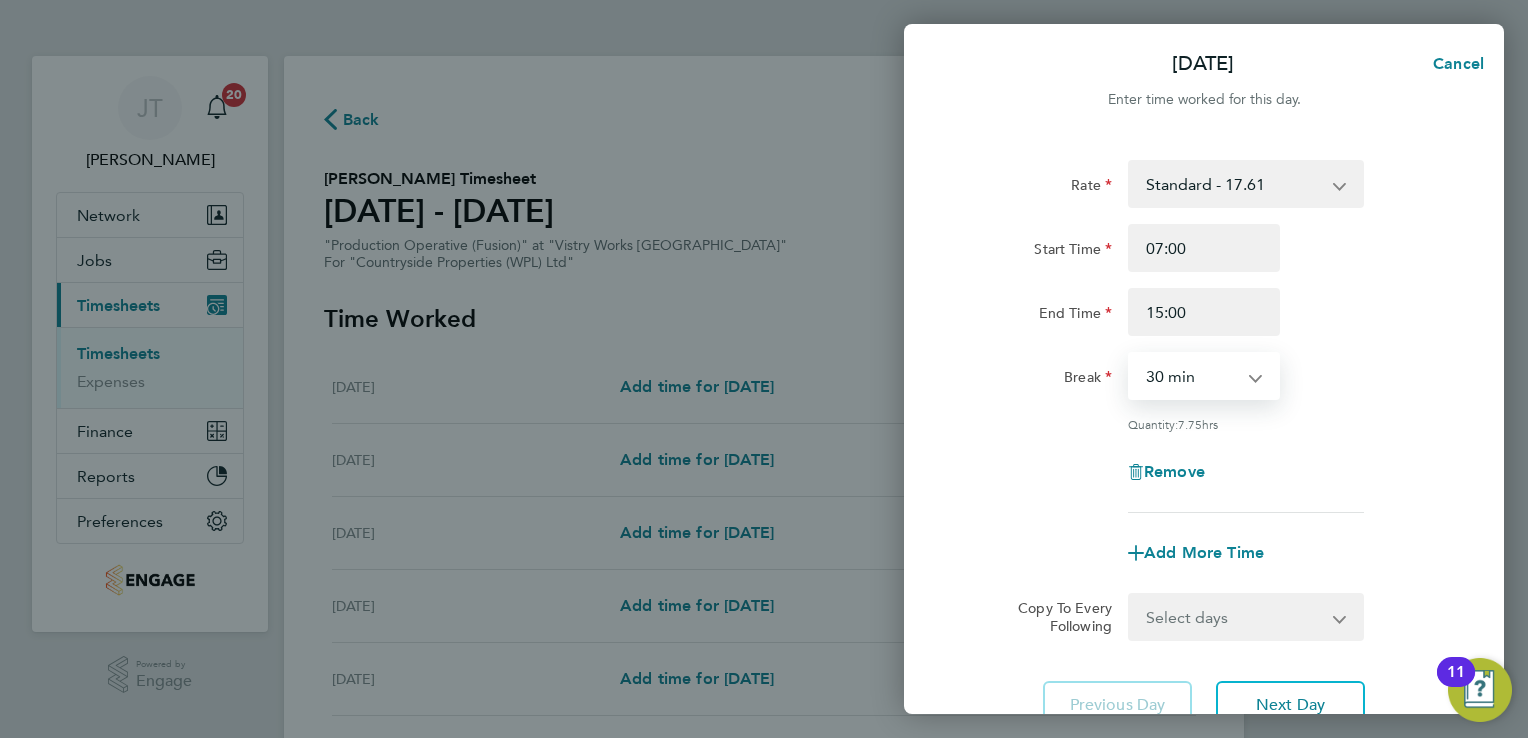click on "0 min   15 min   30 min   45 min   60 min   75 min   90 min" at bounding box center (1192, 376) 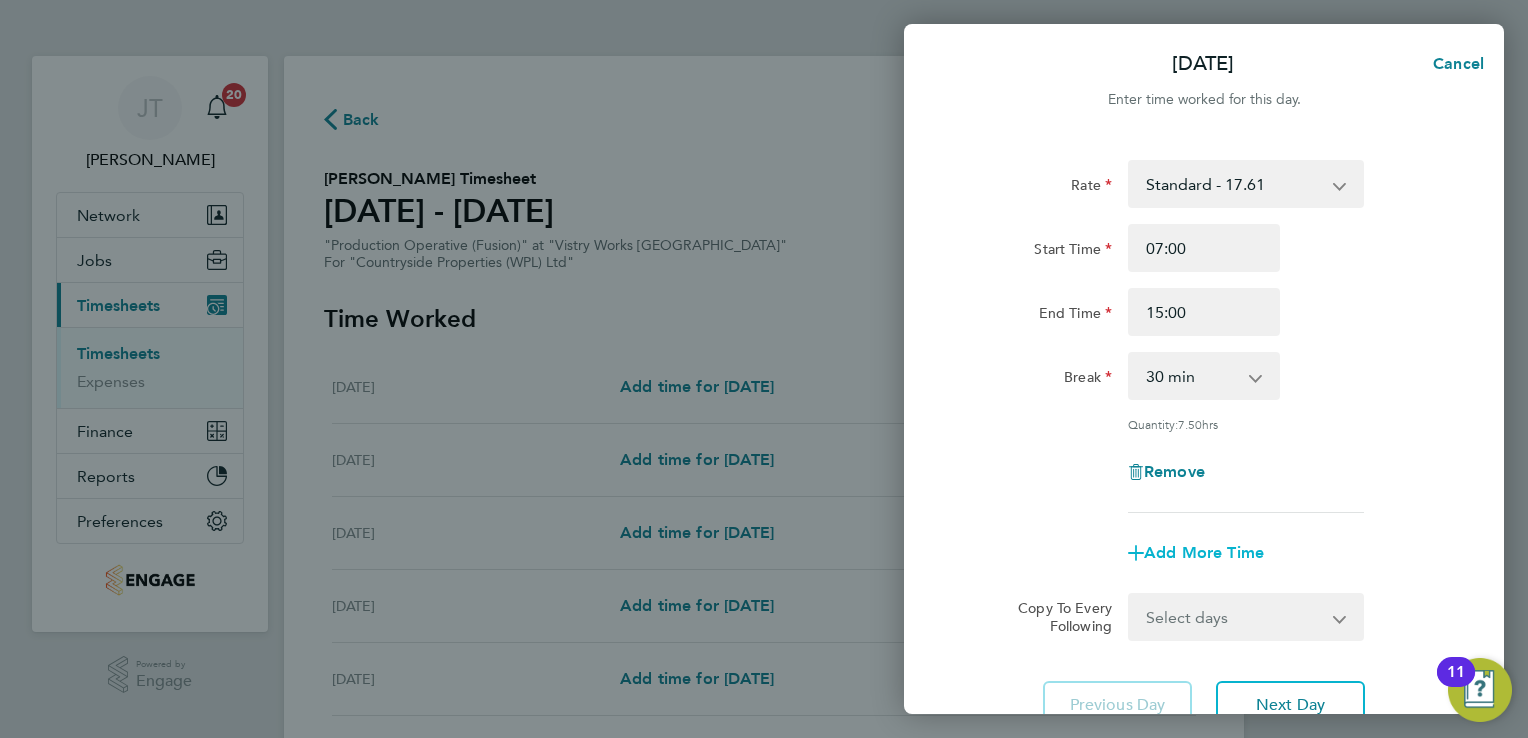 click on "Add More Time" 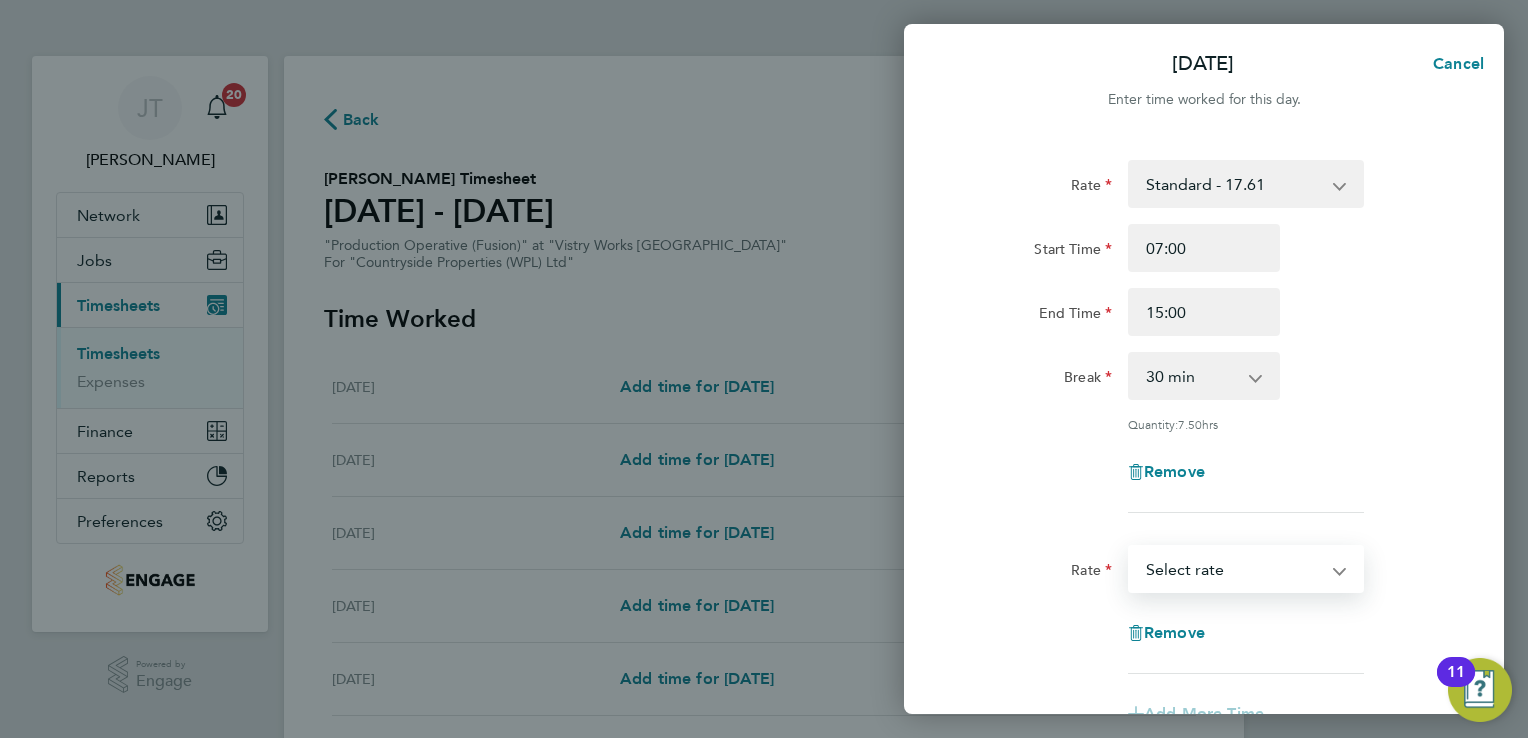click on "OT 1 - 26.42   Standard - 17.61   OT2 - 35.22   Select rate" at bounding box center (1234, 569) 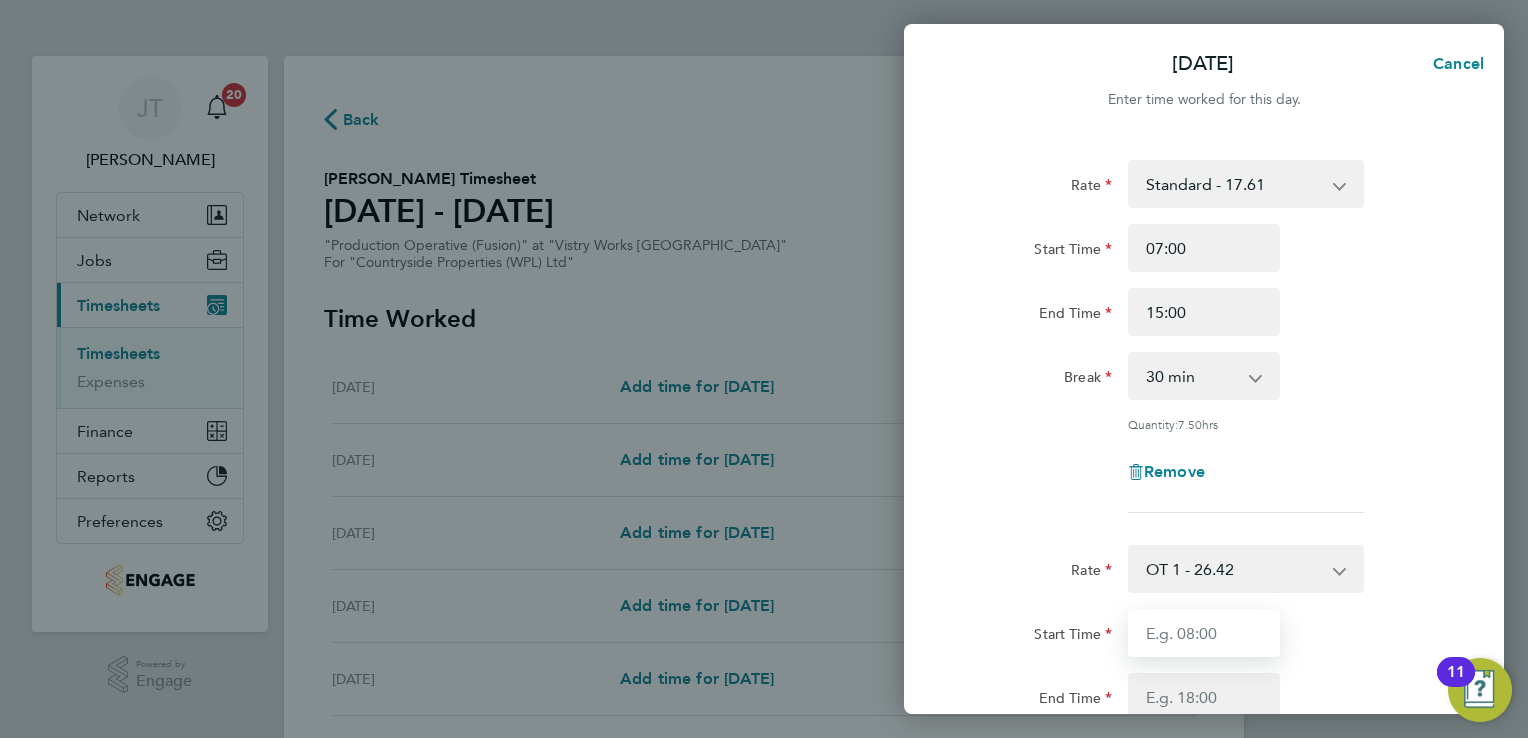 click on "Start Time" at bounding box center (1204, 633) 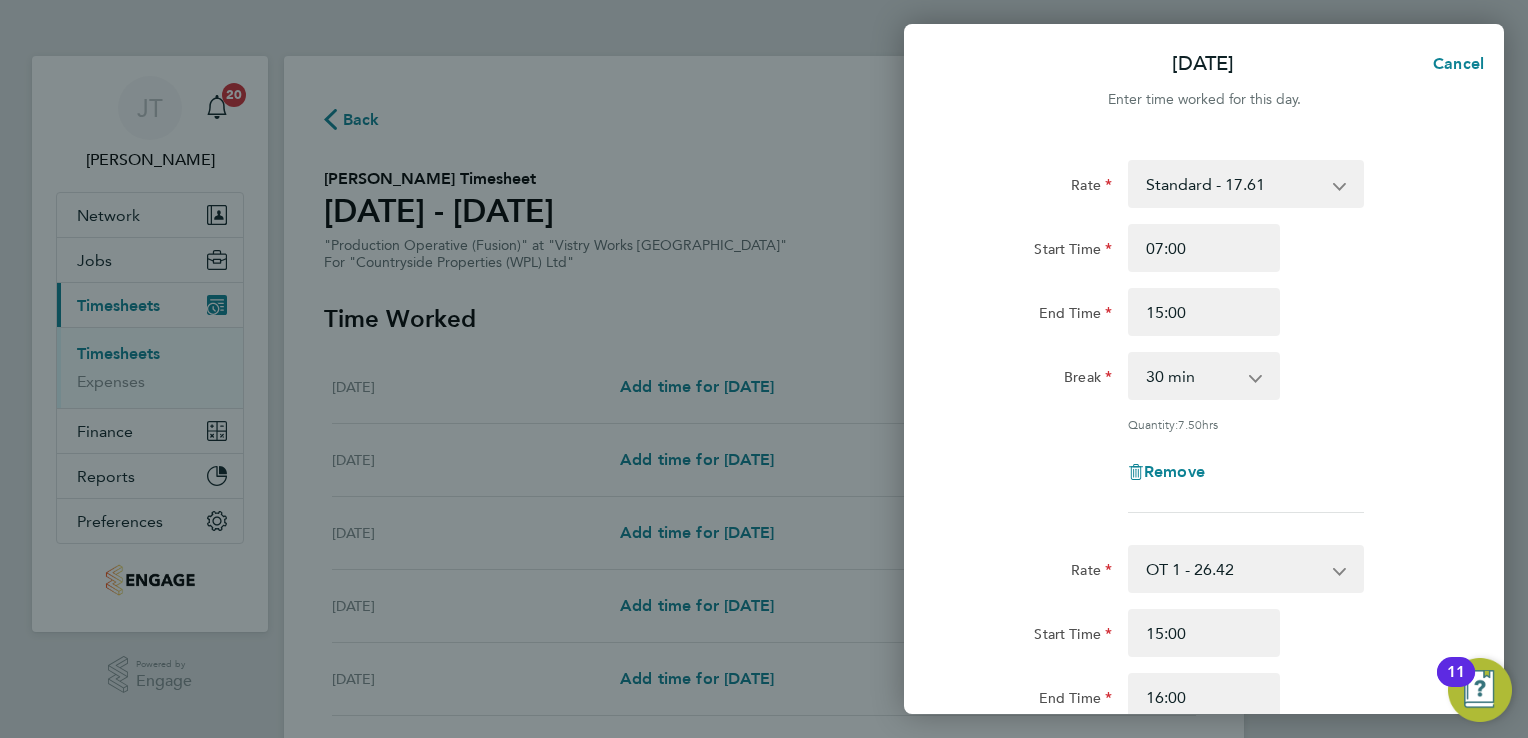 click on "Start Time 15:00" 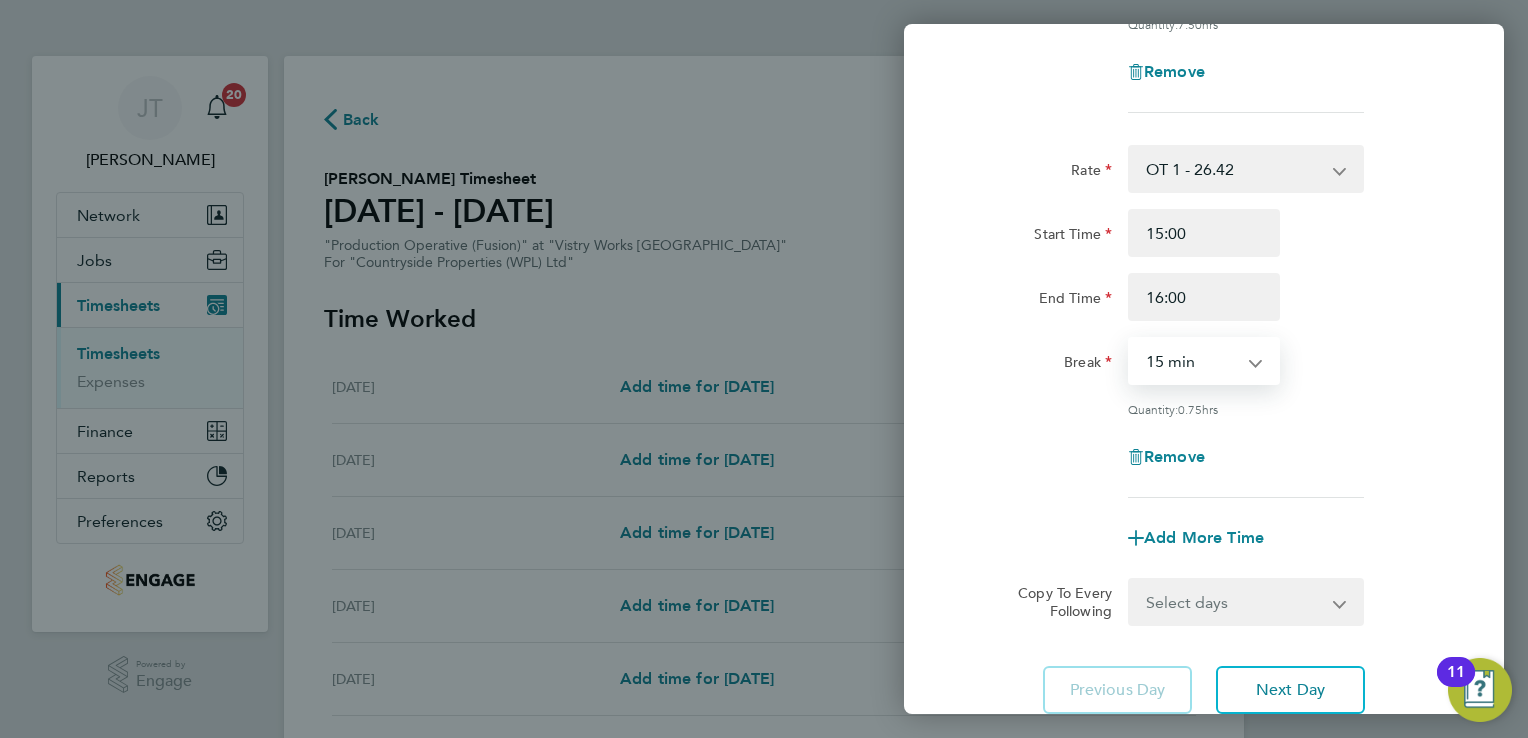 click on "0 min   15 min   30 min   45 min" at bounding box center (1192, 361) 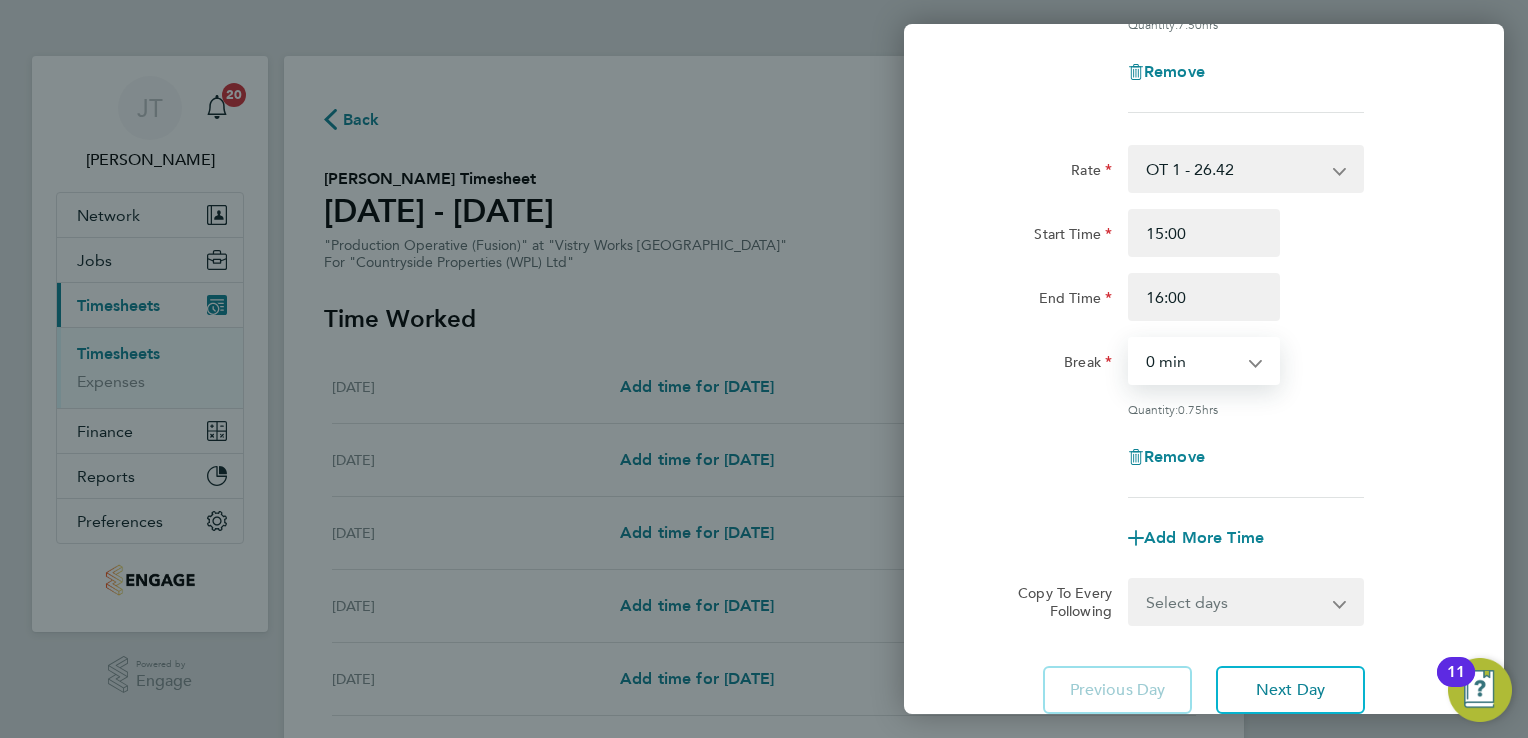 click on "0 min   15 min   30 min   45 min" at bounding box center (1192, 361) 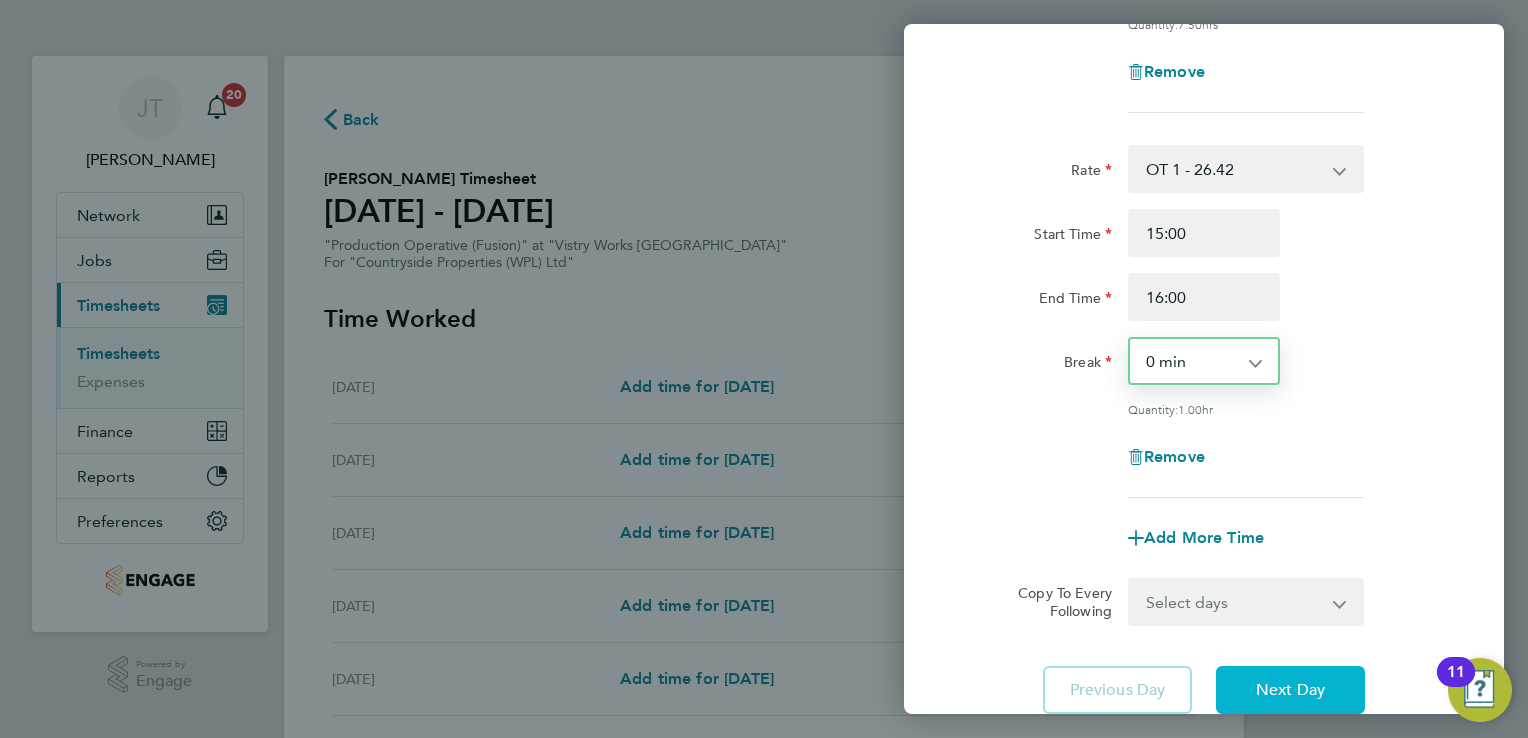 click on "Next Day" 